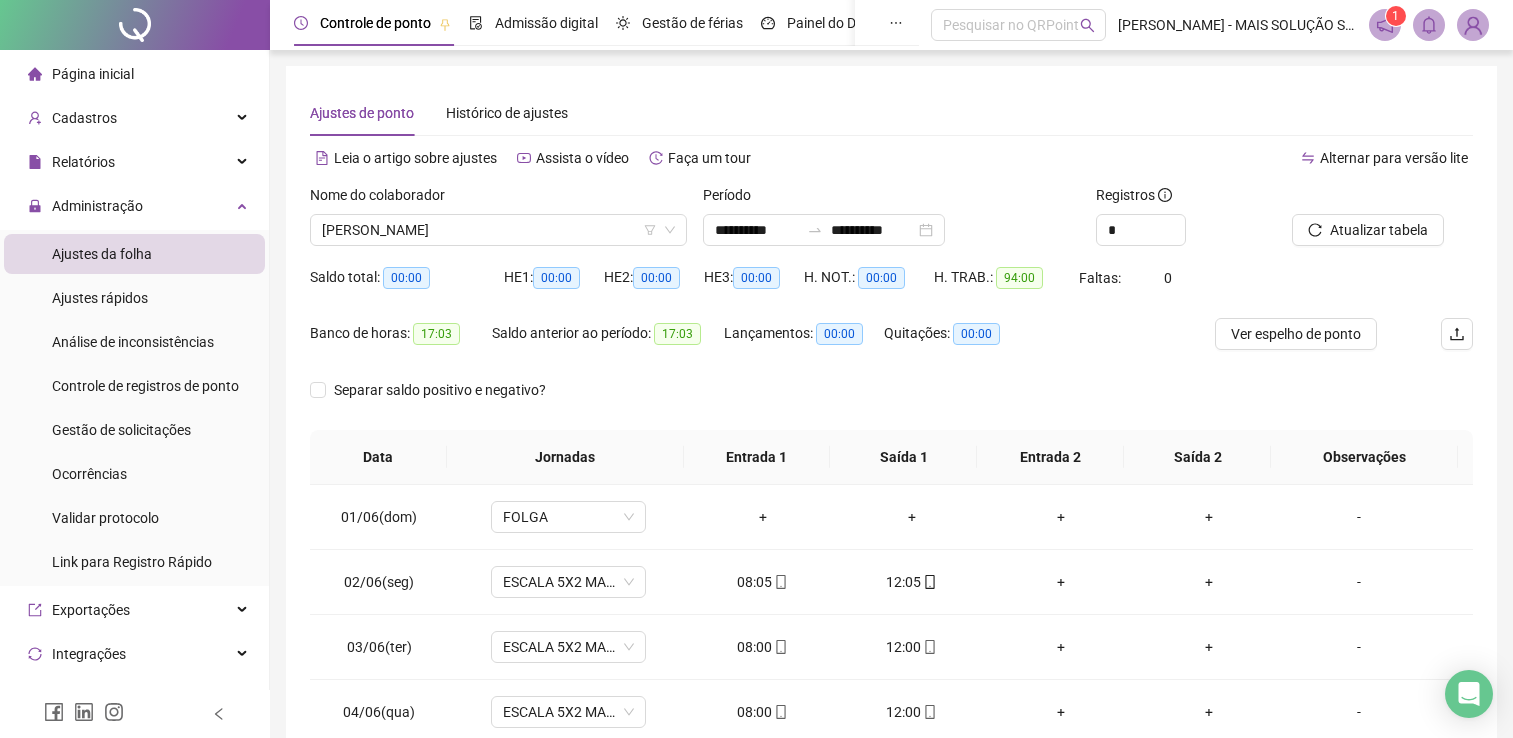 scroll, scrollTop: 283, scrollLeft: 0, axis: vertical 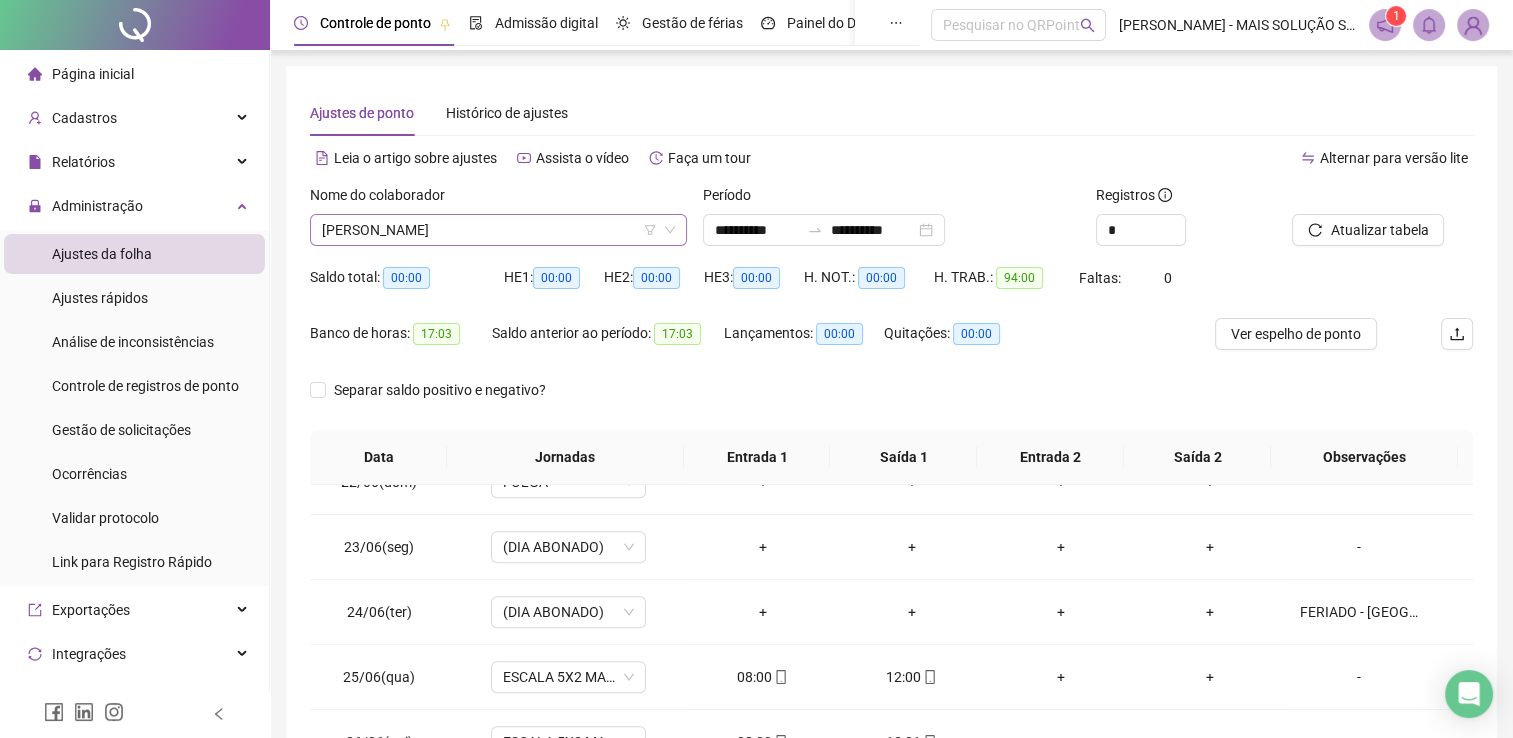 click on "[PERSON_NAME]" at bounding box center [498, 230] 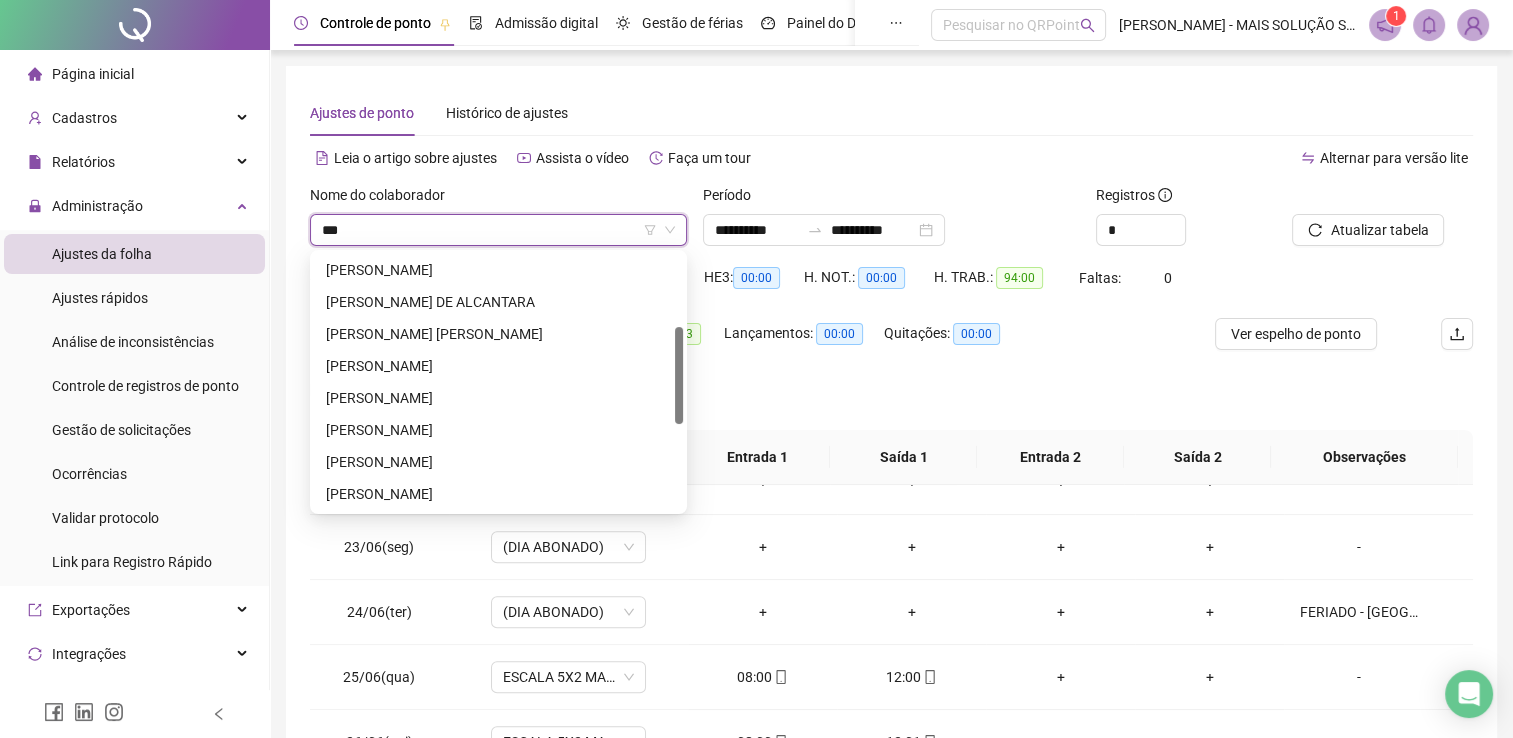 scroll, scrollTop: 0, scrollLeft: 0, axis: both 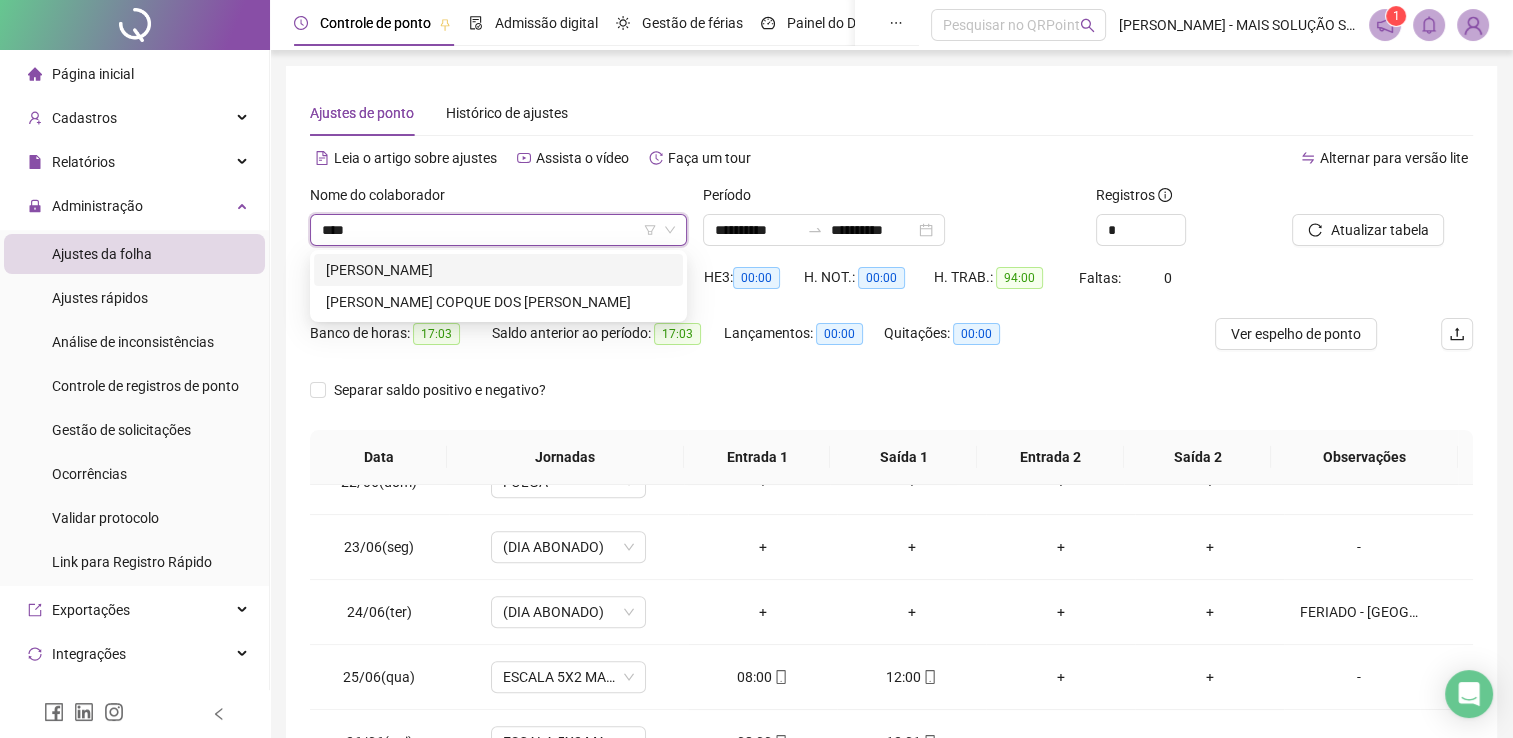 type on "*****" 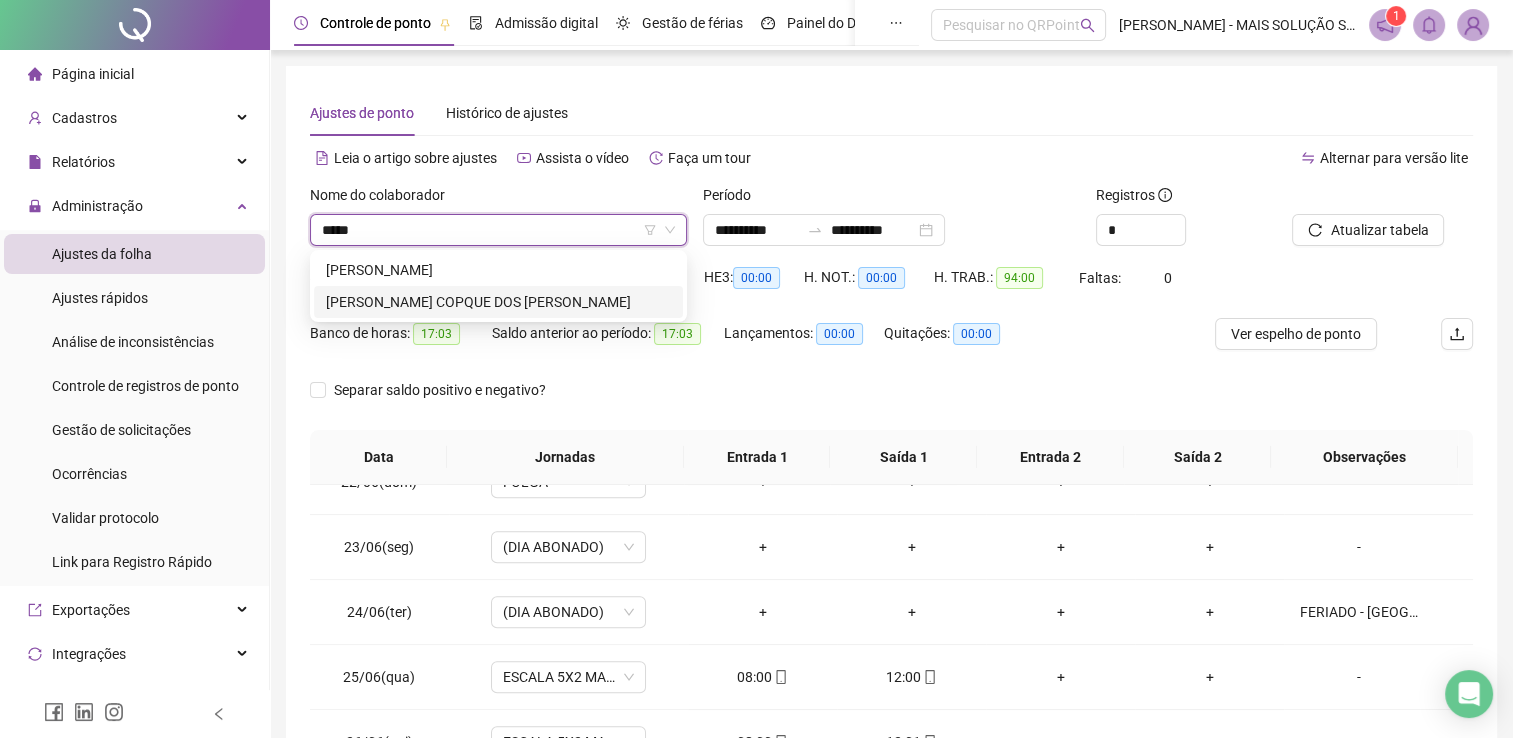 click on "[PERSON_NAME] COPQUE DOS [PERSON_NAME]" at bounding box center (498, 302) 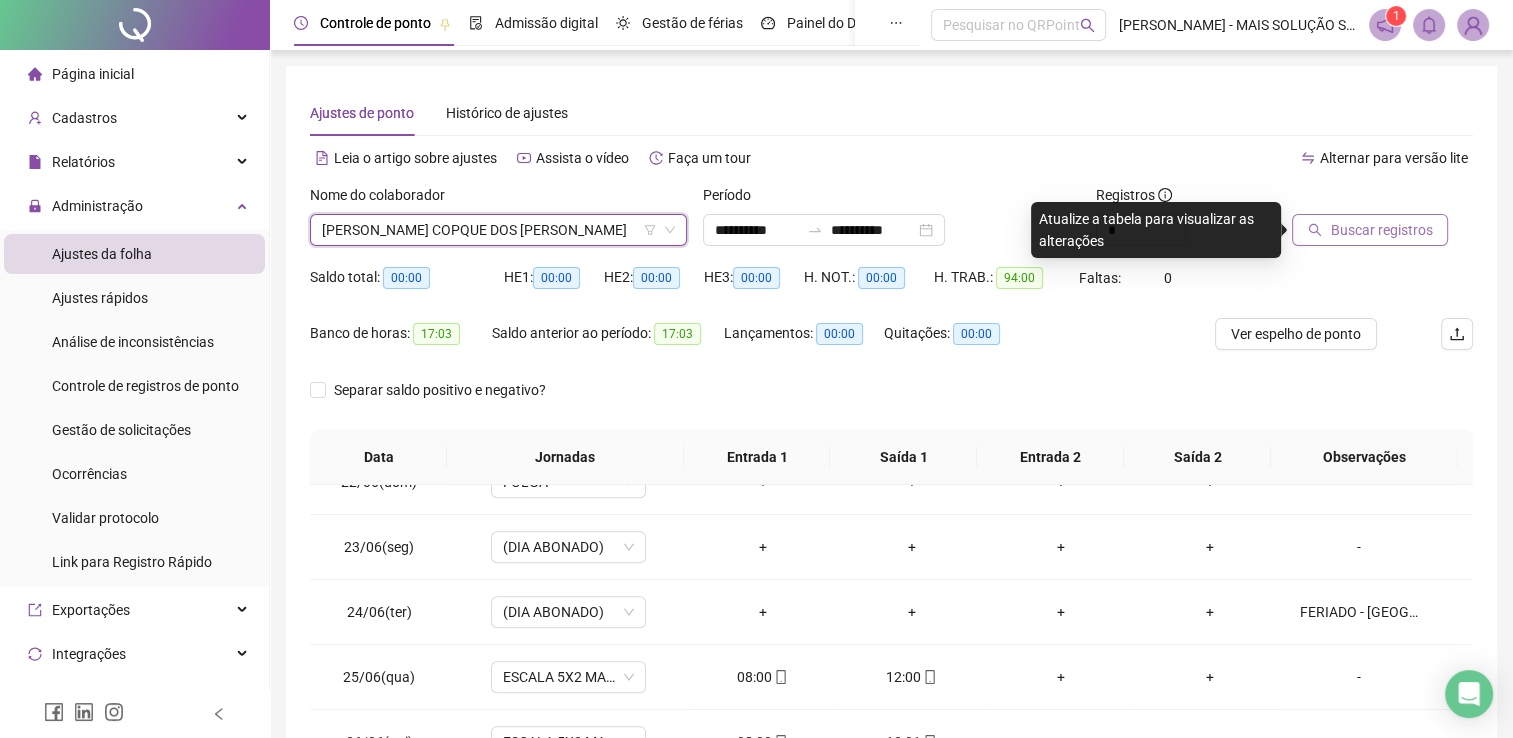 click on "Buscar registros" at bounding box center (1381, 230) 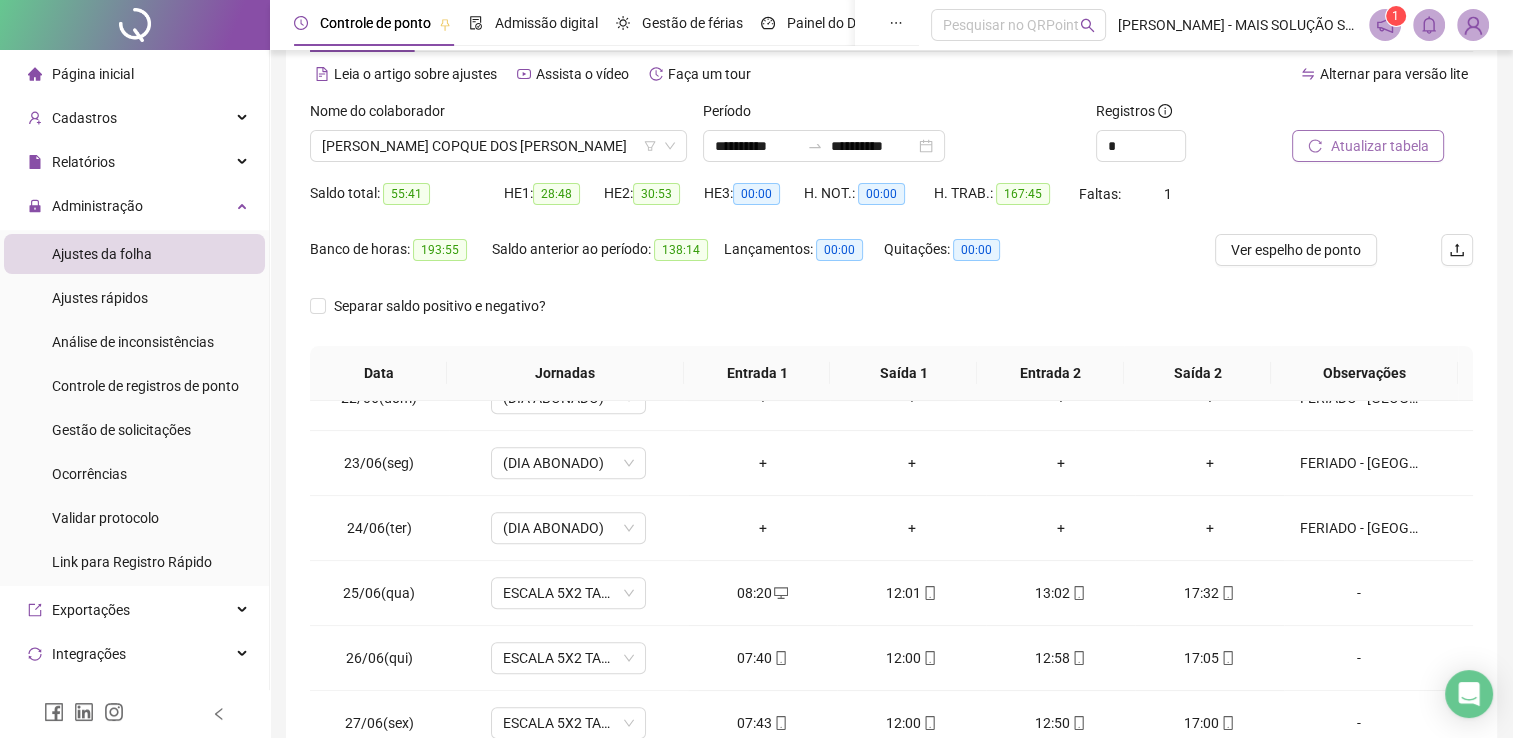 scroll, scrollTop: 283, scrollLeft: 0, axis: vertical 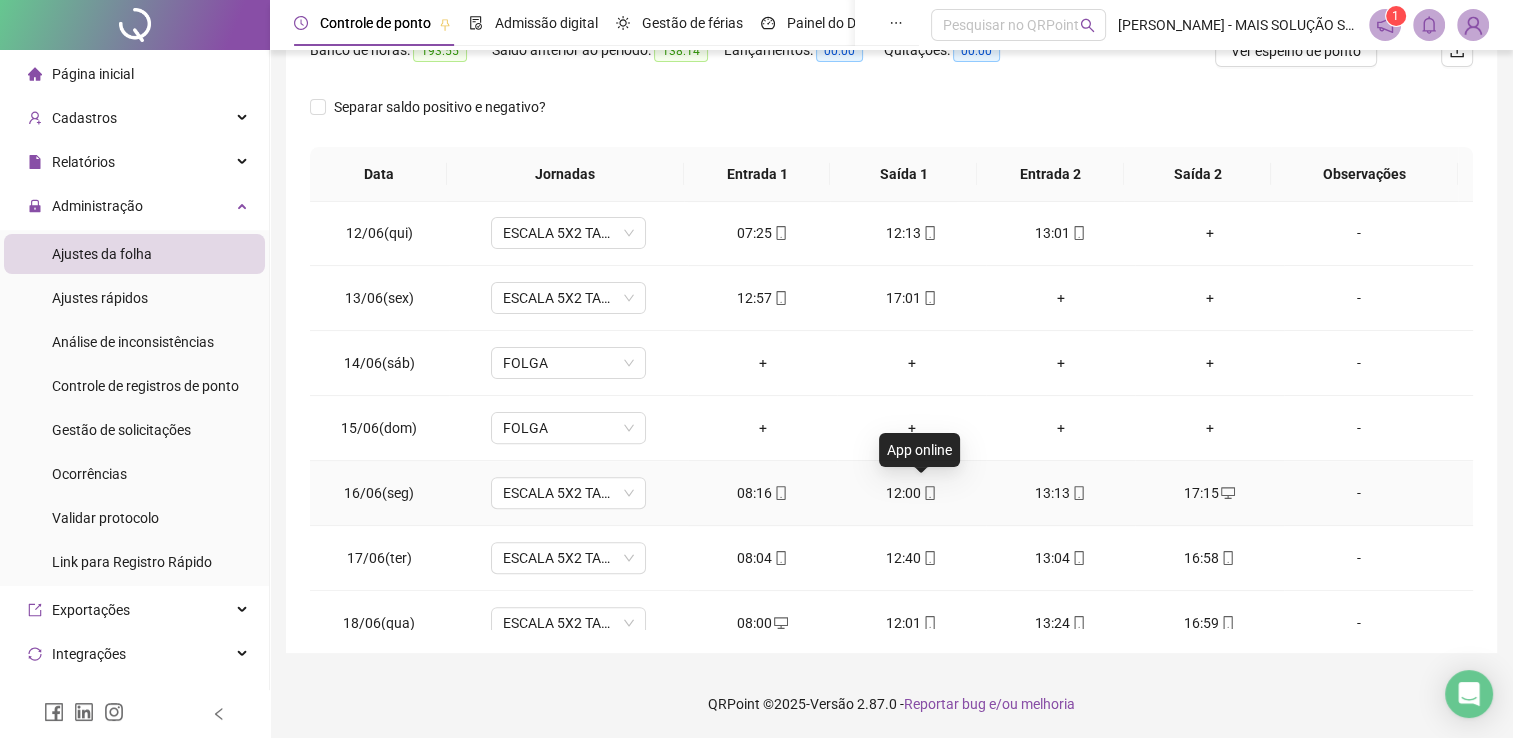click 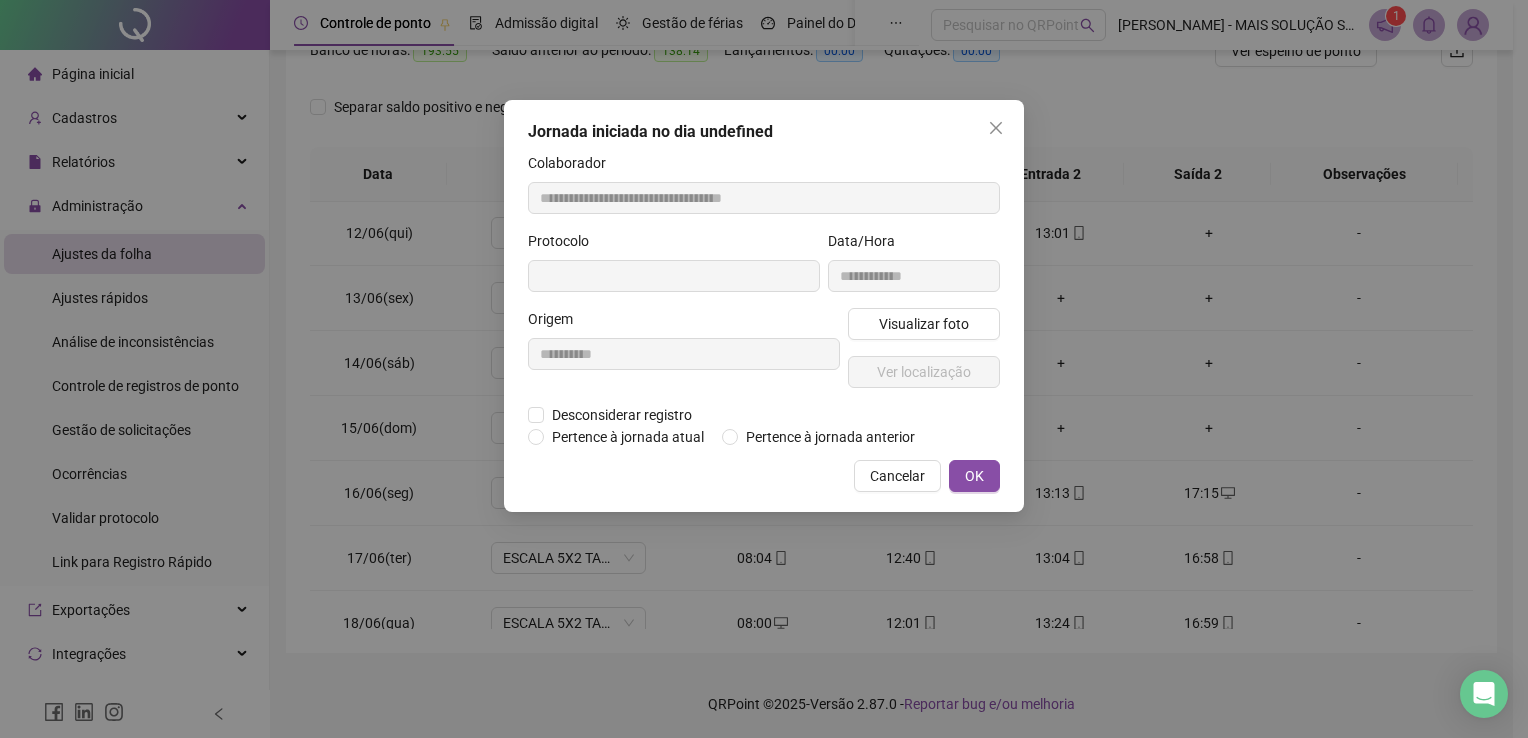 type on "**********" 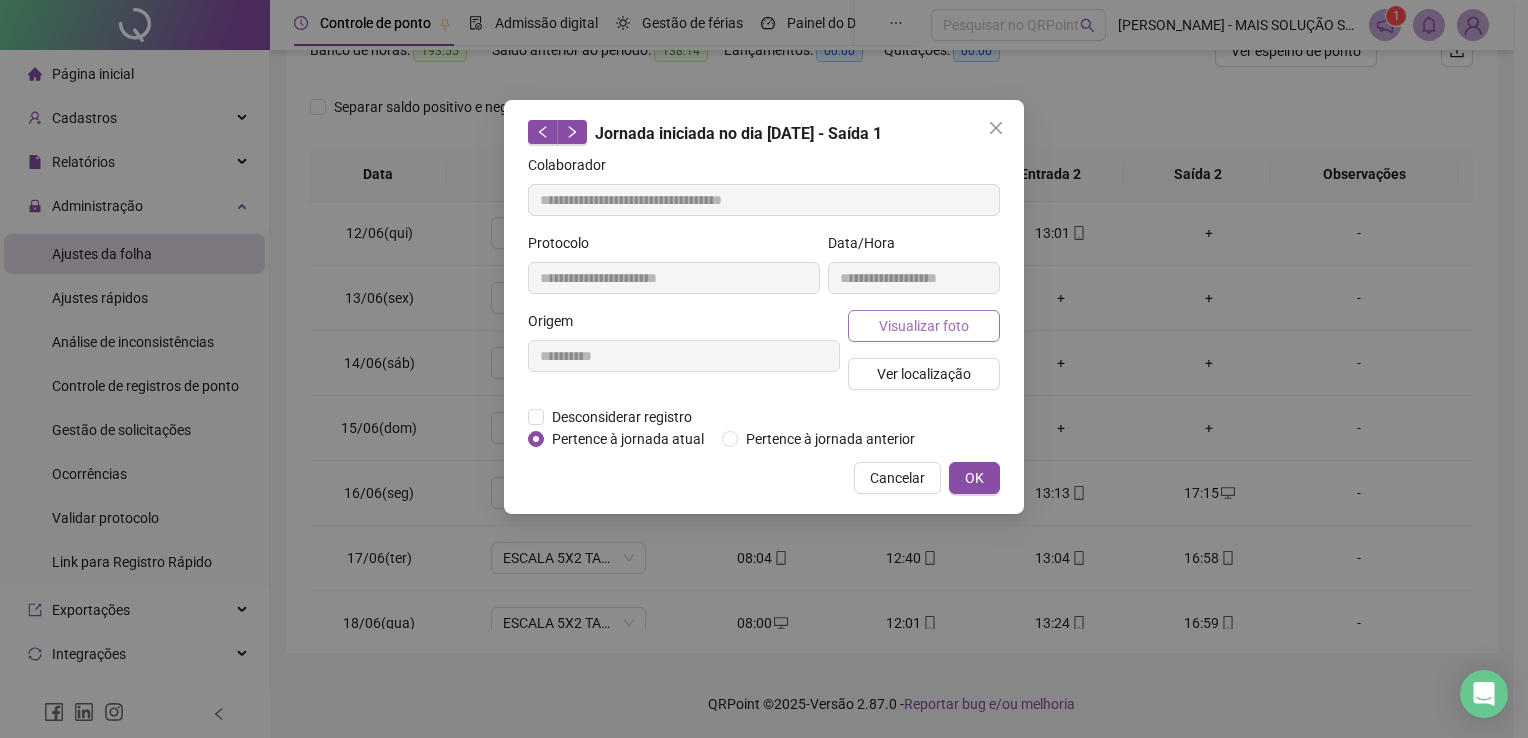 click on "Visualizar foto" at bounding box center (924, 326) 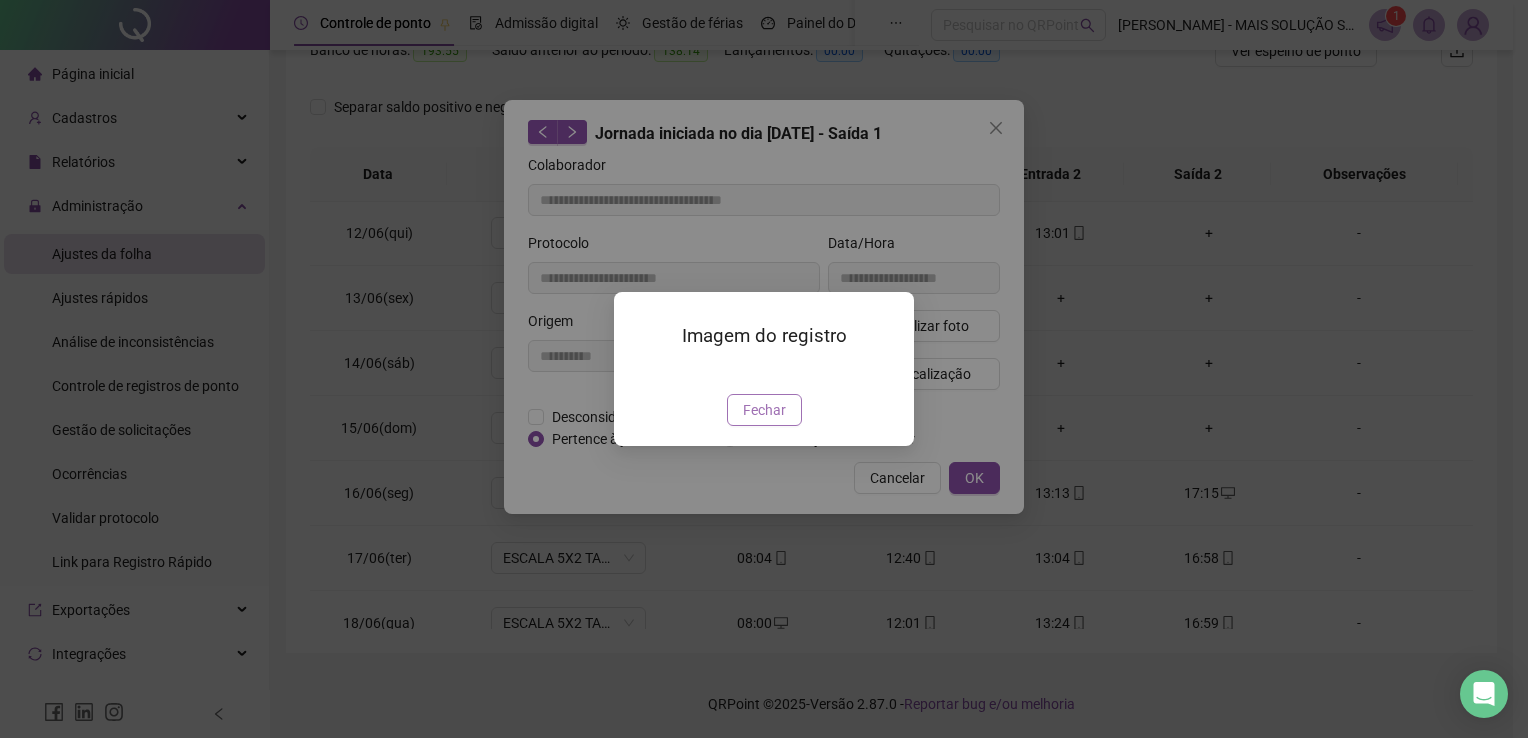 click on "Fechar" at bounding box center [764, 410] 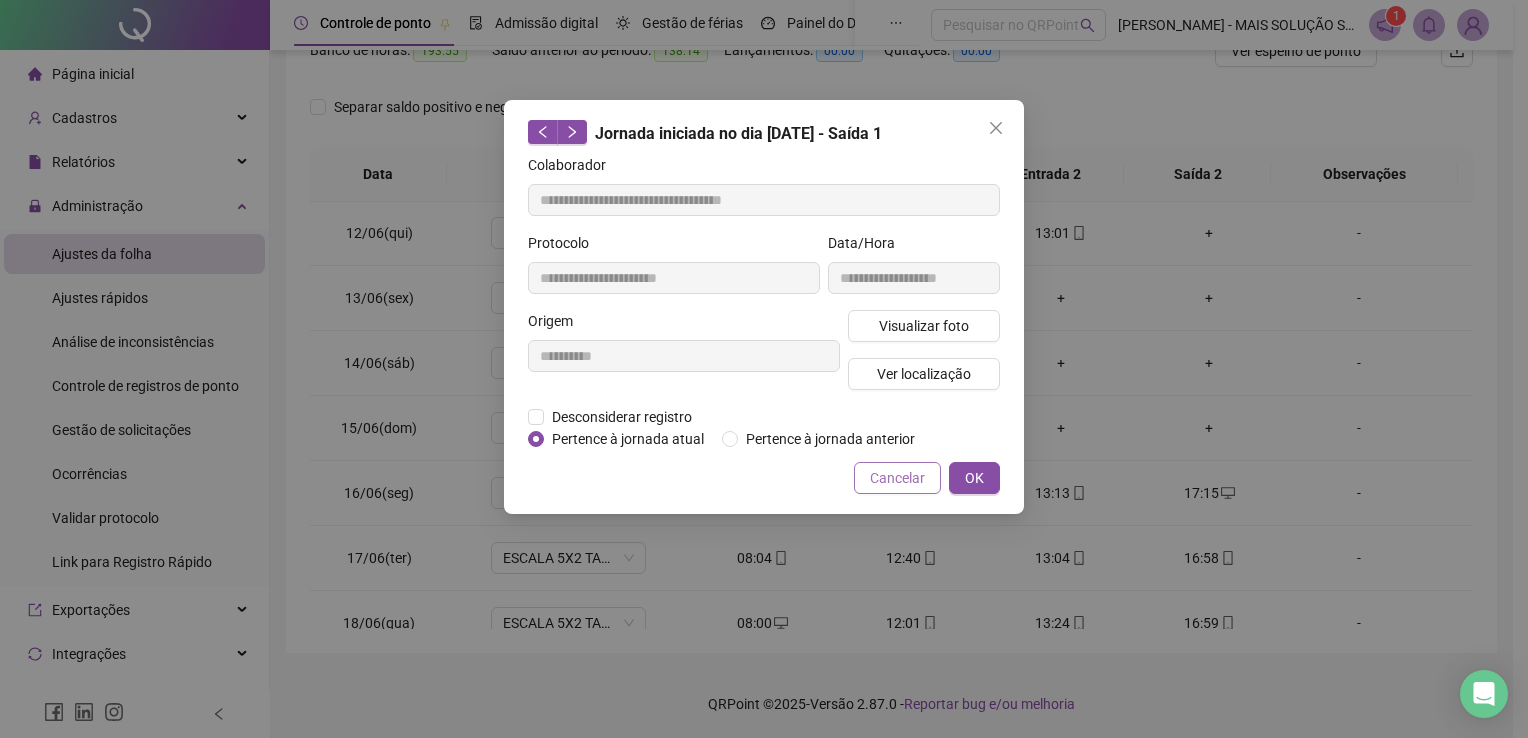 click on "Cancelar" at bounding box center (897, 478) 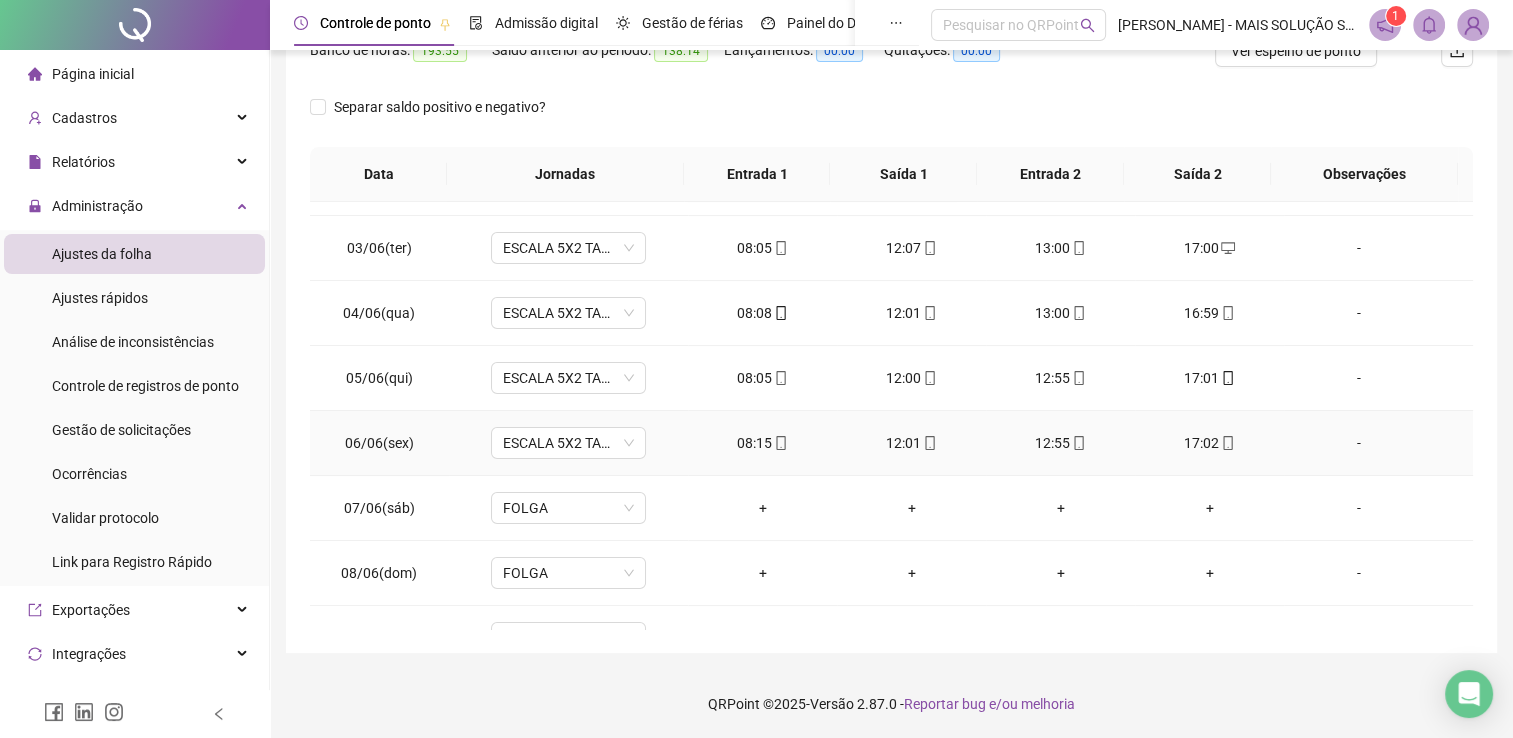 scroll, scrollTop: 0, scrollLeft: 0, axis: both 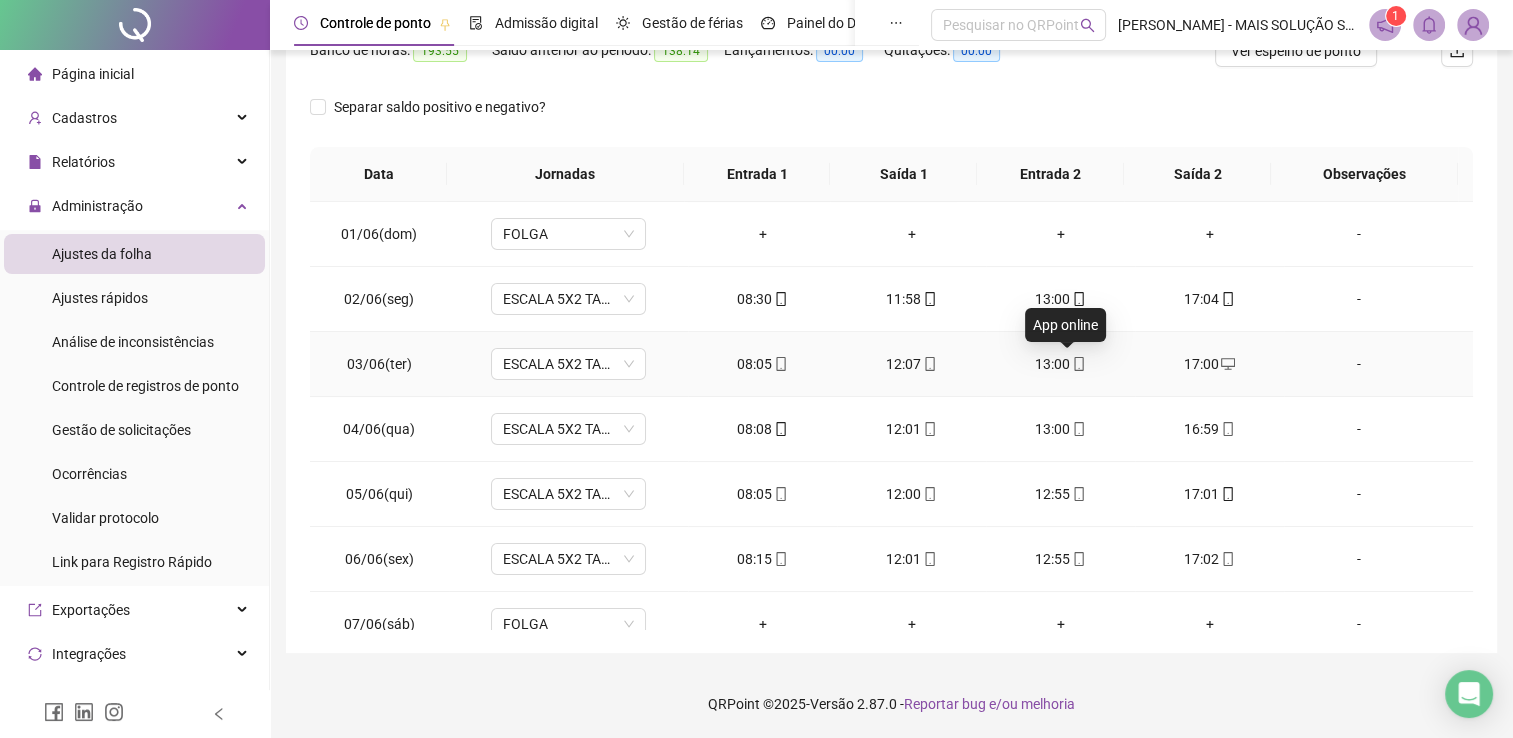 click 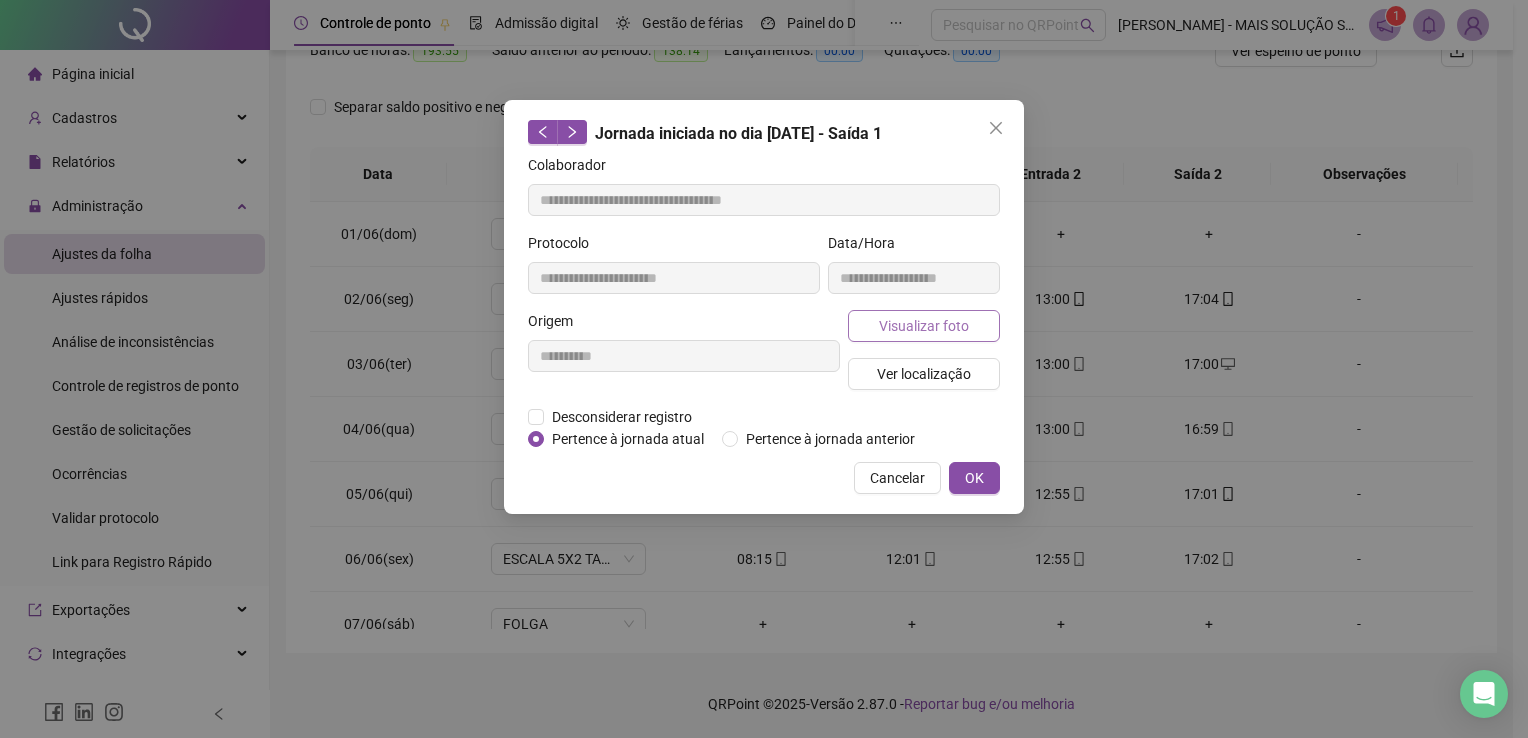 type on "**********" 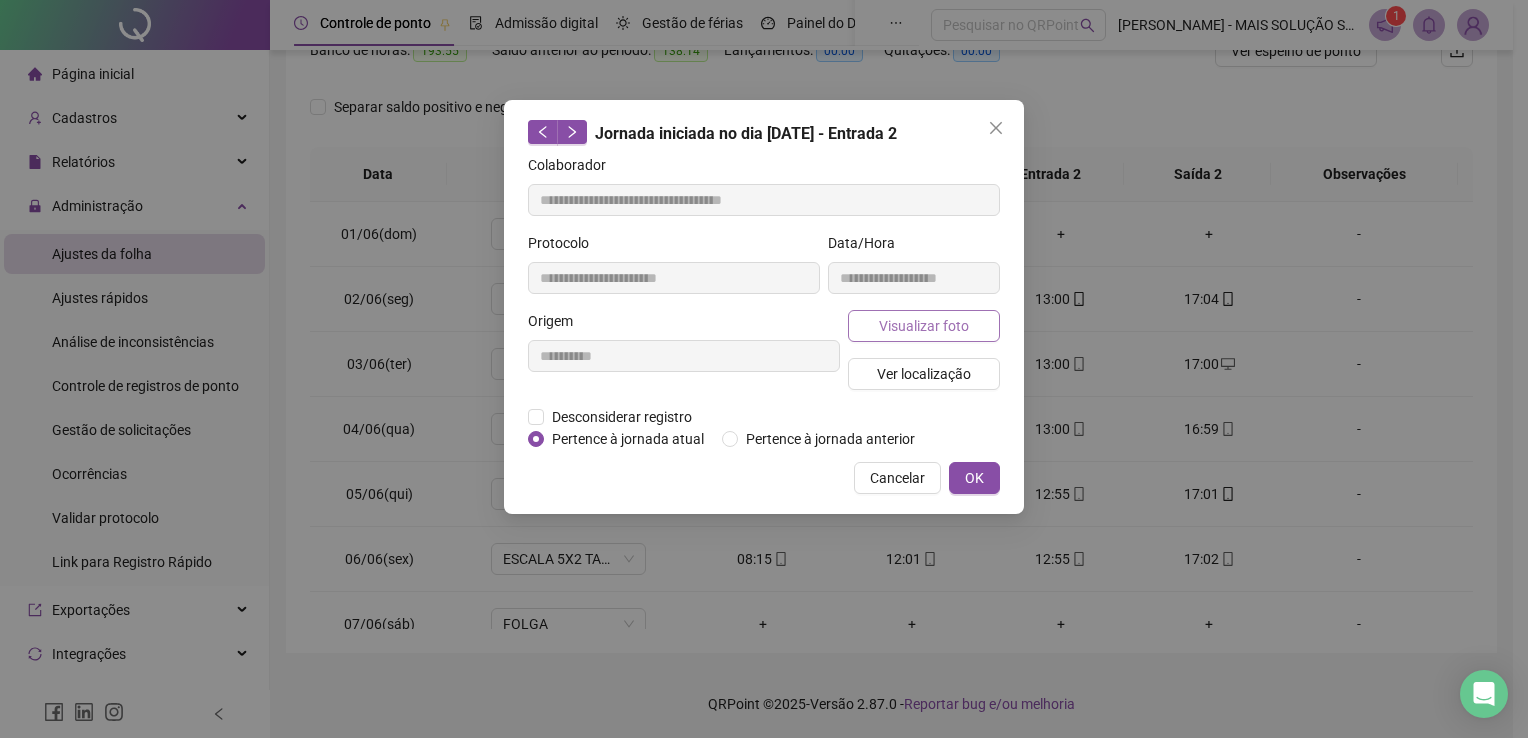 click on "Visualizar foto" at bounding box center (924, 326) 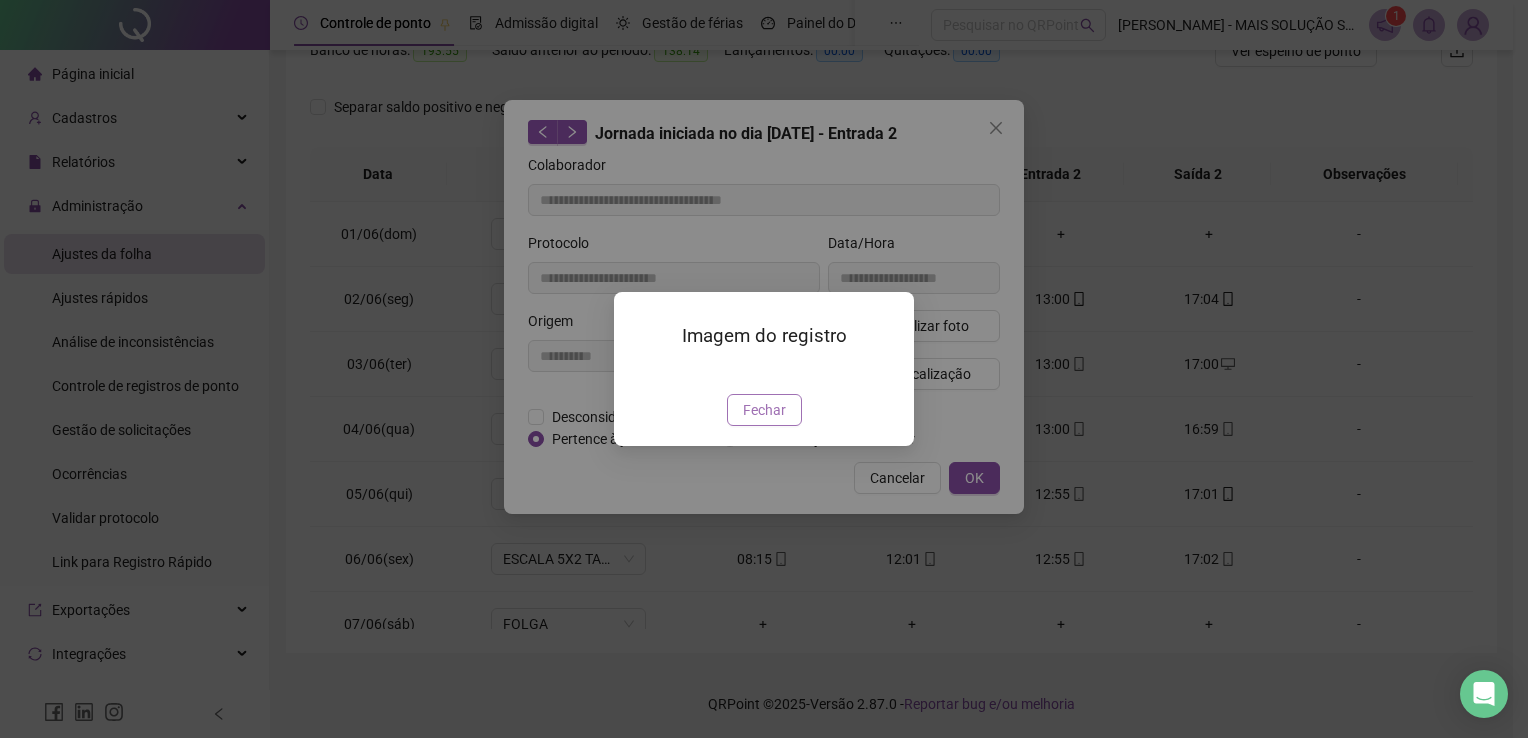 click on "Fechar" at bounding box center [764, 410] 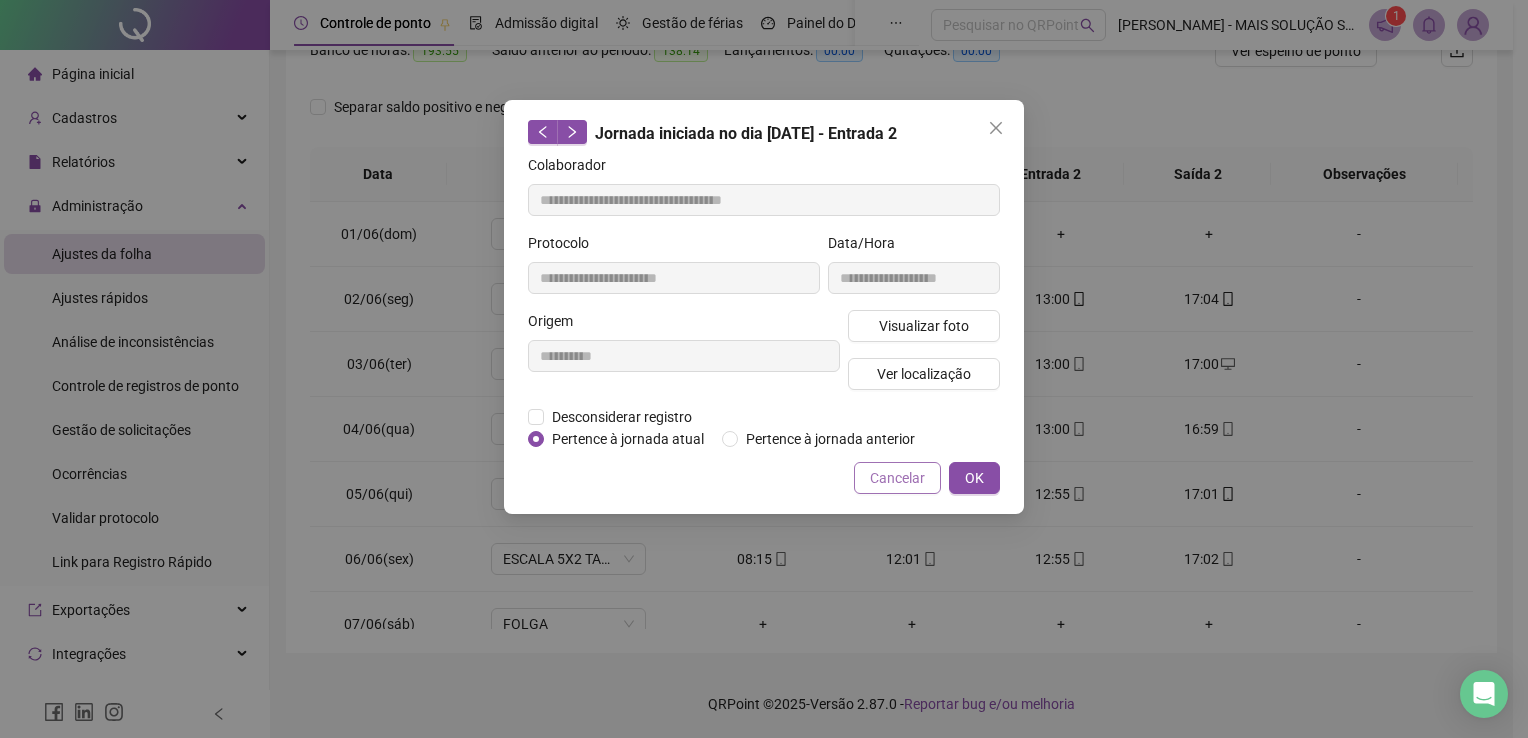 click on "Cancelar" at bounding box center (897, 478) 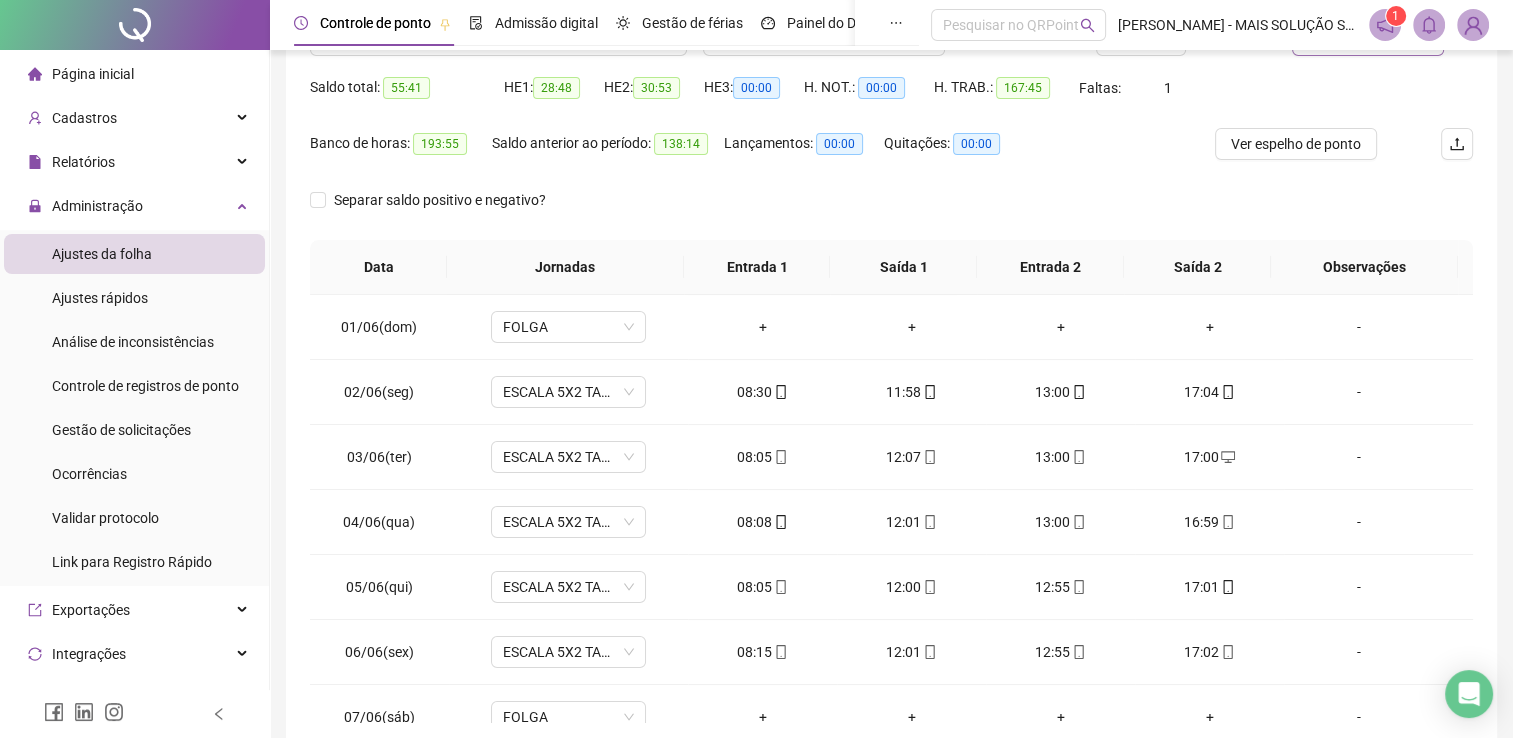 scroll, scrollTop: 0, scrollLeft: 0, axis: both 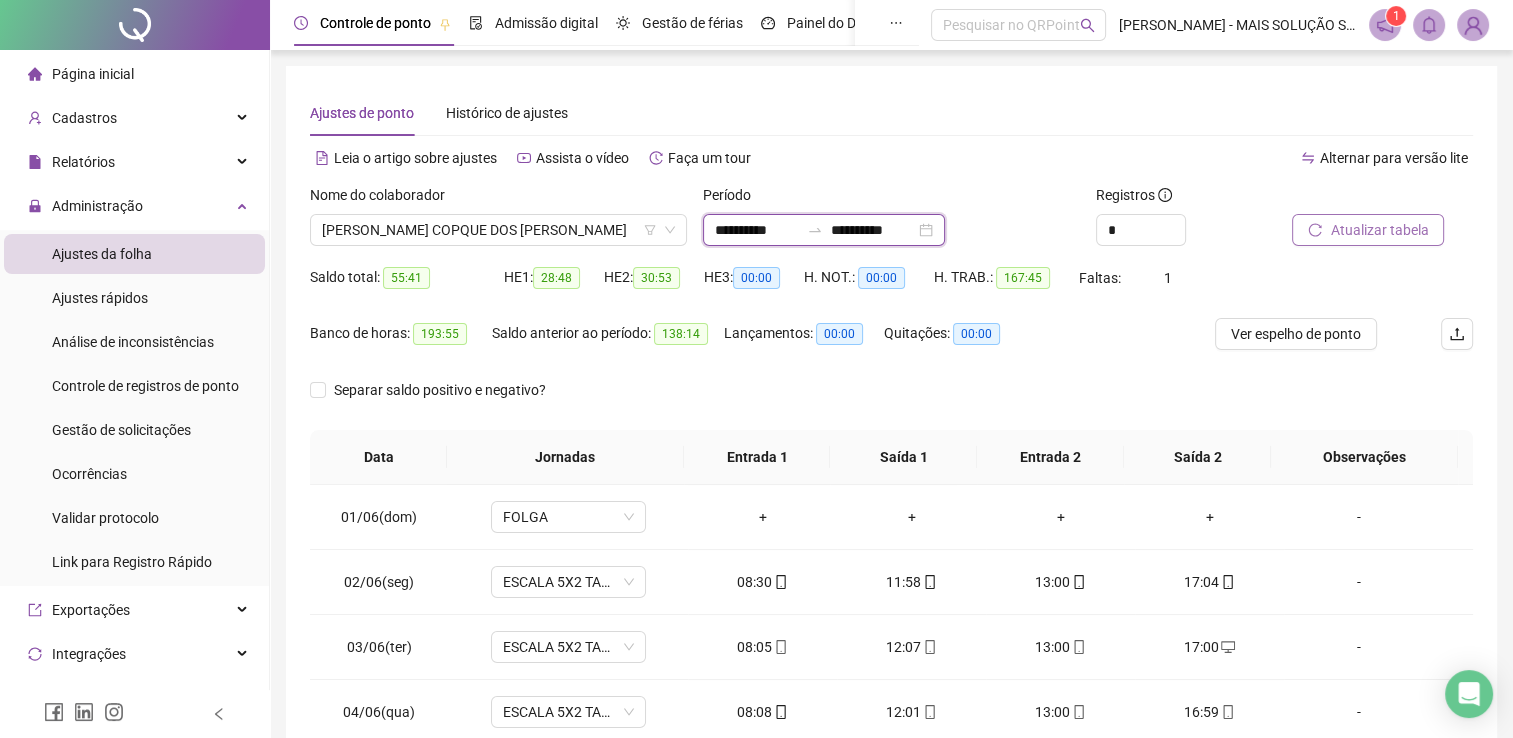 click on "**********" at bounding box center [757, 230] 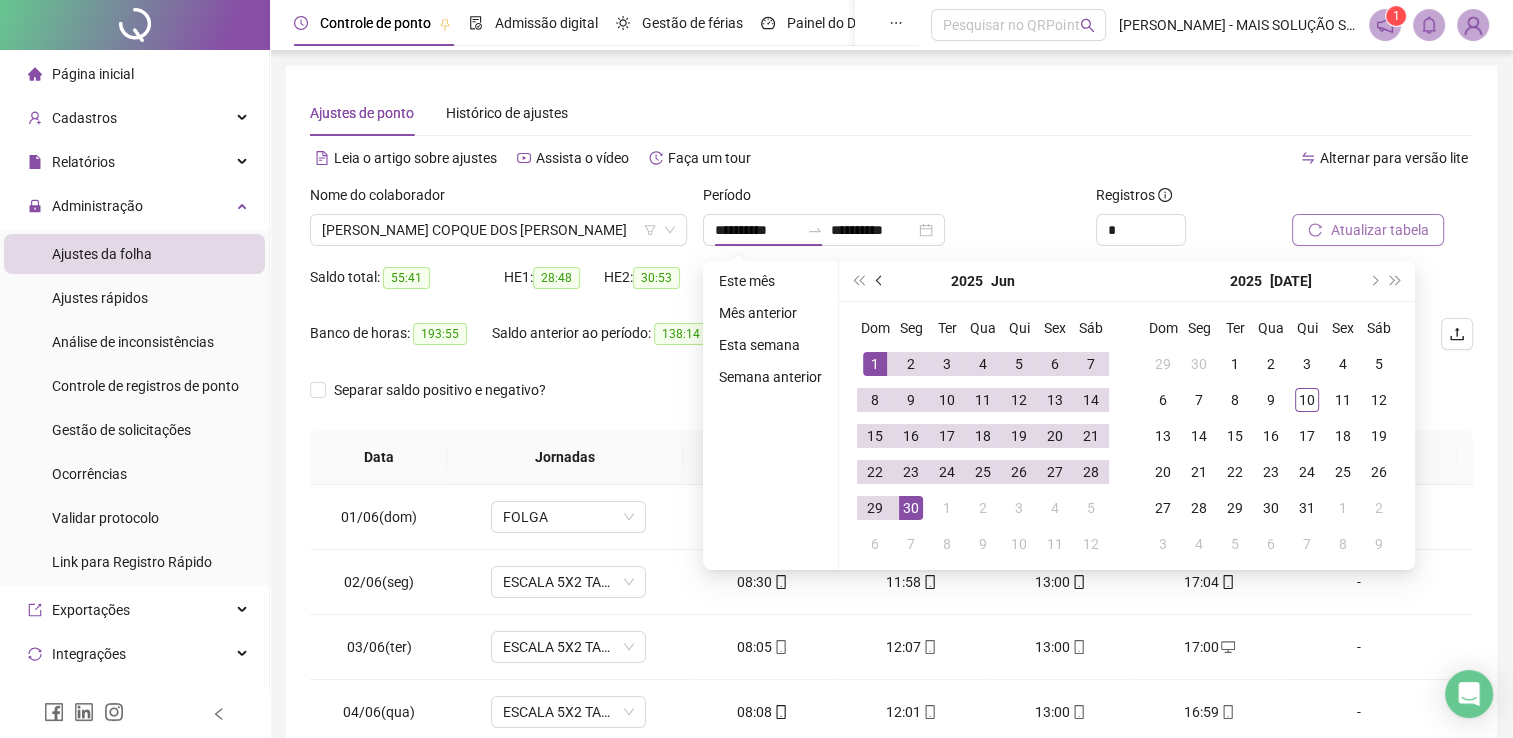 click at bounding box center (880, 281) 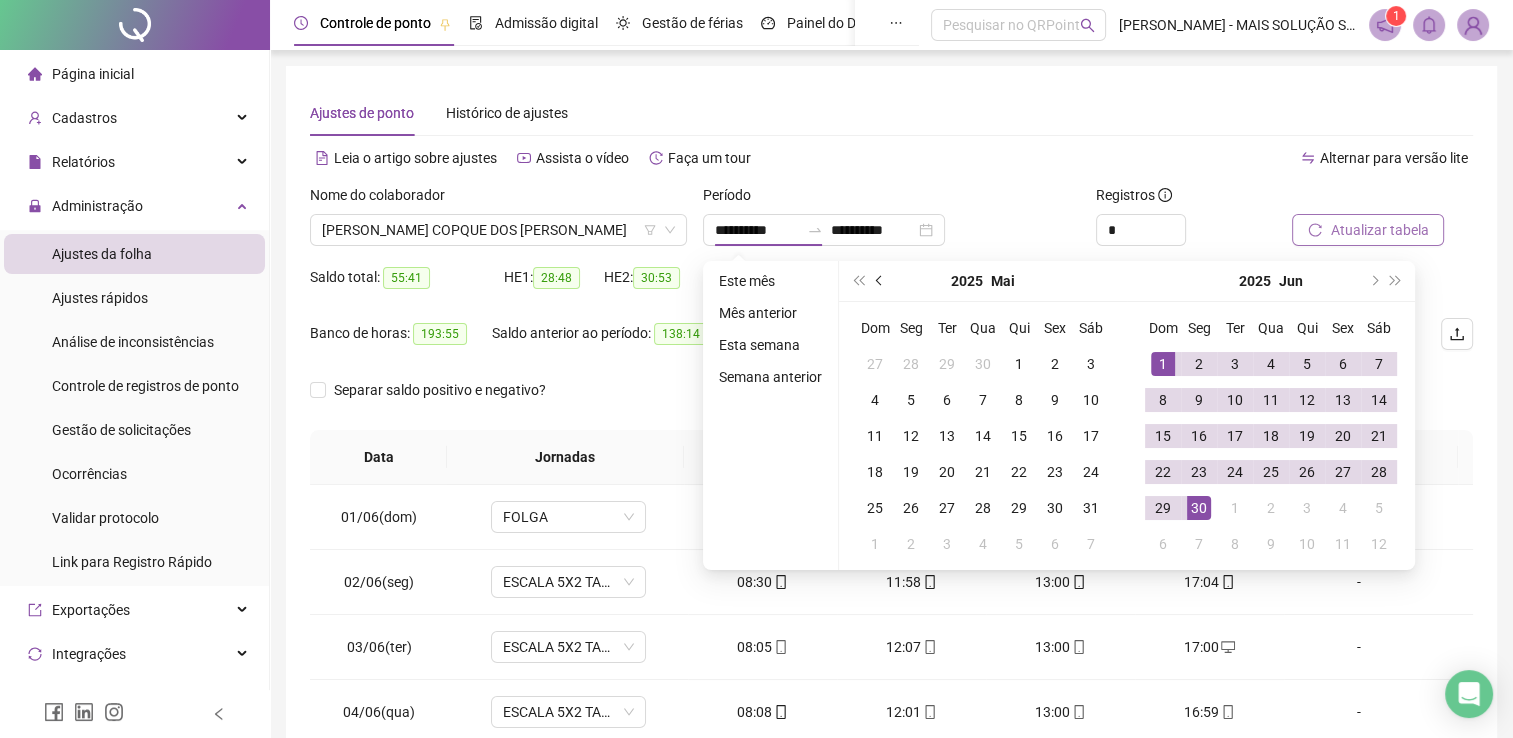 click at bounding box center [880, 281] 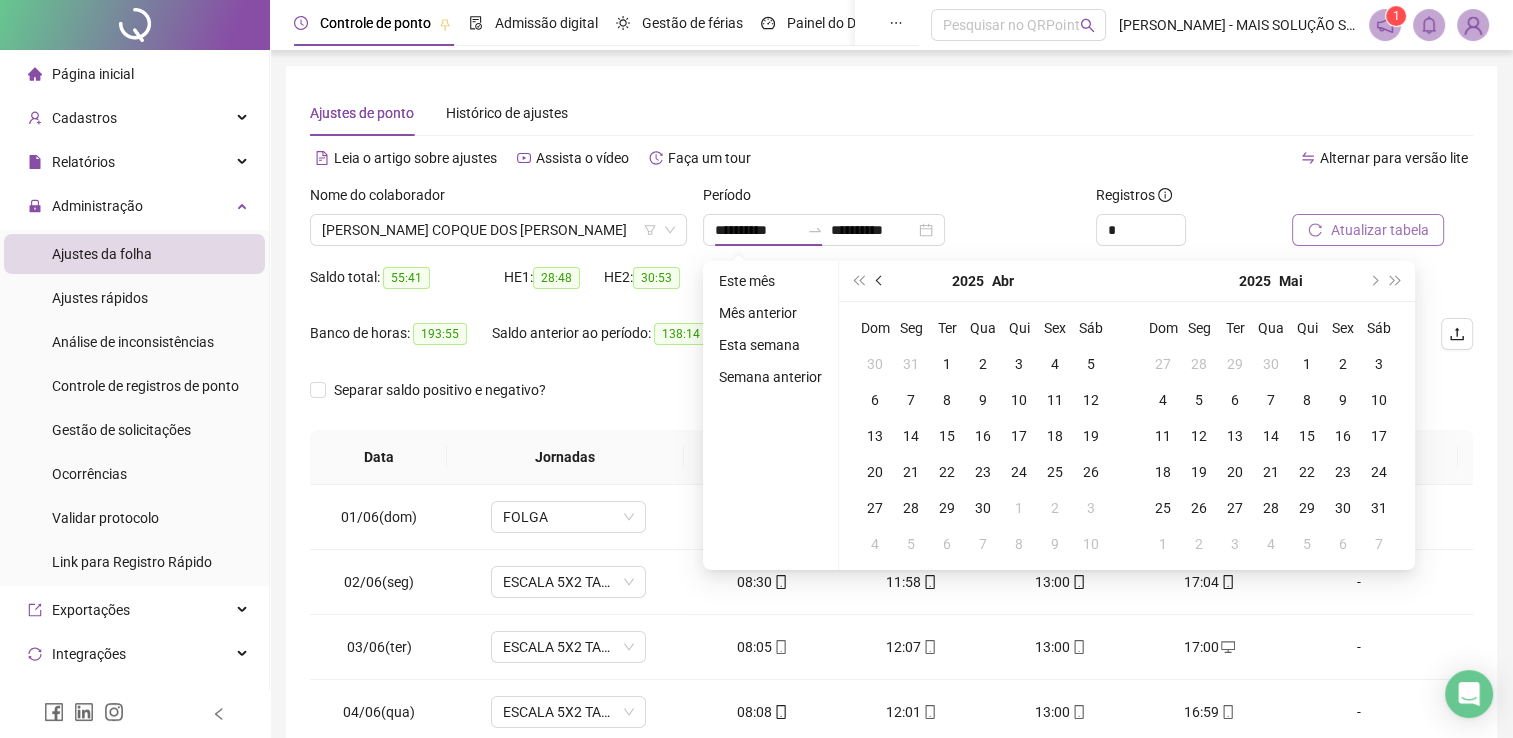 click at bounding box center (880, 281) 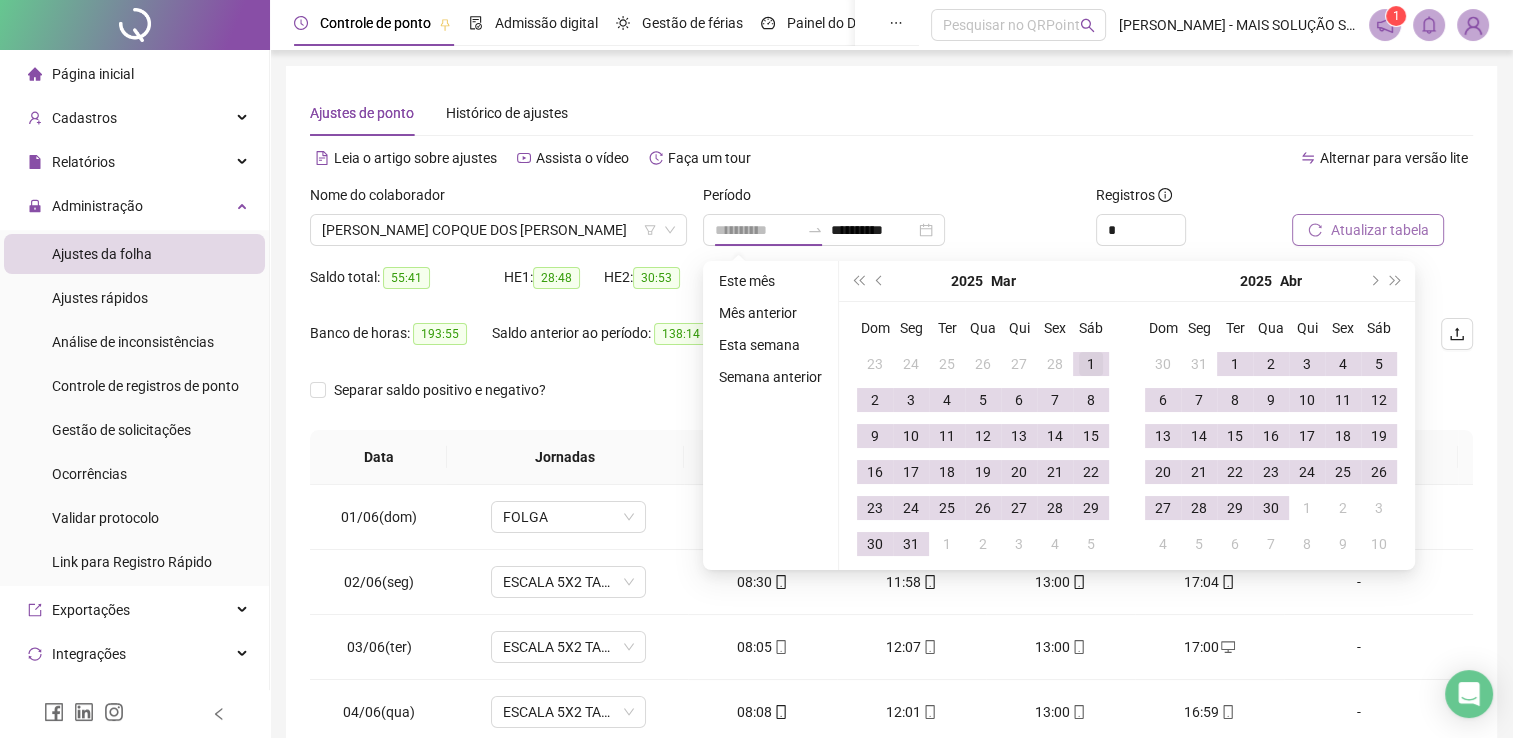 type on "**********" 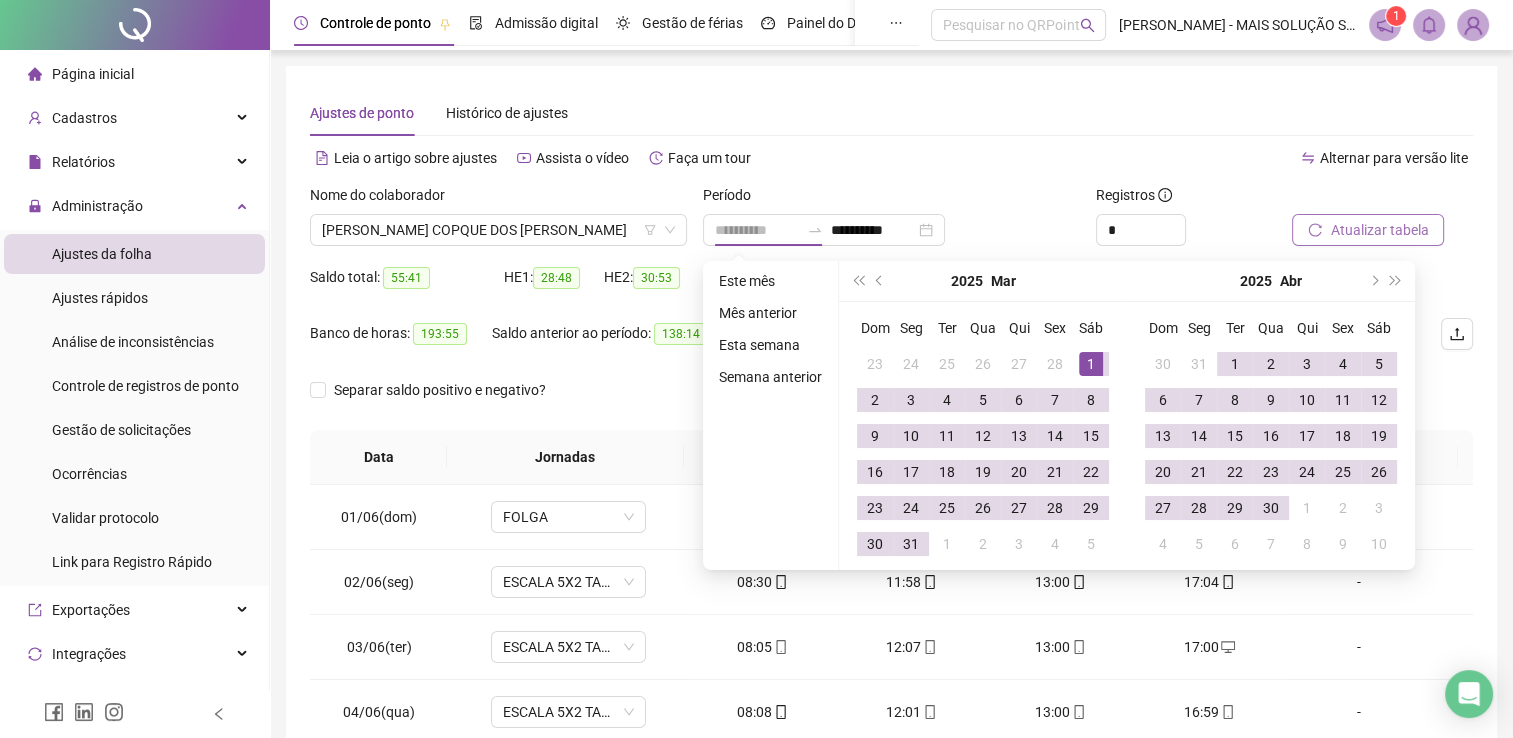 click on "1" at bounding box center (1091, 364) 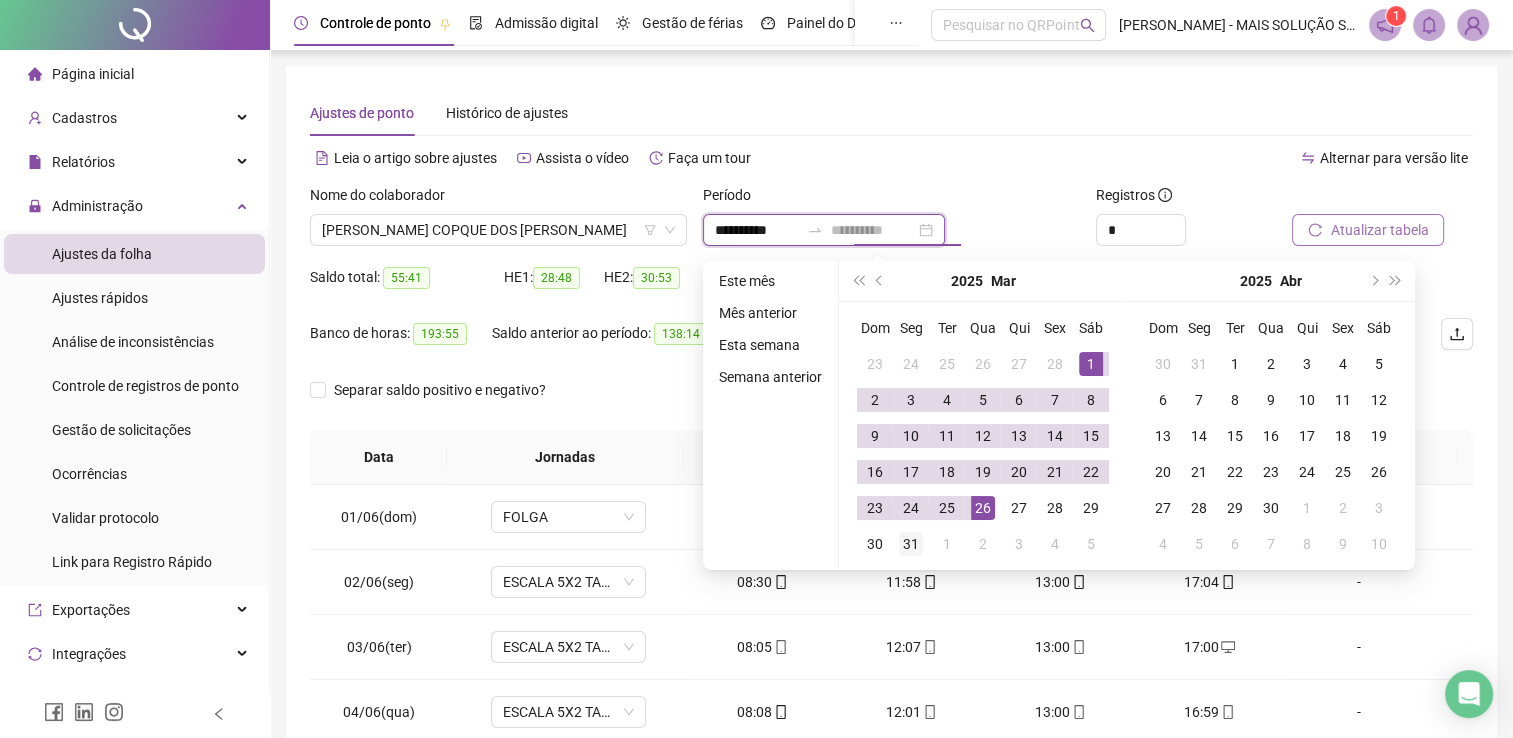 type on "**********" 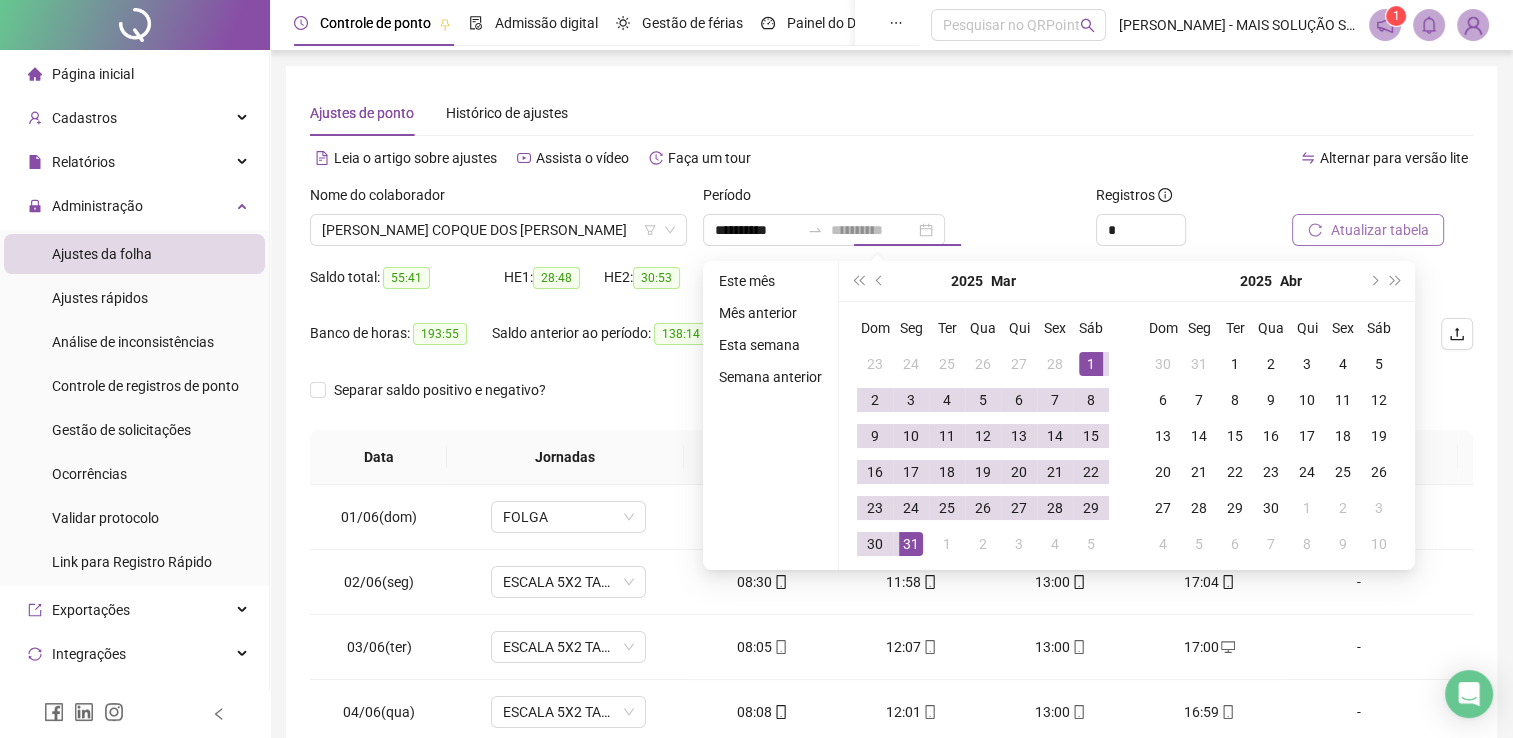 drag, startPoint x: 912, startPoint y: 543, endPoint x: 1271, endPoint y: 286, distance: 441.5088 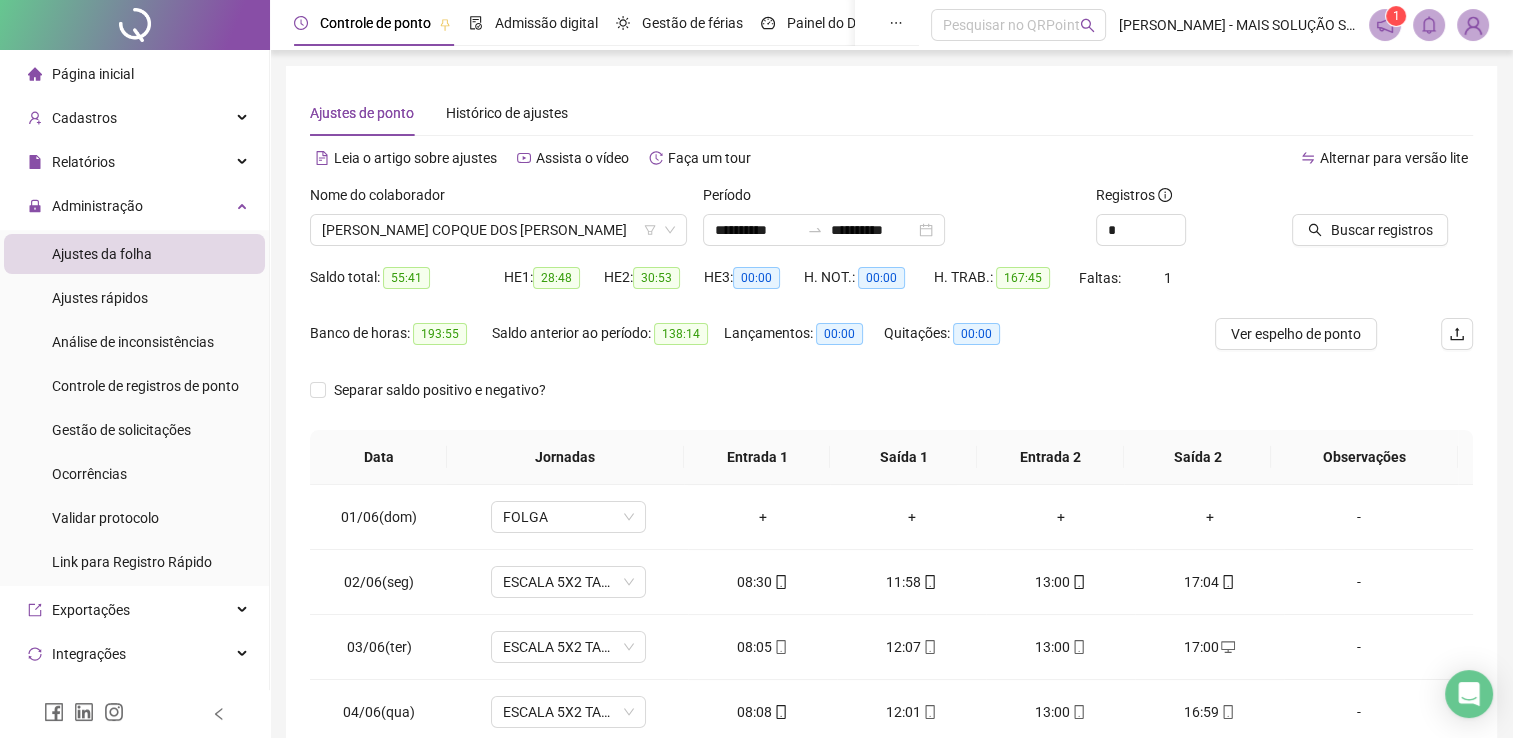 drag, startPoint x: 1323, startPoint y: 238, endPoint x: 1280, endPoint y: 246, distance: 43.737854 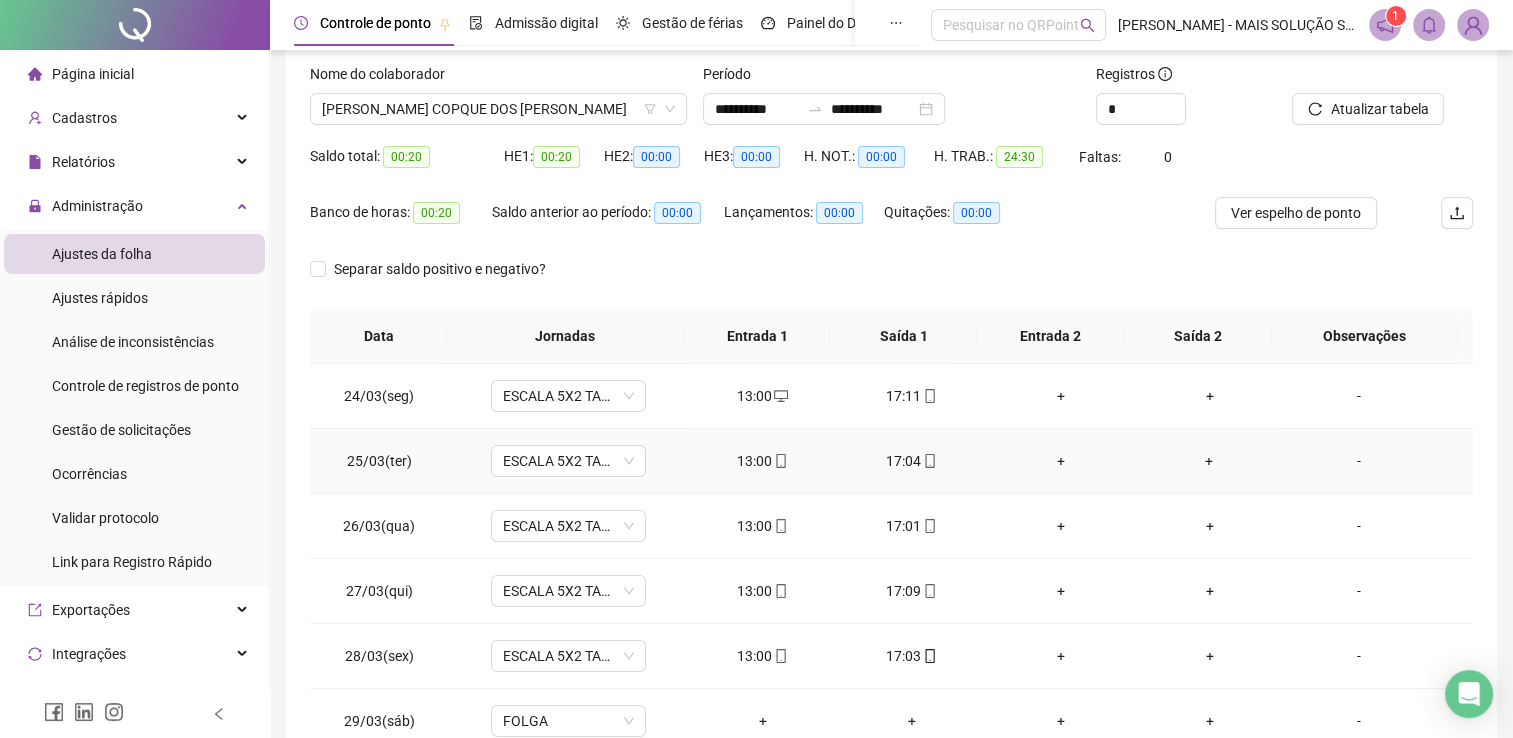 scroll, scrollTop: 283, scrollLeft: 0, axis: vertical 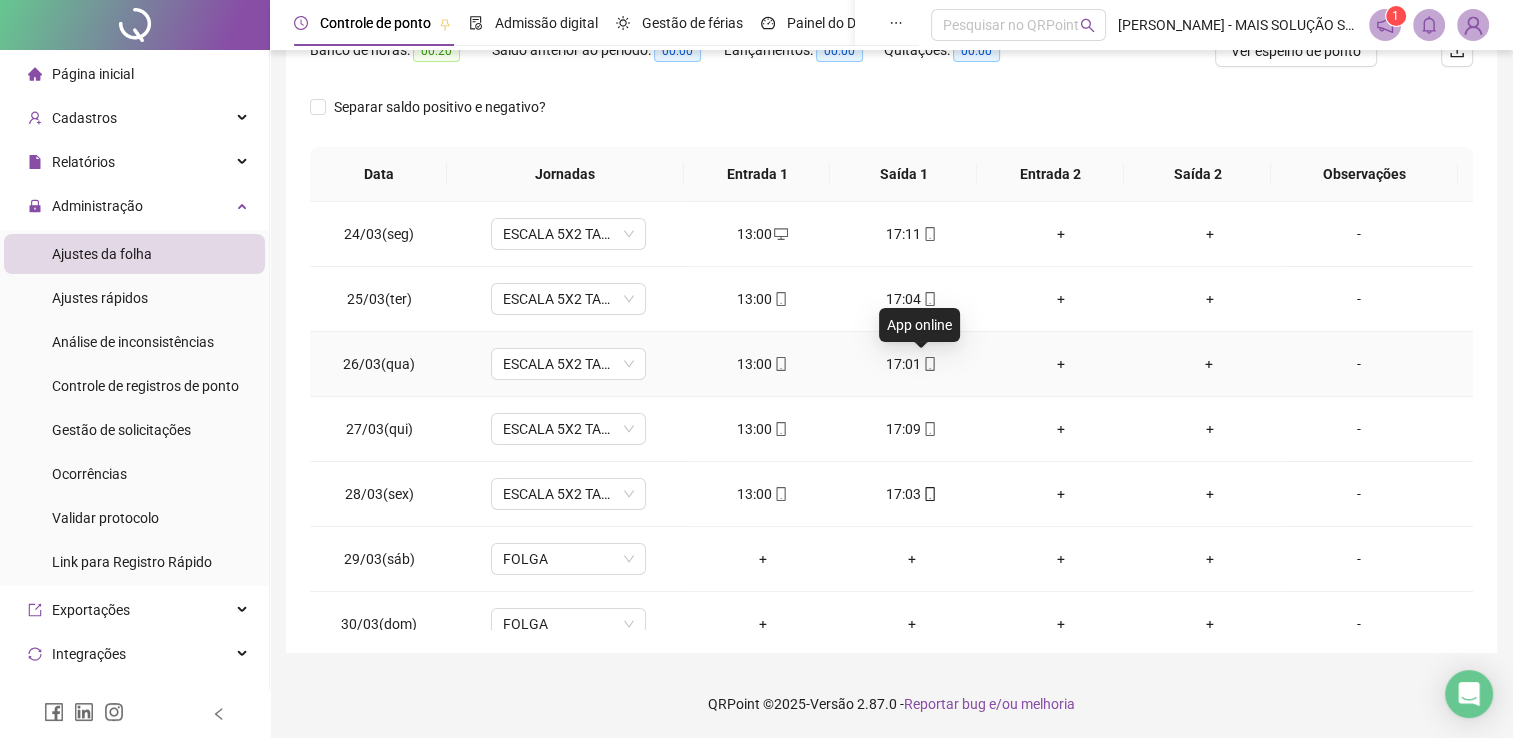 click 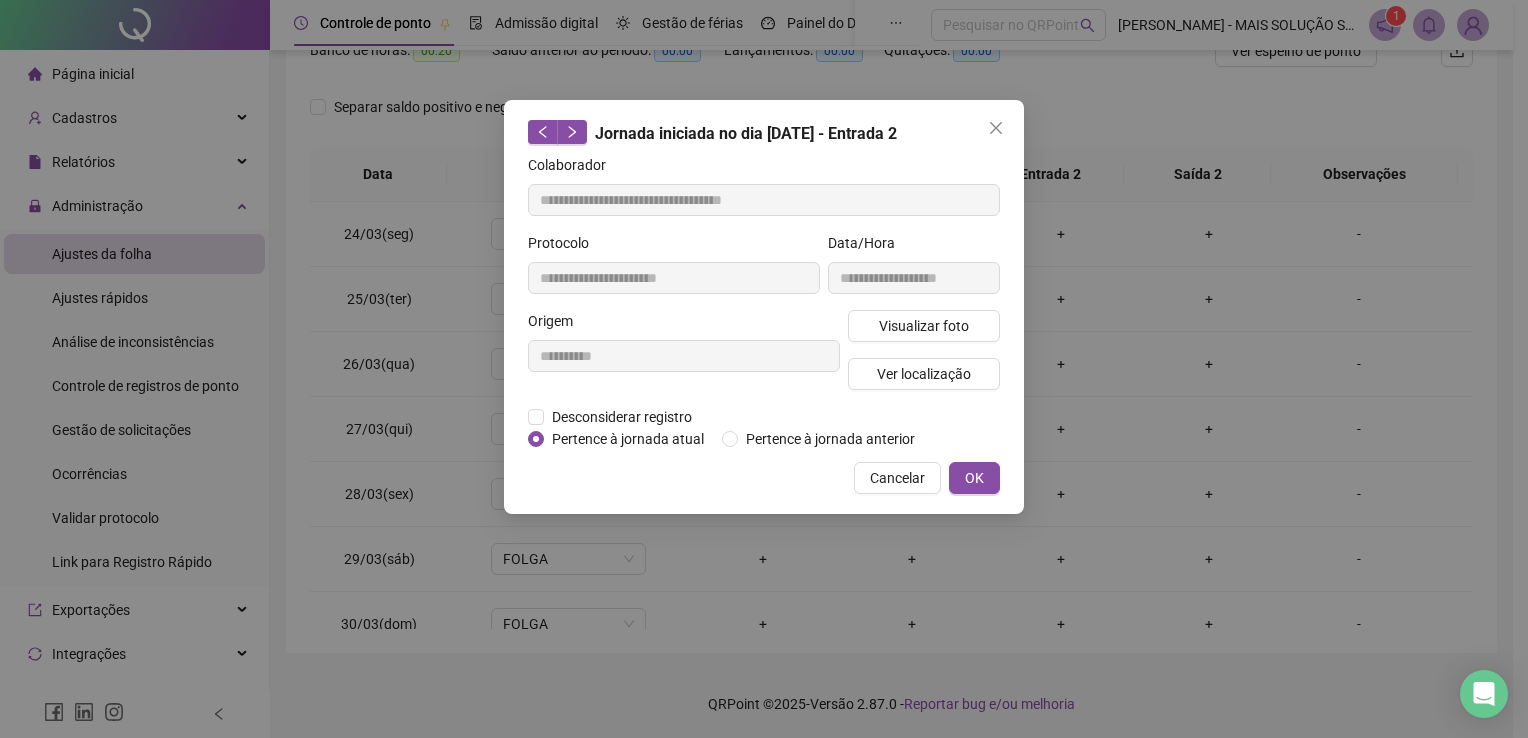 type on "**********" 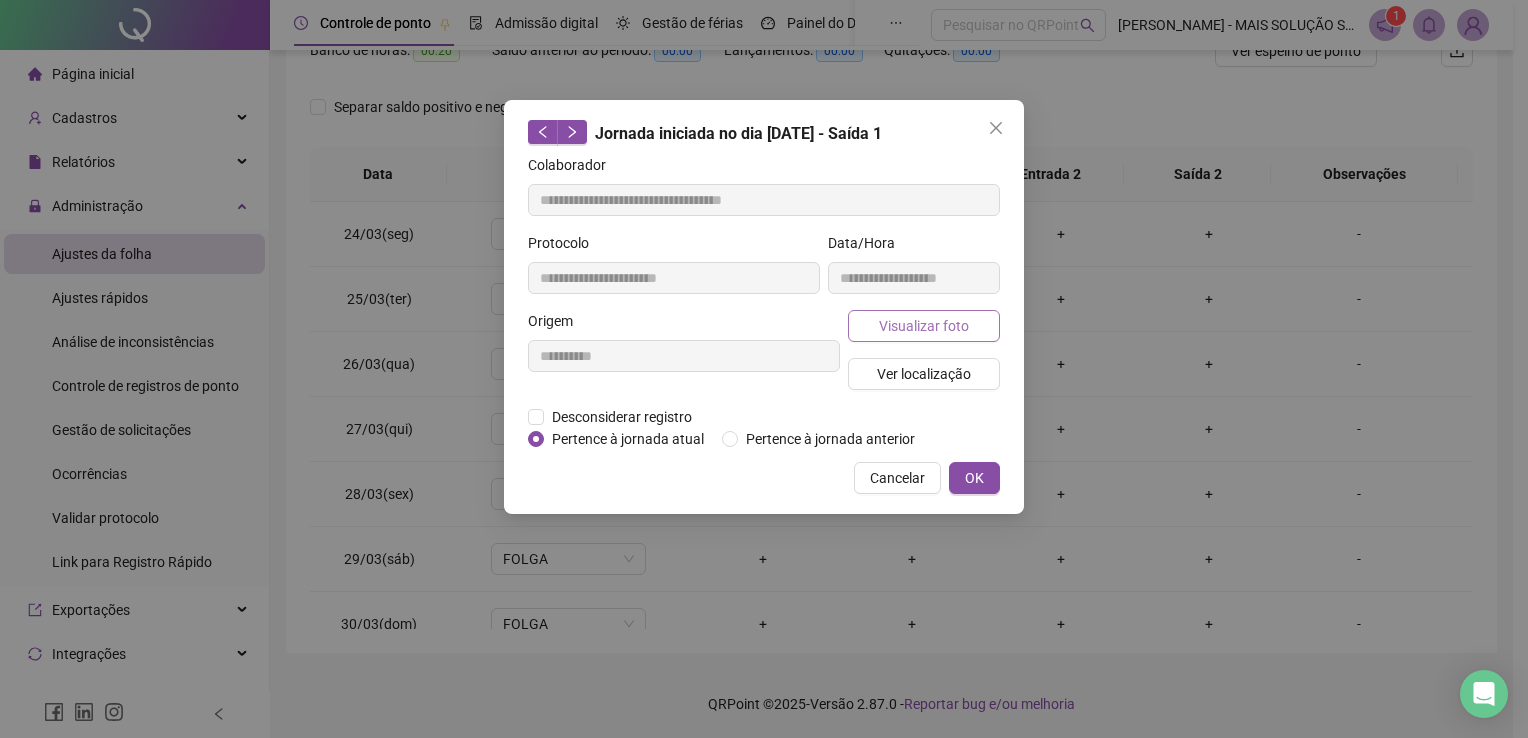 click on "Visualizar foto" at bounding box center [924, 326] 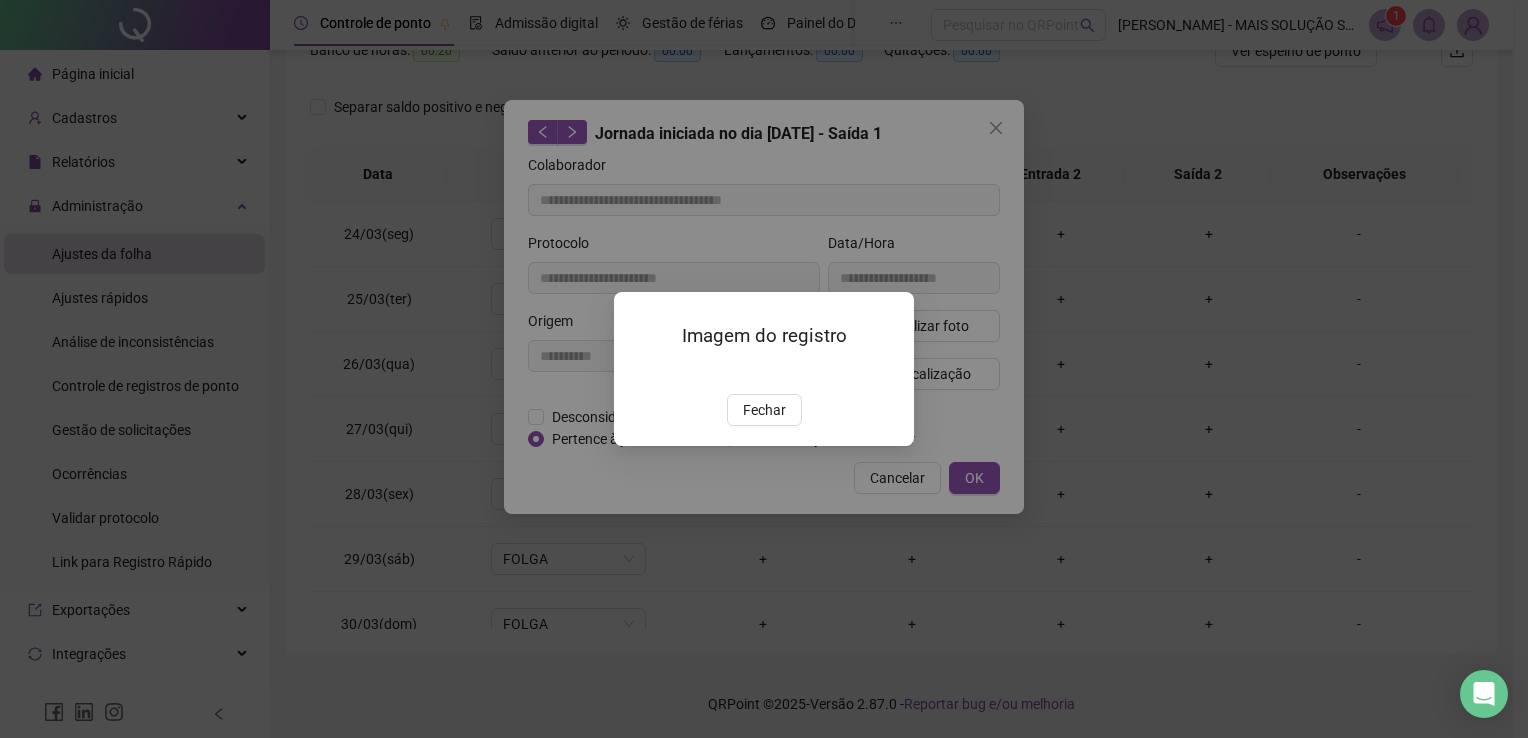 click at bounding box center [638, 372] 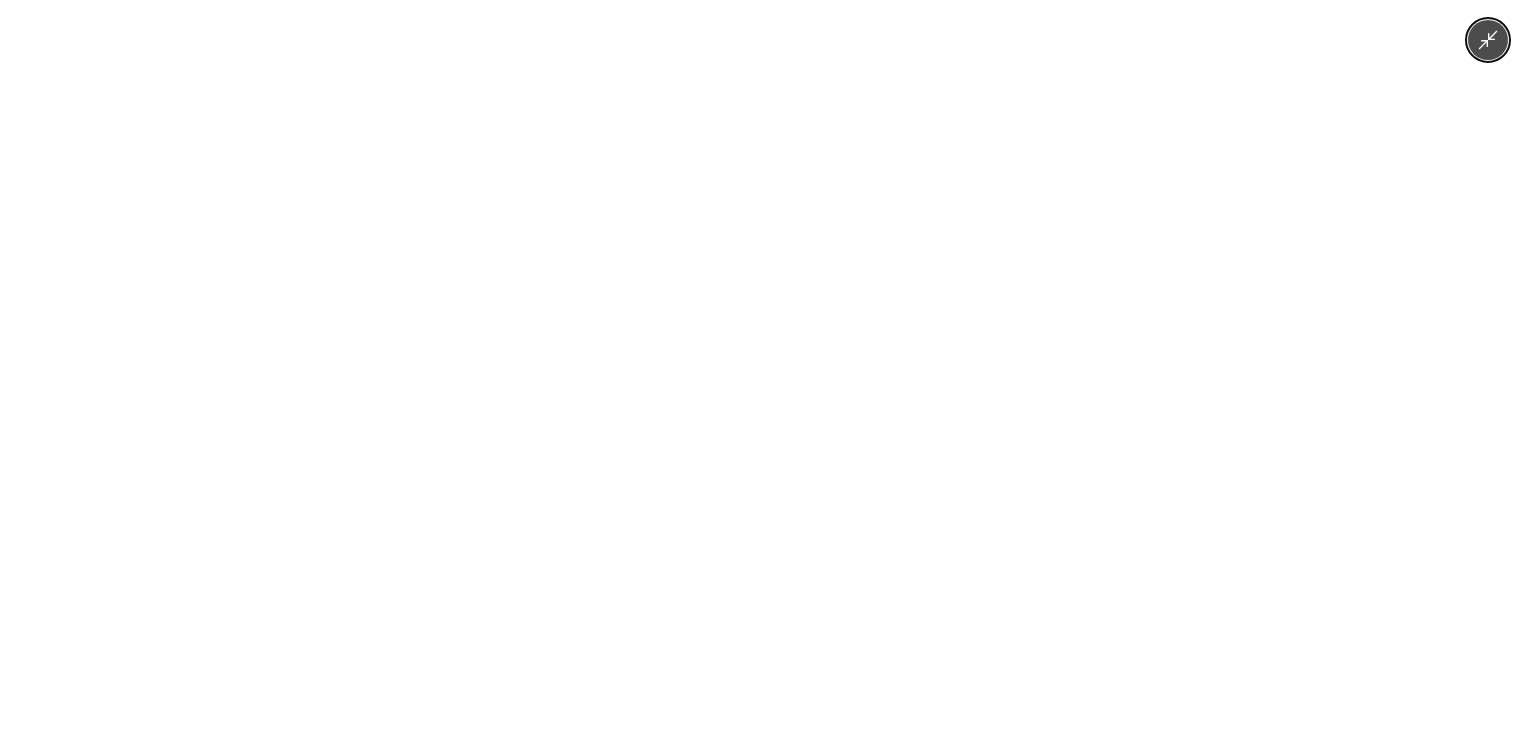 click at bounding box center (763, 369) 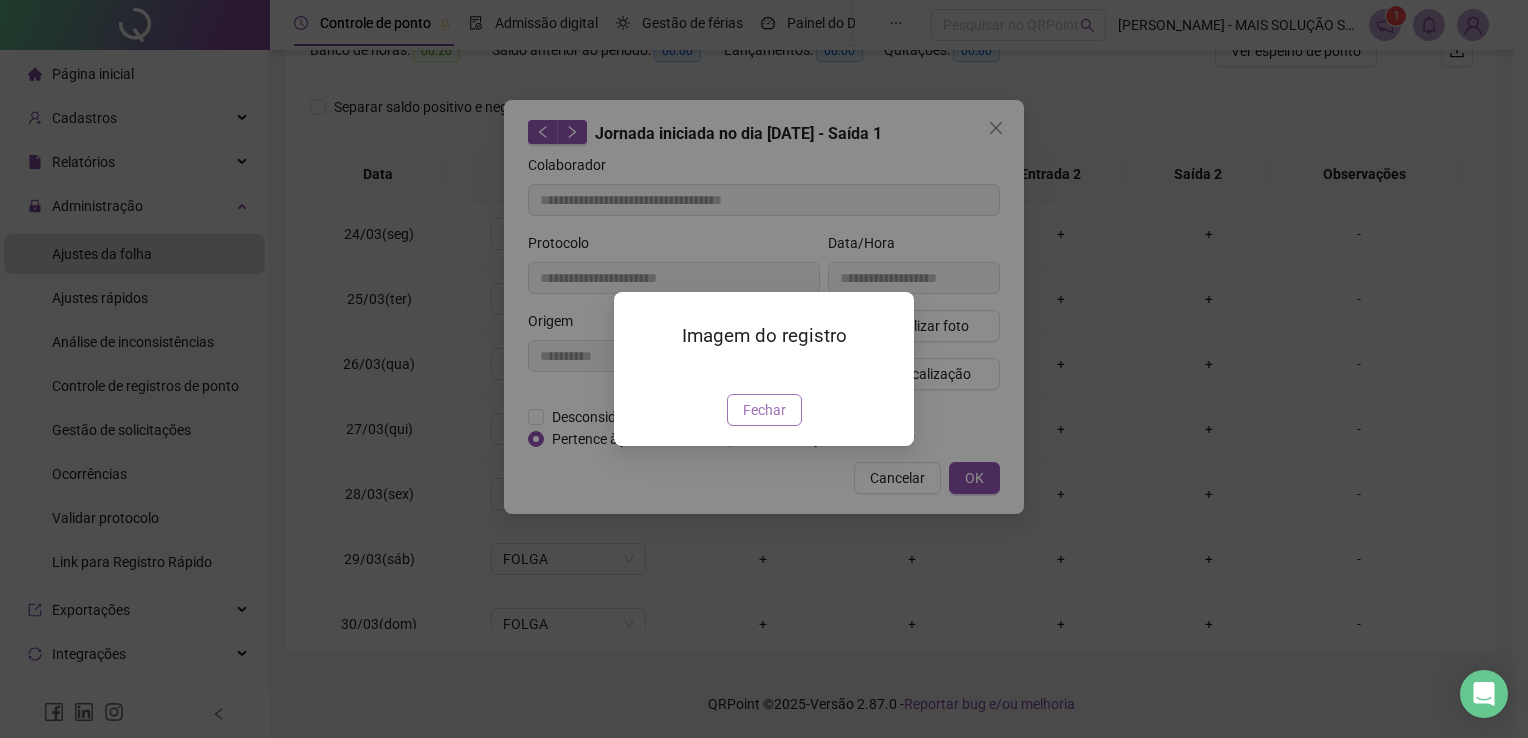 click on "Fechar" at bounding box center (764, 410) 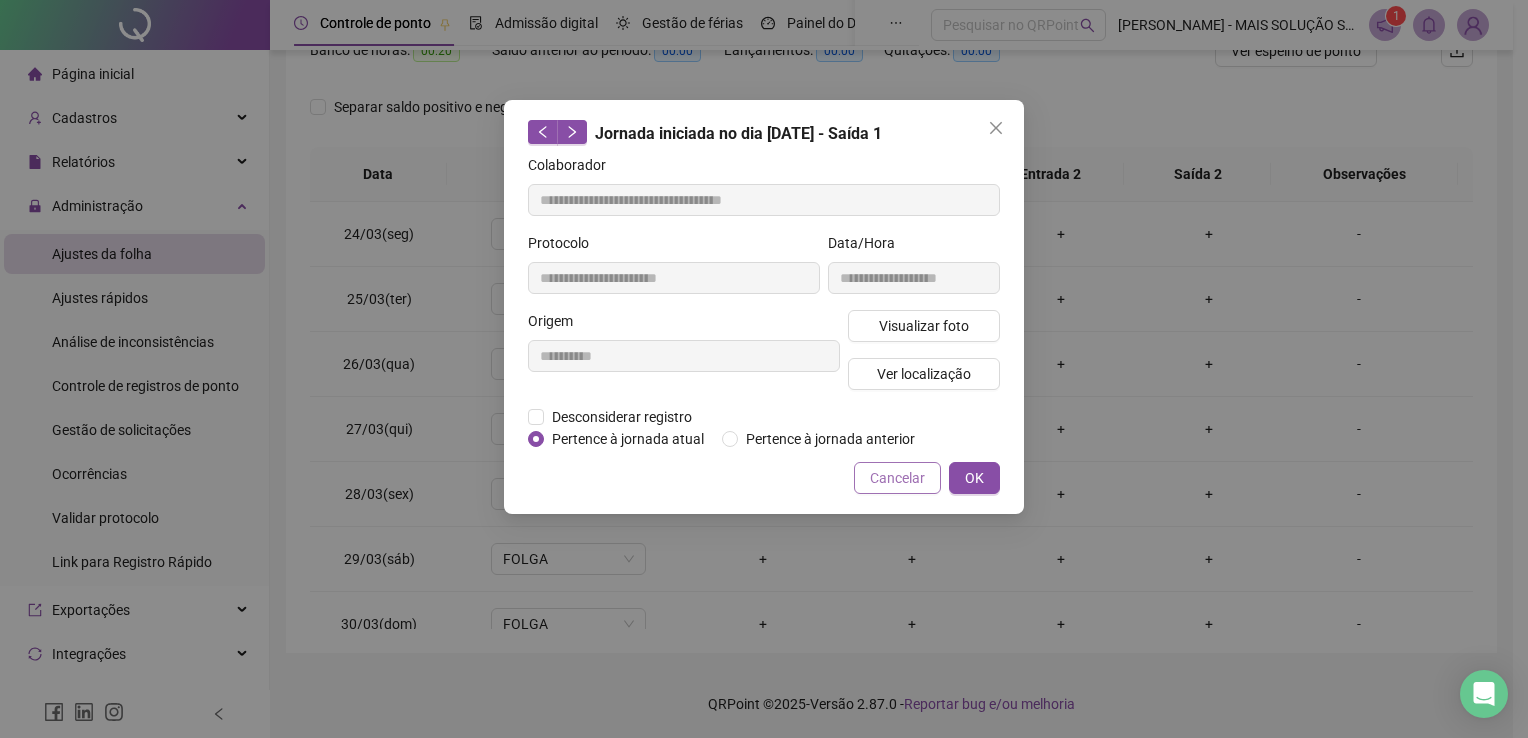 click on "Cancelar" at bounding box center [897, 478] 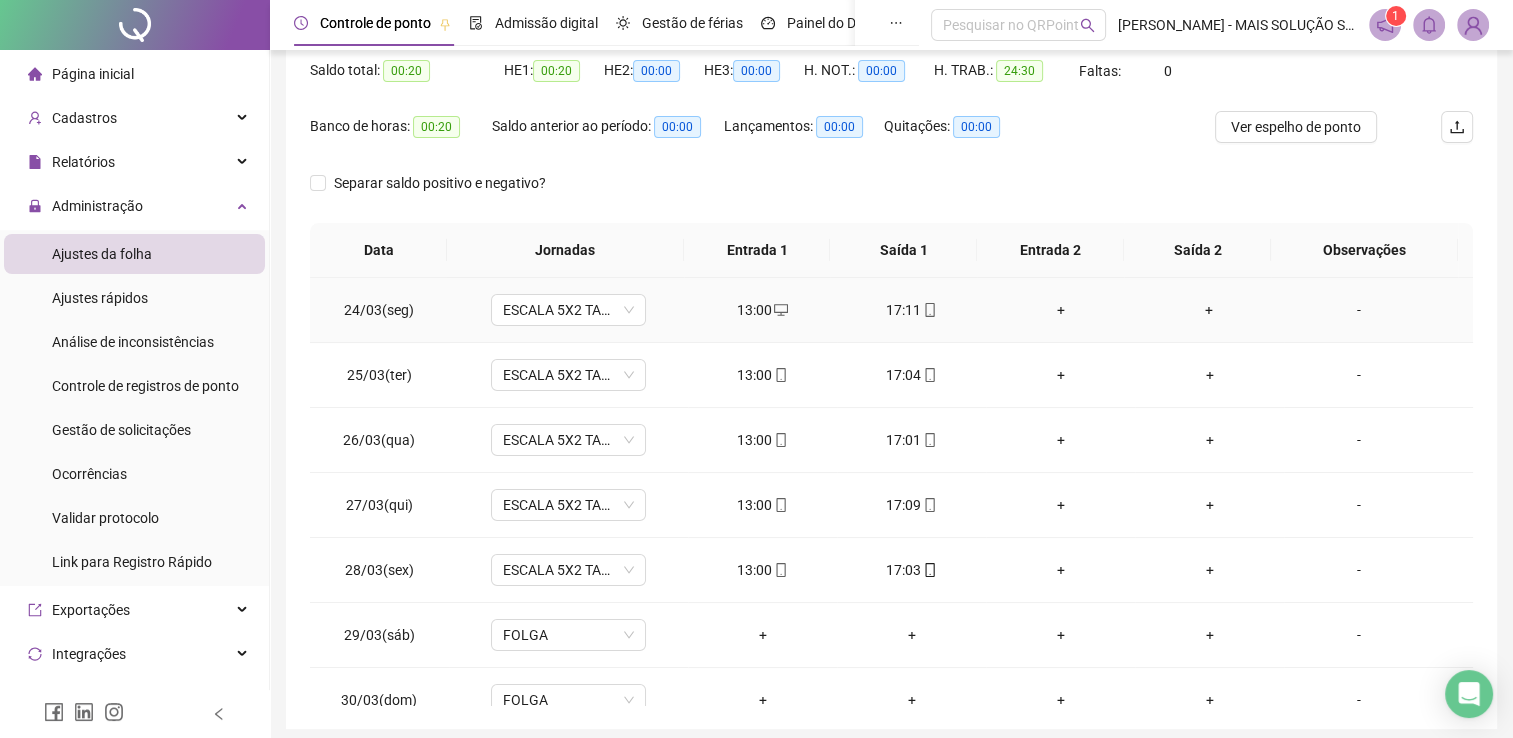 scroll, scrollTop: 283, scrollLeft: 0, axis: vertical 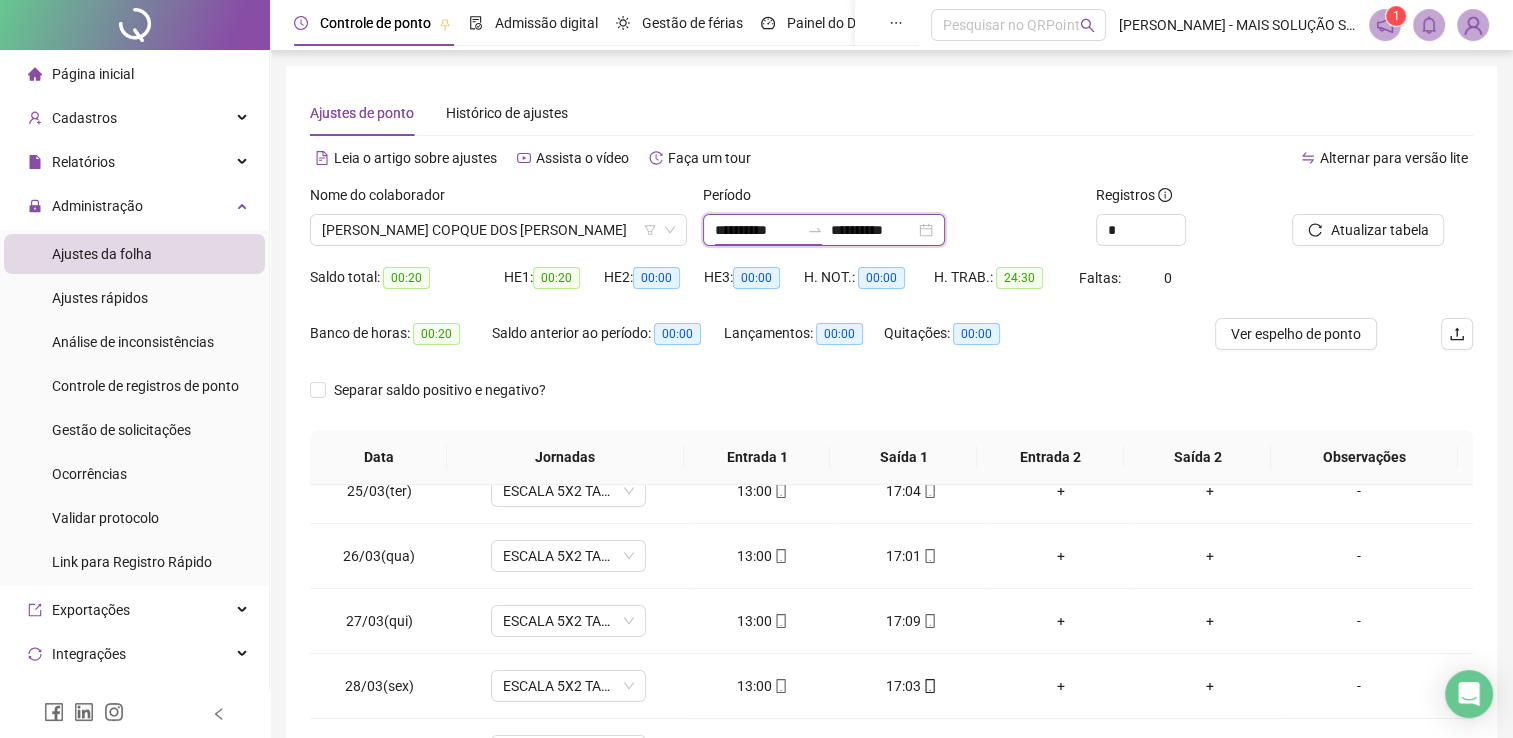 click on "**********" at bounding box center [757, 230] 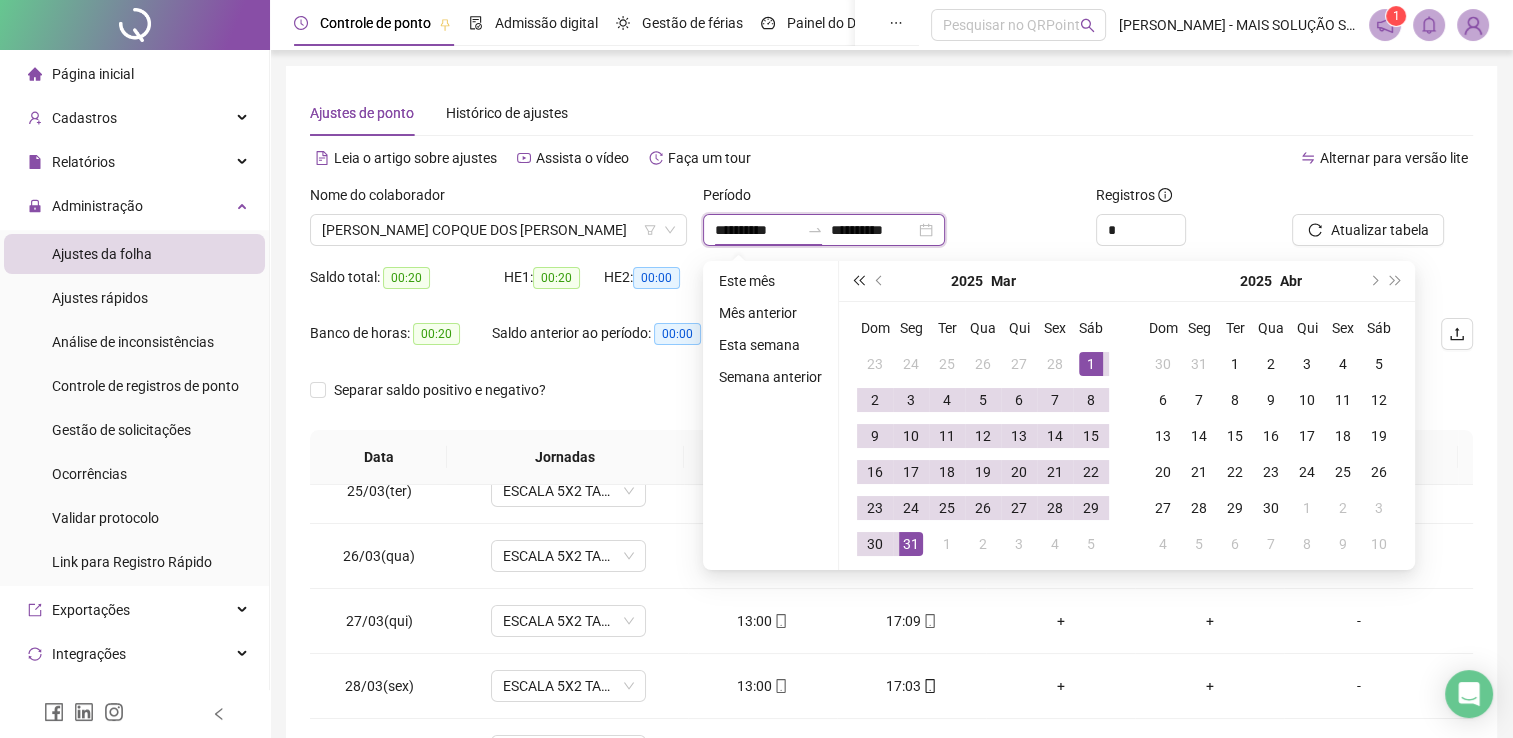 type on "**********" 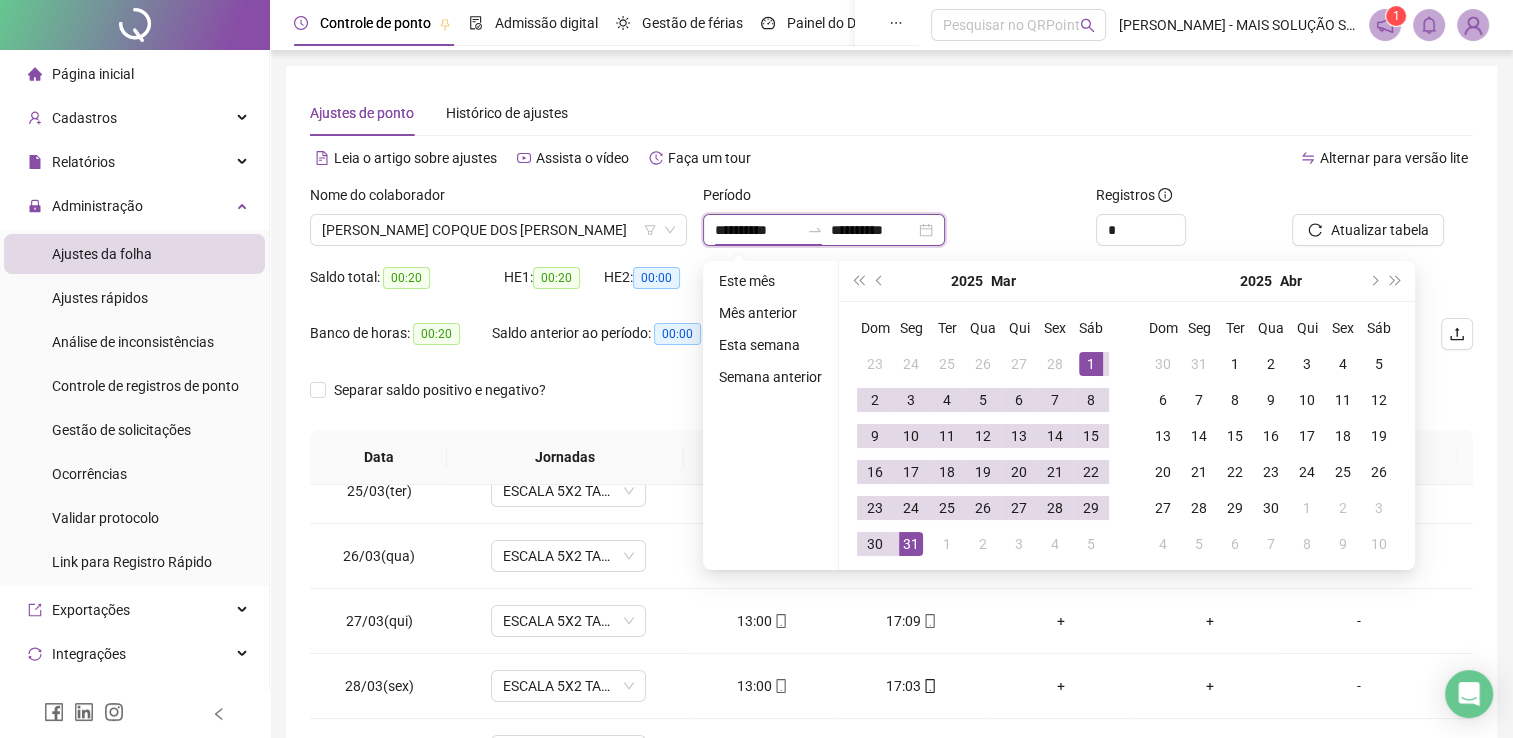type on "**********" 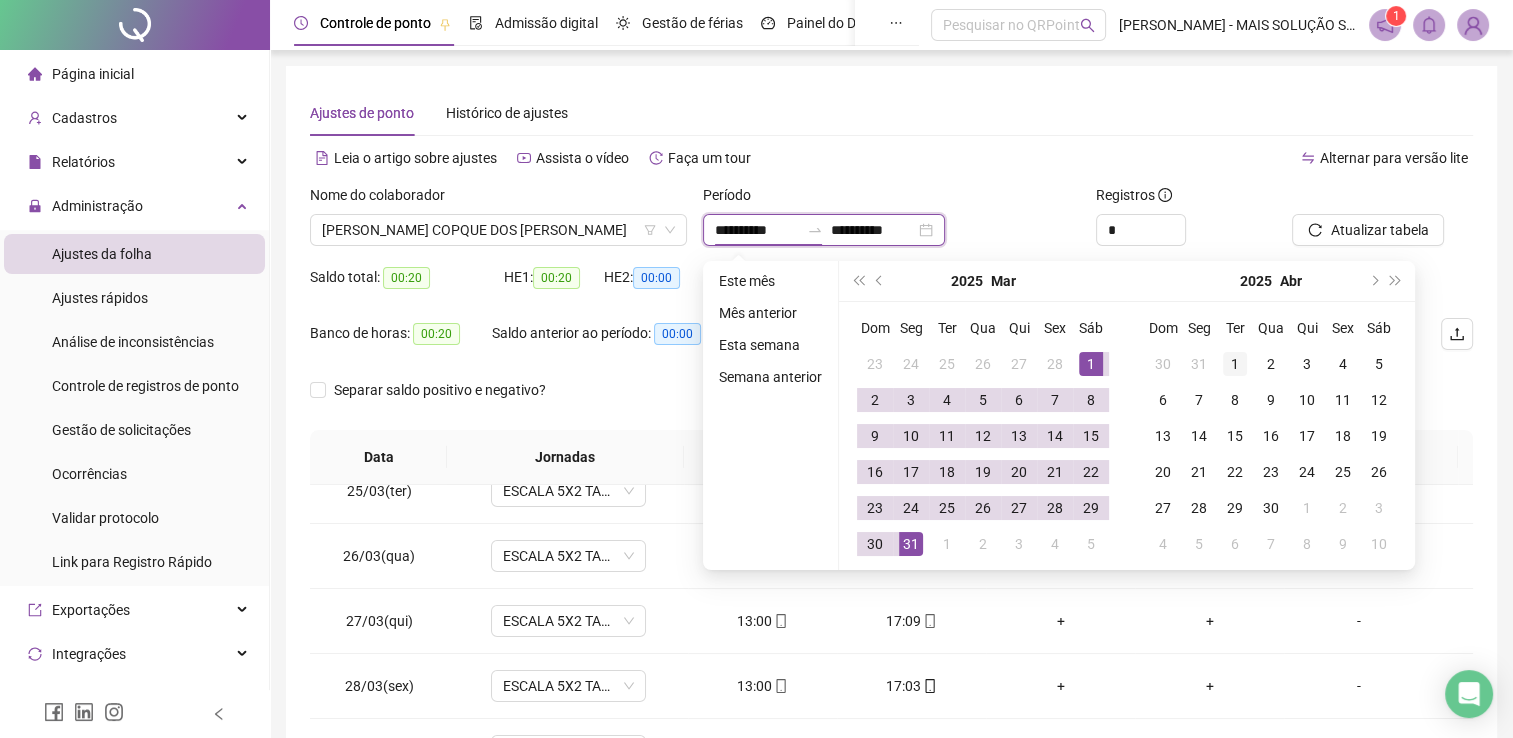 type on "**********" 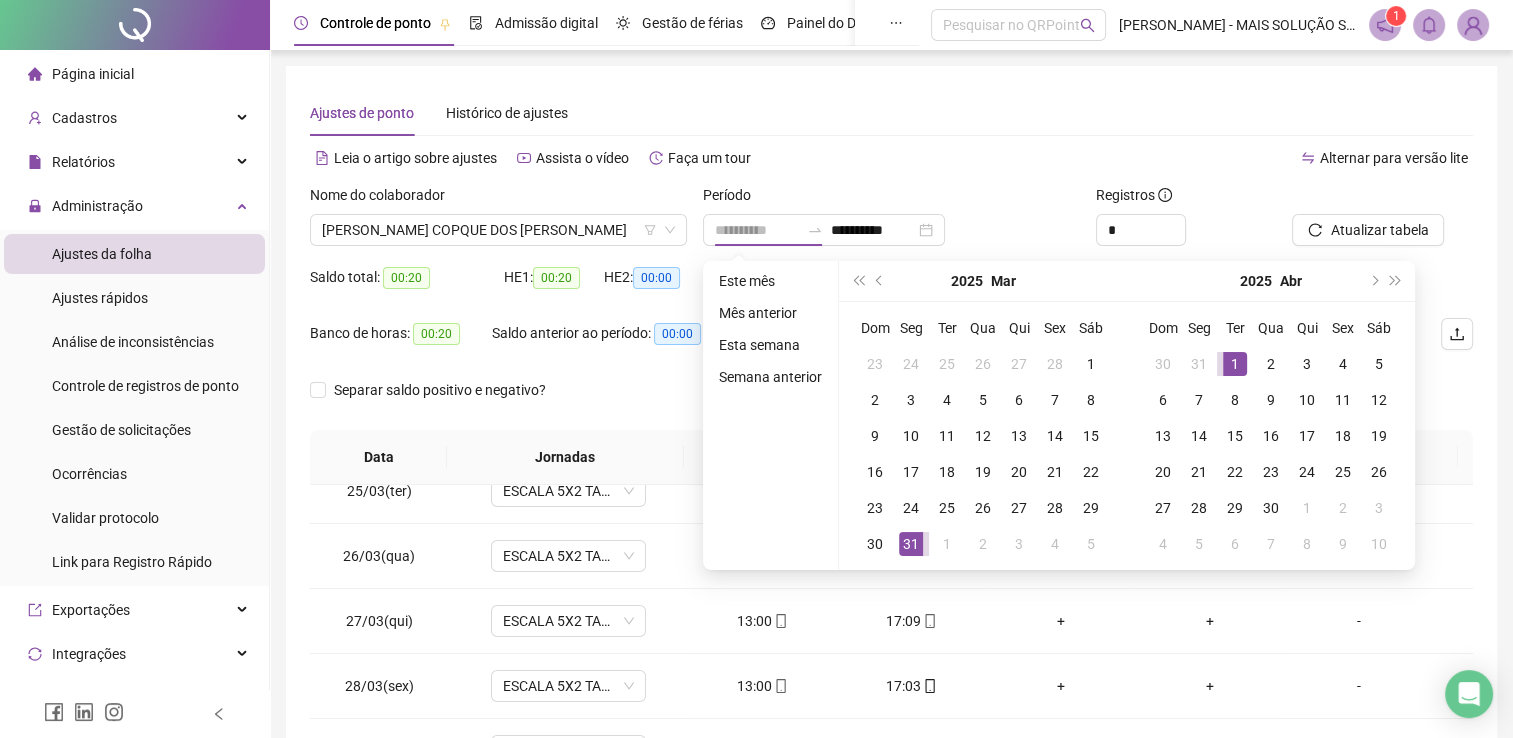 click on "1" at bounding box center [1235, 364] 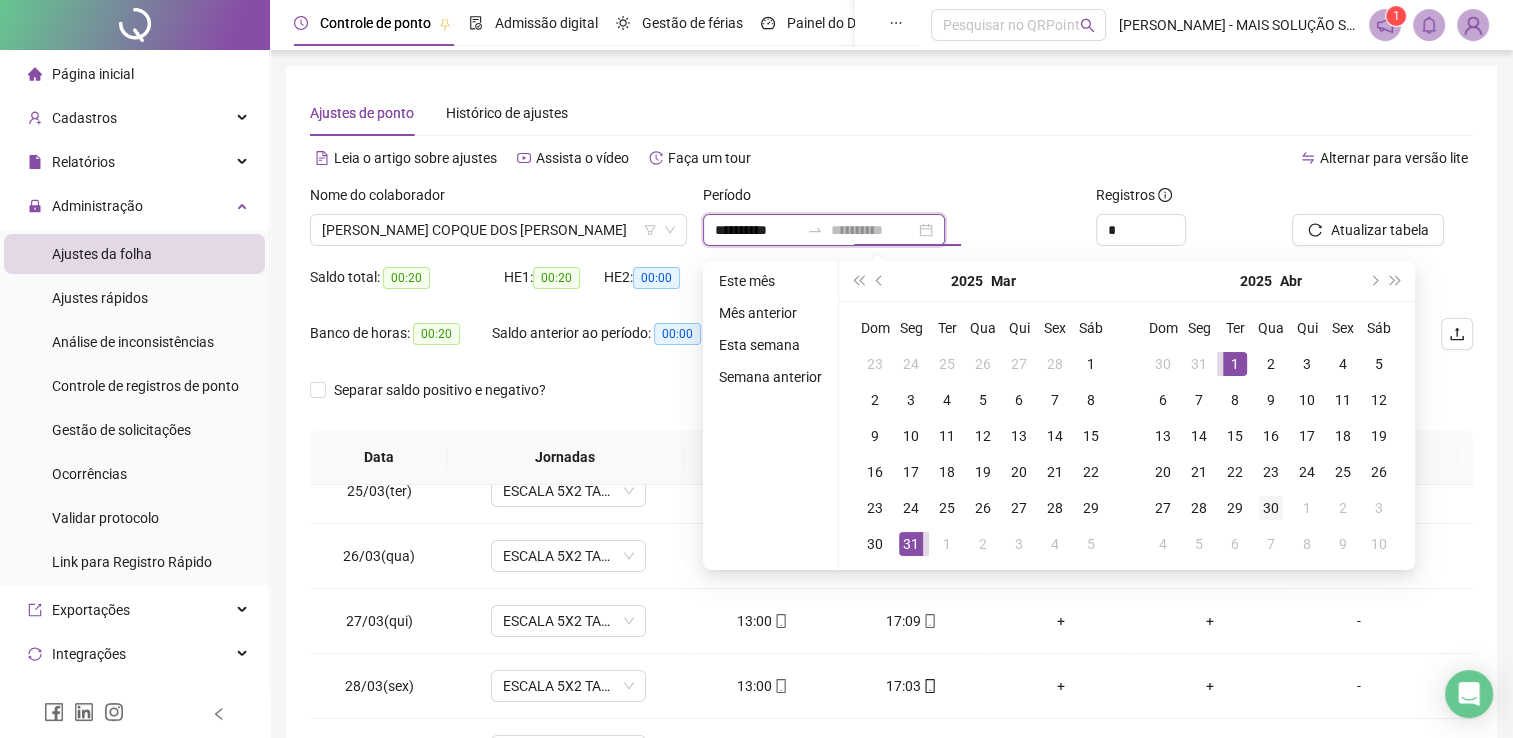type on "**********" 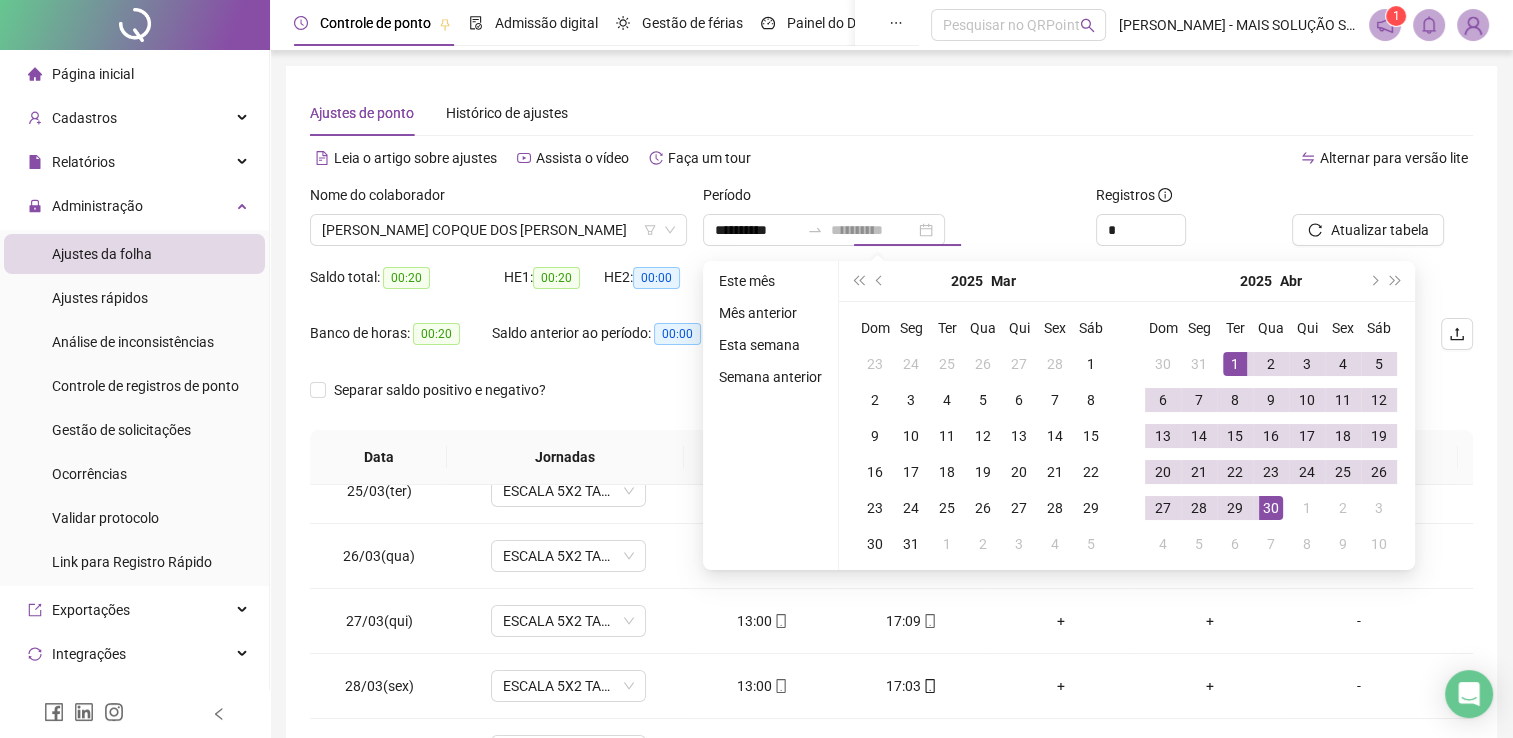 click on "30" at bounding box center [1271, 508] 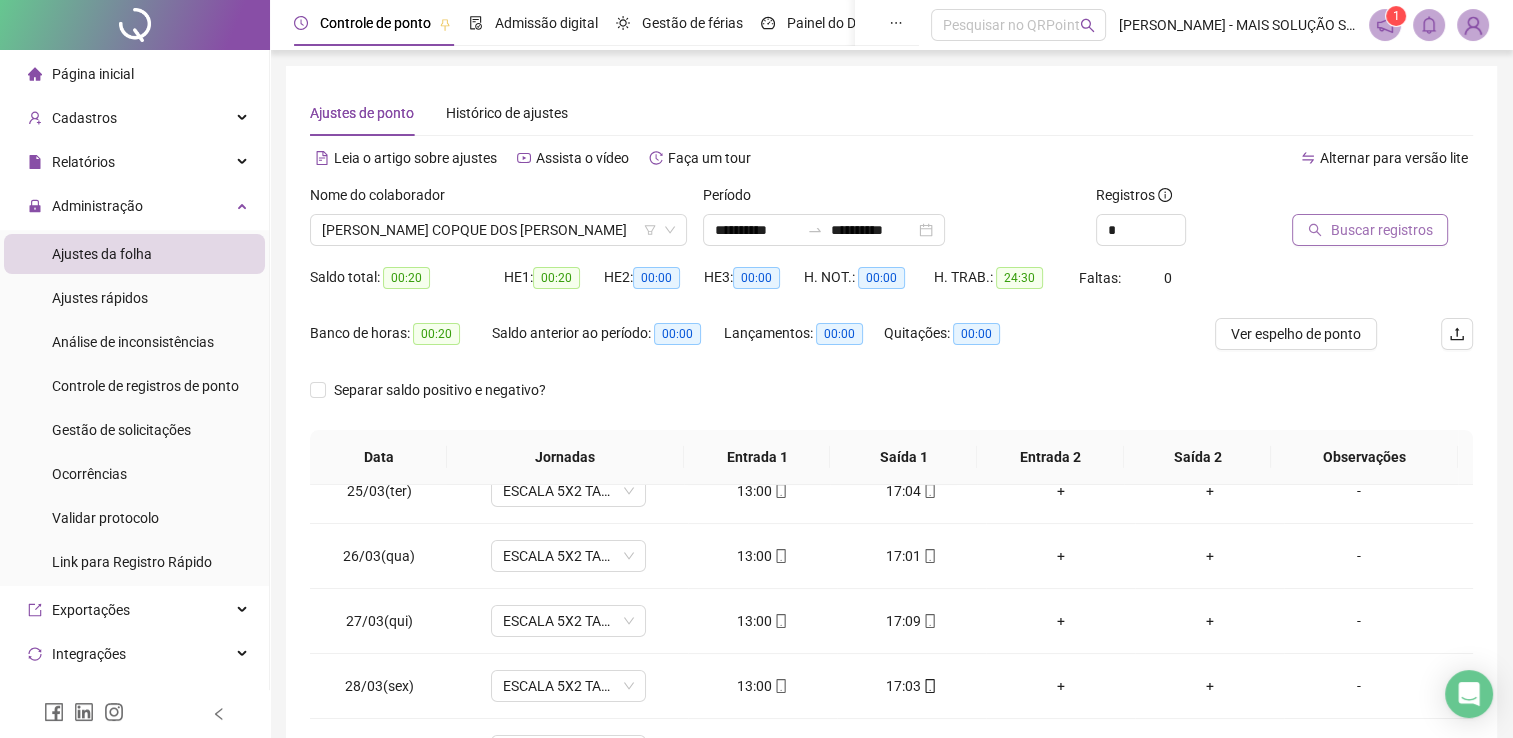 click on "Buscar registros" at bounding box center [1381, 230] 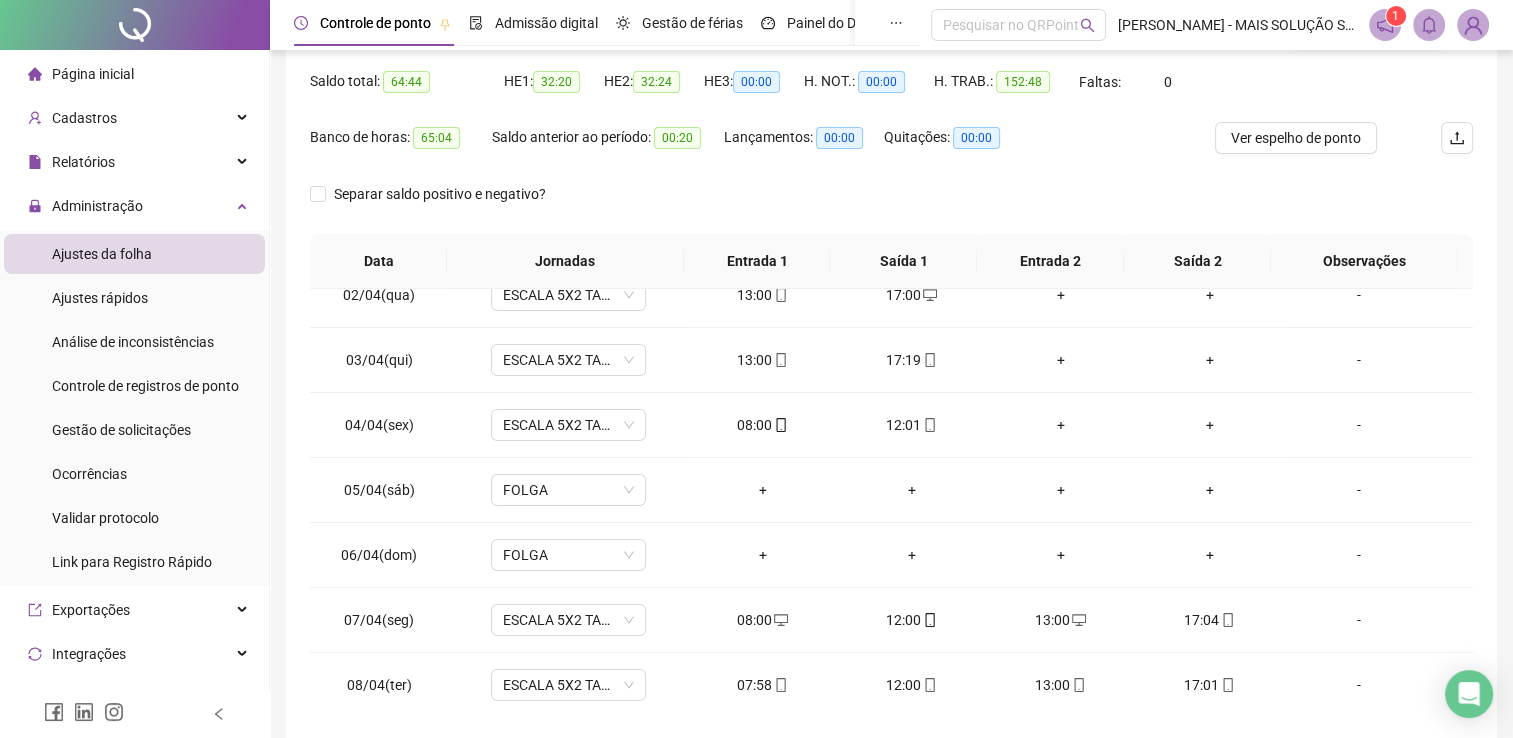 scroll, scrollTop: 283, scrollLeft: 0, axis: vertical 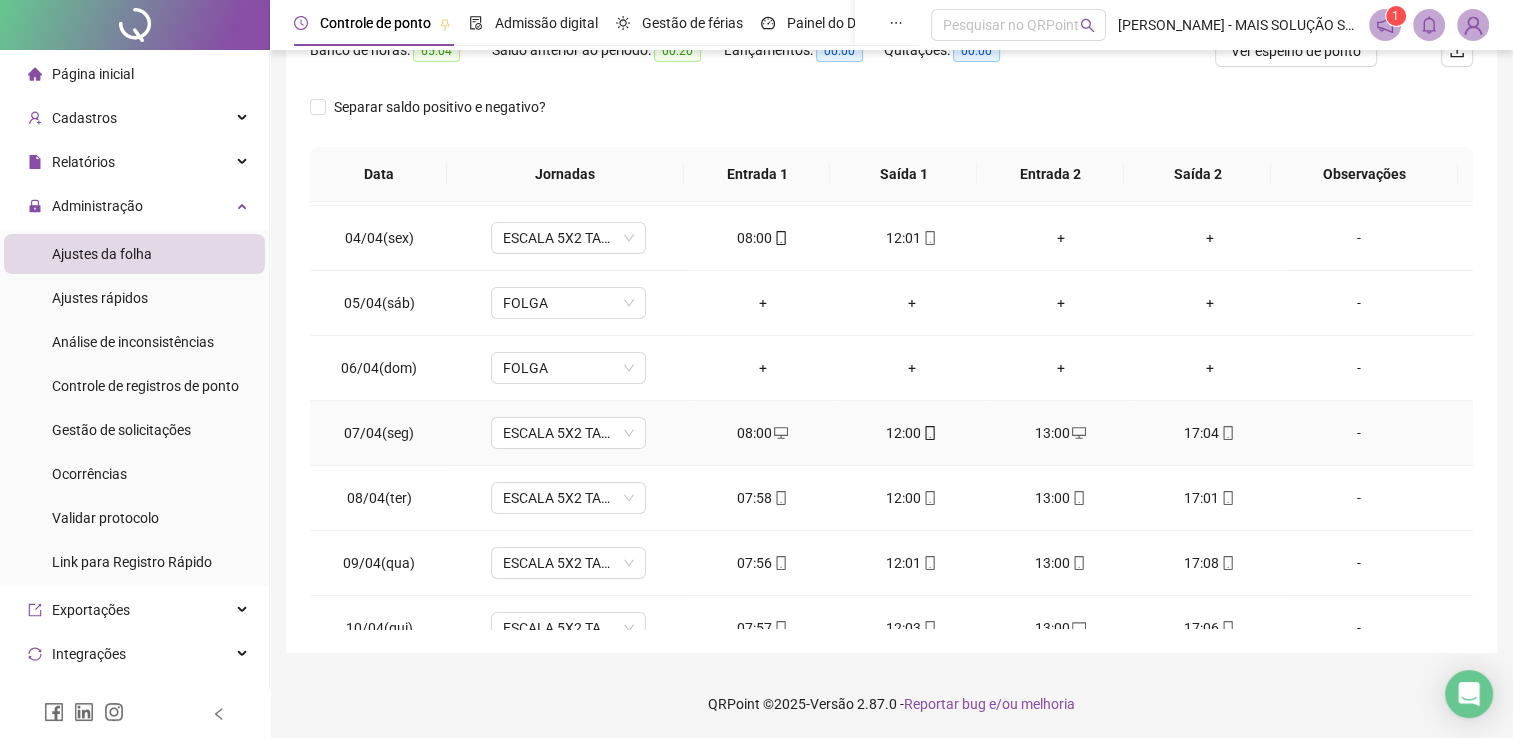 drag, startPoint x: 1351, startPoint y: 436, endPoint x: 1336, endPoint y: 441, distance: 15.811388 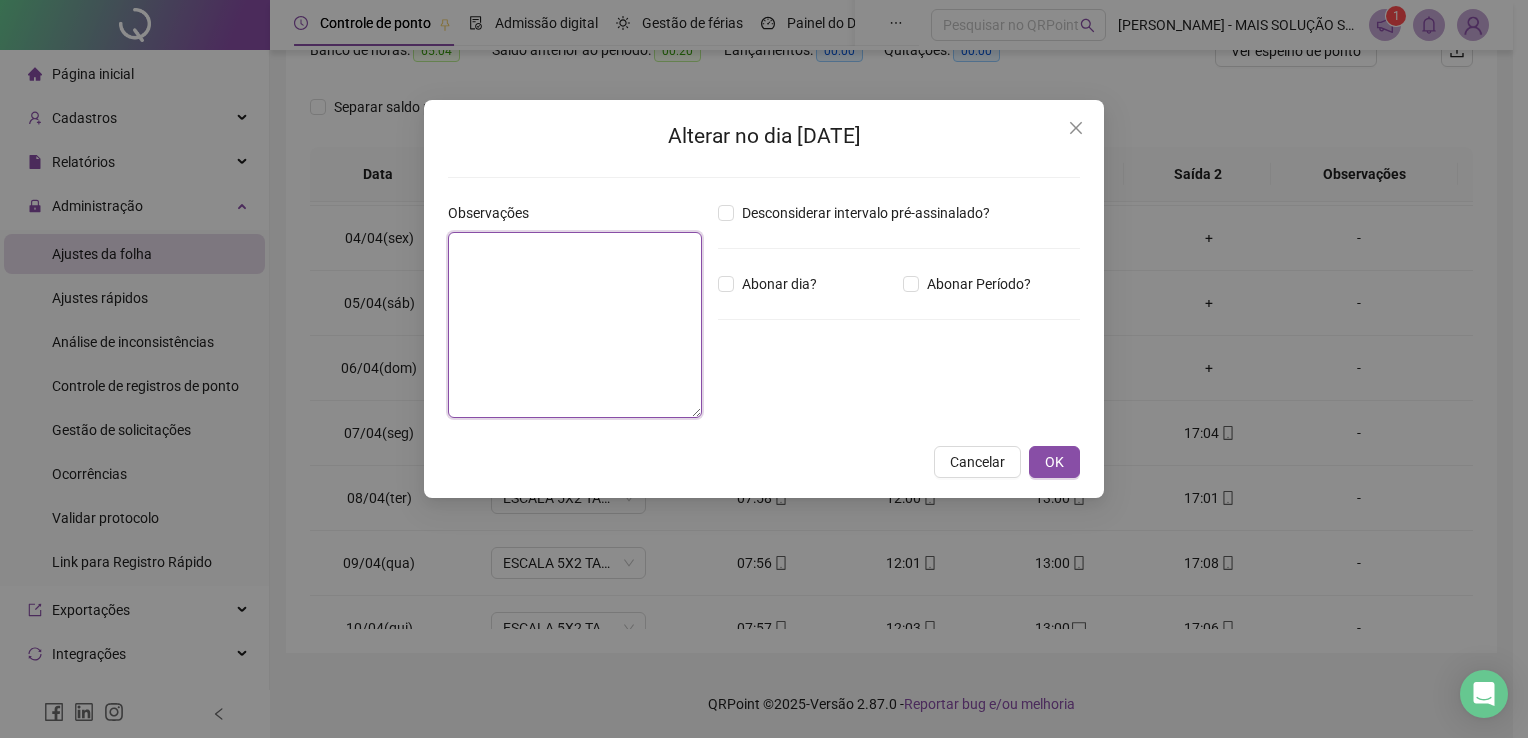click at bounding box center (575, 325) 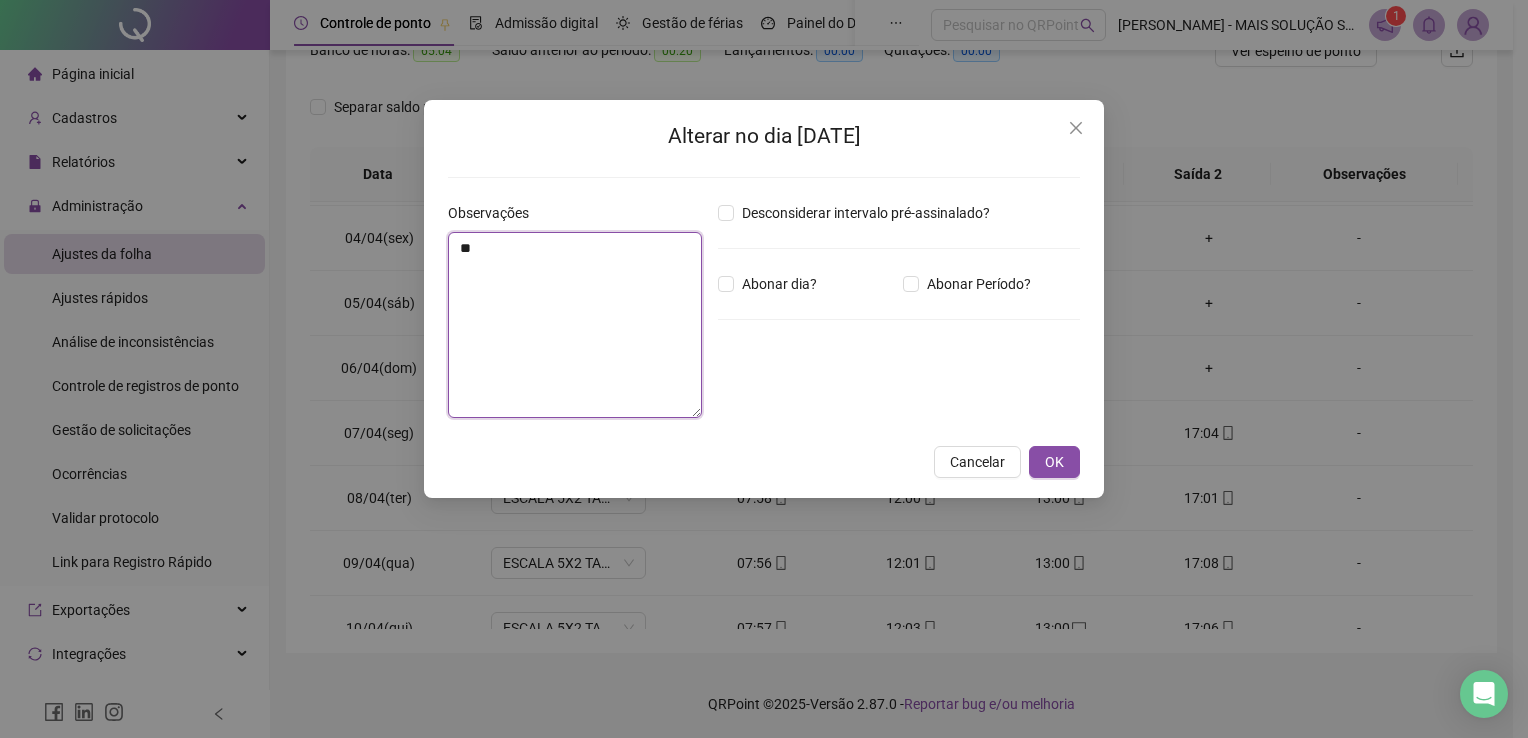 type on "*" 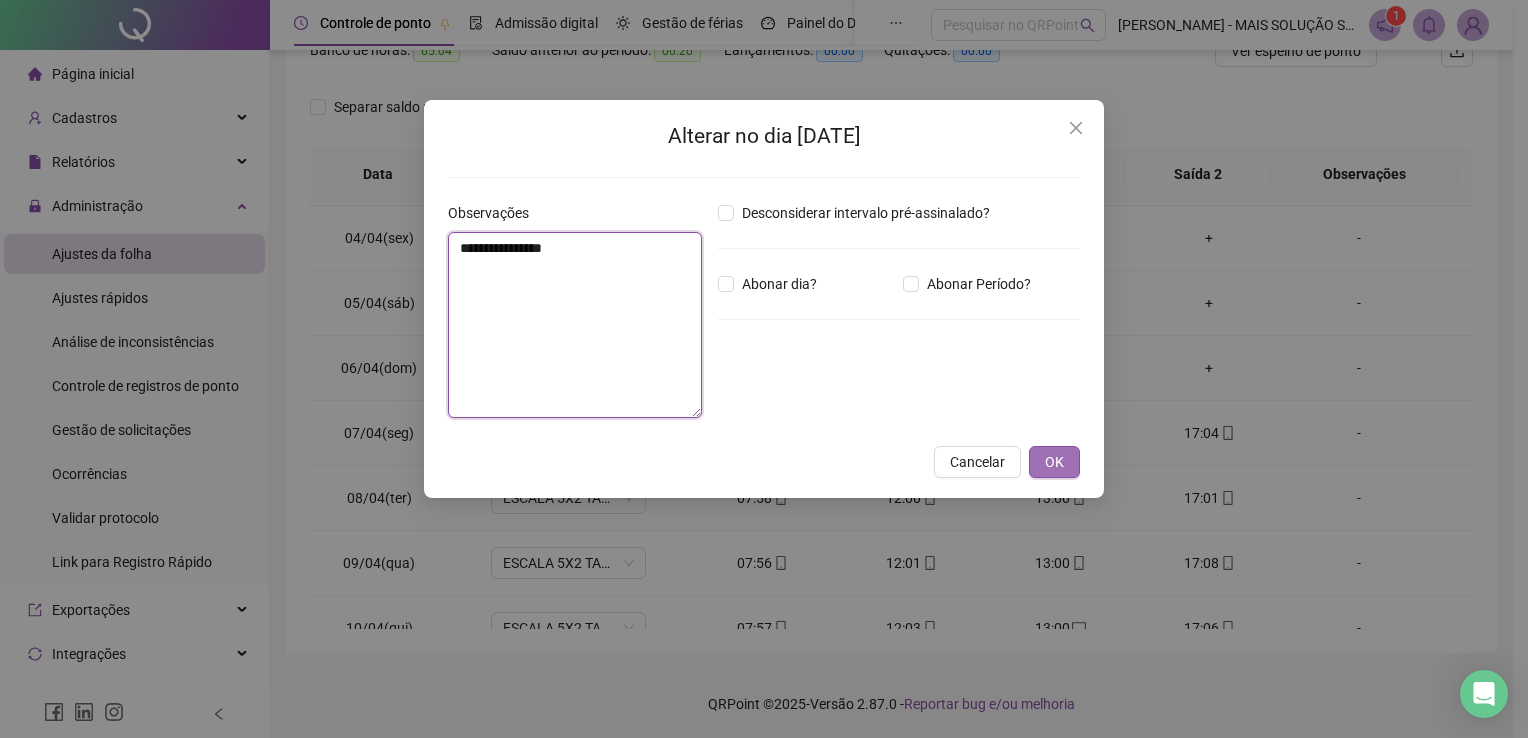 type on "**********" 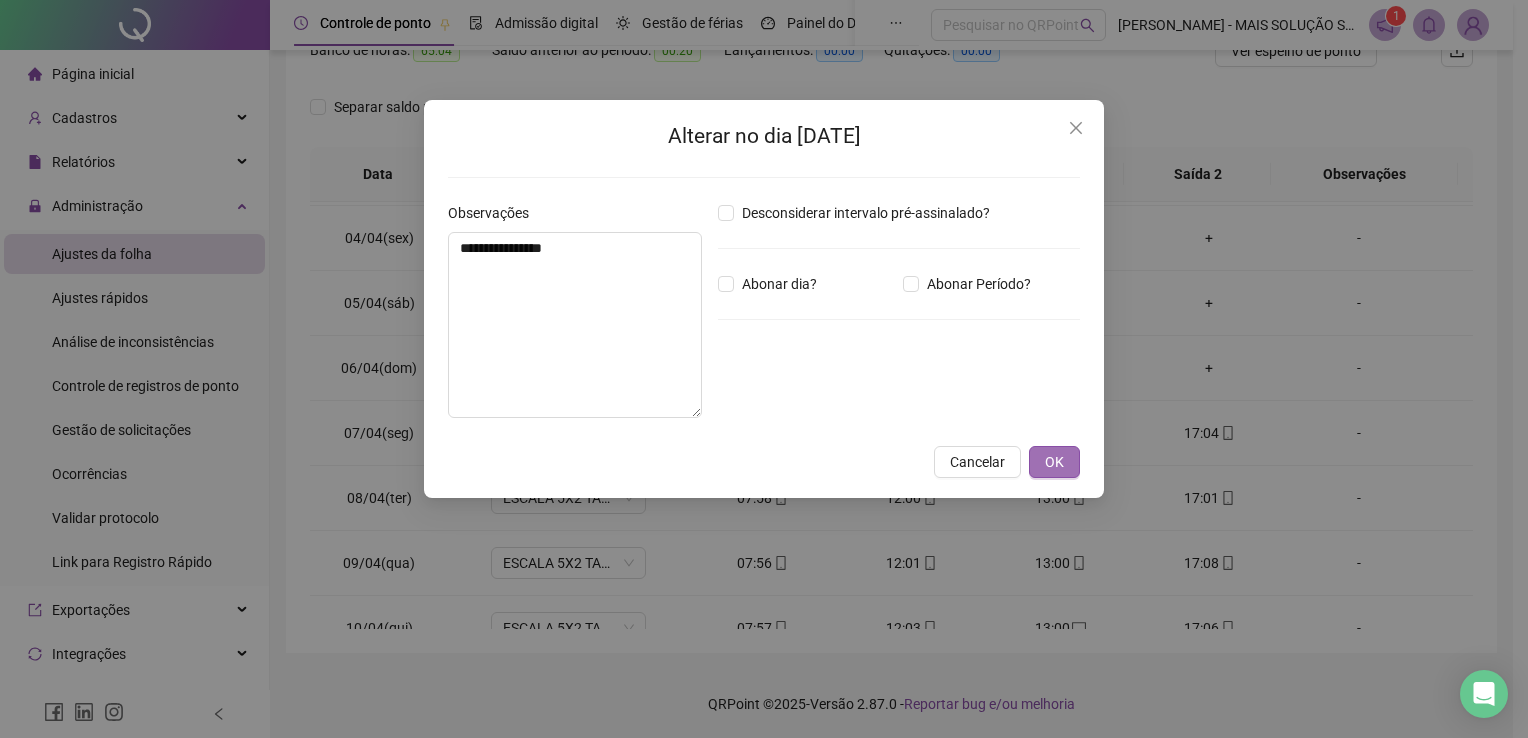 click on "OK" at bounding box center [1054, 462] 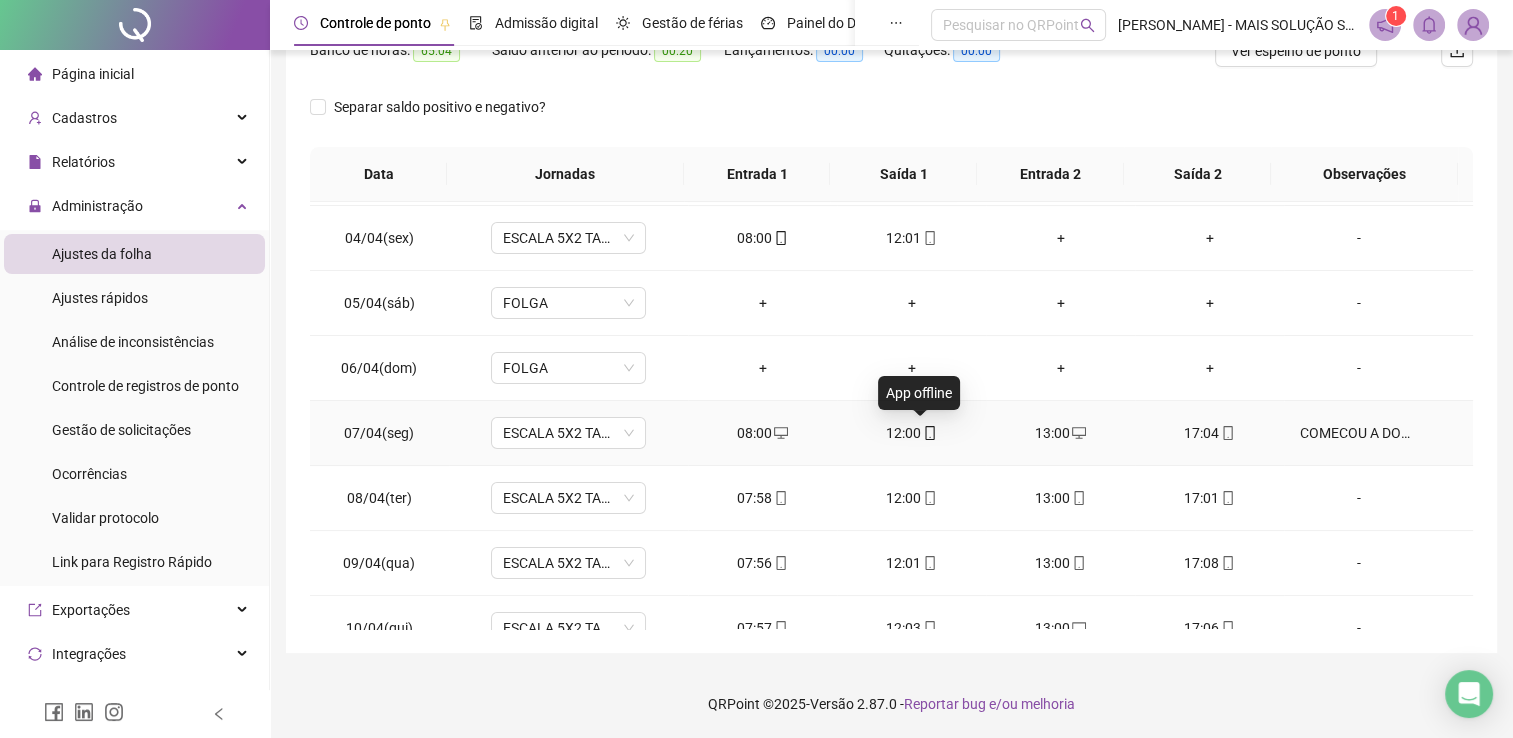 click 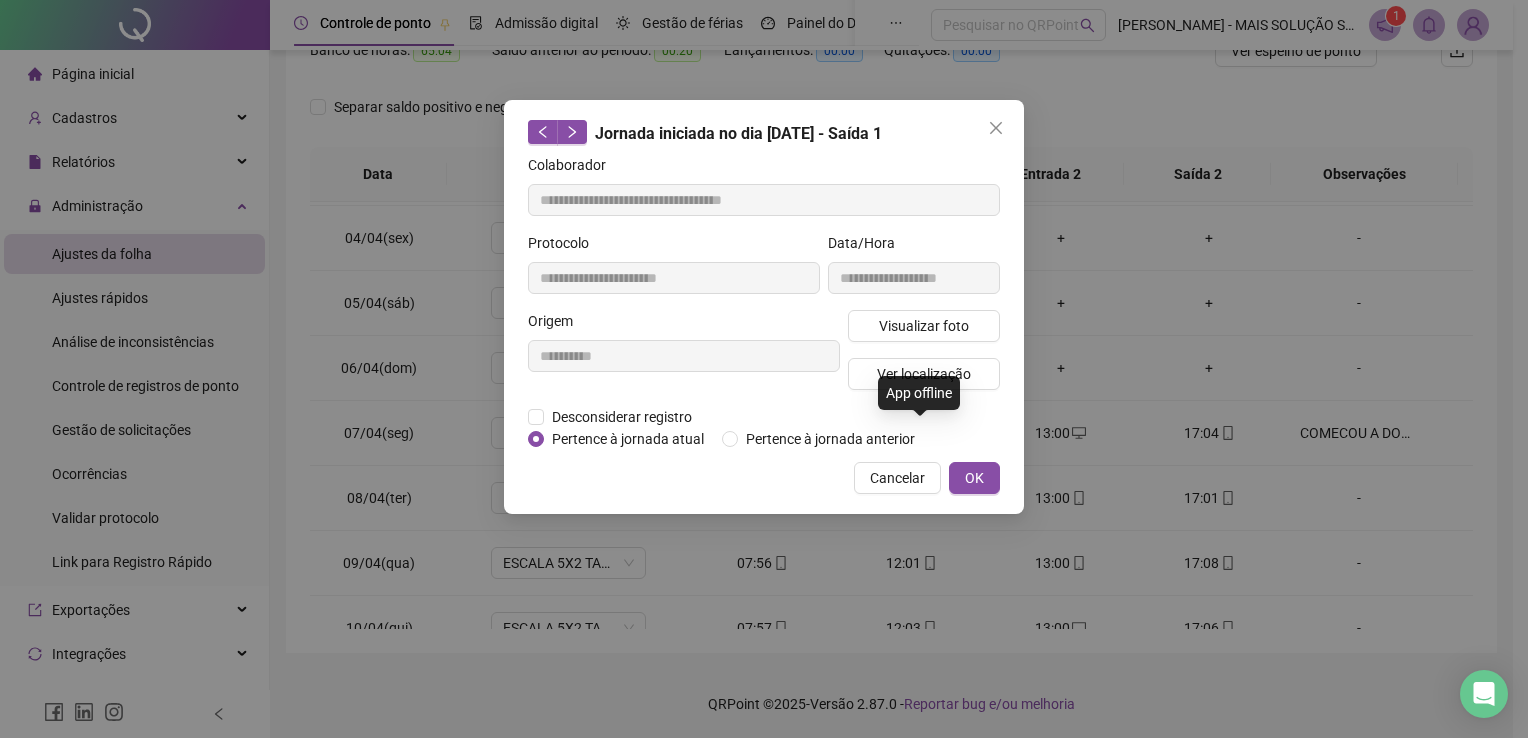 type on "**********" 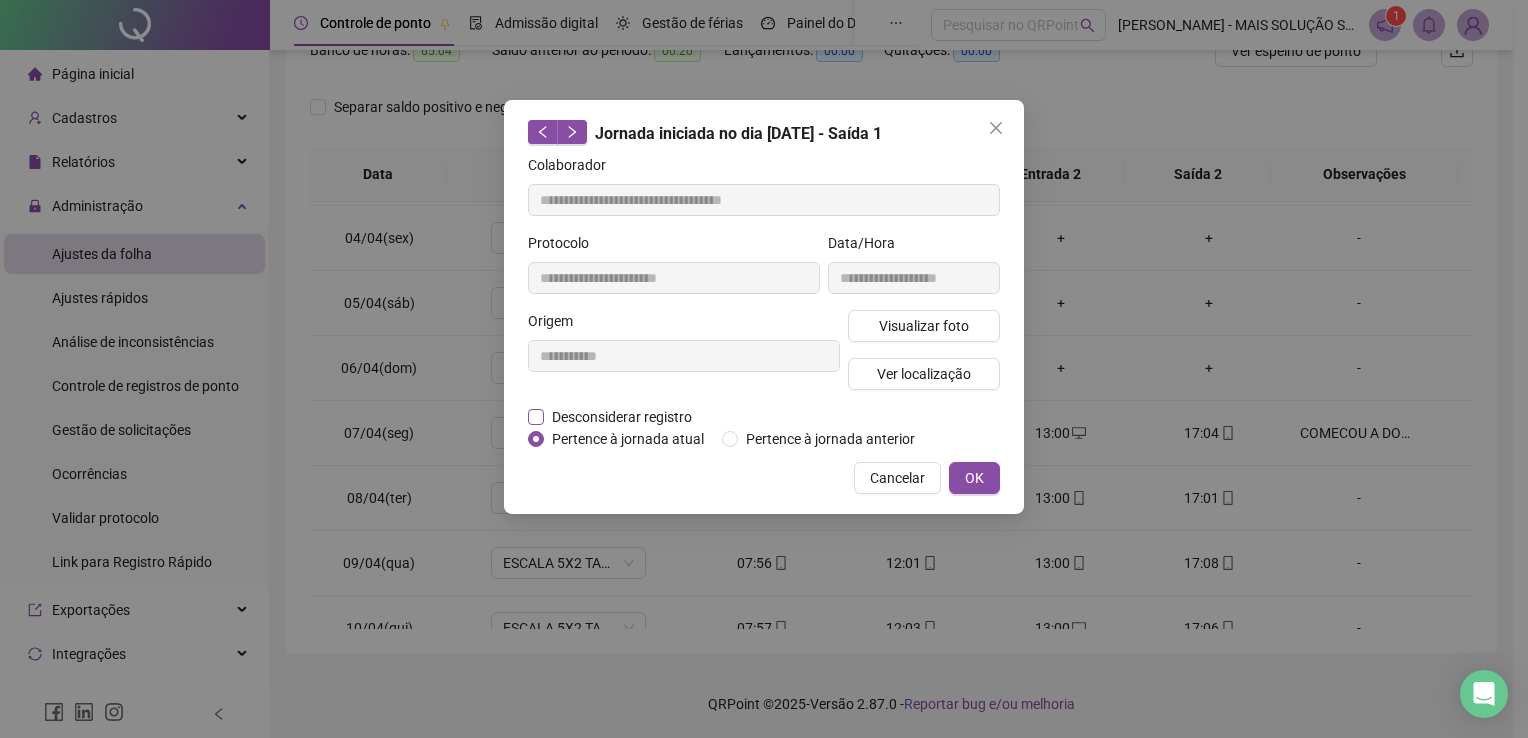 click on "Desconsiderar registro" at bounding box center [622, 417] 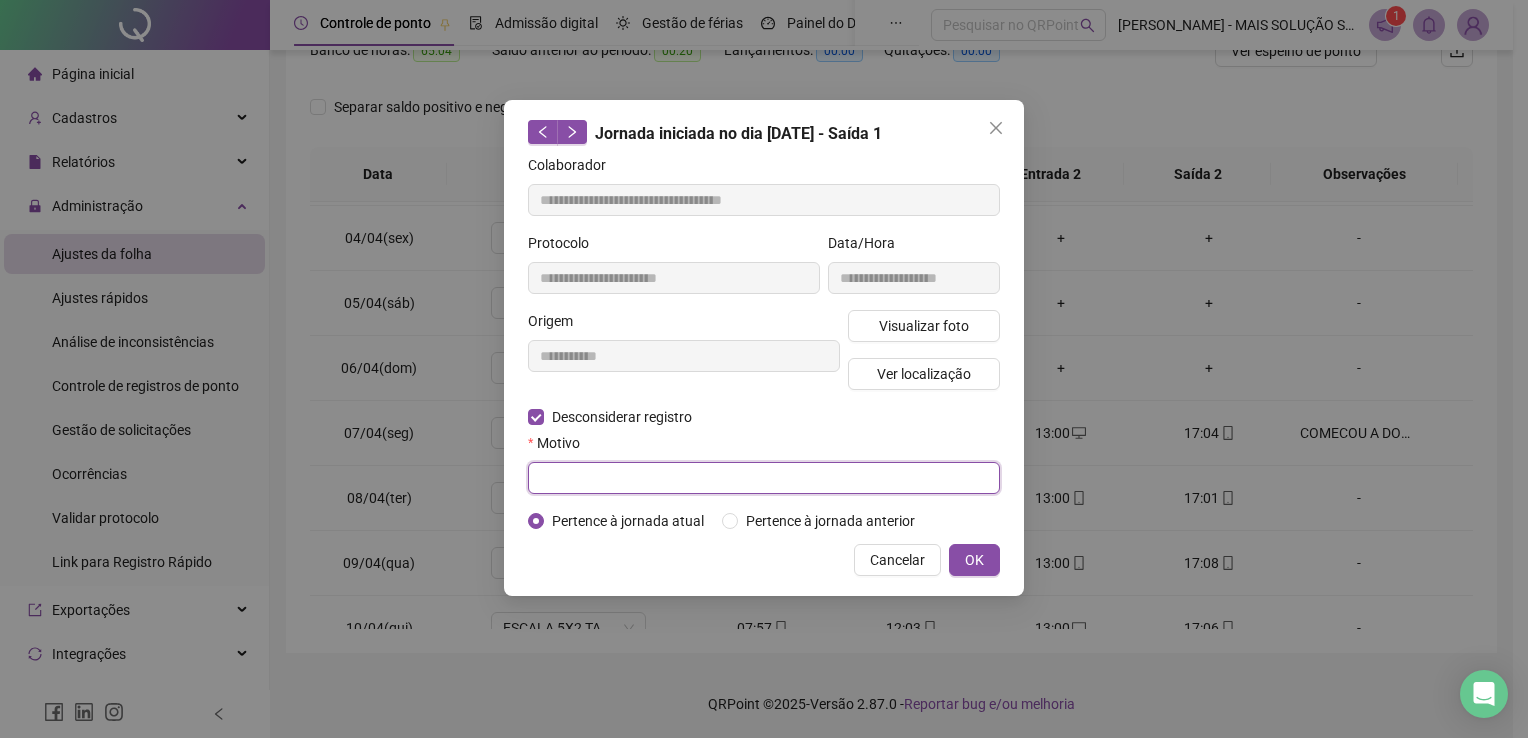 click at bounding box center (764, 478) 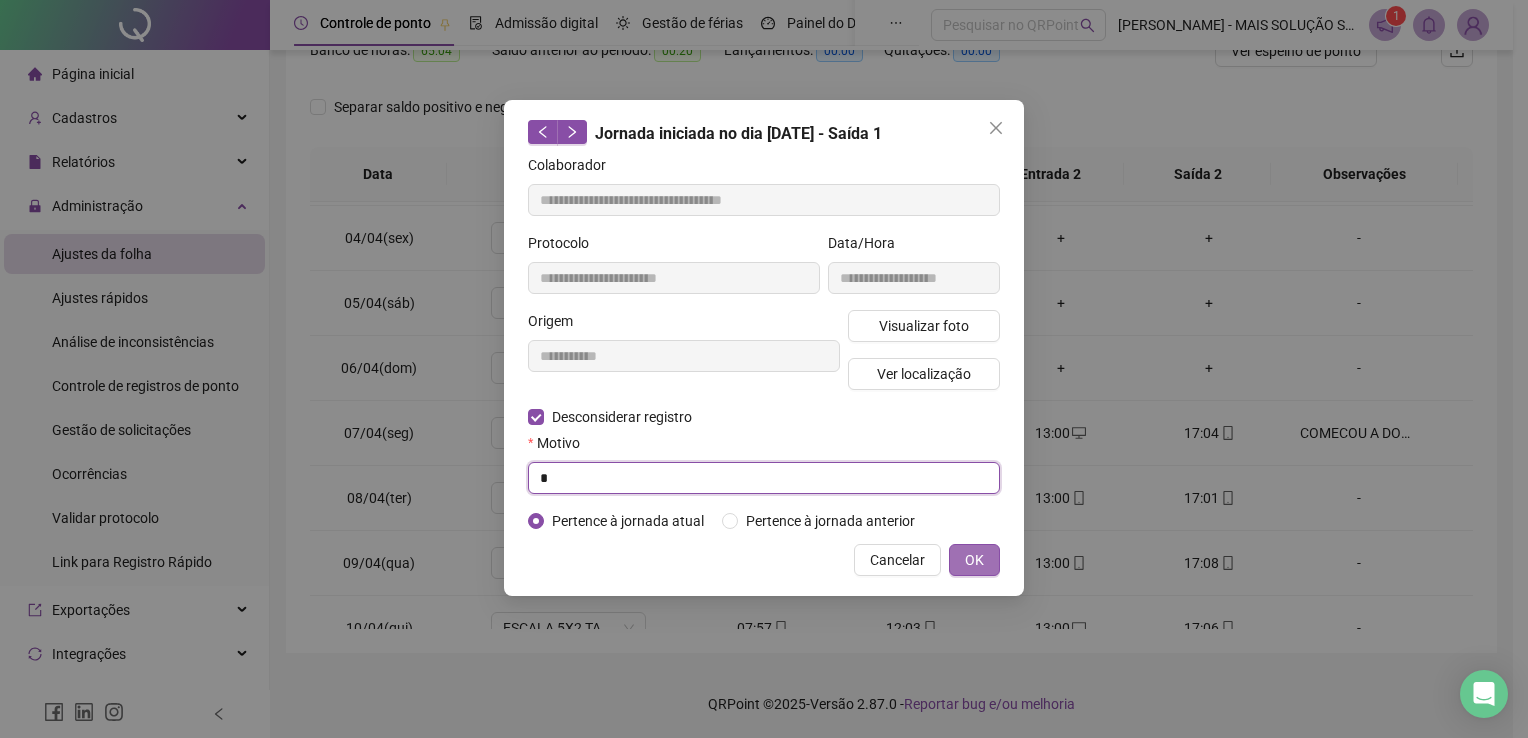 type on "*" 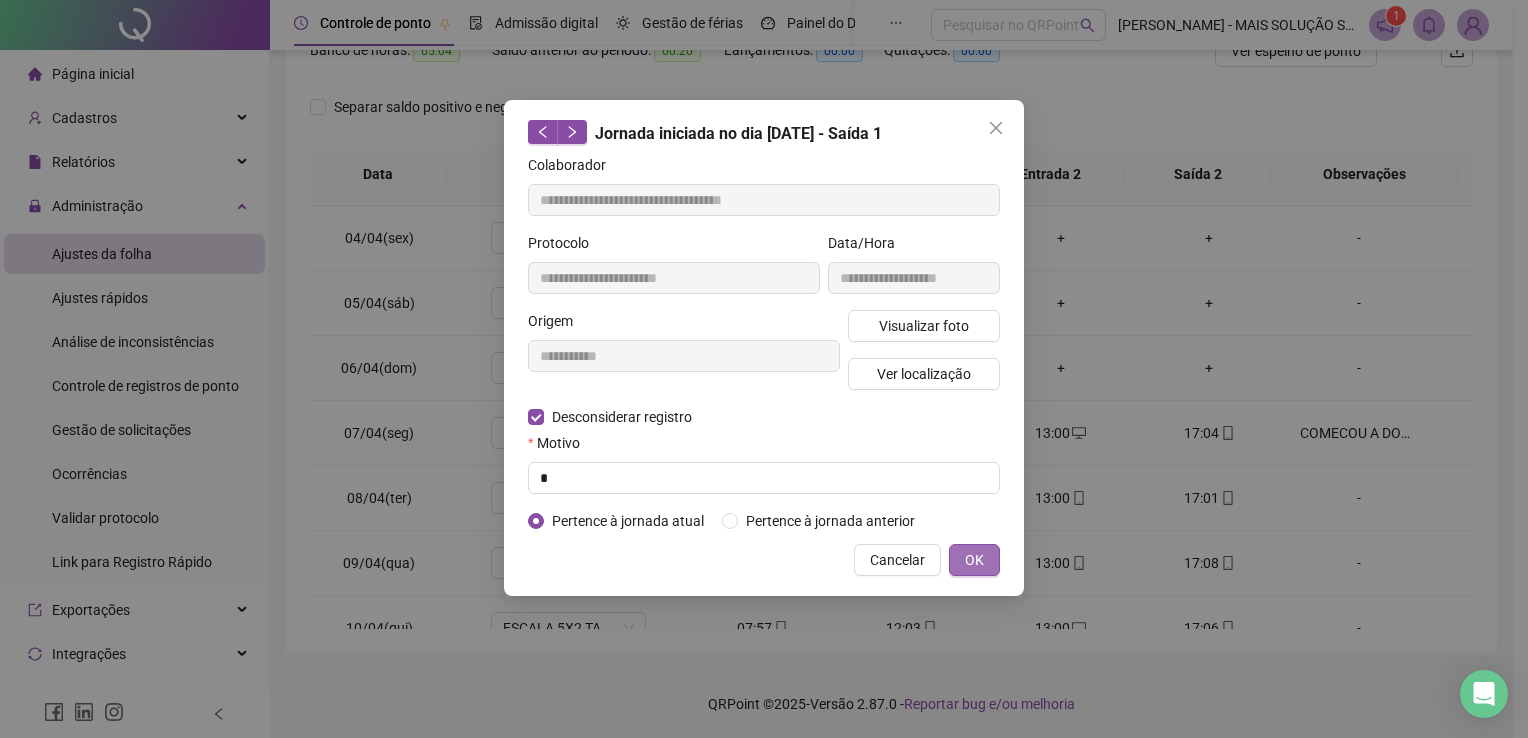 click on "**********" at bounding box center (764, 348) 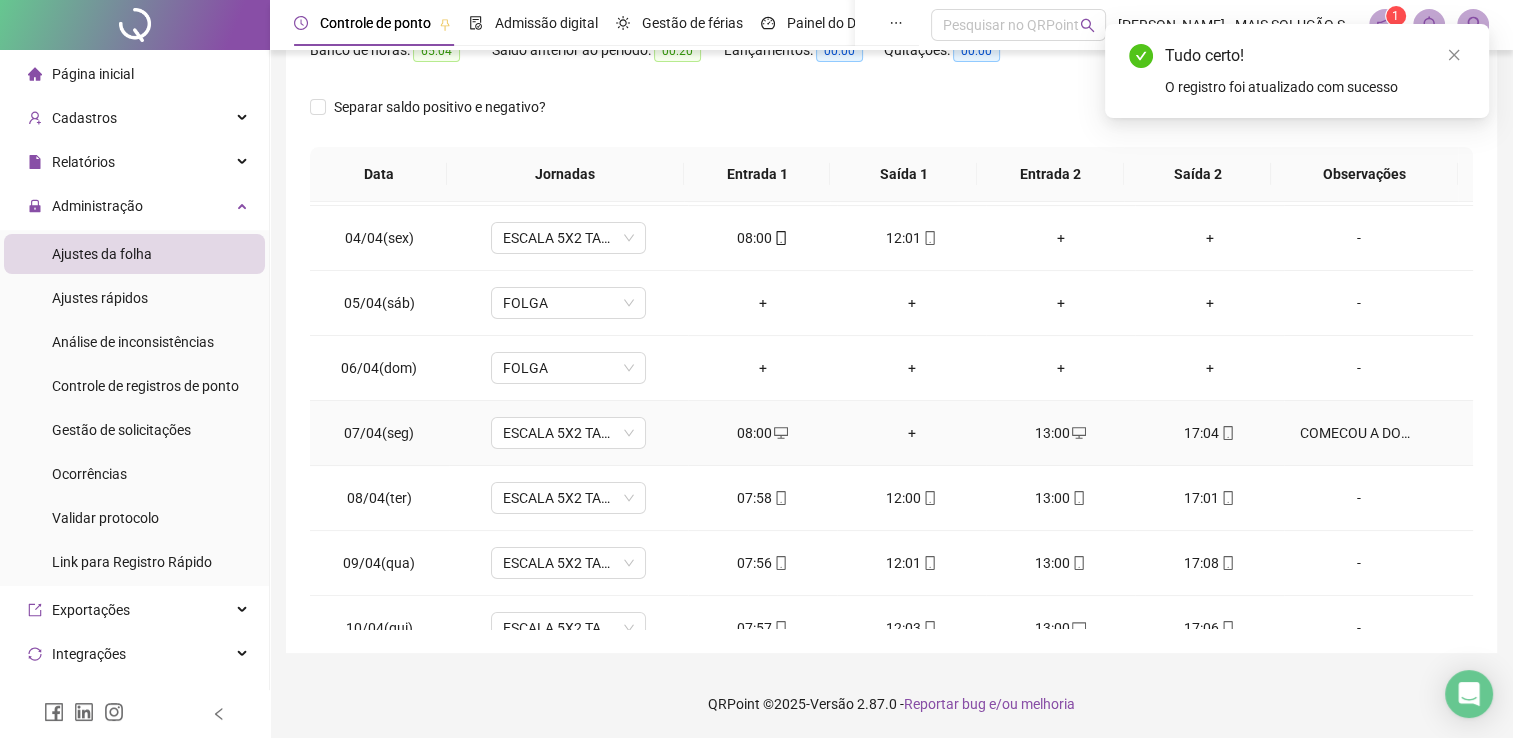 click 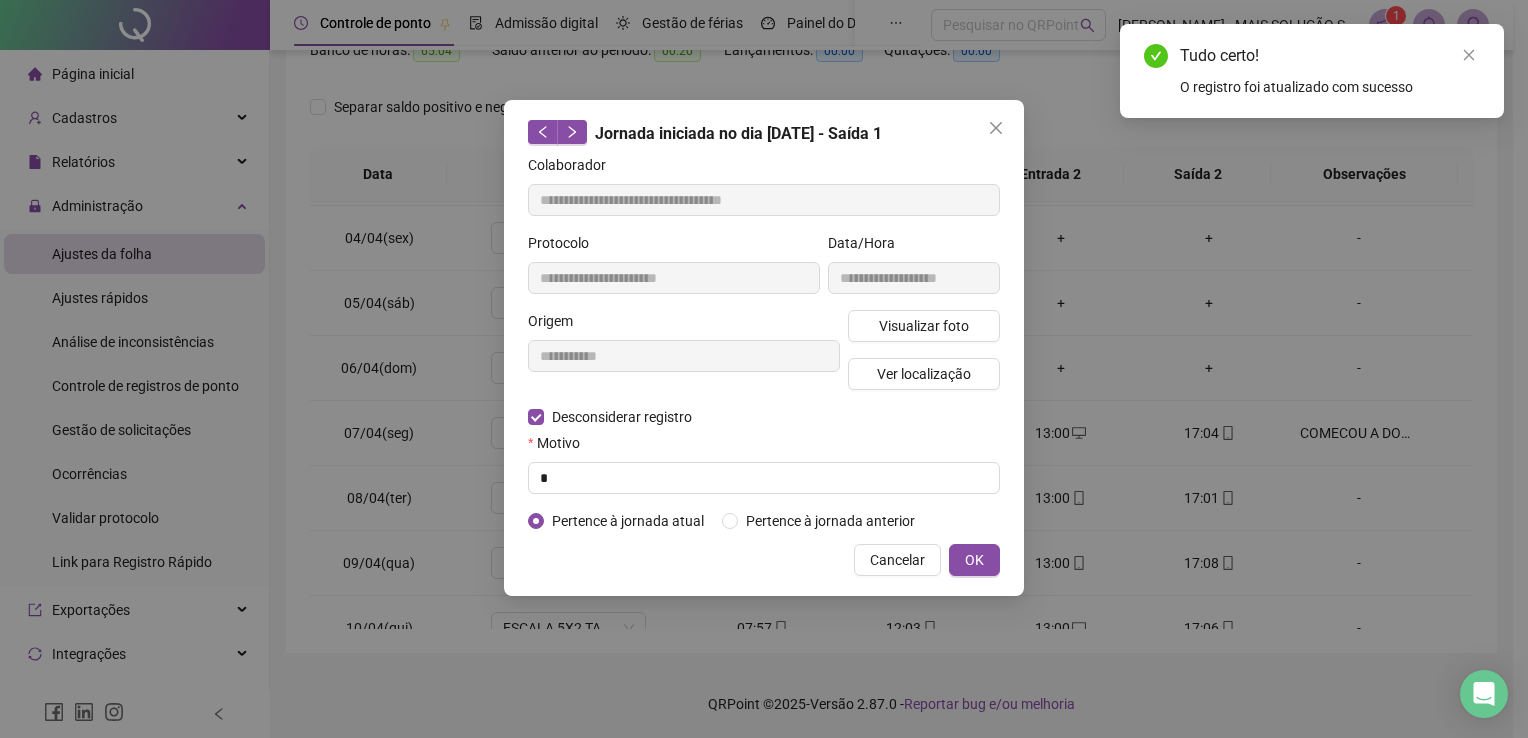 type on "**********" 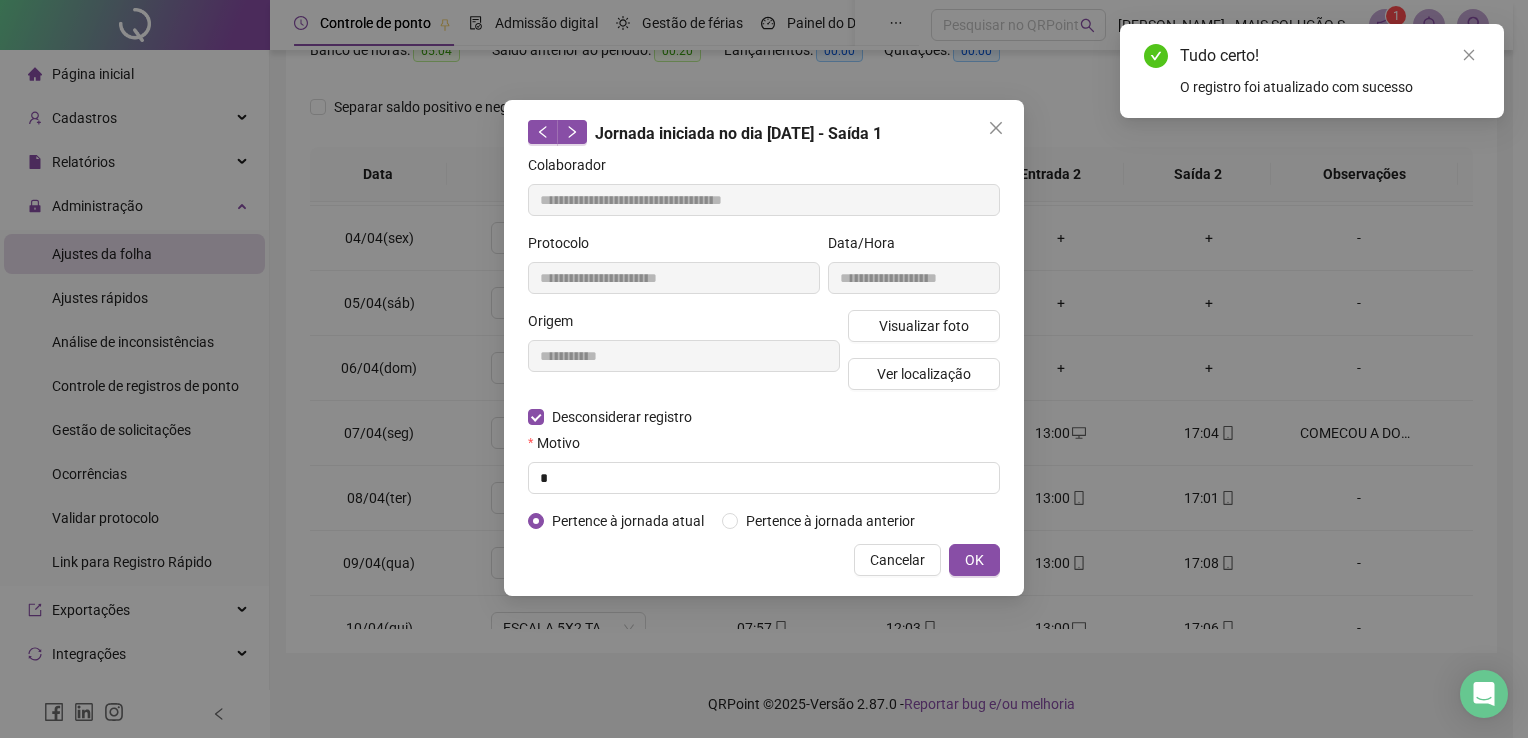 type on "**********" 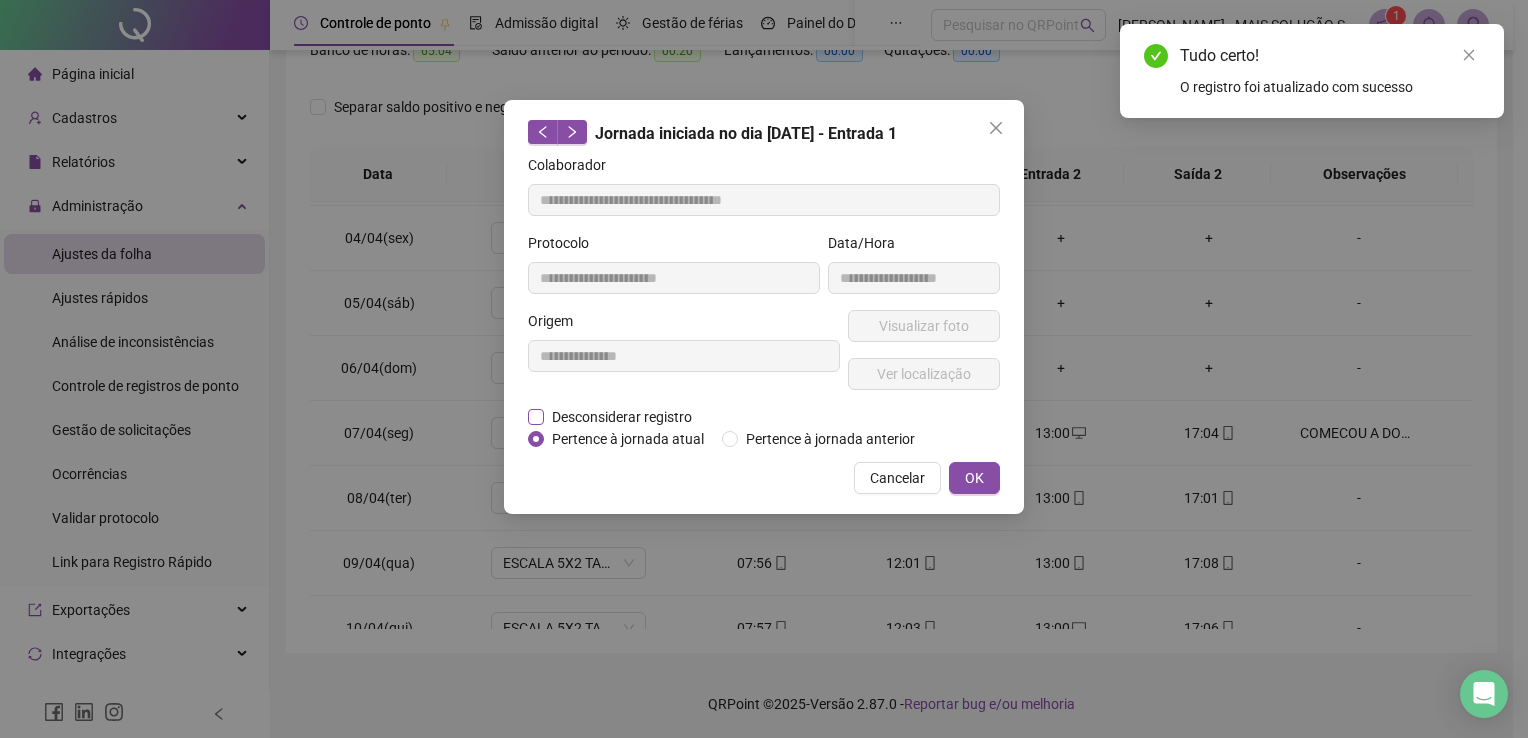 click on "Desconsiderar registro" at bounding box center [622, 417] 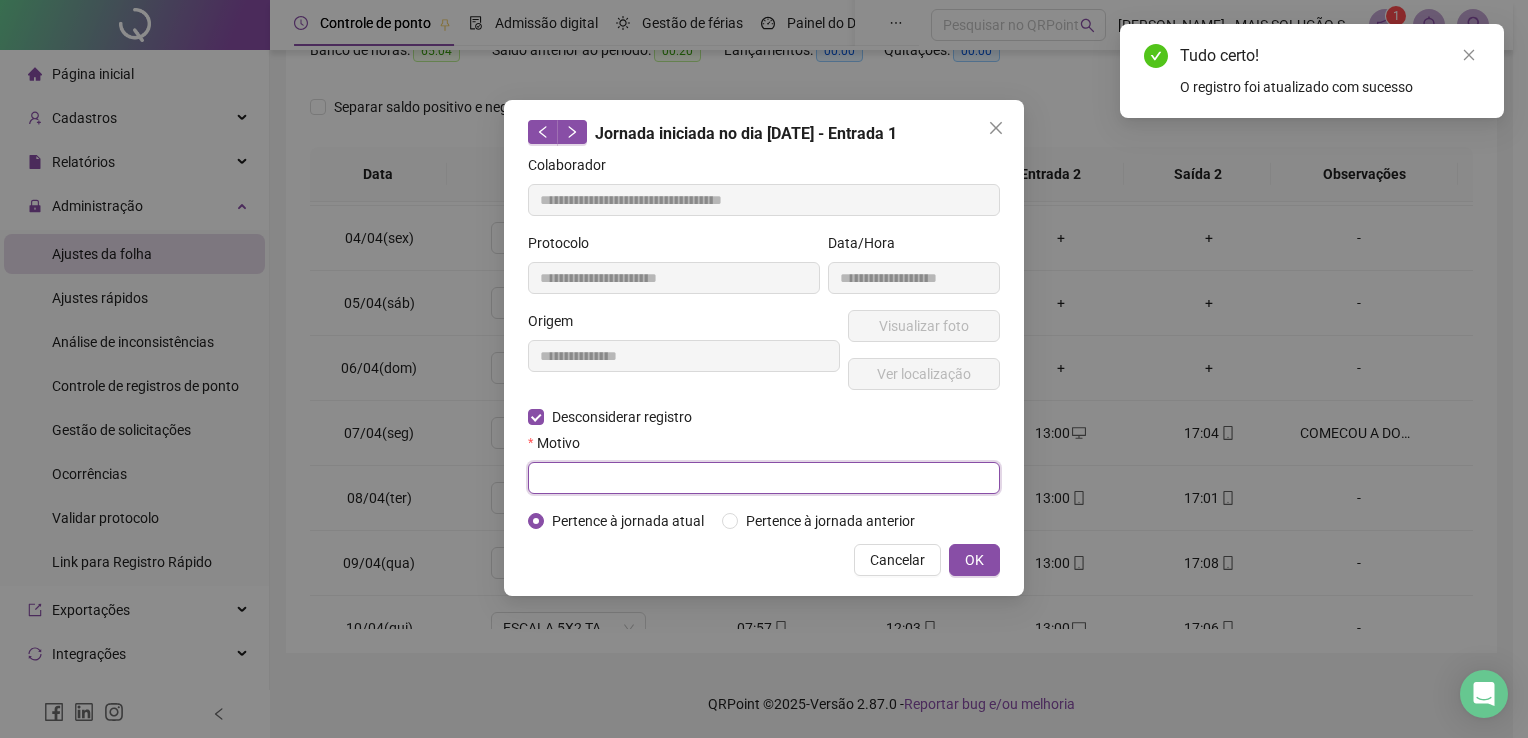 click at bounding box center [764, 478] 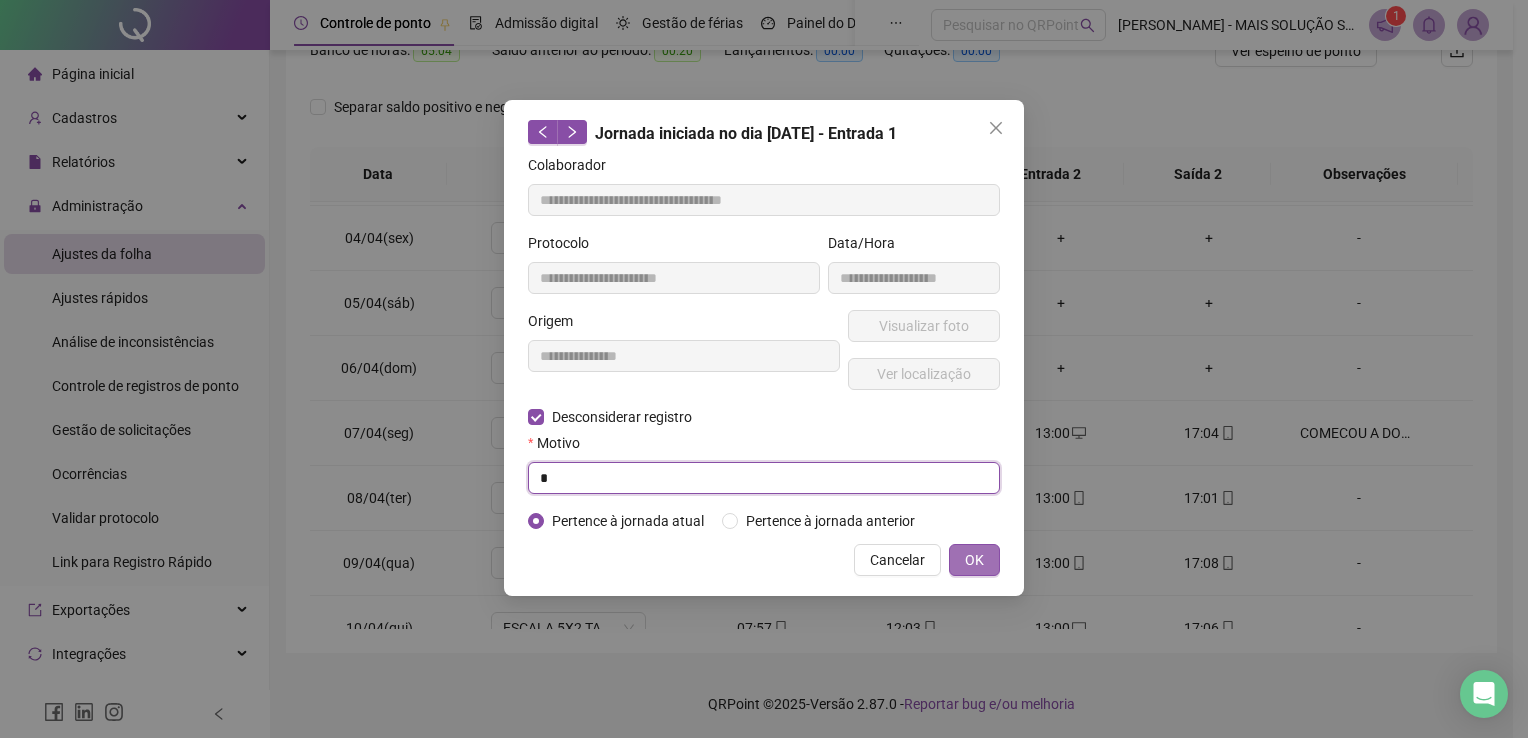 type on "*" 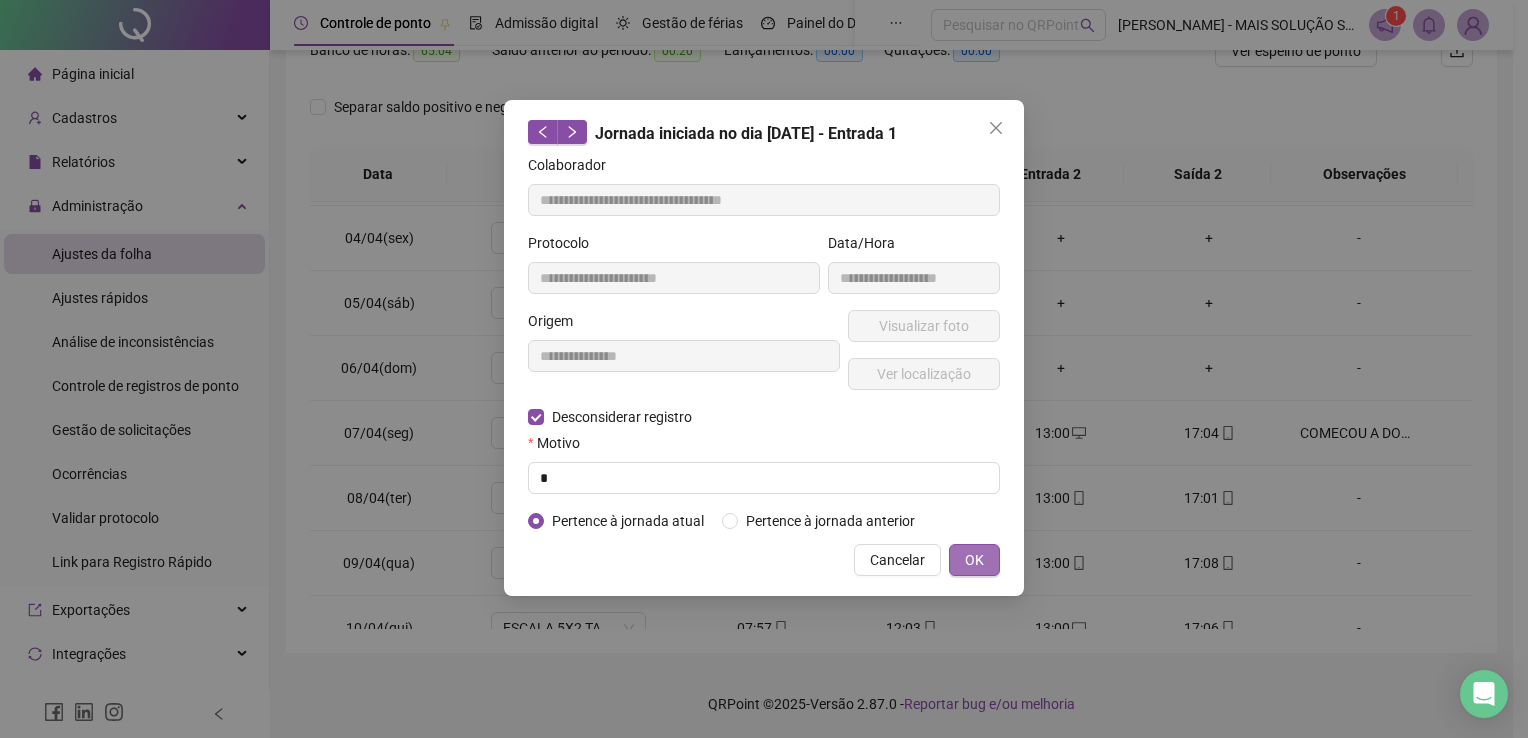 click on "OK" at bounding box center (974, 560) 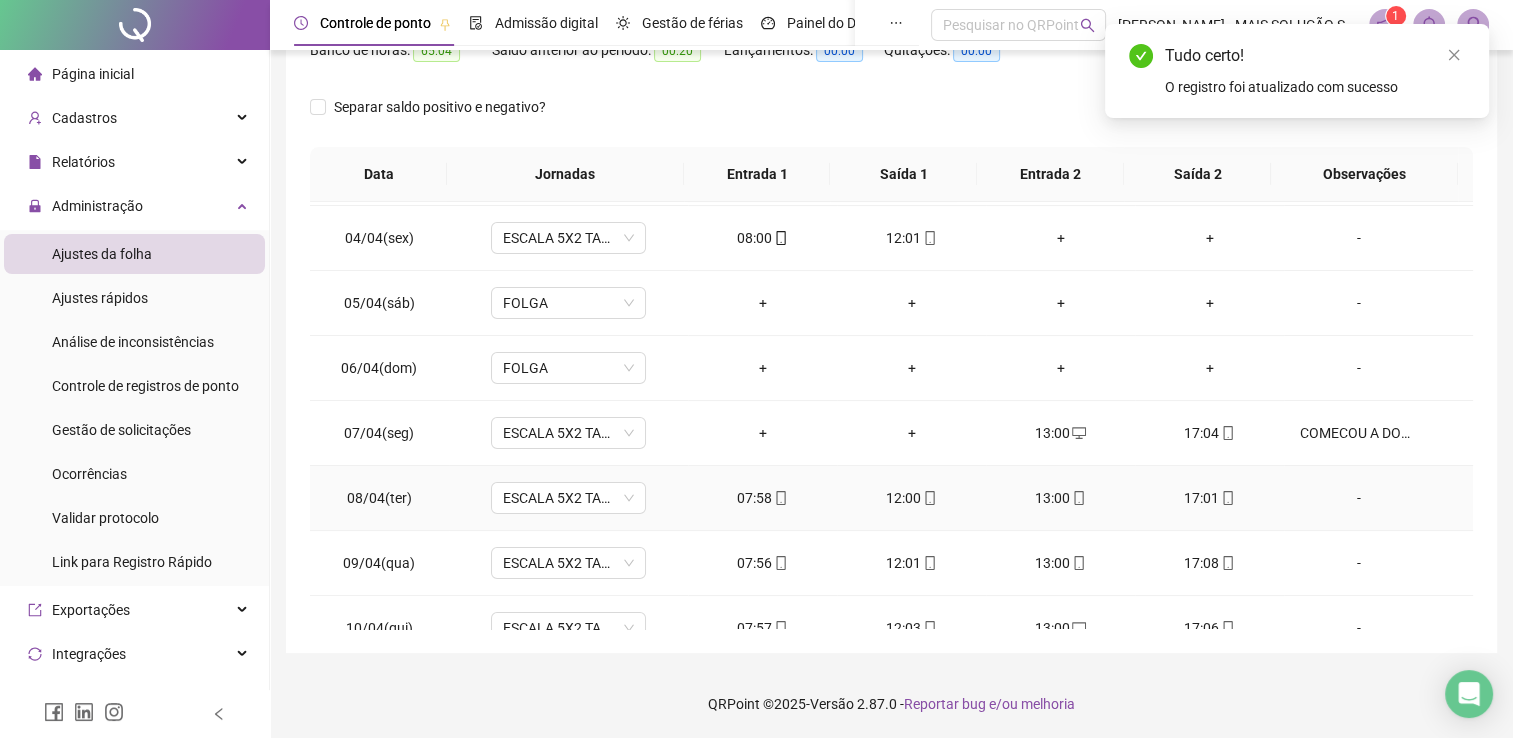 click 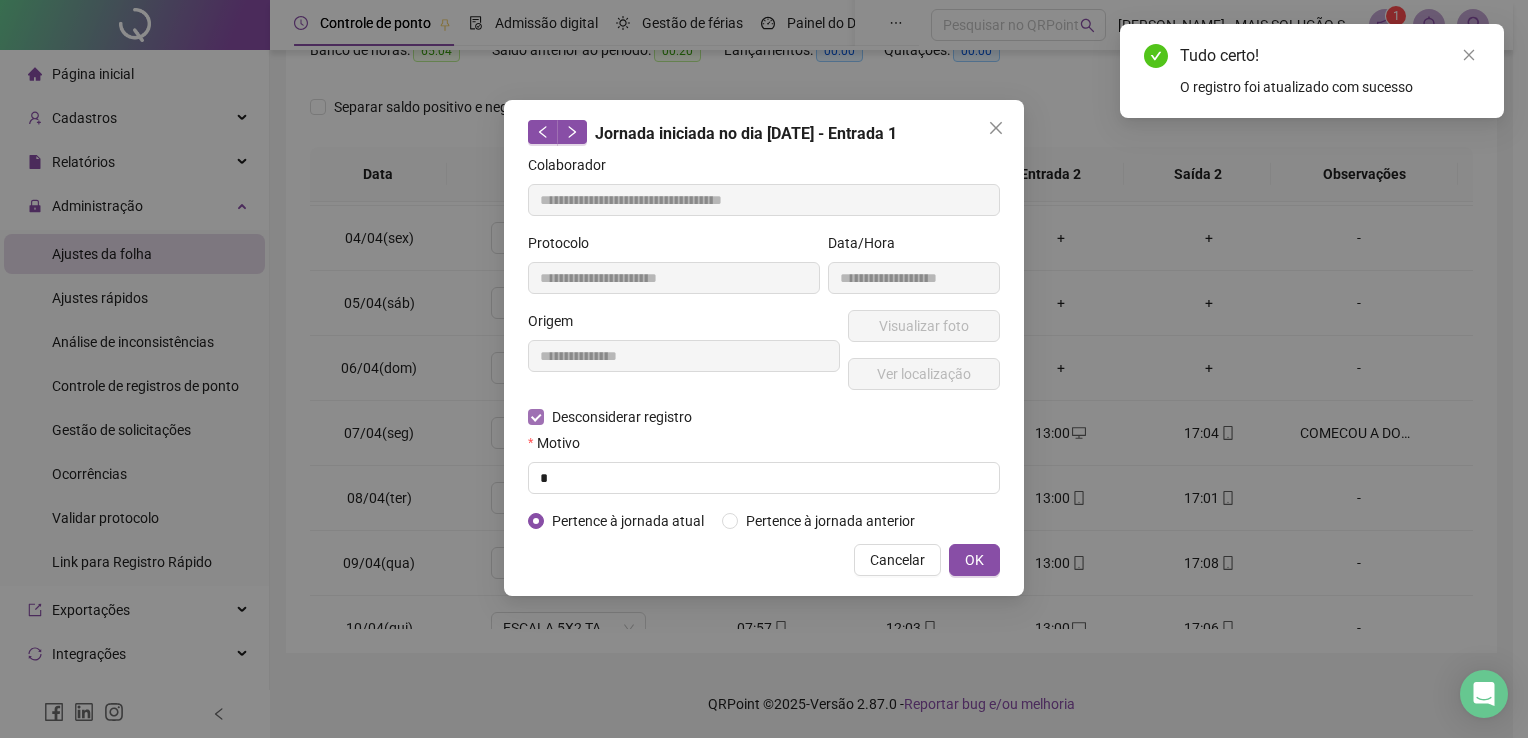 type on "**********" 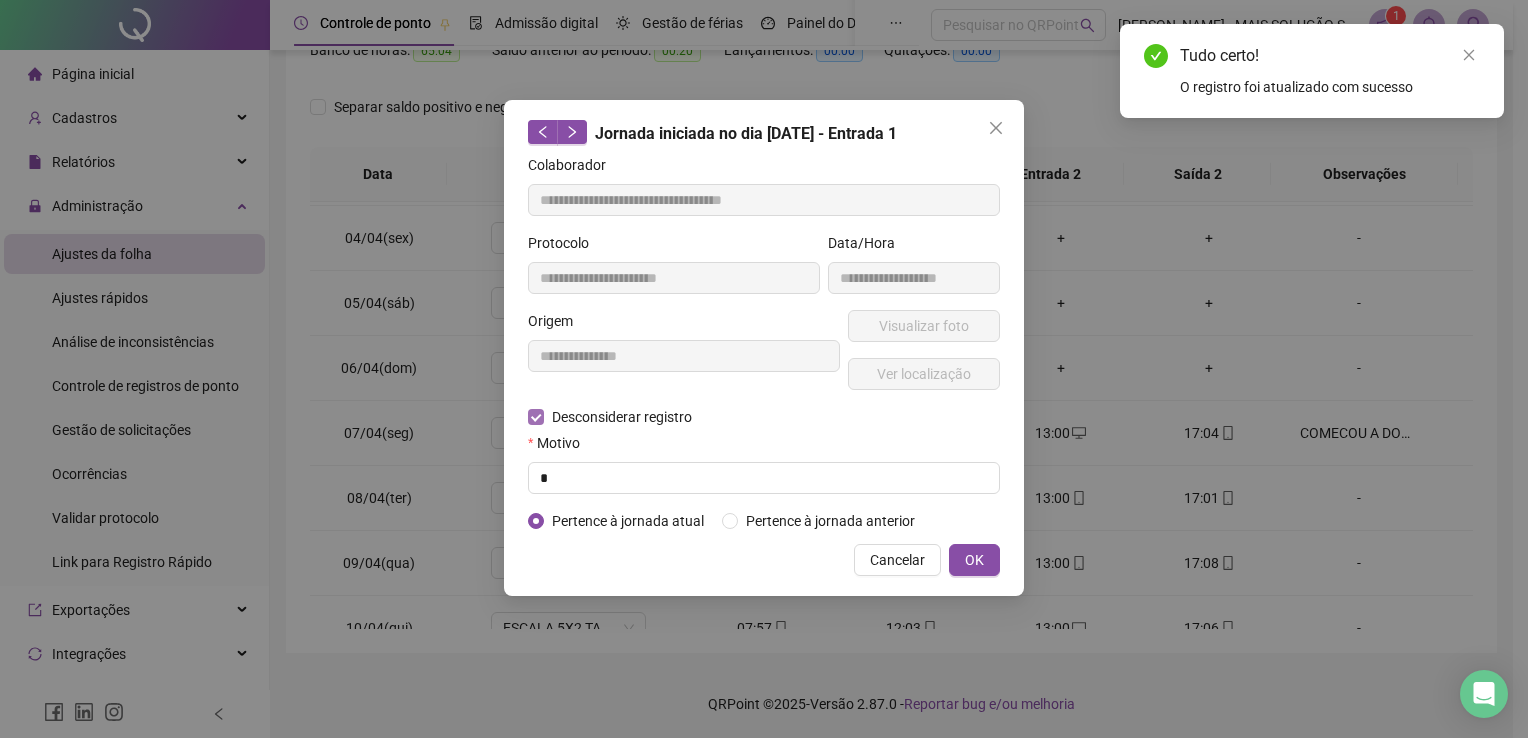 type on "**********" 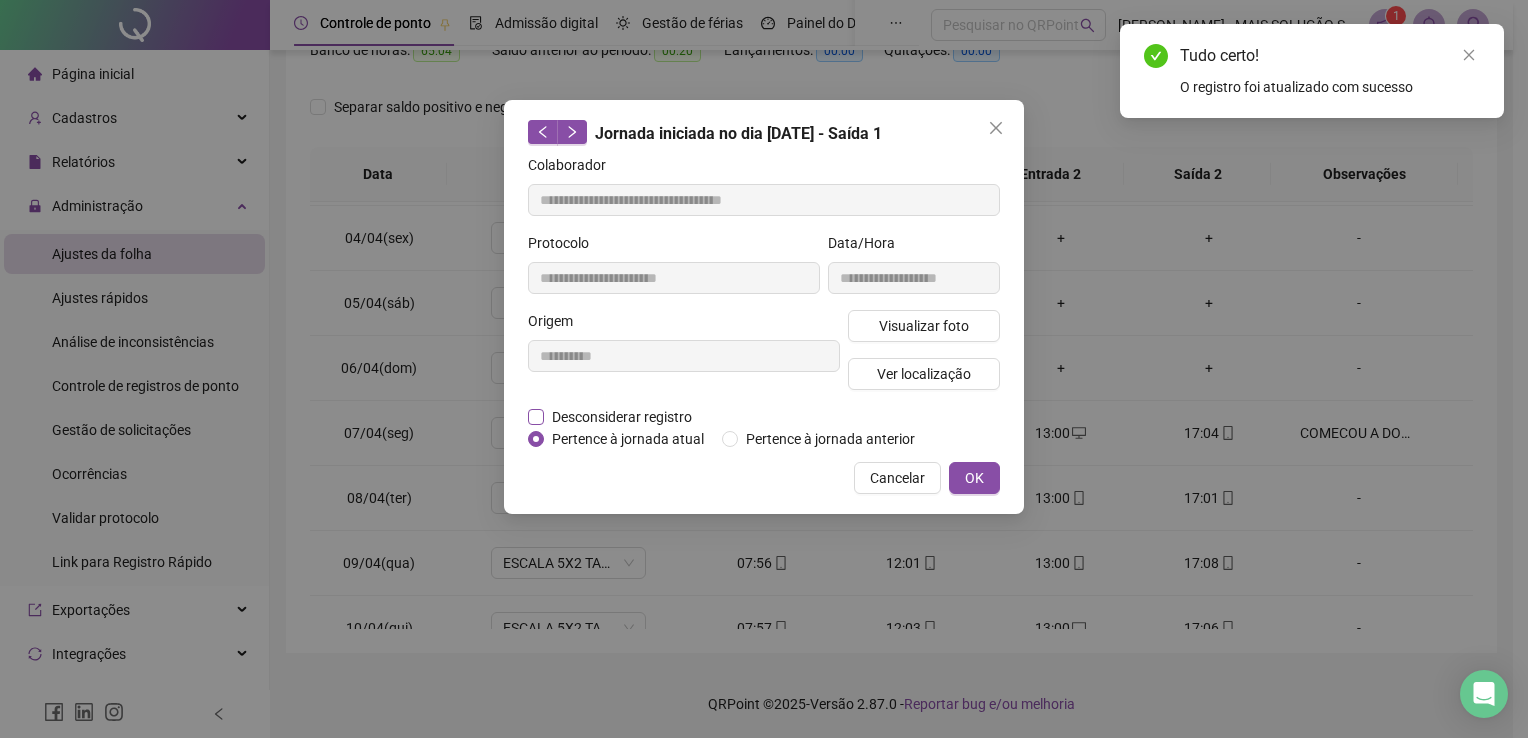 click on "Desconsiderar registro" at bounding box center (622, 417) 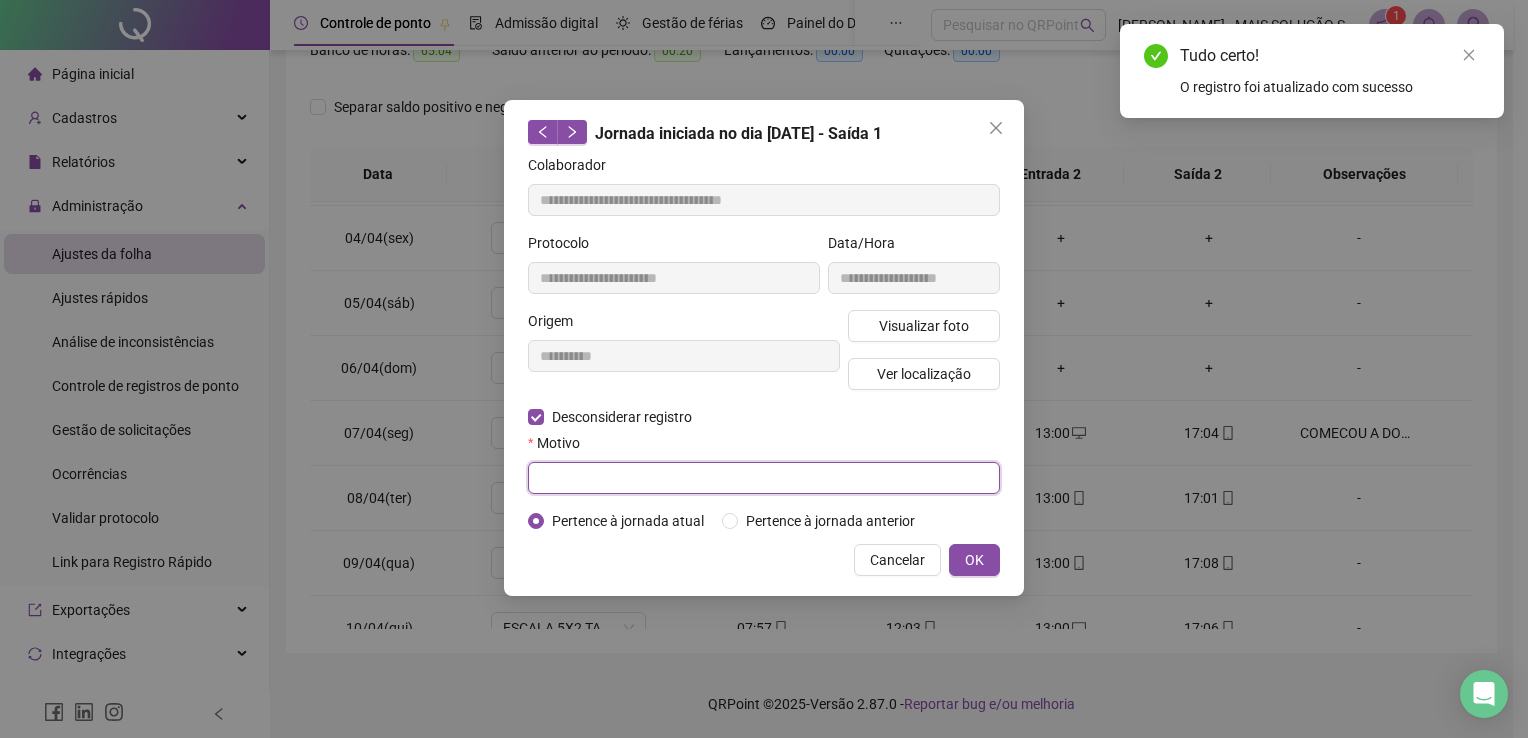 click at bounding box center (764, 478) 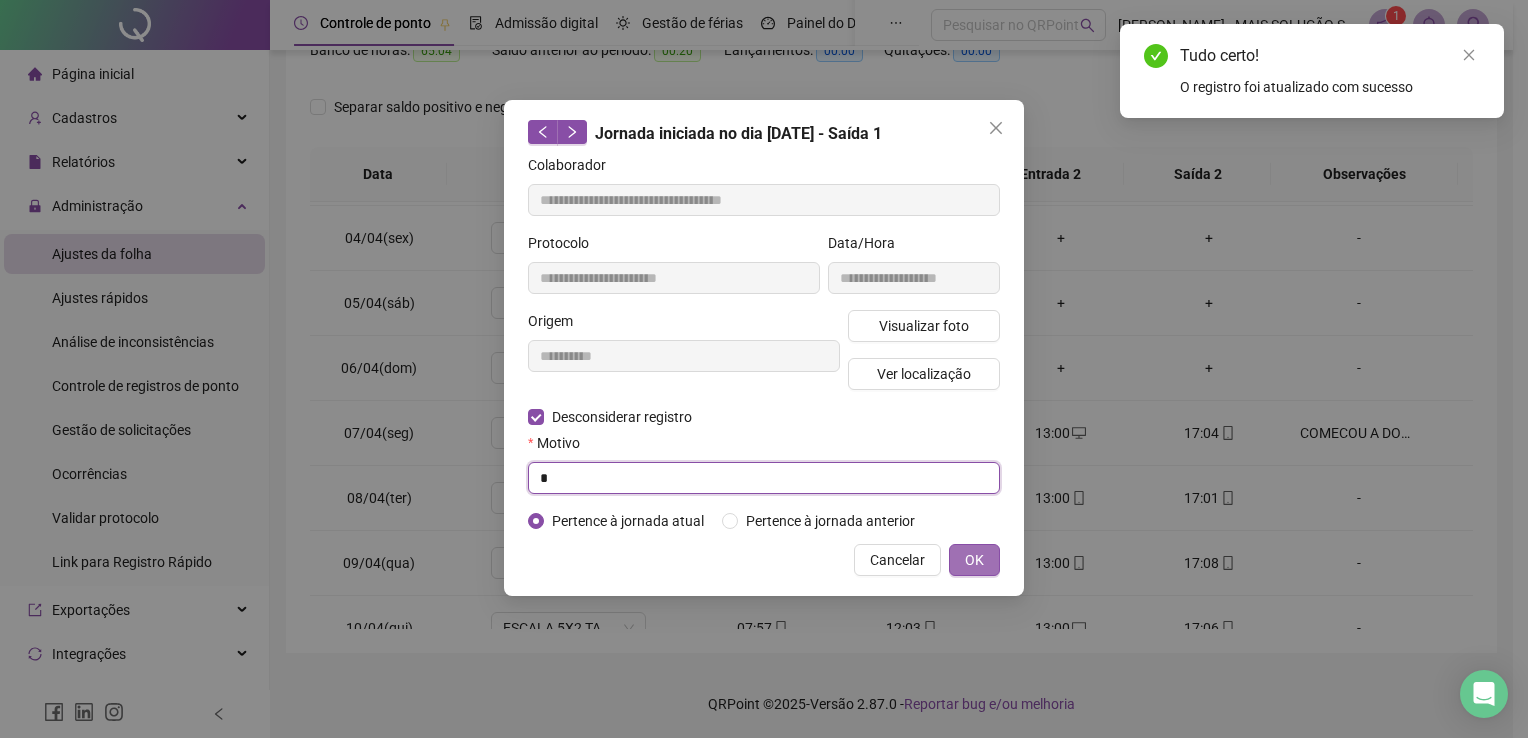 type on "*" 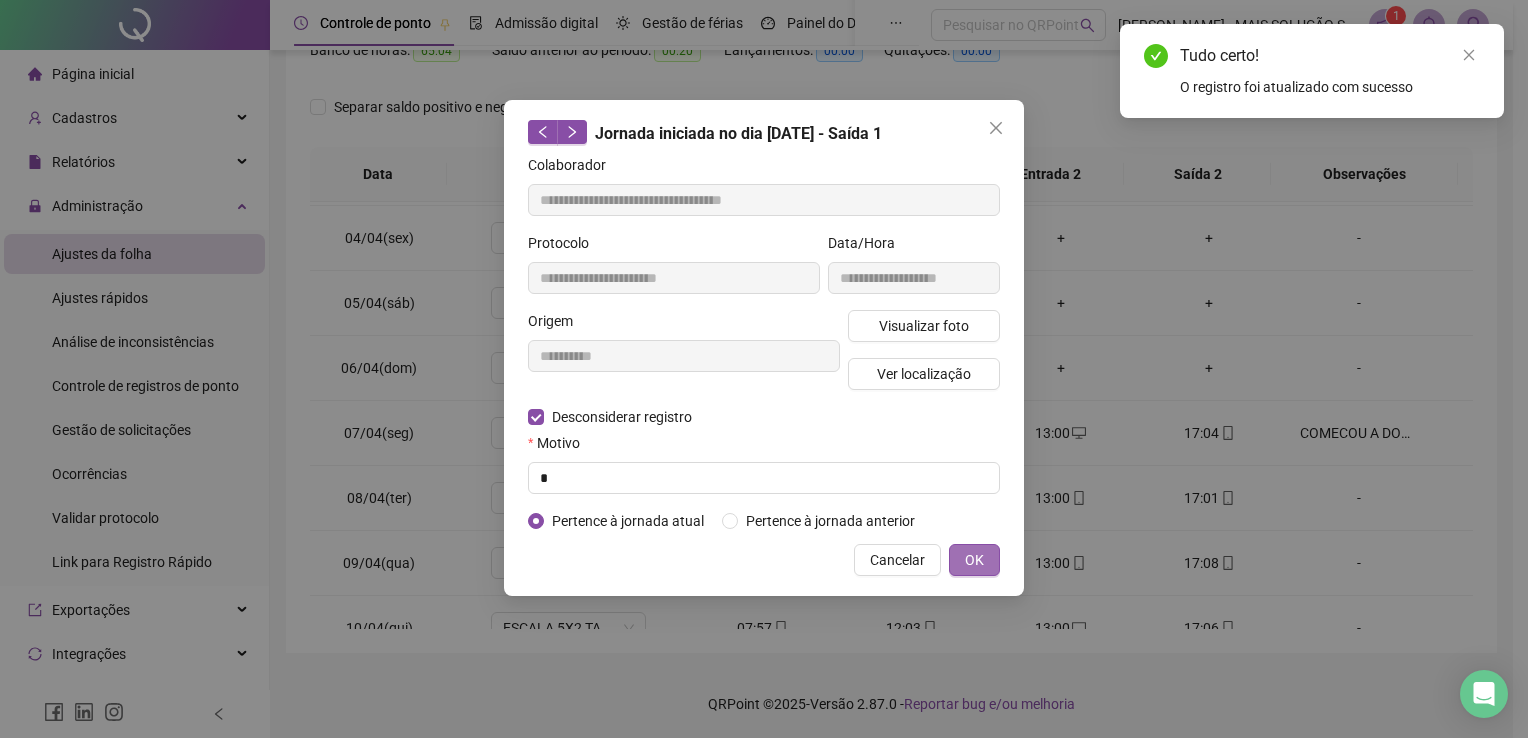 click on "OK" at bounding box center [974, 560] 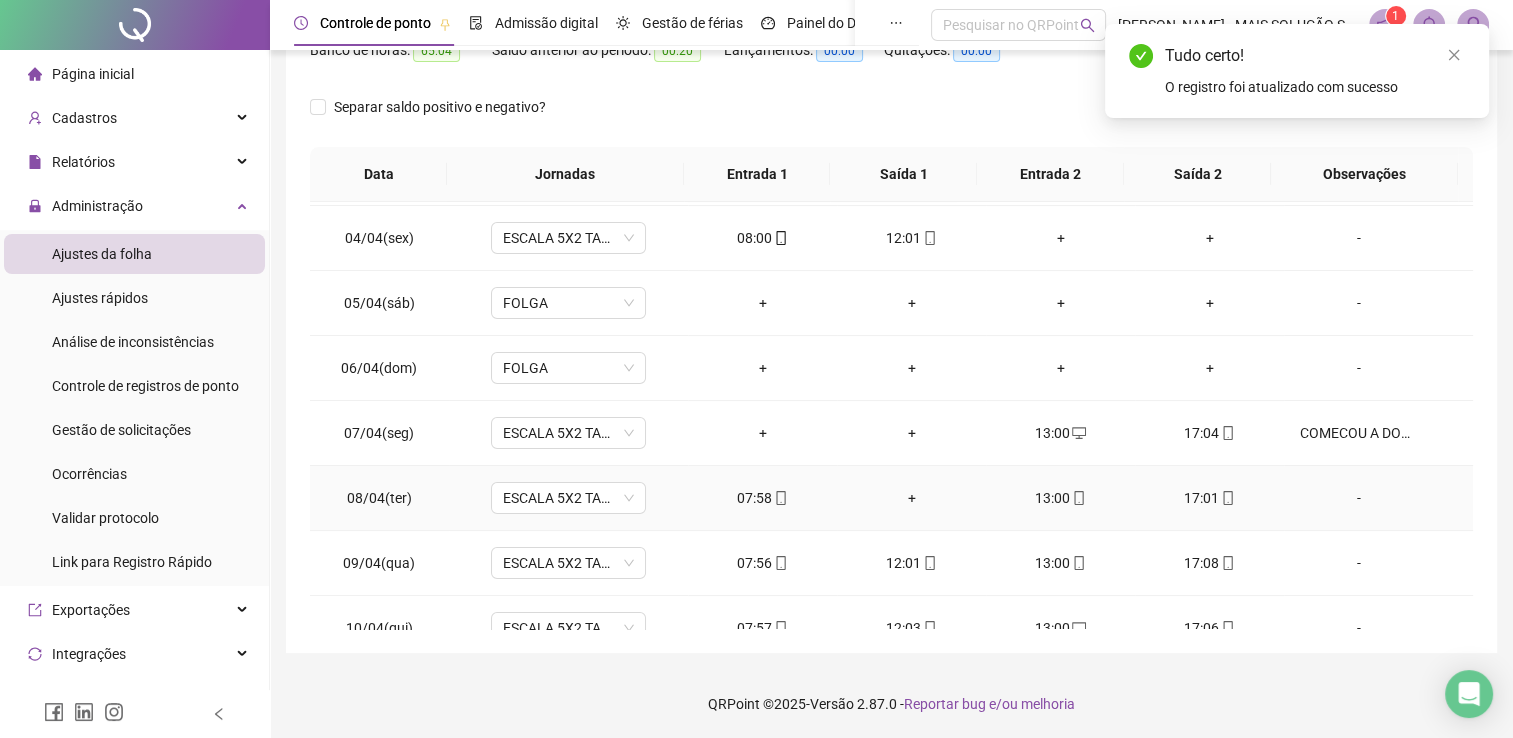 click 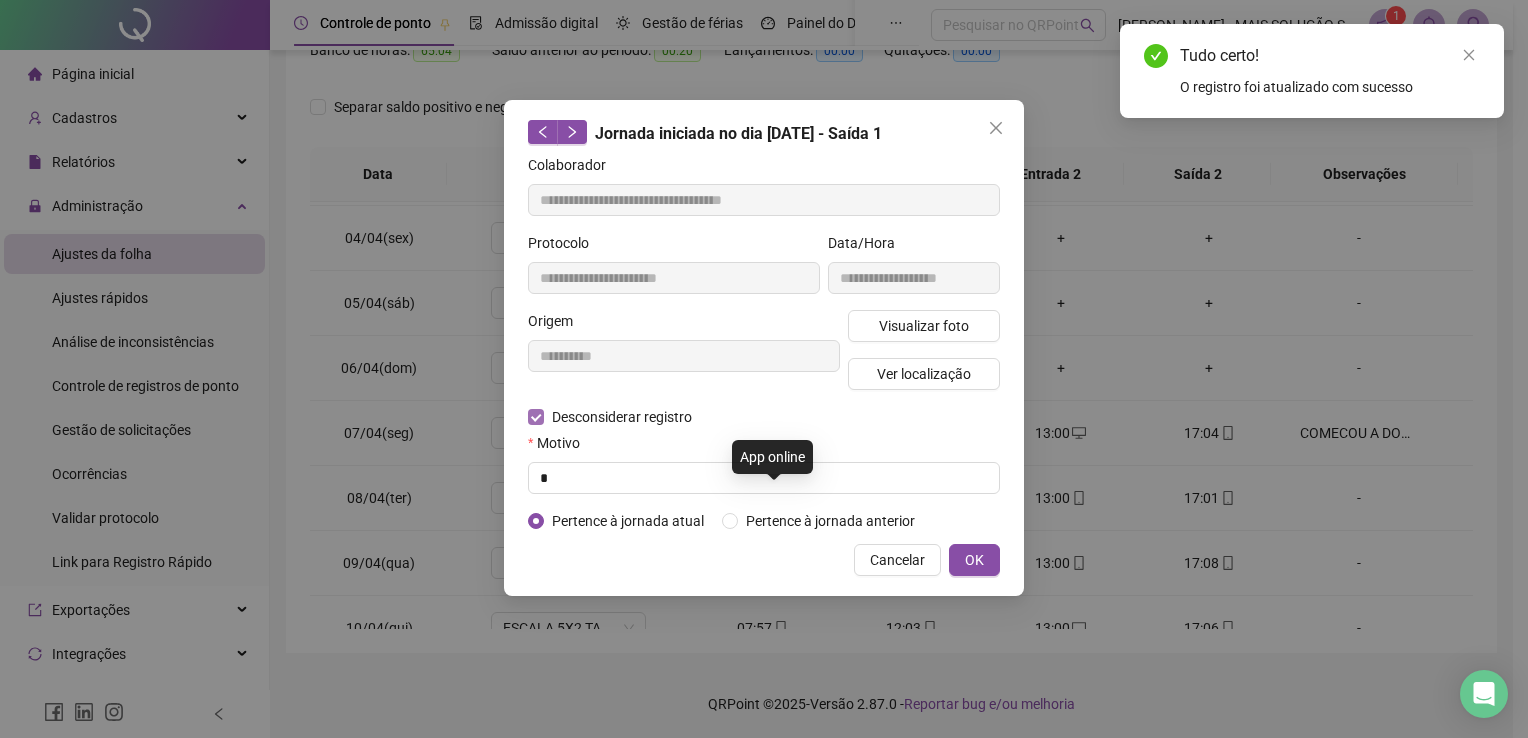 type on "**********" 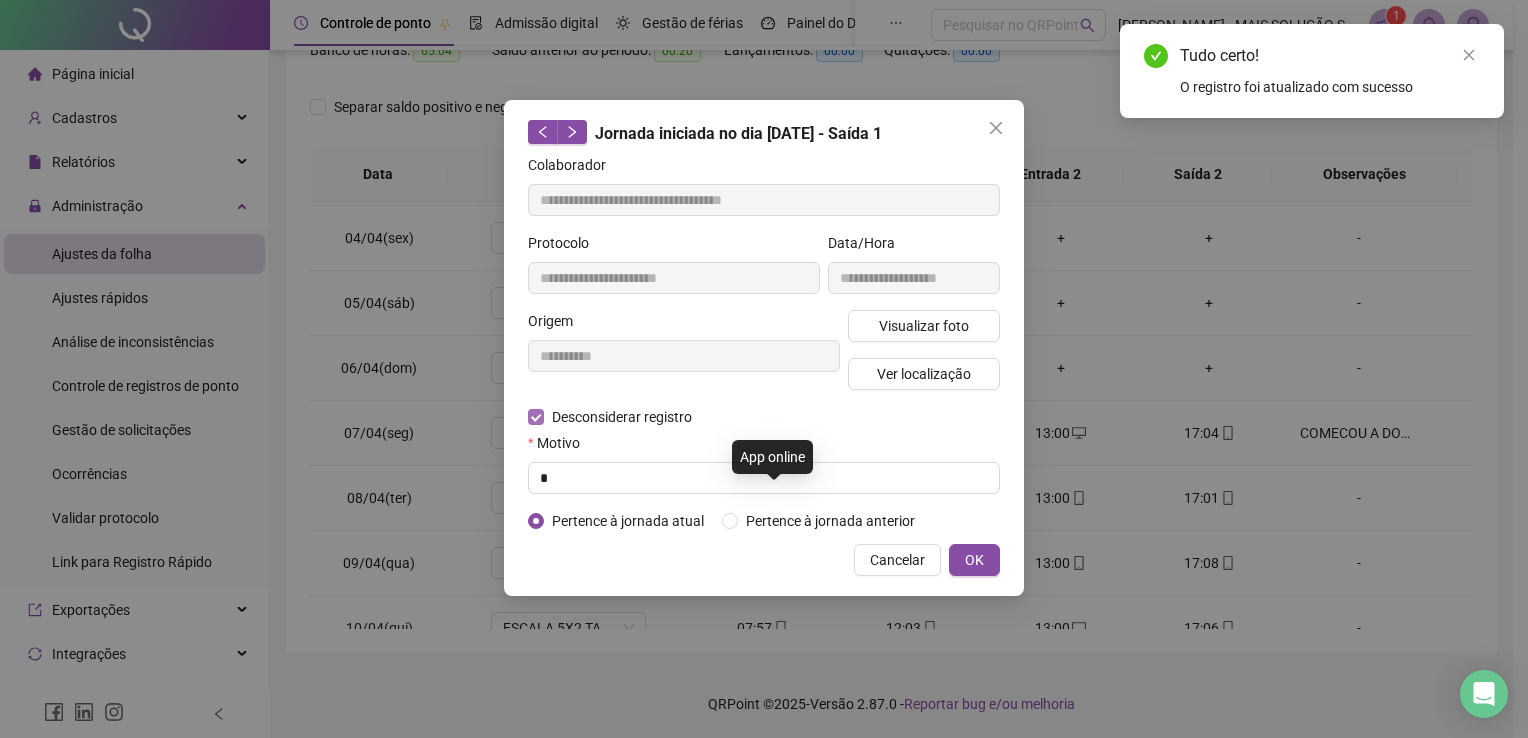 type on "**********" 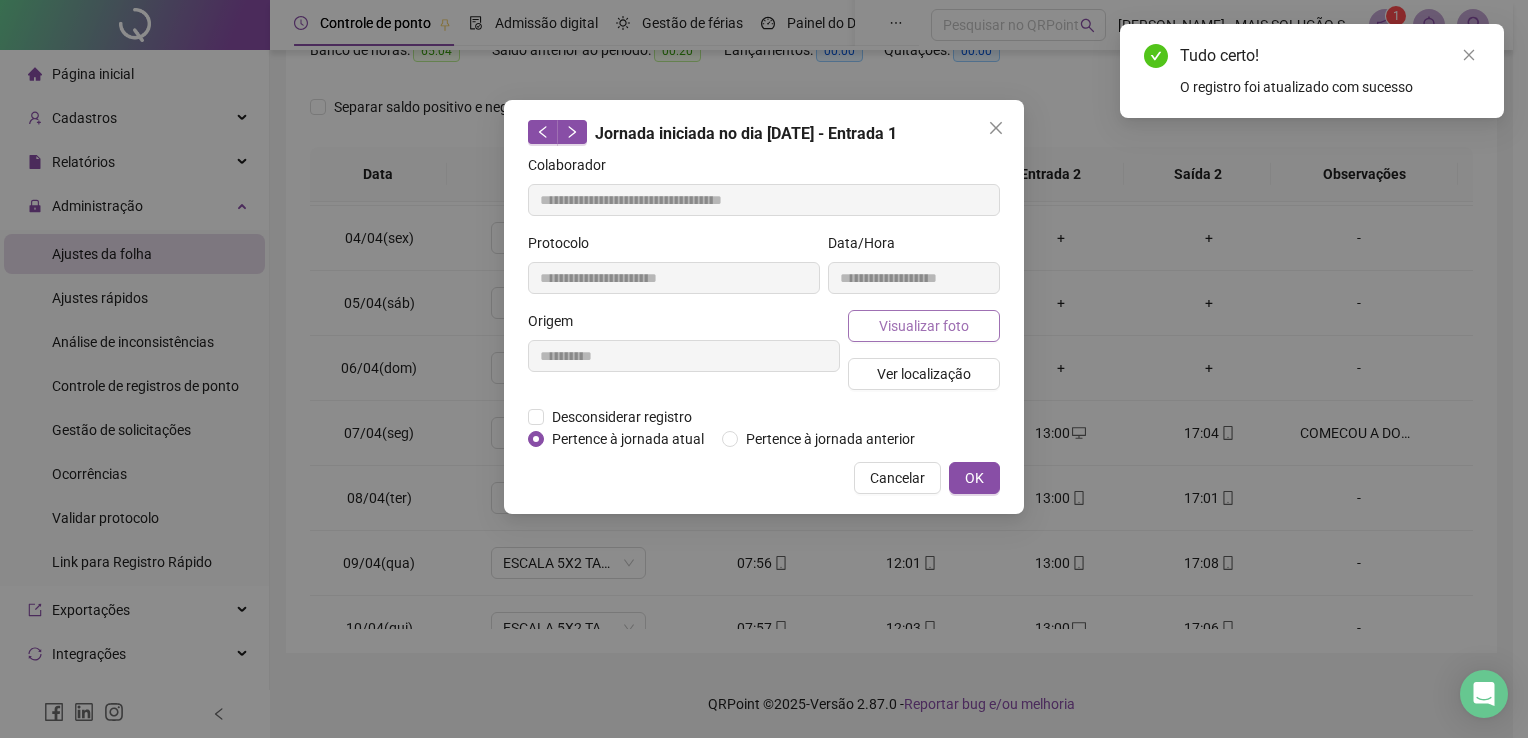 click on "Visualizar foto" at bounding box center (924, 326) 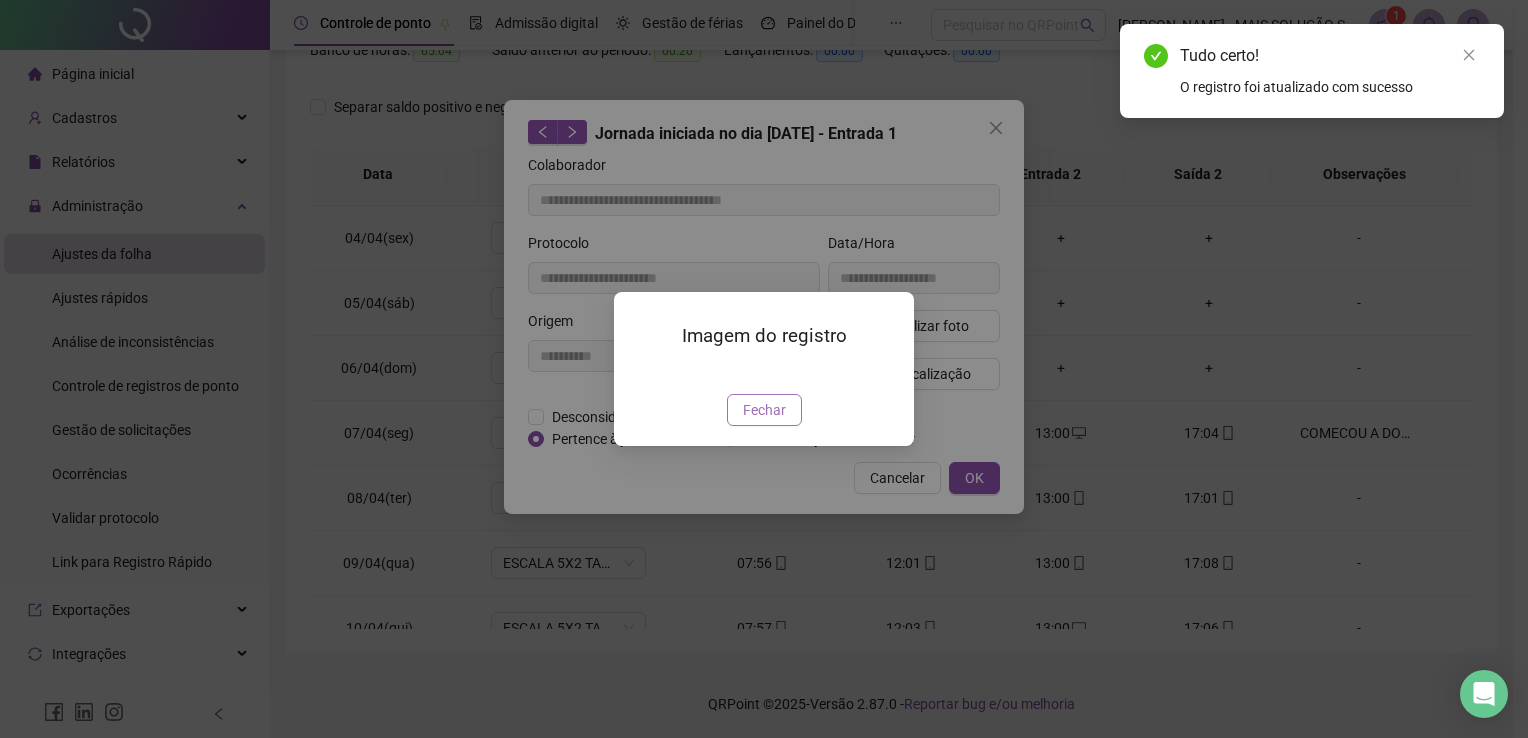click on "Fechar" at bounding box center [764, 410] 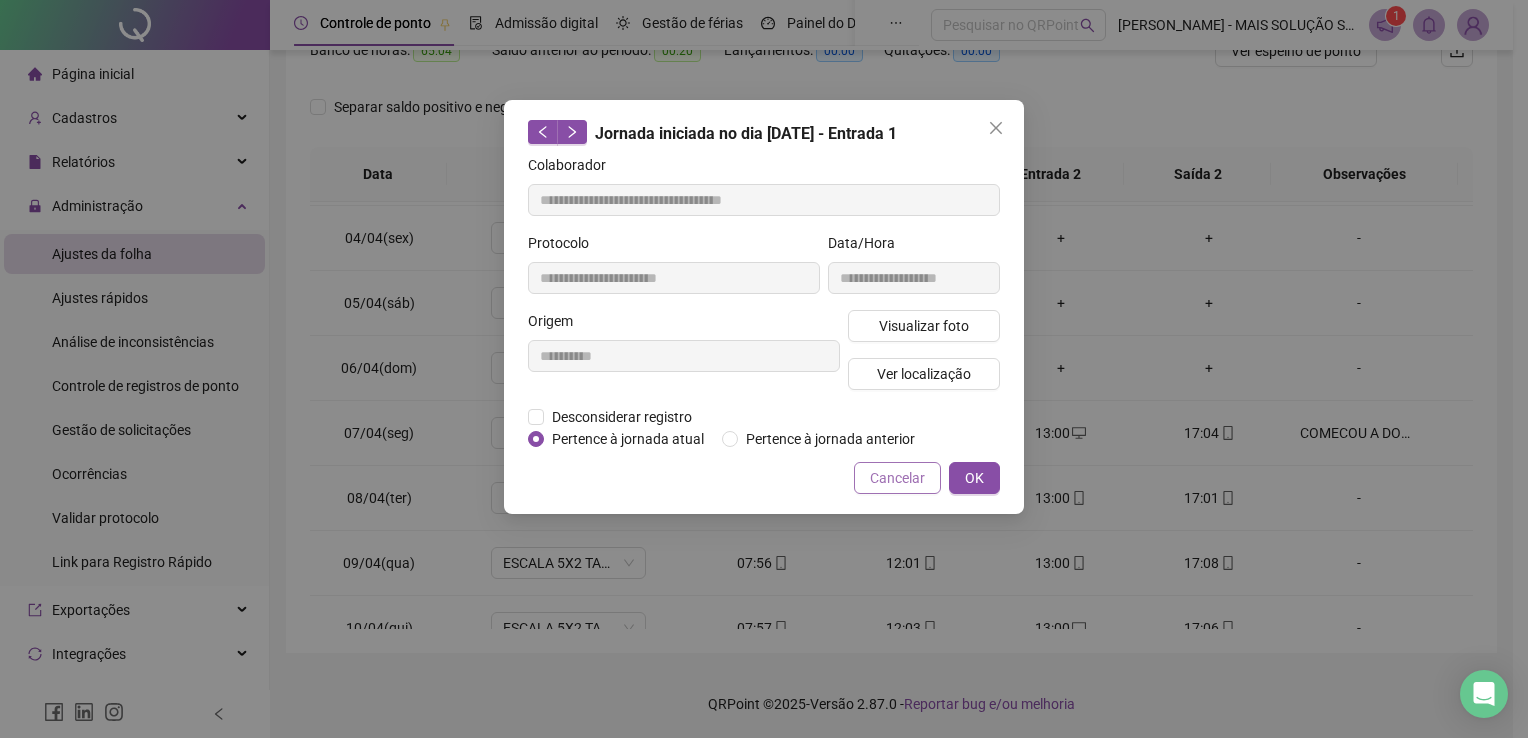 click on "Cancelar" at bounding box center [897, 478] 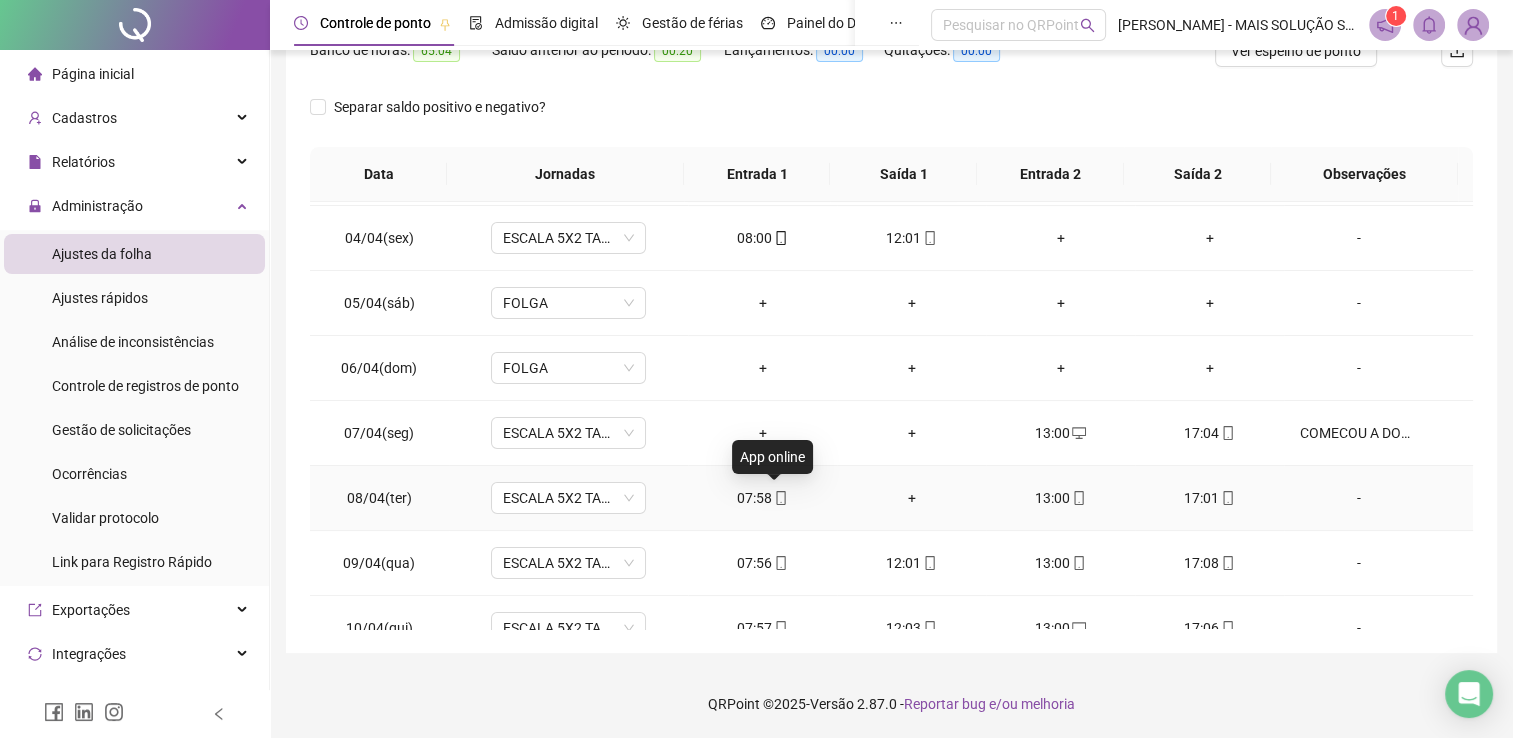 click 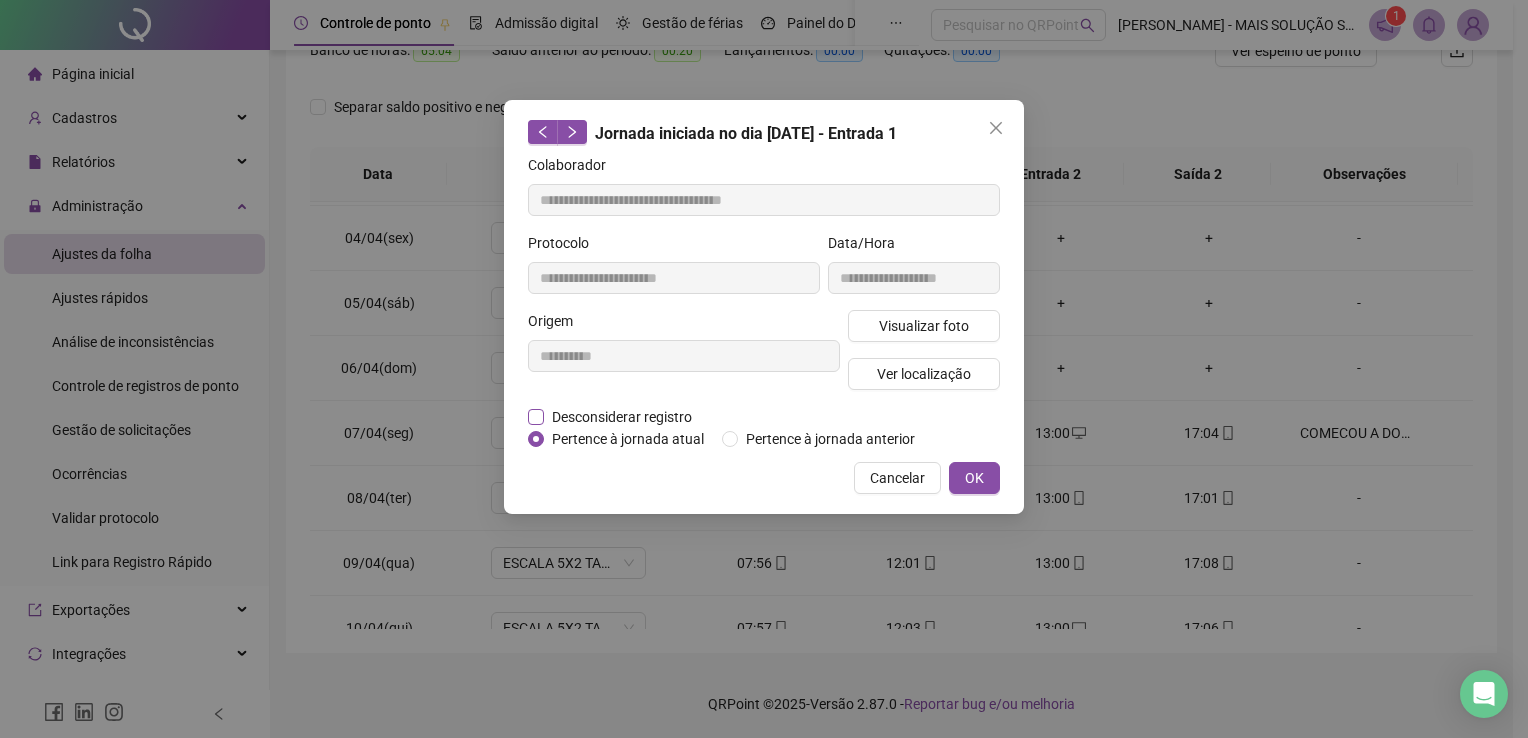 click on "Desconsiderar registro" at bounding box center (622, 417) 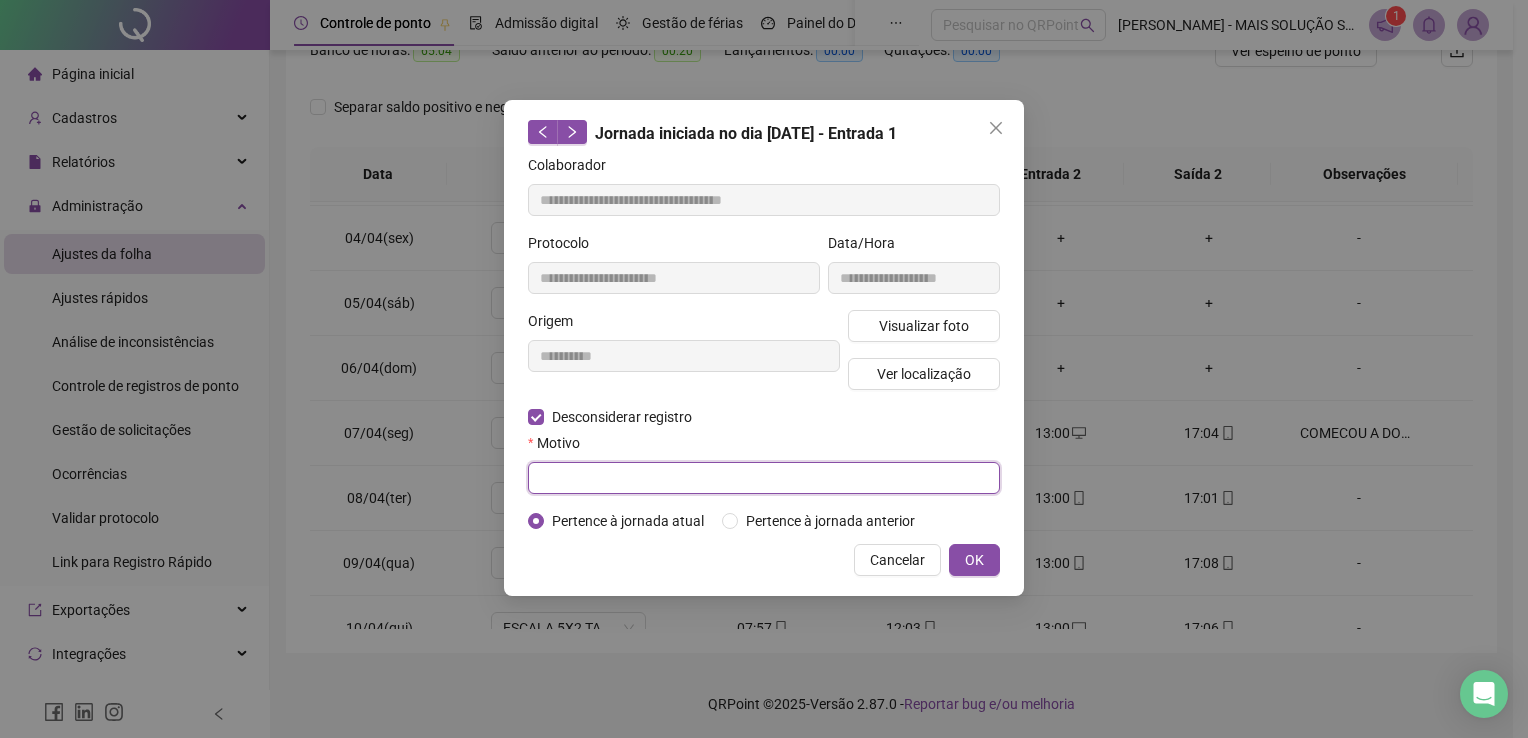 click at bounding box center (764, 478) 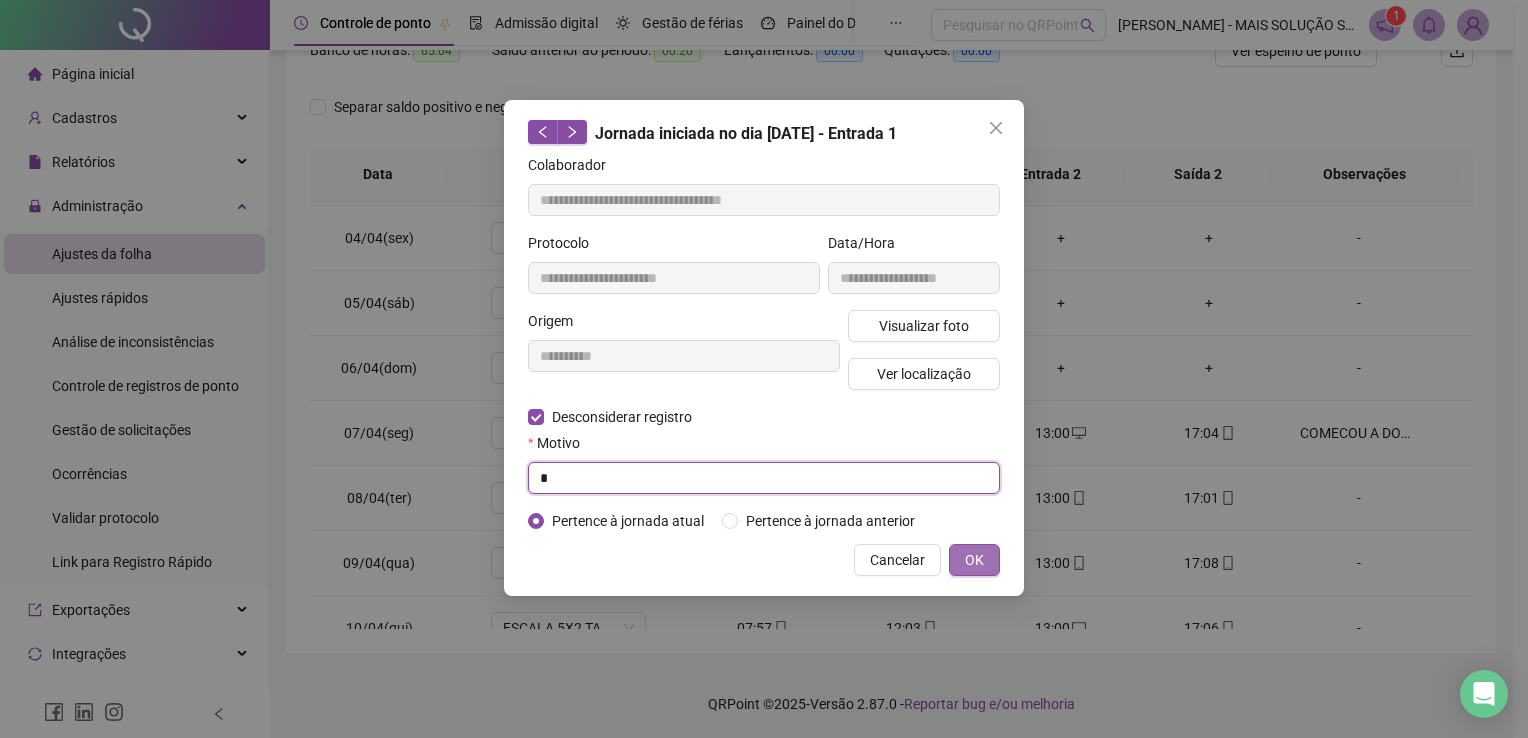 type on "*" 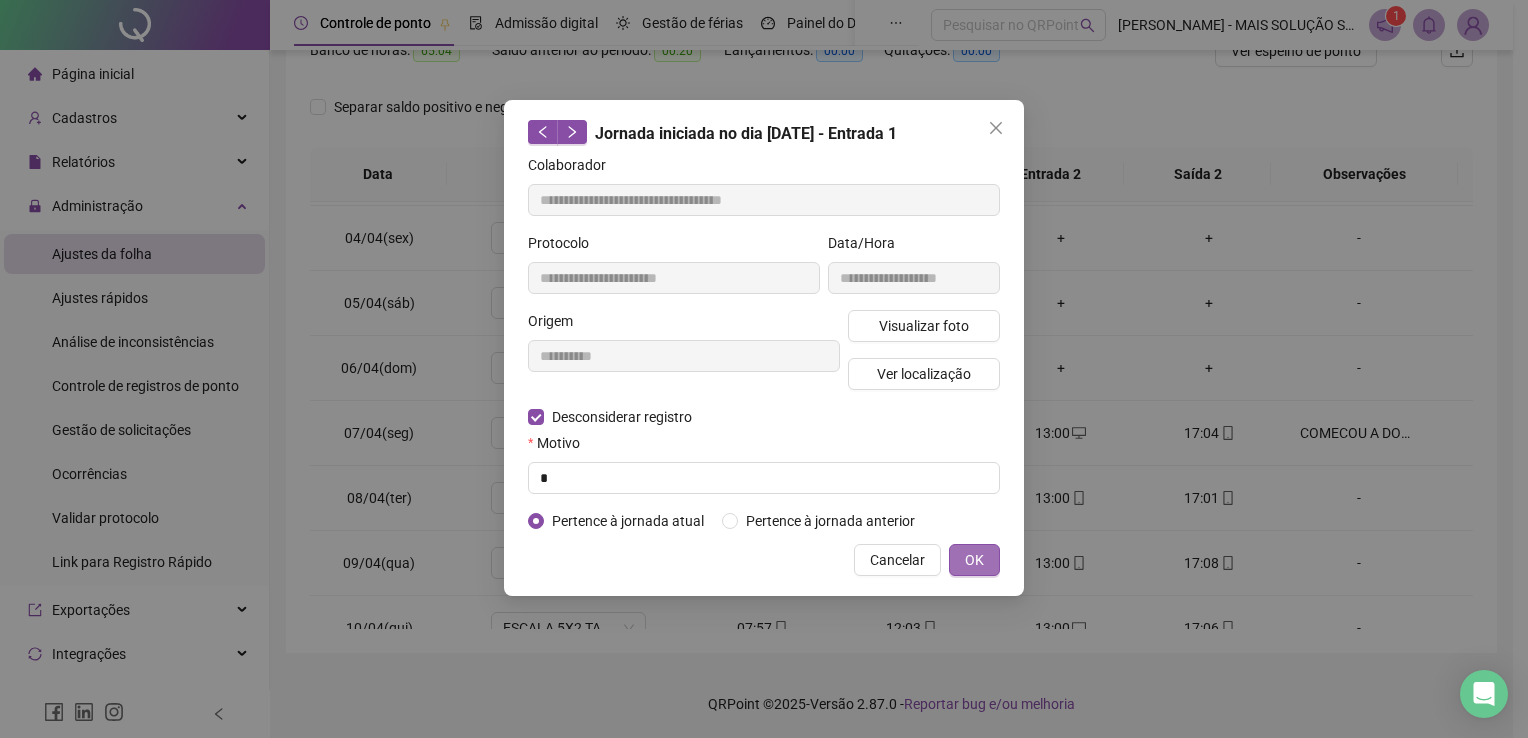 click on "OK" at bounding box center (974, 560) 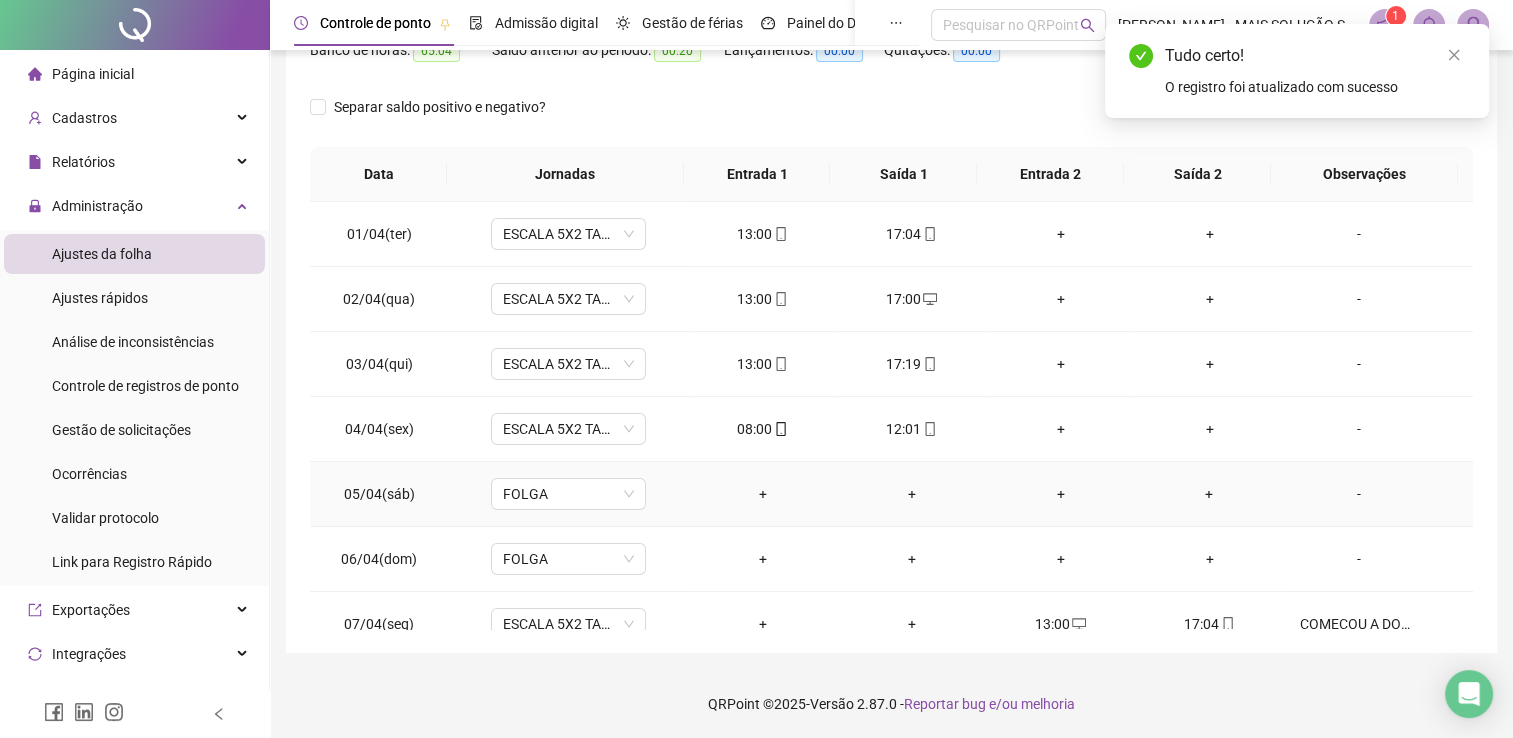 scroll, scrollTop: 0, scrollLeft: 0, axis: both 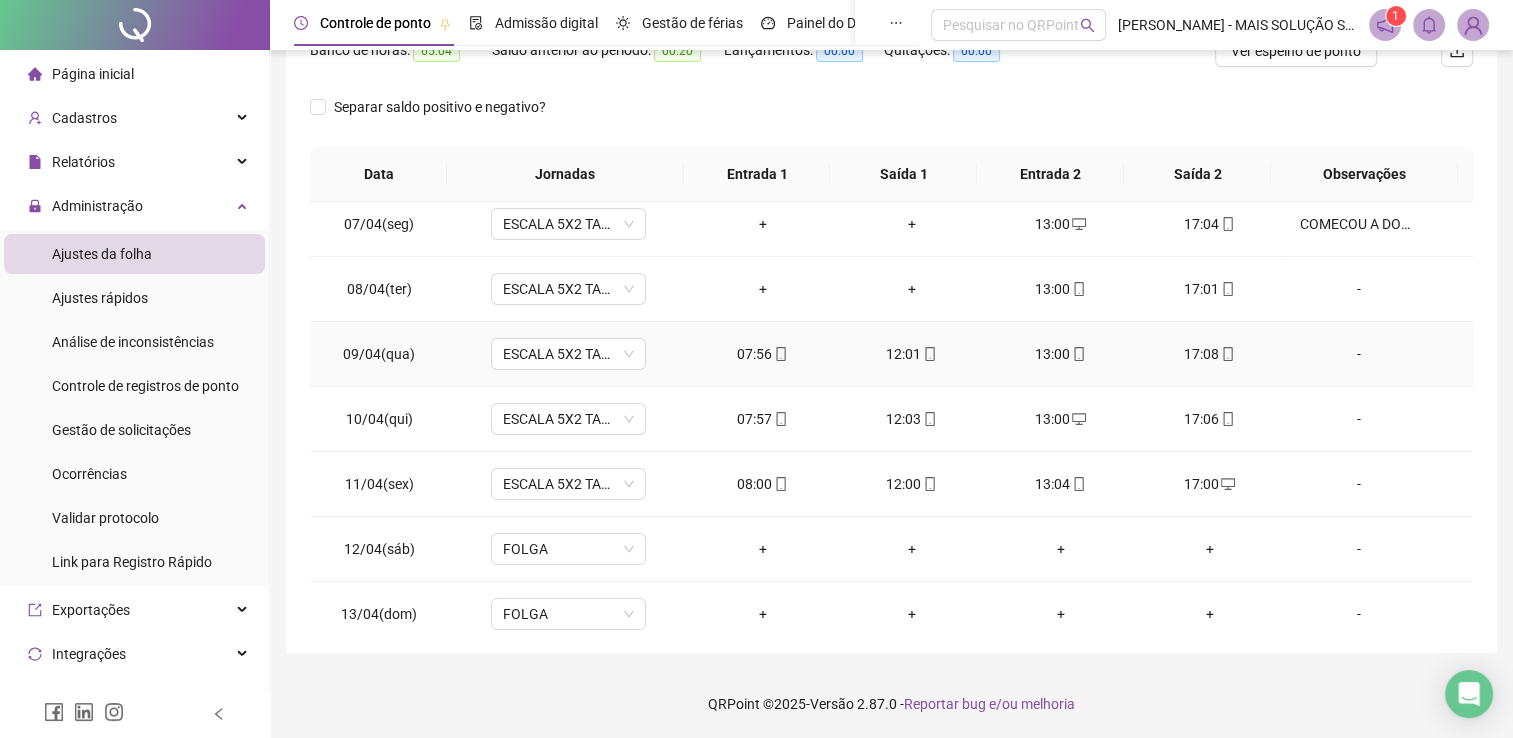click 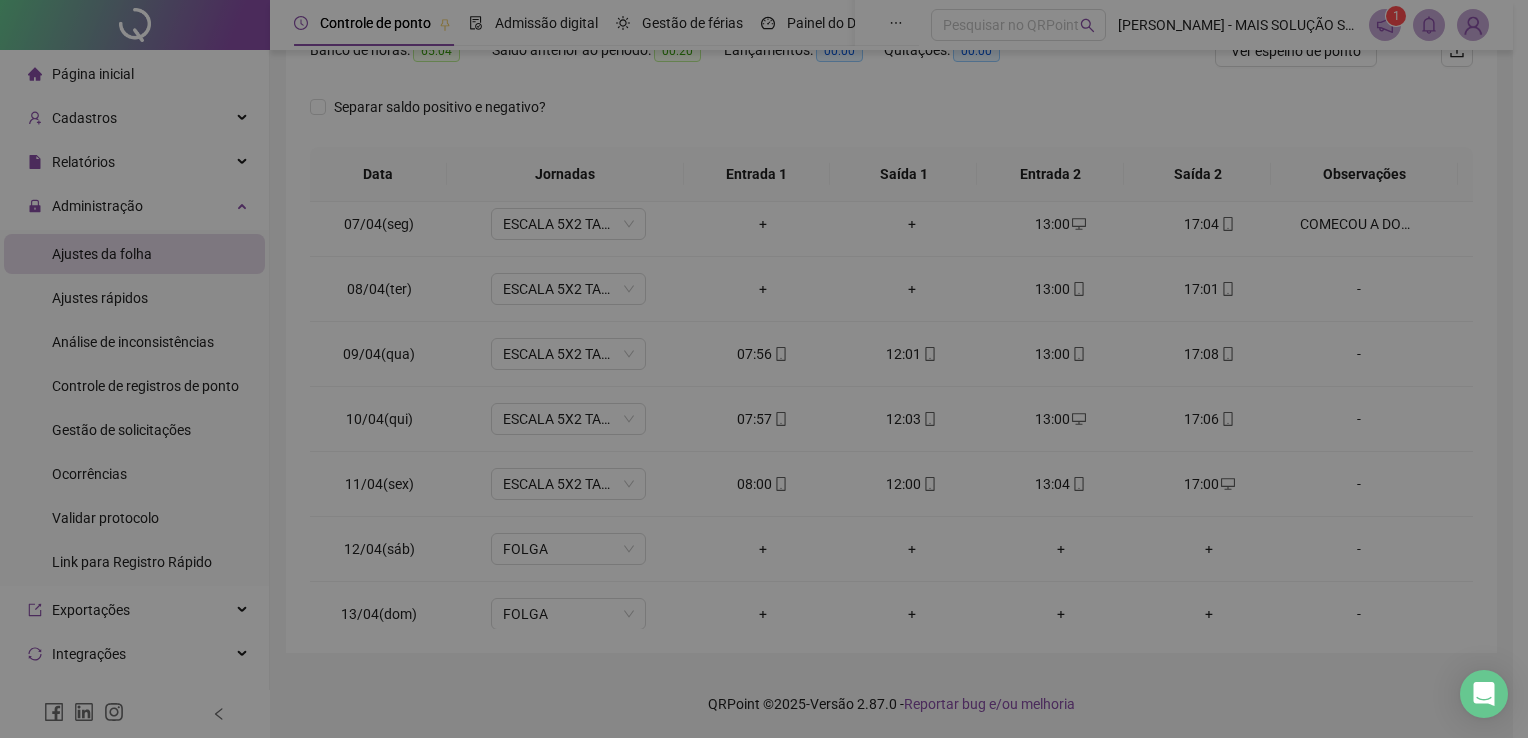 type on "**********" 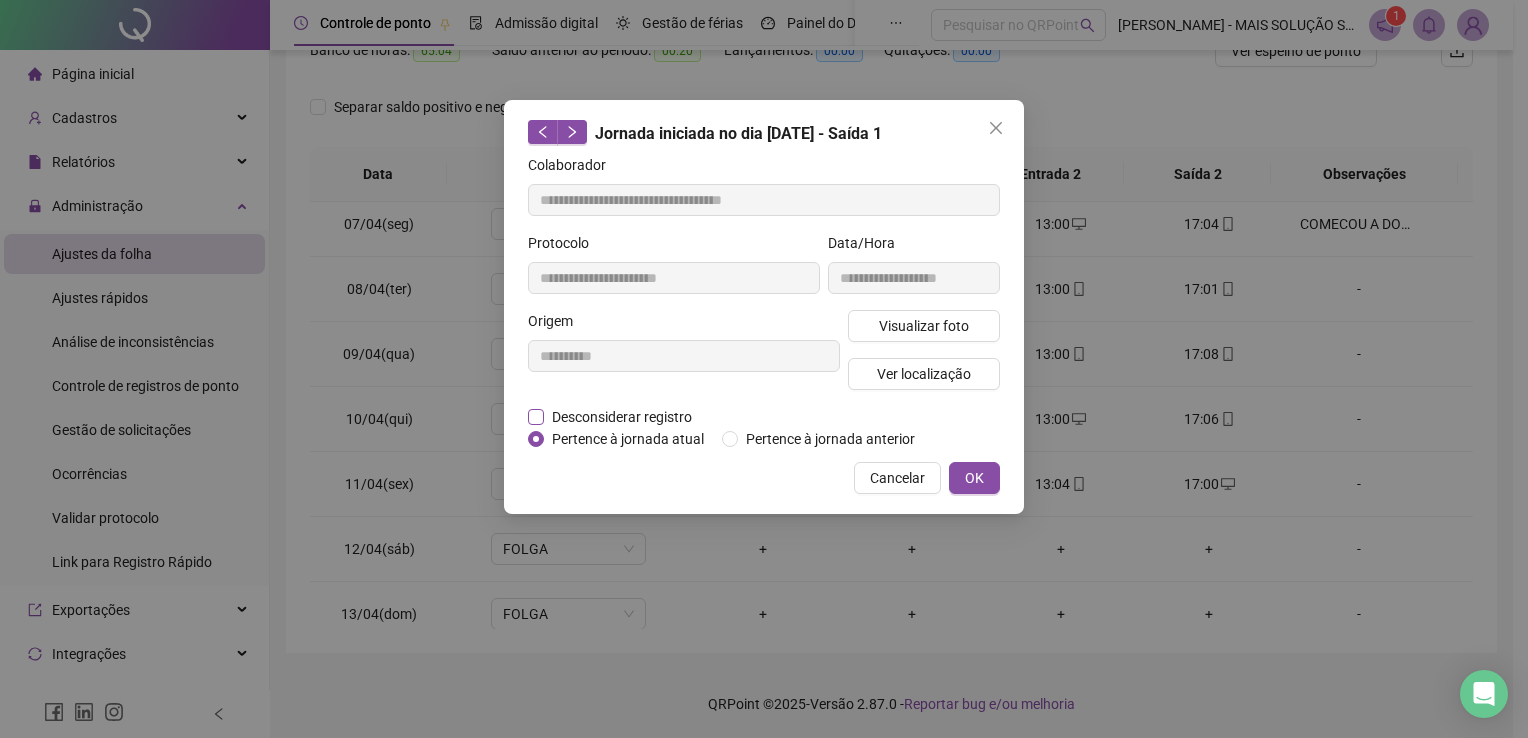 click on "Desconsiderar registro" at bounding box center (622, 417) 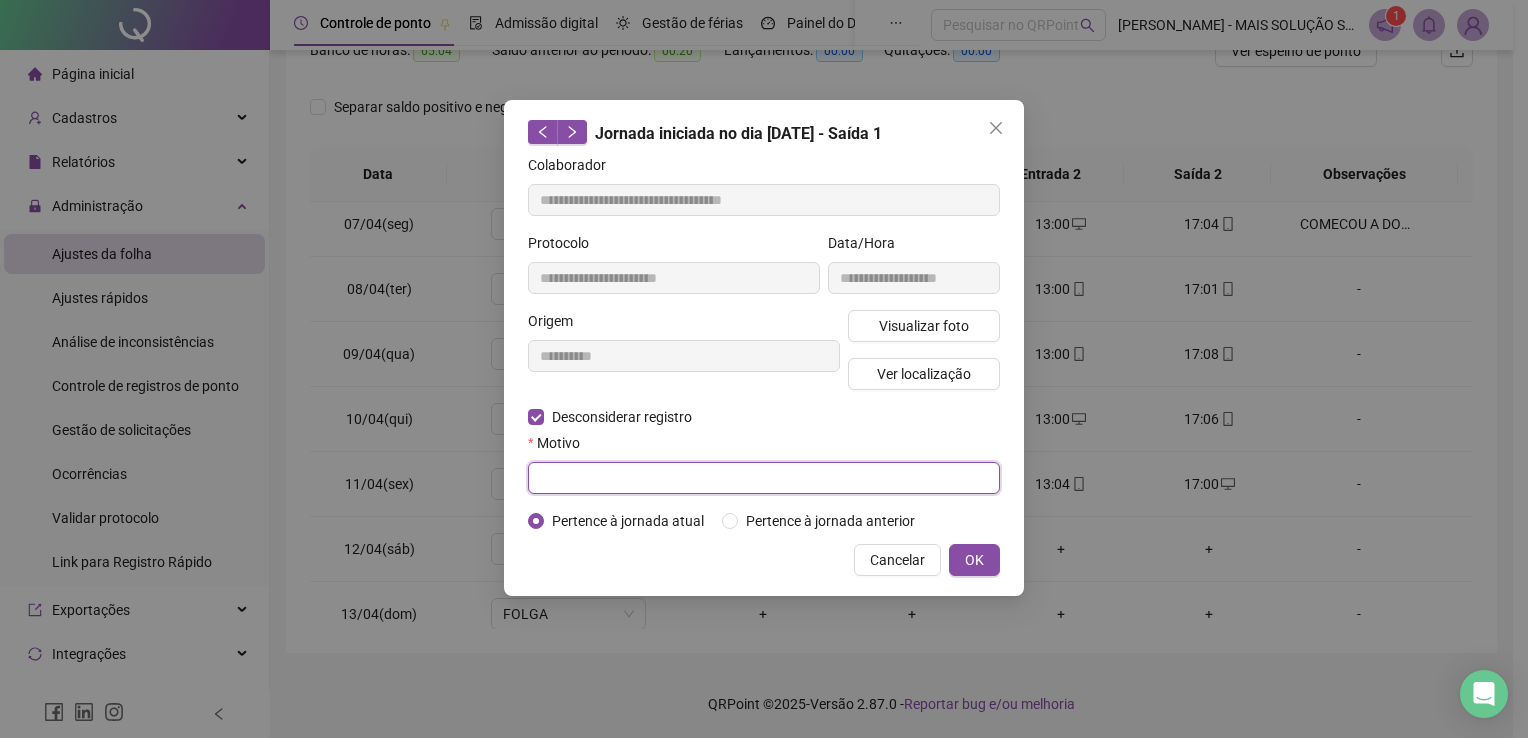 click at bounding box center [764, 478] 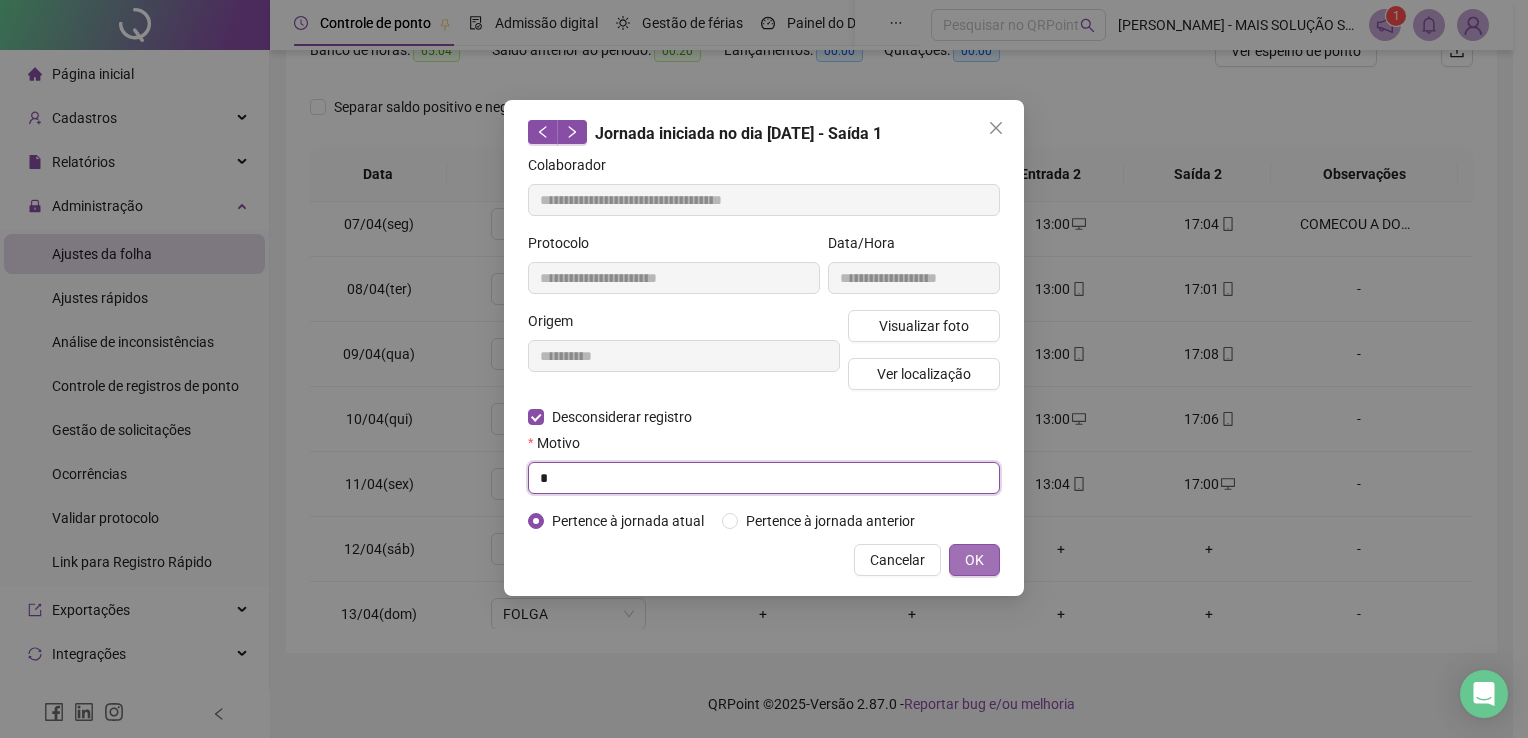 type on "*" 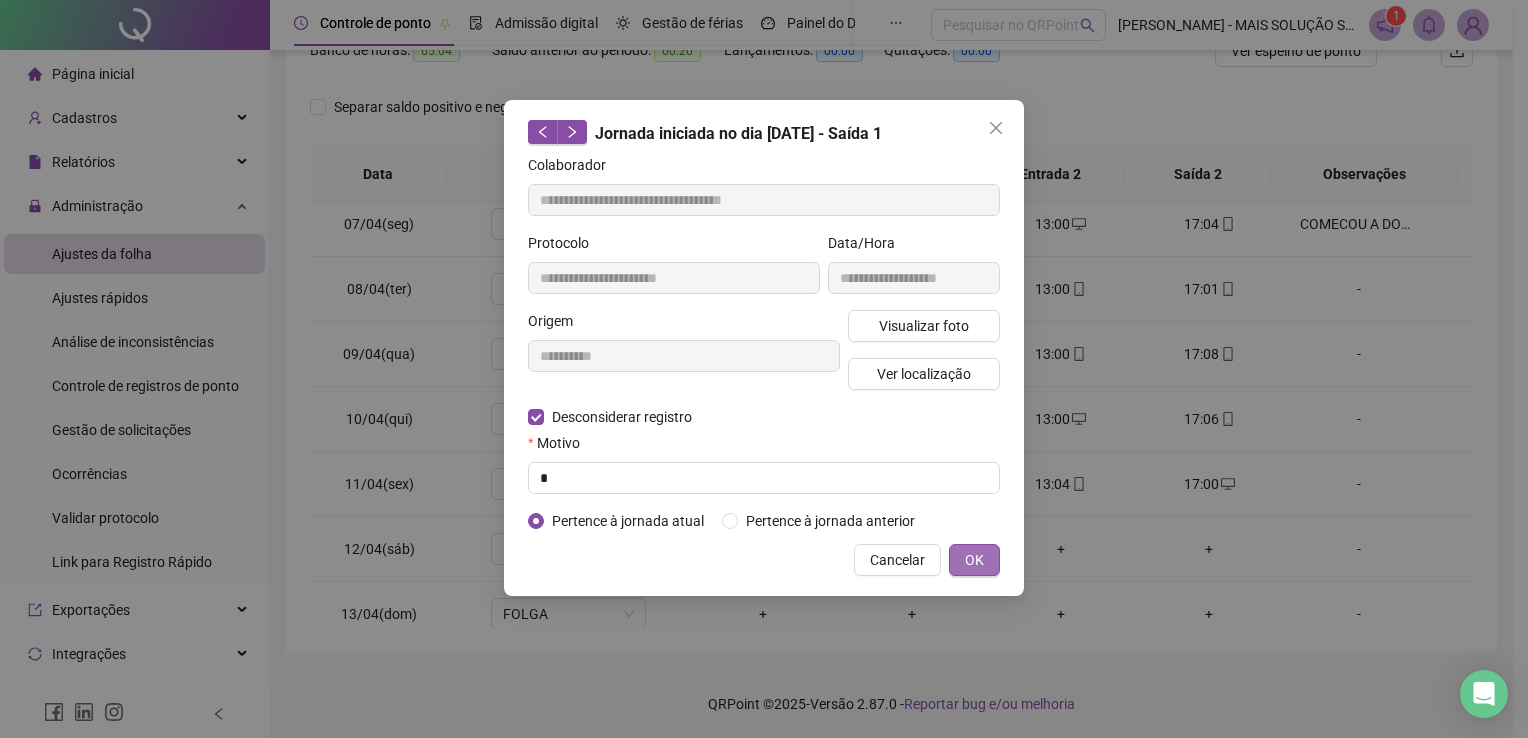 click on "OK" at bounding box center (974, 560) 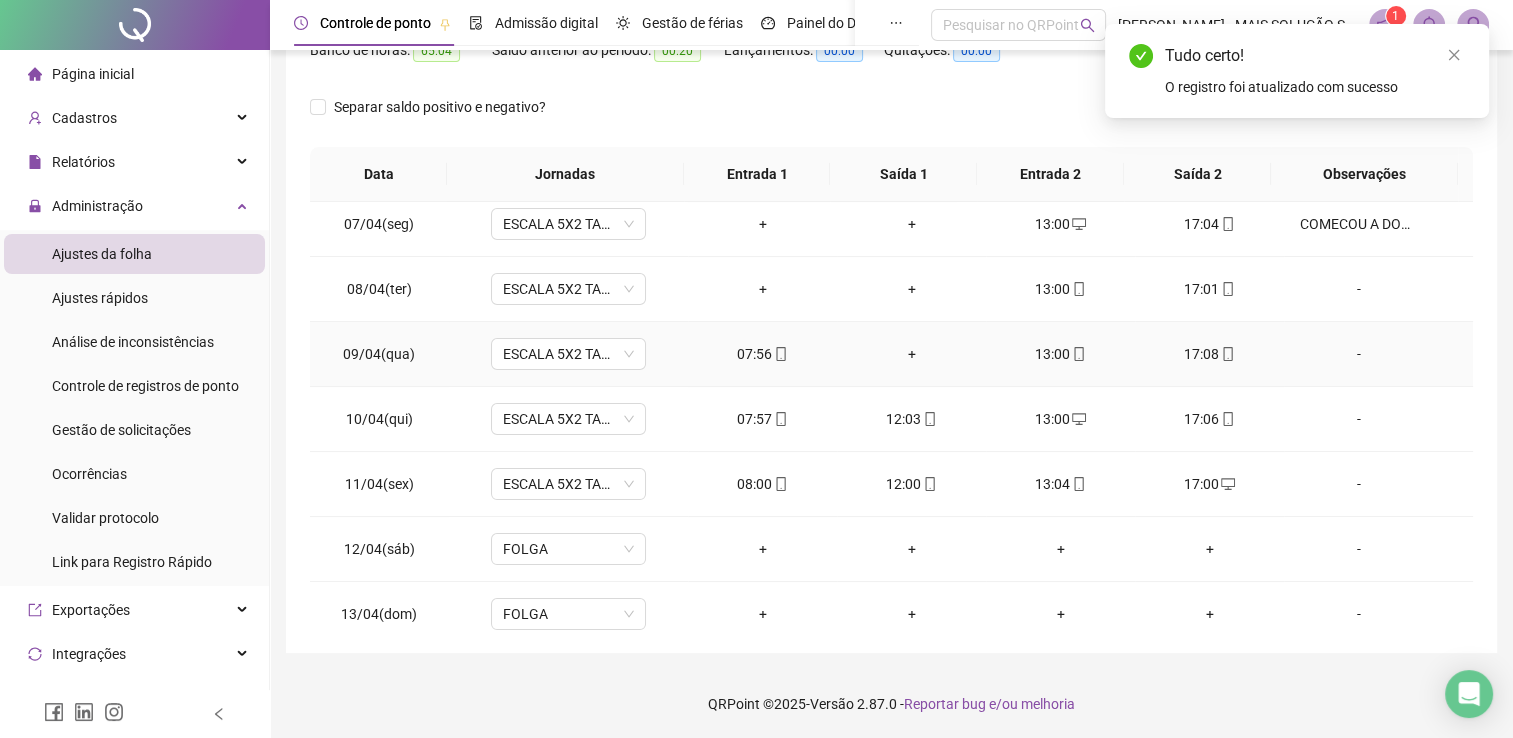 click 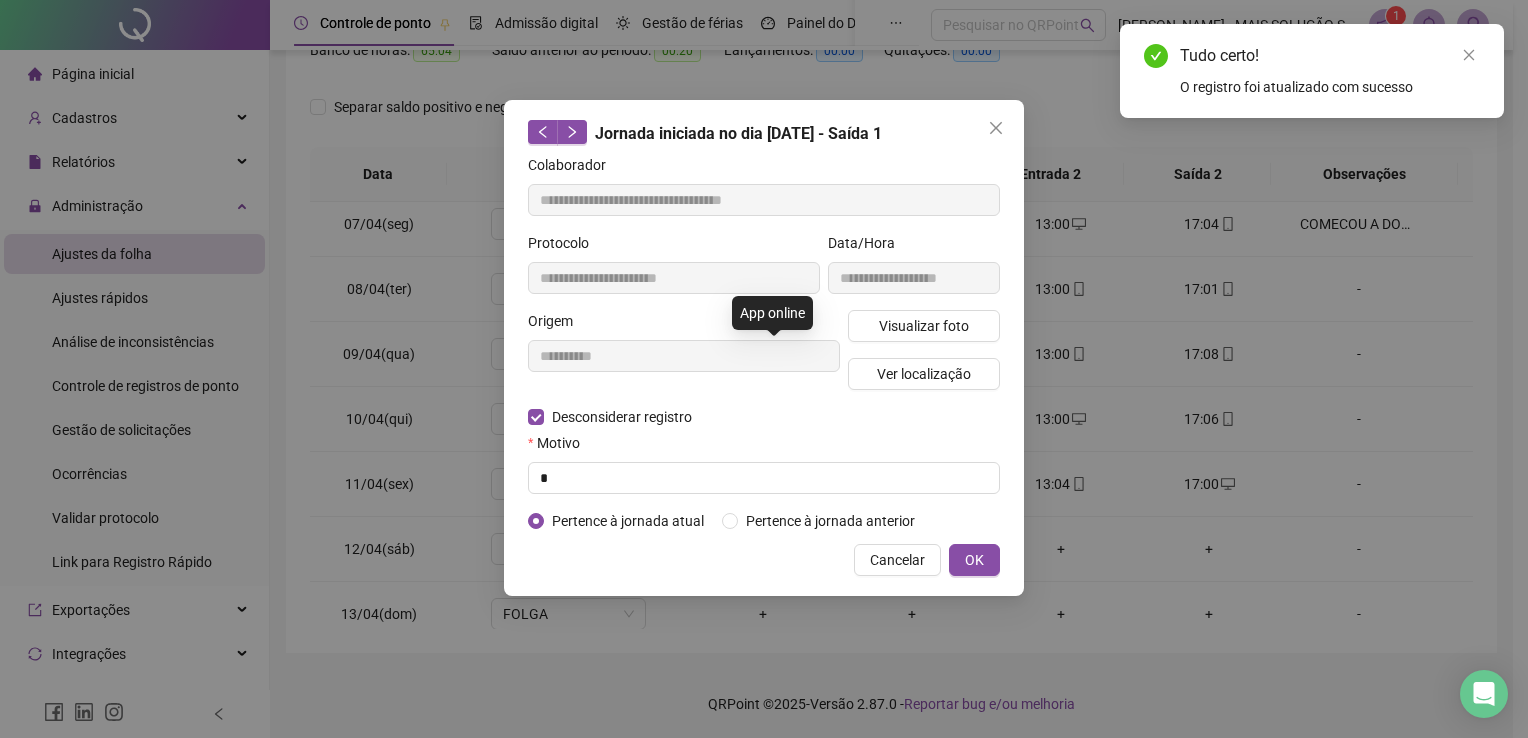 type on "**********" 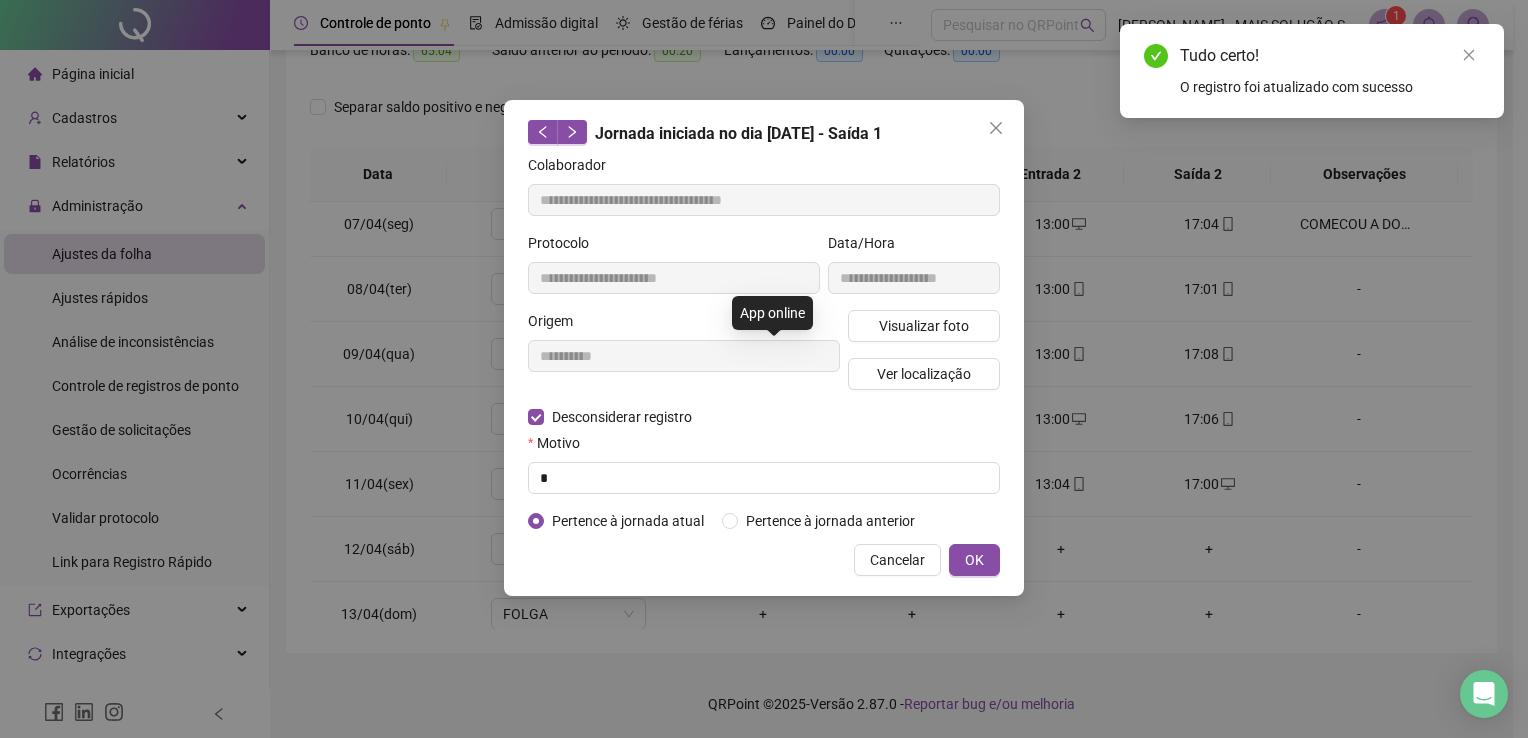 type on "**********" 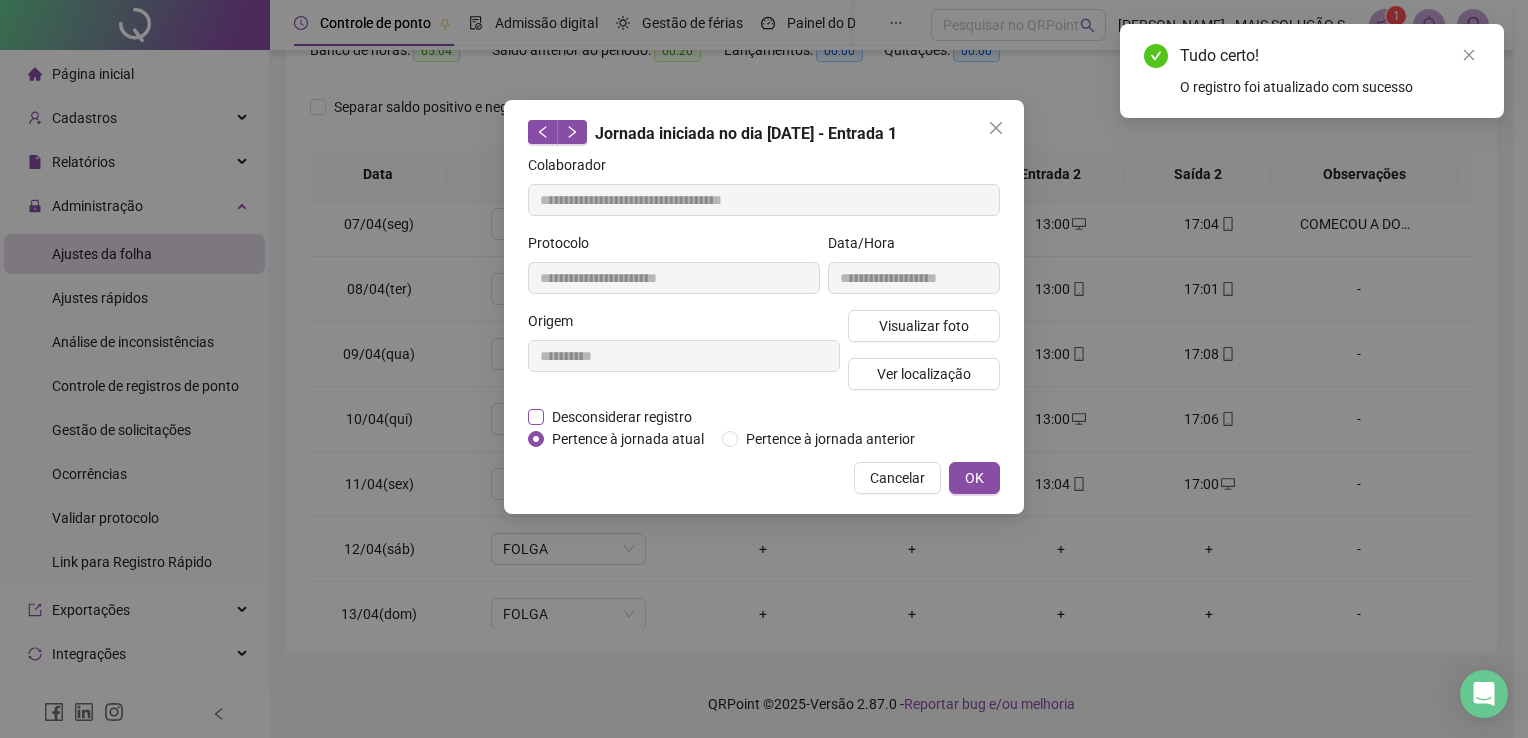 click on "Desconsiderar registro" at bounding box center (622, 417) 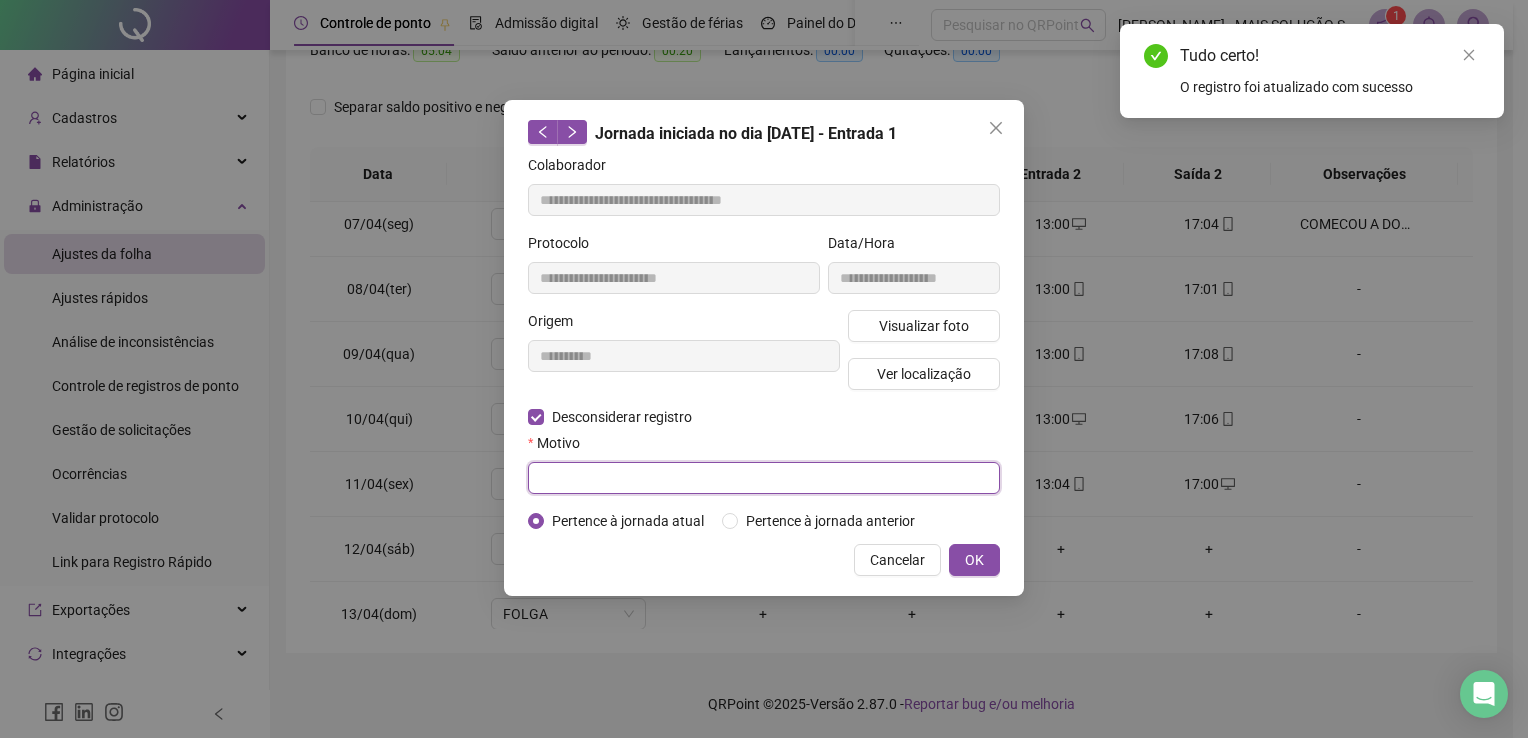 drag, startPoint x: 602, startPoint y: 476, endPoint x: 614, endPoint y: 477, distance: 12.0415945 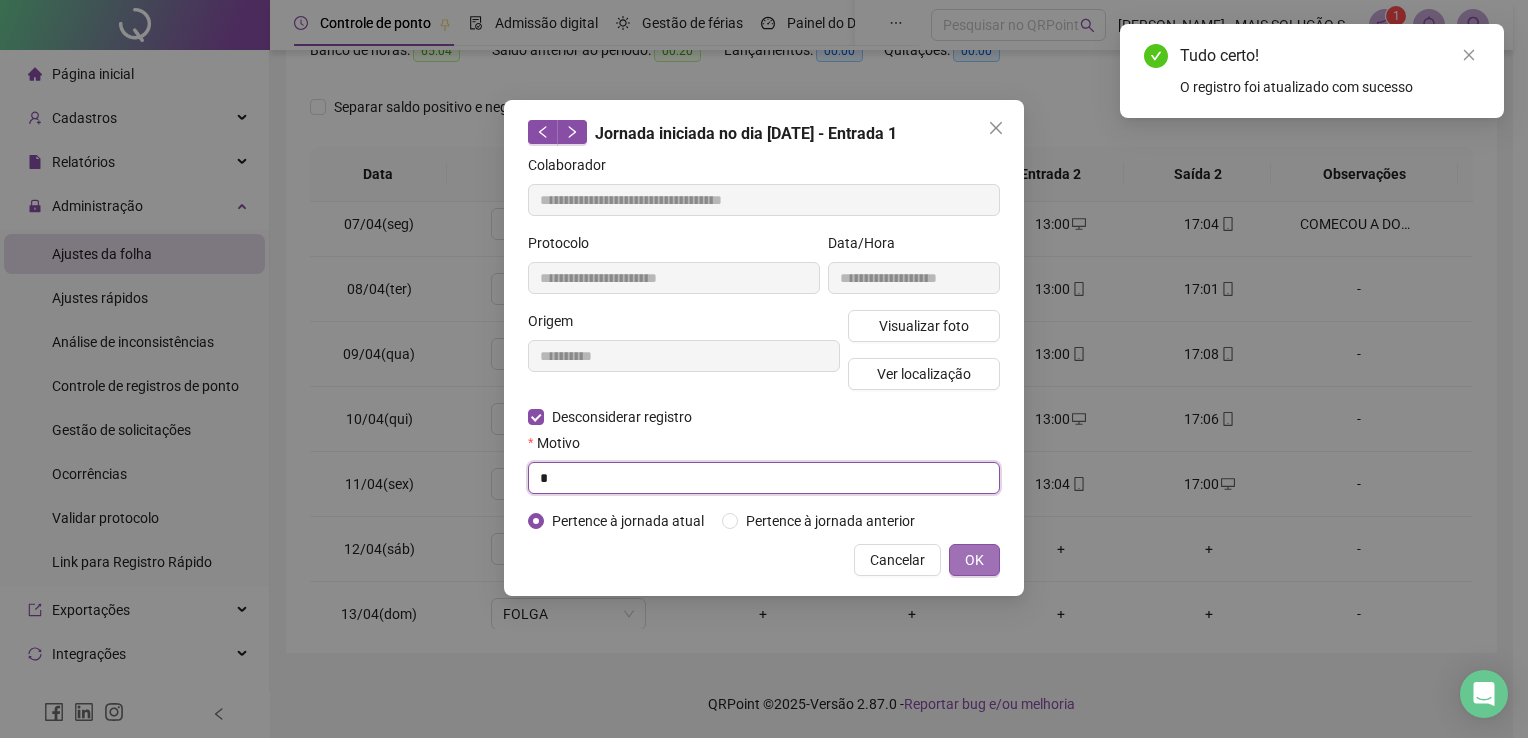 type on "*" 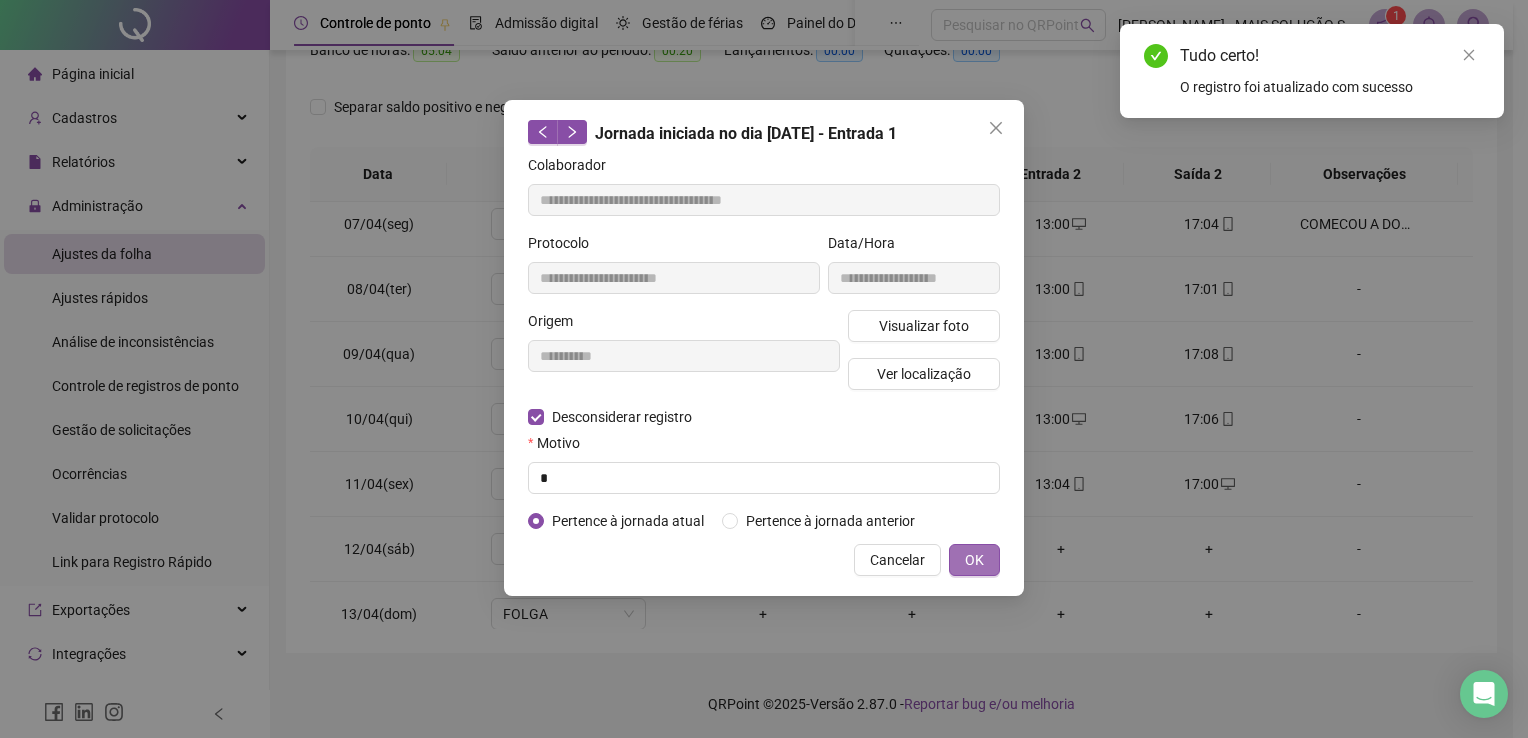 click on "OK" at bounding box center (974, 560) 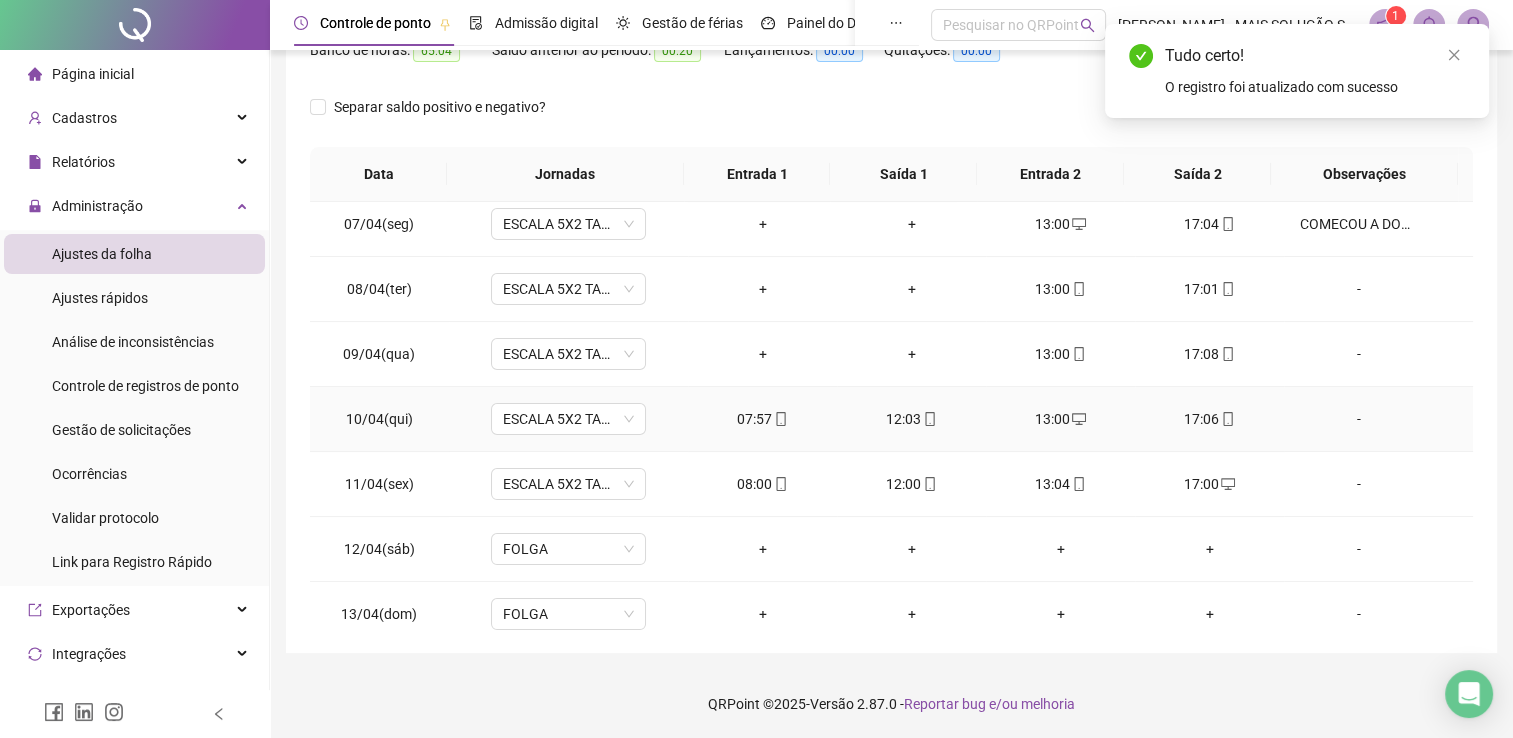 click 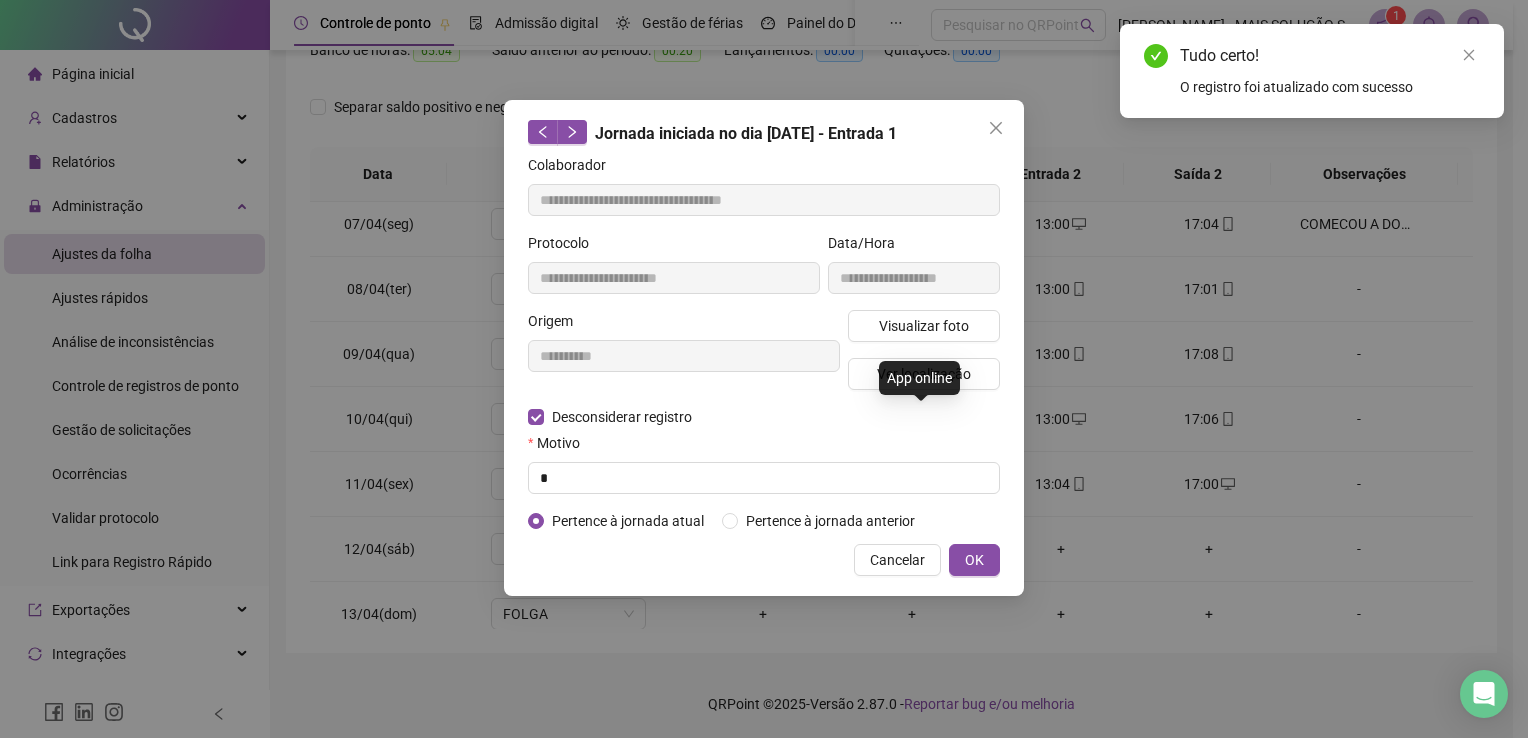 type on "**********" 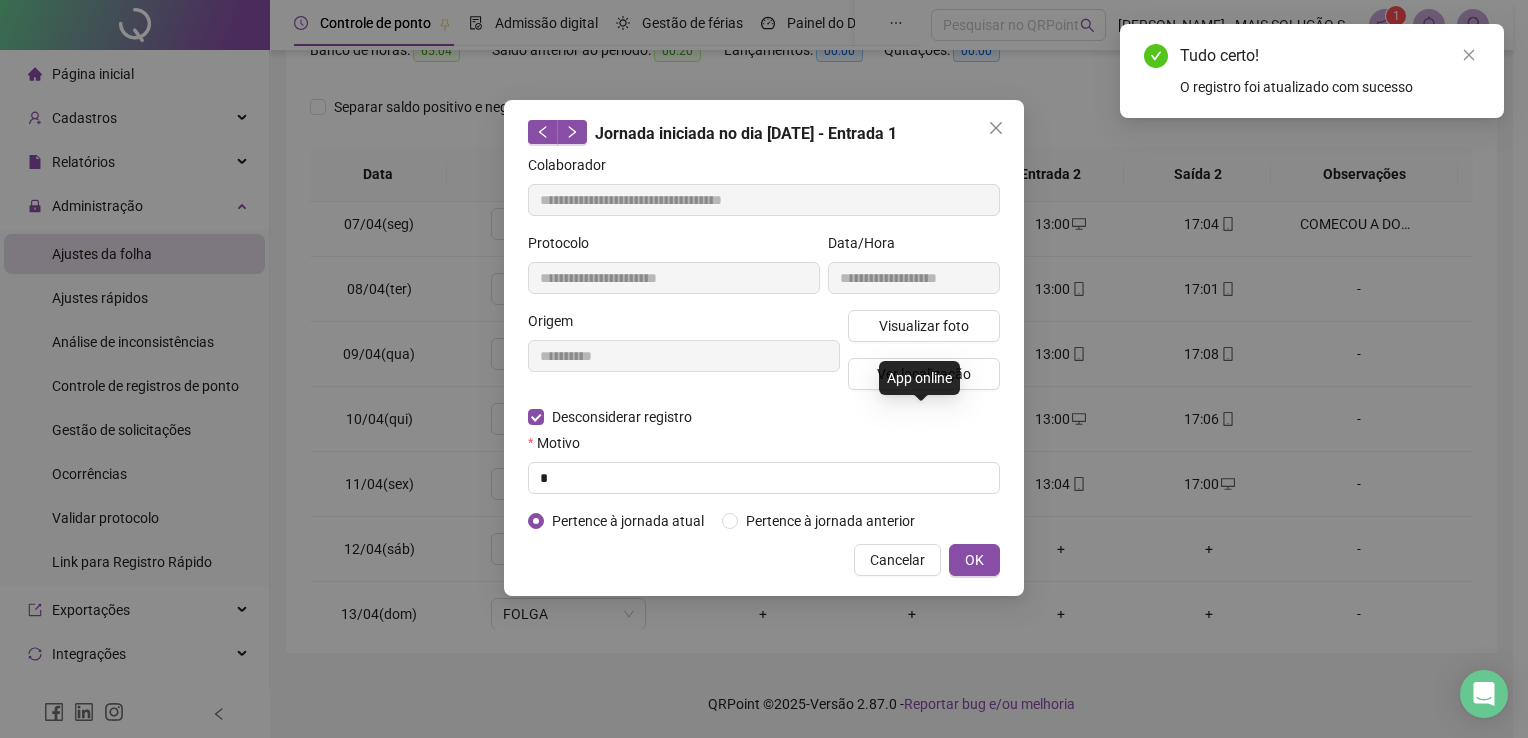 type on "**********" 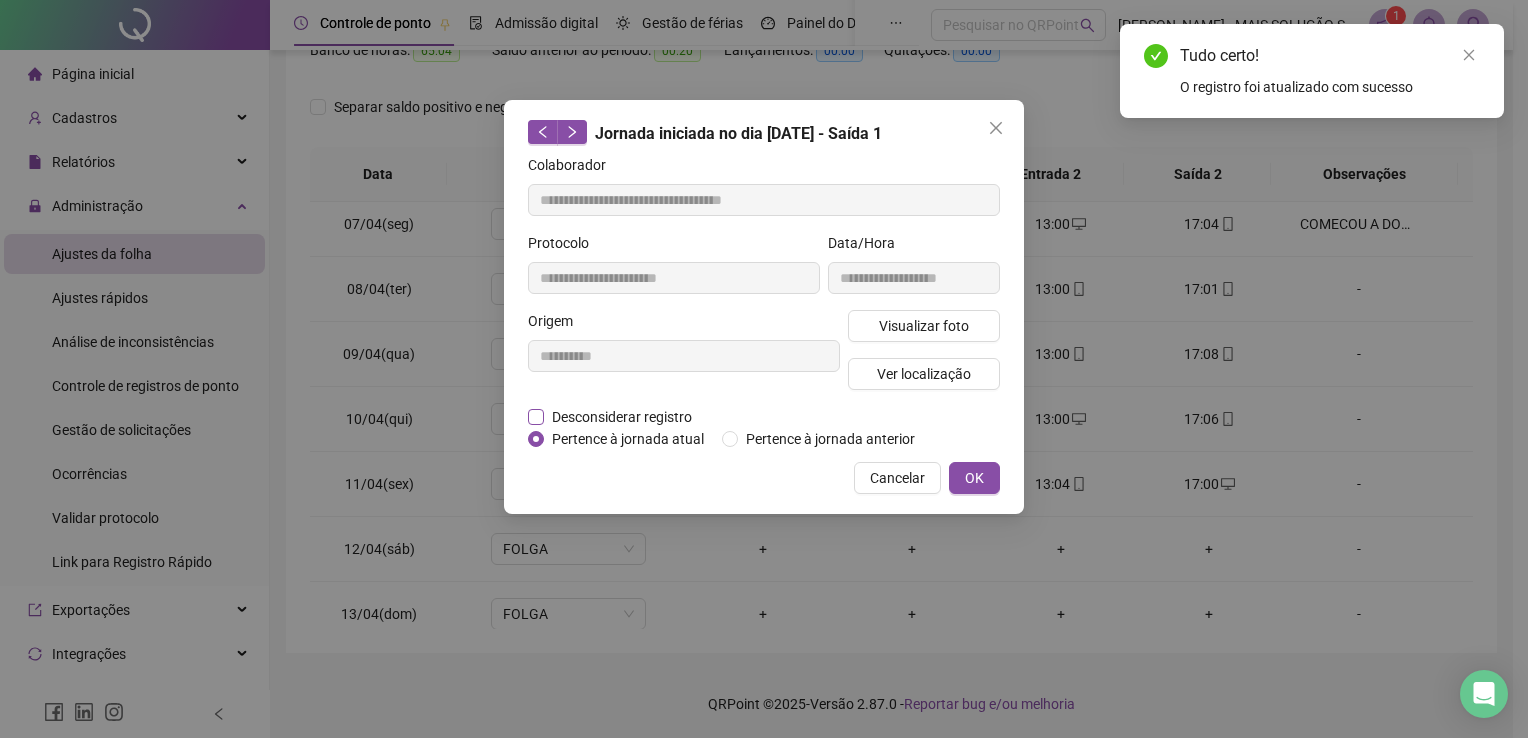 click on "Desconsiderar registro" at bounding box center (622, 417) 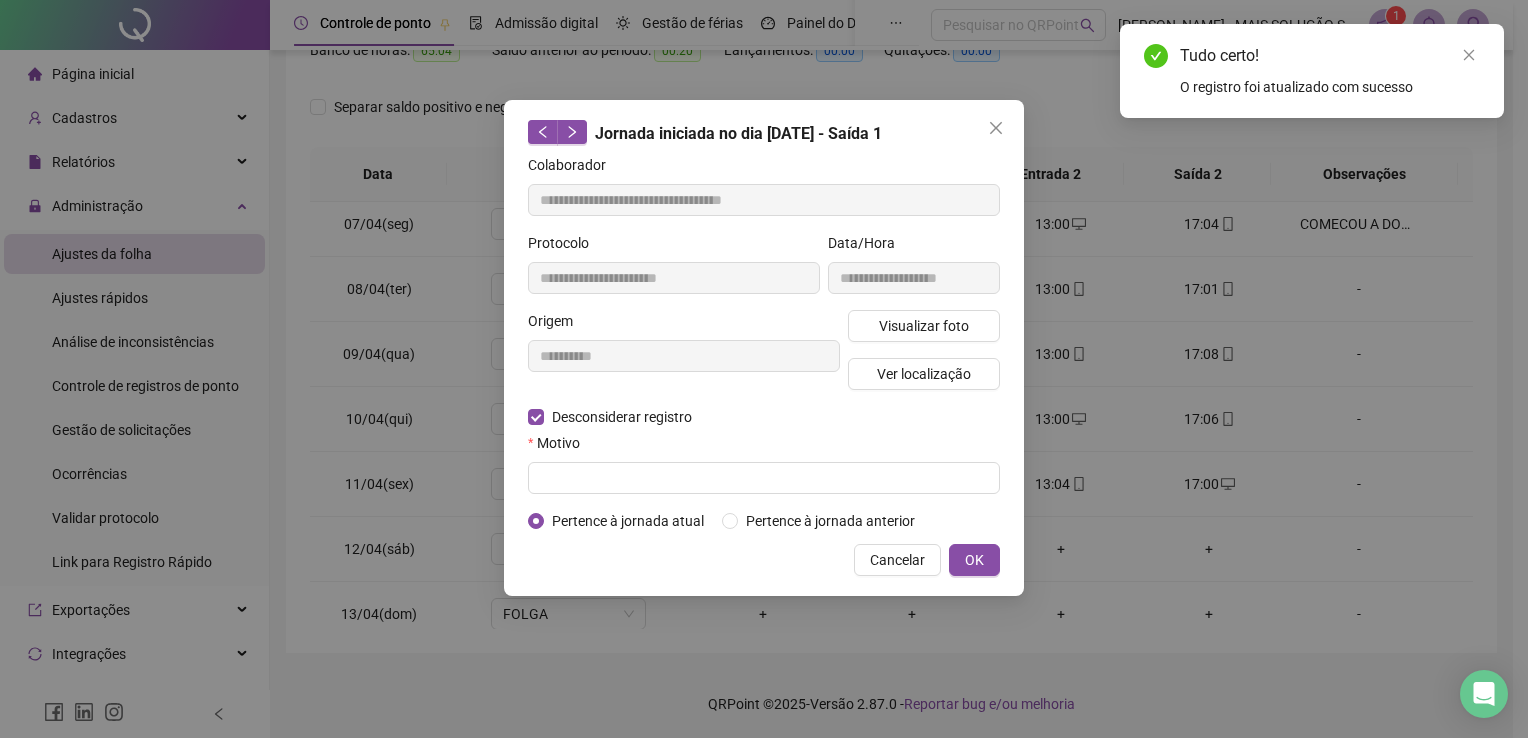 click on "**********" at bounding box center (764, 343) 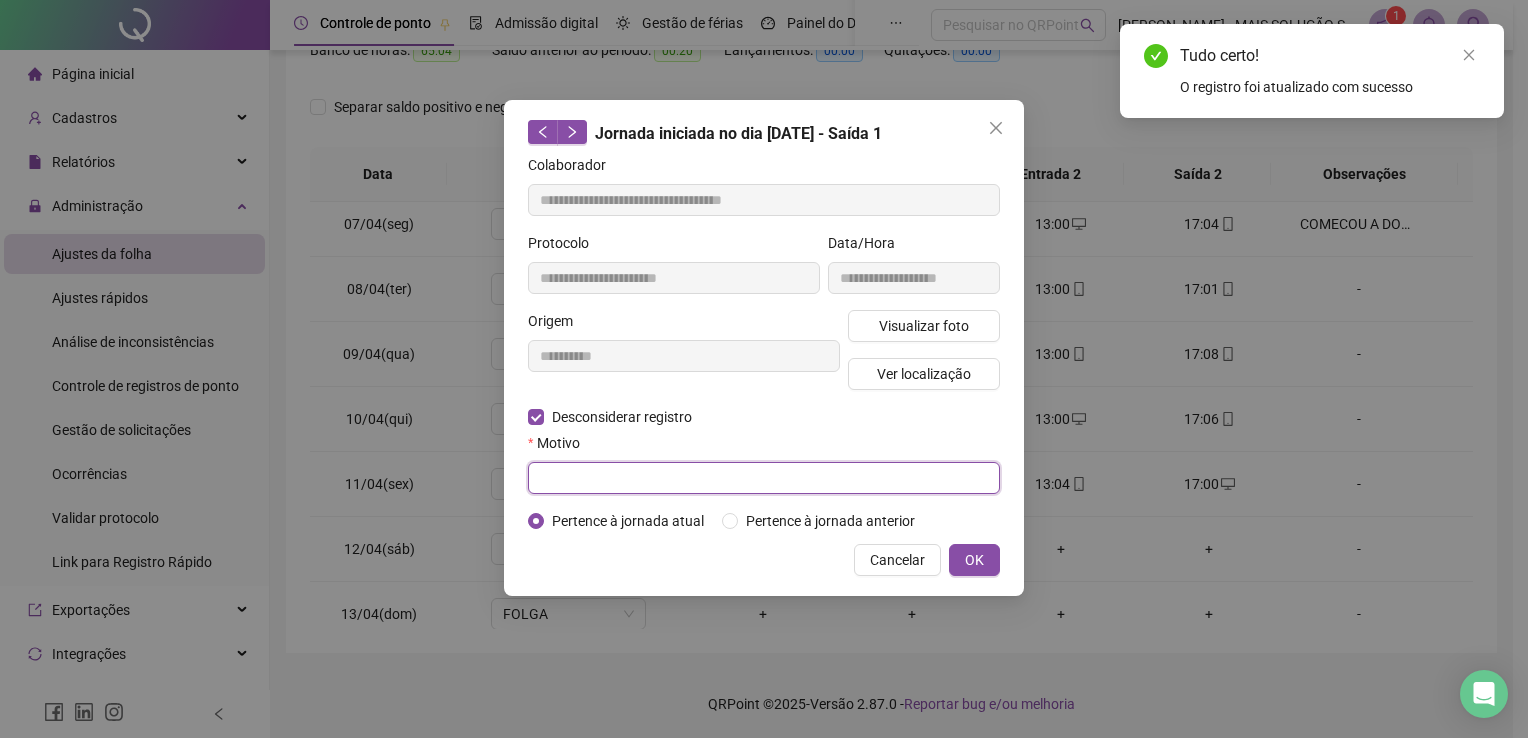click at bounding box center [764, 478] 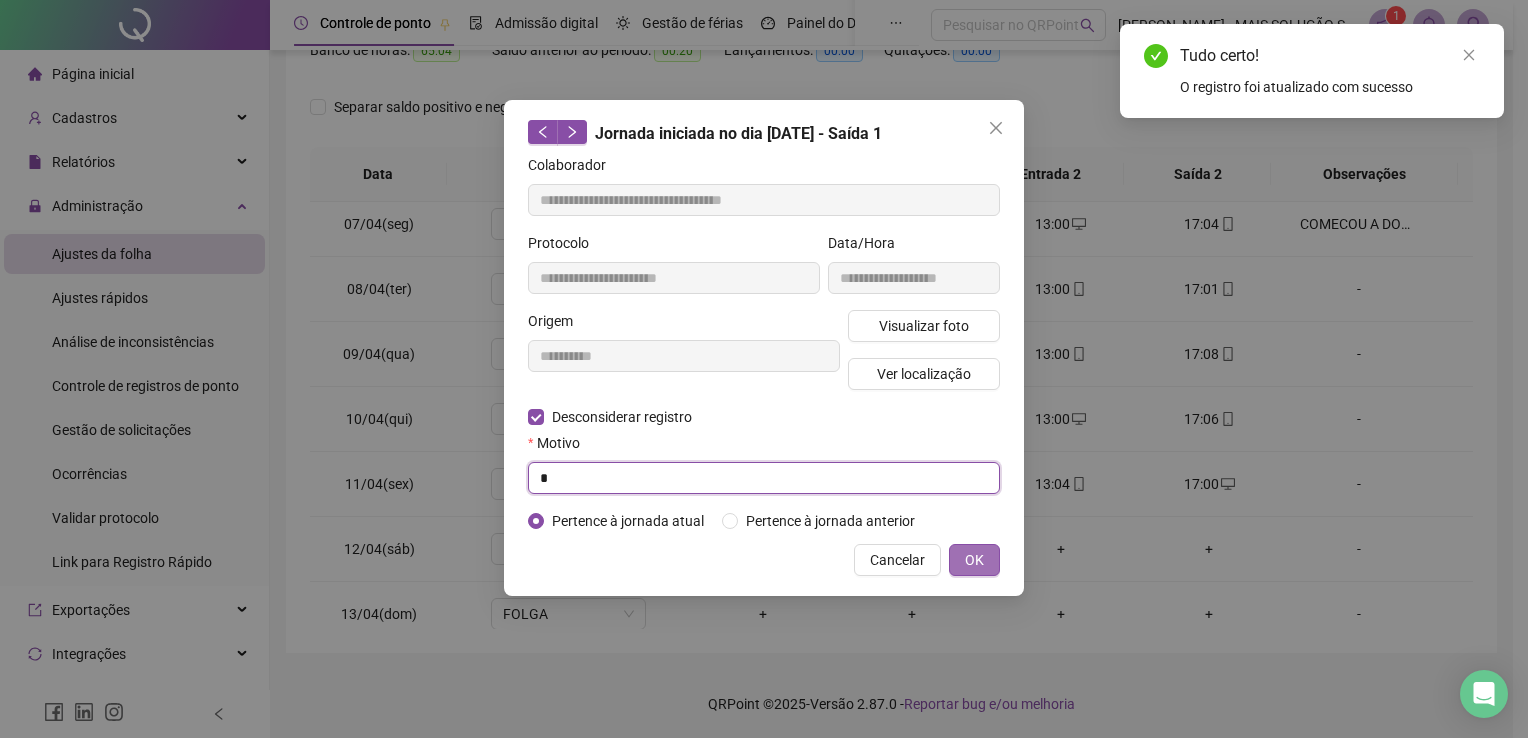 type on "*" 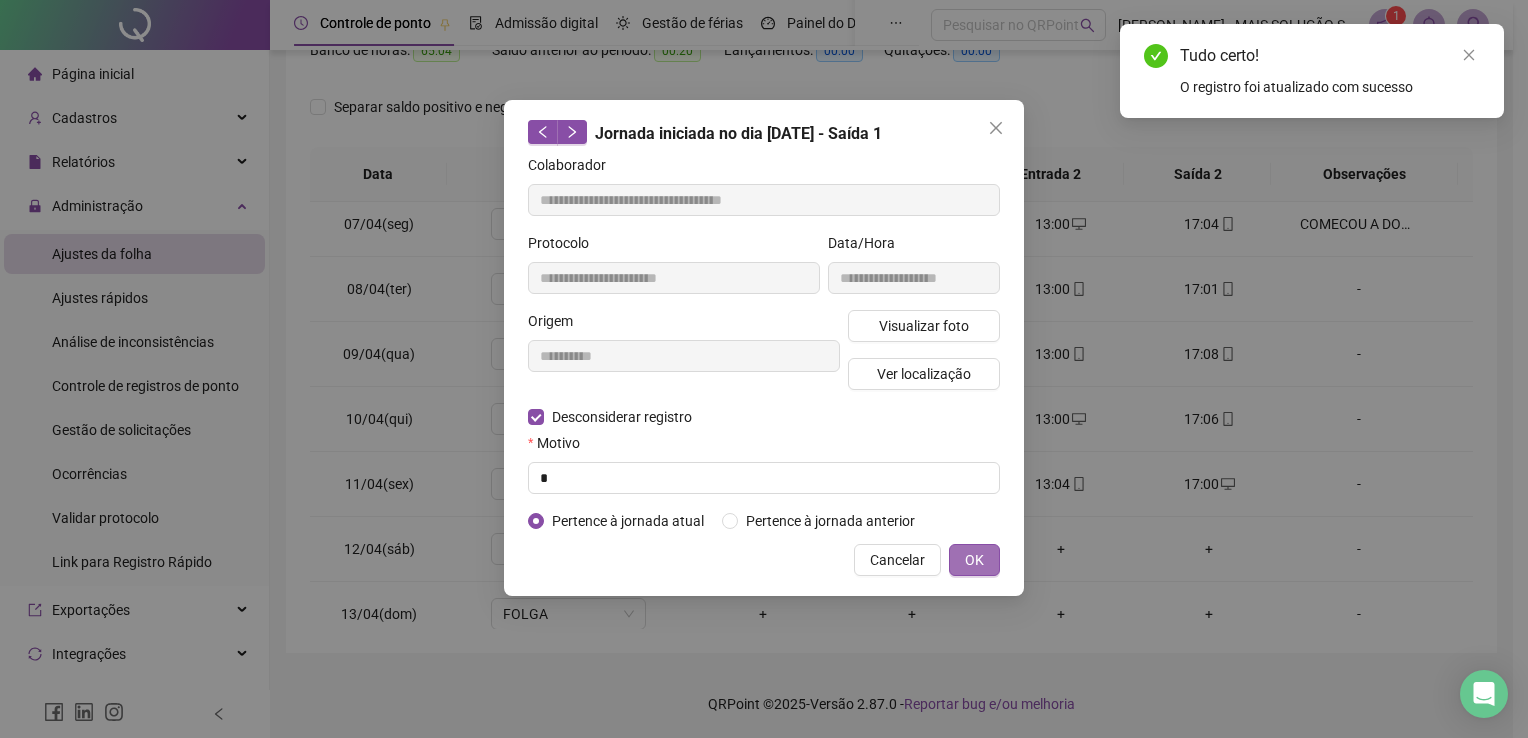 type 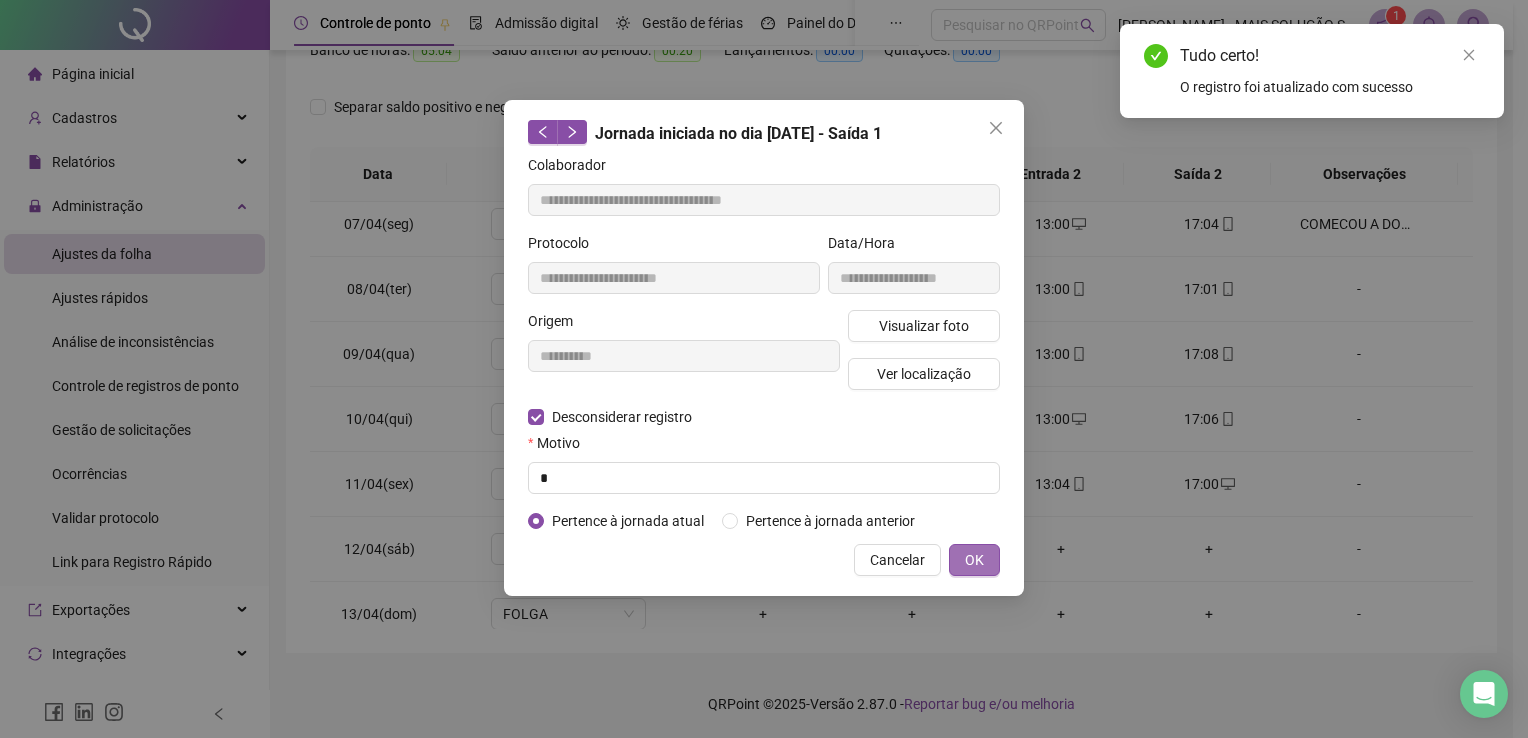 click on "OK" at bounding box center [974, 560] 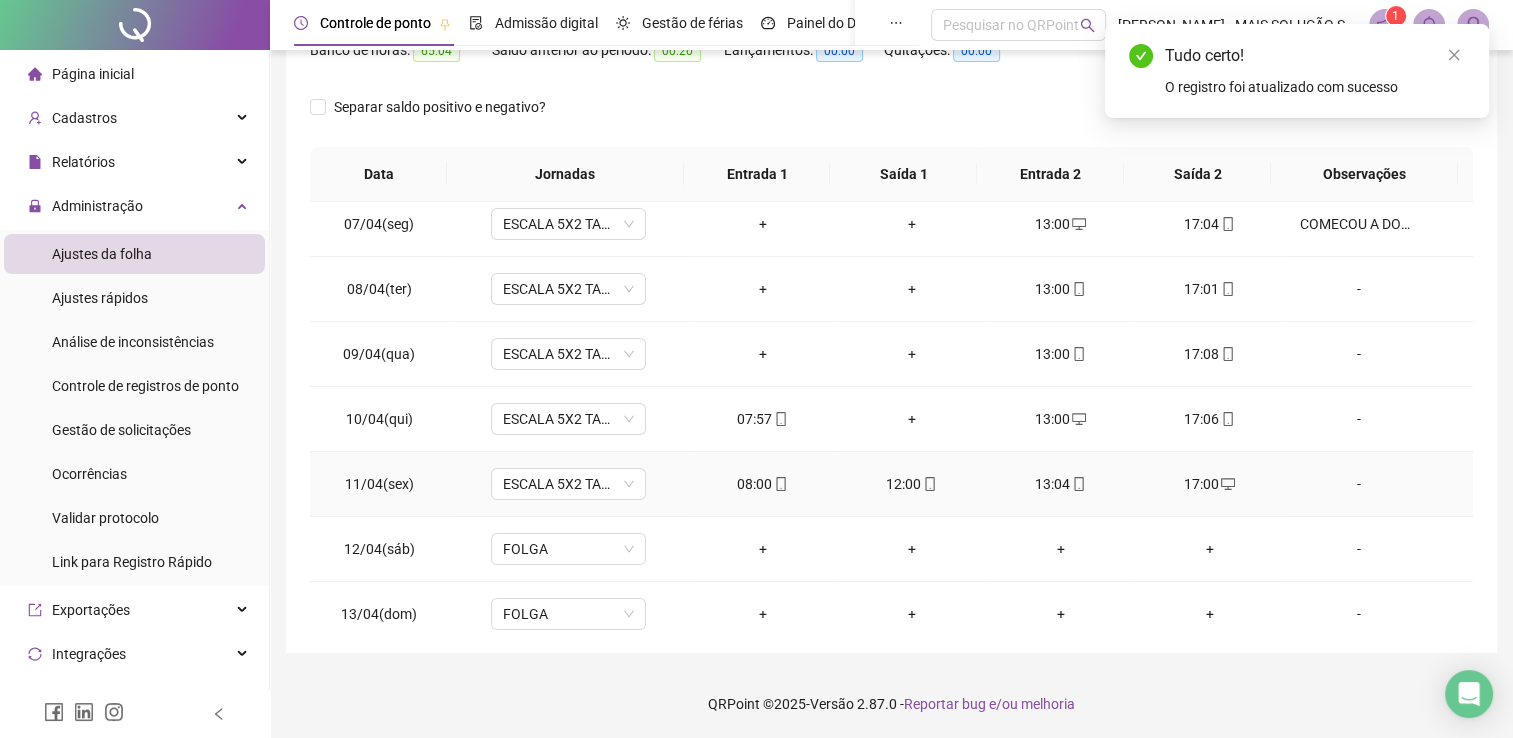 click 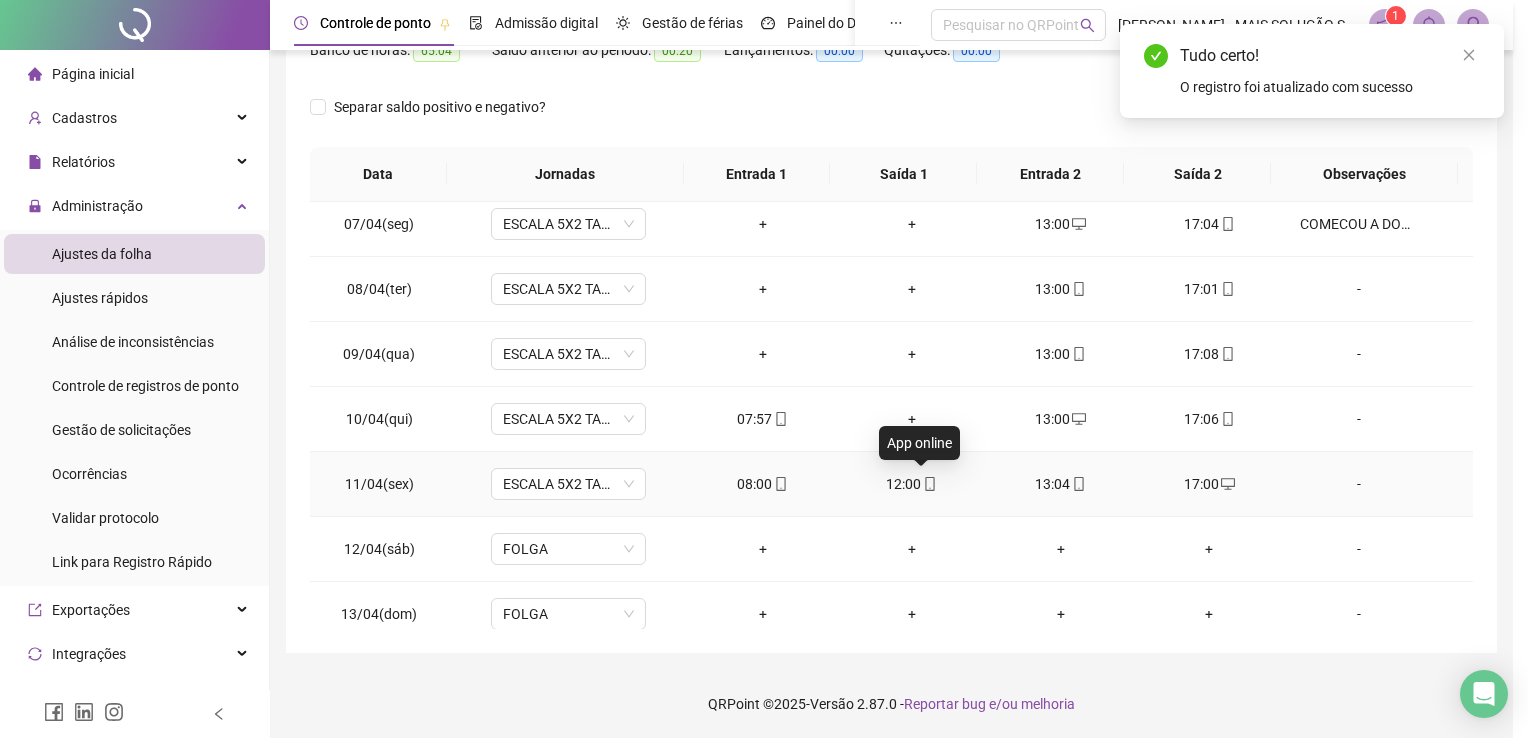 type on "**********" 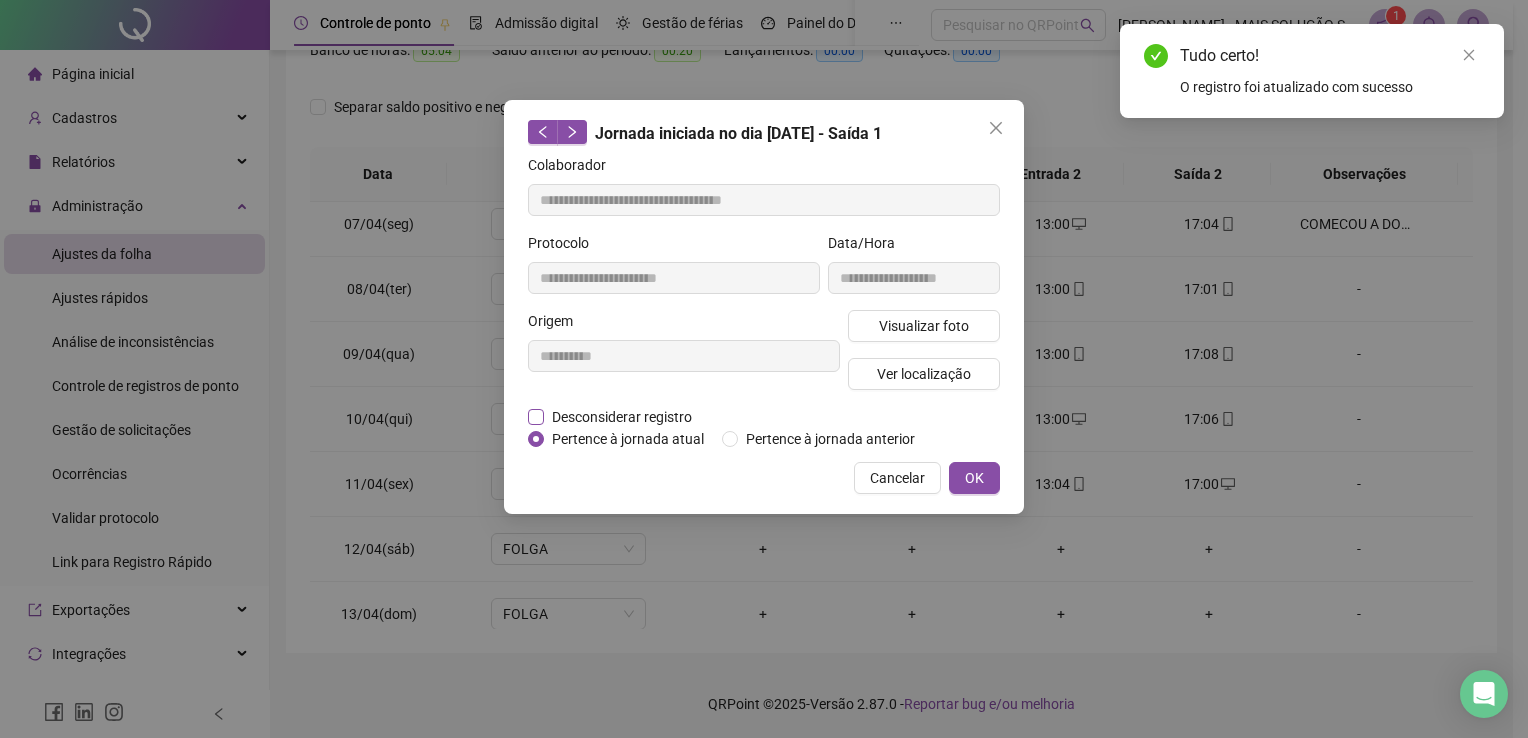 click on "Desconsiderar registro" at bounding box center [622, 417] 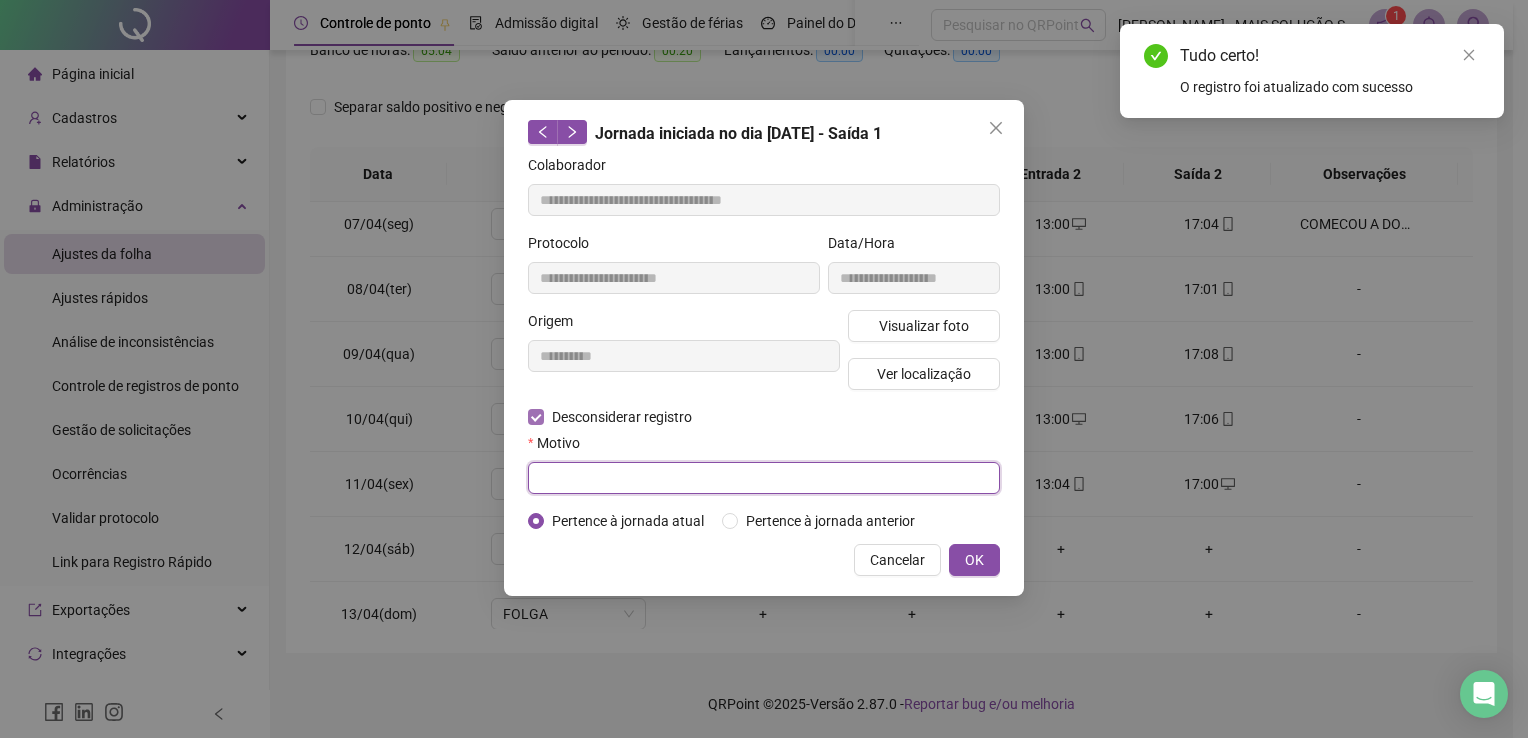 click at bounding box center [764, 478] 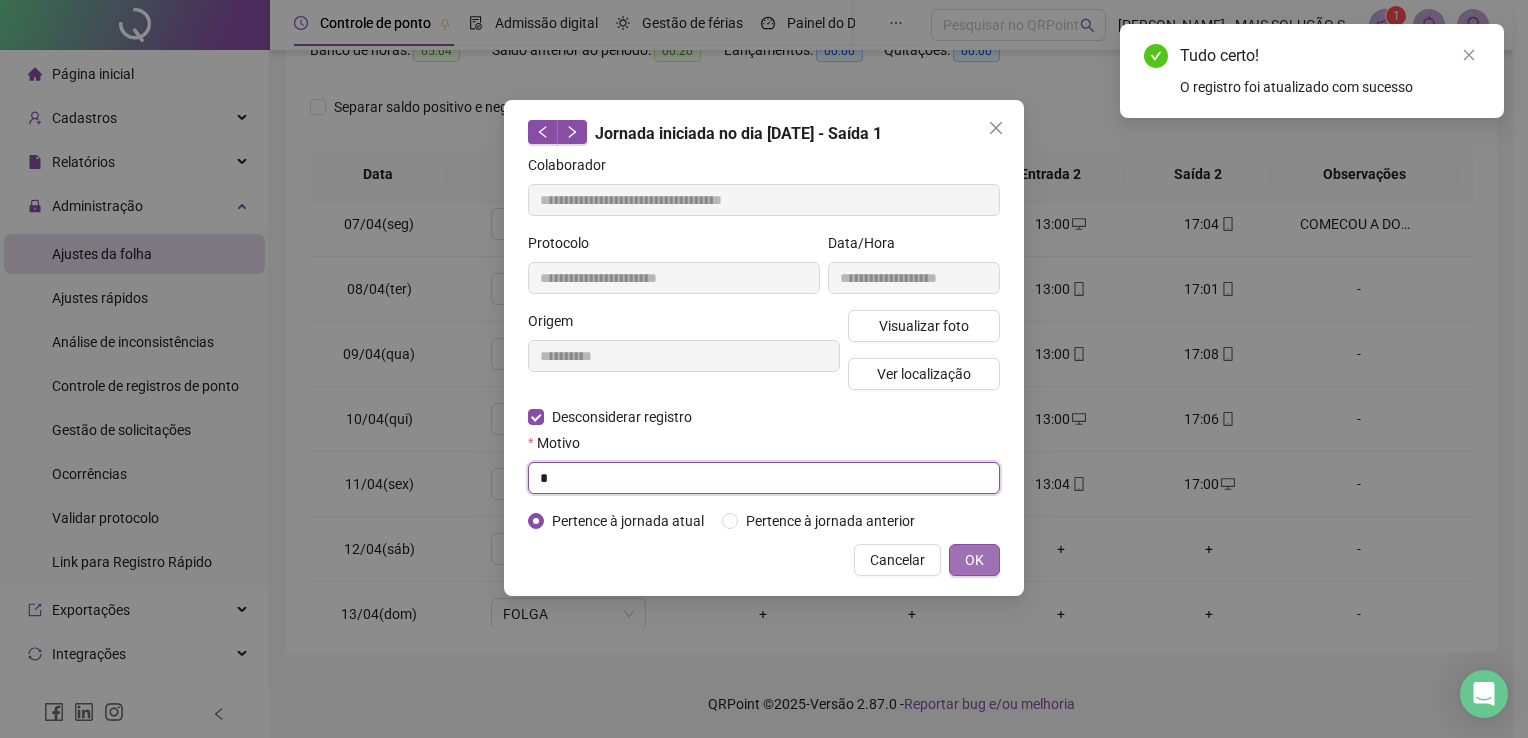 type on "*" 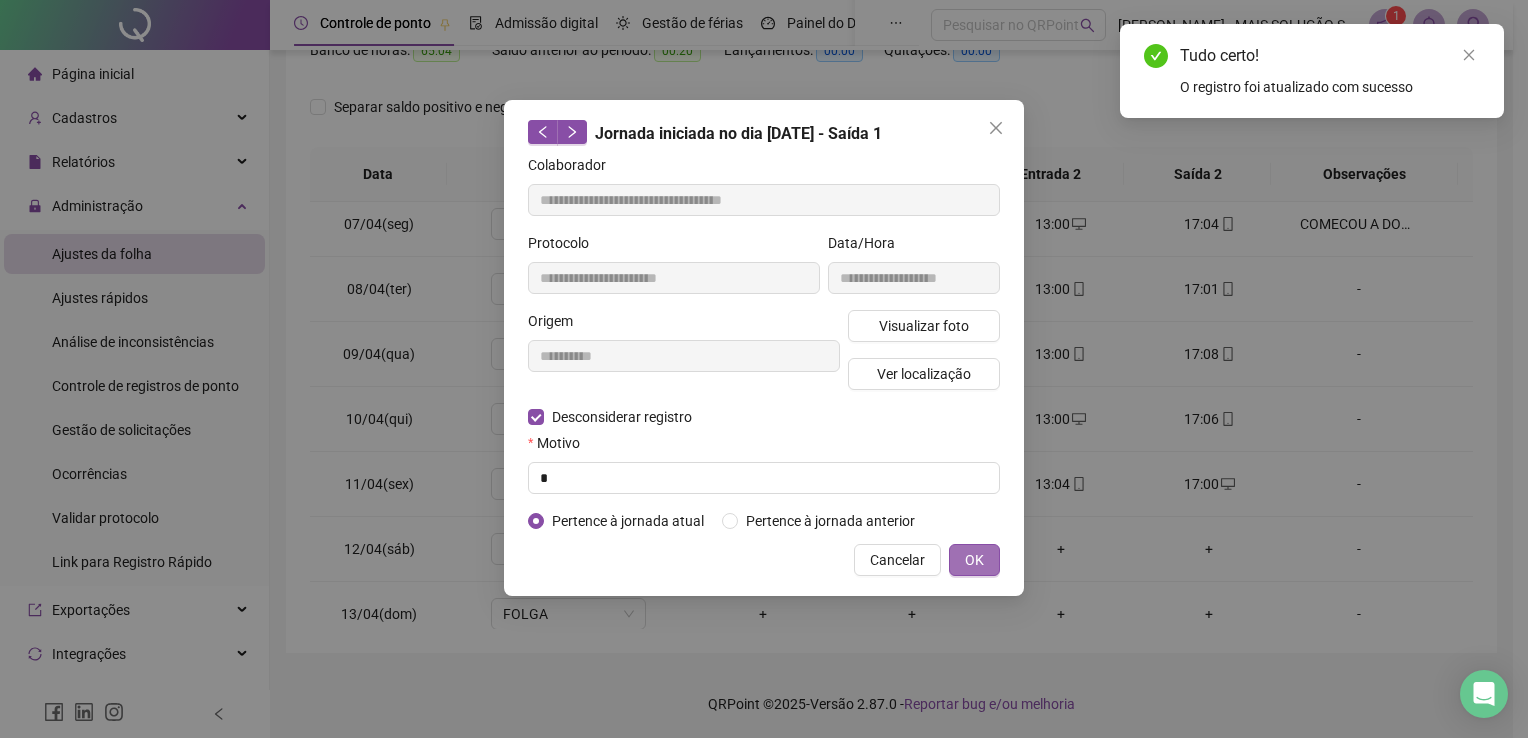 click on "OK" at bounding box center (974, 560) 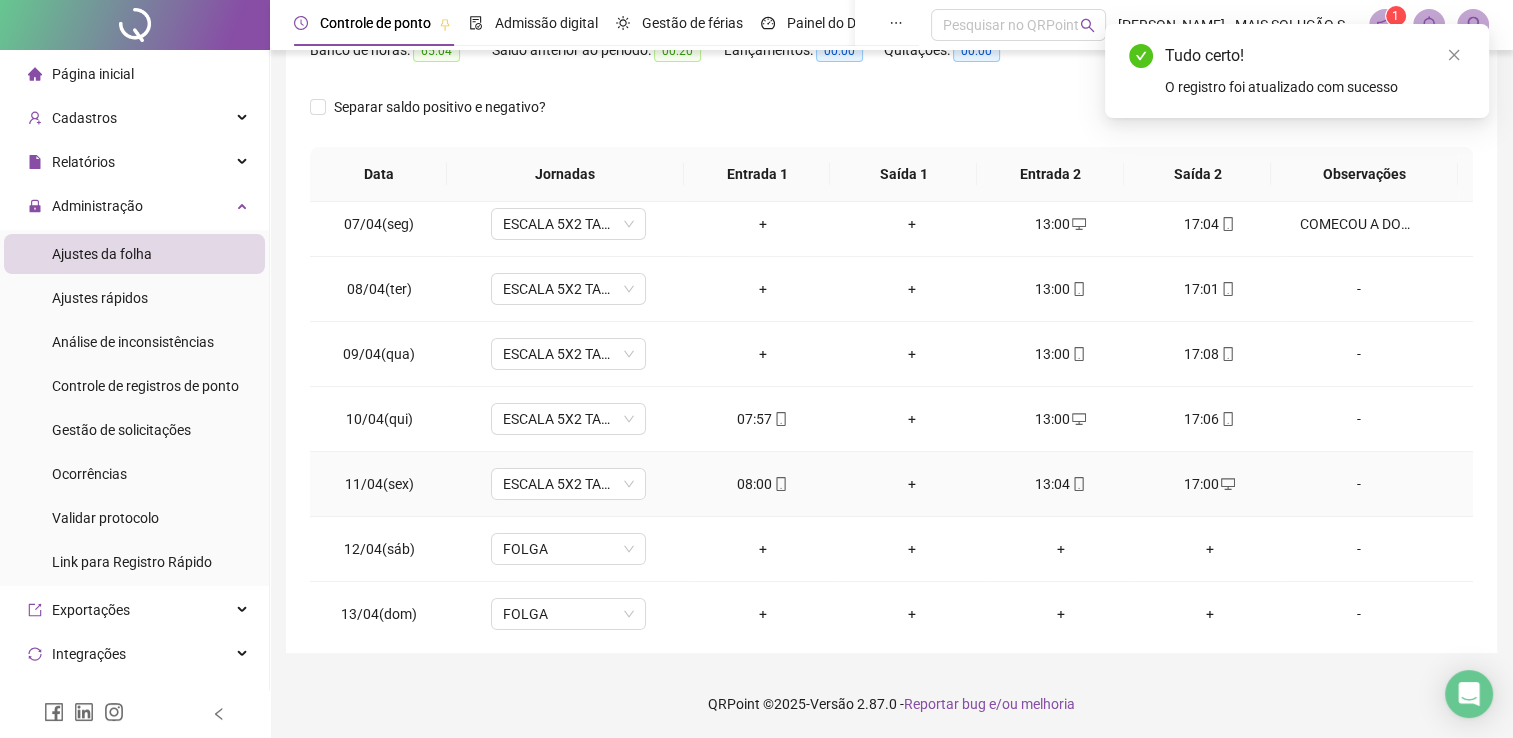click on "08:00" at bounding box center (762, 484) 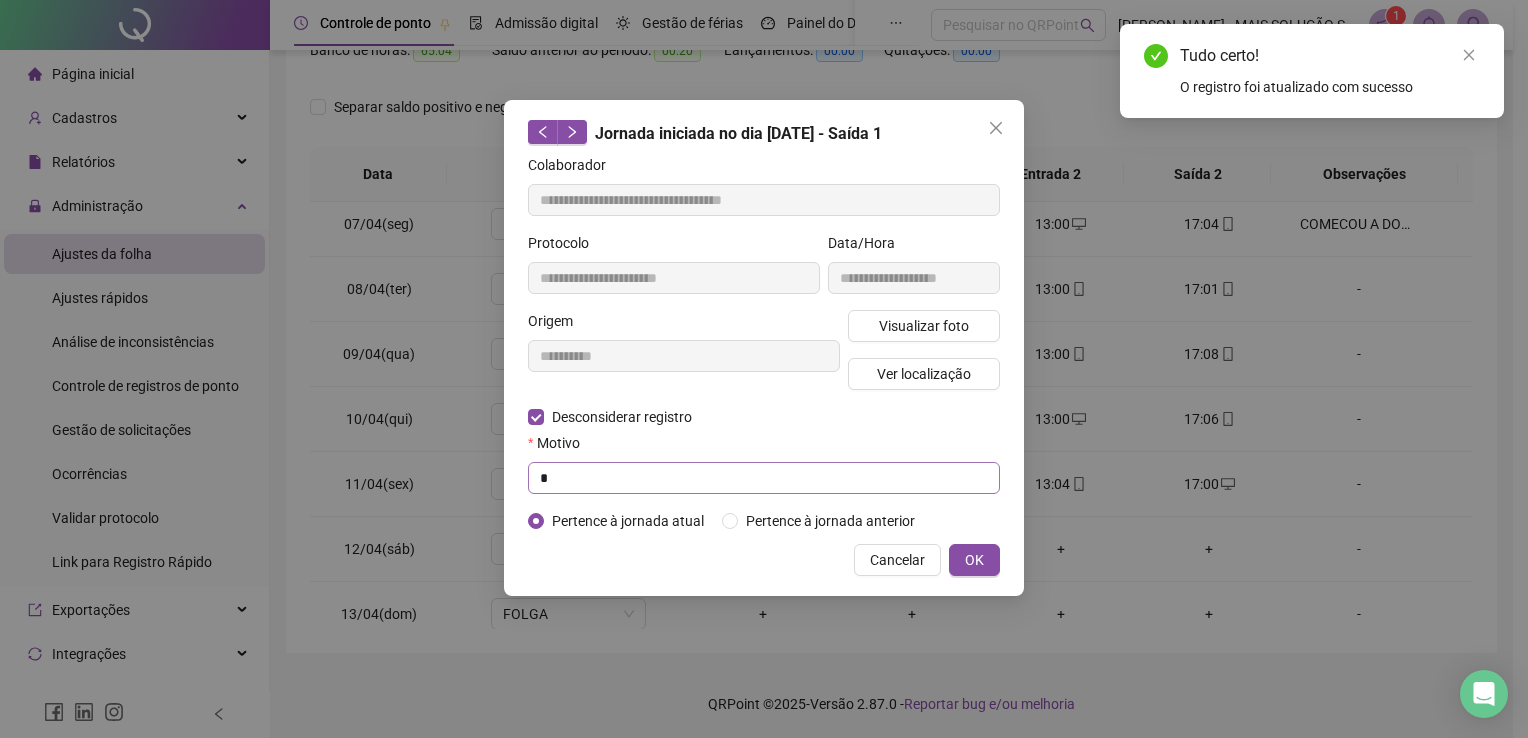 type on "**********" 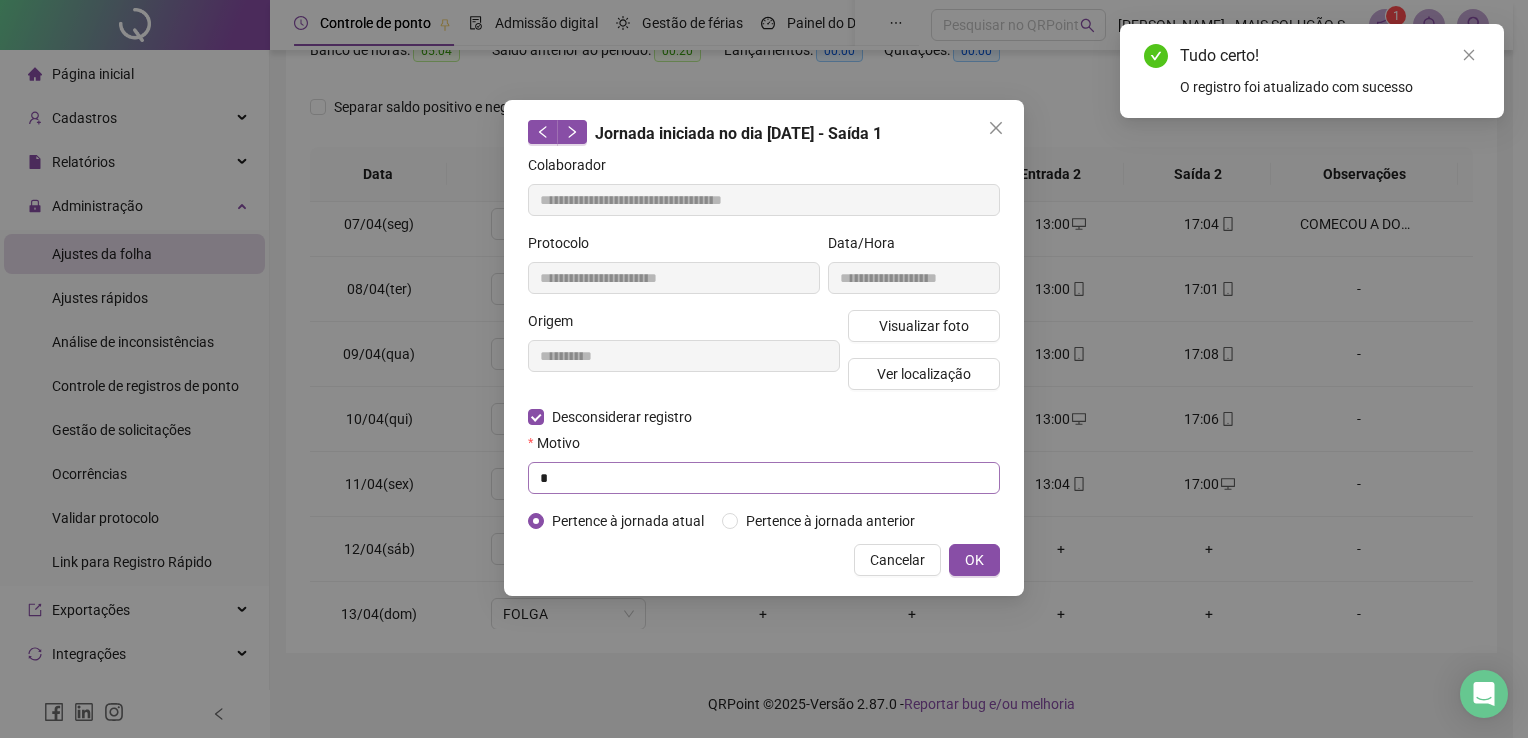type on "**********" 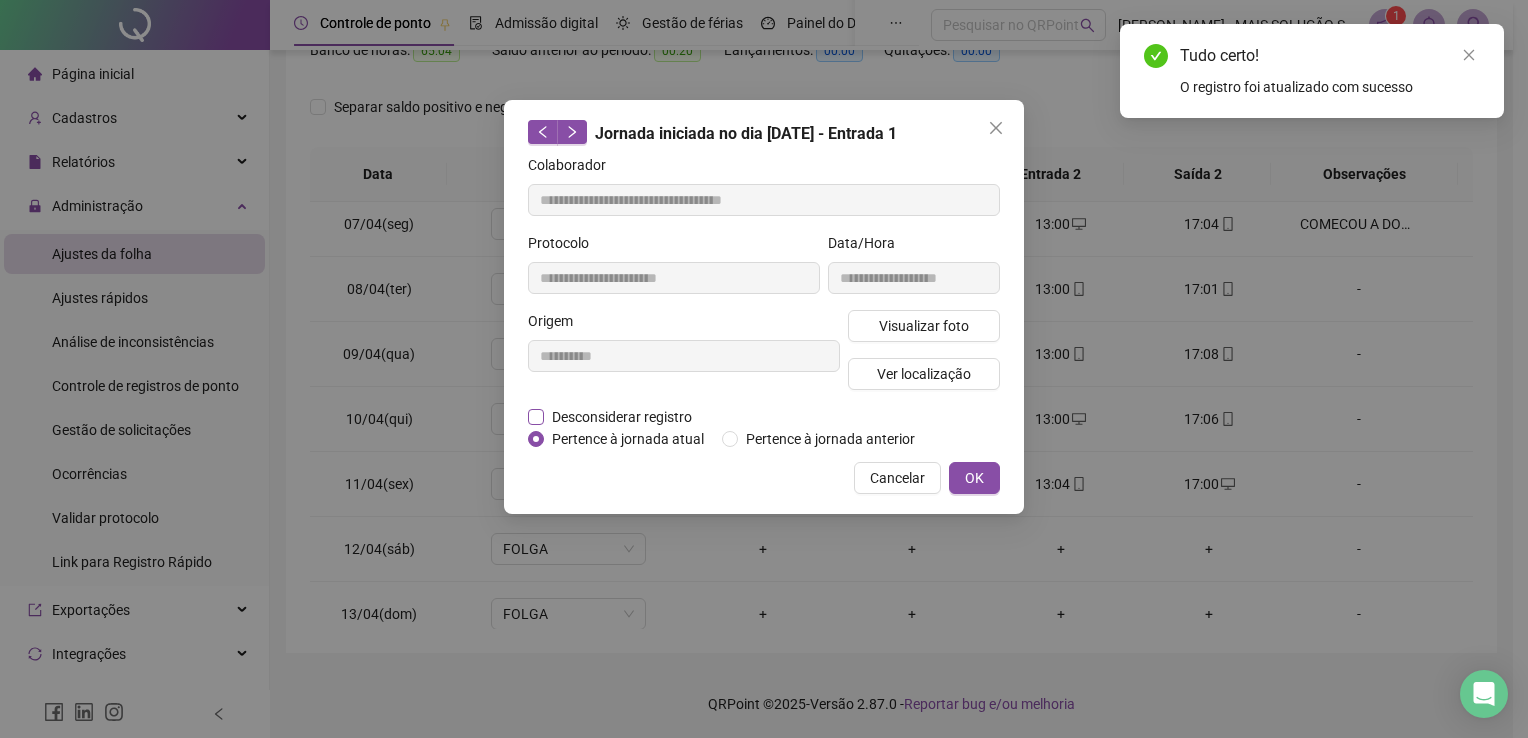 click on "Desconsiderar registro" at bounding box center (622, 417) 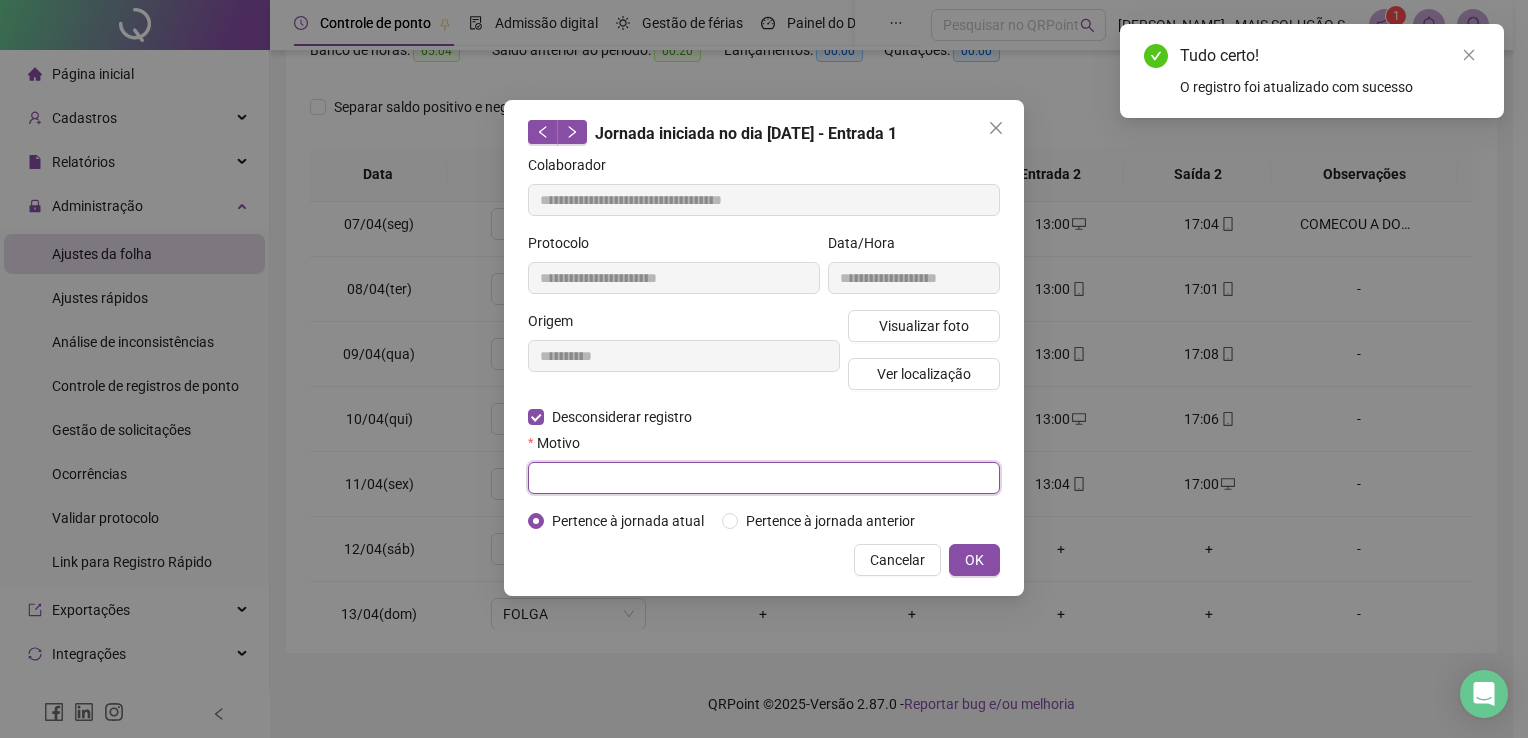 click at bounding box center [764, 478] 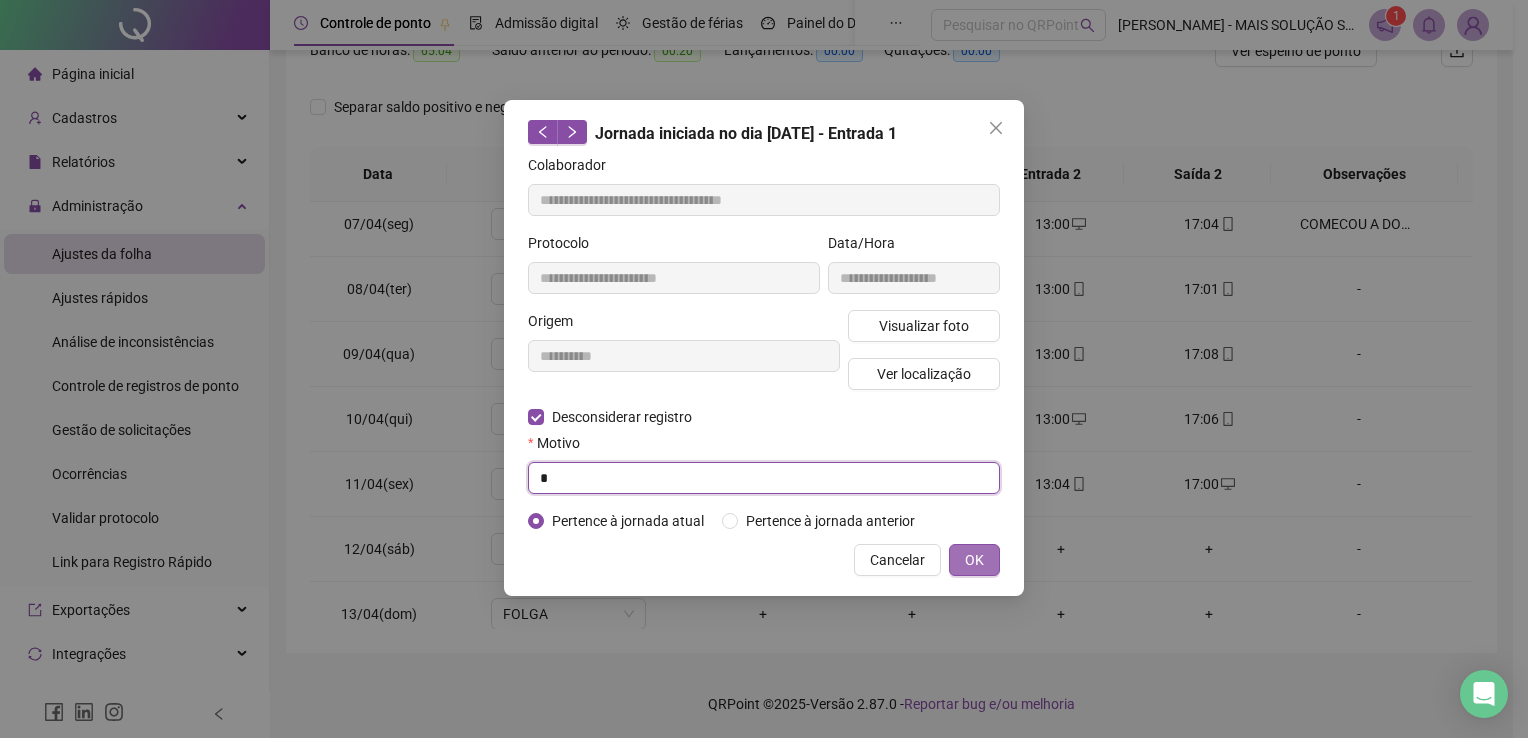 type on "*" 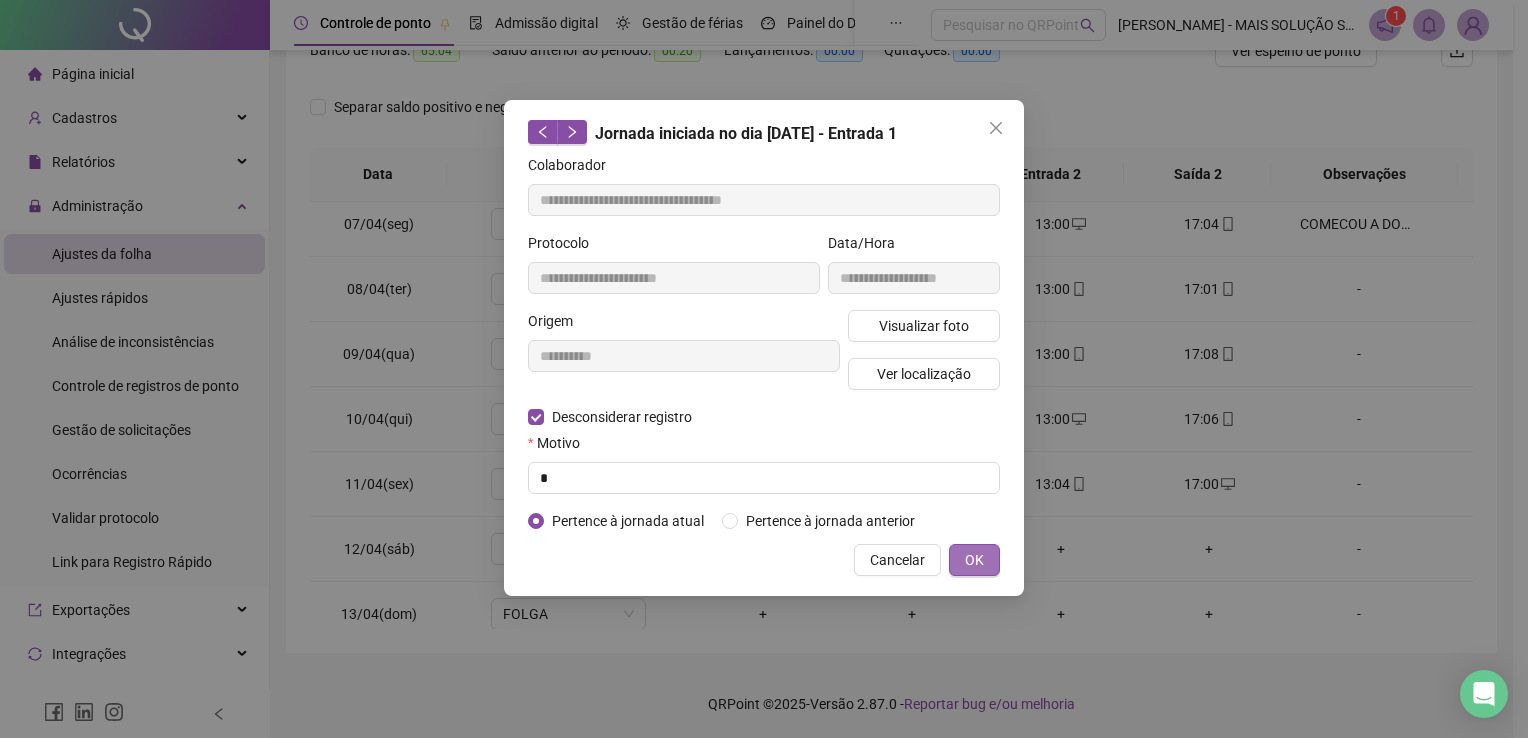 click on "OK" at bounding box center [974, 560] 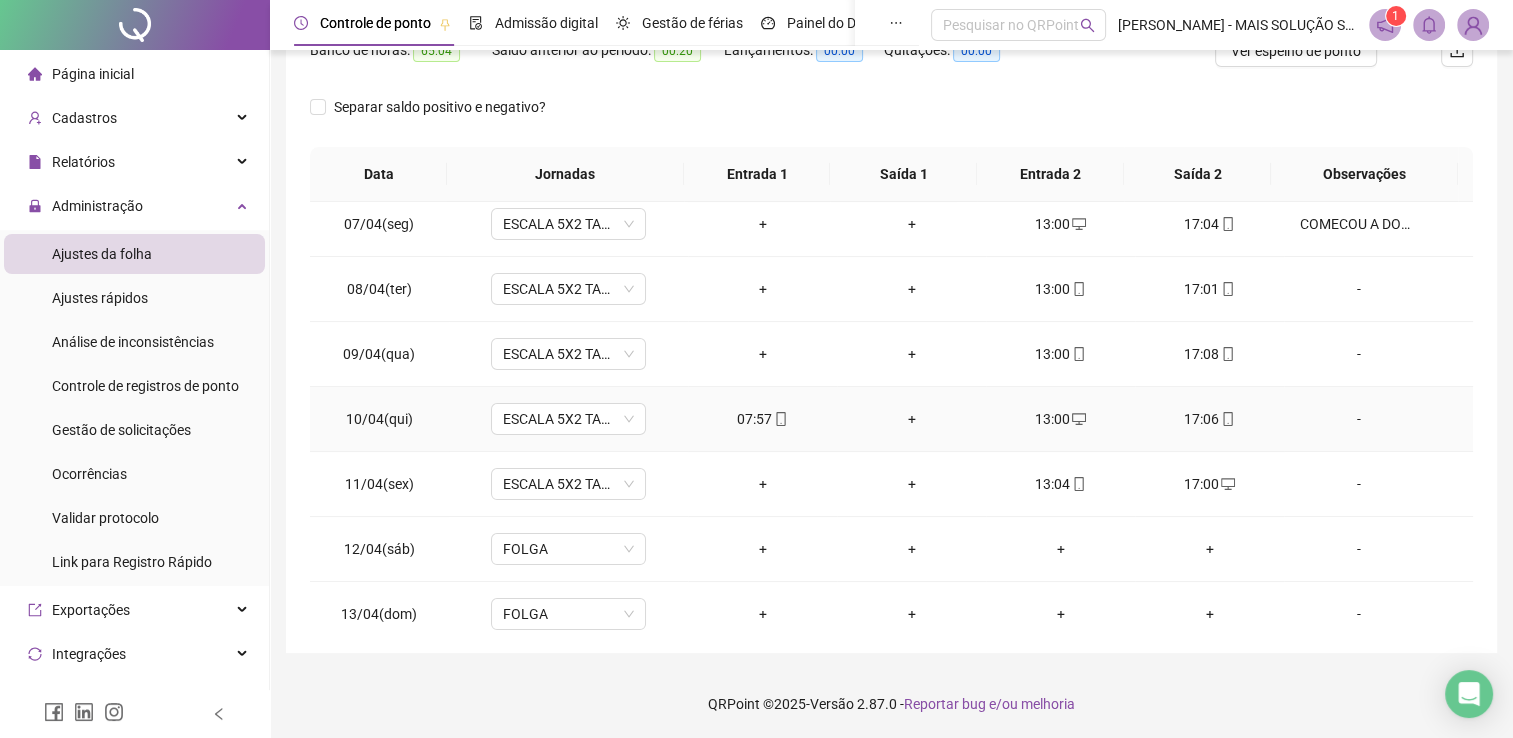 click on "07:57" at bounding box center (762, 419) 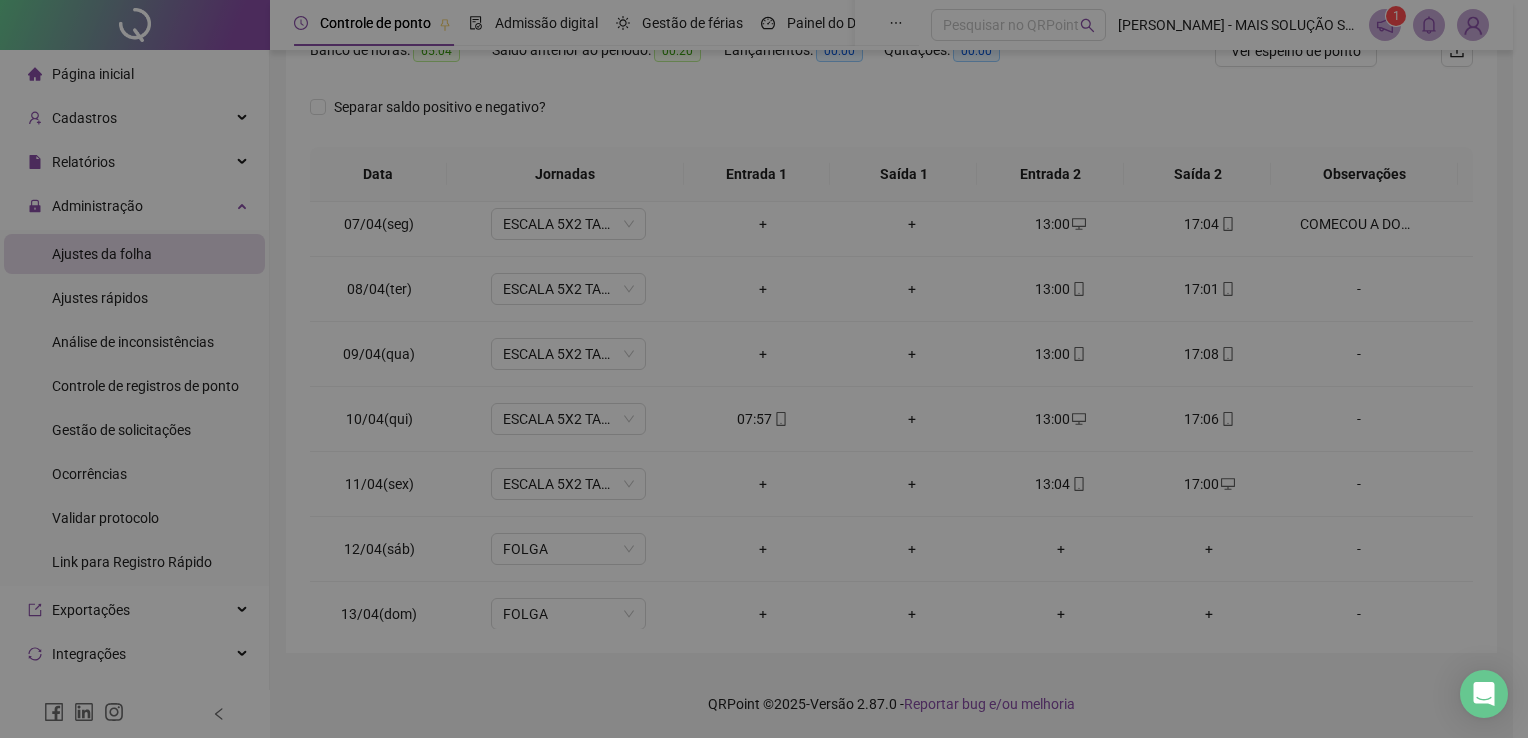 type on "**********" 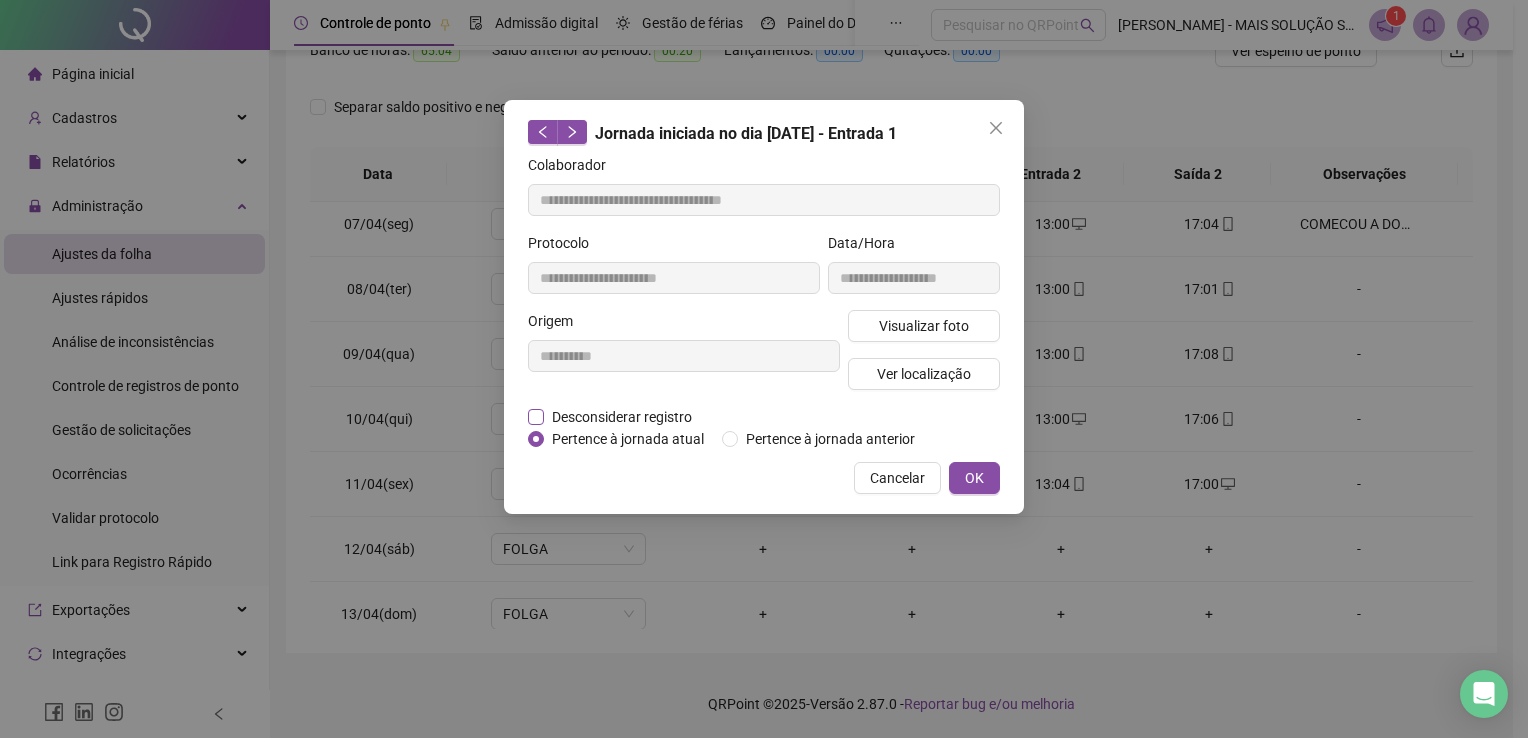click on "Desconsiderar registro" at bounding box center (622, 417) 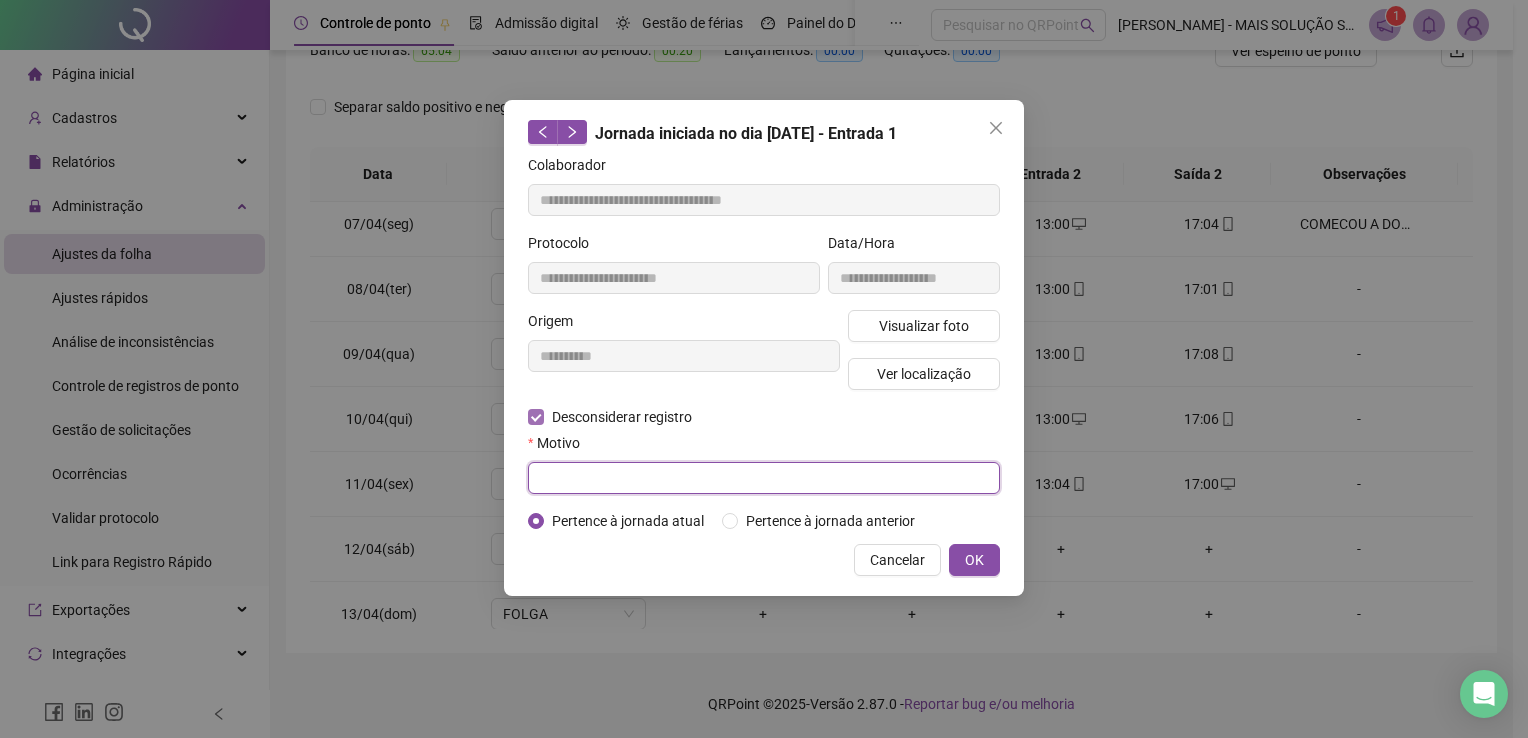 click at bounding box center [764, 478] 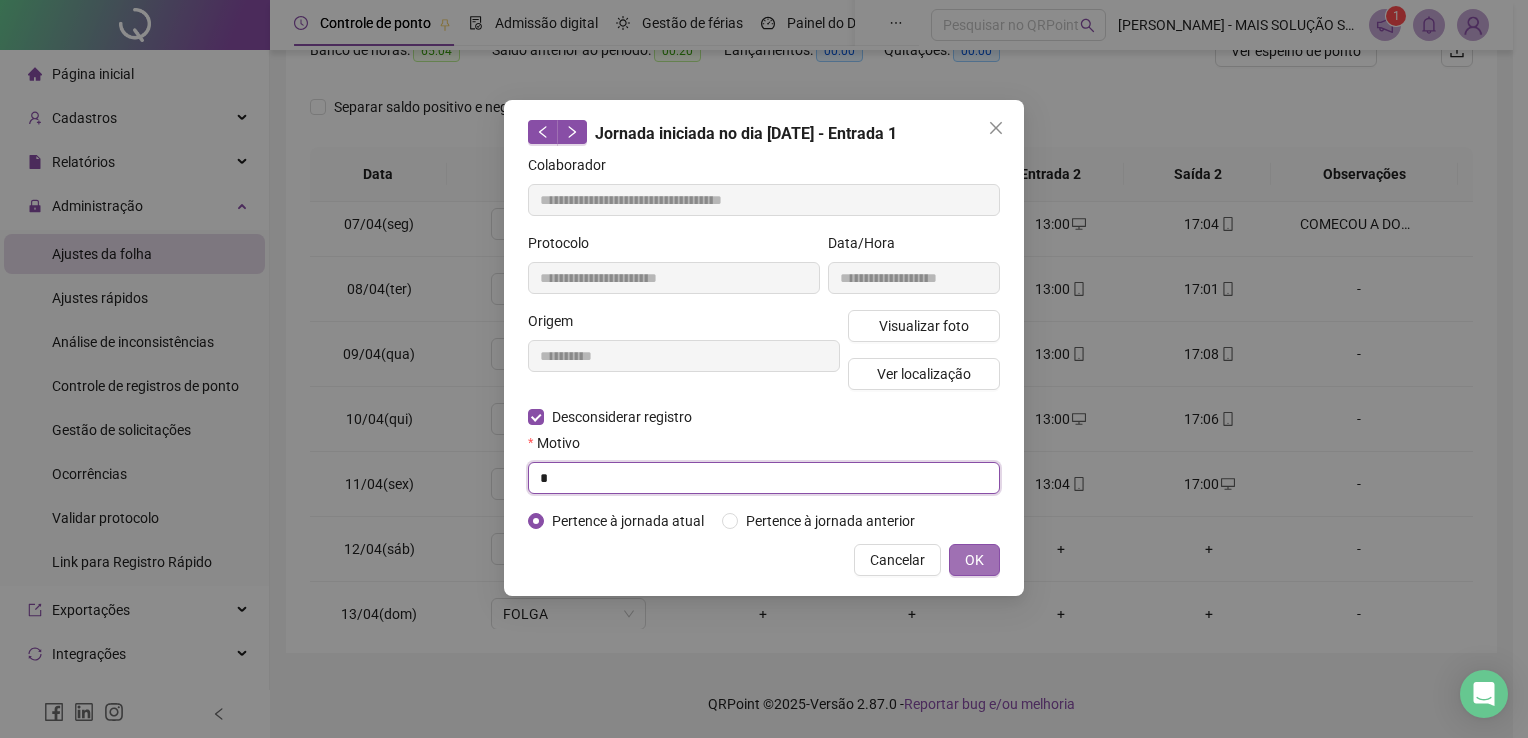 type on "*" 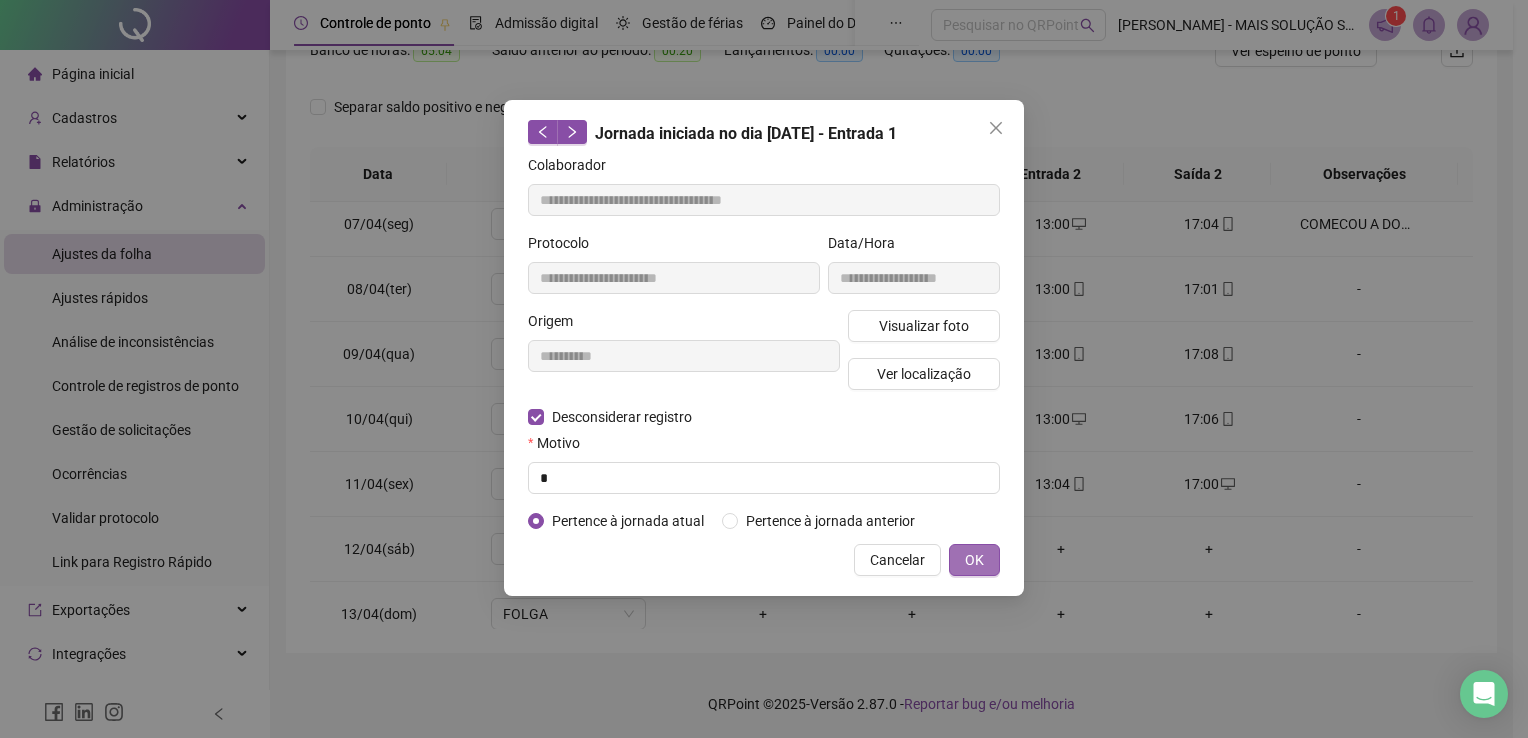 type 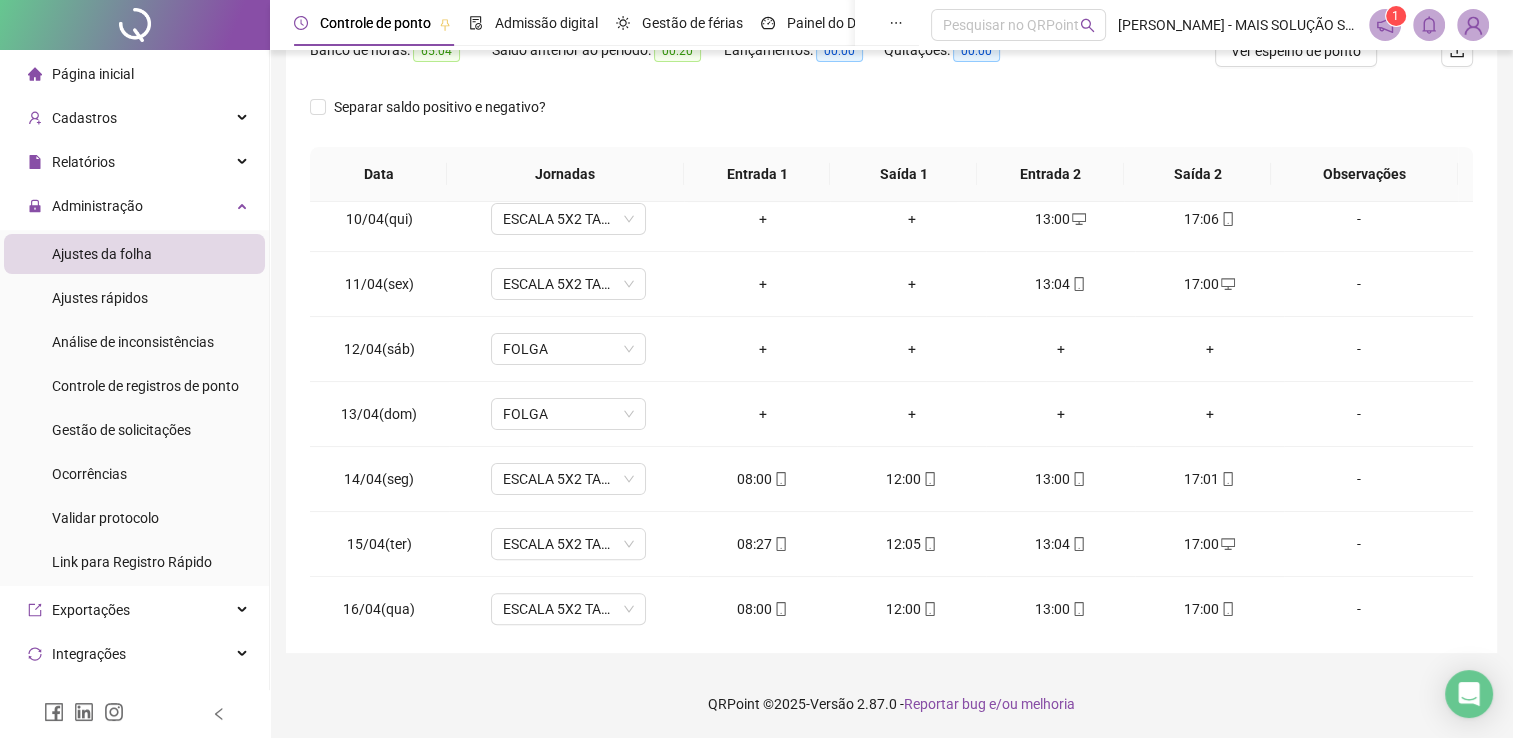 scroll, scrollTop: 600, scrollLeft: 0, axis: vertical 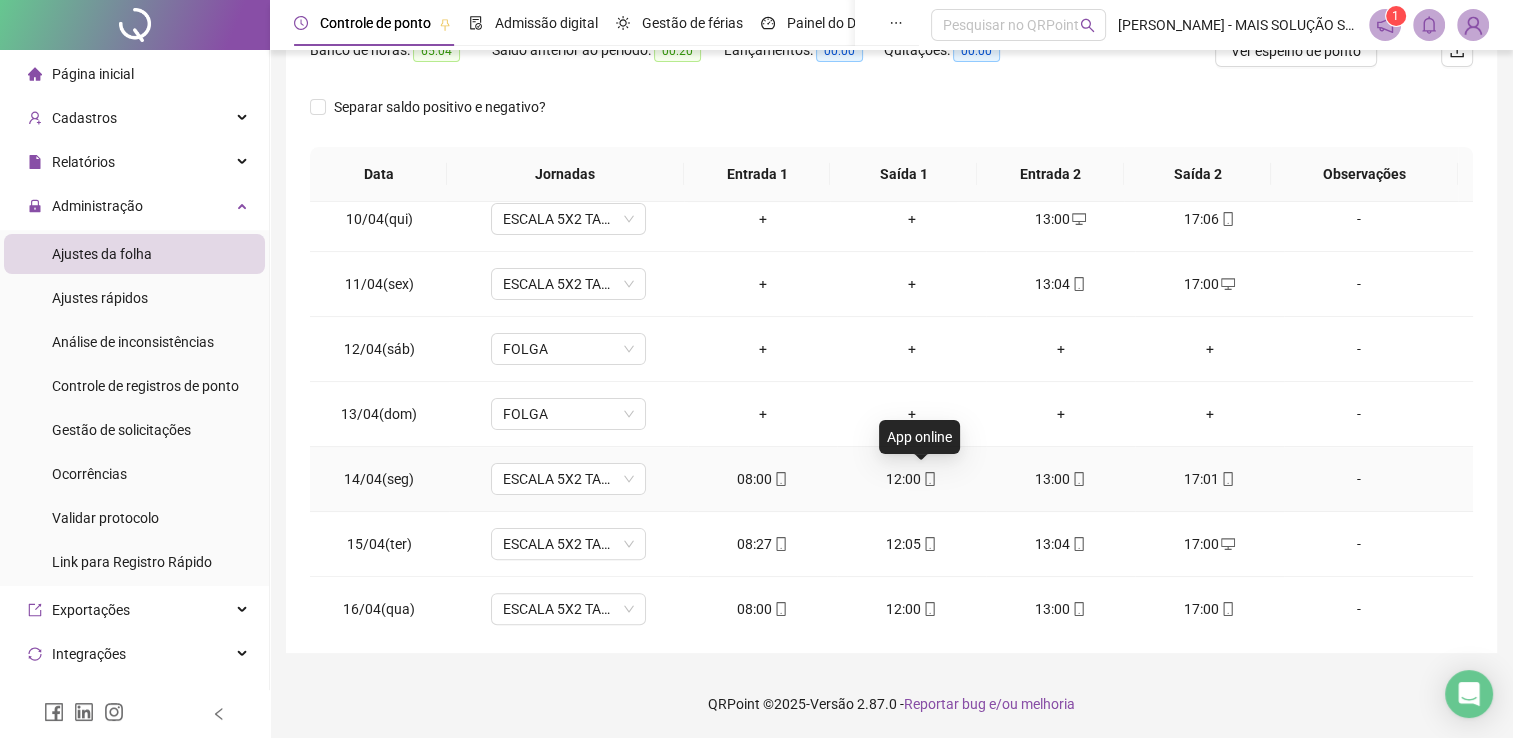 click 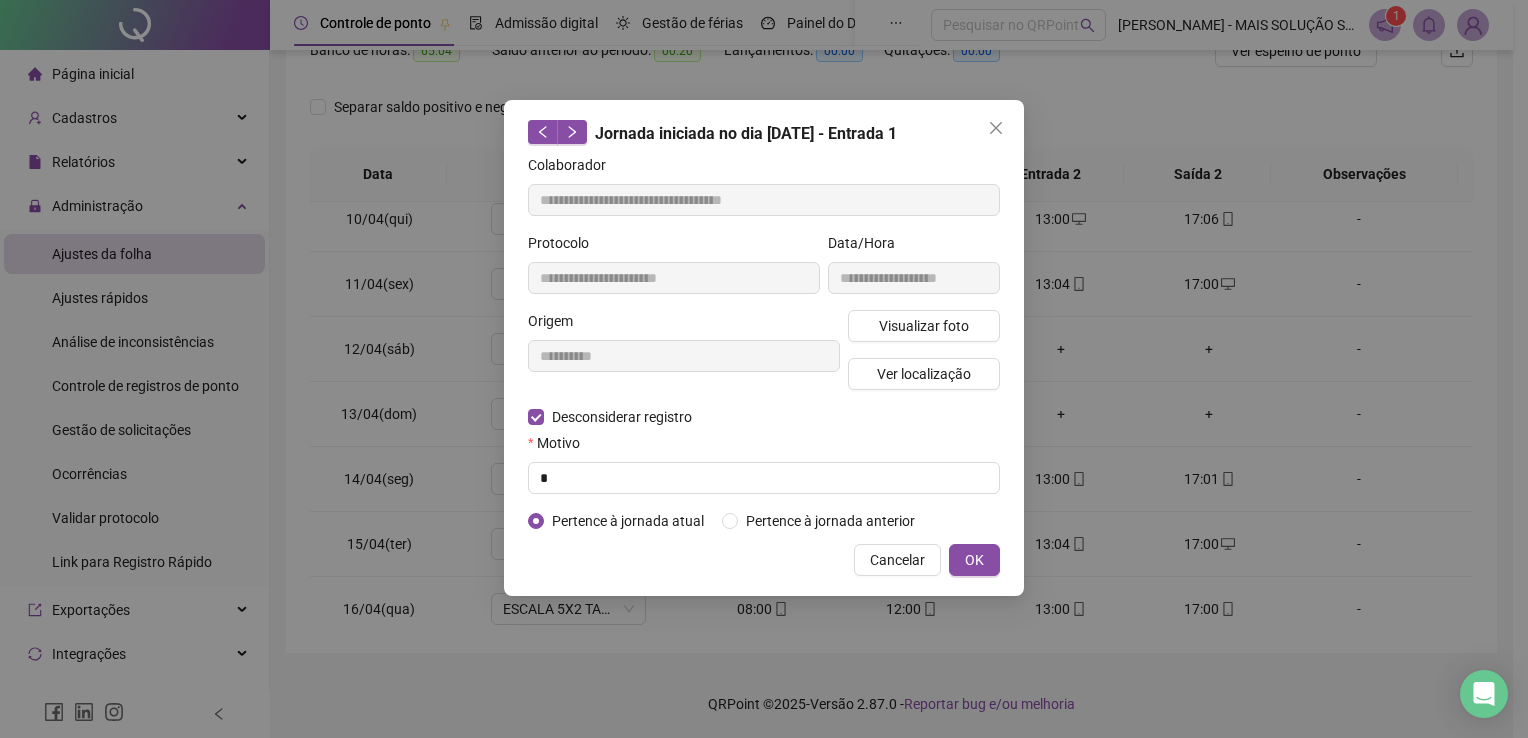 type on "**********" 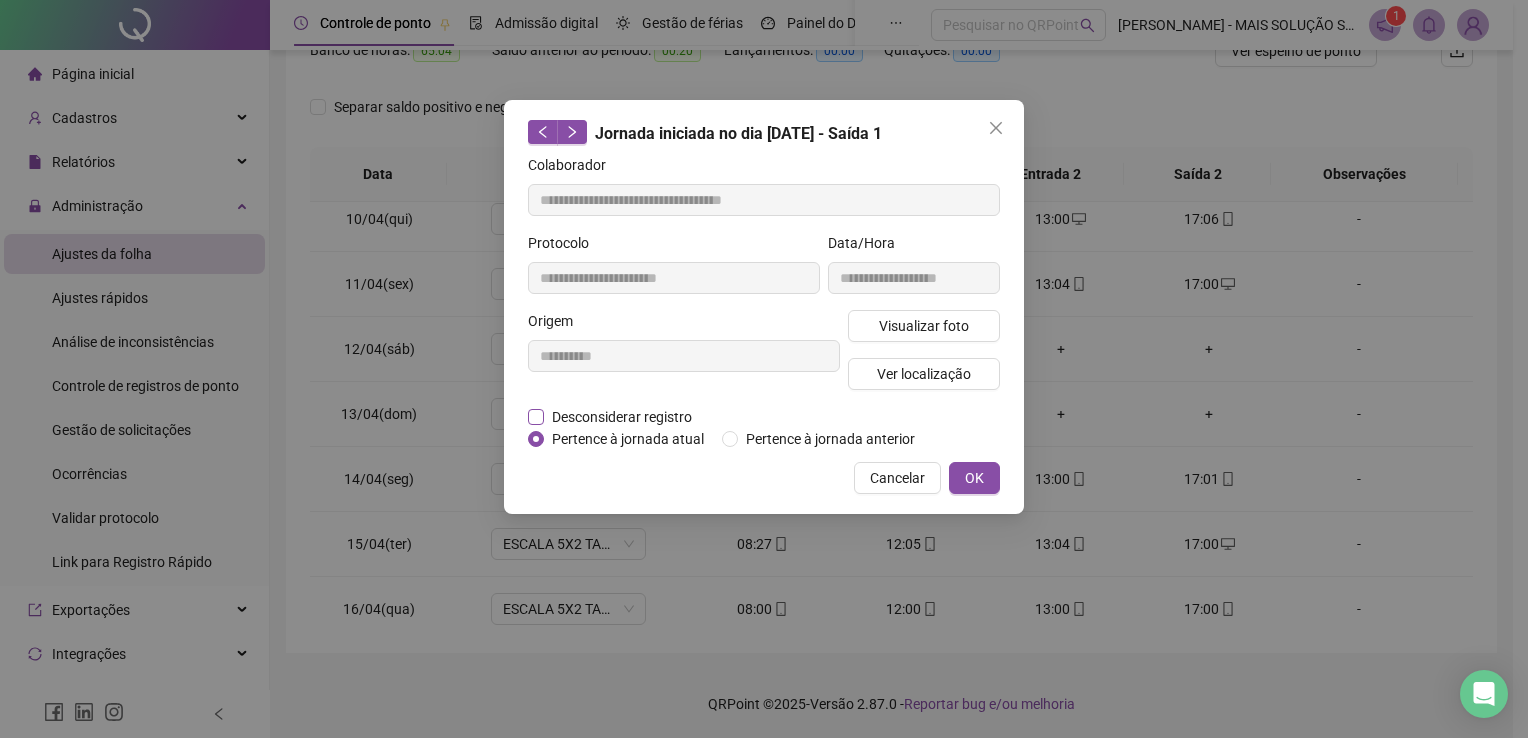 click on "Desconsiderar registro" at bounding box center (622, 417) 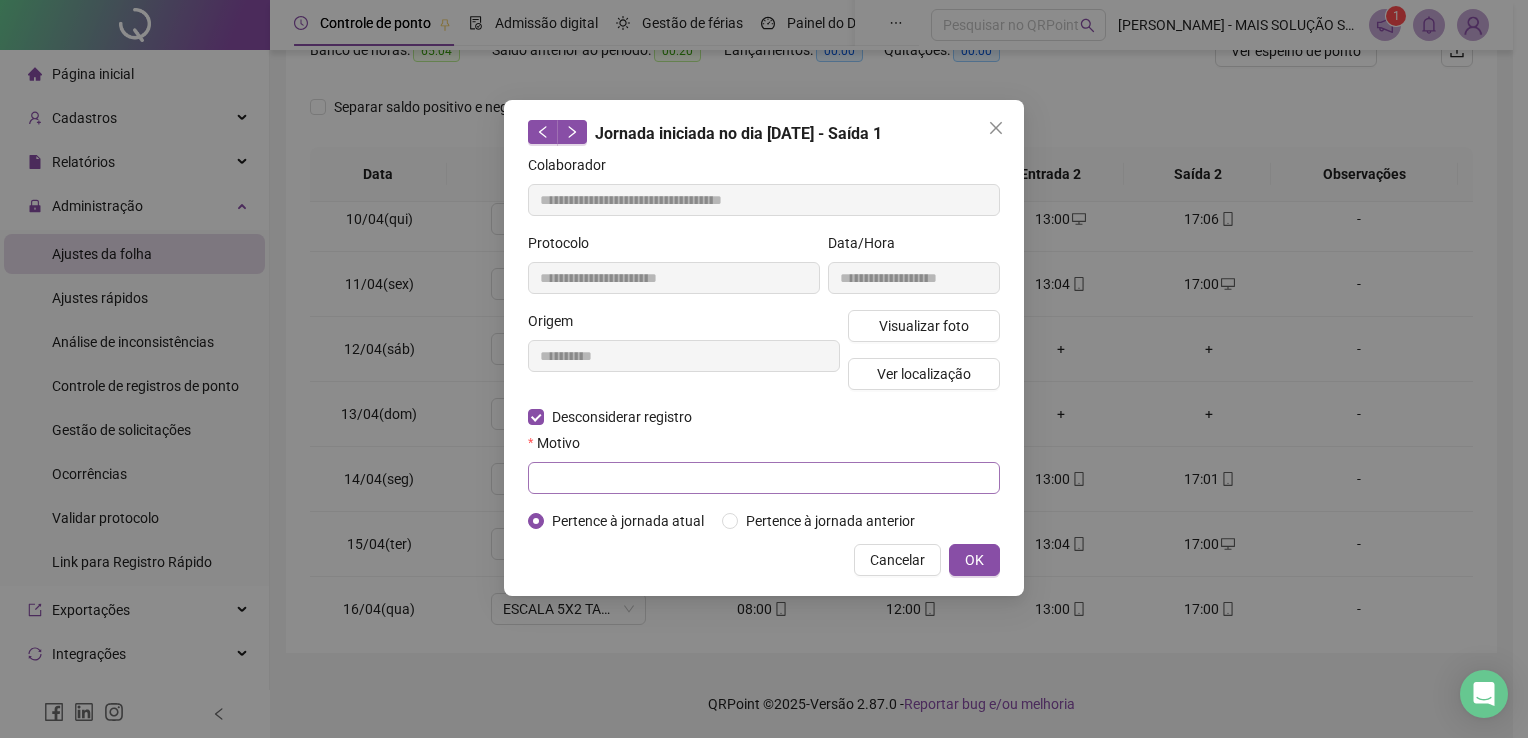 drag, startPoint x: 620, startPoint y: 494, endPoint x: 620, endPoint y: 481, distance: 13 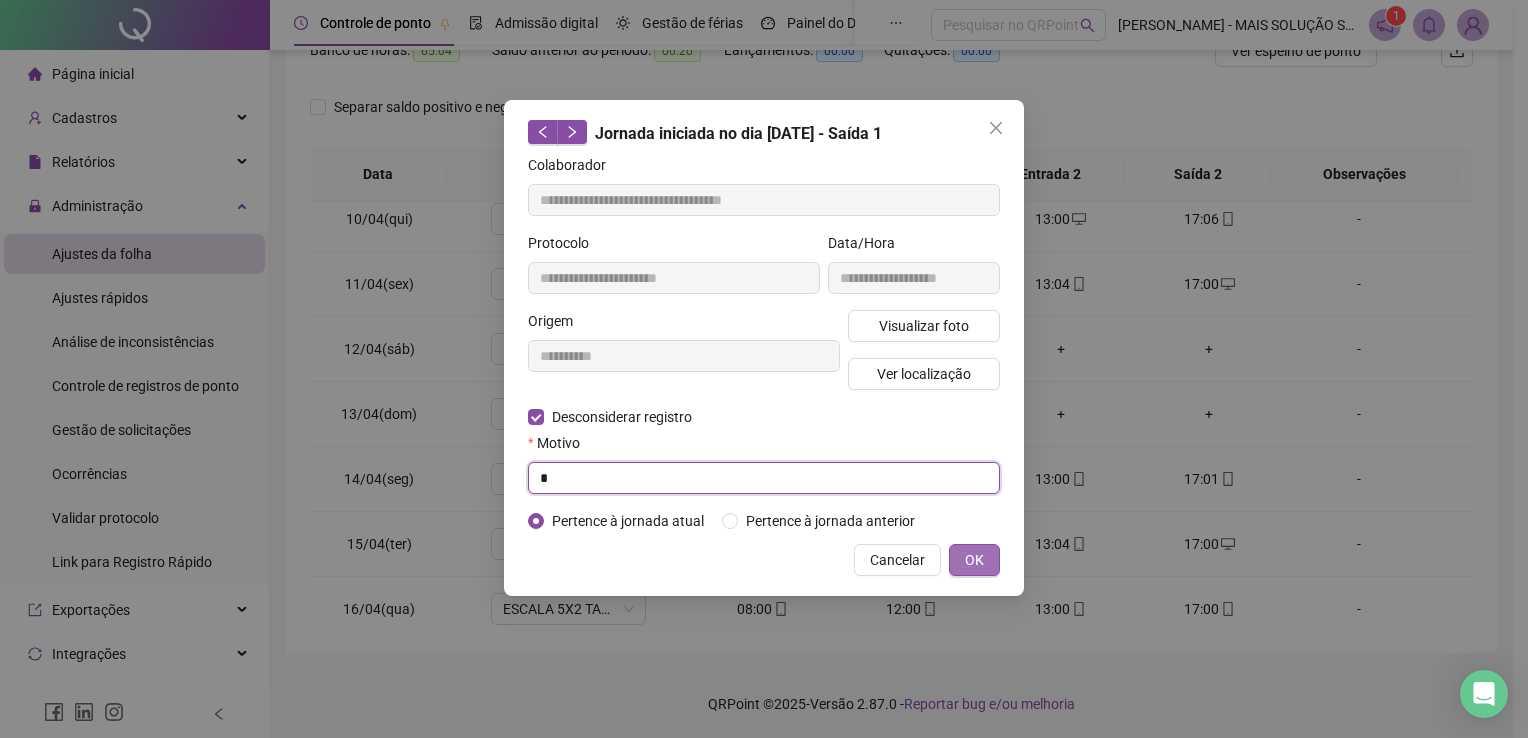 type on "*" 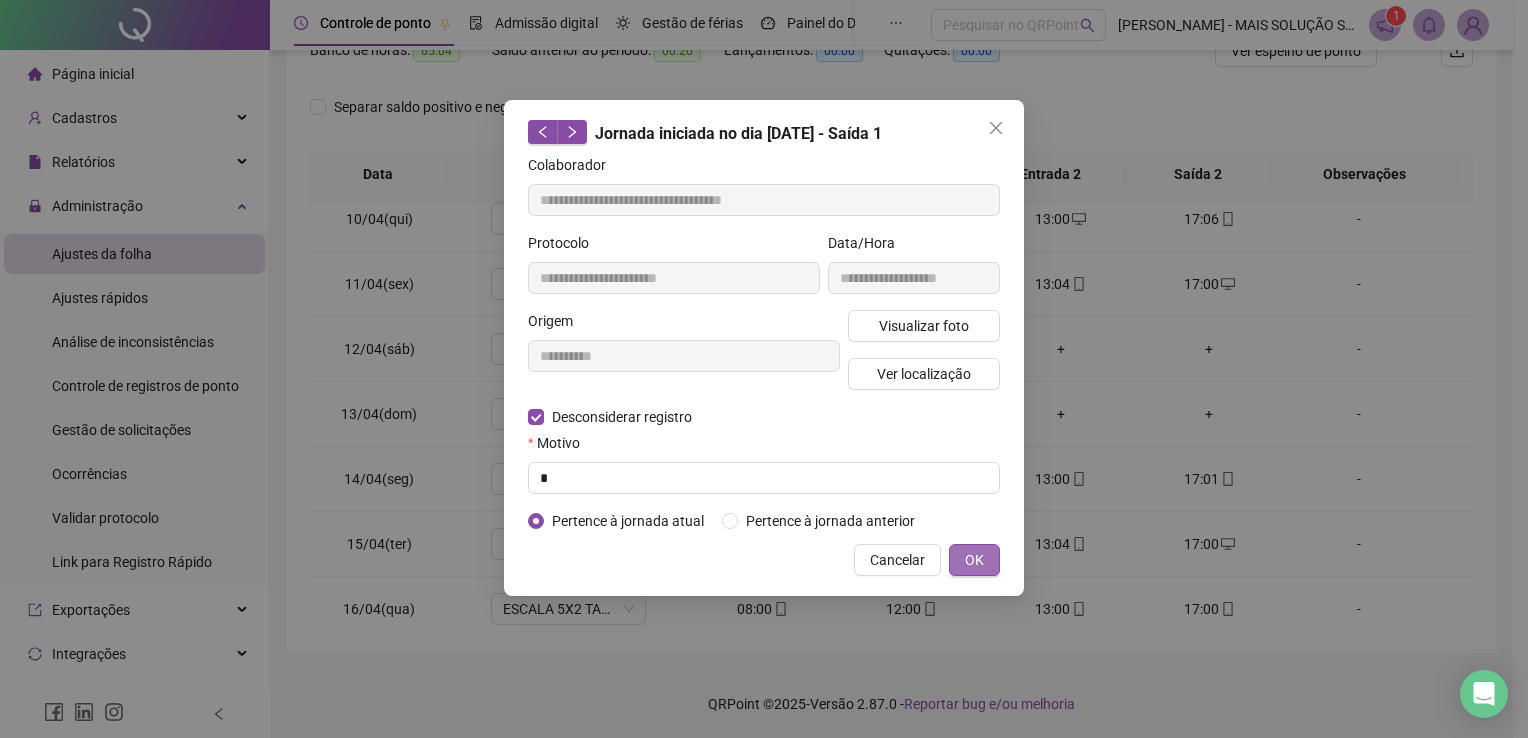 click on "OK" at bounding box center (974, 560) 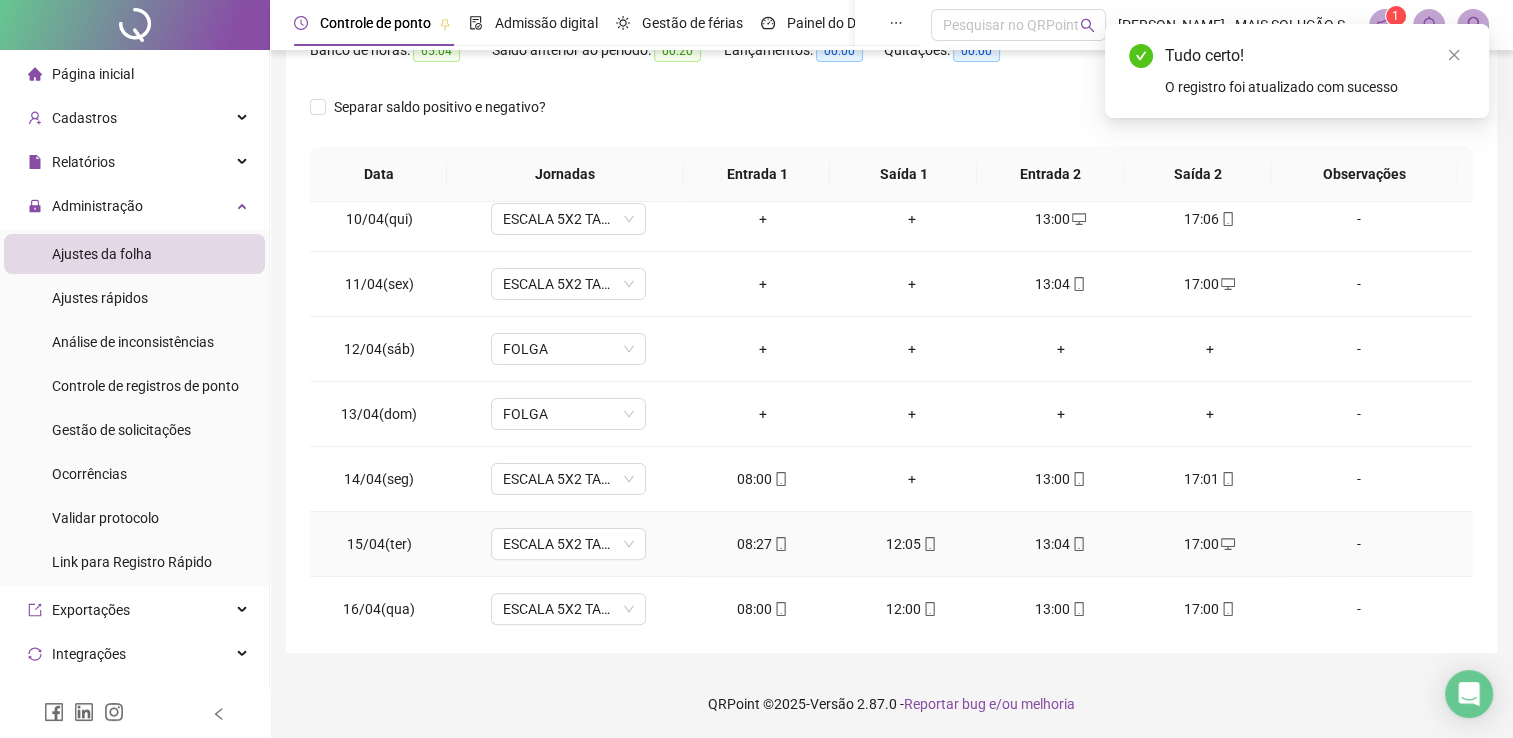 click 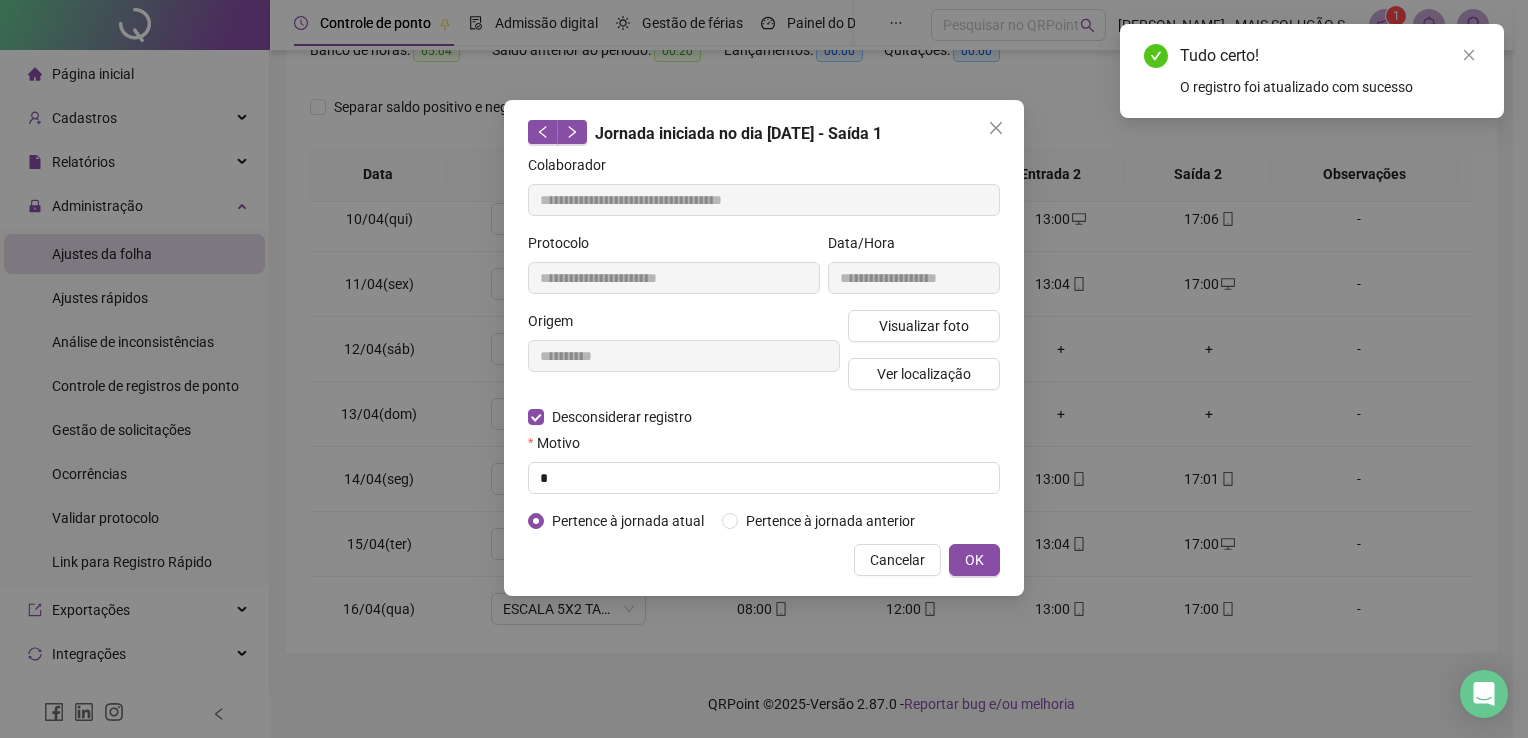 type on "**********" 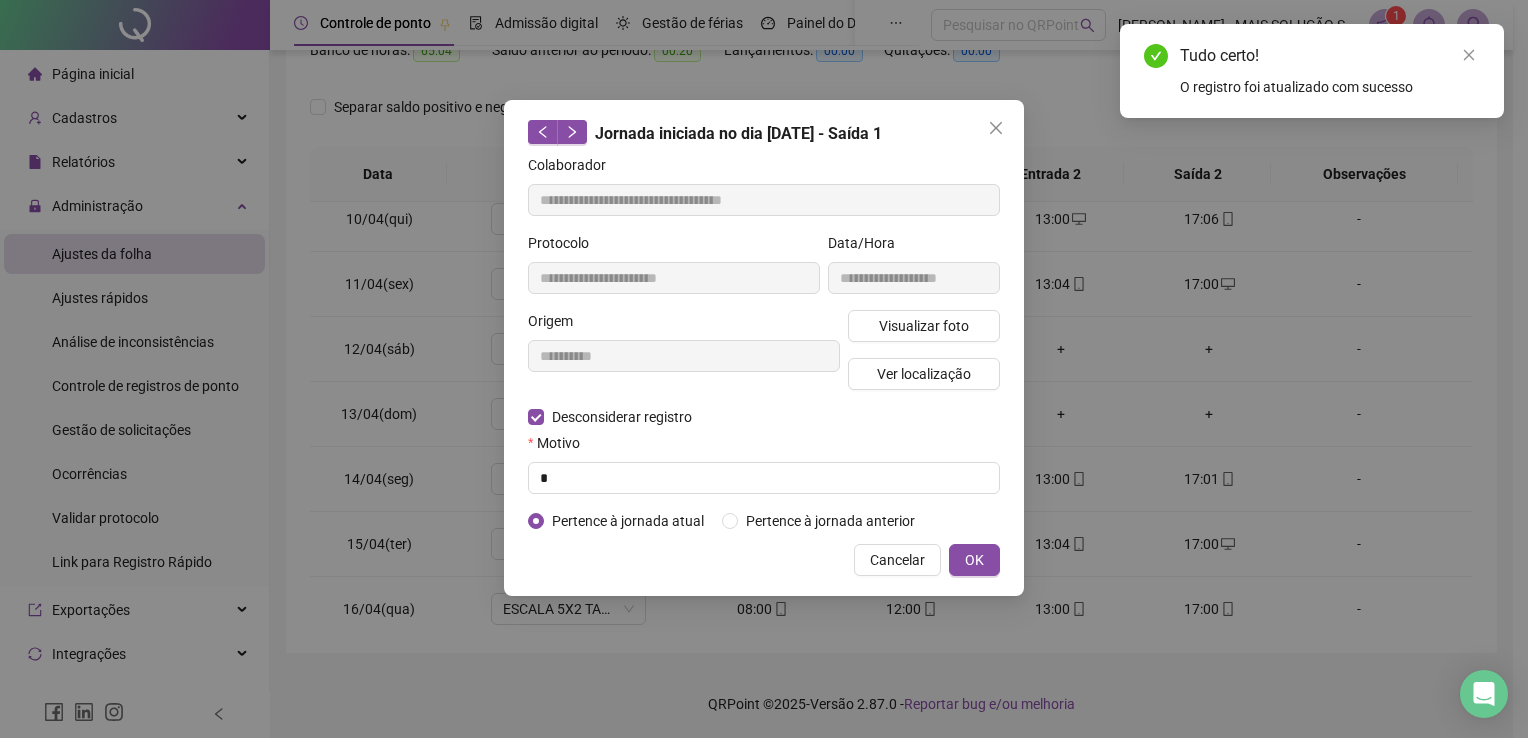 type on "**********" 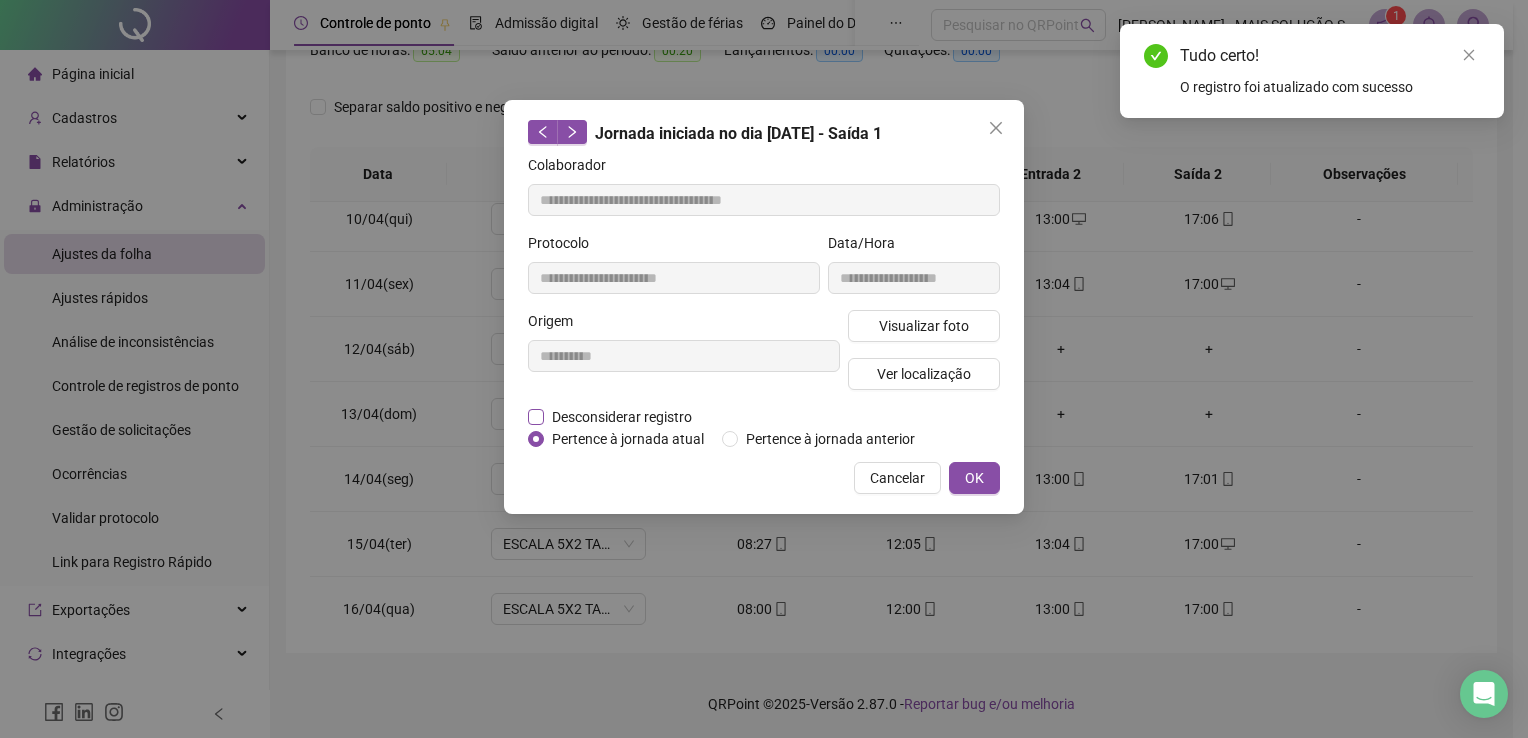 click on "Desconsiderar registro" at bounding box center (622, 417) 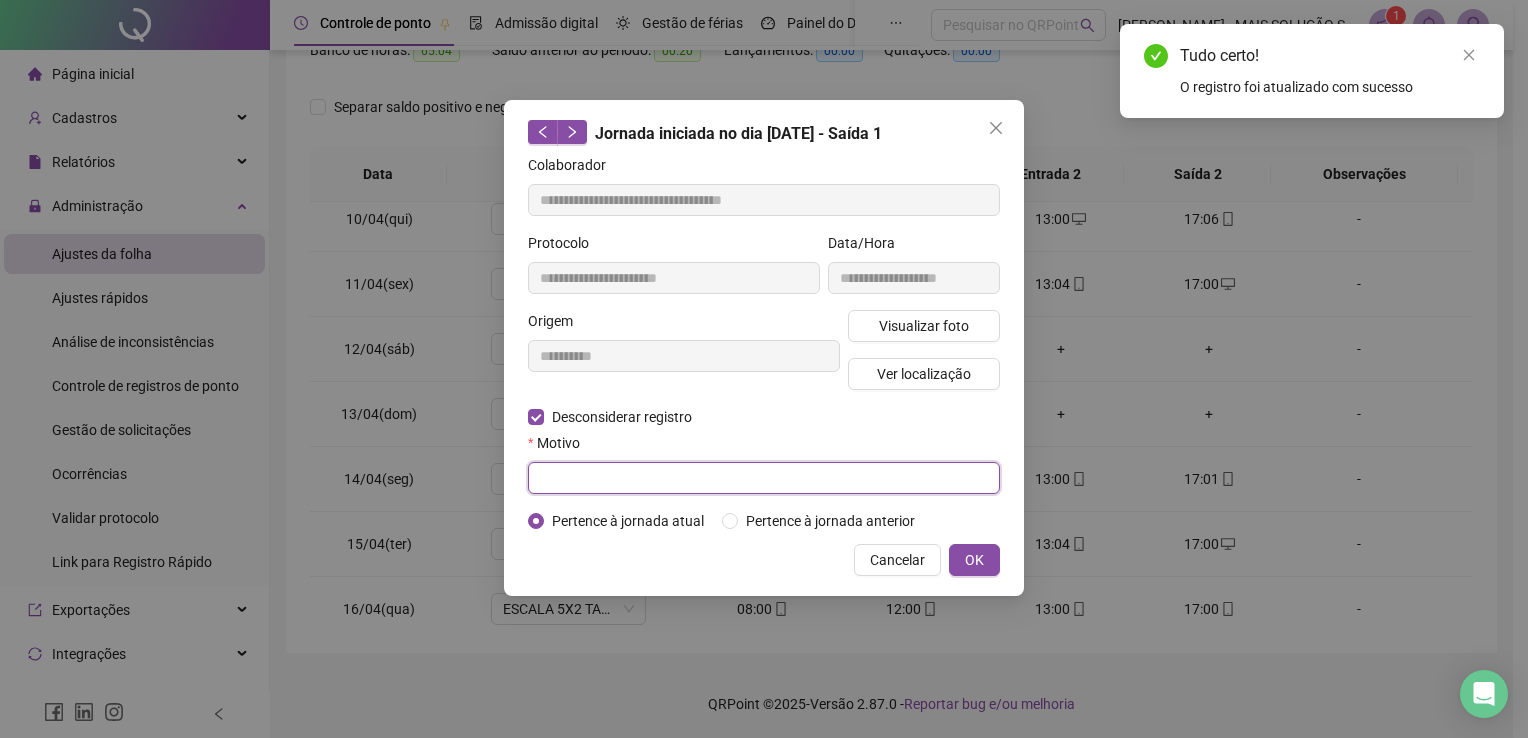 click at bounding box center (764, 478) 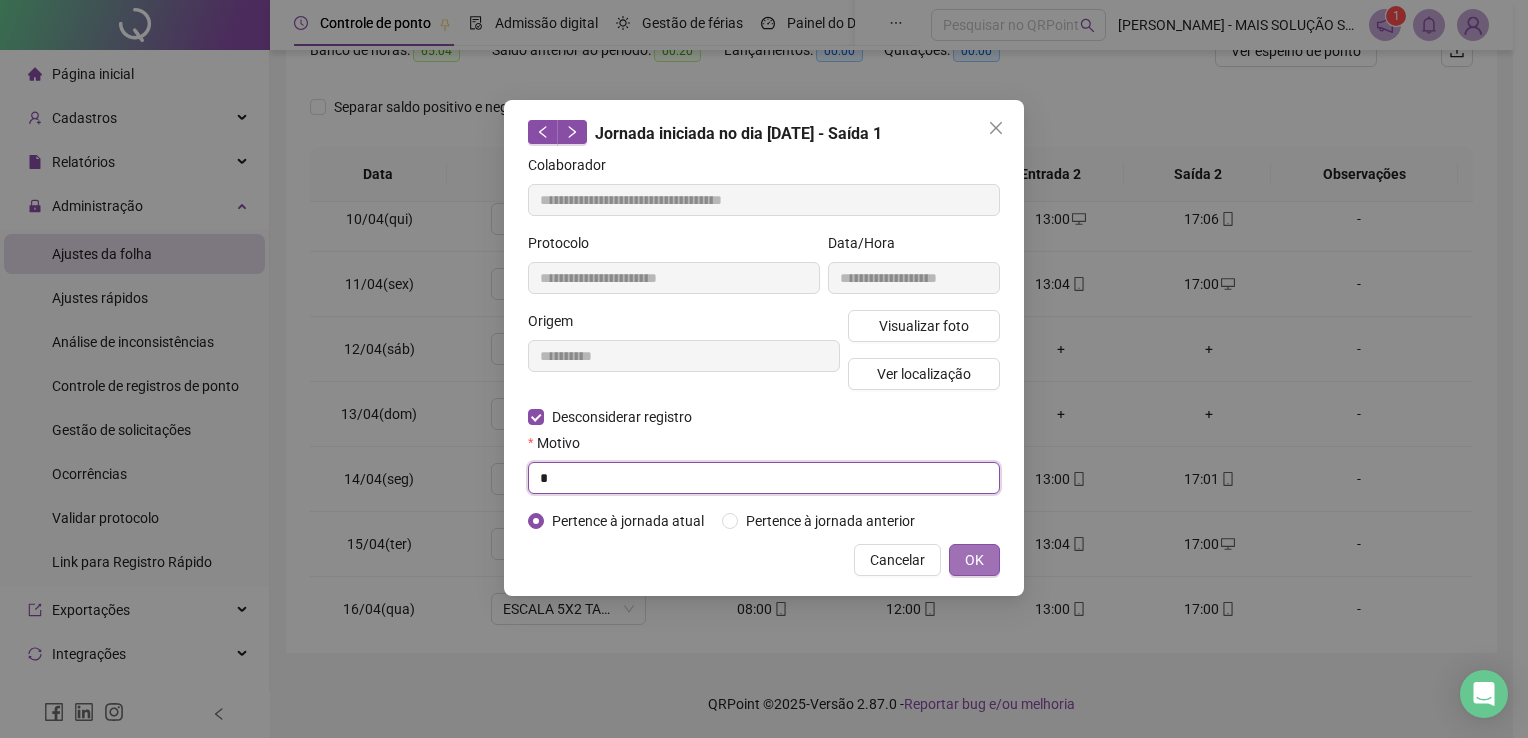 type on "*" 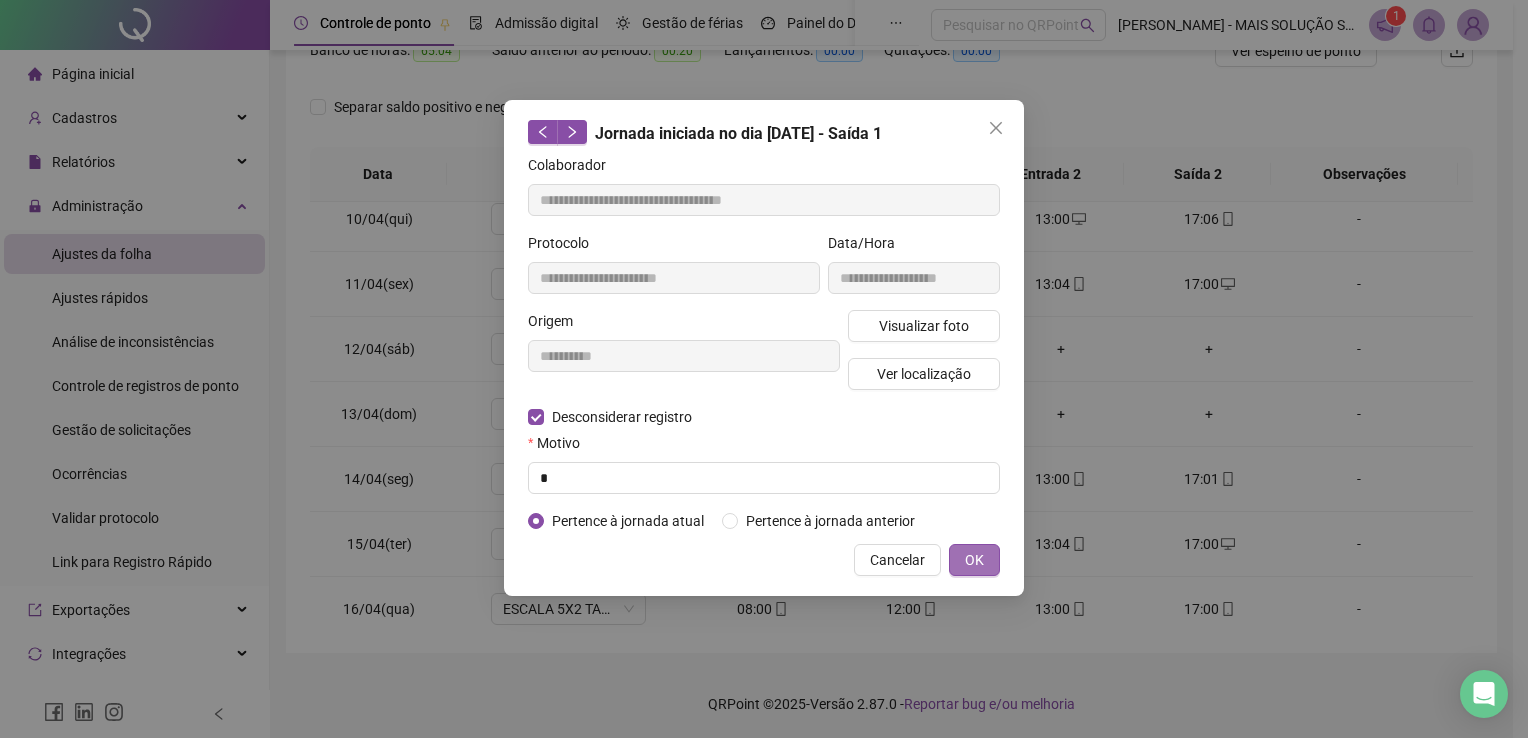 click on "OK" at bounding box center (974, 560) 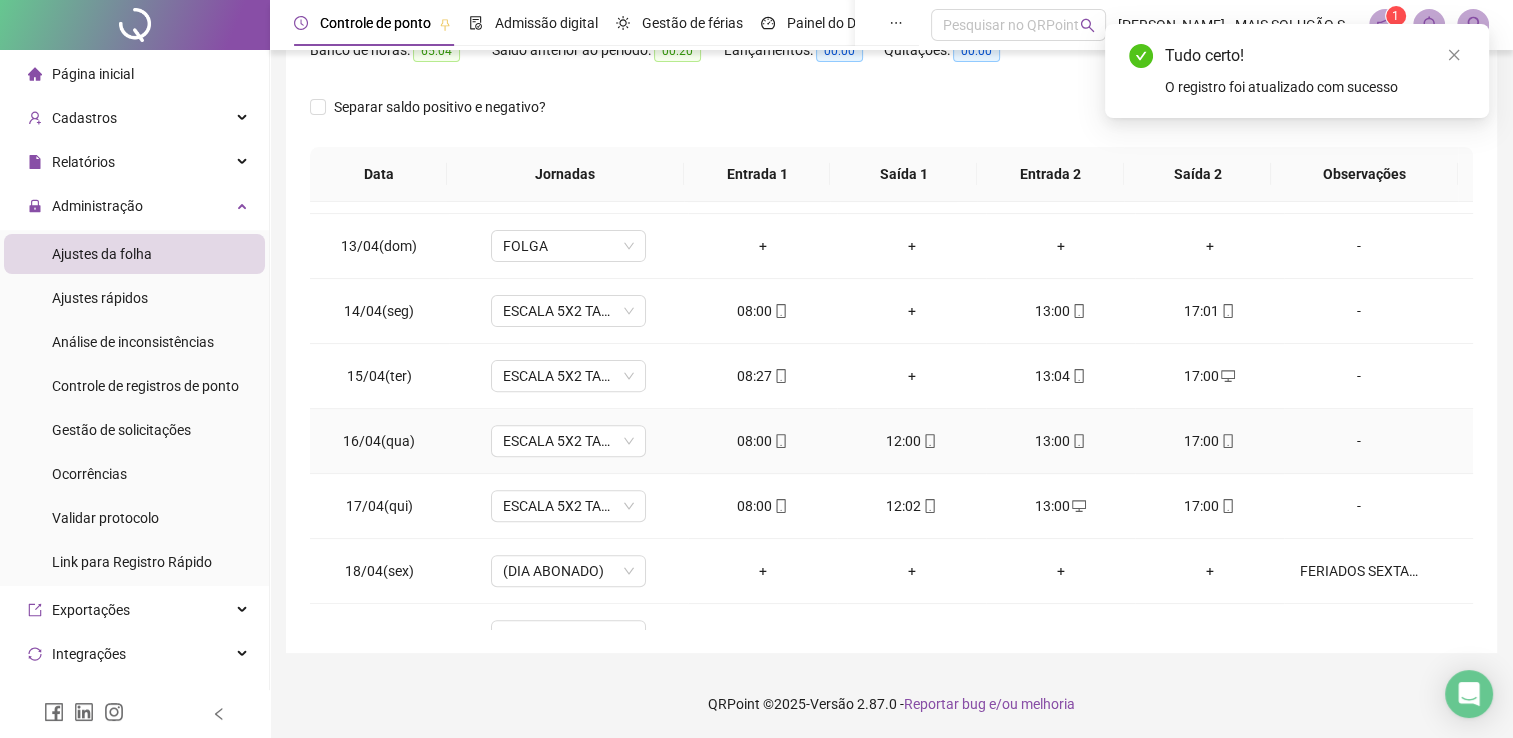 scroll, scrollTop: 800, scrollLeft: 0, axis: vertical 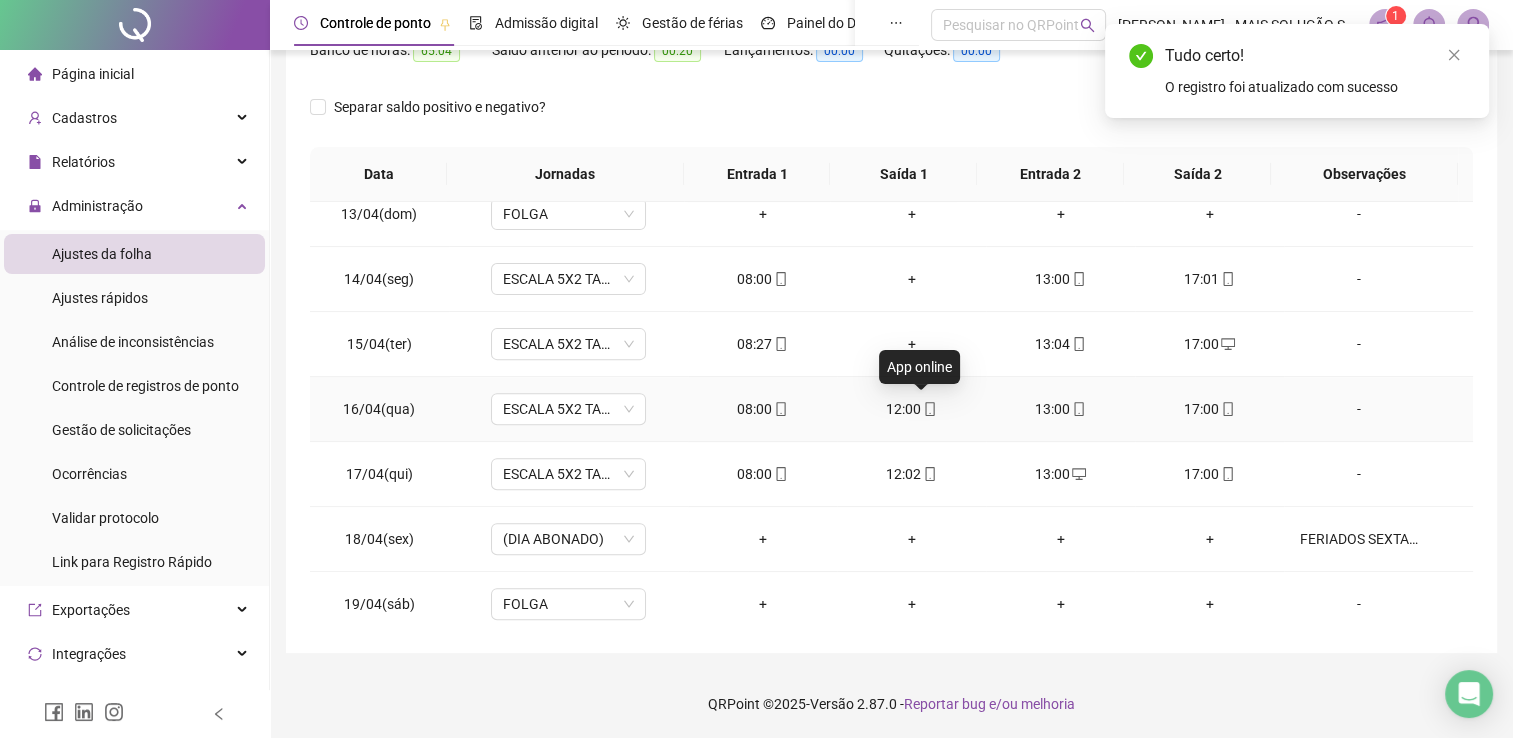 click 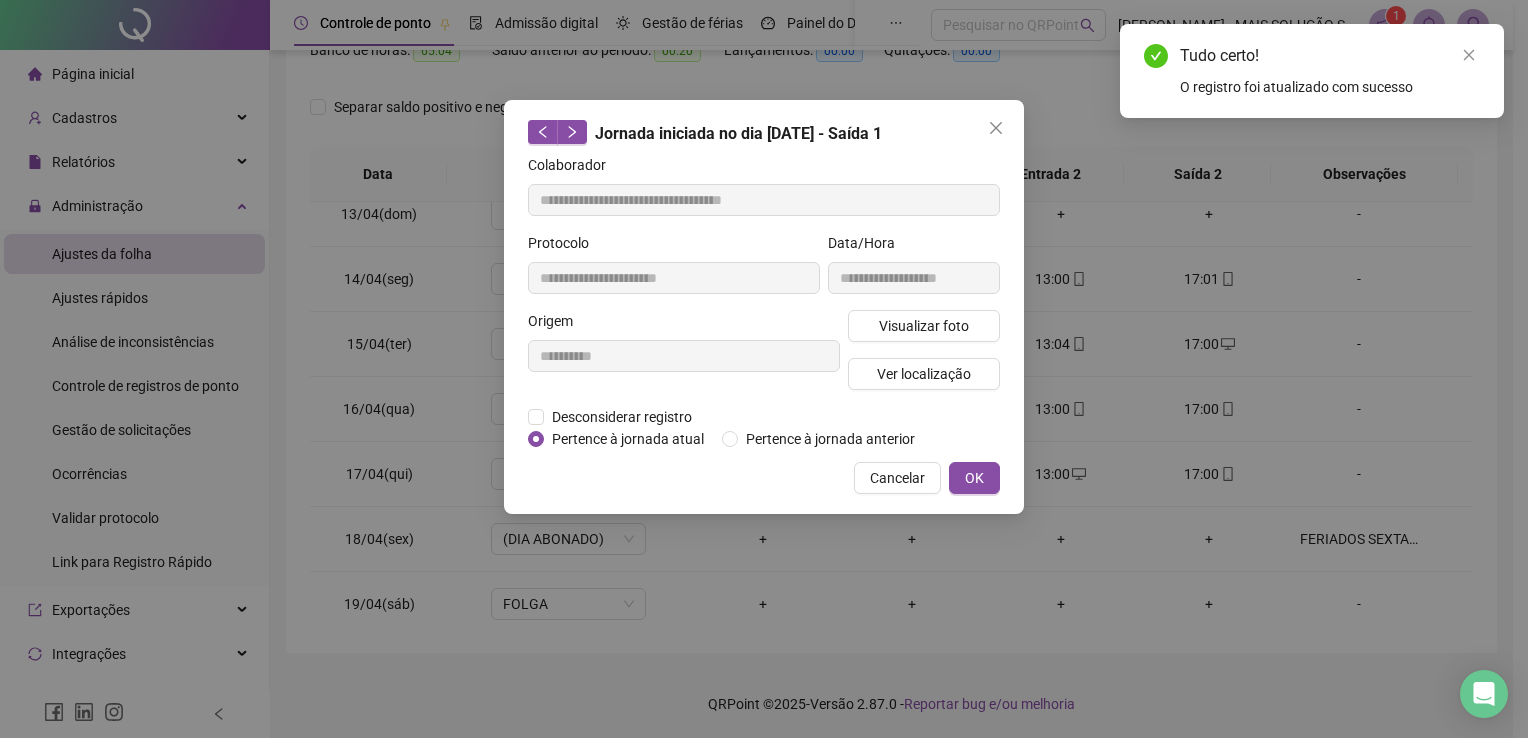 type on "**********" 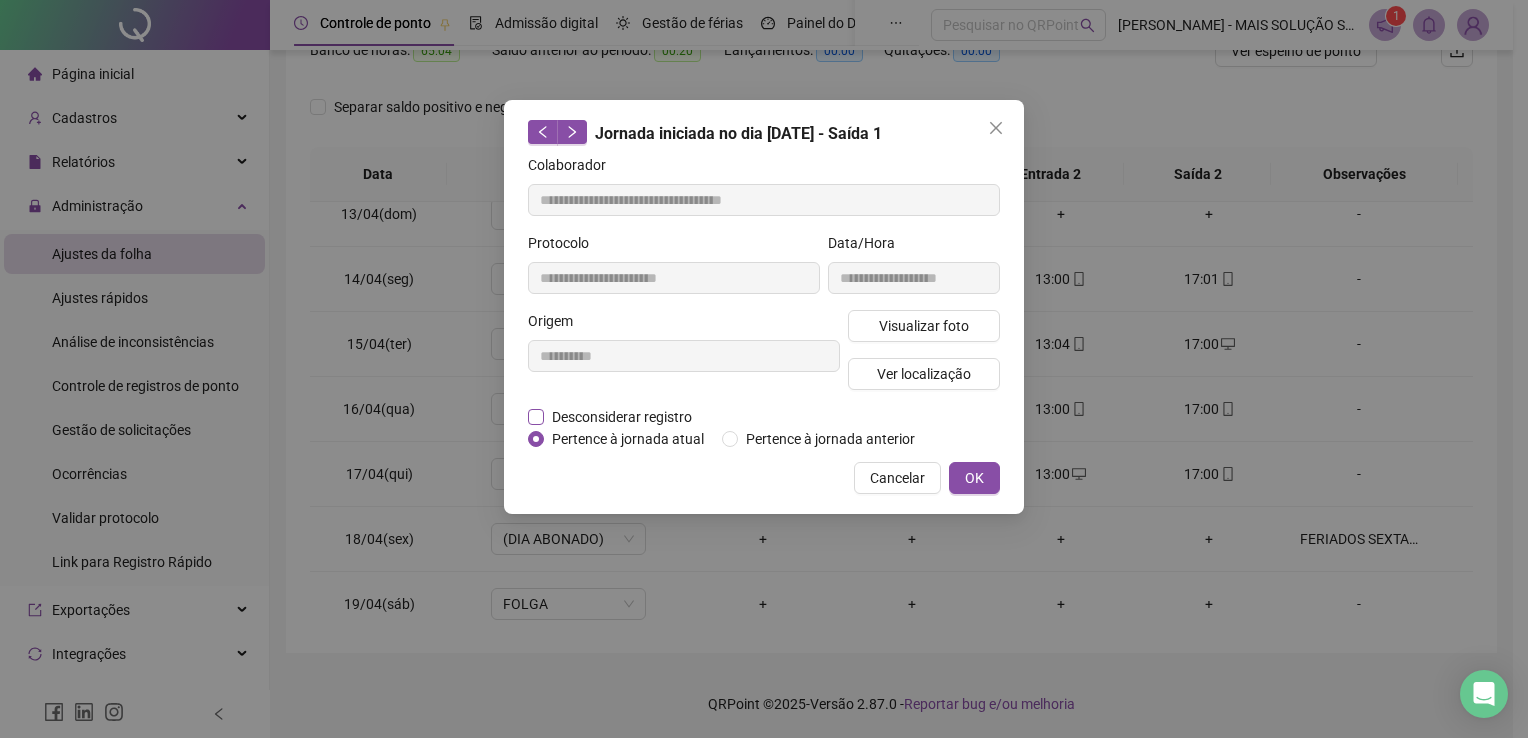 click on "Desconsiderar registro" at bounding box center (622, 417) 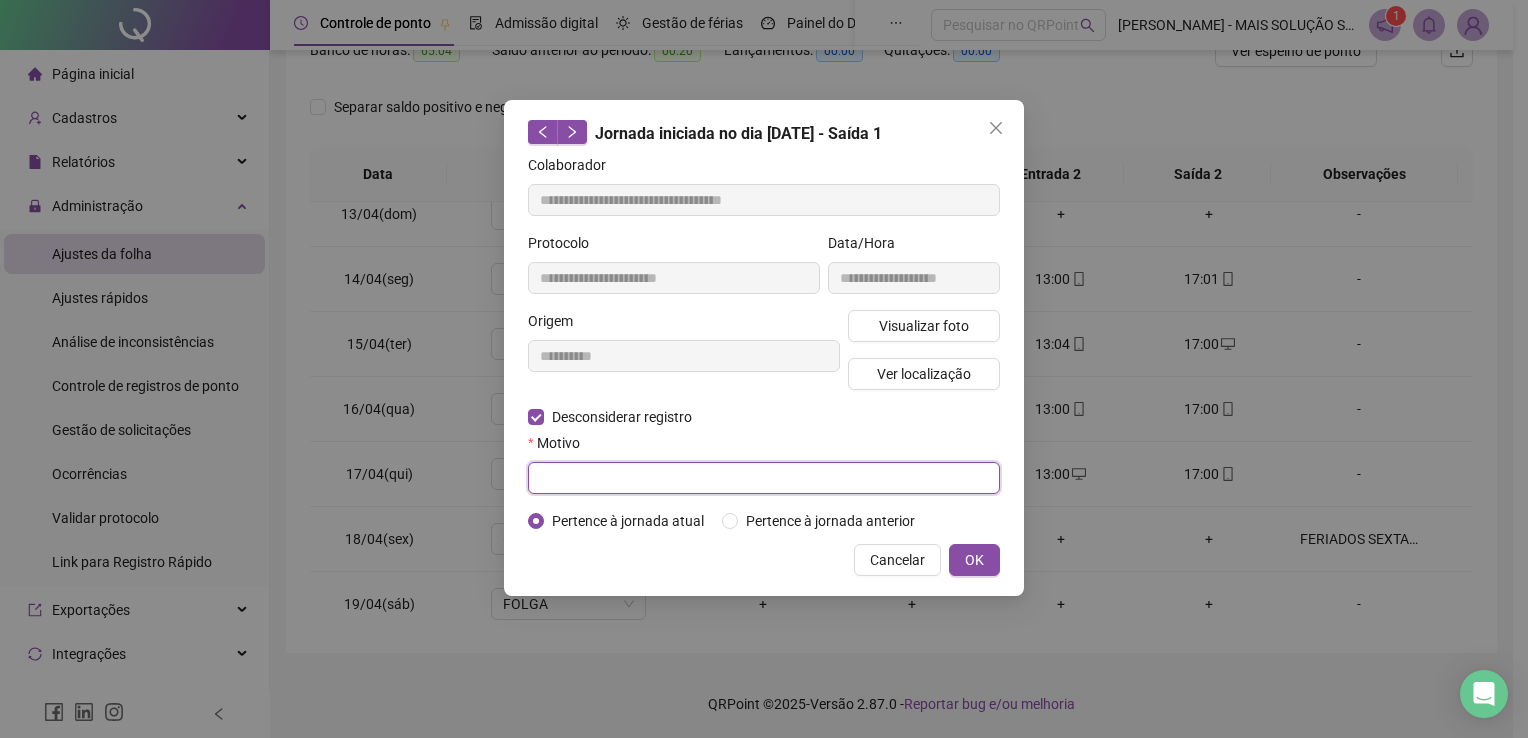 click at bounding box center (764, 478) 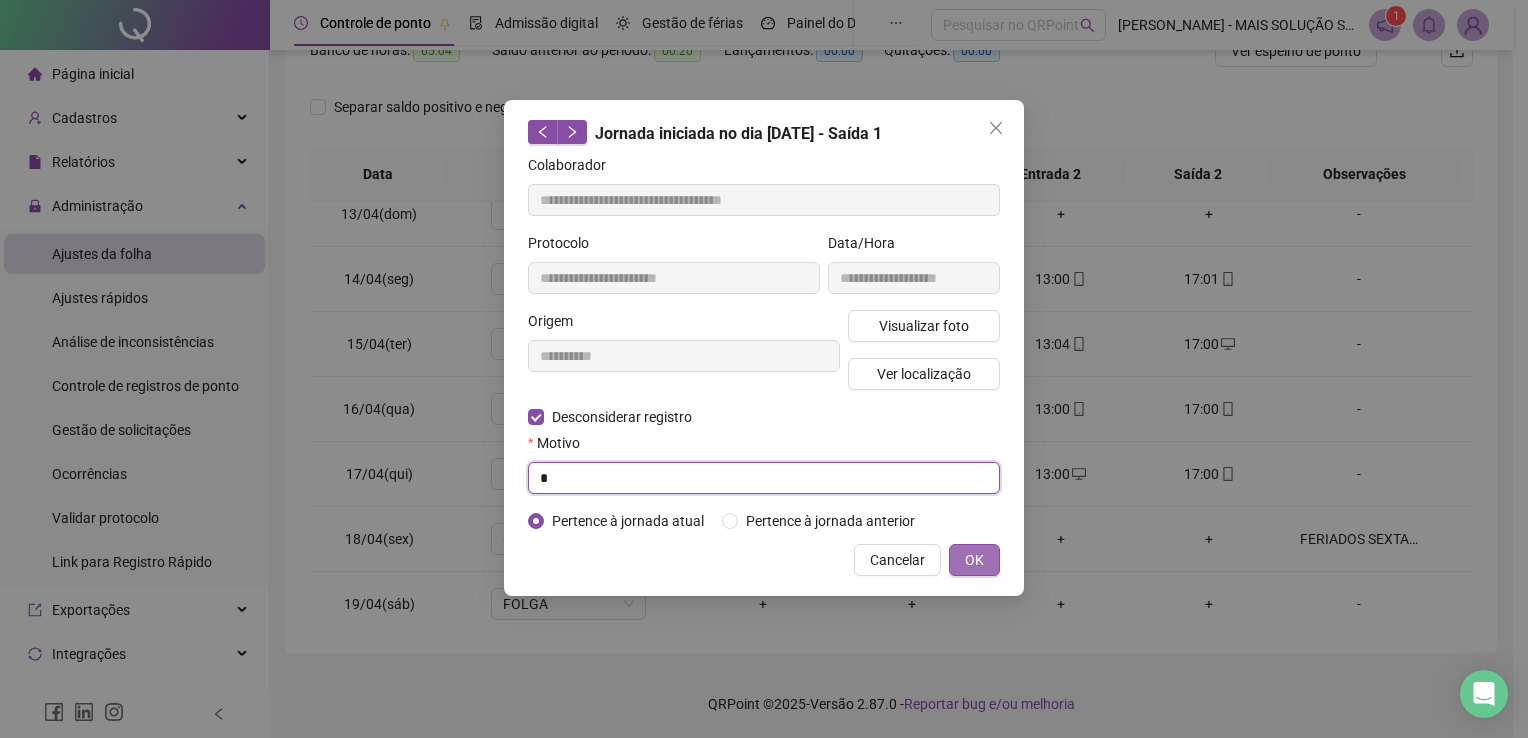 type on "*" 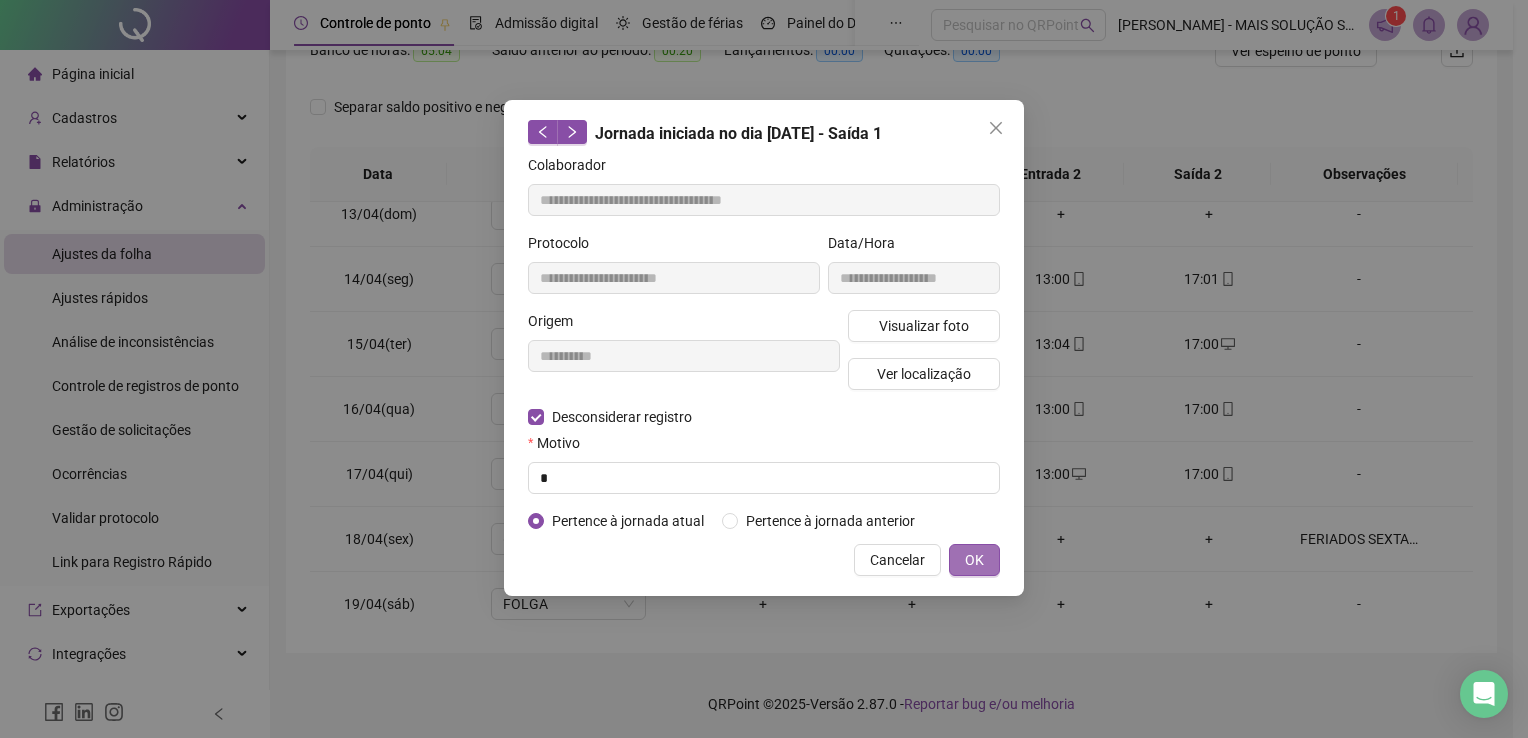 click on "OK" at bounding box center (974, 560) 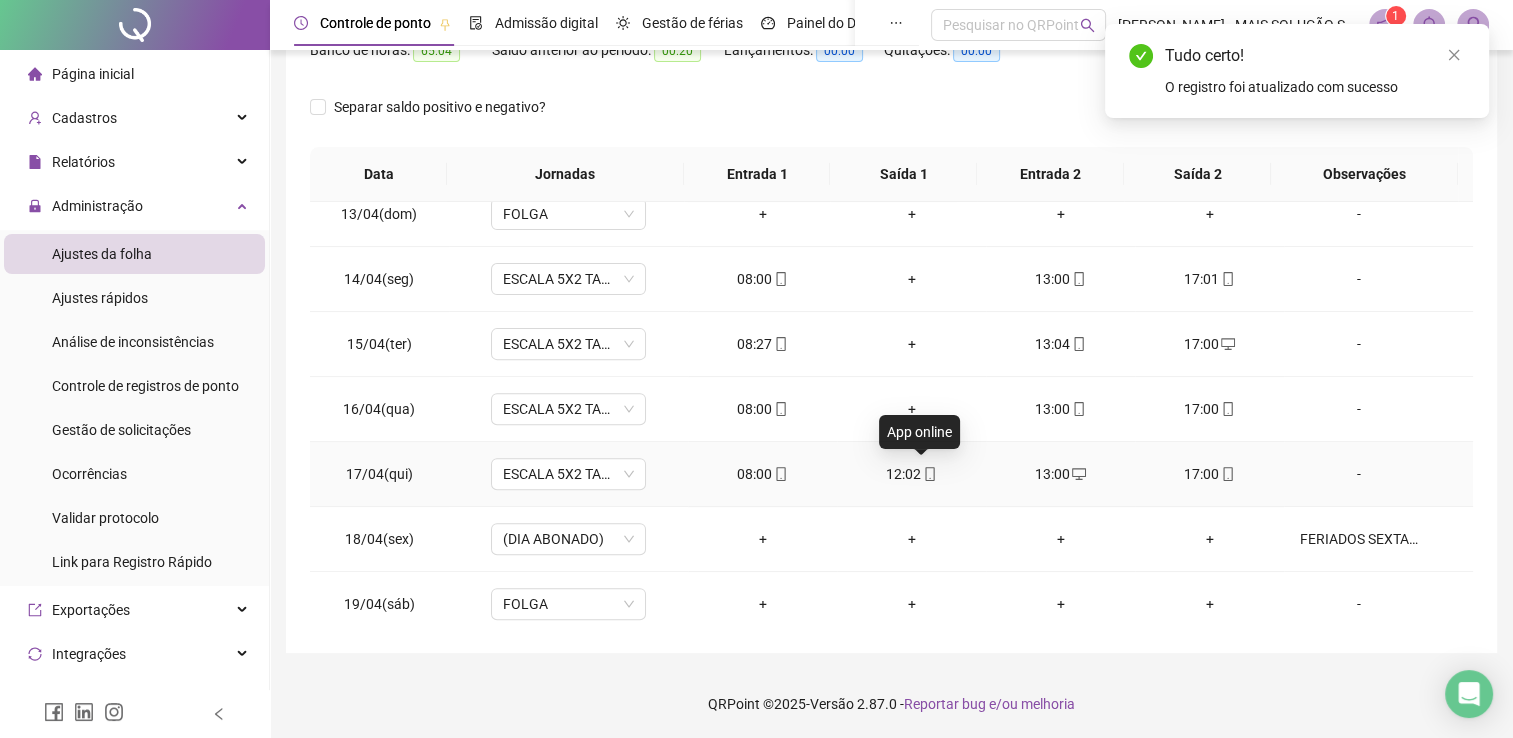 click 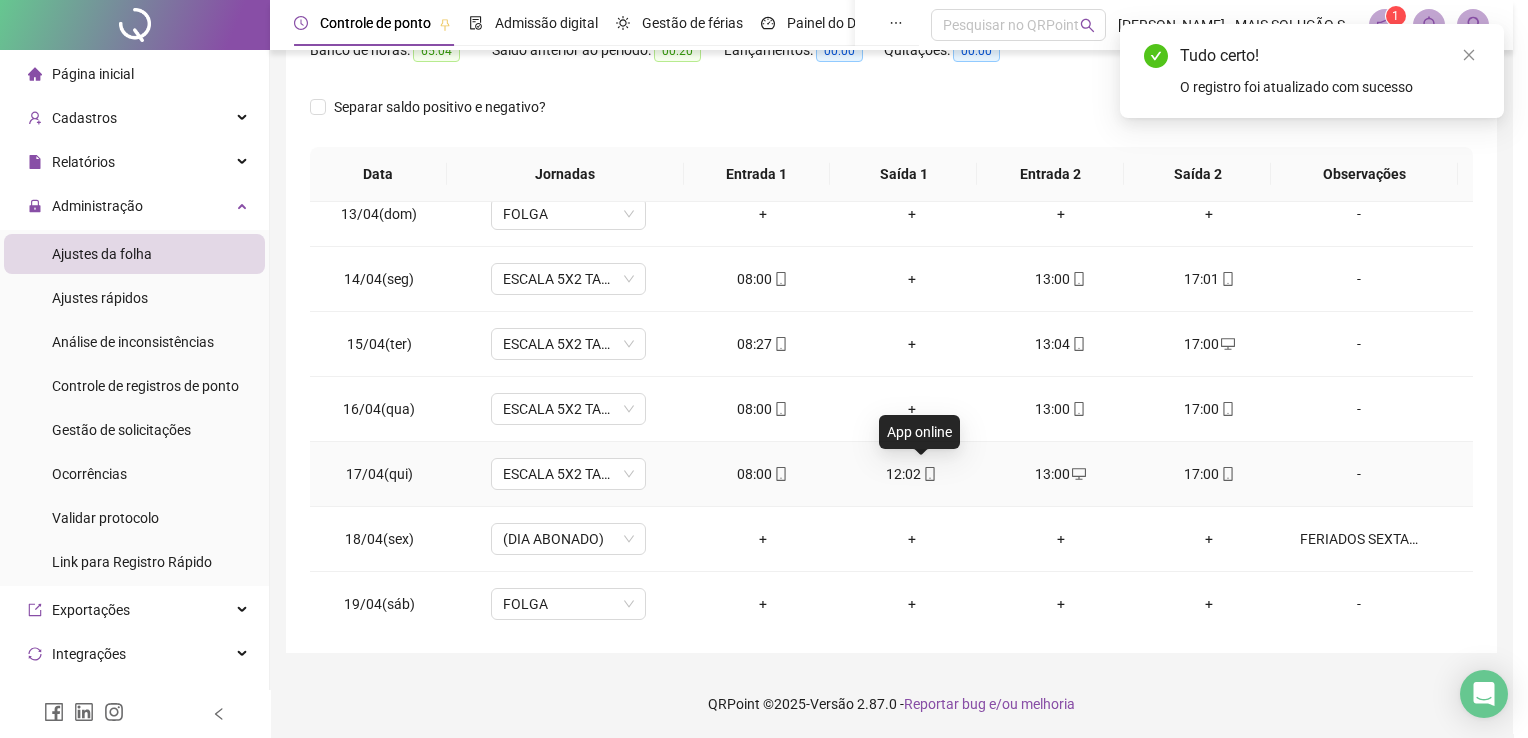 type on "**********" 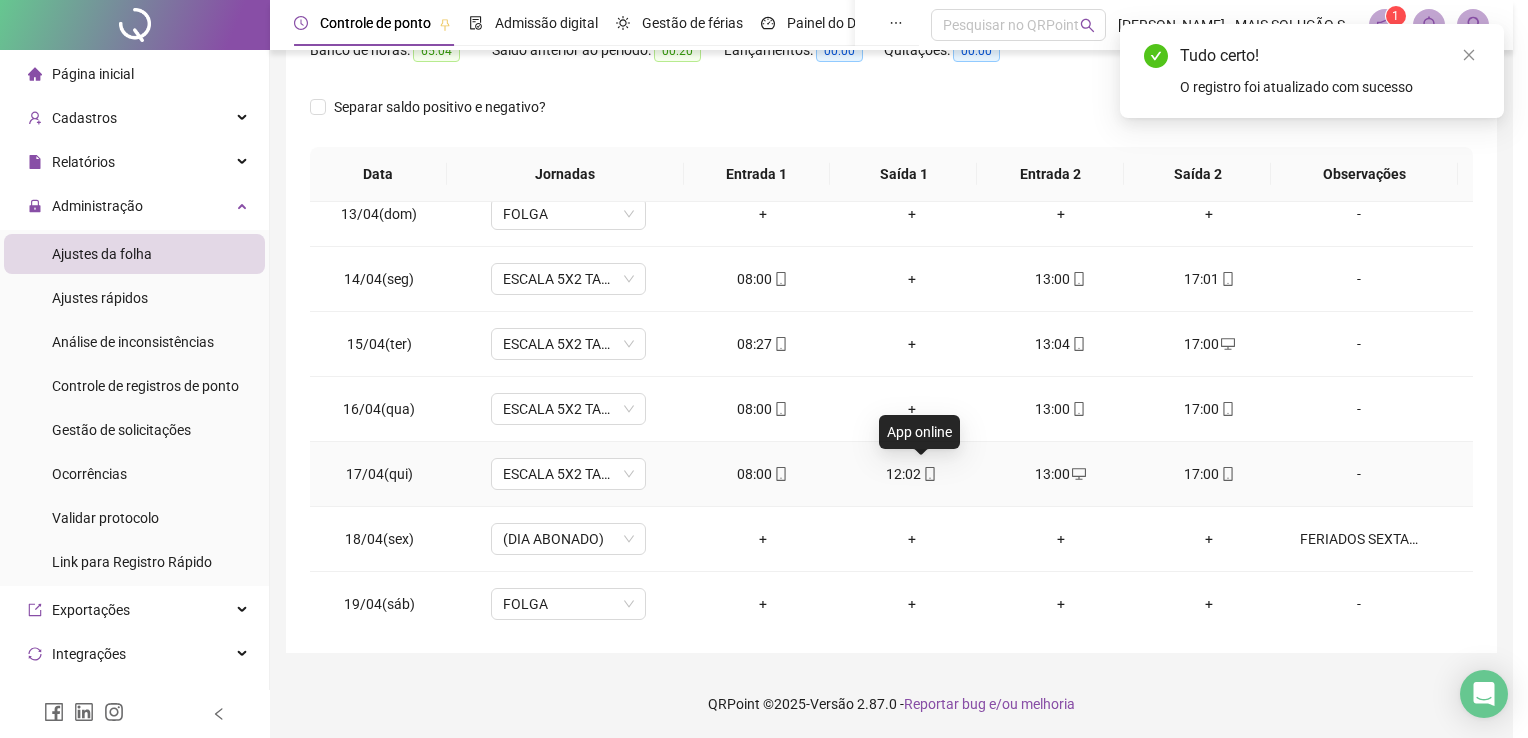 type on "**********" 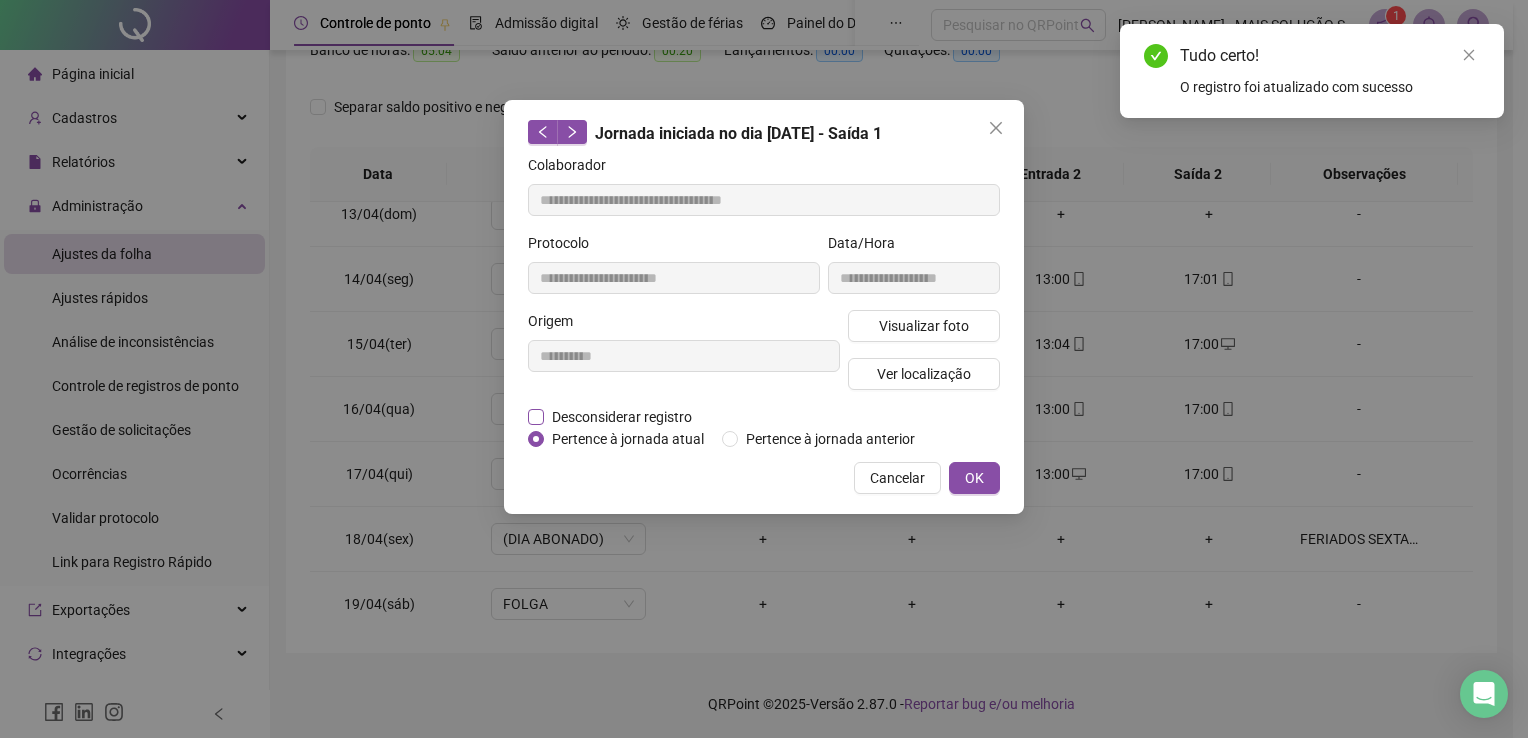 click on "Desconsiderar registro" at bounding box center [622, 417] 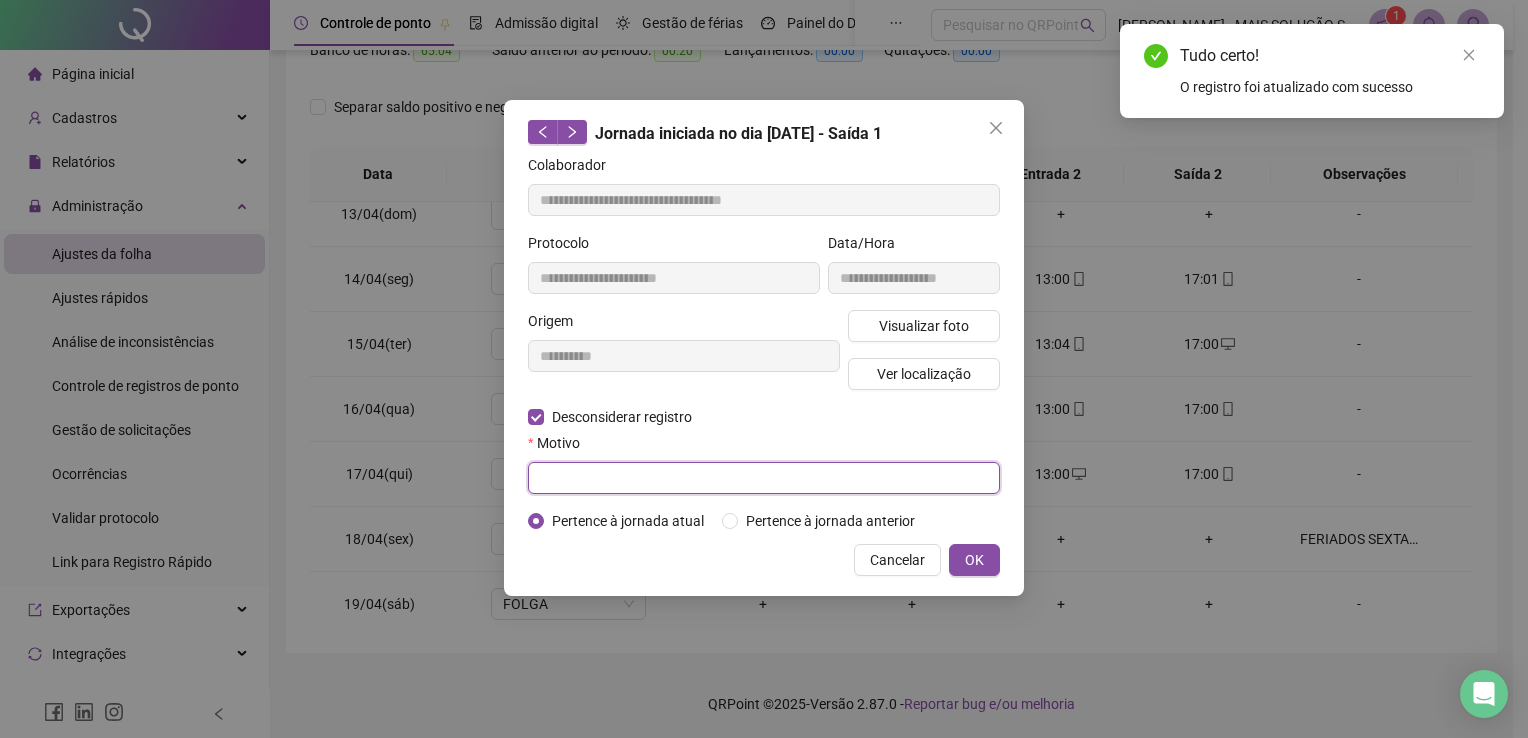 click at bounding box center (764, 478) 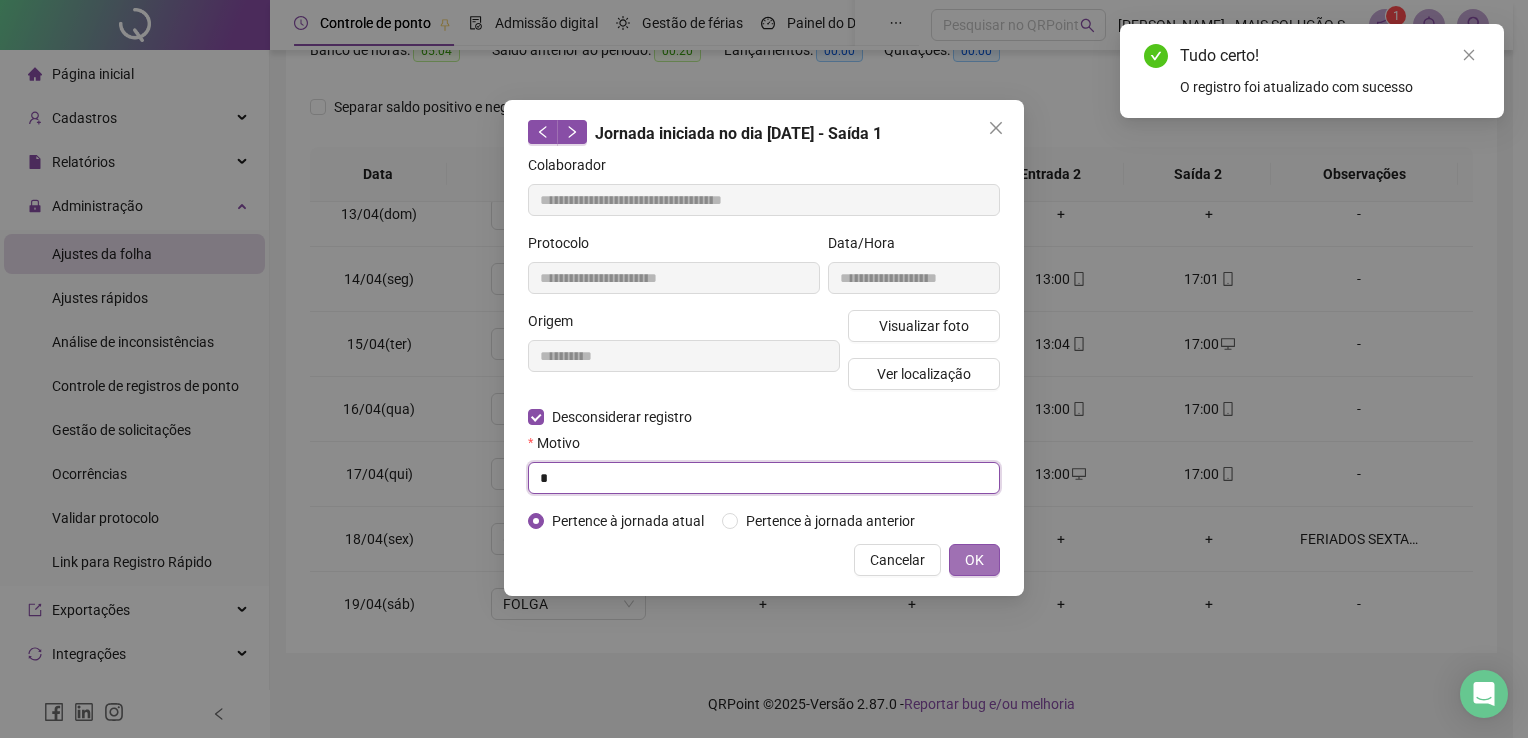 type on "*" 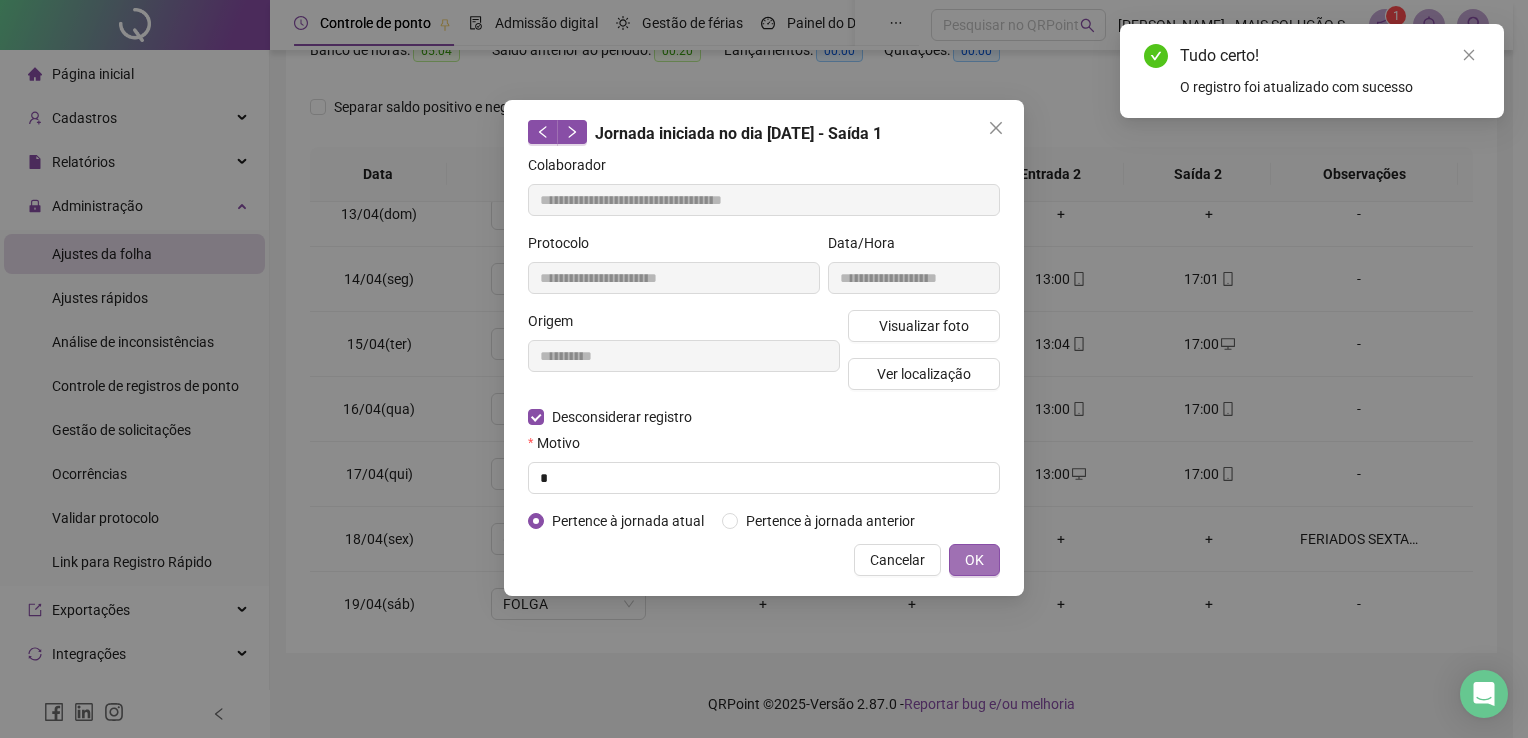 type 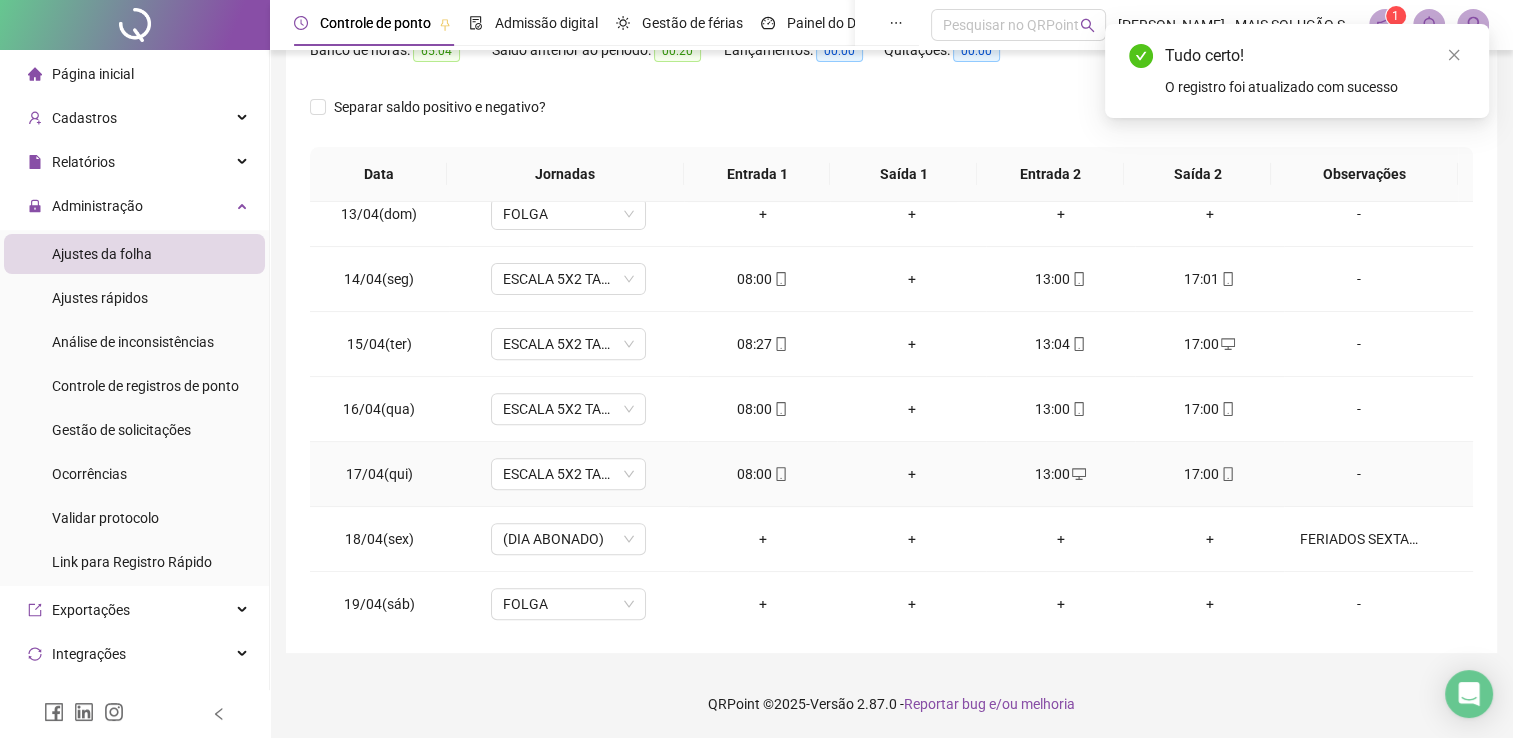 click 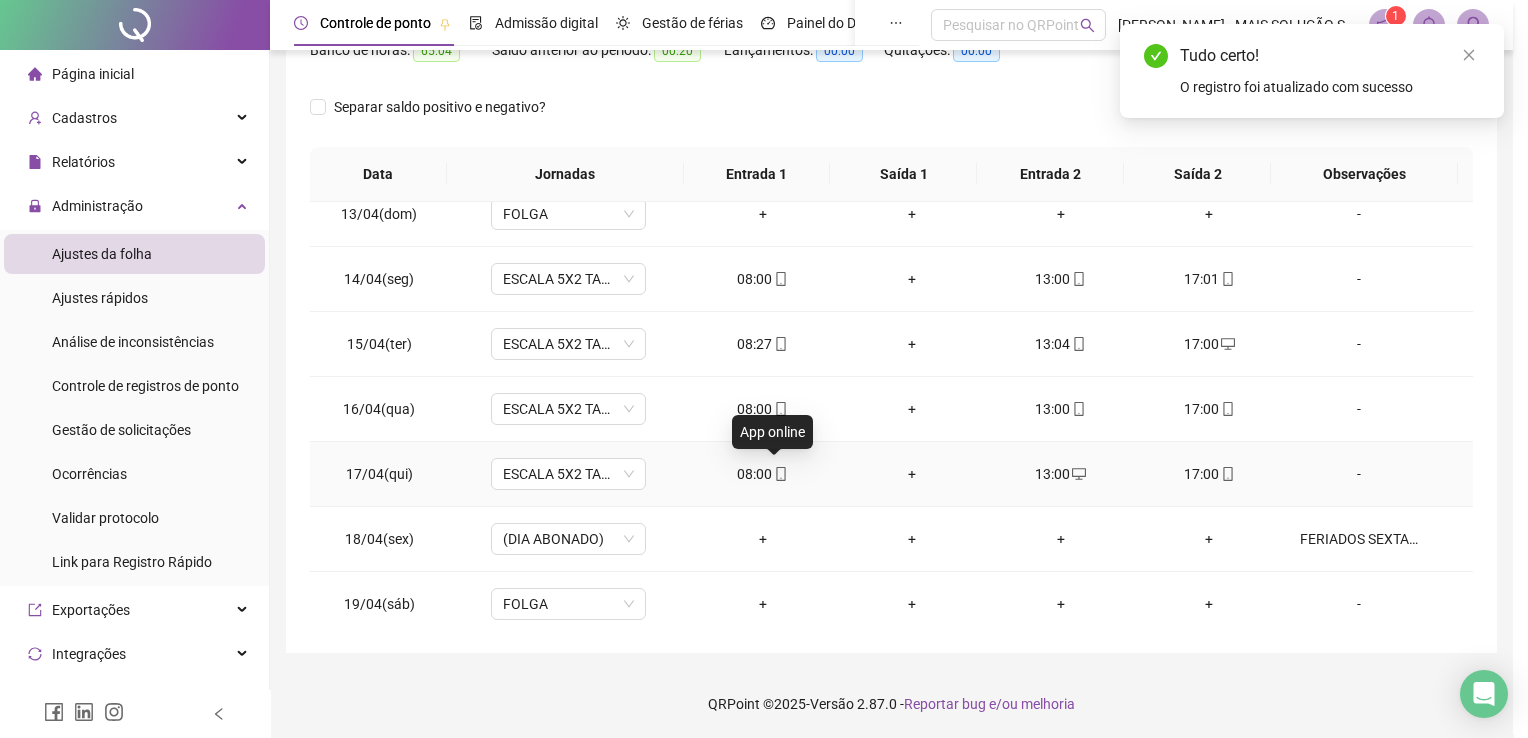 type on "**********" 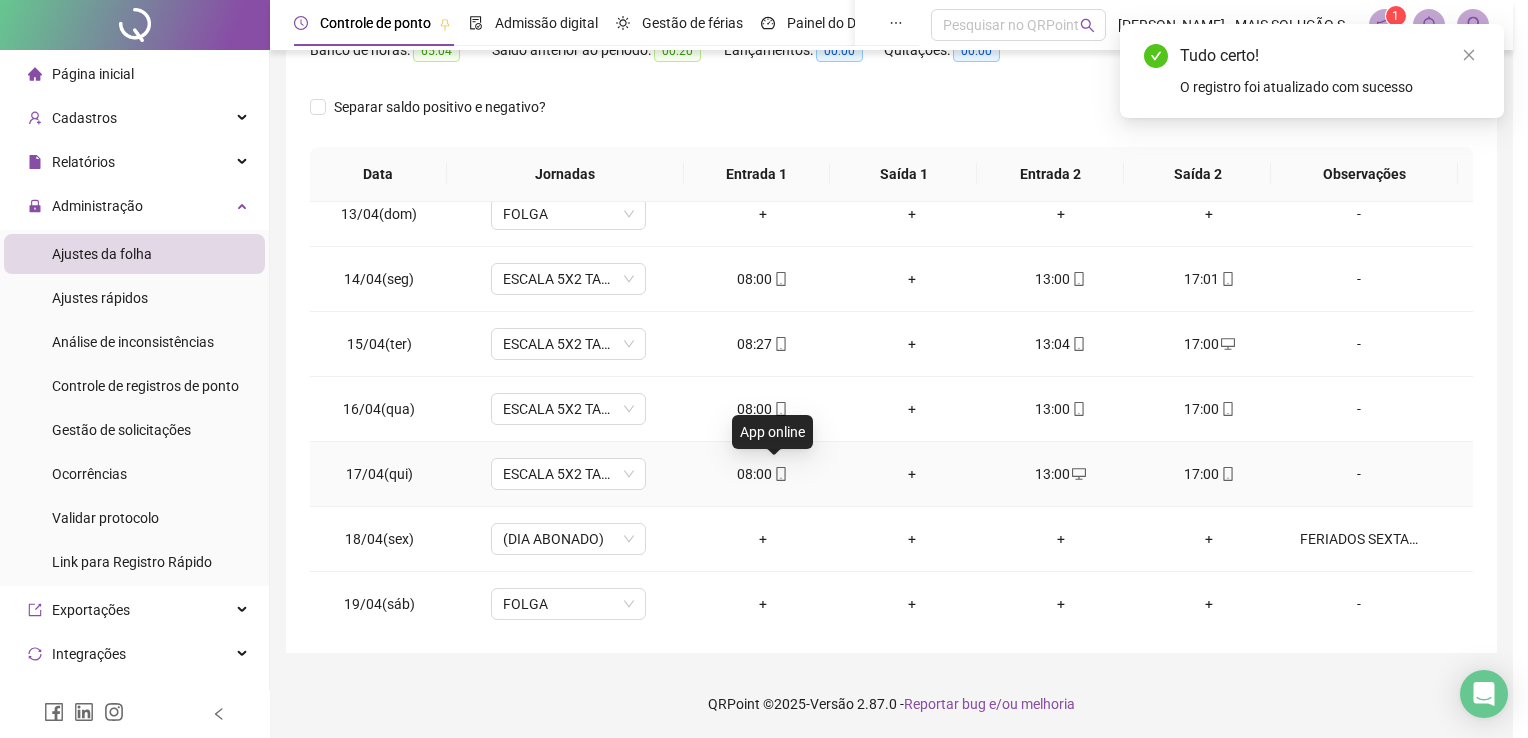type on "**********" 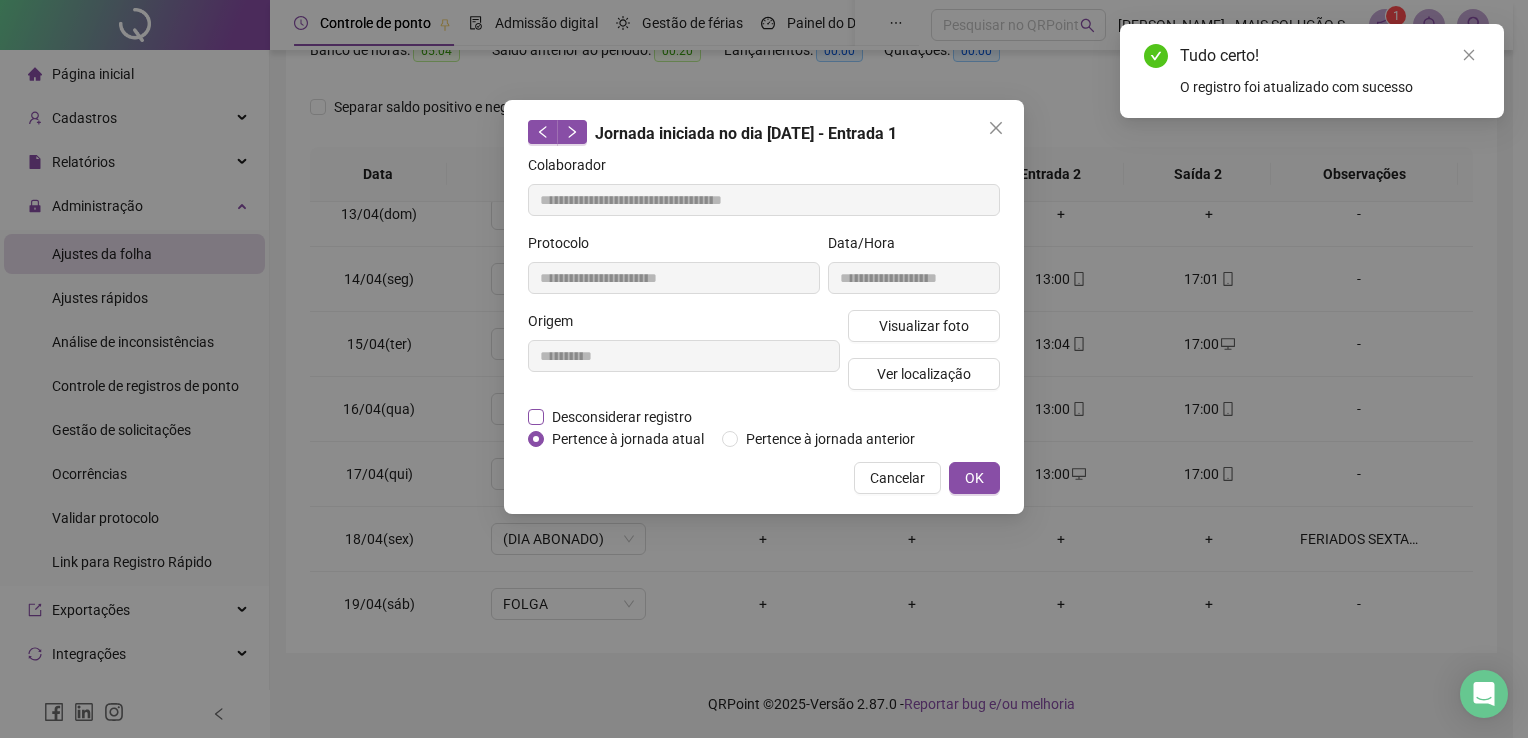 click on "Desconsiderar registro" at bounding box center (622, 417) 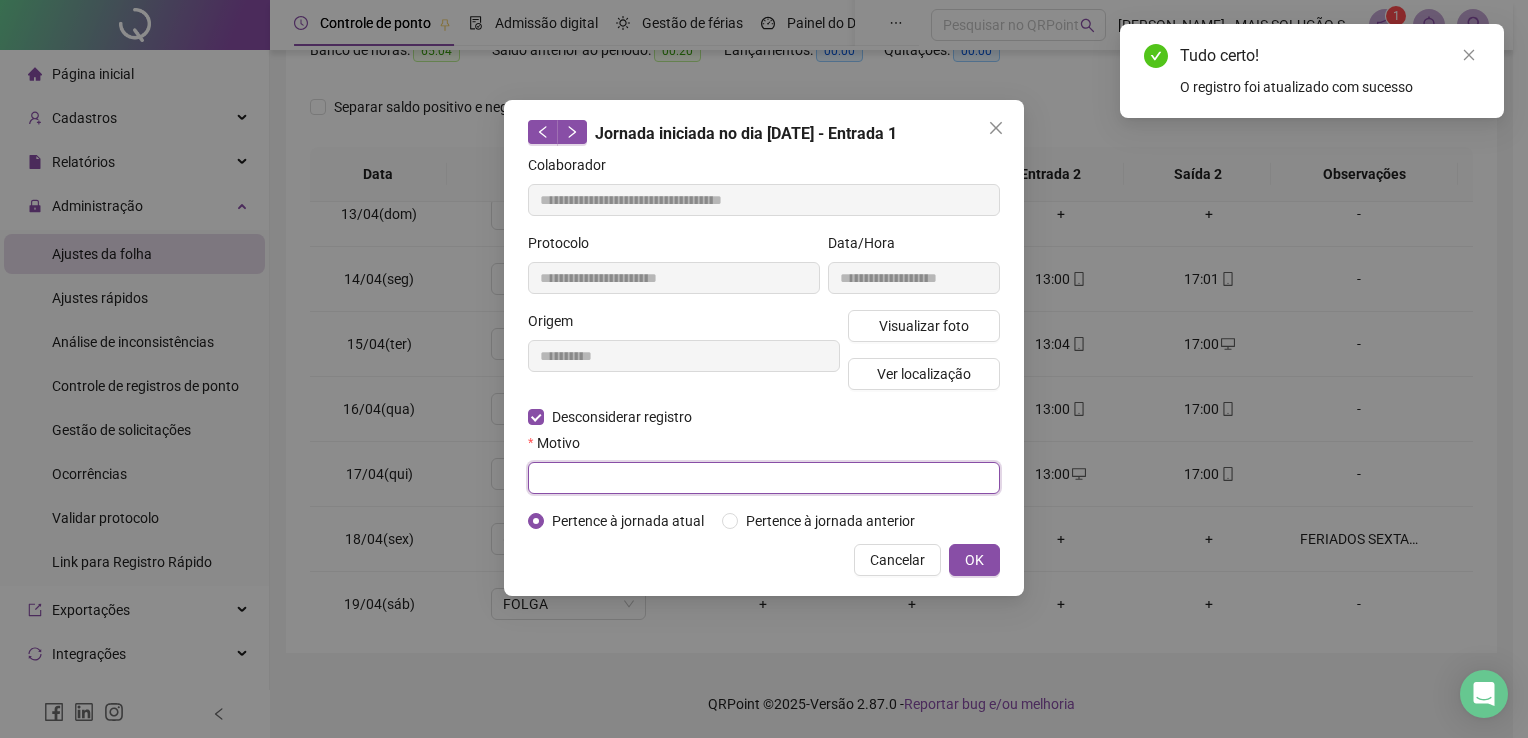 click at bounding box center [764, 478] 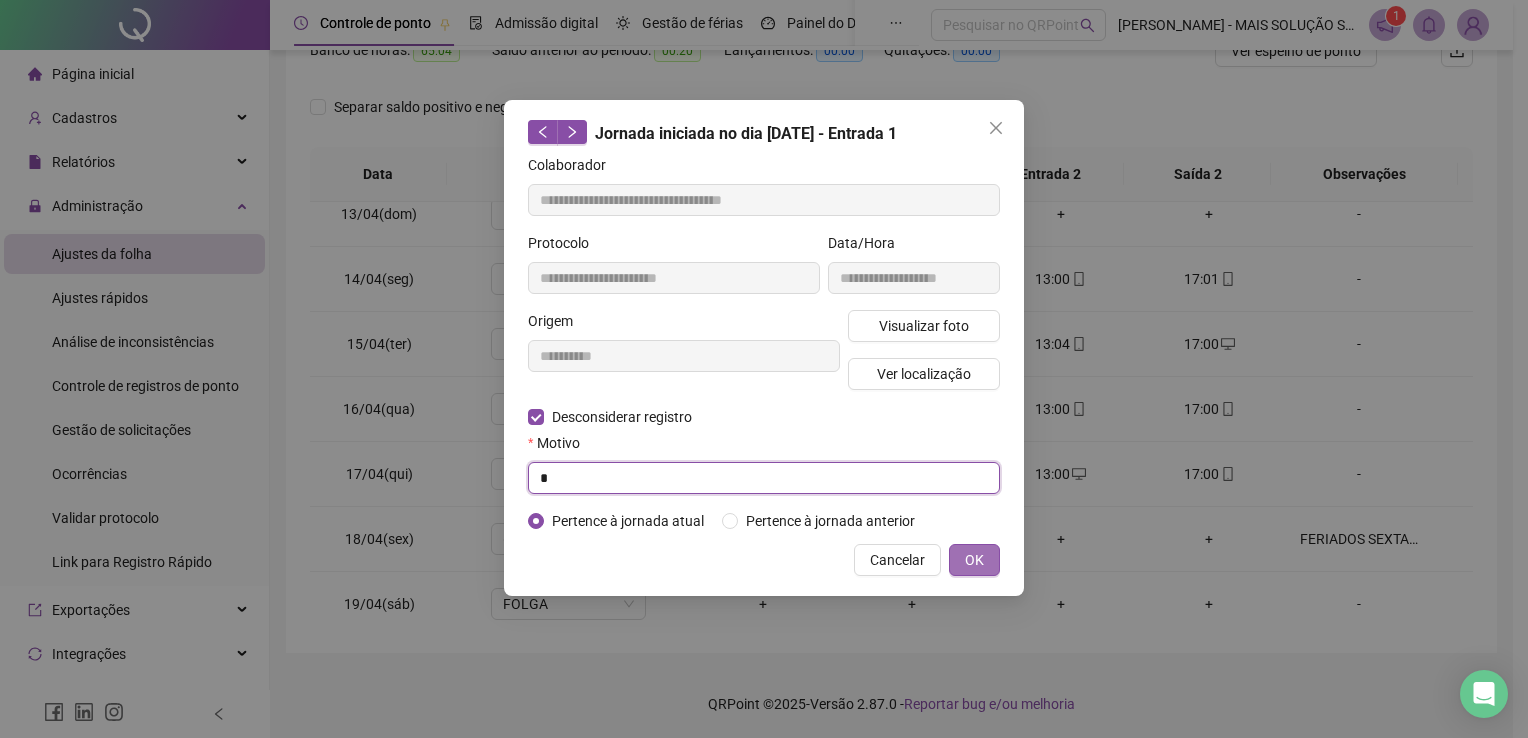 type on "*" 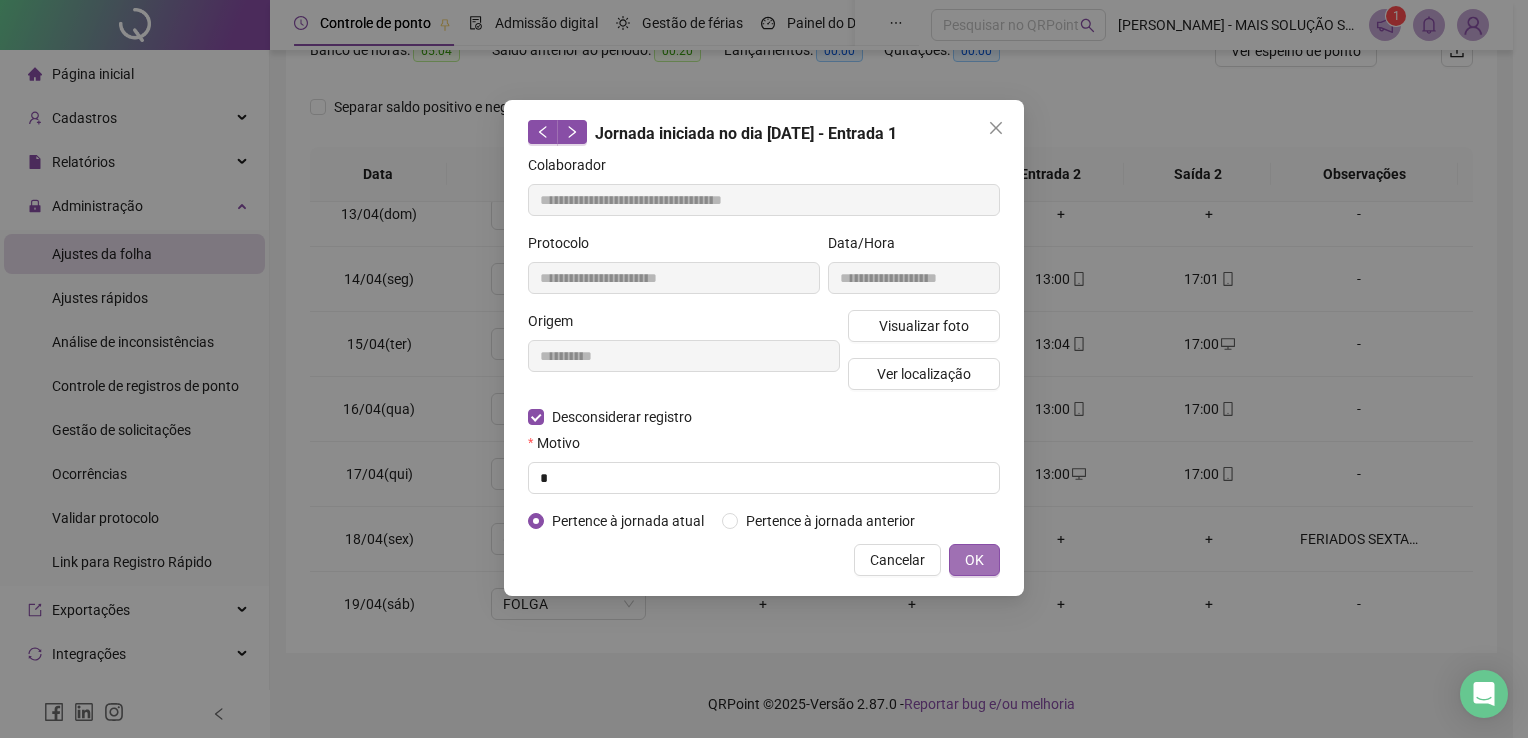 click on "OK" at bounding box center [974, 560] 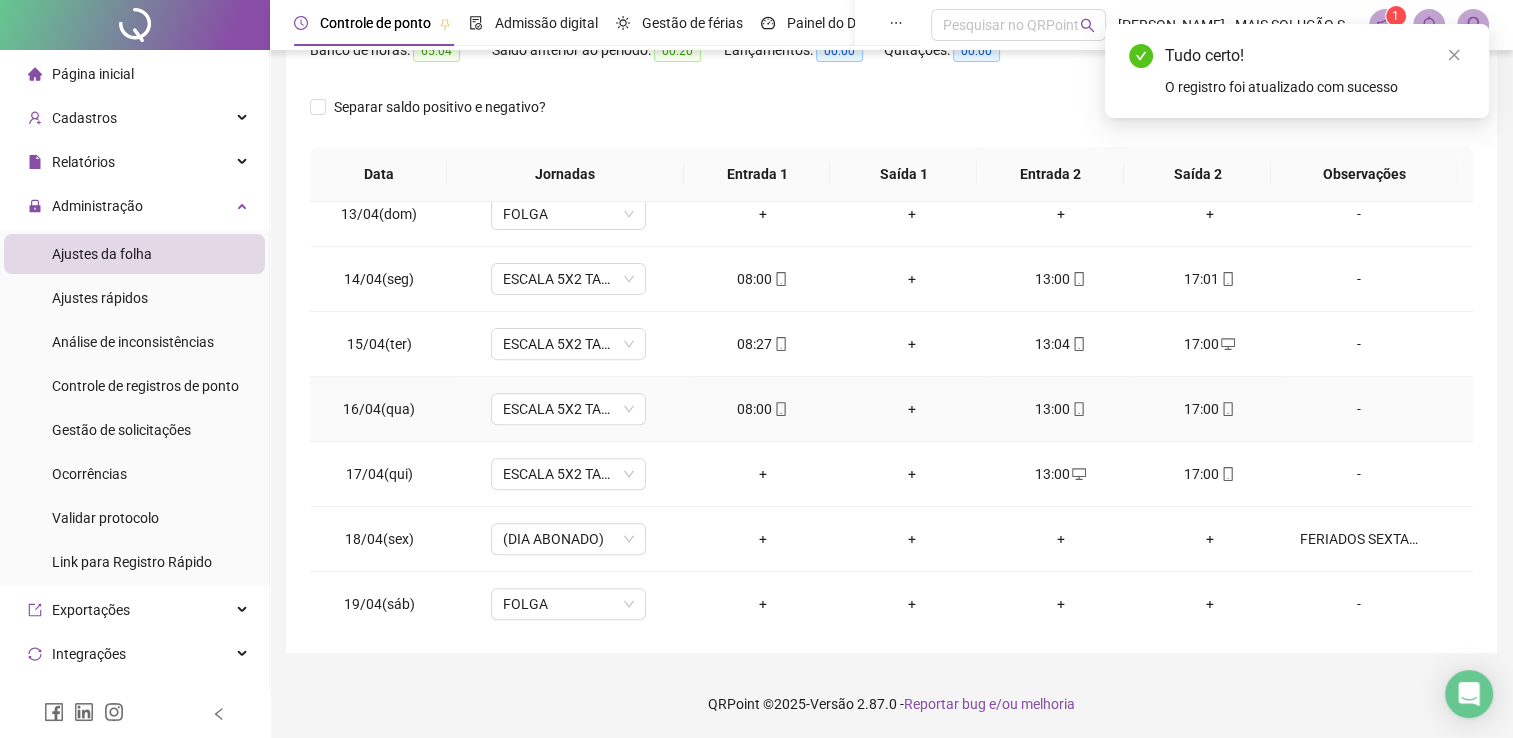 click 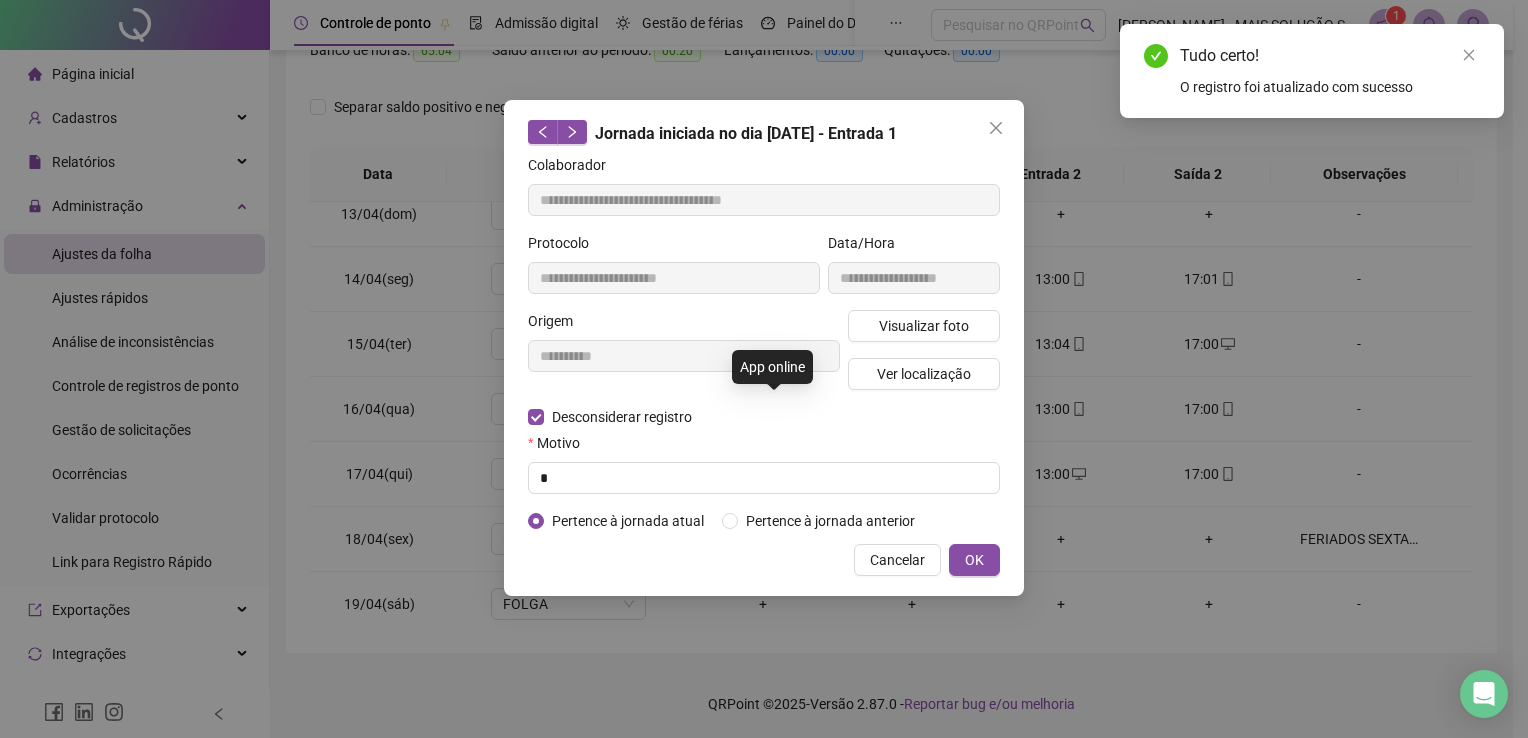 type on "**********" 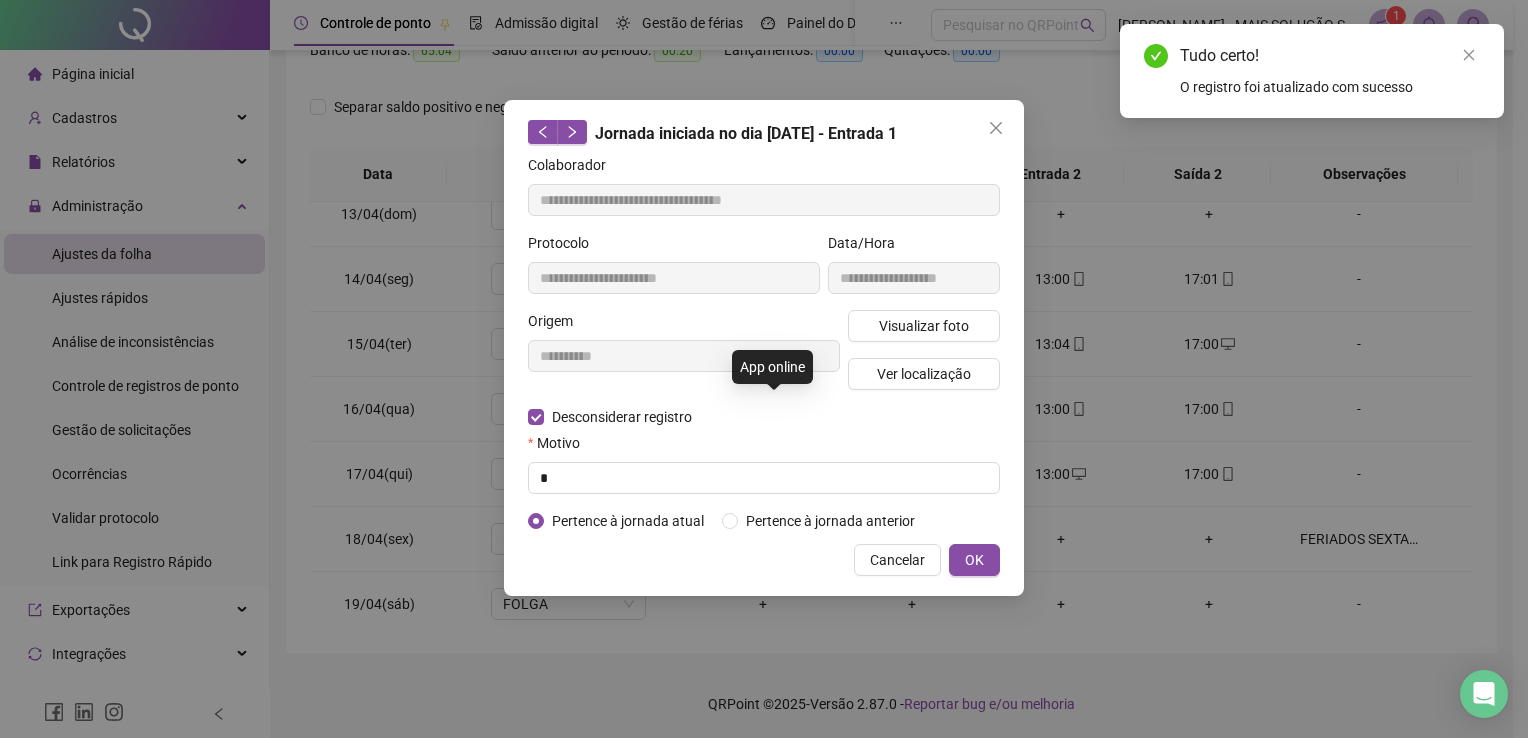 type on "**********" 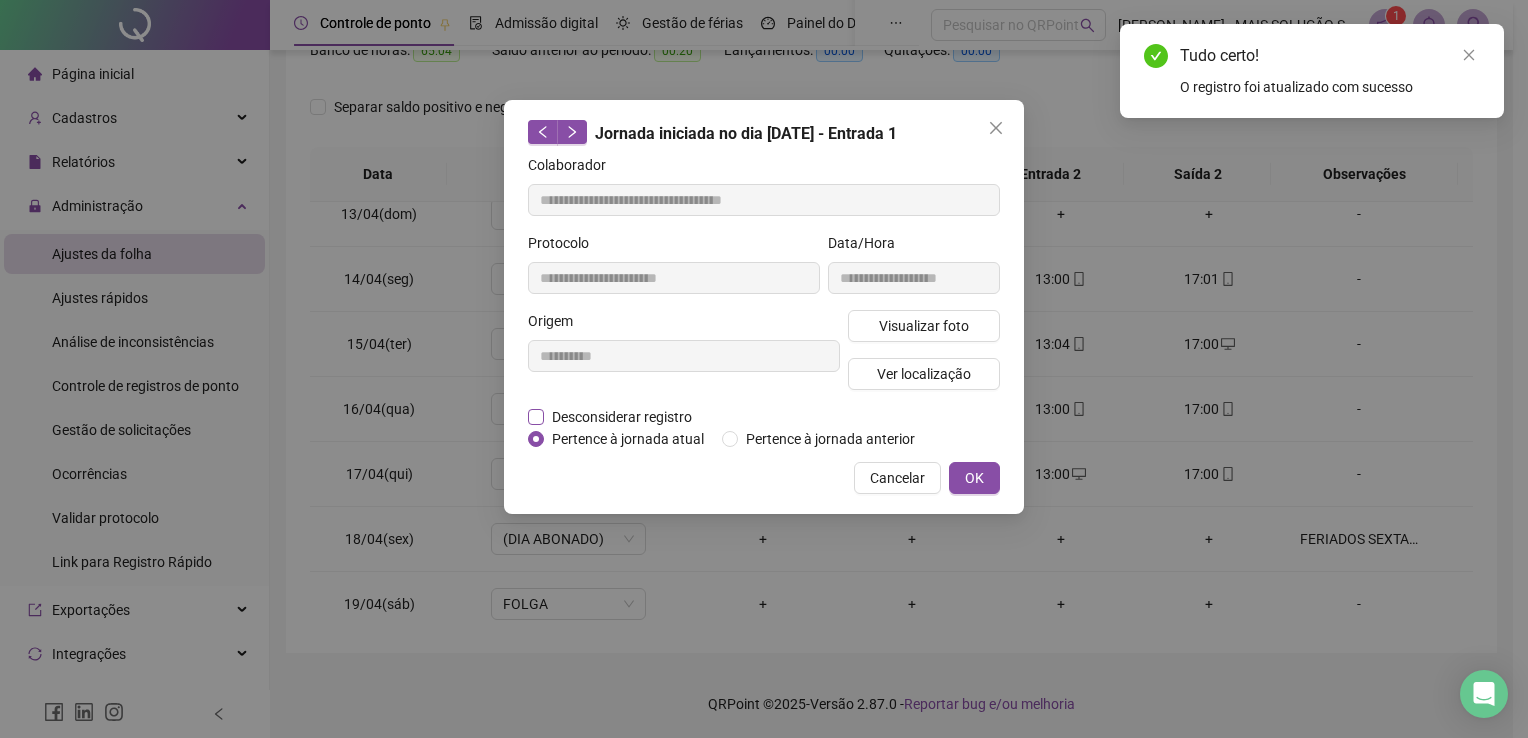click on "Desconsiderar registro" at bounding box center (622, 417) 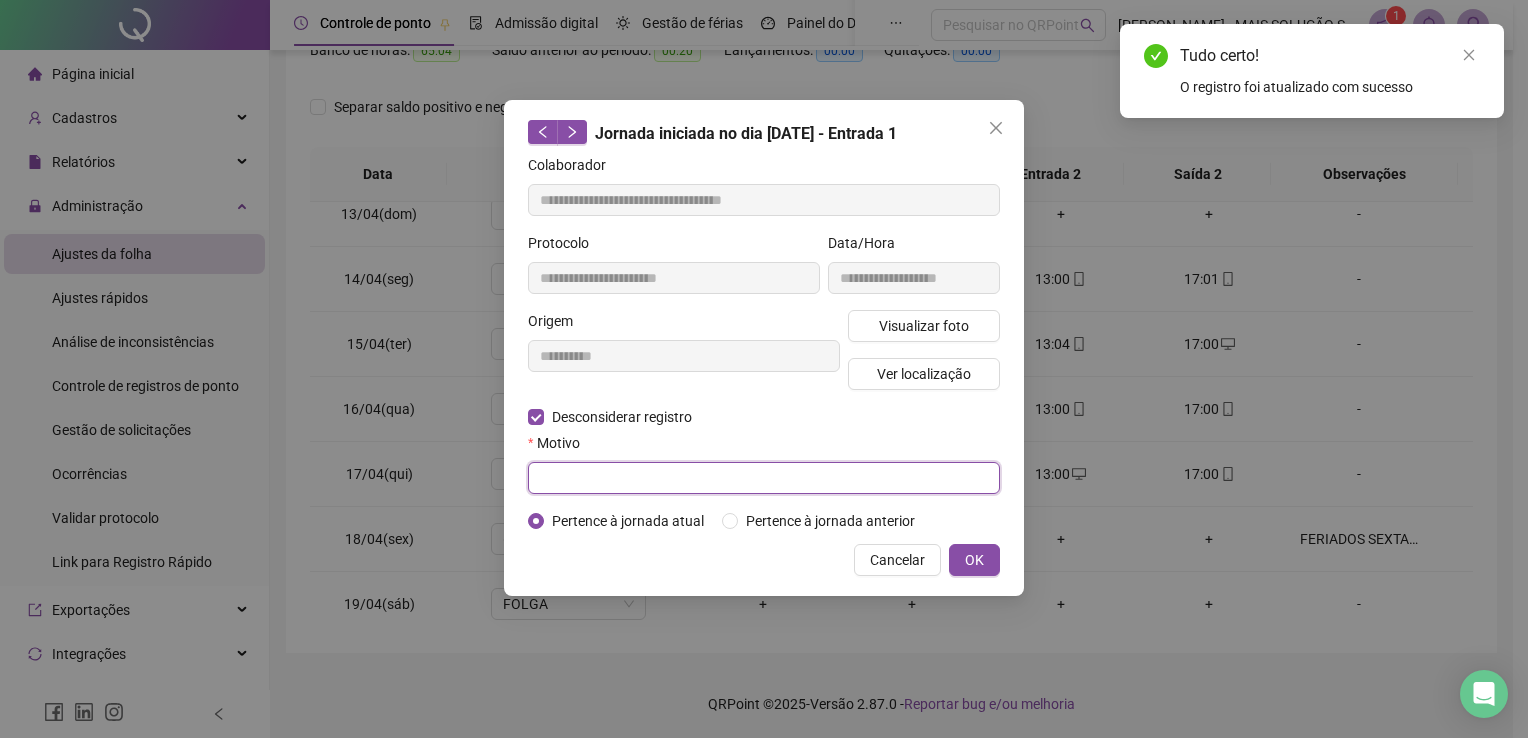 click at bounding box center [764, 478] 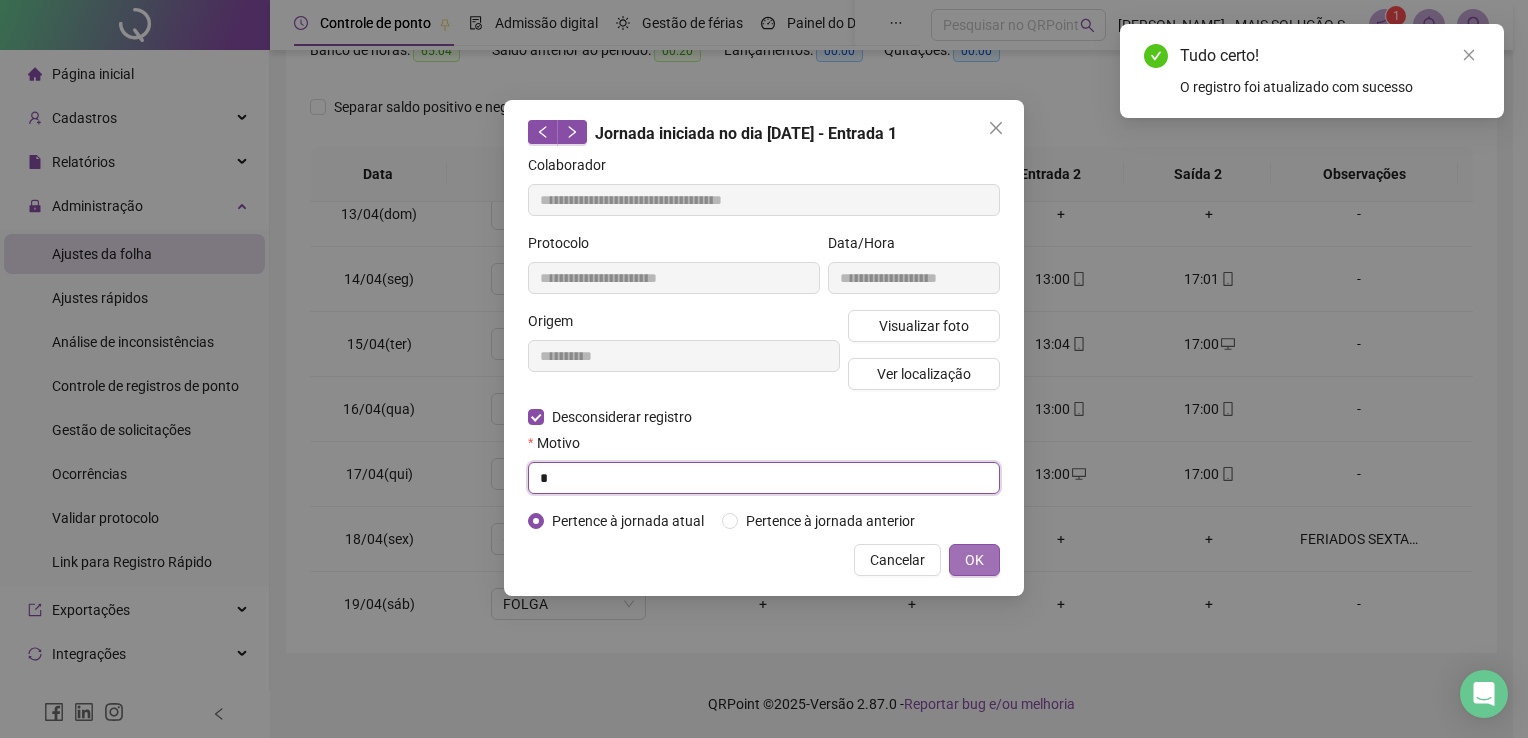 type on "*" 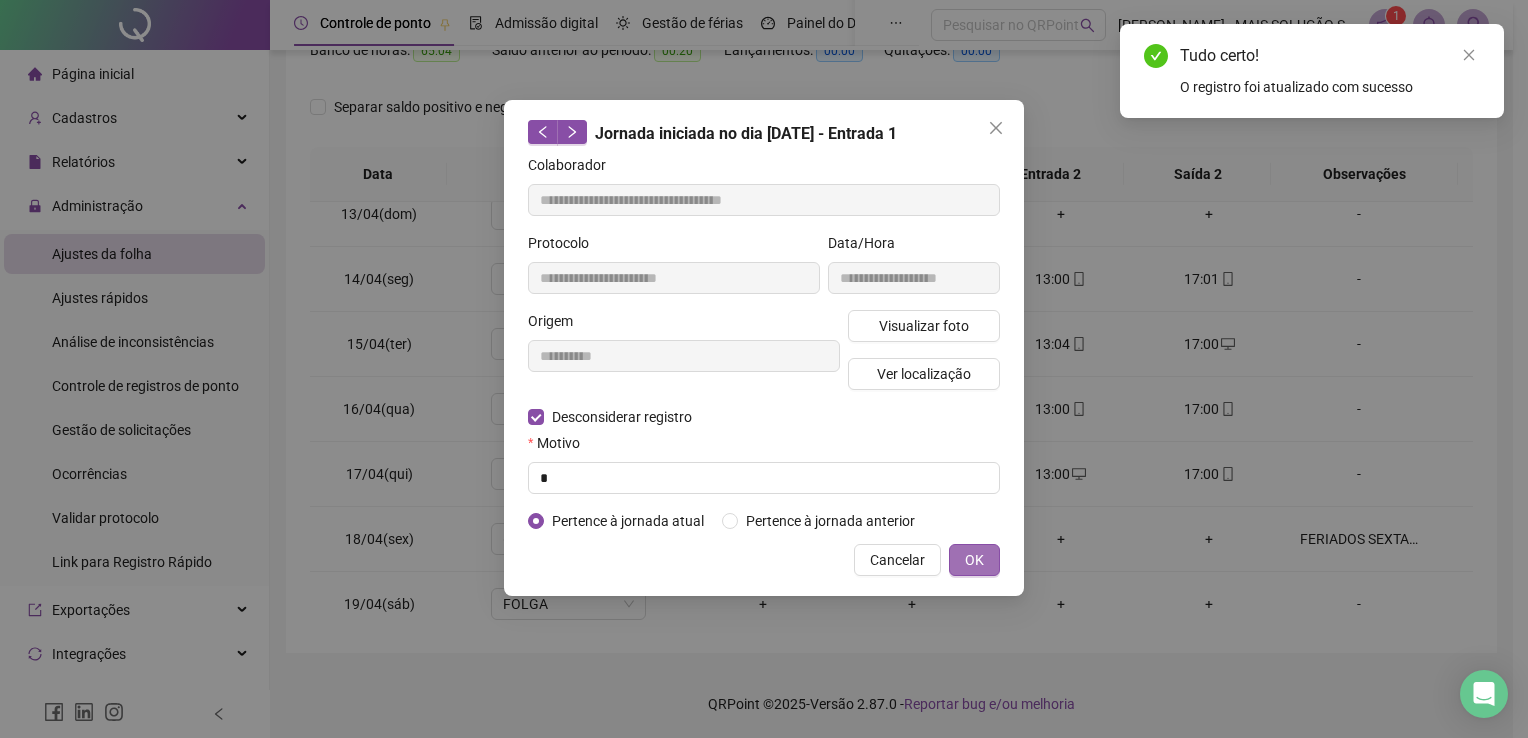 click on "OK" at bounding box center [974, 560] 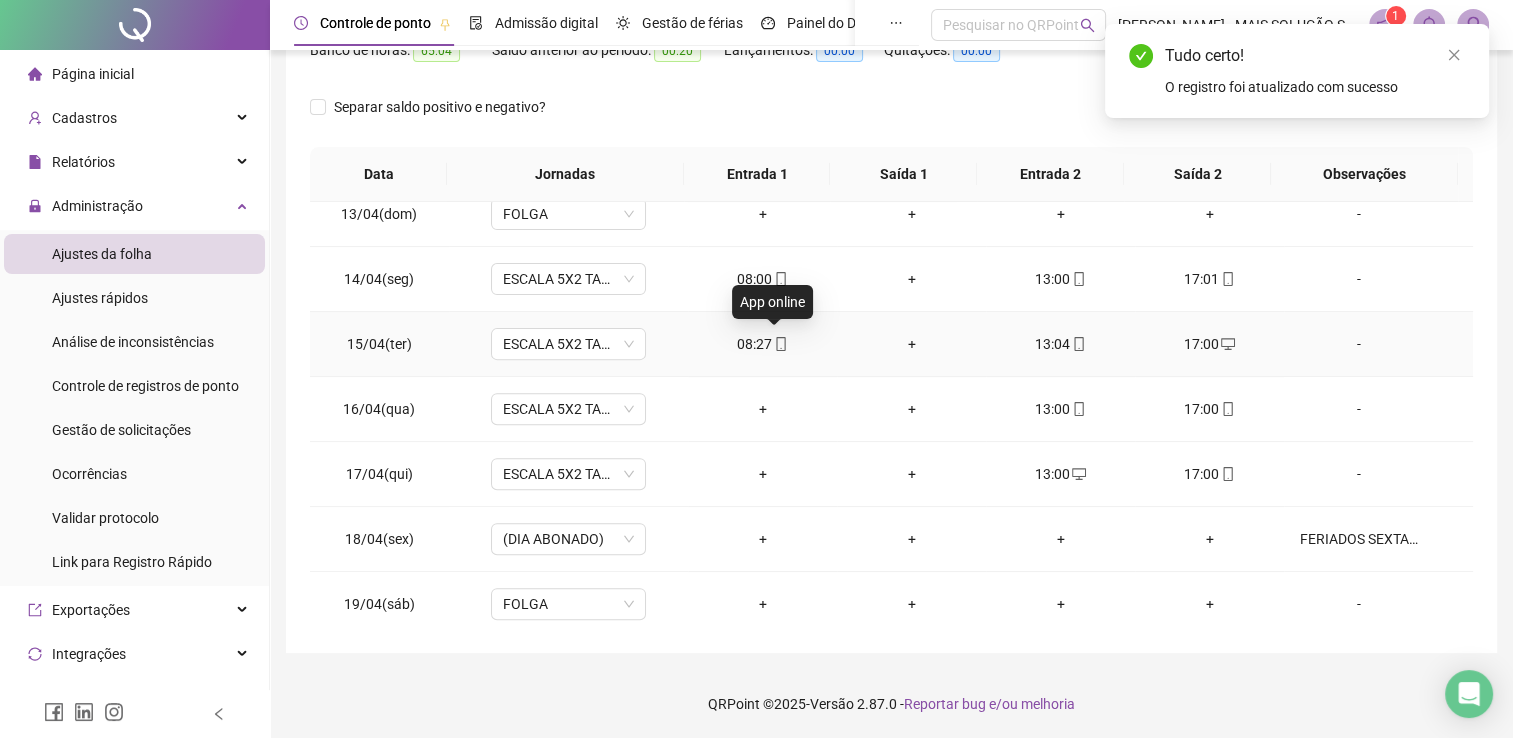 click 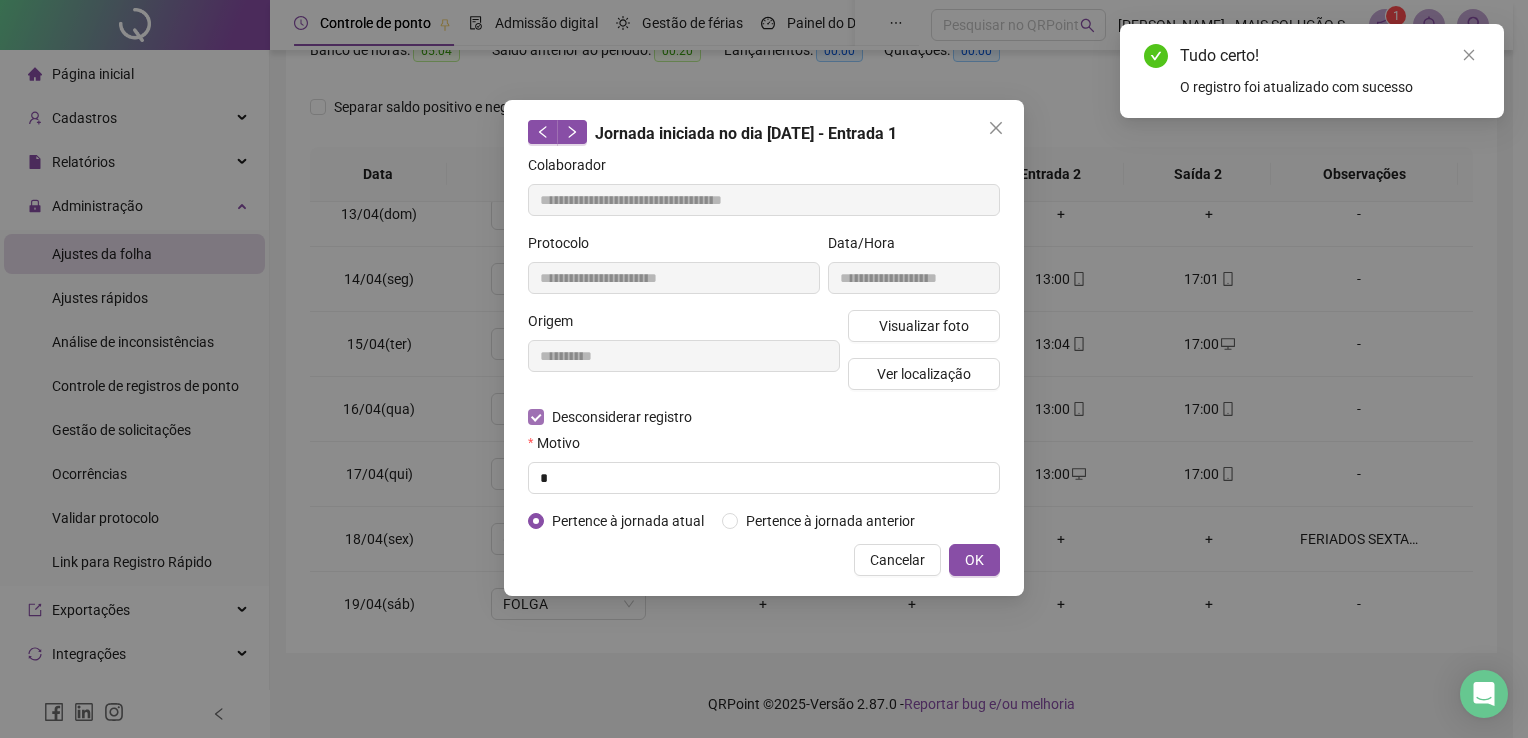 type on "**********" 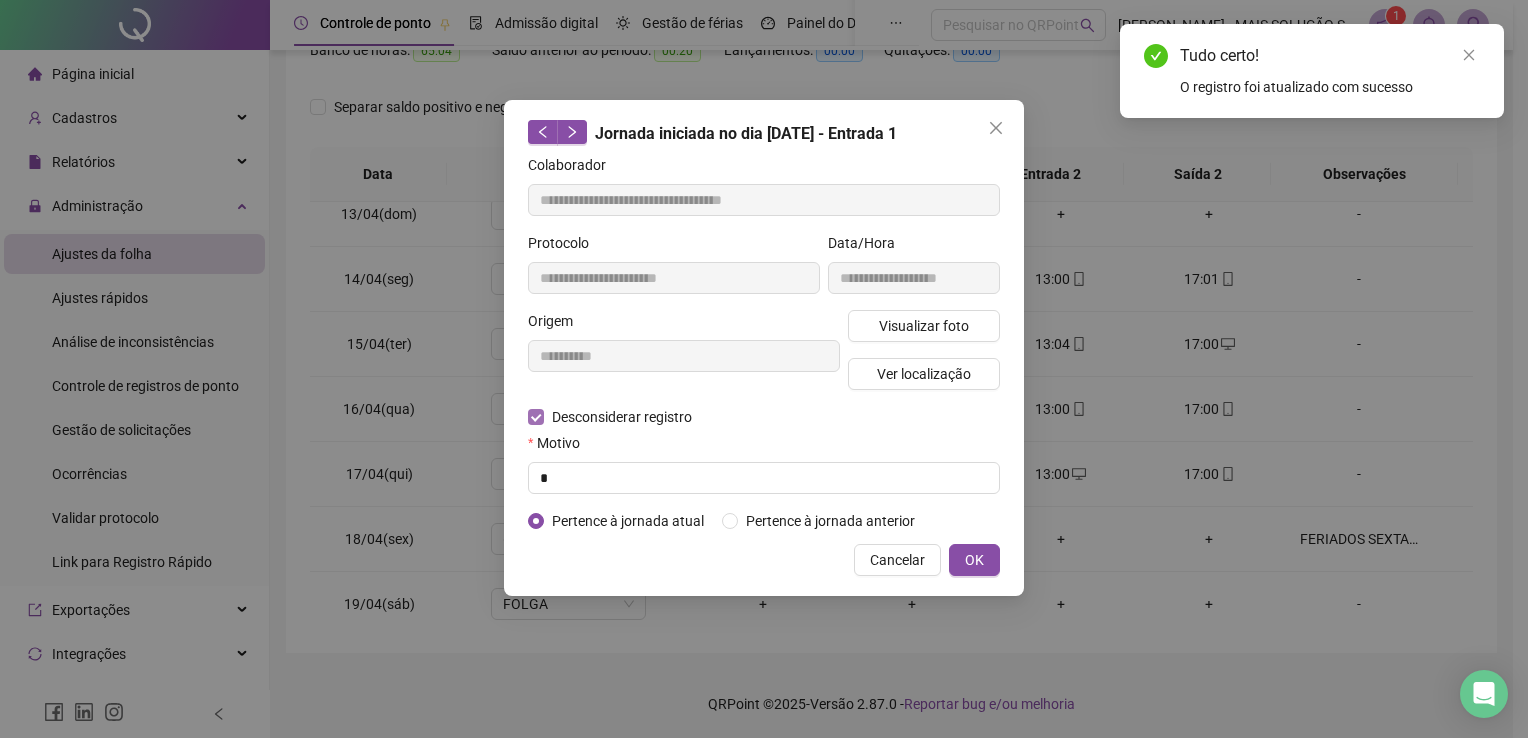 type on "**********" 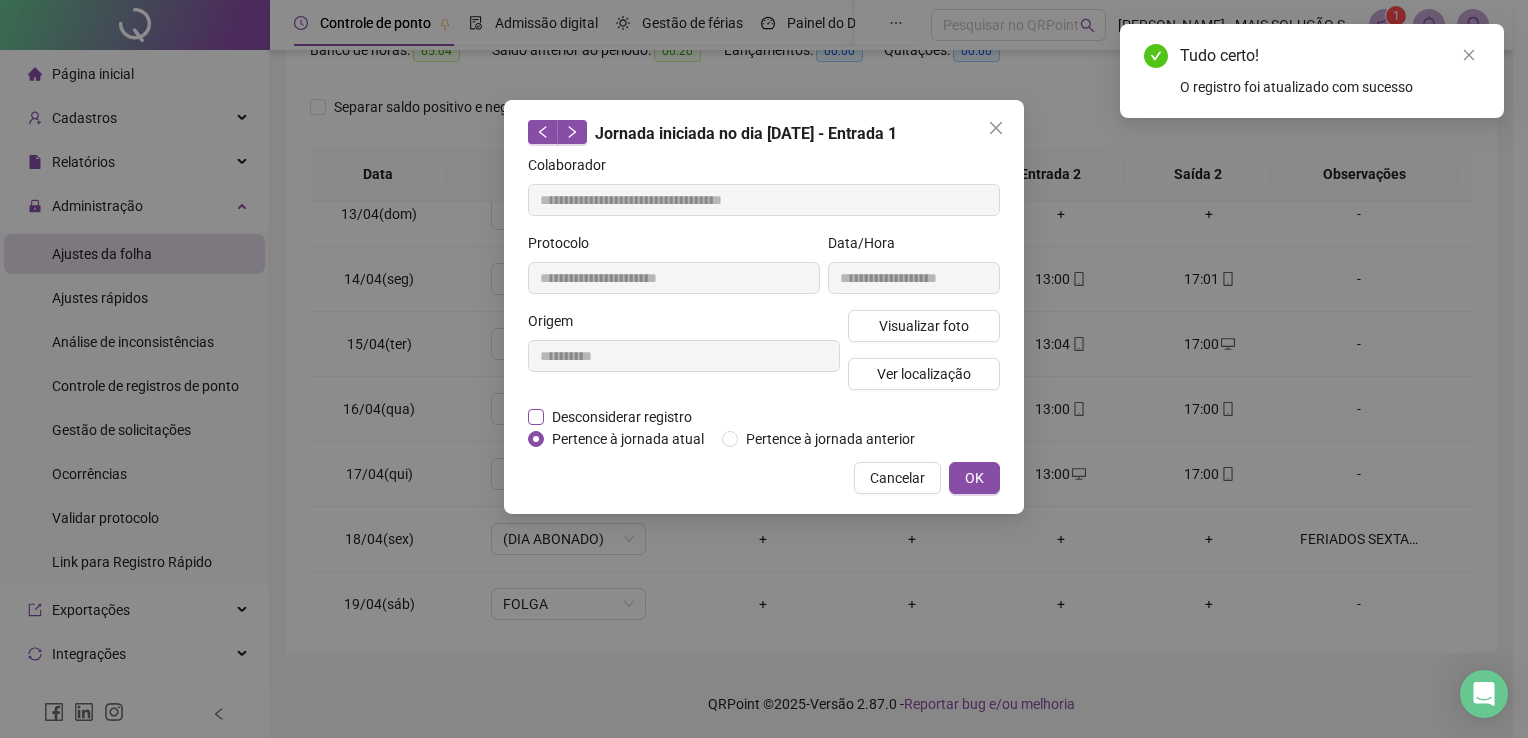 click on "Desconsiderar registro" at bounding box center [622, 417] 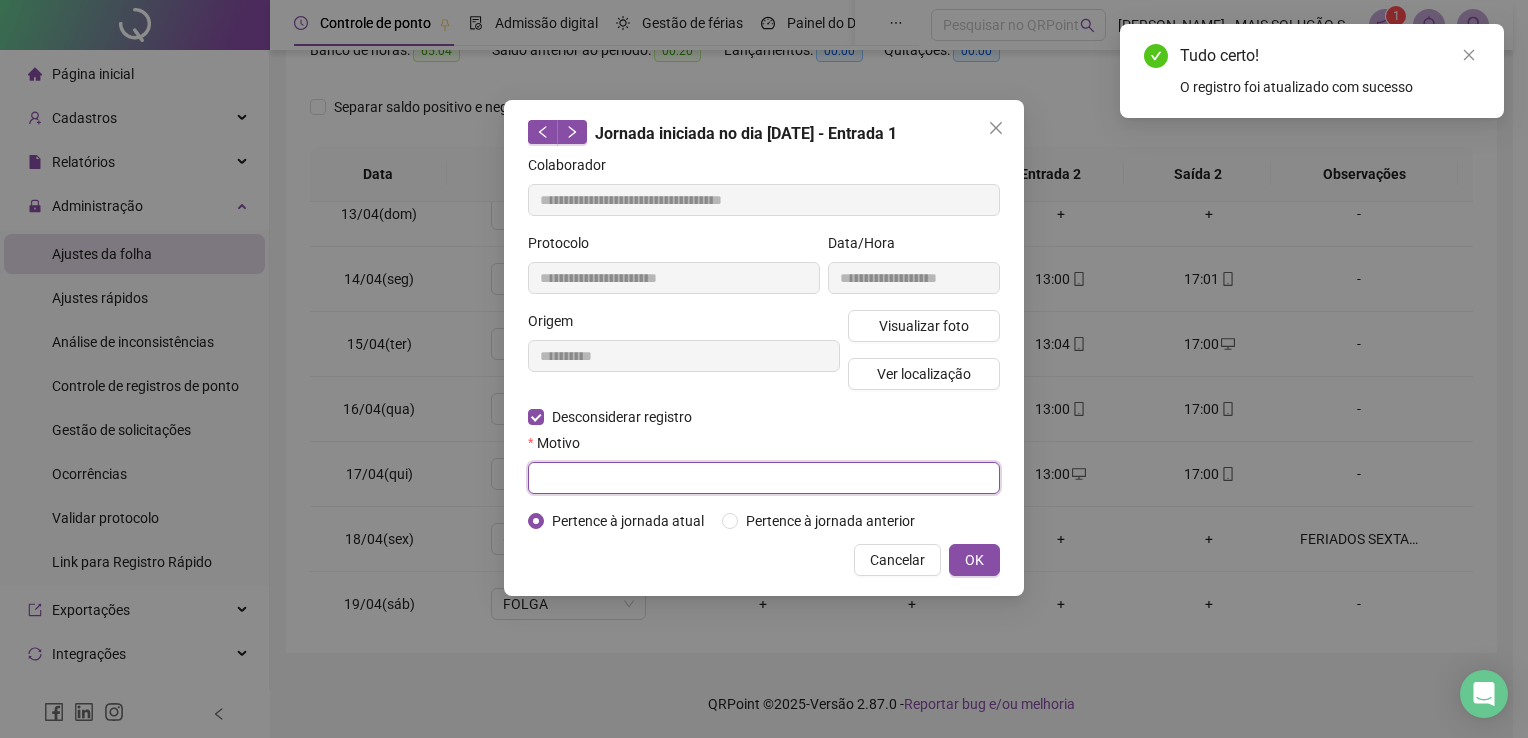 click at bounding box center (764, 478) 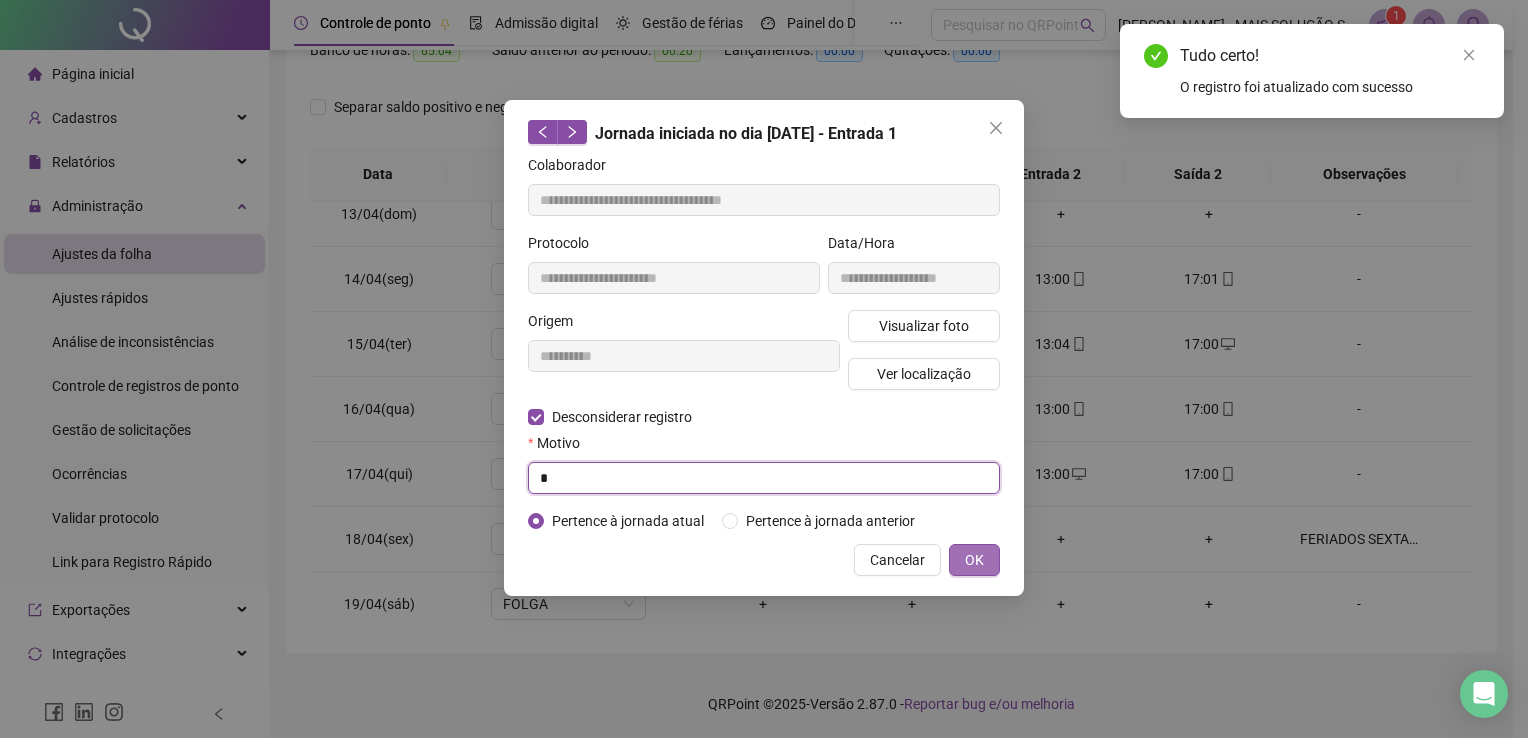 type on "*" 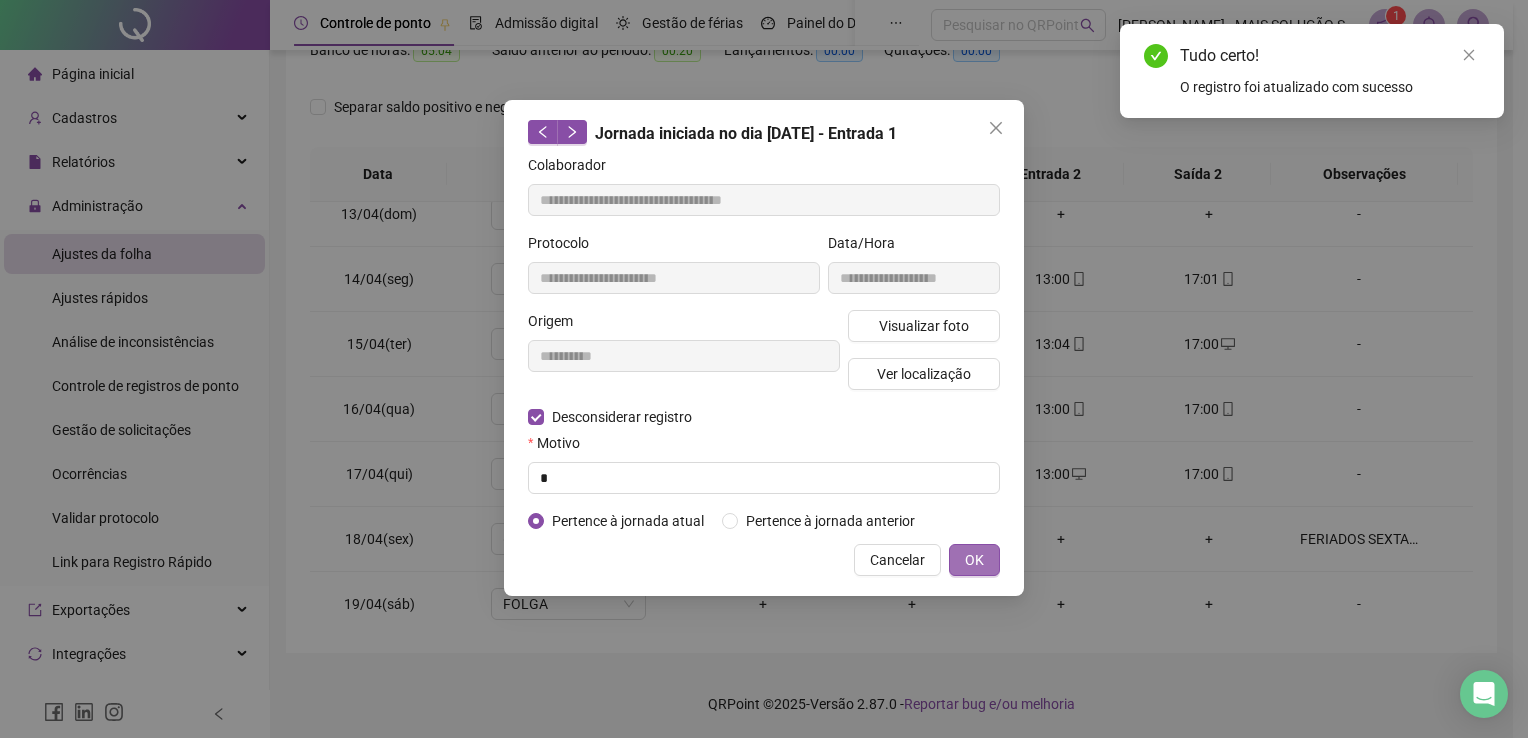 click on "OK" at bounding box center [974, 560] 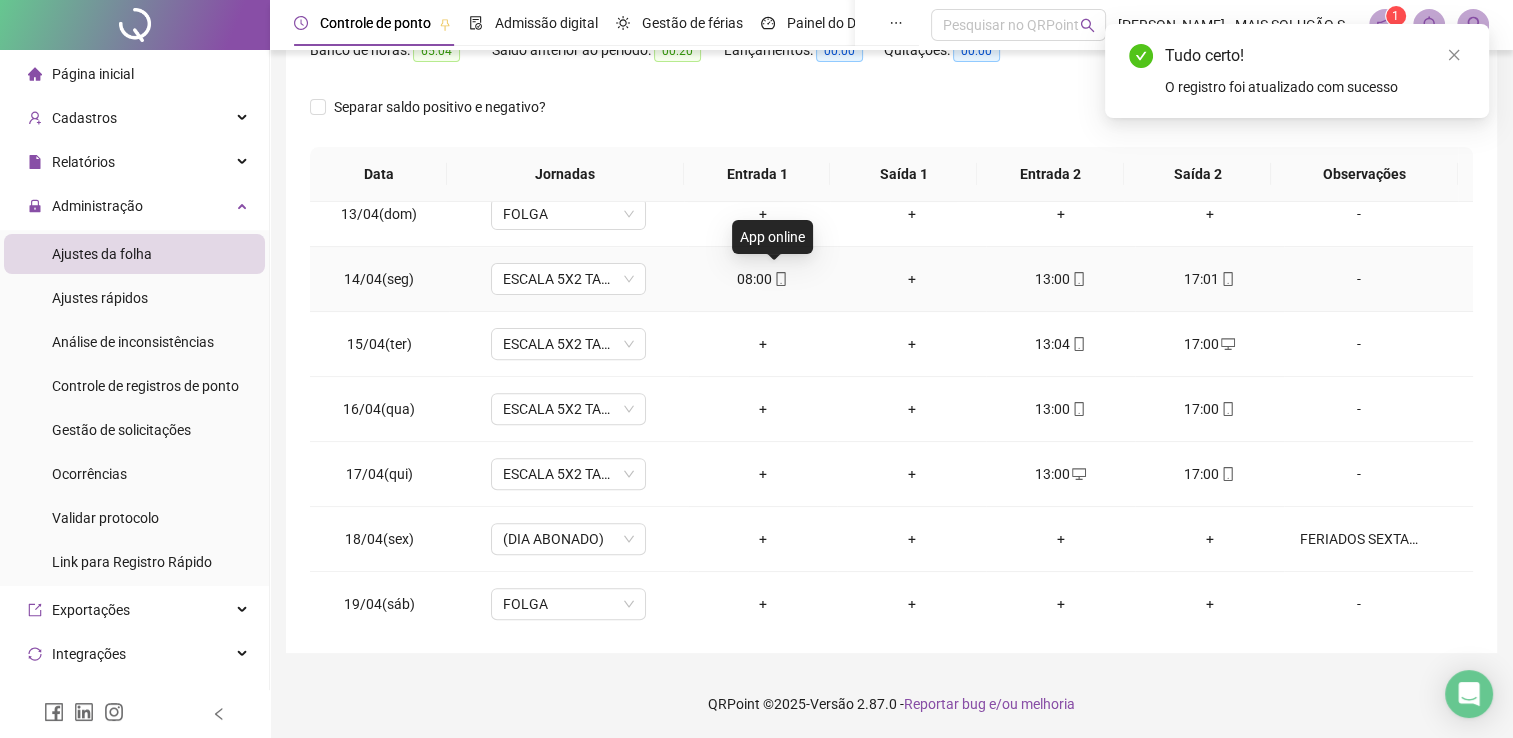 click 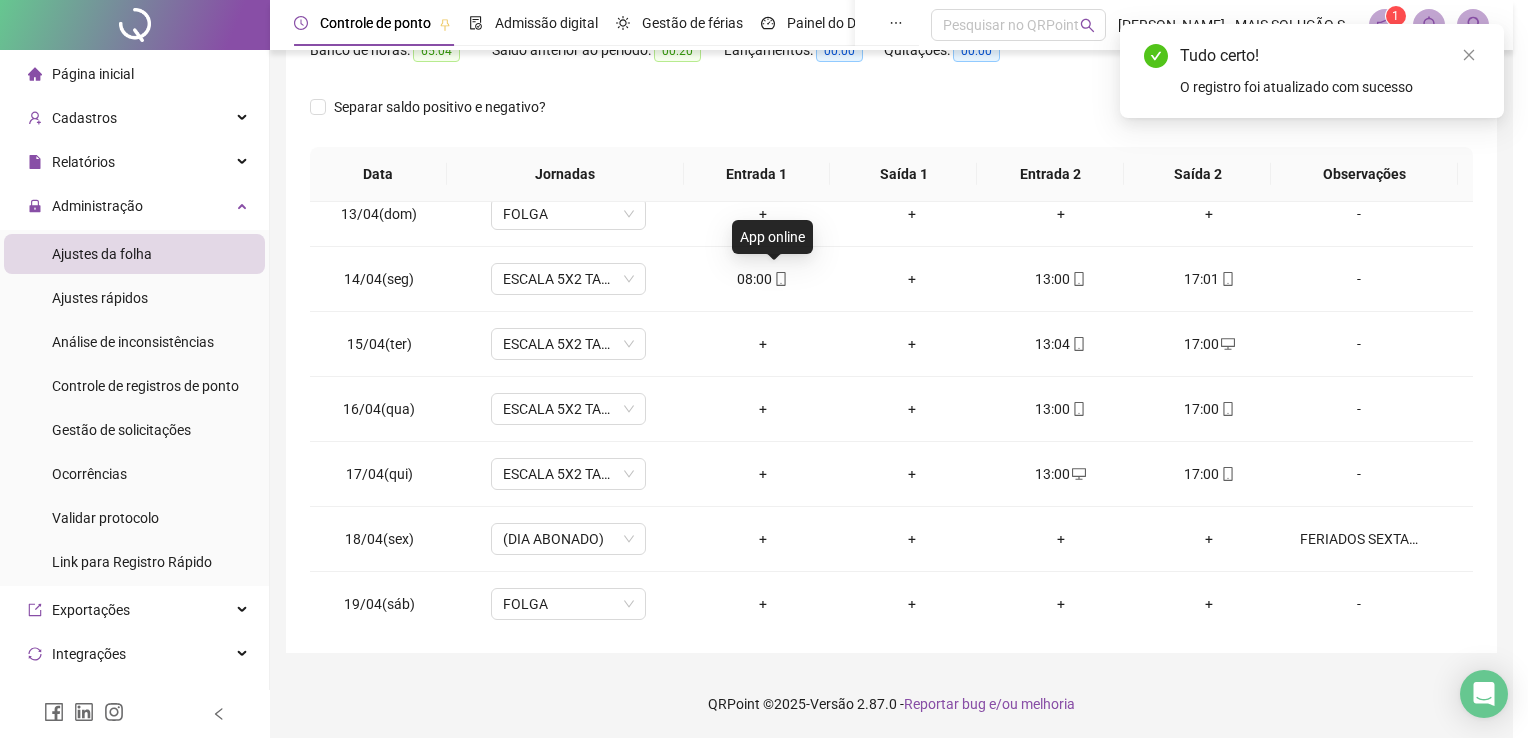 type on "**********" 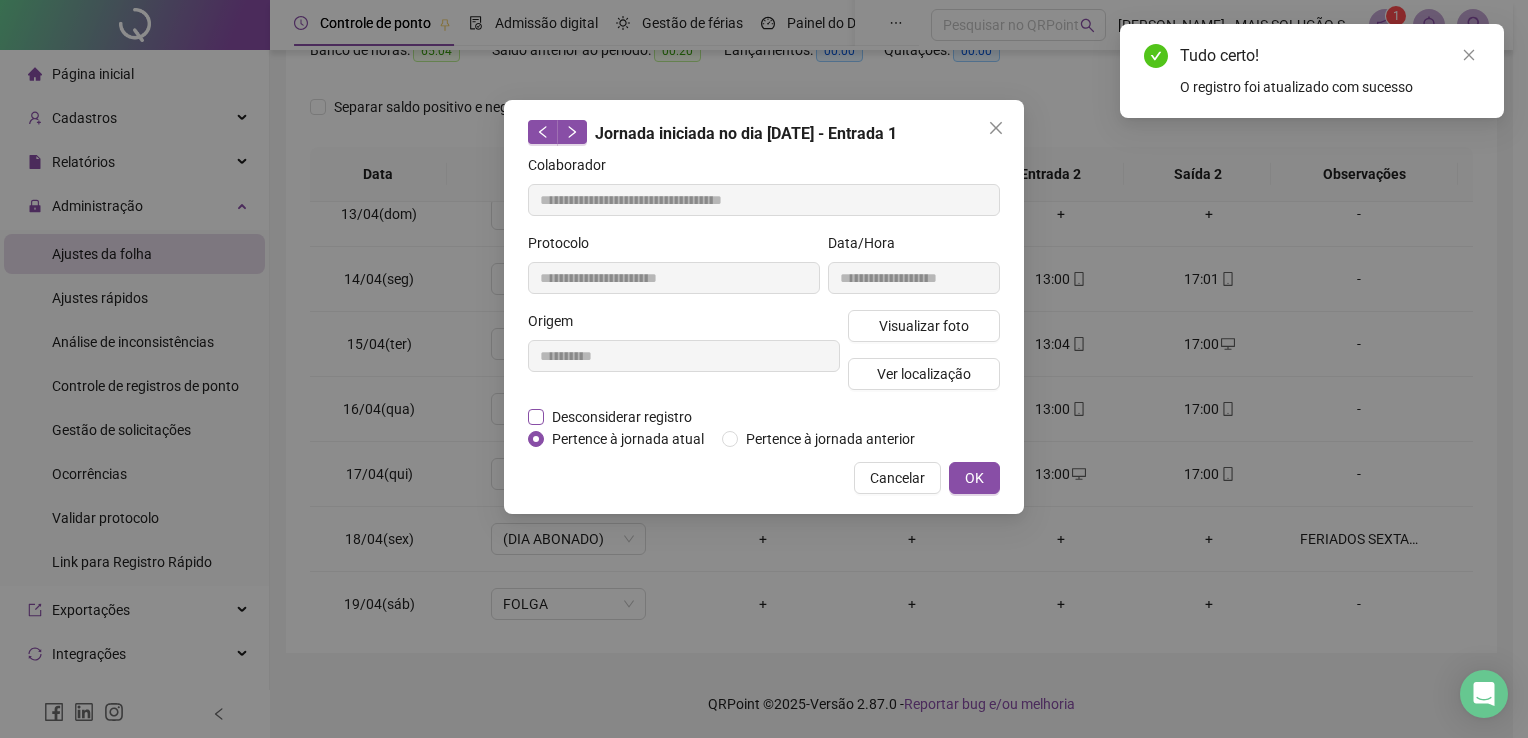 click on "Desconsiderar registro" at bounding box center (622, 417) 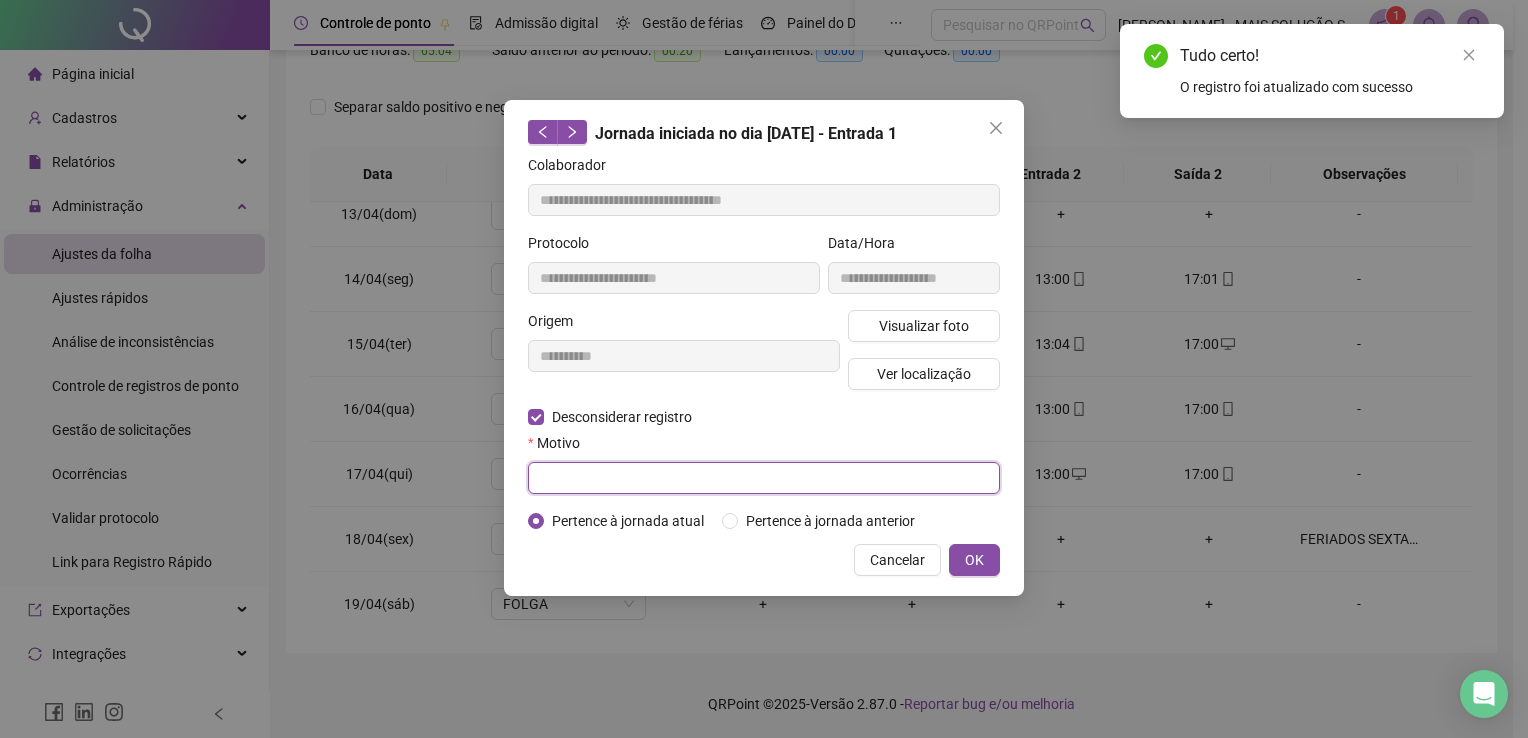 click at bounding box center (764, 478) 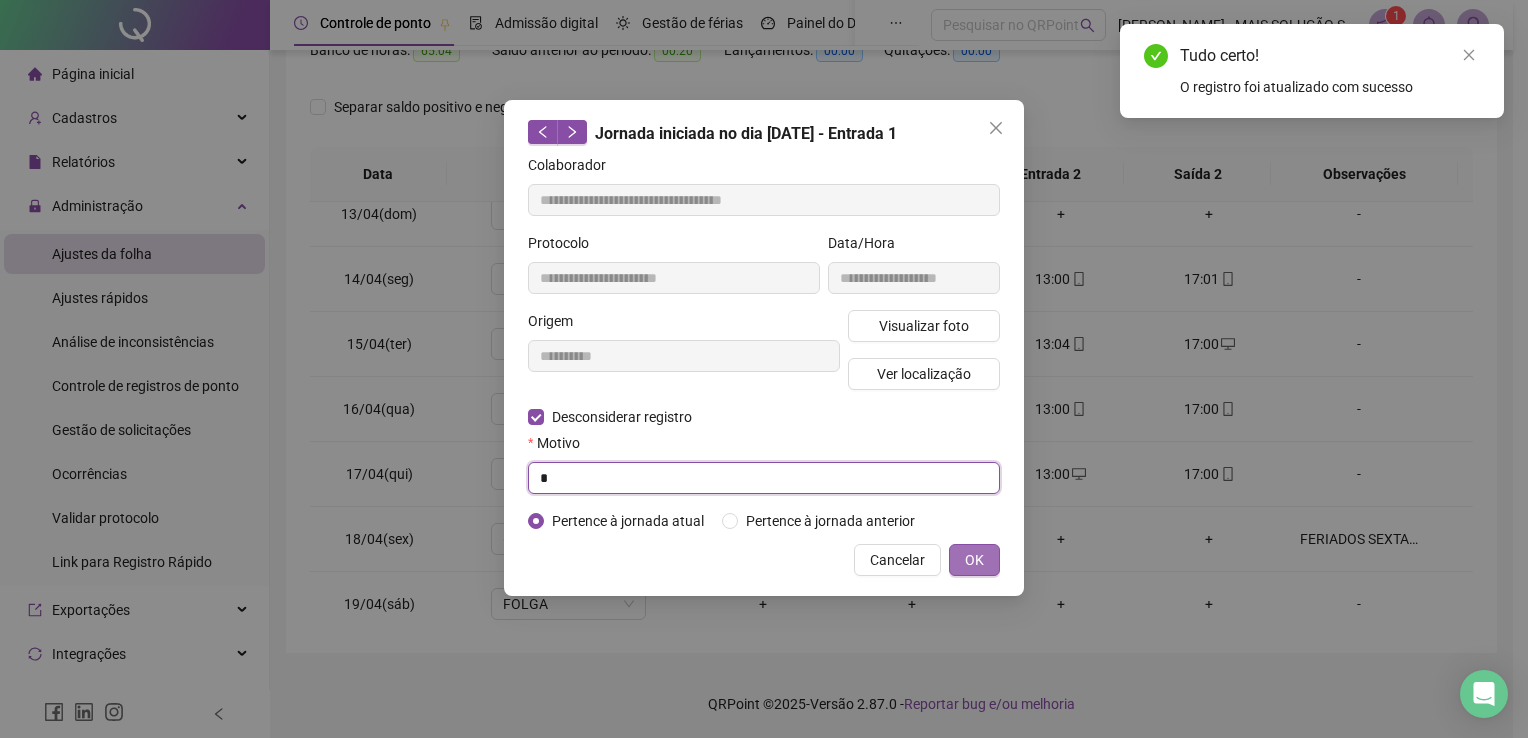 type on "*" 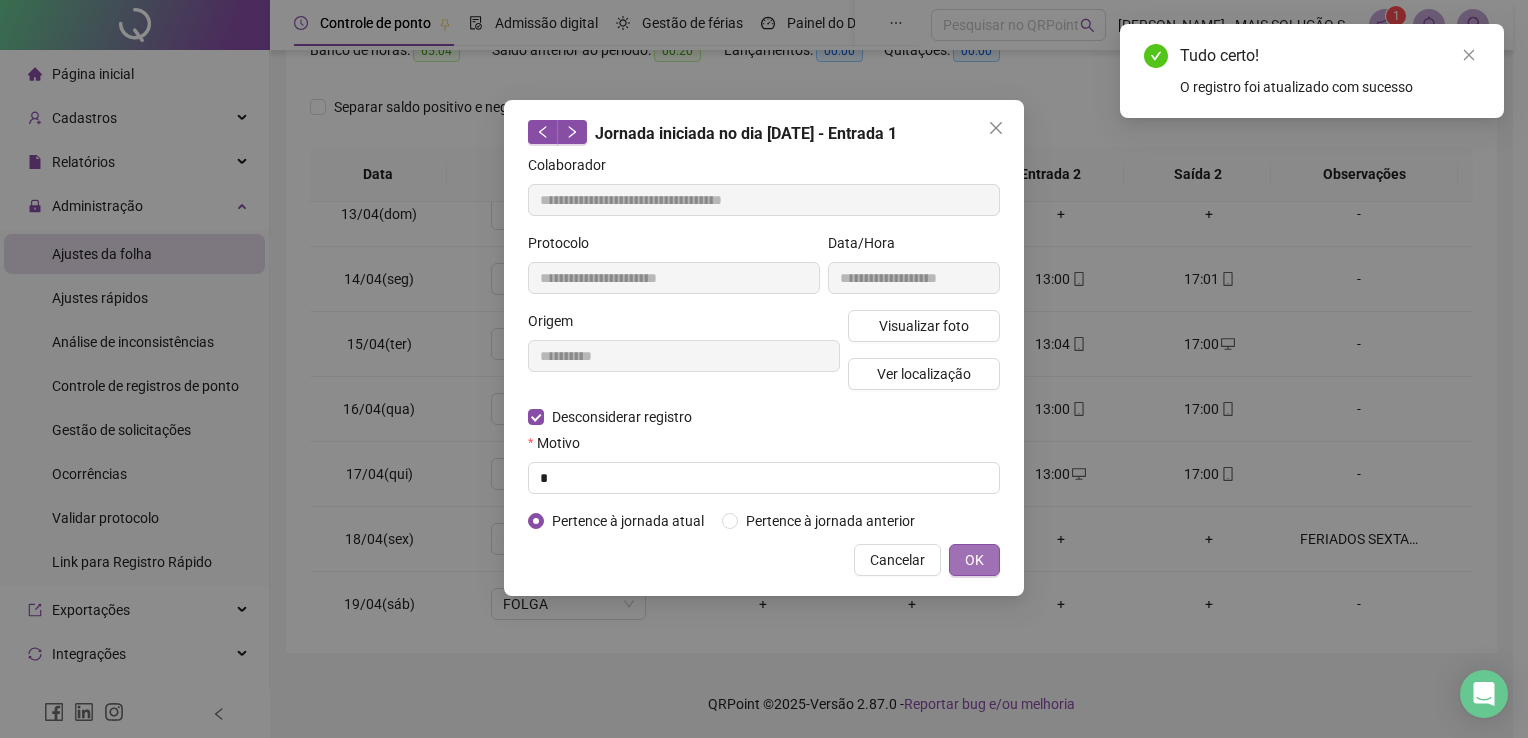 click on "OK" at bounding box center (974, 560) 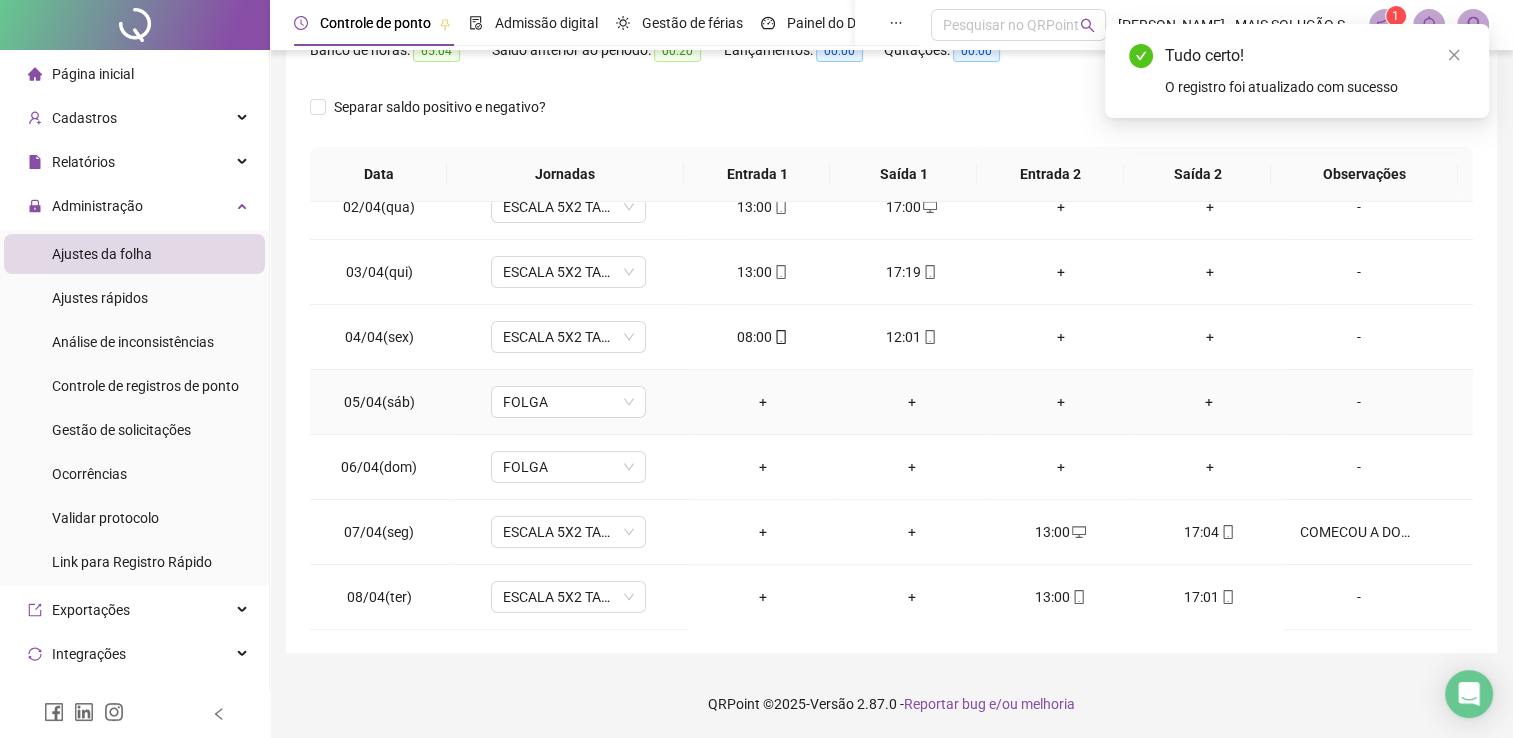 scroll, scrollTop: 0, scrollLeft: 0, axis: both 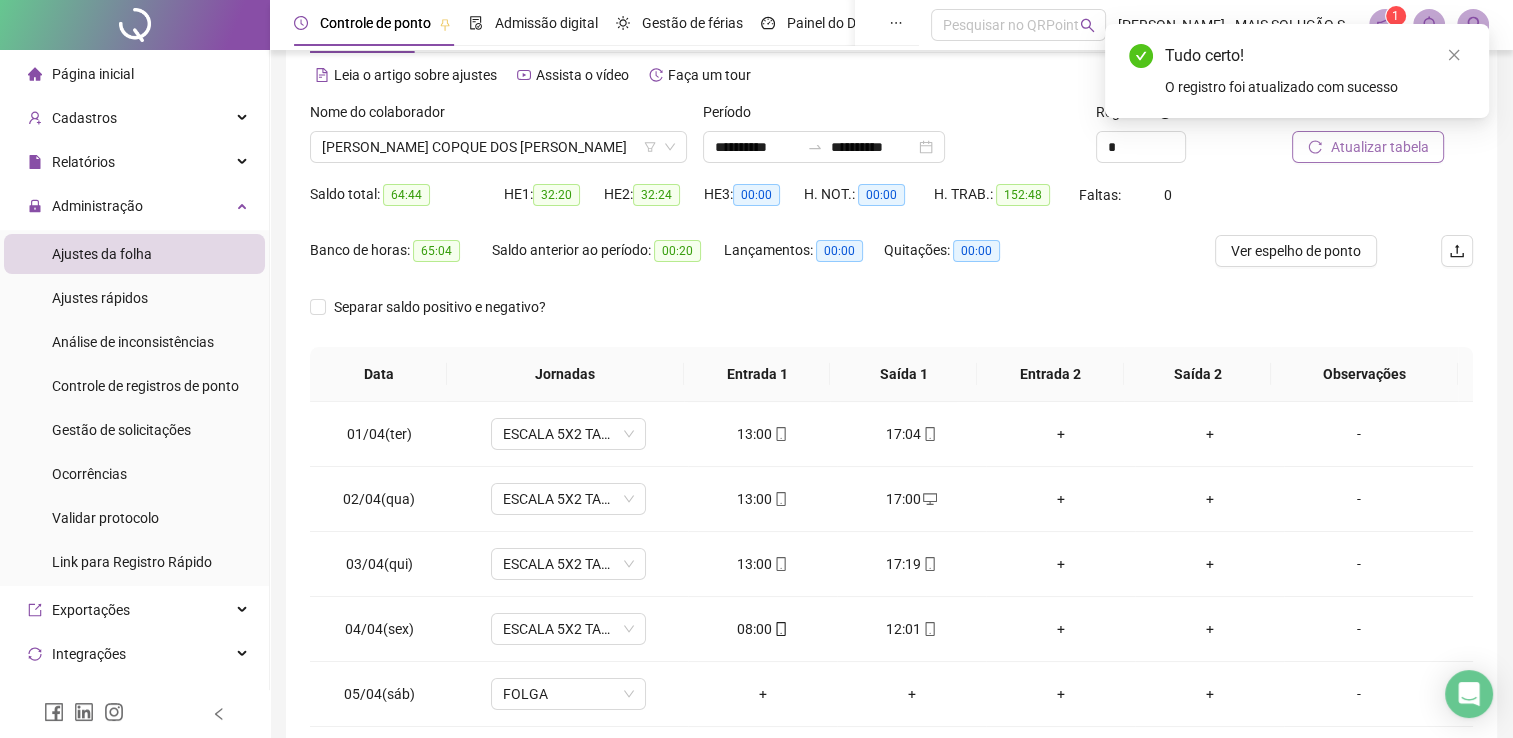 click on "Atualizar tabela" at bounding box center (1379, 147) 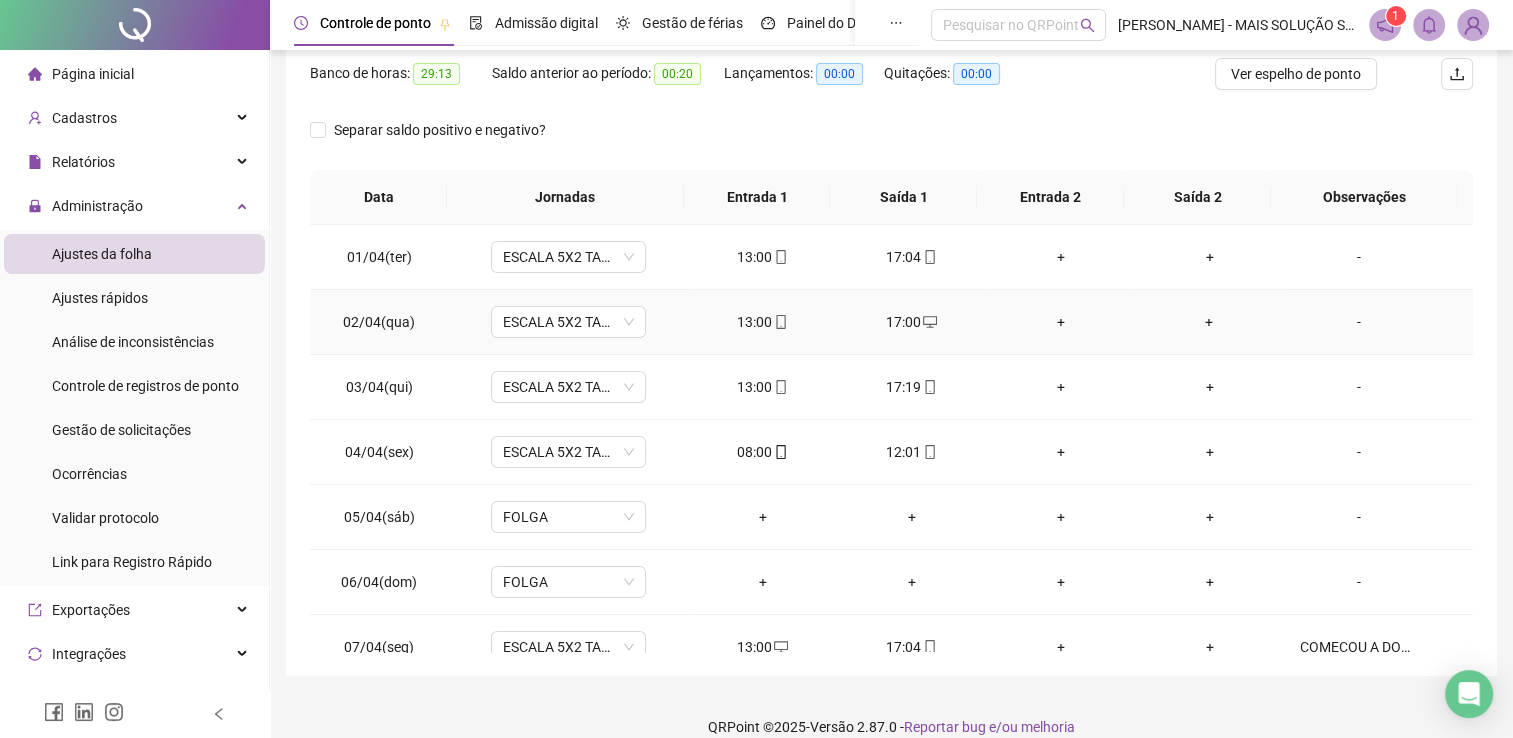 scroll, scrollTop: 283, scrollLeft: 0, axis: vertical 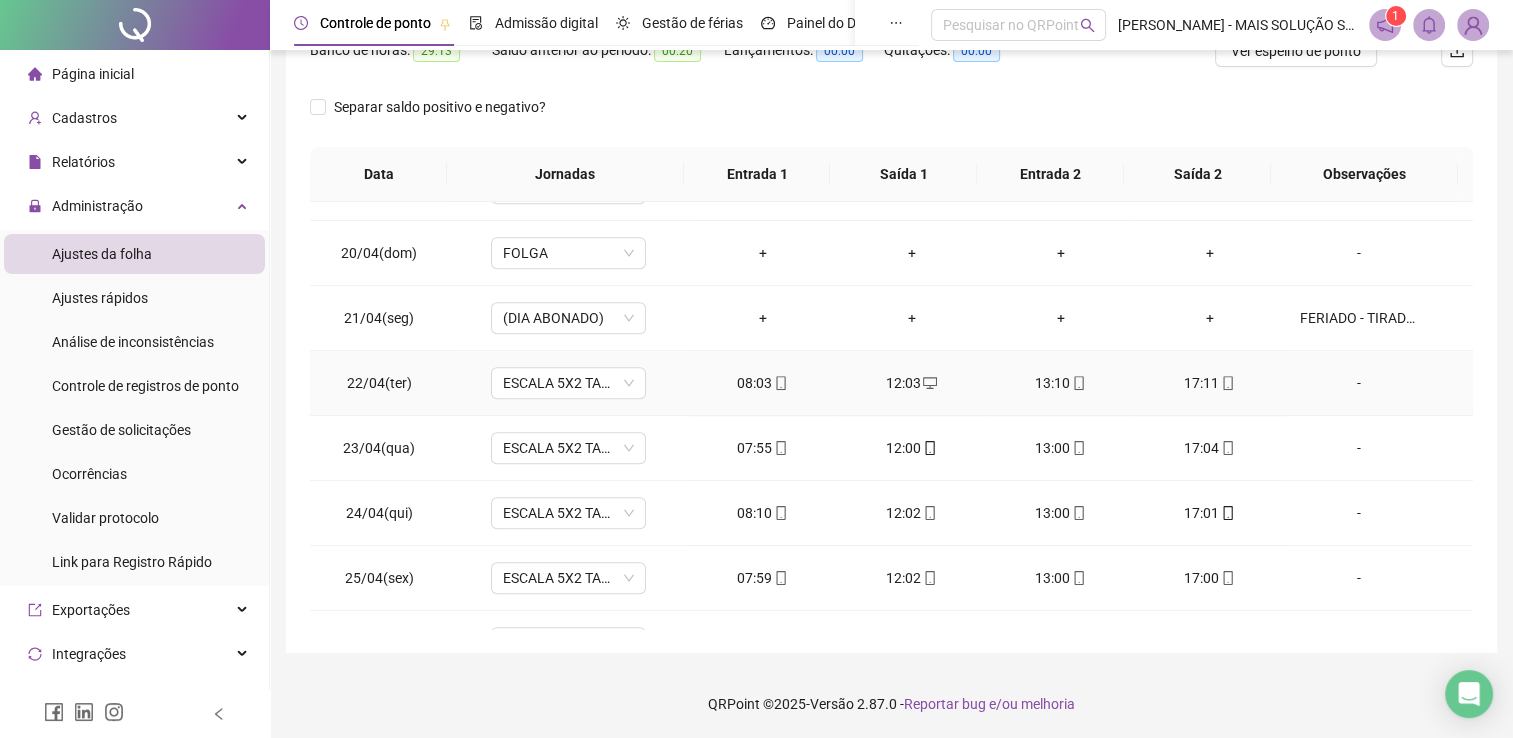 click 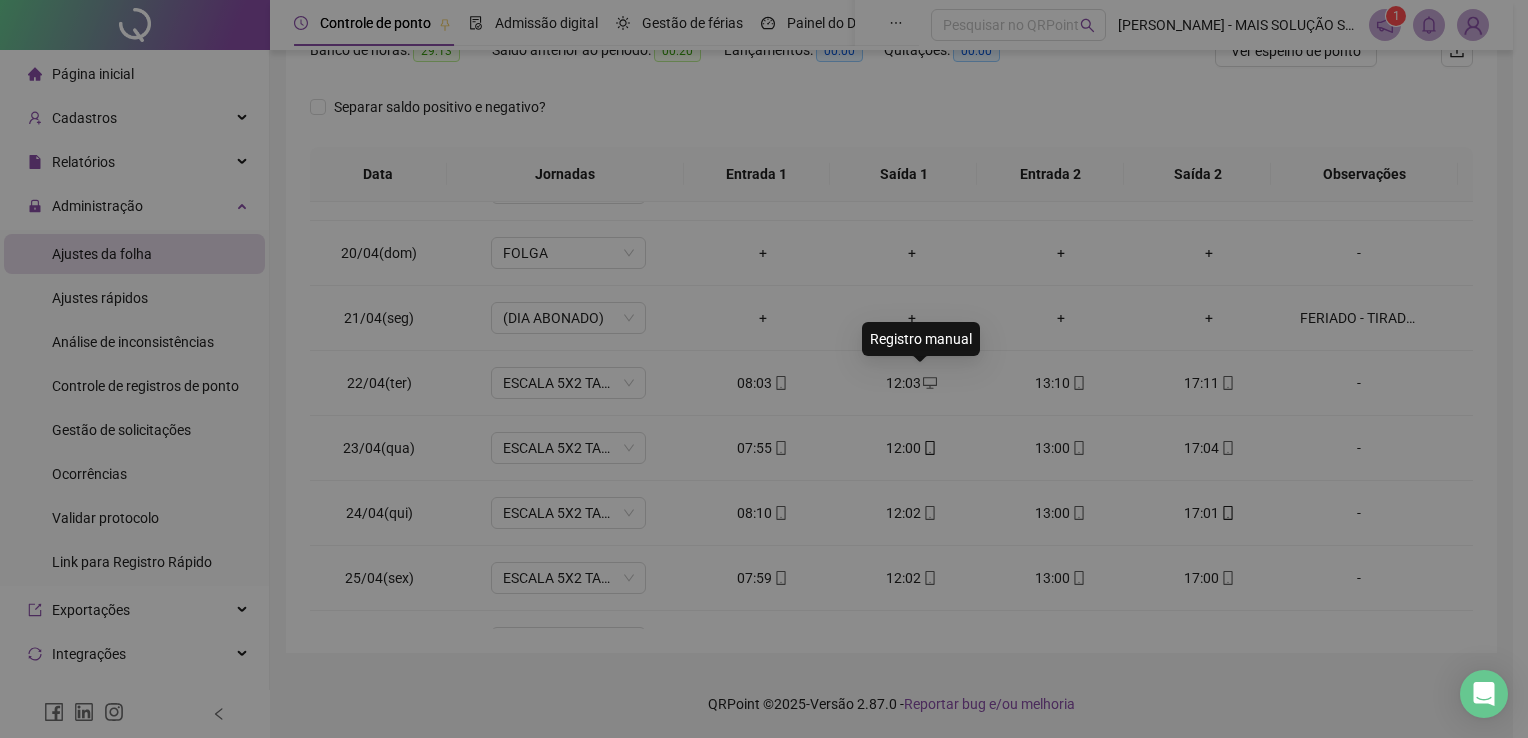 type on "**********" 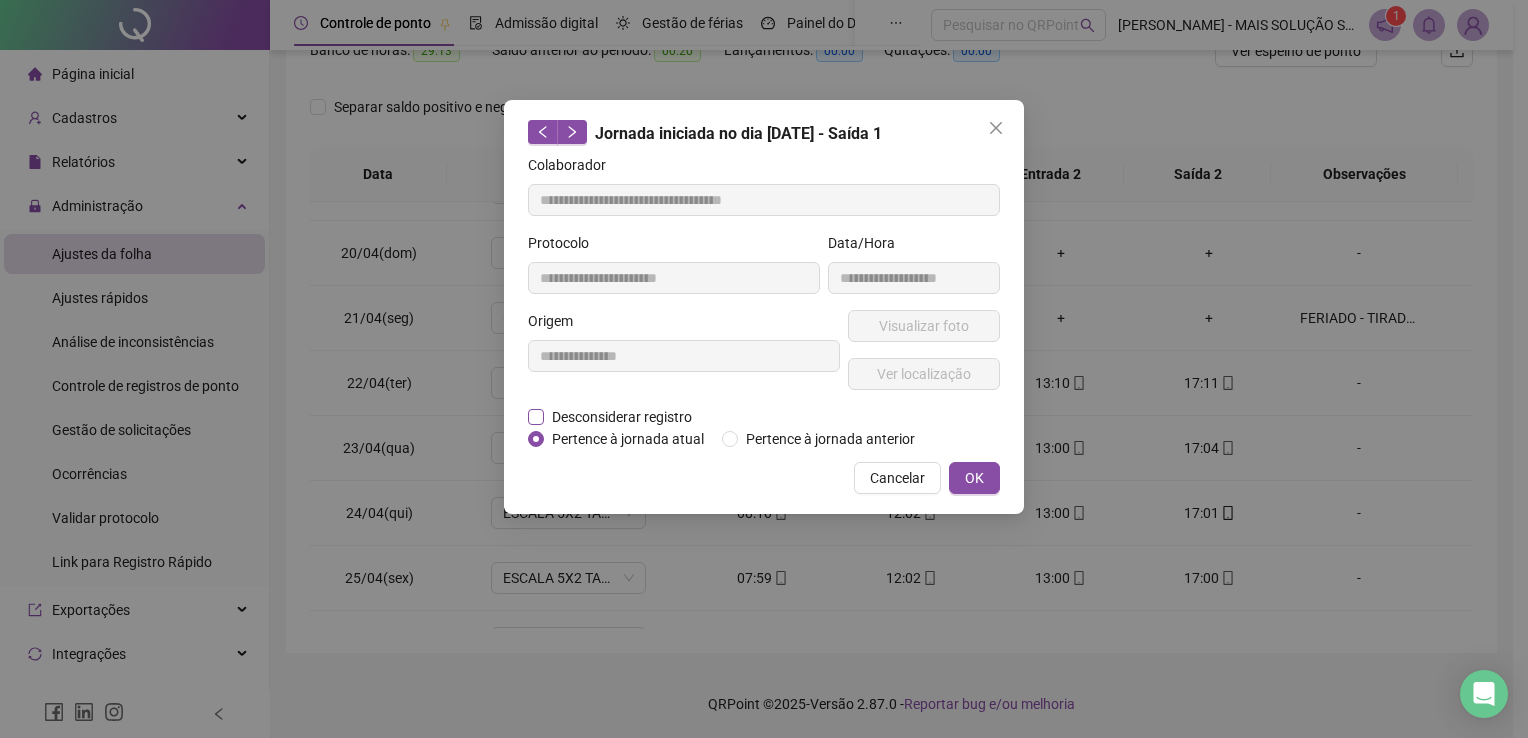 click on "Desconsiderar registro" at bounding box center (622, 417) 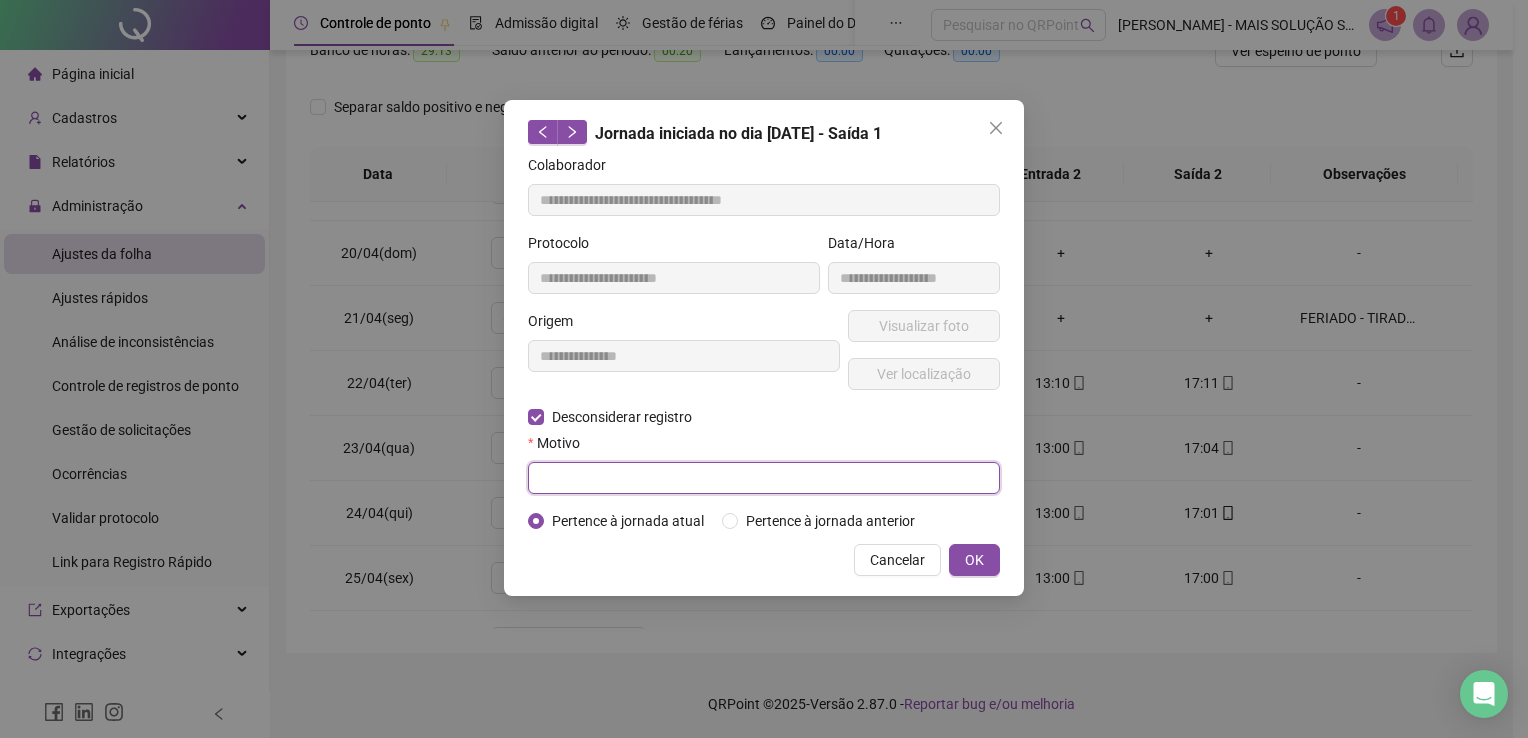 click at bounding box center [764, 478] 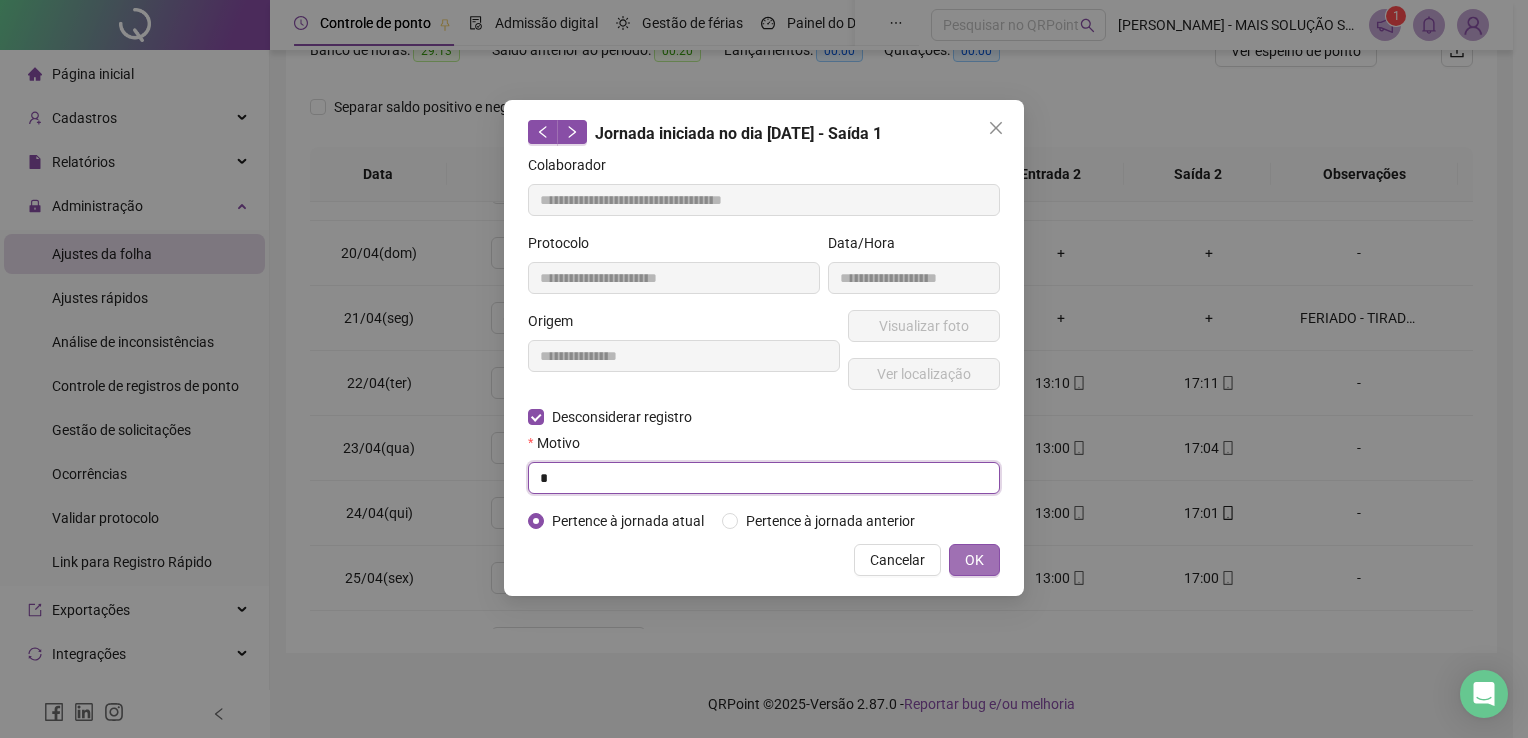 type on "*" 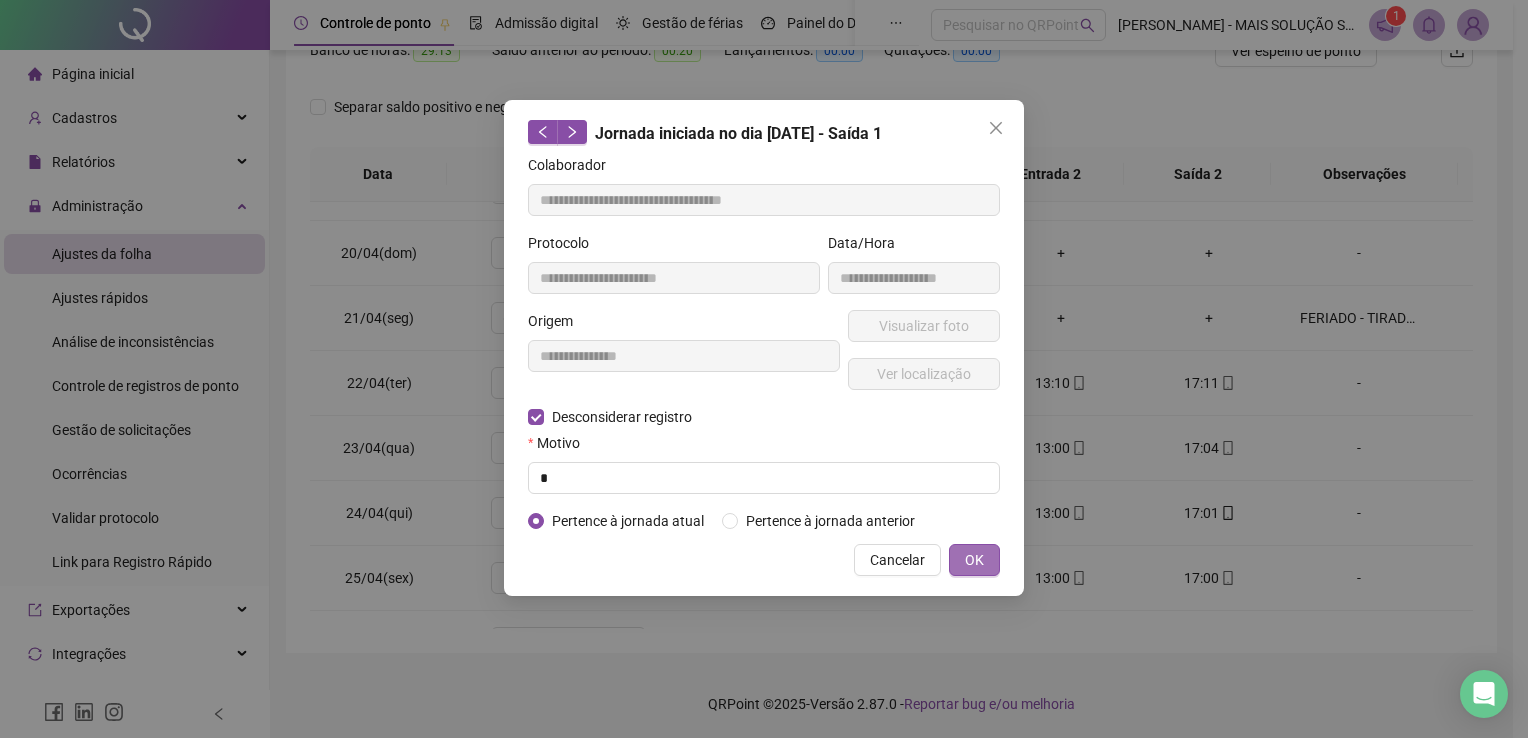 click on "OK" at bounding box center [974, 560] 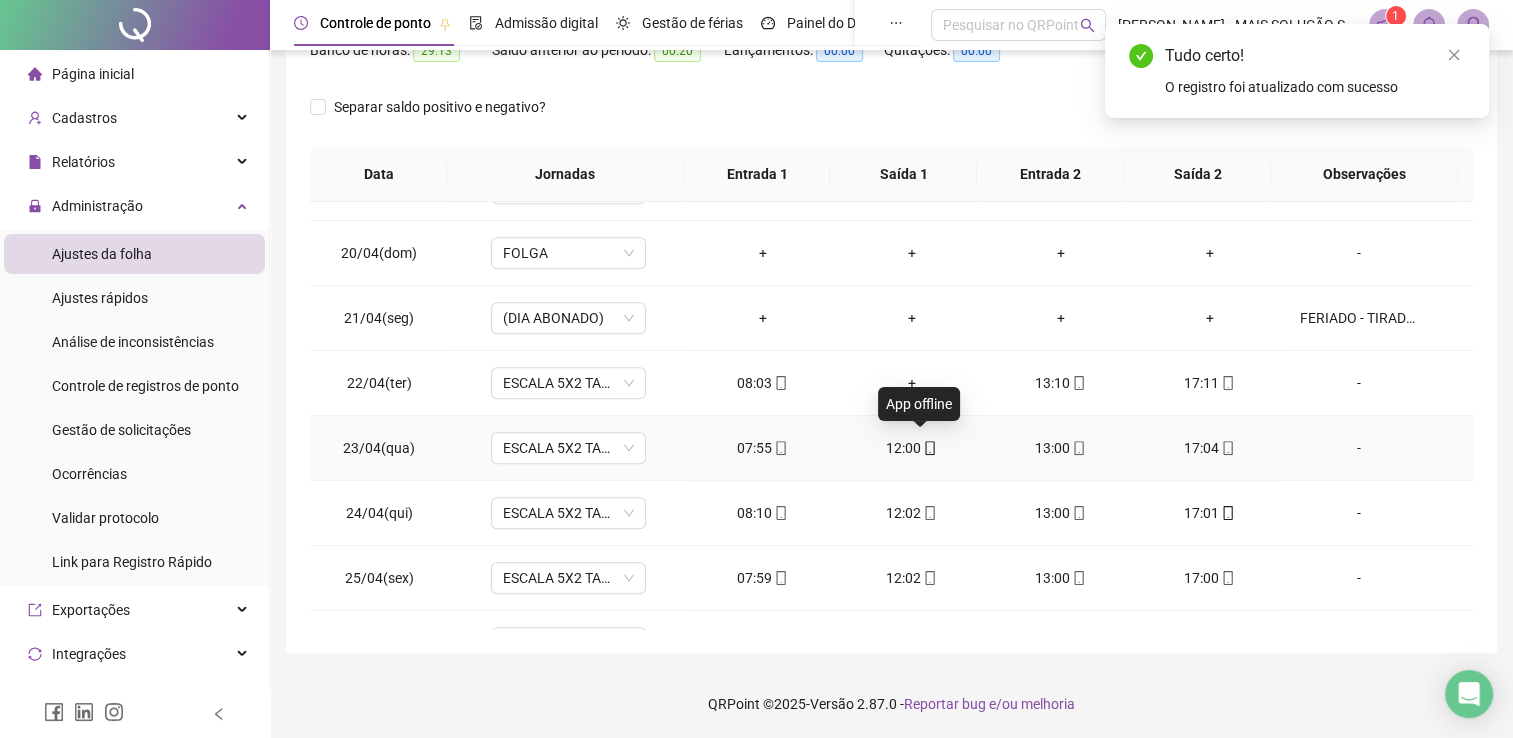 click 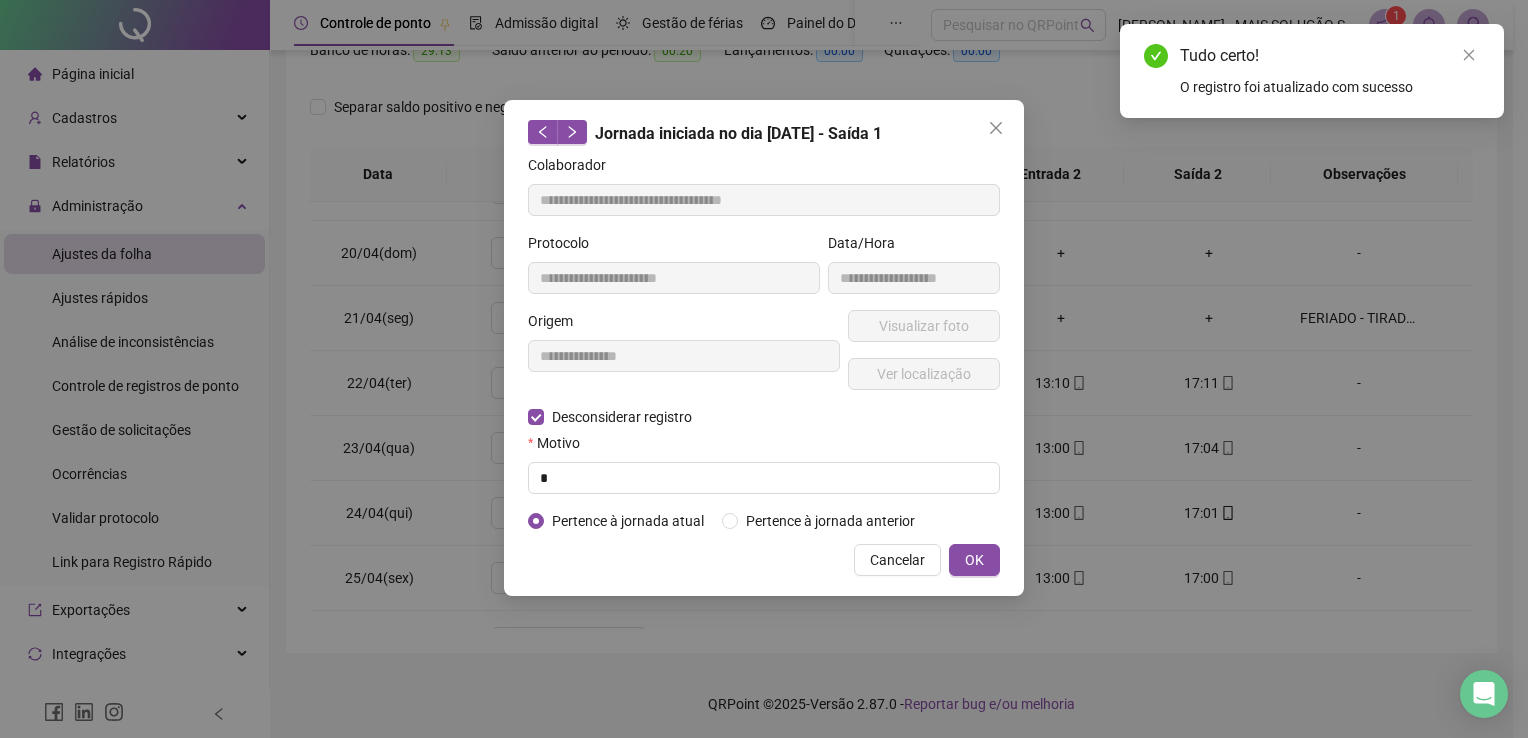type on "**********" 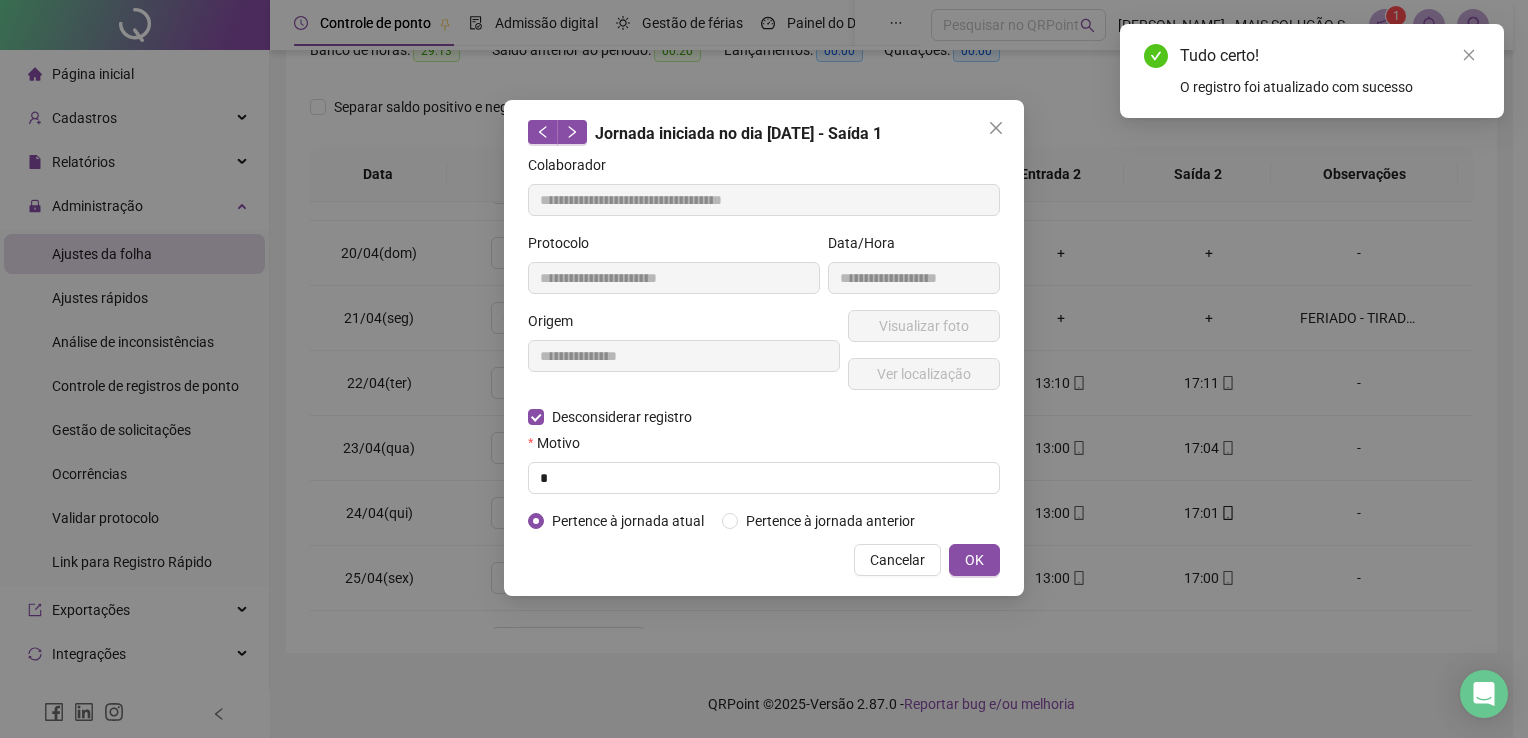 type on "**********" 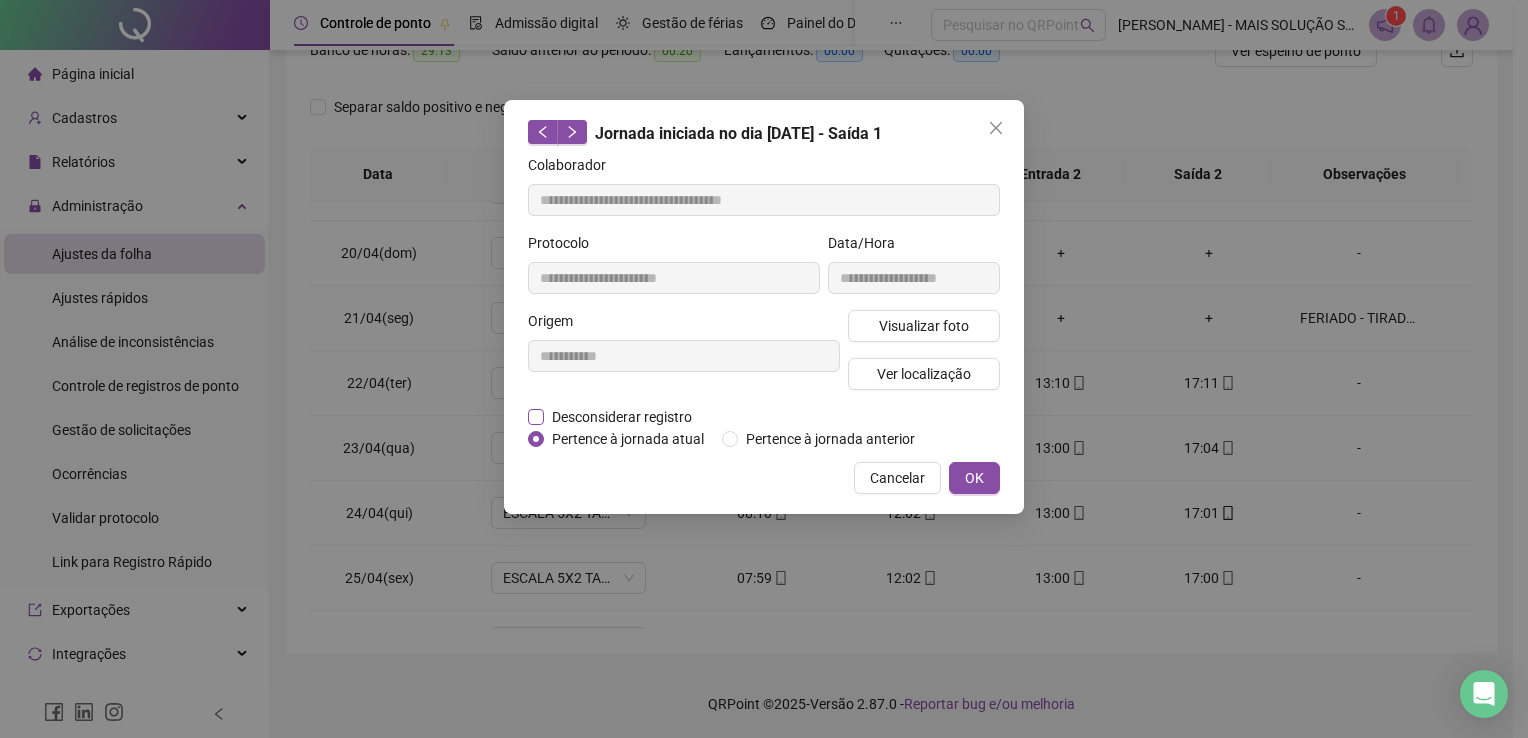 click on "Desconsiderar registro" at bounding box center [622, 417] 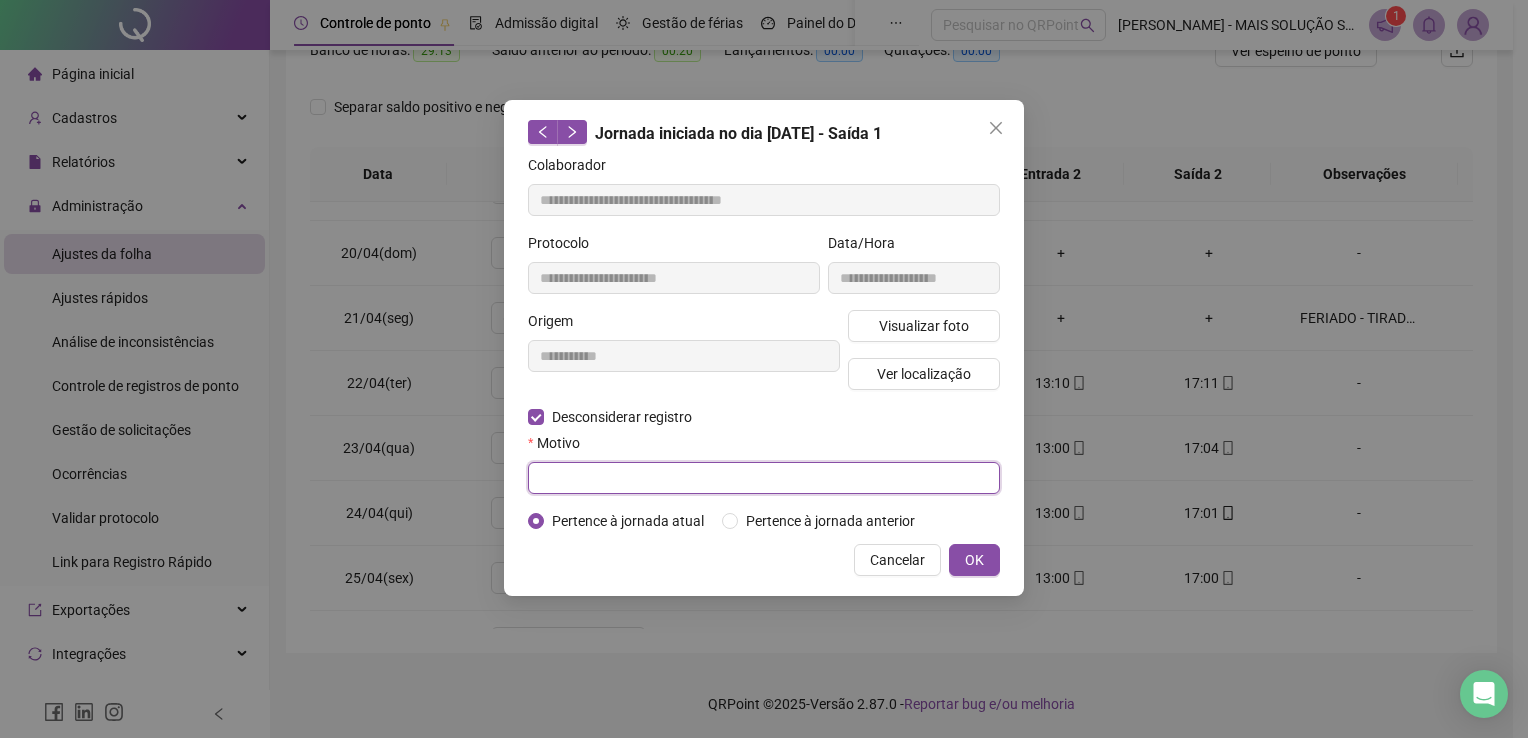 click at bounding box center (764, 478) 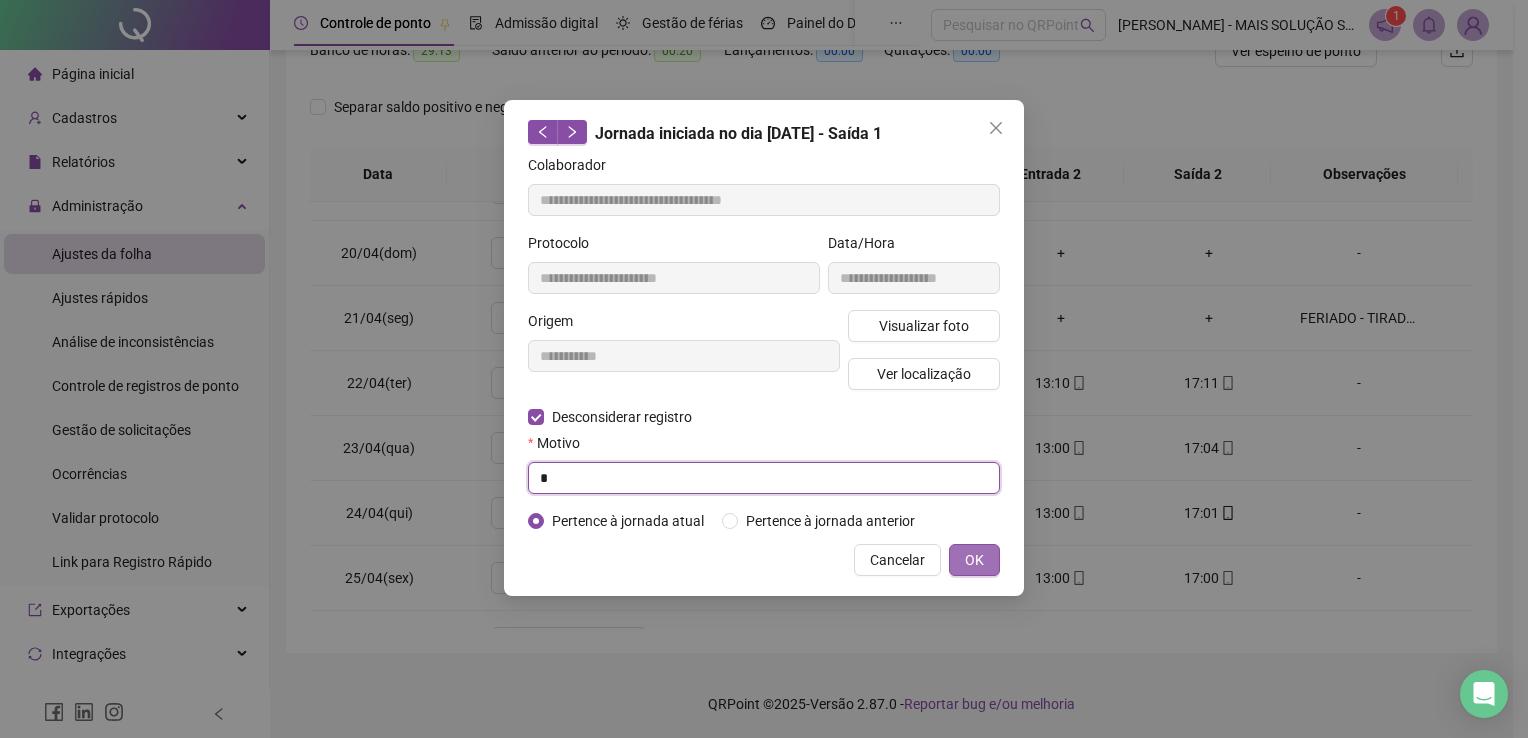 type on "*" 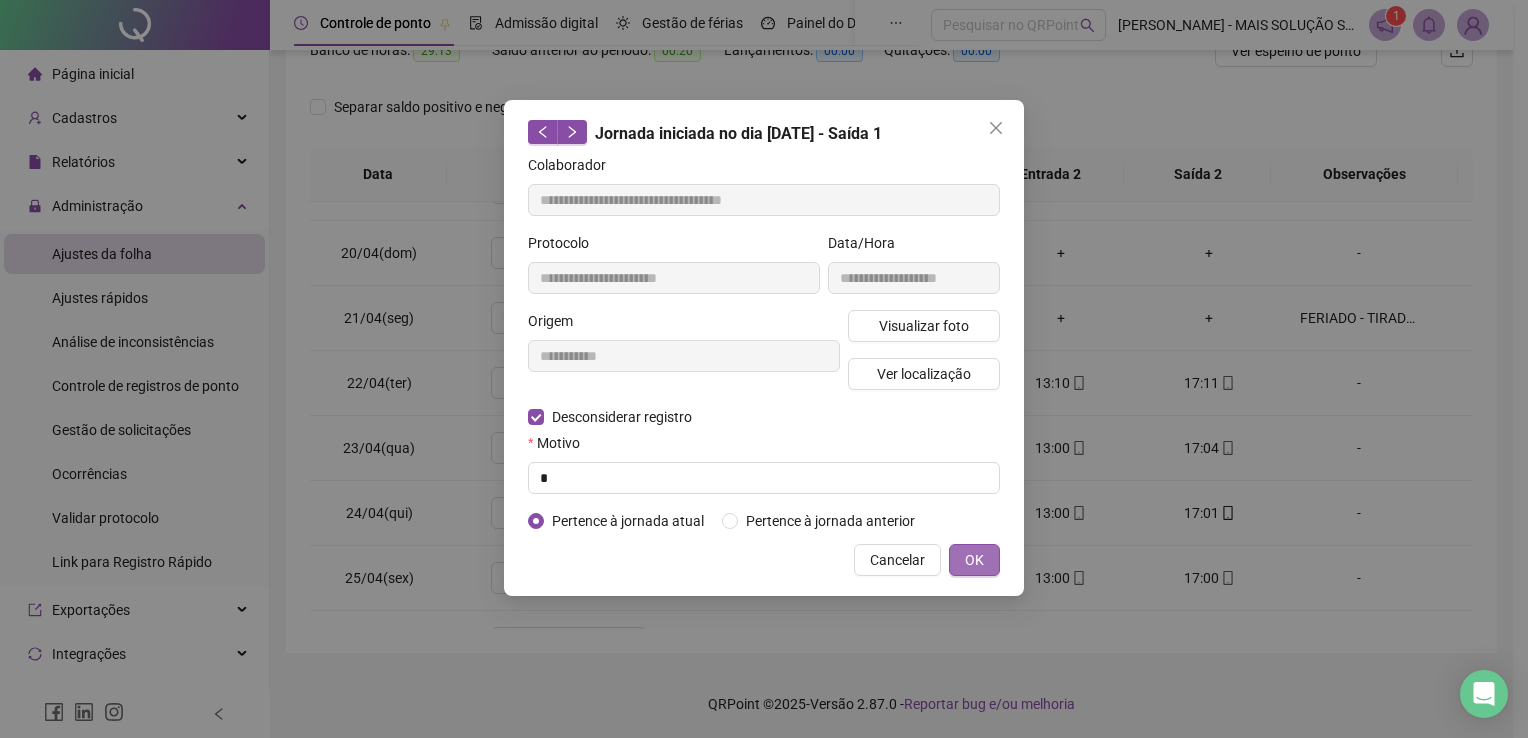 click on "OK" at bounding box center [974, 560] 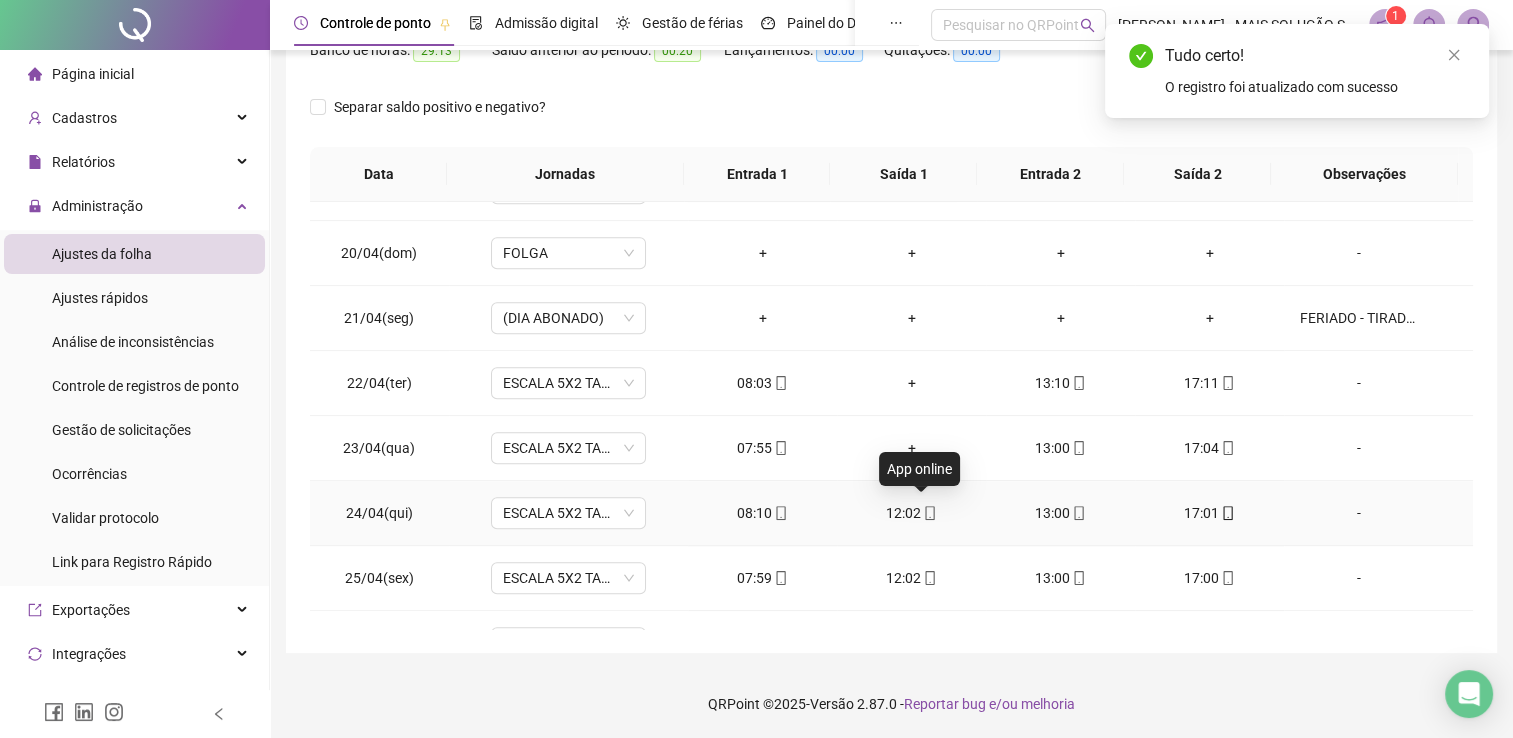 click 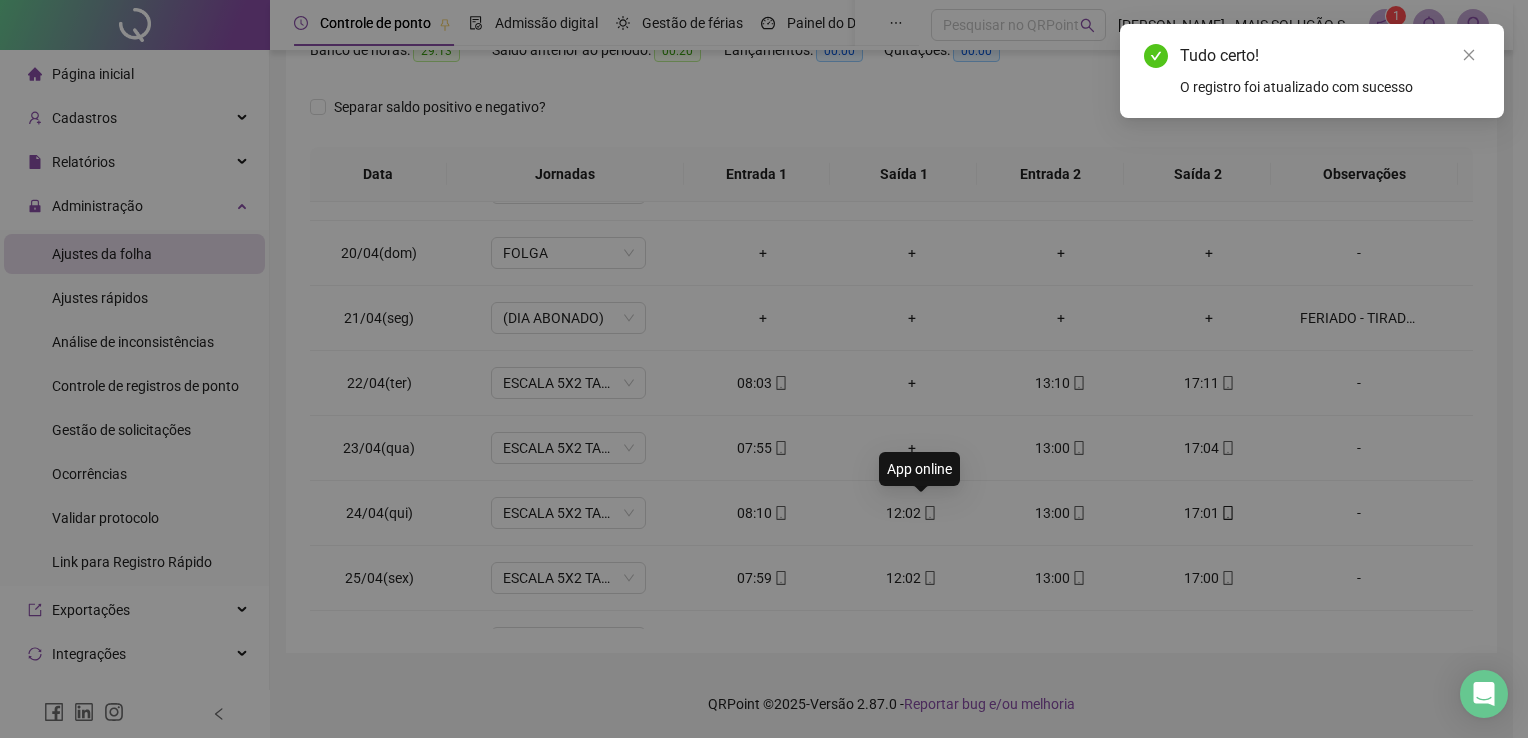type on "**********" 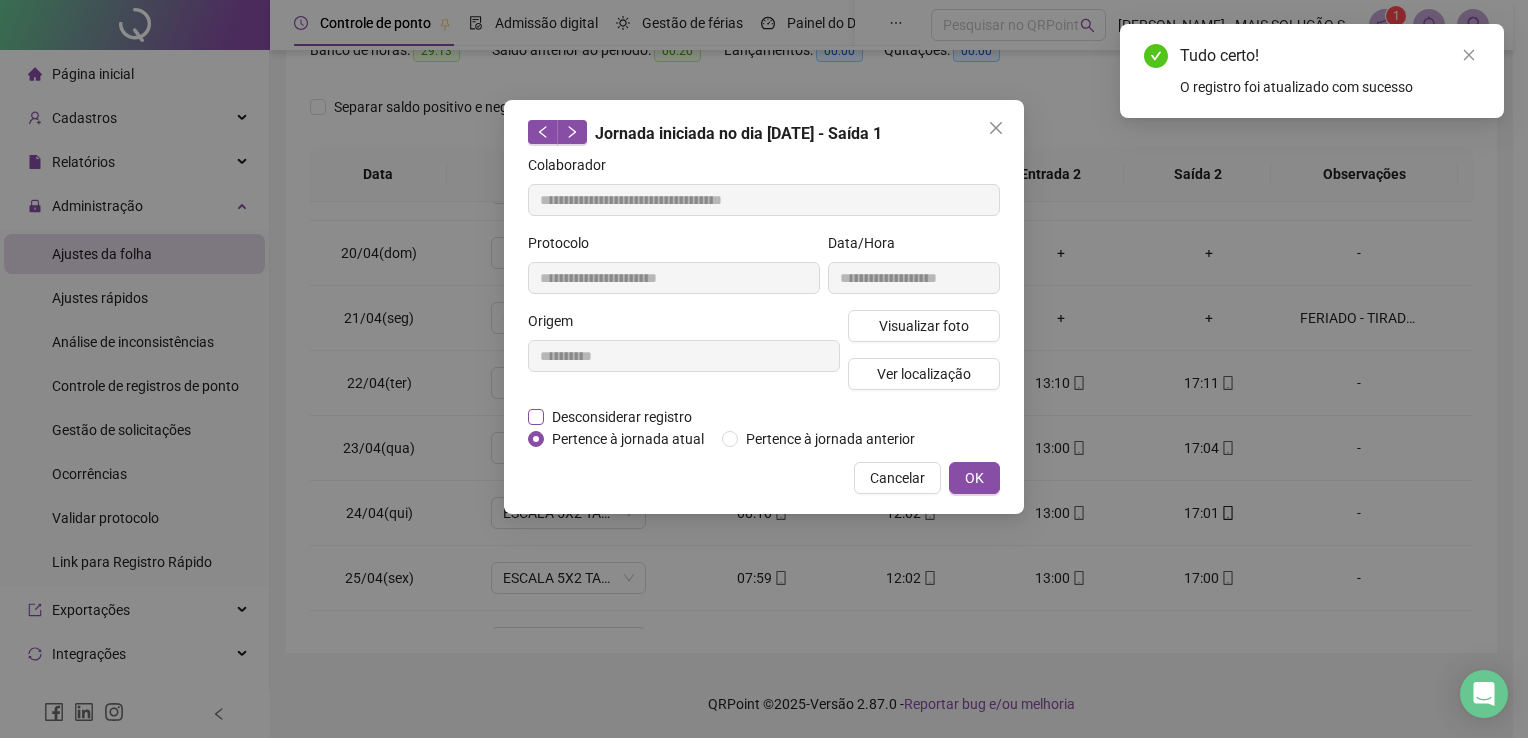 click on "Desconsiderar registro" at bounding box center (622, 417) 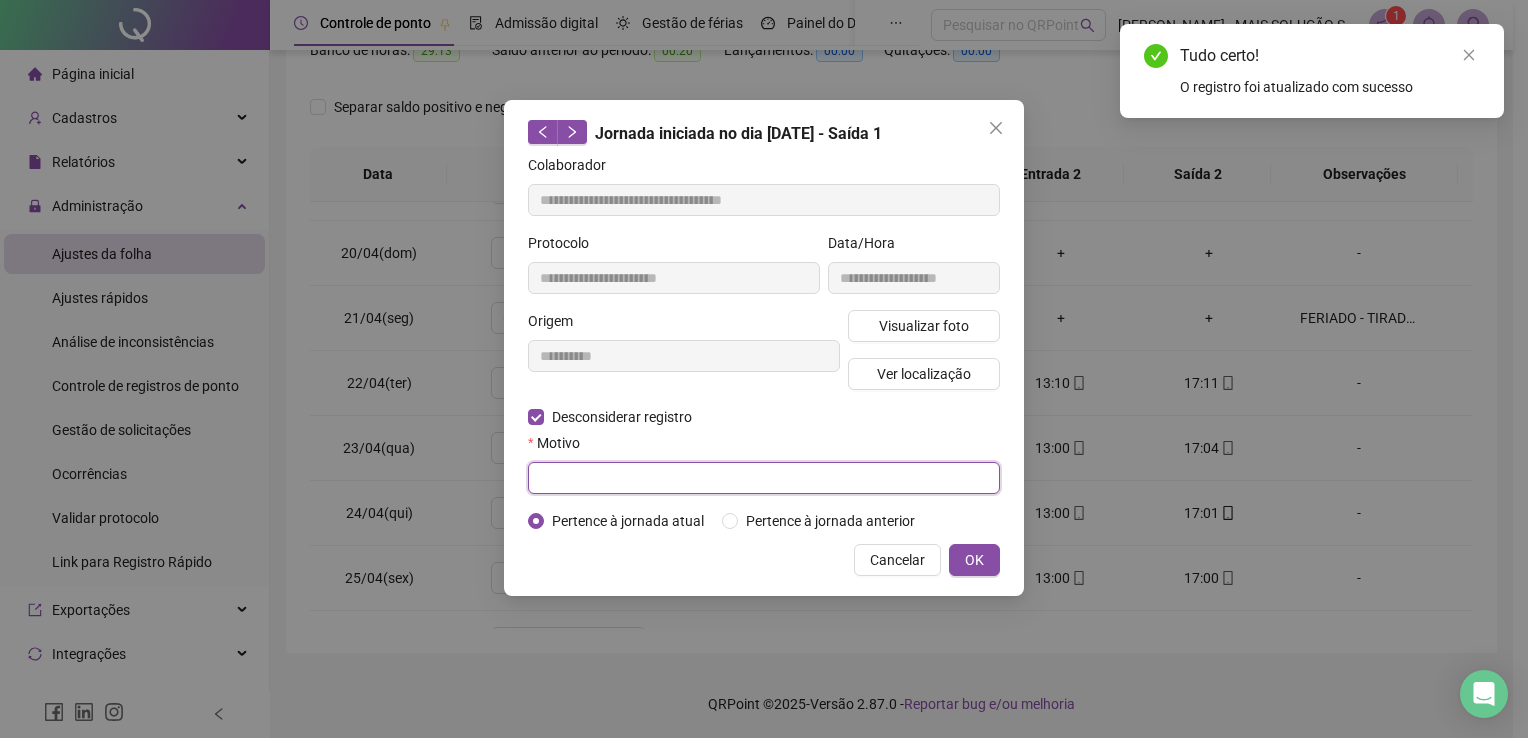 click at bounding box center (764, 478) 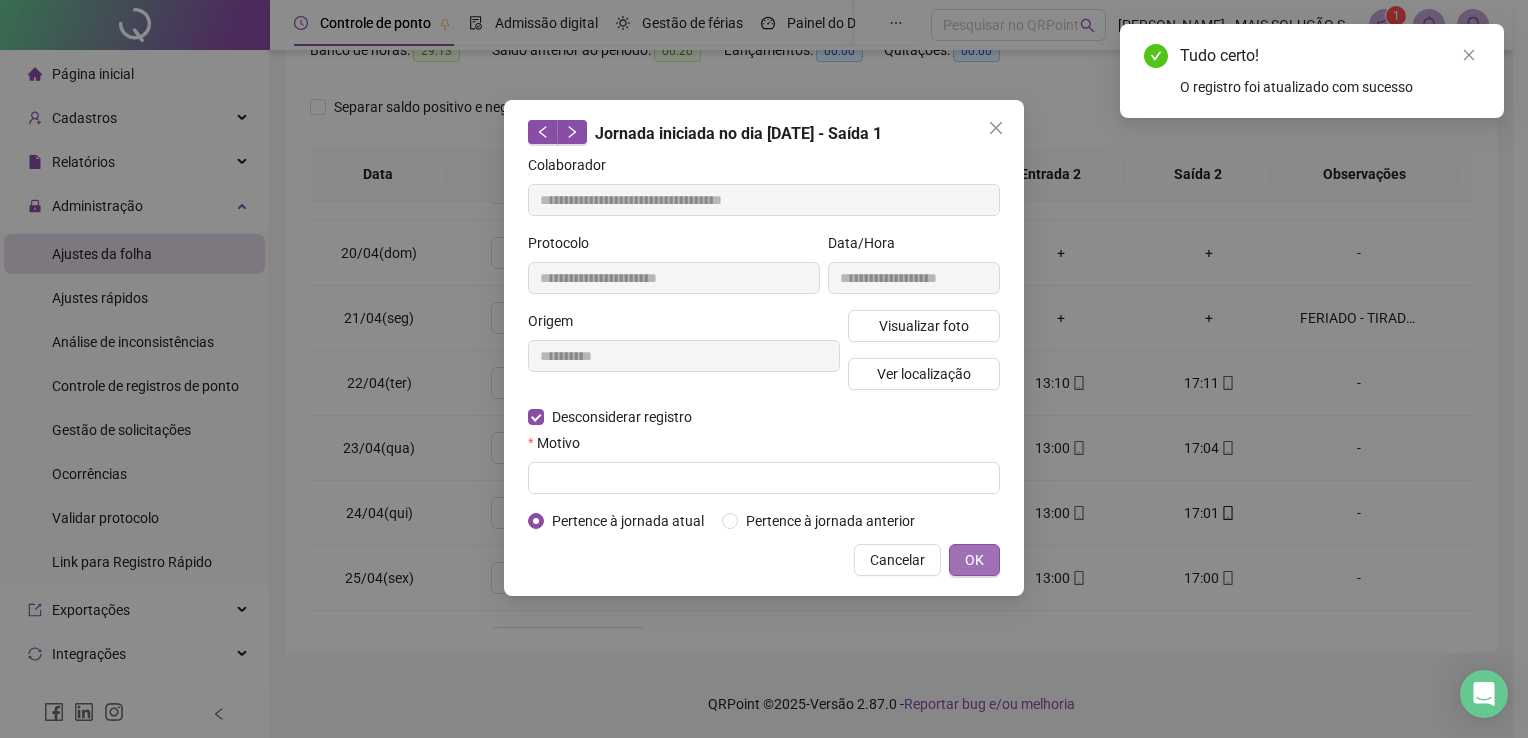 click on "OK" at bounding box center [974, 560] 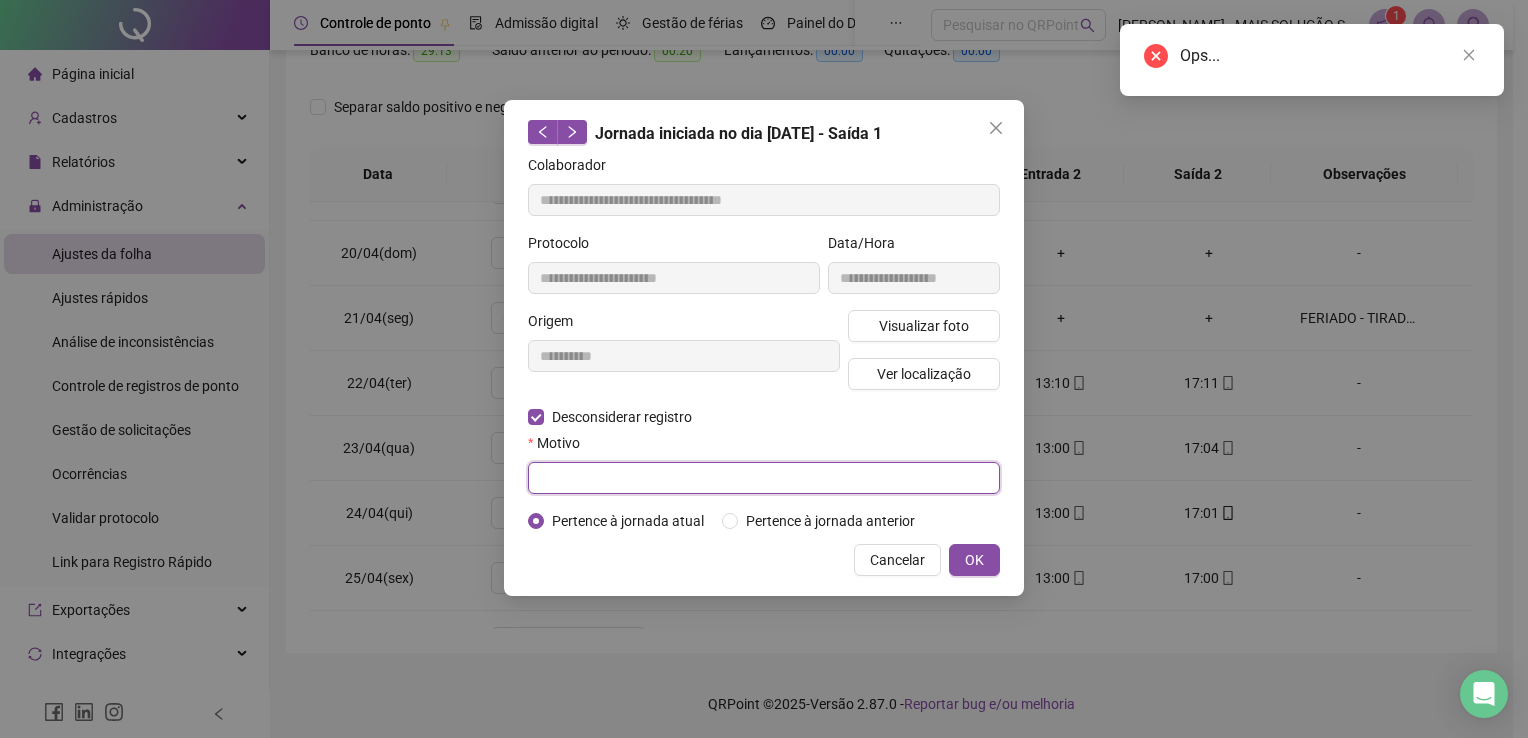 click at bounding box center (764, 478) 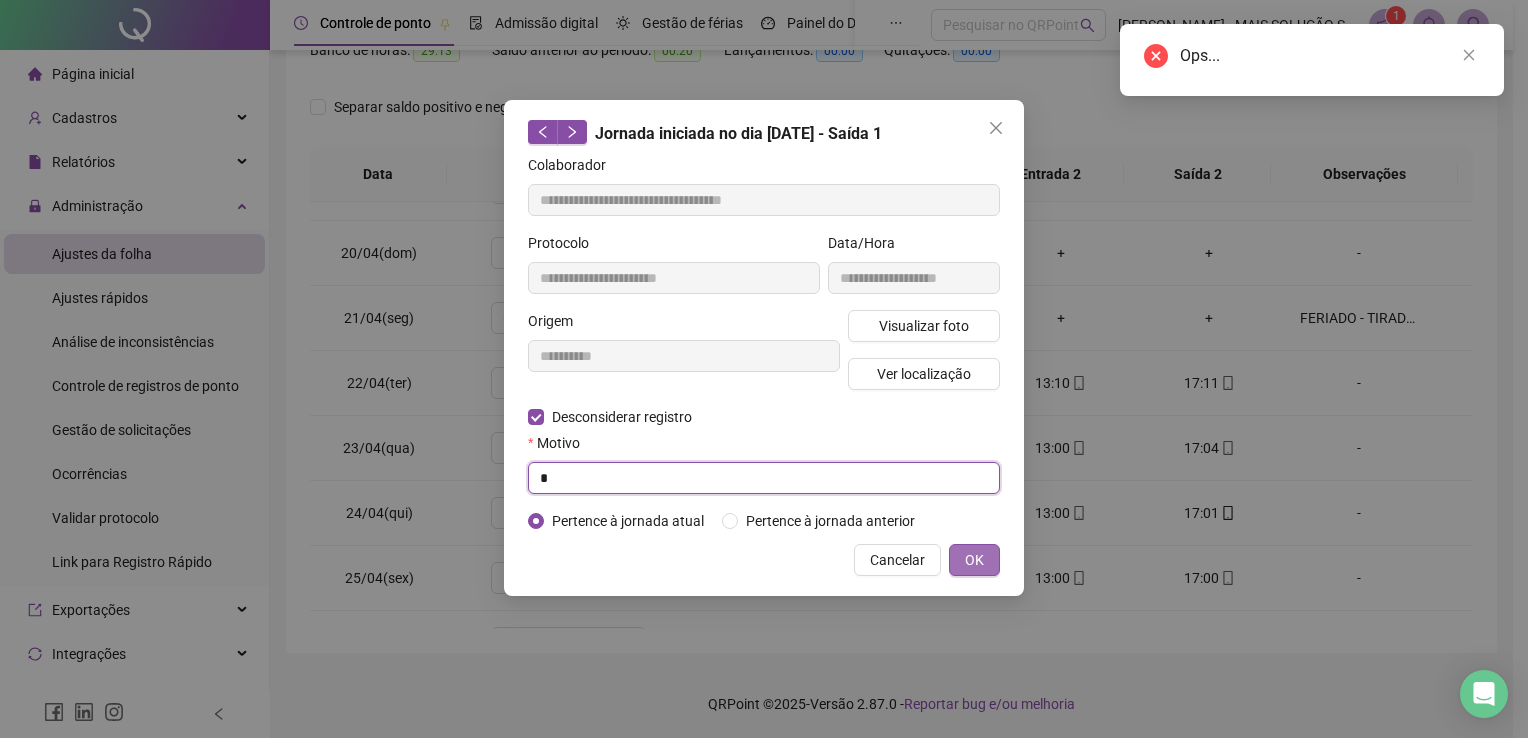type on "*" 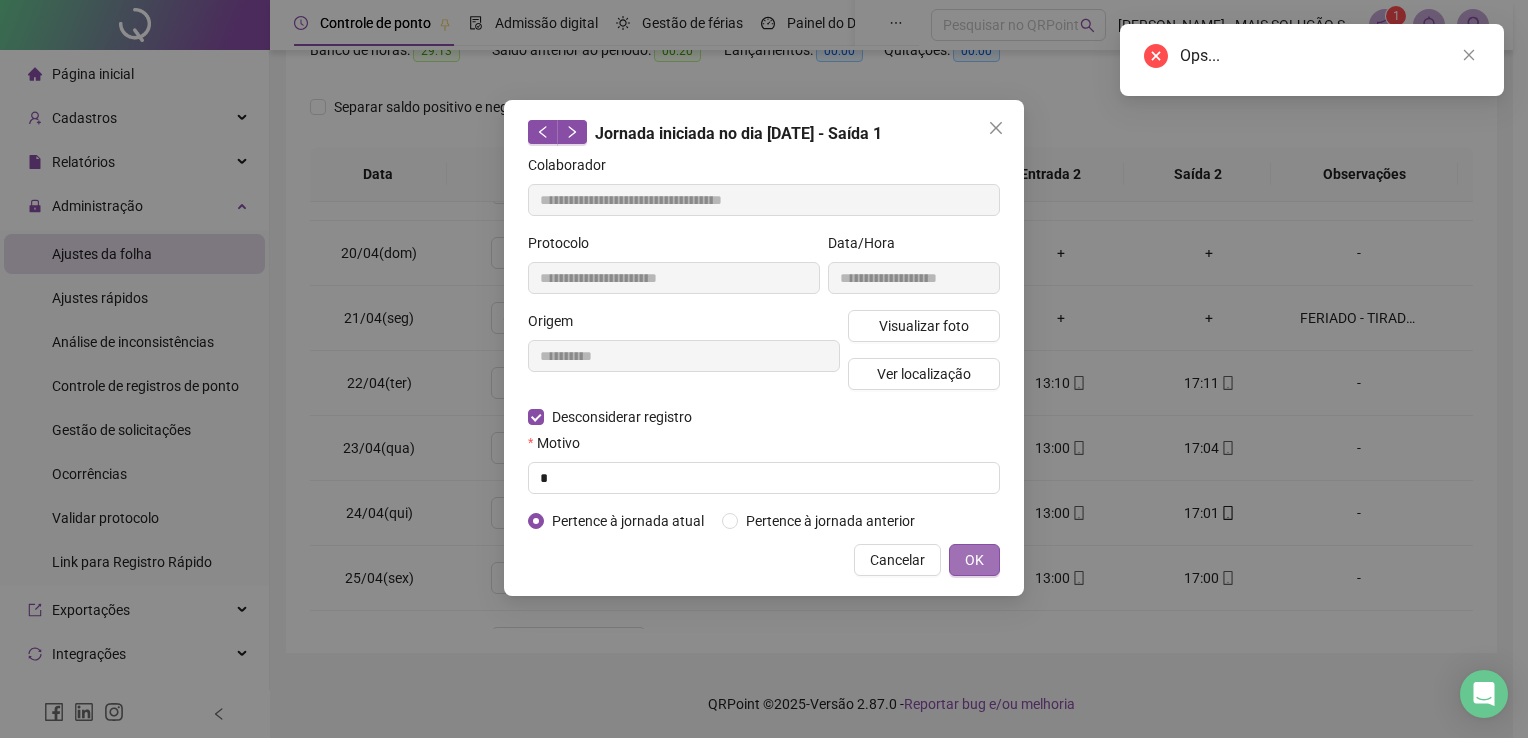 click on "OK" at bounding box center (974, 560) 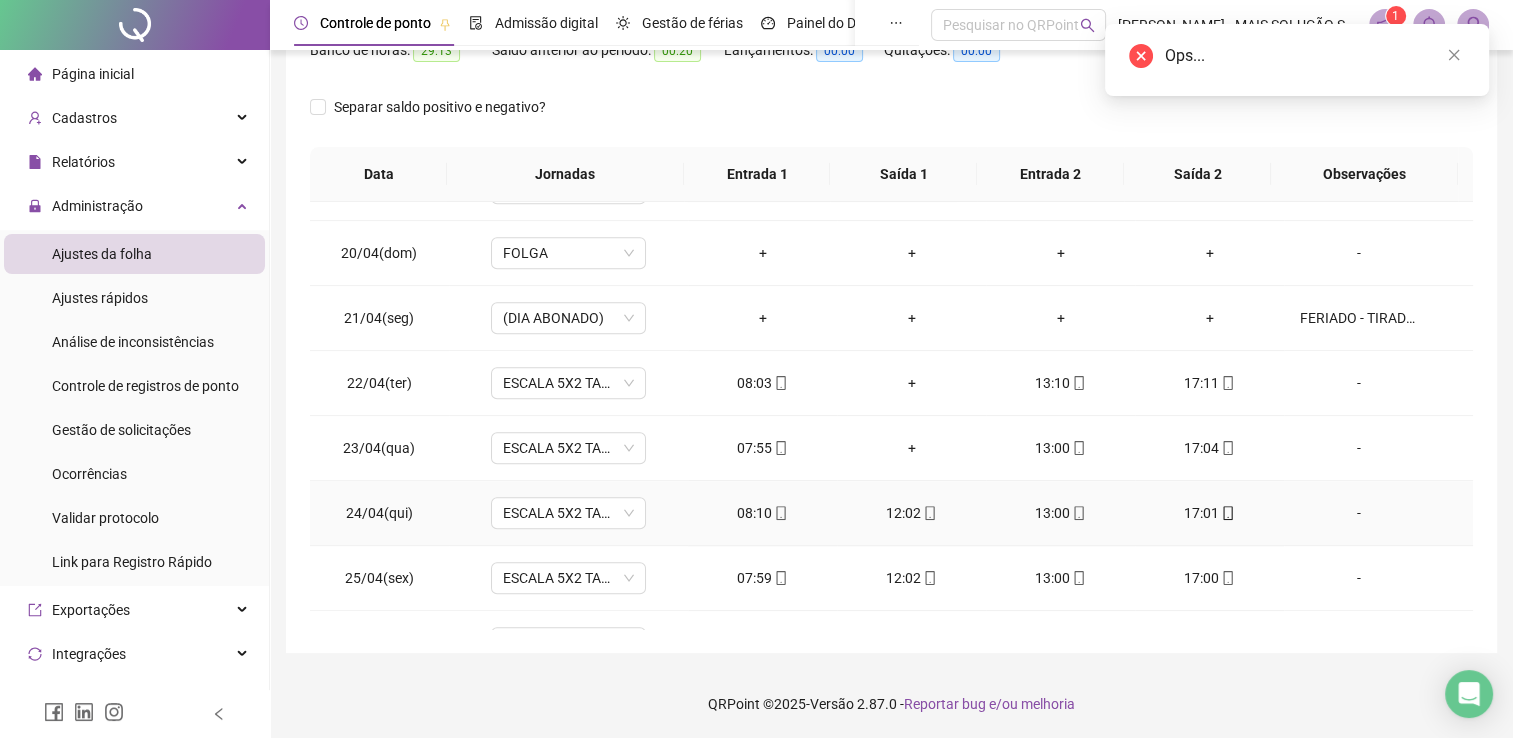 click 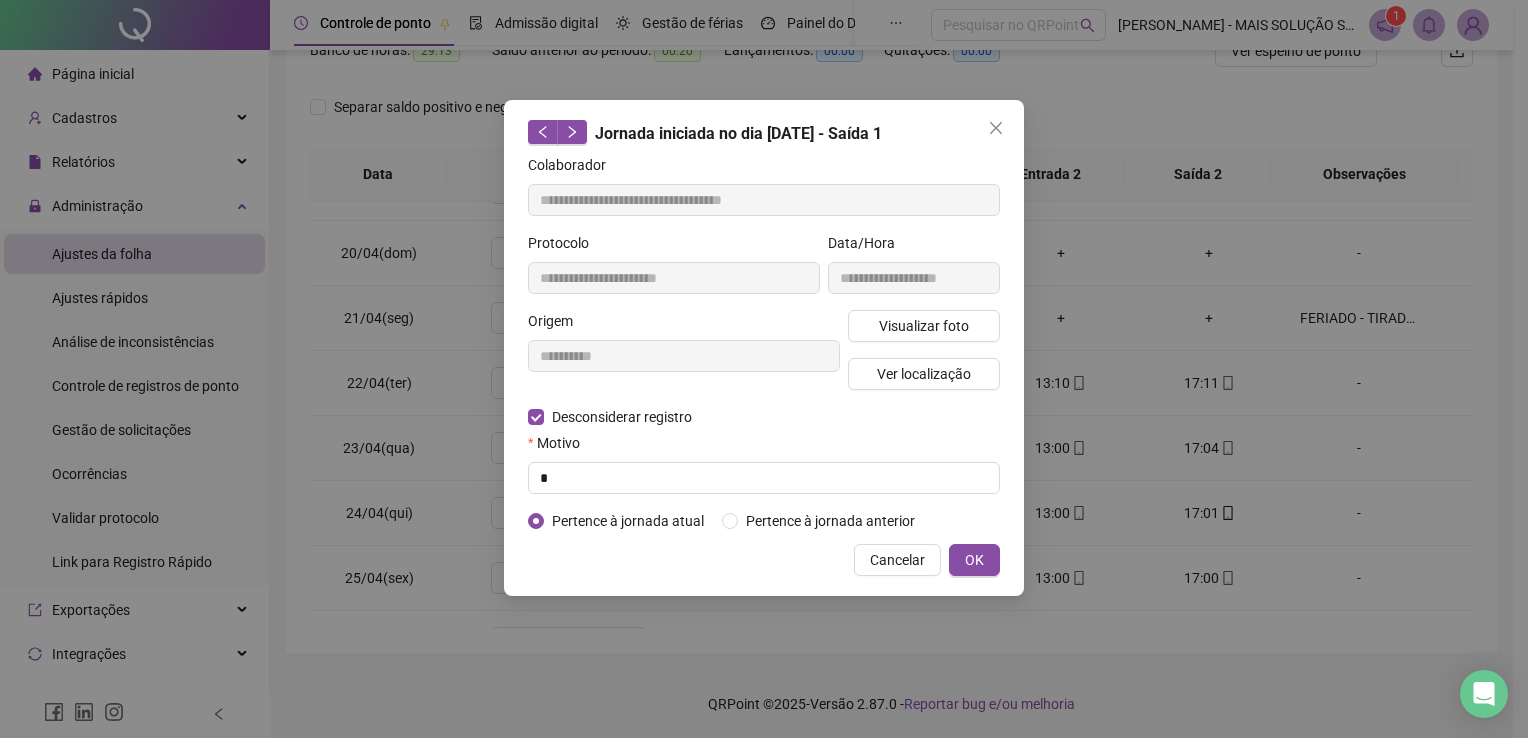 click on "OK" at bounding box center [974, 560] 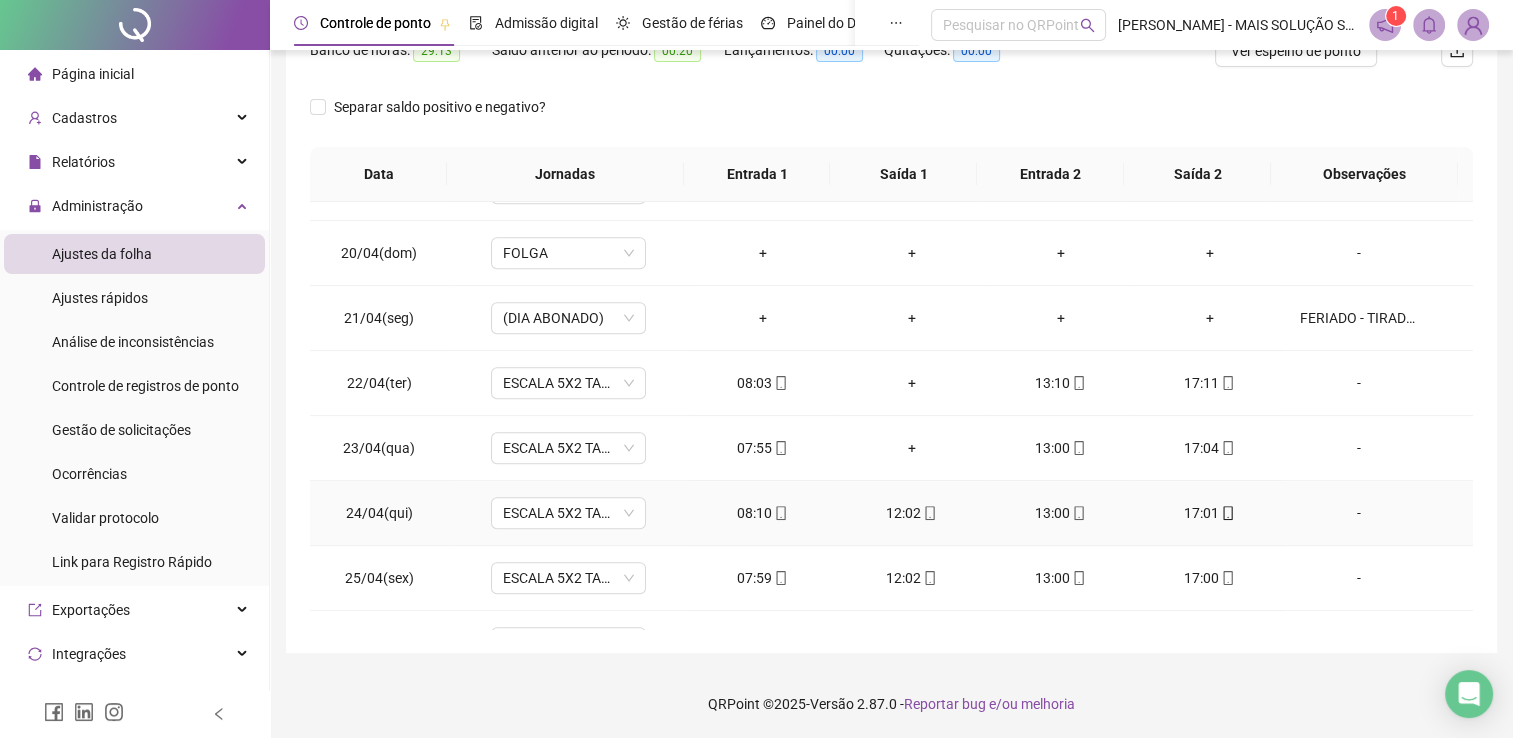 click 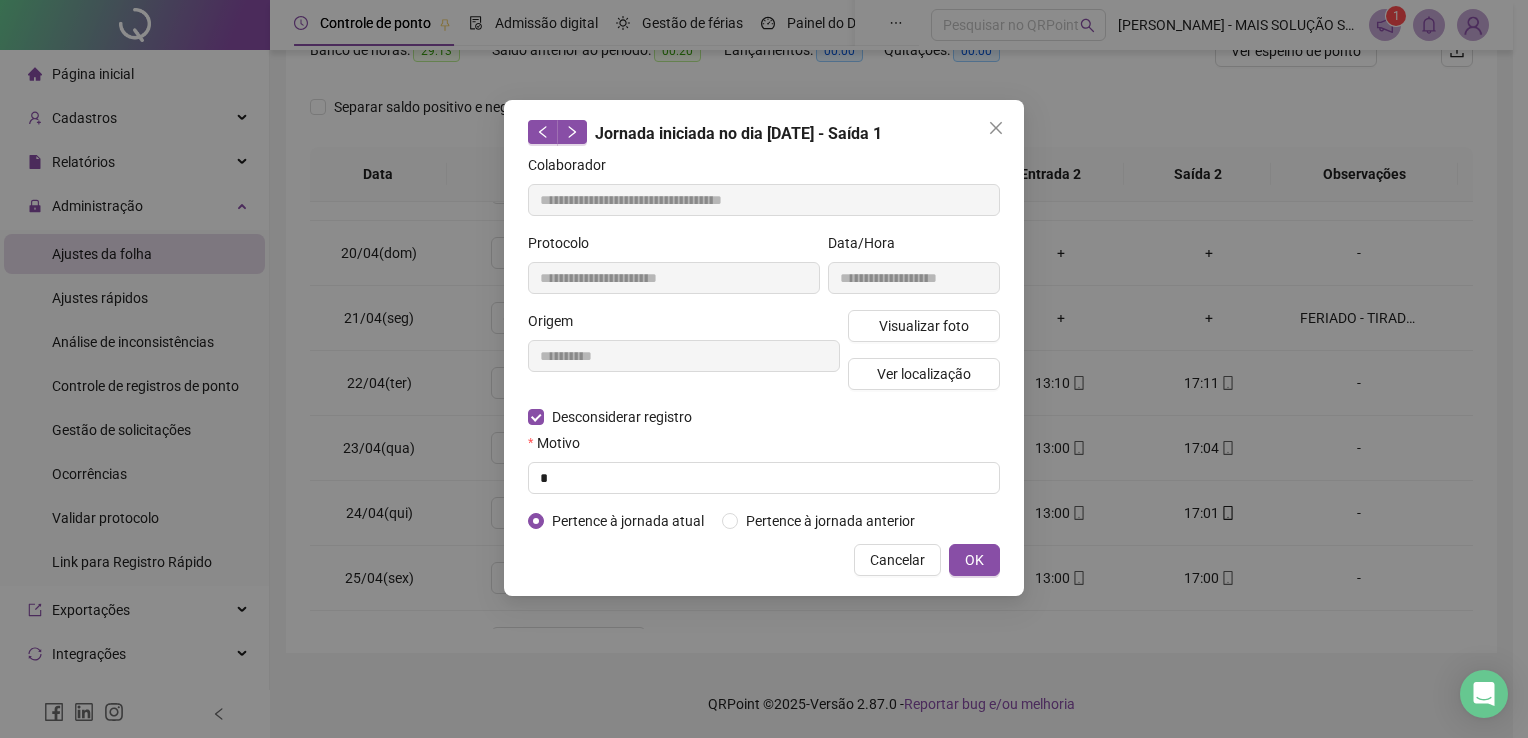 type on "**********" 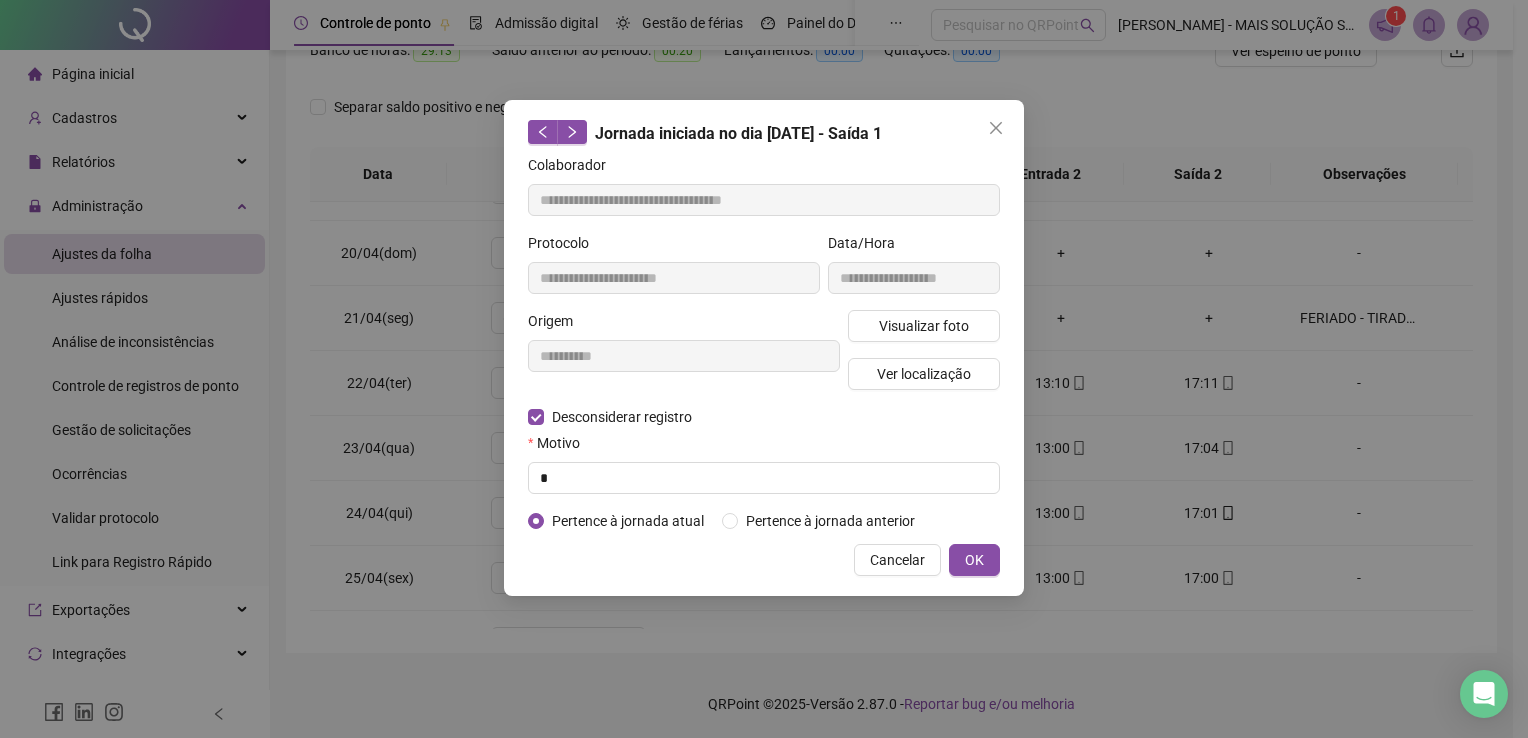 type on "**********" 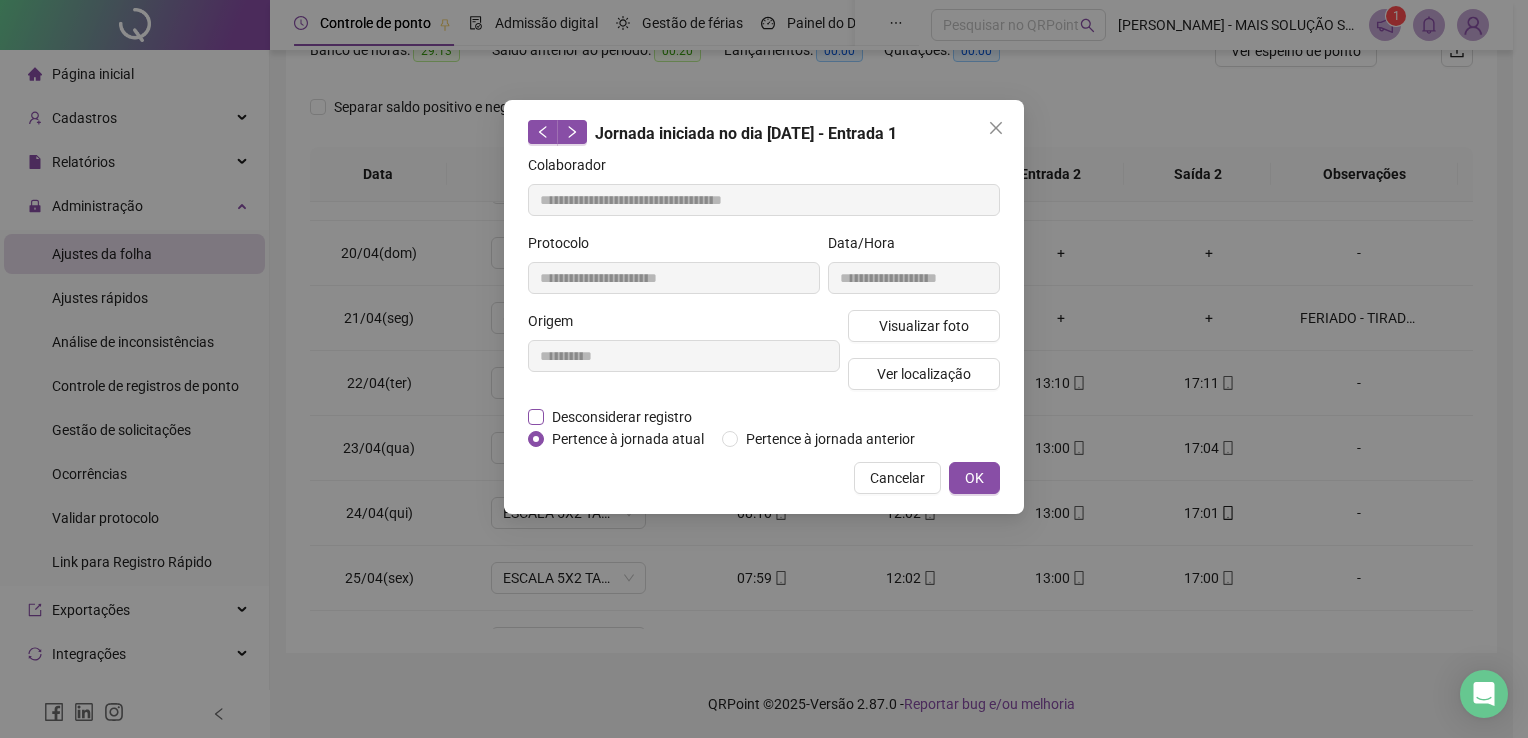 click on "Desconsiderar registro" at bounding box center [622, 417] 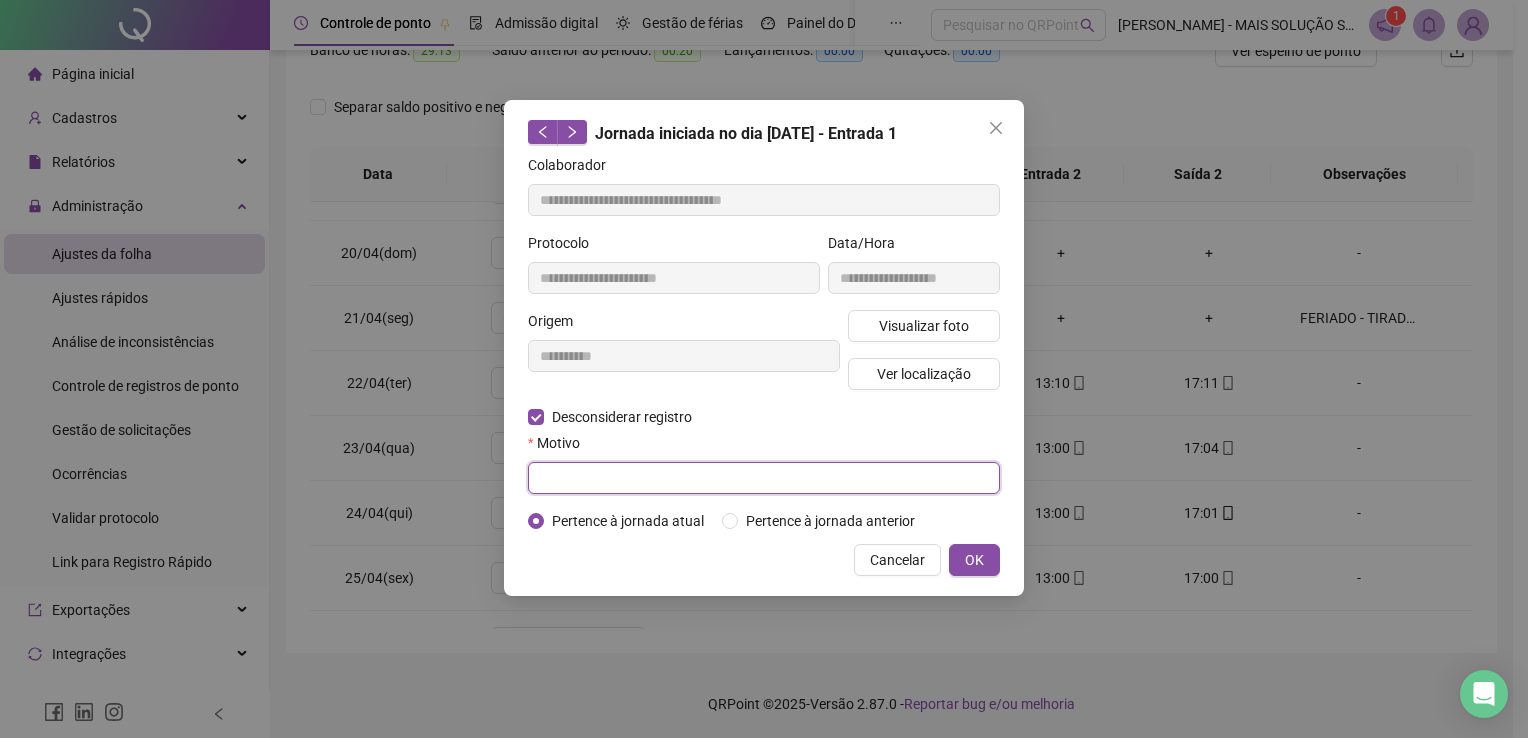 click at bounding box center (764, 478) 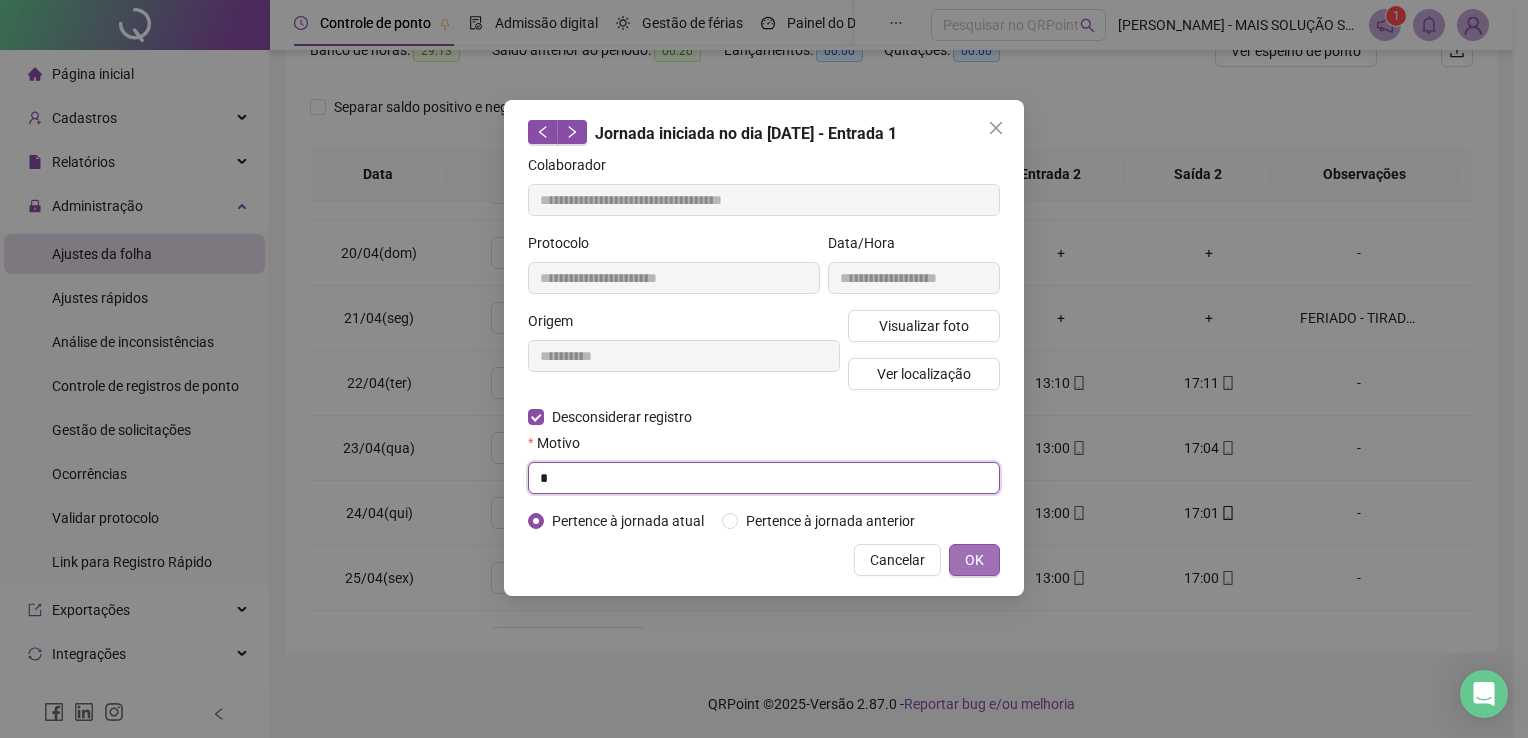 type on "*" 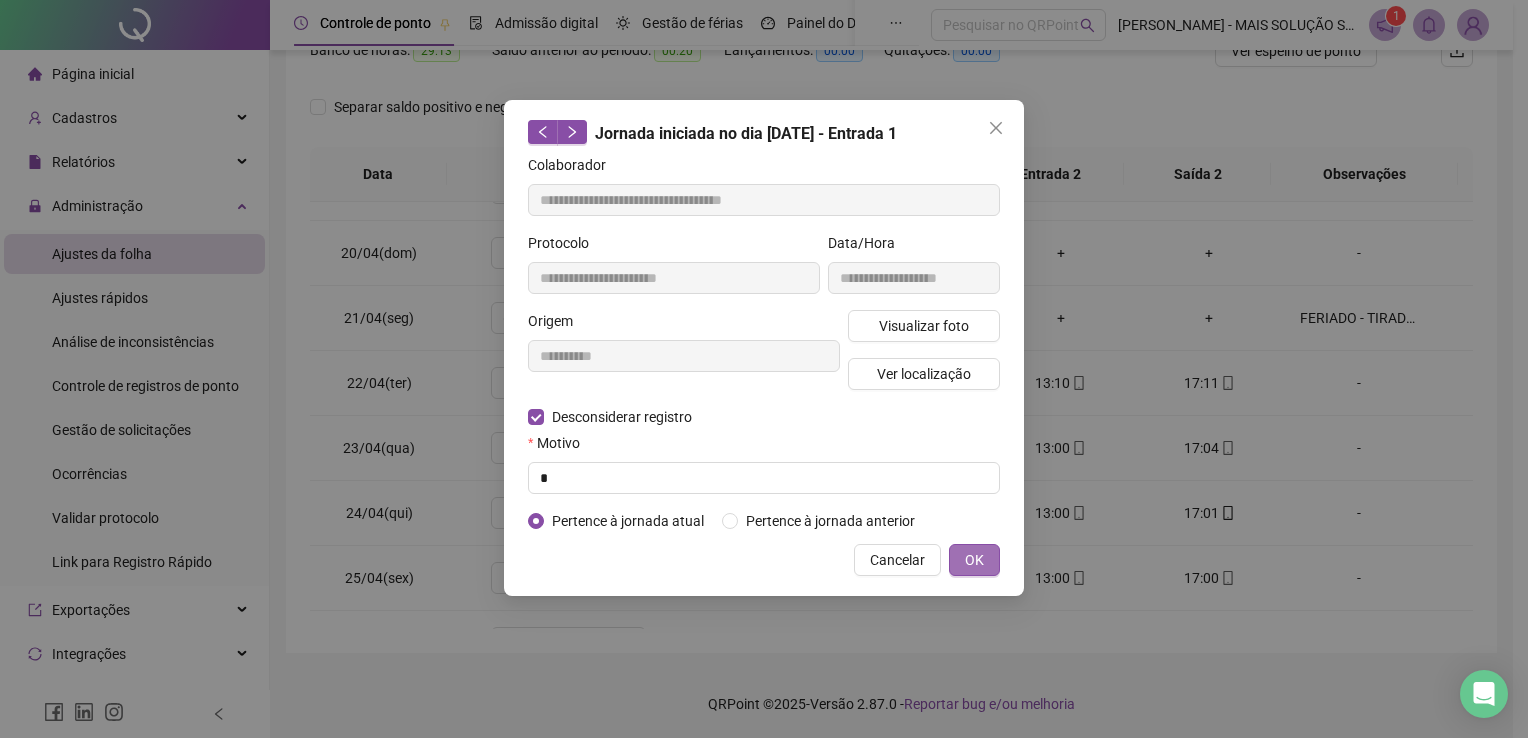 click on "OK" at bounding box center (974, 560) 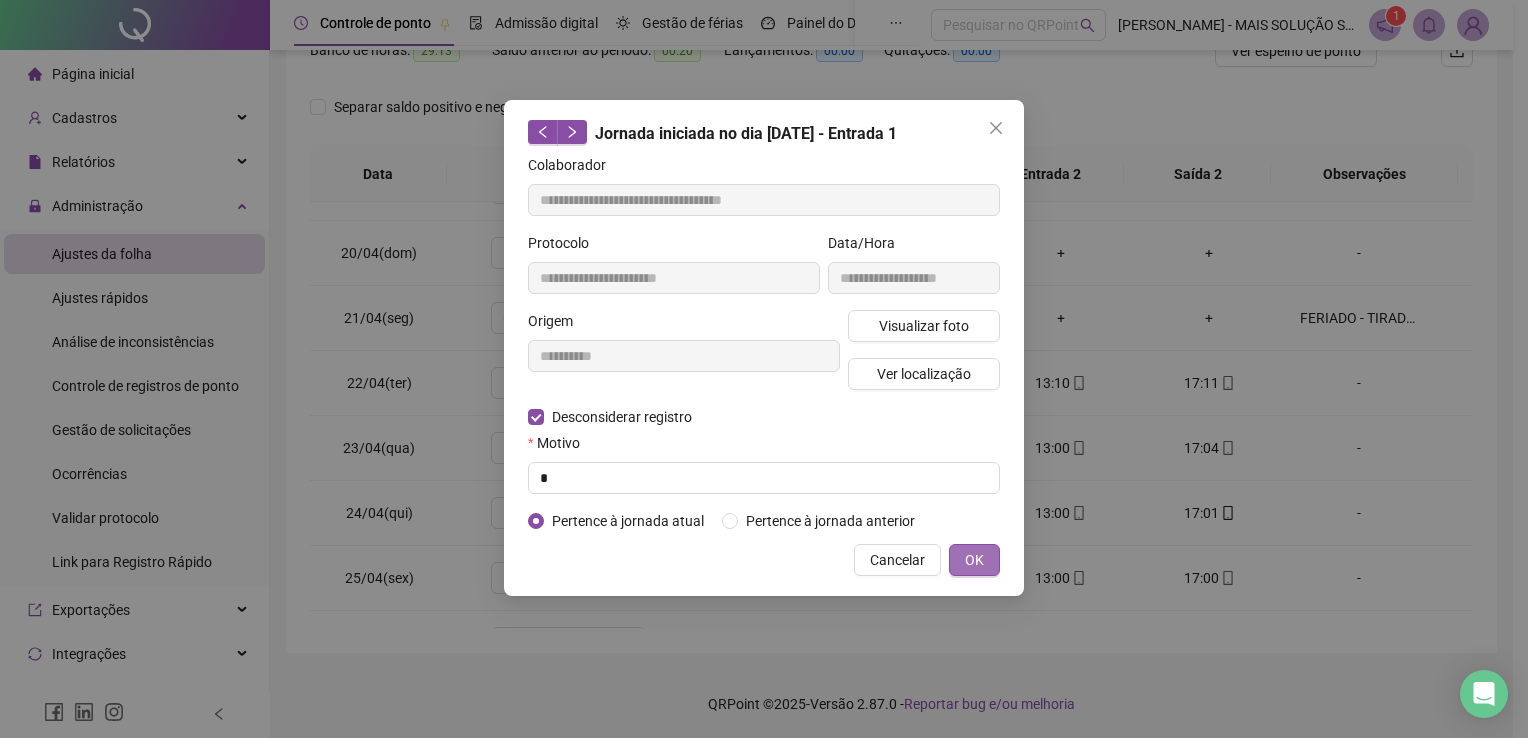 click on "**********" at bounding box center [764, 369] 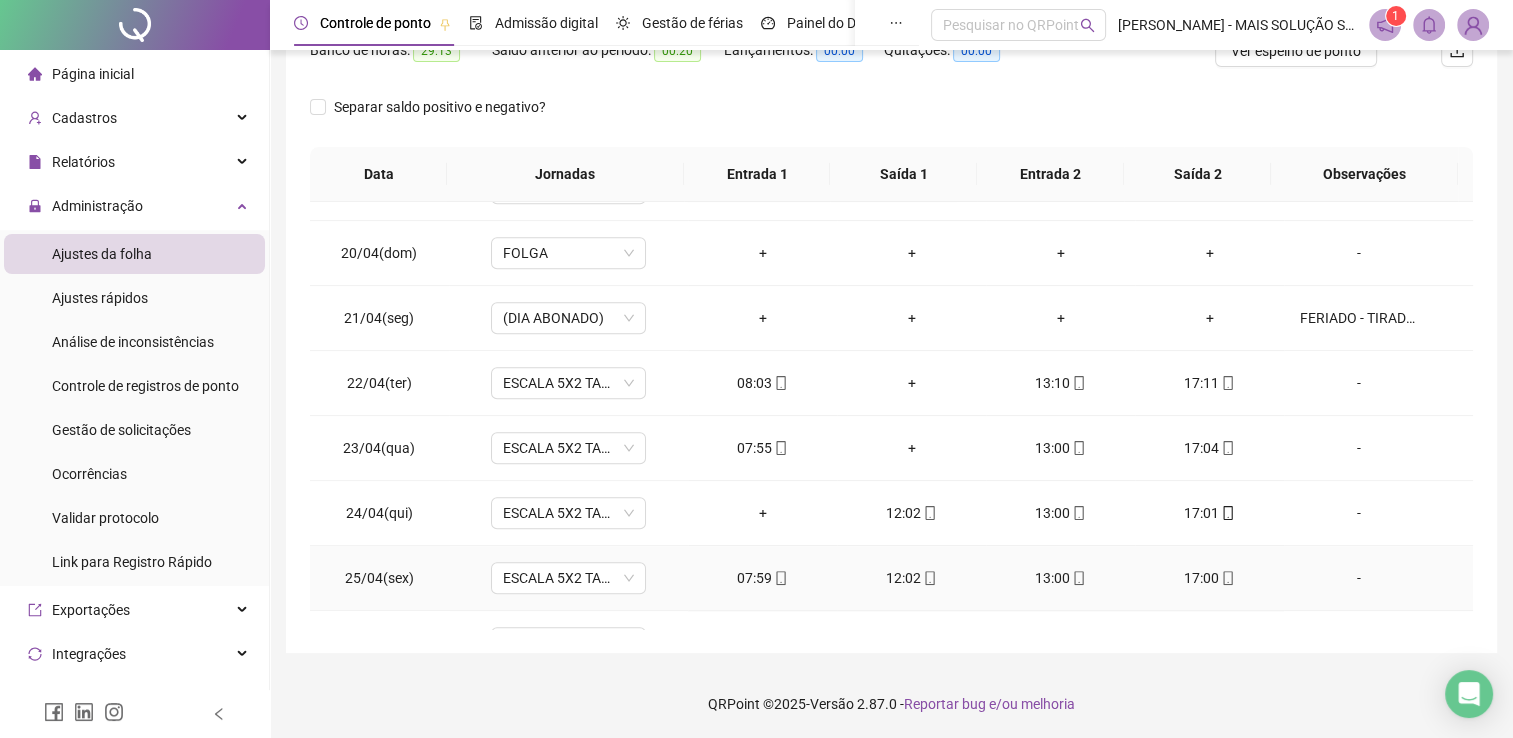 scroll, scrollTop: 1416, scrollLeft: 0, axis: vertical 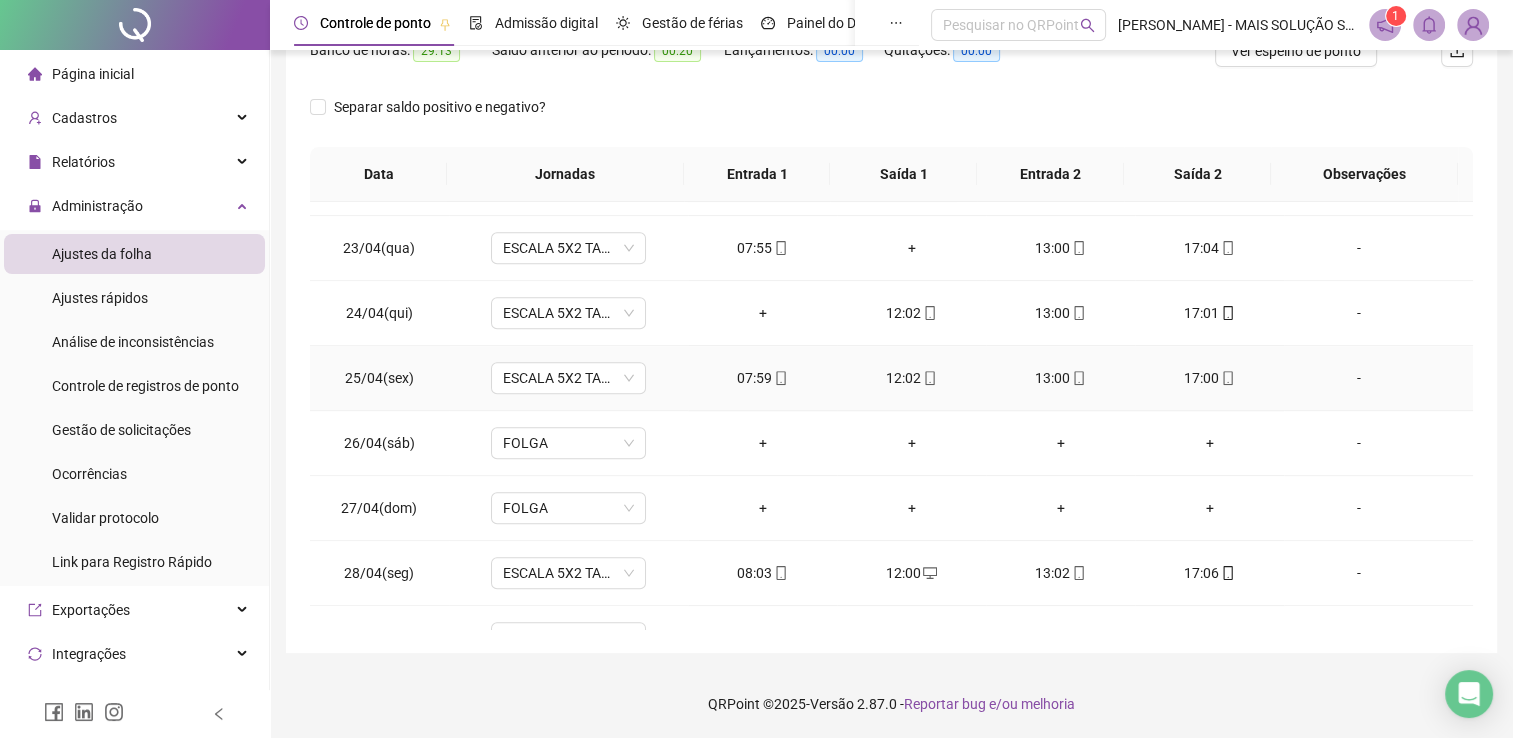 click on "07:59" at bounding box center [762, 378] 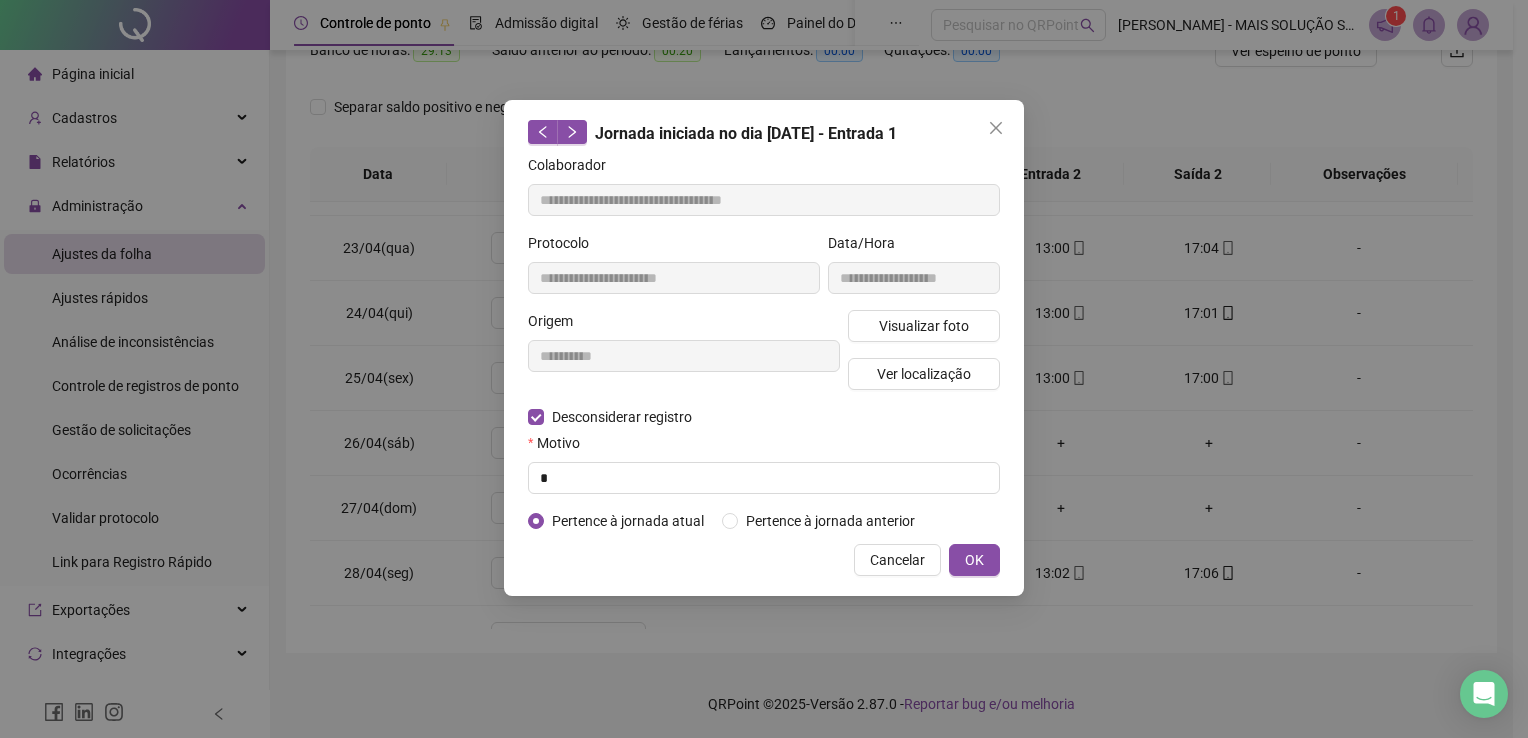 type on "**********" 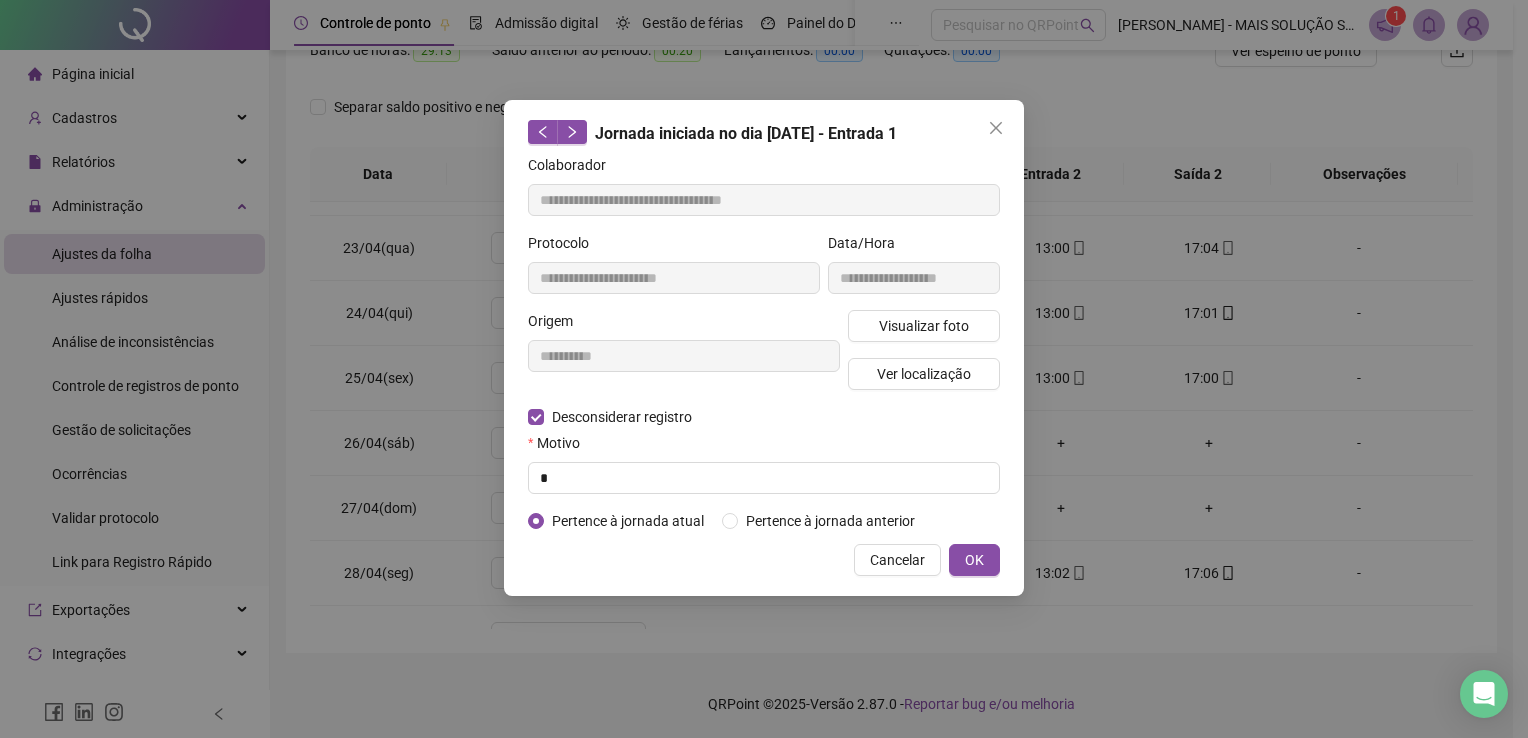 type on "**********" 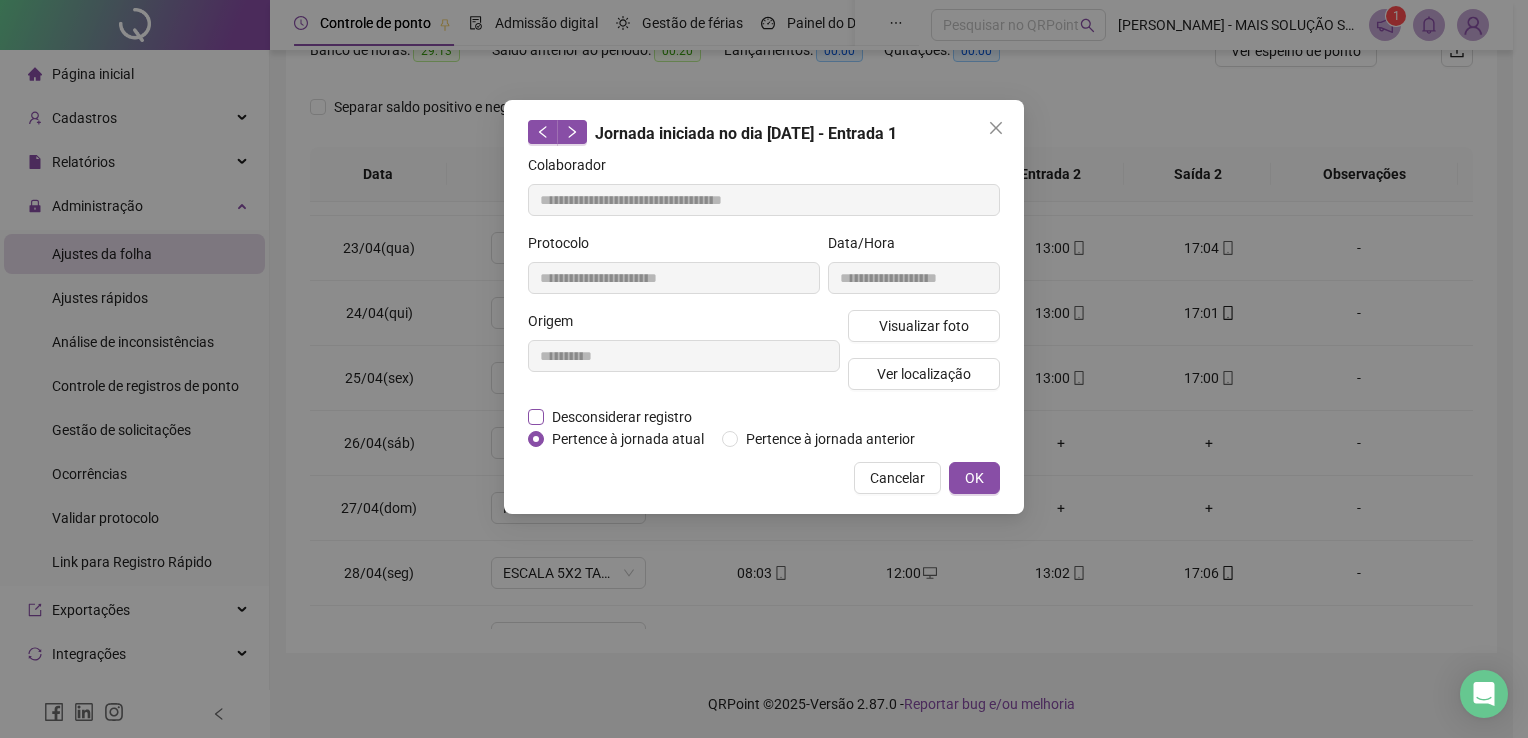 click on "Desconsiderar registro" at bounding box center [622, 417] 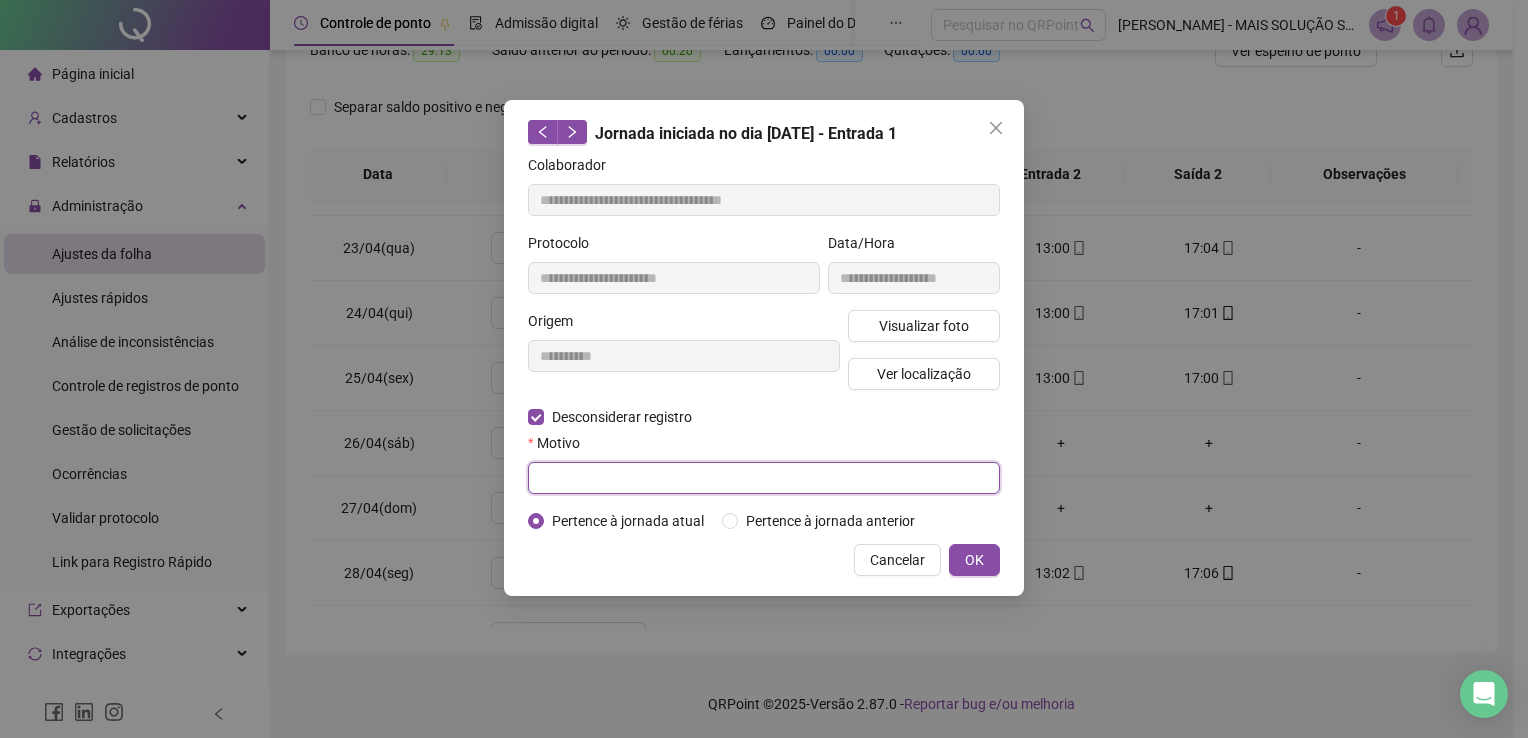 click at bounding box center [764, 478] 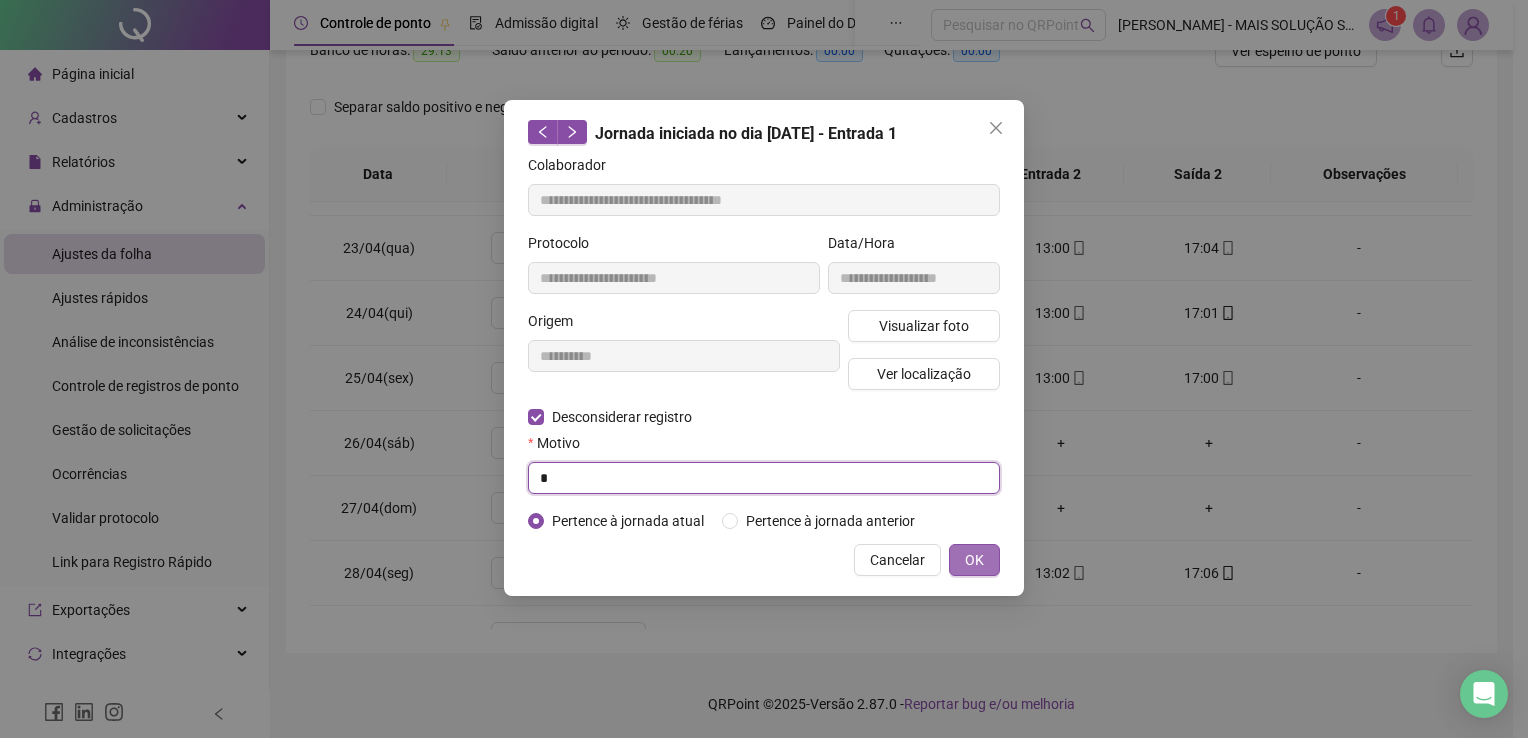 type on "*" 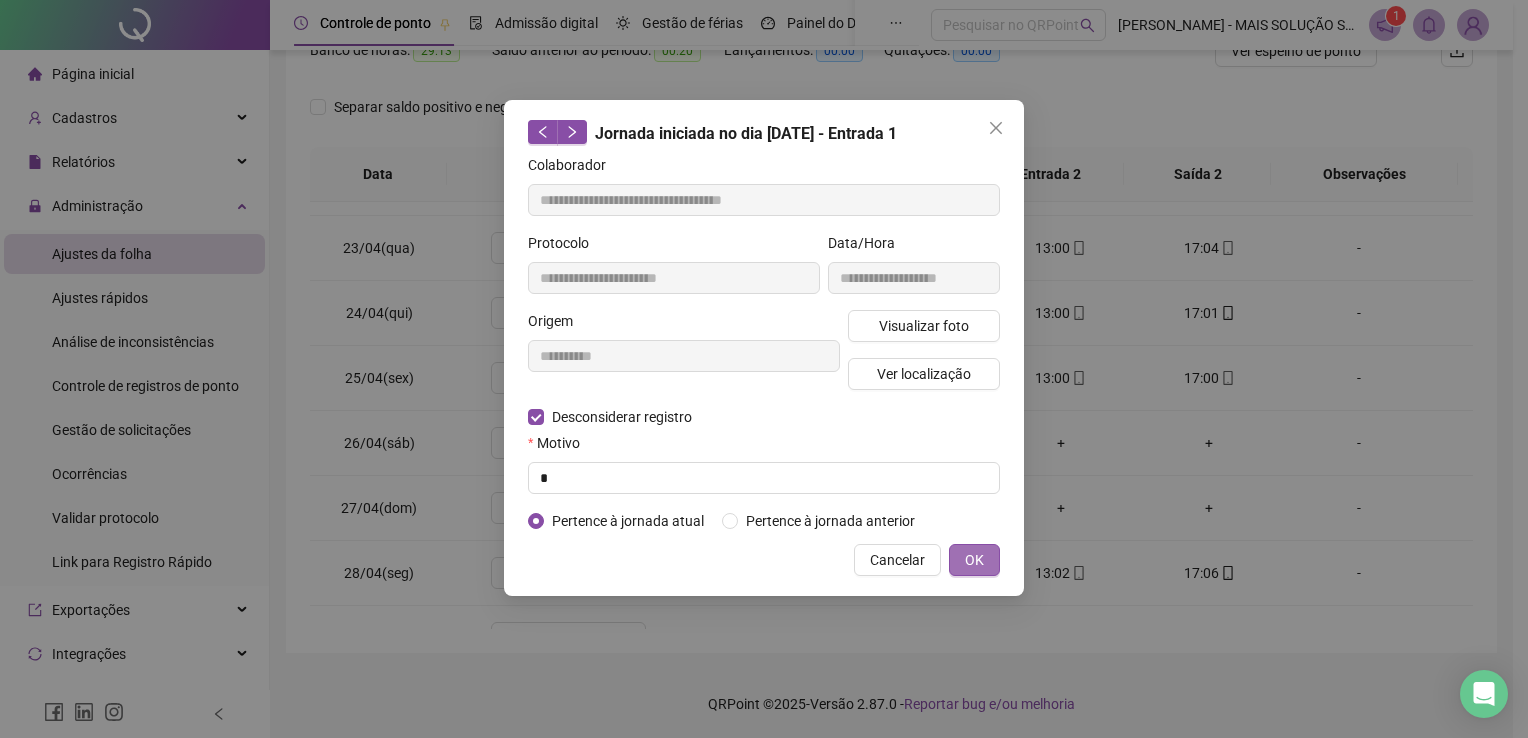 click on "OK" at bounding box center (974, 560) 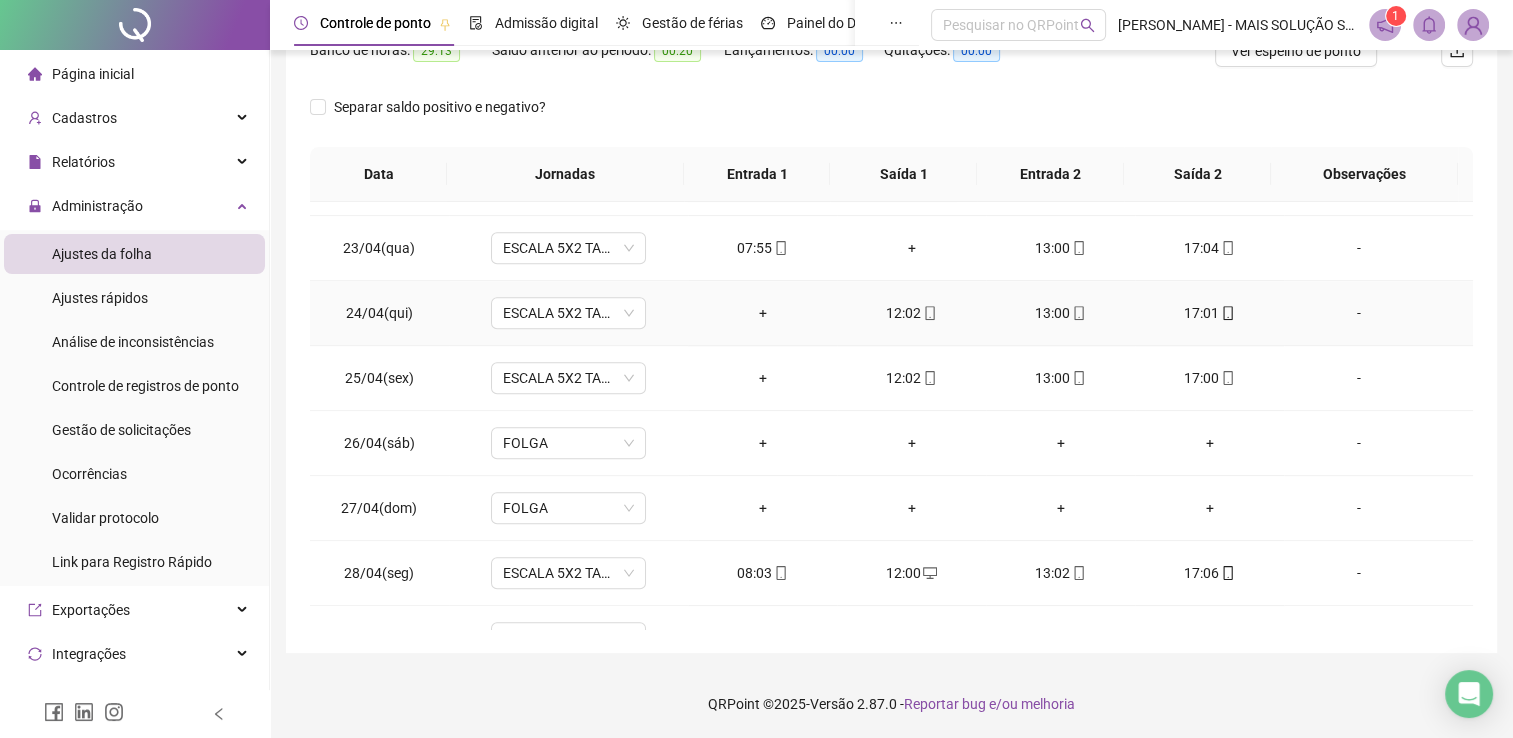 click 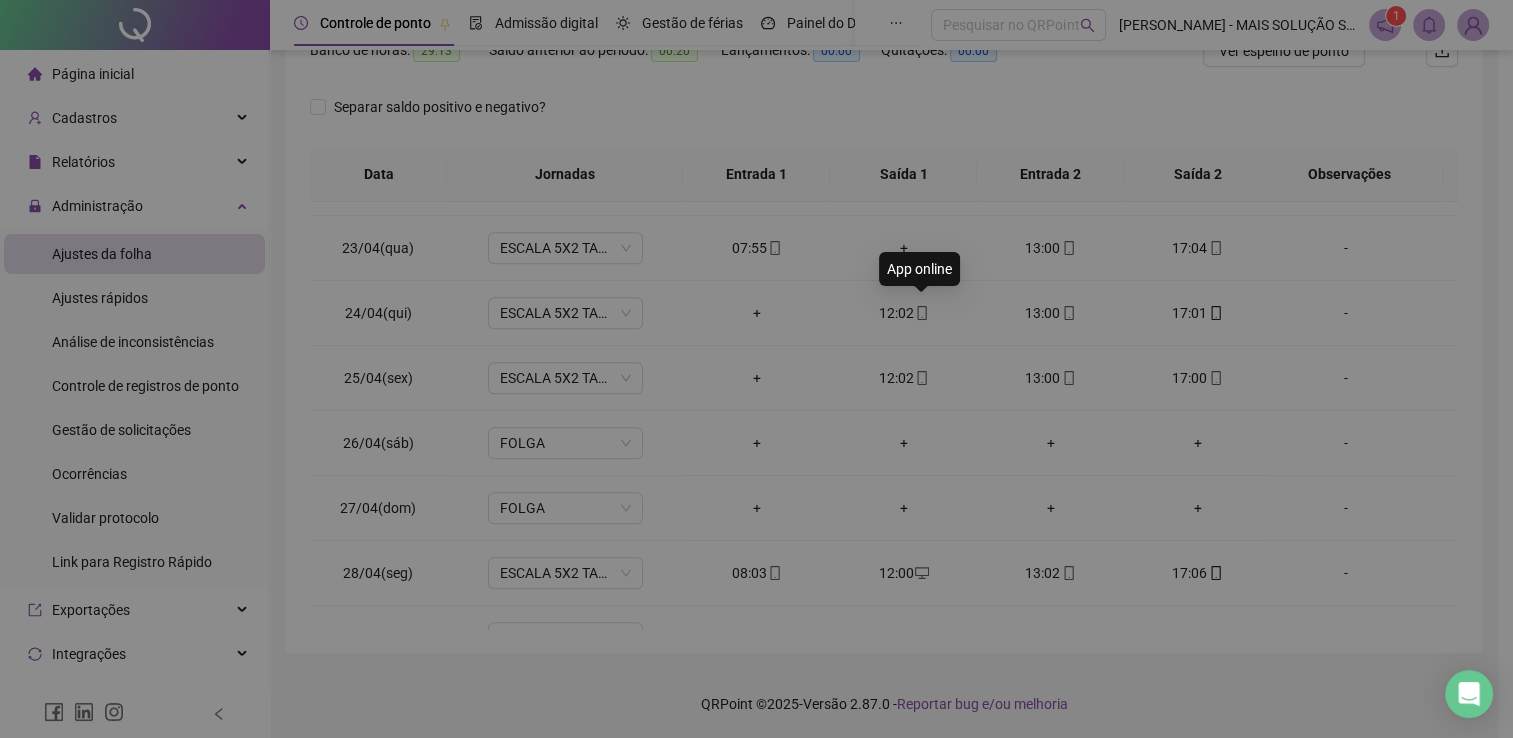 type on "**********" 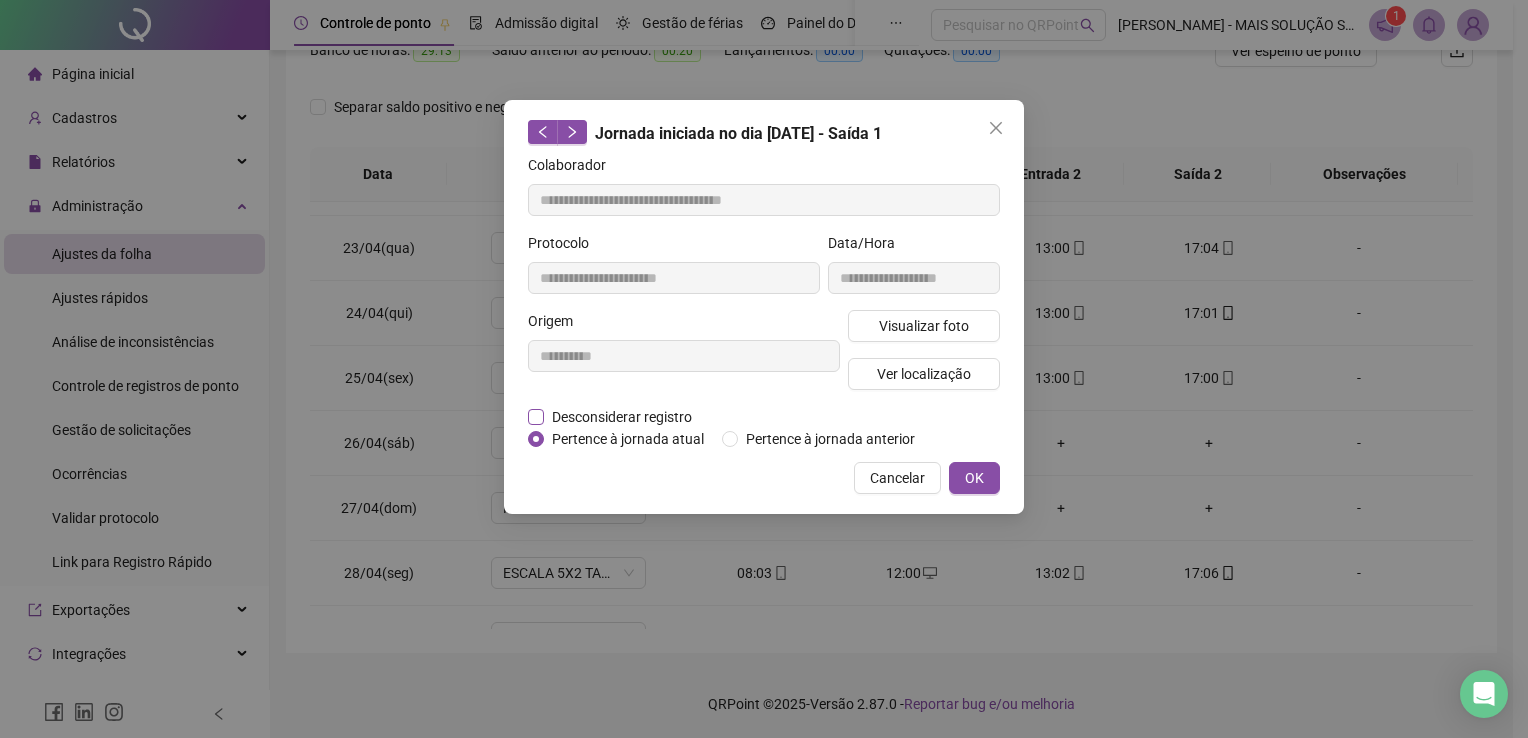 click on "Desconsiderar registro" at bounding box center (622, 417) 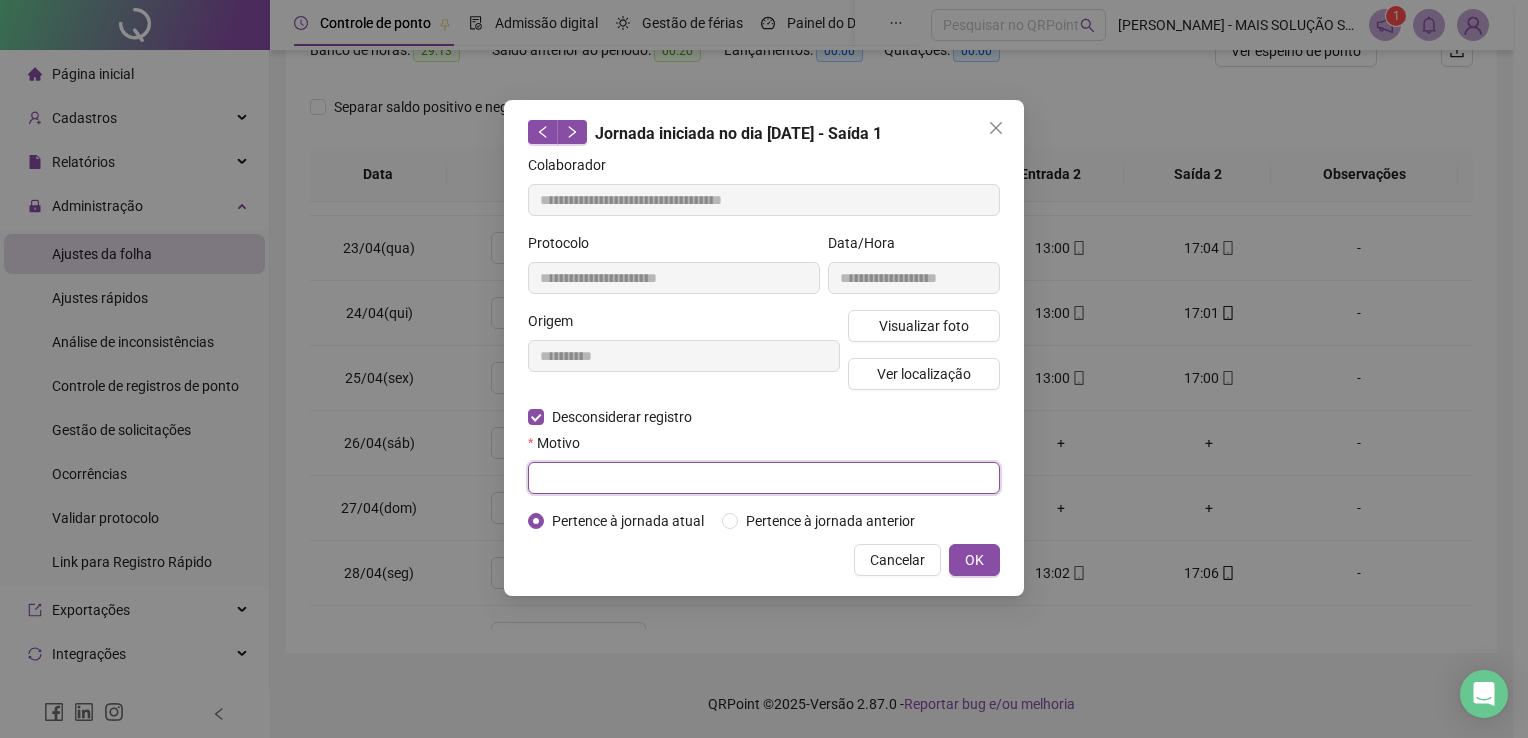 click at bounding box center (764, 478) 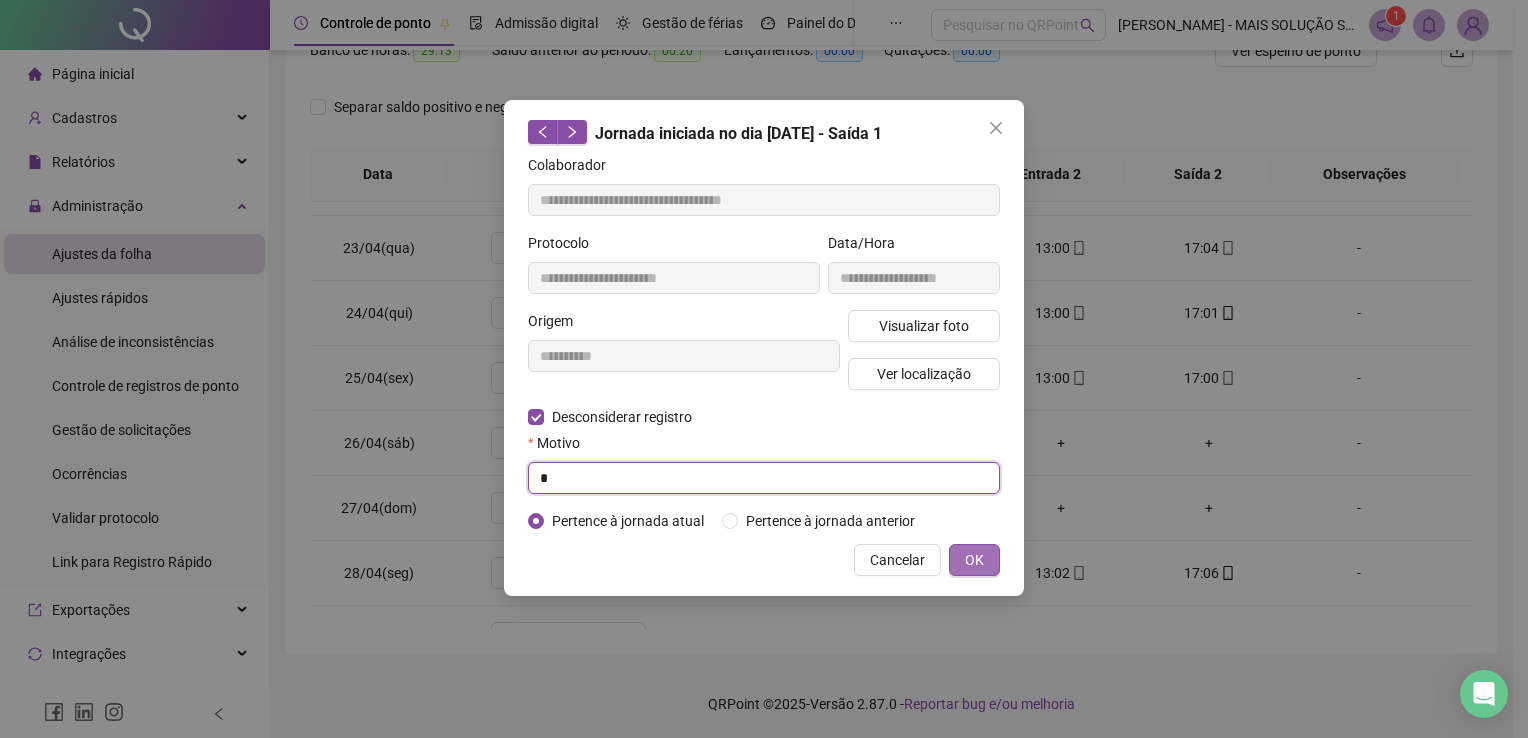 type on "*" 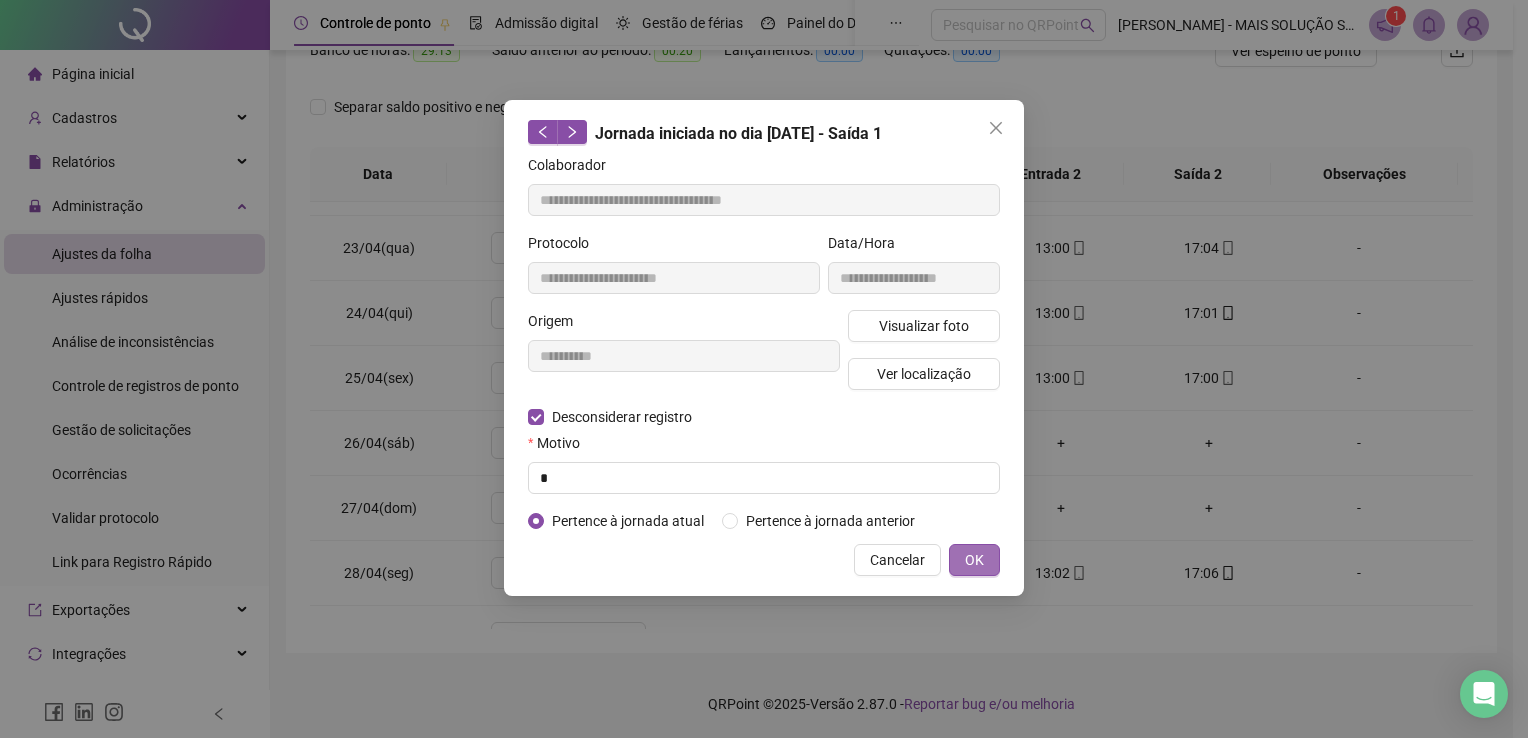 click on "OK" at bounding box center (974, 560) 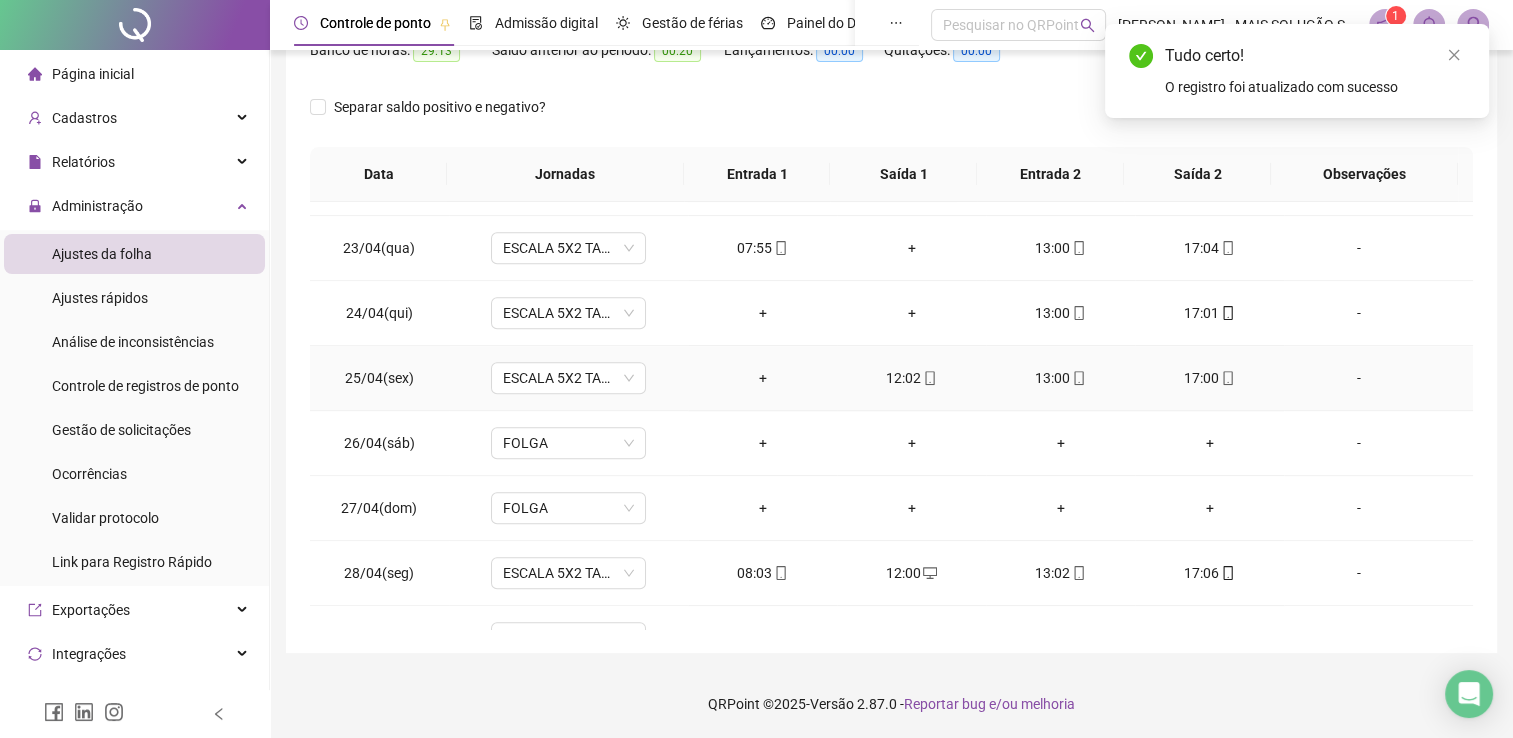 click 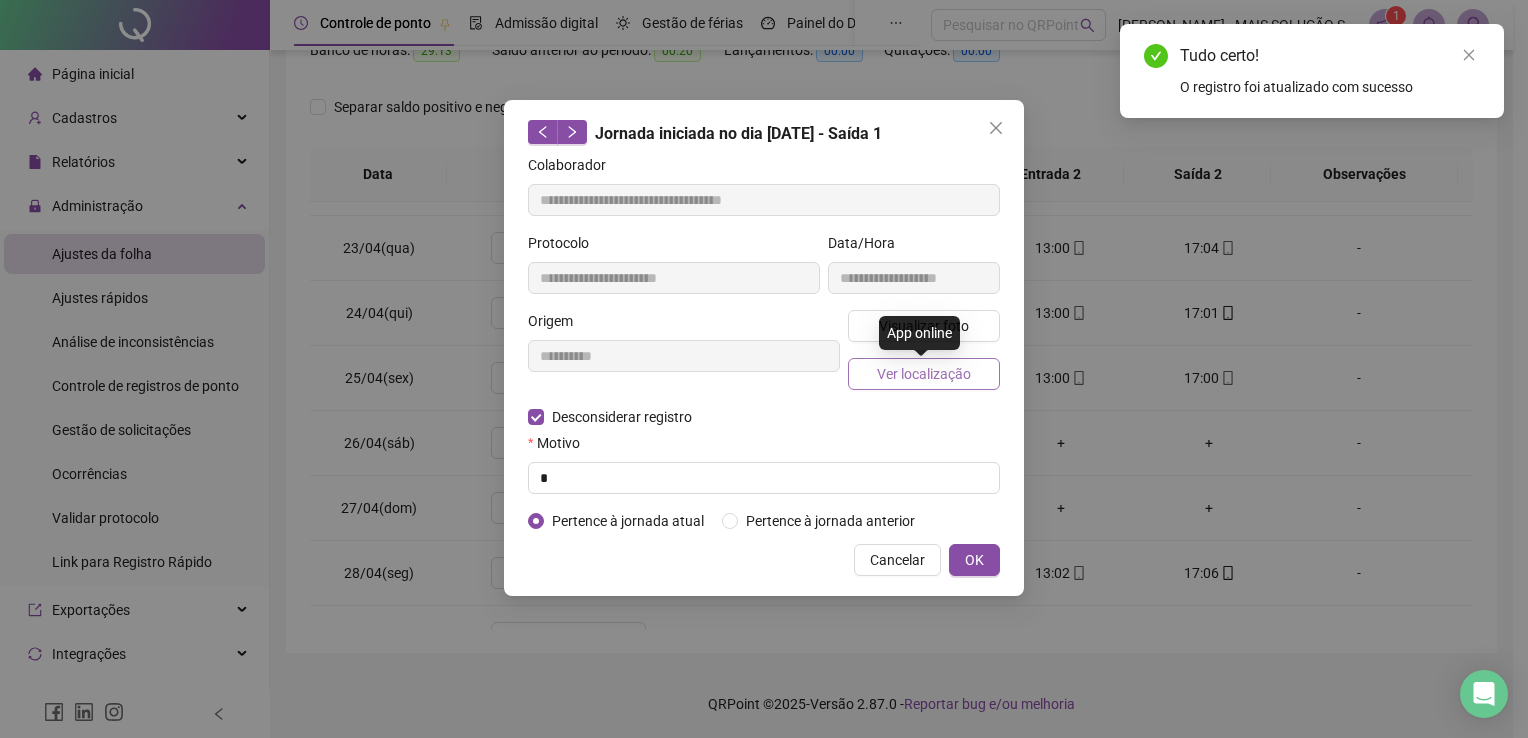 type on "**********" 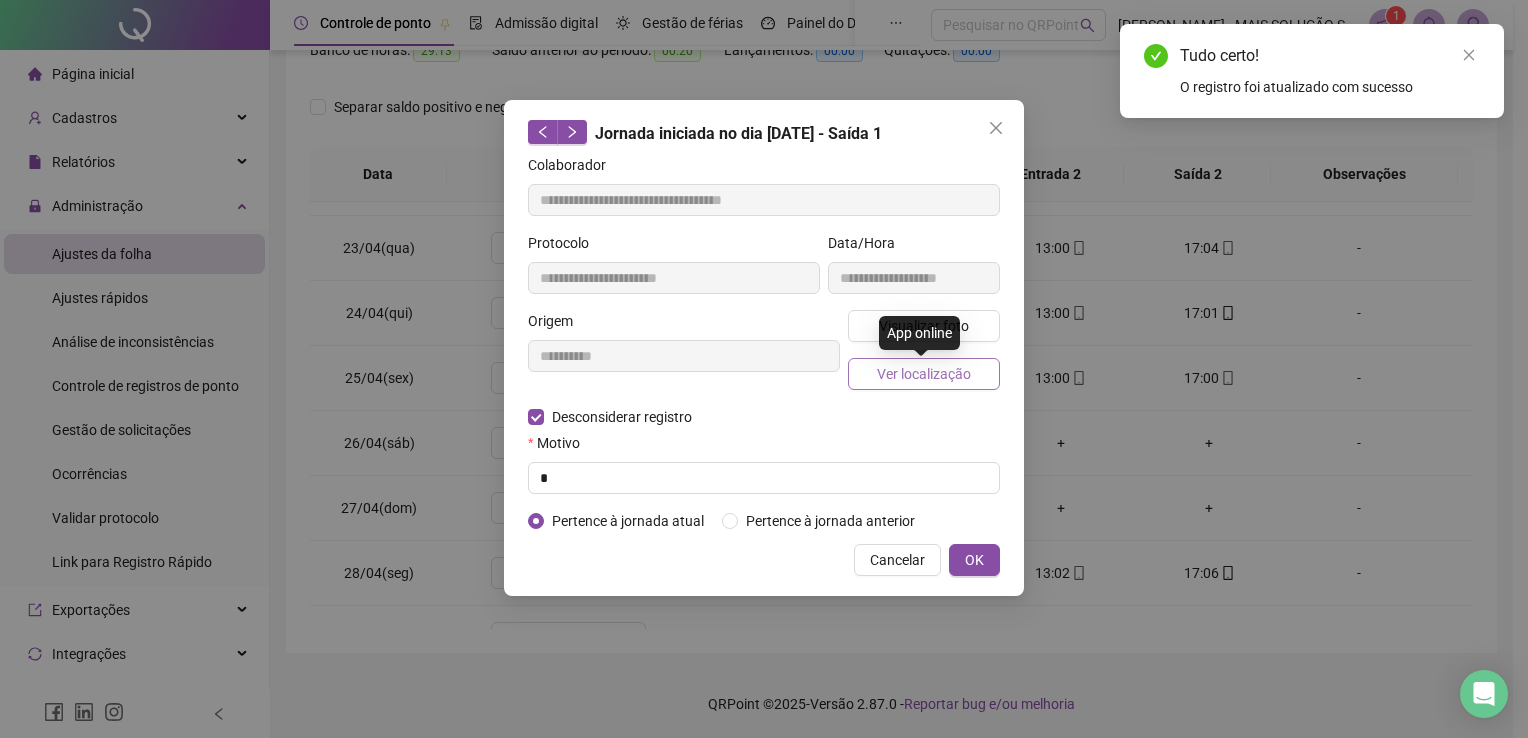 type on "**********" 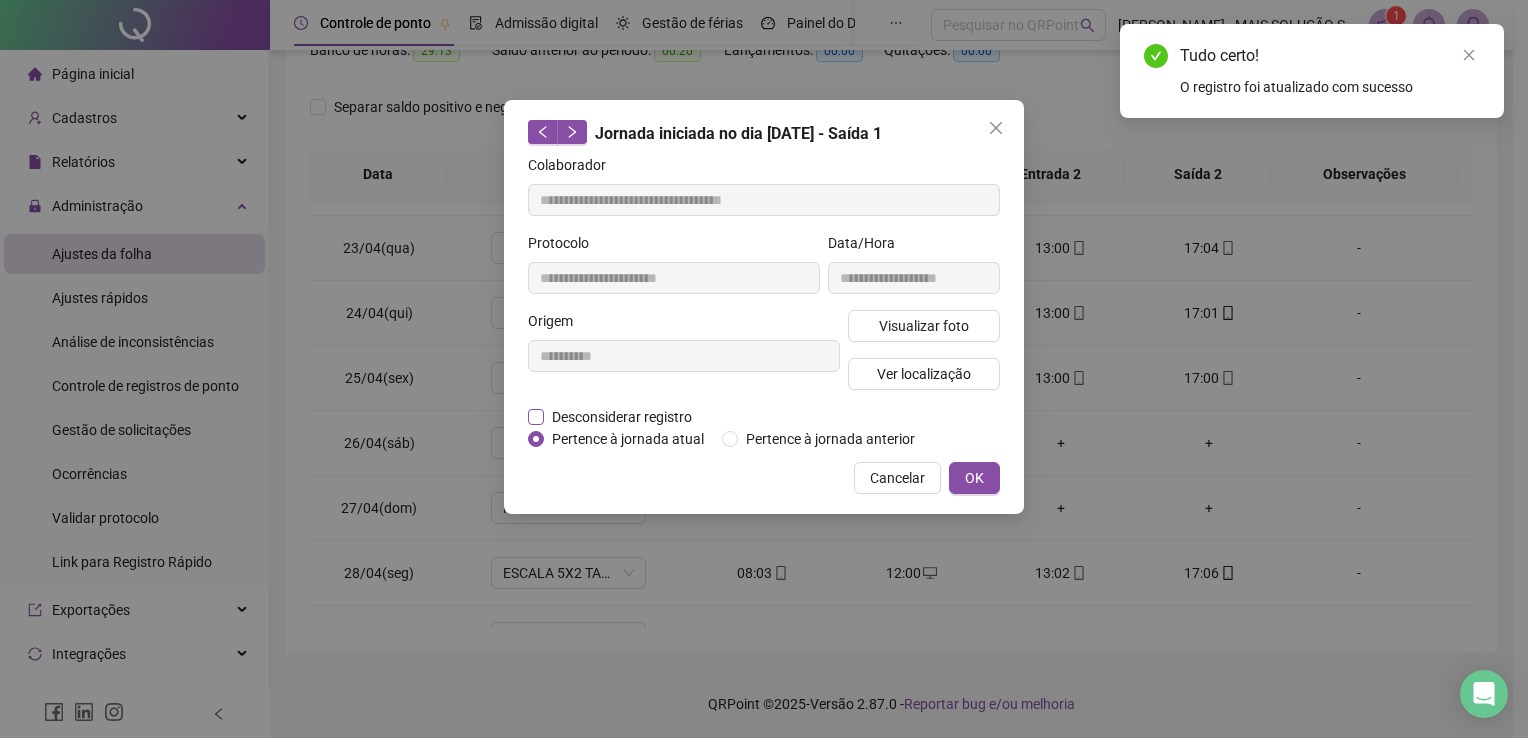 click on "Desconsiderar registro" at bounding box center (622, 417) 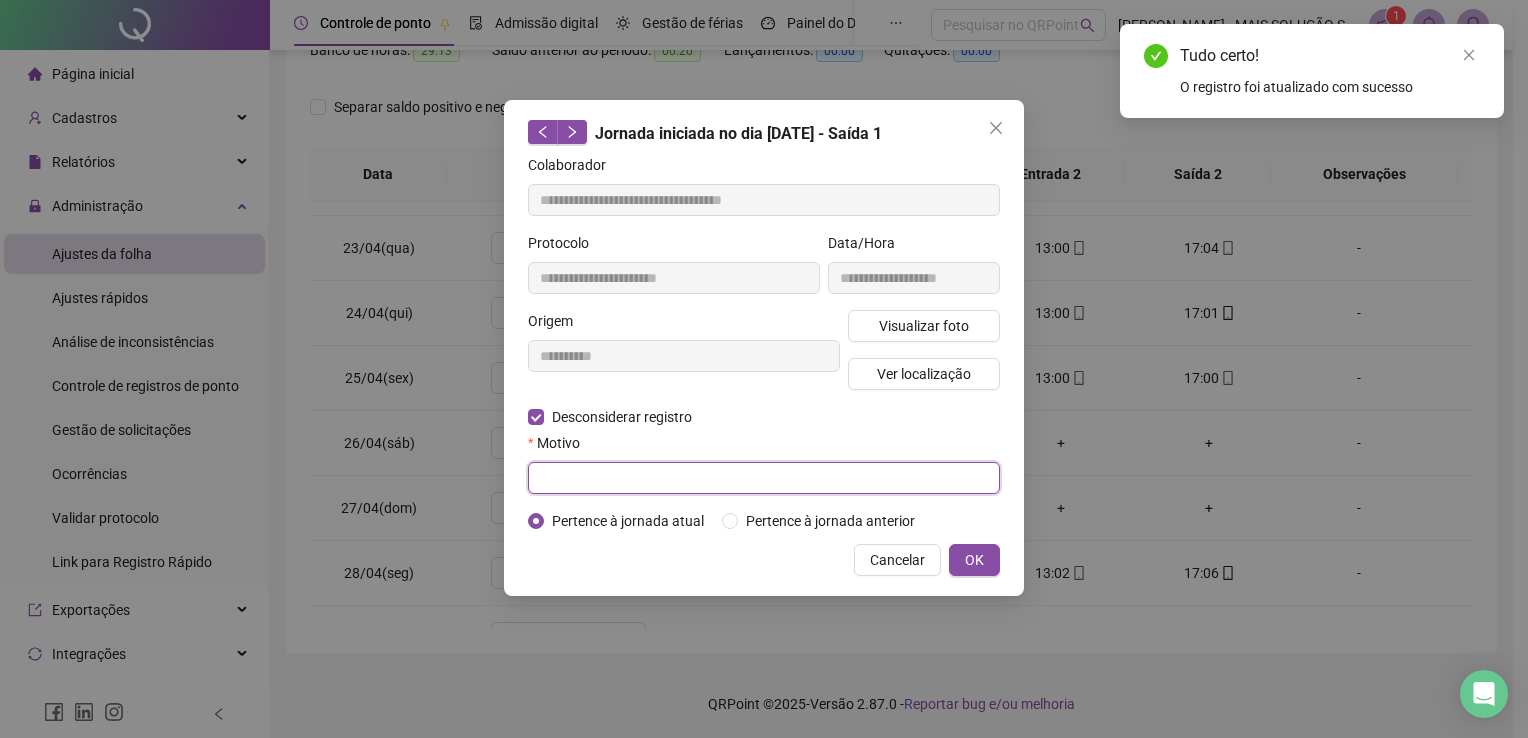 click at bounding box center (764, 478) 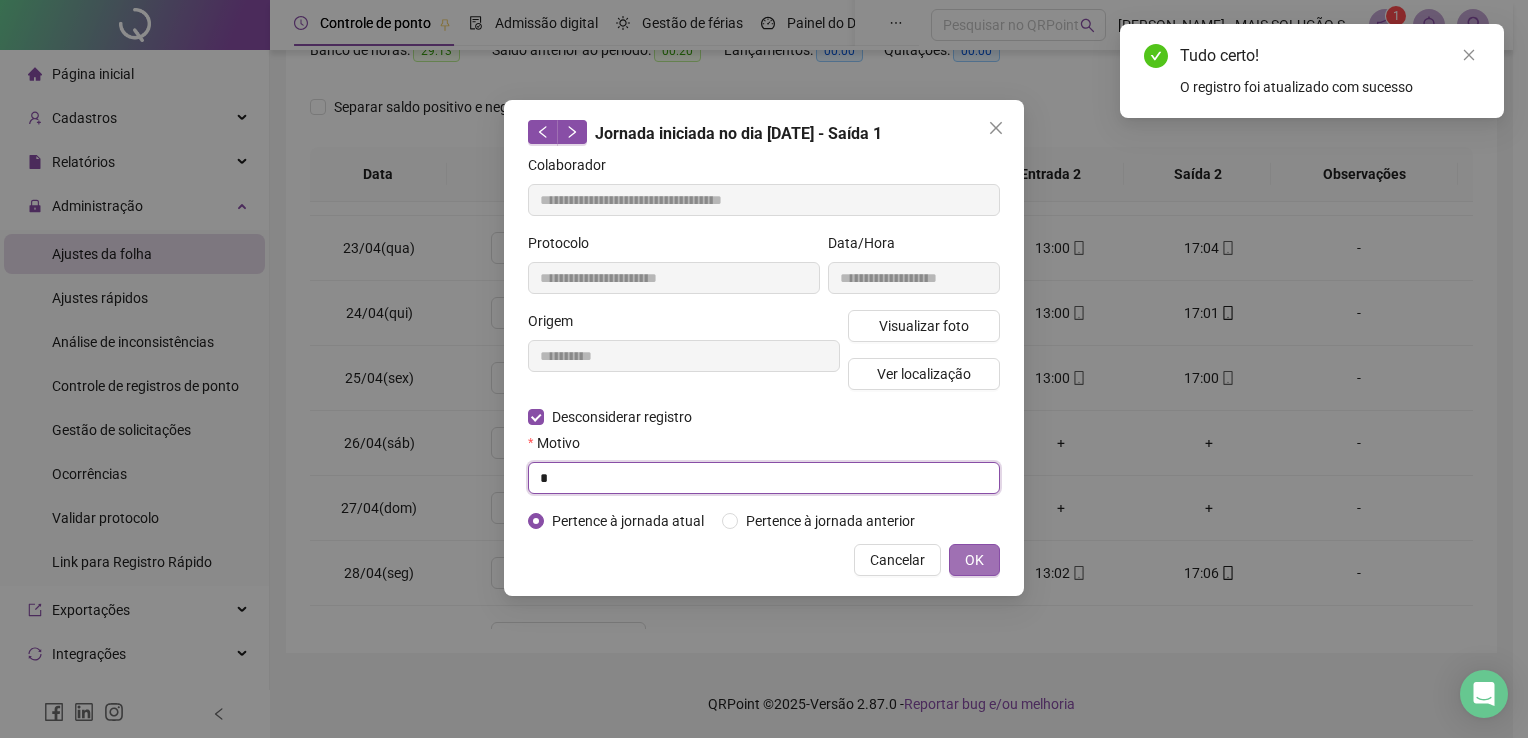 type on "*" 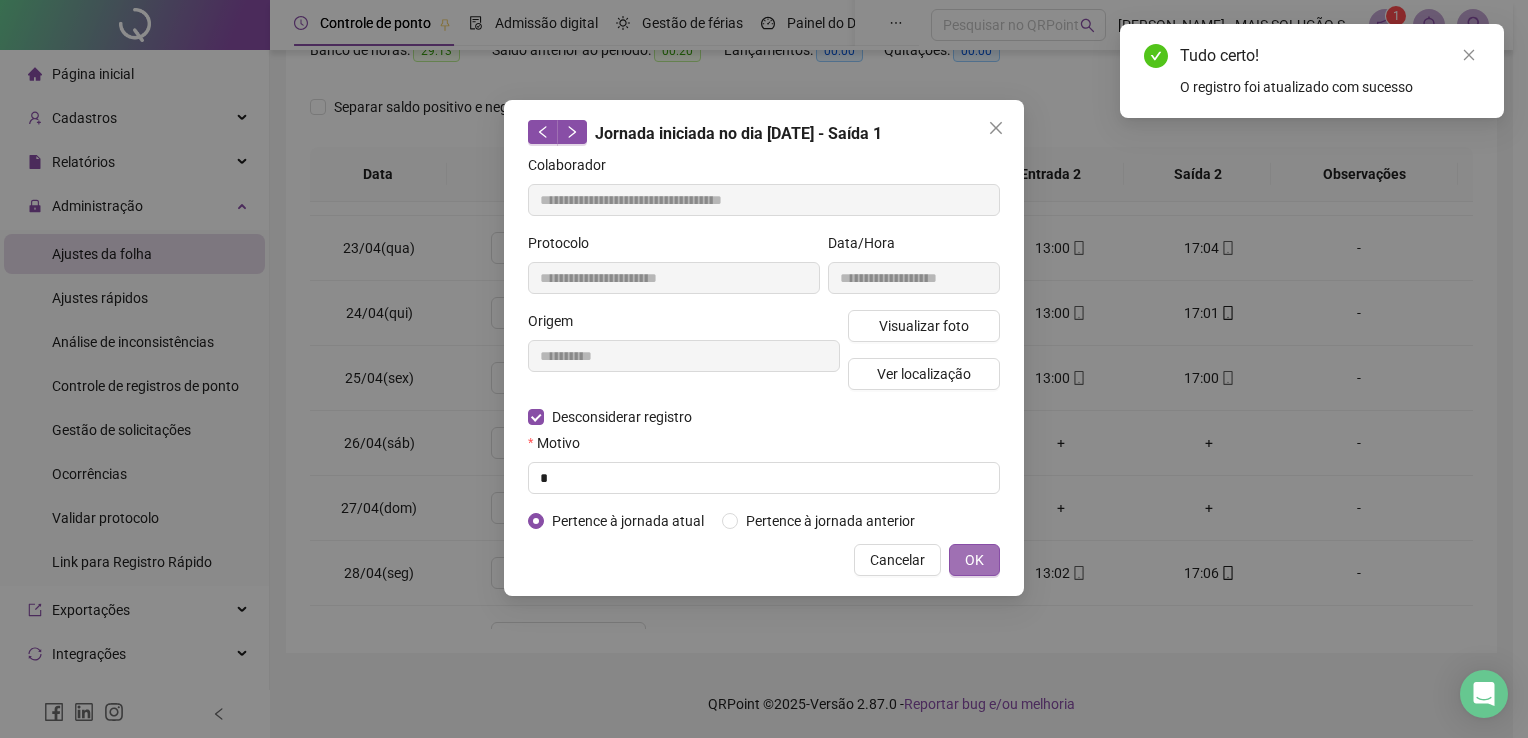click on "OK" at bounding box center (974, 560) 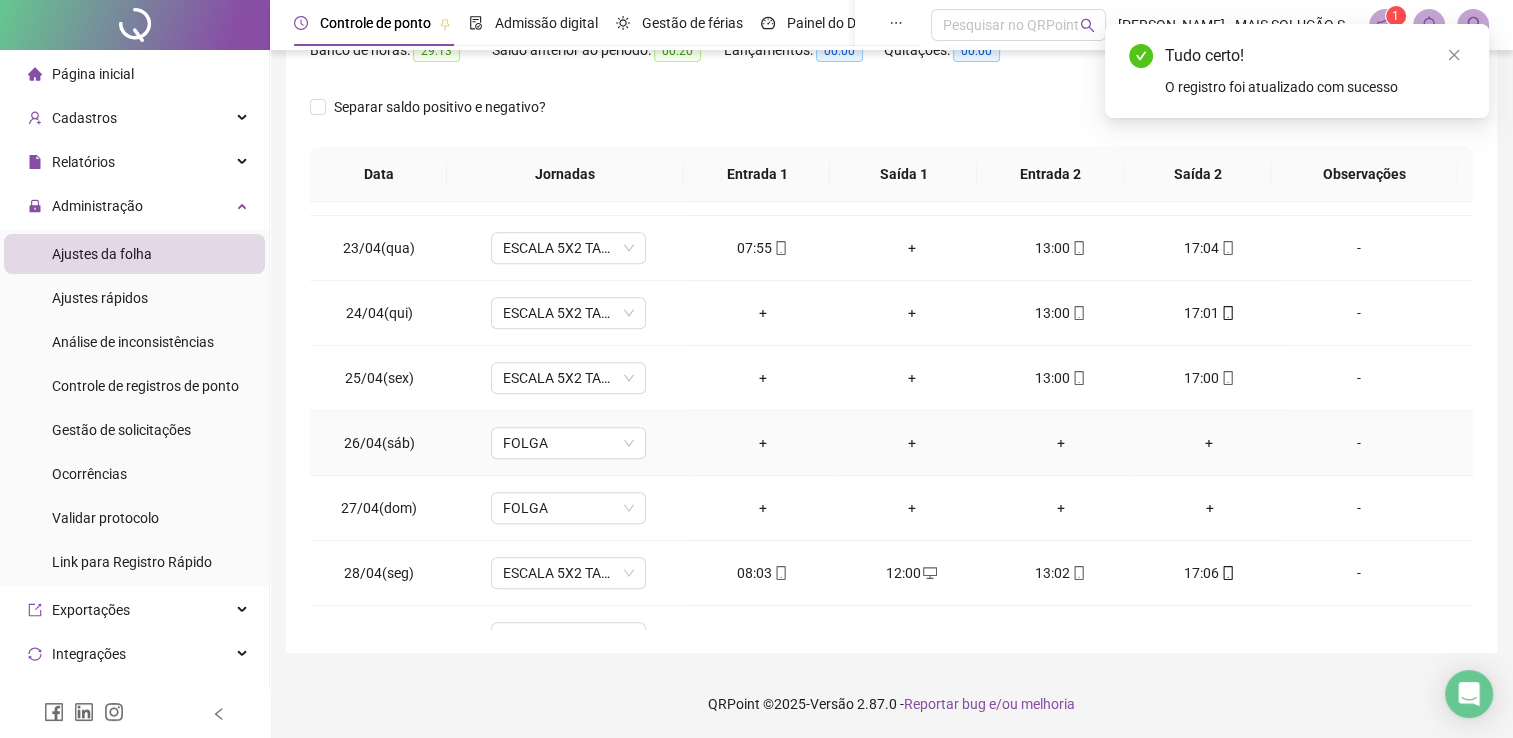scroll, scrollTop: 1216, scrollLeft: 0, axis: vertical 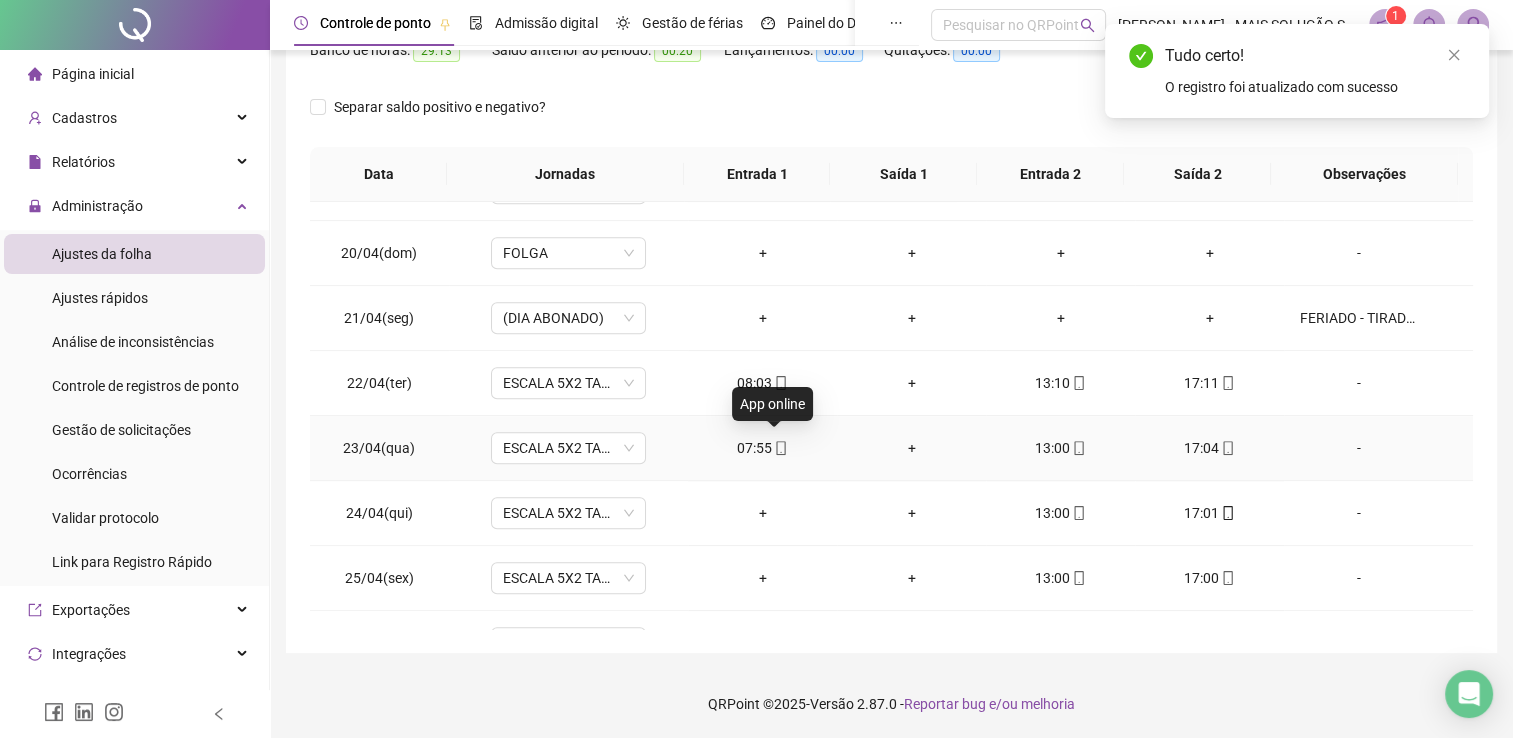 click 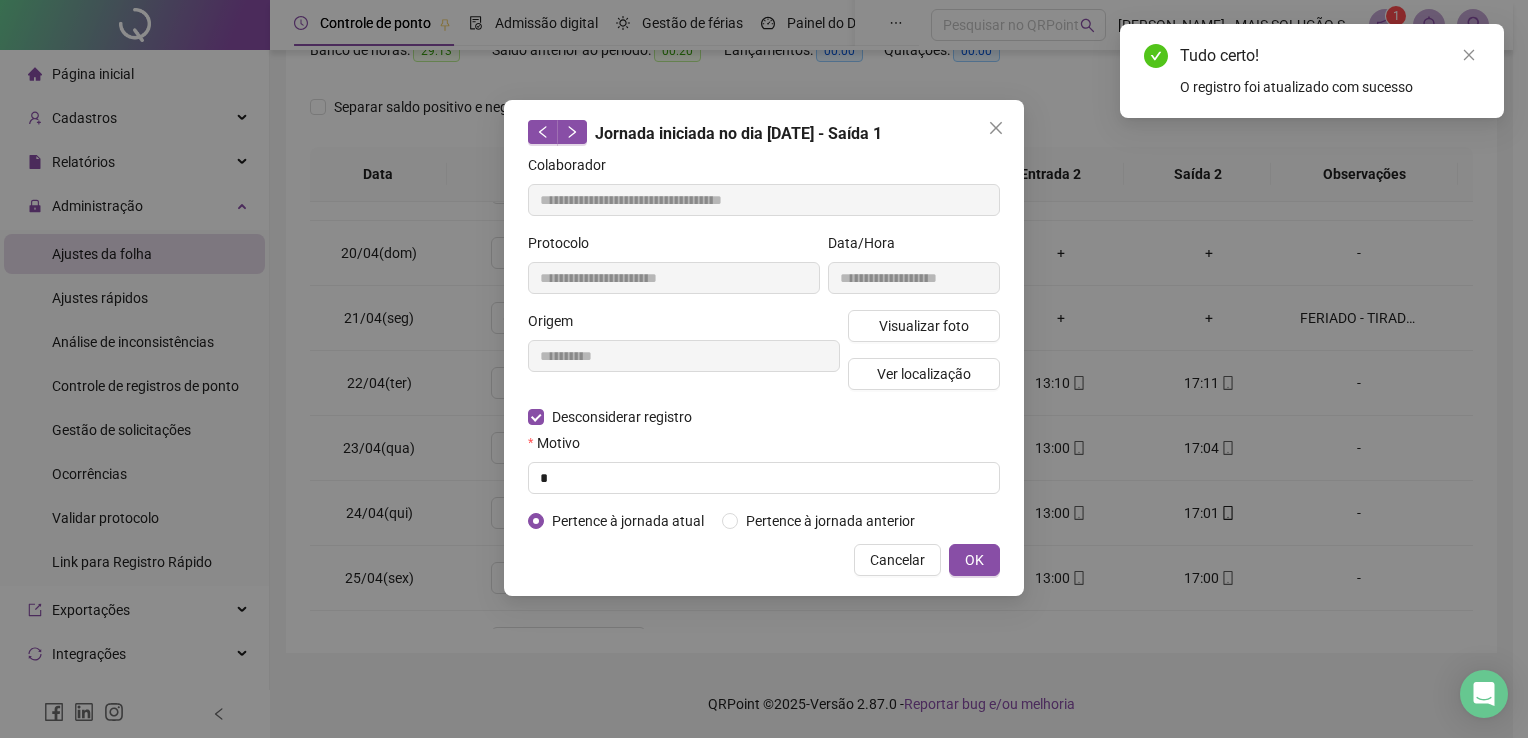 type on "**********" 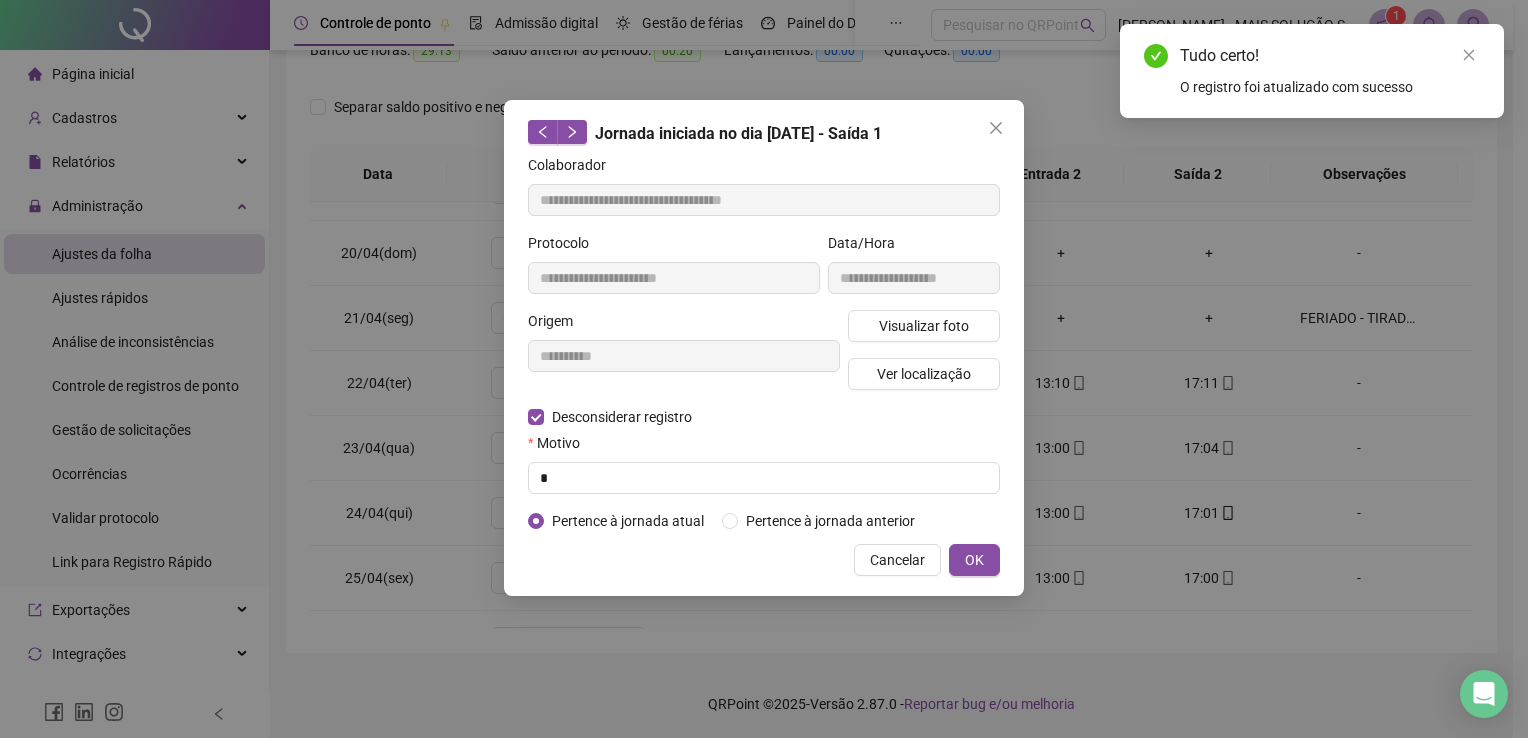 type on "**********" 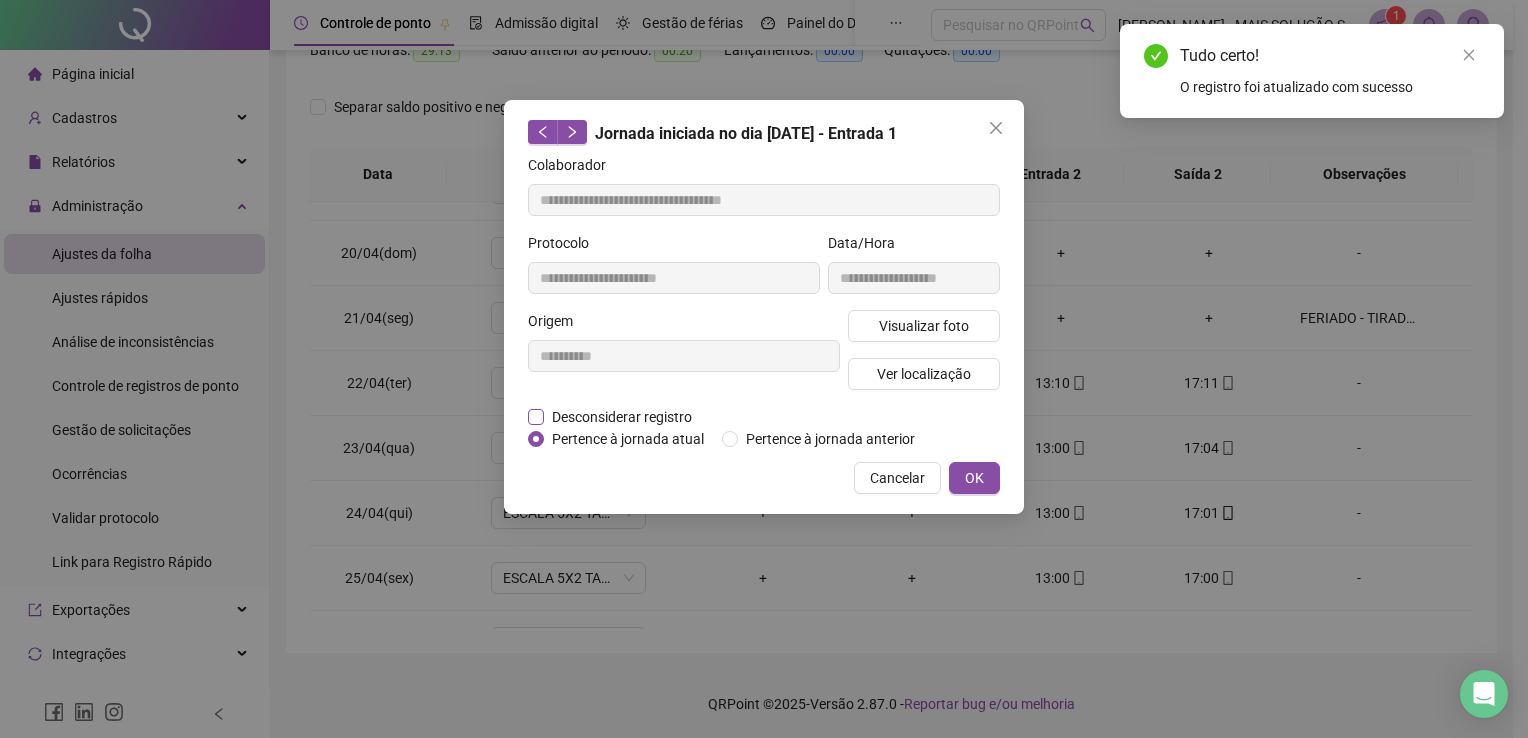 click on "Desconsiderar registro" at bounding box center (622, 417) 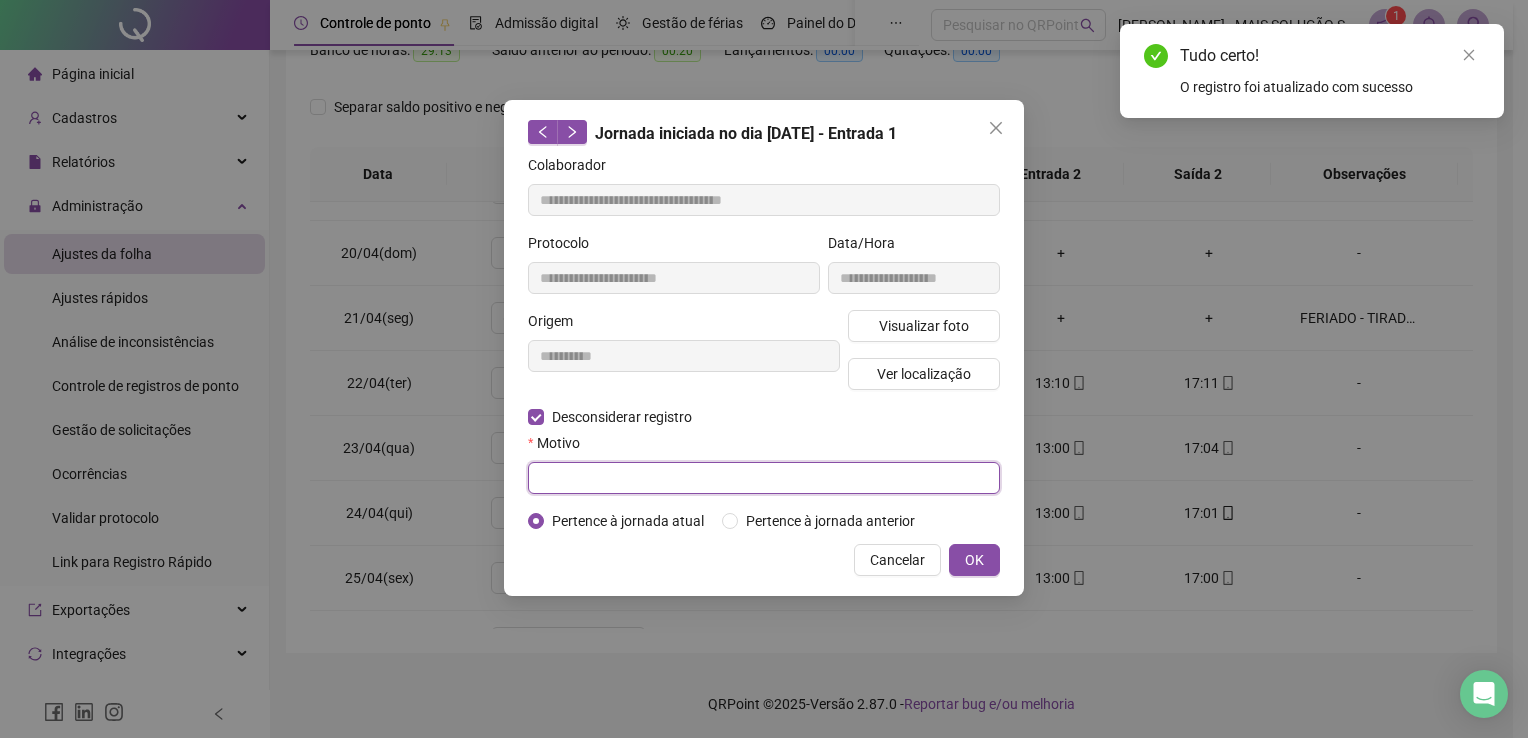 click at bounding box center (764, 478) 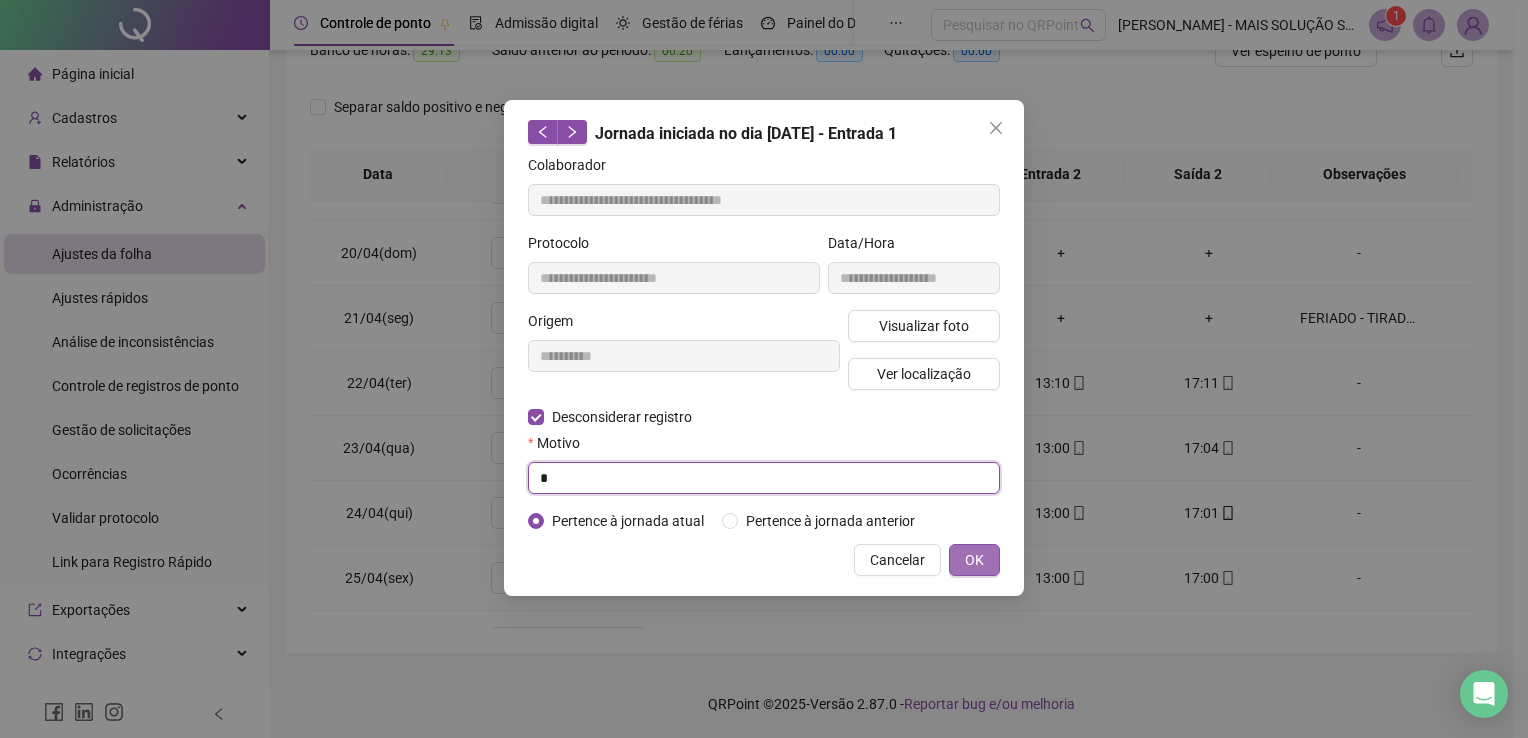 type on "*" 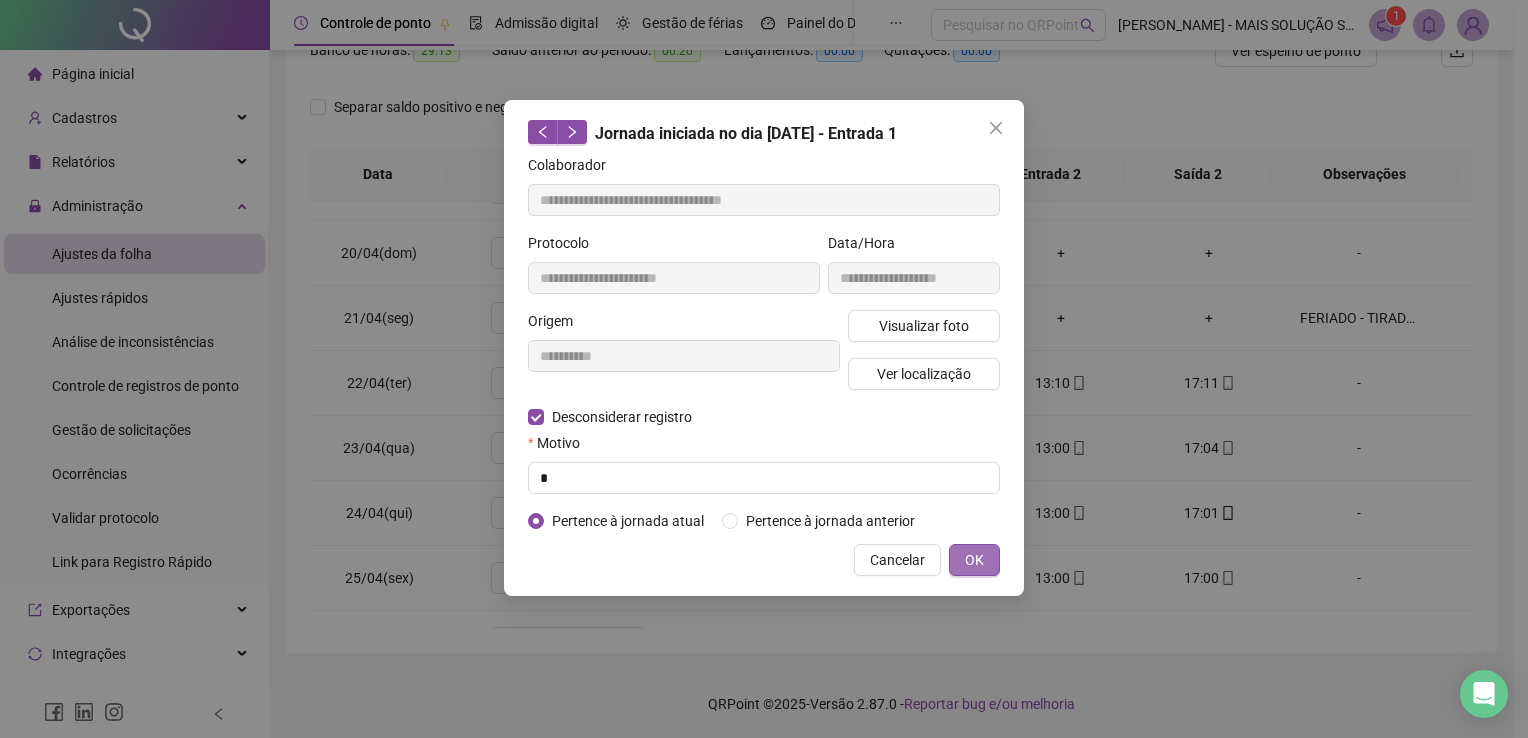 click on "OK" at bounding box center (974, 560) 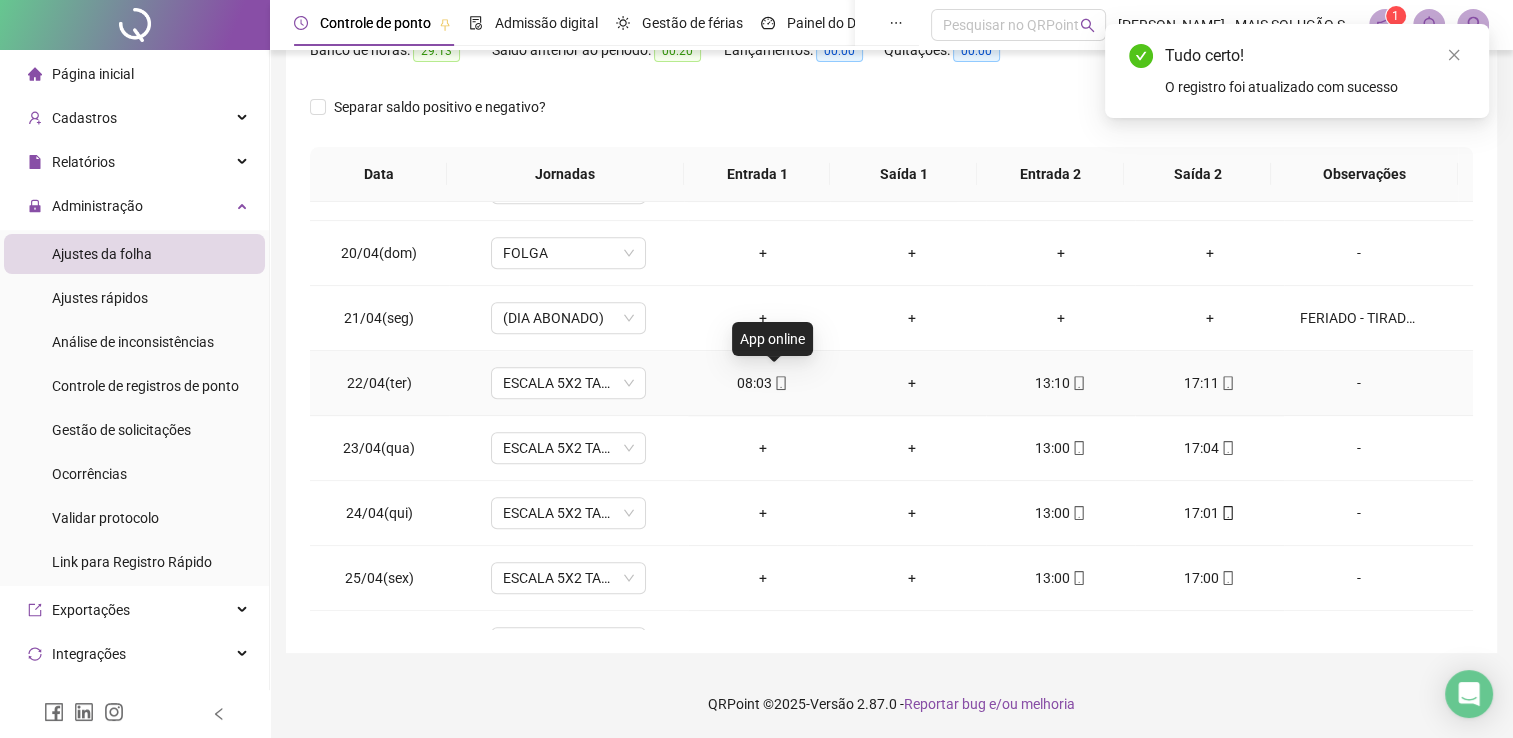 click 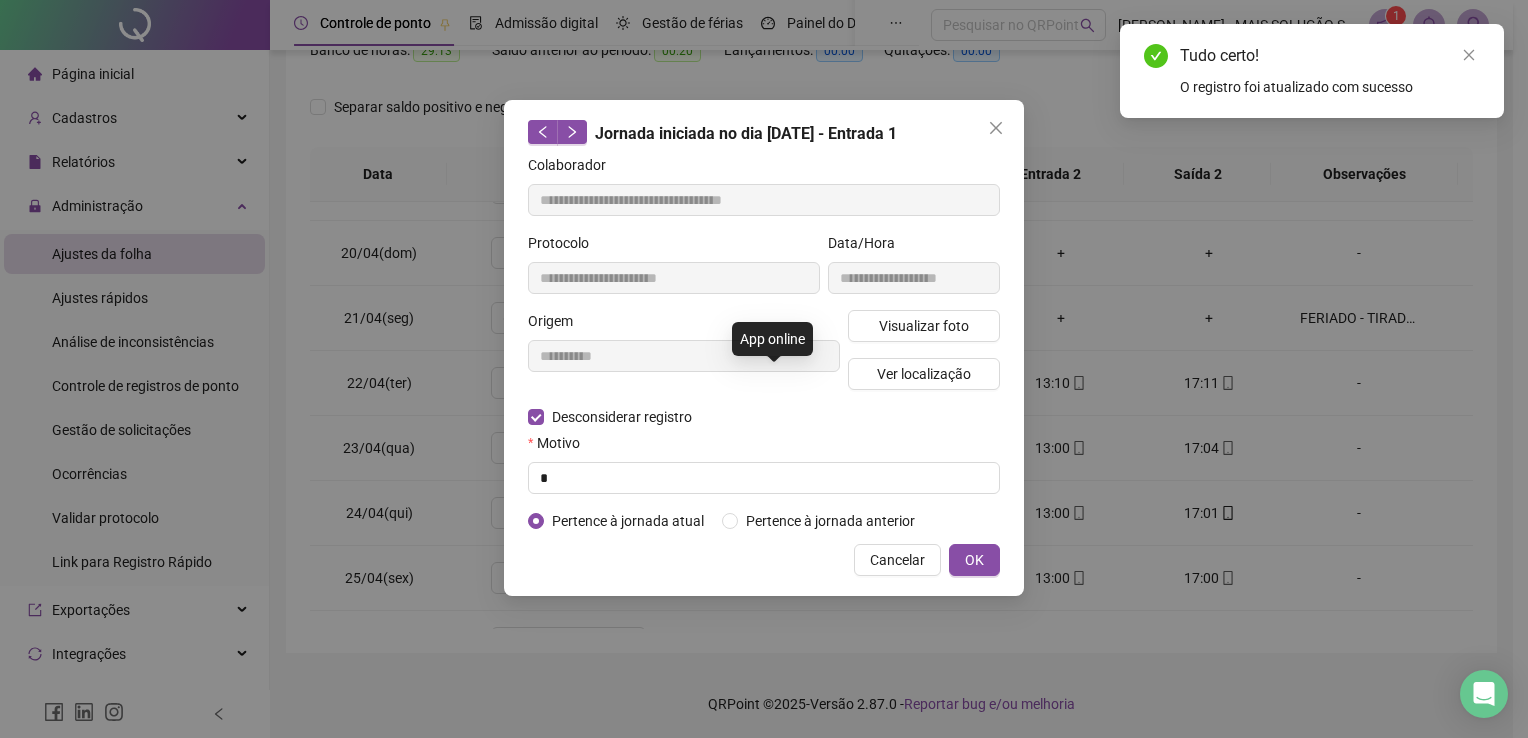 type on "**********" 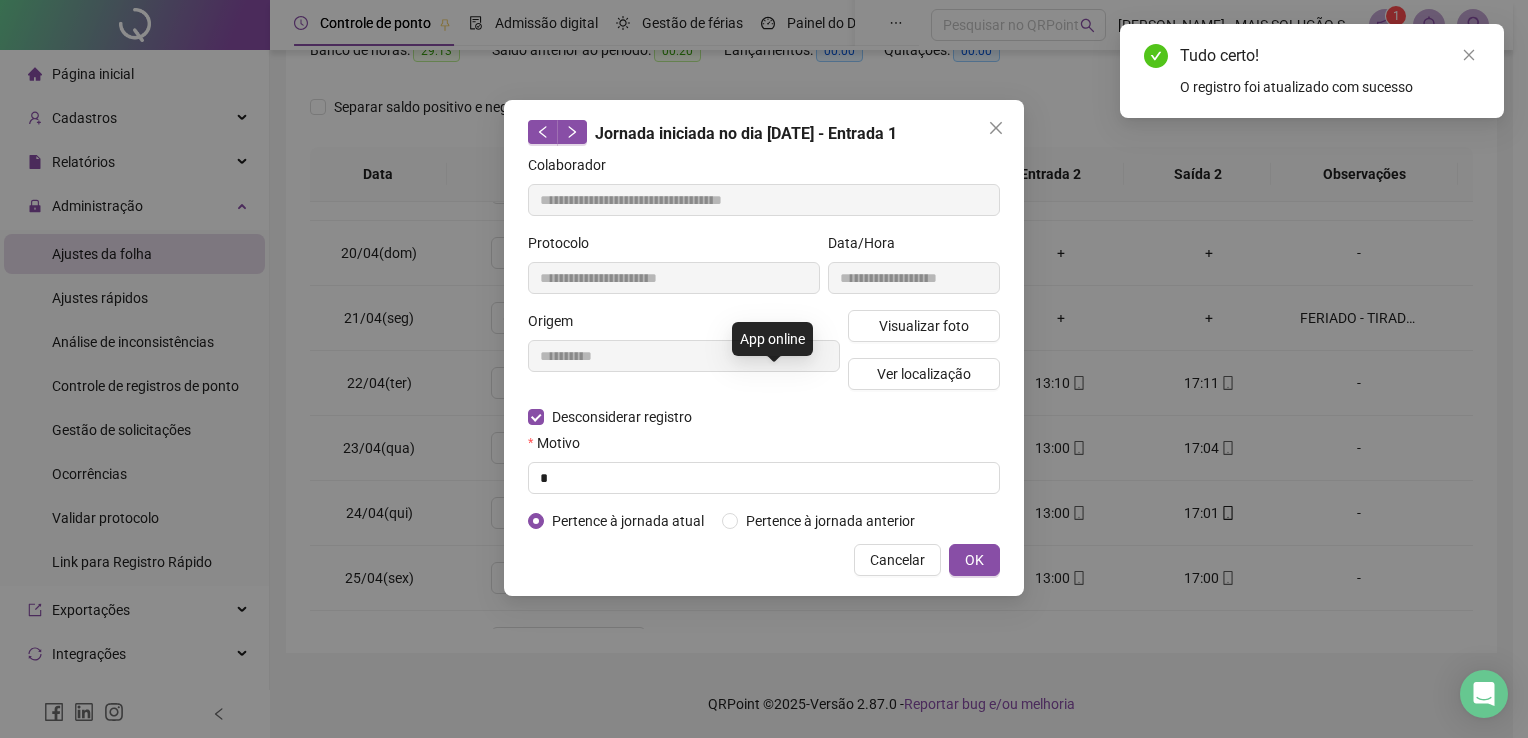 type on "**********" 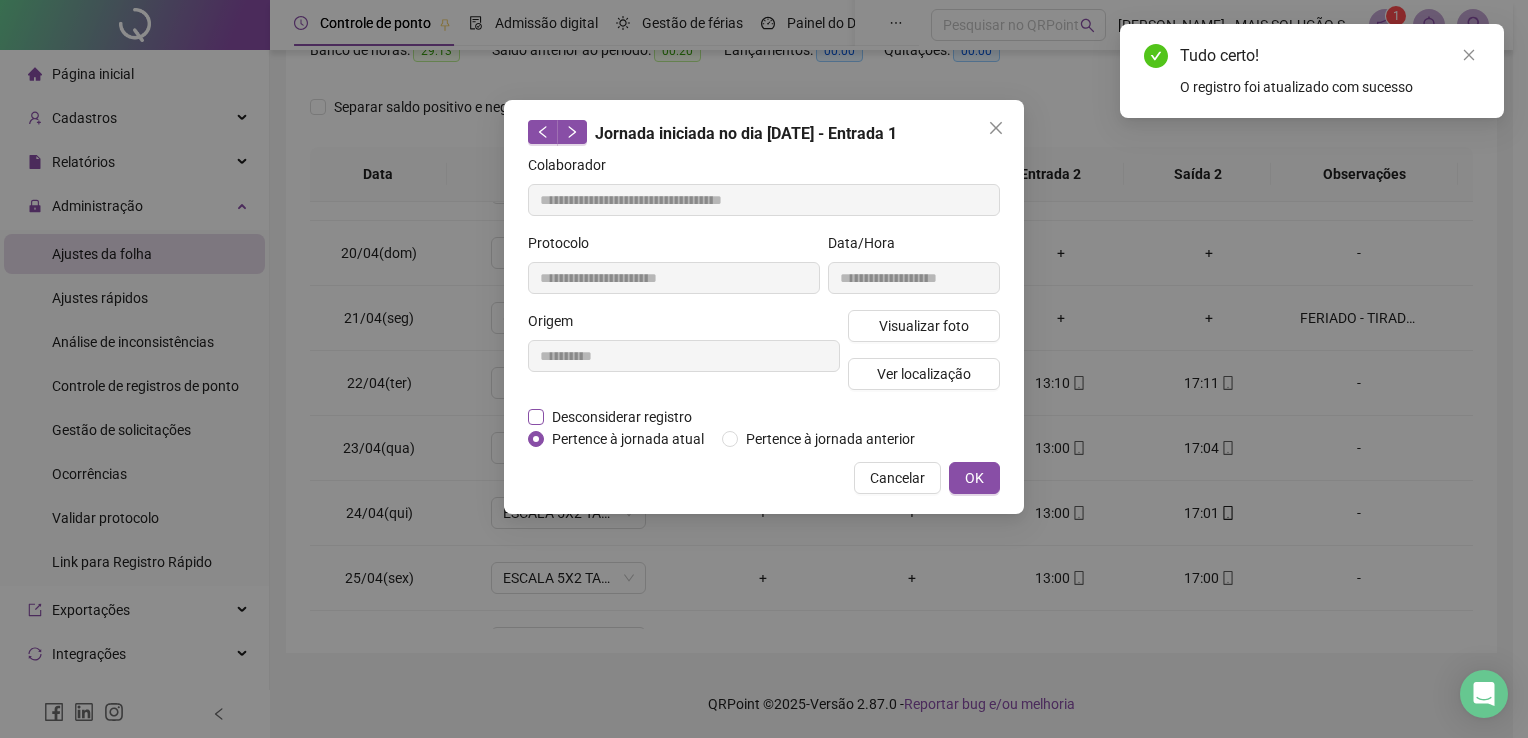 click on "Desconsiderar registro" at bounding box center (622, 417) 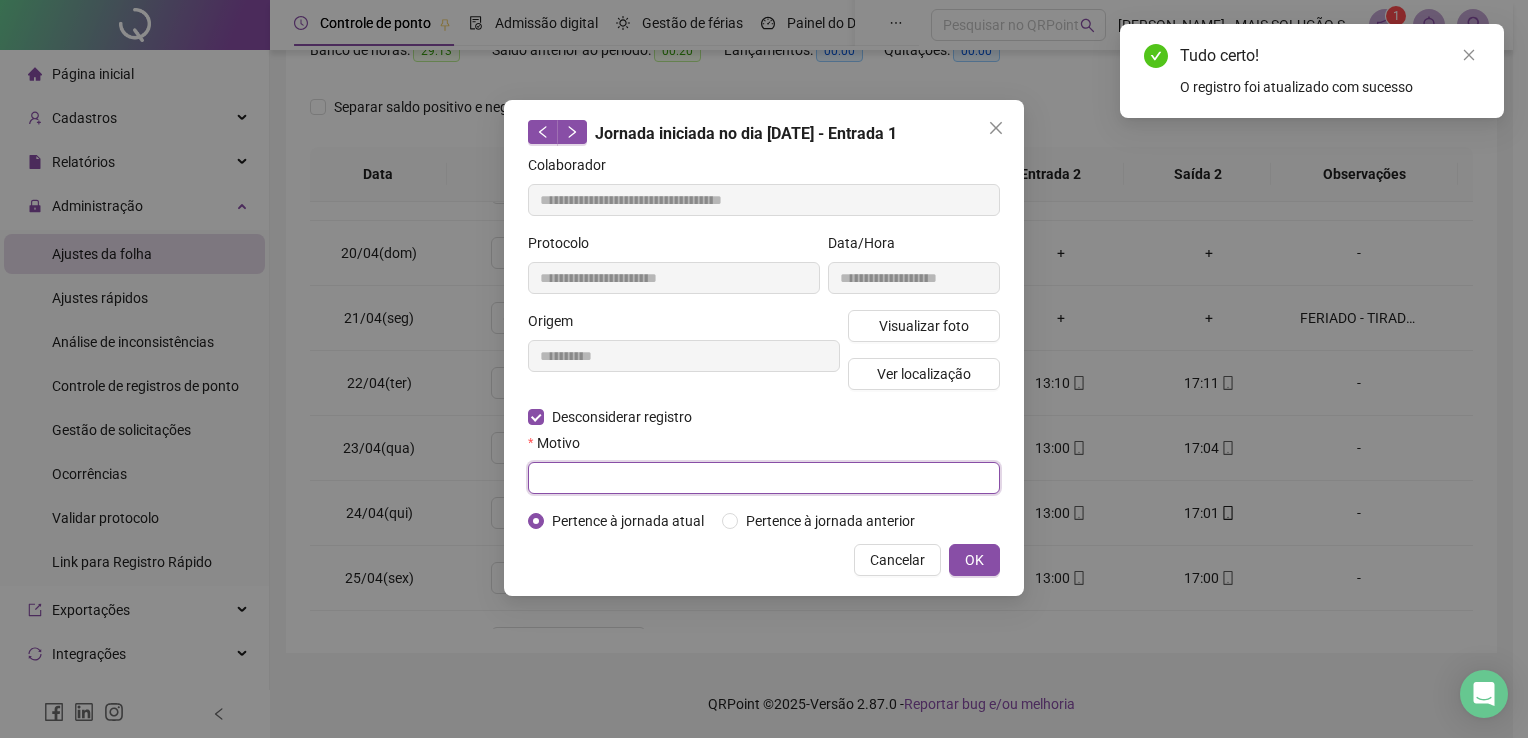 click at bounding box center [764, 478] 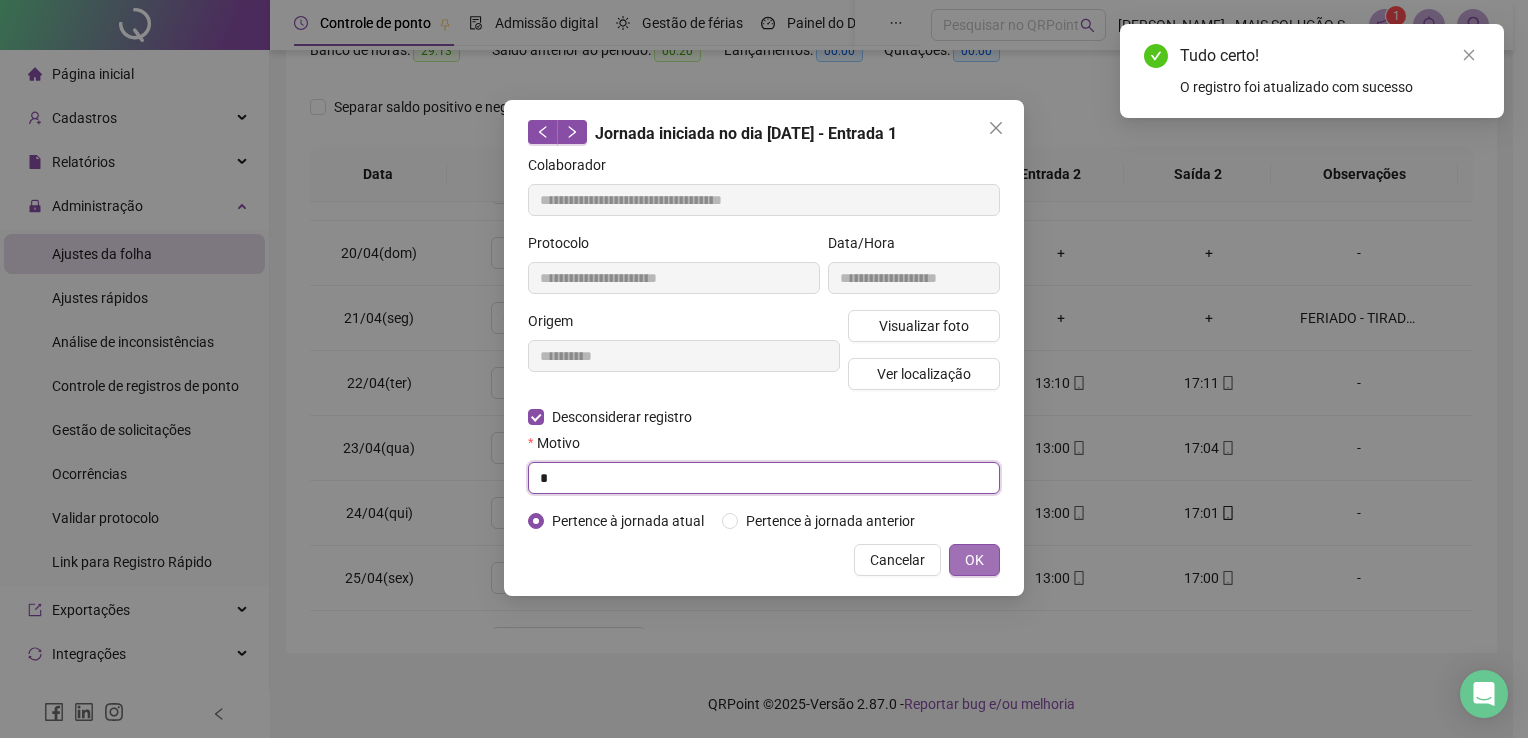 type on "*" 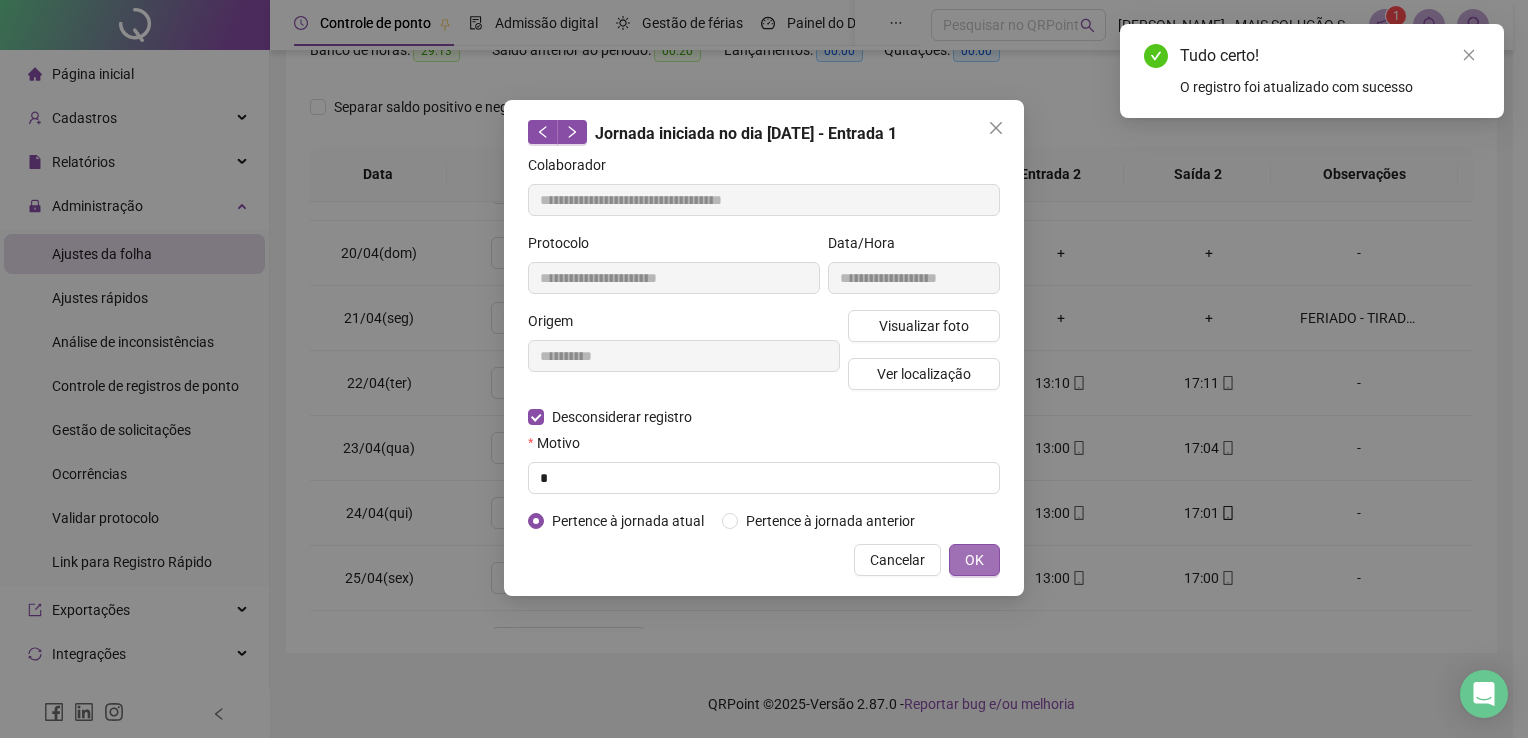 click on "OK" at bounding box center (974, 560) 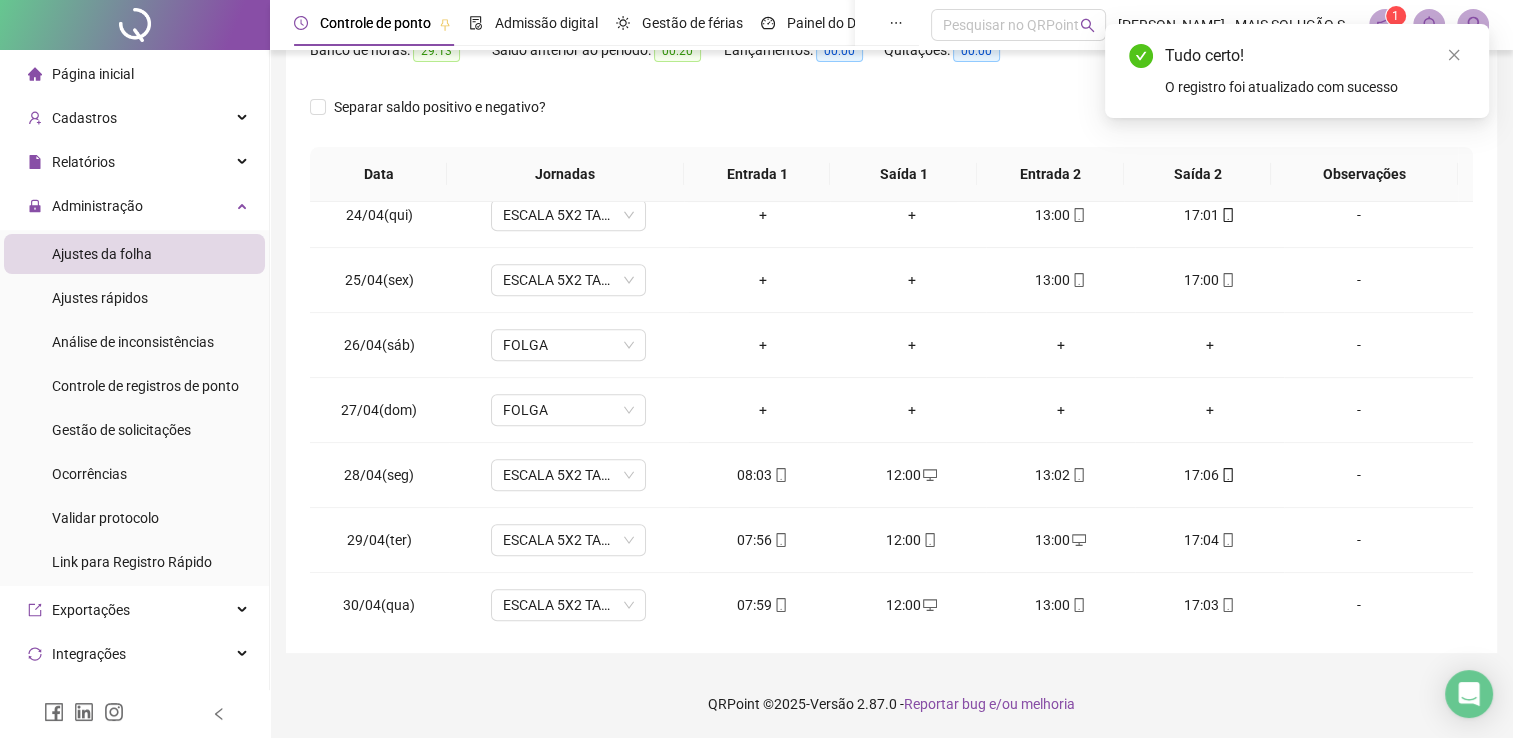 scroll, scrollTop: 1516, scrollLeft: 0, axis: vertical 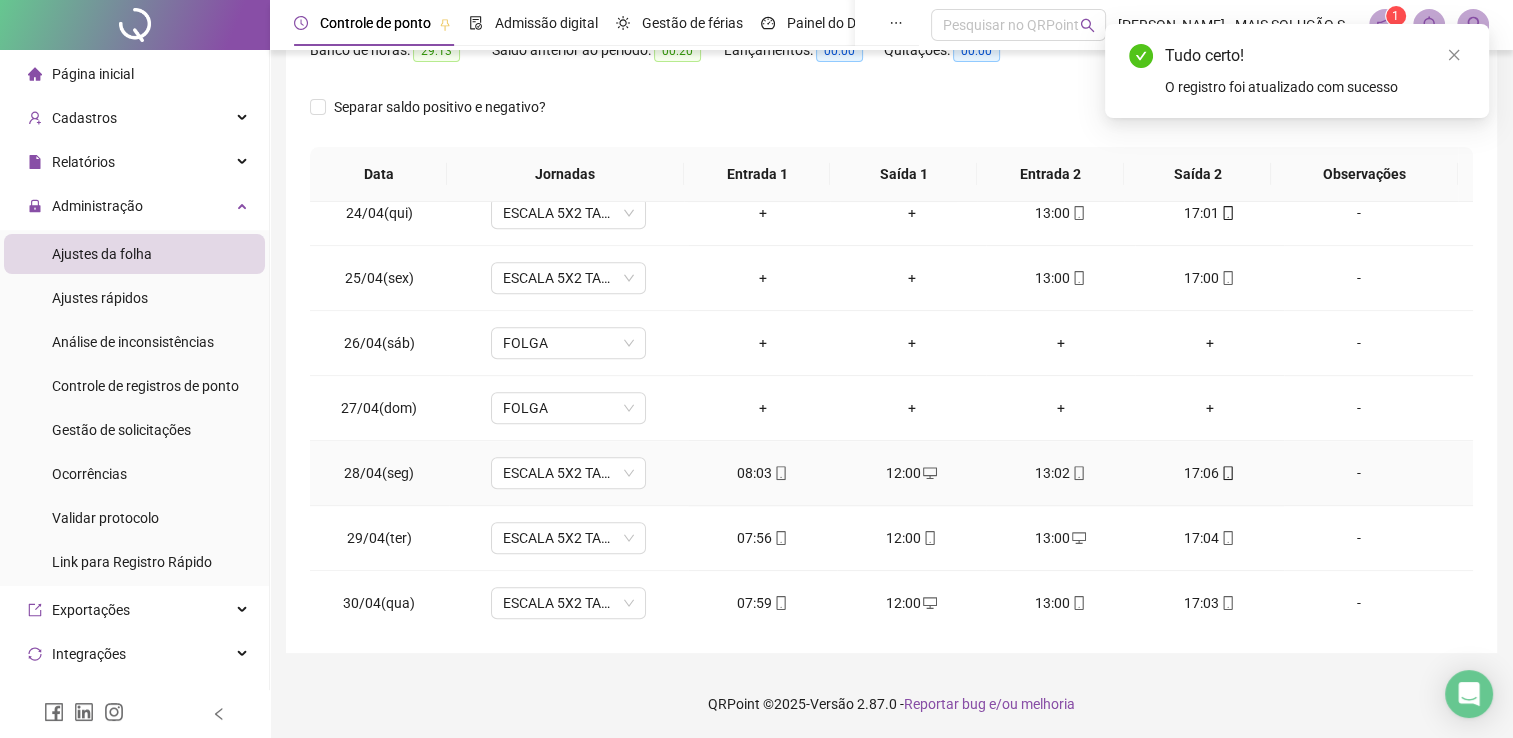 click 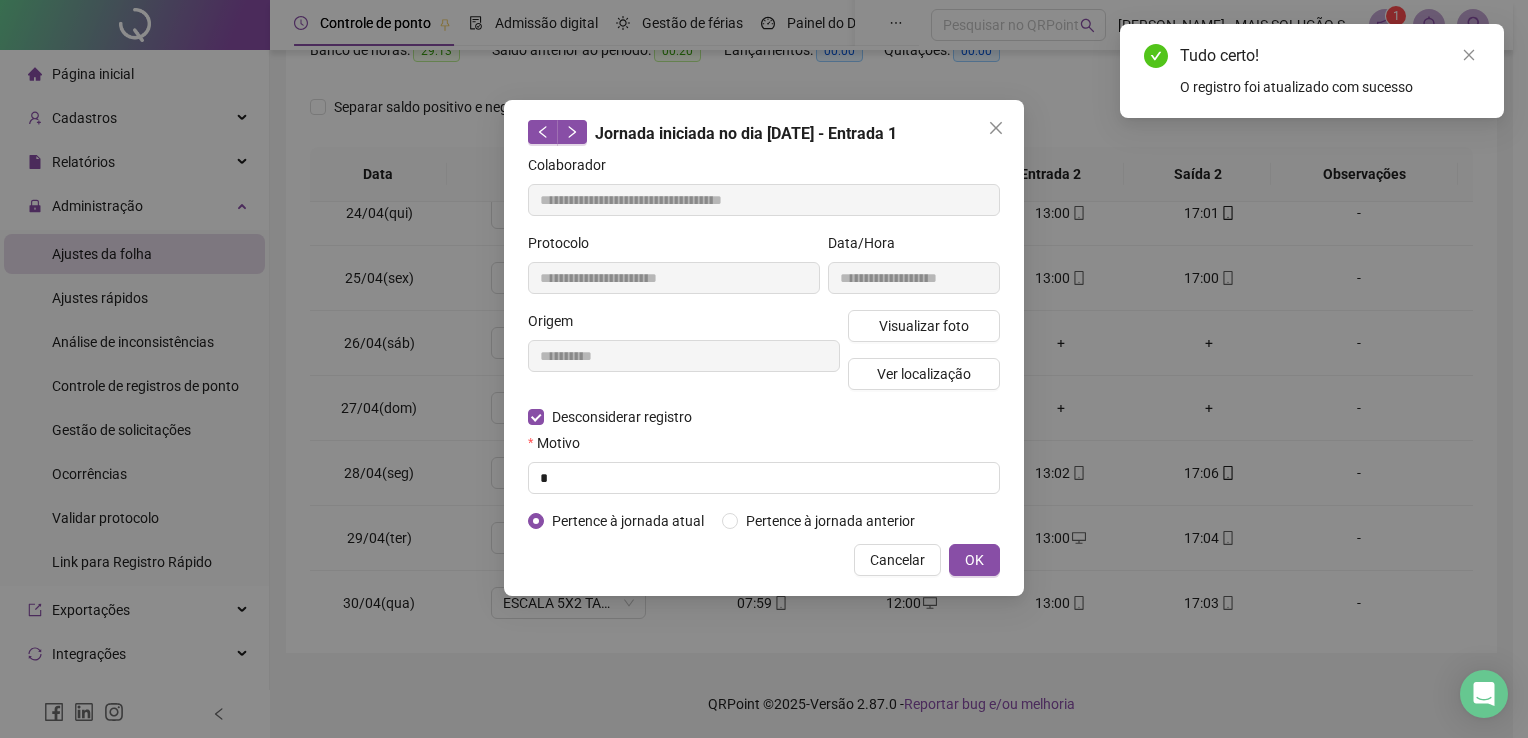 type on "**********" 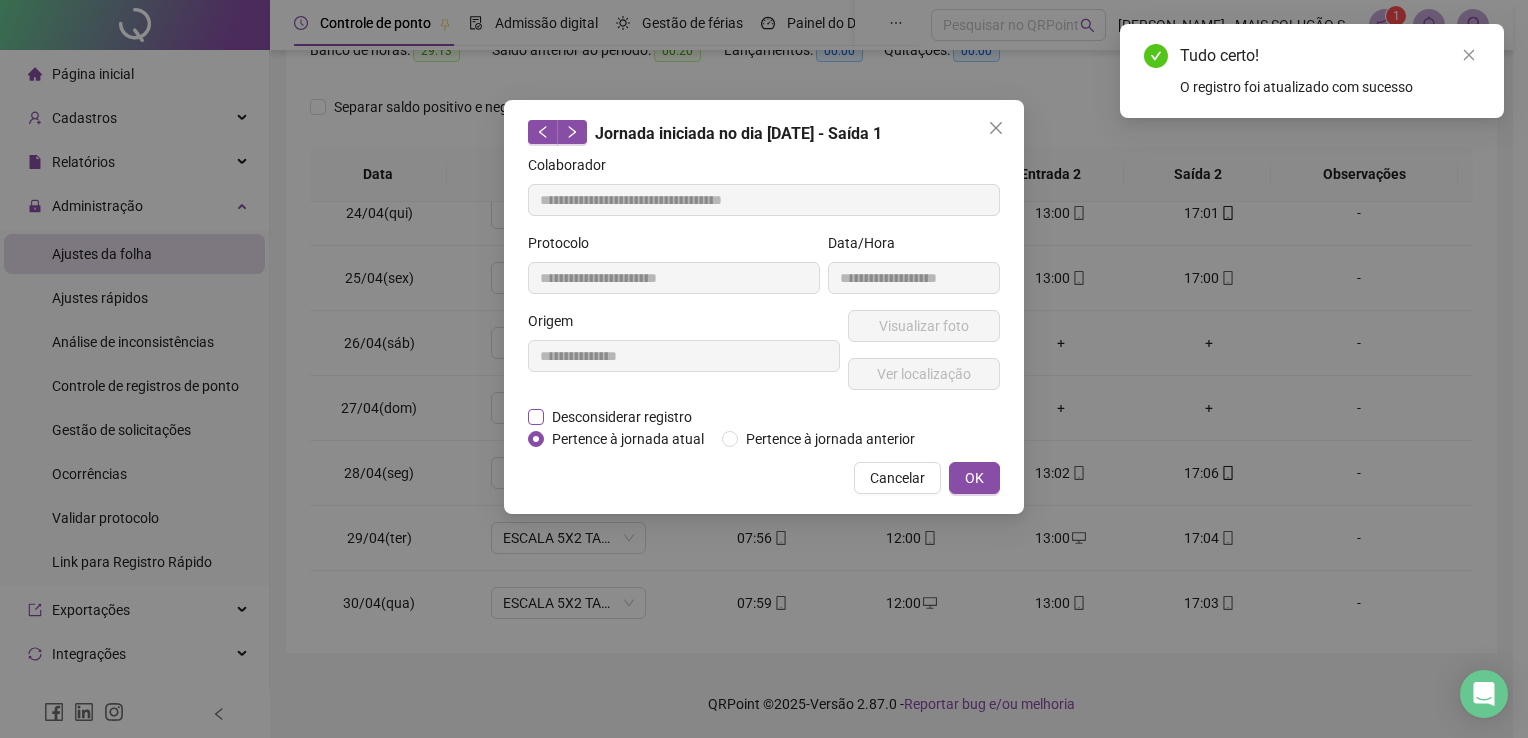 click on "Desconsiderar registro" at bounding box center [622, 417] 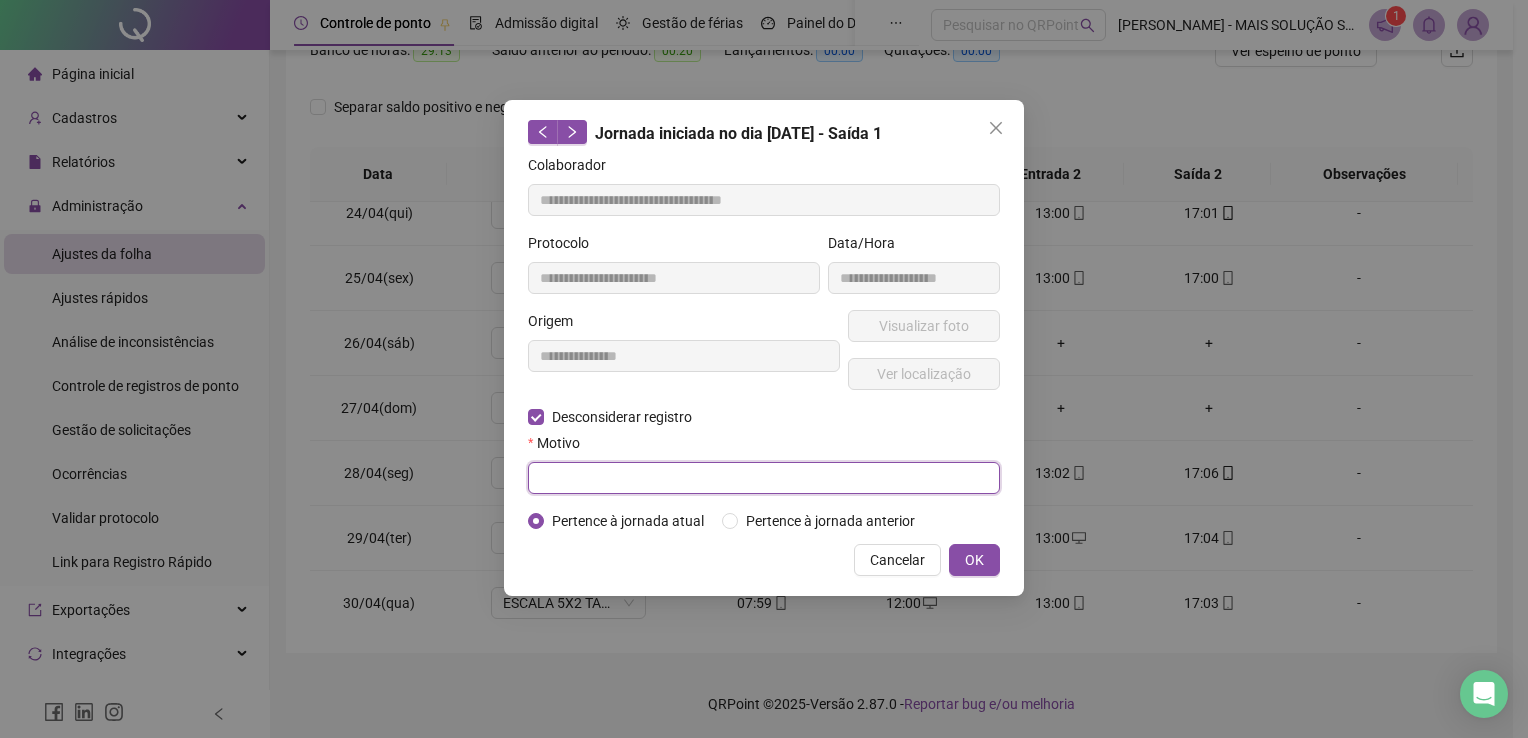 click at bounding box center [764, 478] 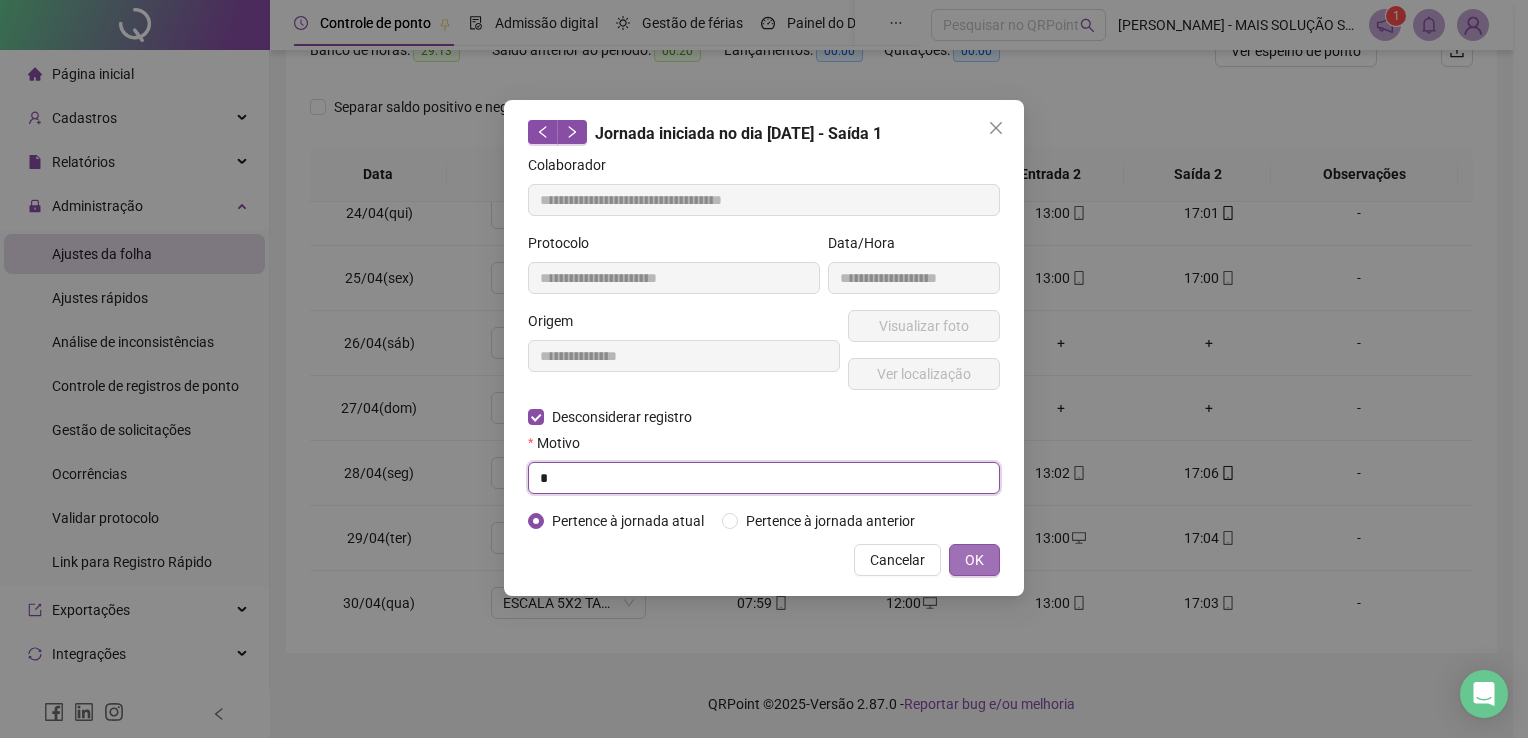 type on "*" 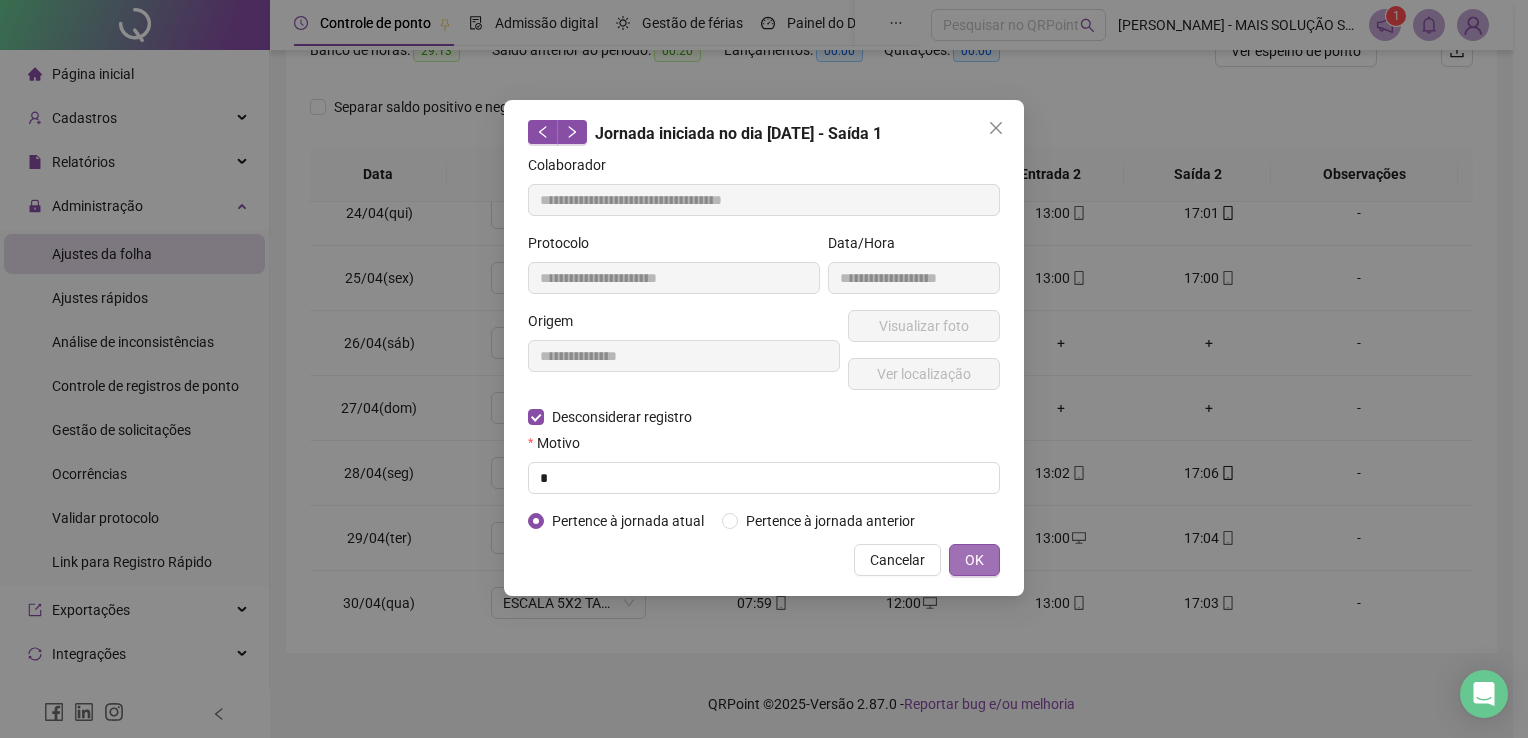 click on "OK" at bounding box center [974, 560] 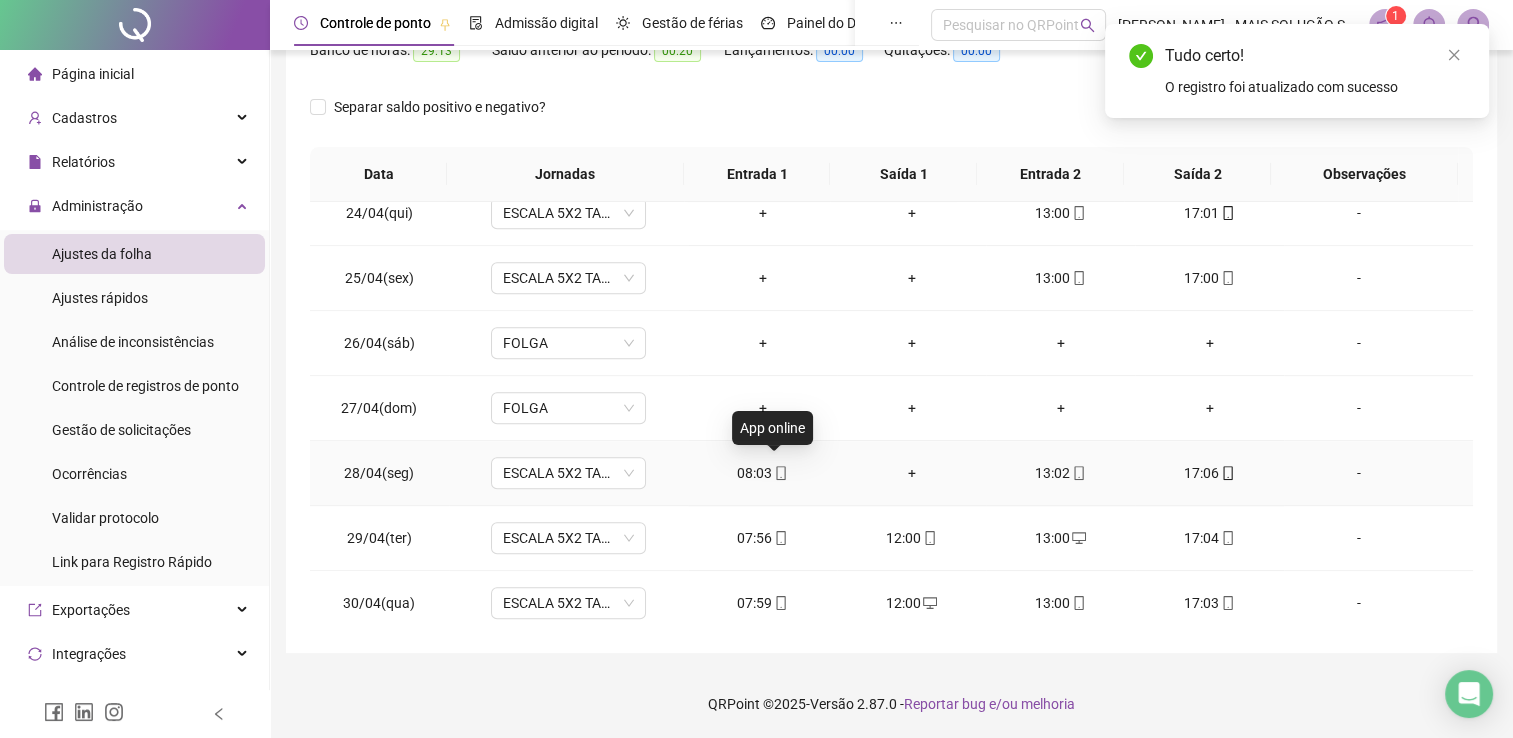 click 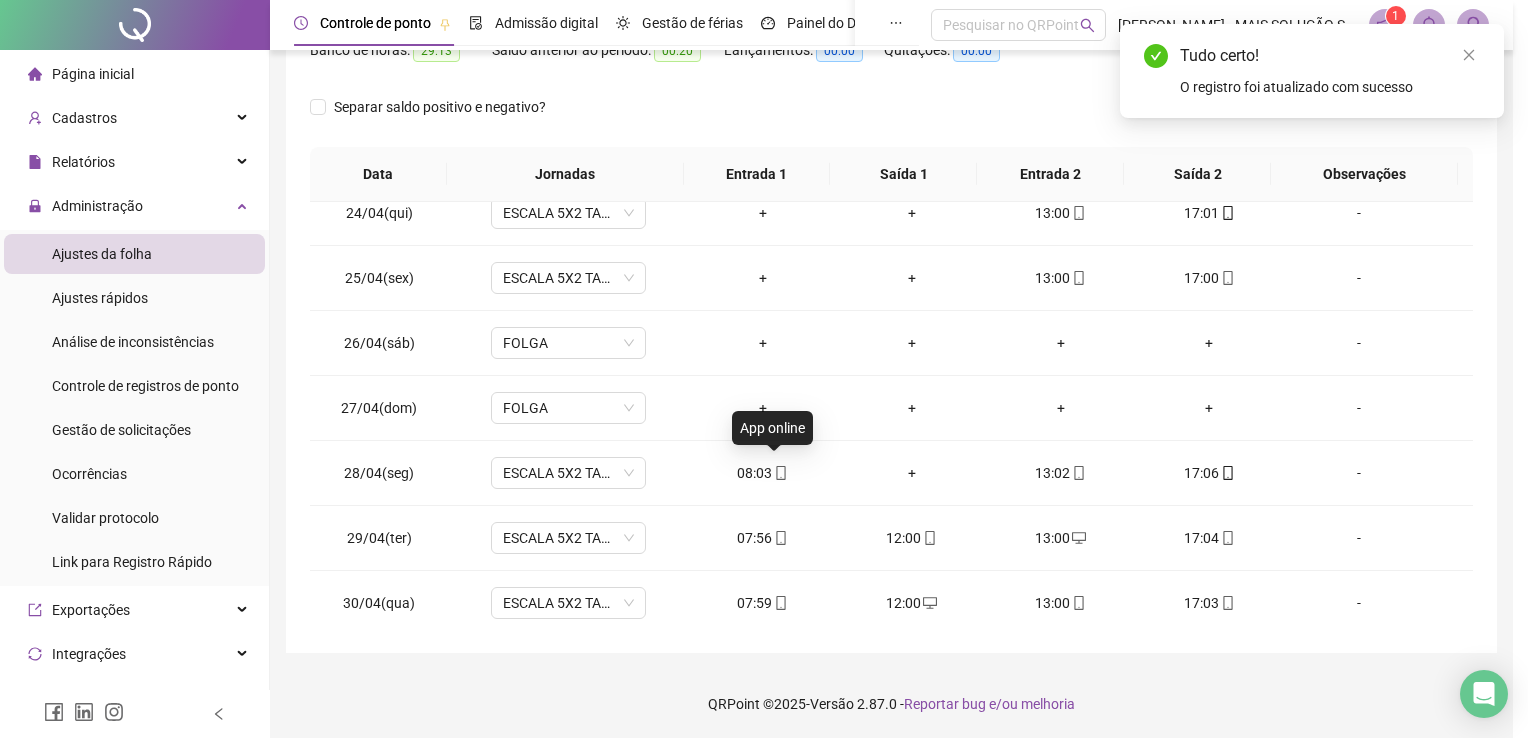 type on "**********" 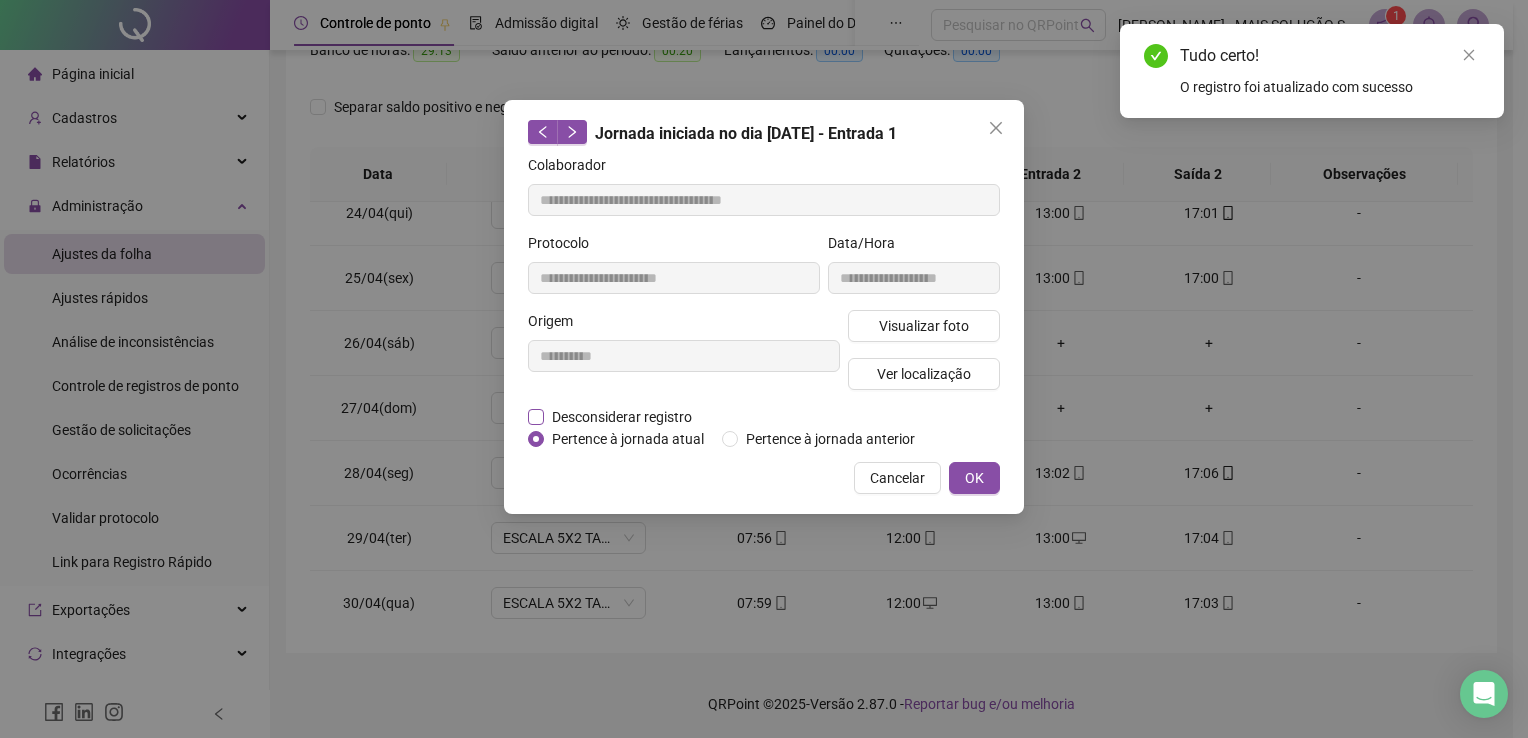 click on "Desconsiderar registro" at bounding box center (622, 417) 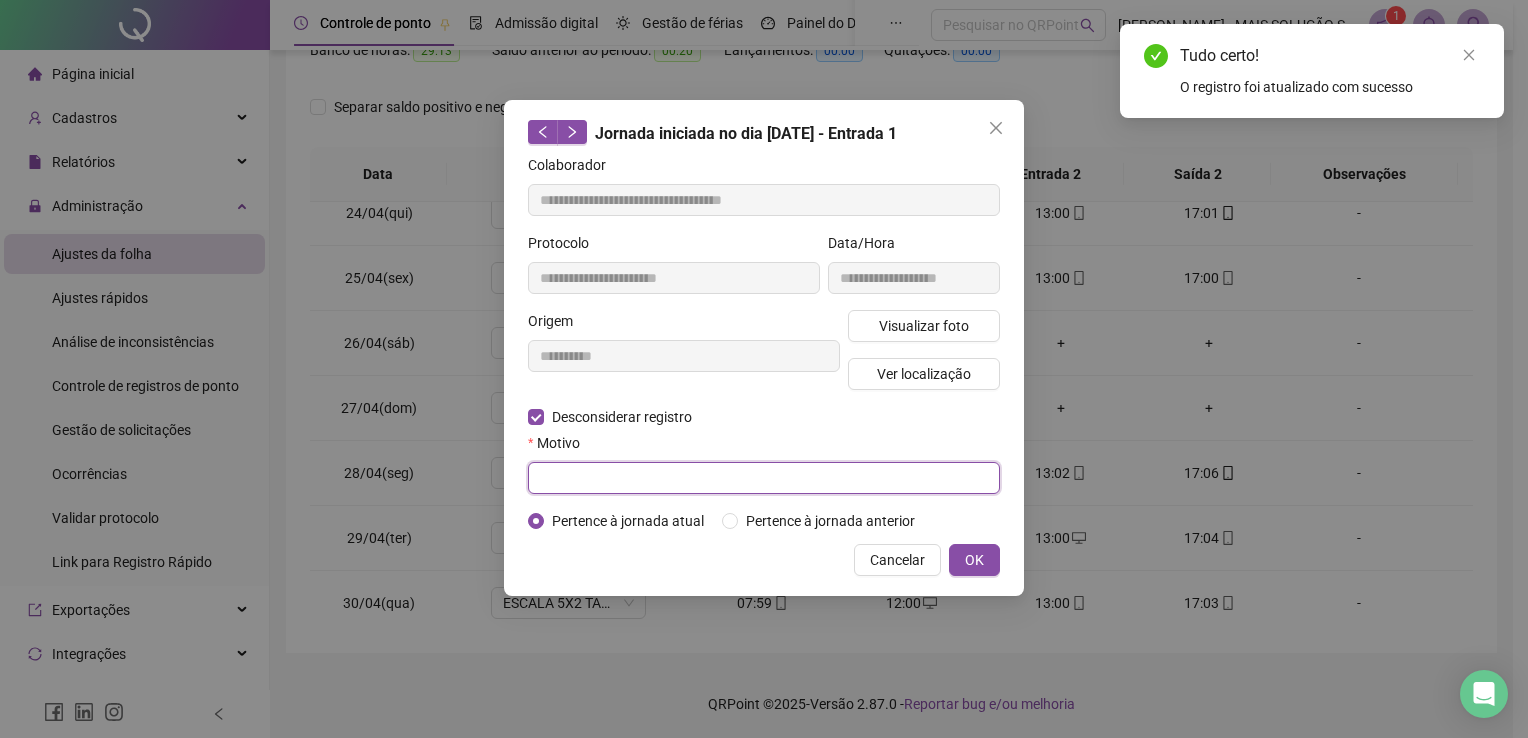 click at bounding box center (764, 478) 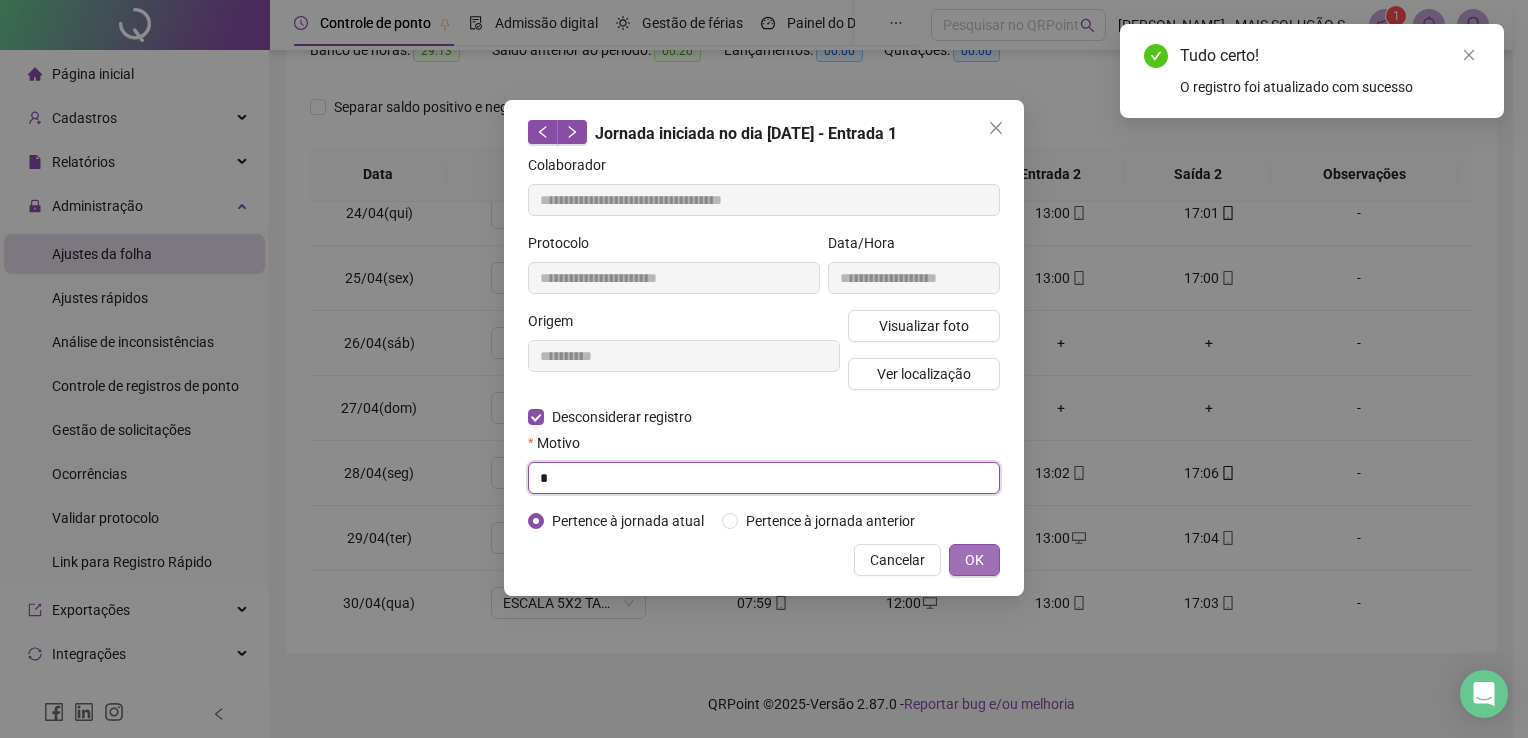 type on "*" 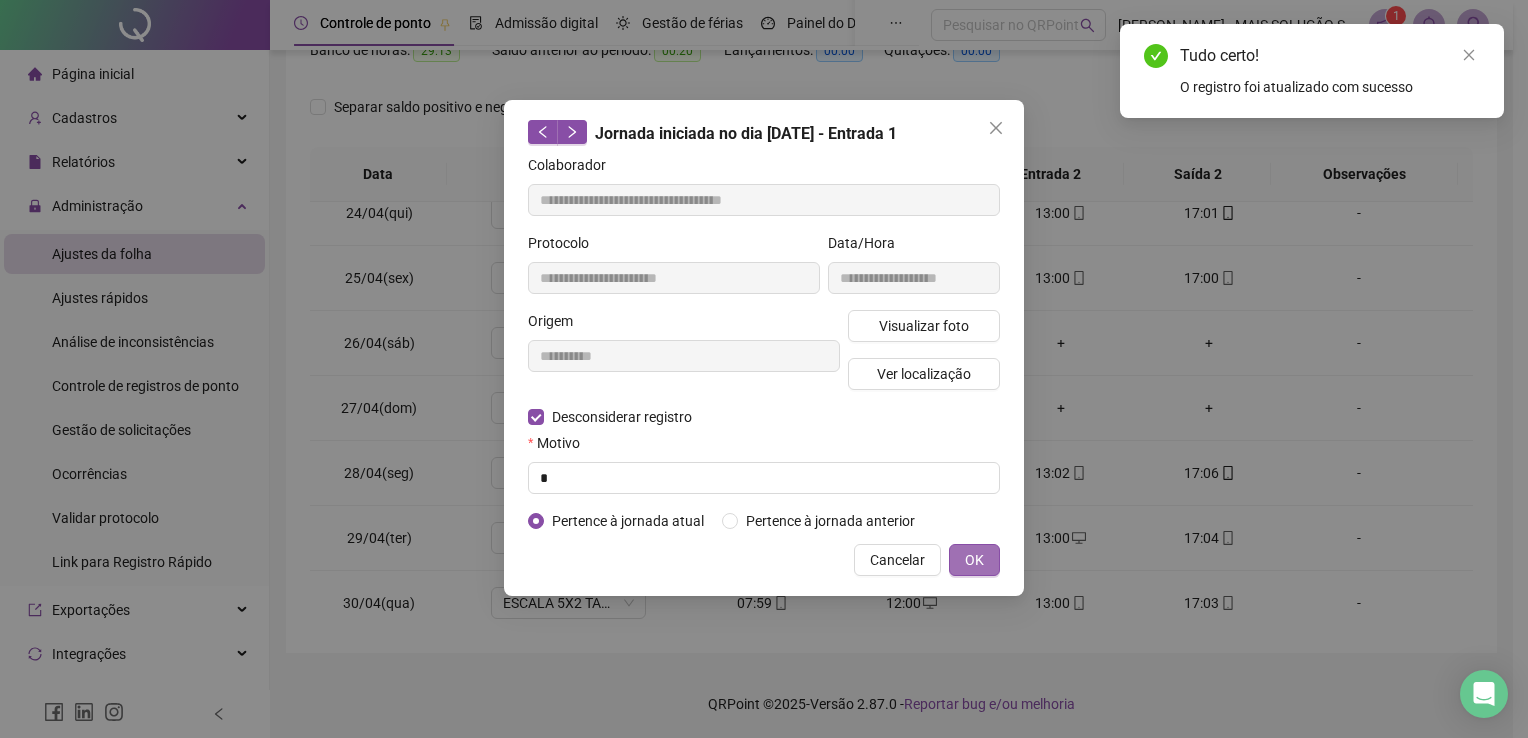 click on "OK" at bounding box center [974, 560] 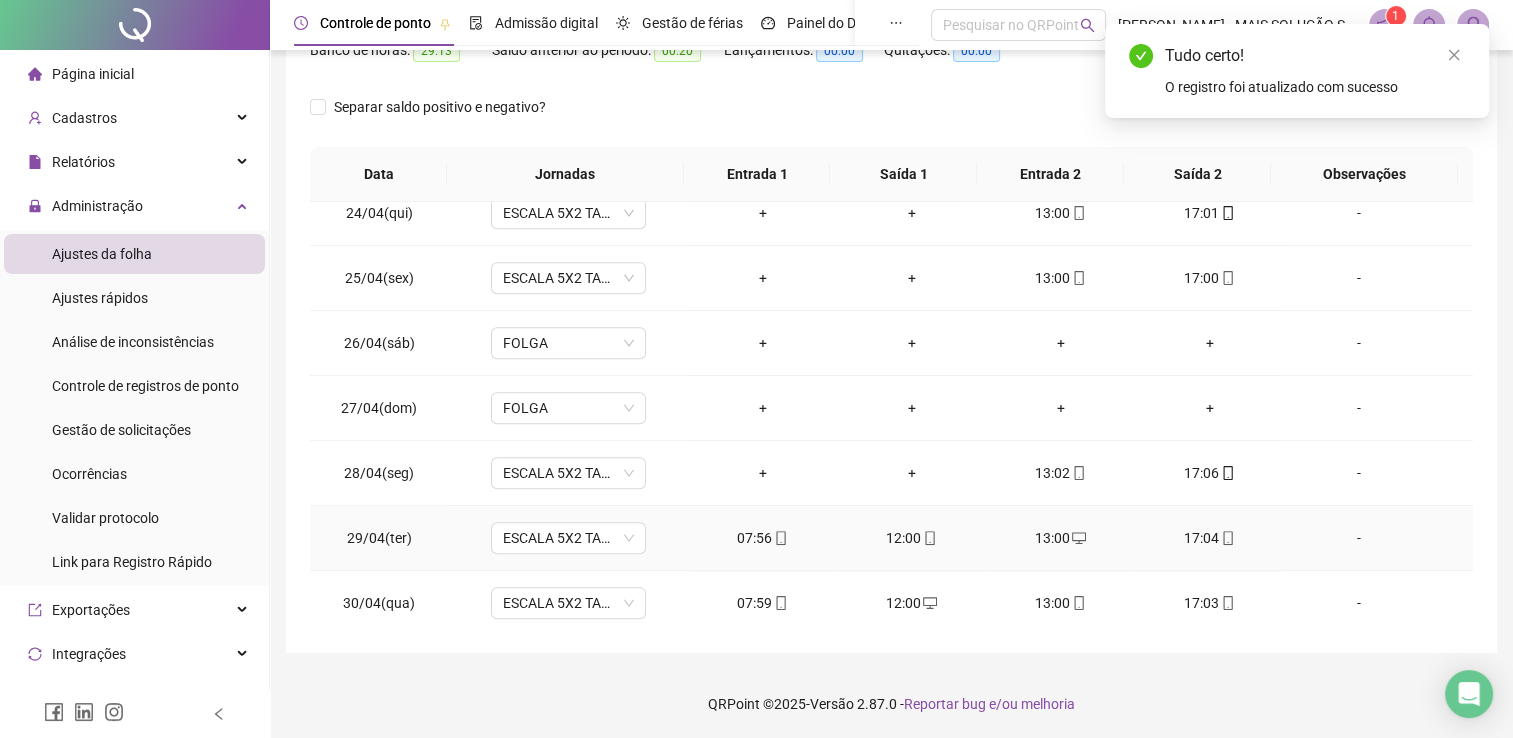 click on "12:00" at bounding box center [911, 538] 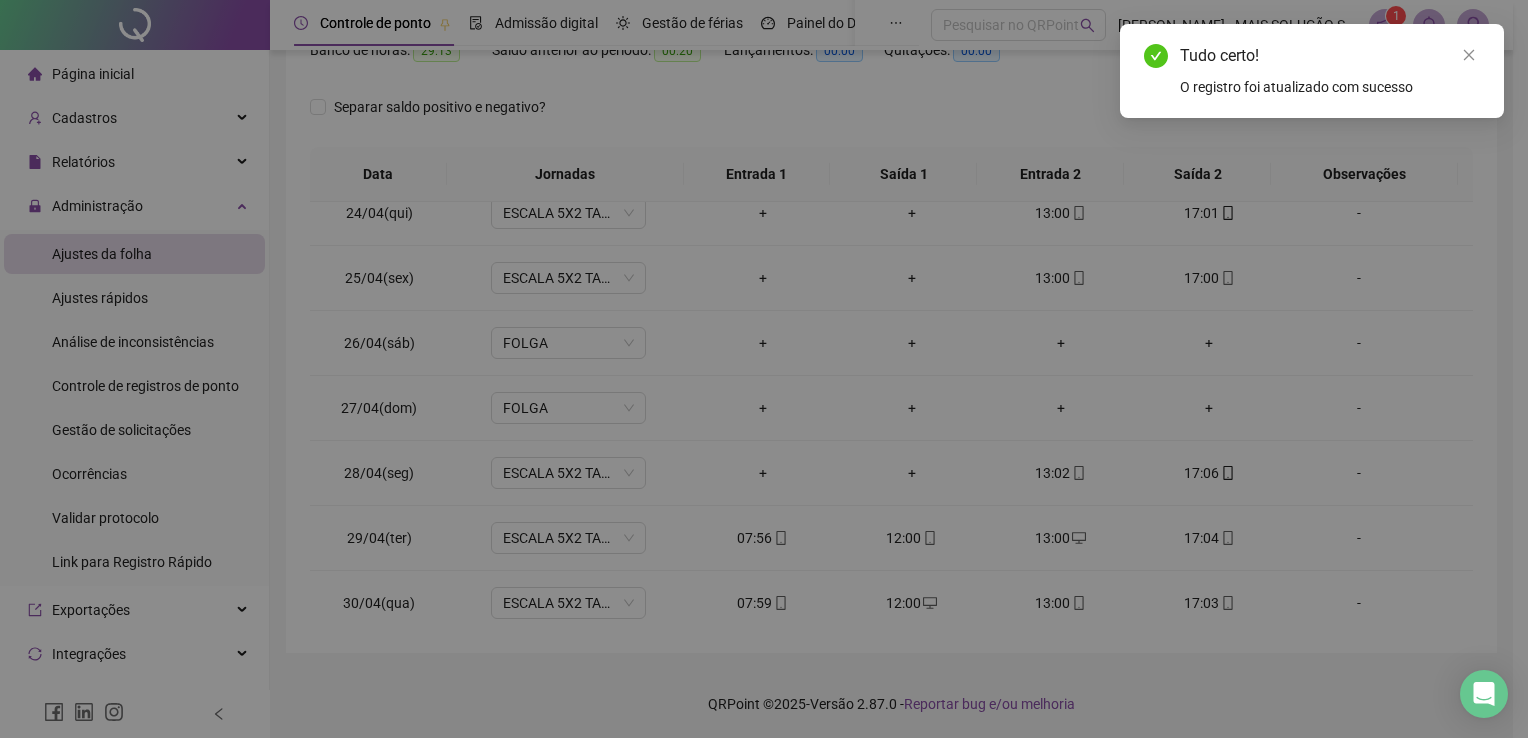 type on "**********" 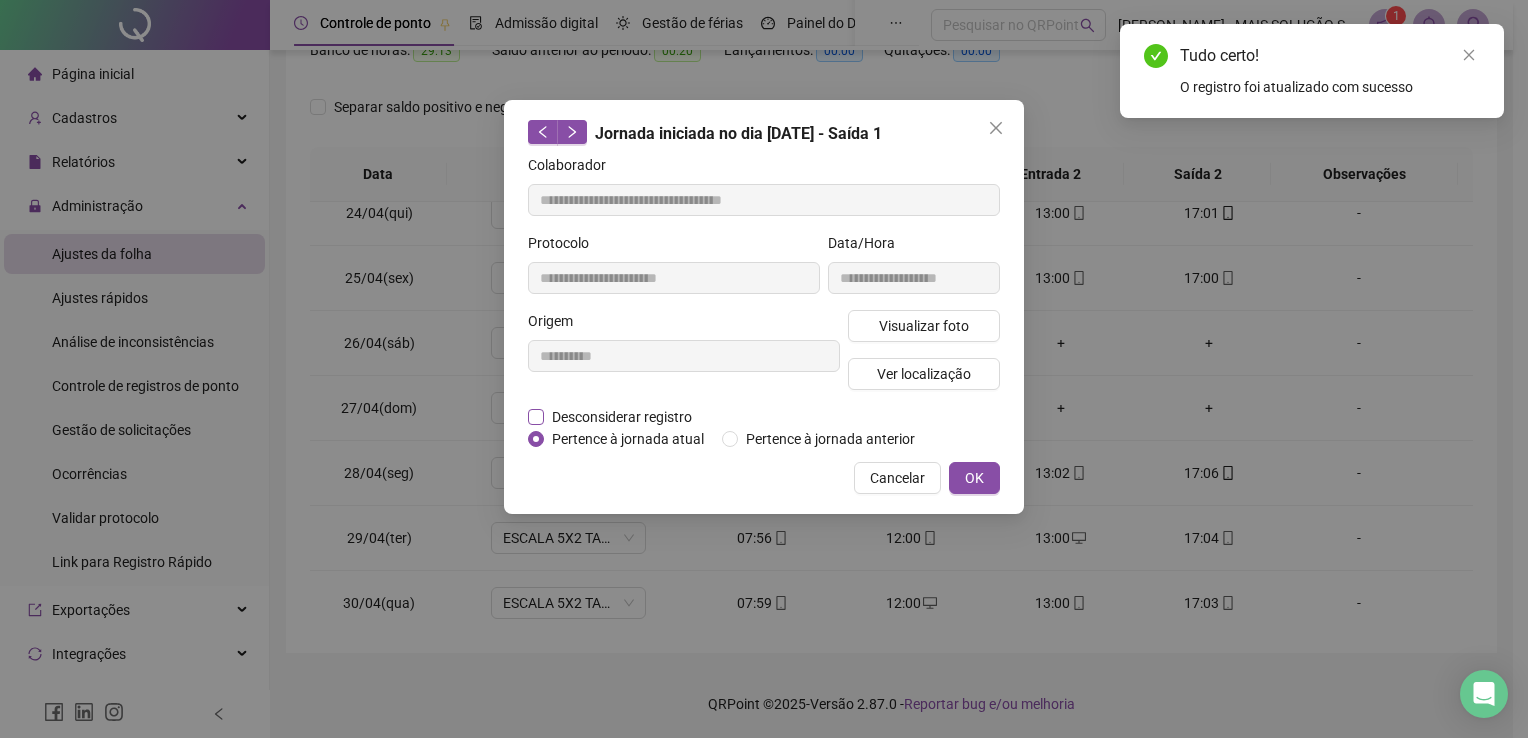 click on "Desconsiderar registro" at bounding box center (622, 417) 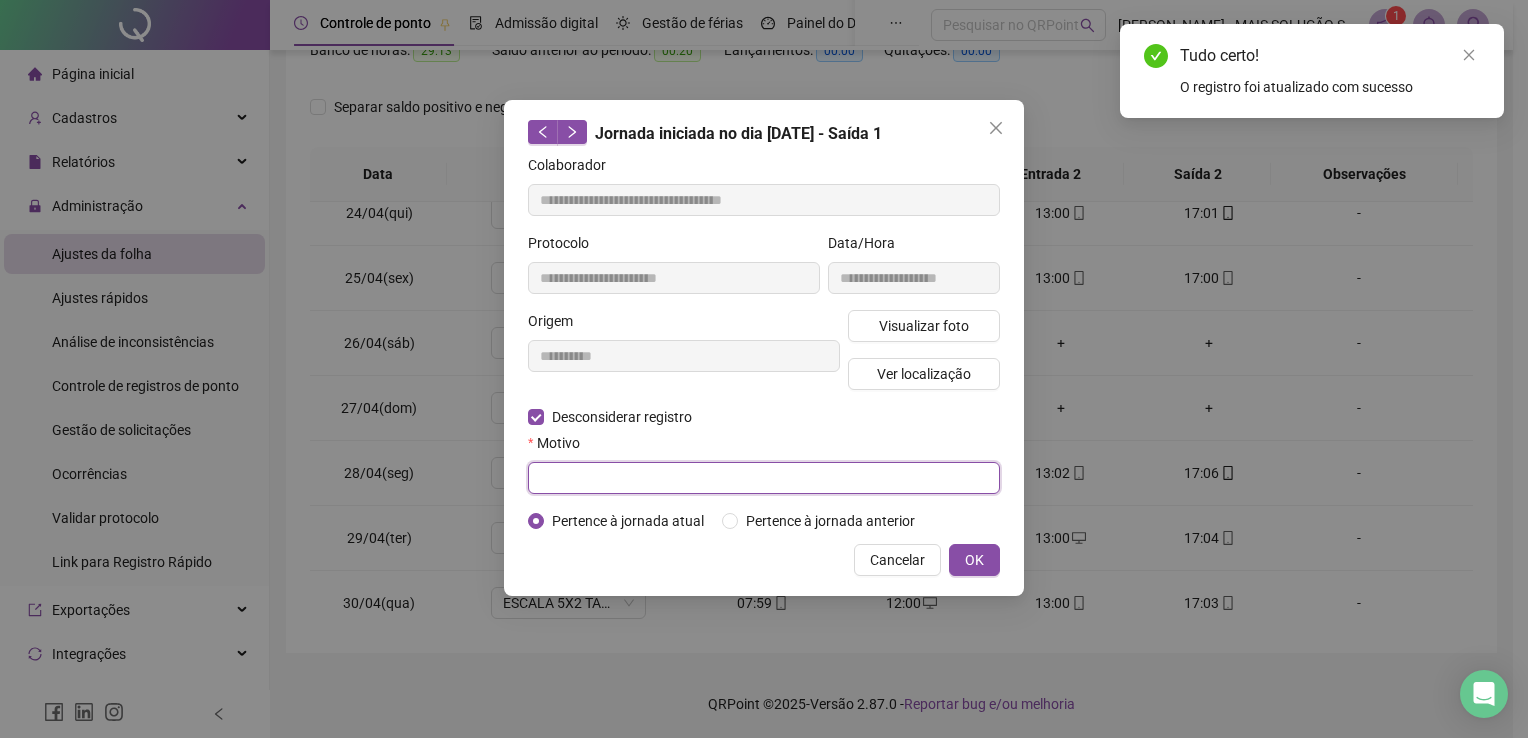 click at bounding box center (764, 478) 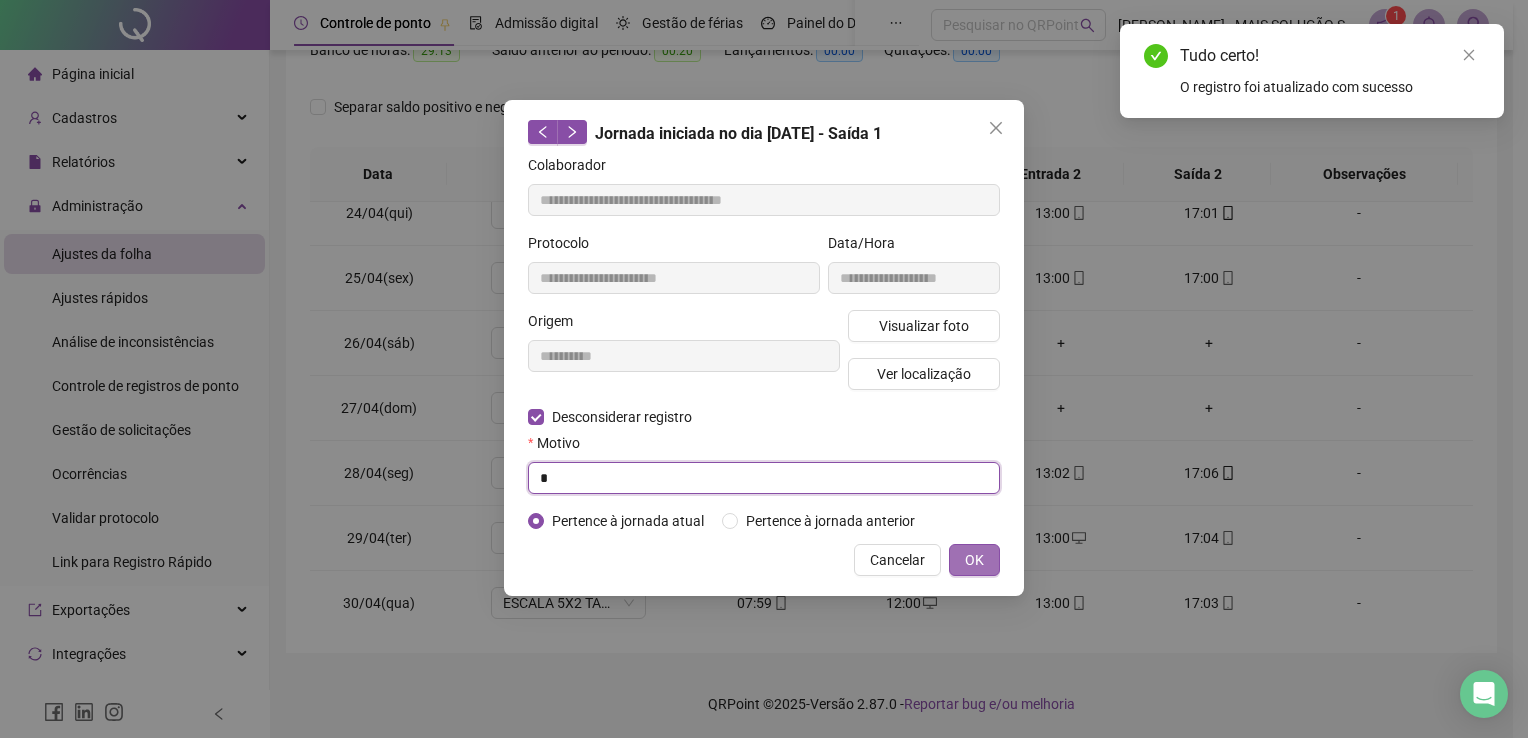 type on "*" 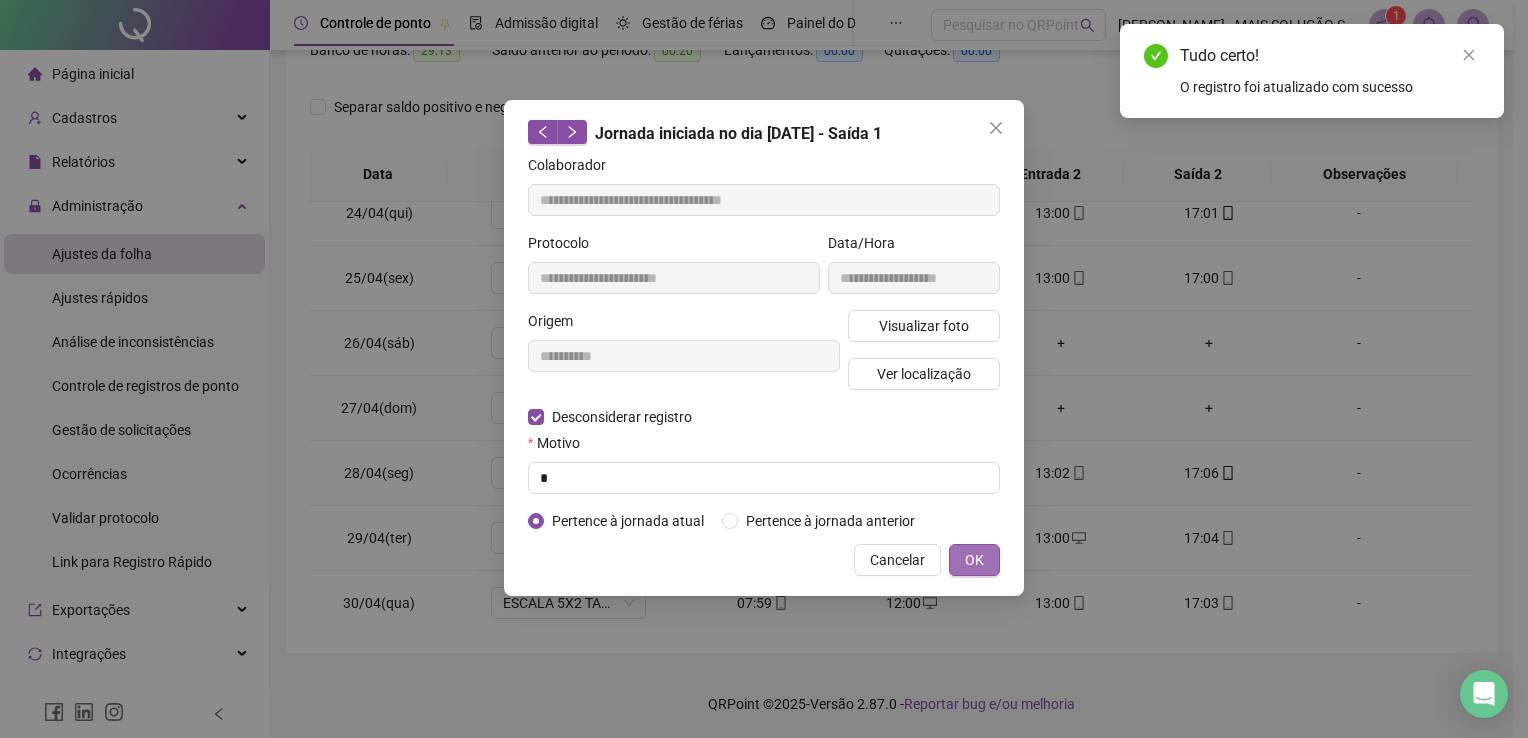 click on "OK" at bounding box center (974, 560) 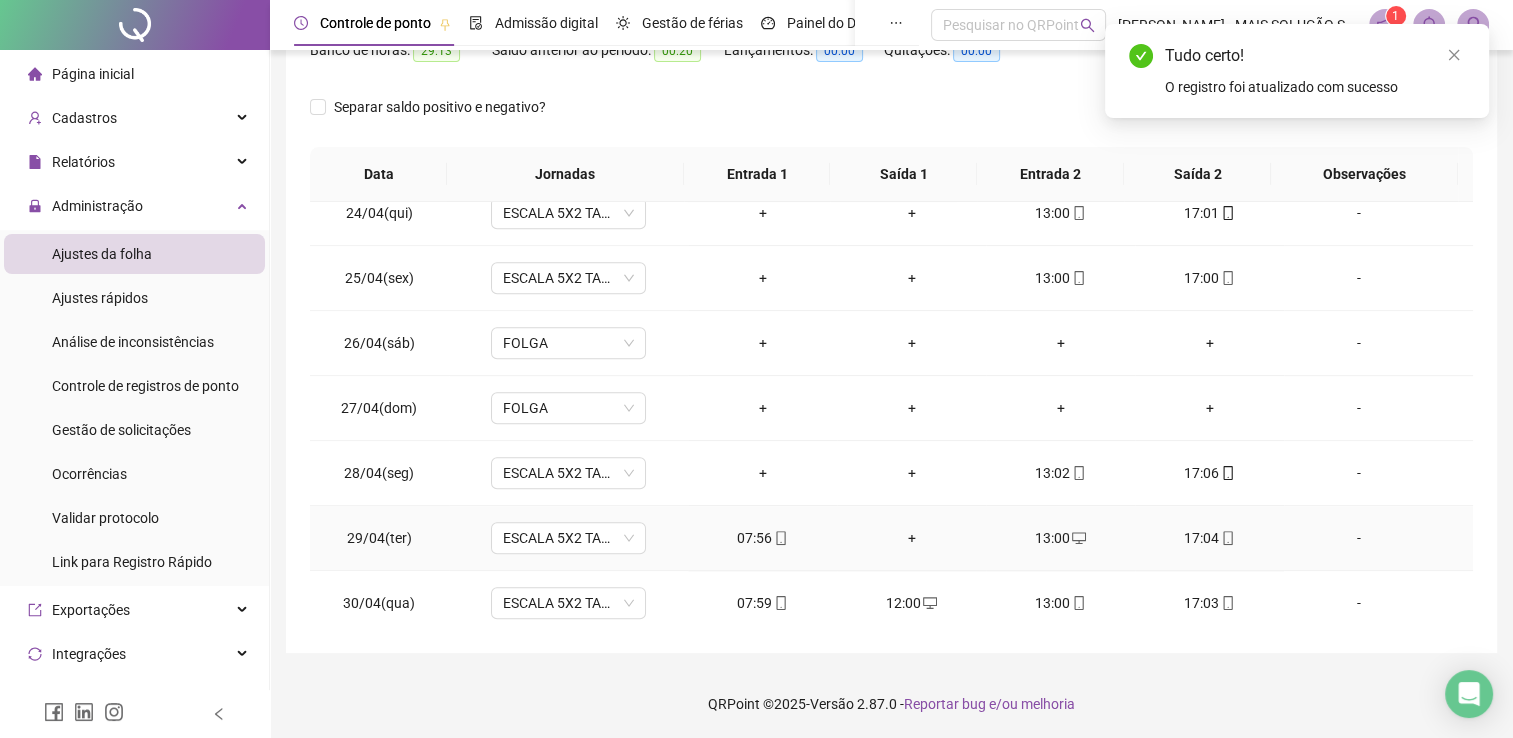 click 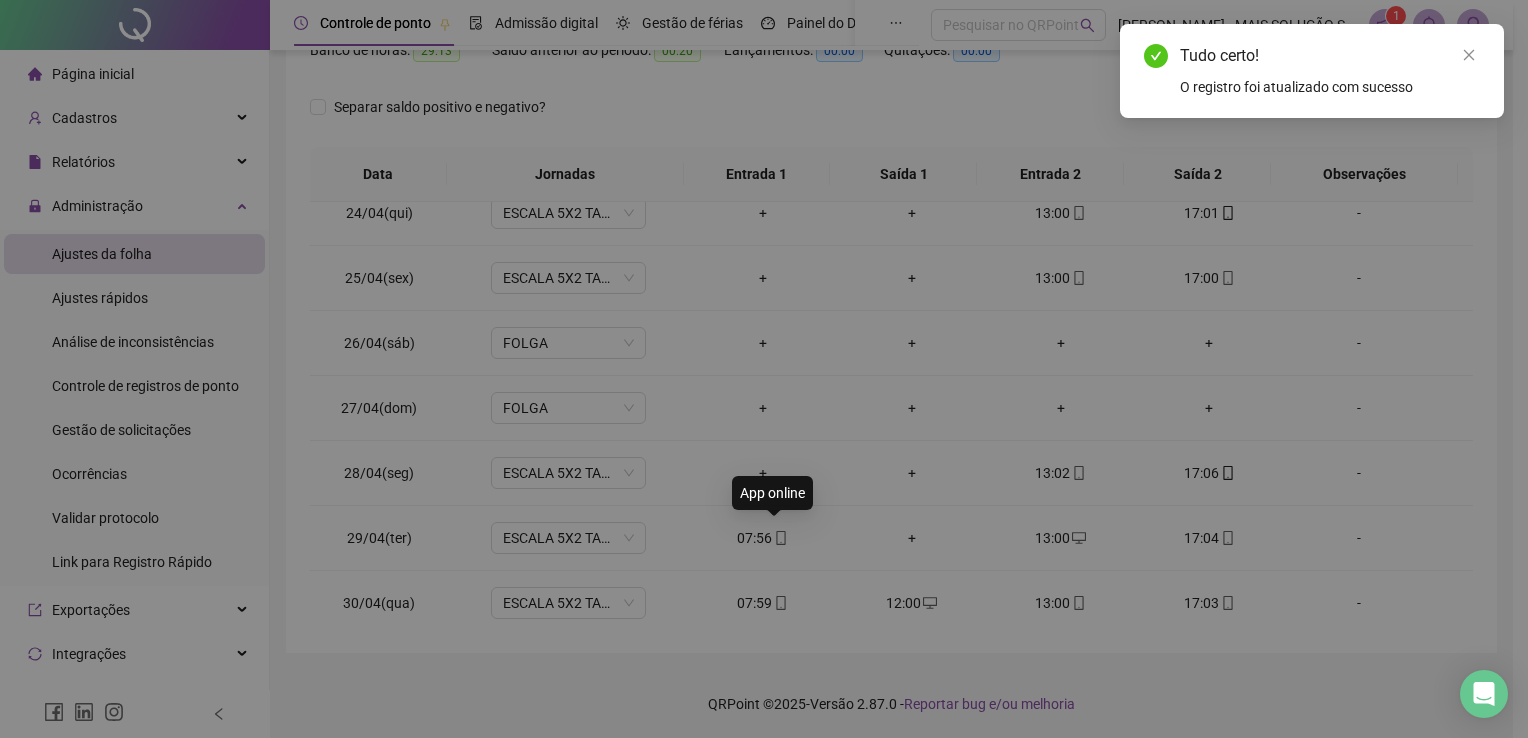 type on "**********" 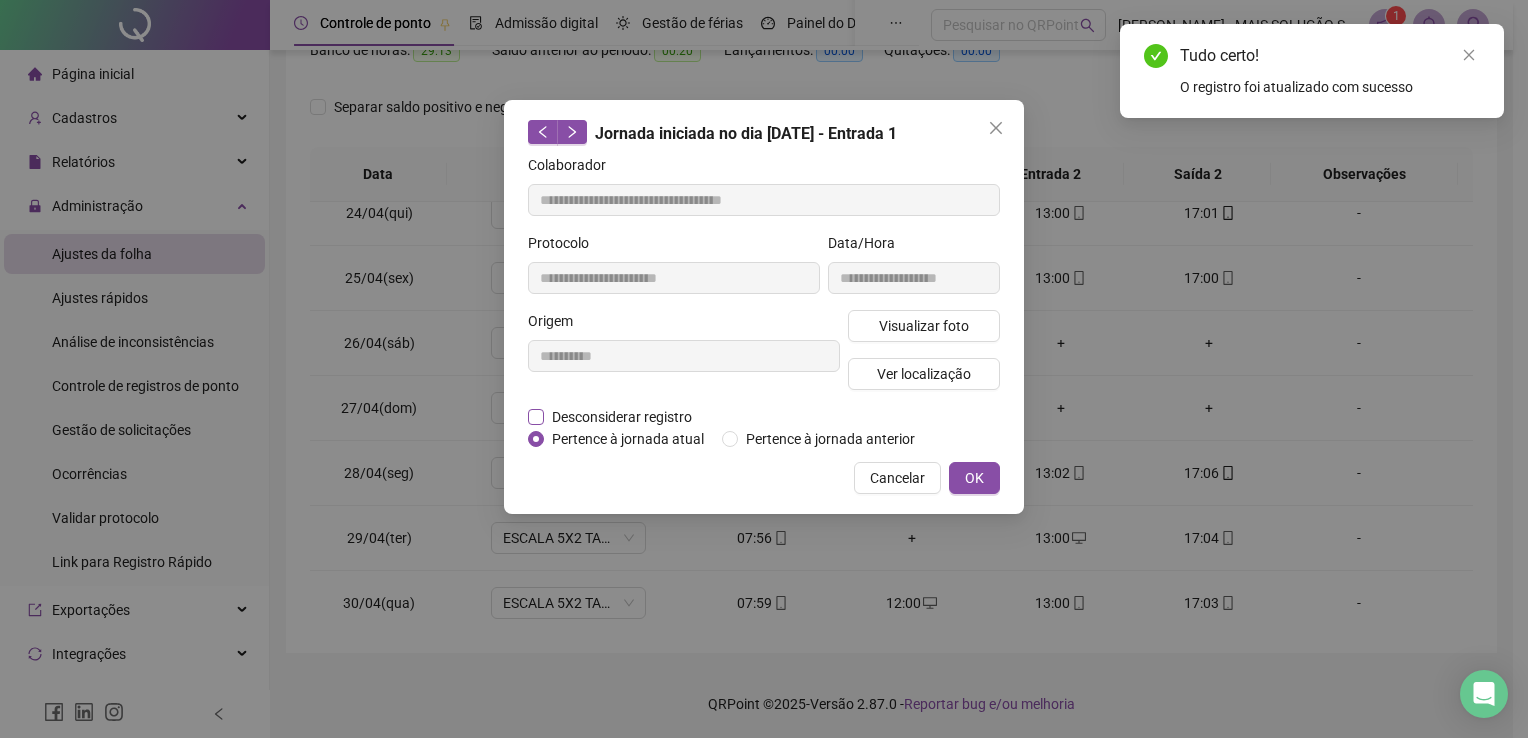 click on "Desconsiderar registro" at bounding box center (622, 417) 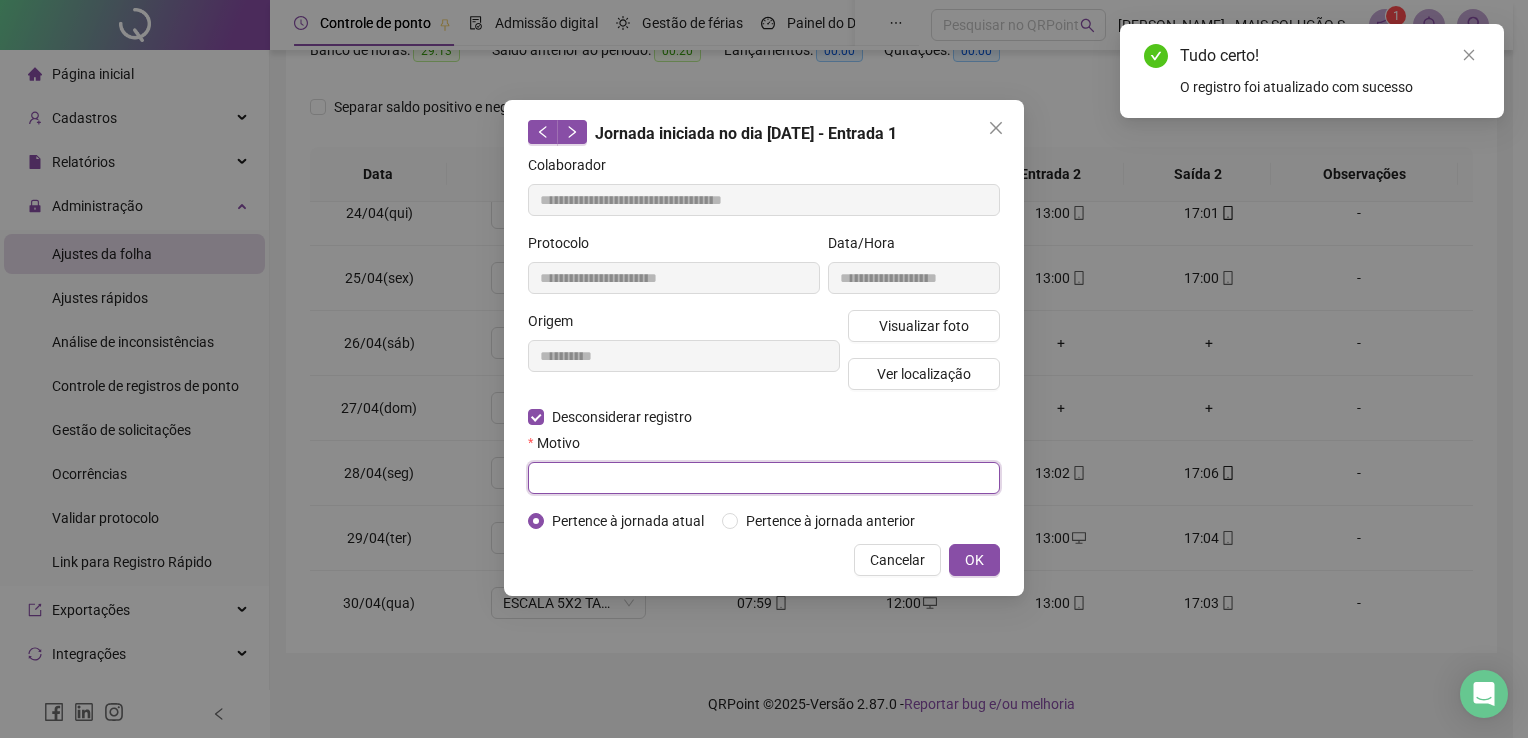 click at bounding box center [764, 478] 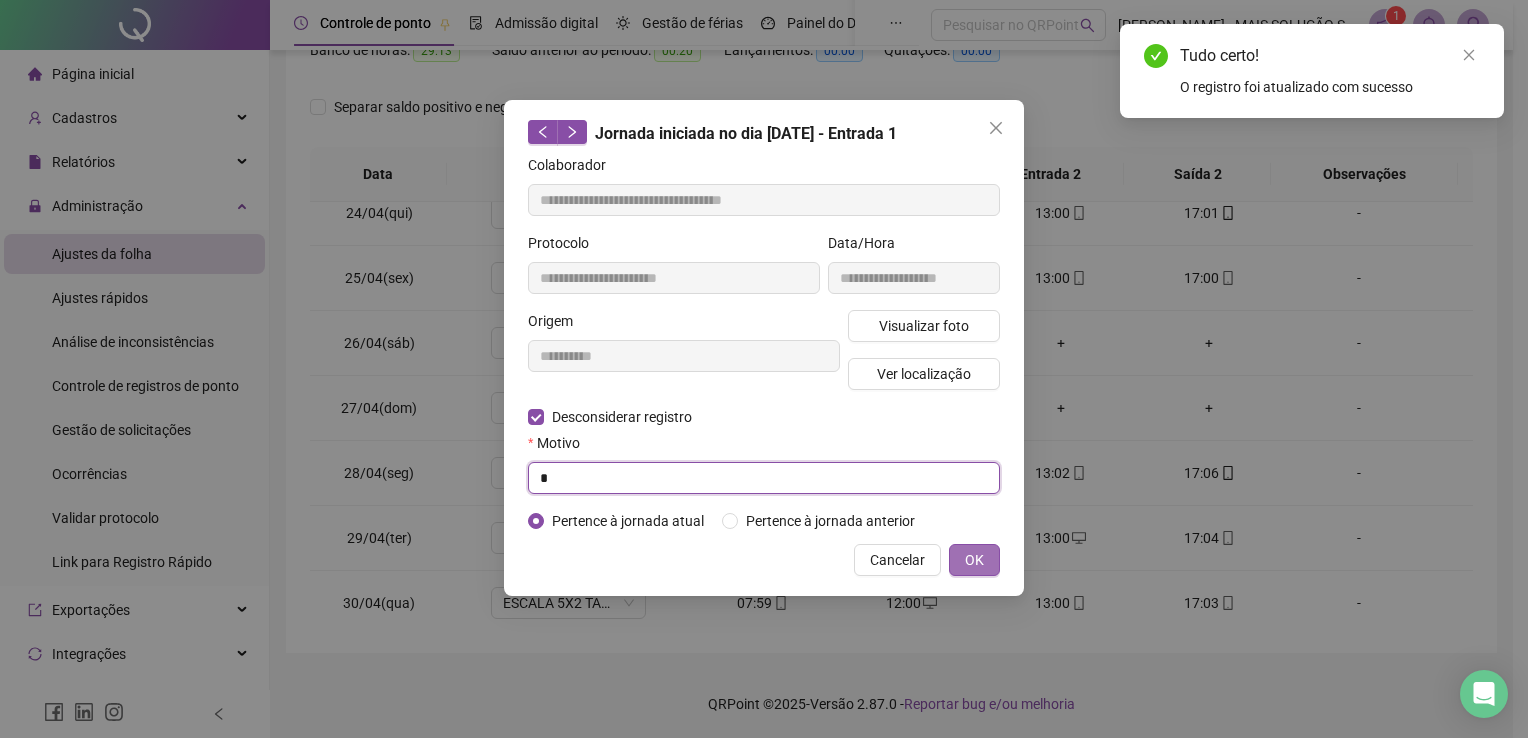 type on "*" 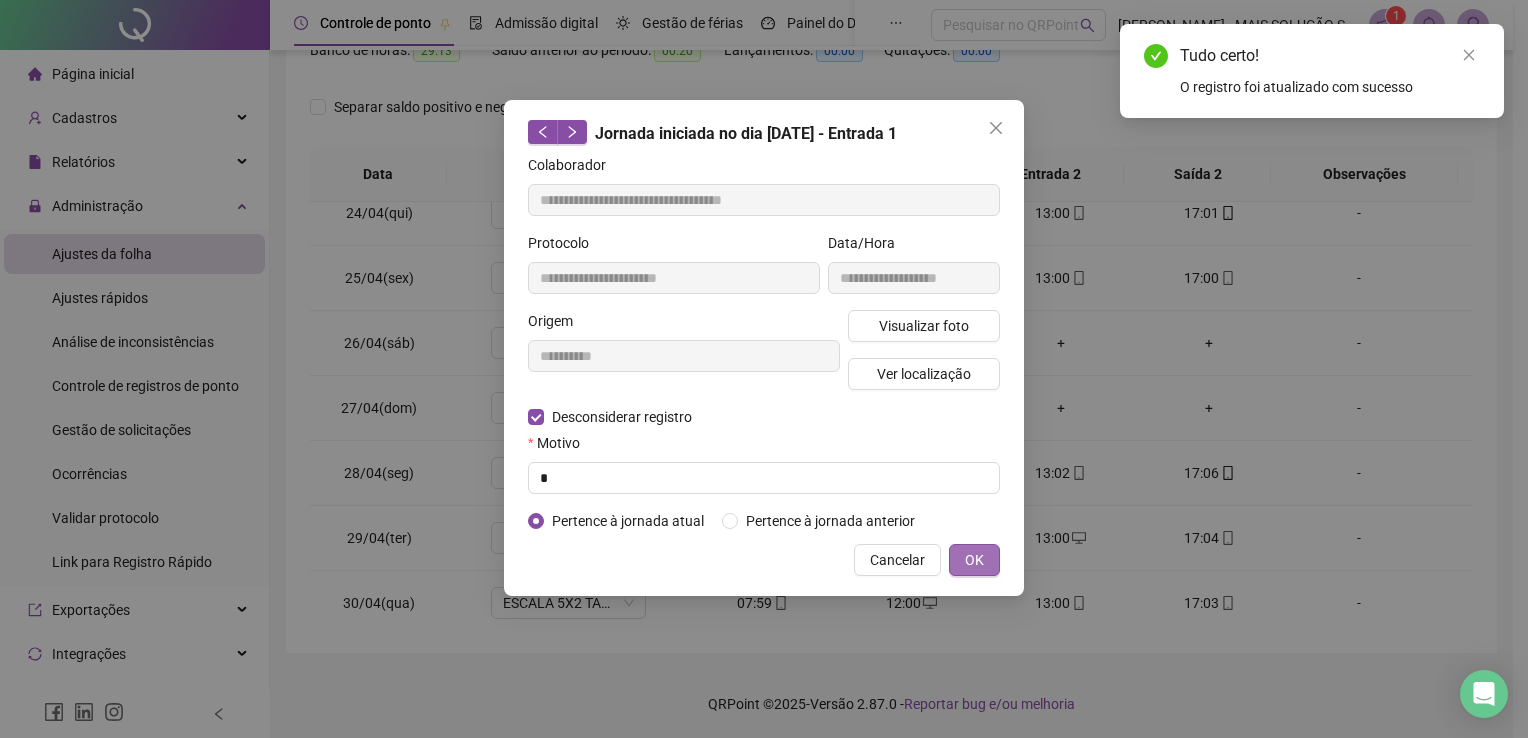 click on "OK" at bounding box center (974, 560) 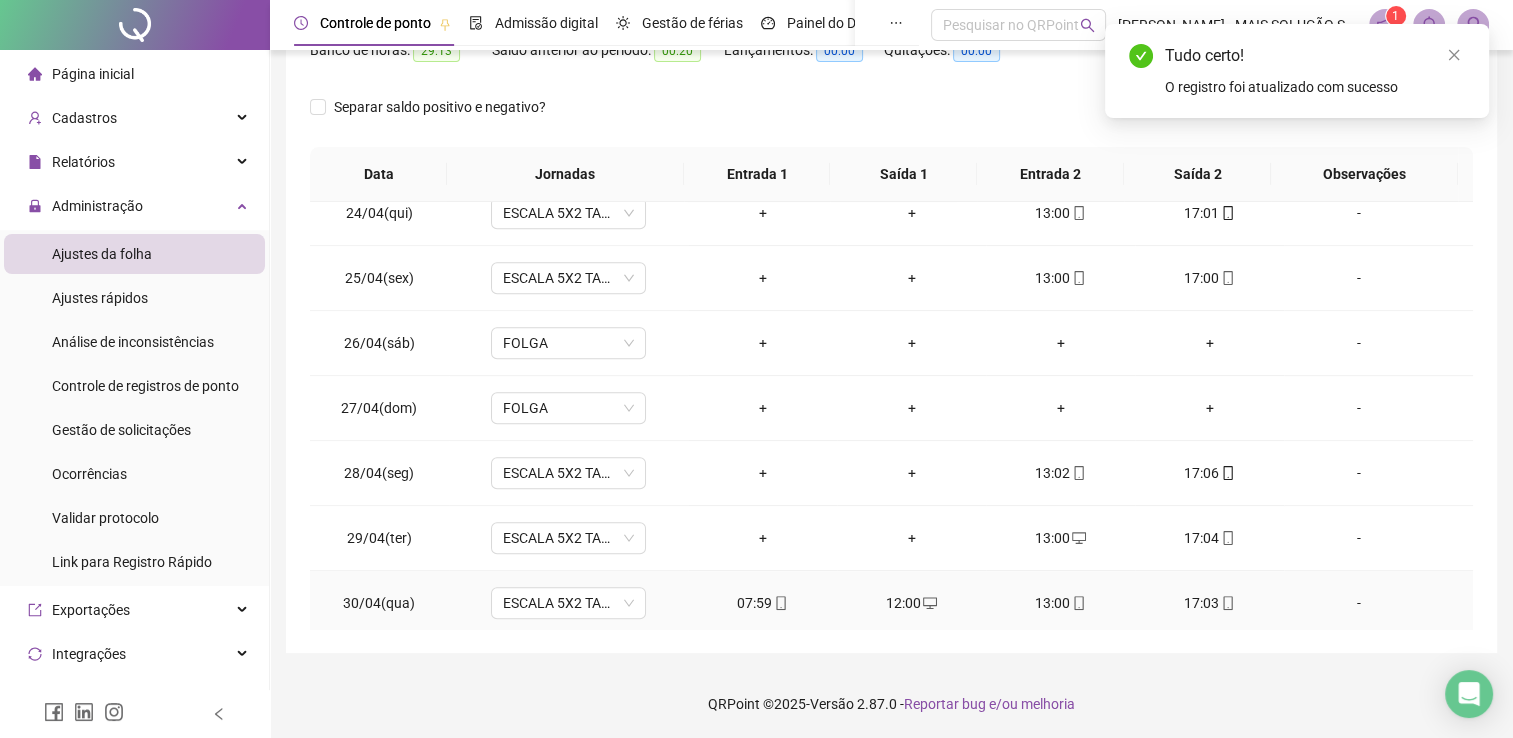 click 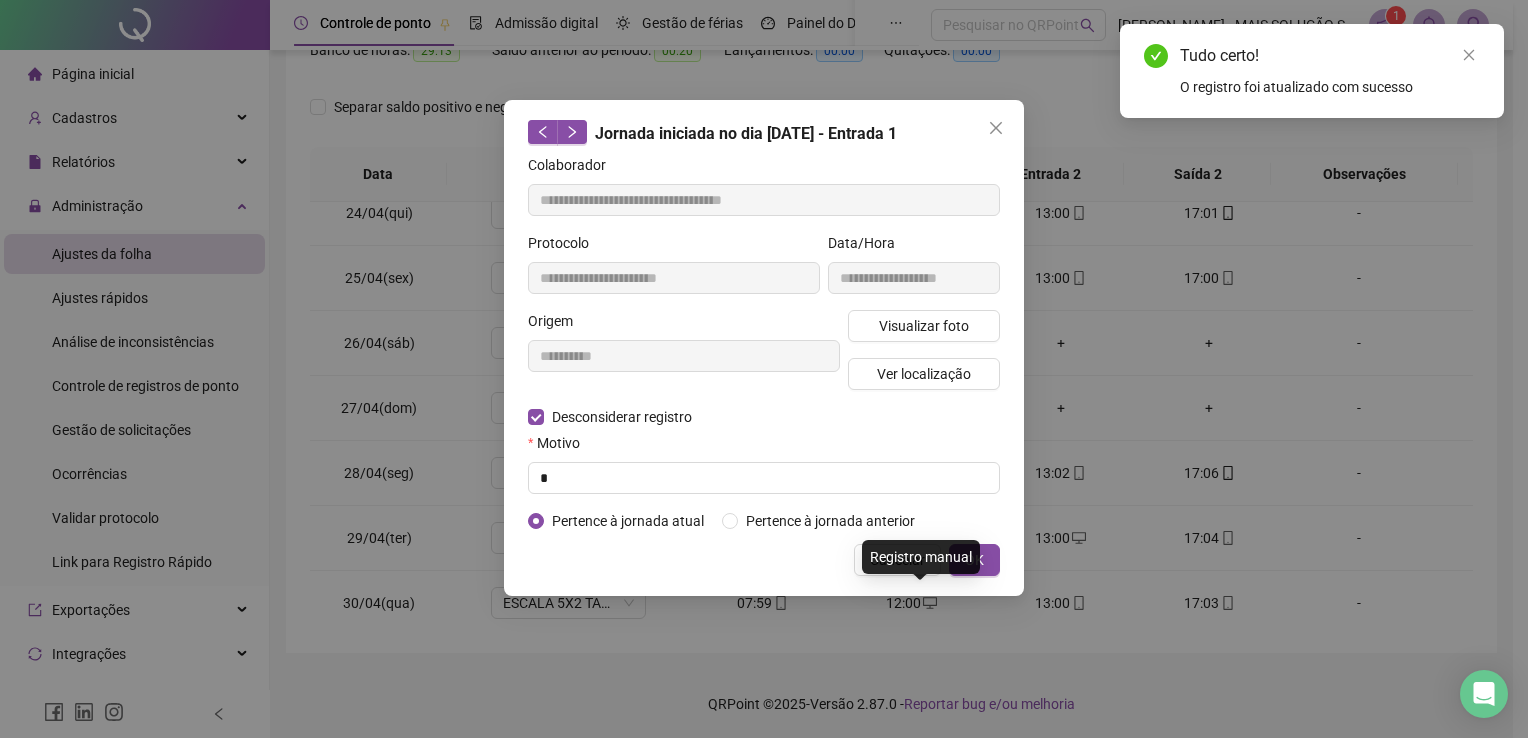 type on "**********" 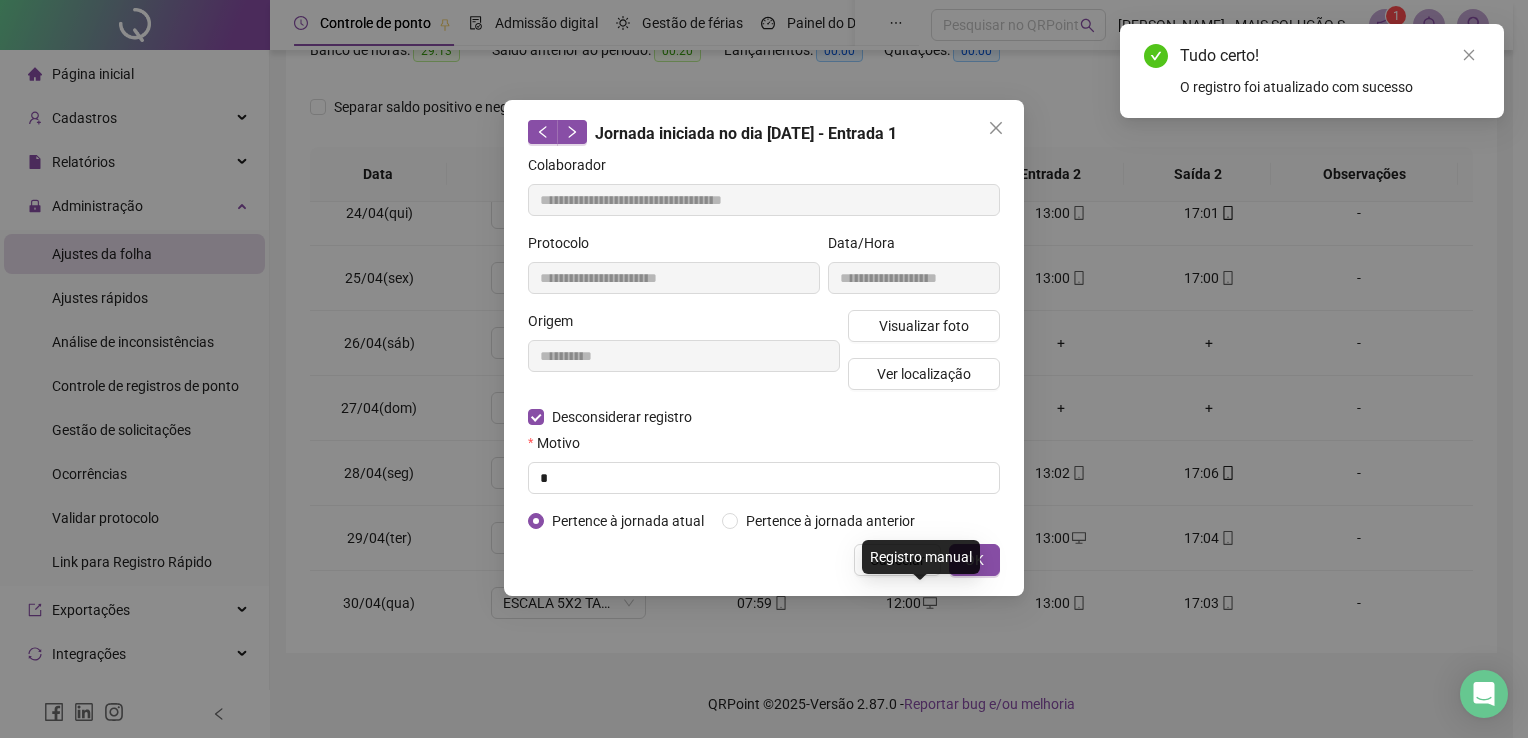 type on "**********" 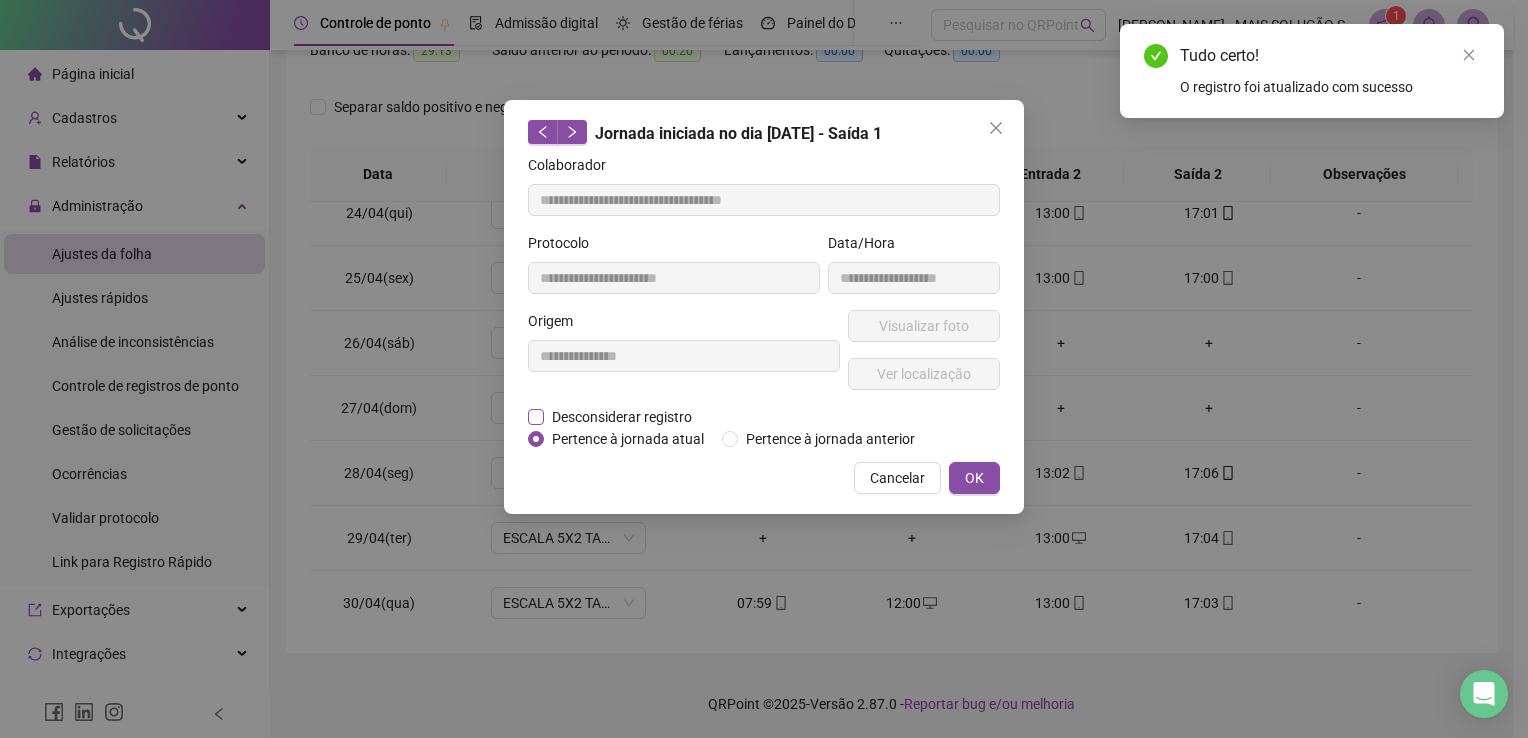 click on "Desconsiderar registro" at bounding box center [622, 417] 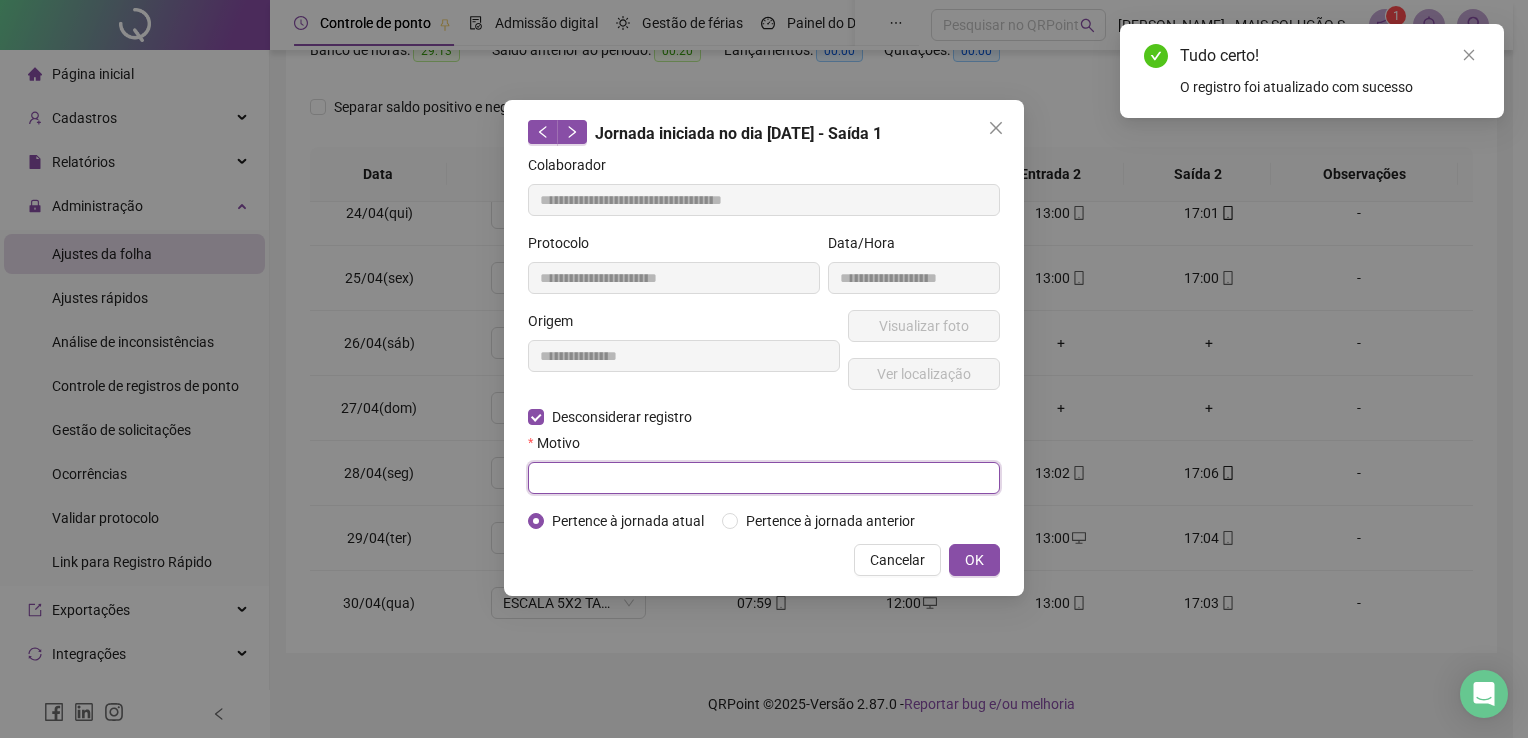 click at bounding box center [764, 478] 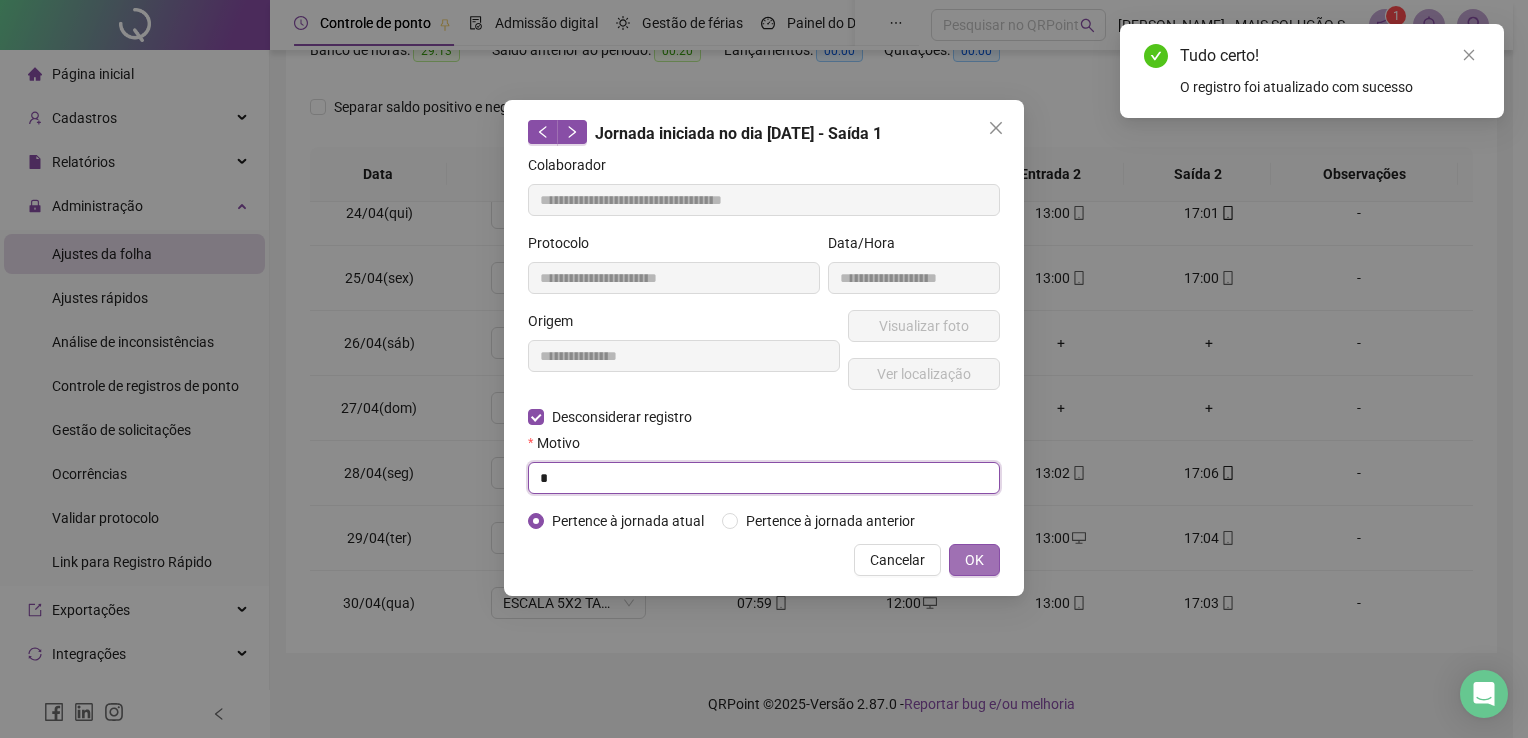 type on "*" 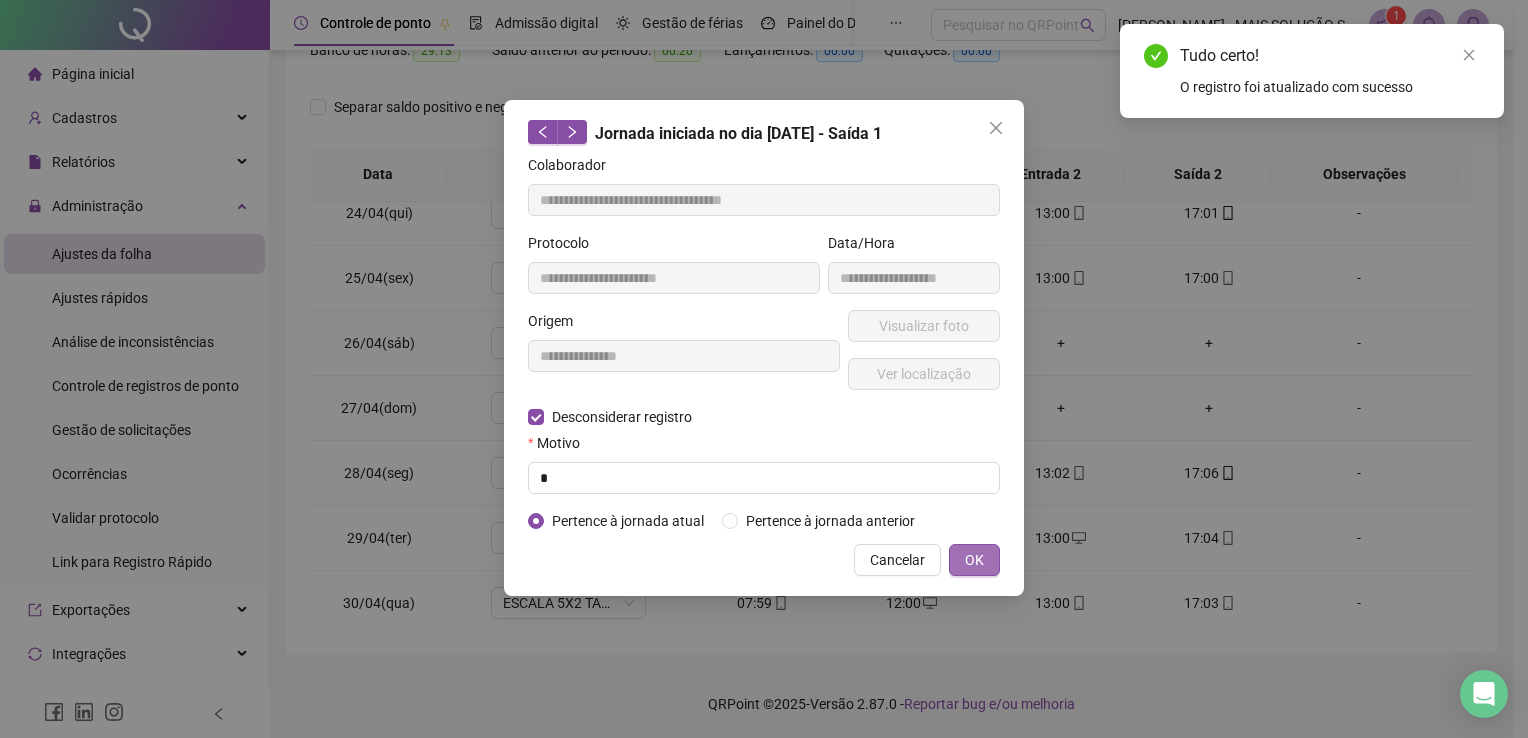 click on "OK" at bounding box center (974, 560) 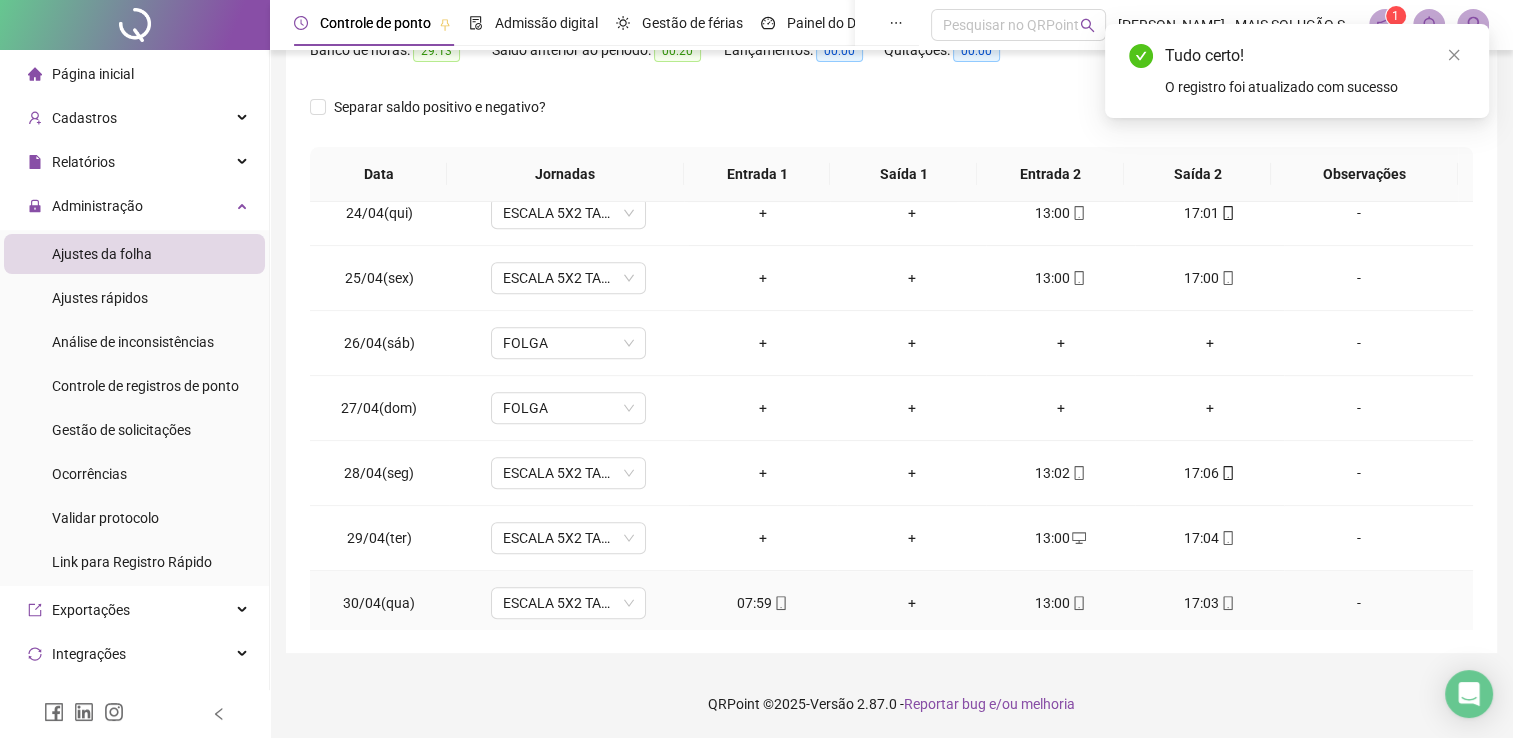 click 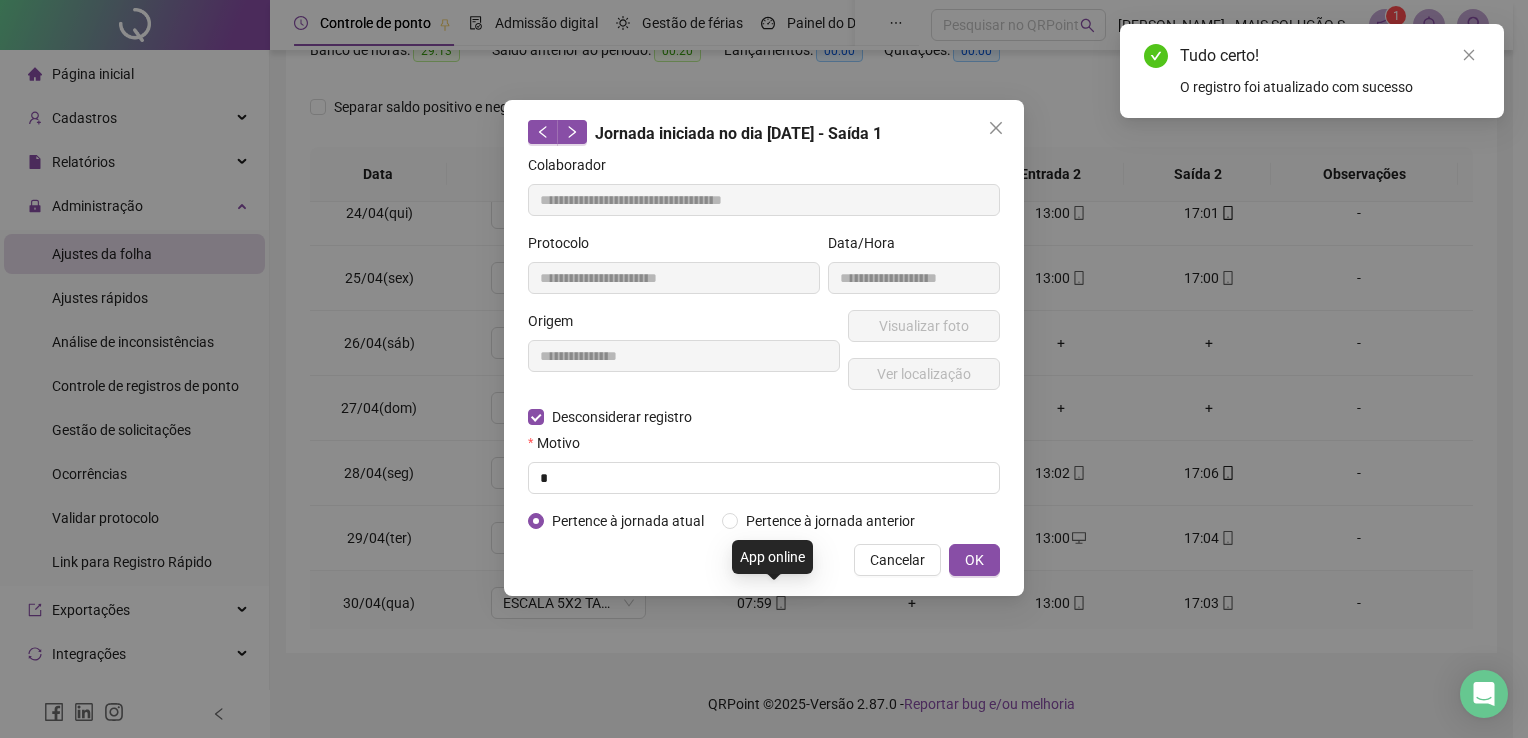 type on "**********" 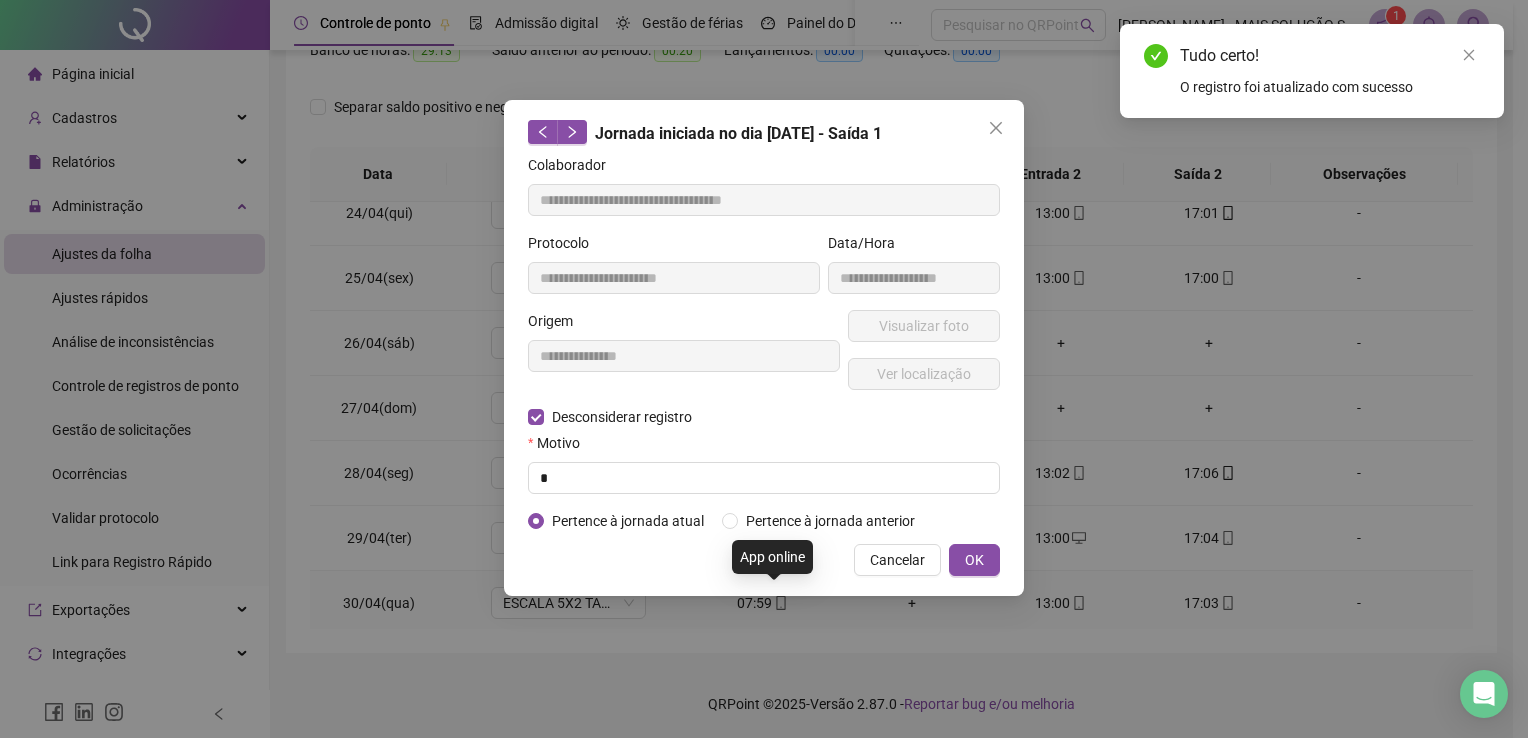 type on "**********" 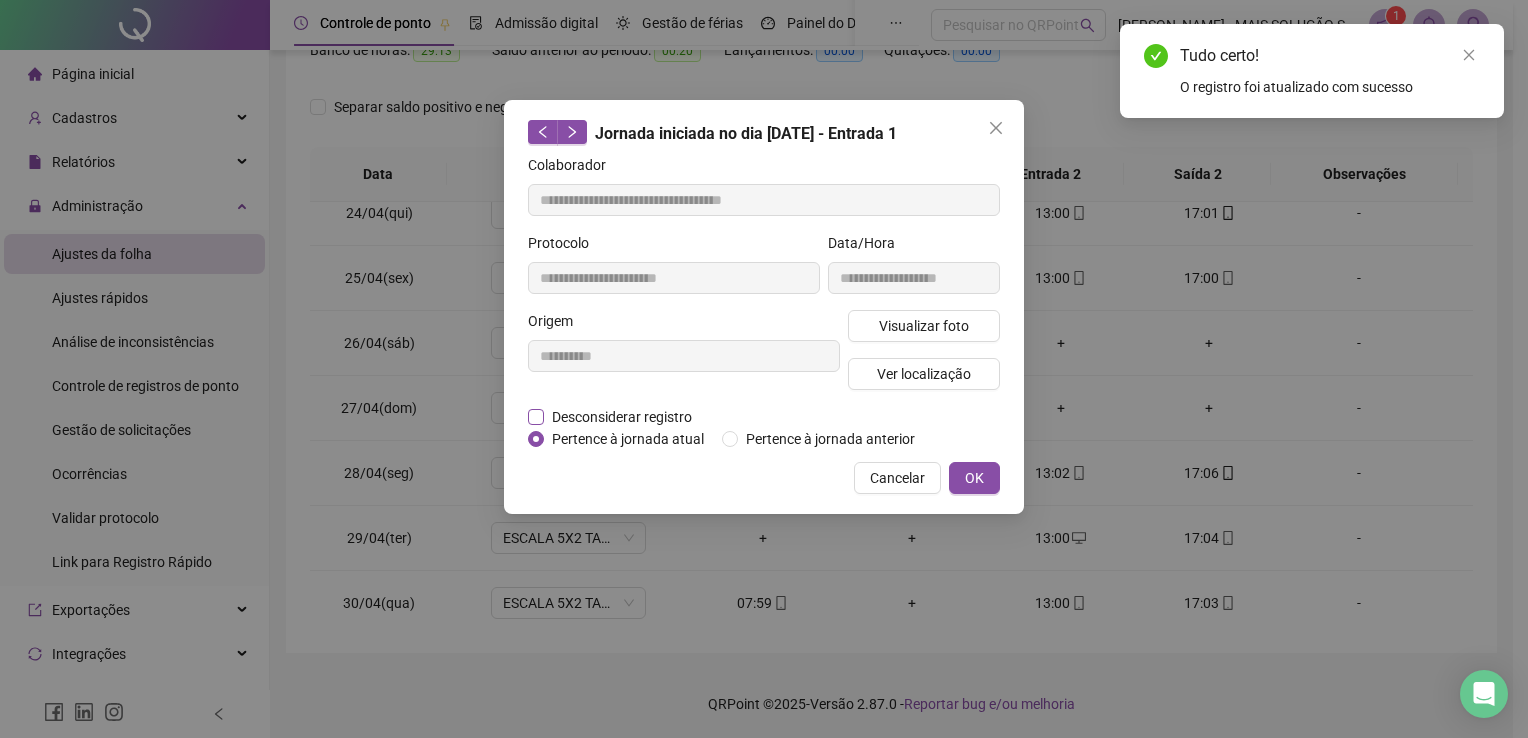 click on "Desconsiderar registro" at bounding box center [622, 417] 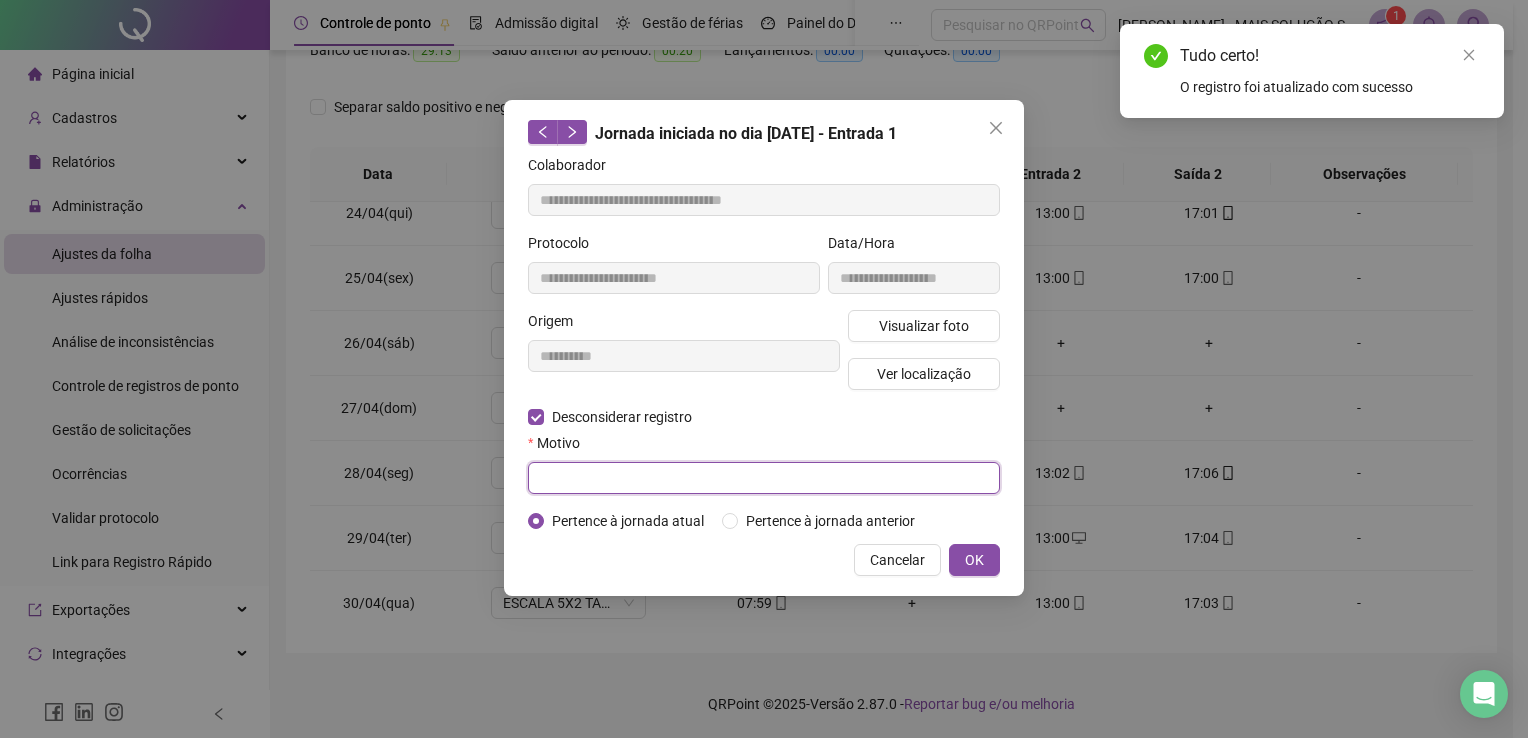 click at bounding box center [764, 478] 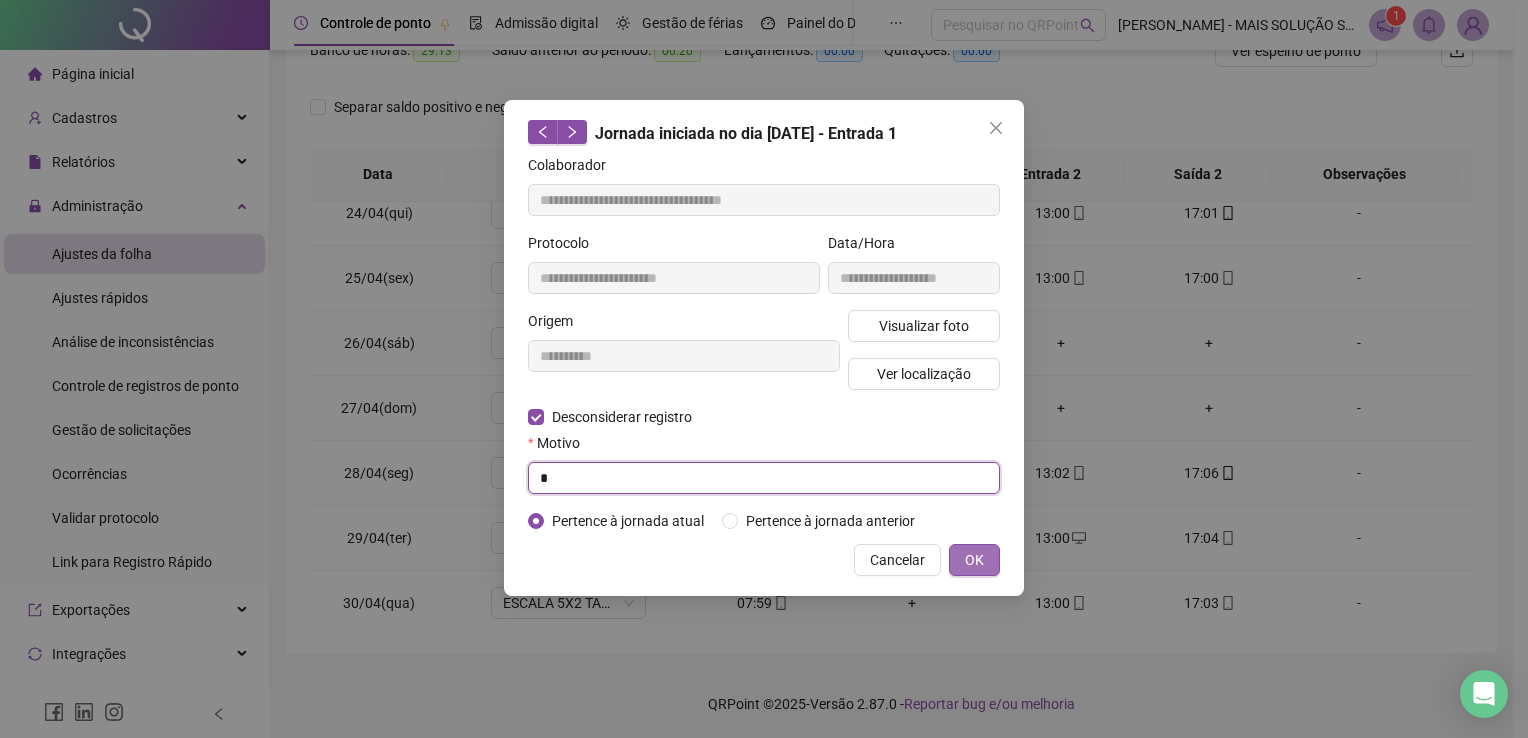 type on "*" 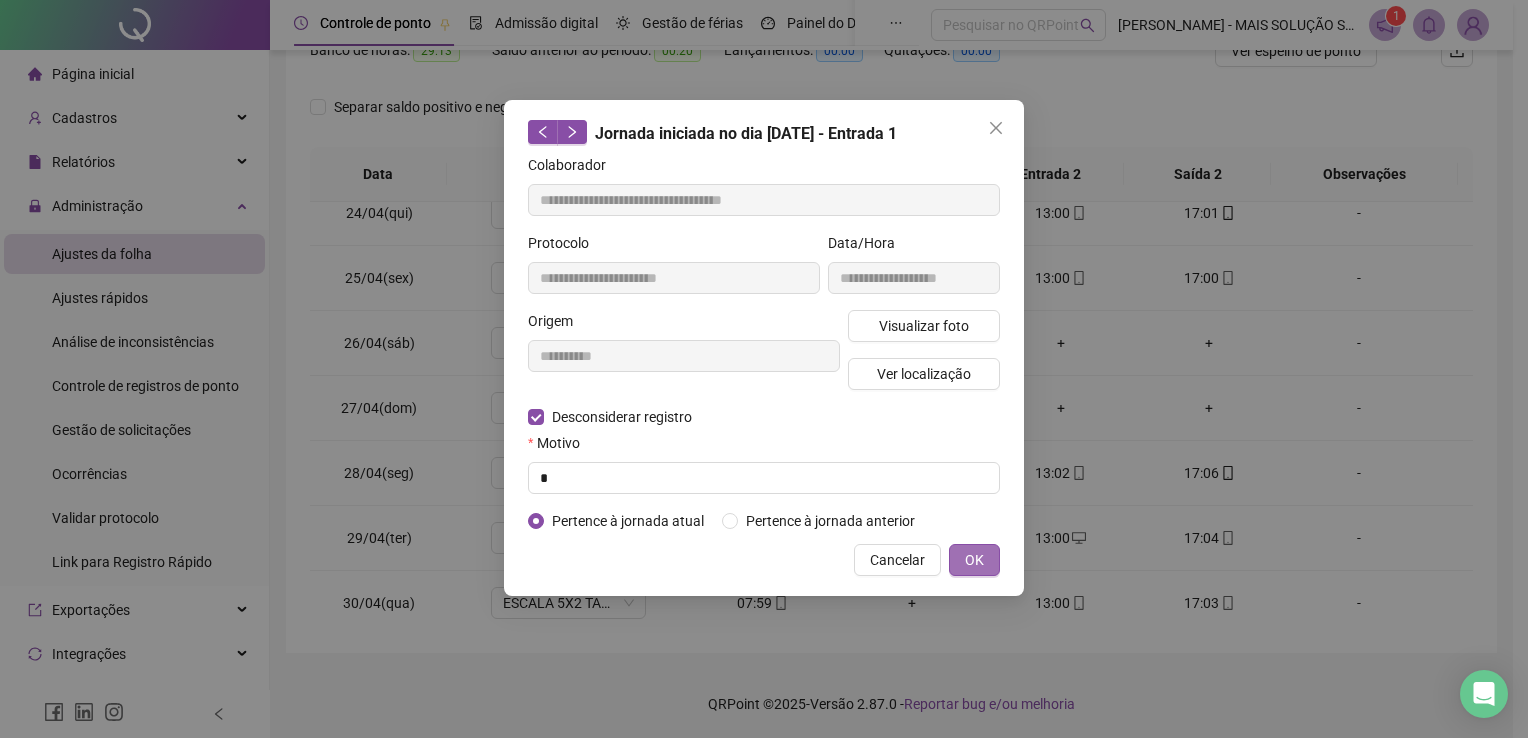 click on "OK" at bounding box center (974, 560) 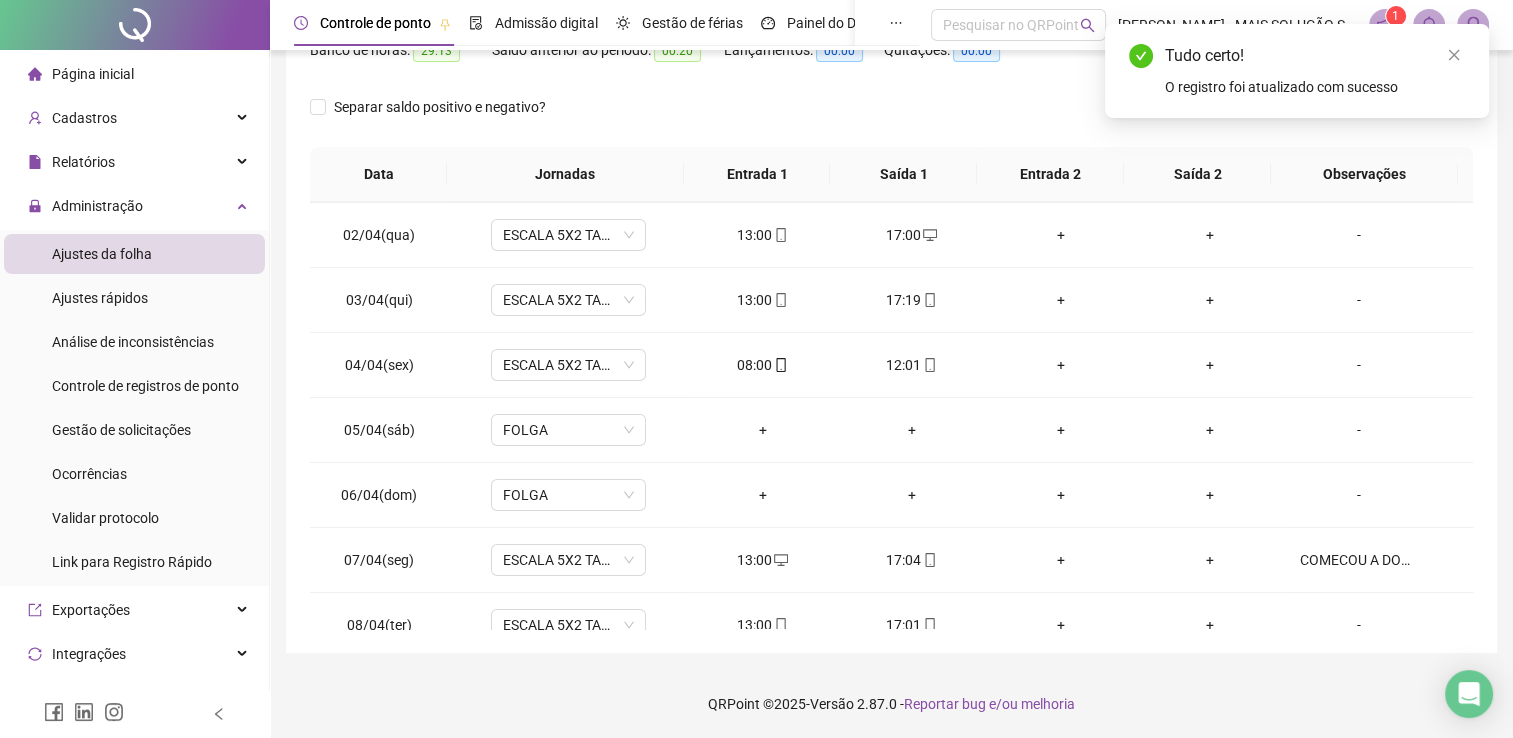 scroll, scrollTop: 0, scrollLeft: 0, axis: both 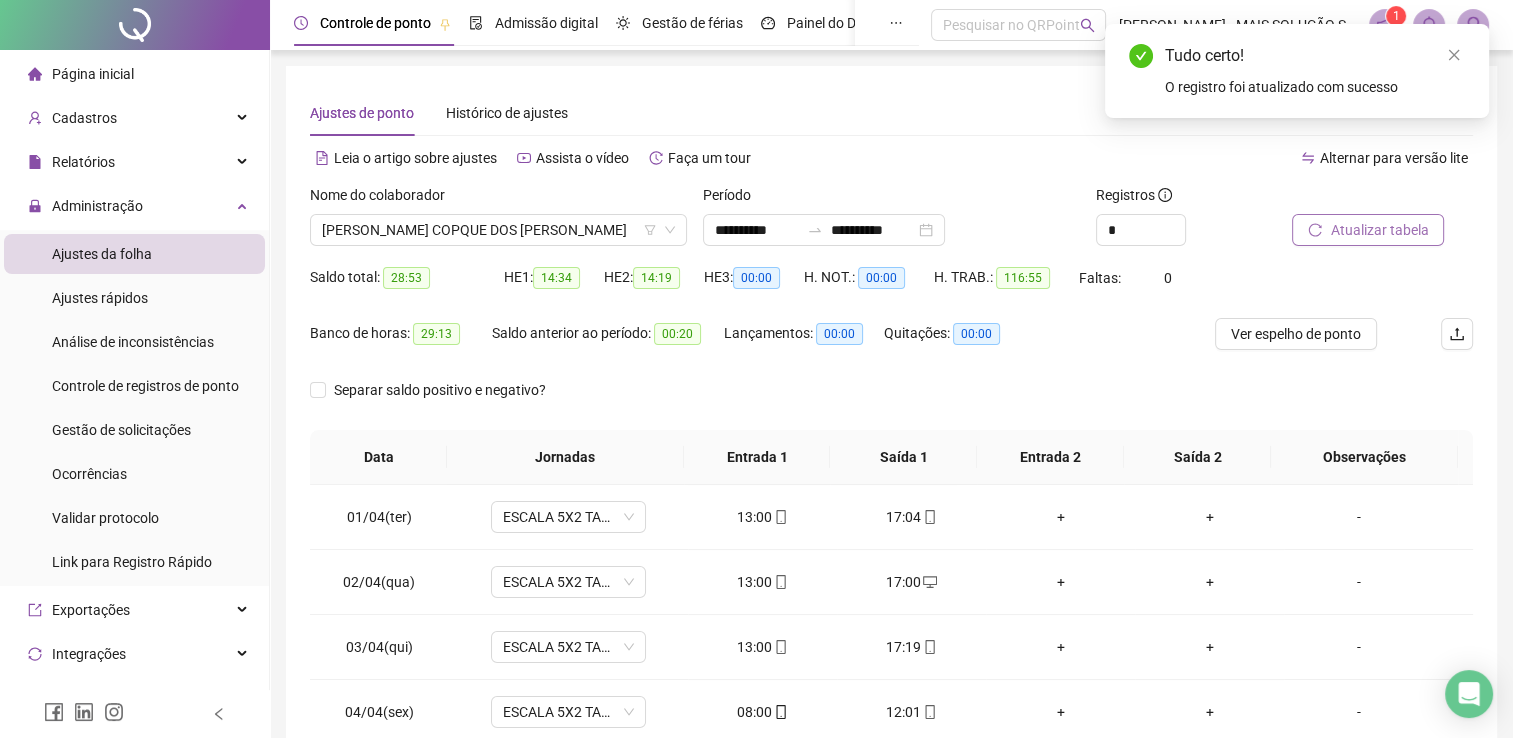 click on "Atualizar tabela" at bounding box center [1368, 230] 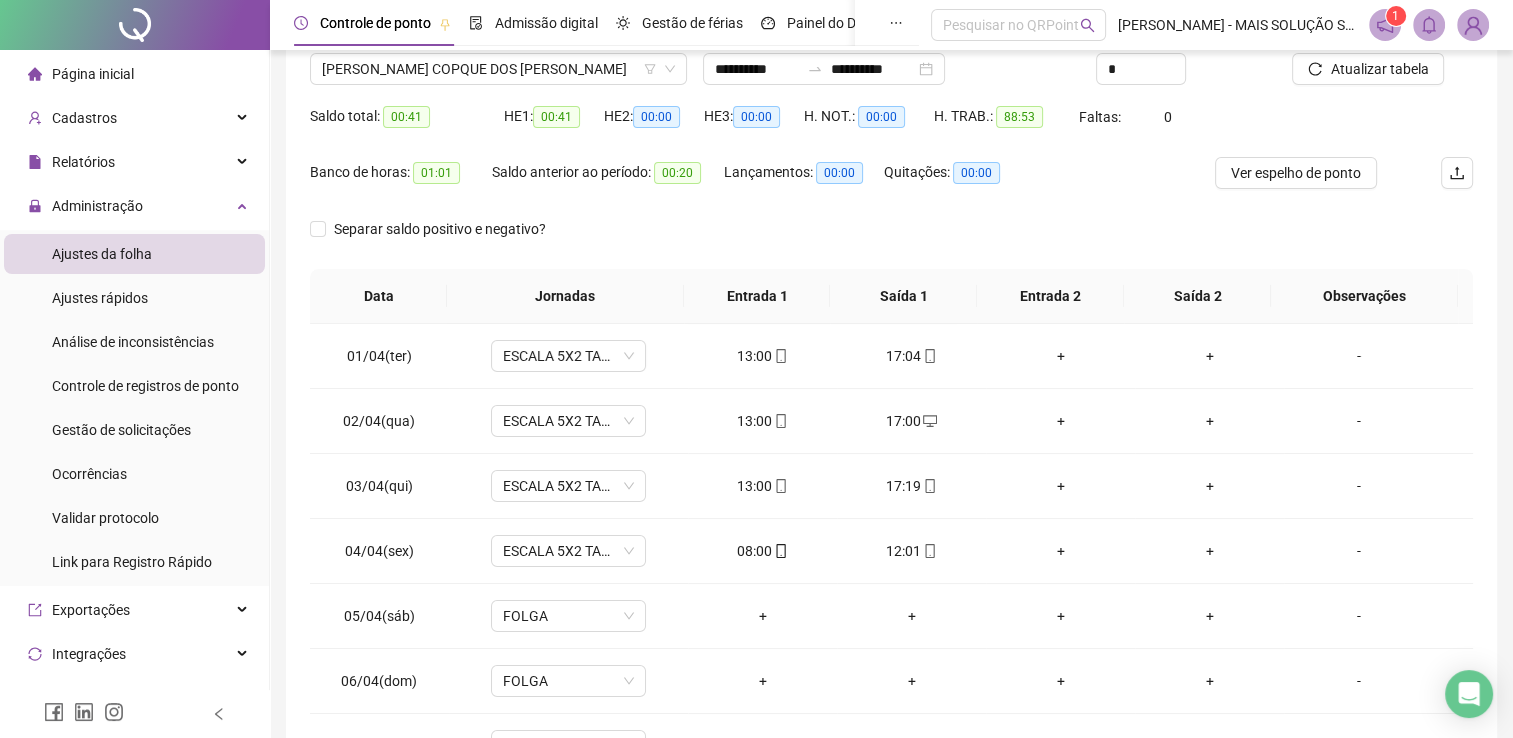 scroll, scrollTop: 283, scrollLeft: 0, axis: vertical 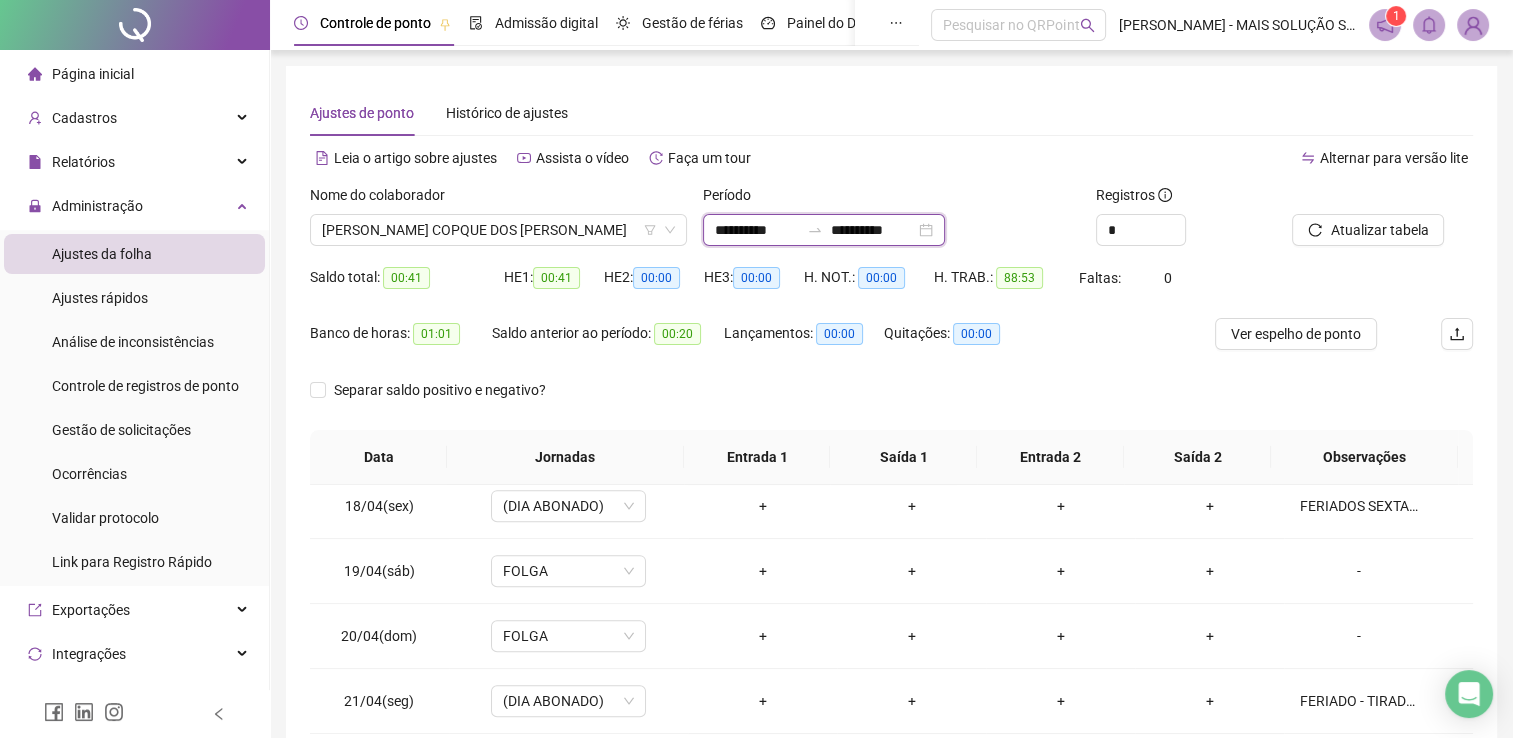 click on "**********" at bounding box center [757, 230] 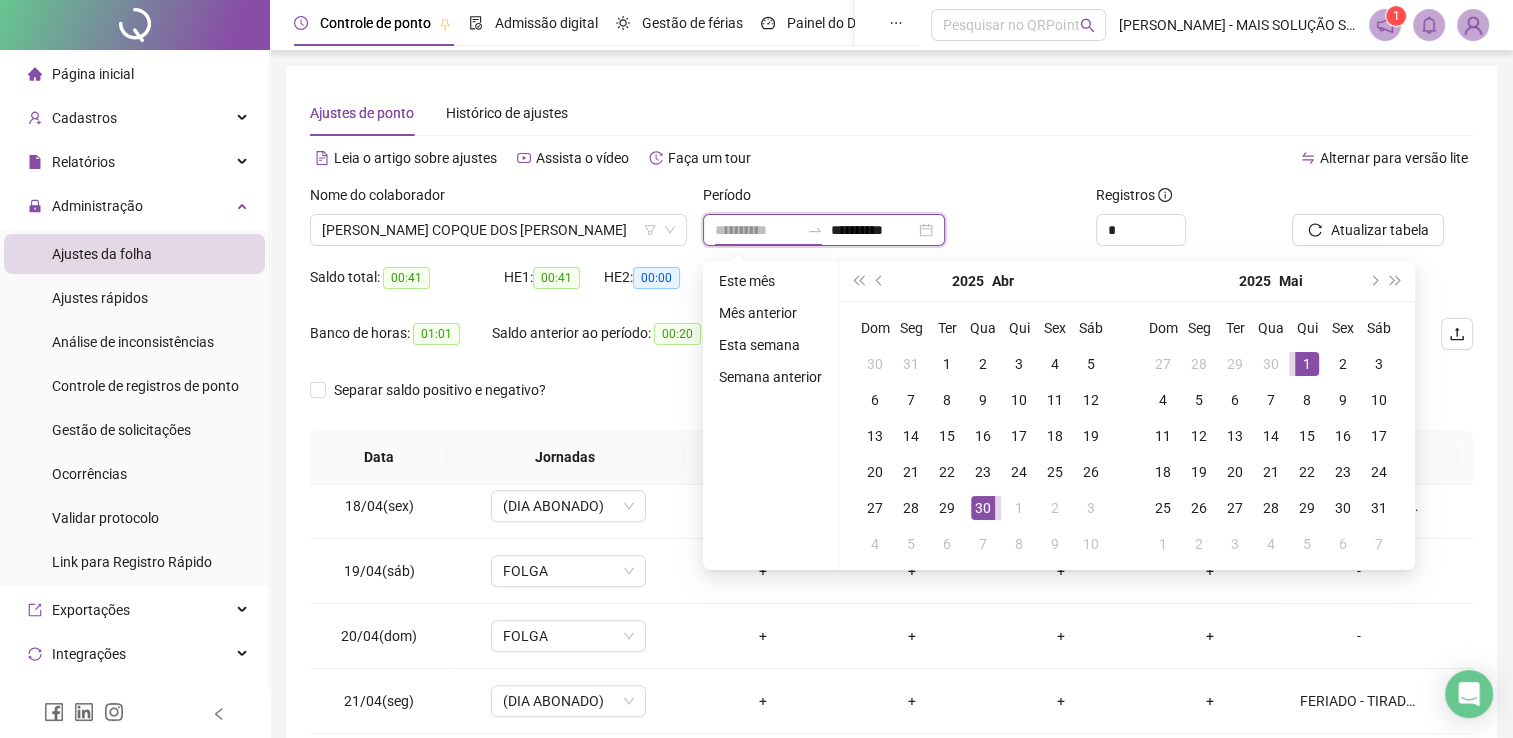 type on "**********" 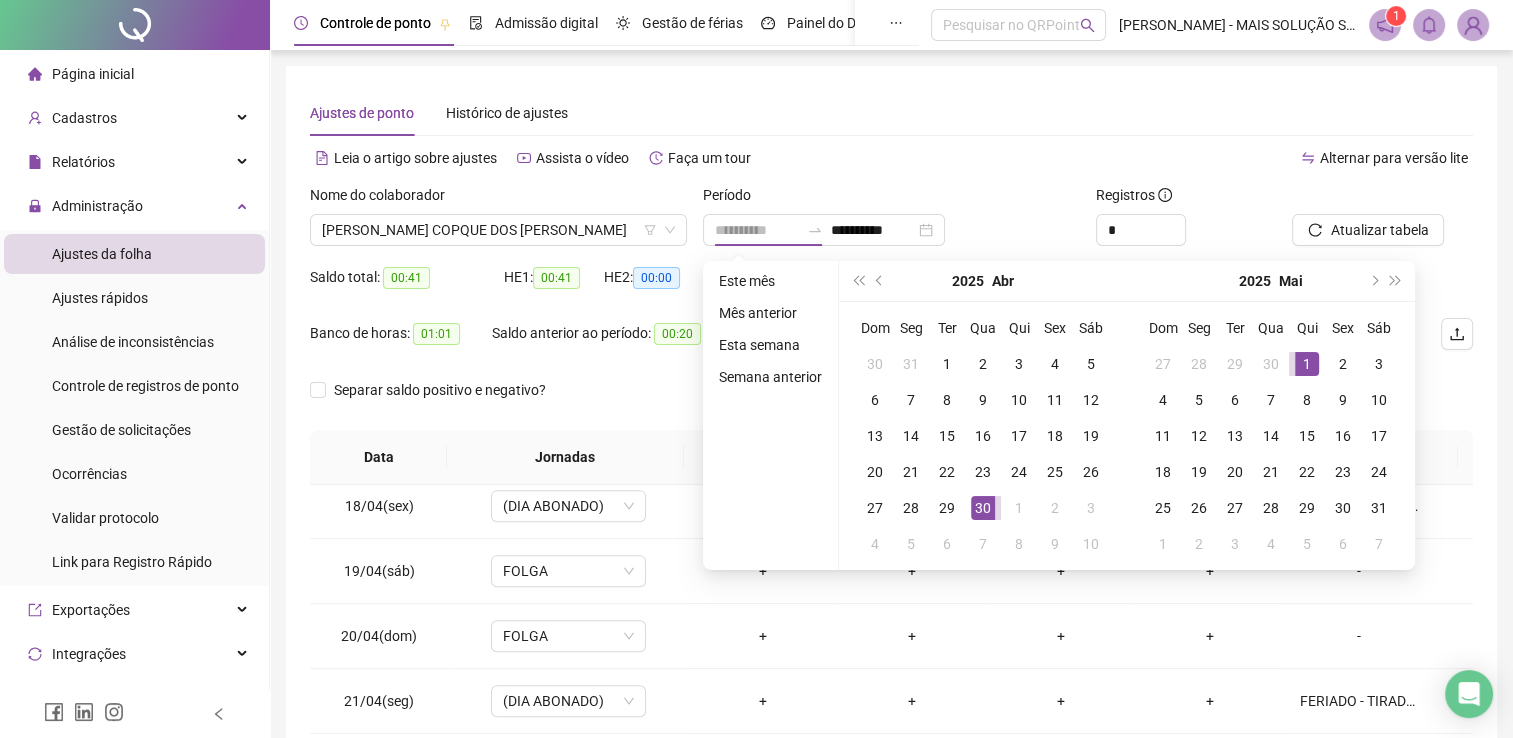 click on "1" at bounding box center (1307, 364) 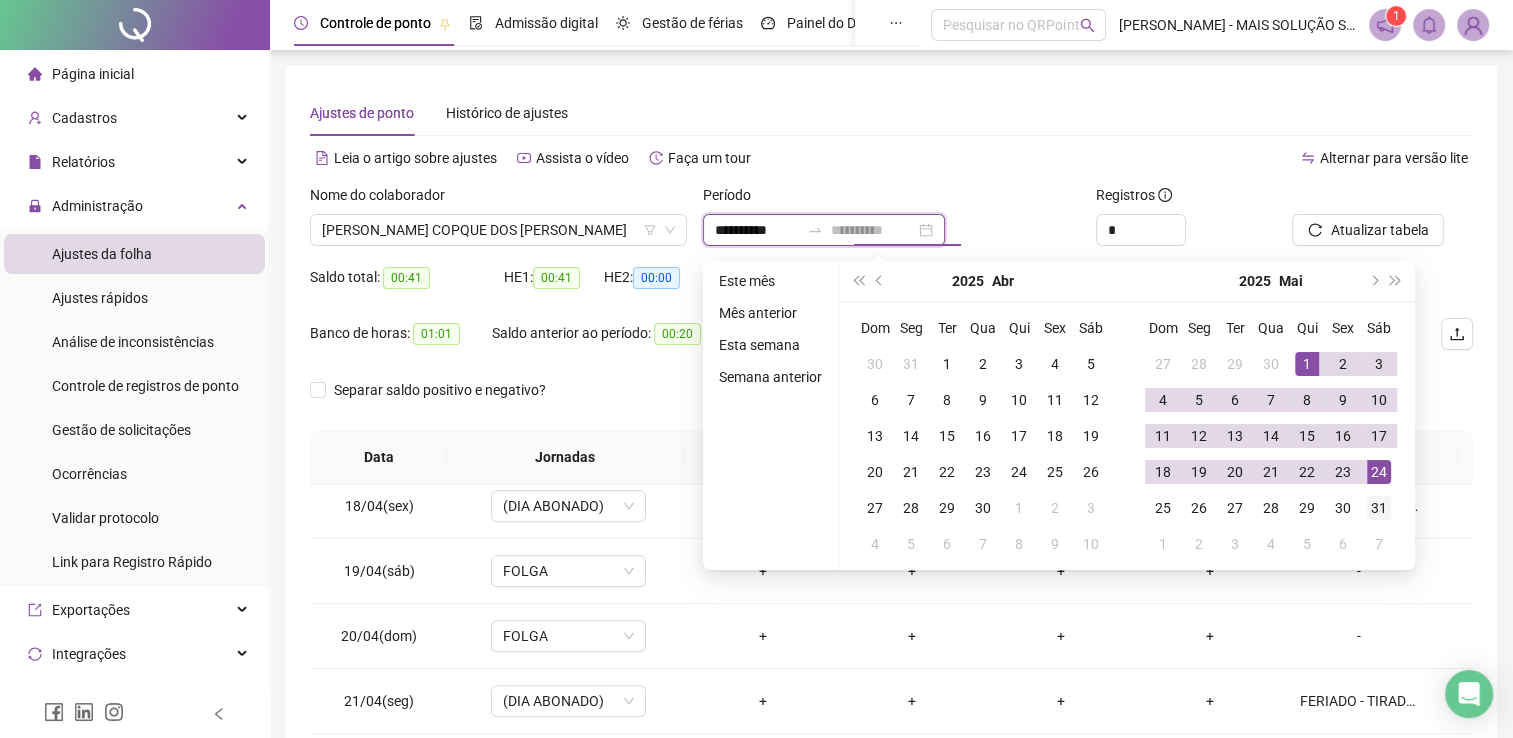 type on "**********" 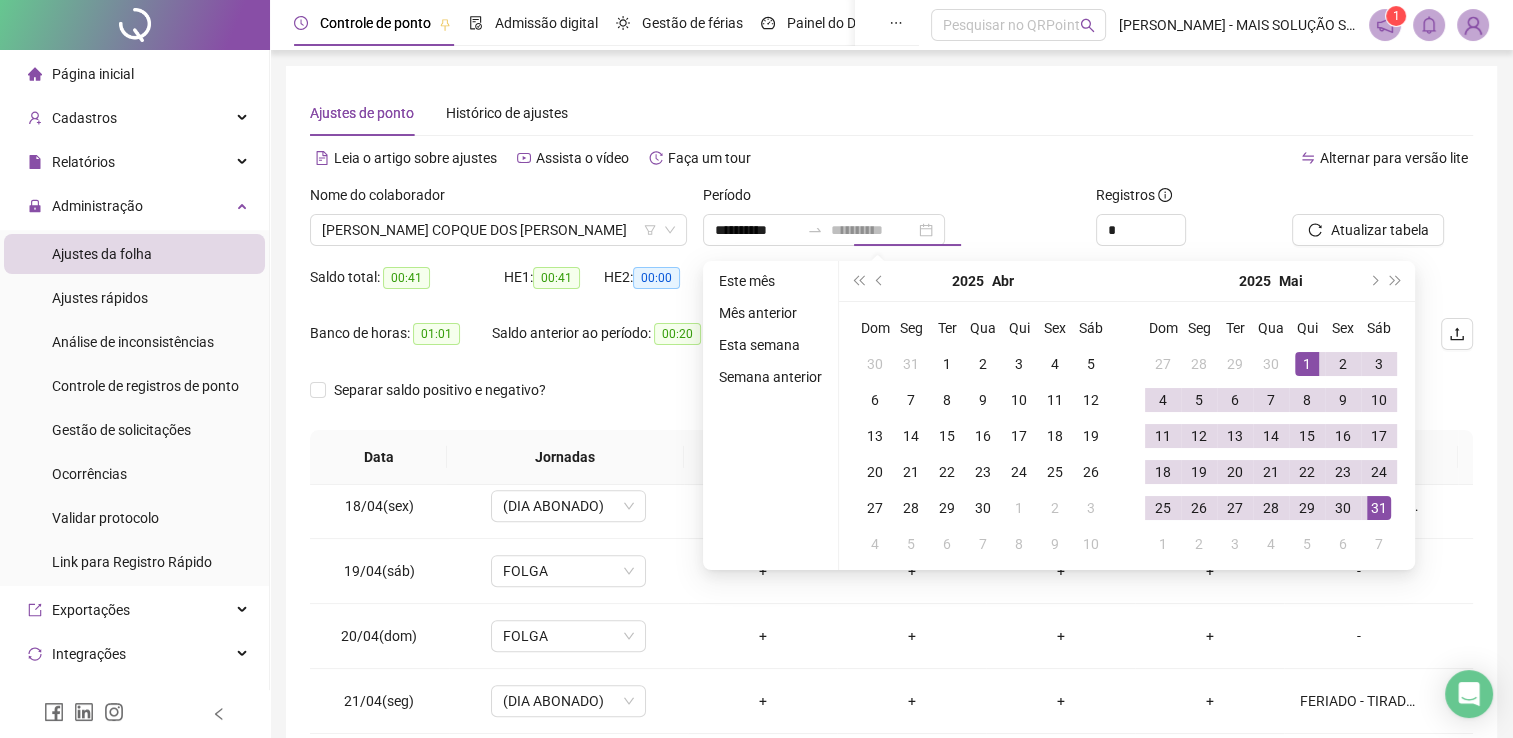 drag, startPoint x: 1376, startPoint y: 505, endPoint x: 1370, endPoint y: 490, distance: 16.155495 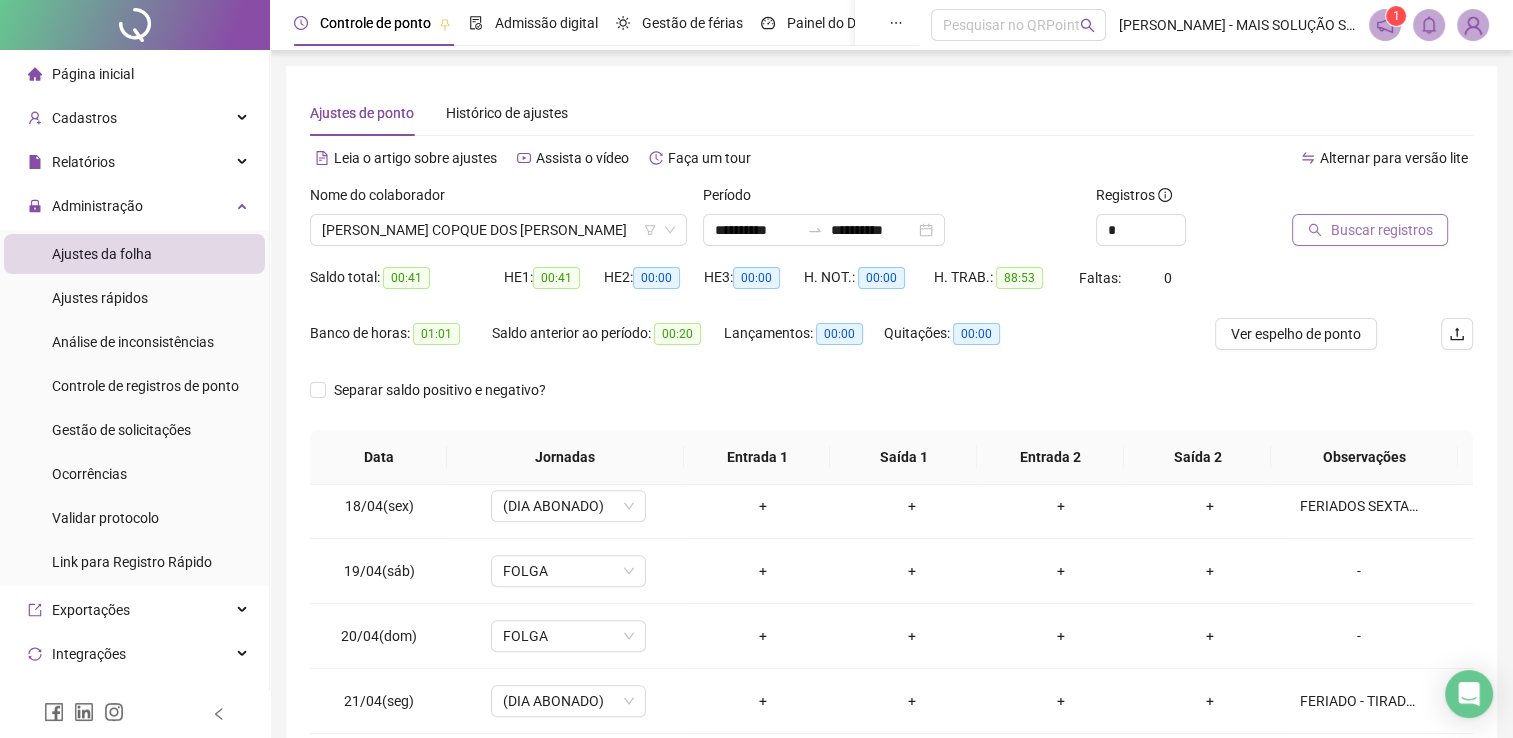click on "Buscar registros" at bounding box center [1381, 230] 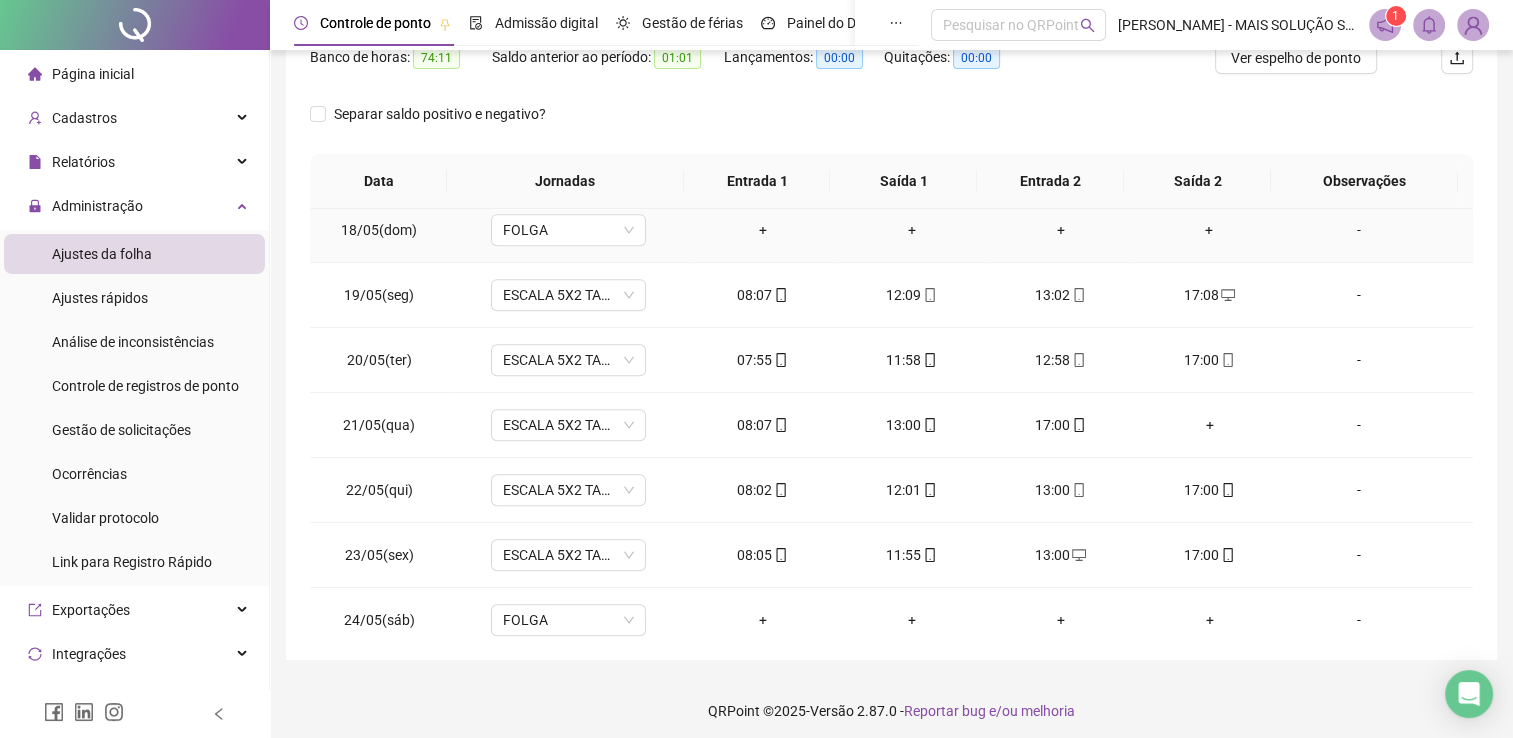 scroll, scrollTop: 283, scrollLeft: 0, axis: vertical 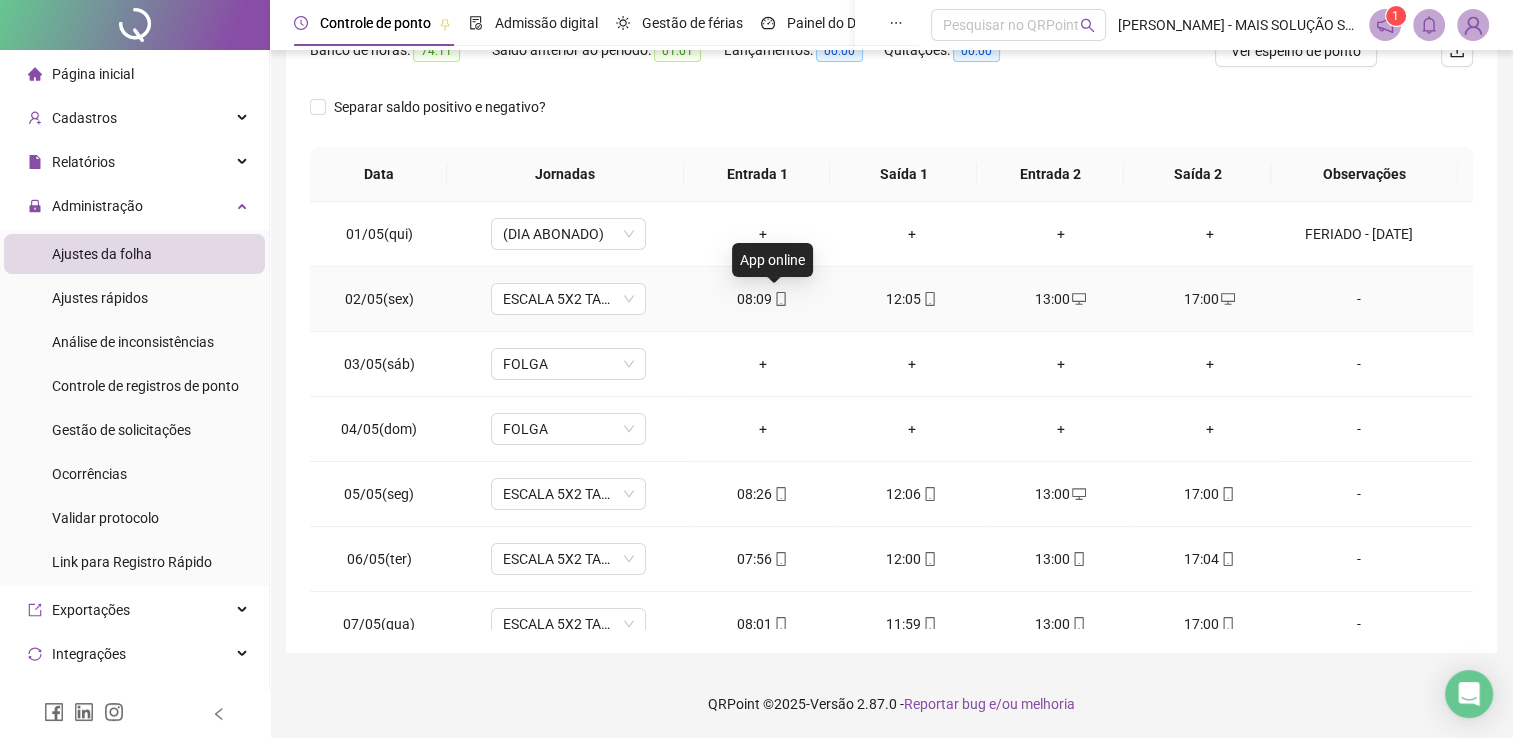 click 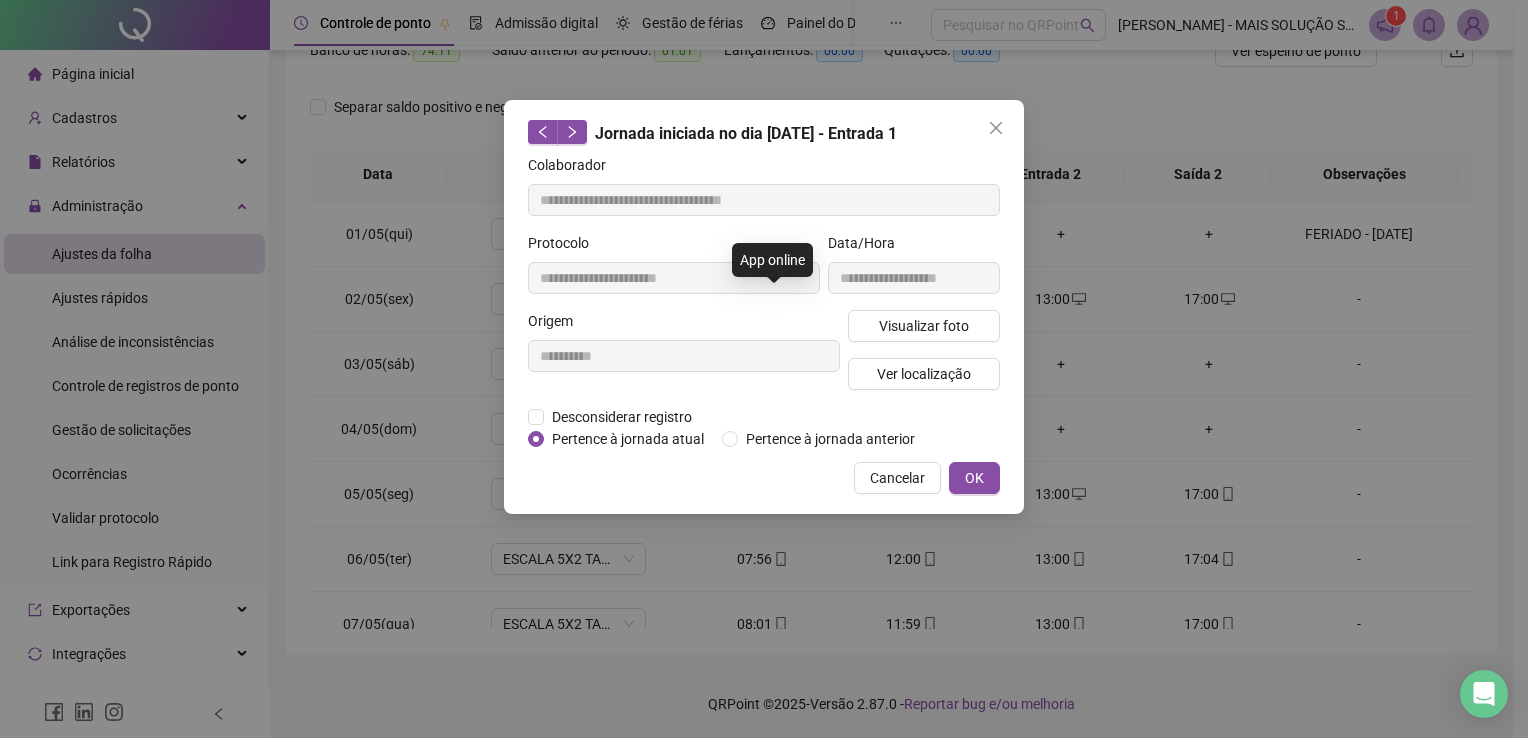type on "**********" 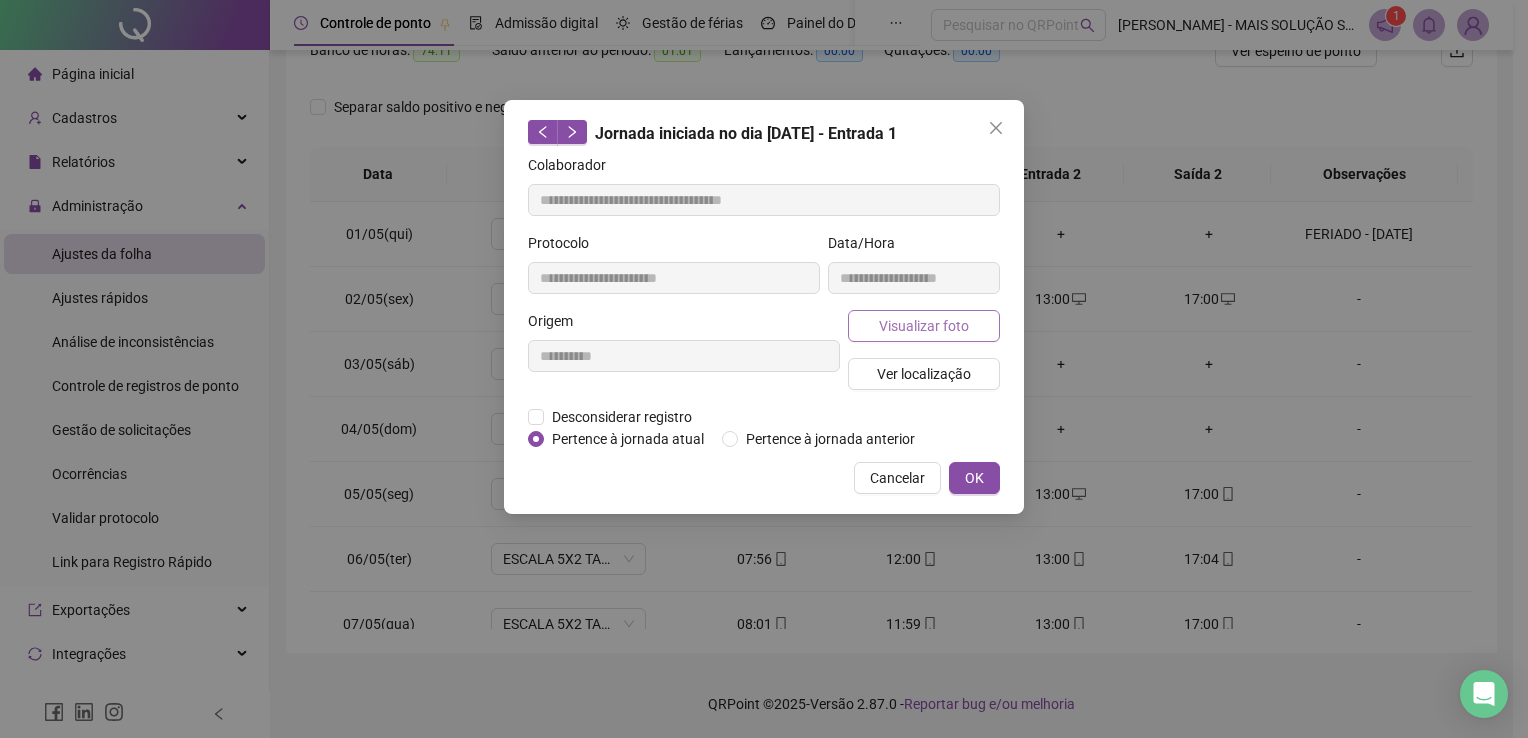 click on "Visualizar foto" at bounding box center (924, 326) 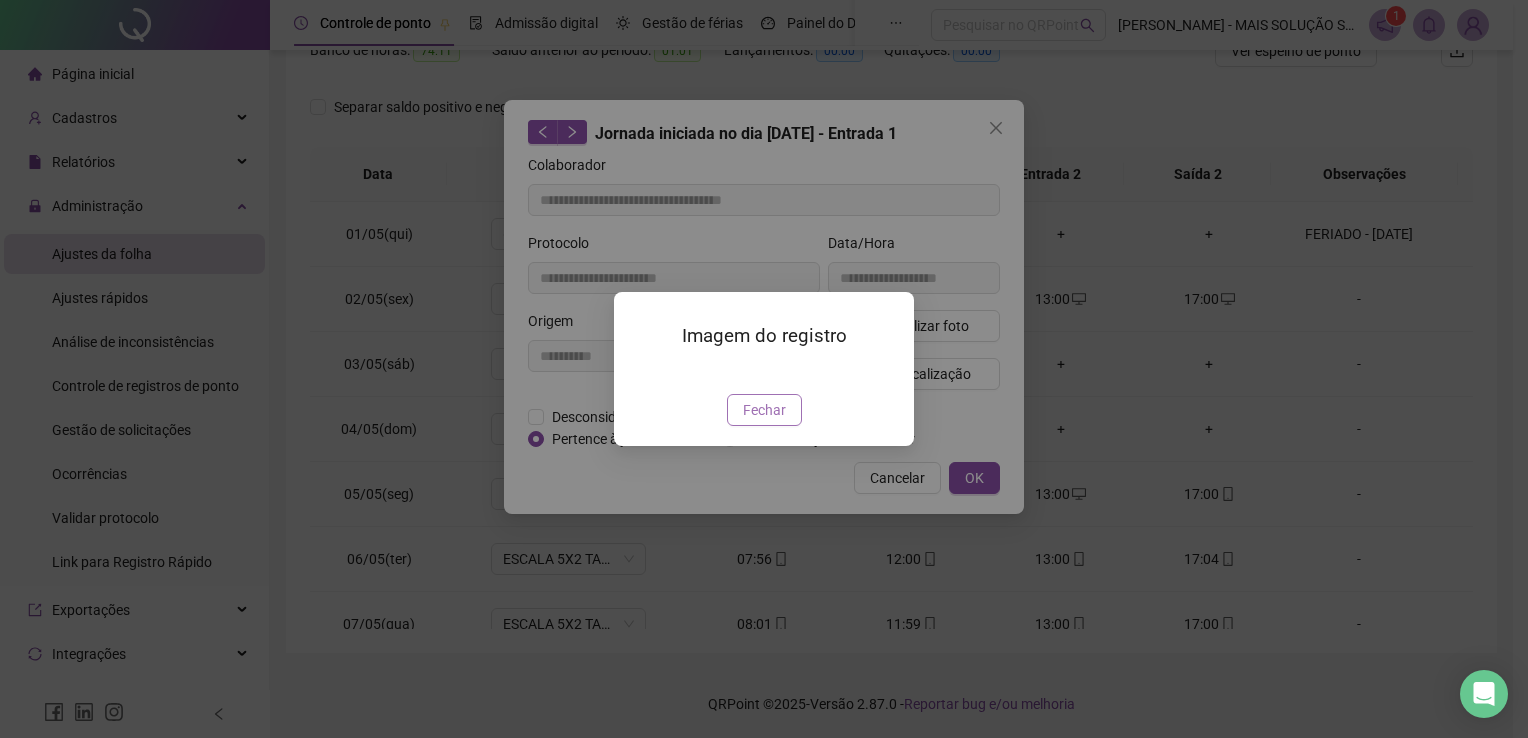 click on "Fechar" at bounding box center (764, 410) 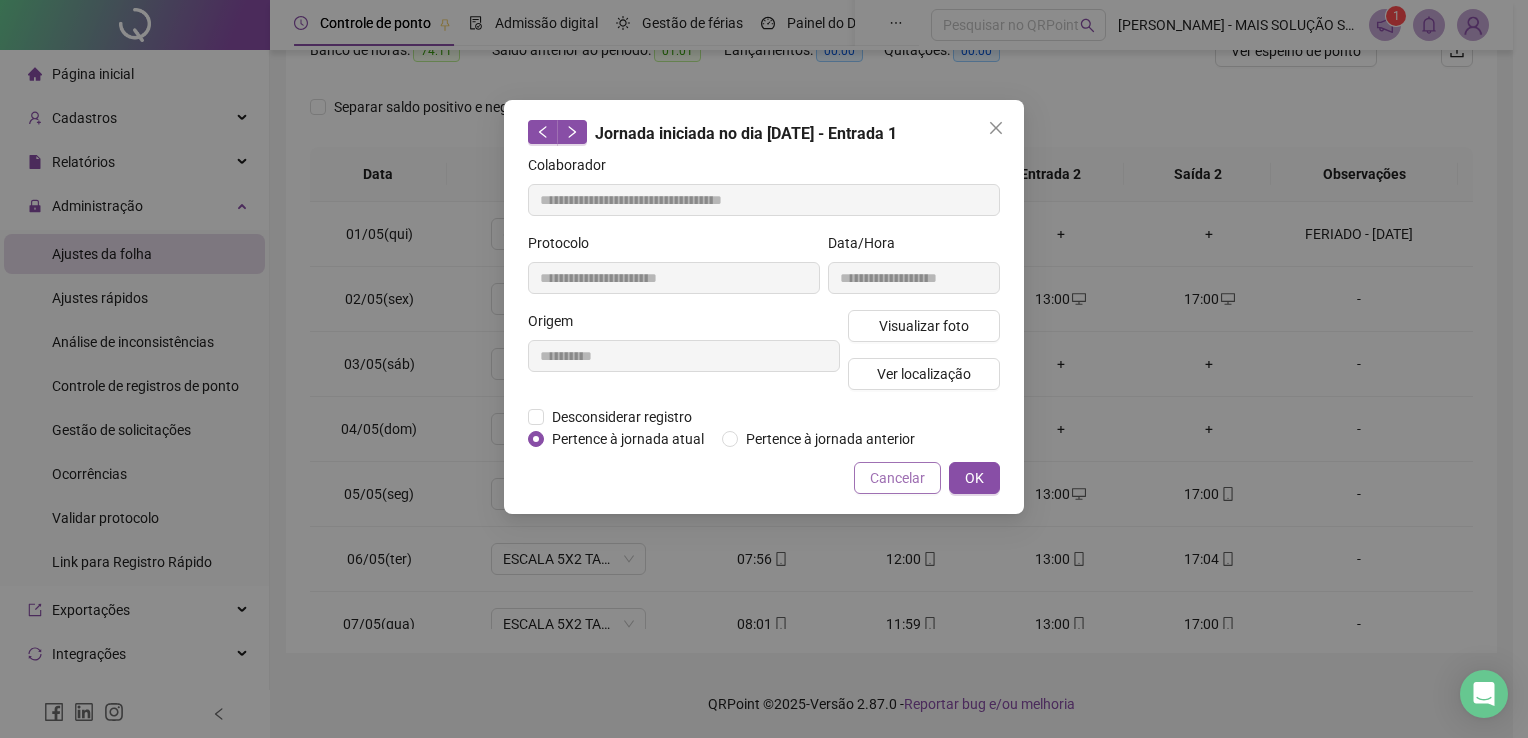 click on "Cancelar" at bounding box center (897, 478) 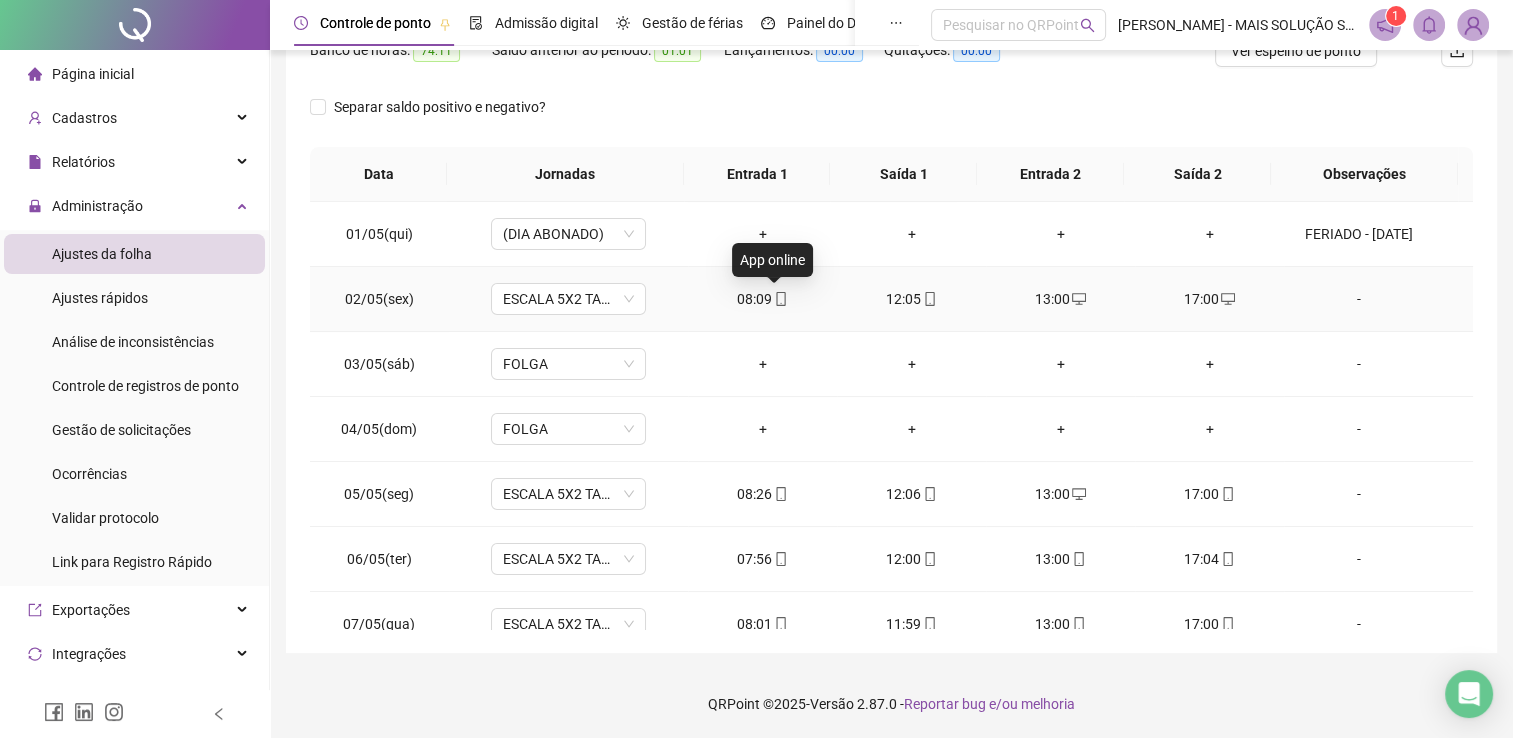 click 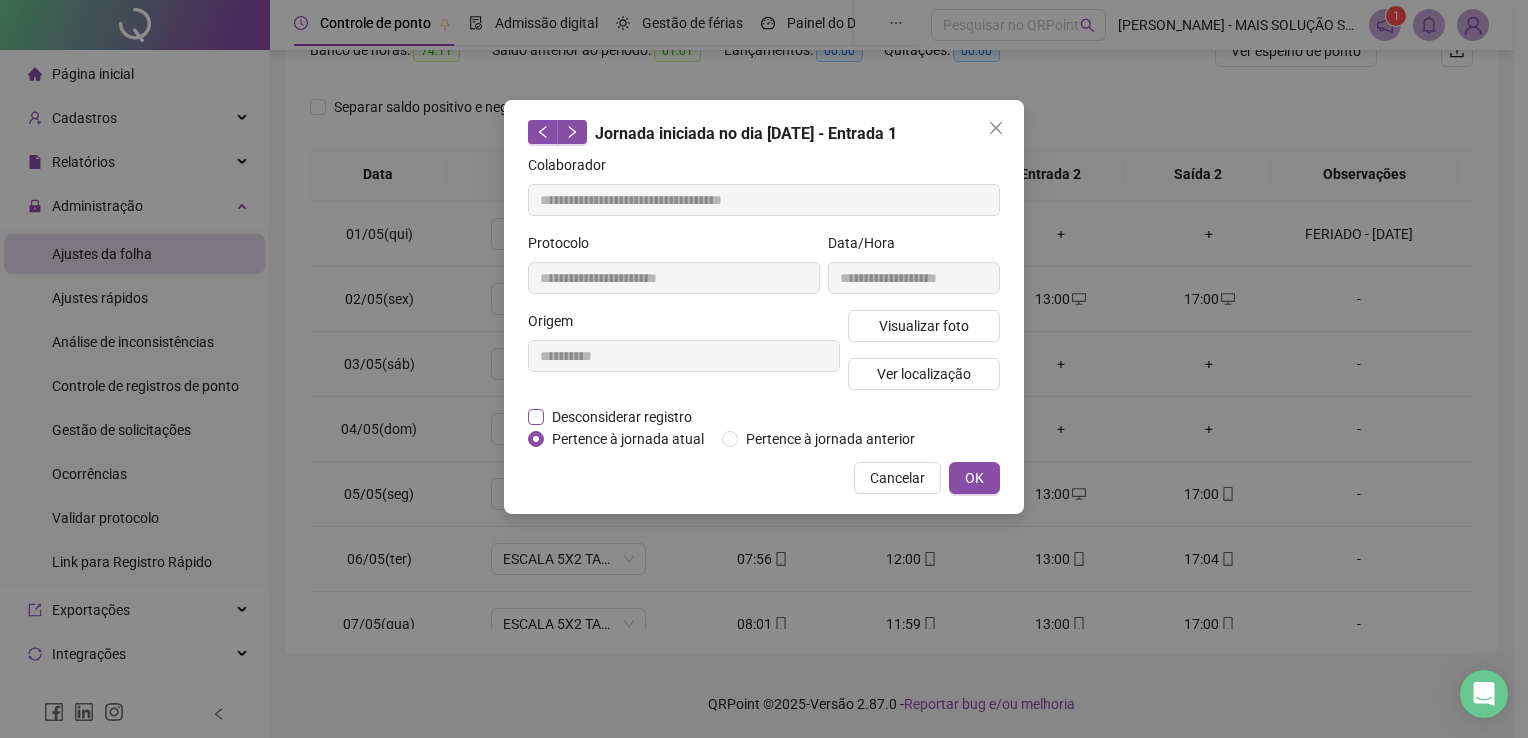 click on "Desconsiderar registro" at bounding box center (622, 417) 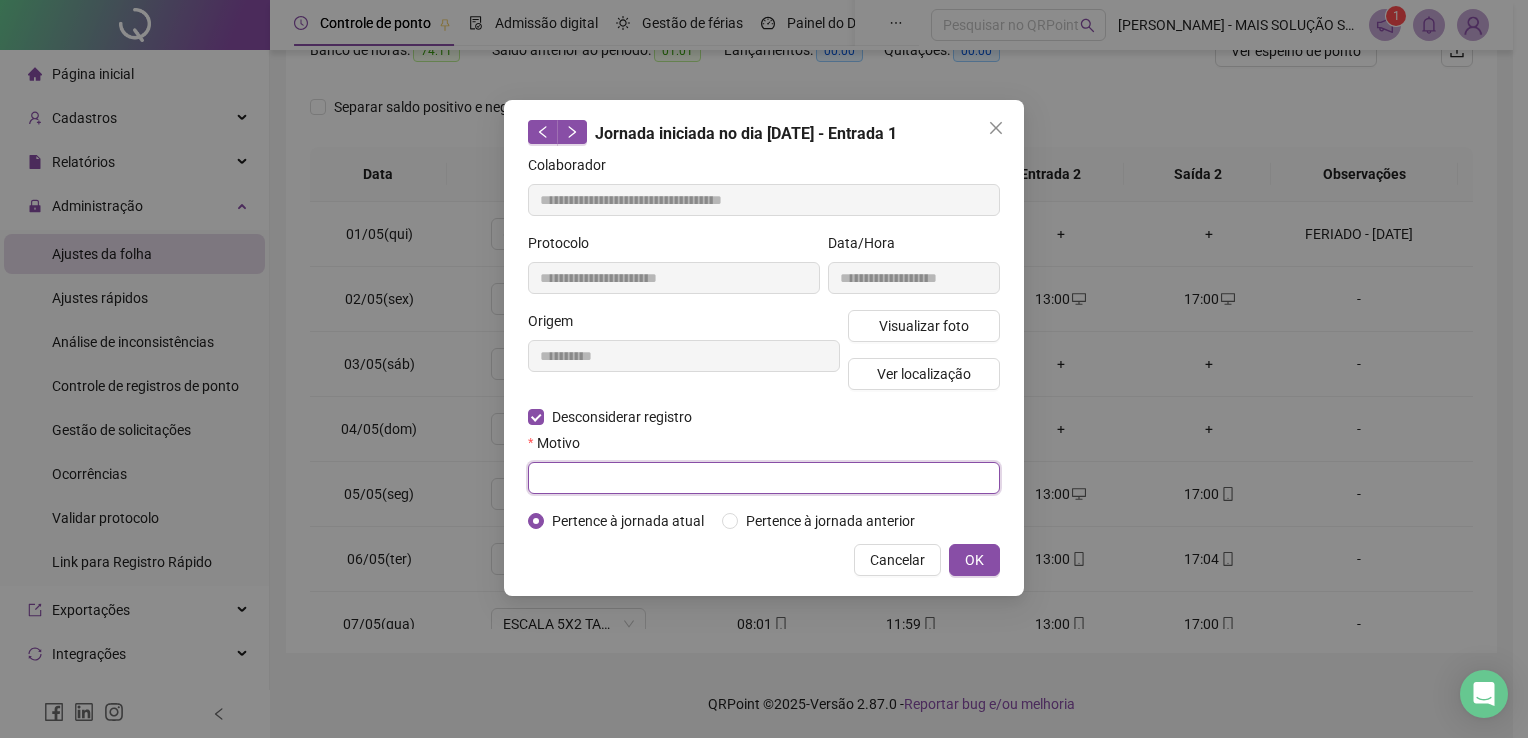 drag, startPoint x: 616, startPoint y: 480, endPoint x: 628, endPoint y: 475, distance: 13 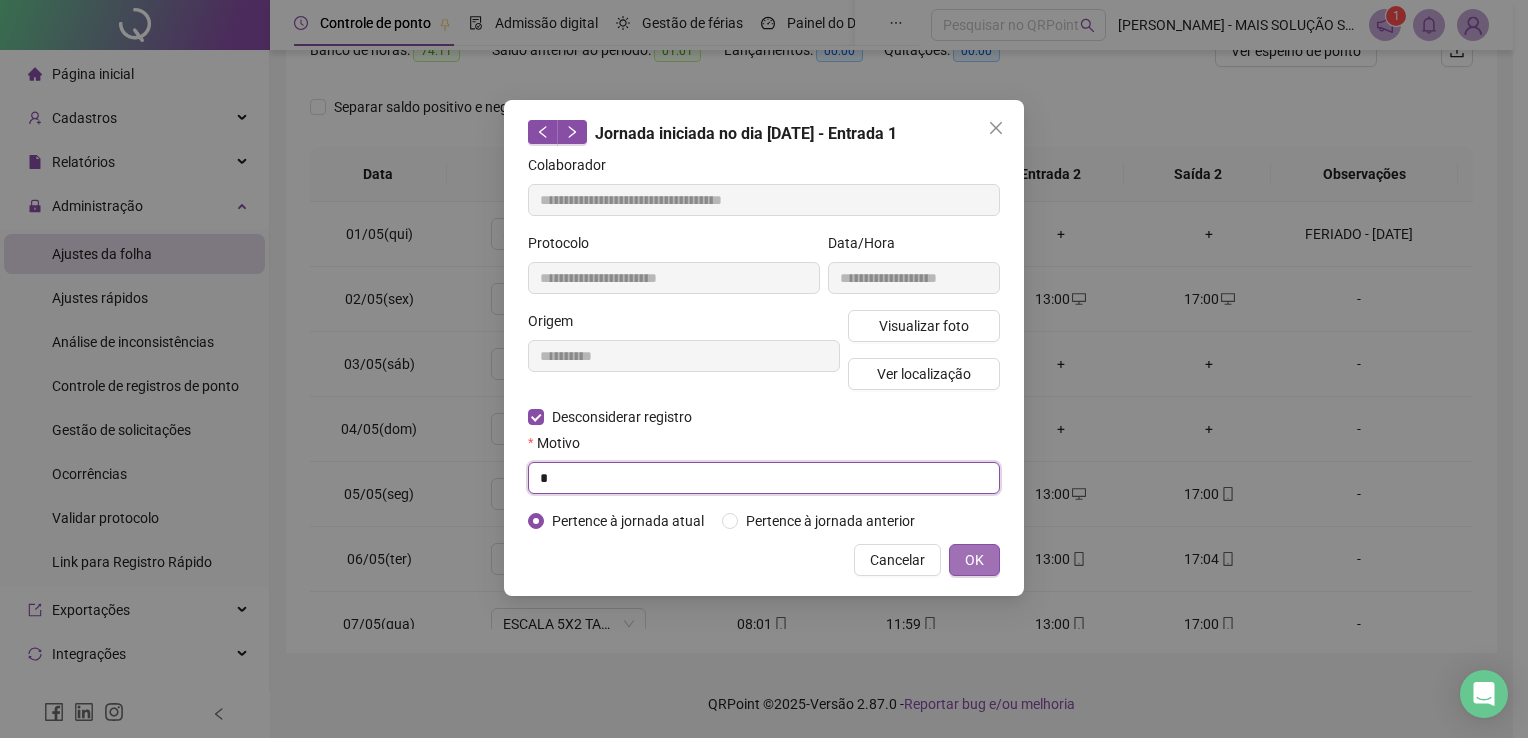 type on "*" 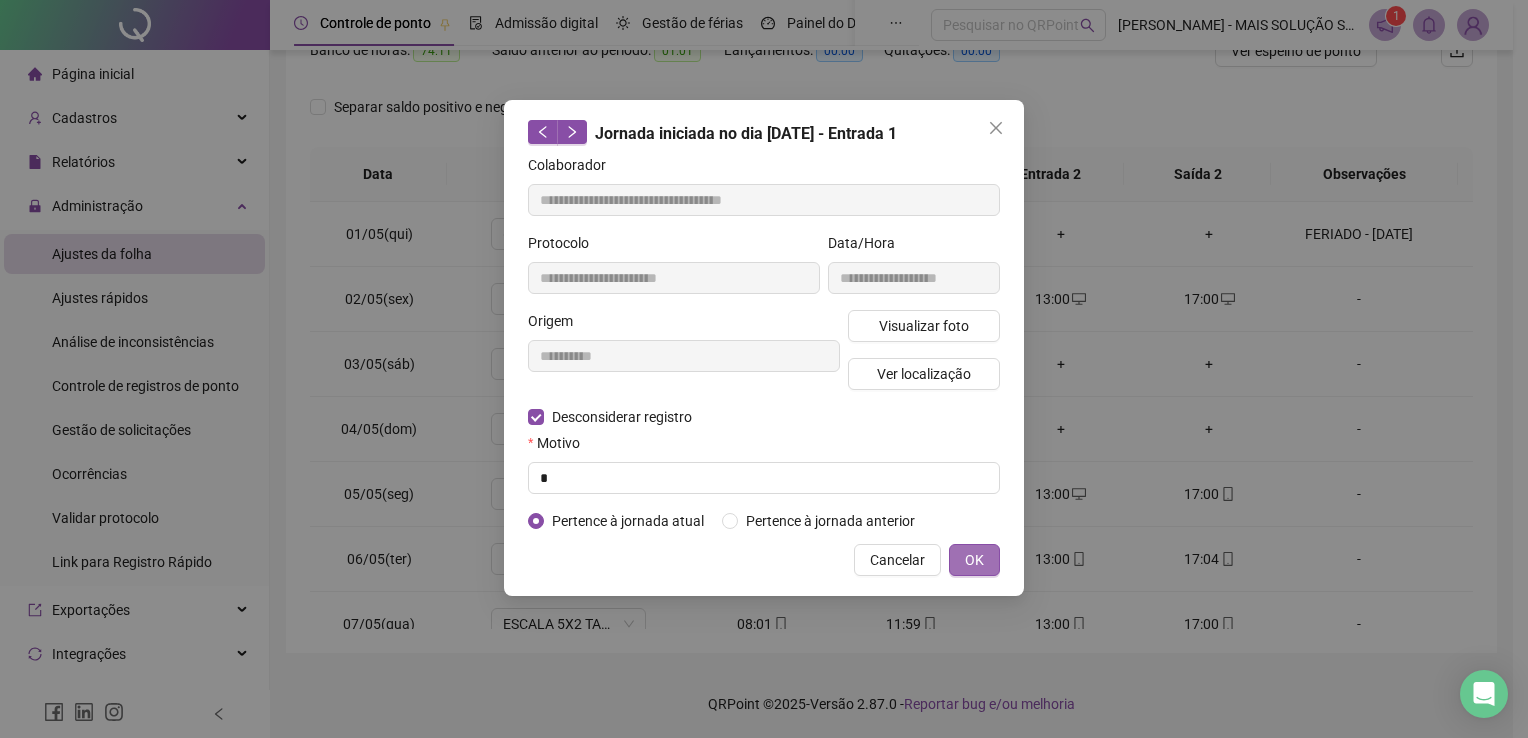 click on "OK" at bounding box center (974, 560) 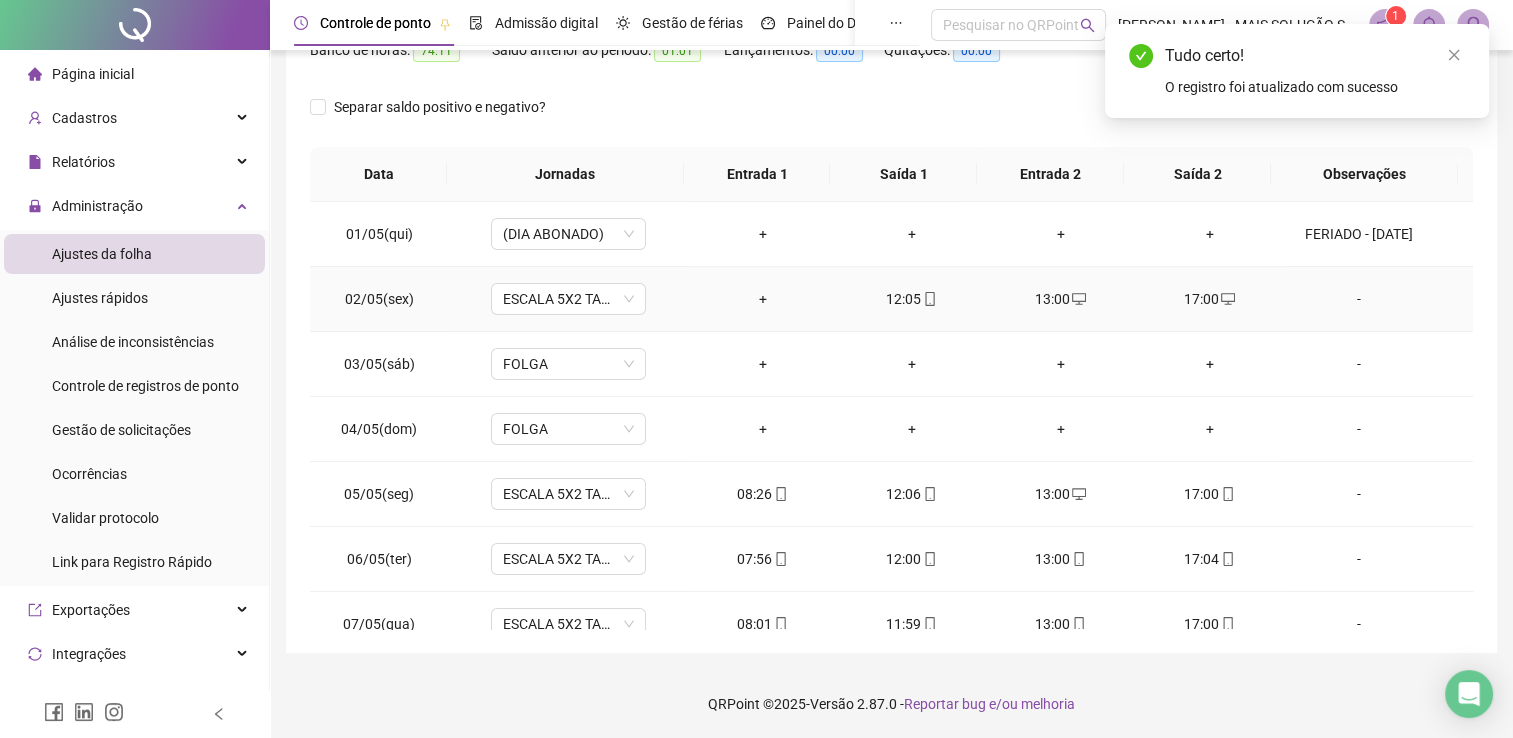 click 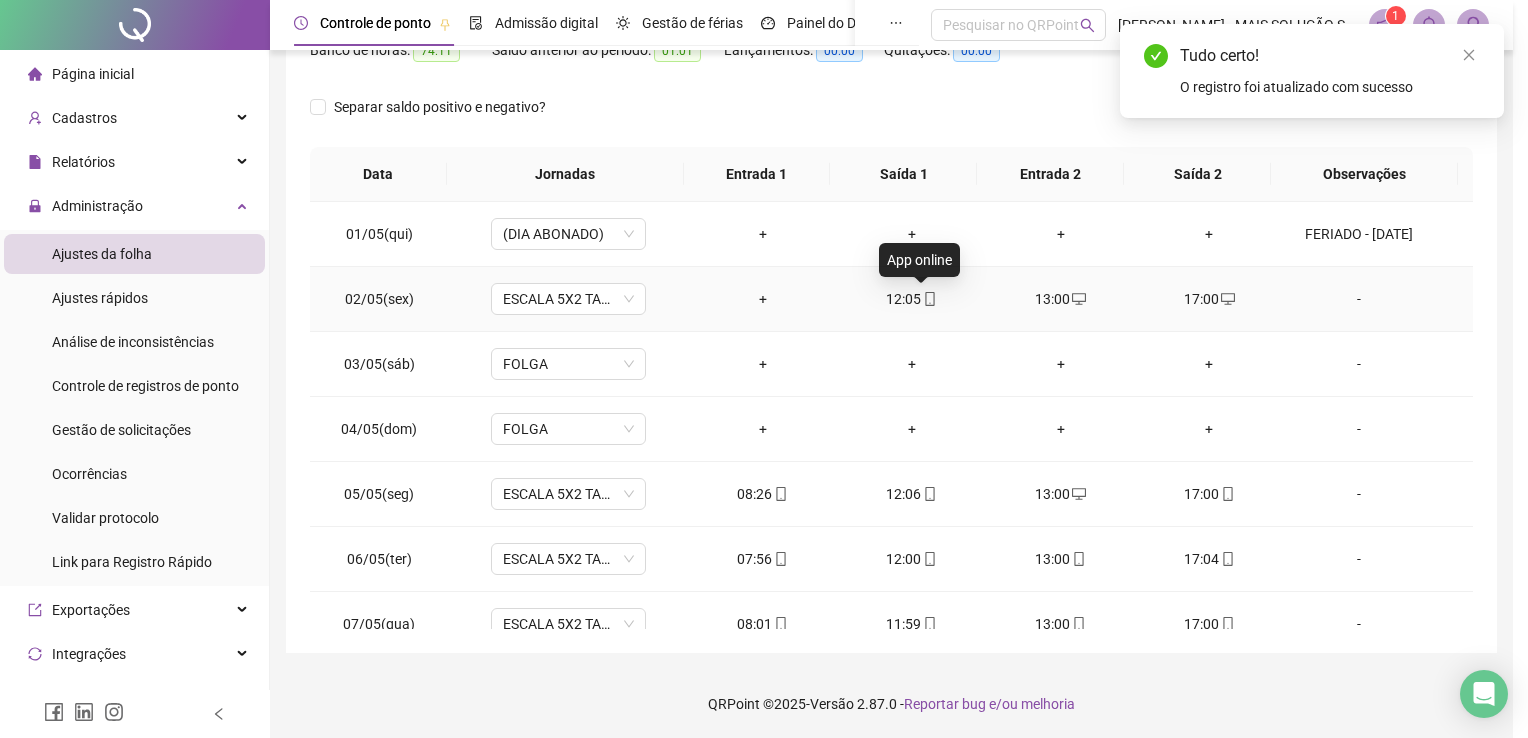 type on "**********" 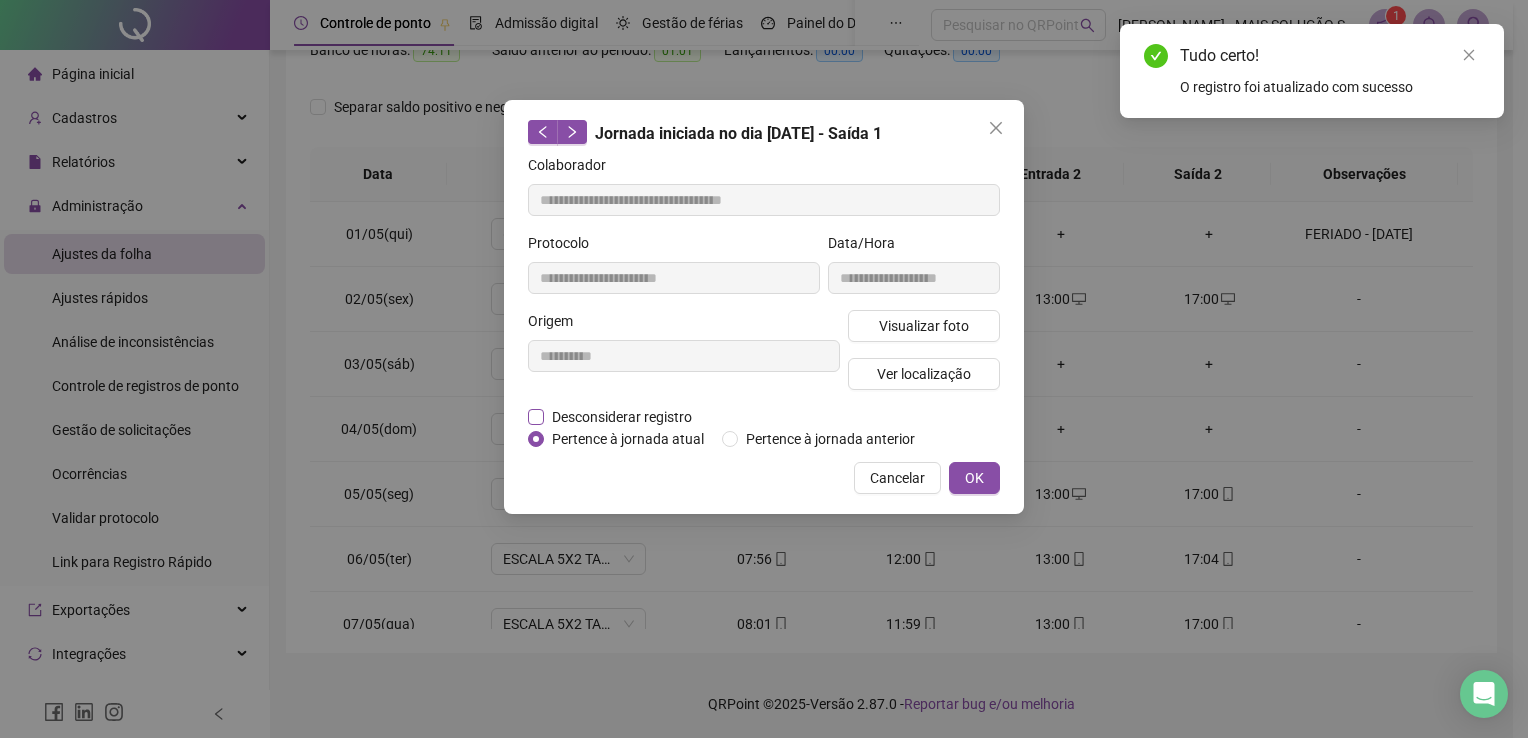 click on "Desconsiderar registro" at bounding box center [622, 417] 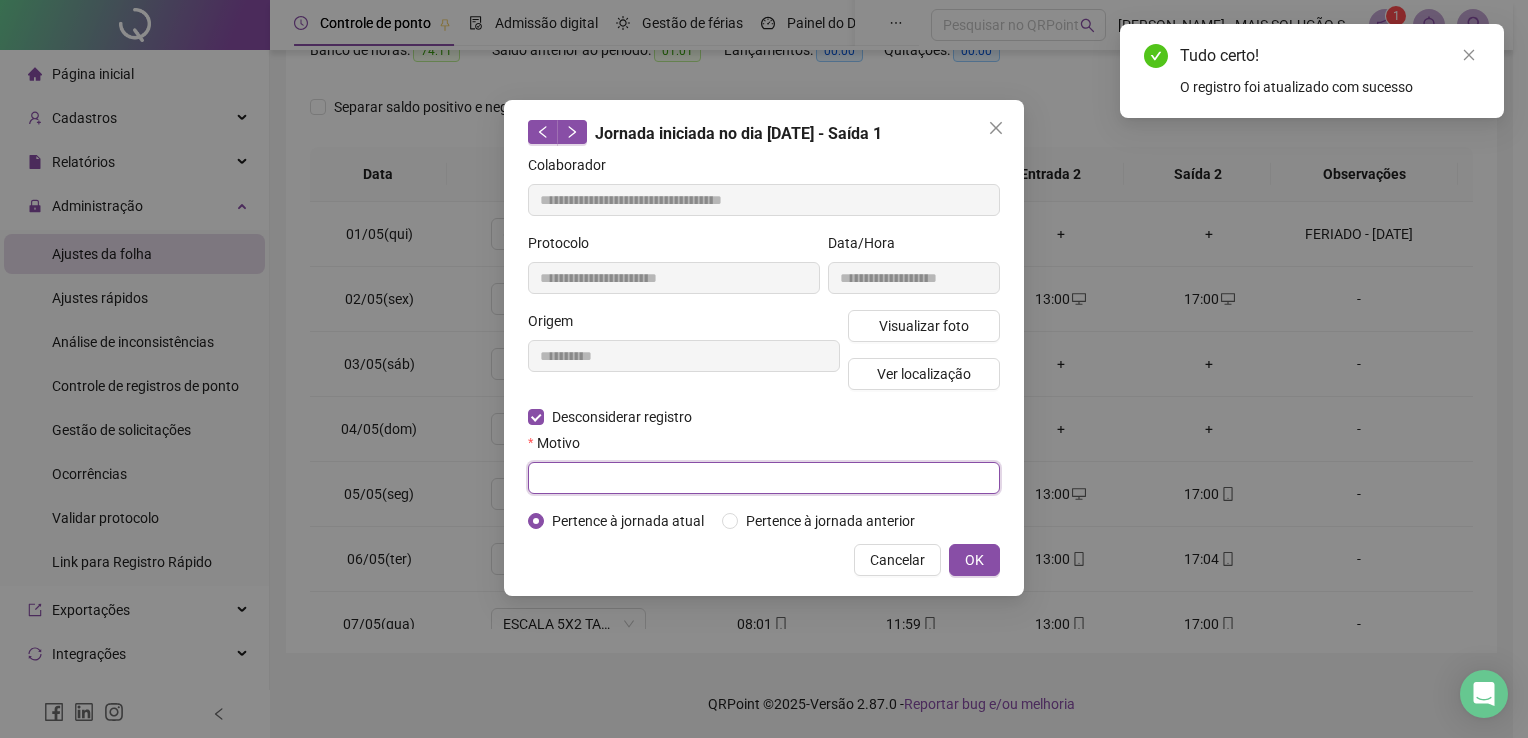 click at bounding box center (764, 478) 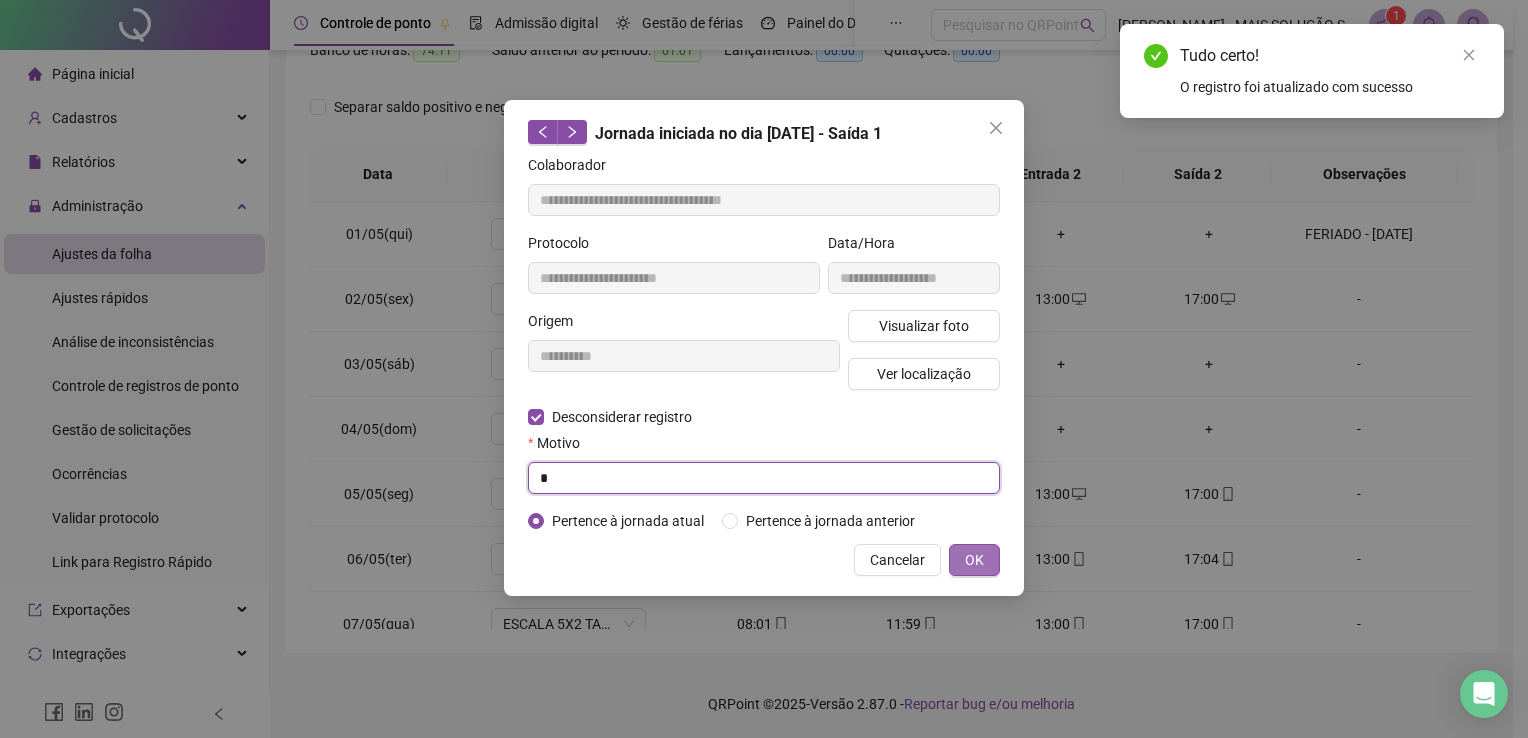 type on "*" 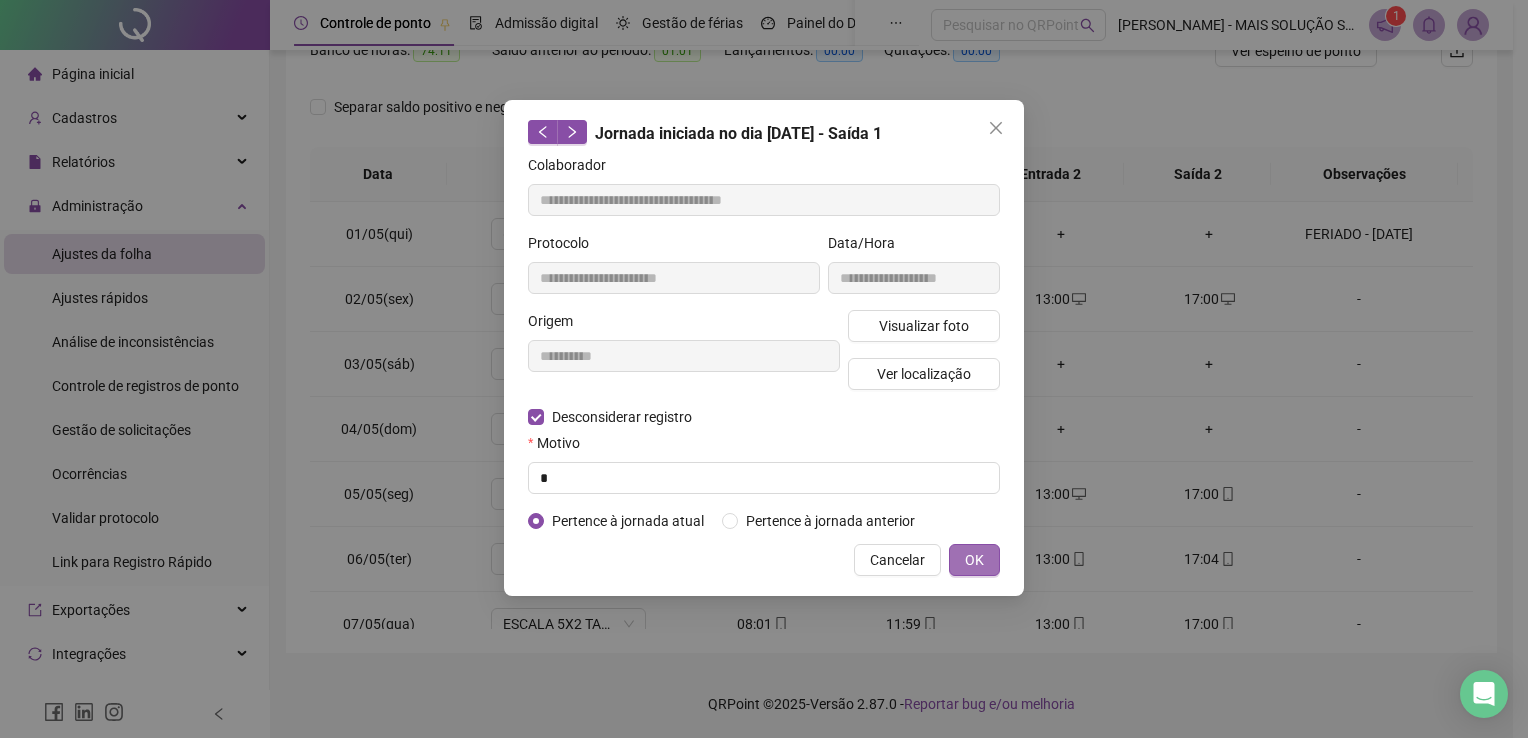 click on "OK" at bounding box center [974, 560] 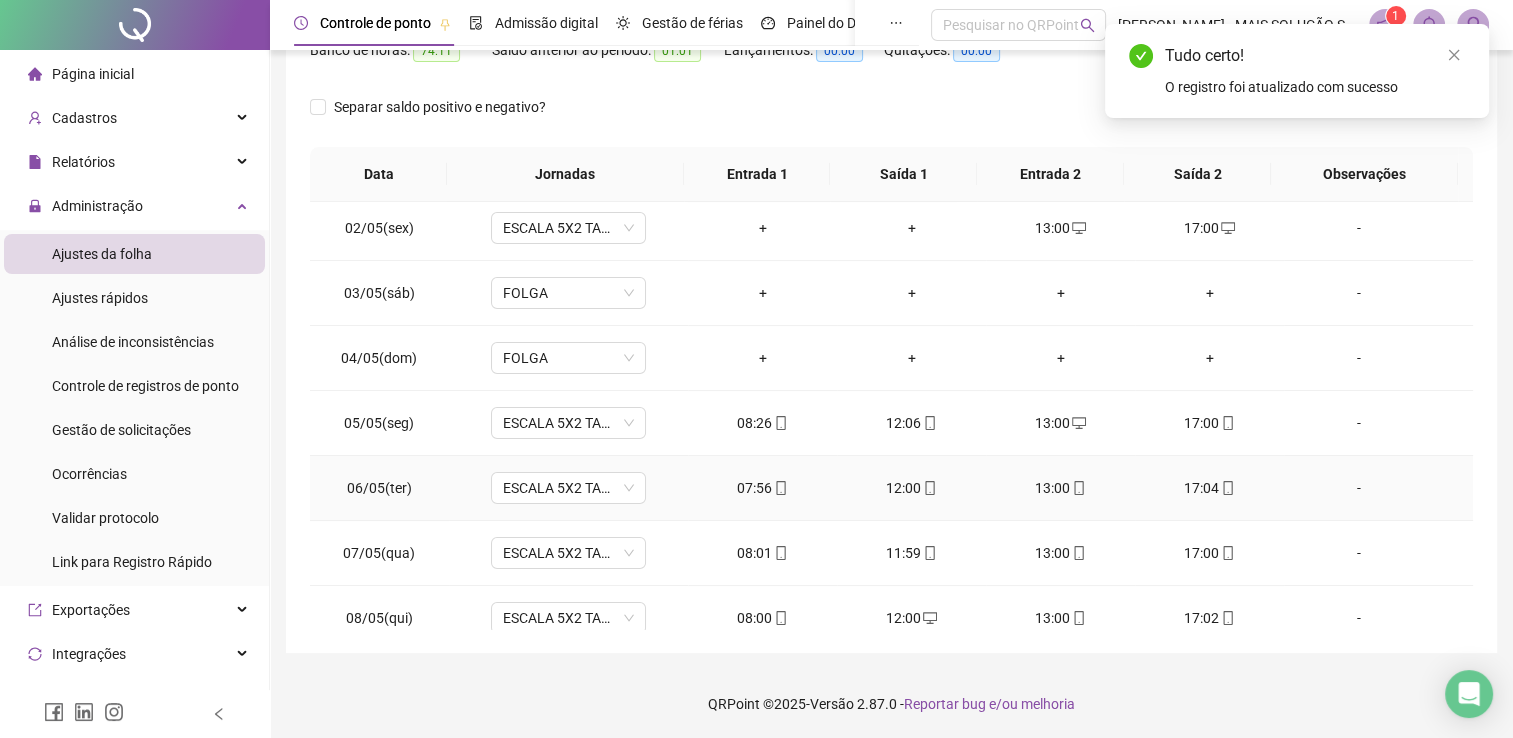 scroll, scrollTop: 100, scrollLeft: 0, axis: vertical 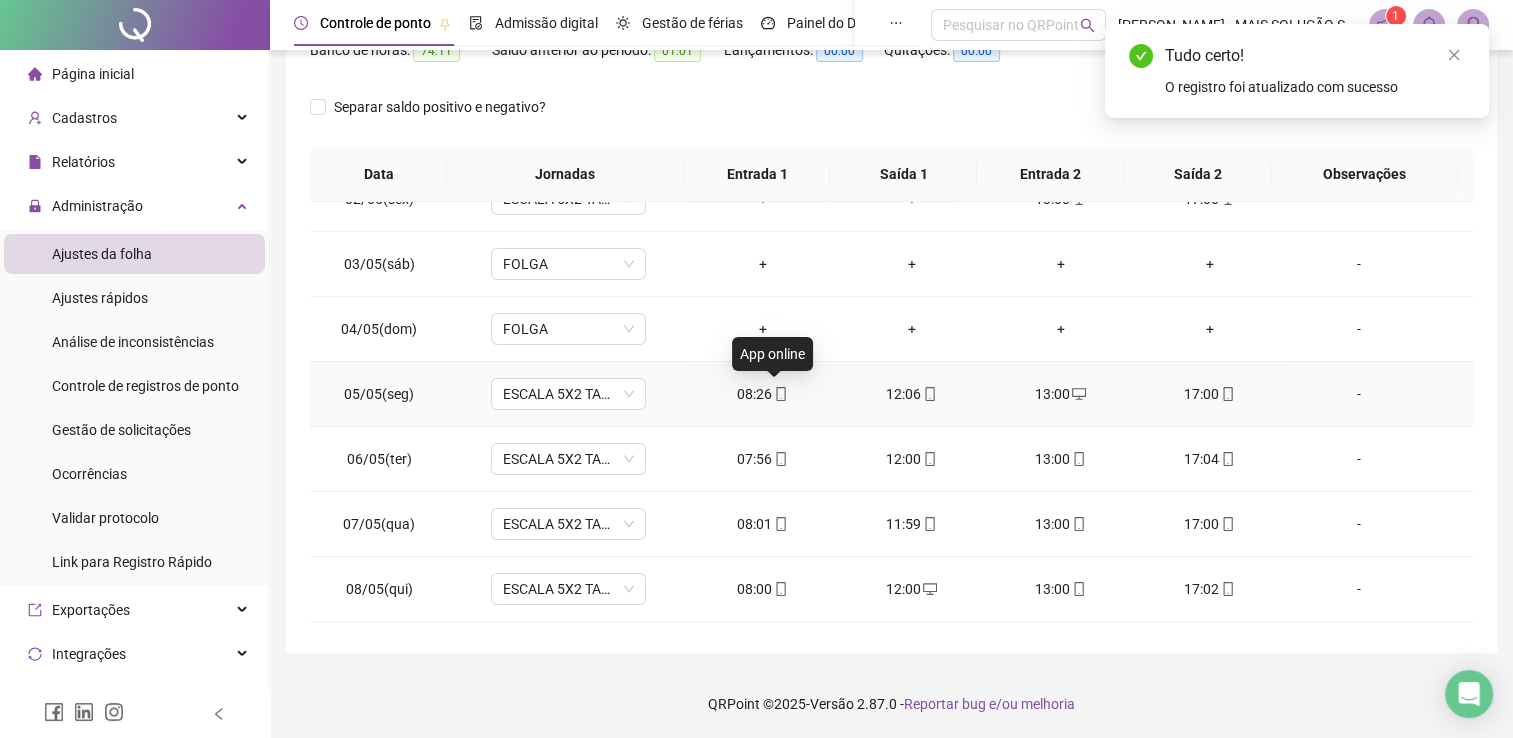 click 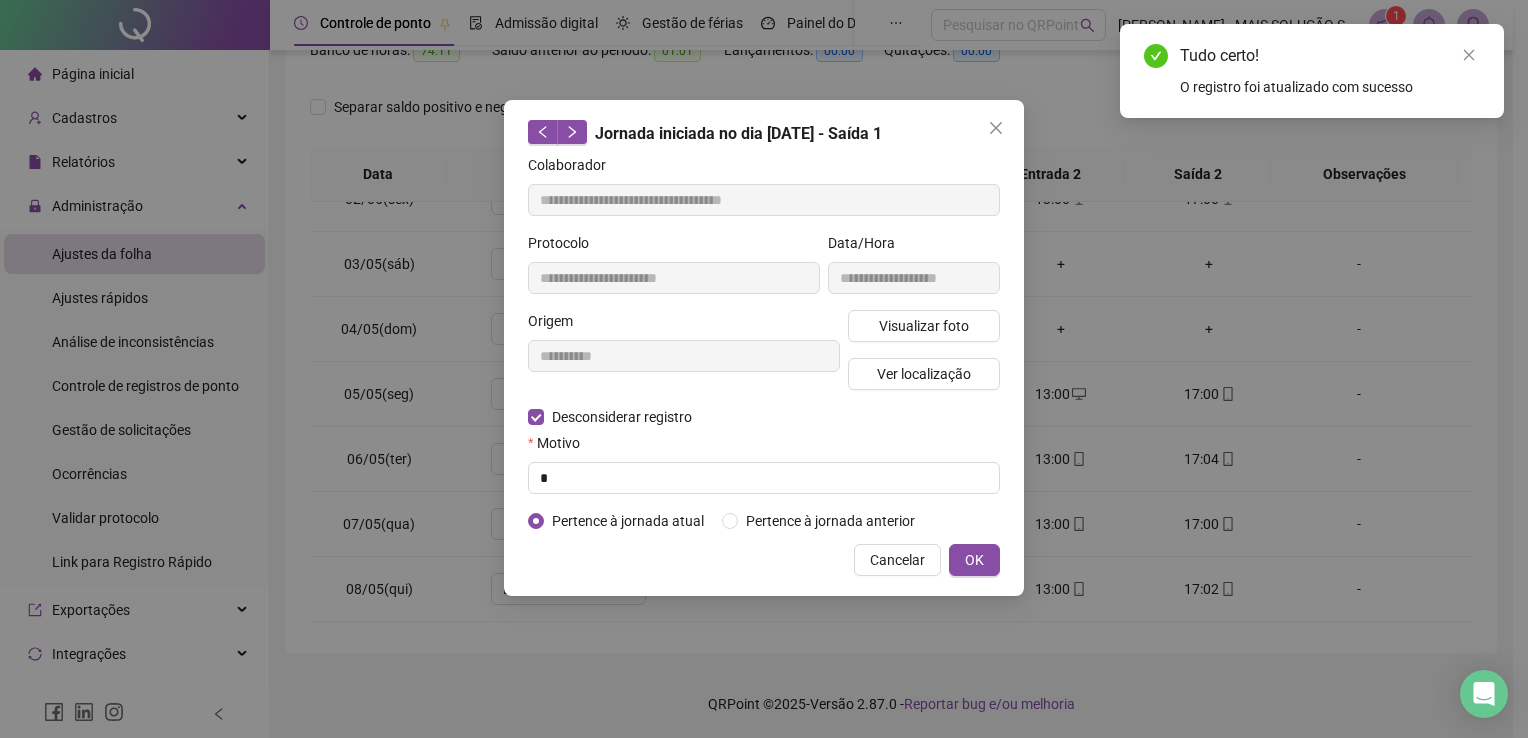 type on "**********" 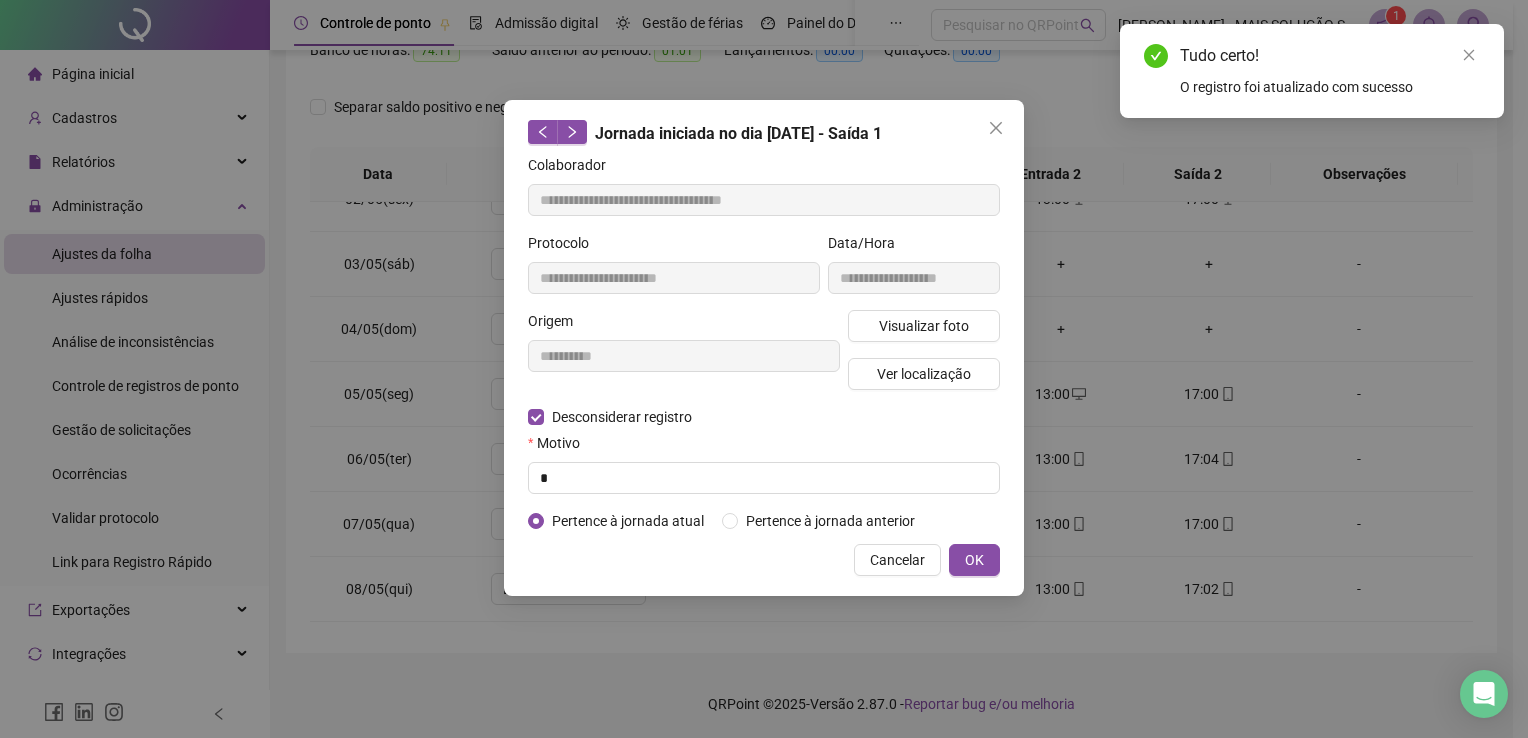 type on "**********" 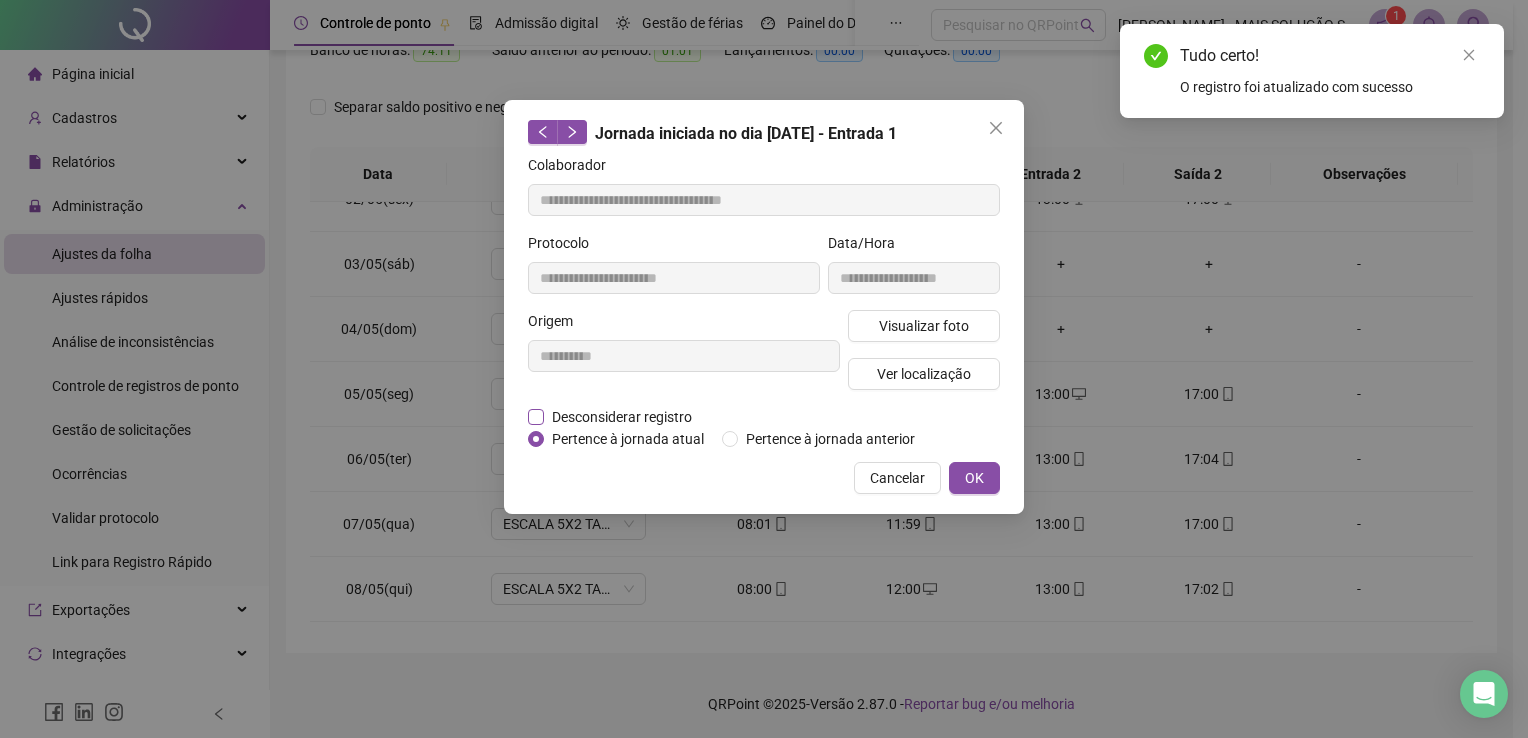 click on "Desconsiderar registro" at bounding box center (622, 417) 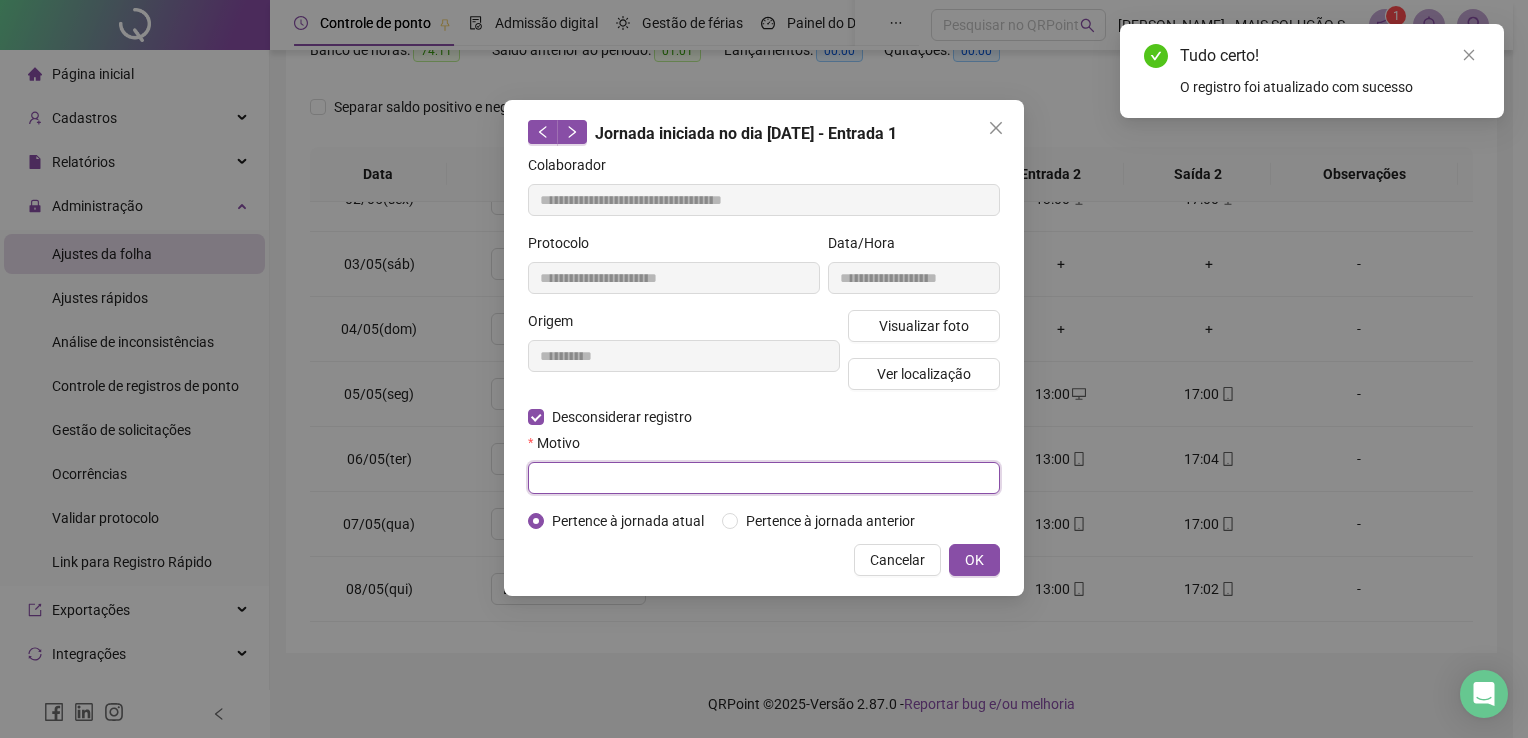 click at bounding box center [764, 478] 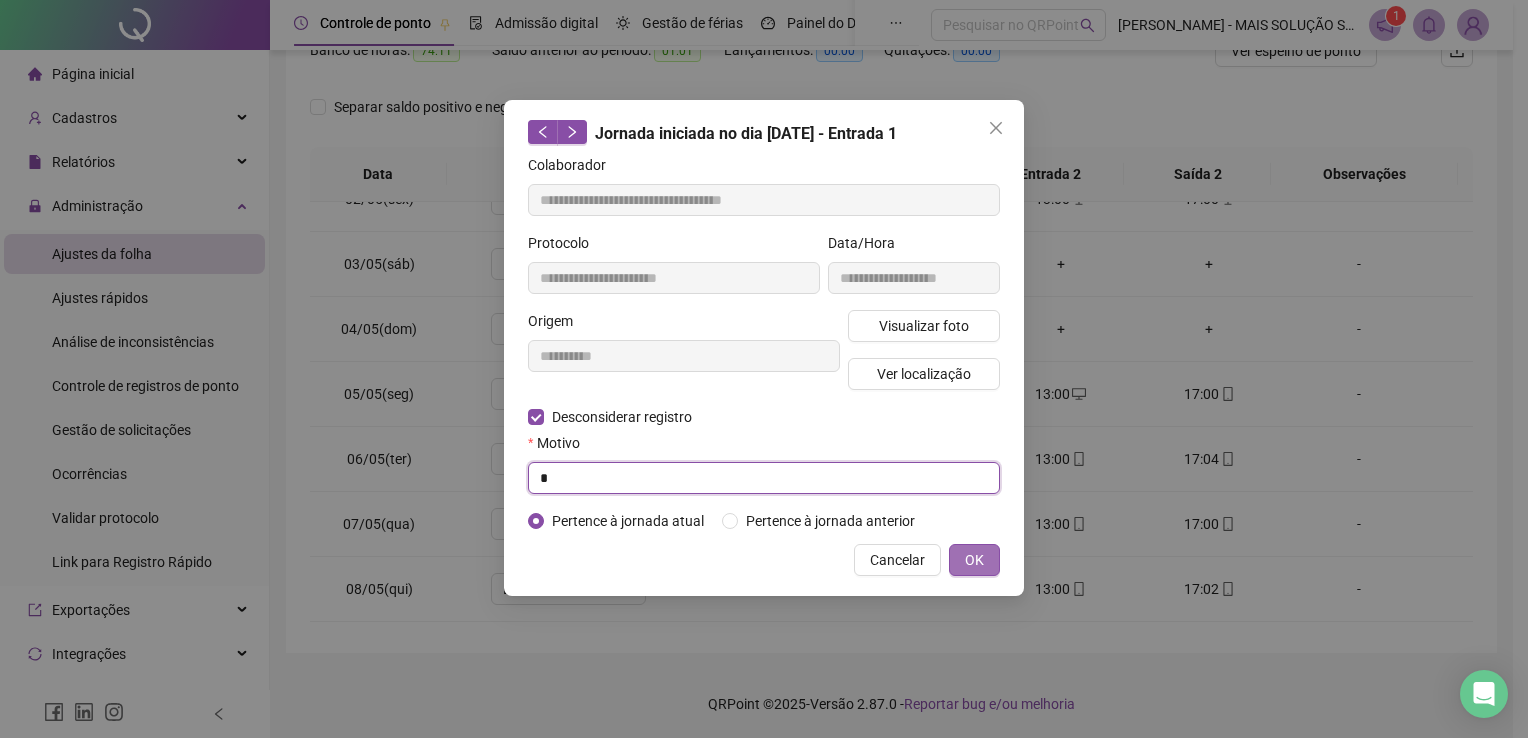 type on "*" 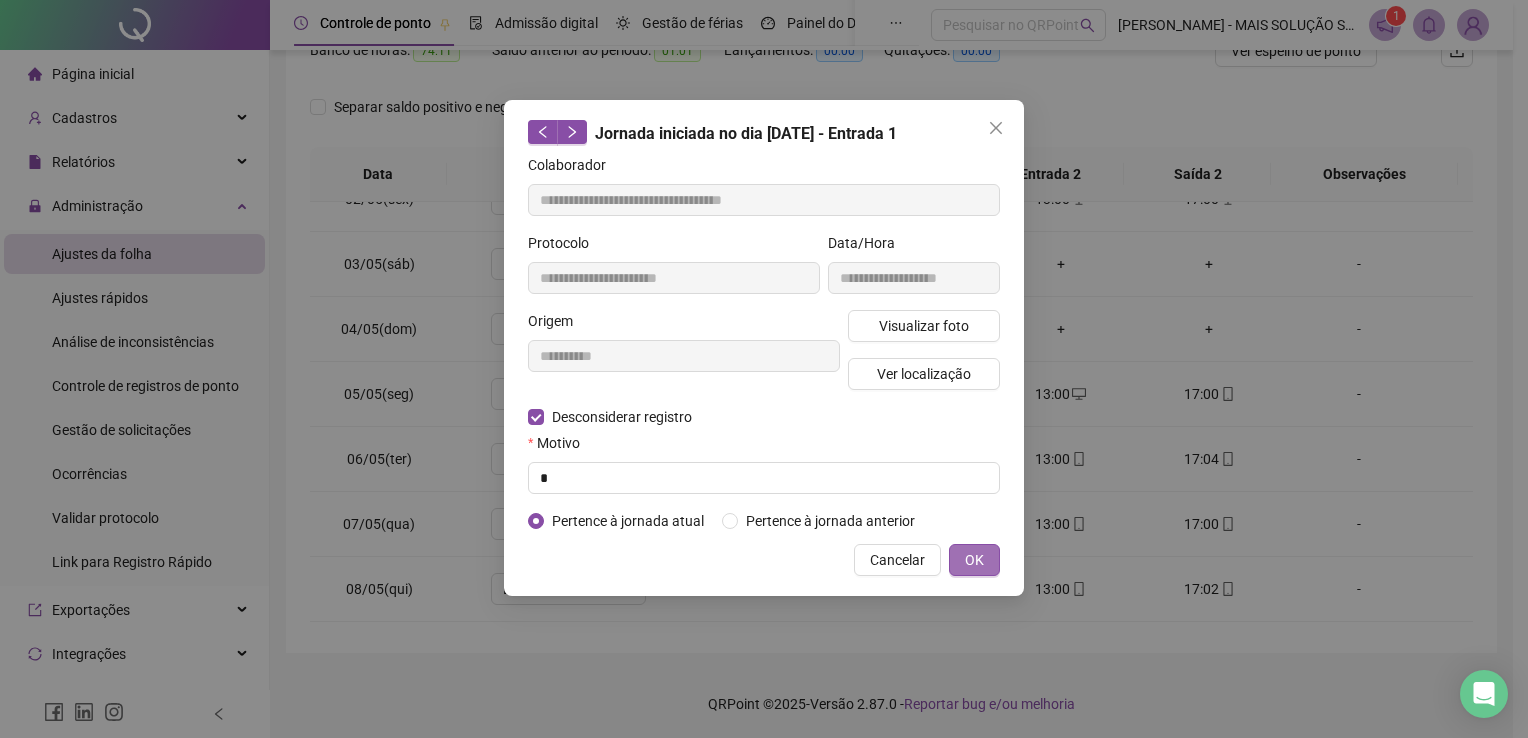 click on "OK" at bounding box center [974, 560] 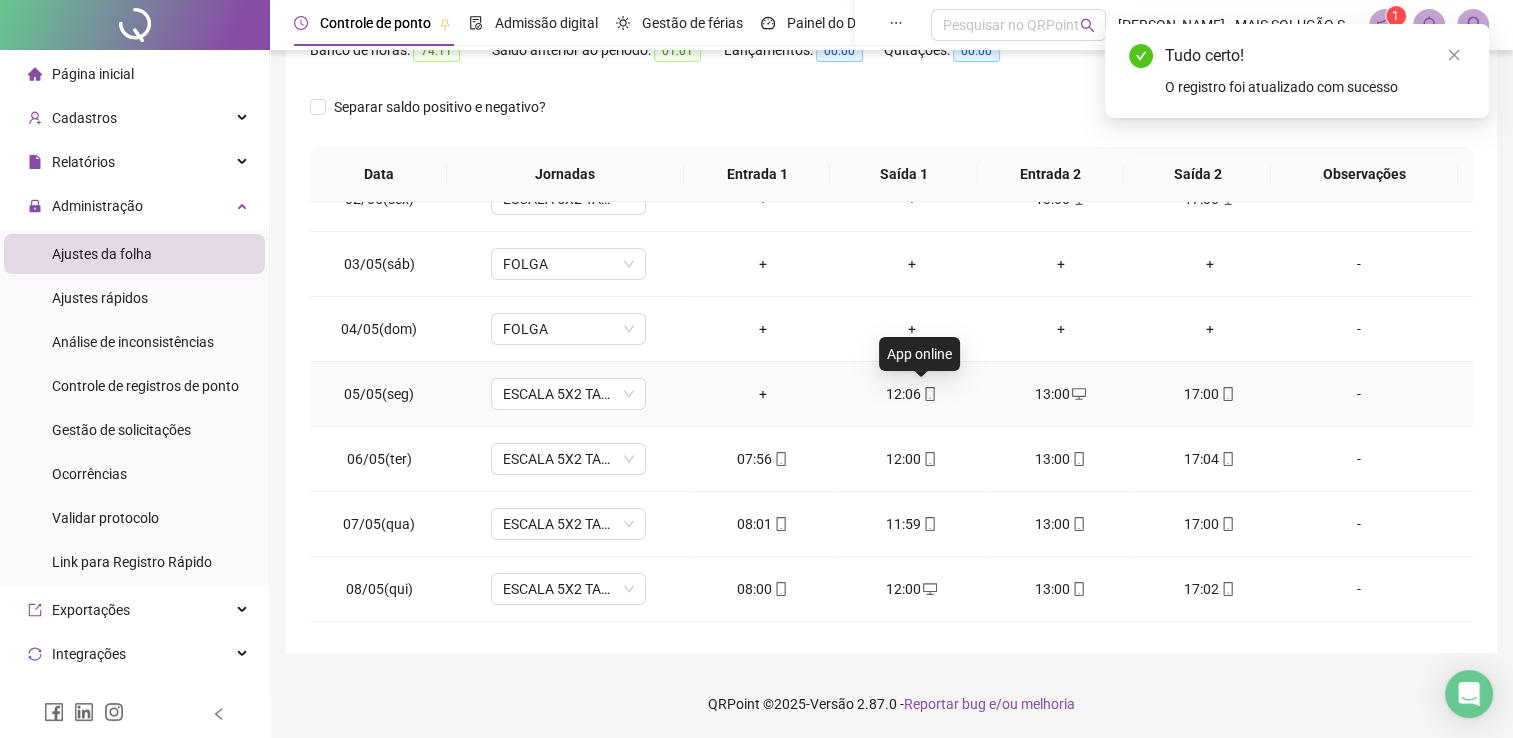 click 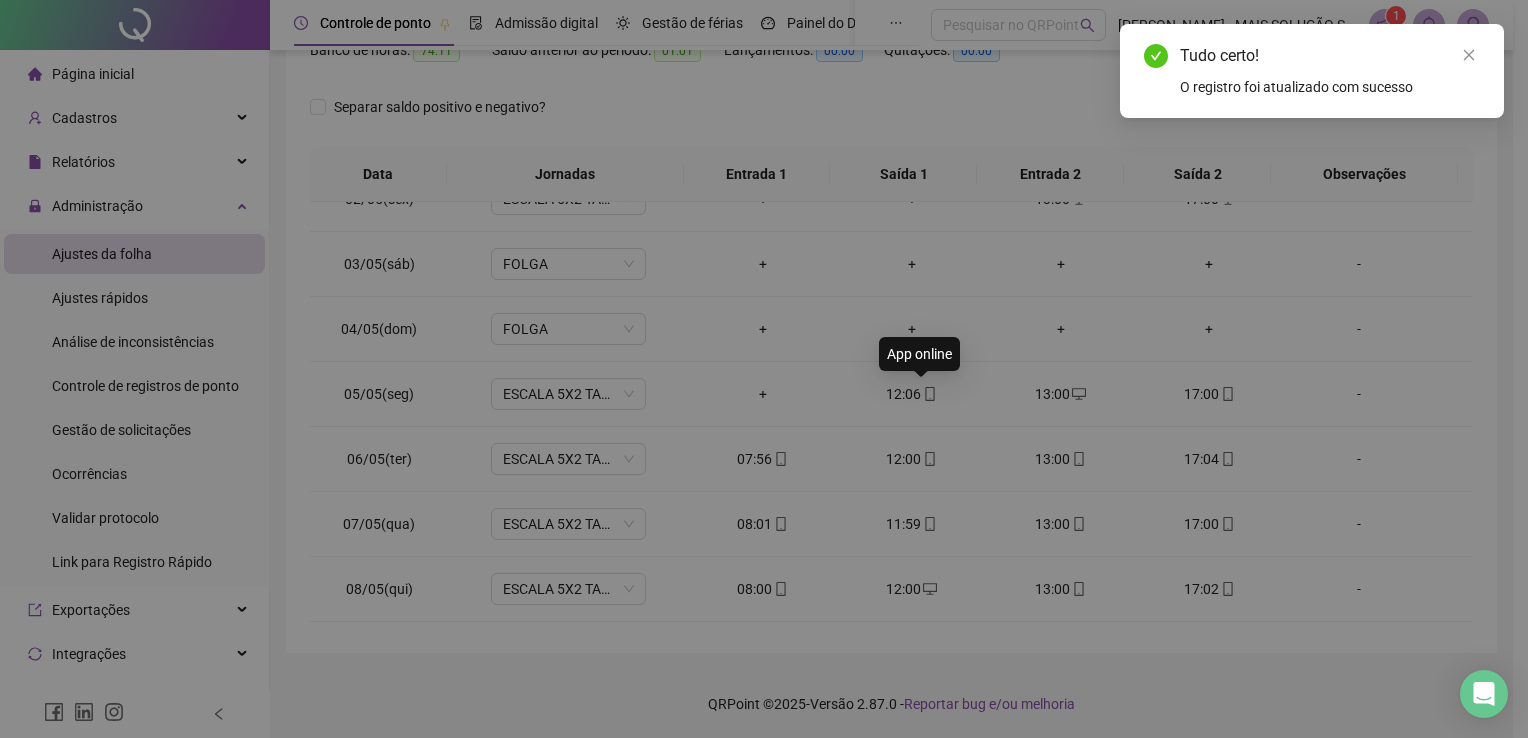type on "**********" 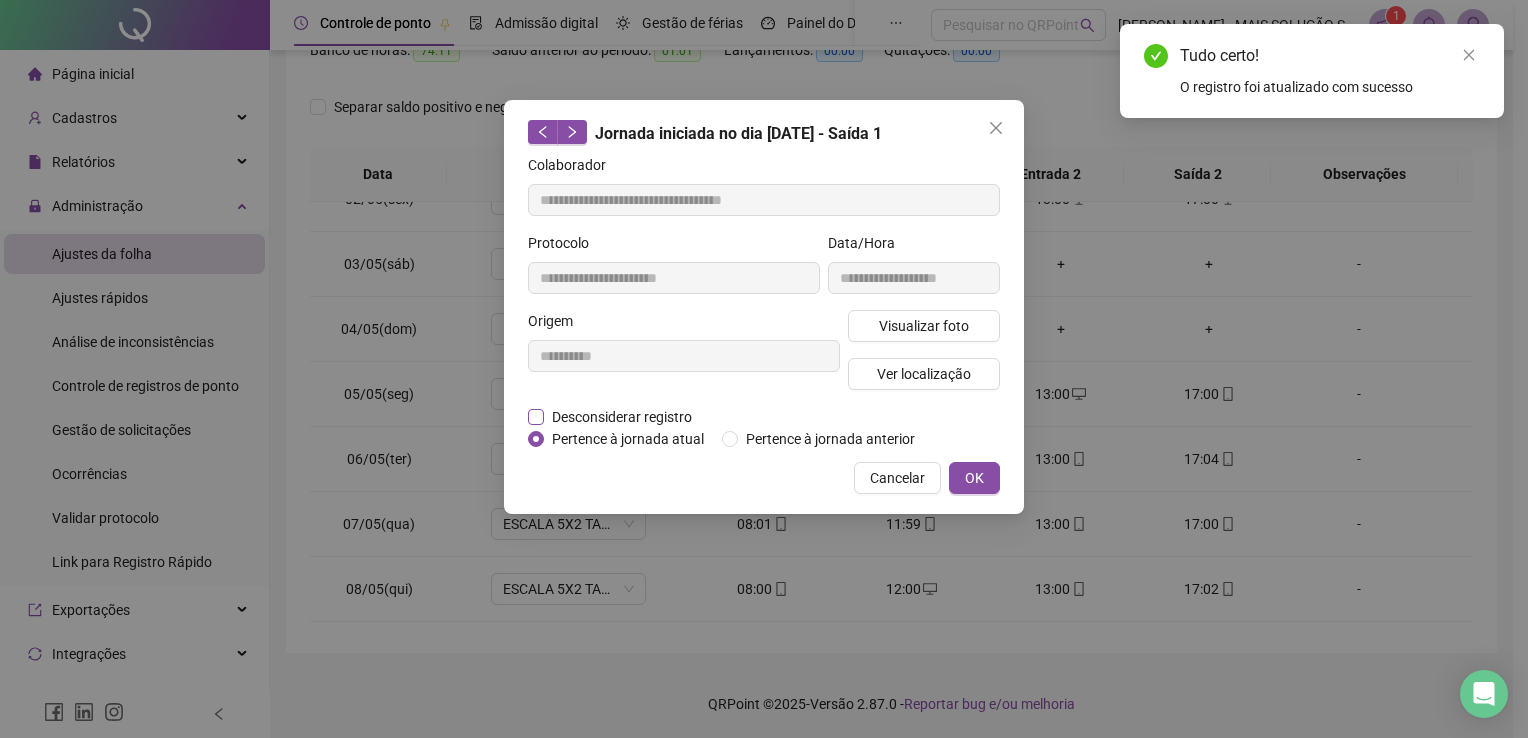 click on "Desconsiderar registro" at bounding box center (622, 417) 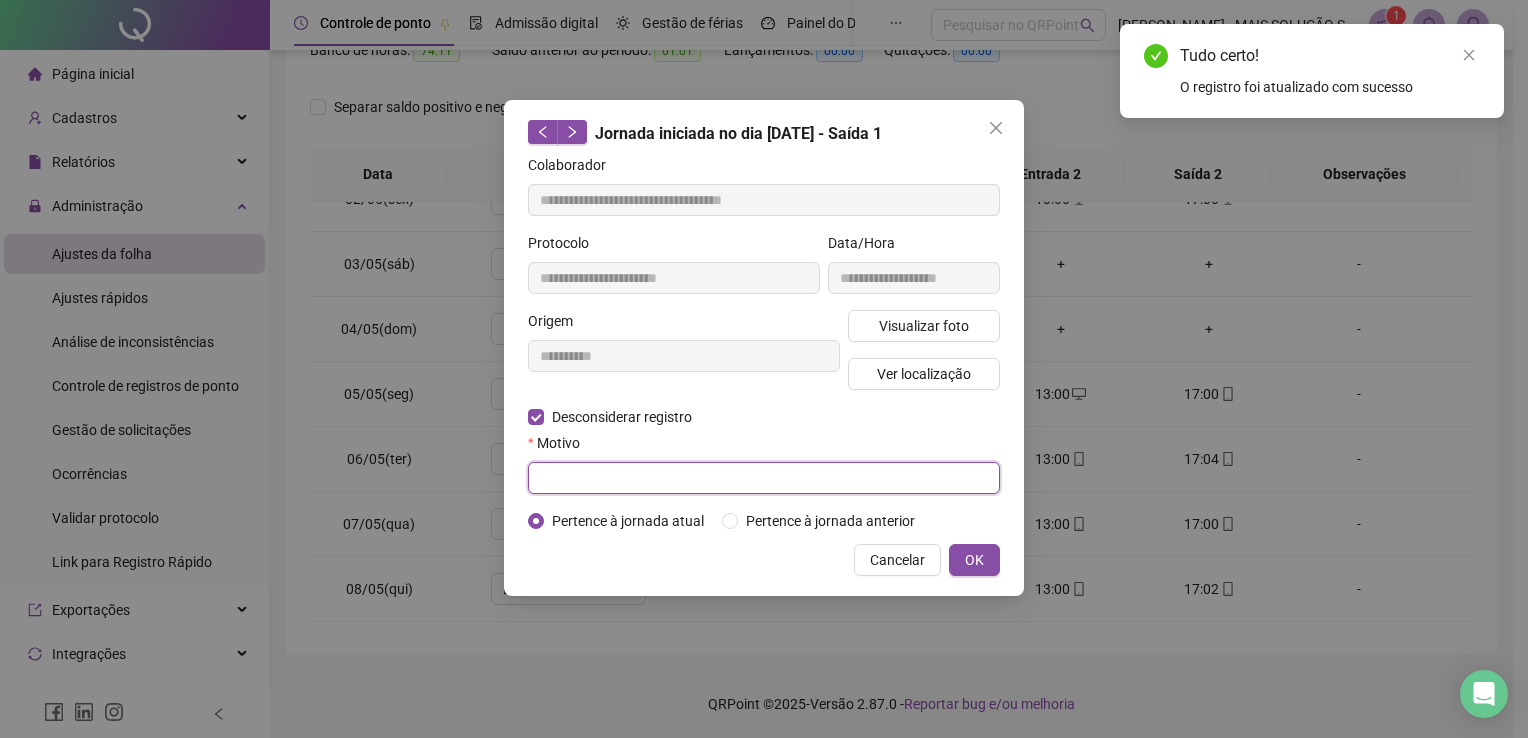 drag, startPoint x: 614, startPoint y: 478, endPoint x: 672, endPoint y: 488, distance: 58.855755 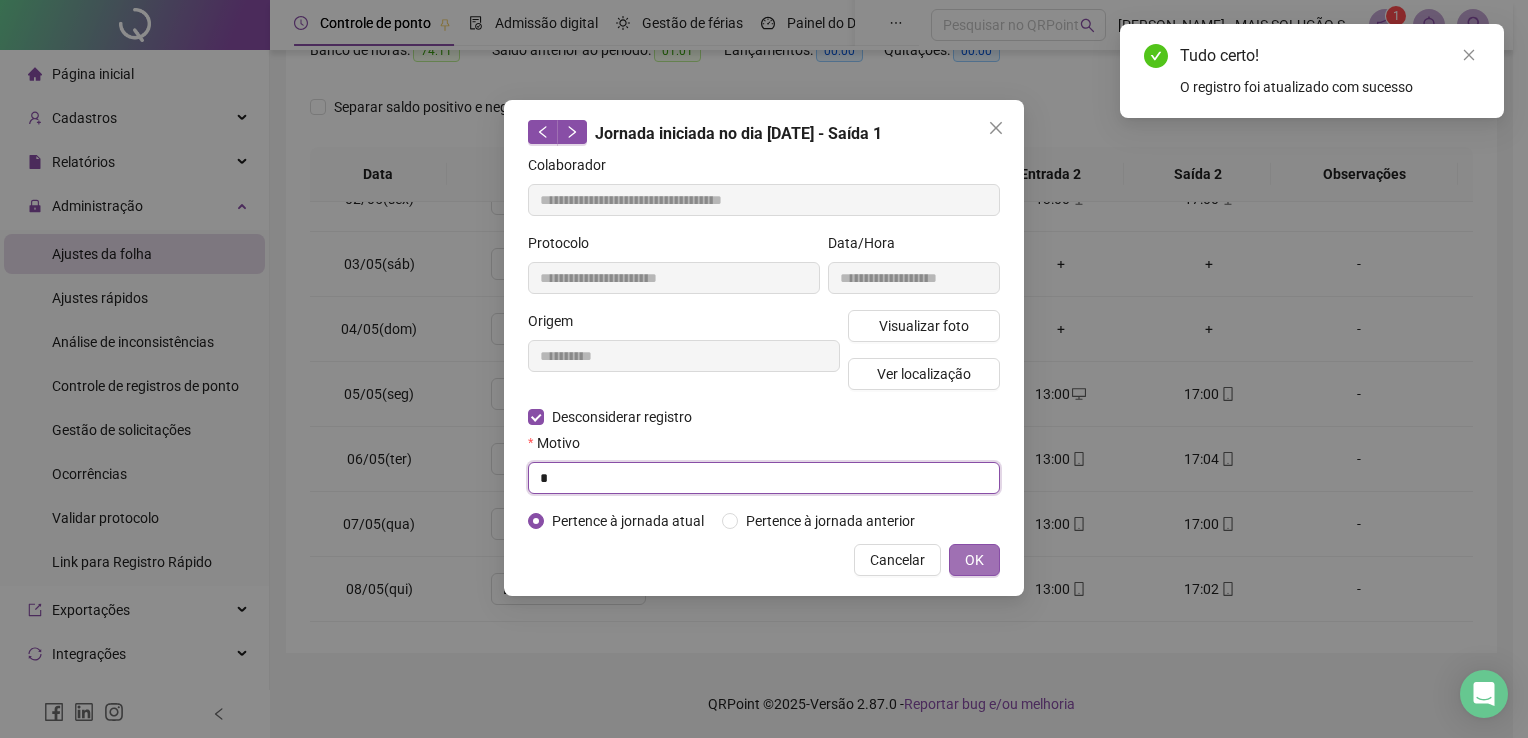 type on "*" 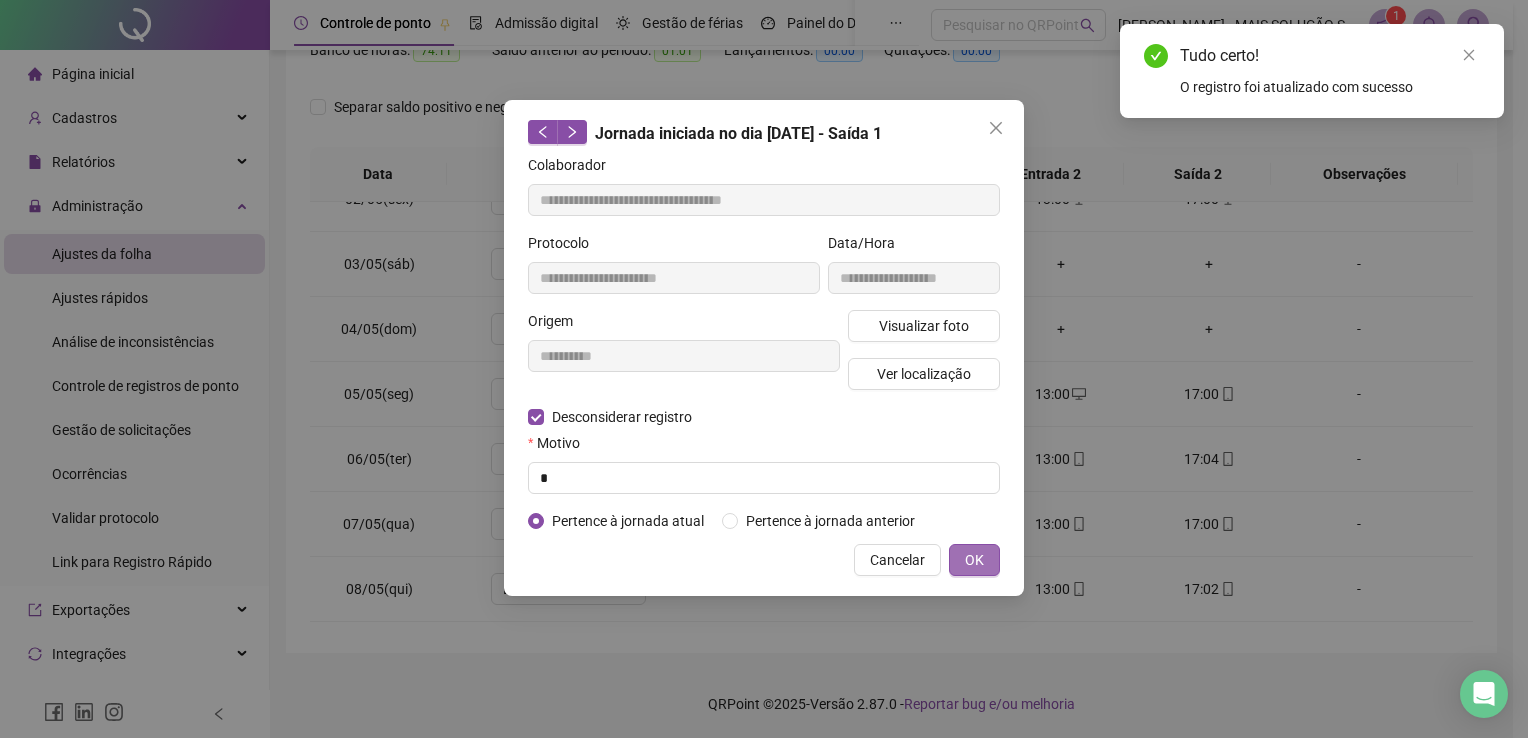click on "OK" at bounding box center (974, 560) 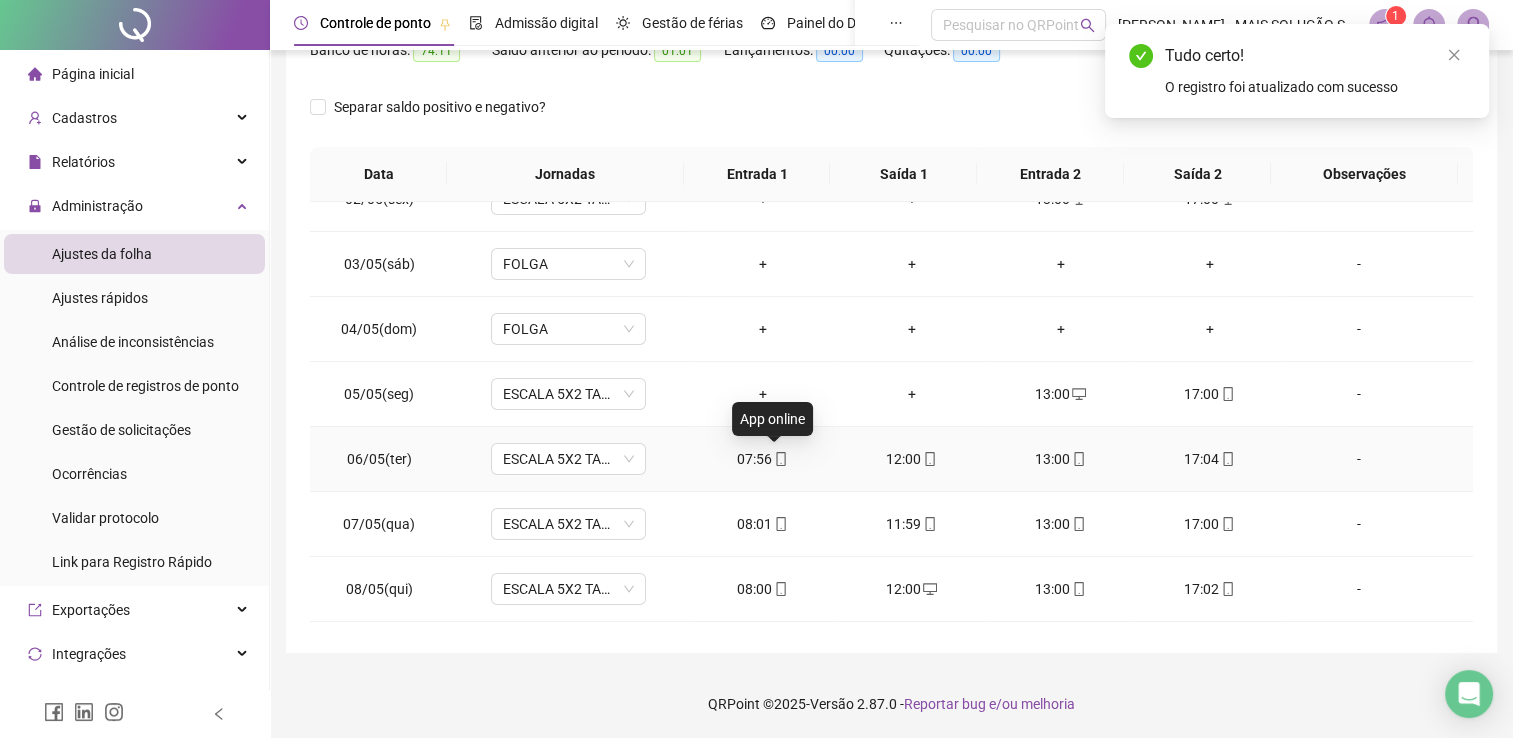 click 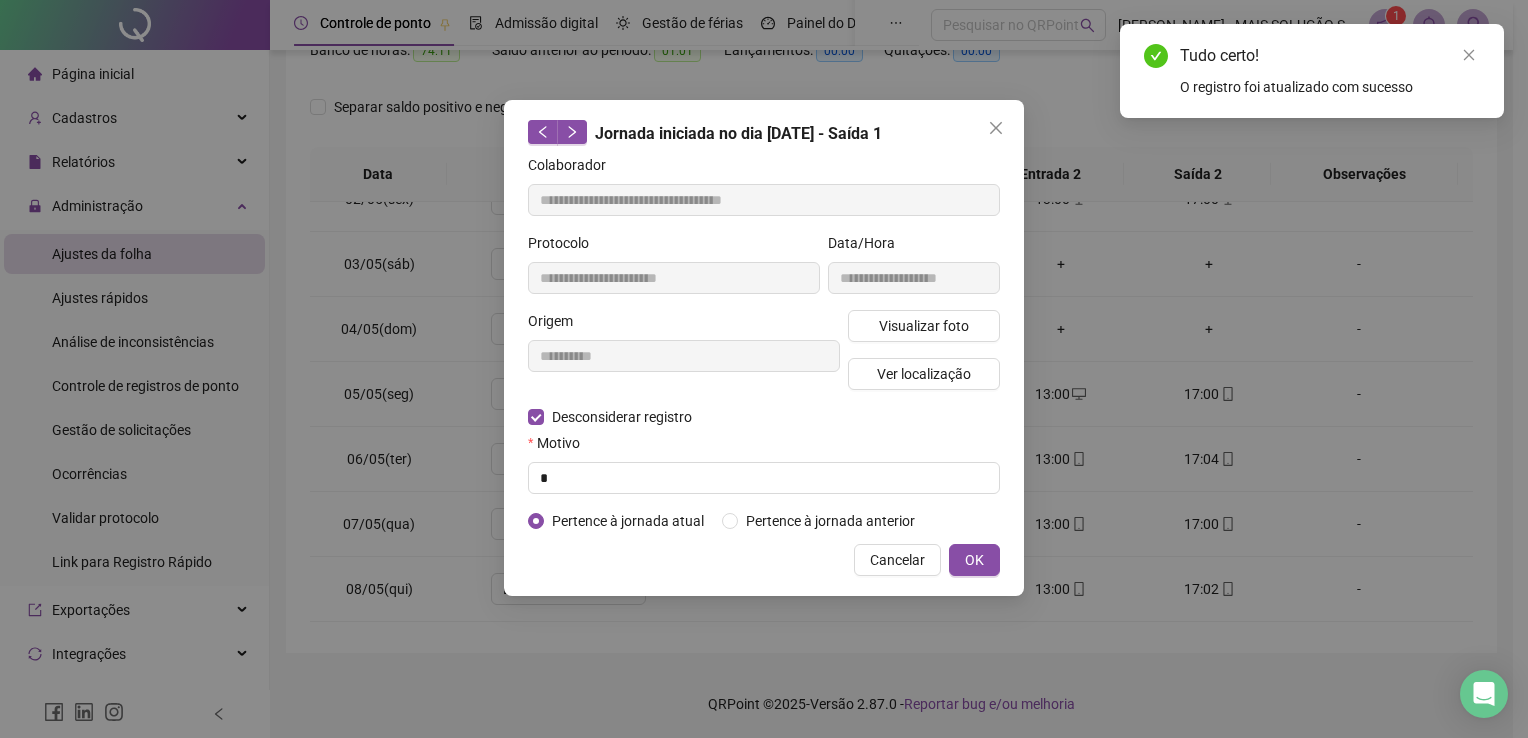 type on "**********" 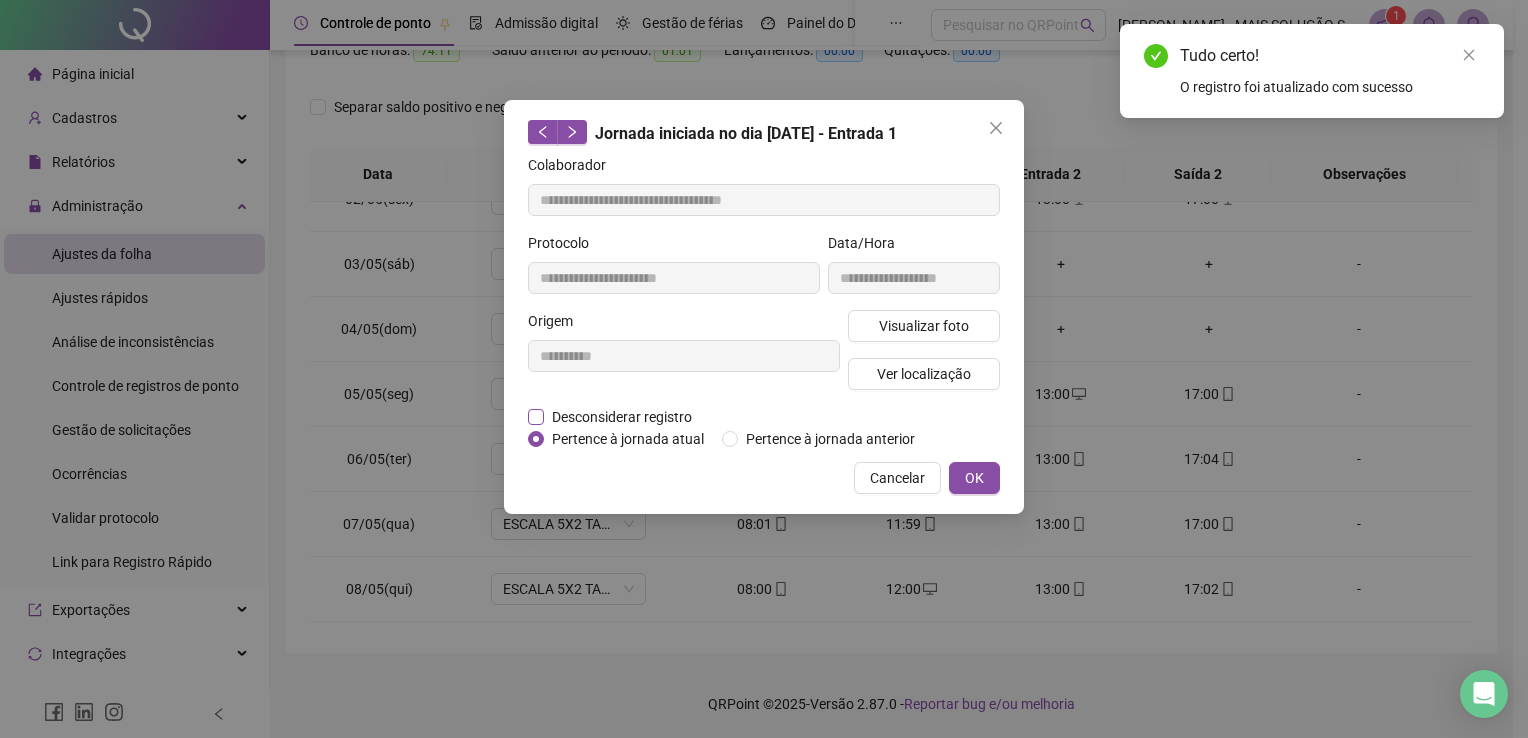 click on "Desconsiderar registro" at bounding box center [622, 417] 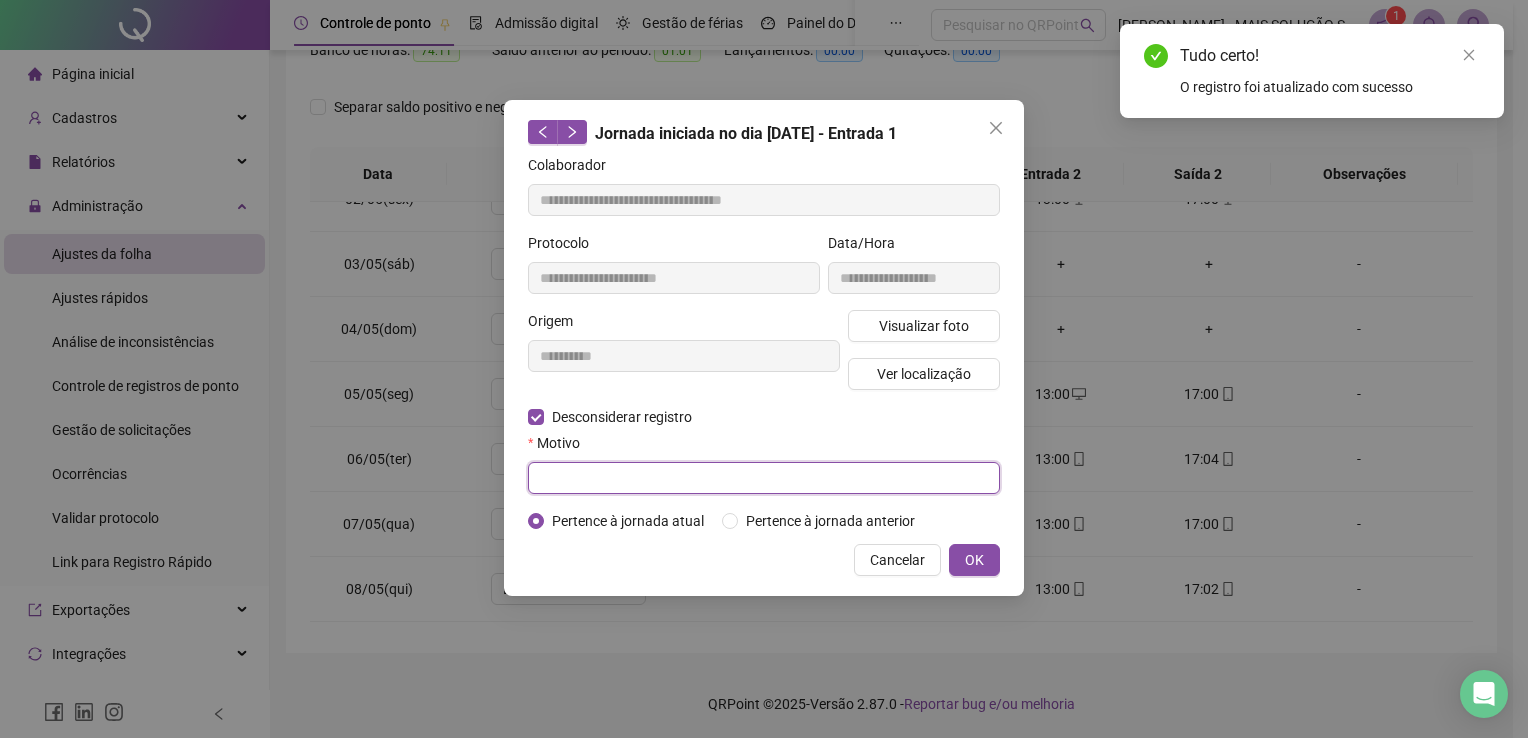 click at bounding box center (764, 478) 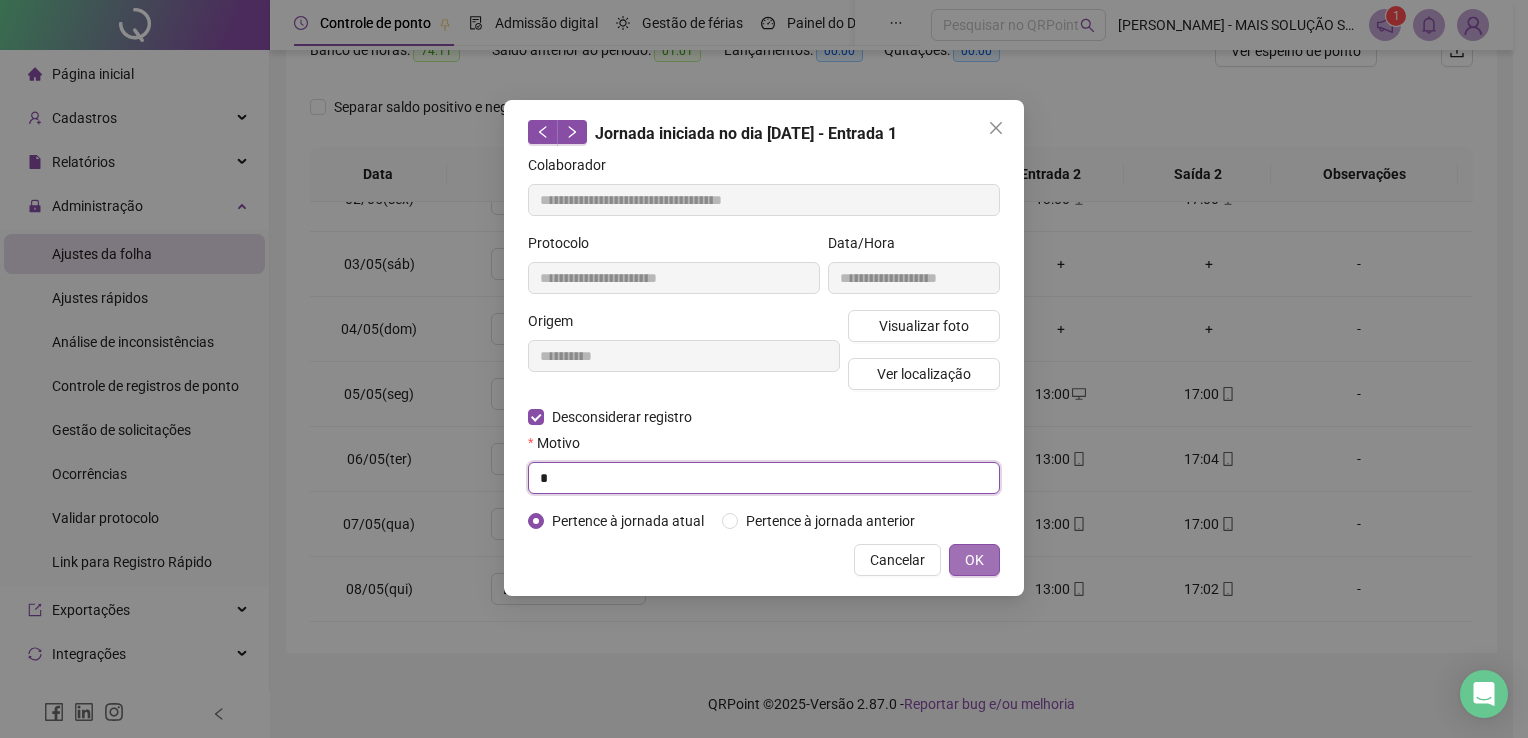 type on "*" 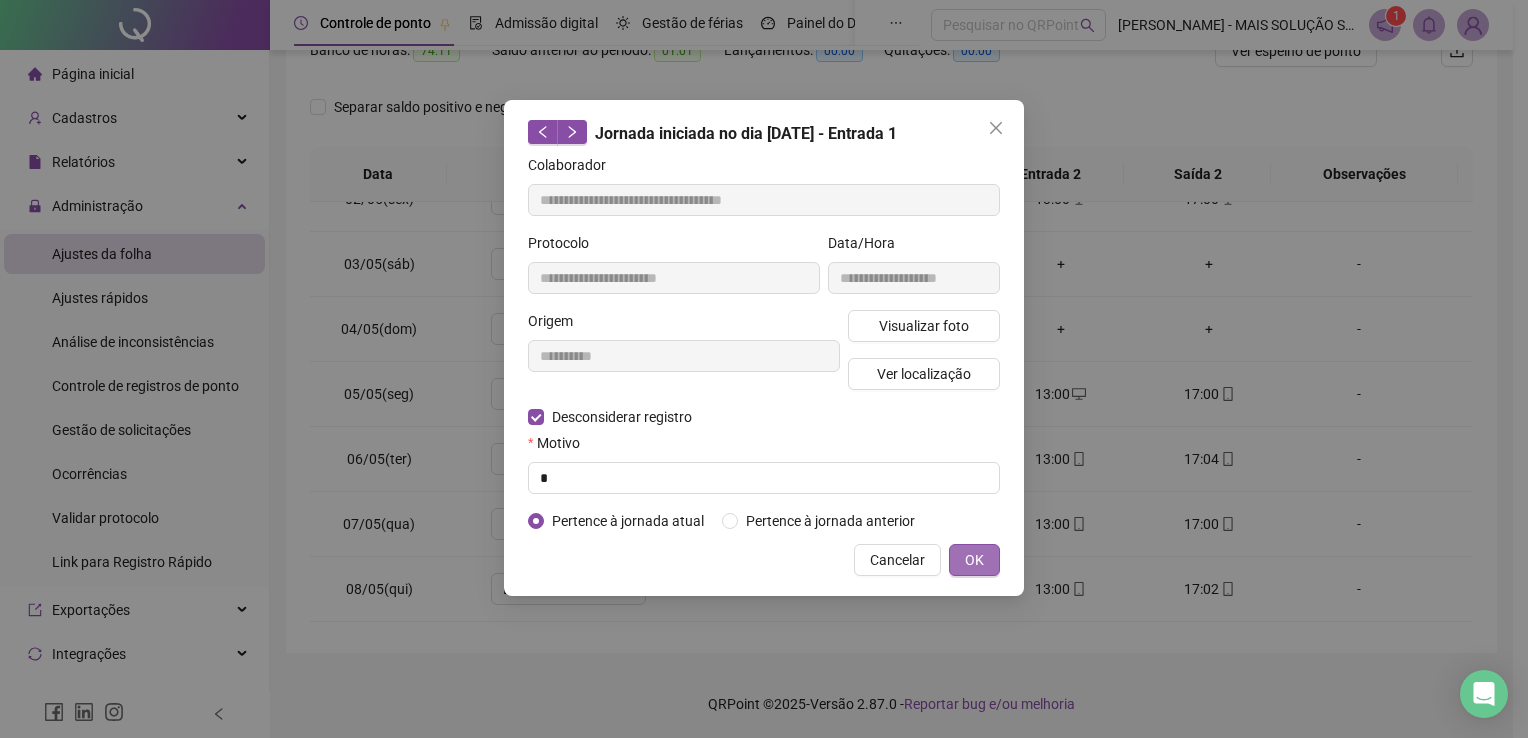 click on "OK" at bounding box center [974, 560] 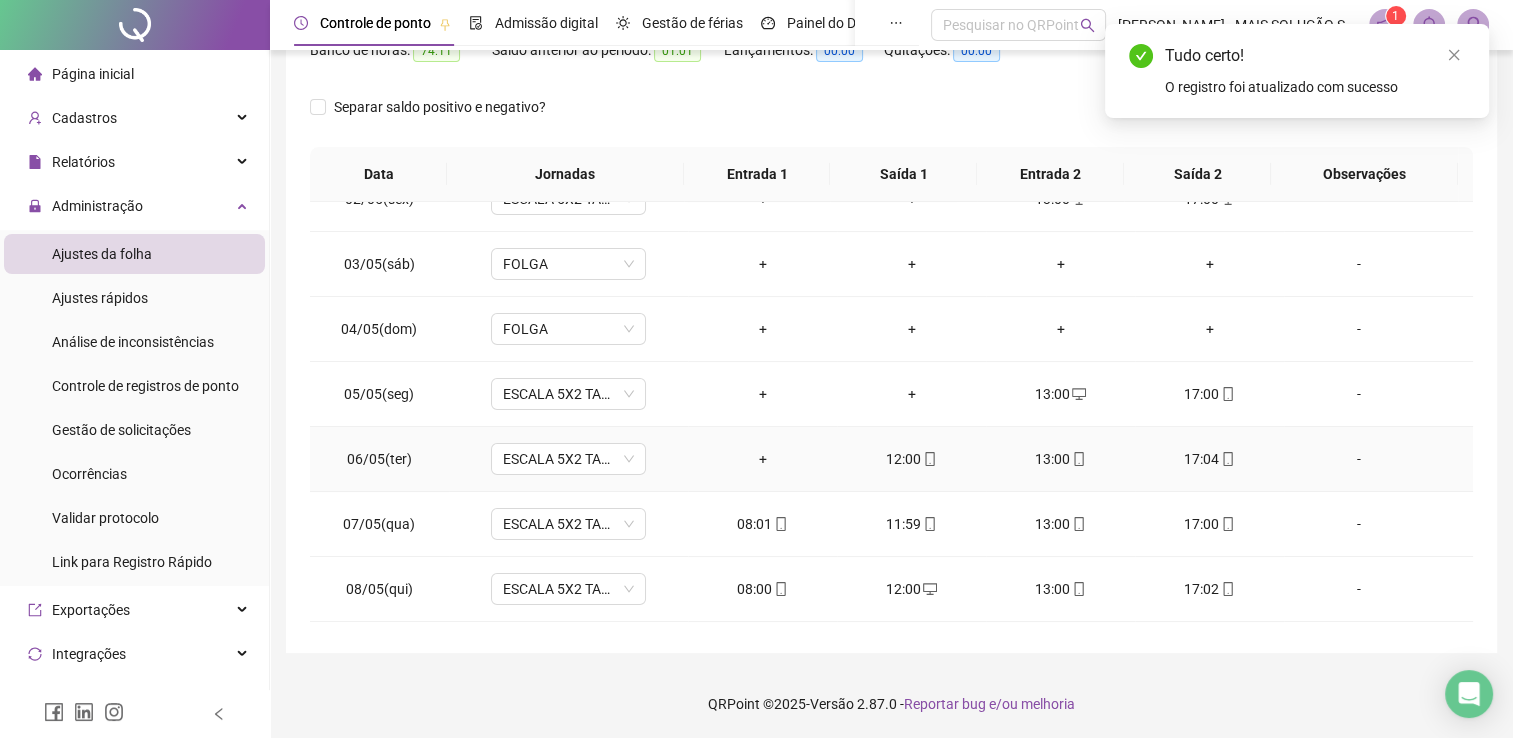 click 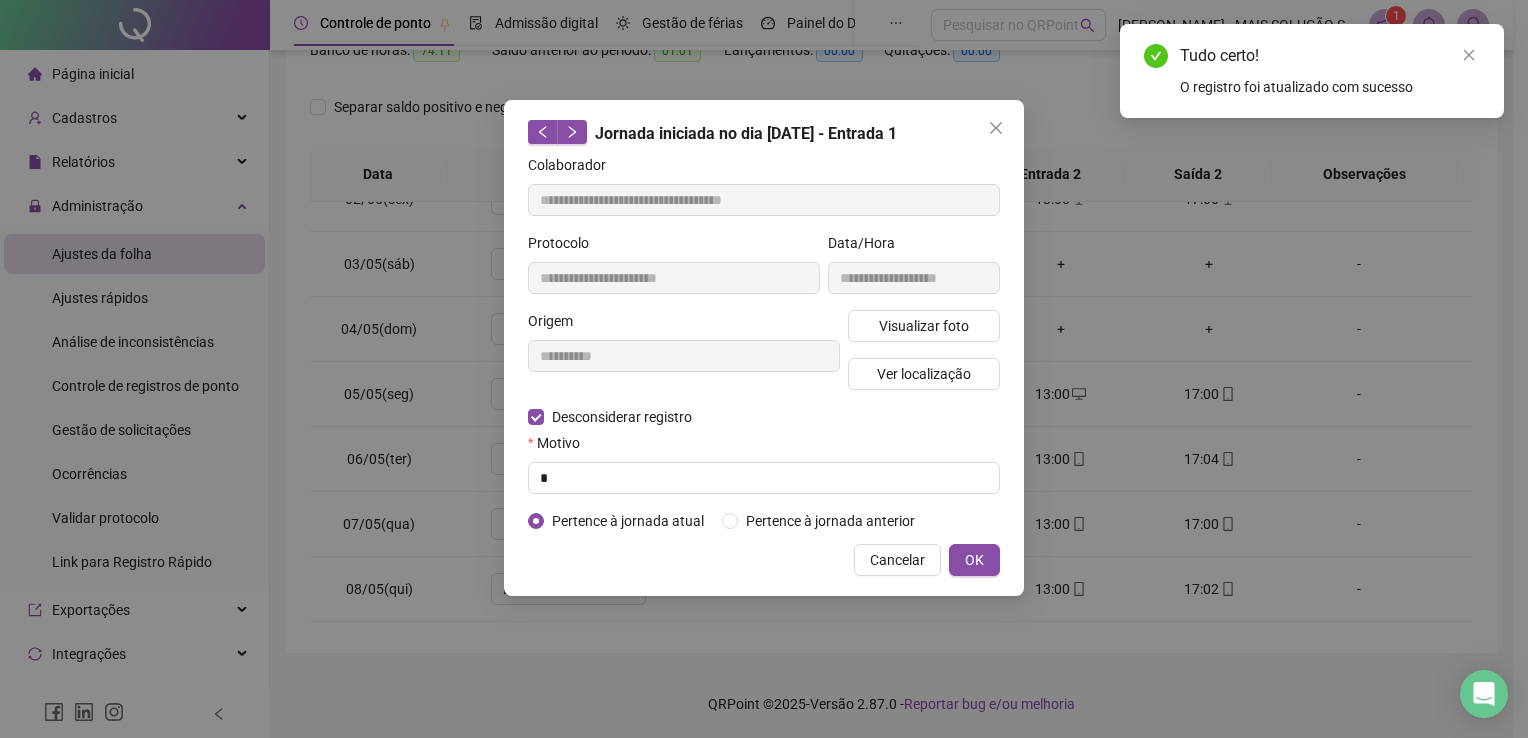type on "**********" 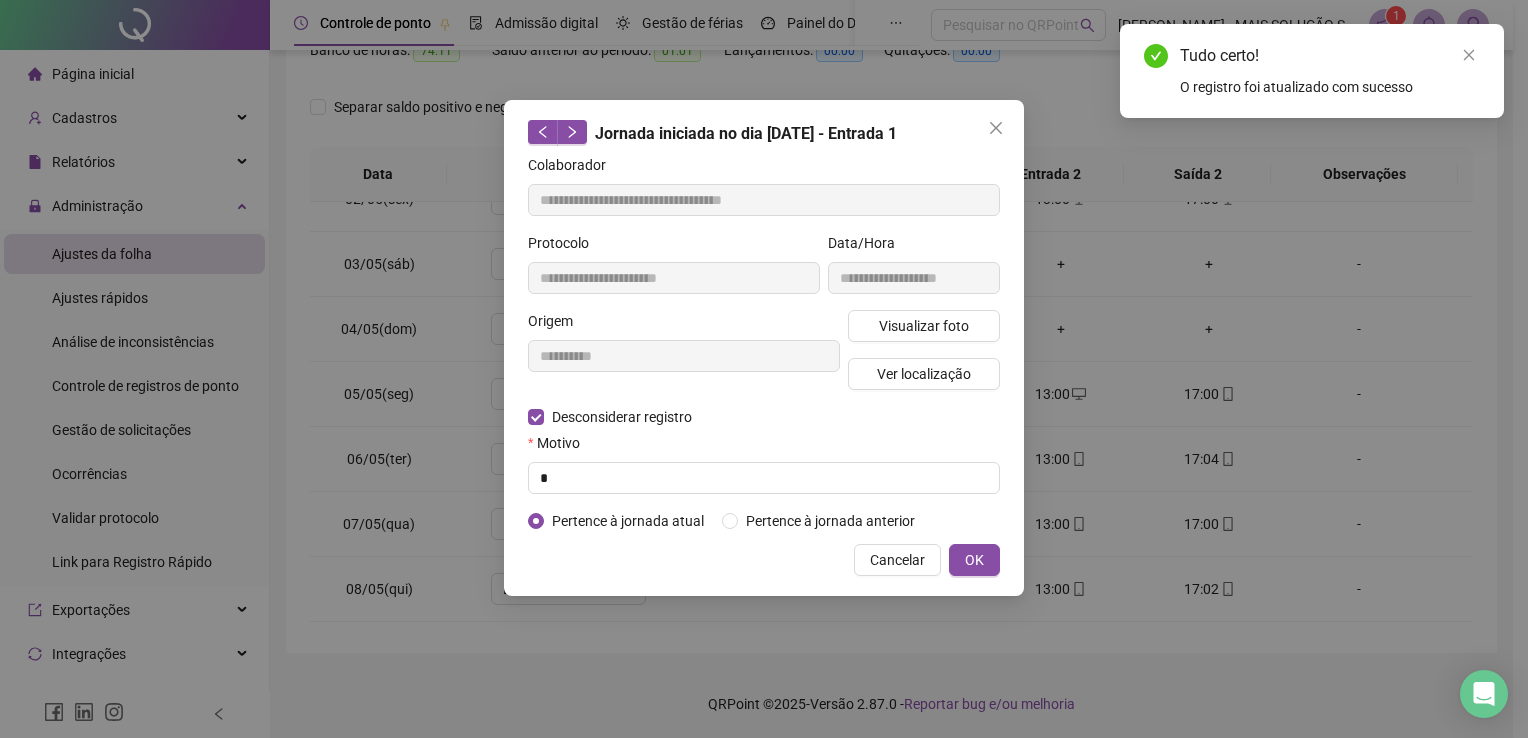 type on "**********" 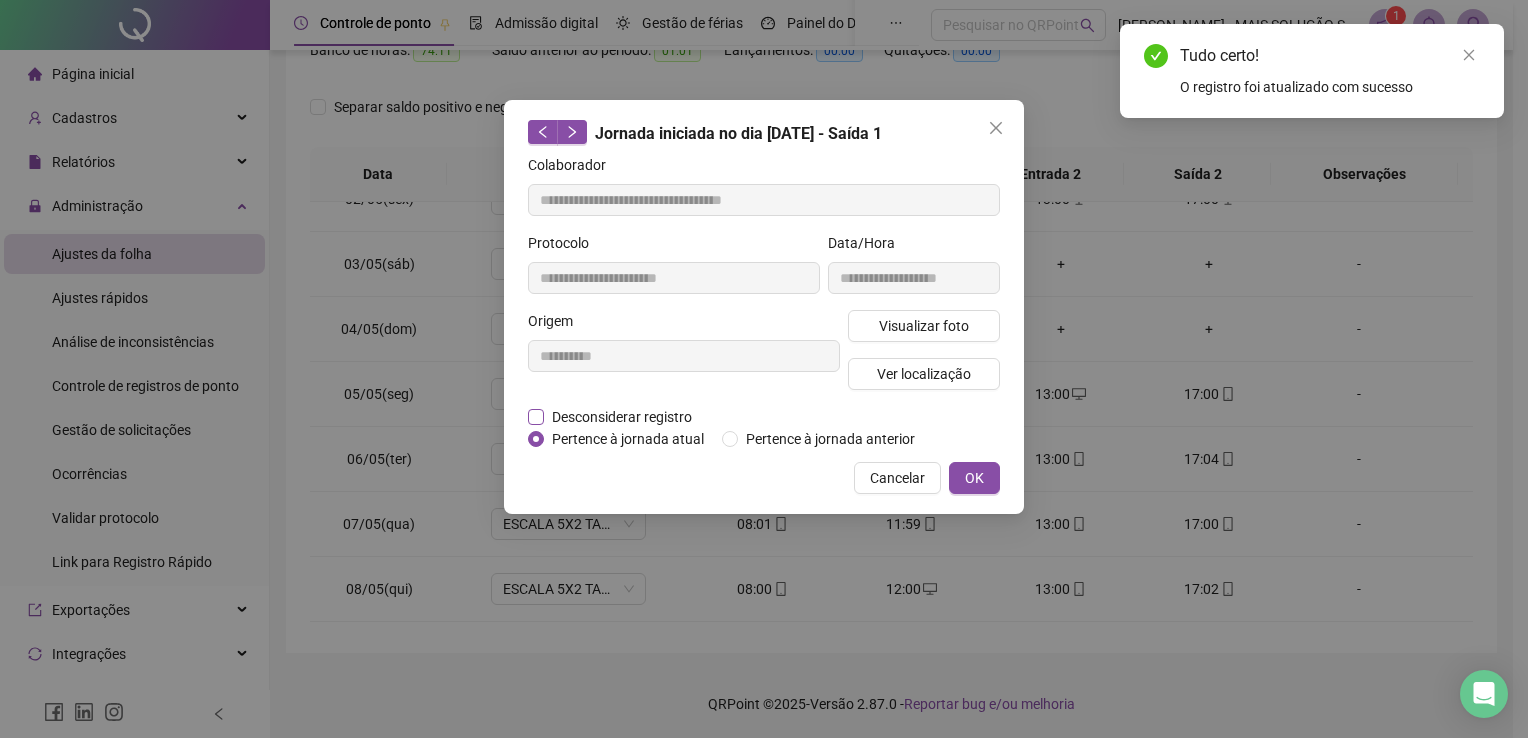 click on "Desconsiderar registro" at bounding box center [622, 417] 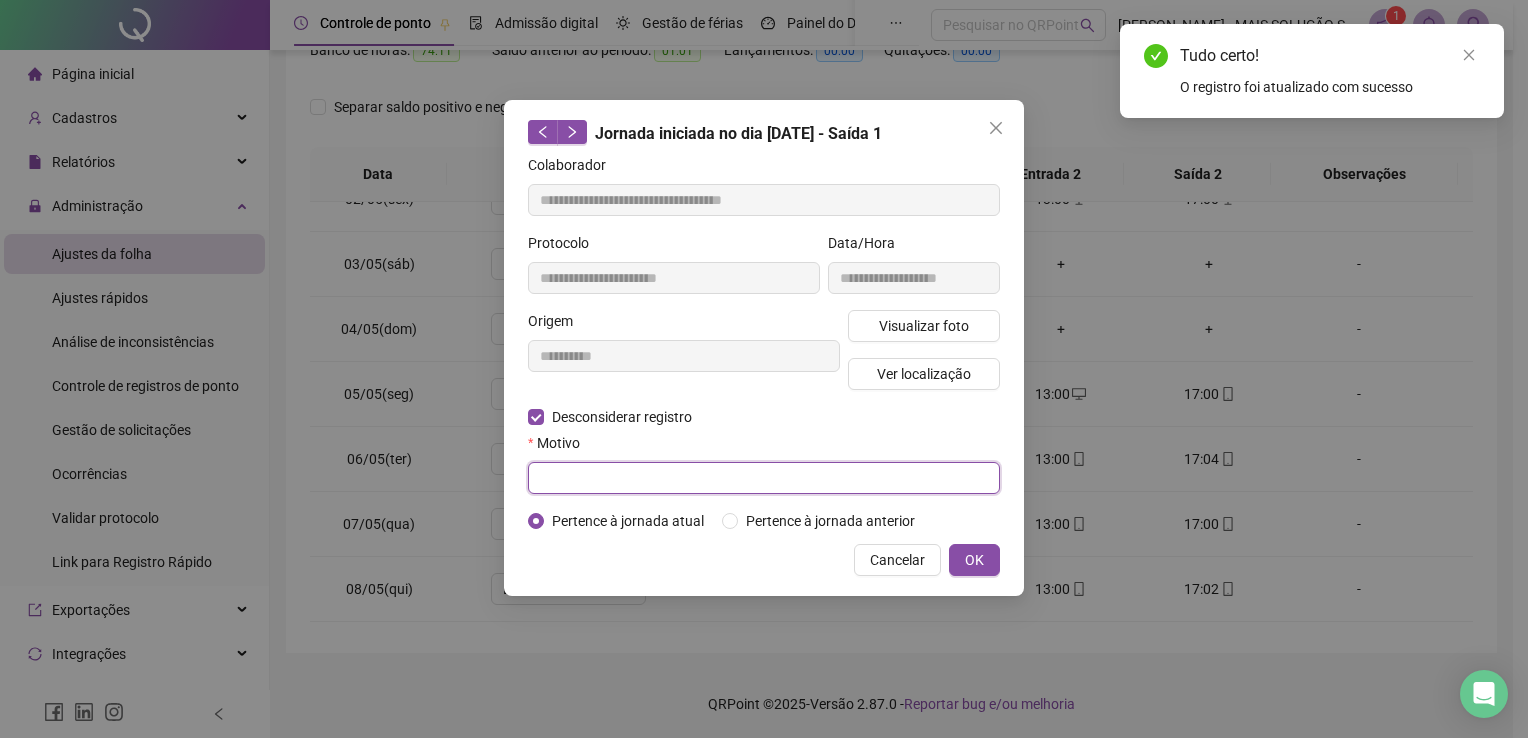 click at bounding box center (764, 478) 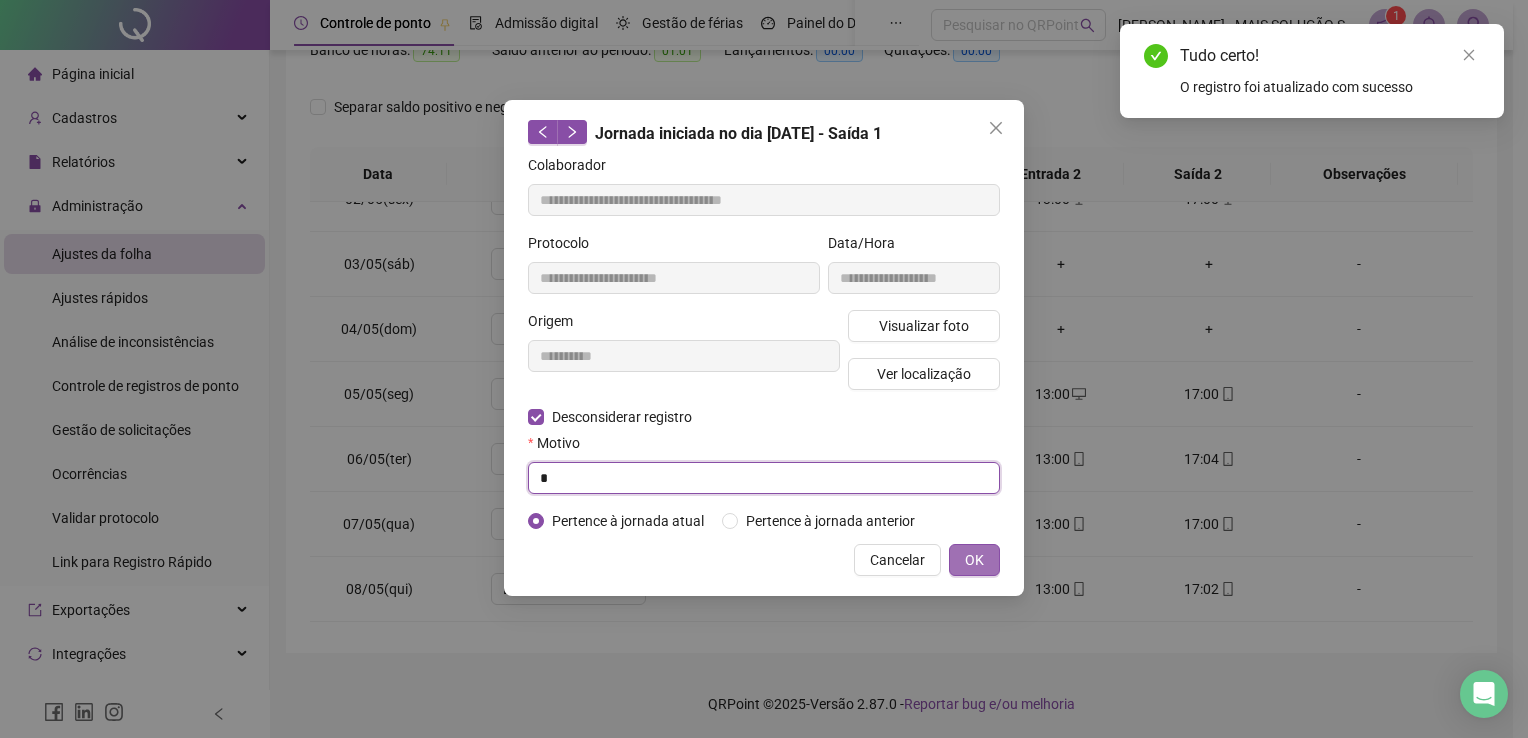 type on "*" 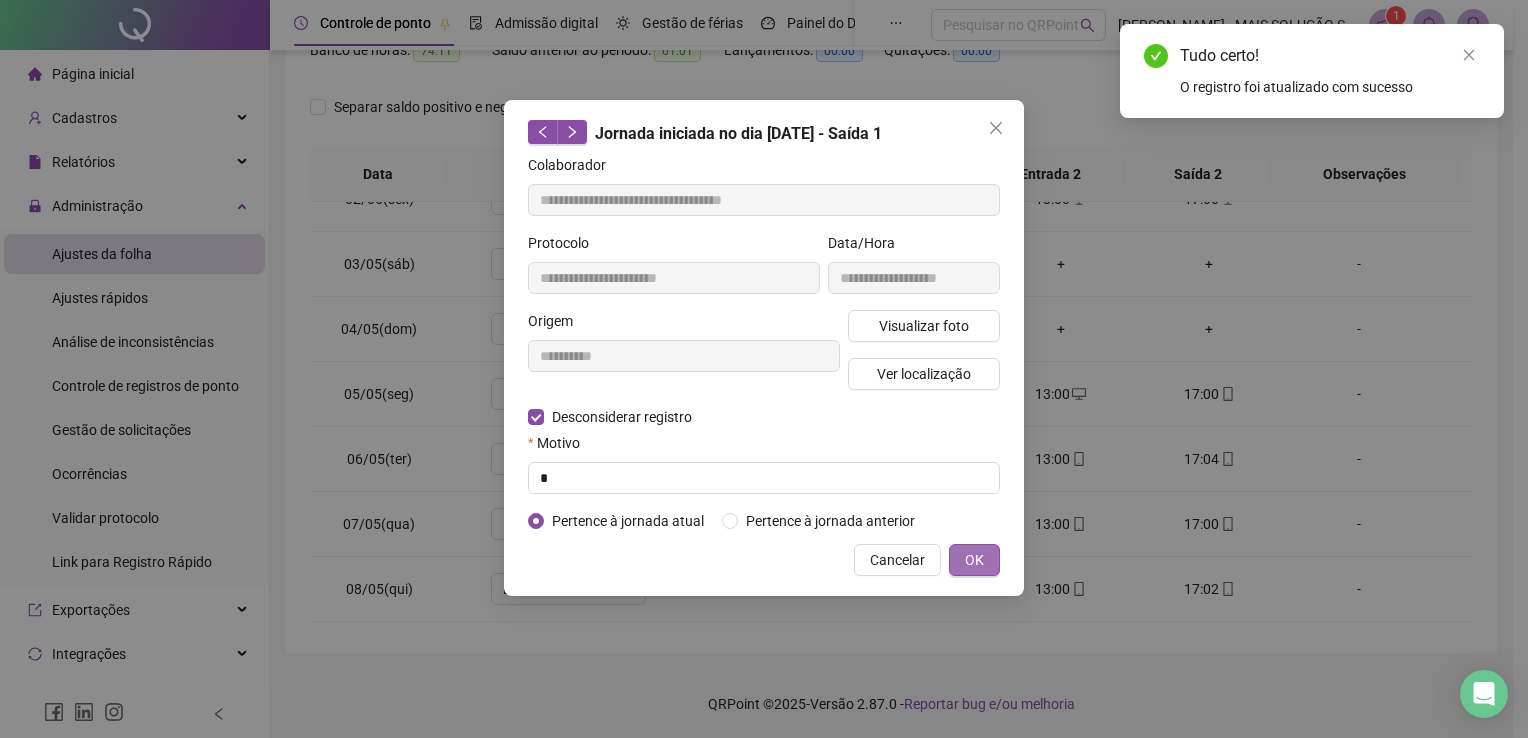 click on "OK" at bounding box center [974, 560] 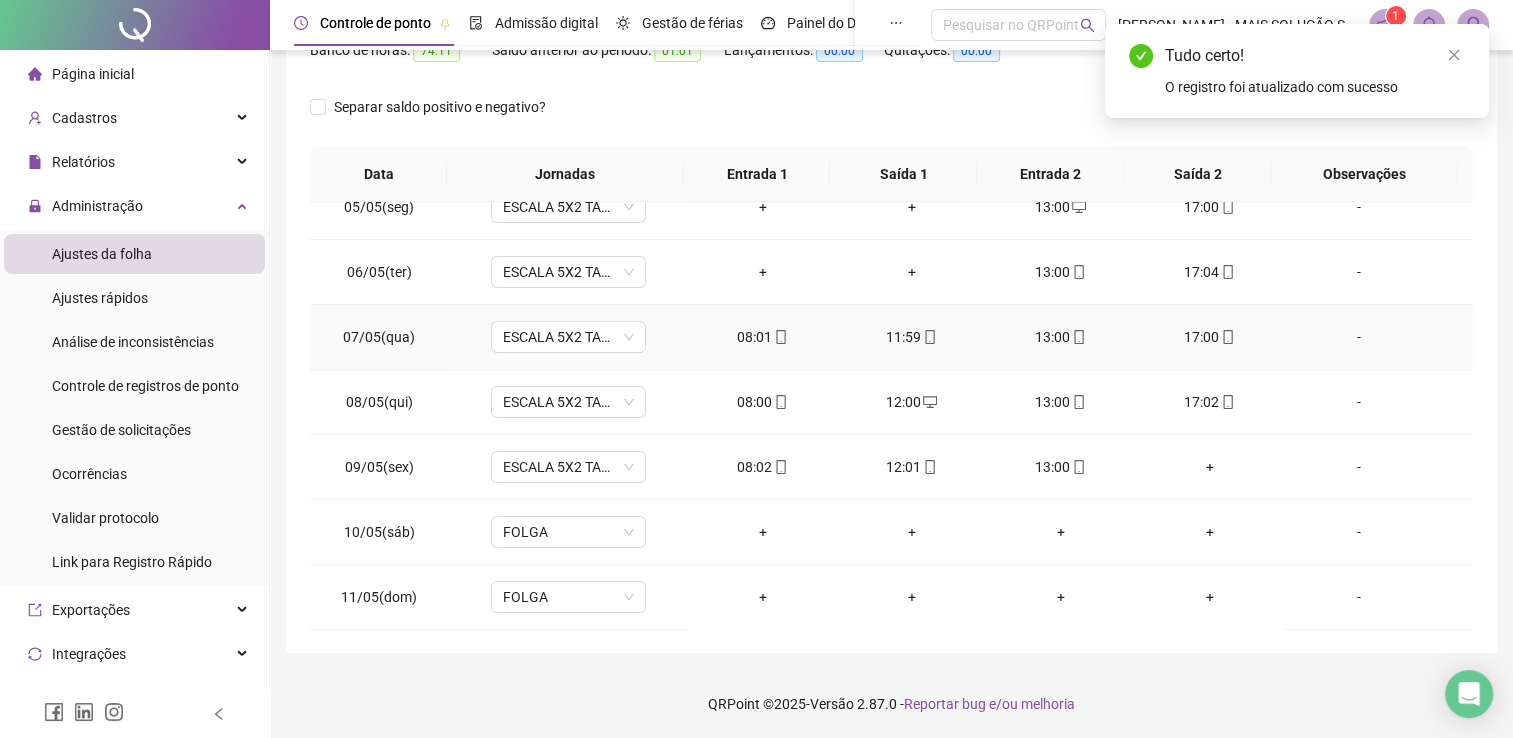 scroll, scrollTop: 300, scrollLeft: 0, axis: vertical 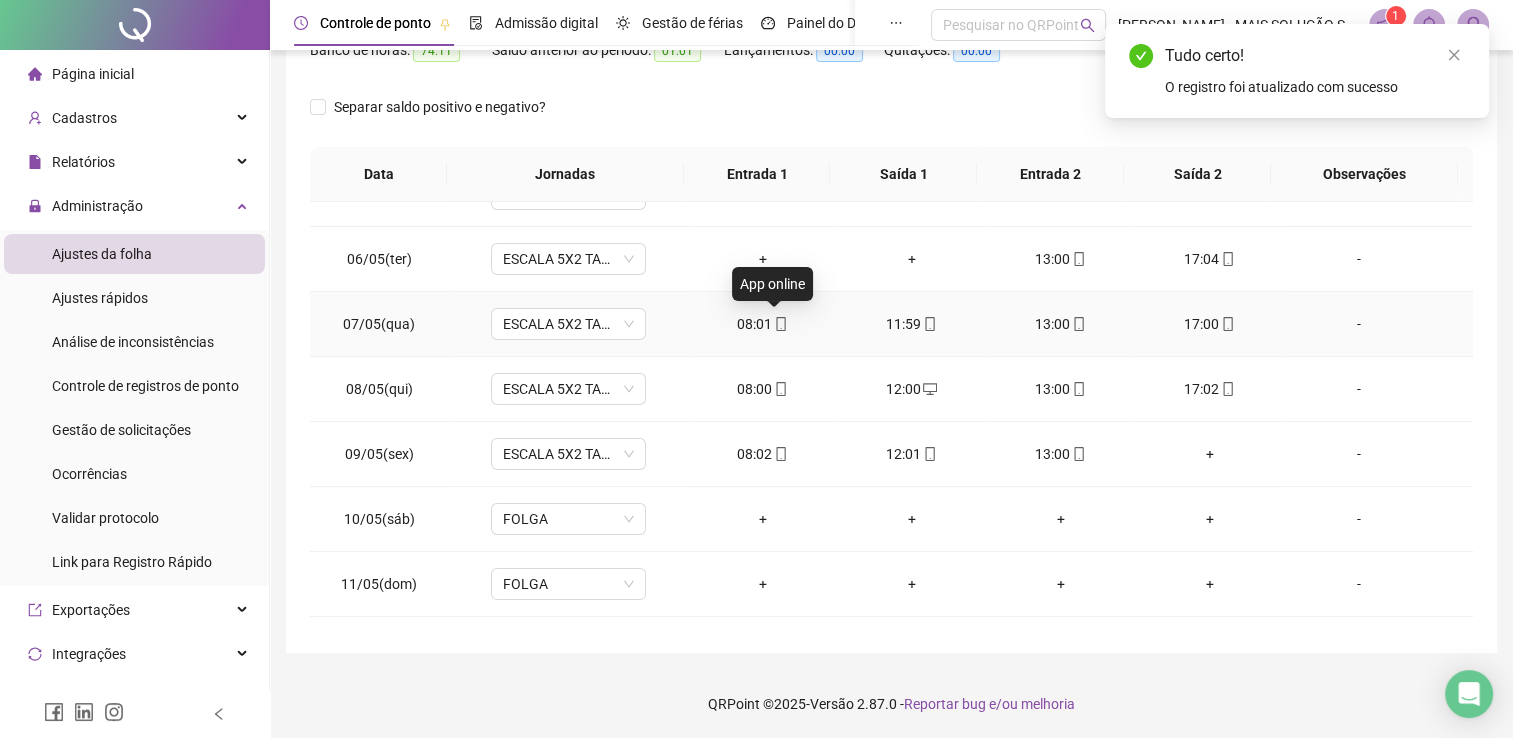 click 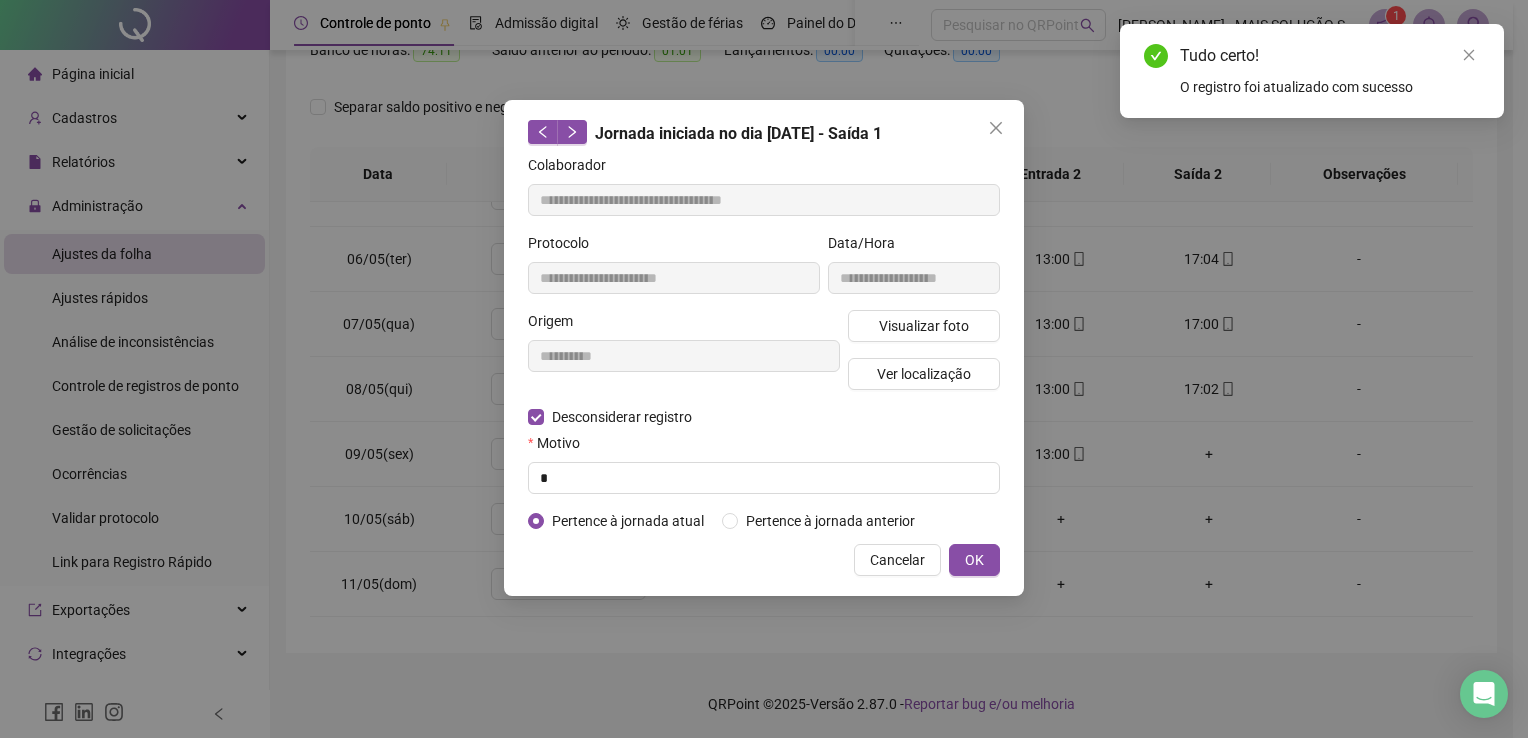 type on "**********" 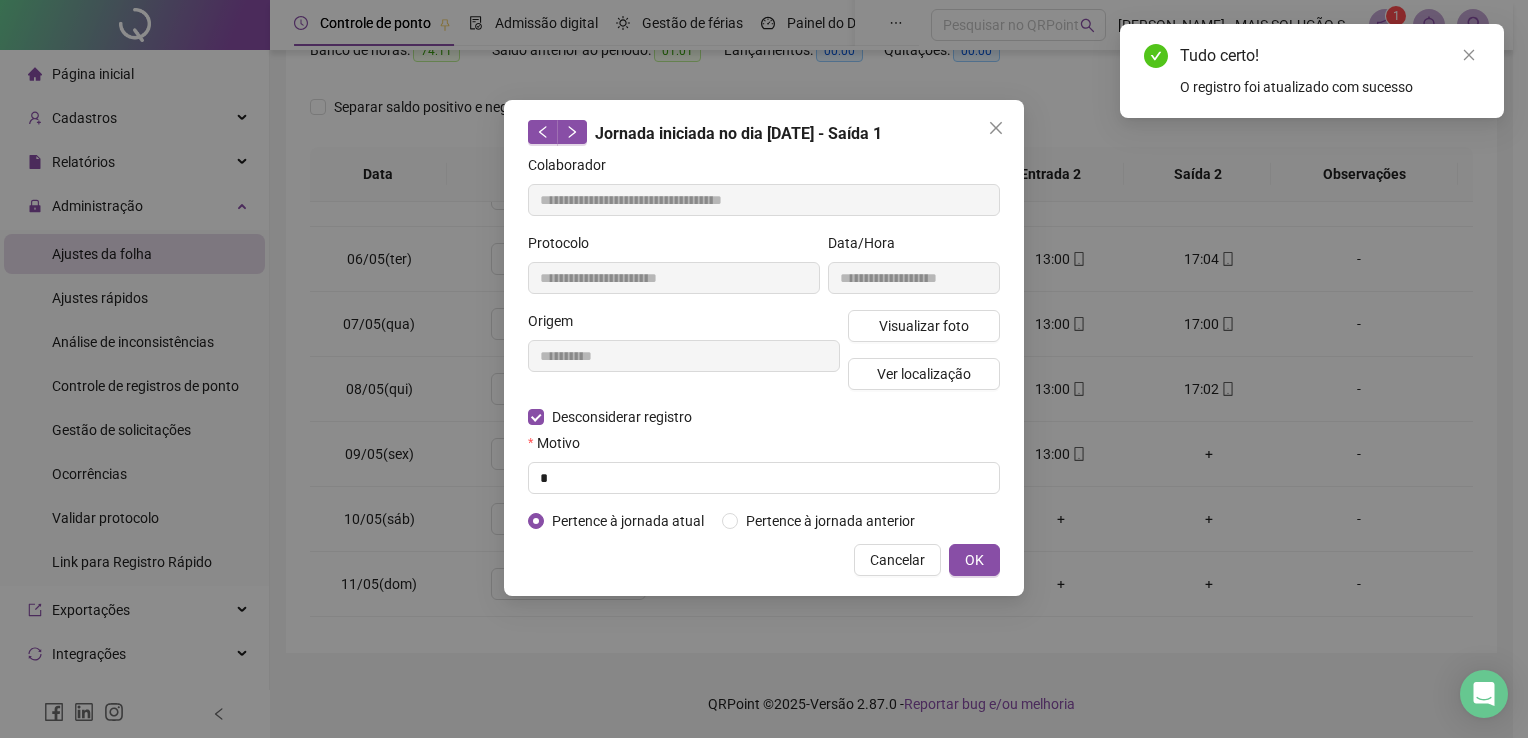 type on "**********" 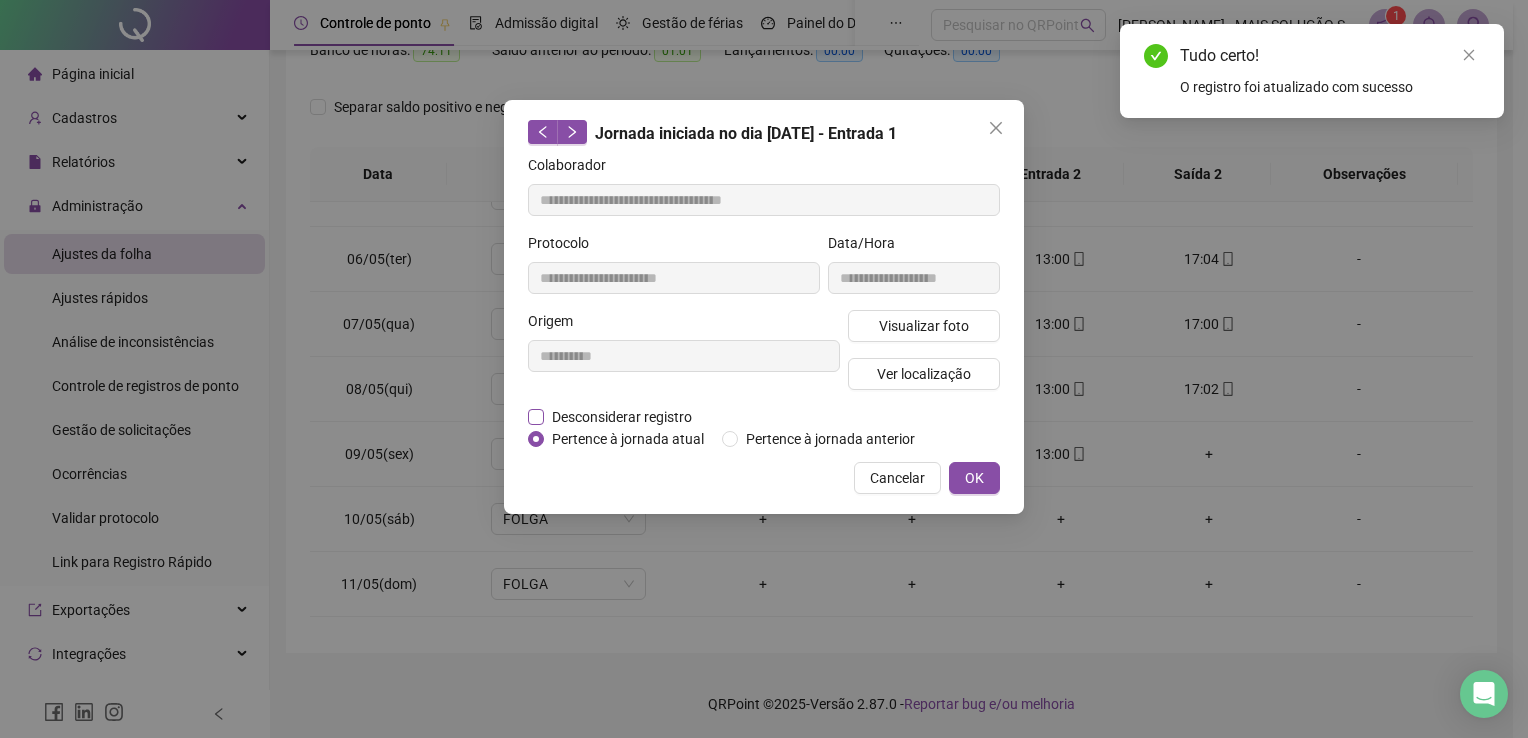 click on "Desconsiderar registro" at bounding box center [622, 417] 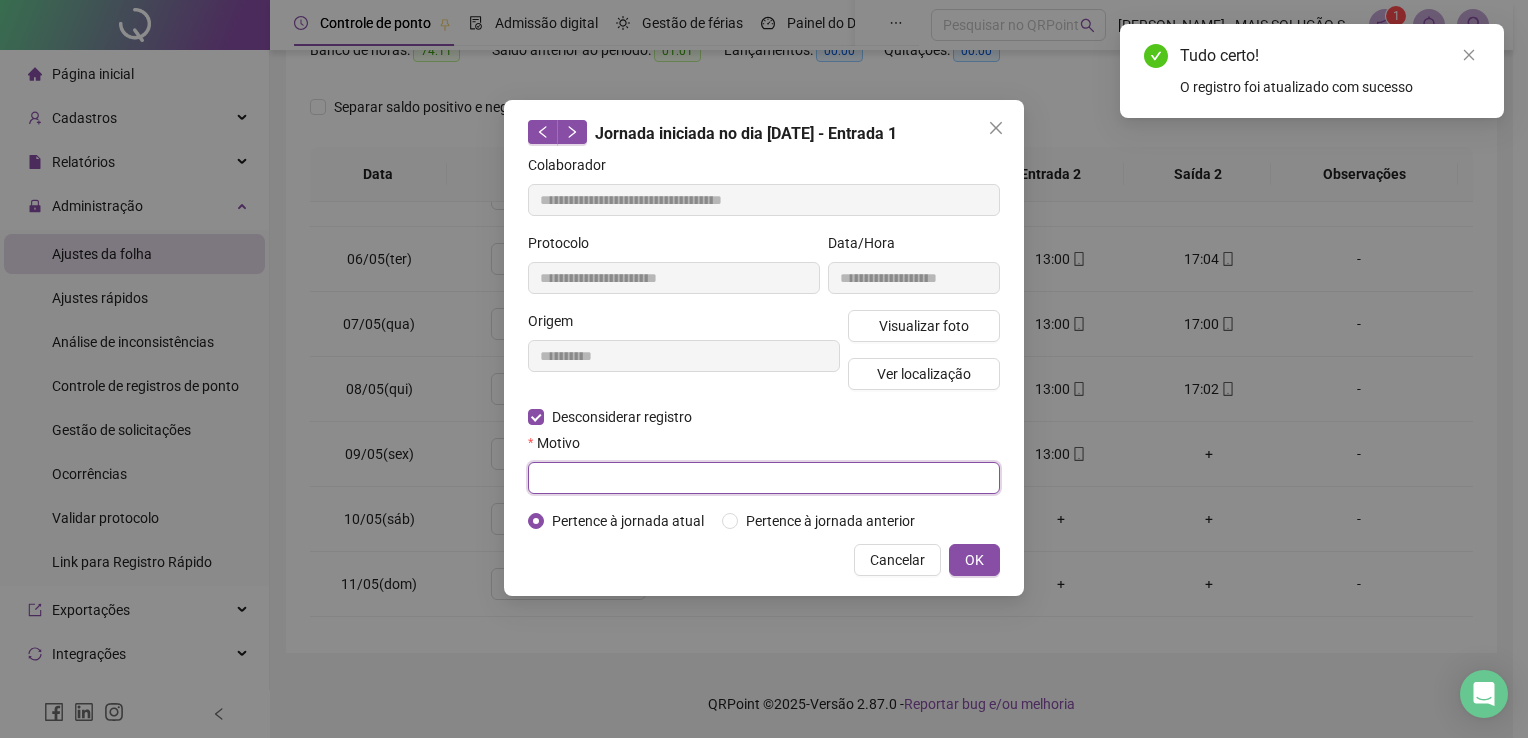 click at bounding box center (764, 478) 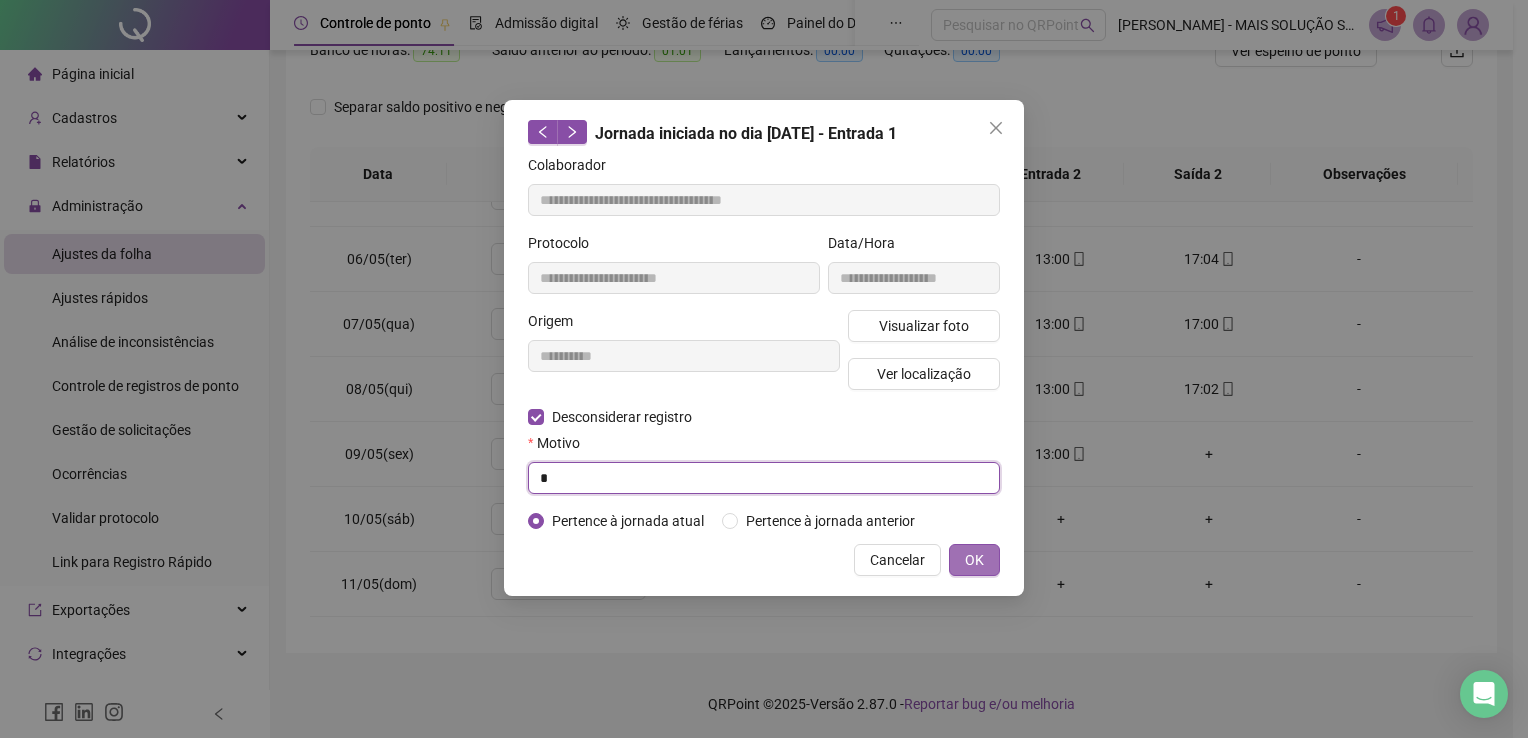 type on "*" 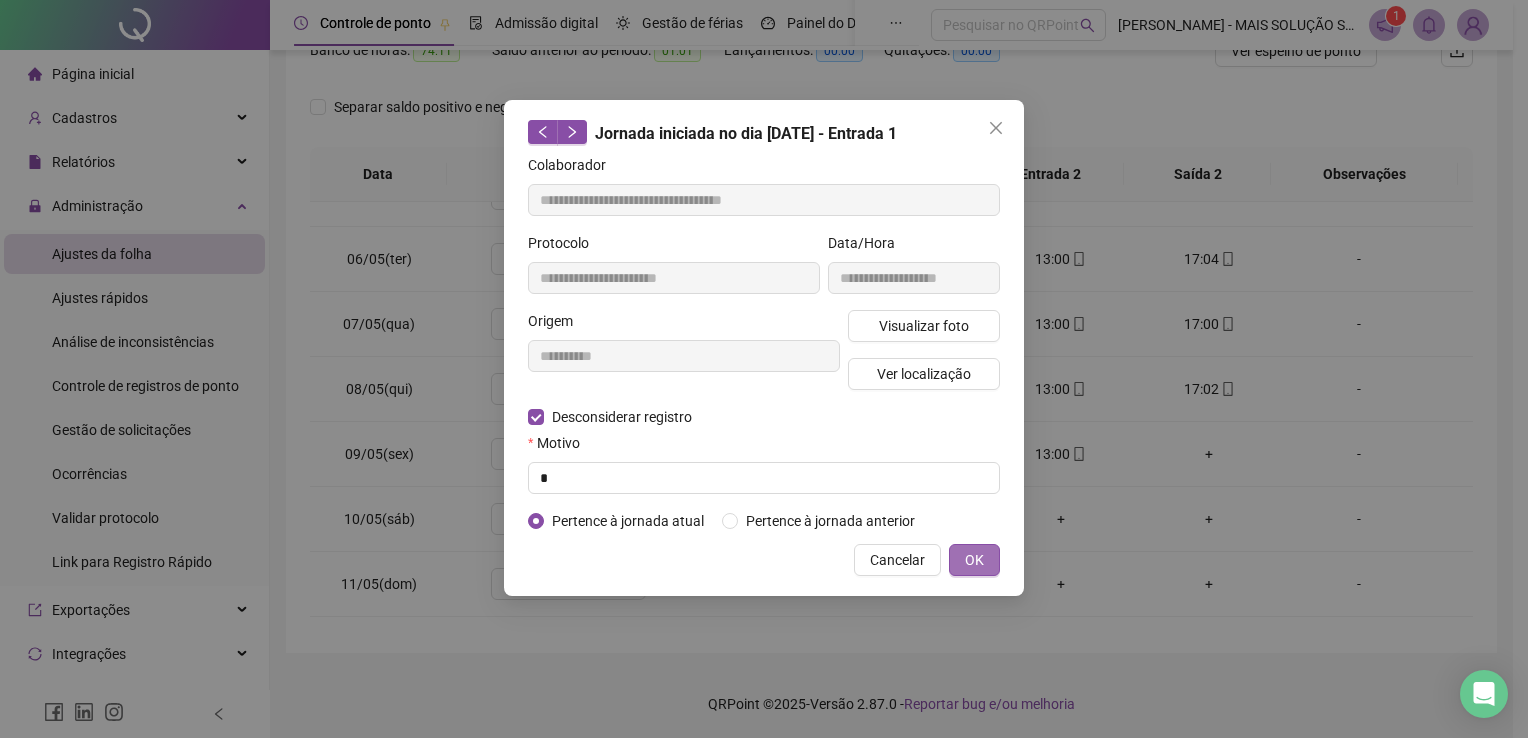 click on "OK" at bounding box center [974, 560] 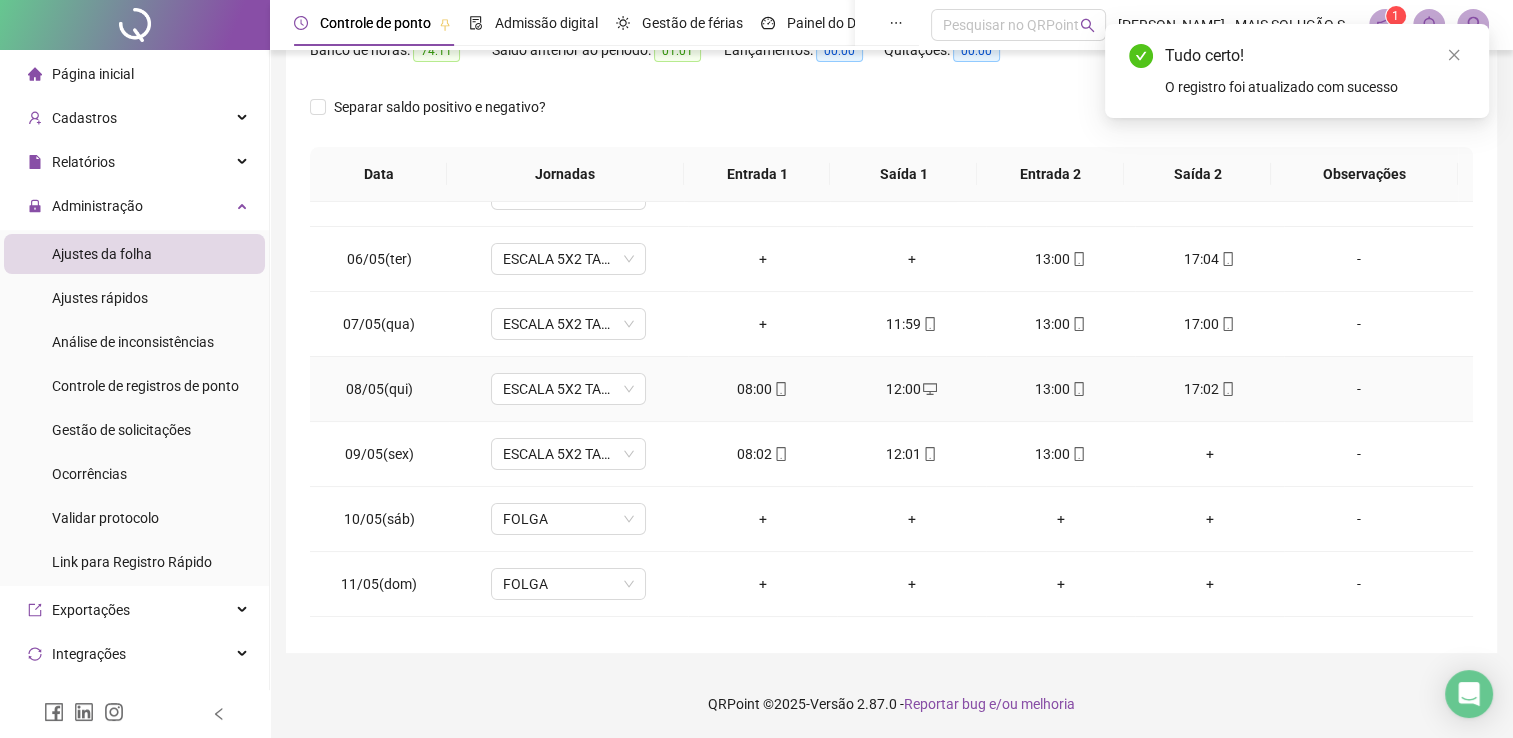 click 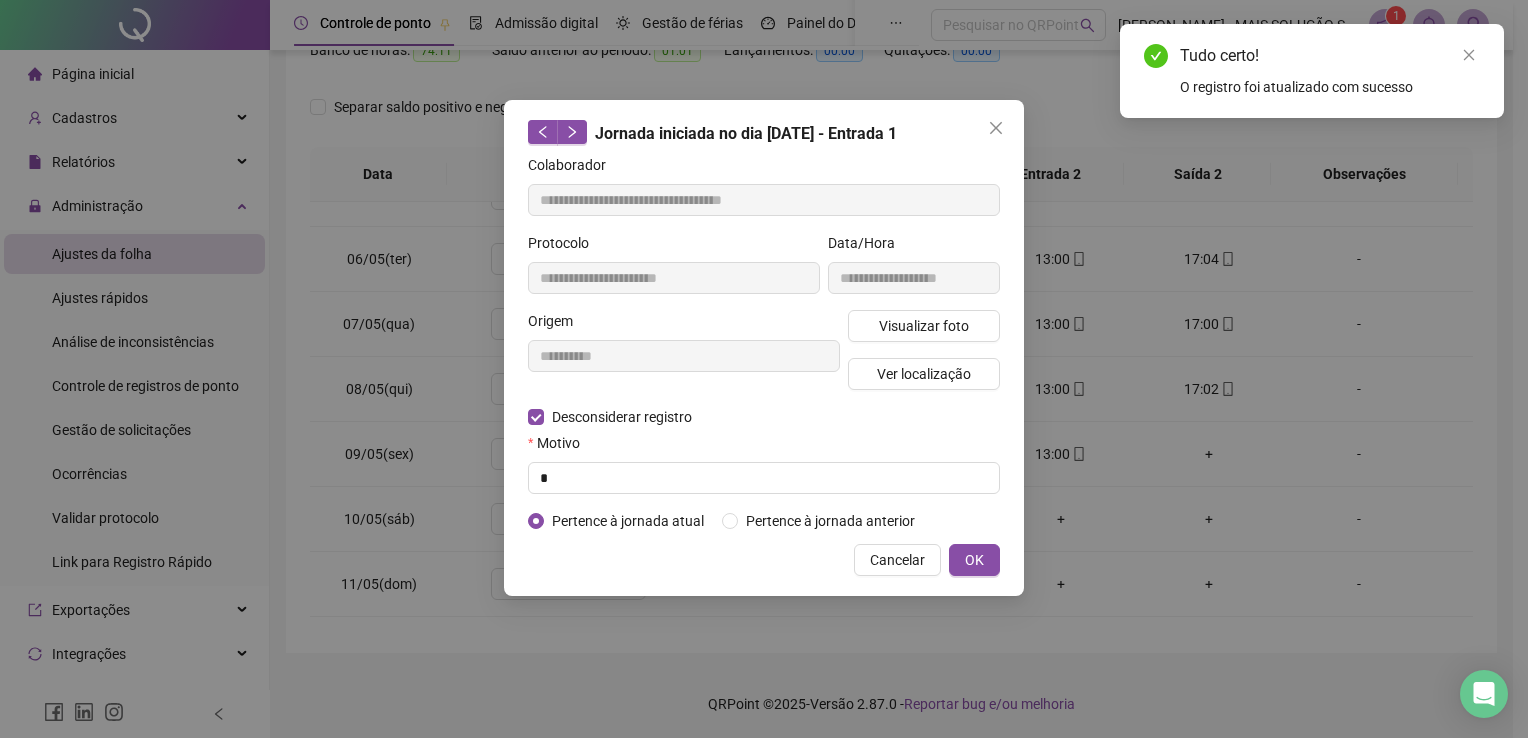 type on "**********" 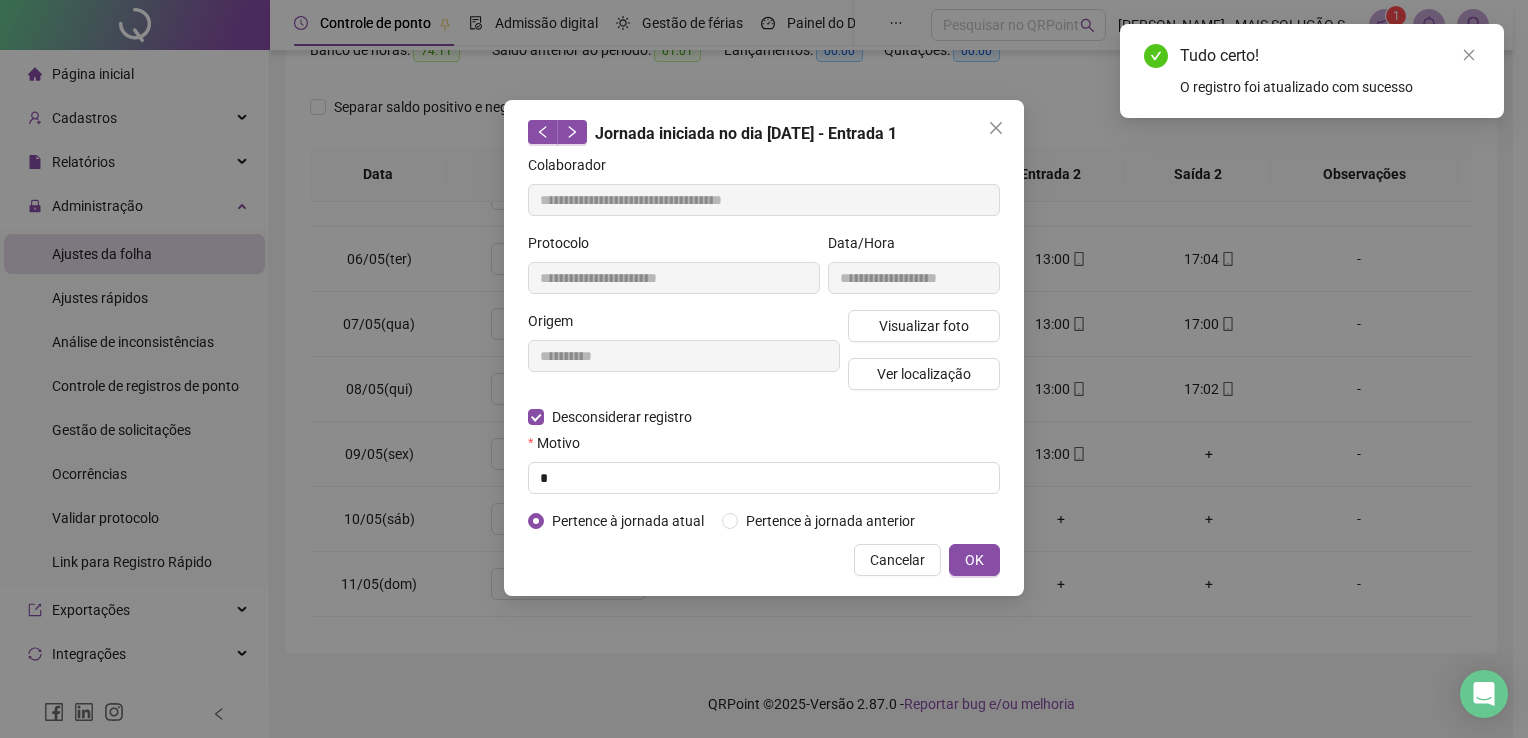 type on "**********" 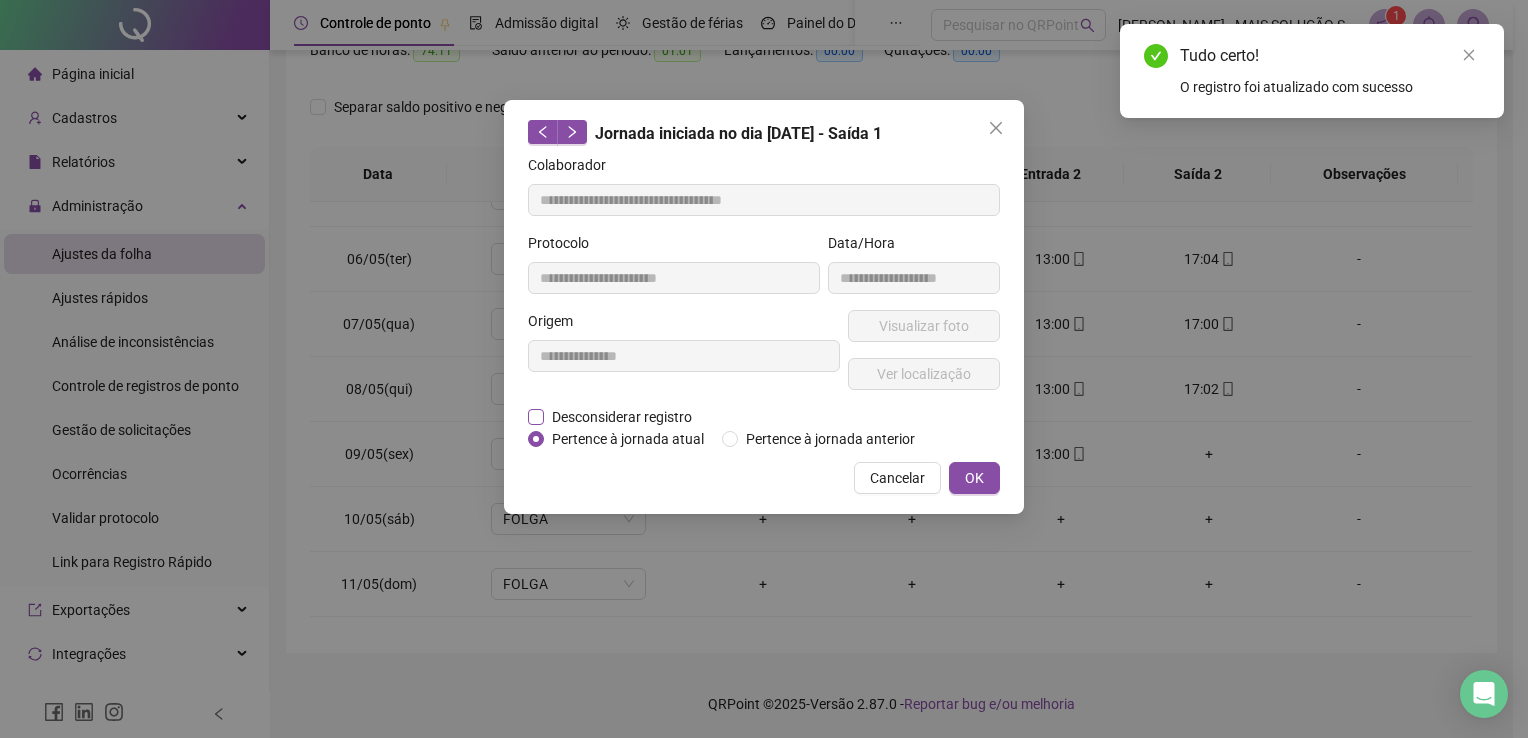 click on "Desconsiderar registro" at bounding box center [622, 417] 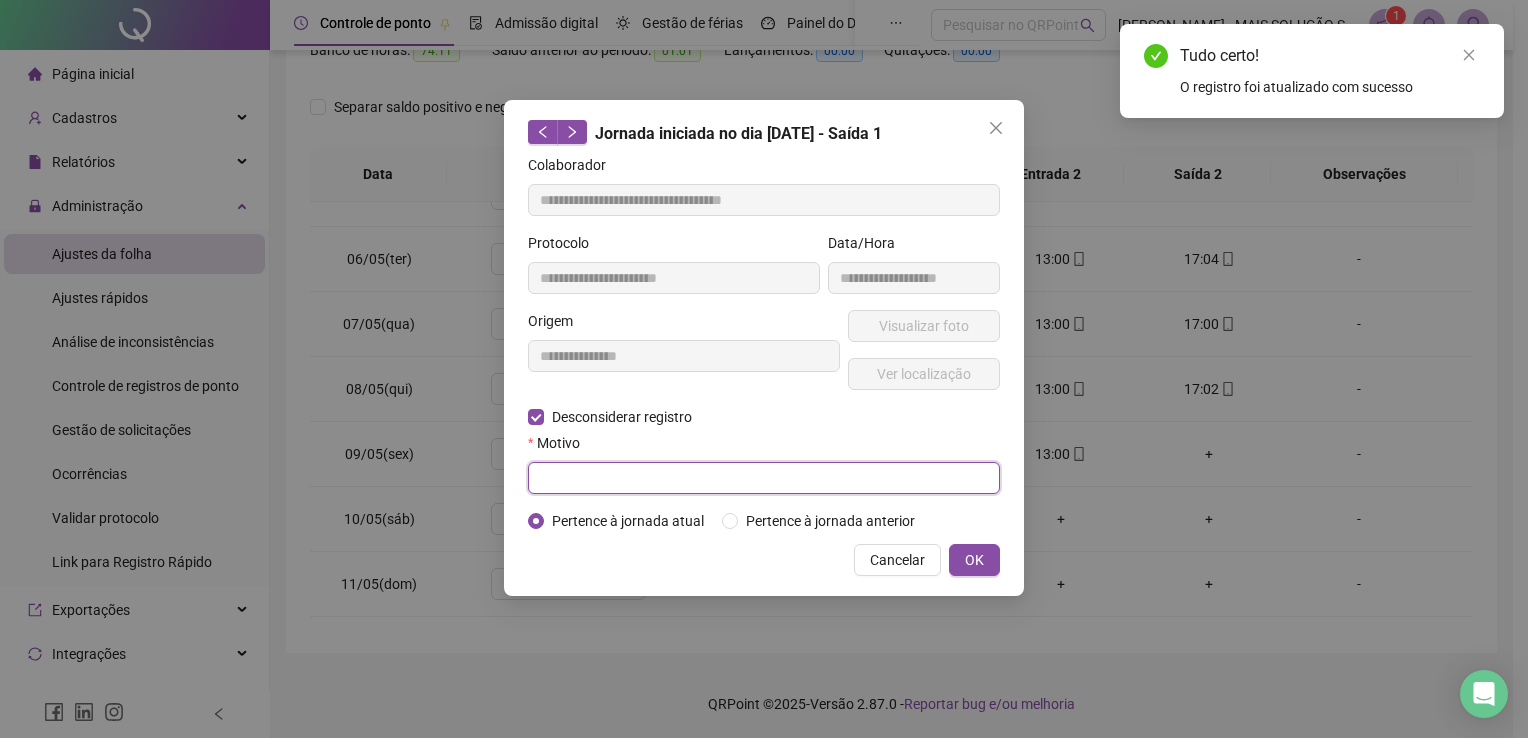 click at bounding box center [764, 478] 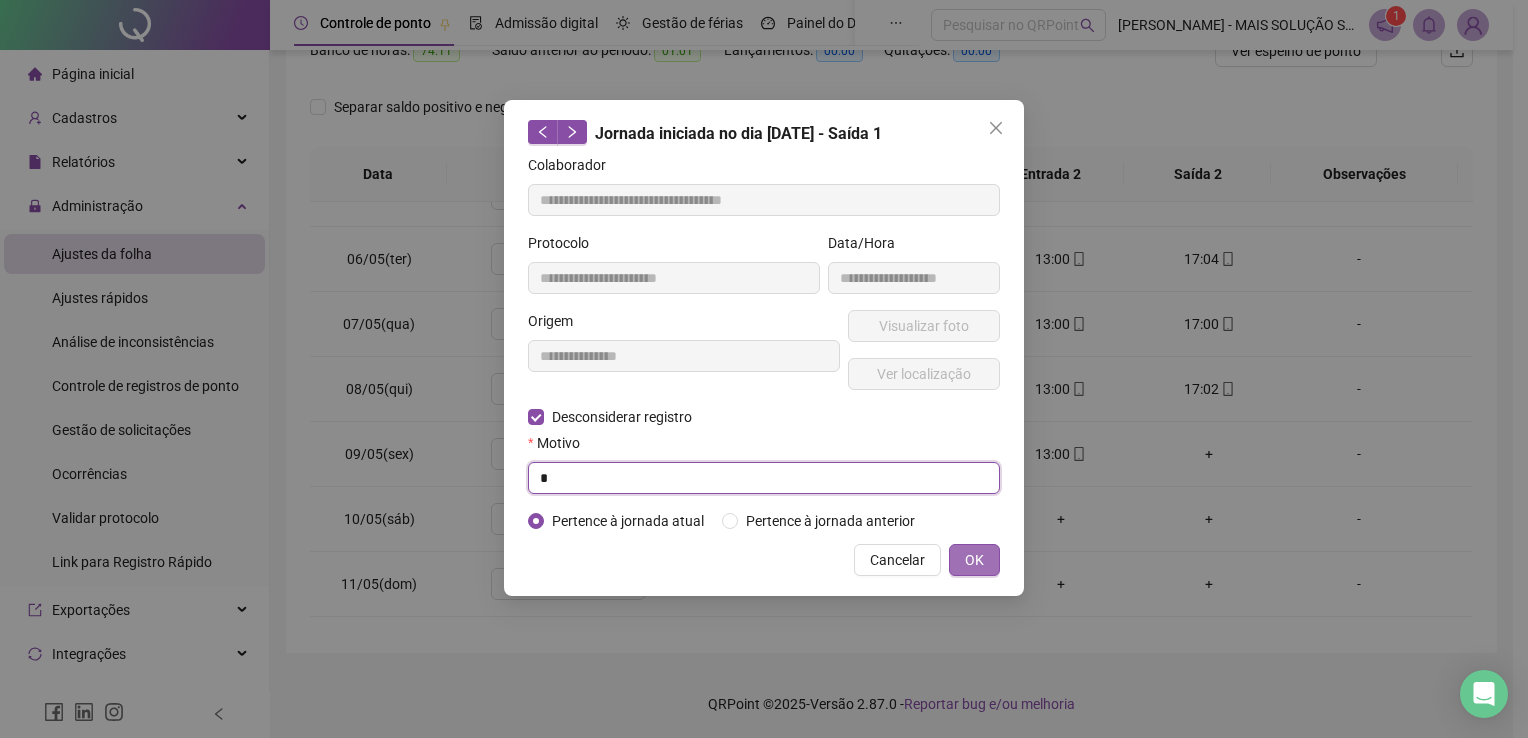 type on "*" 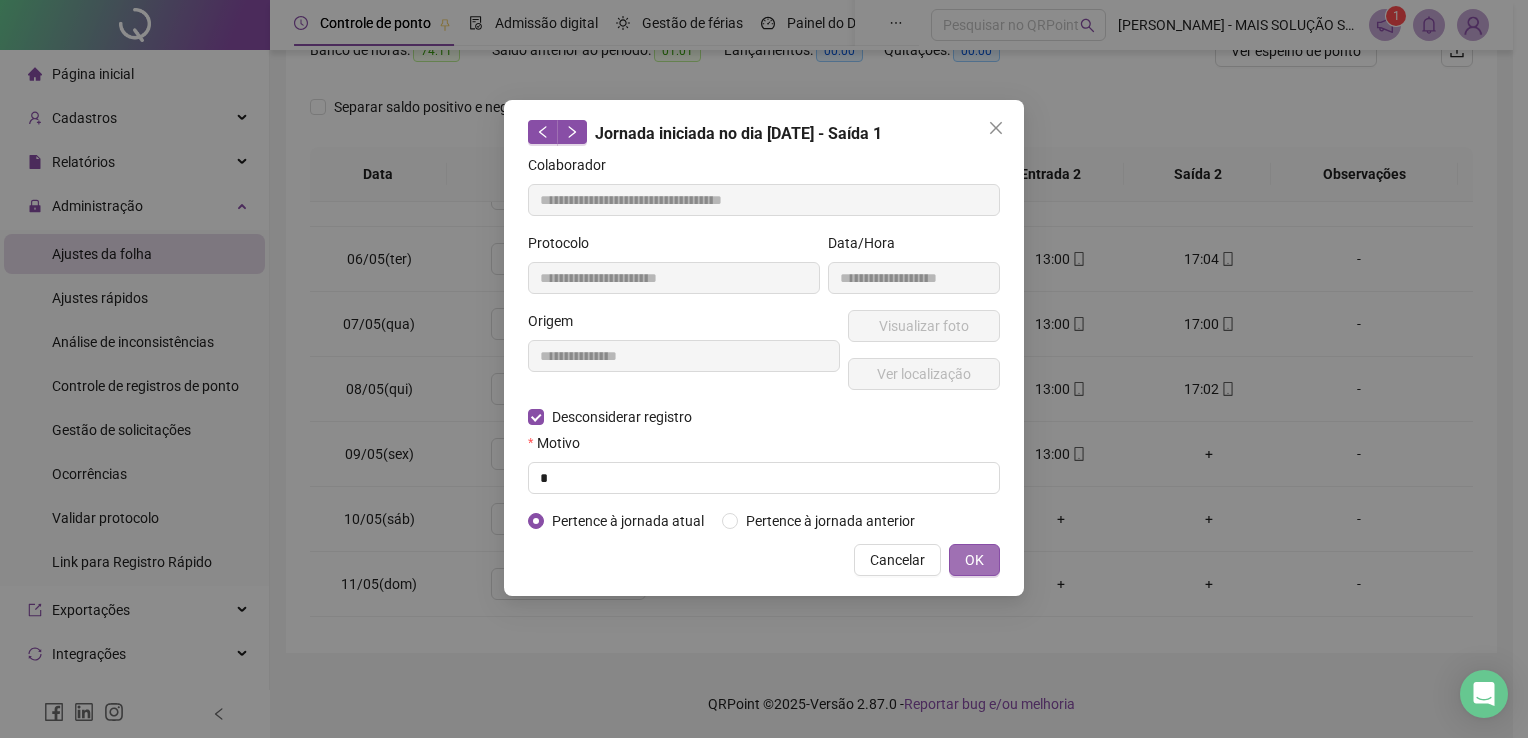 click on "OK" at bounding box center (974, 560) 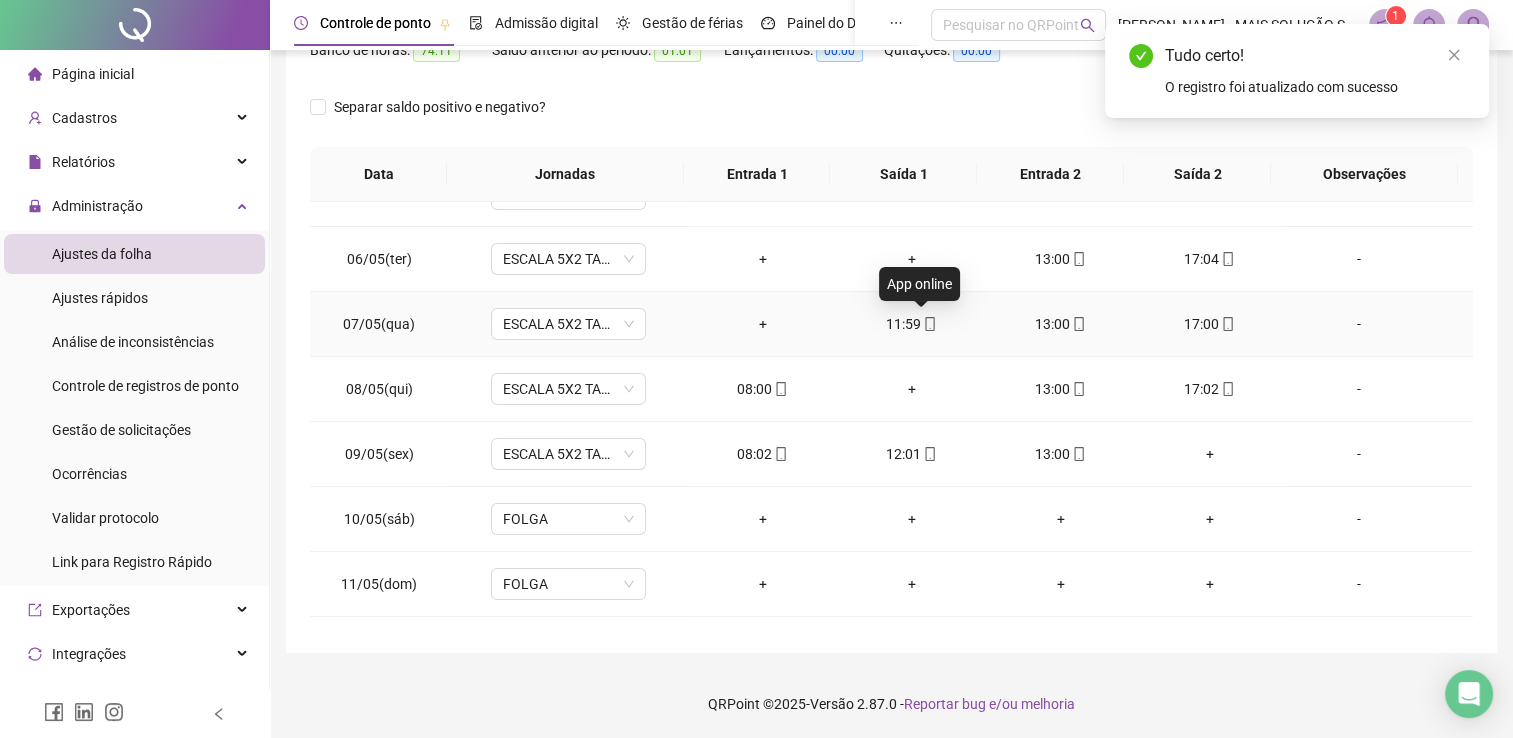 click 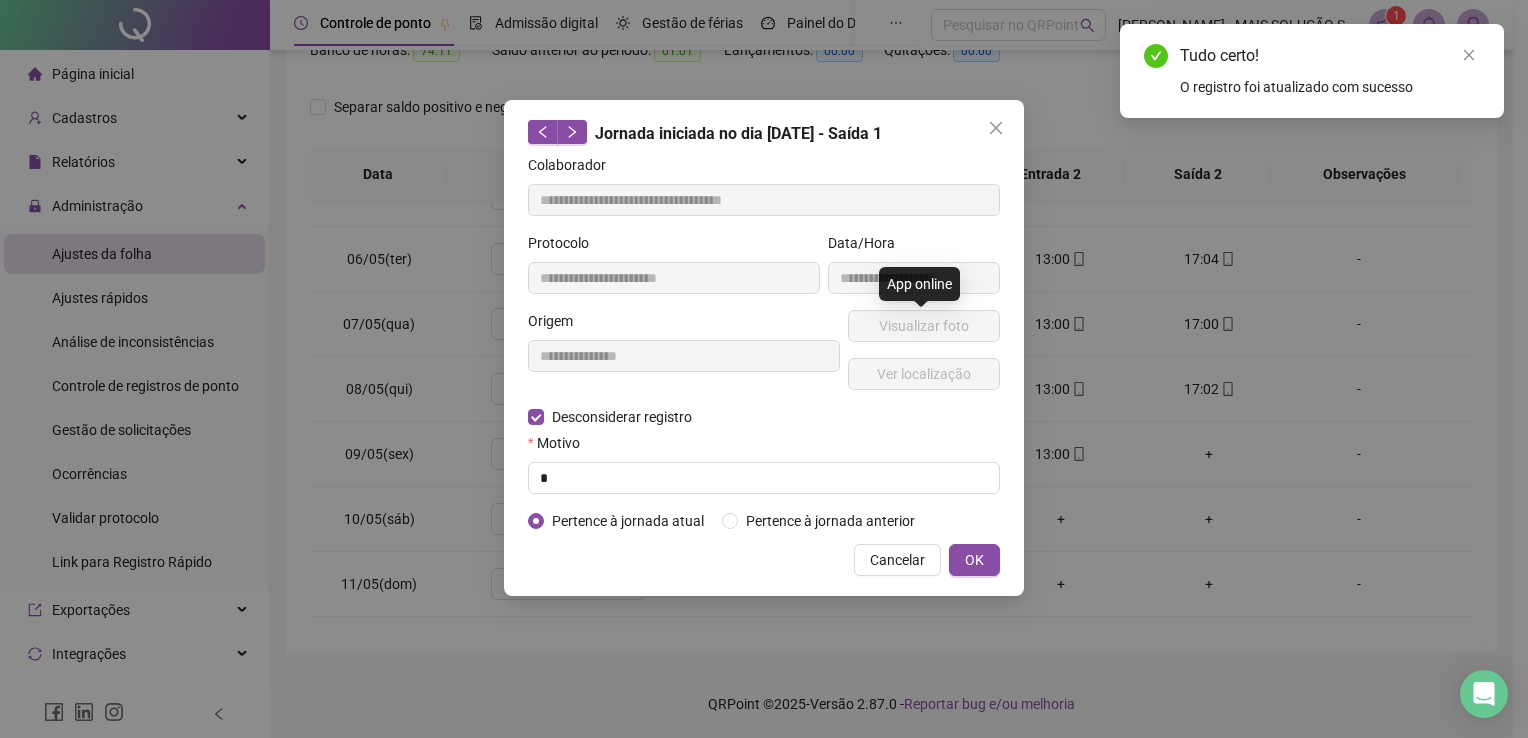 type on "**********" 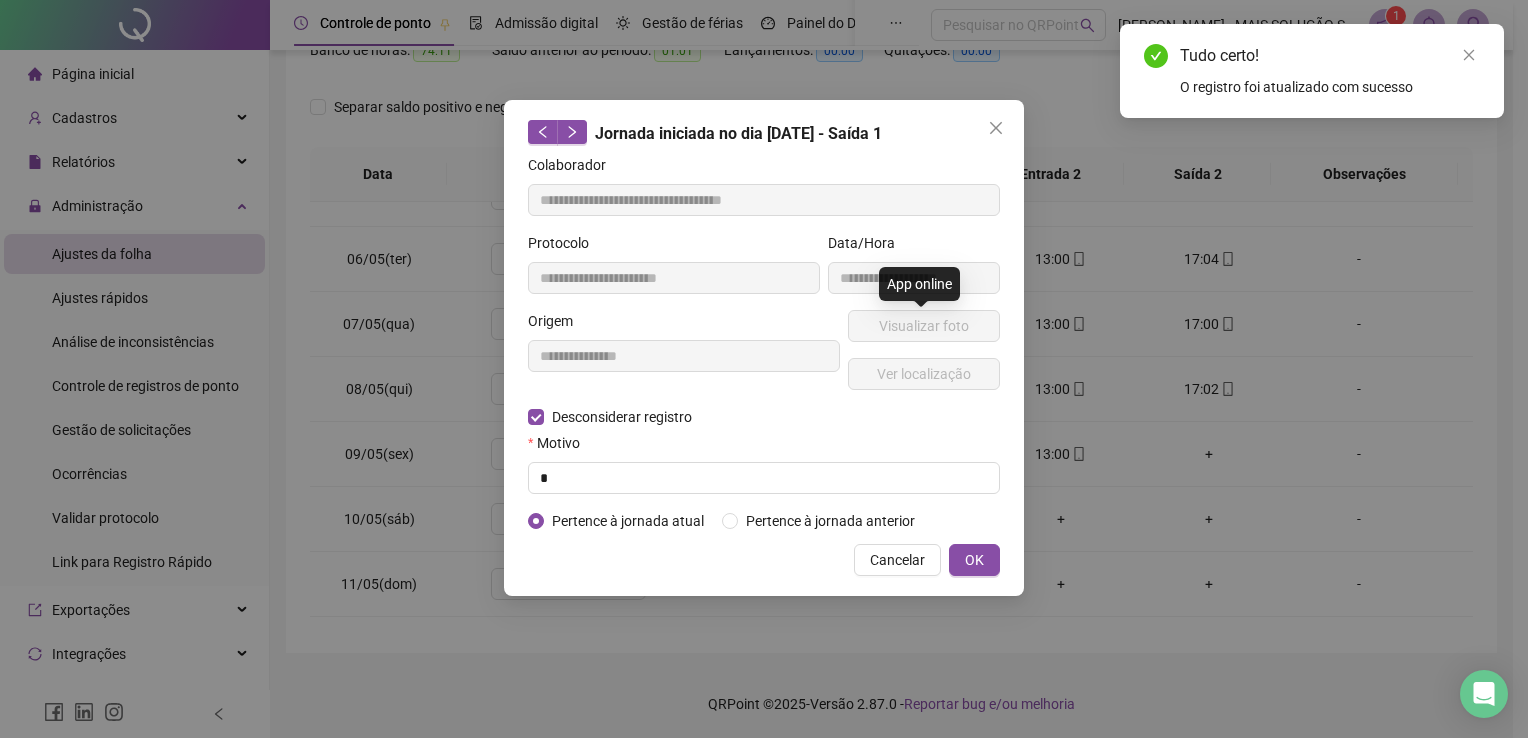 type on "**********" 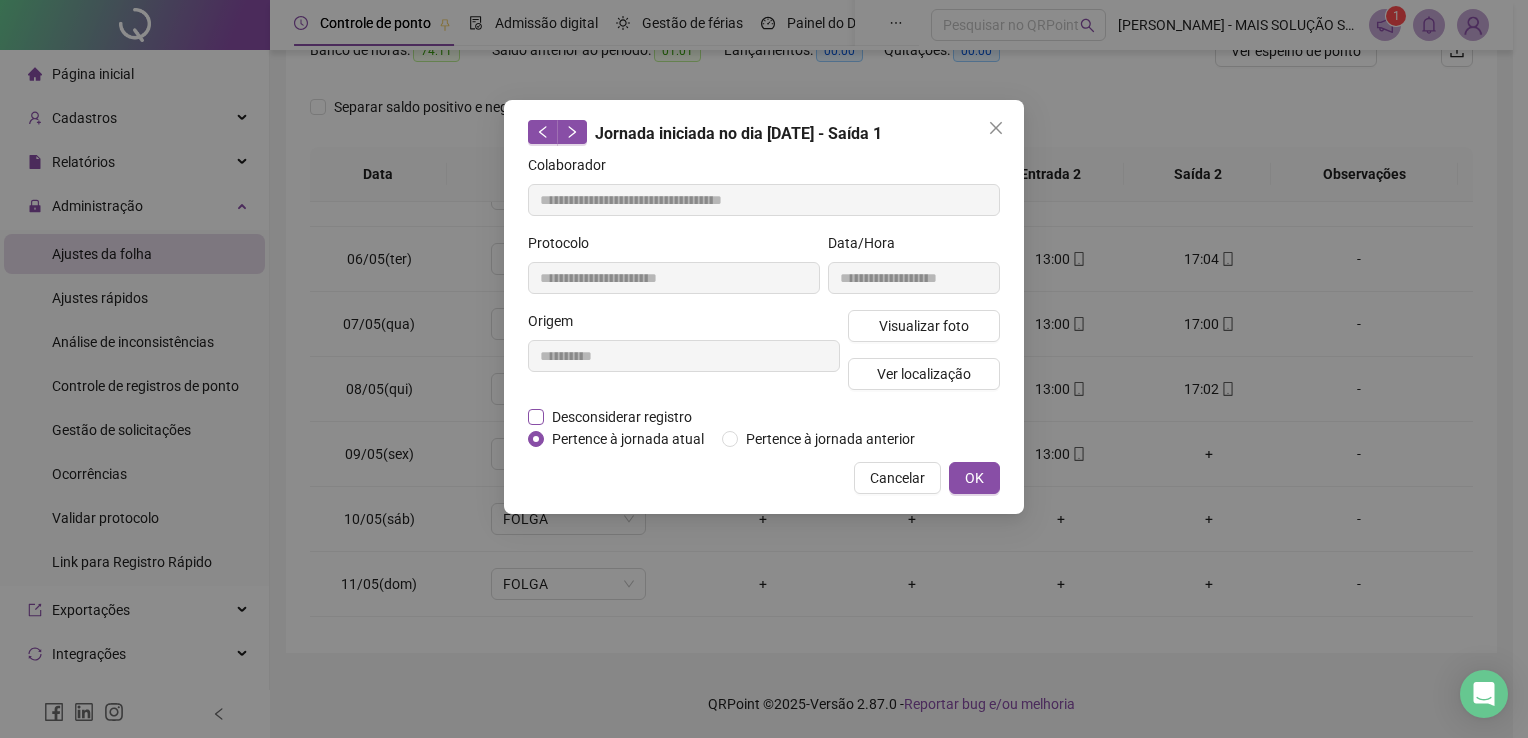 click on "Desconsiderar registro" at bounding box center [622, 417] 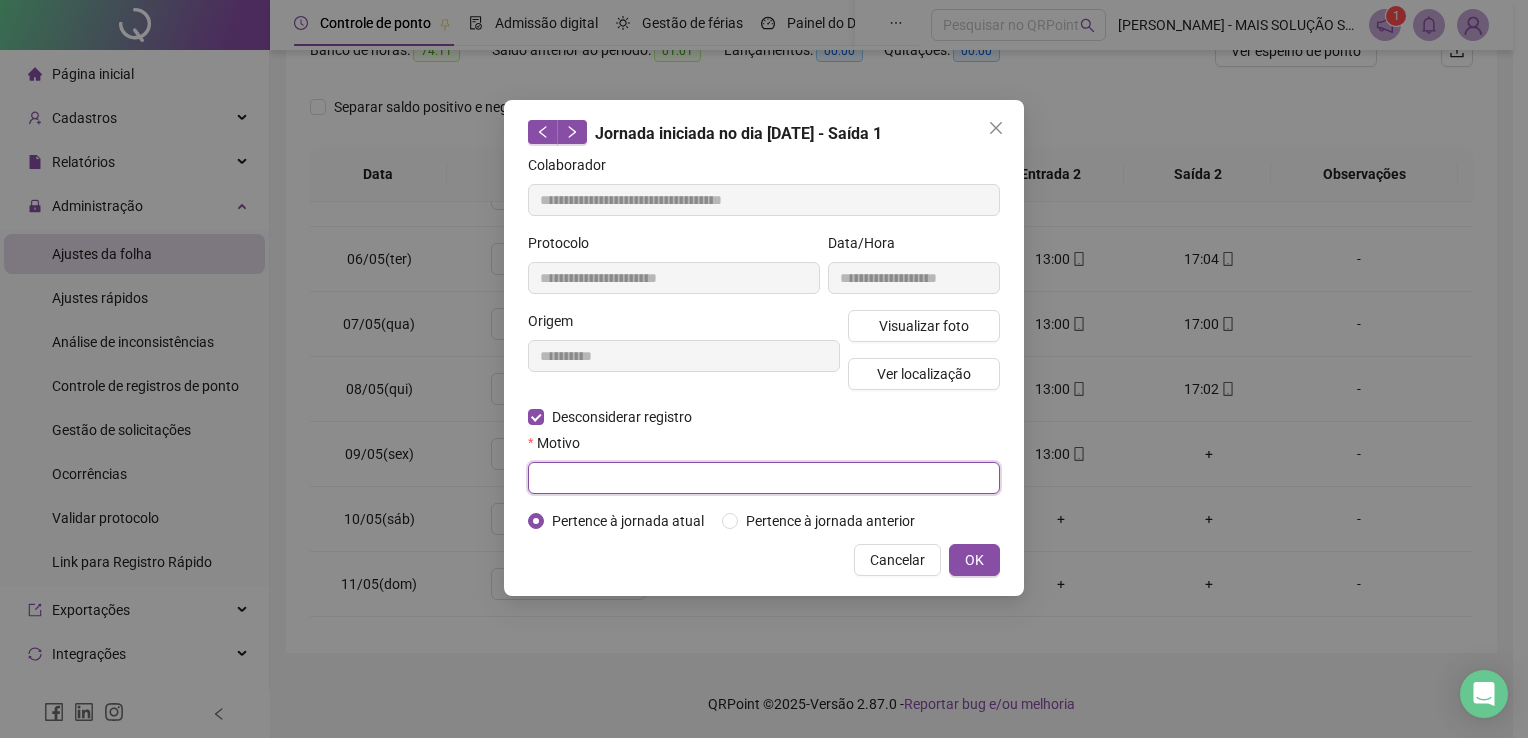 click at bounding box center [764, 478] 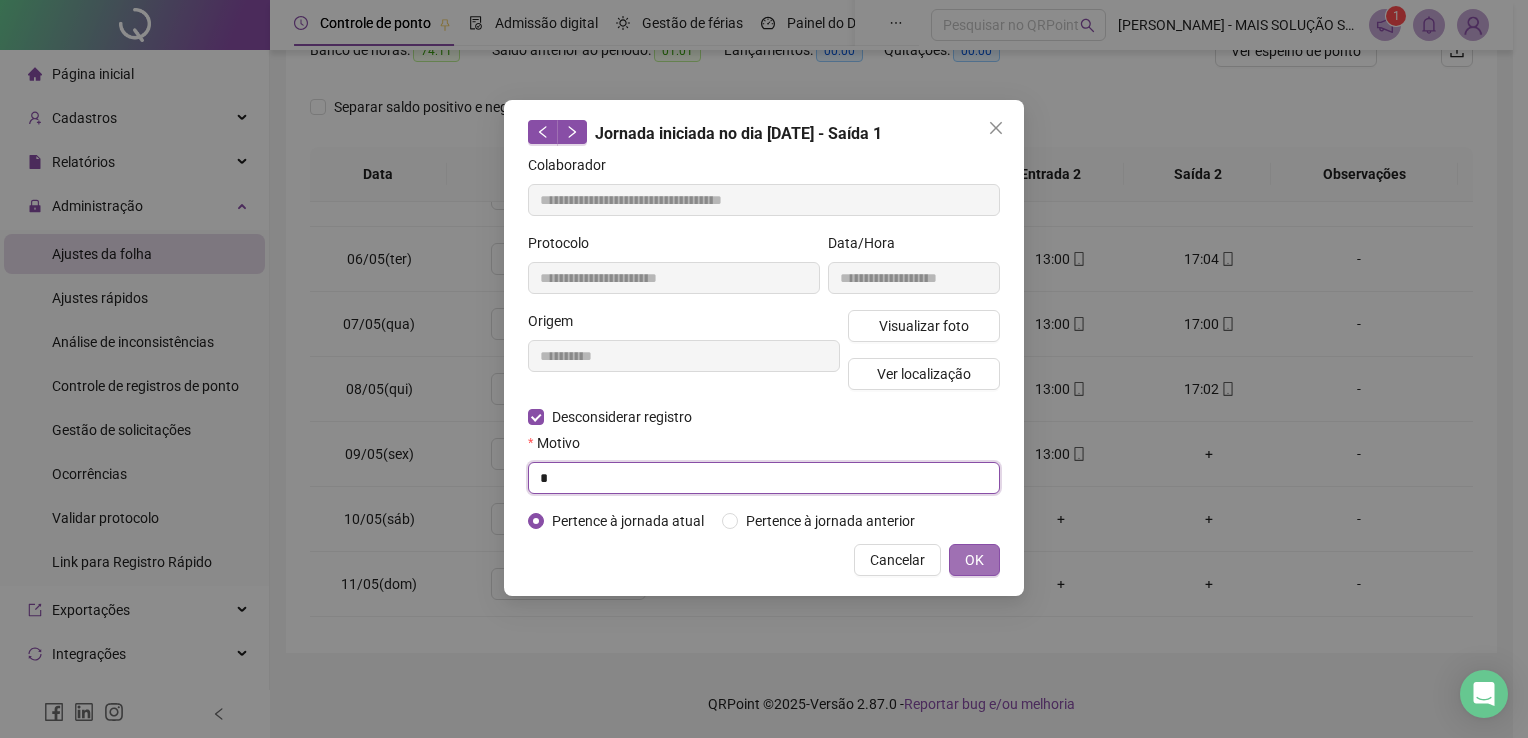 type on "*" 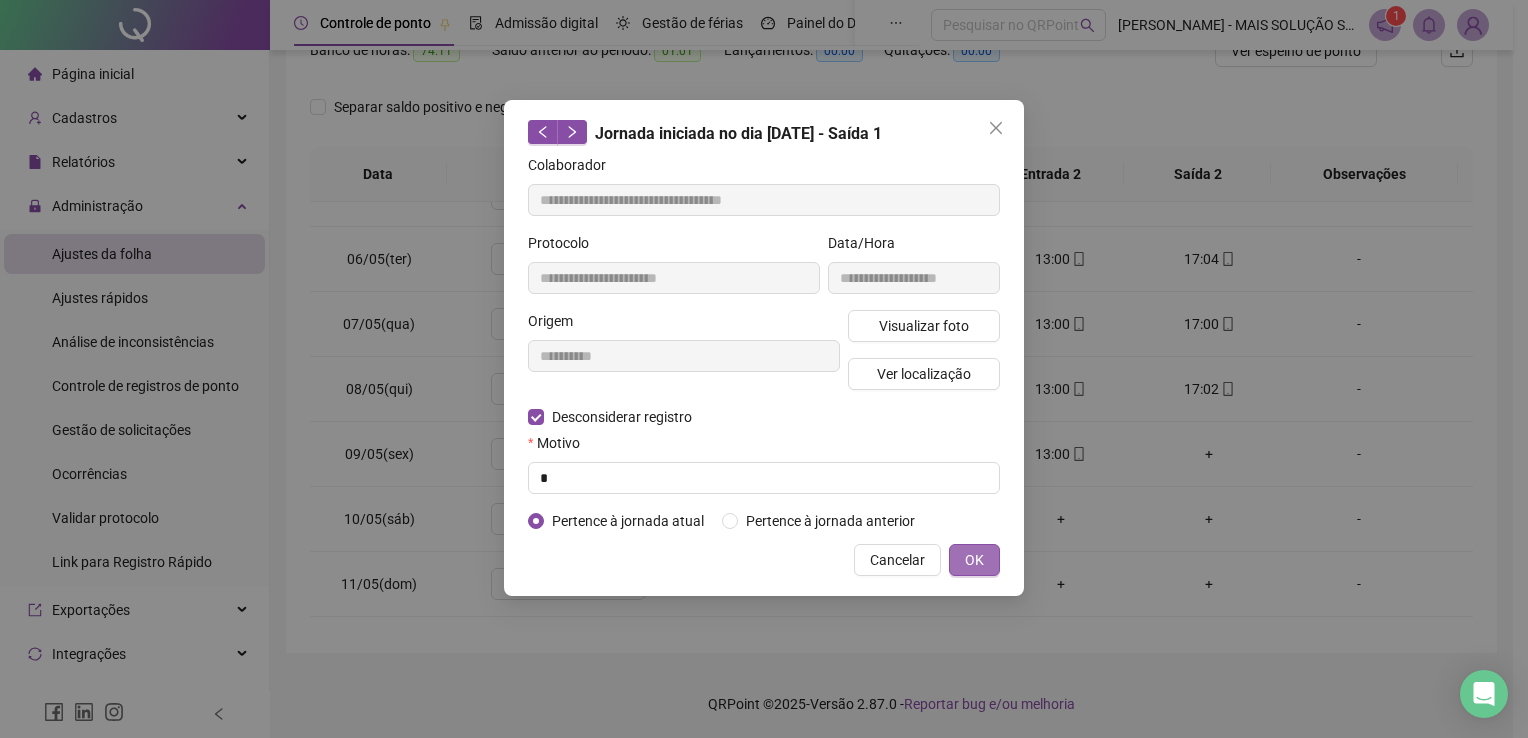 click on "OK" at bounding box center (974, 560) 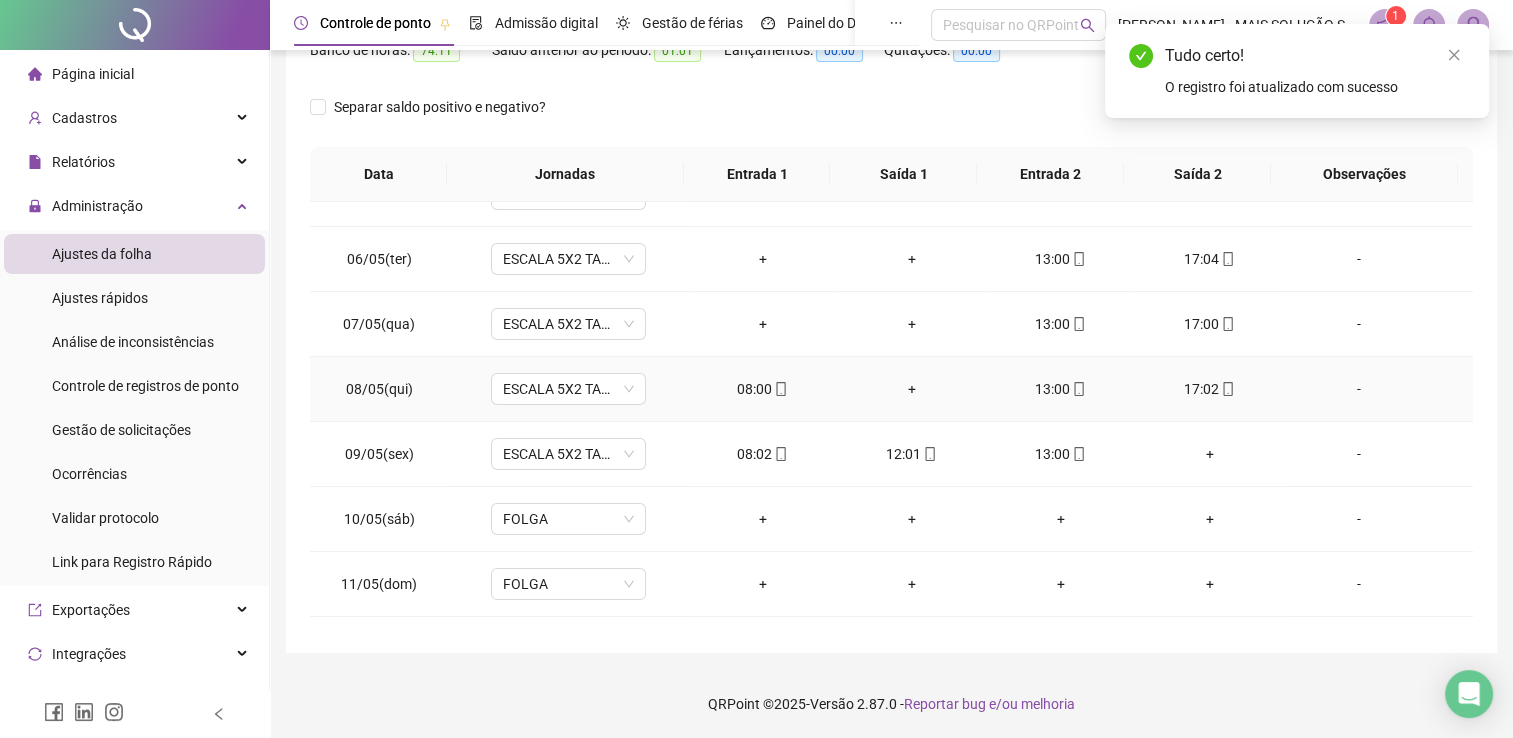 click at bounding box center [780, 389] 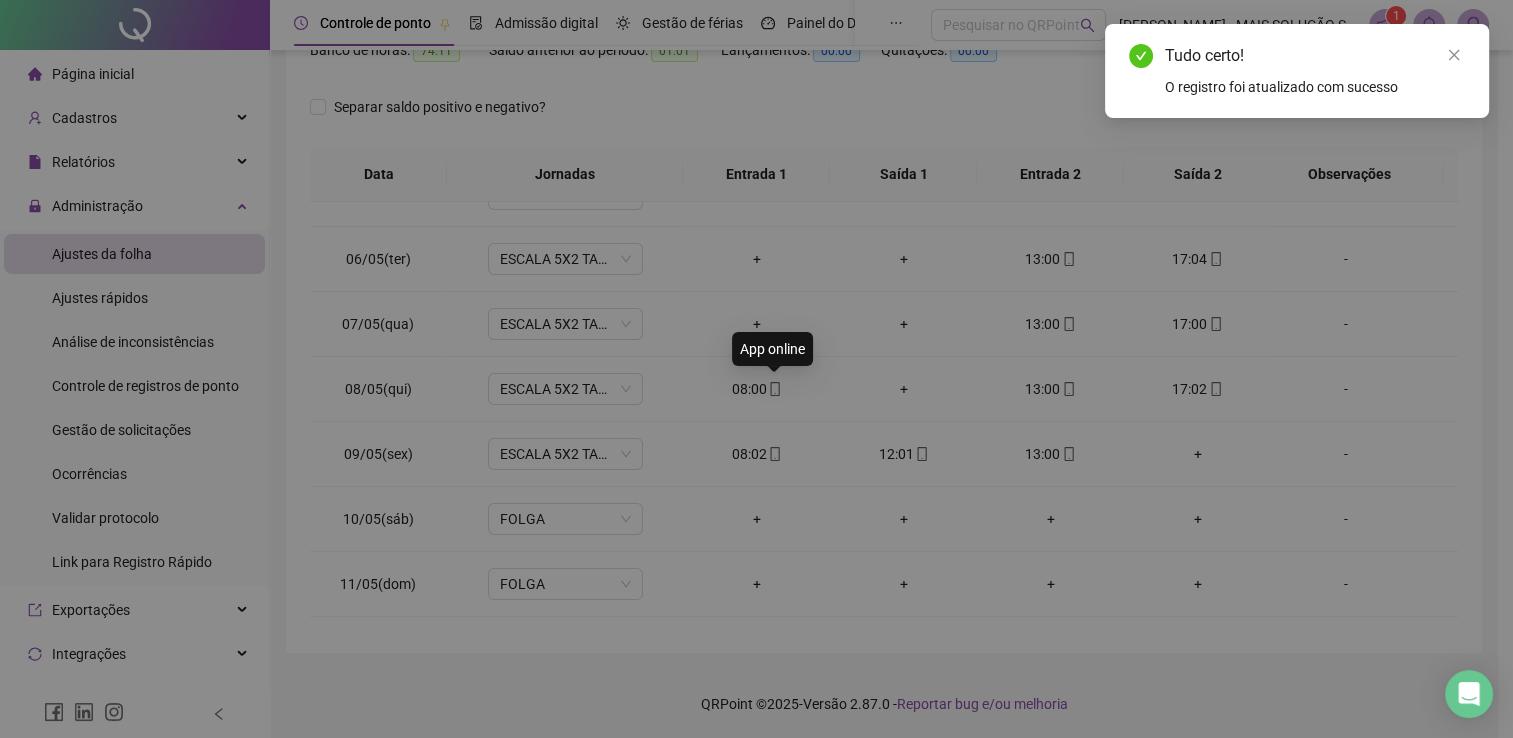 type on "**********" 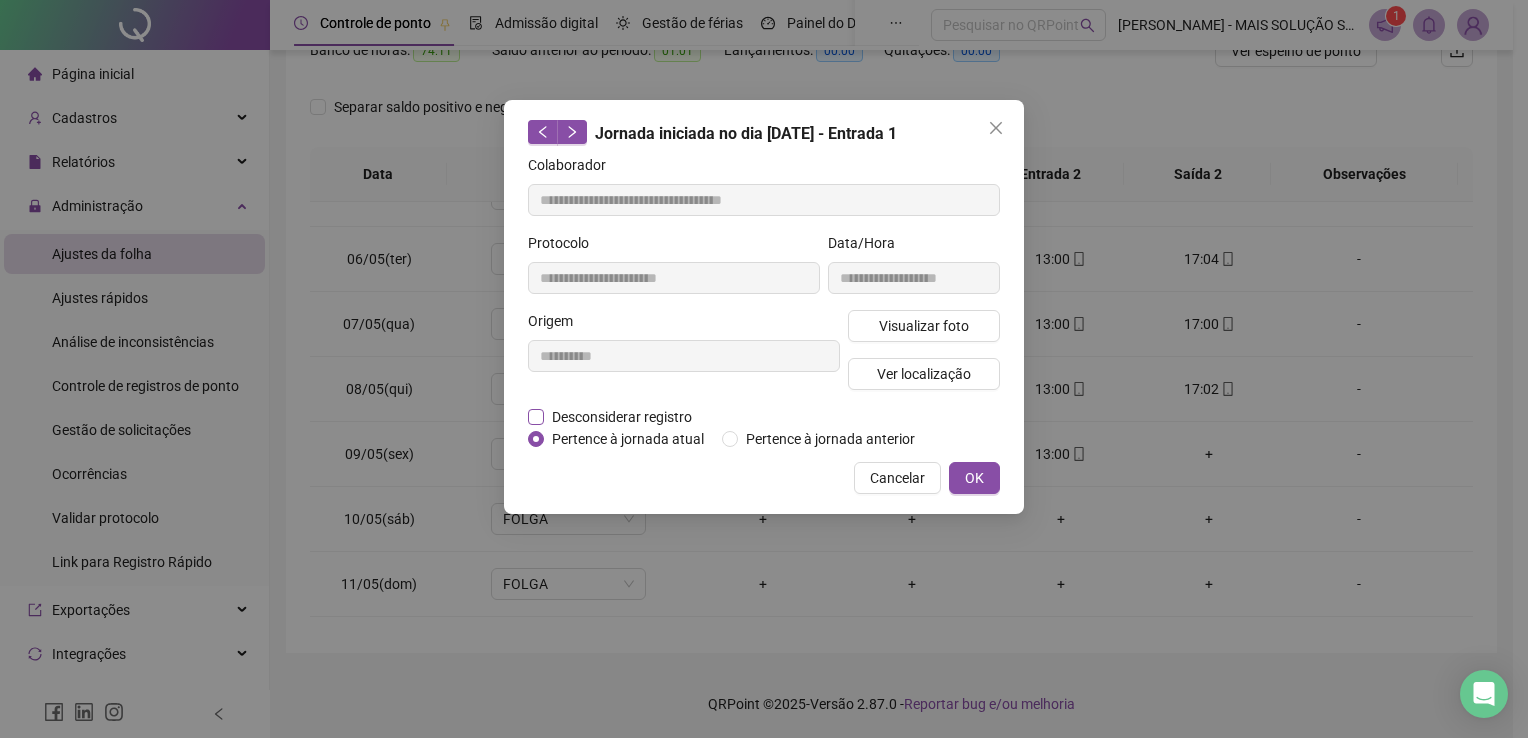 click on "Desconsiderar registro" at bounding box center [622, 417] 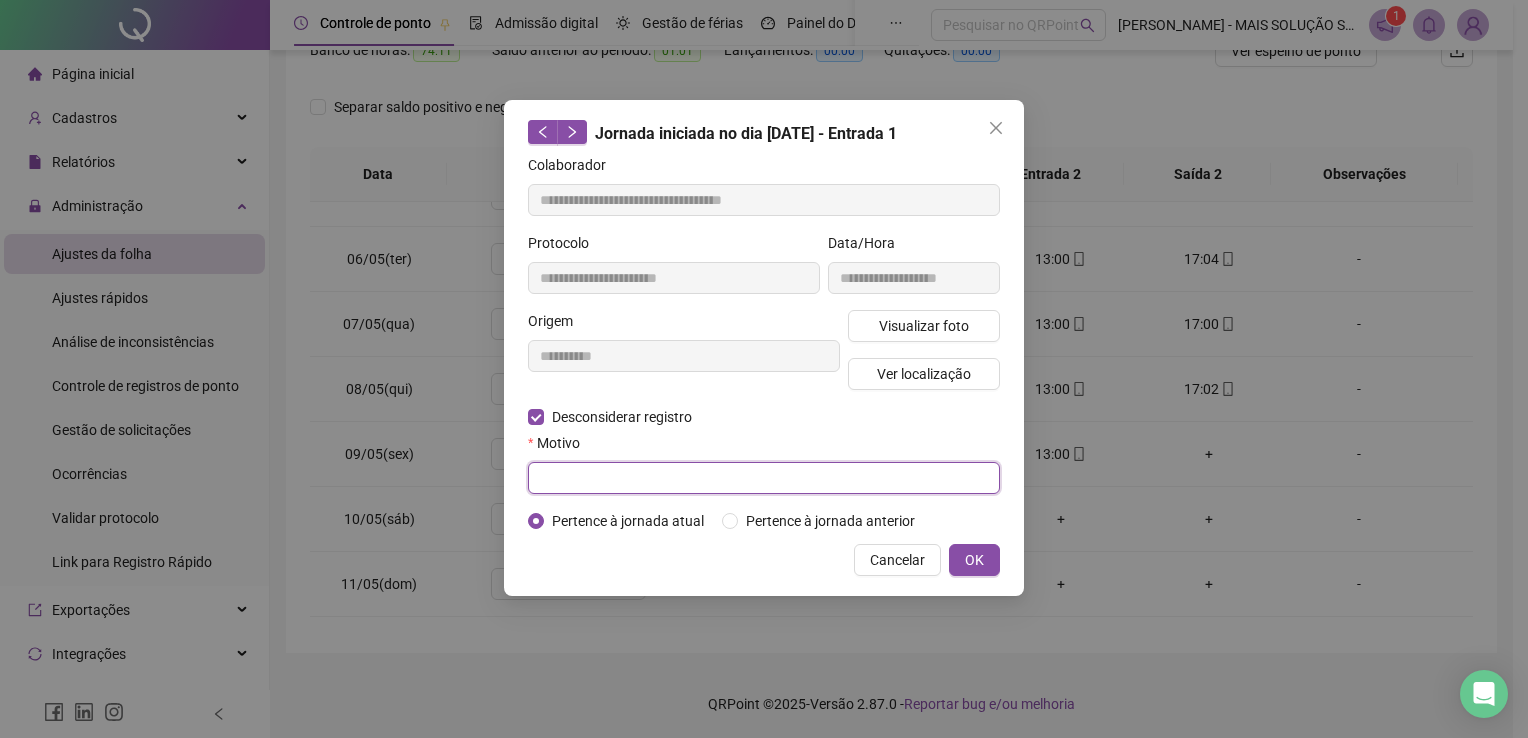 click at bounding box center [764, 478] 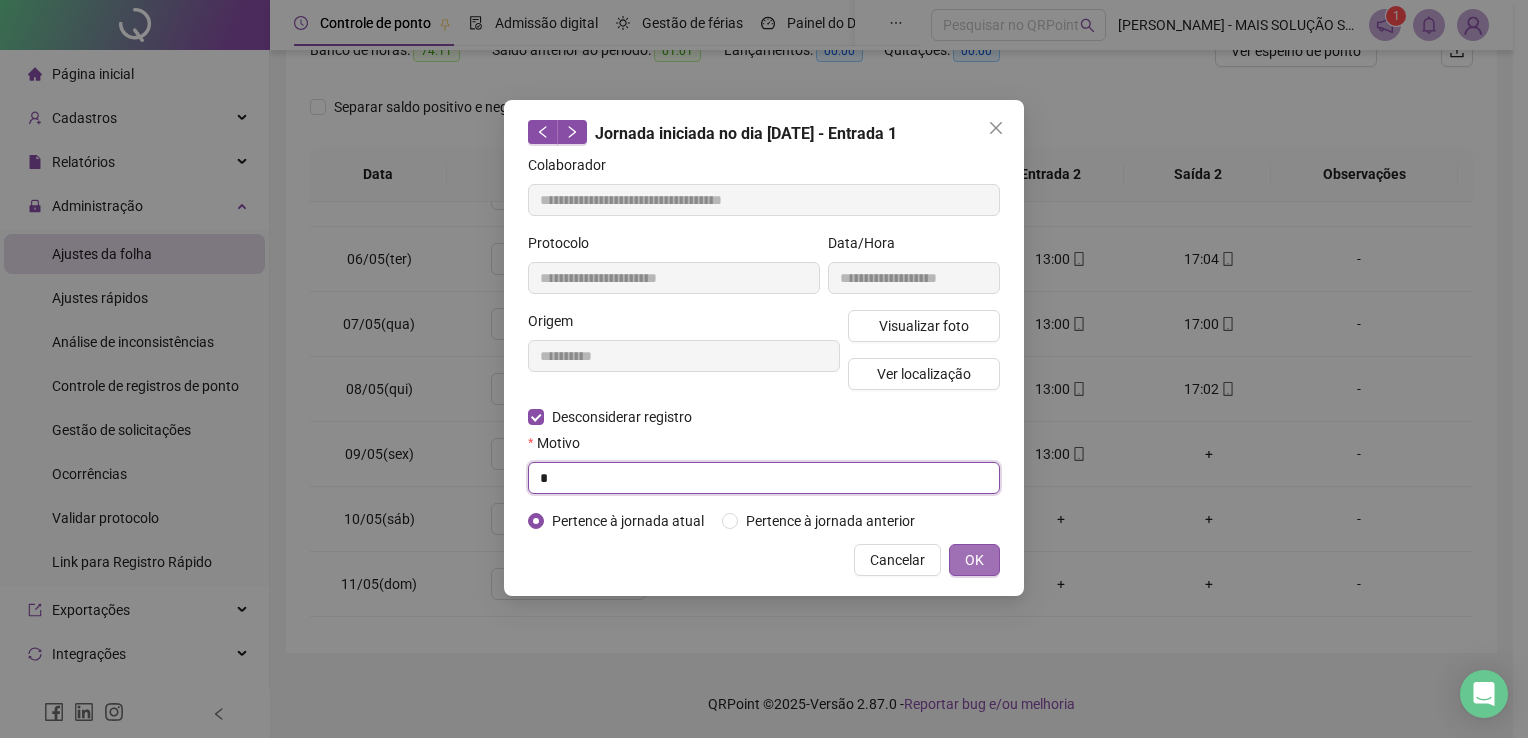 type on "*" 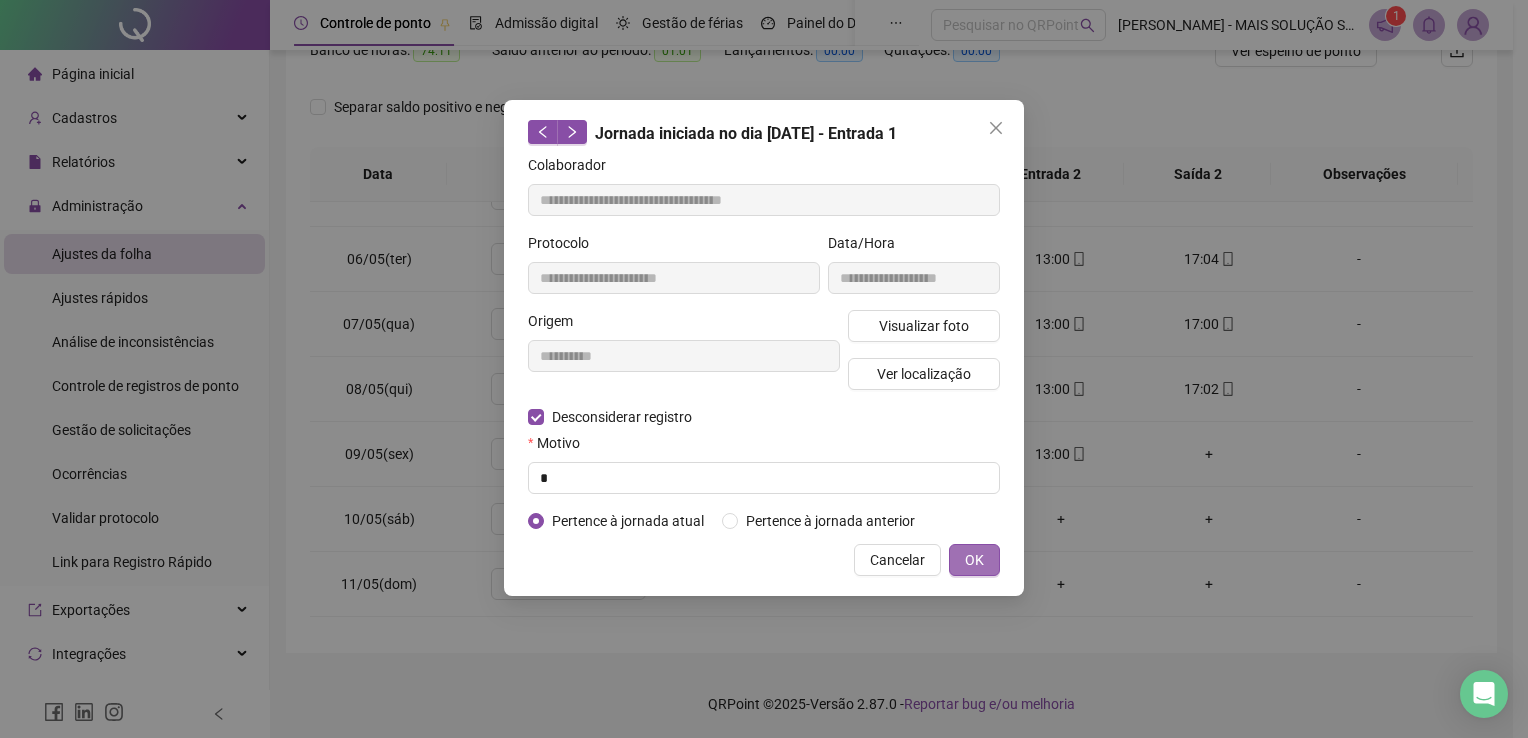 click on "OK" at bounding box center [974, 560] 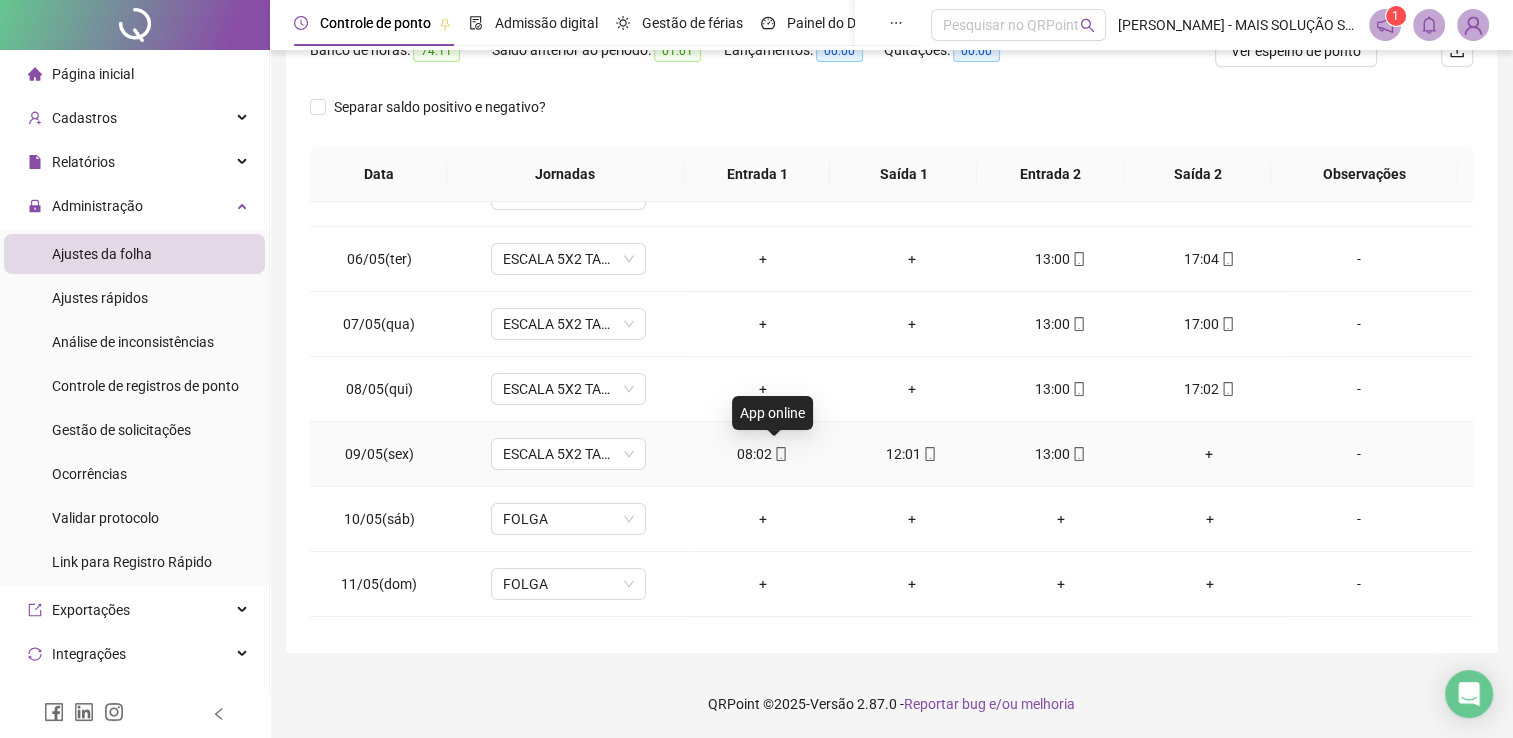 click at bounding box center [780, 454] 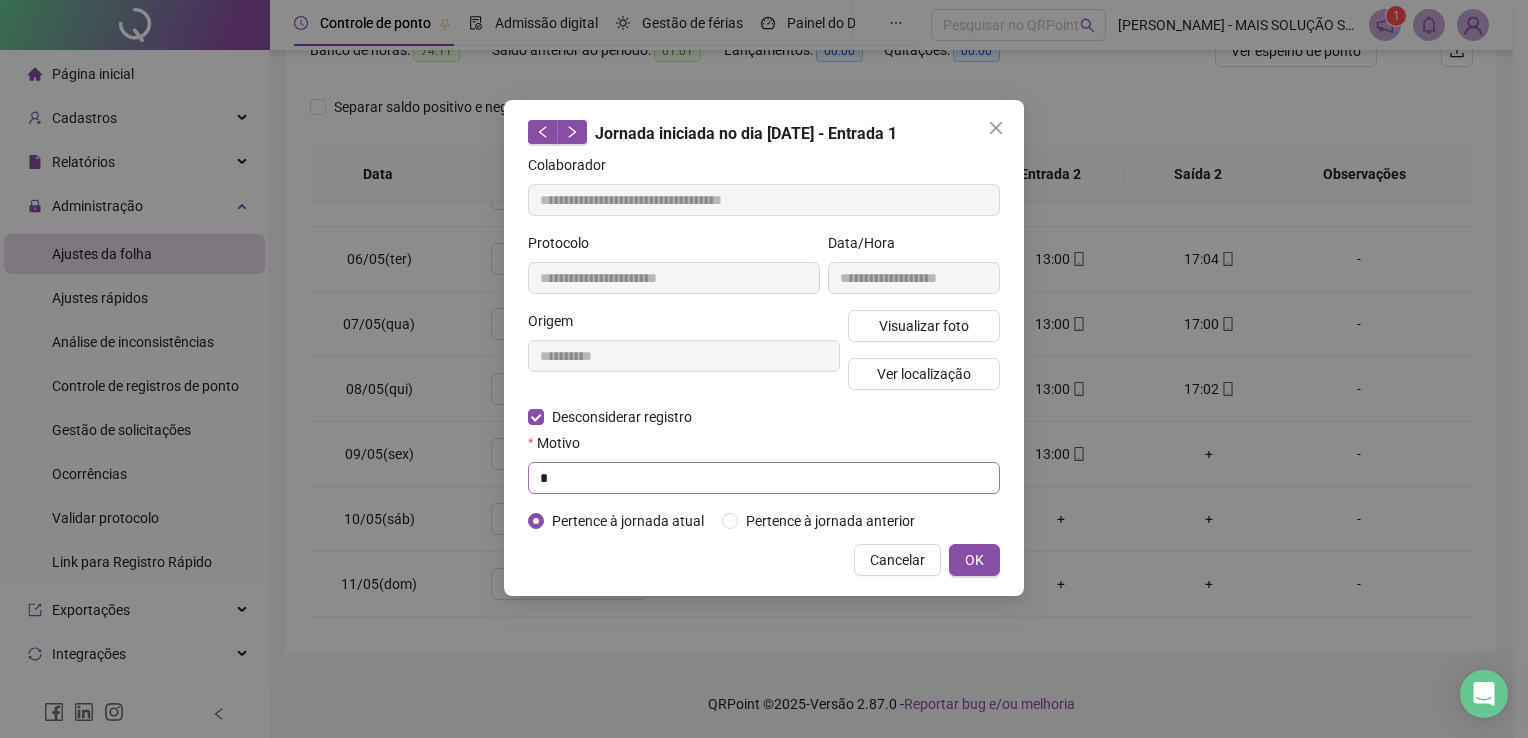 type on "**********" 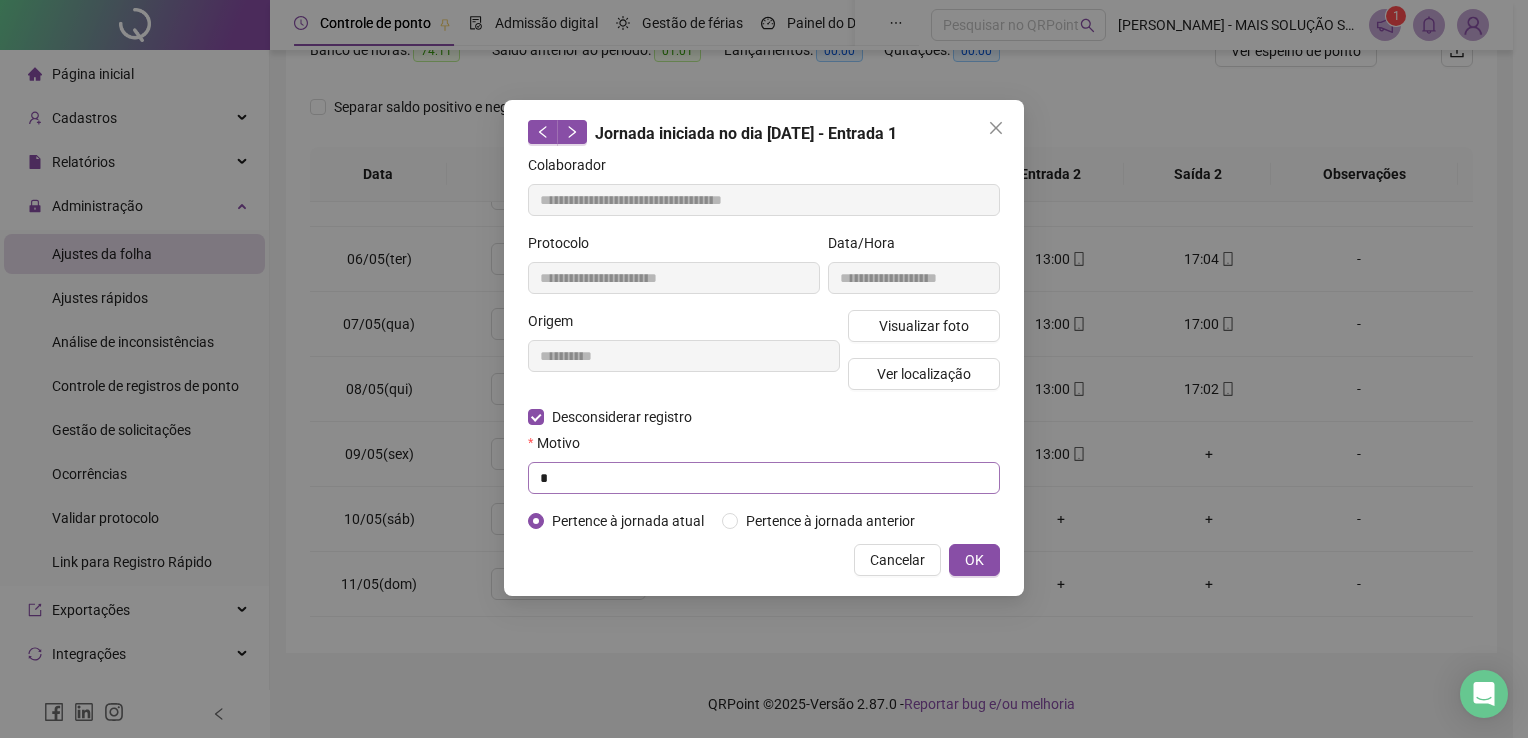 type on "**********" 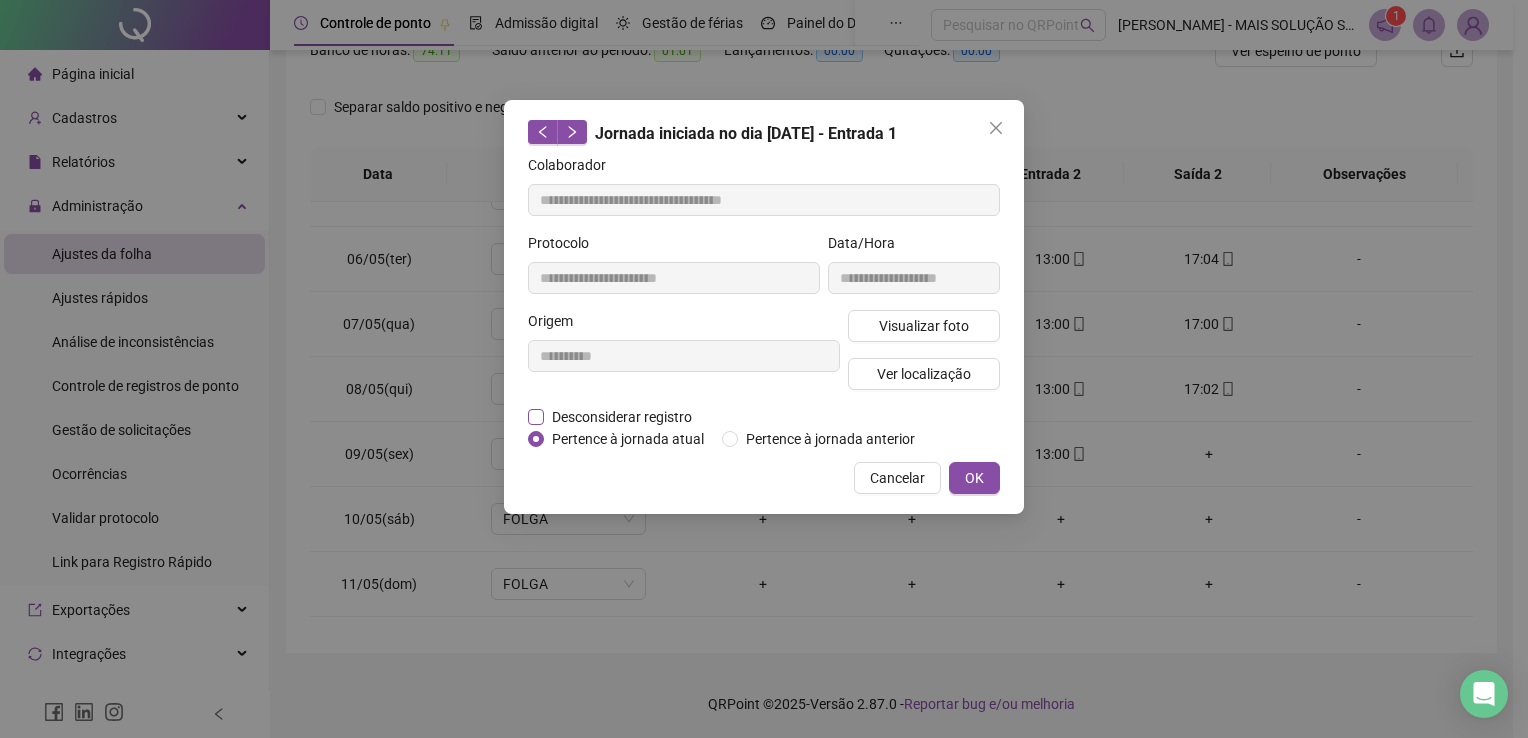 click on "Desconsiderar registro" at bounding box center [622, 417] 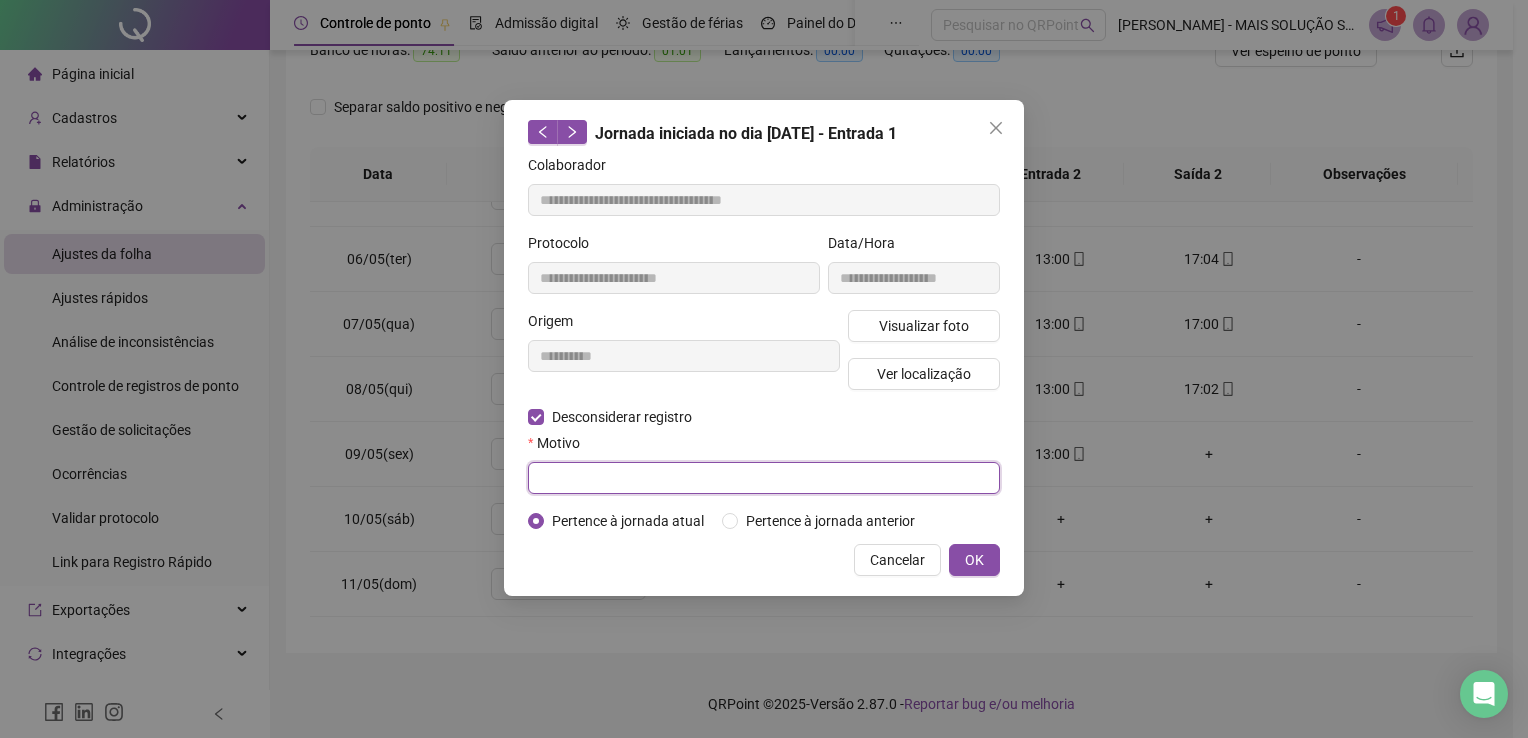 click at bounding box center (764, 478) 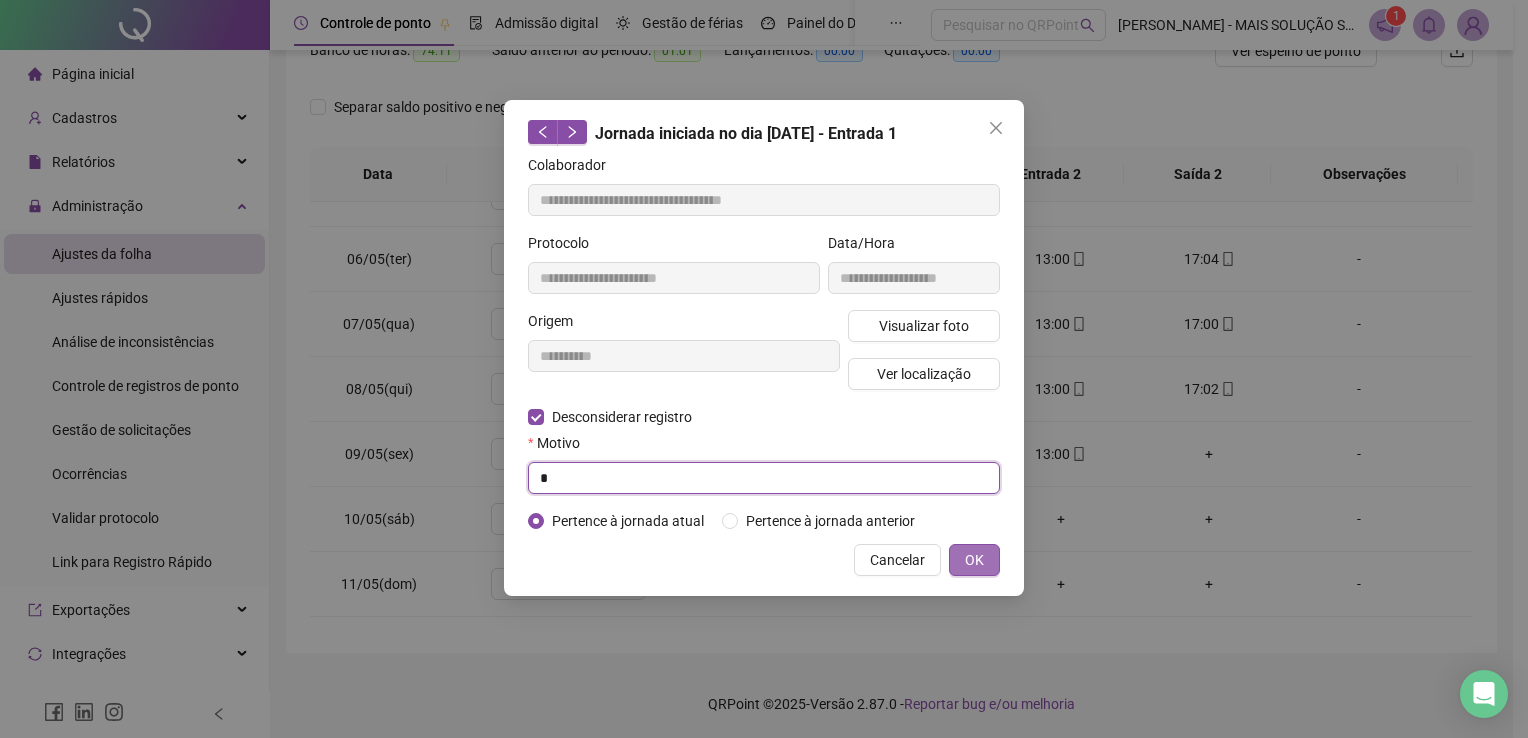 type on "*" 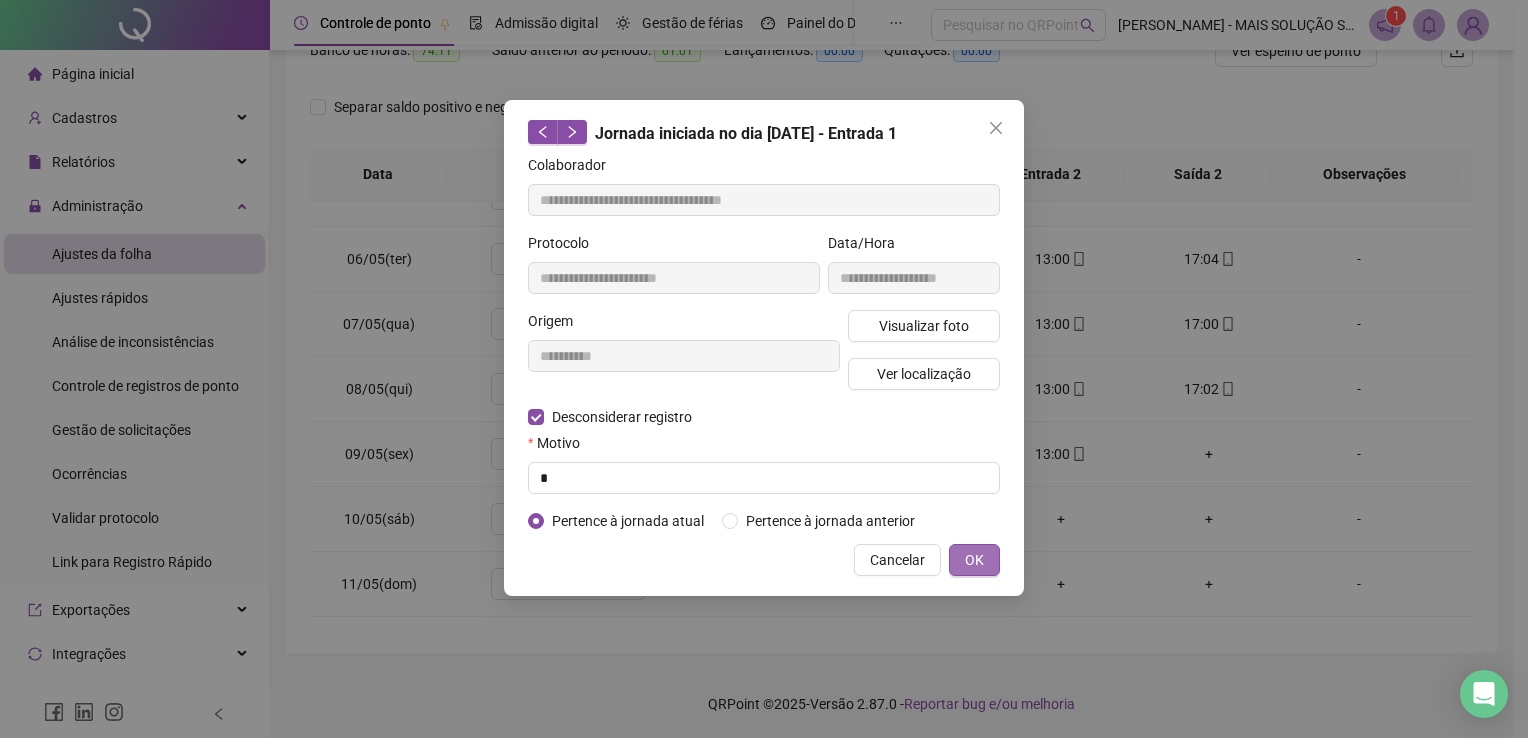 click on "OK" at bounding box center (974, 560) 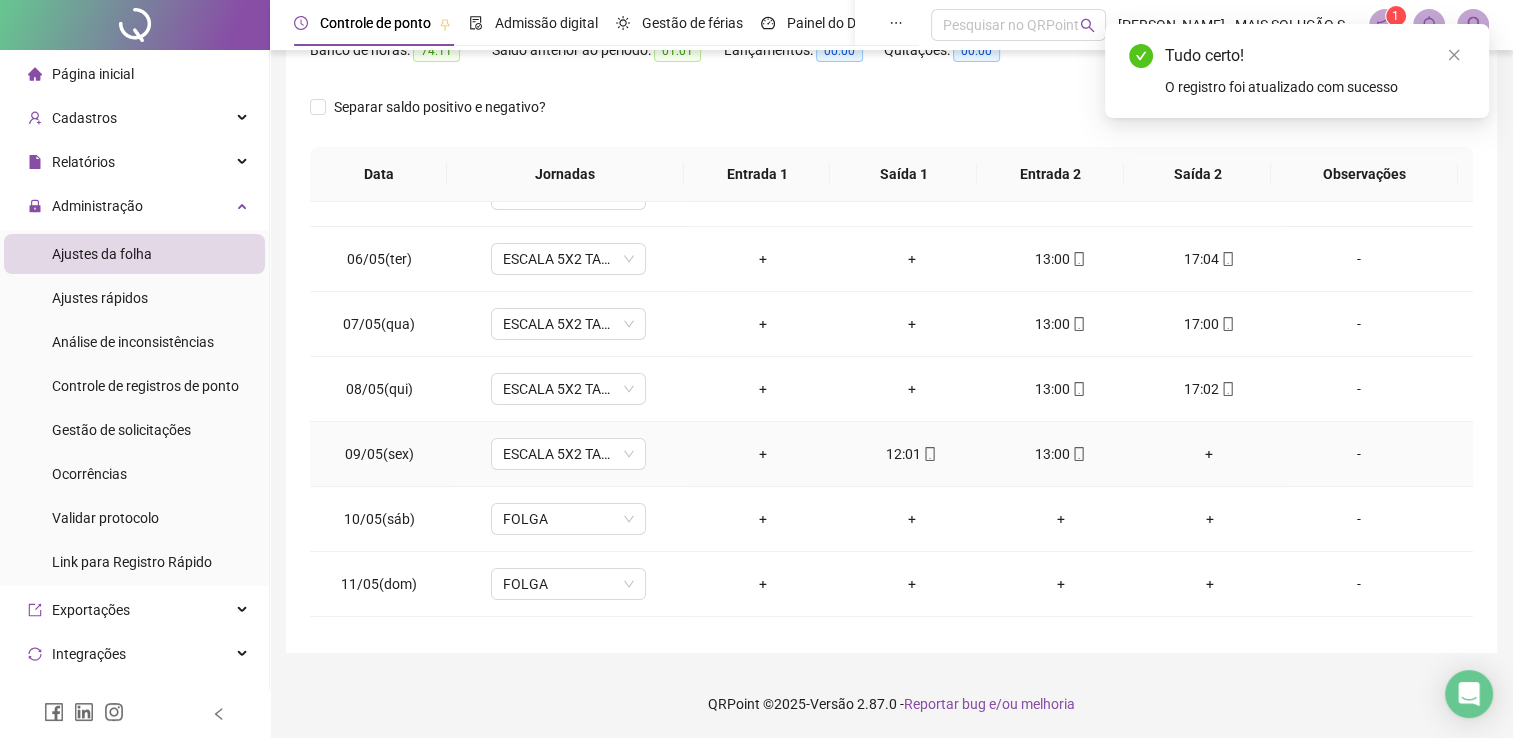 click on "+" at bounding box center (1209, 454) 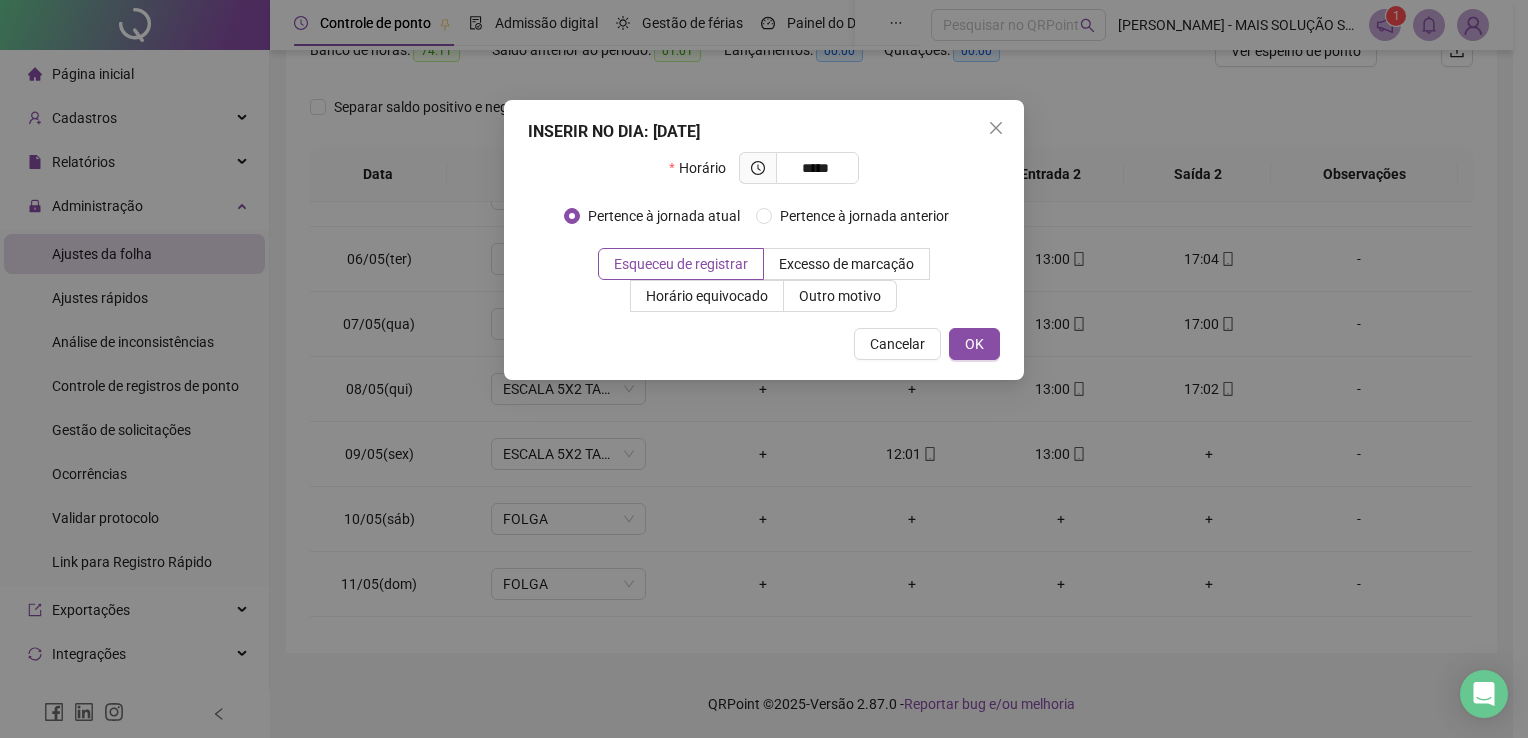 type on "*****" 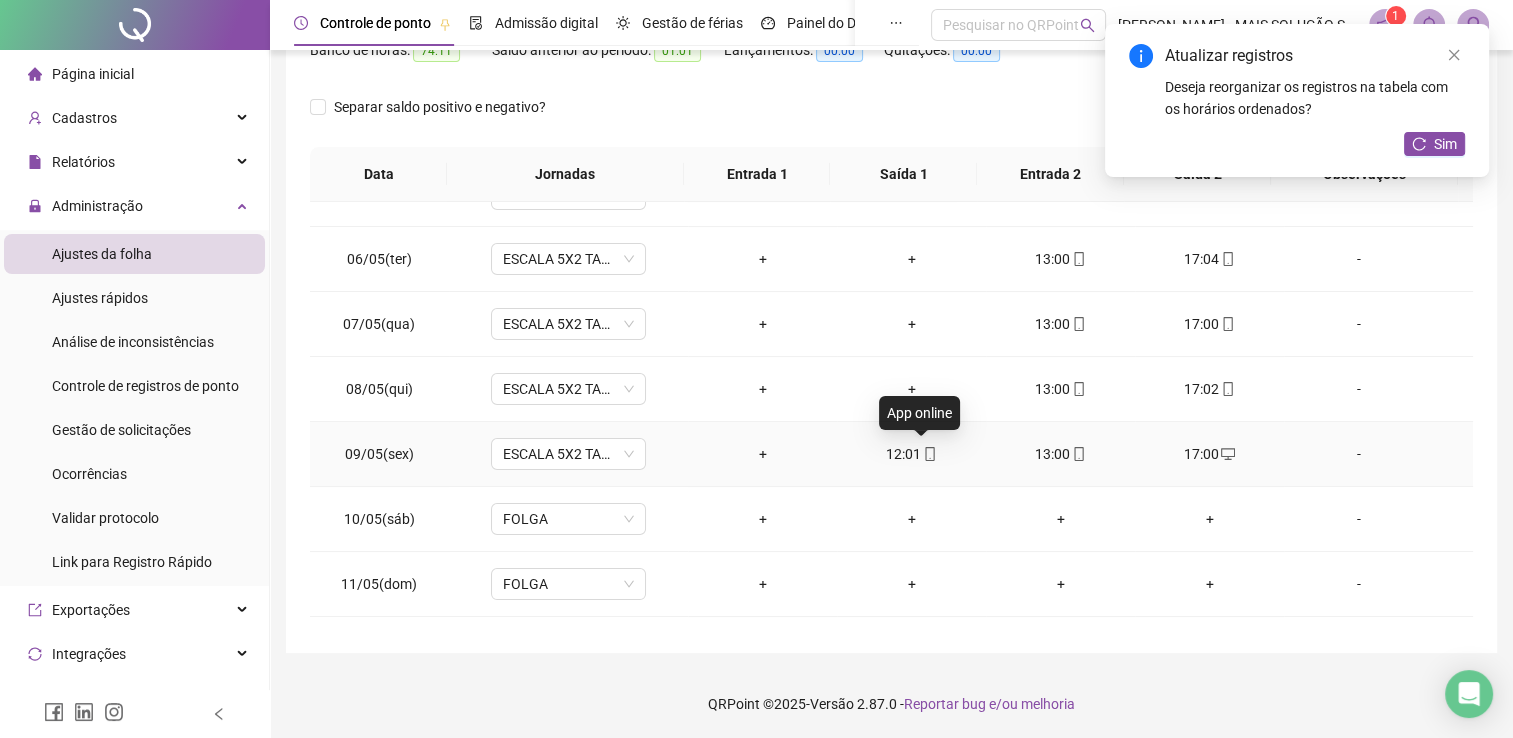 click 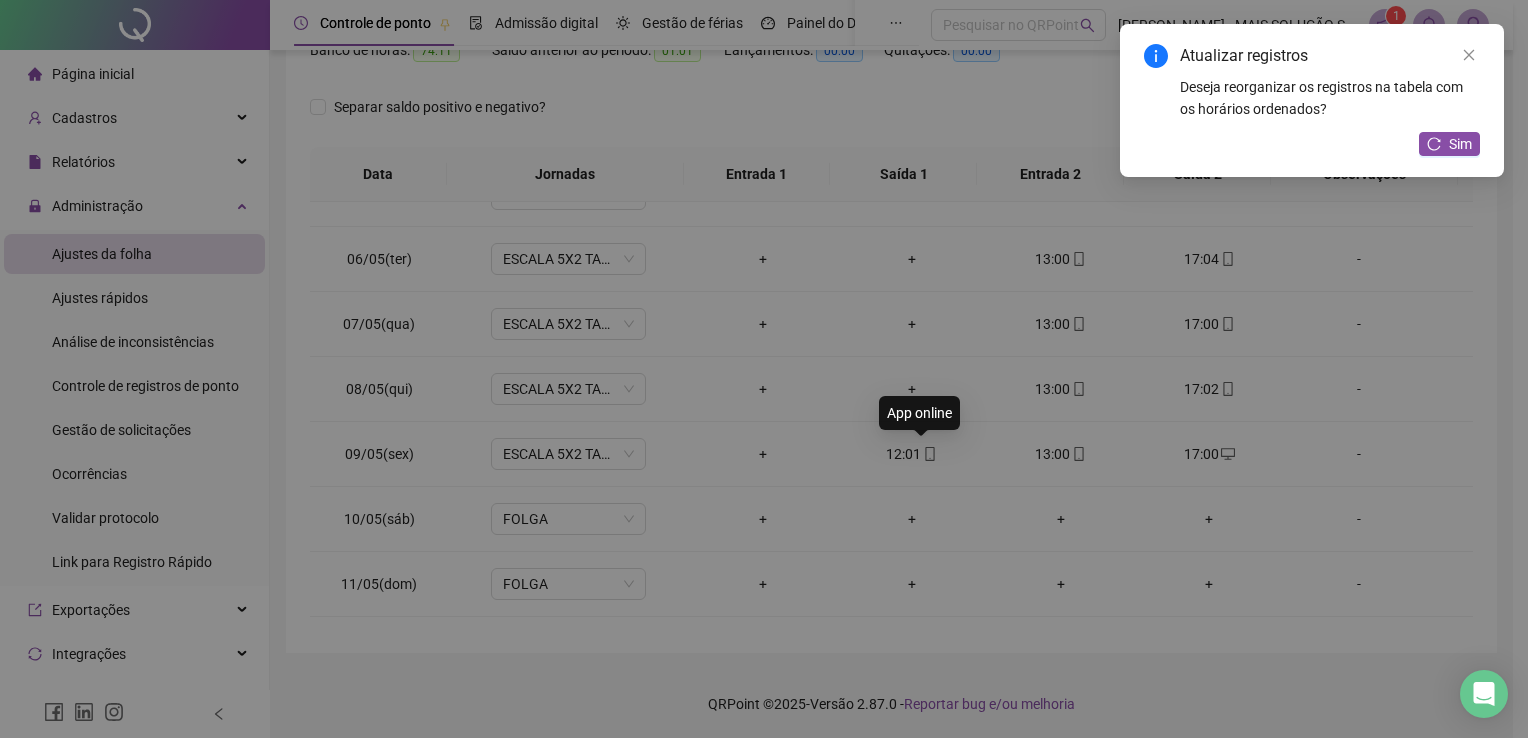 type on "**********" 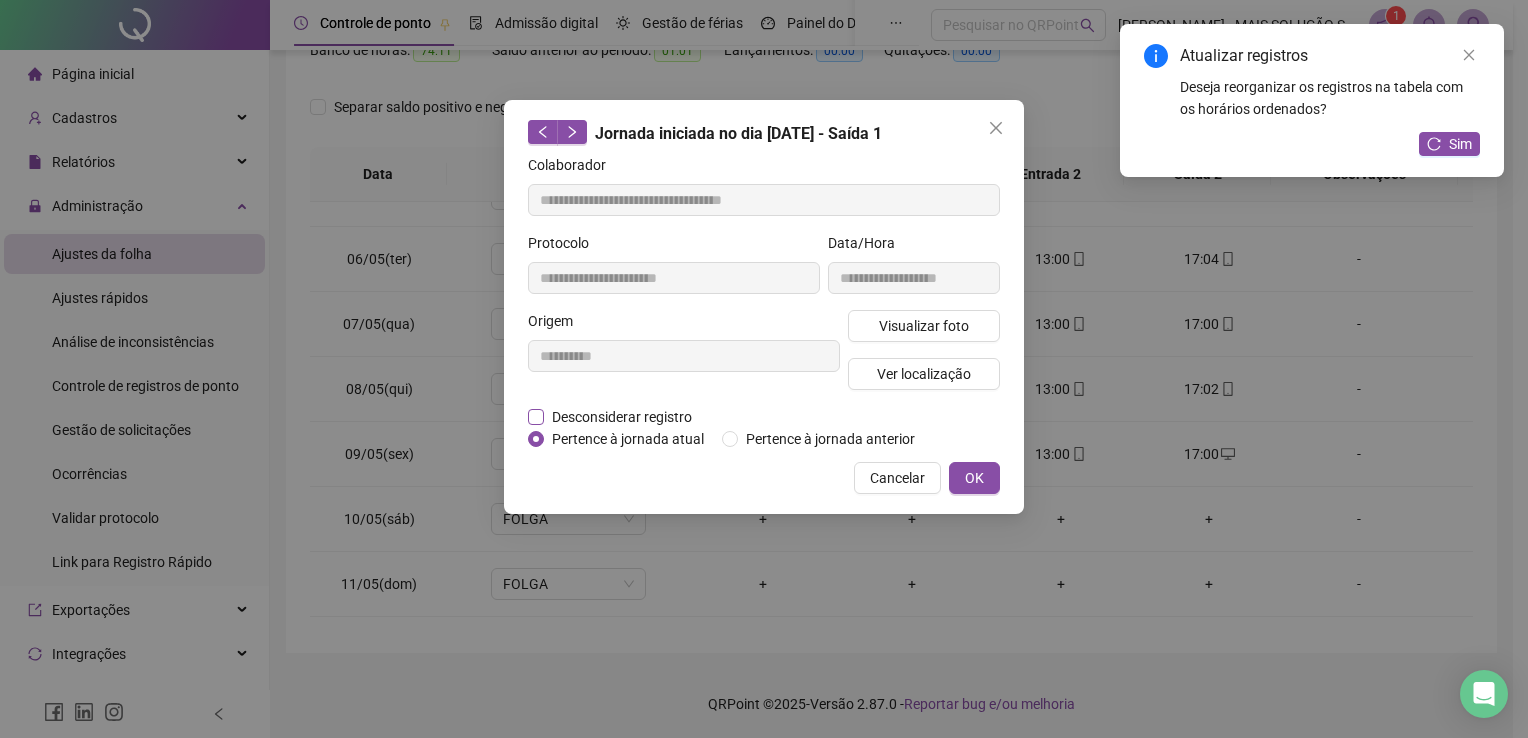 click on "Desconsiderar registro" at bounding box center (622, 417) 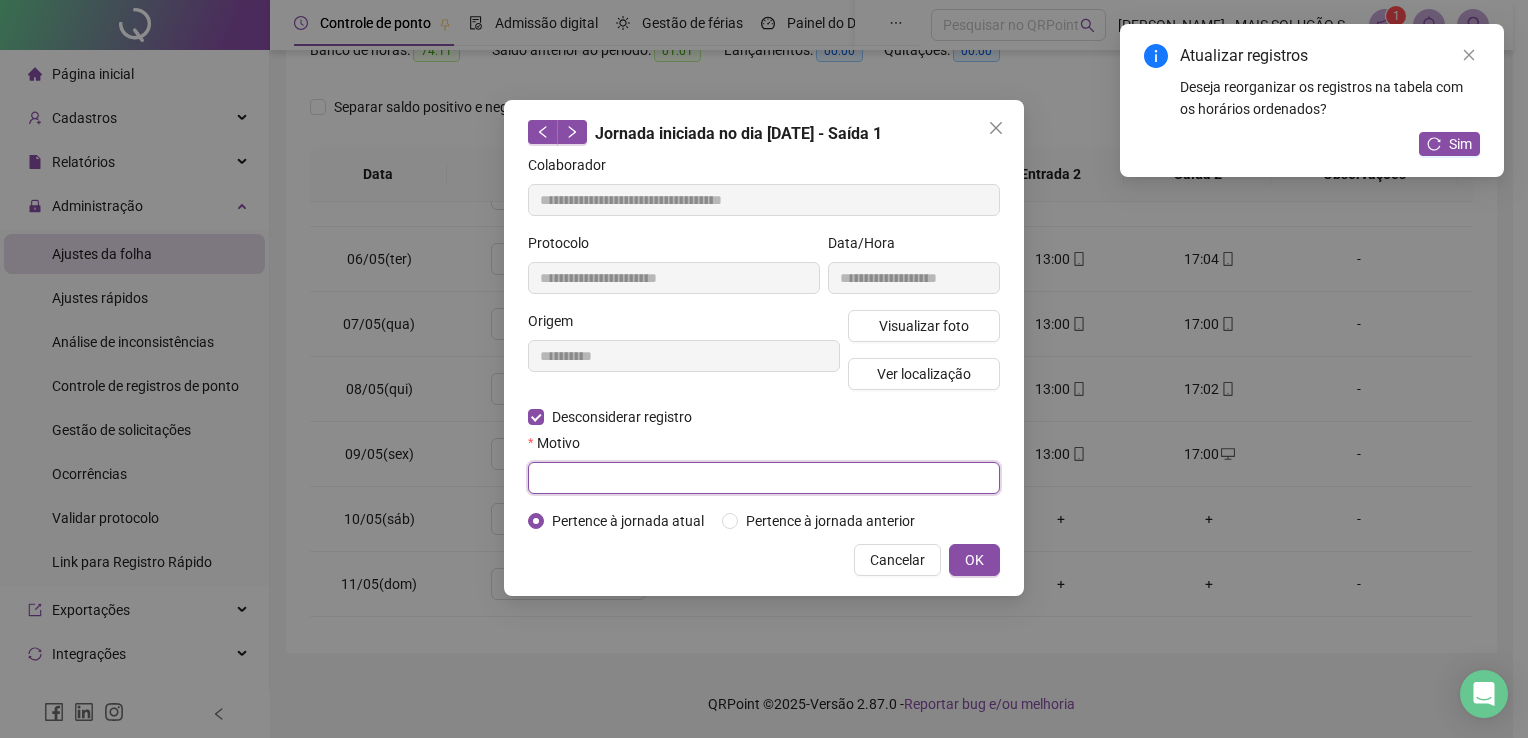 click at bounding box center [764, 478] 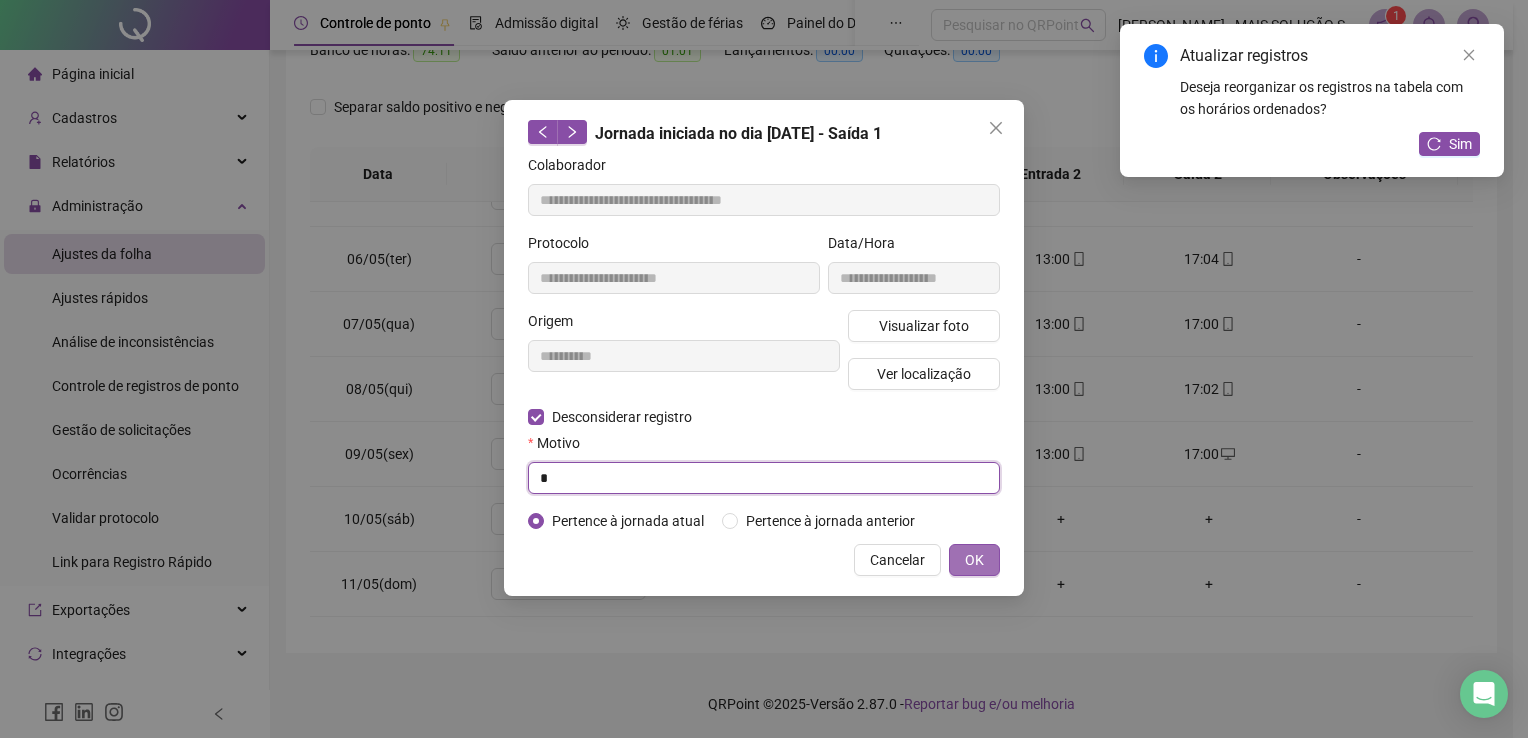 type on "*" 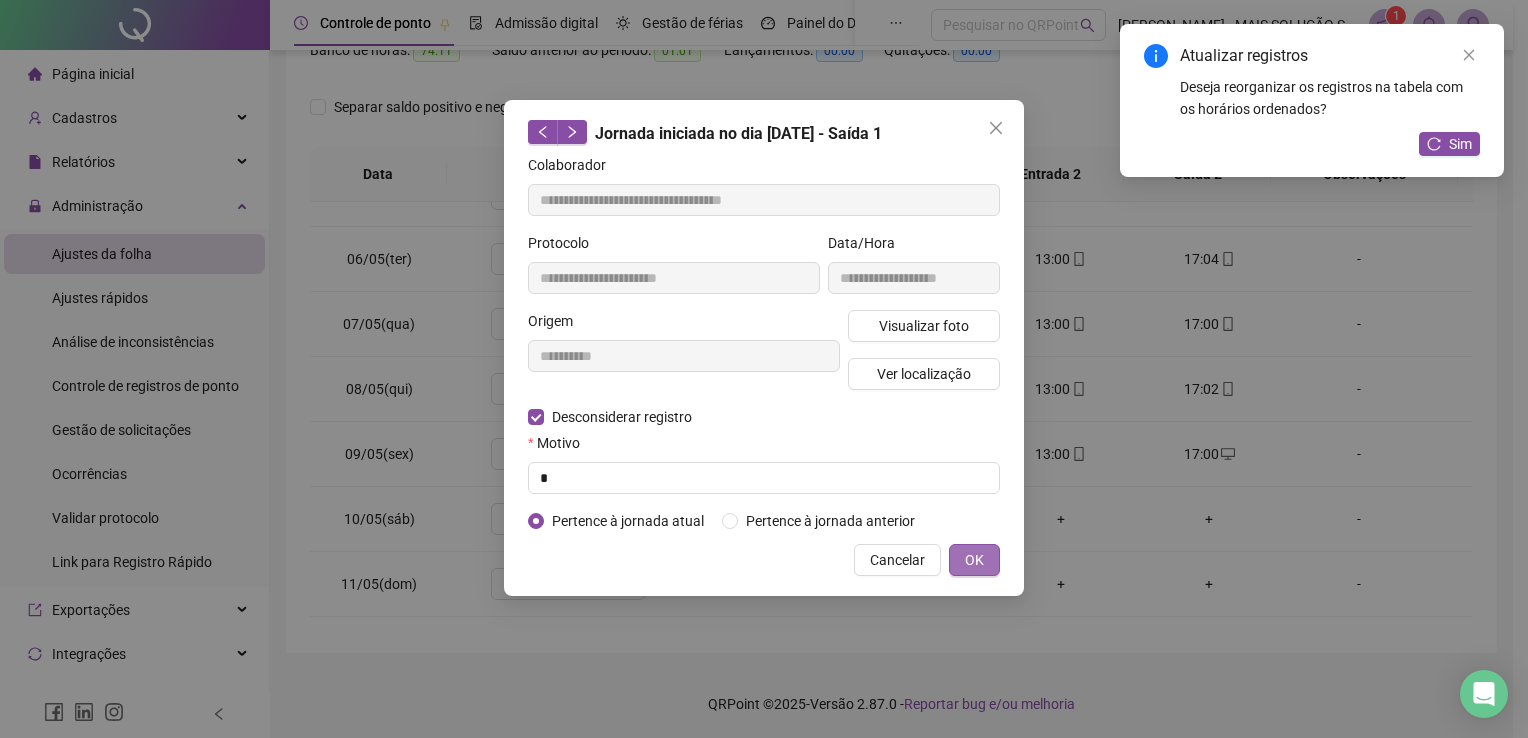 click on "OK" at bounding box center (974, 560) 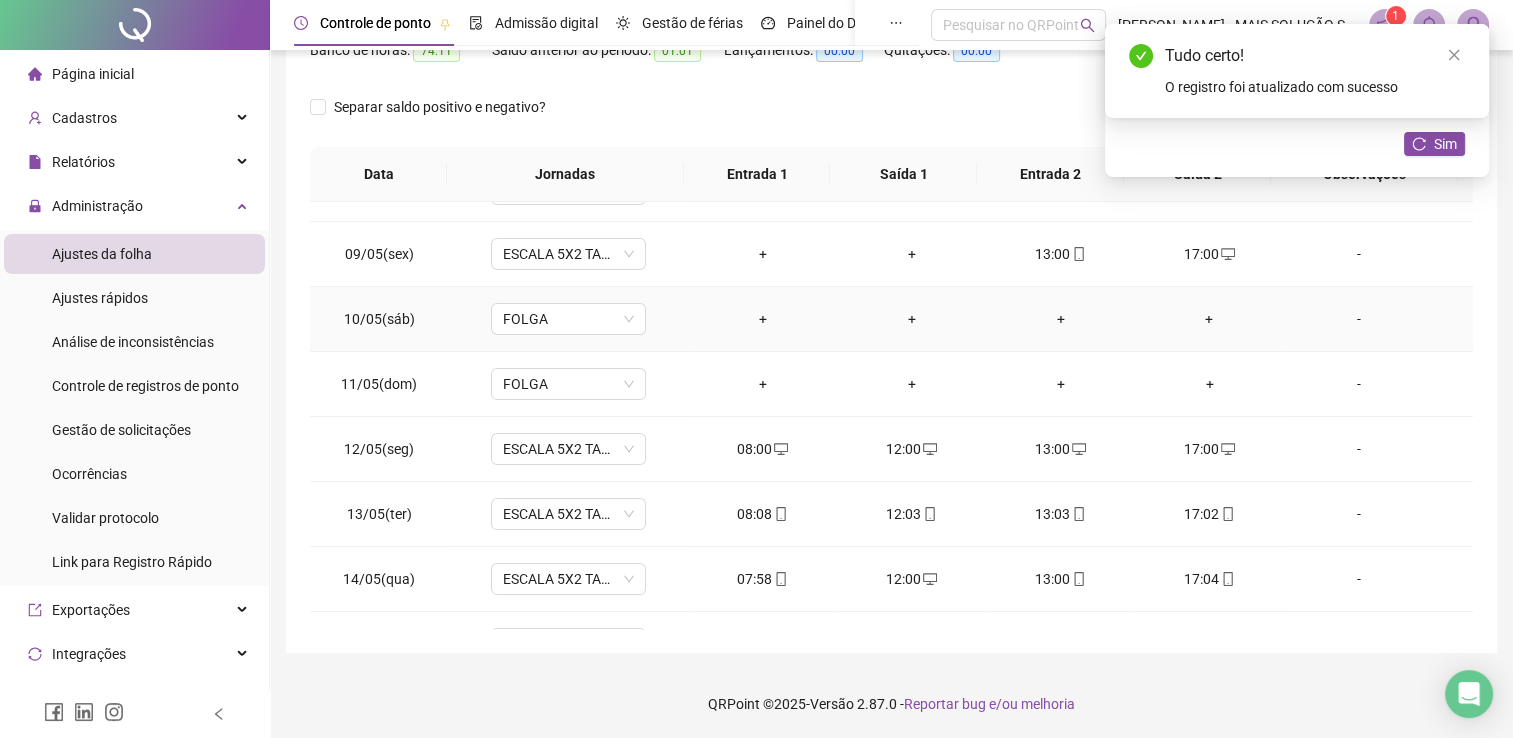 scroll, scrollTop: 600, scrollLeft: 0, axis: vertical 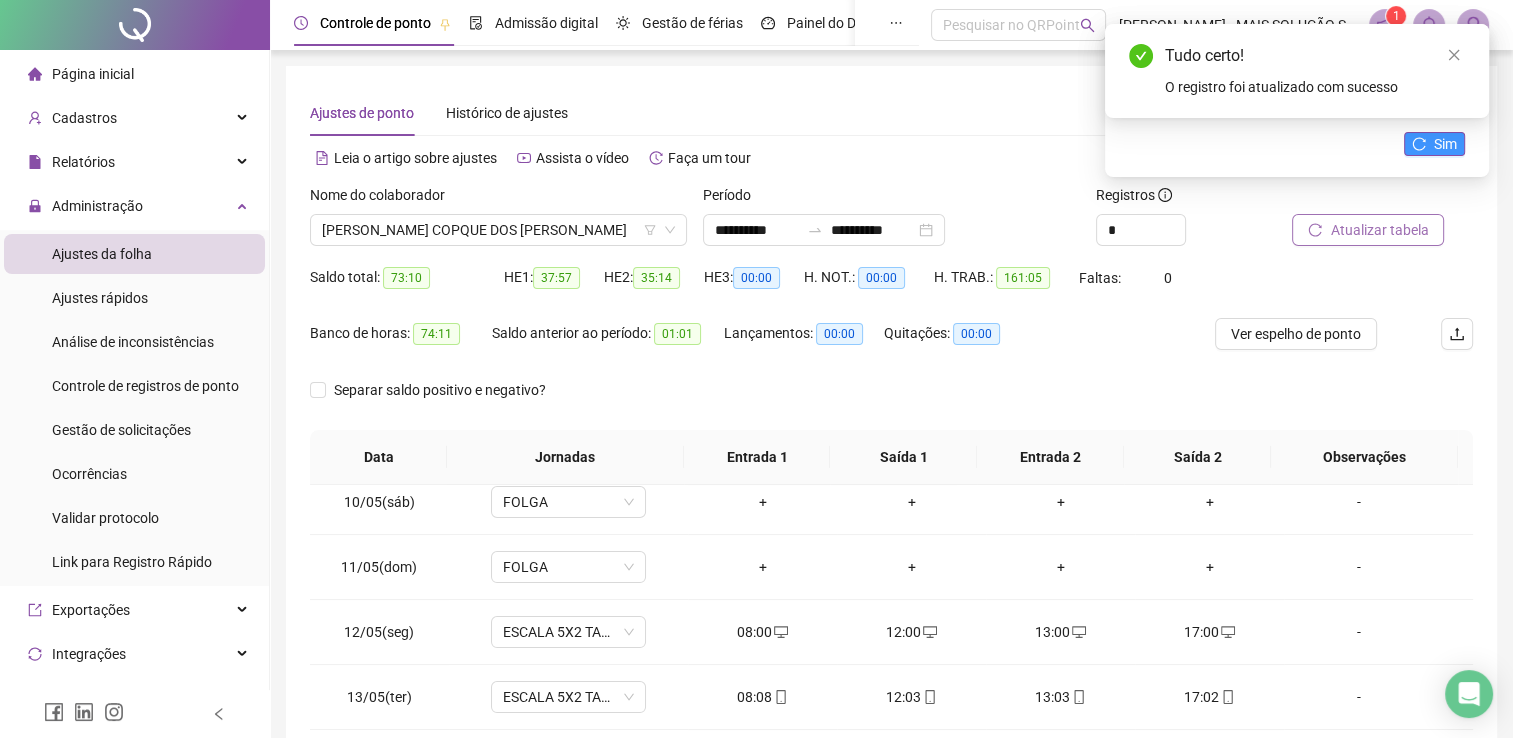 click on "Sim" at bounding box center [1434, 144] 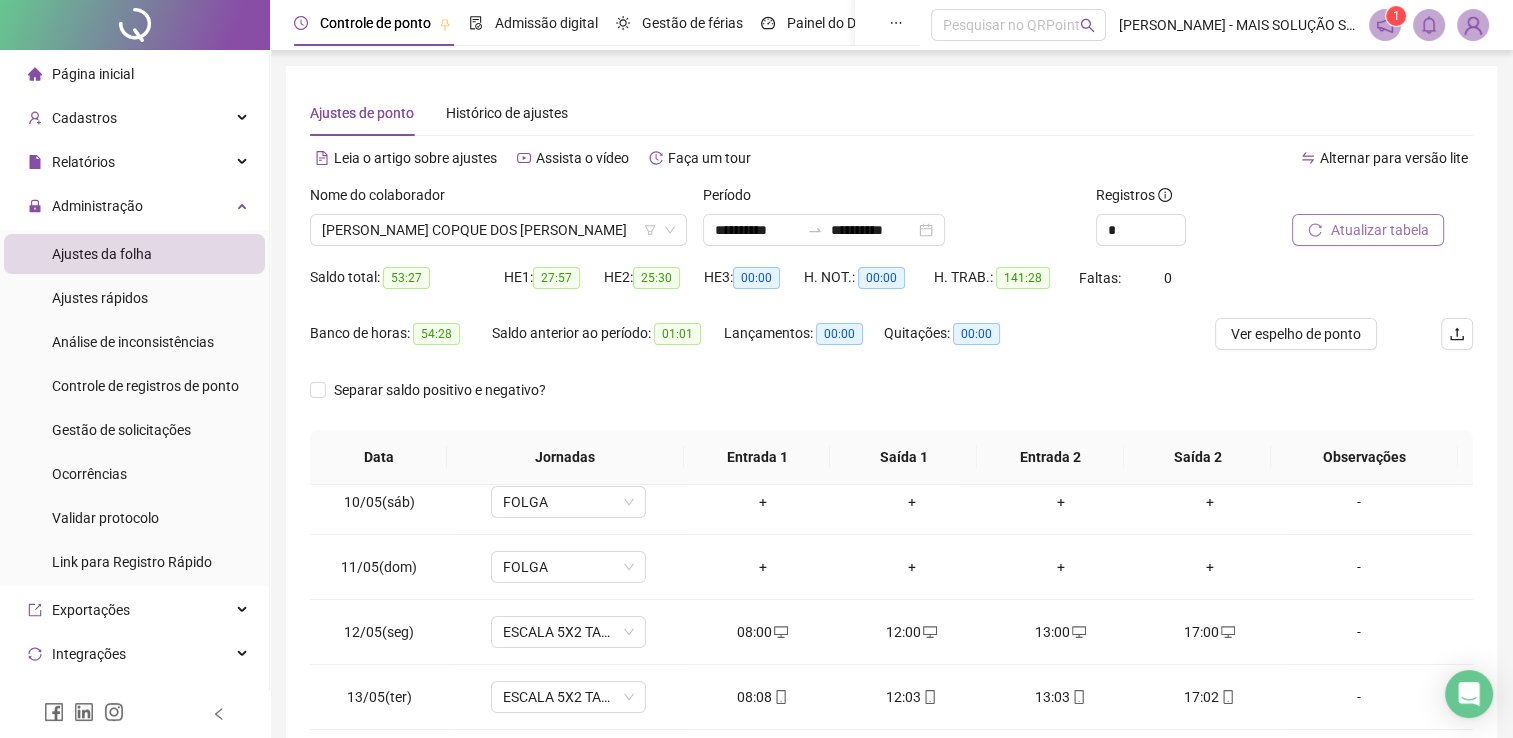 drag, startPoint x: 1319, startPoint y: 176, endPoint x: 1028, endPoint y: 380, distance: 355.3829 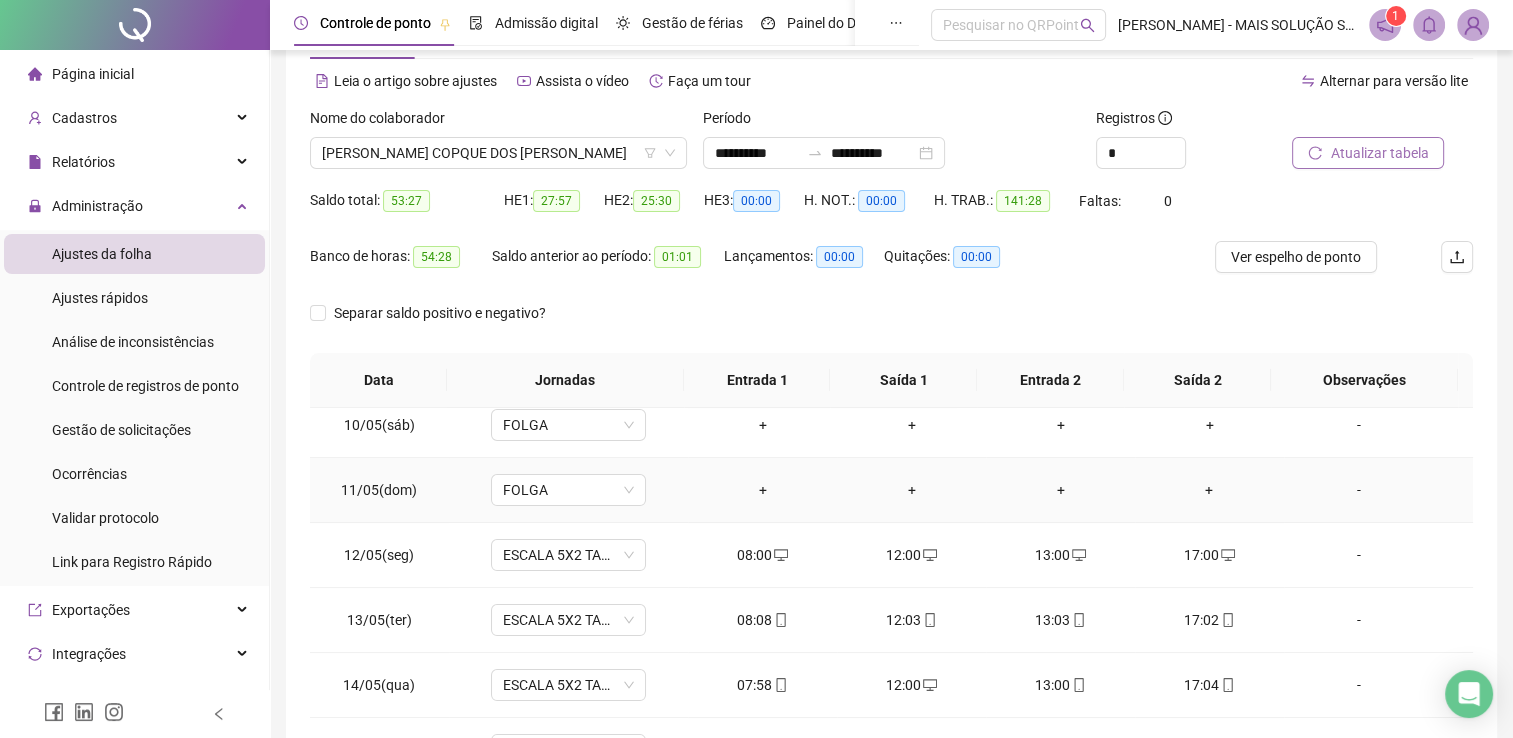 scroll, scrollTop: 200, scrollLeft: 0, axis: vertical 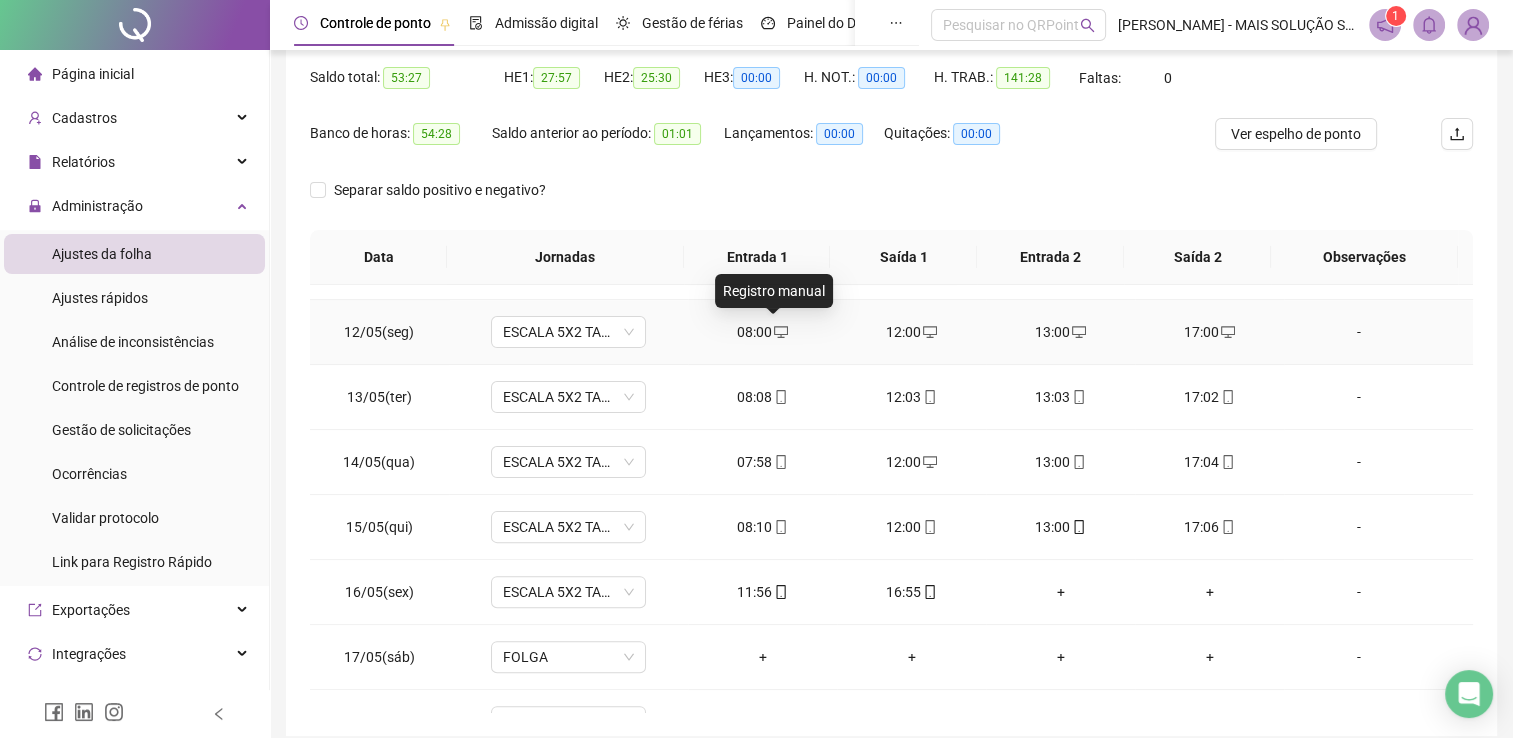 click at bounding box center (780, 332) 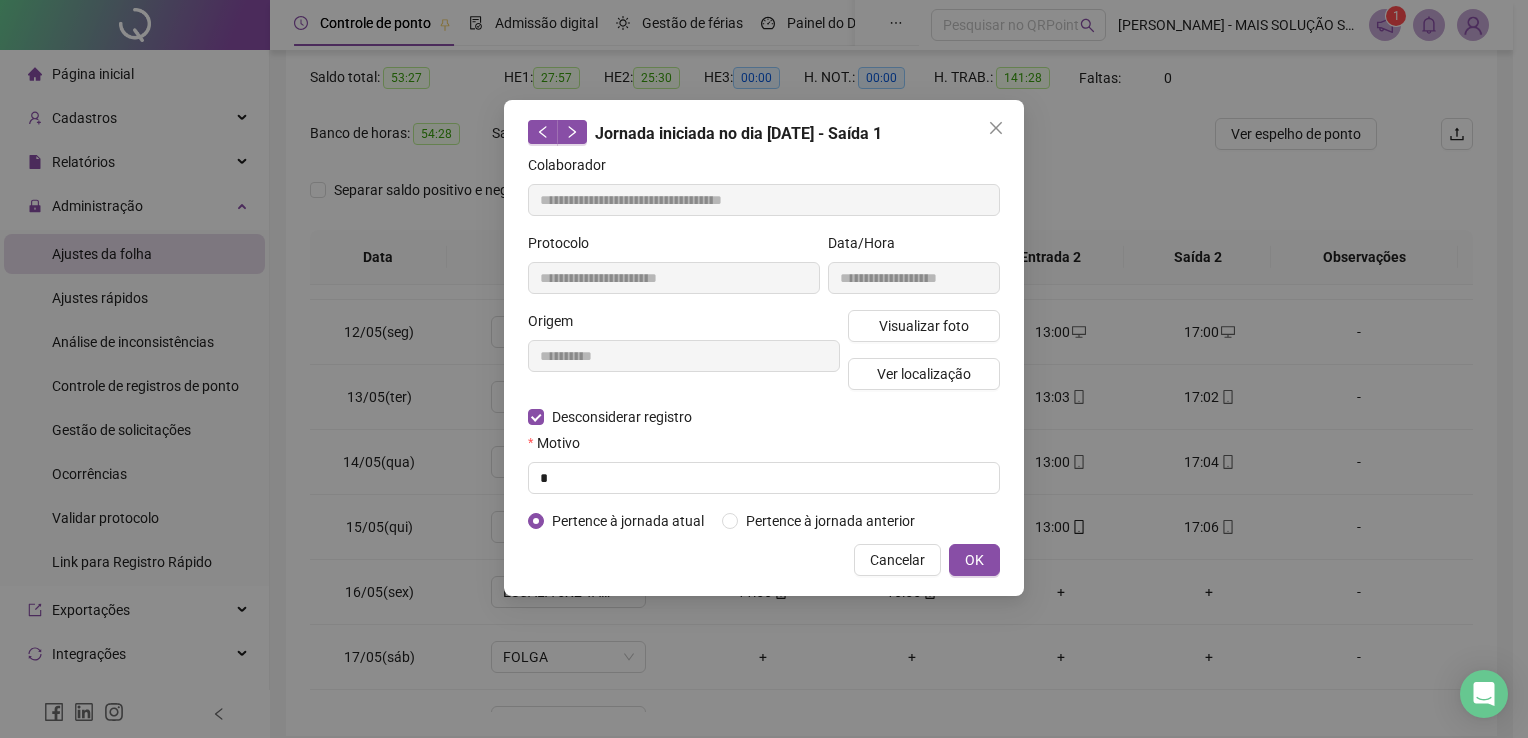 type on "**********" 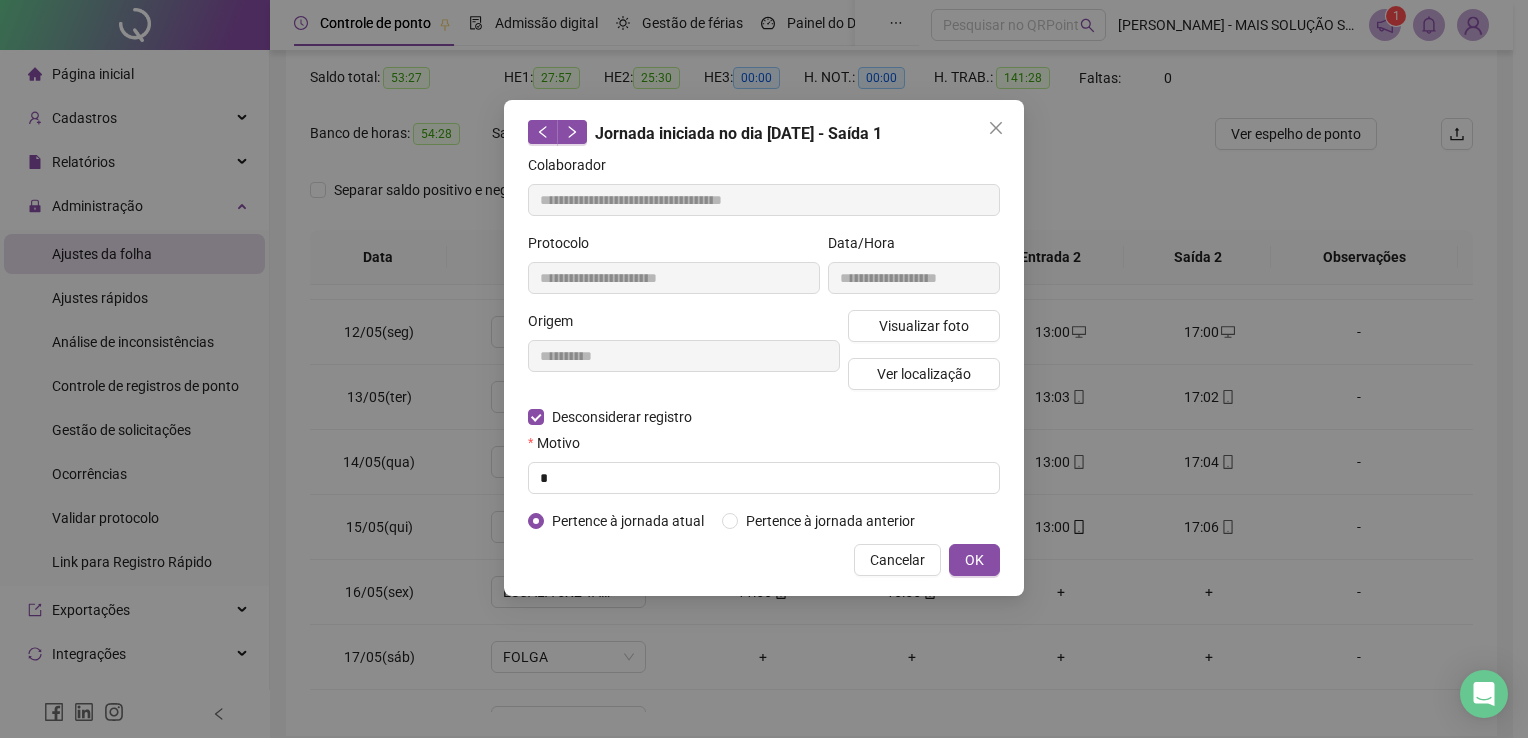 type on "**********" 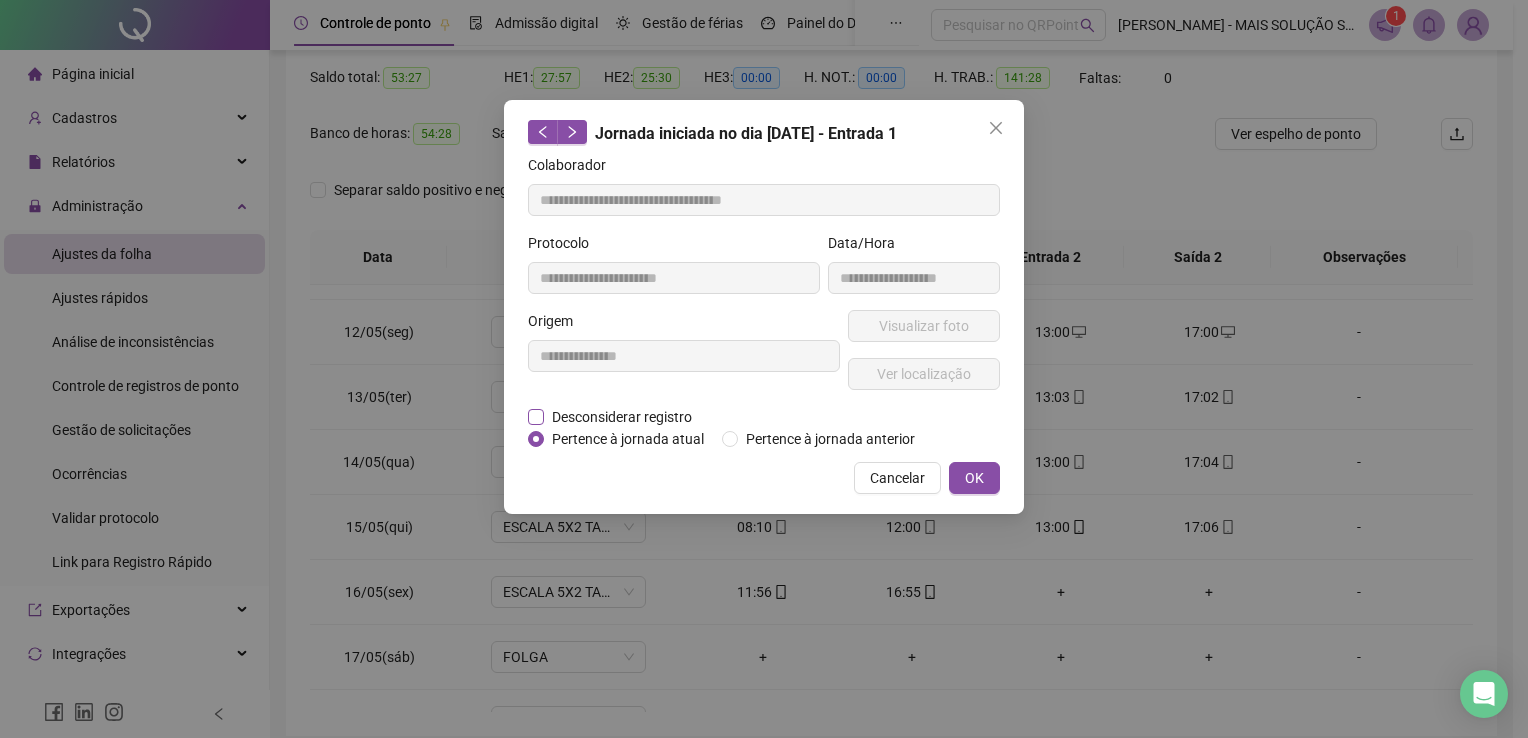 click on "Desconsiderar registro" at bounding box center (622, 417) 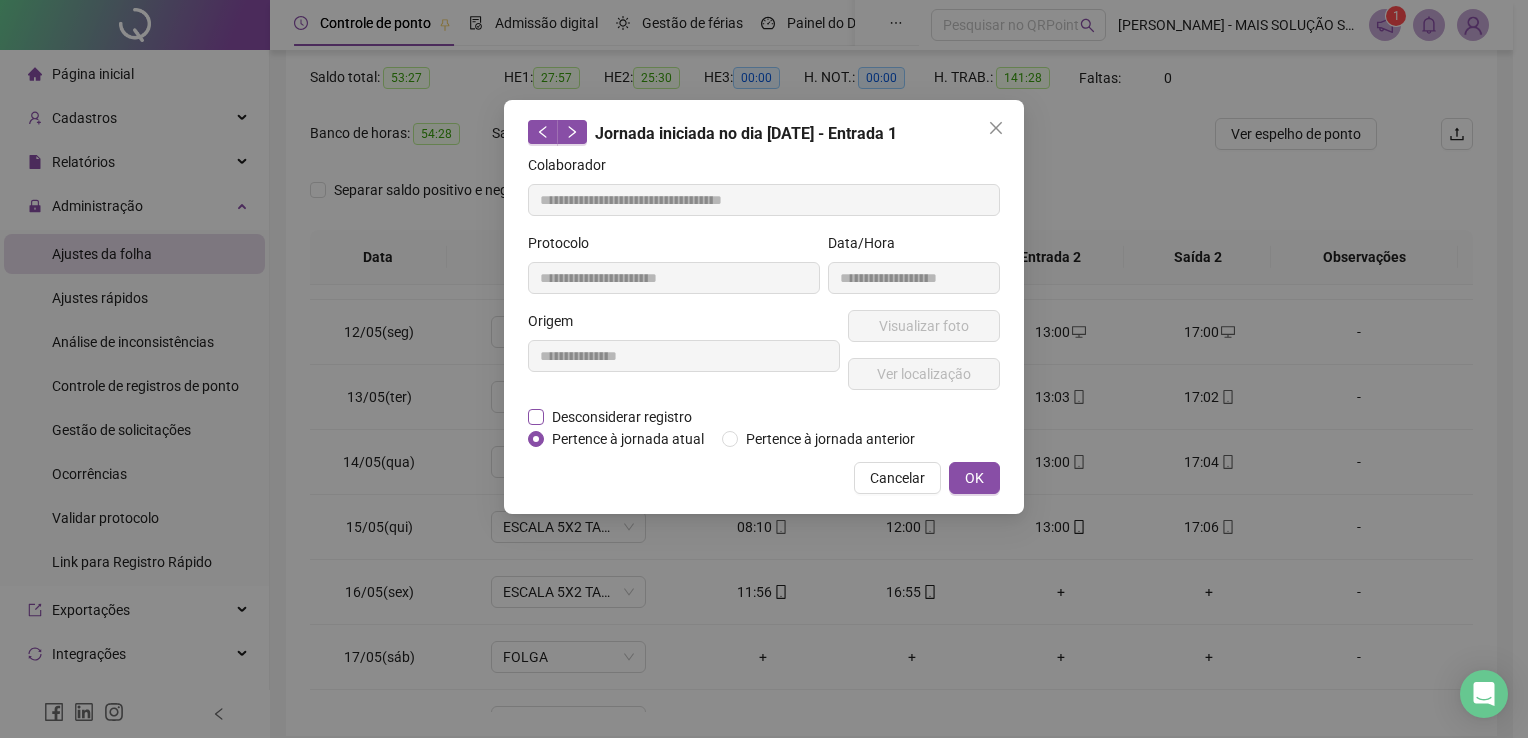 drag, startPoint x: 624, startPoint y: 409, endPoint x: 552, endPoint y: 414, distance: 72.1734 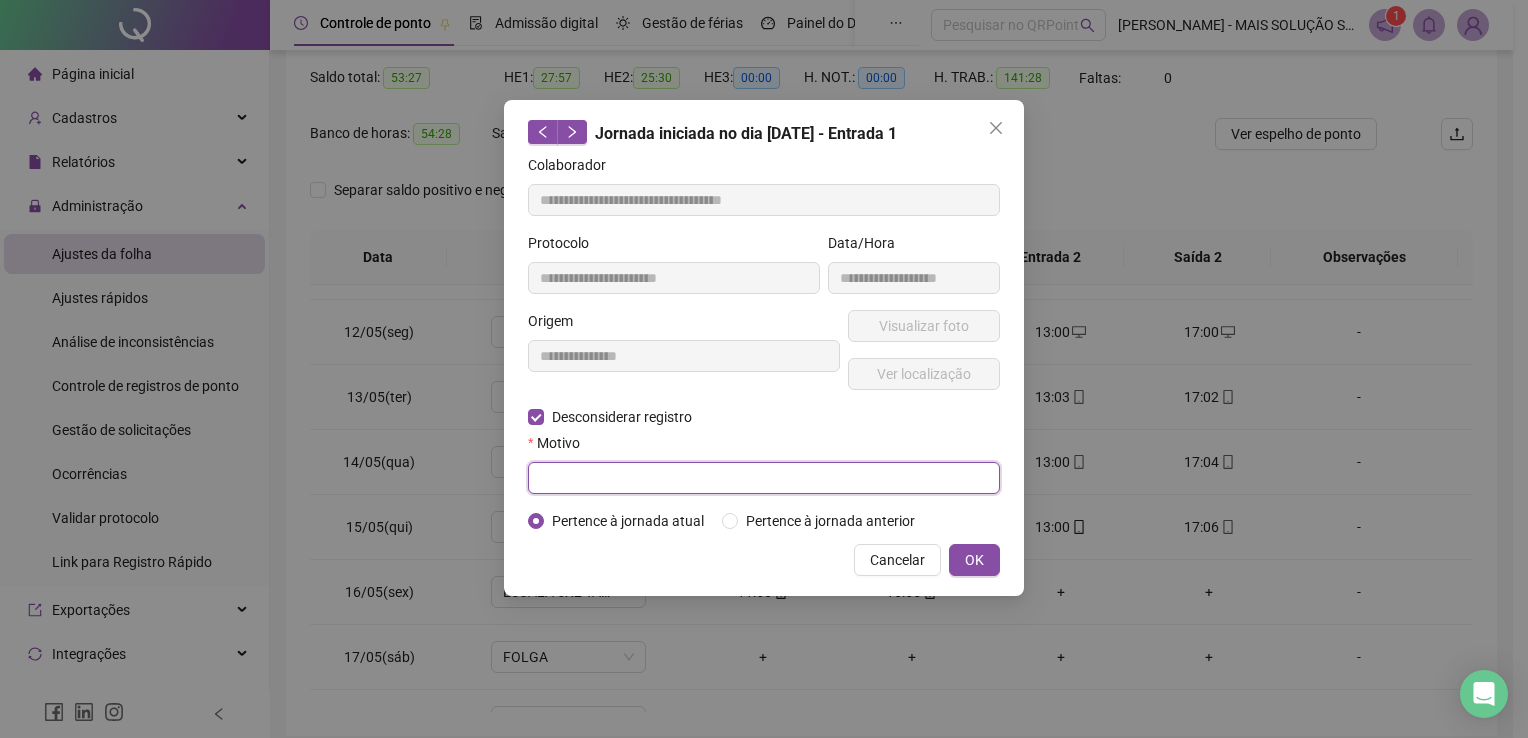 click at bounding box center [764, 478] 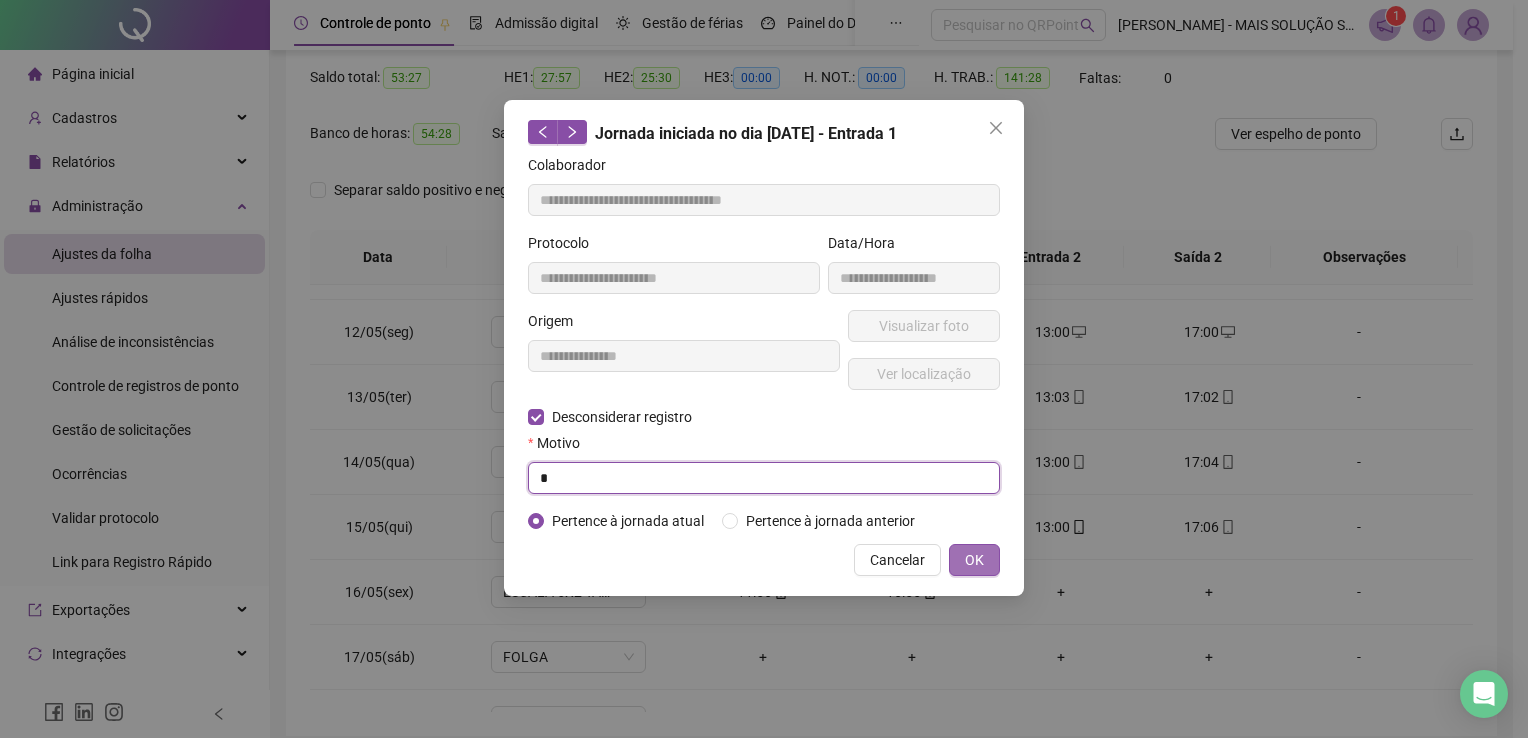 type on "*" 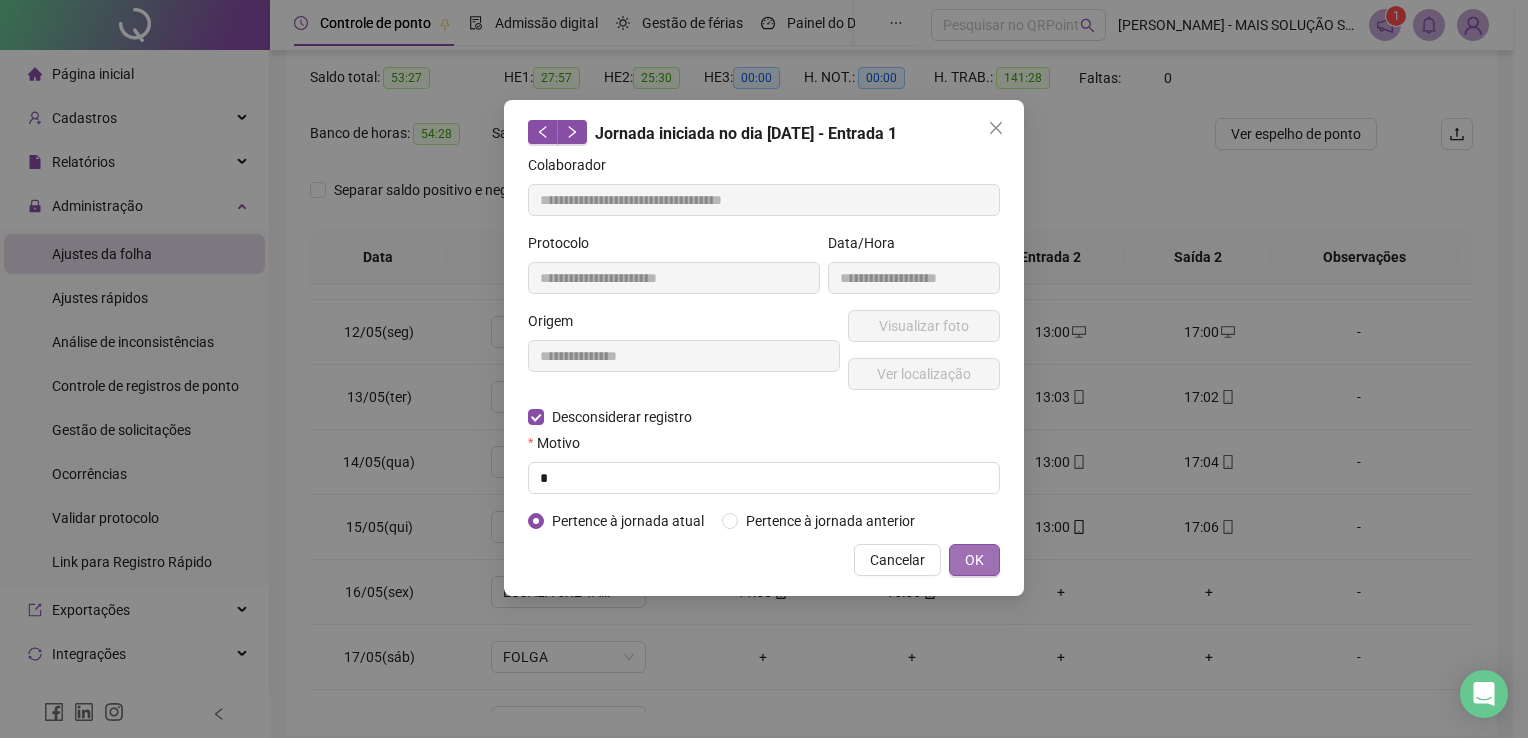 click on "OK" at bounding box center [974, 560] 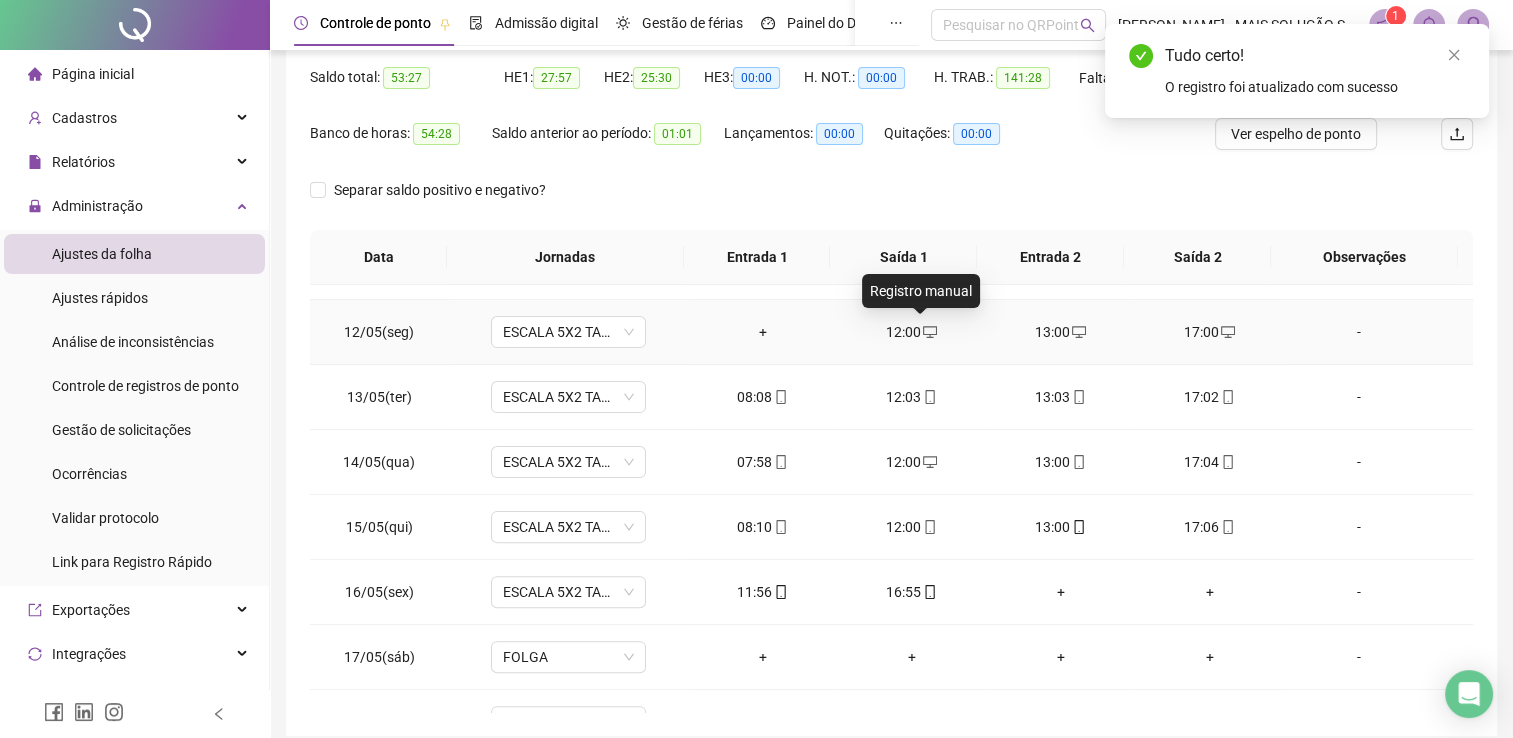 click 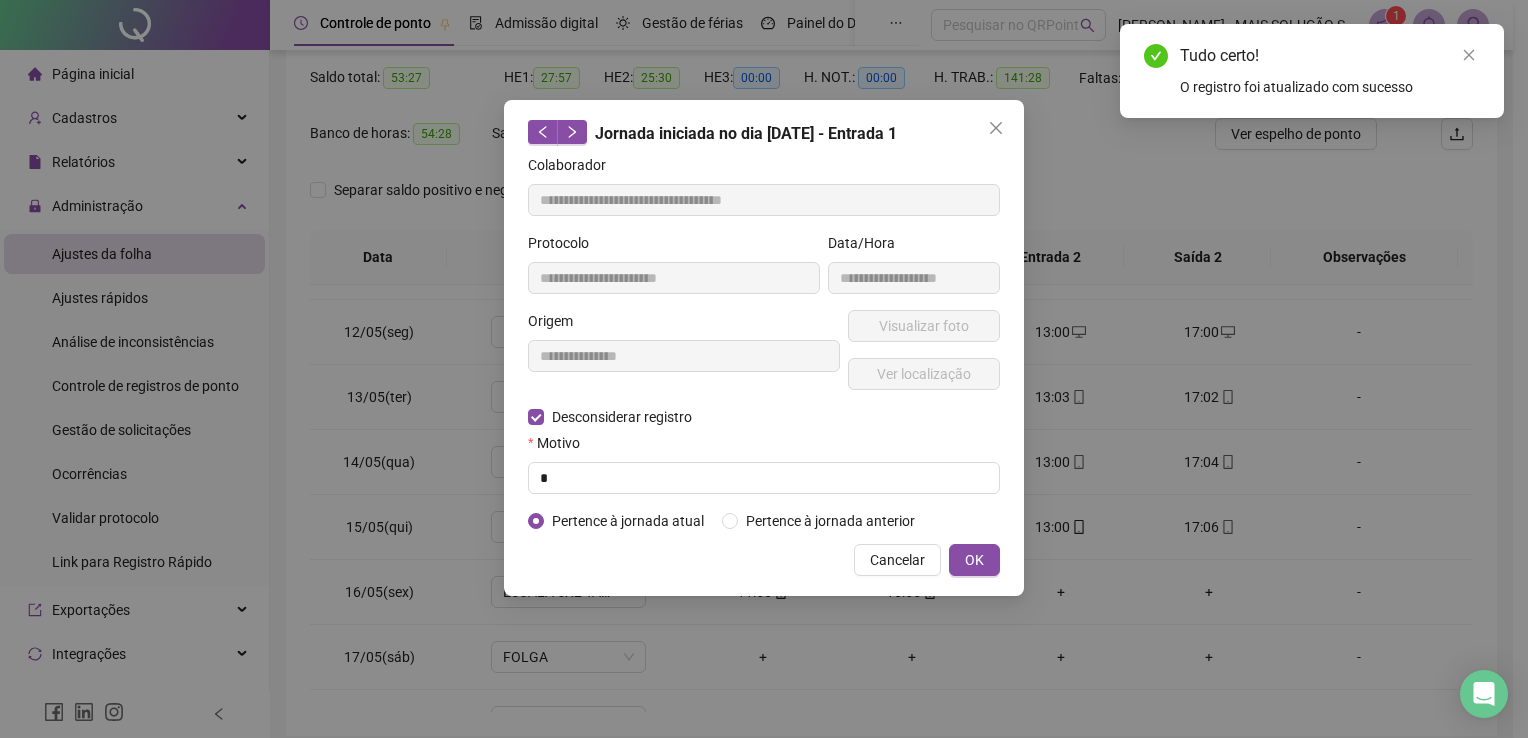 type on "**********" 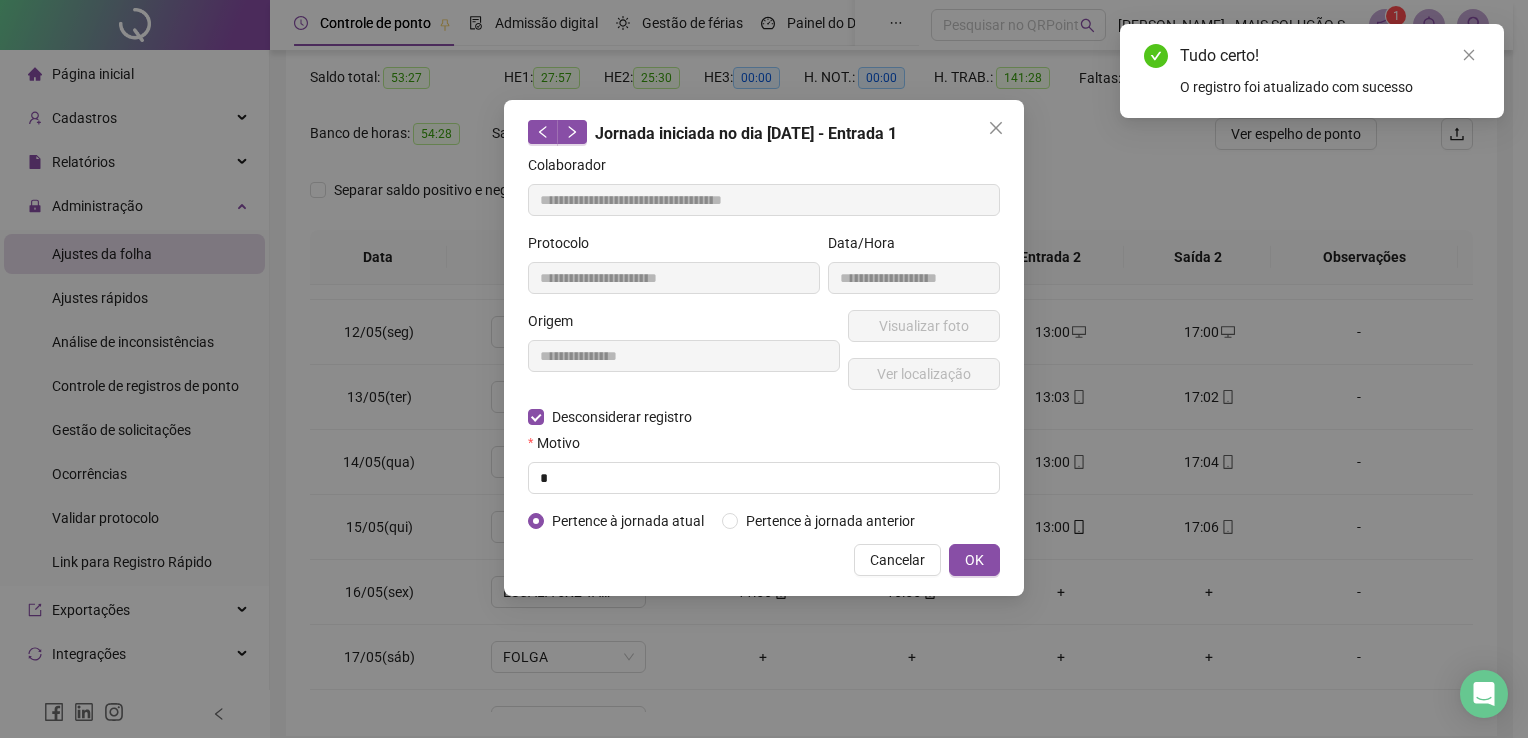 type on "**********" 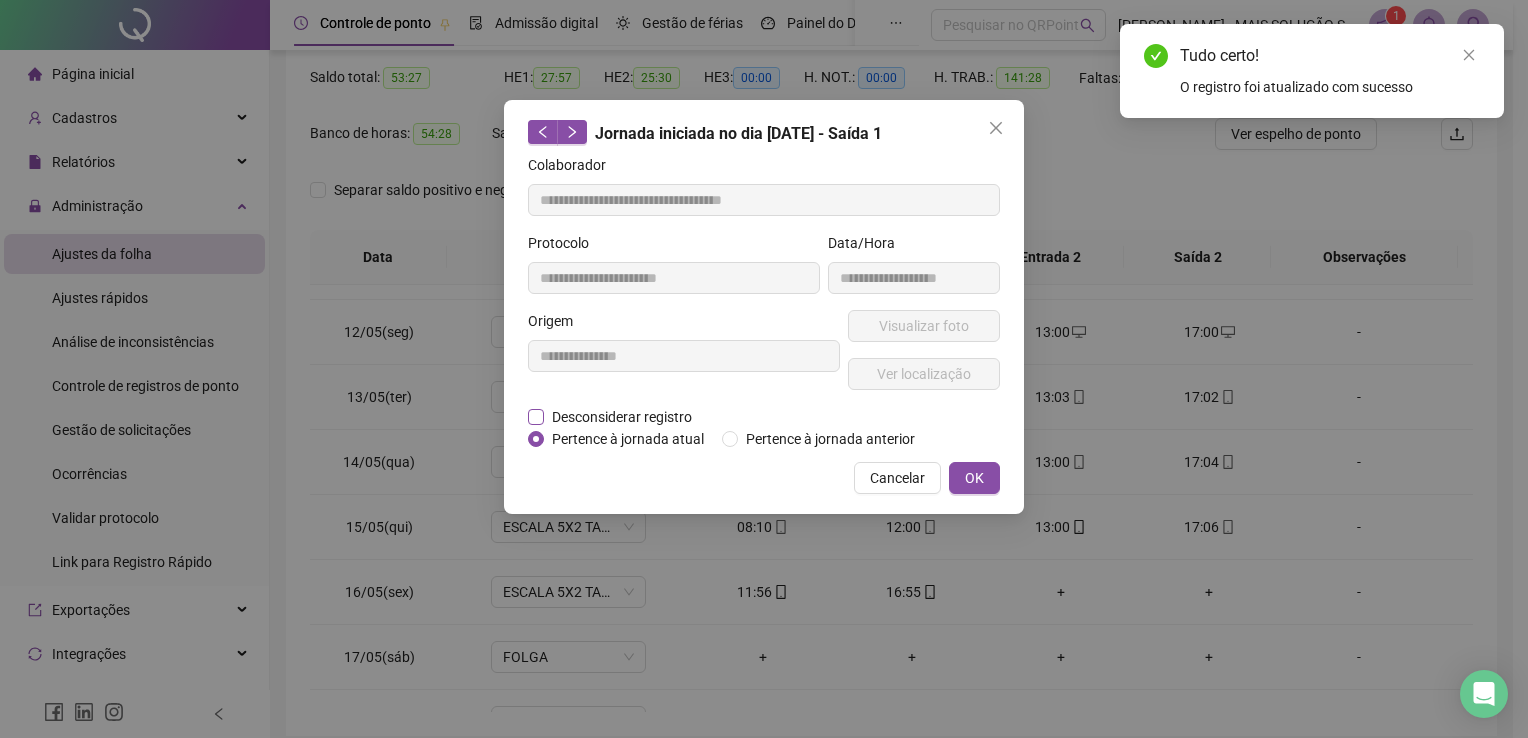 click on "Desconsiderar registro" at bounding box center (622, 417) 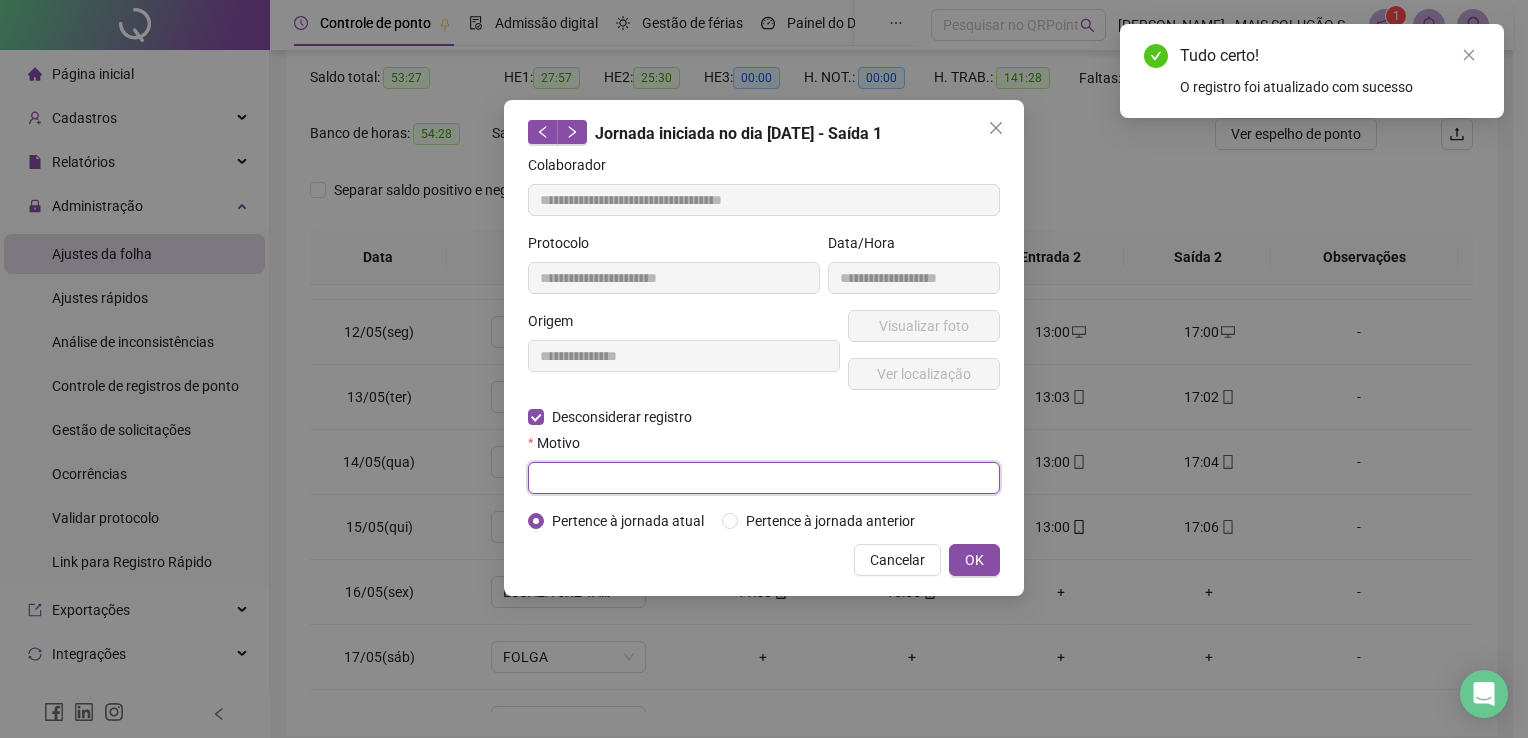 click at bounding box center (764, 478) 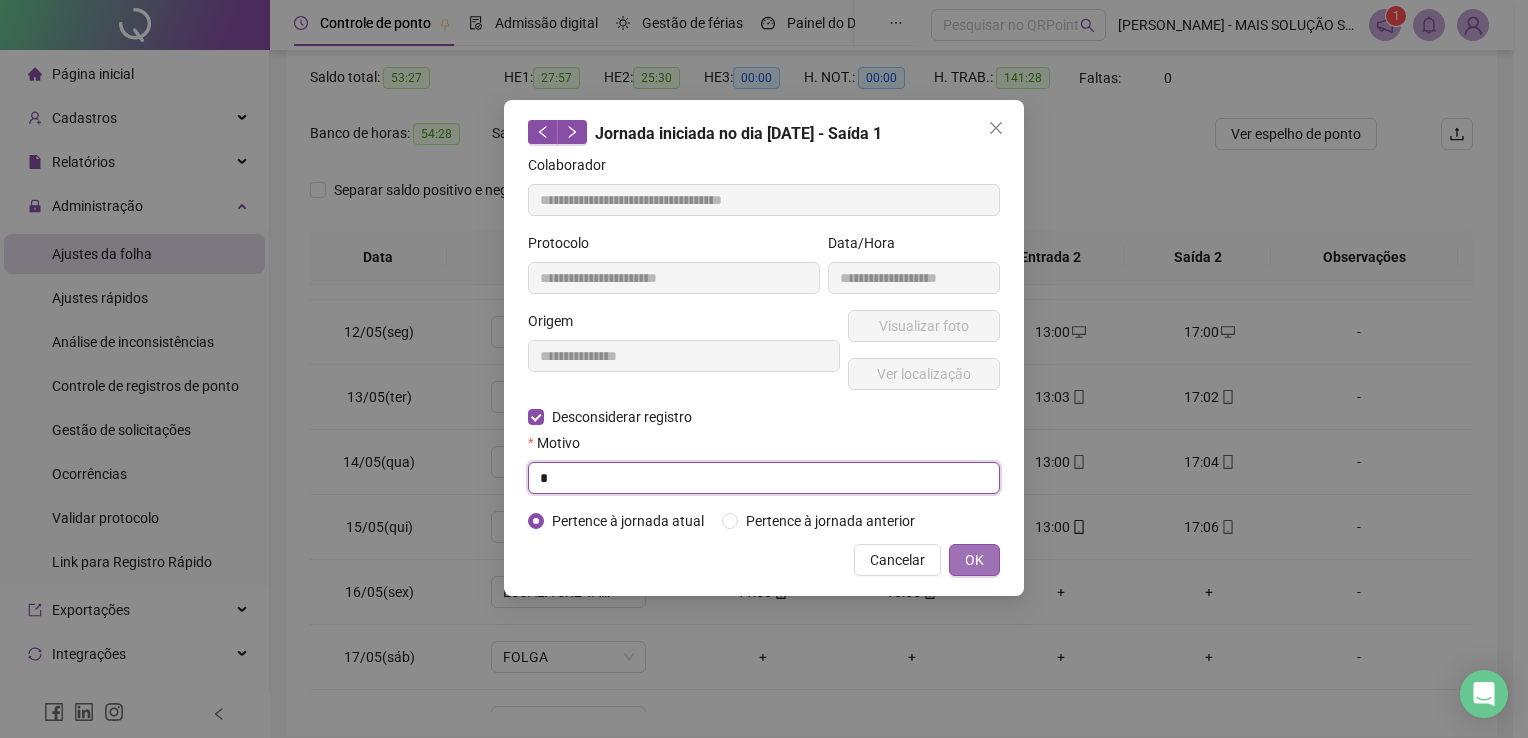 type on "*" 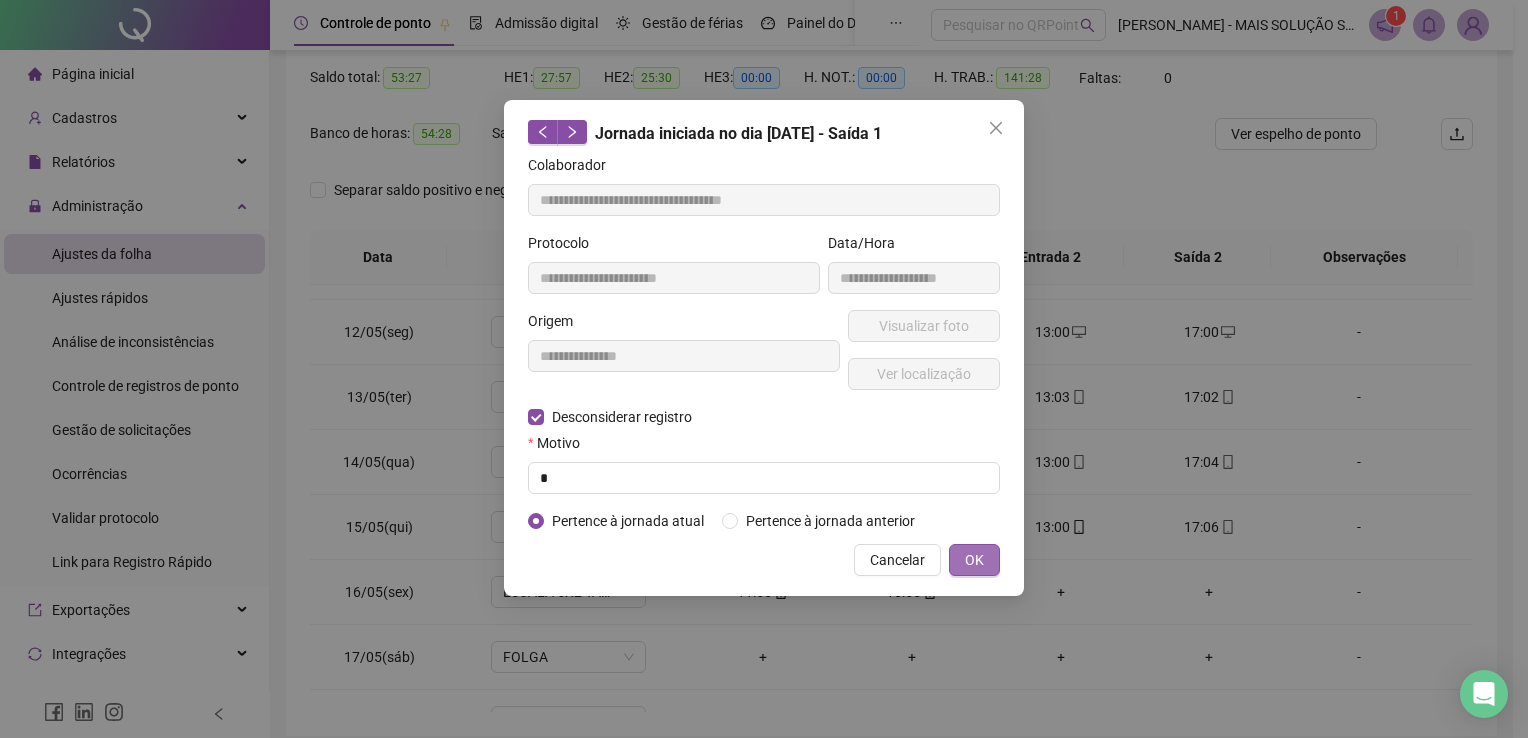 click on "OK" at bounding box center (974, 560) 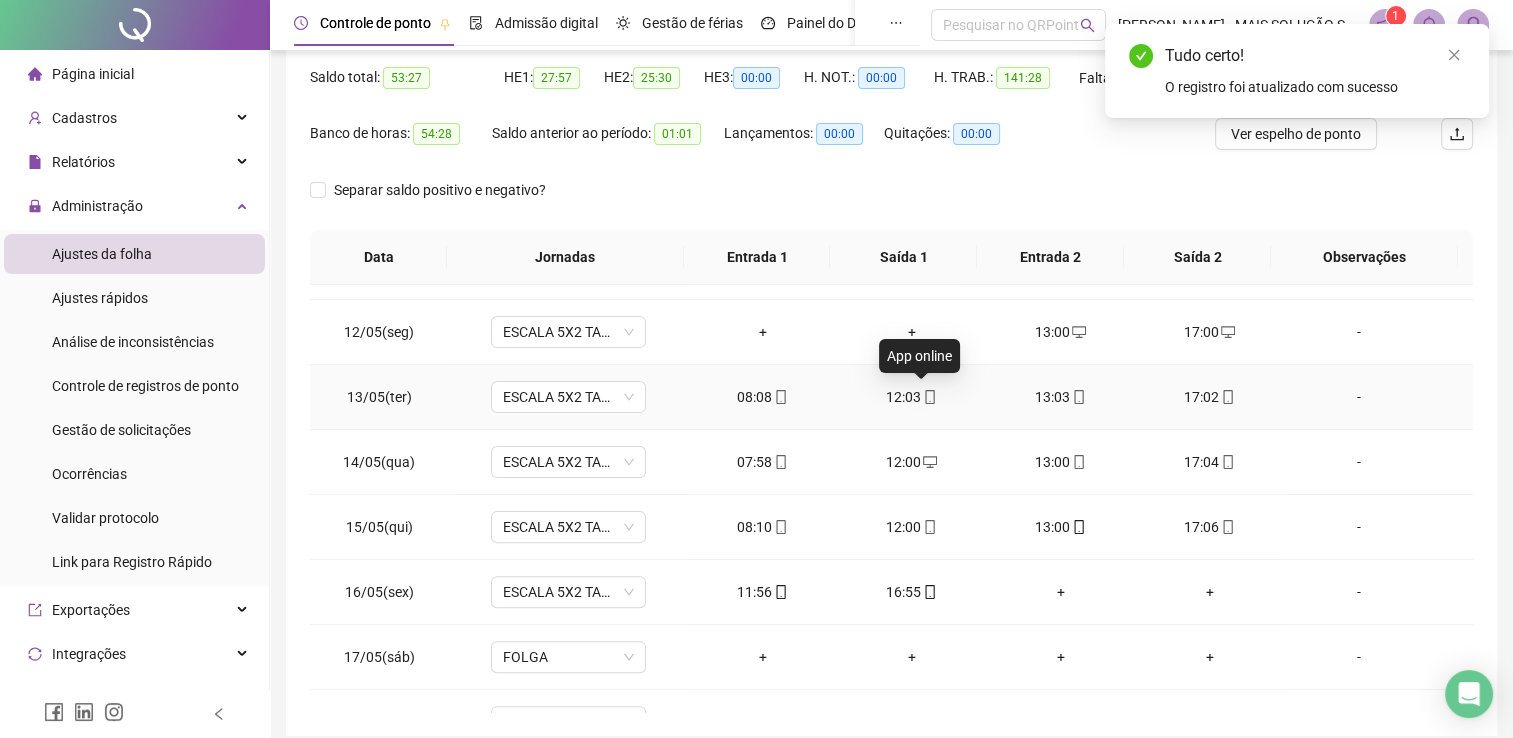 click 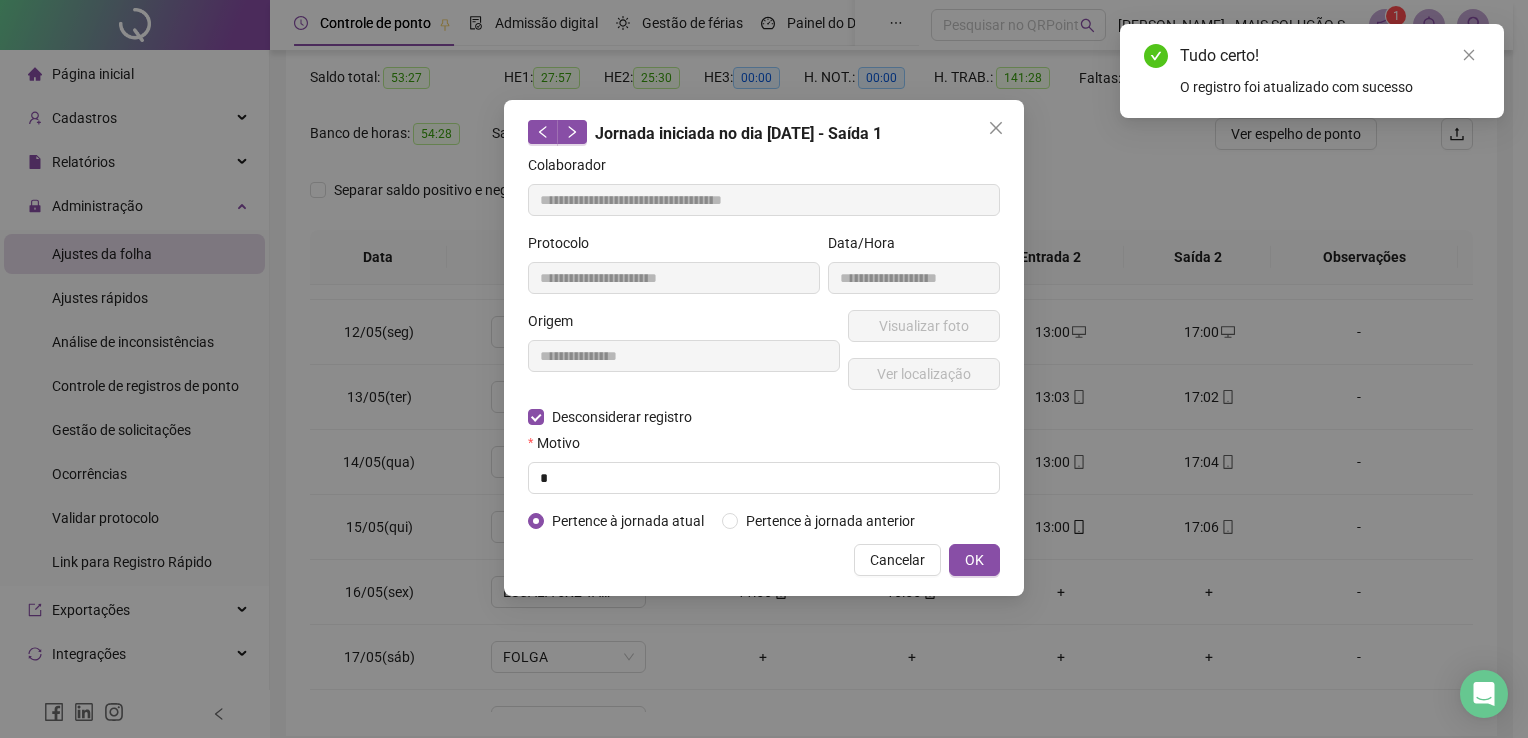 type on "**********" 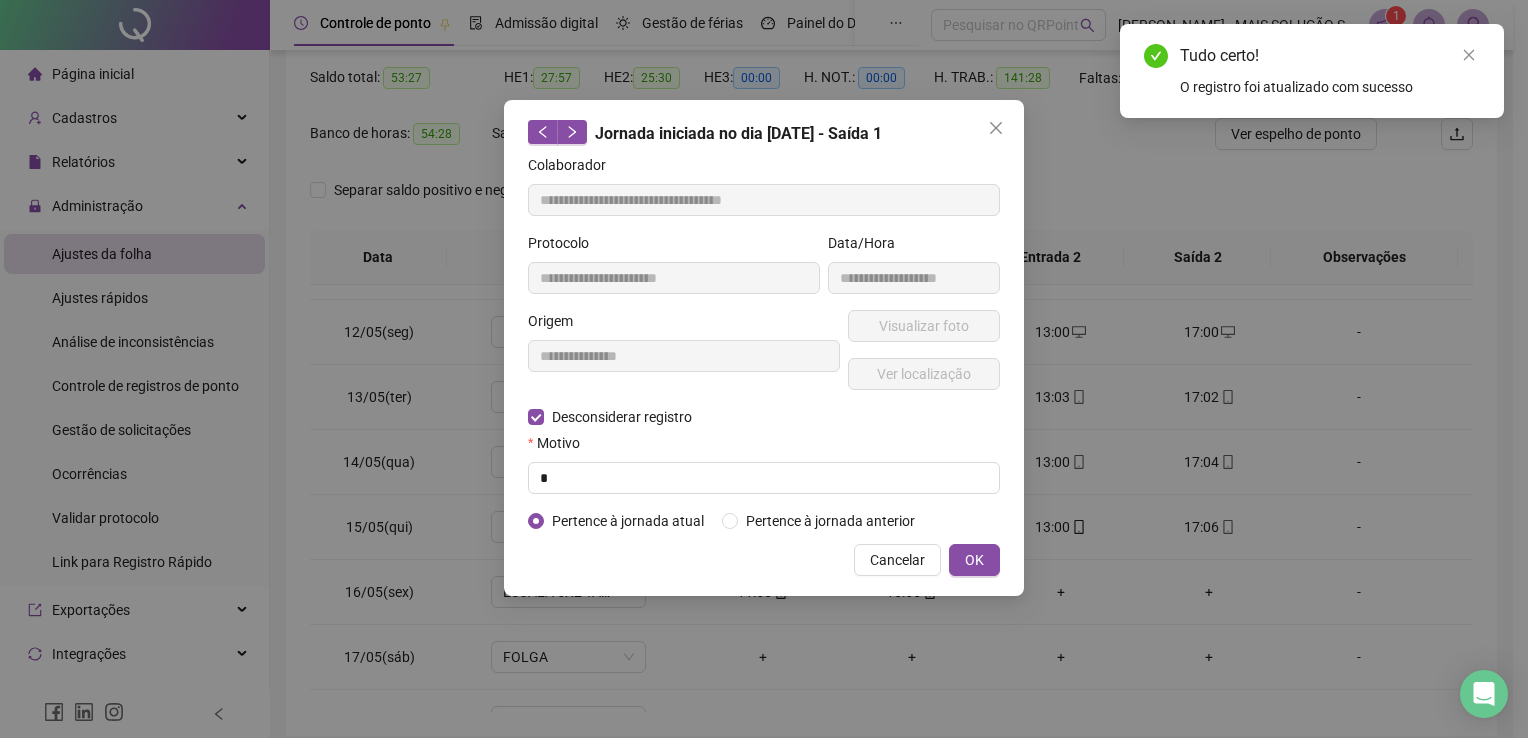 type on "**********" 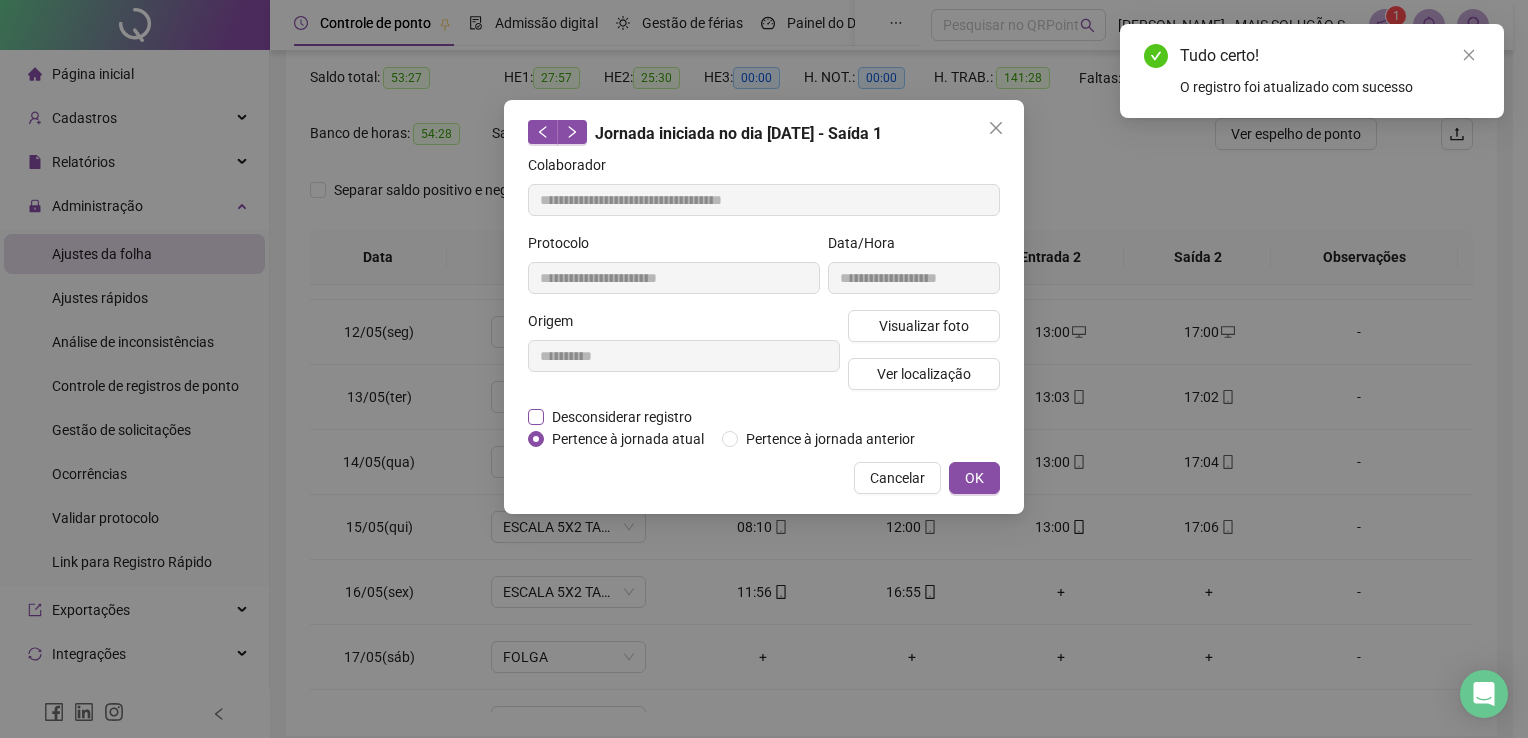 click on "Desconsiderar registro" at bounding box center (622, 417) 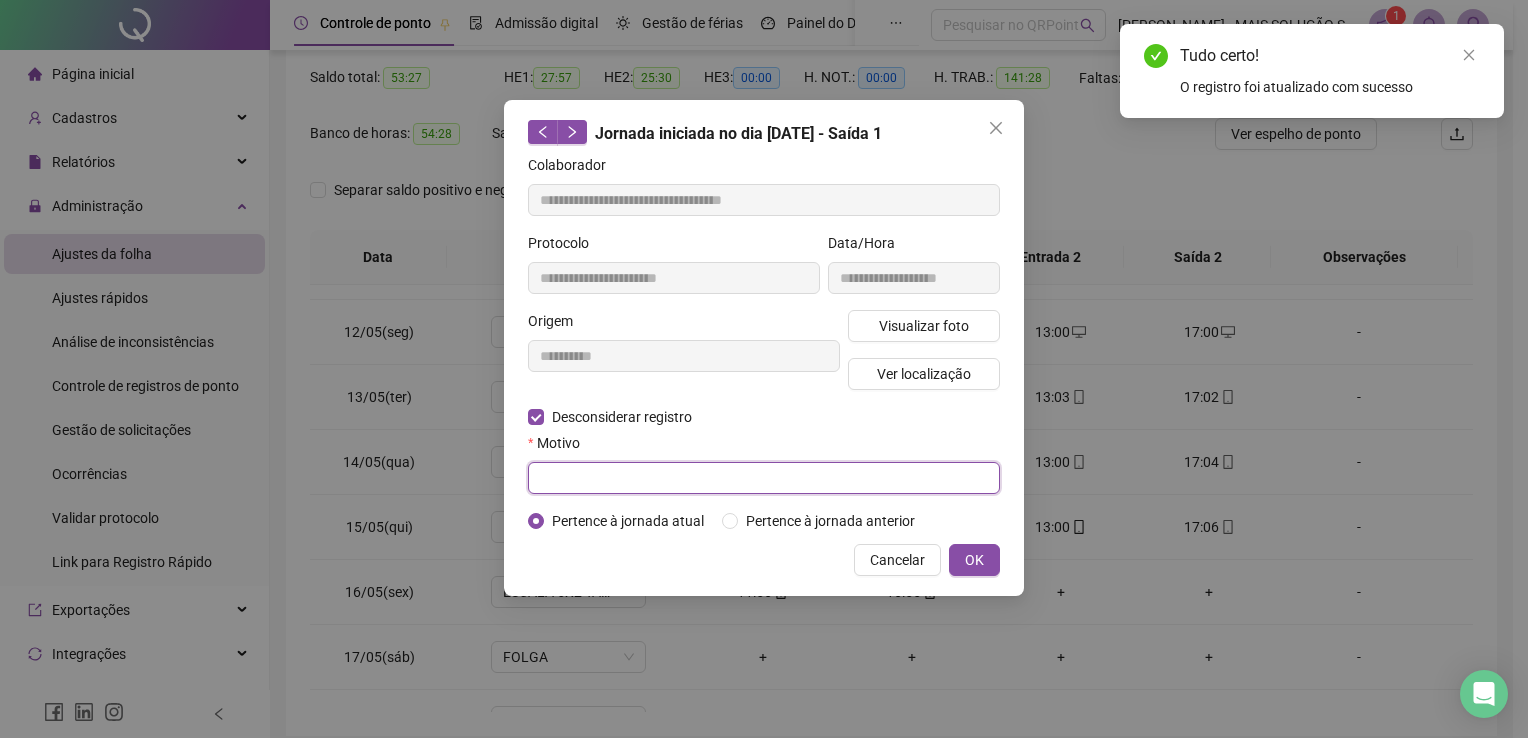 click at bounding box center [764, 478] 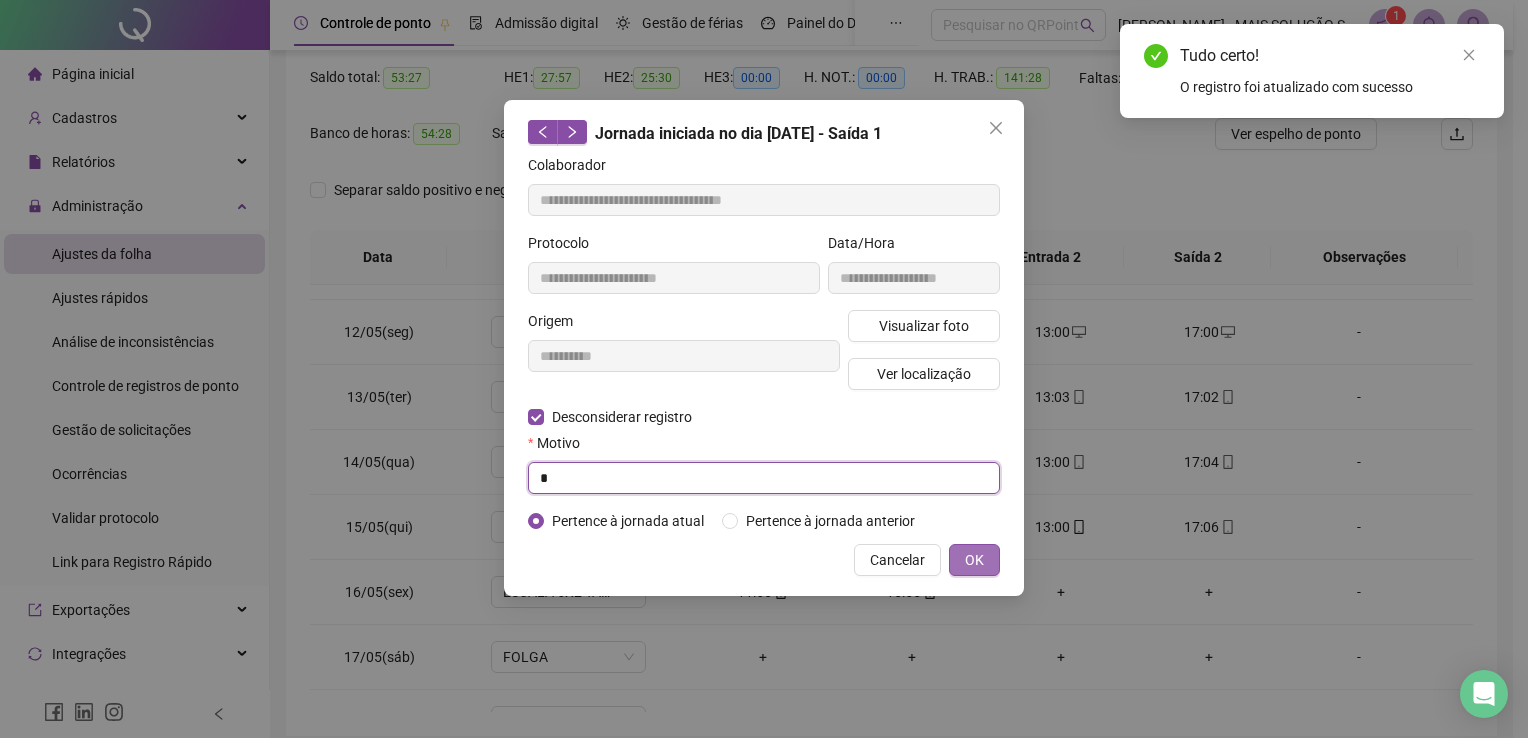 type on "*" 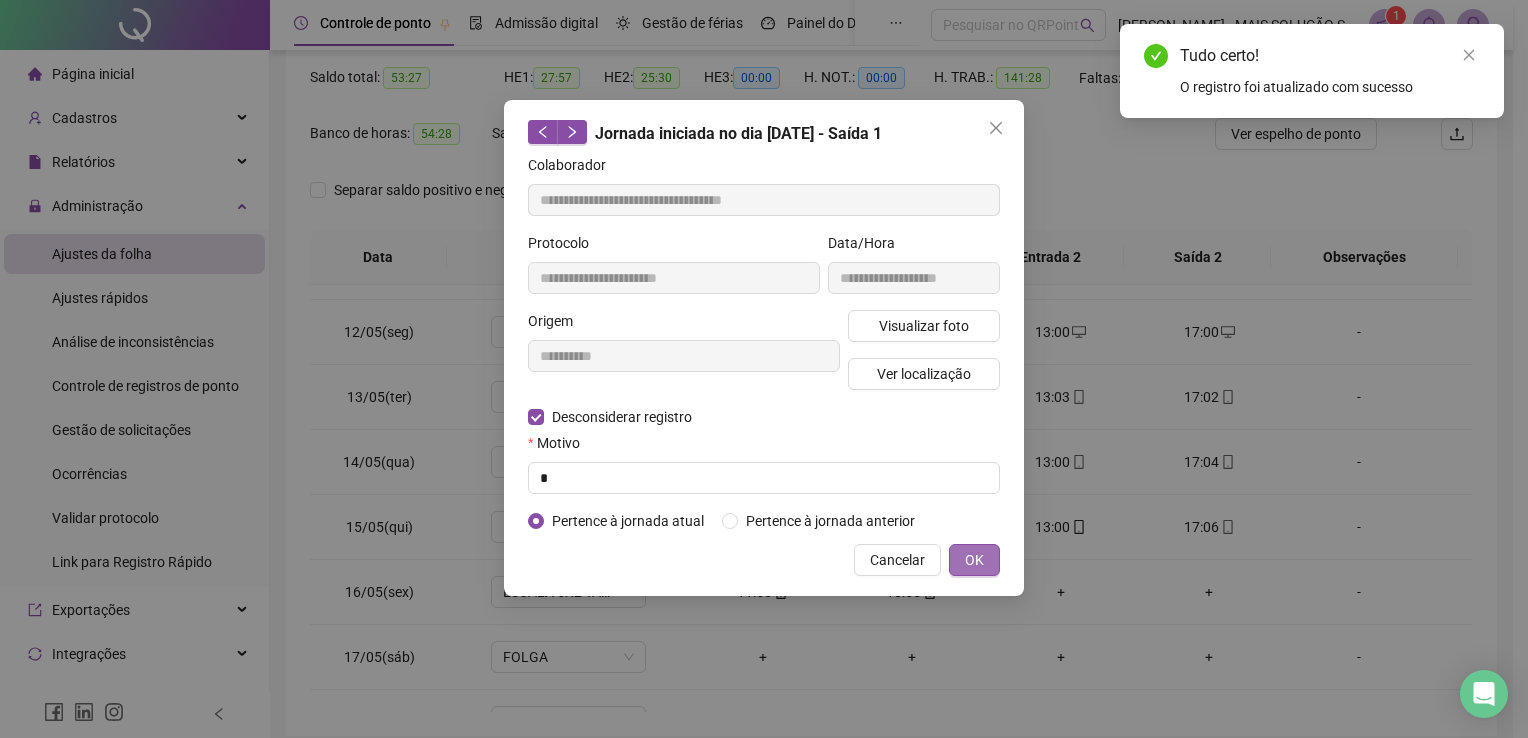 click on "OK" at bounding box center (974, 560) 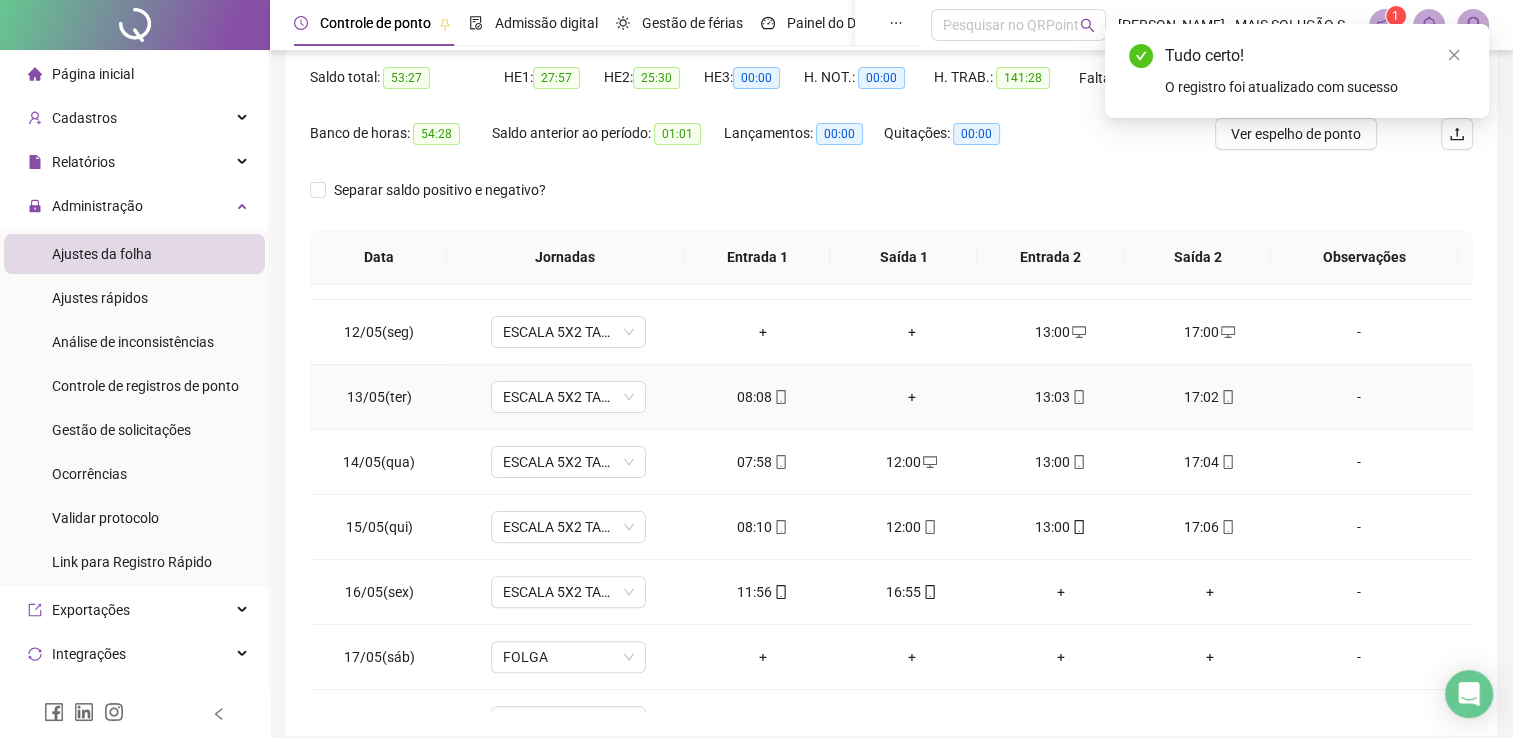 click 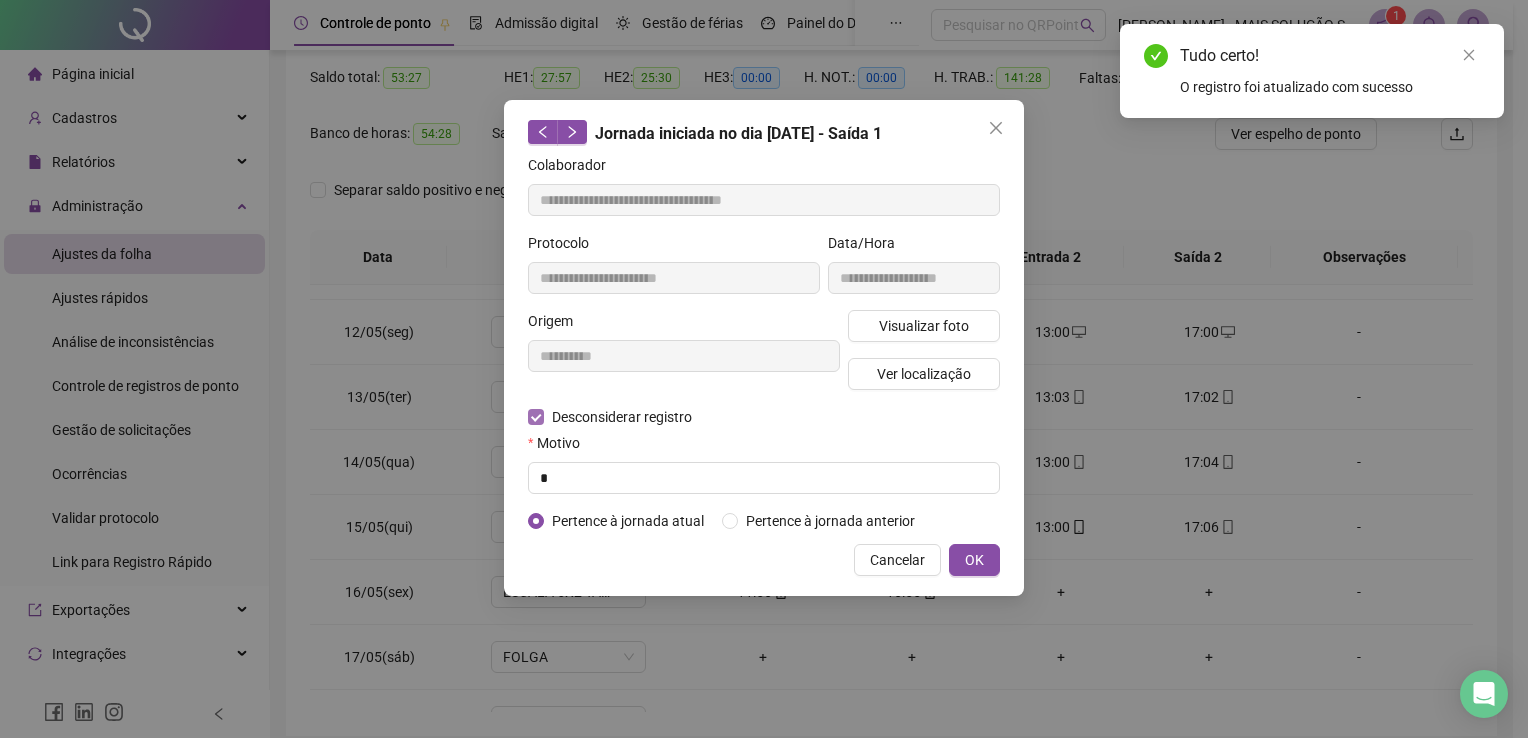 type on "**********" 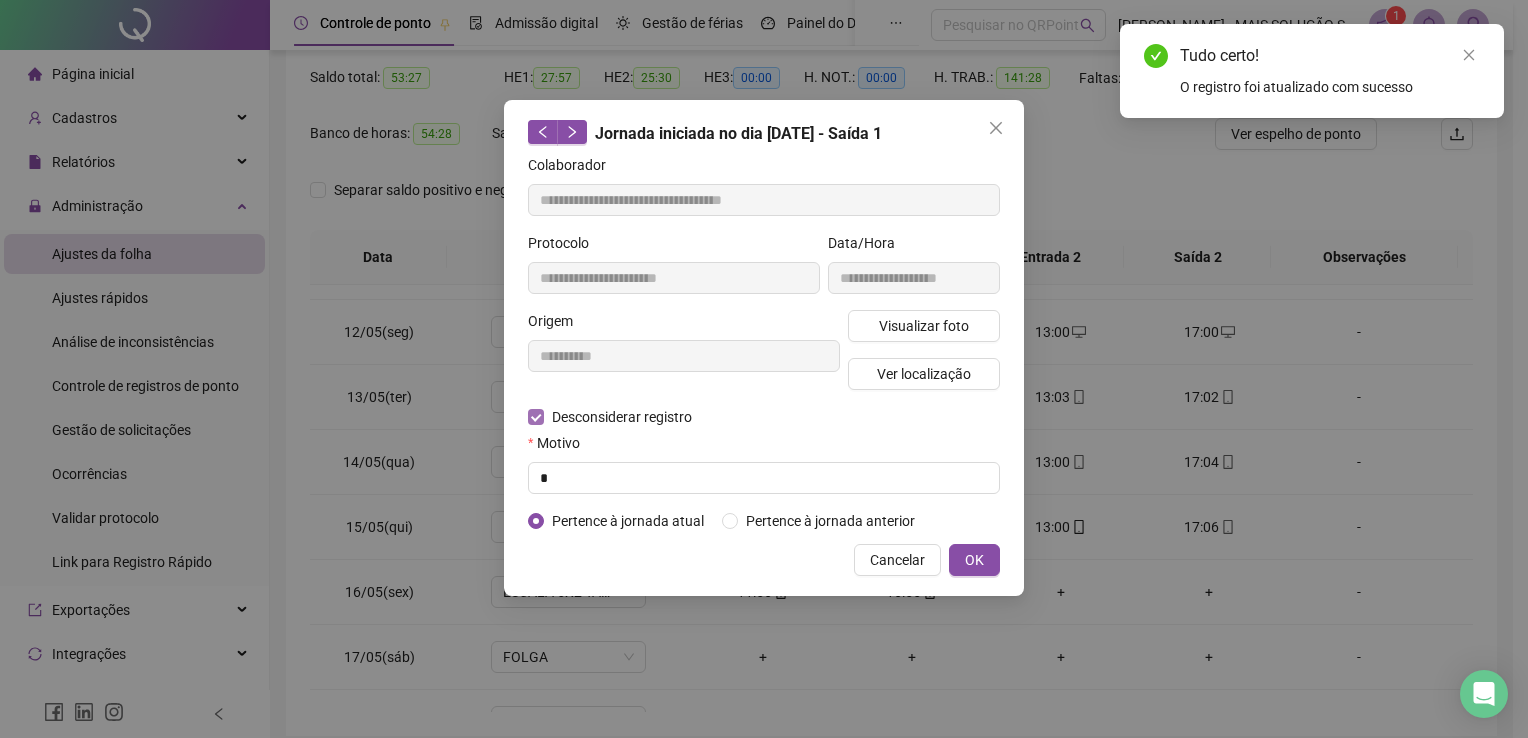 type on "**********" 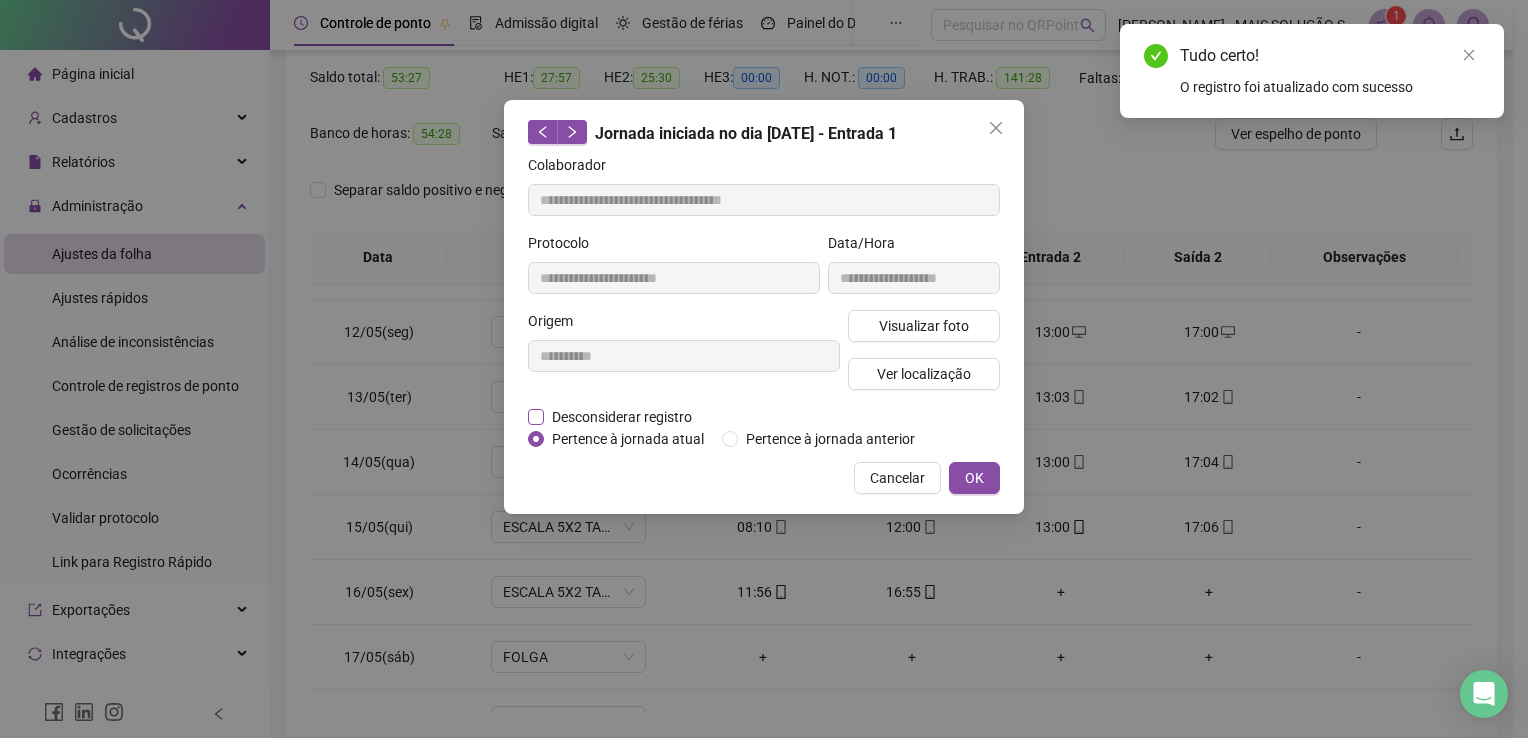 click on "Desconsiderar registro" at bounding box center [622, 417] 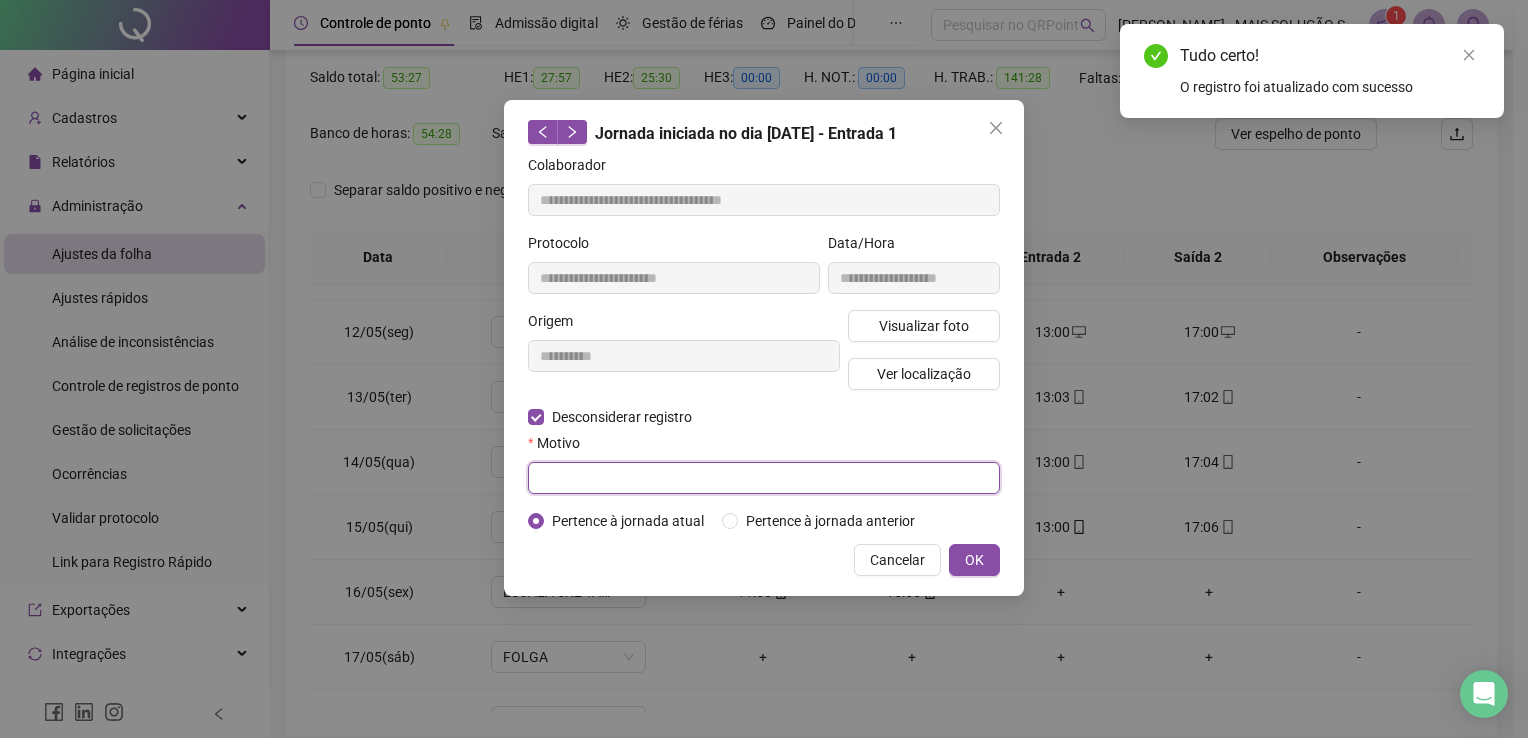 click at bounding box center (764, 478) 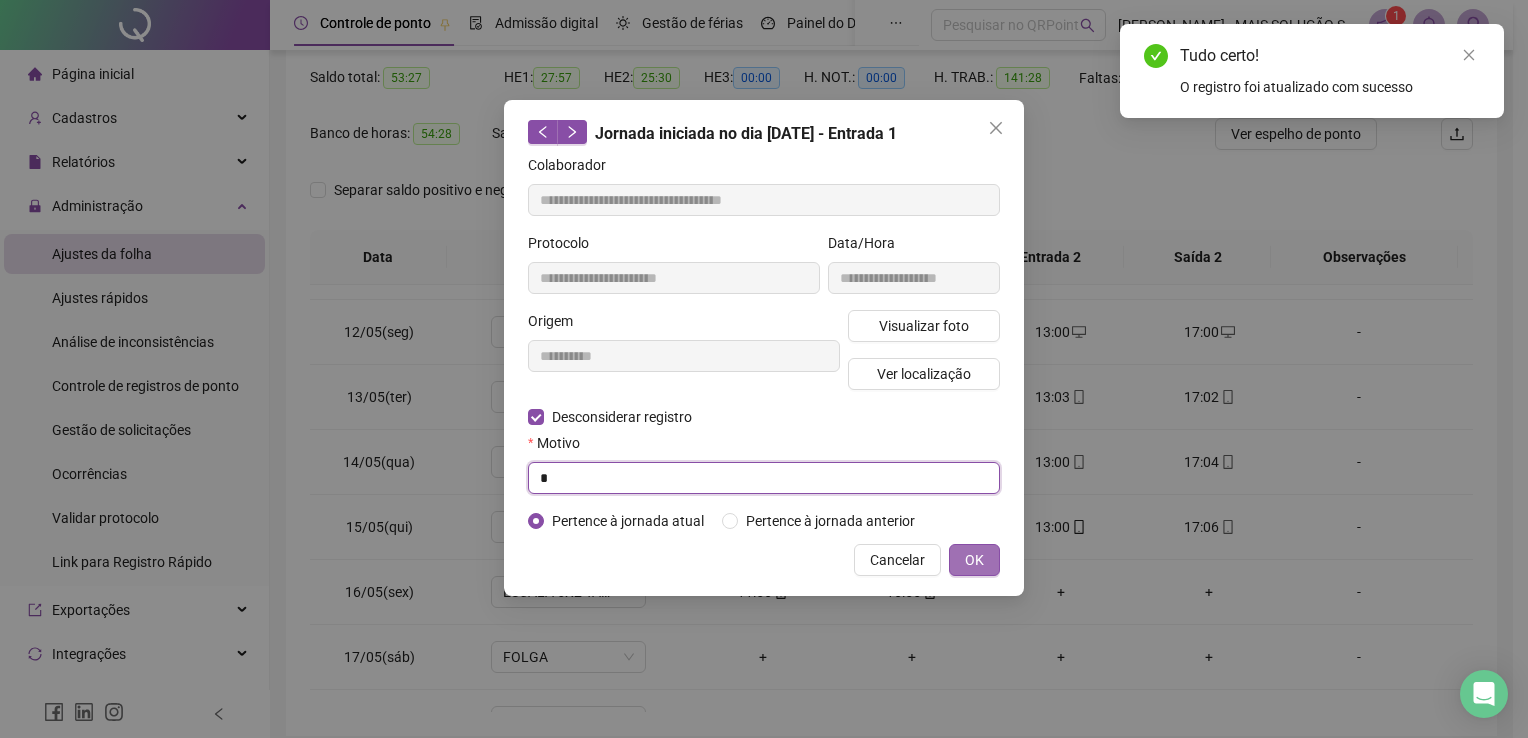 type on "*" 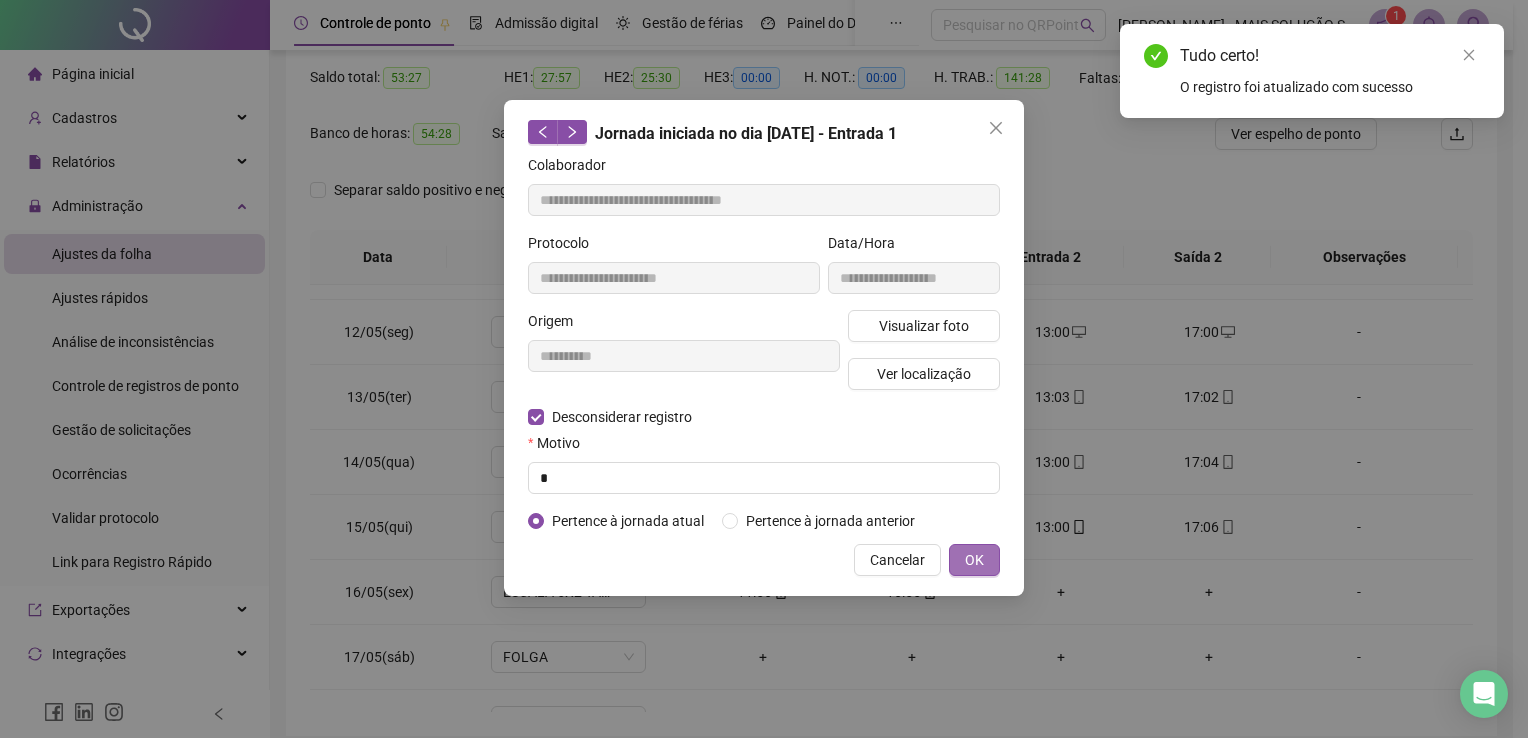 click on "OK" at bounding box center [974, 560] 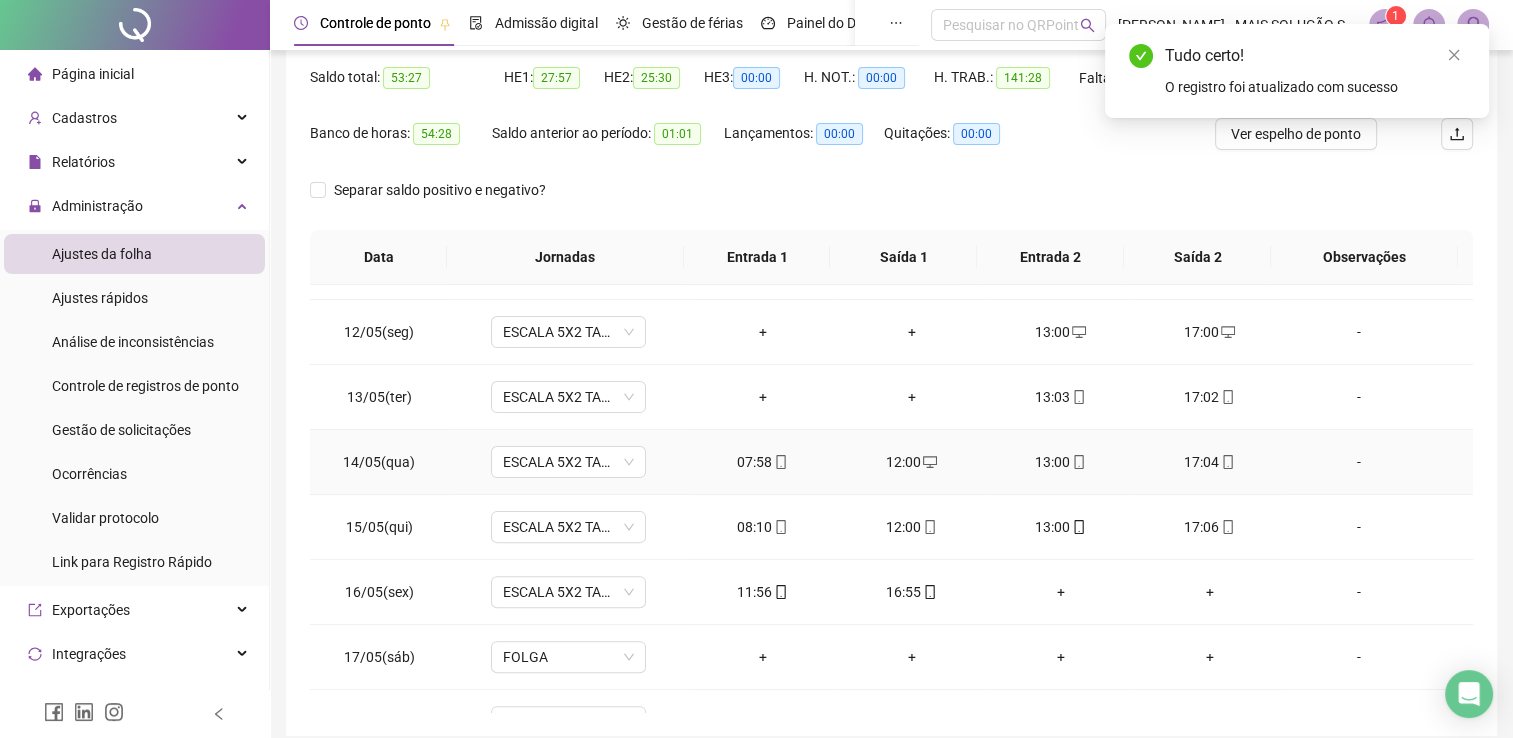 click 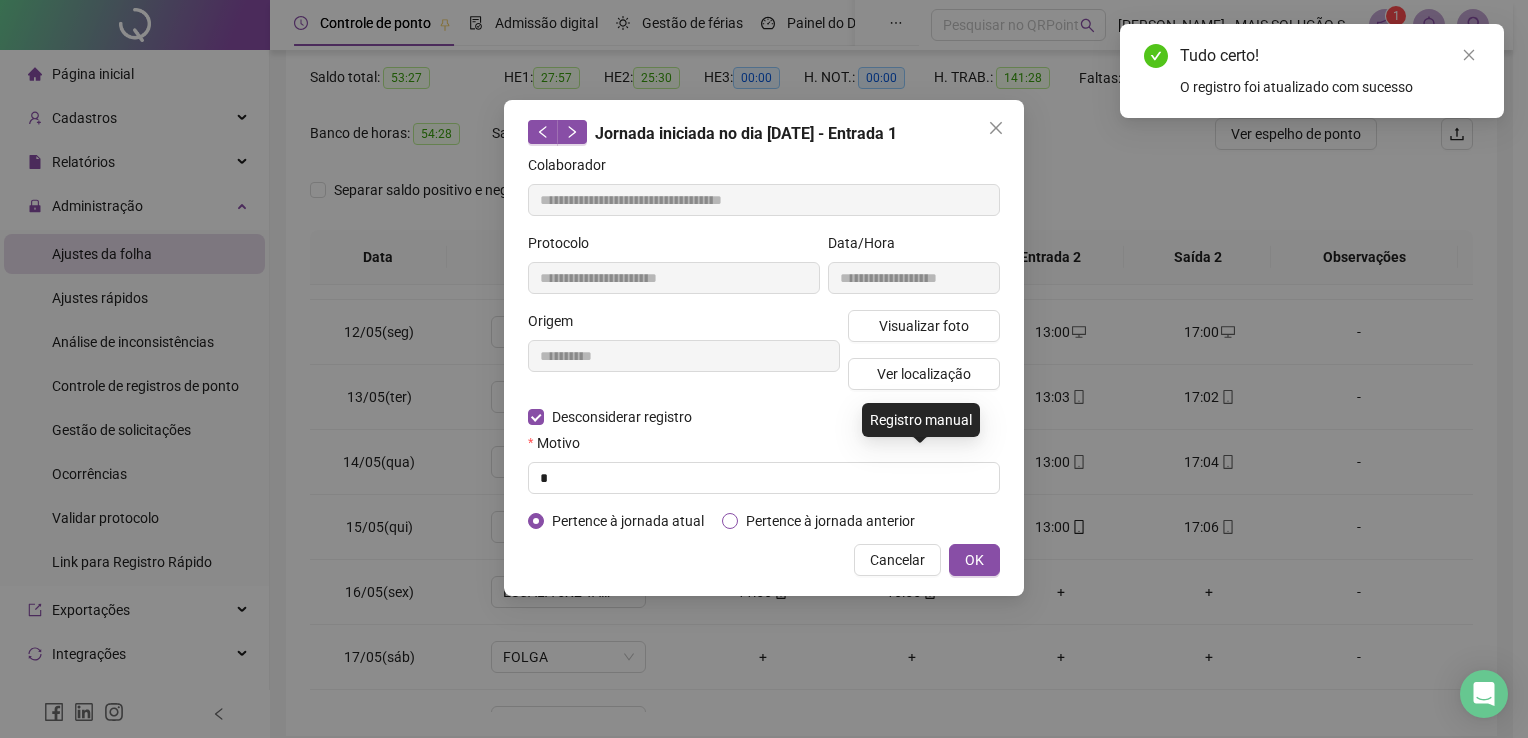type on "**********" 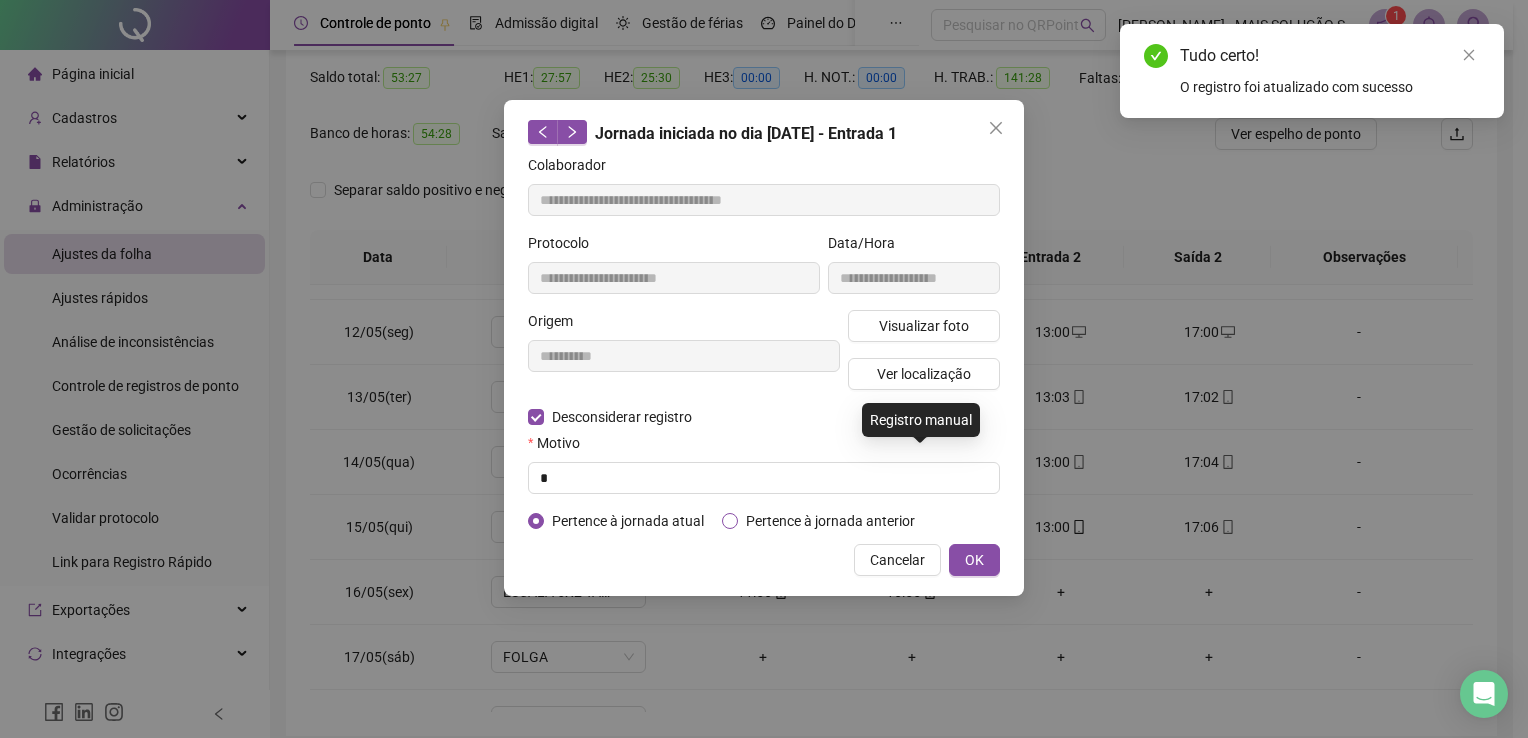 type on "**********" 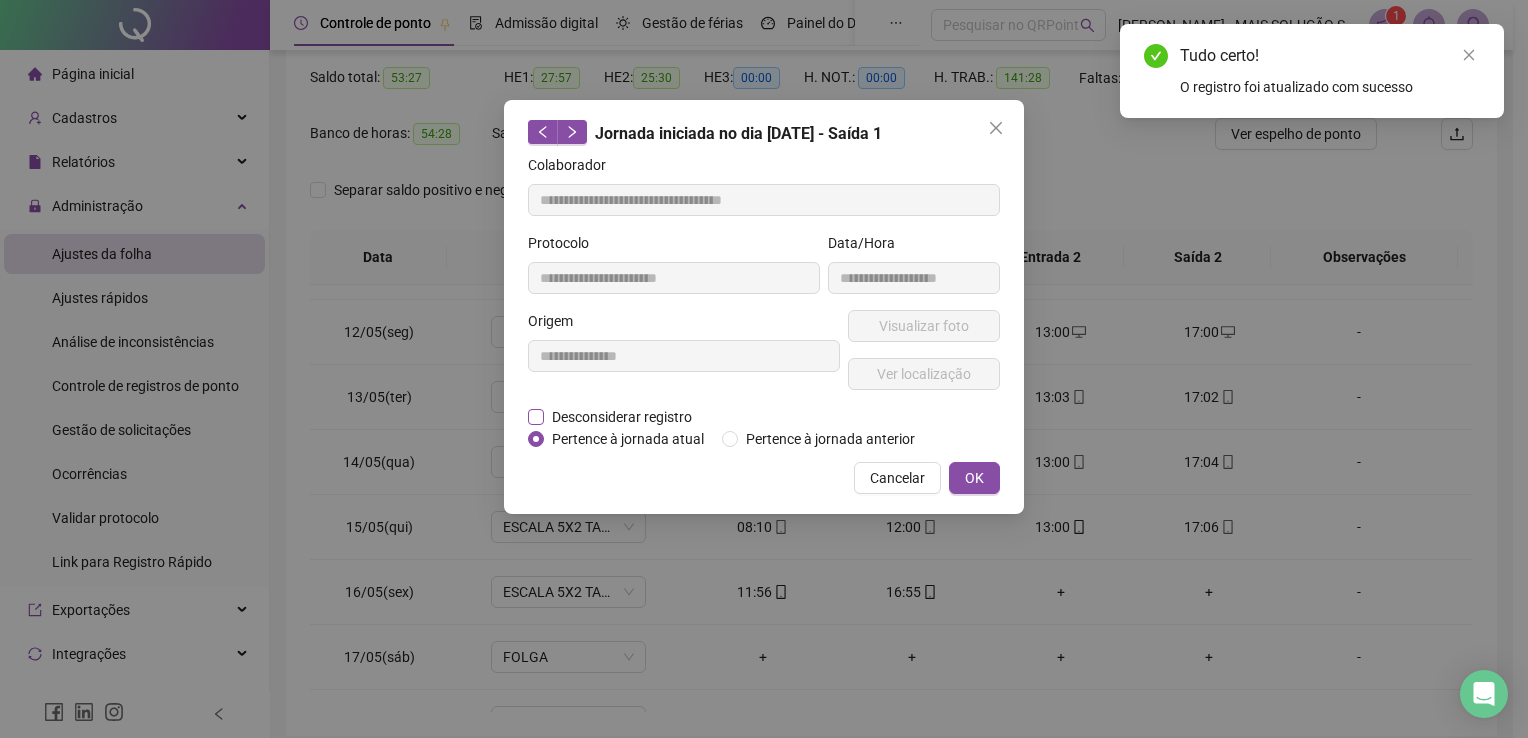 click on "Desconsiderar registro" at bounding box center (622, 417) 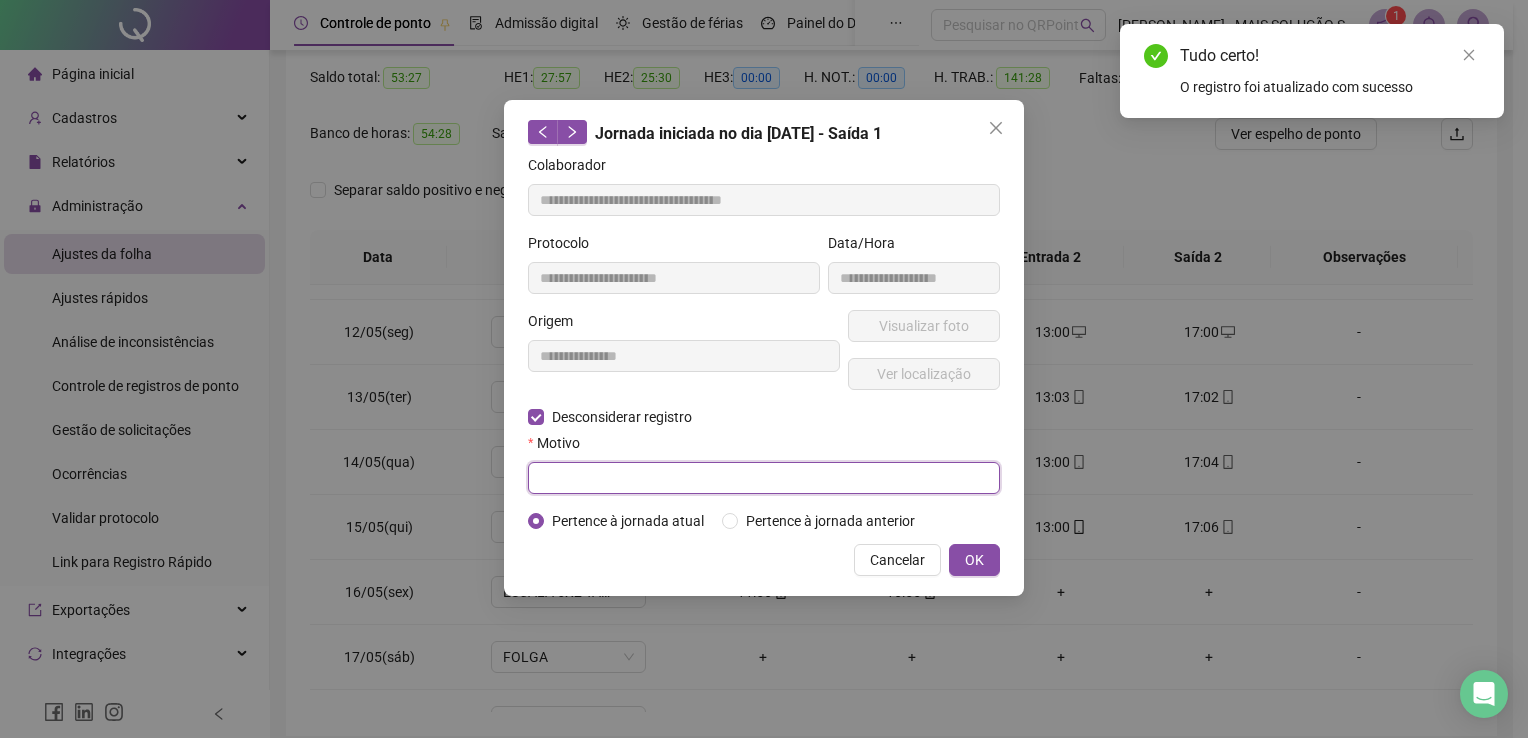 click at bounding box center (764, 478) 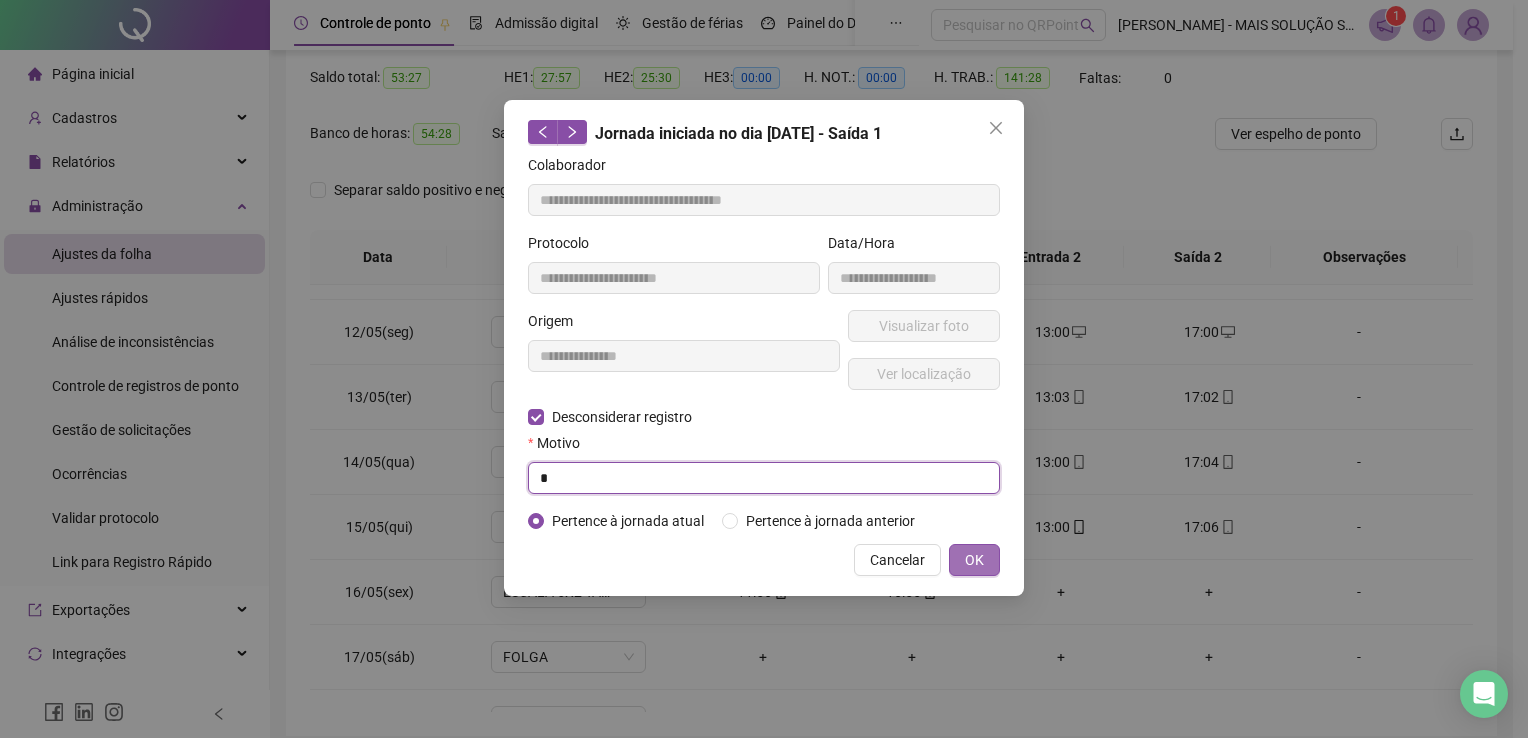 type on "*" 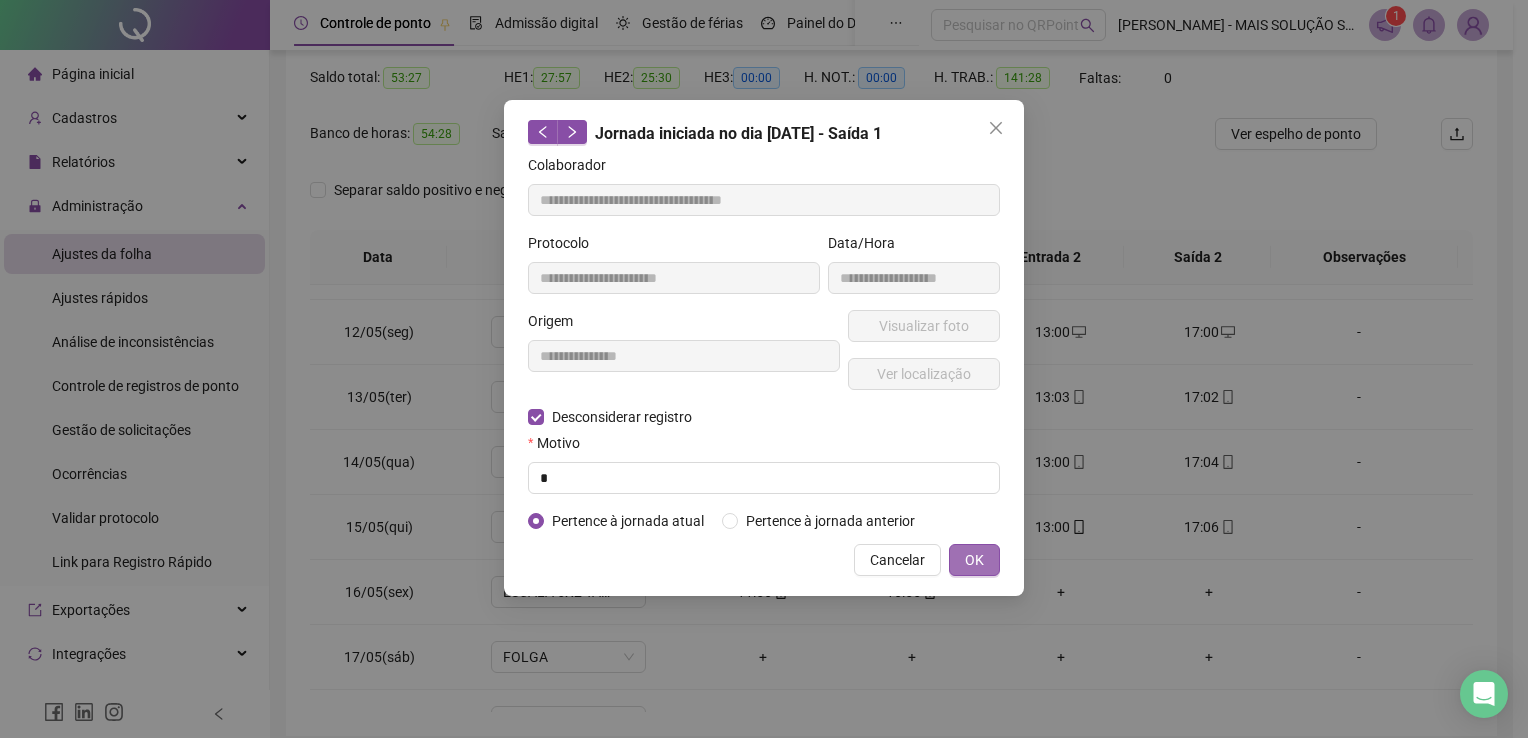 click on "OK" at bounding box center (974, 560) 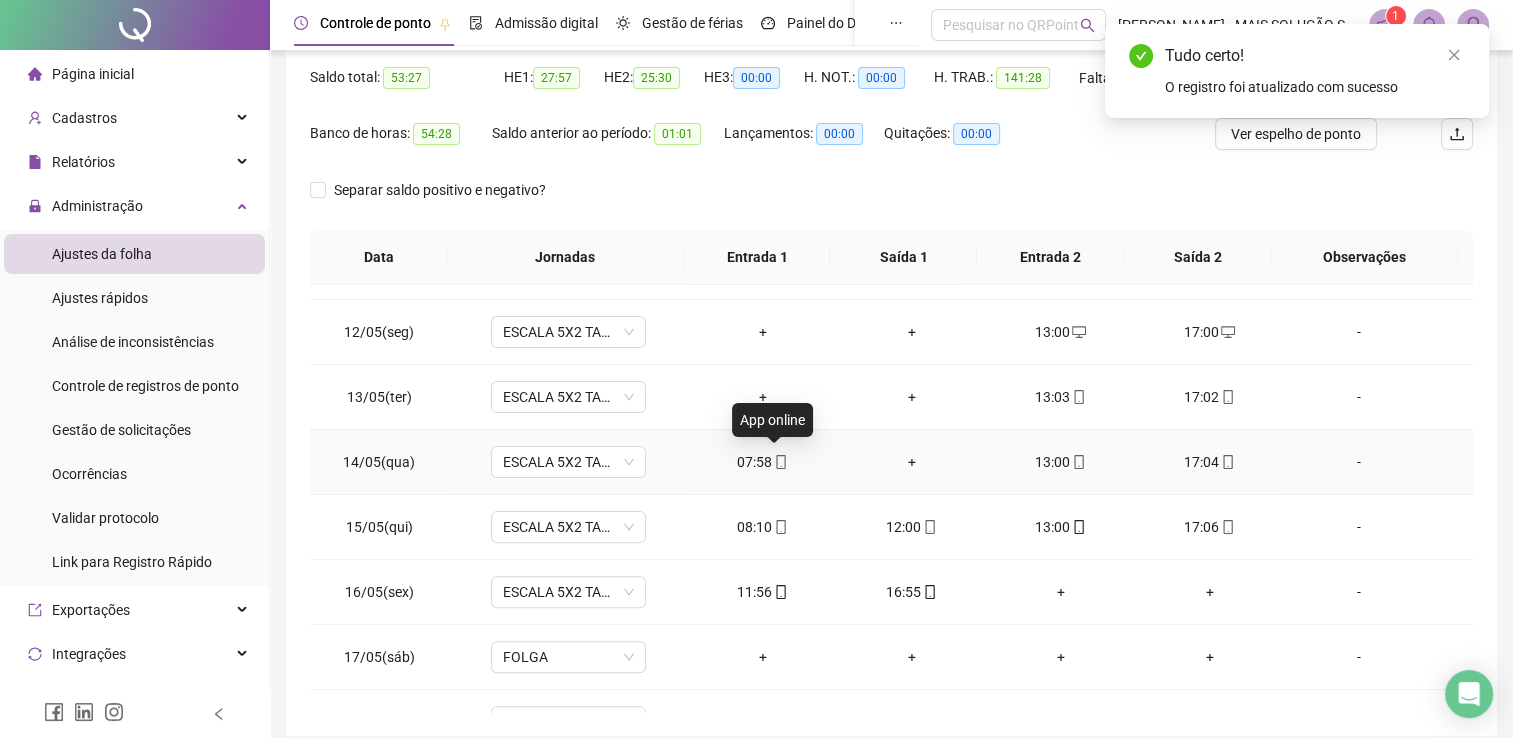 click 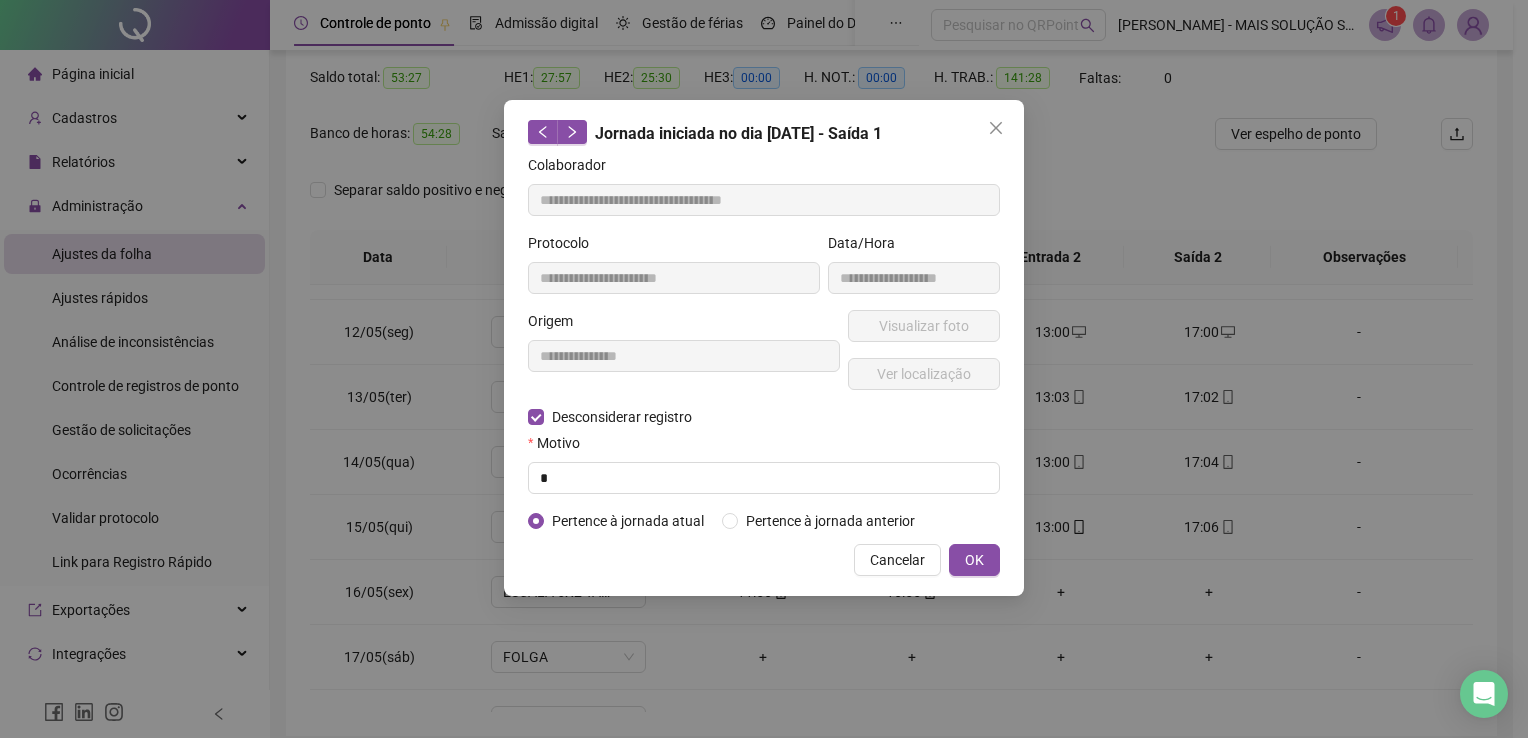 type on "**********" 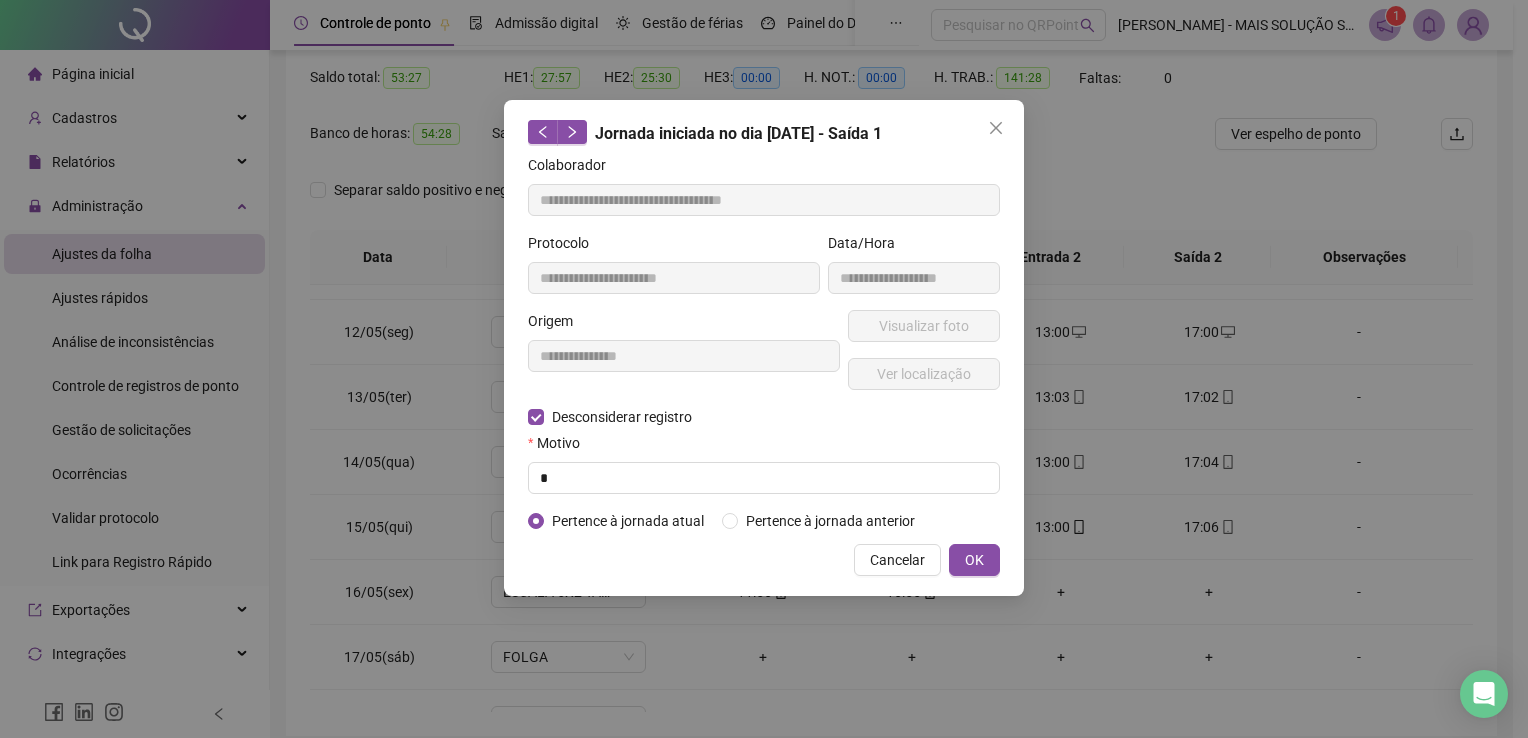type on "**********" 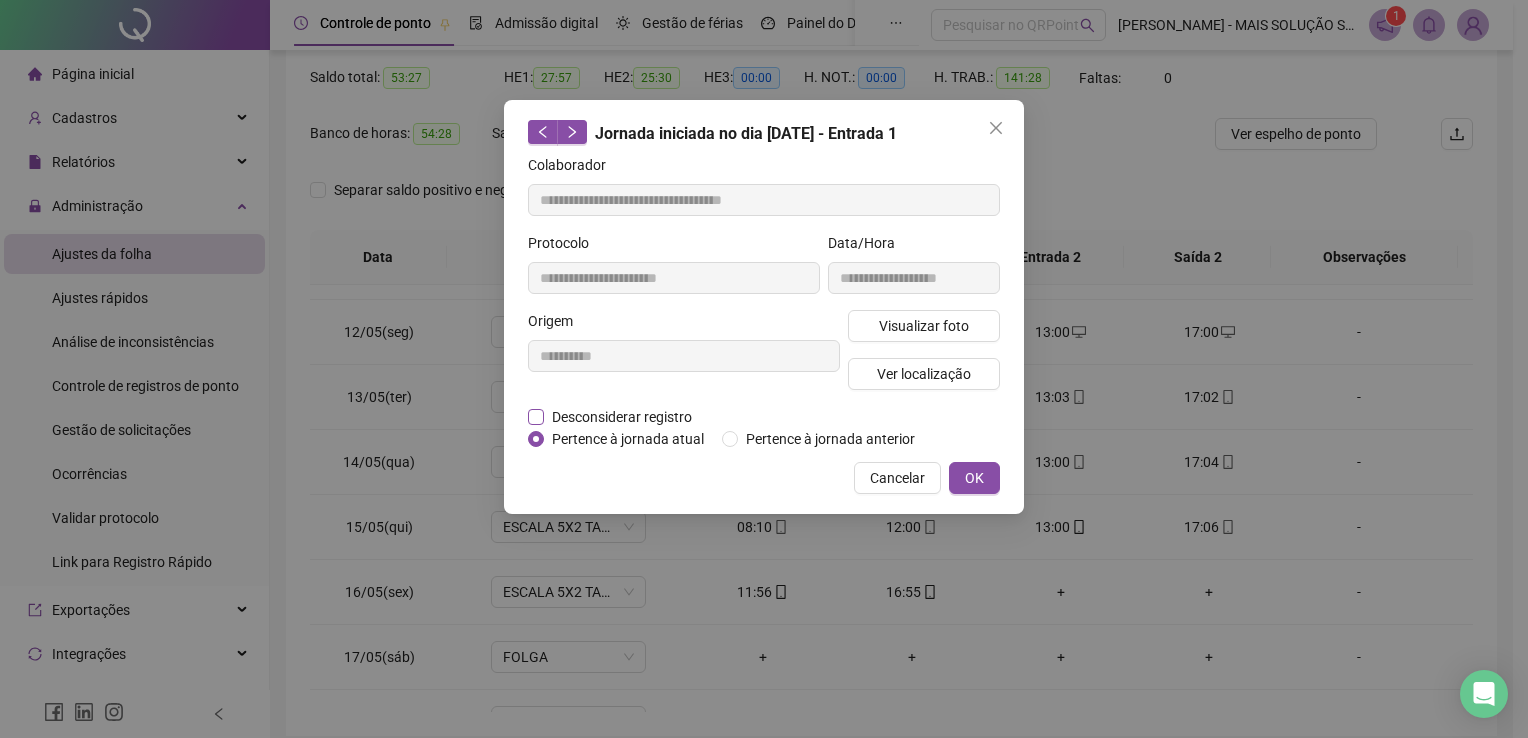 click on "Desconsiderar registro" at bounding box center (622, 417) 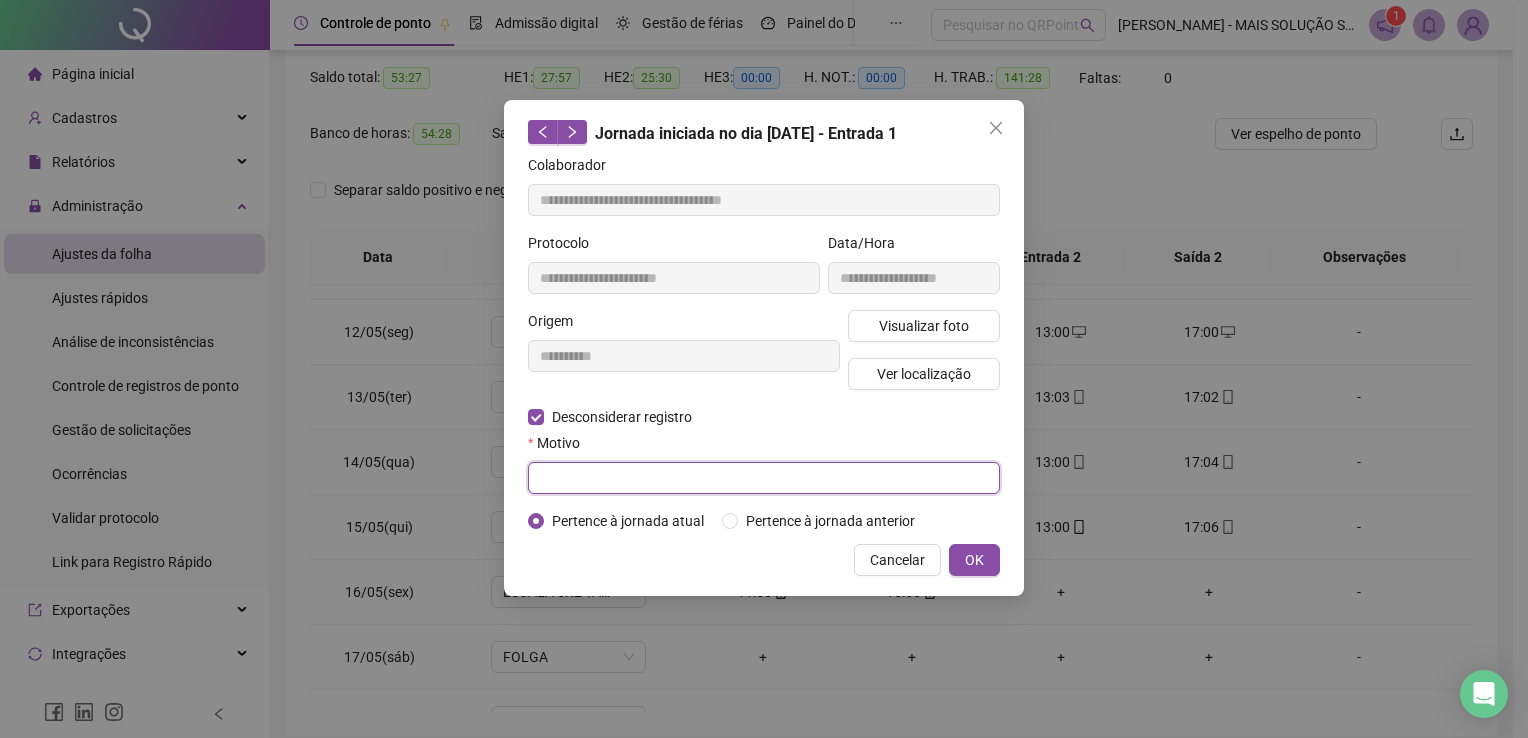 click at bounding box center (764, 478) 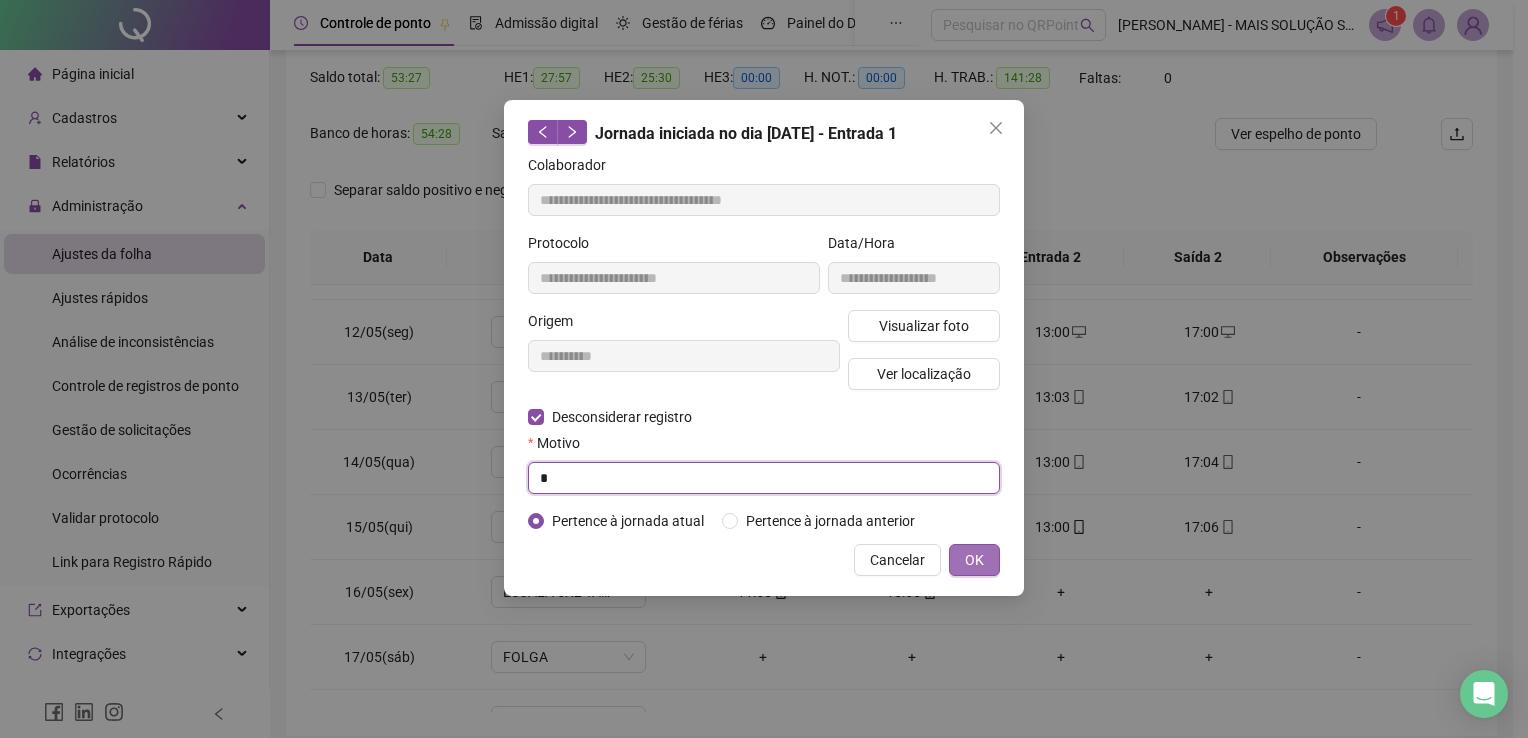 type on "*" 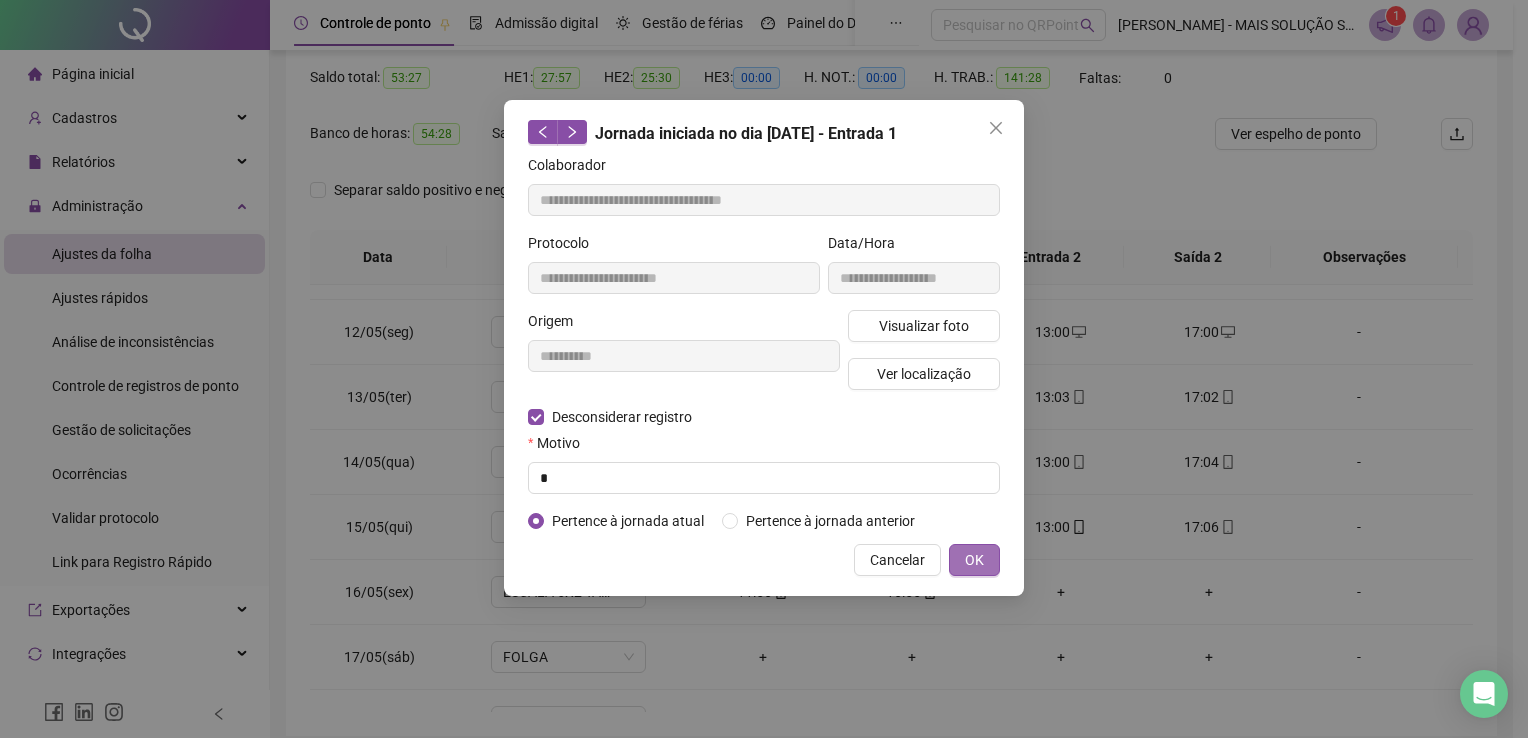 click on "OK" at bounding box center (974, 560) 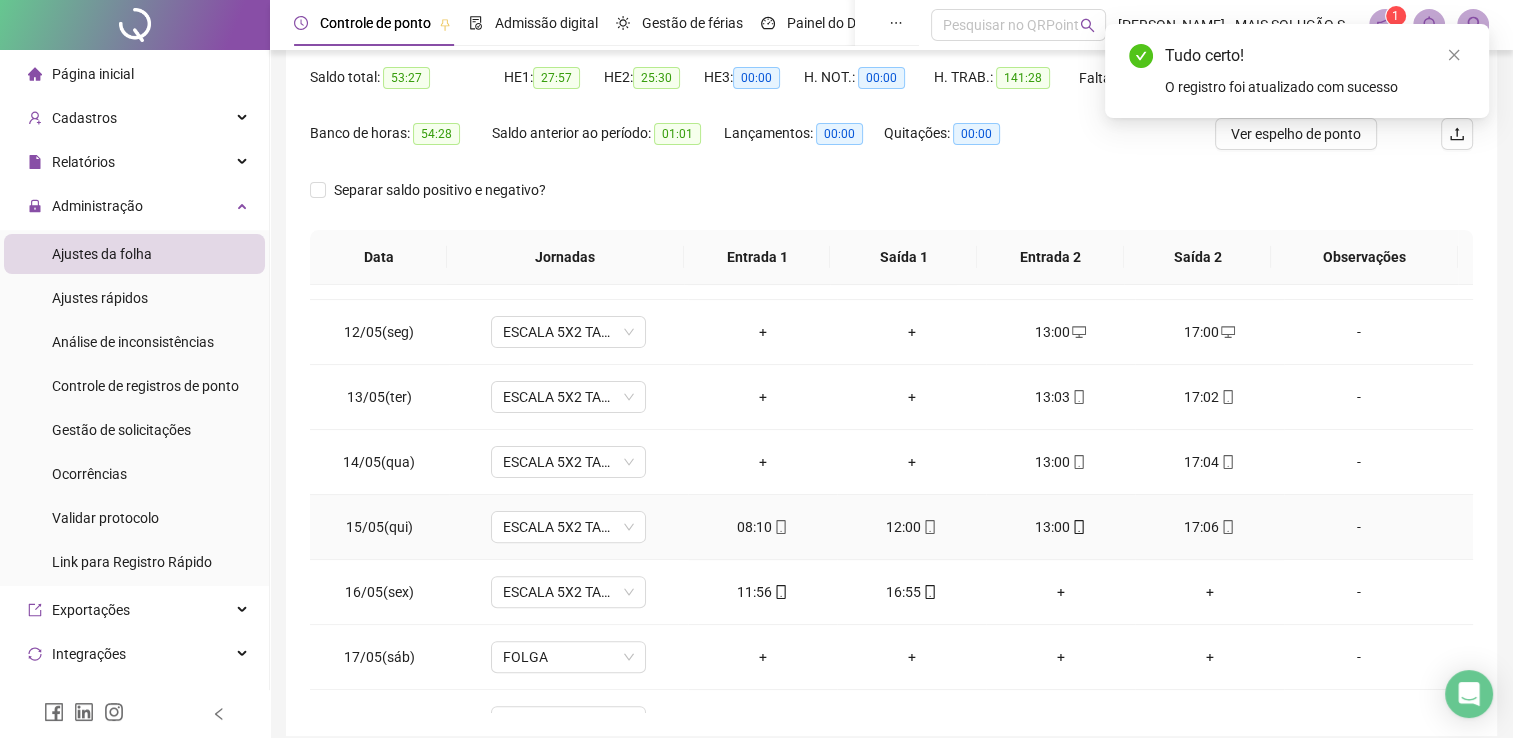 scroll, scrollTop: 800, scrollLeft: 0, axis: vertical 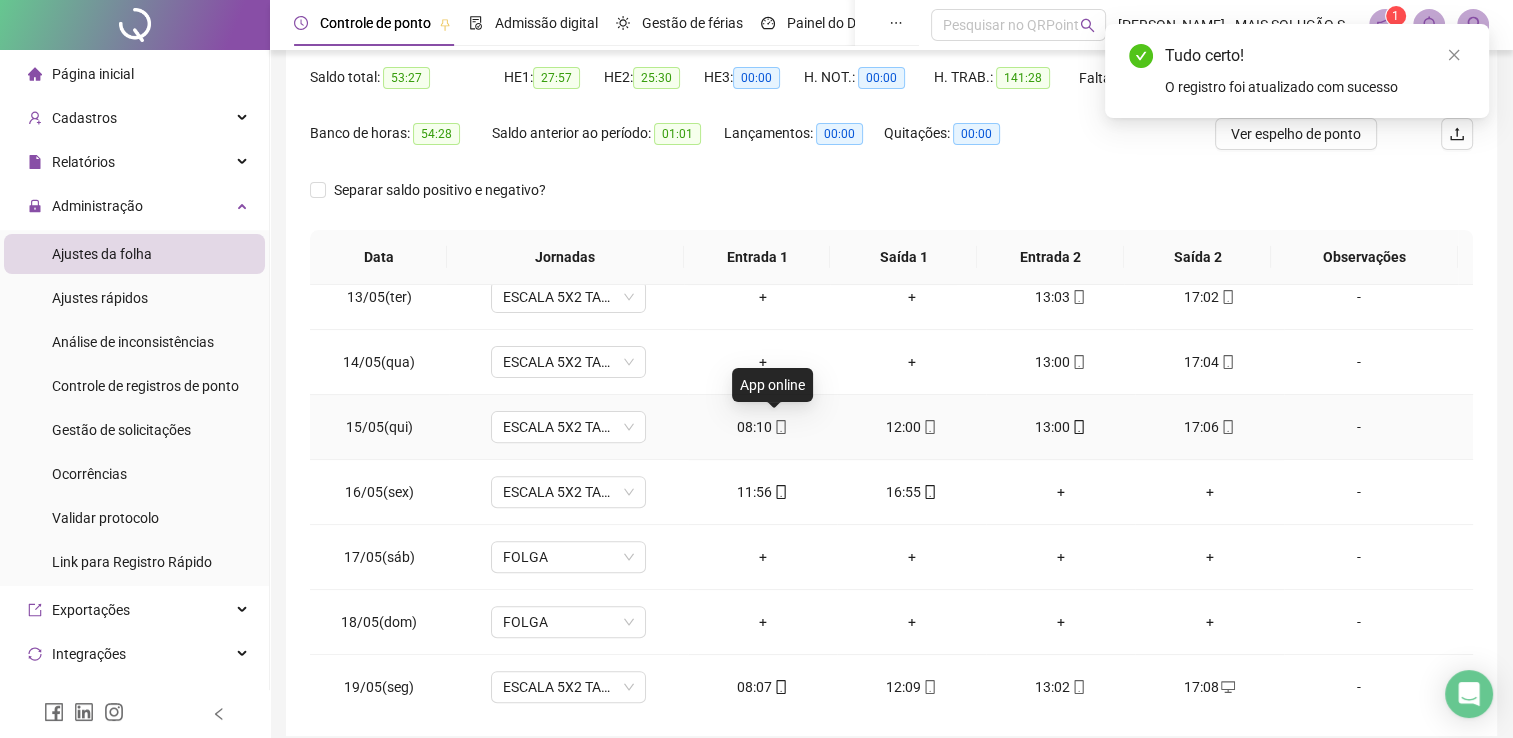 click 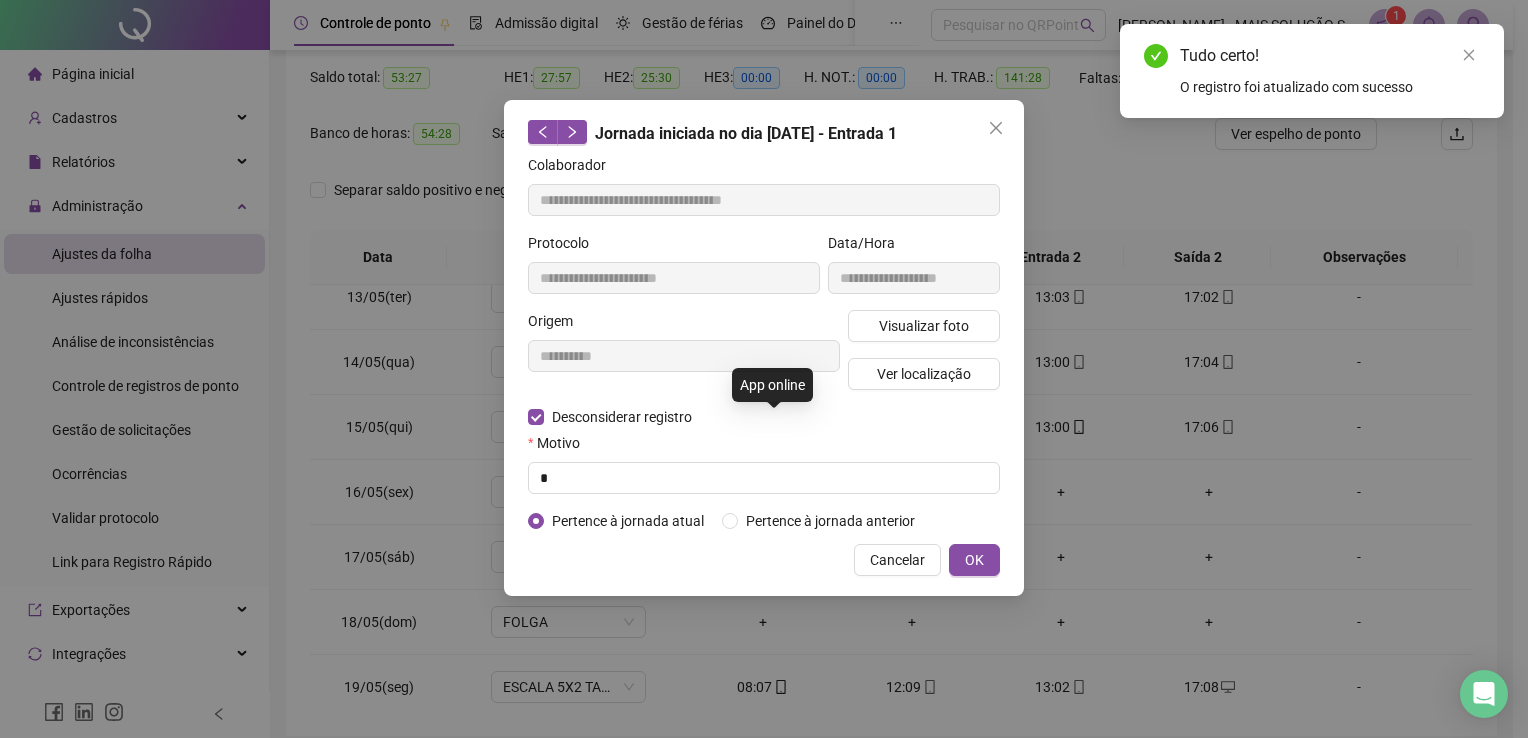 type on "**********" 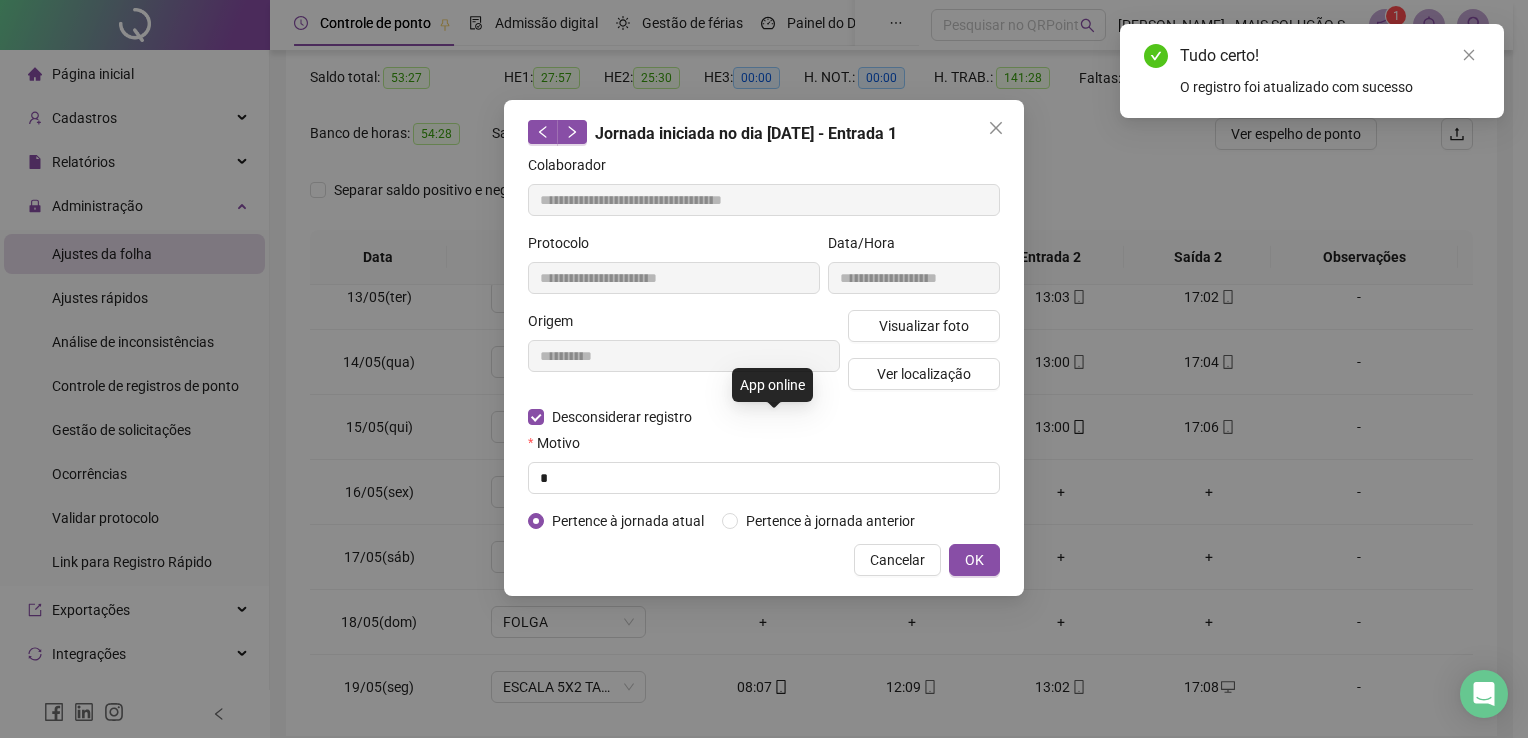 type on "**********" 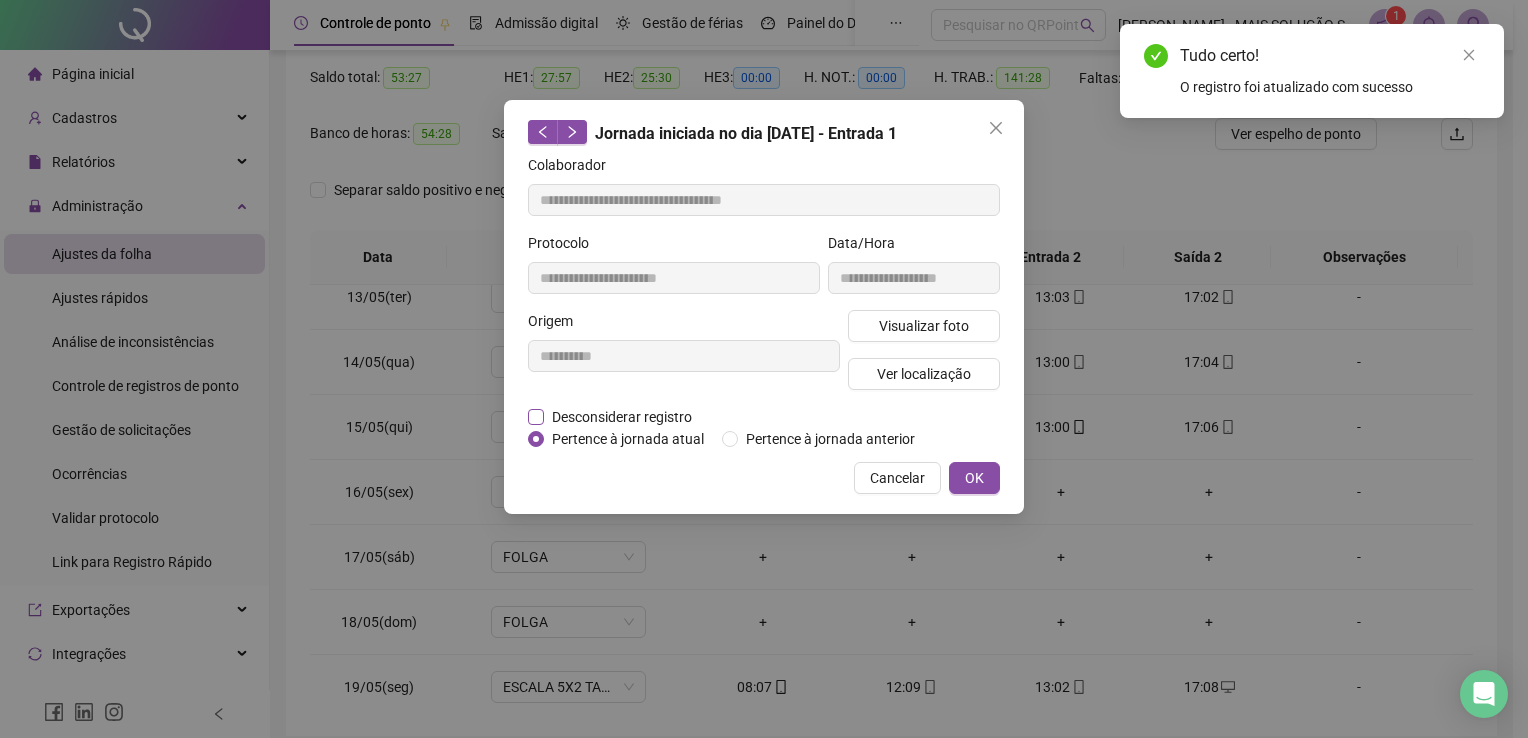 click on "Desconsiderar registro" at bounding box center [622, 417] 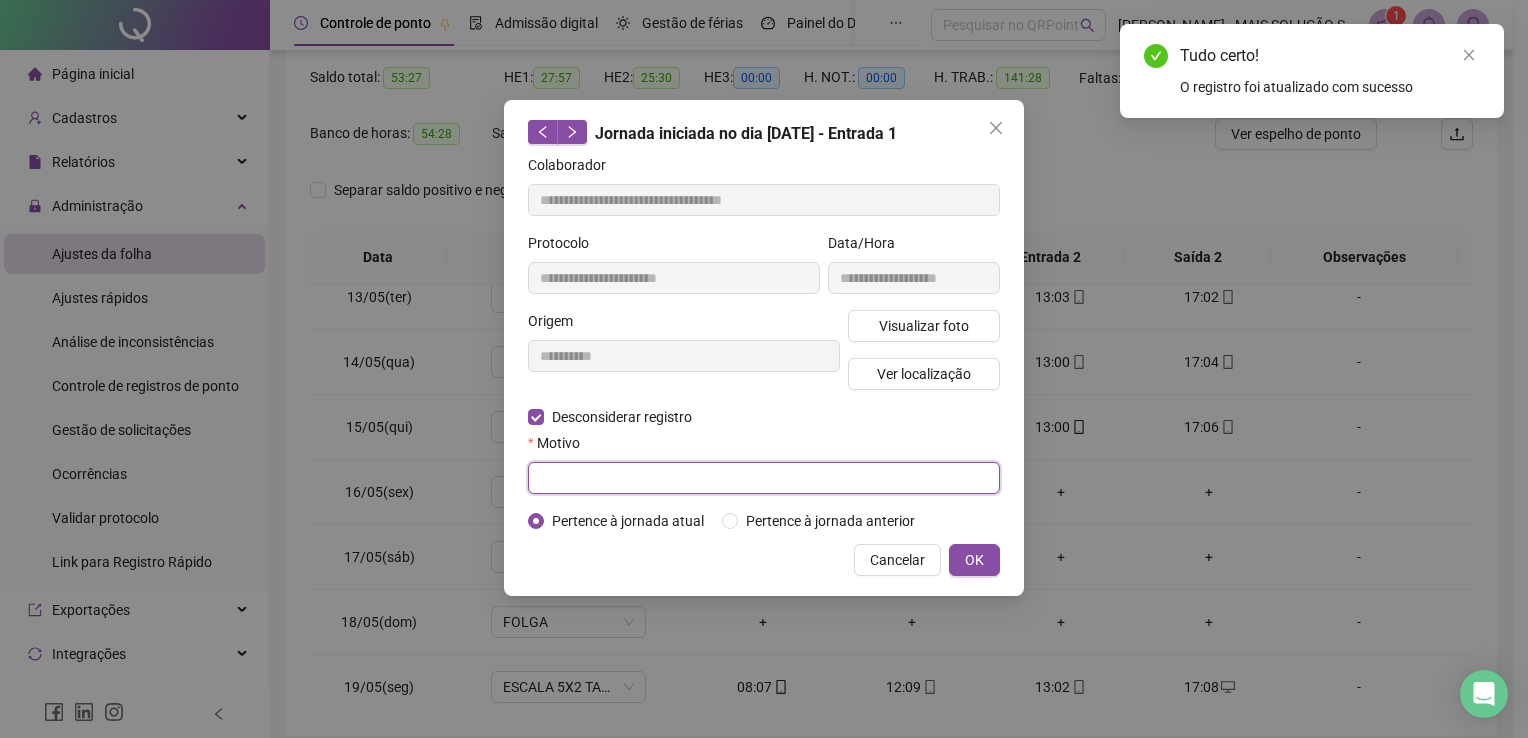 click at bounding box center [764, 478] 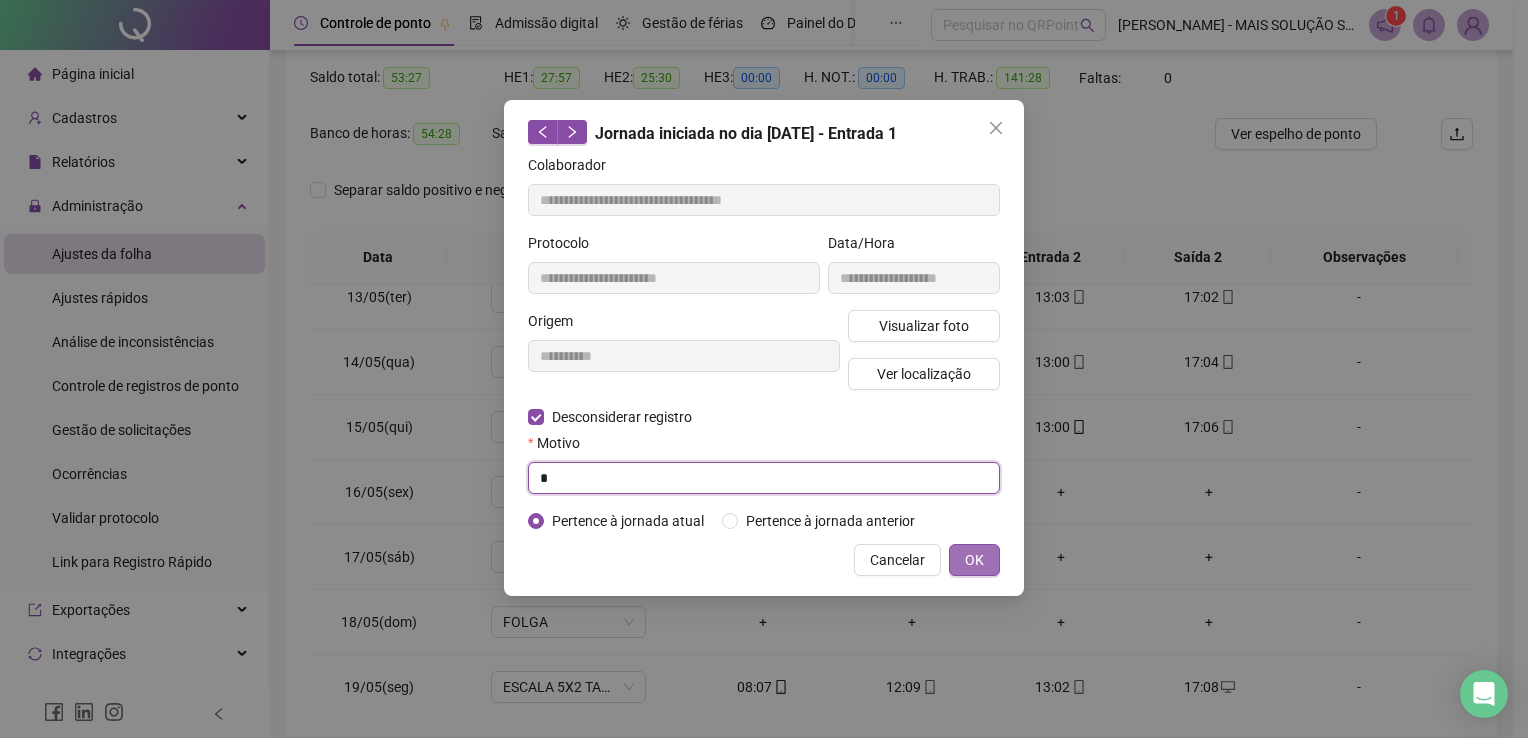 type on "*" 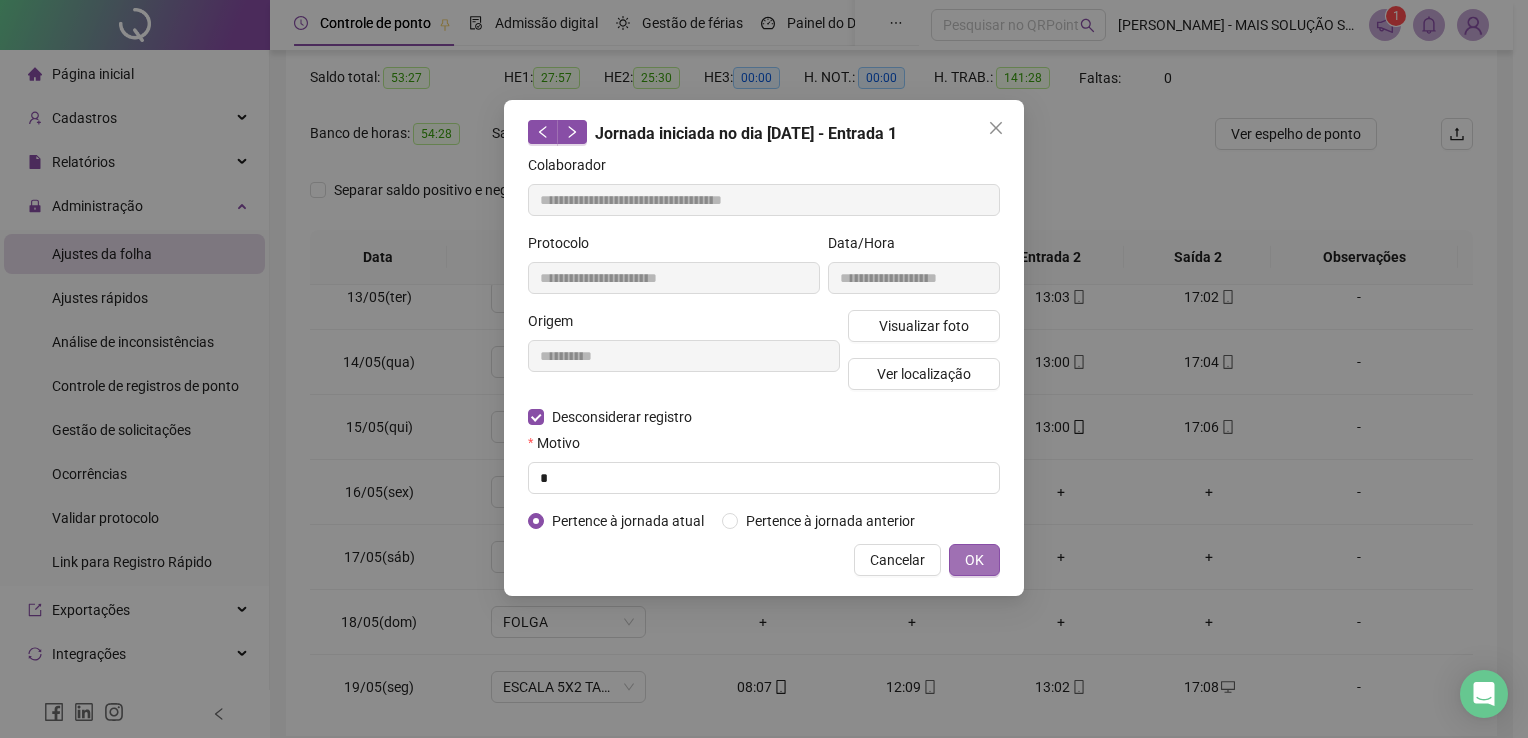 click on "OK" at bounding box center (974, 560) 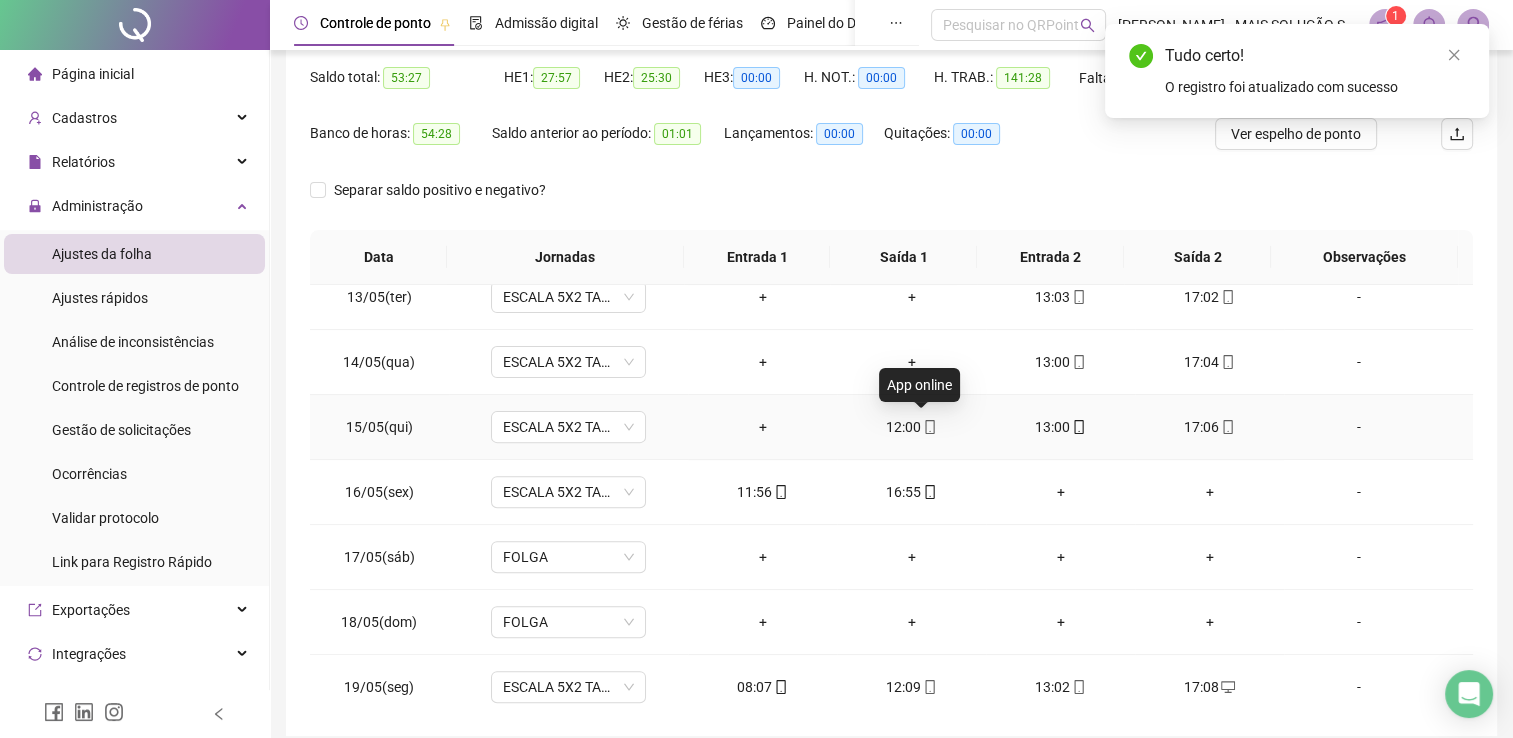 click 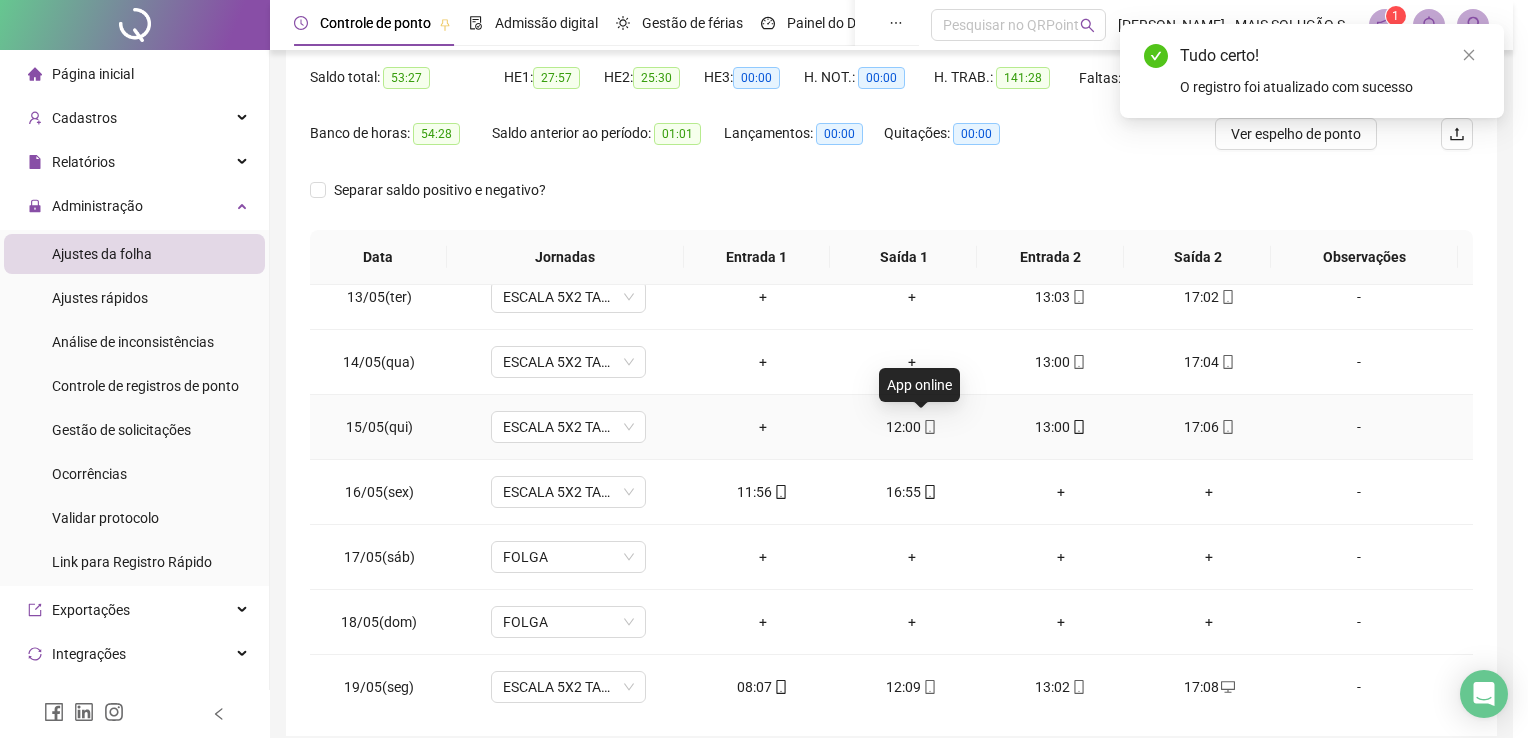 type on "**********" 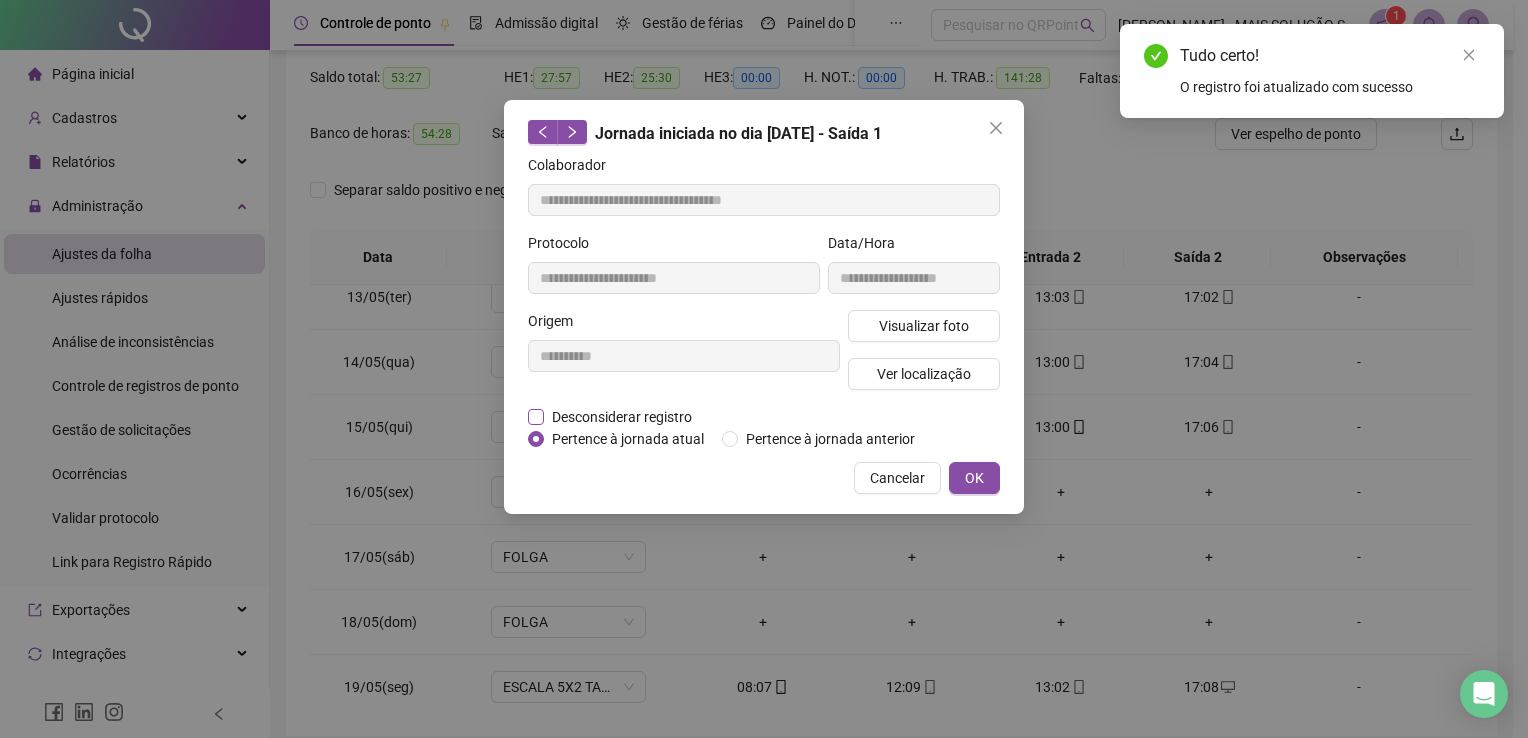 click on "Desconsiderar registro" at bounding box center [622, 417] 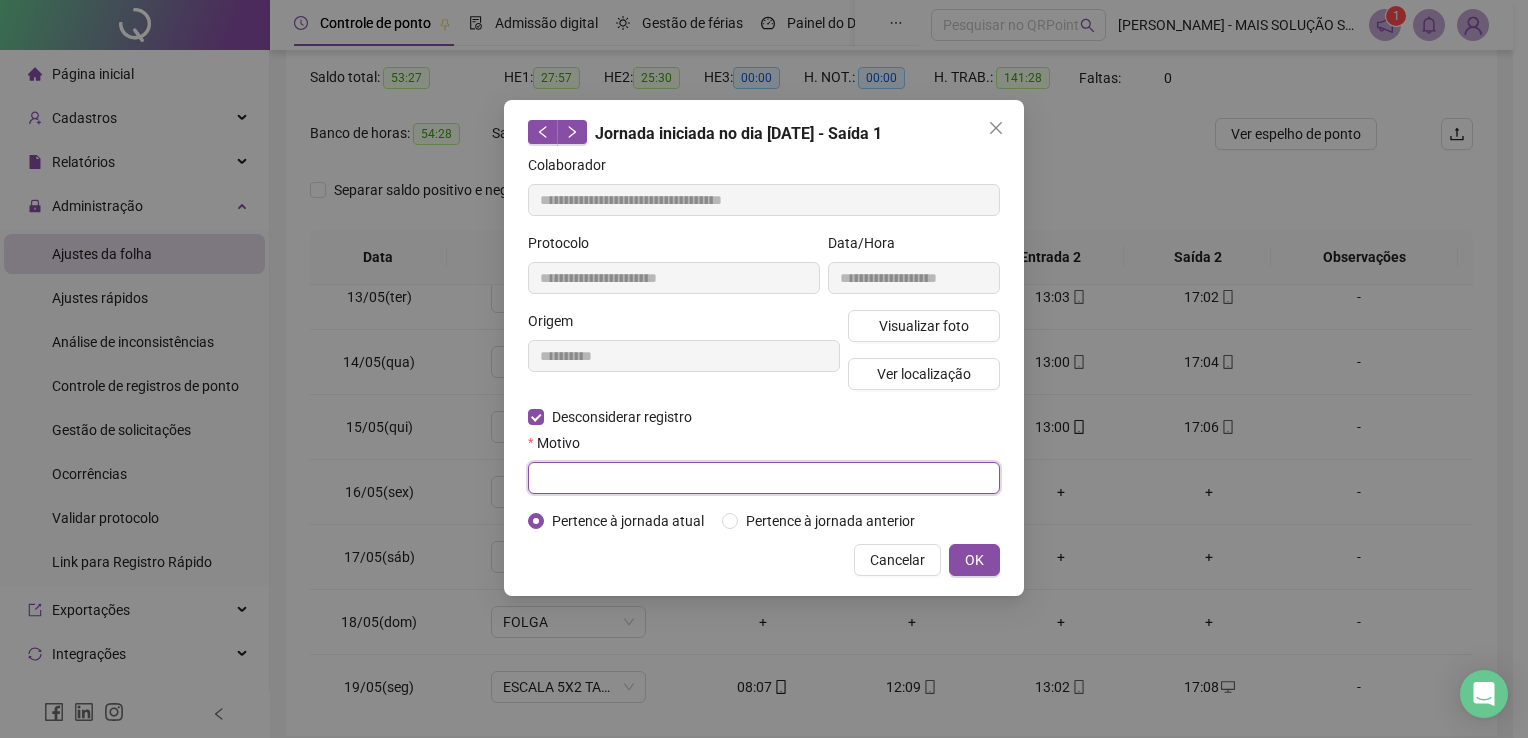 drag, startPoint x: 664, startPoint y: 415, endPoint x: 844, endPoint y: 480, distance: 191.37659 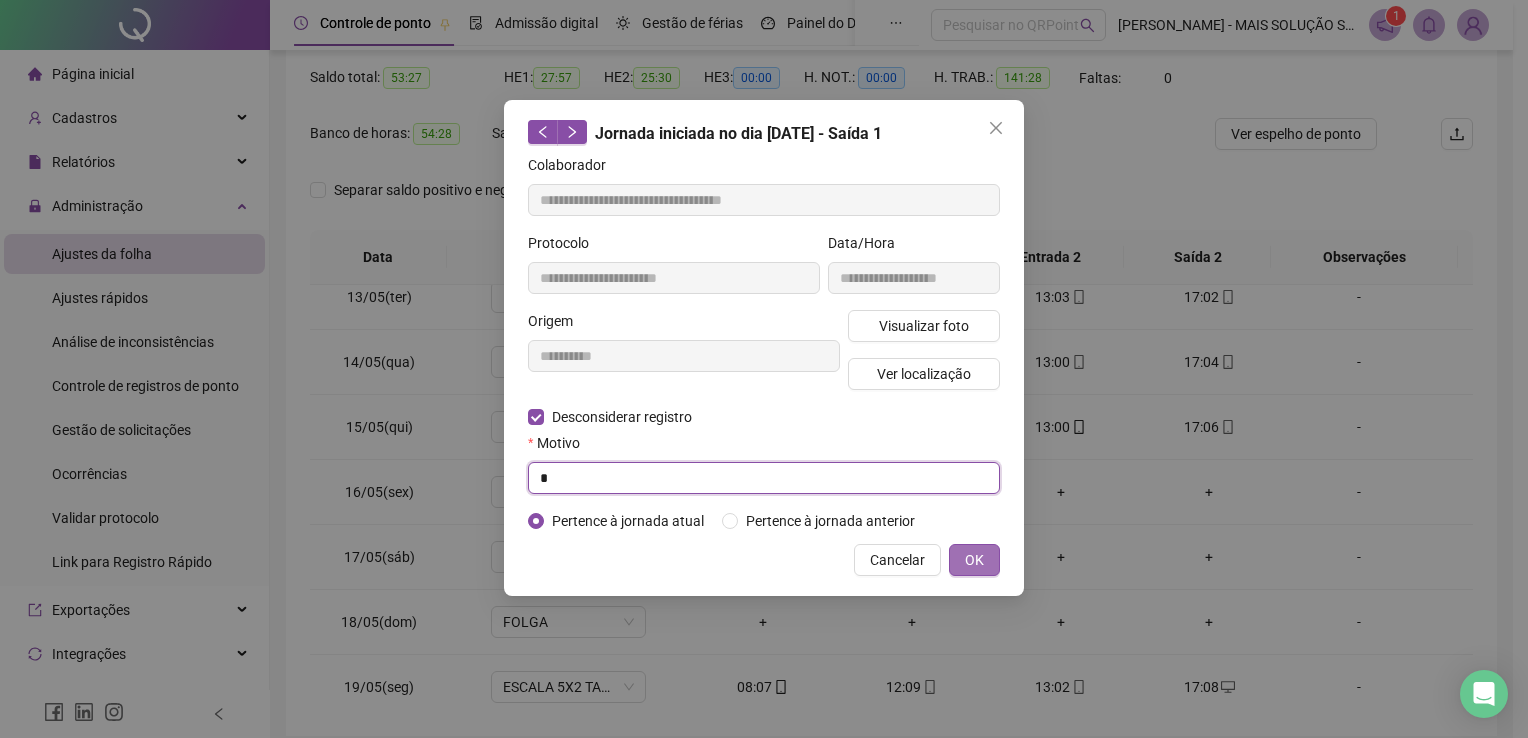 type on "*" 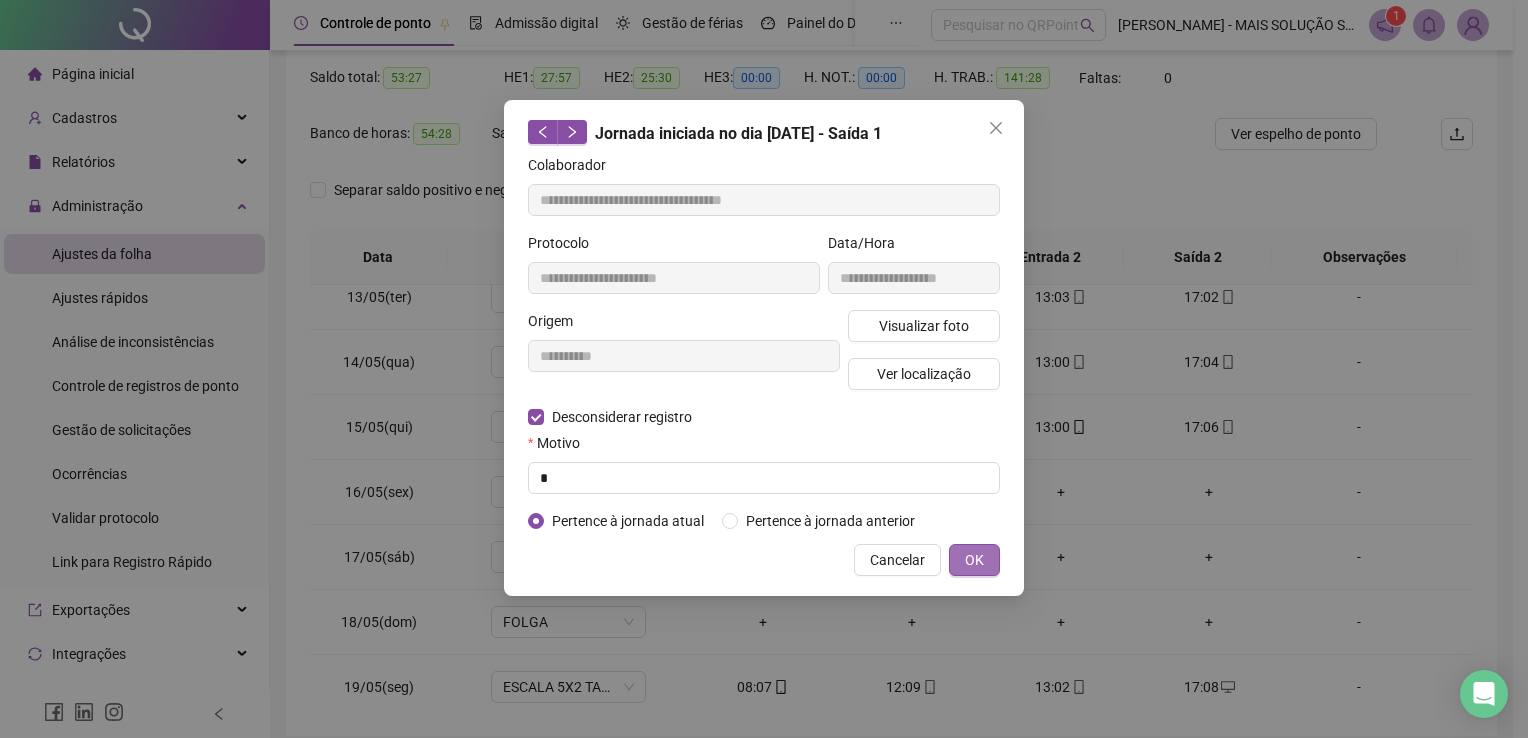click on "OK" at bounding box center [974, 560] 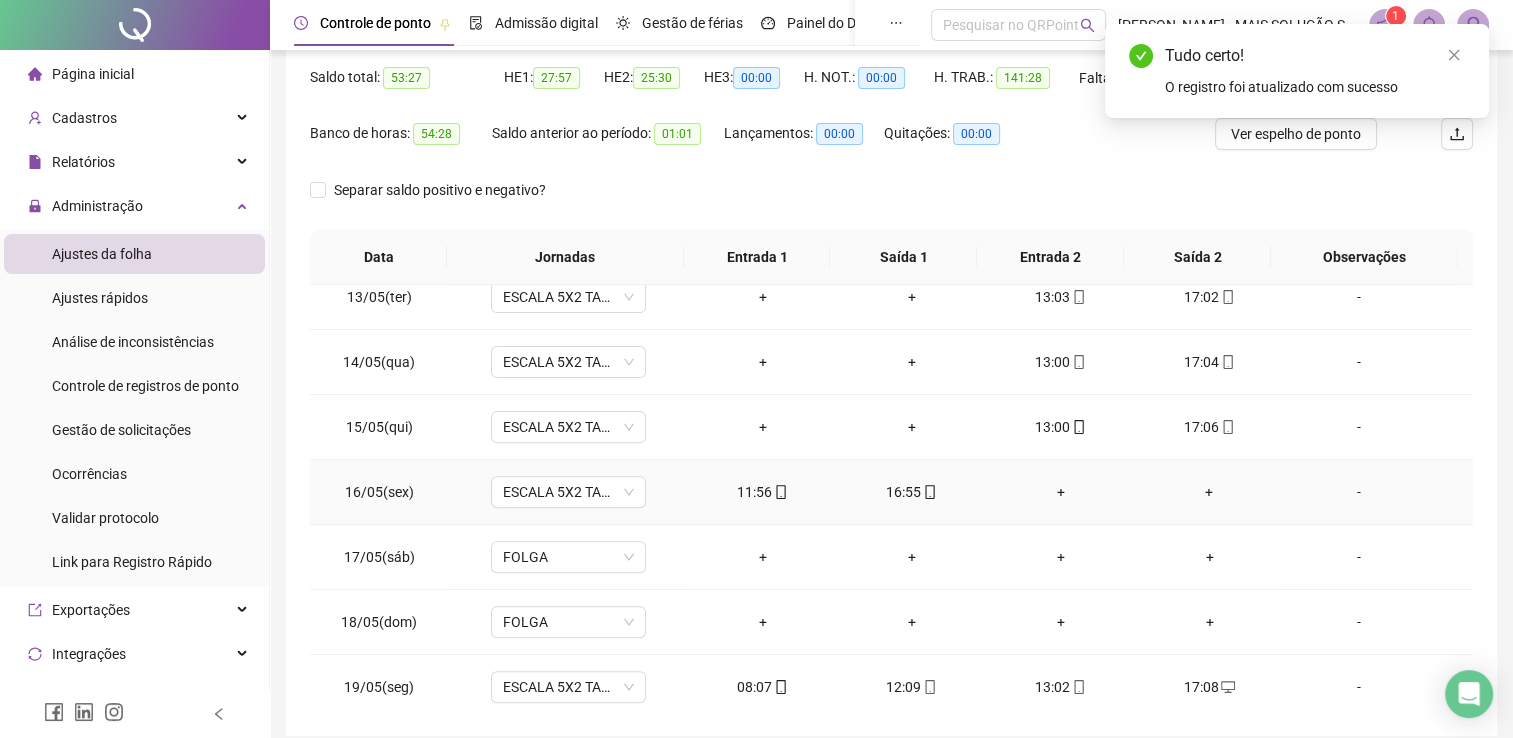 click 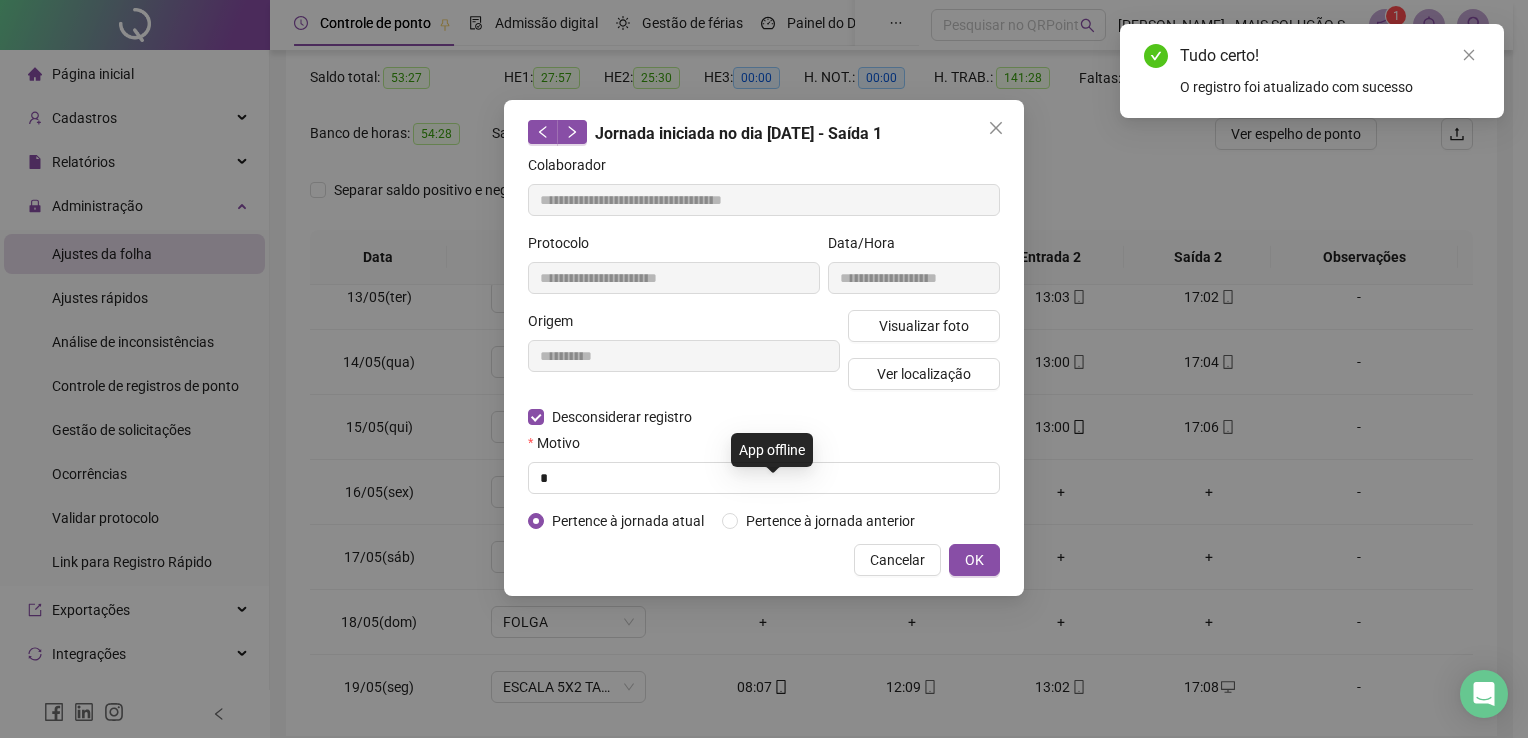 type 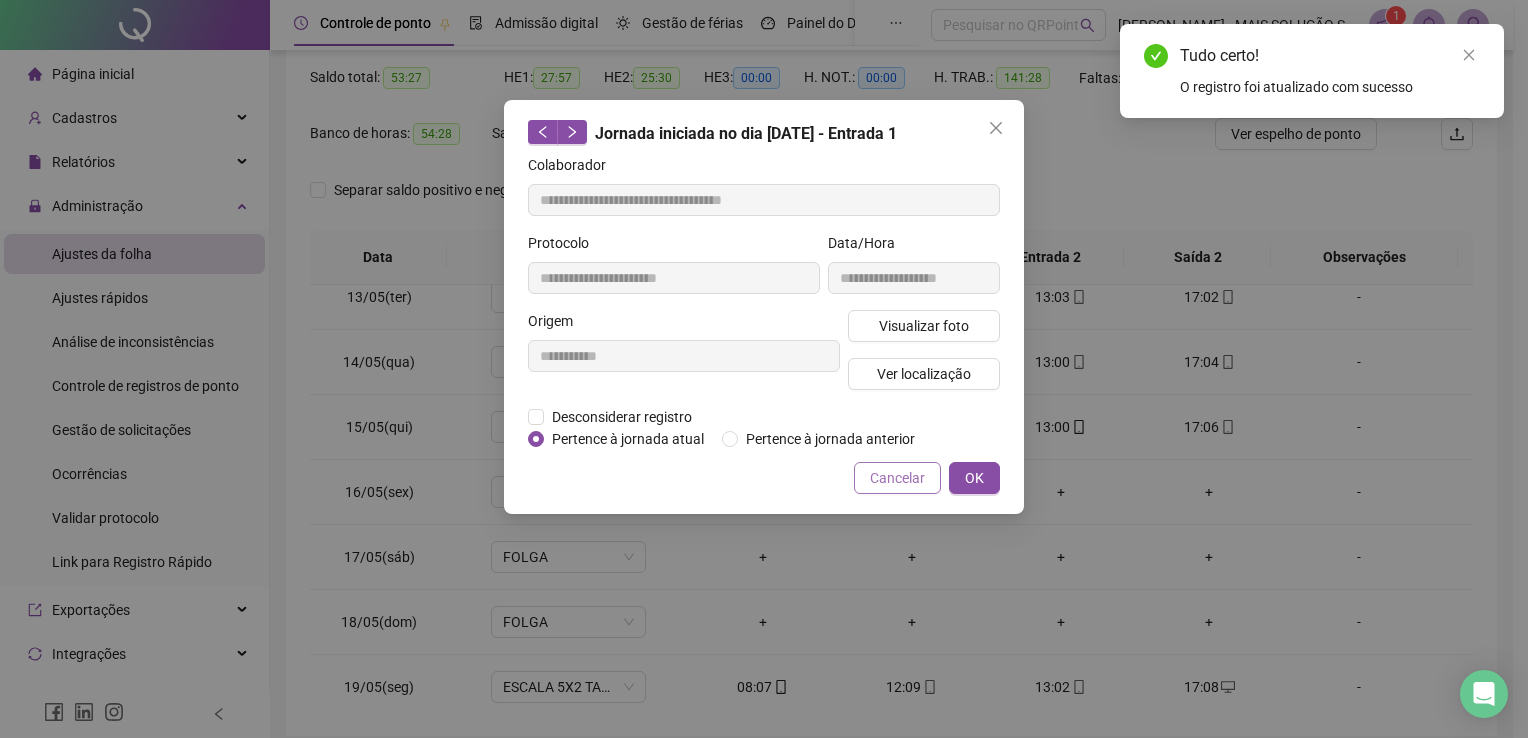 click on "Cancelar" at bounding box center [897, 478] 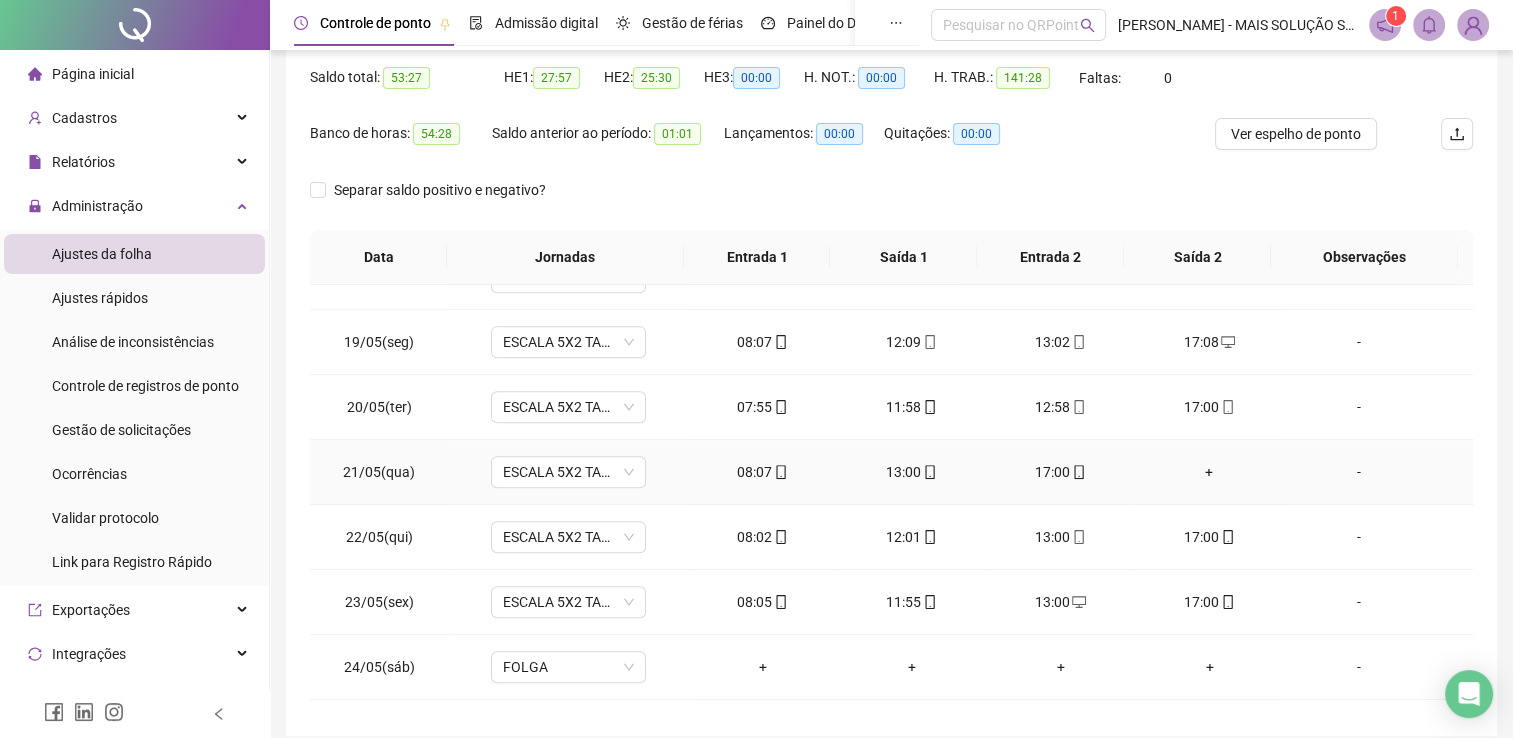 scroll, scrollTop: 1100, scrollLeft: 0, axis: vertical 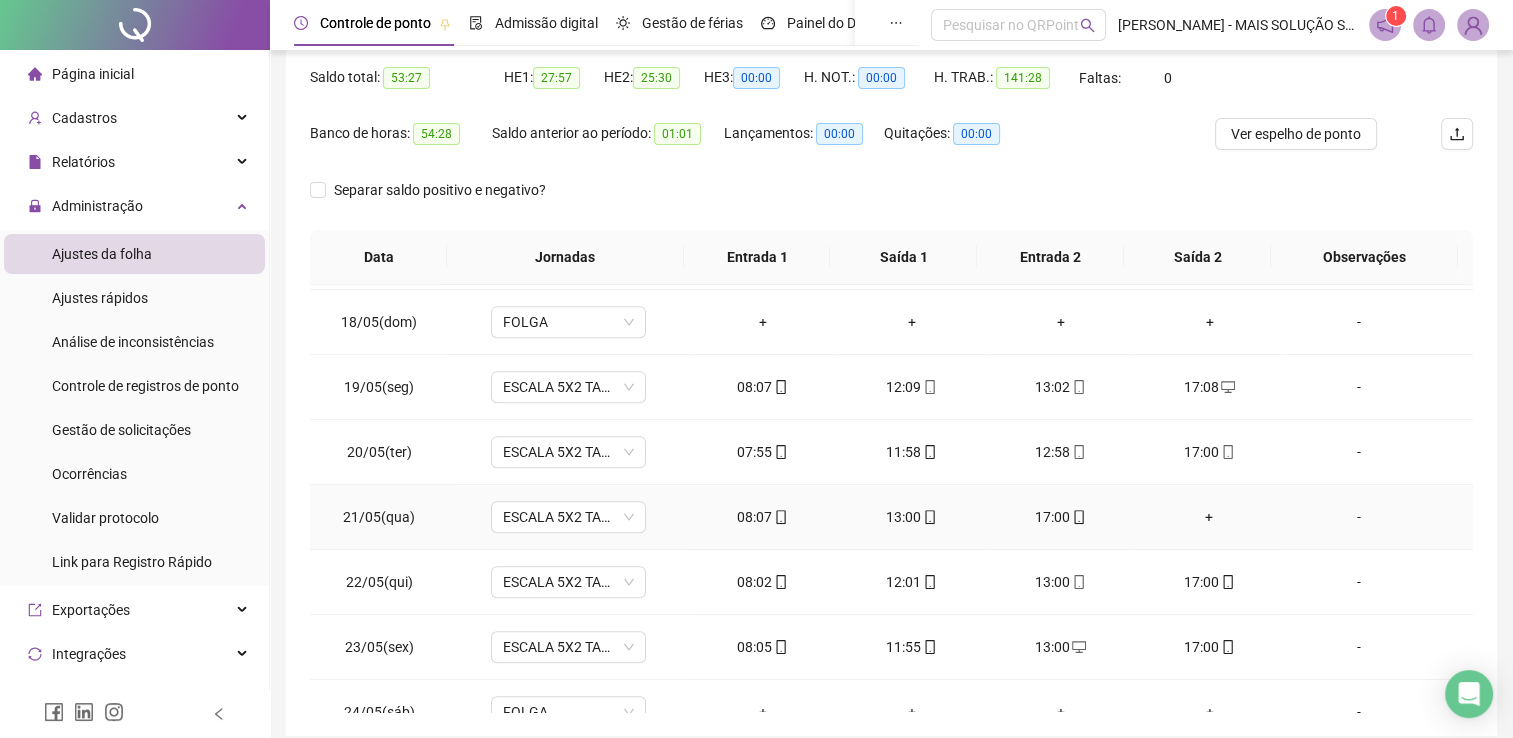 click 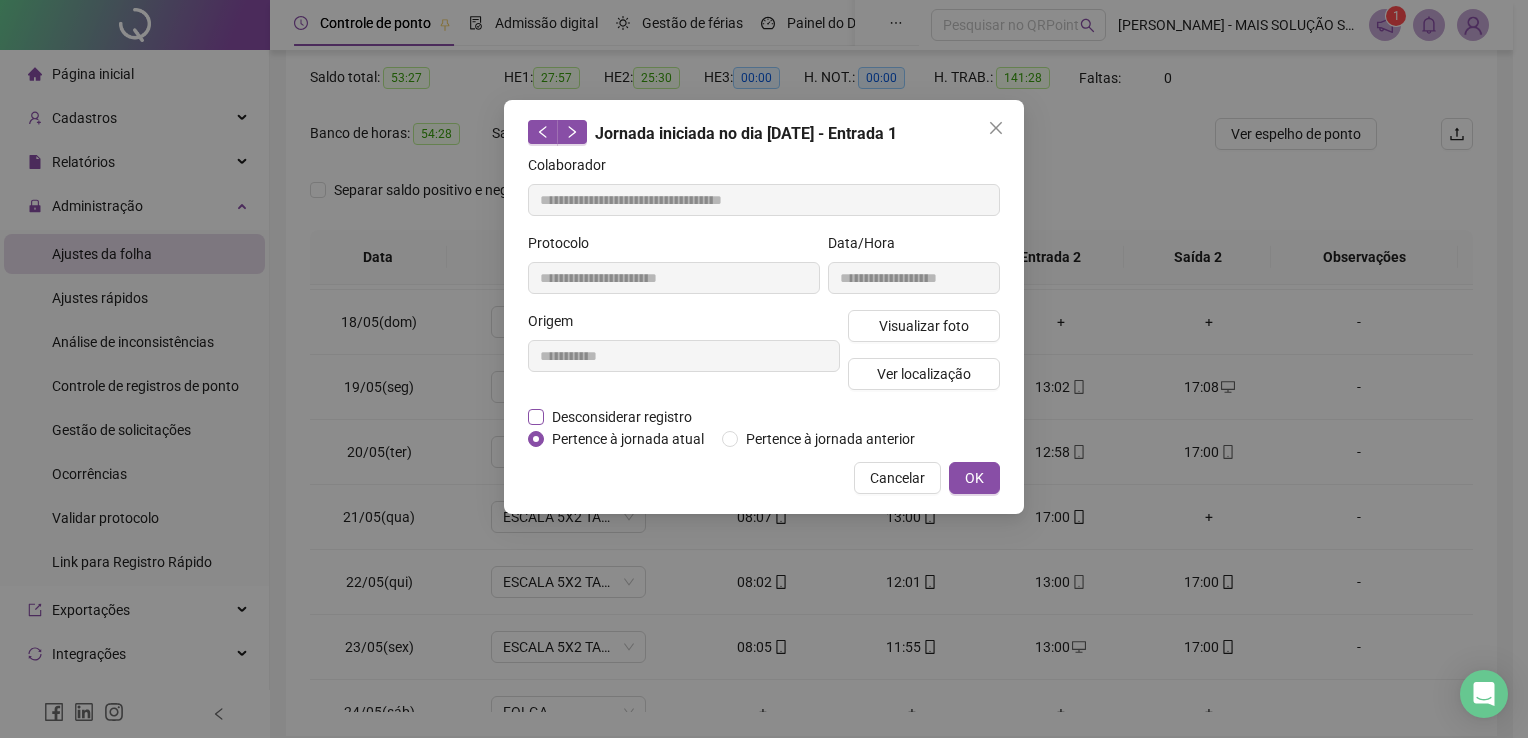 click on "Desconsiderar registro" at bounding box center [622, 417] 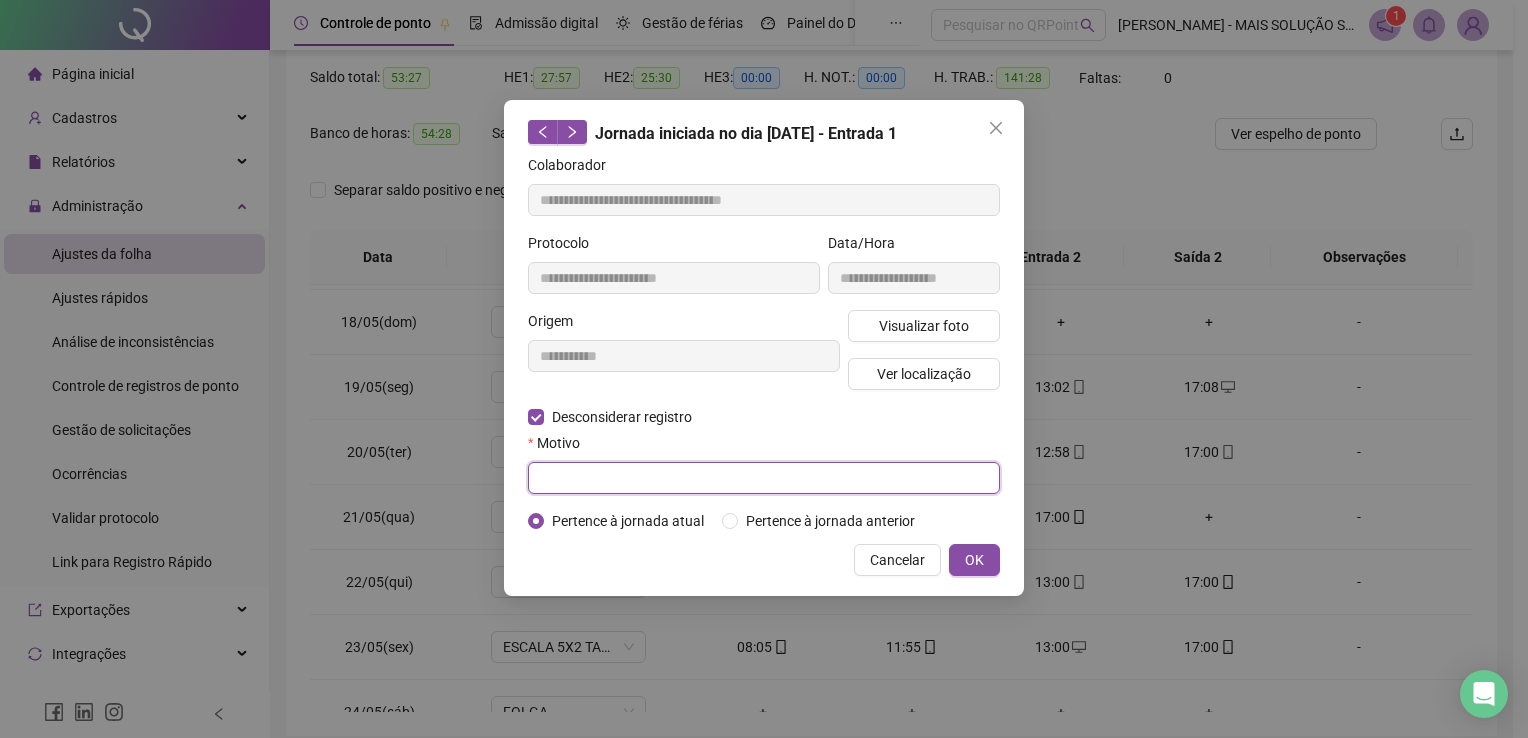 click at bounding box center [764, 478] 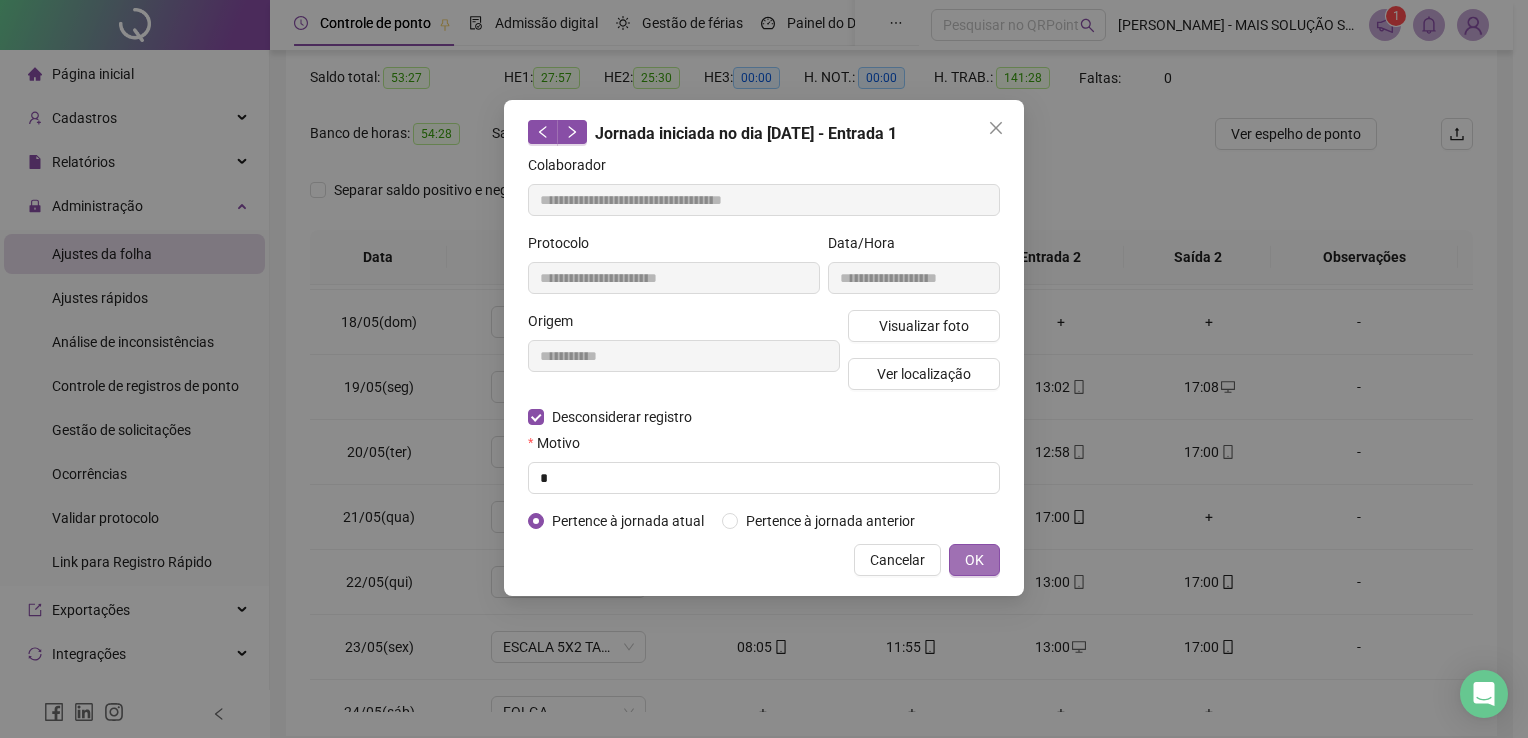 click on "OK" at bounding box center (974, 560) 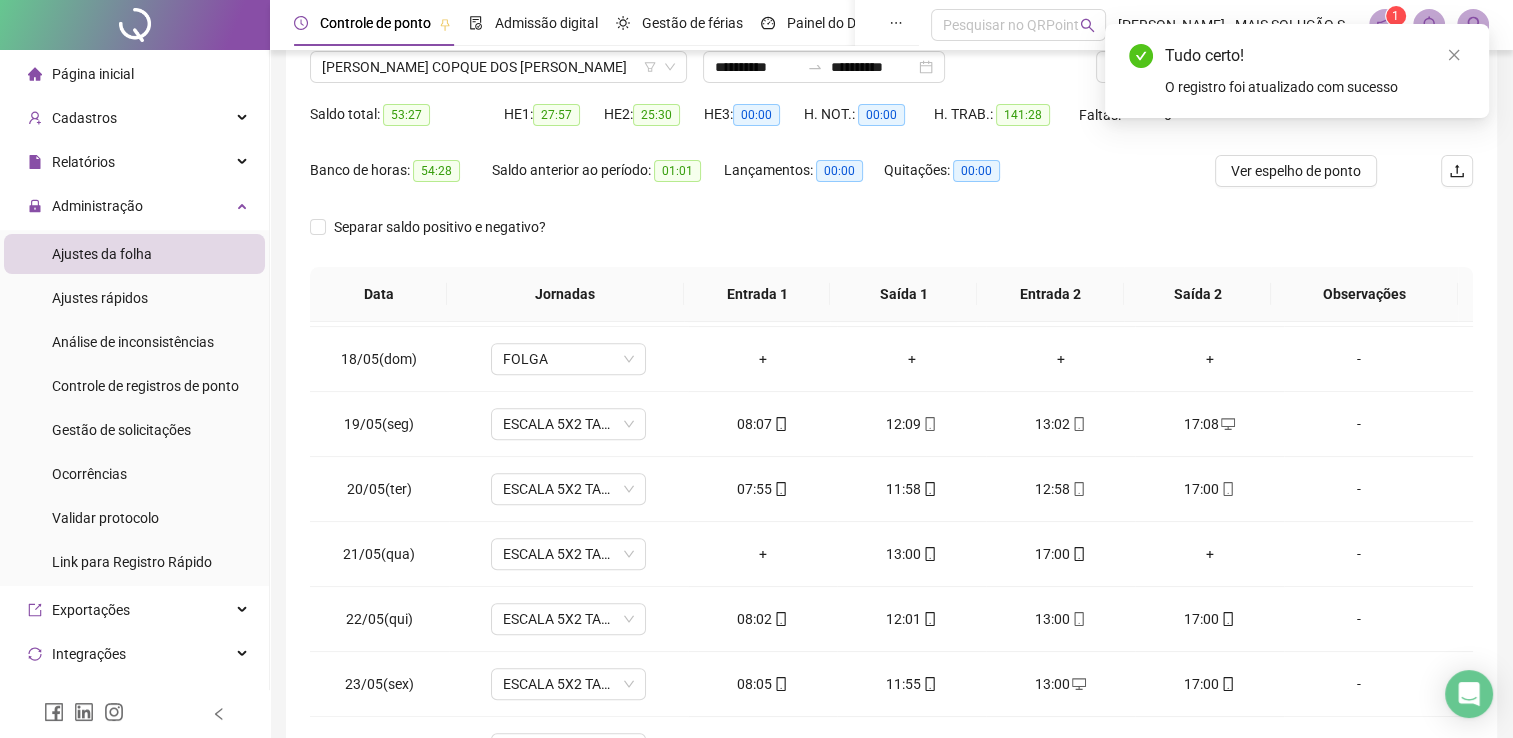 scroll, scrollTop: 283, scrollLeft: 0, axis: vertical 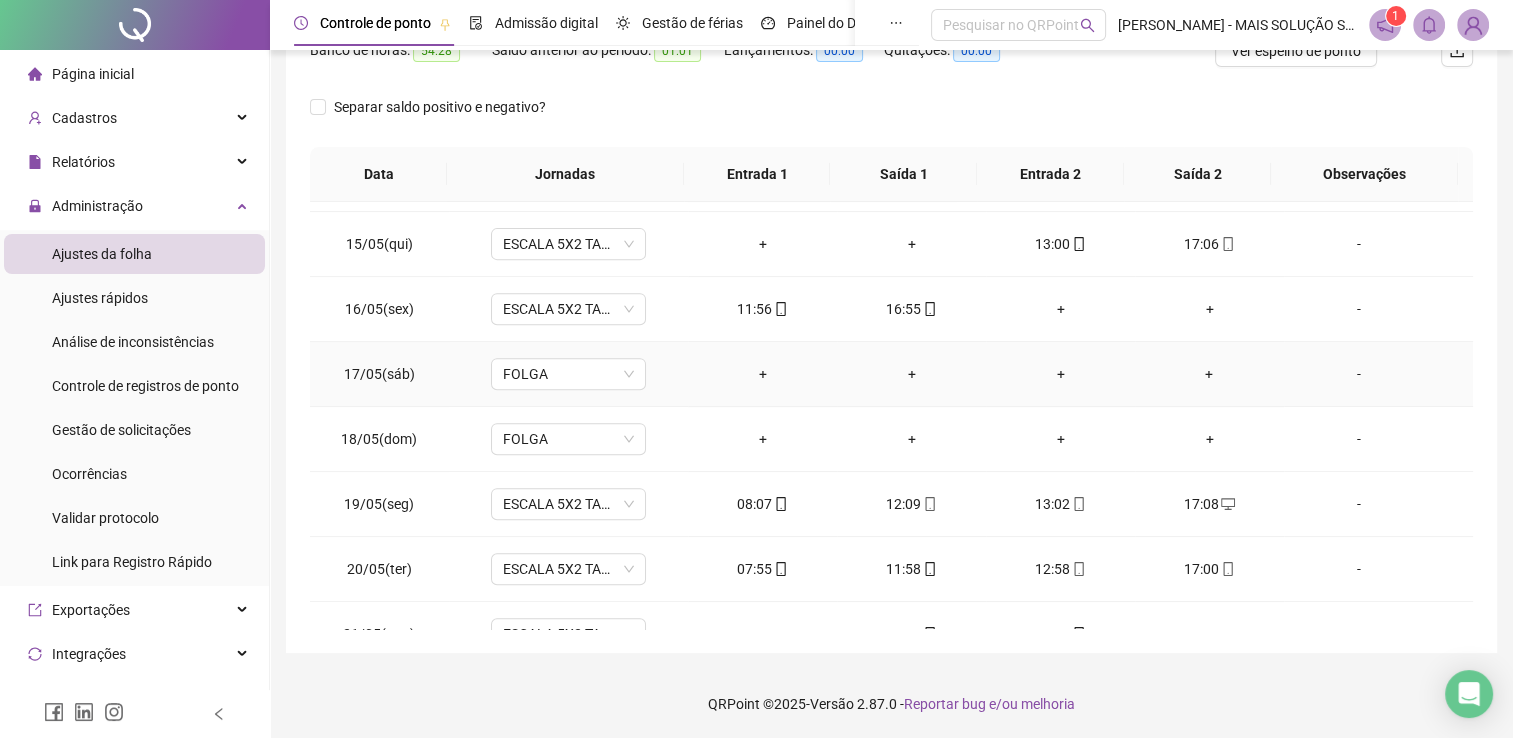 drag, startPoint x: 909, startPoint y: 379, endPoint x: 836, endPoint y: 354, distance: 77.16217 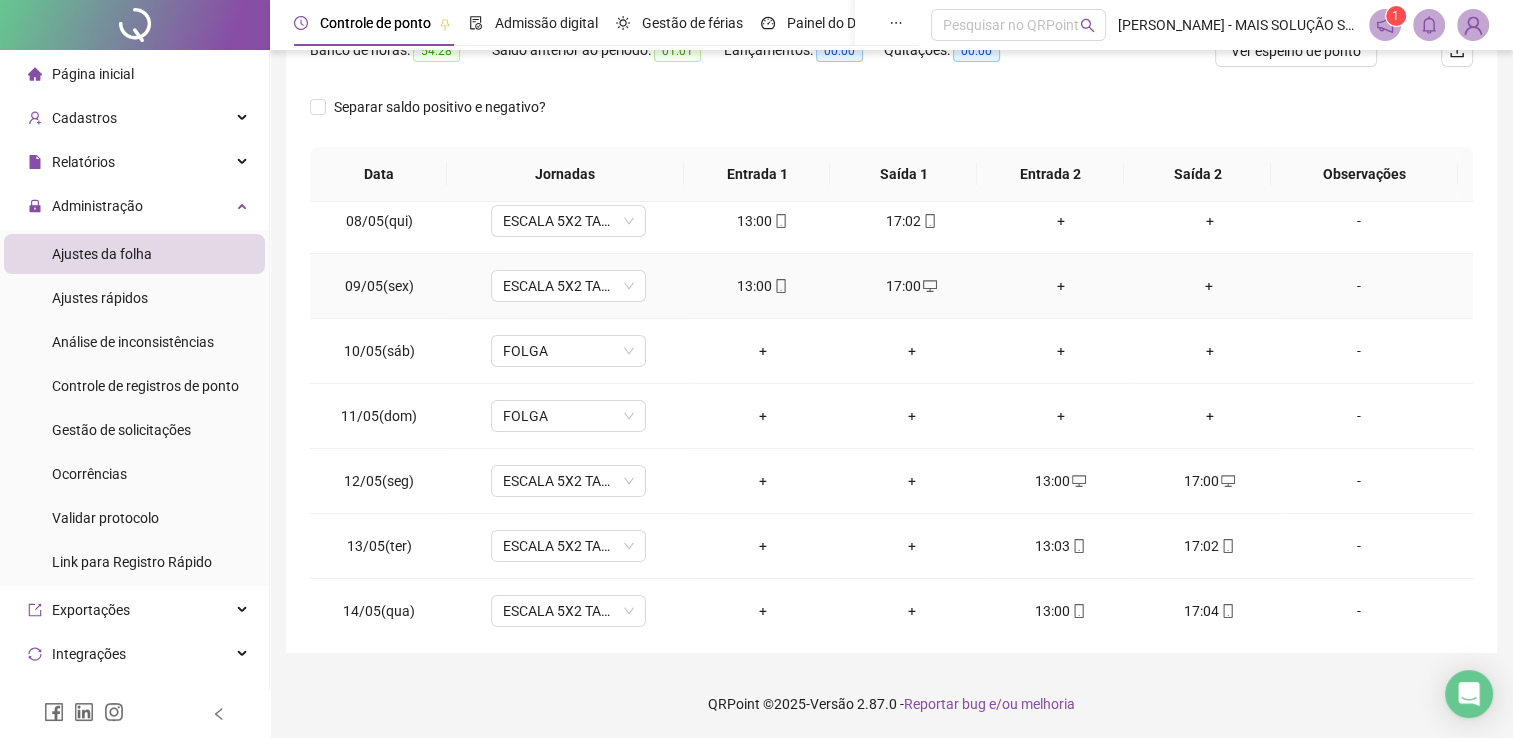 scroll, scrollTop: 500, scrollLeft: 0, axis: vertical 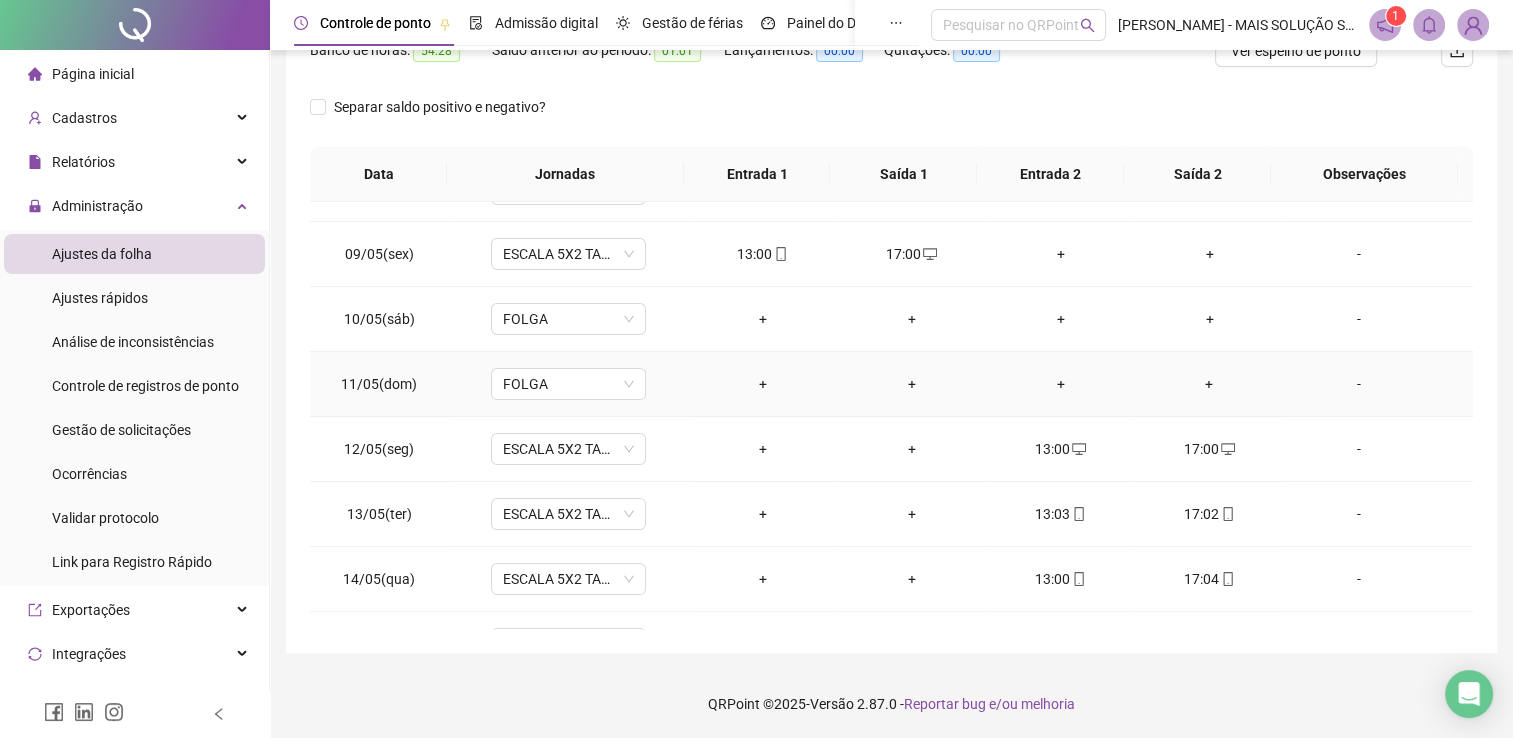 click on "+" at bounding box center [911, 384] 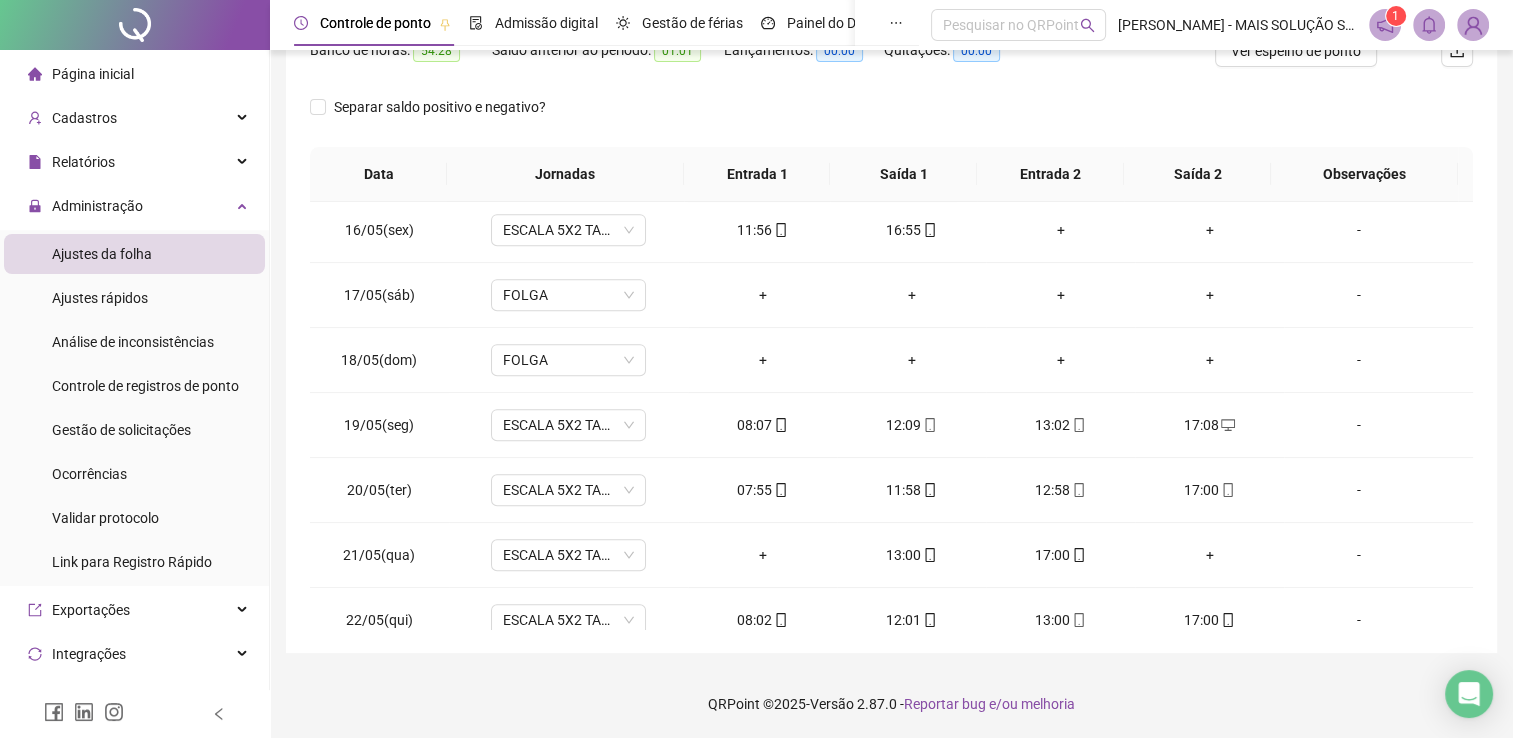 scroll, scrollTop: 1100, scrollLeft: 0, axis: vertical 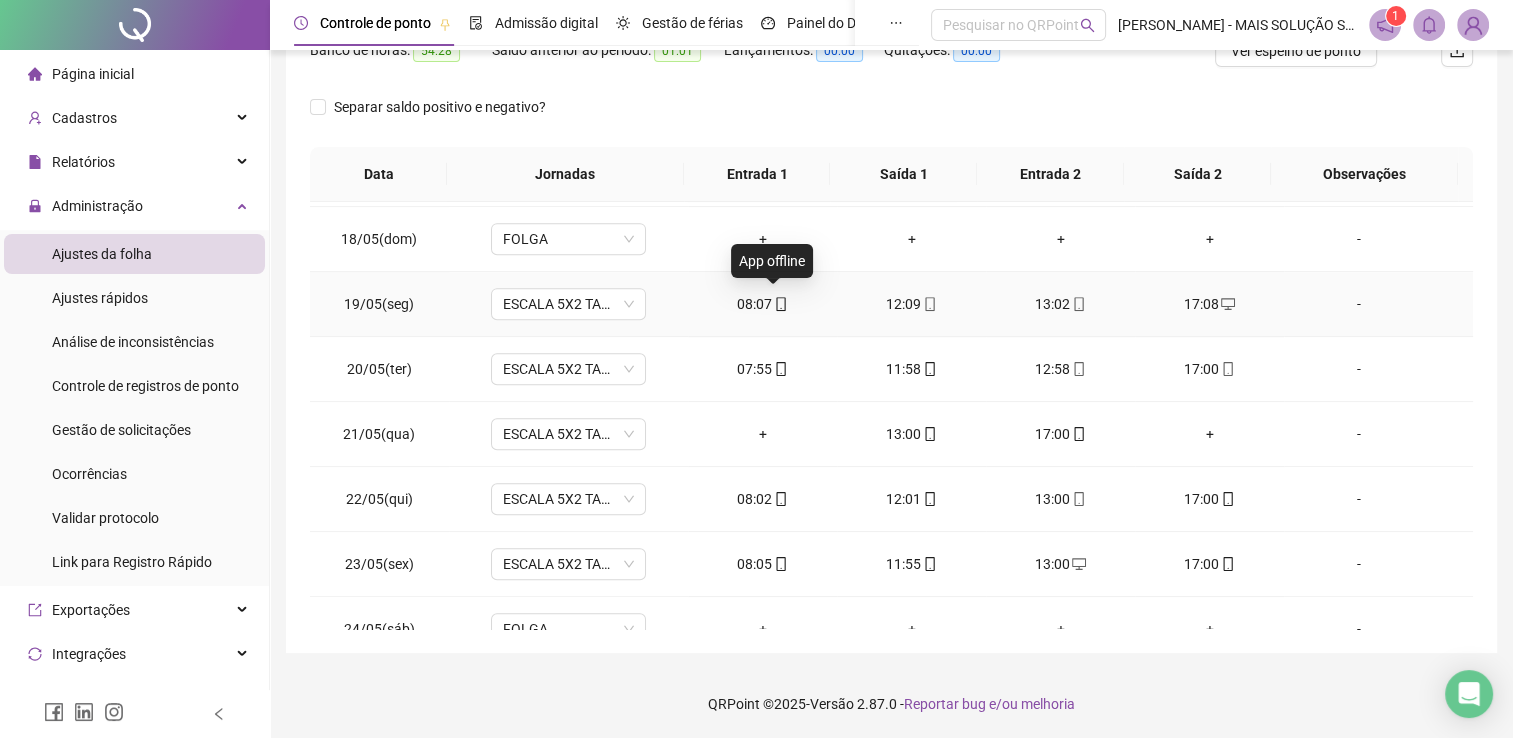 click 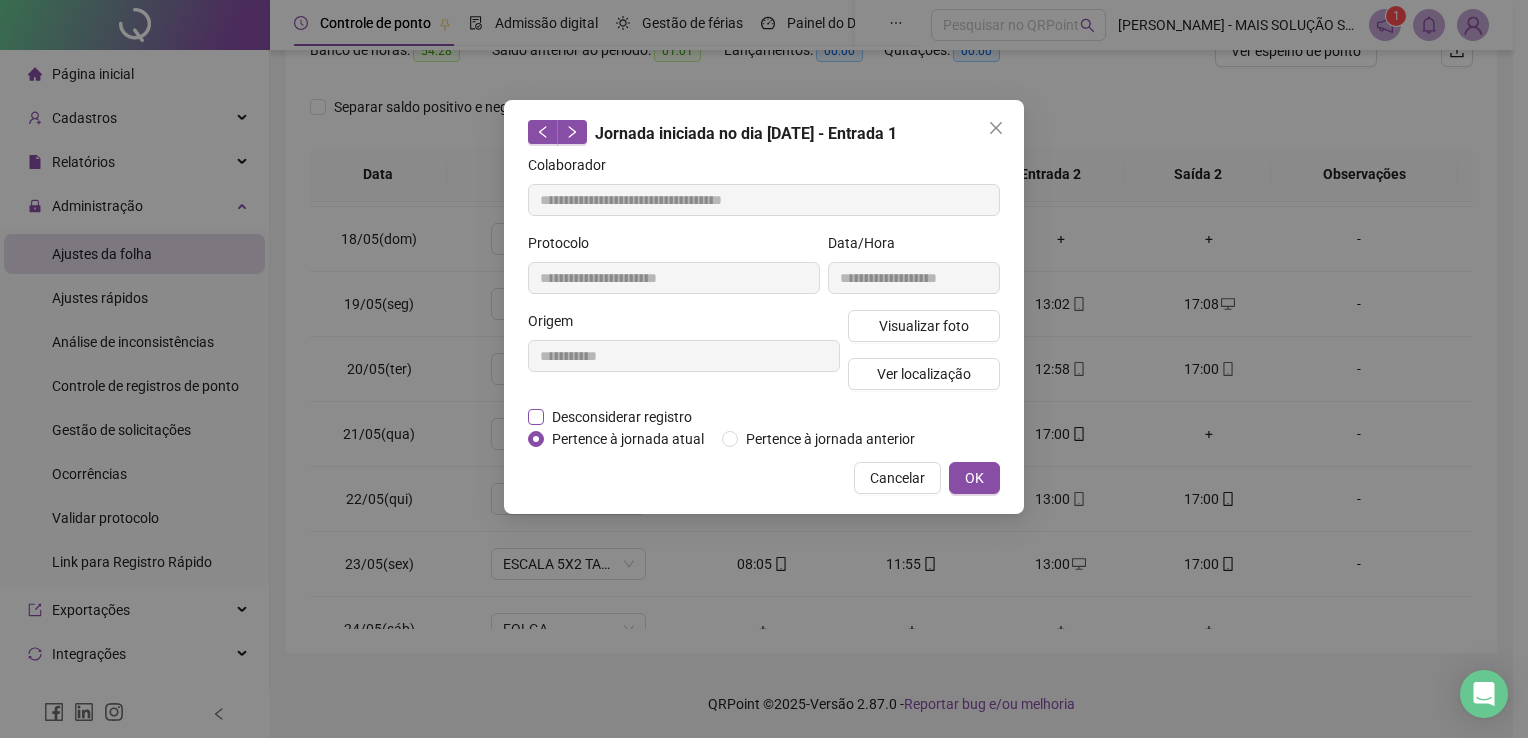 click on "Desconsiderar registro" at bounding box center [622, 417] 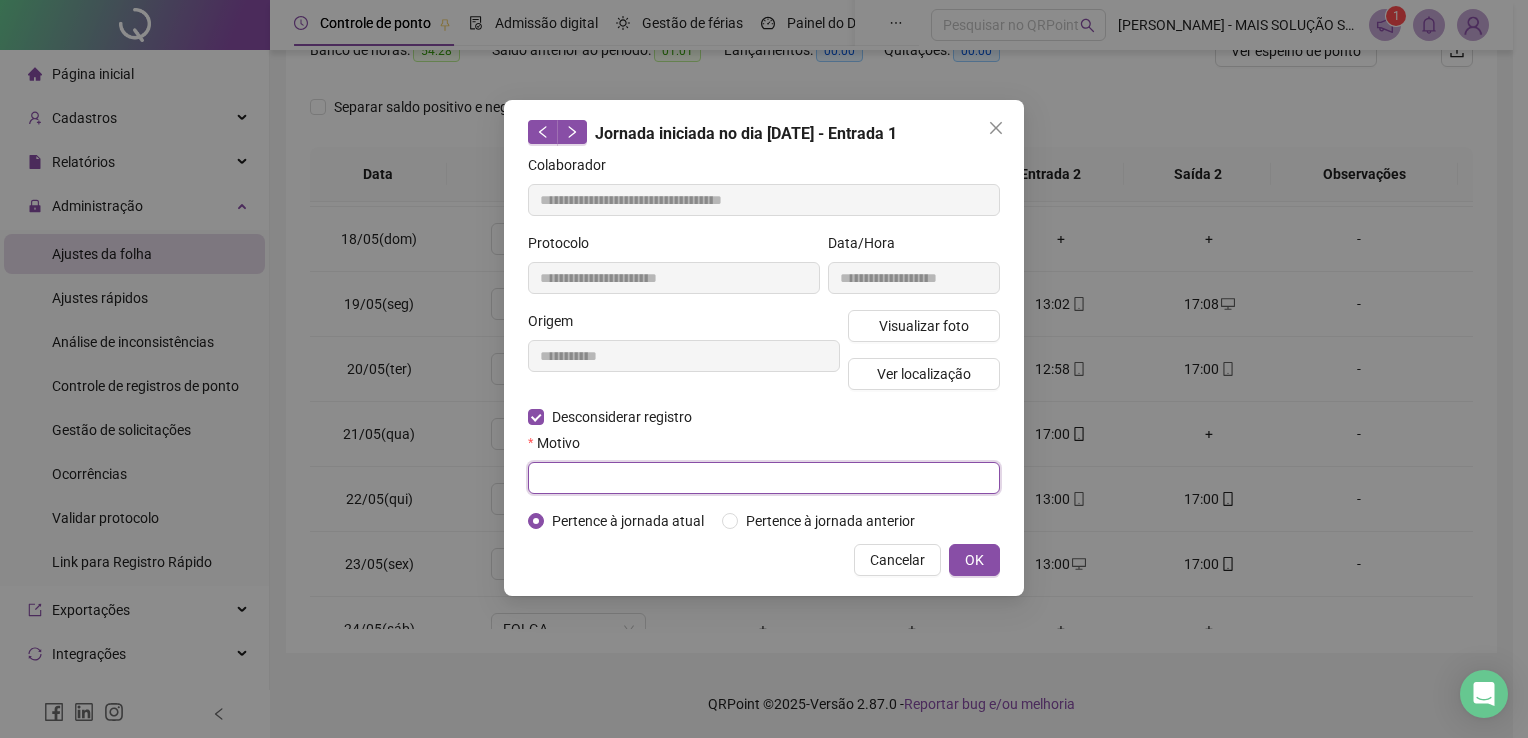 click at bounding box center (764, 478) 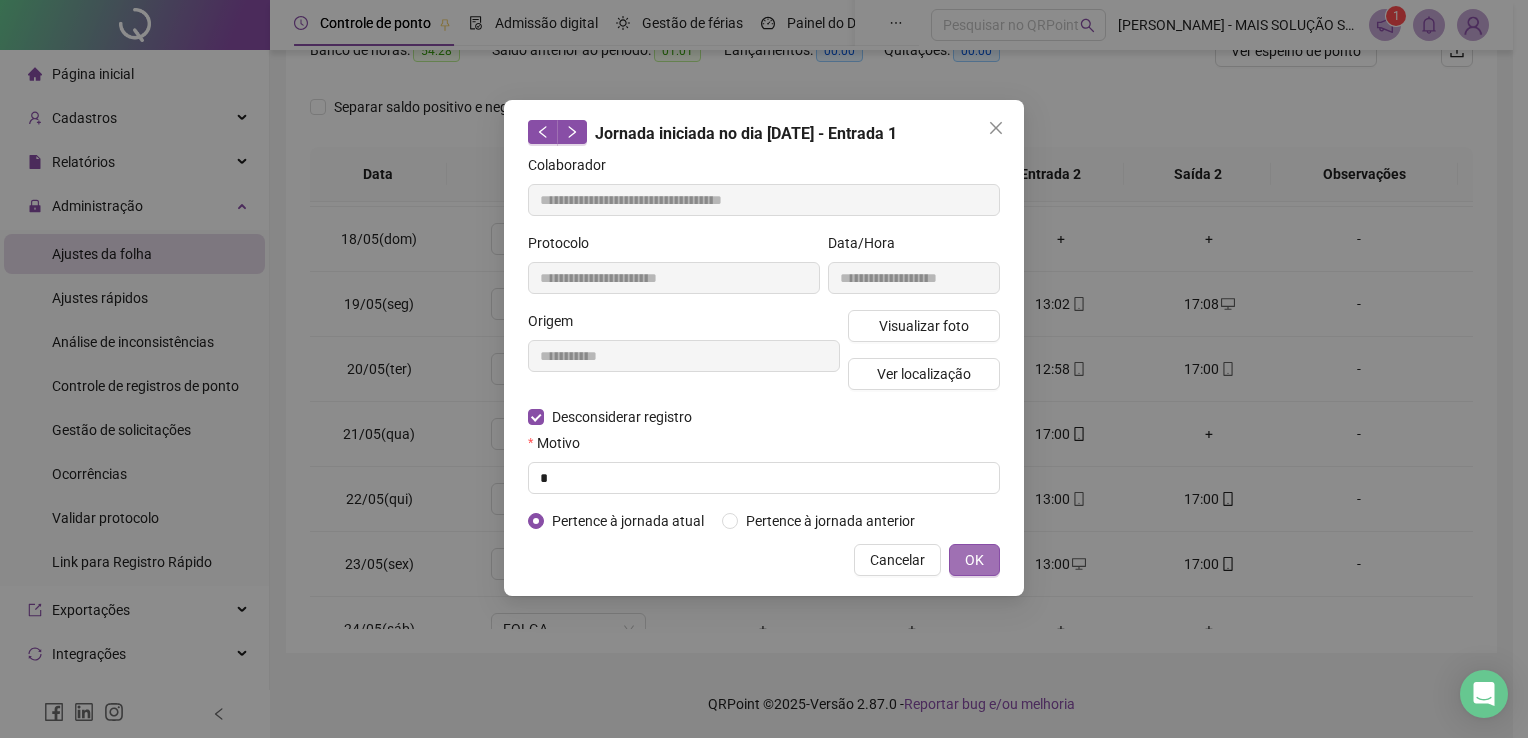 click on "OK" at bounding box center (974, 560) 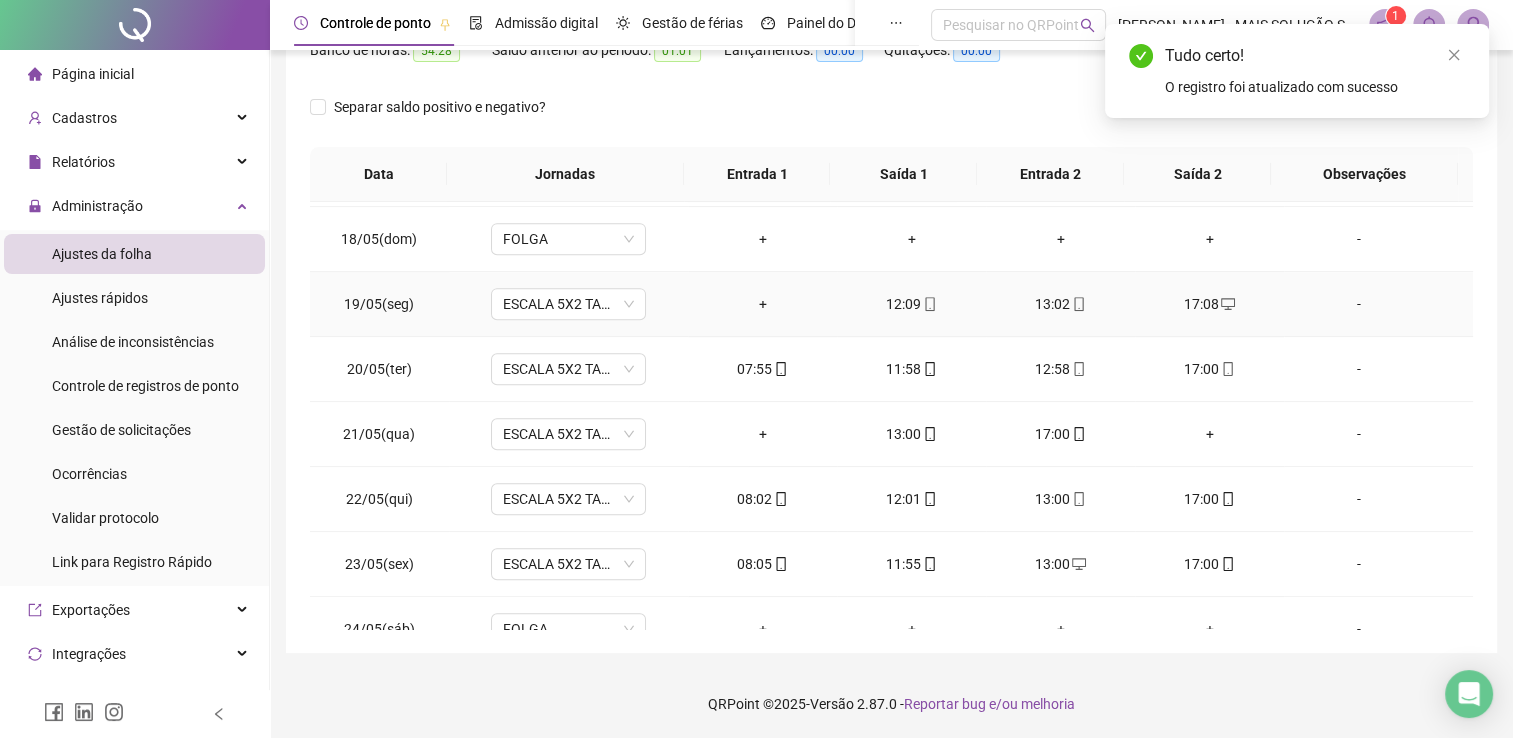 click at bounding box center (929, 304) 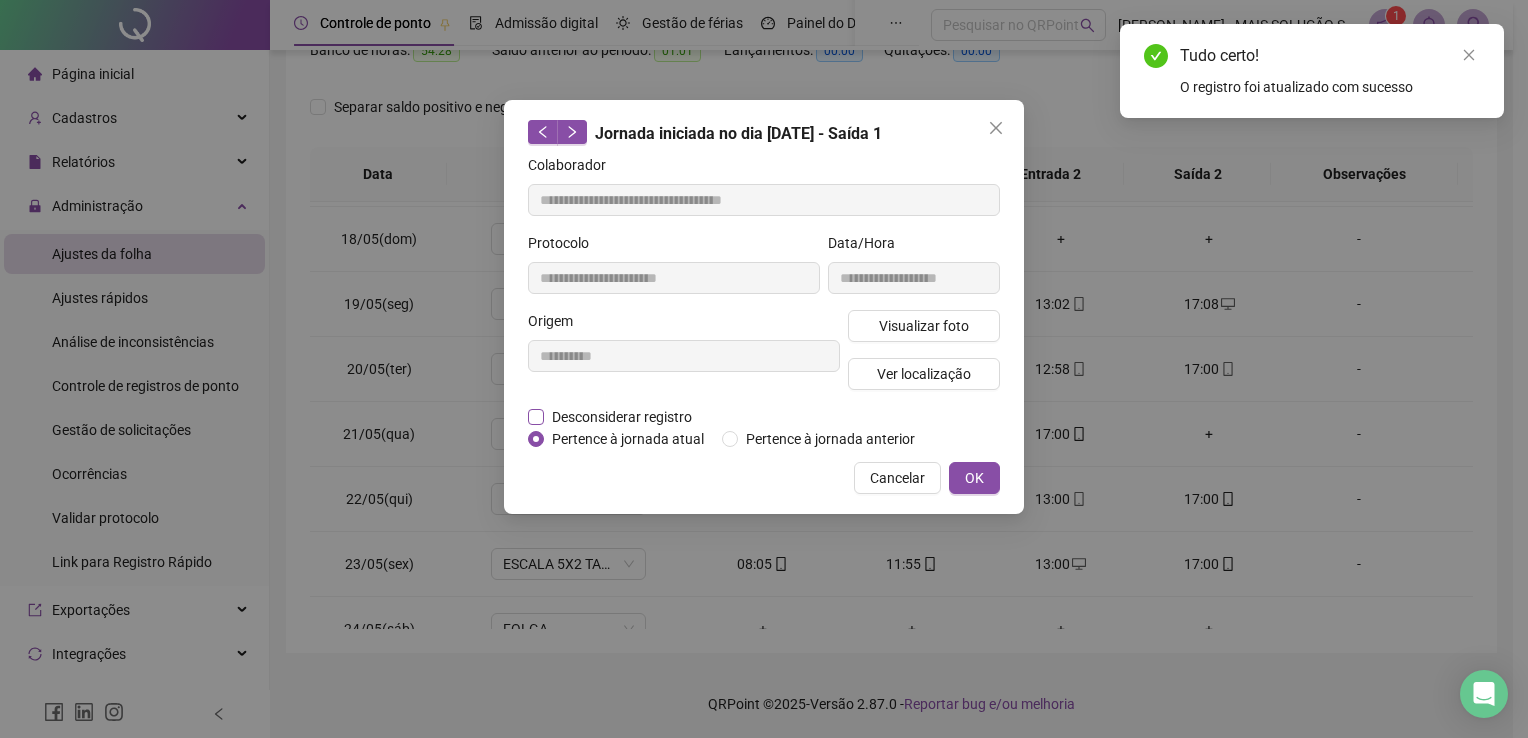 click on "Desconsiderar registro" at bounding box center (622, 417) 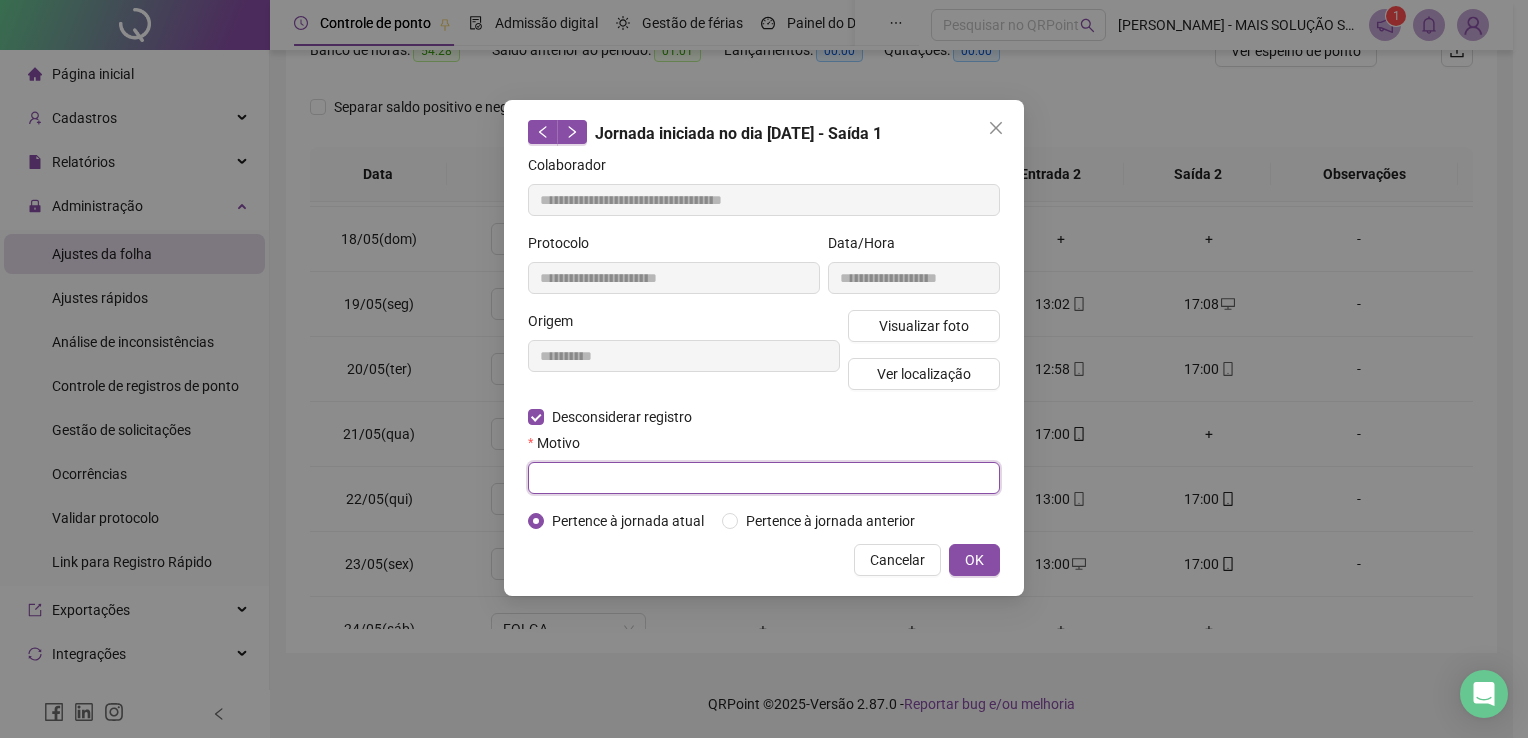 click at bounding box center [764, 478] 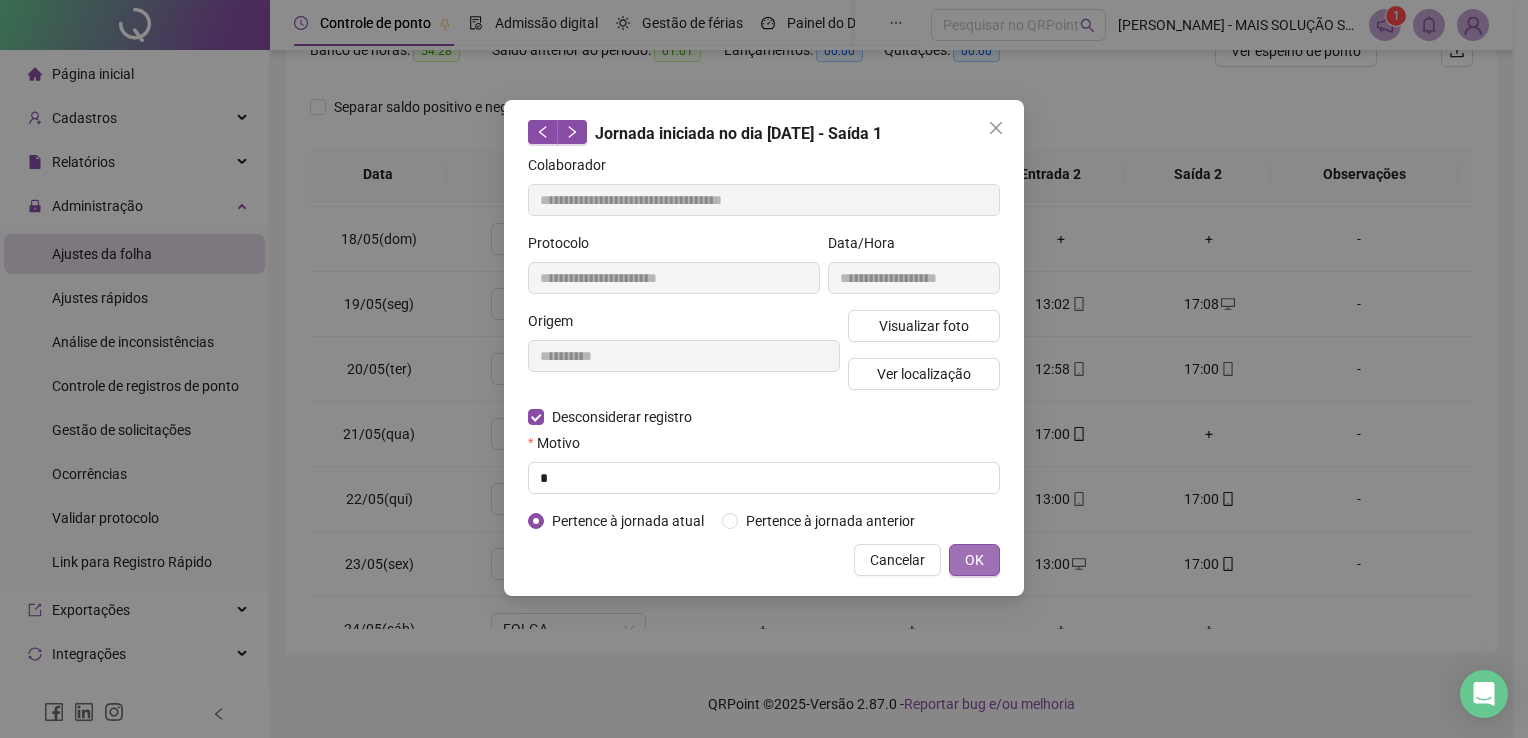 click on "OK" at bounding box center [974, 560] 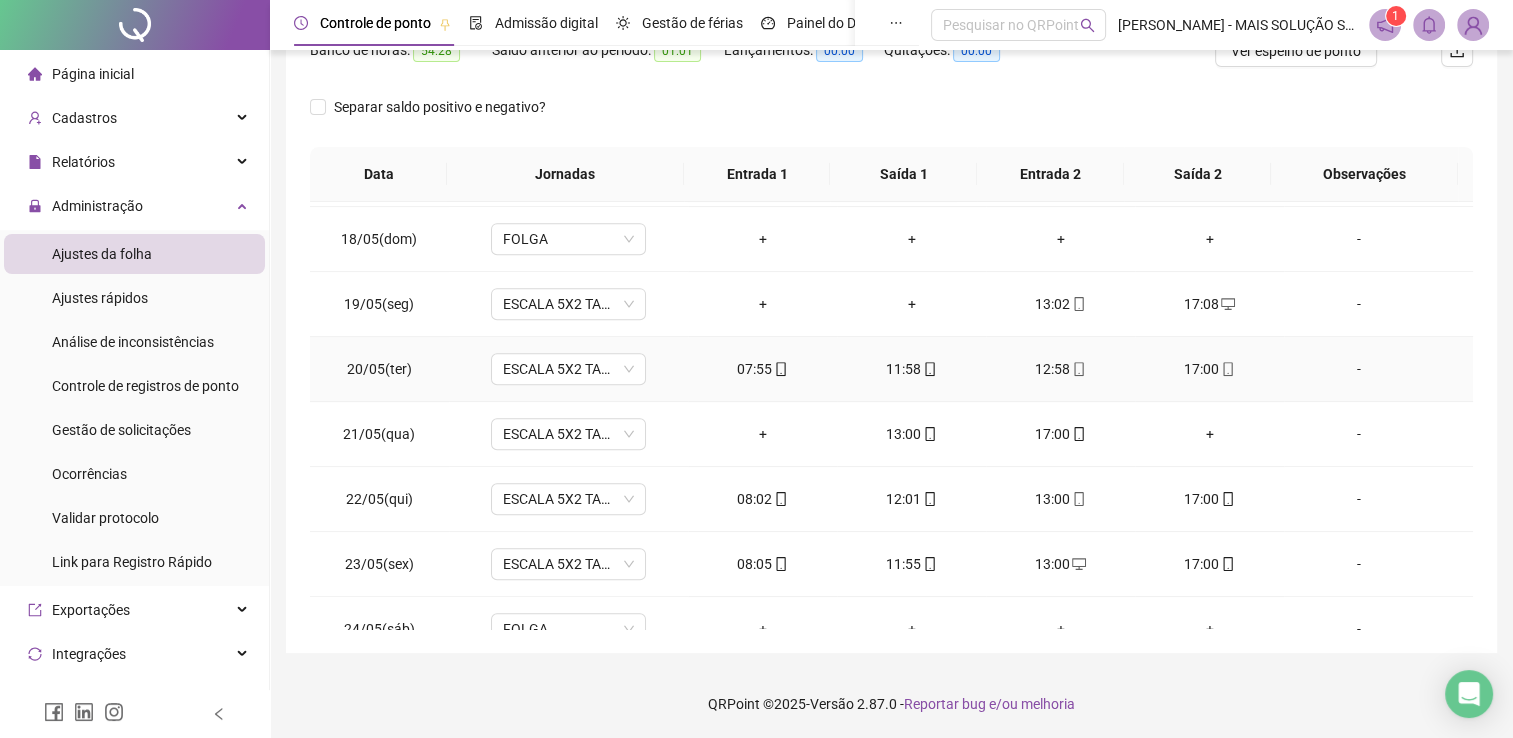drag, startPoint x: 799, startPoint y: 343, endPoint x: 775, endPoint y: 363, distance: 31.241 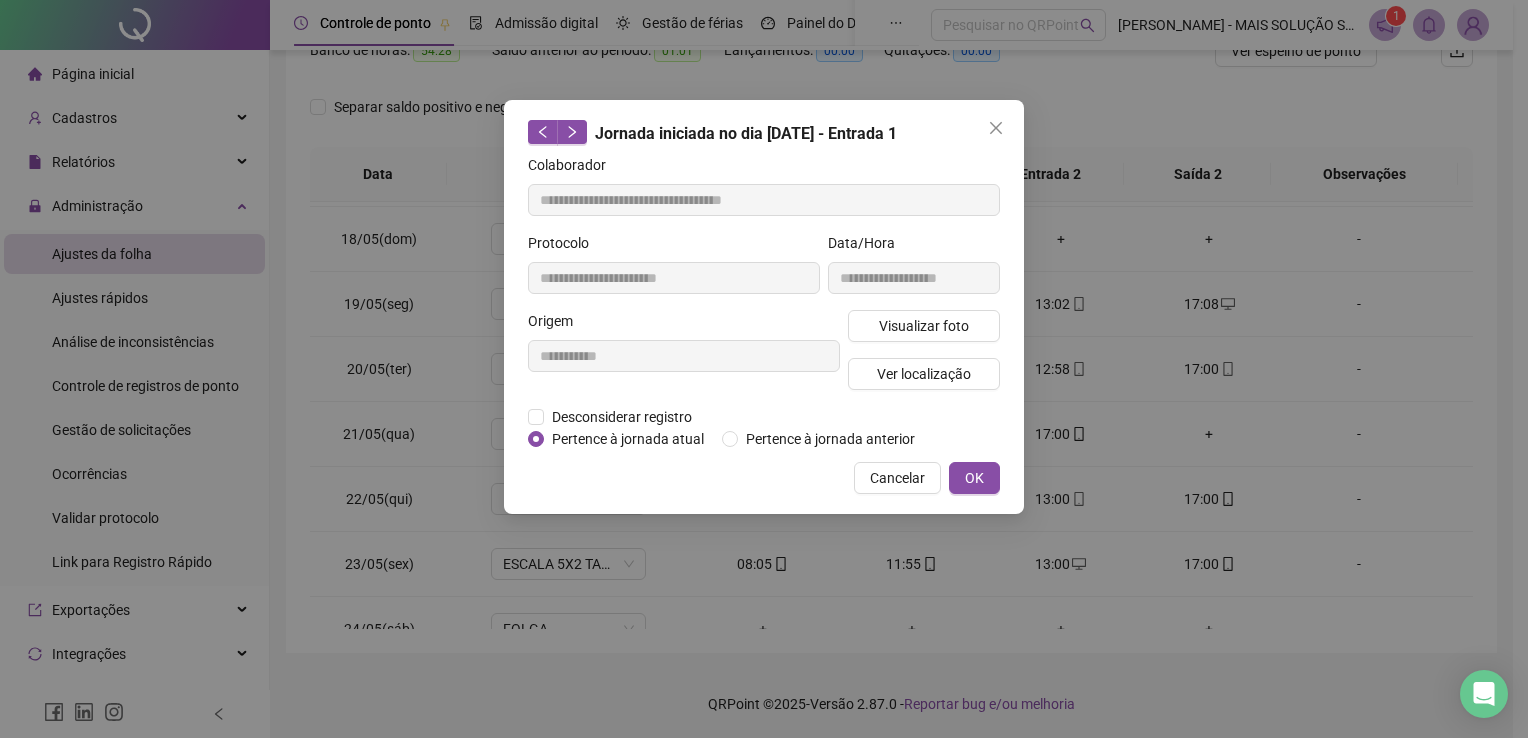 click on "Origem" at bounding box center [684, 325] 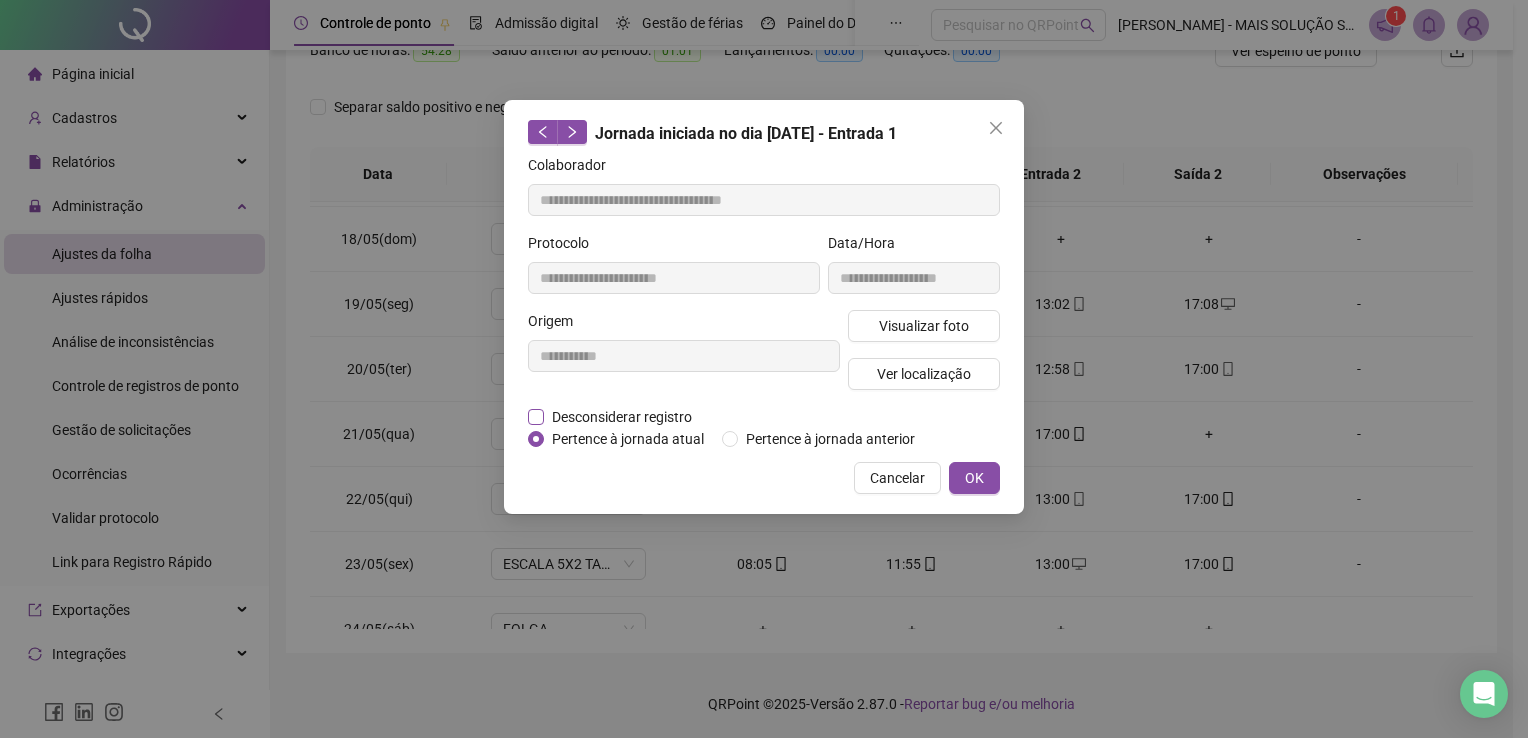 click on "Desconsiderar registro" at bounding box center [622, 417] 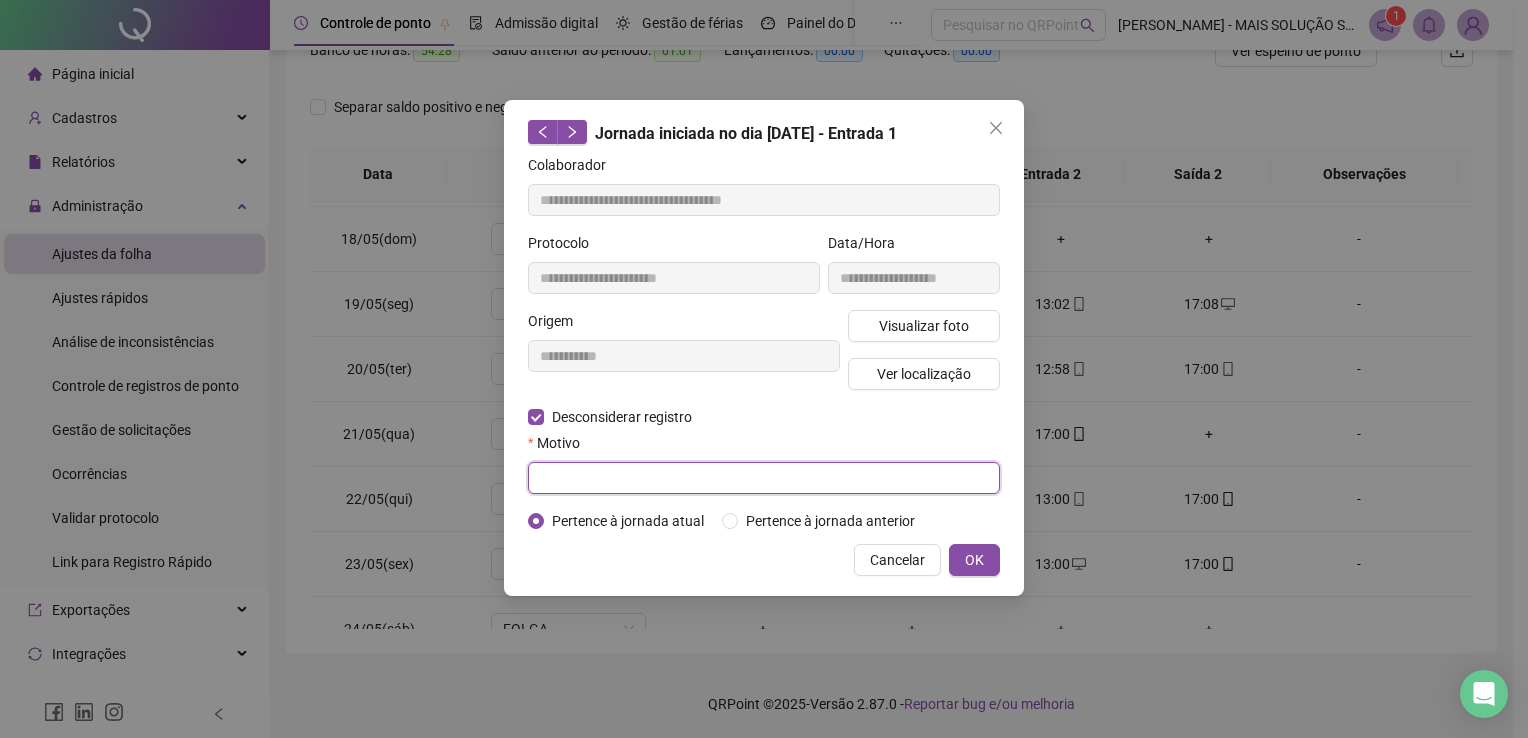 click at bounding box center [764, 478] 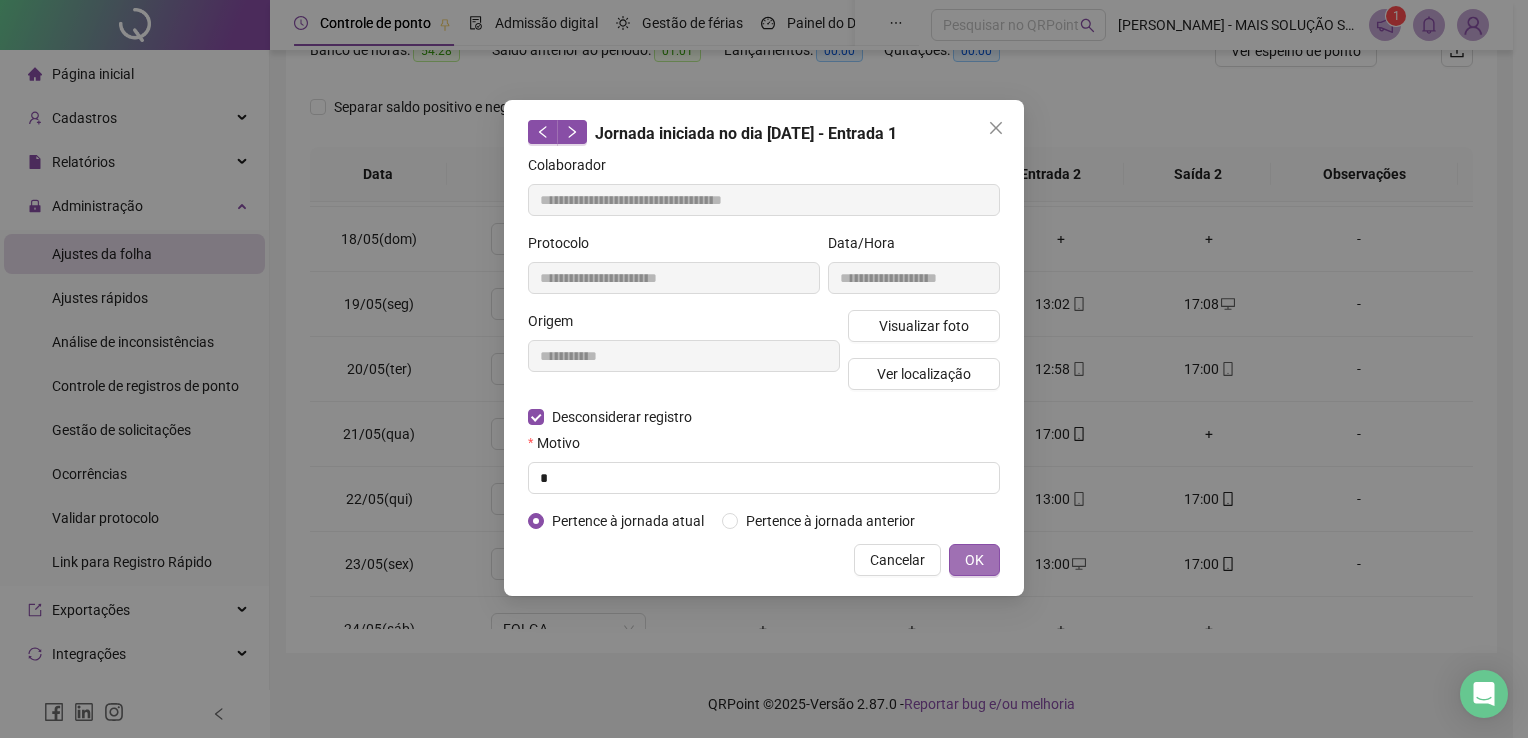 click on "OK" at bounding box center (974, 560) 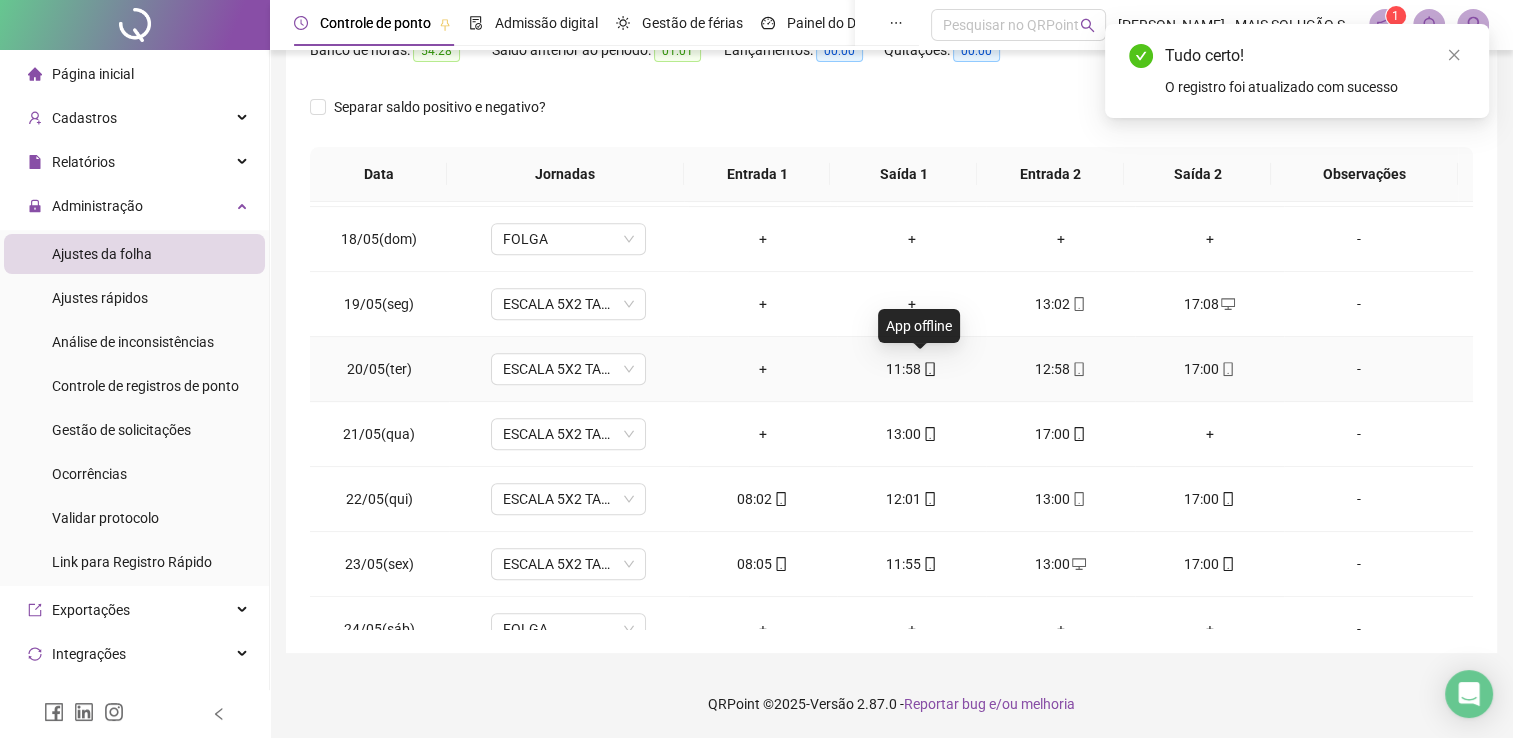 click 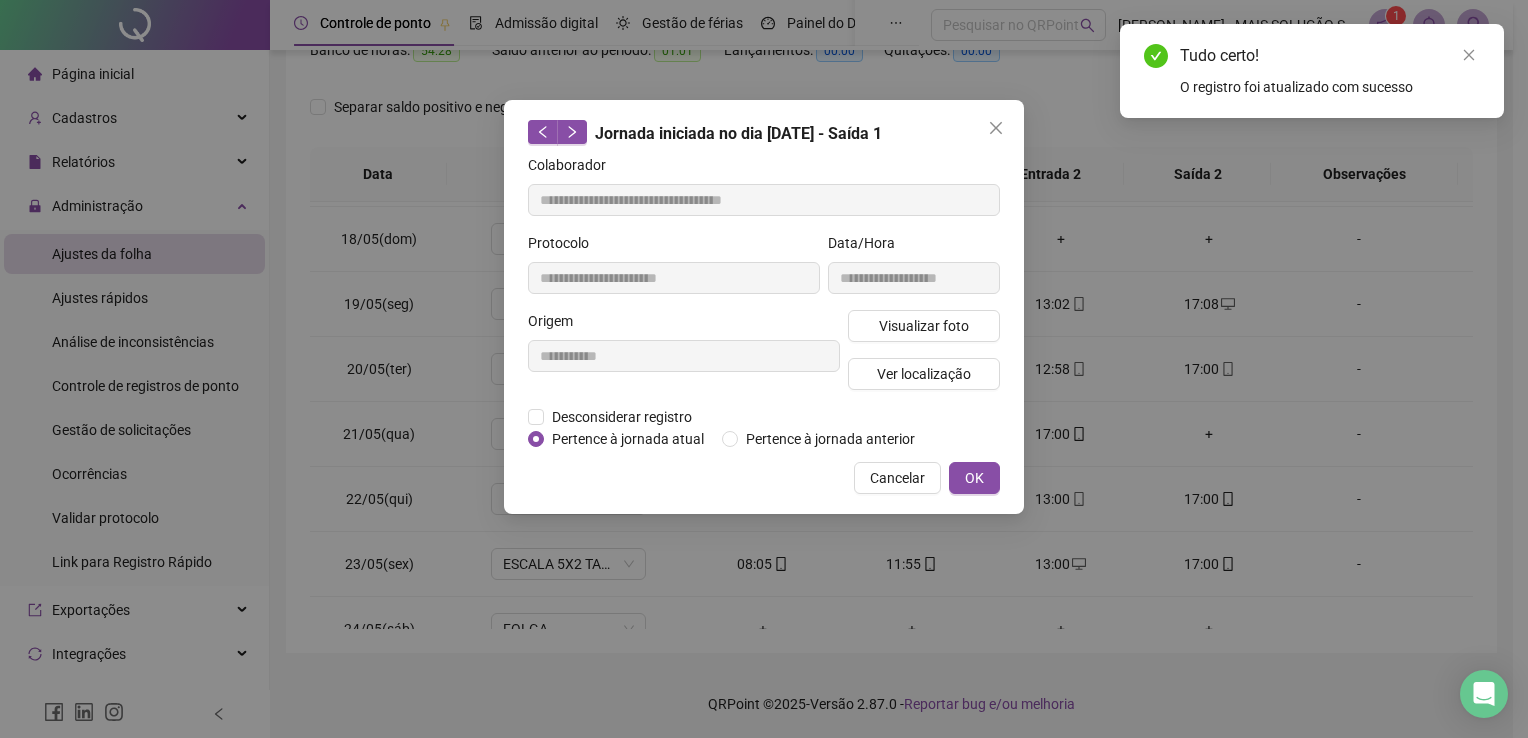 click on "Pertence à jornada atual" at bounding box center (628, 439) 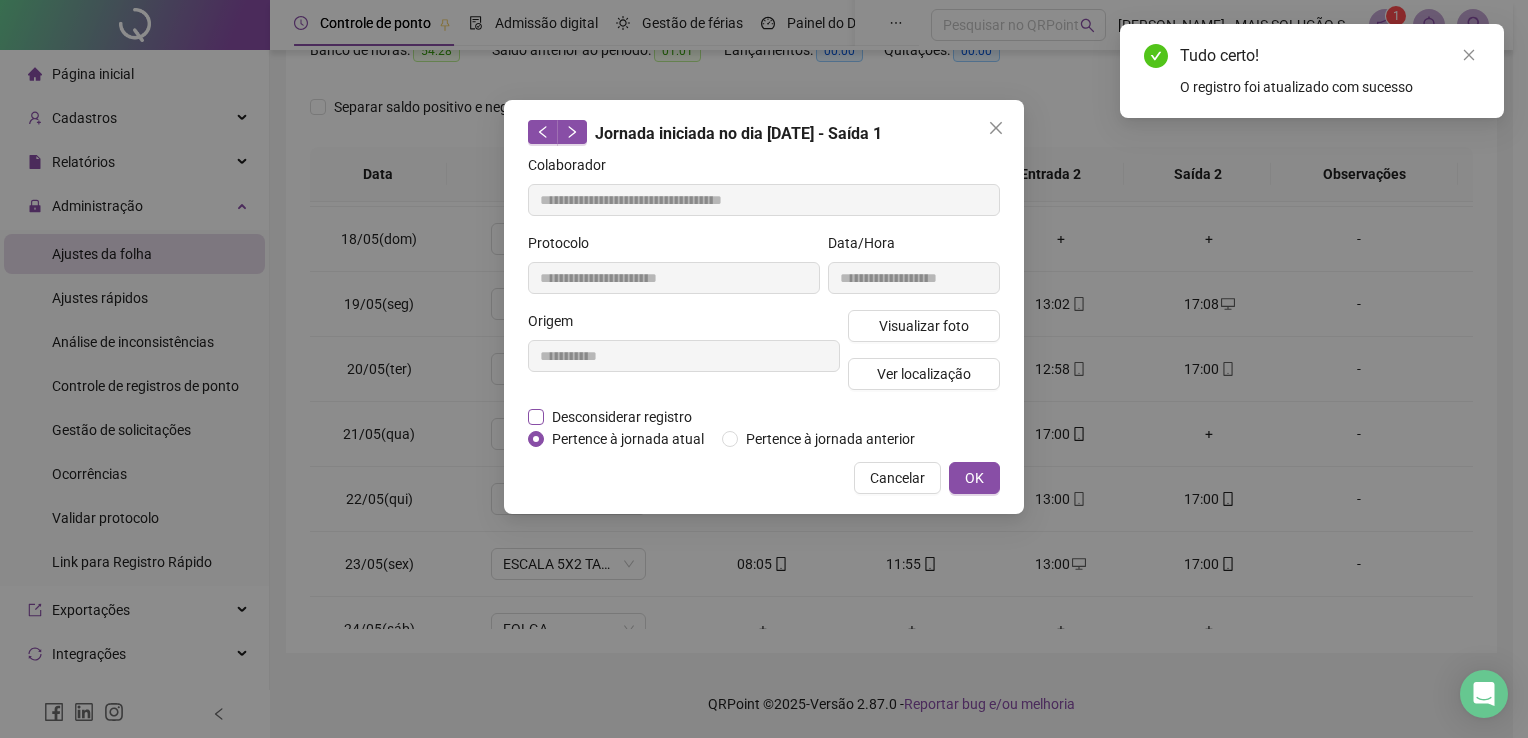 click on "Desconsiderar registro" at bounding box center [622, 417] 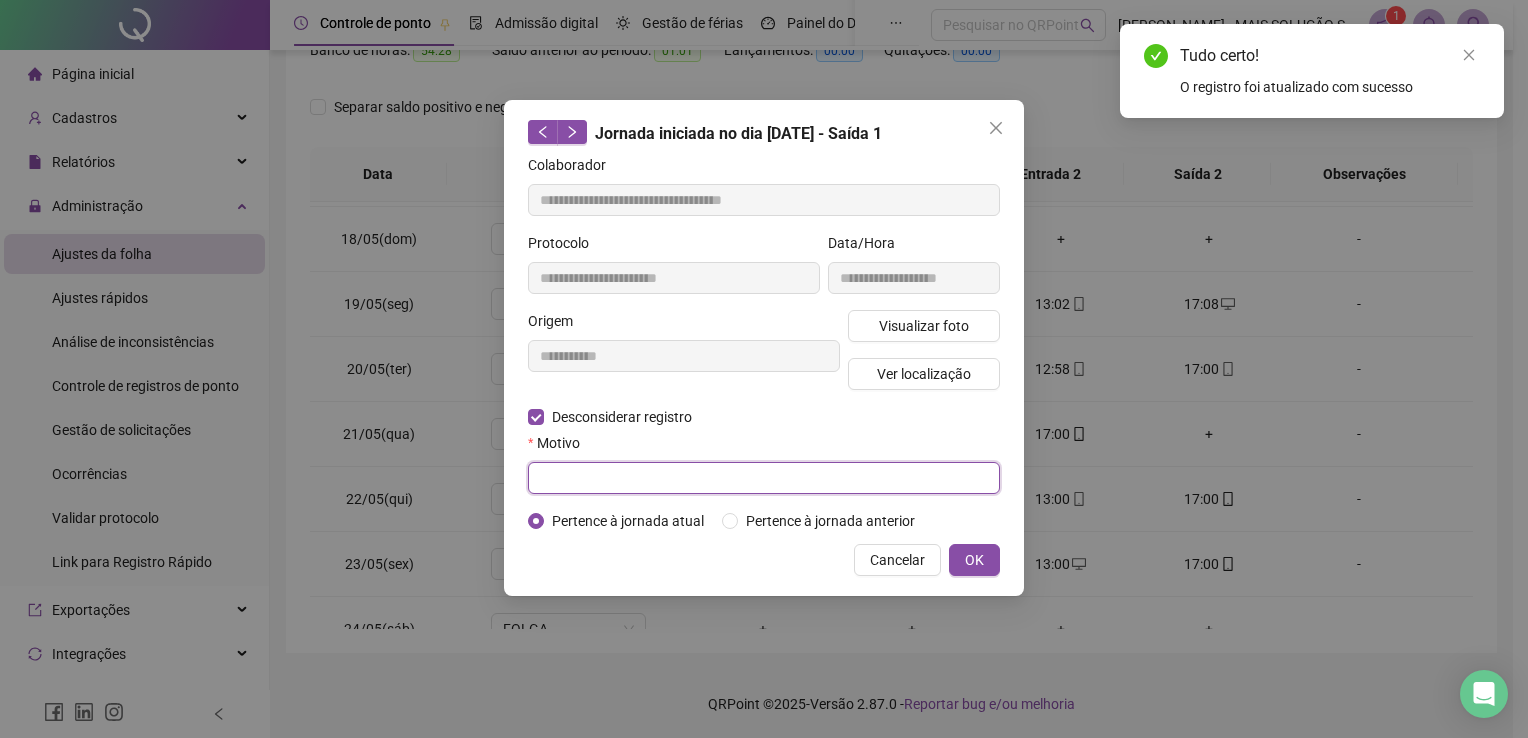 click at bounding box center (764, 478) 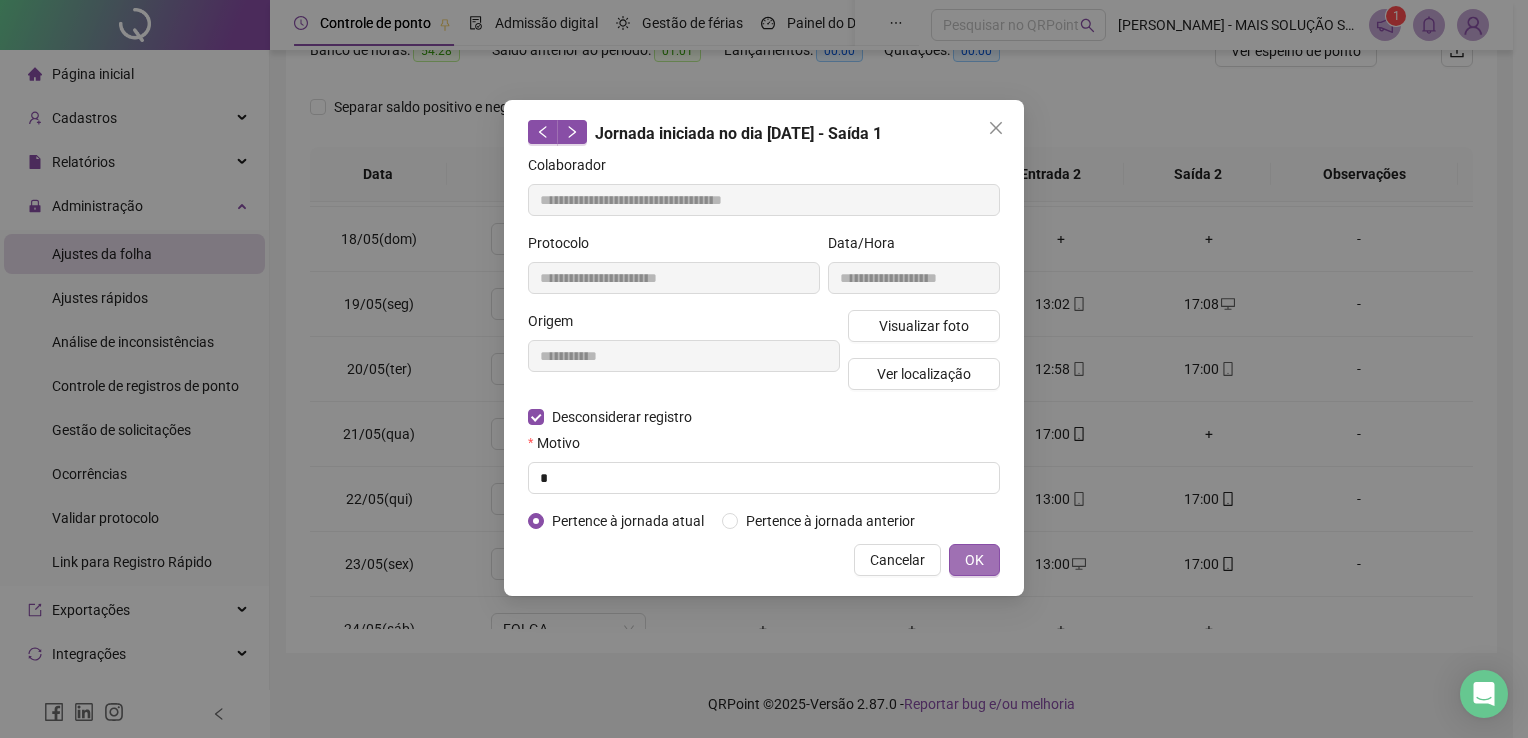 click on "OK" at bounding box center [974, 560] 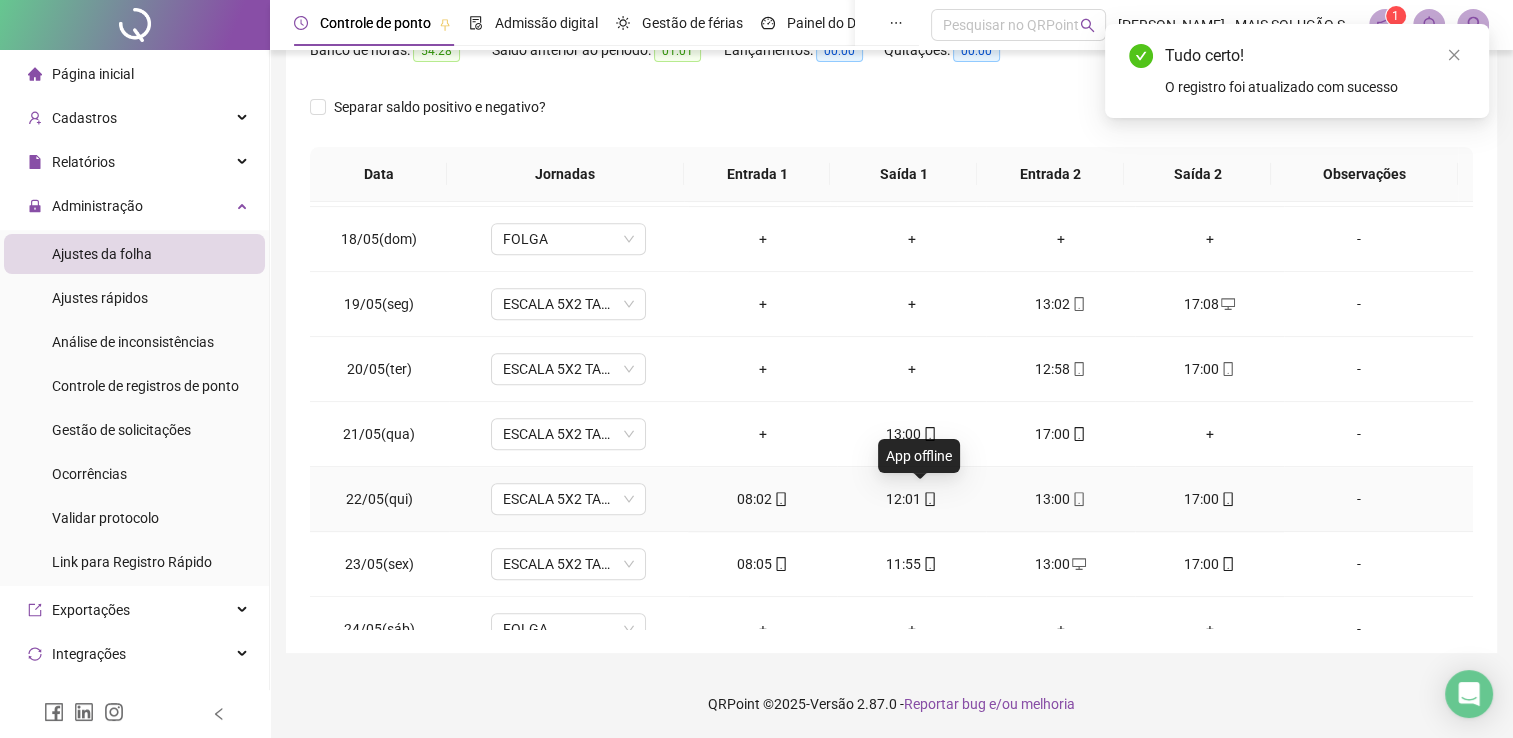 click 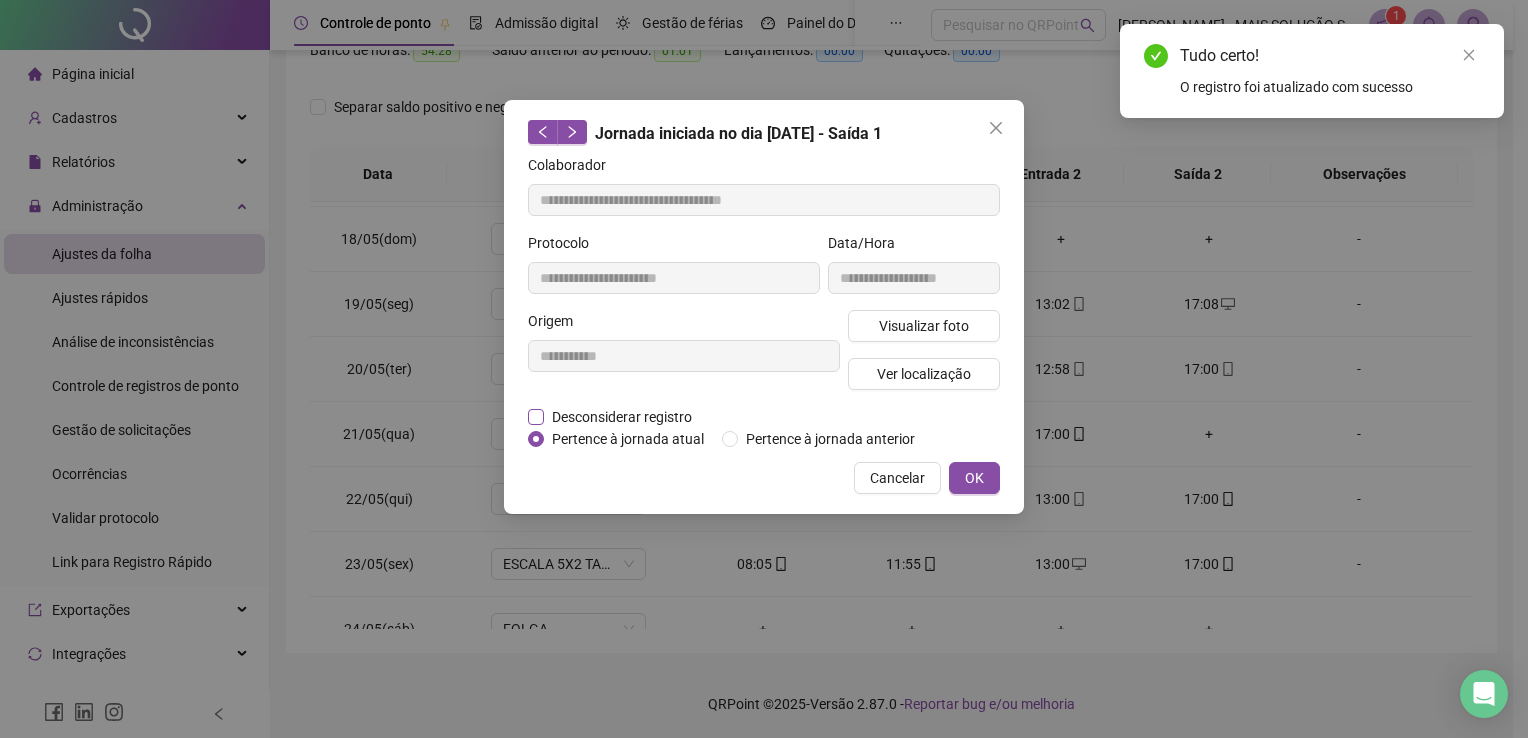 click on "Desconsiderar registro" at bounding box center [622, 417] 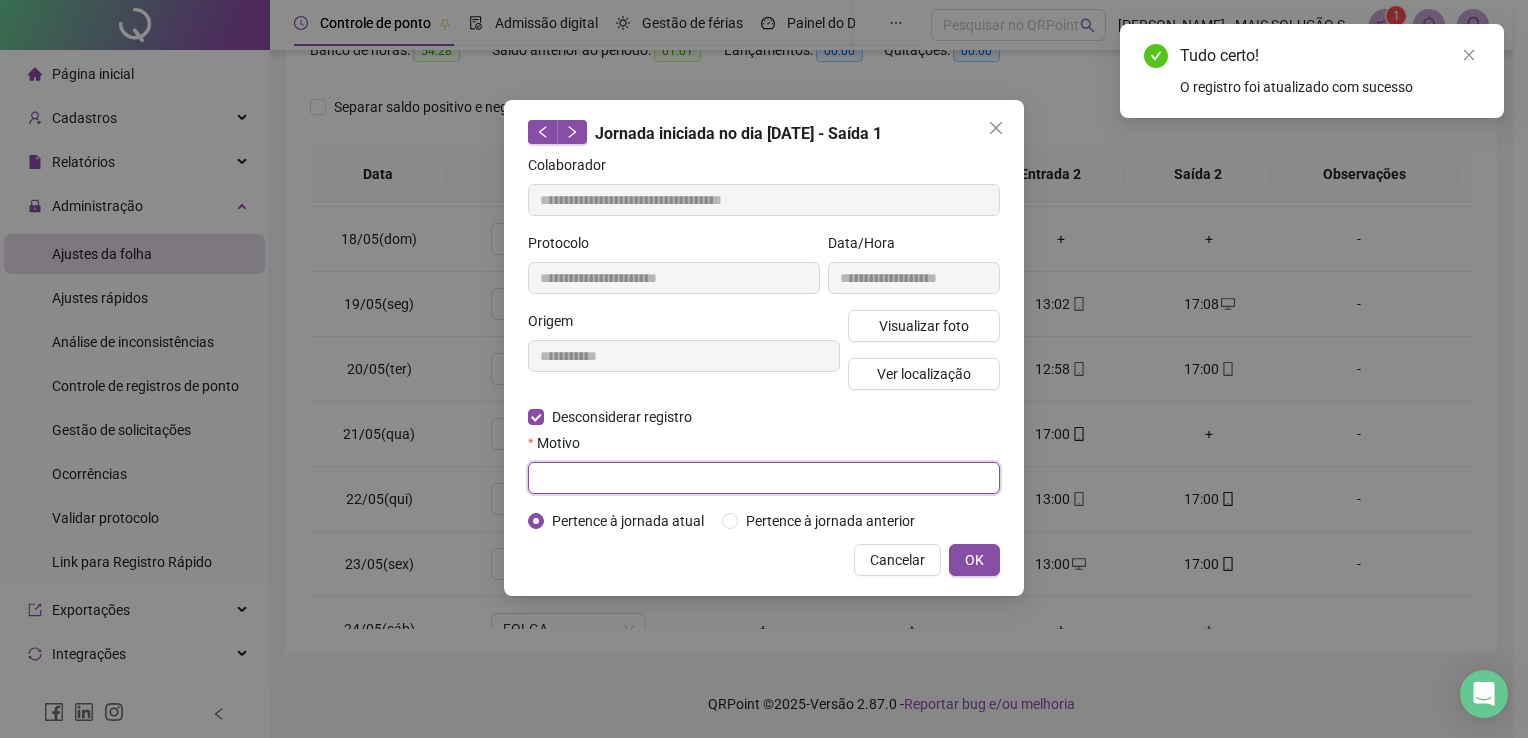 click at bounding box center [764, 478] 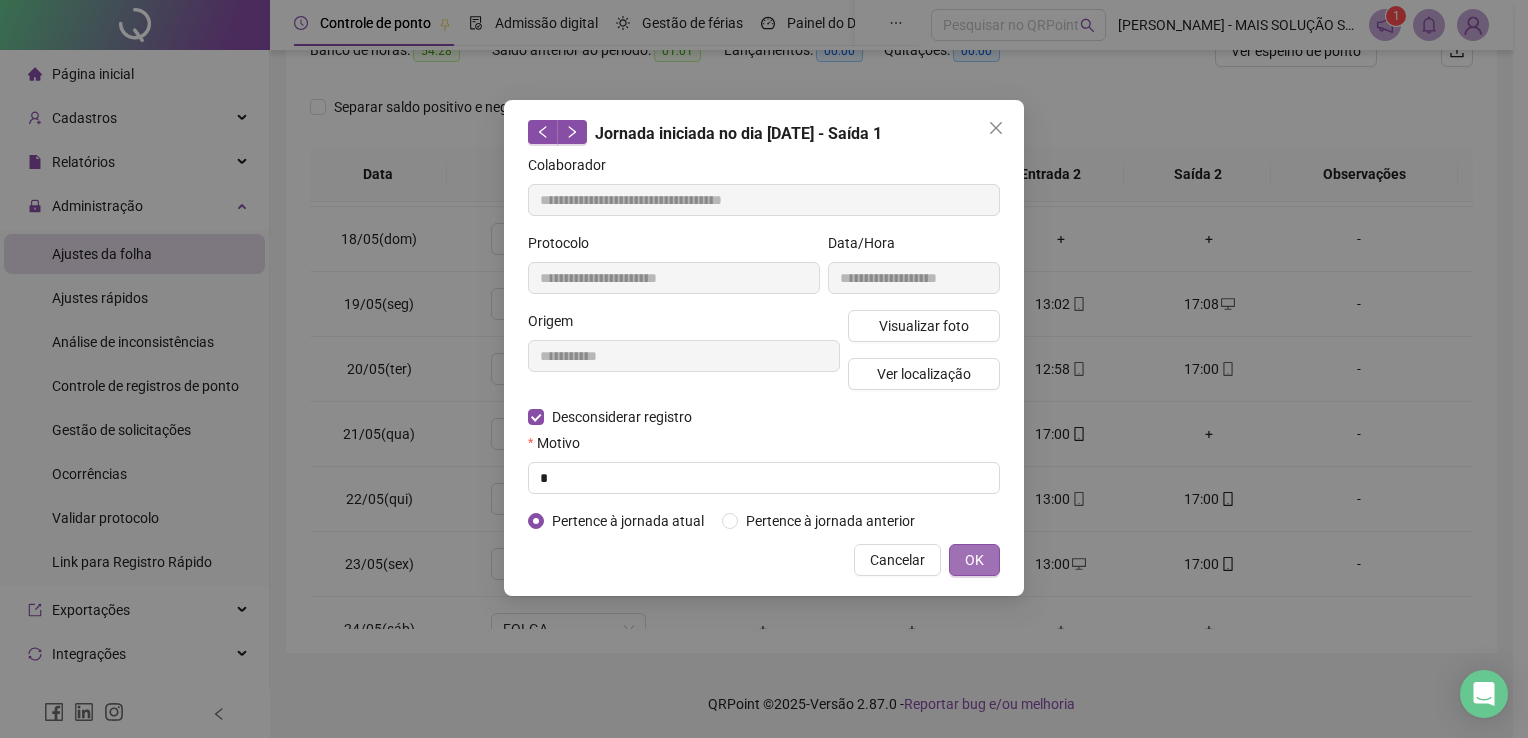 drag, startPoint x: 876, startPoint y: 550, endPoint x: 964, endPoint y: 565, distance: 89.26926 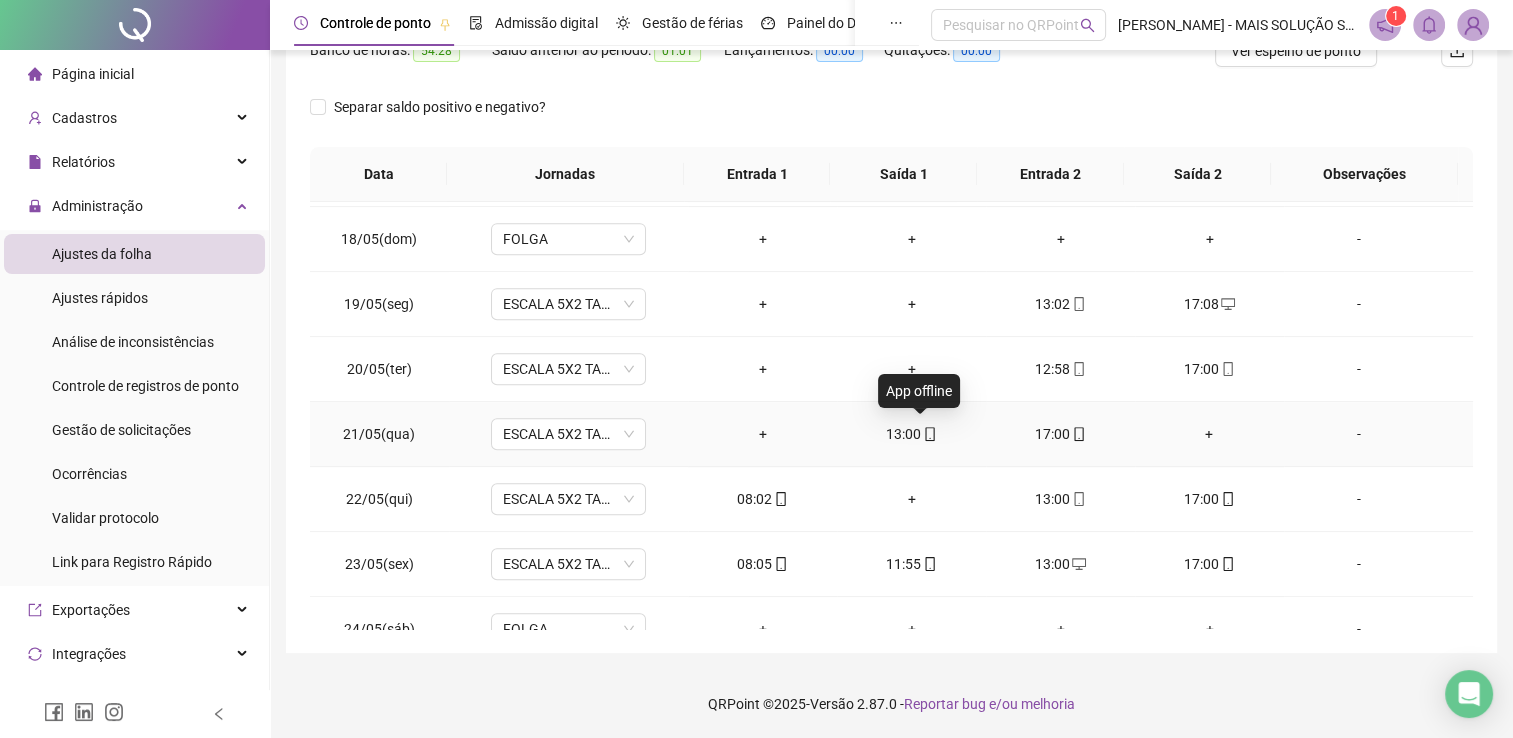 click 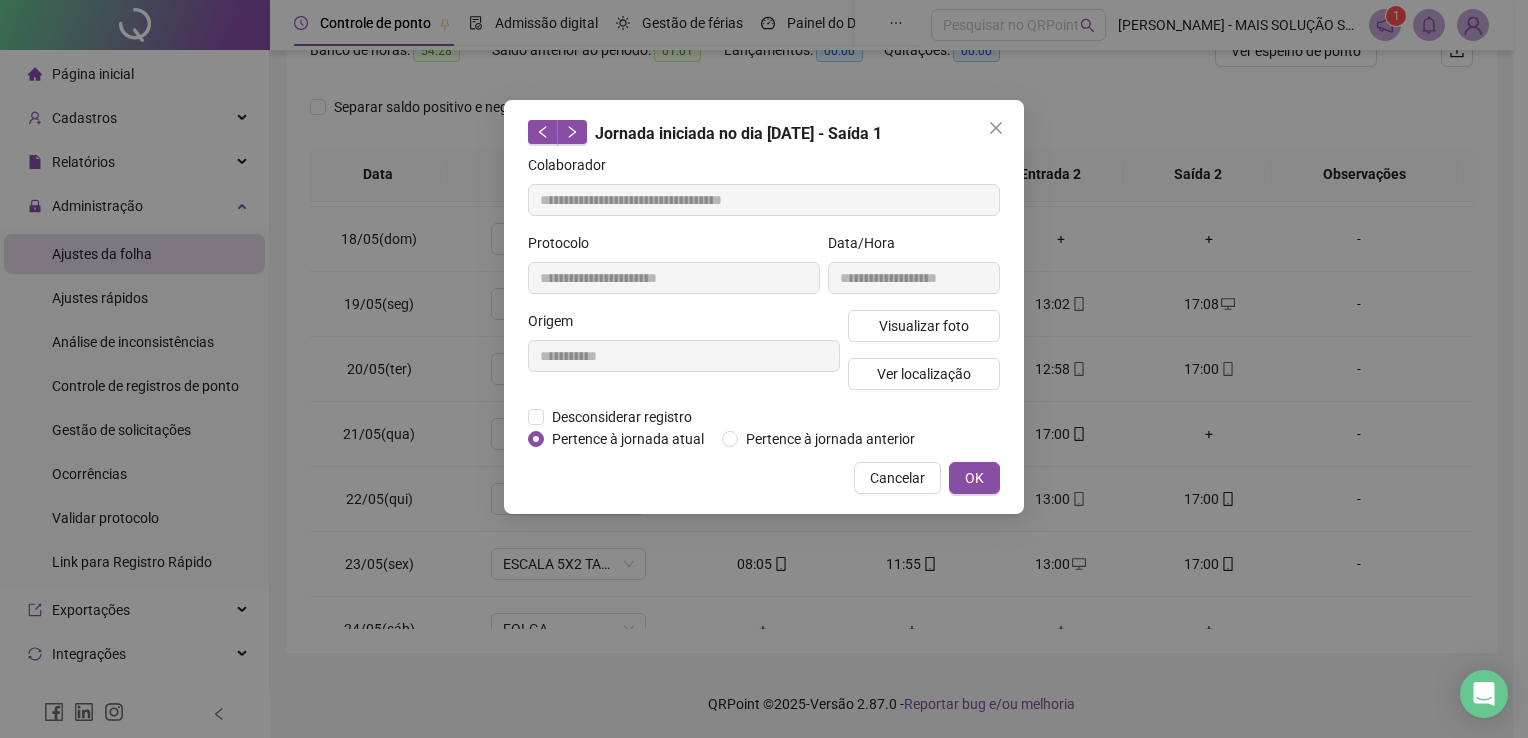 click on "Cancelar" at bounding box center (897, 478) 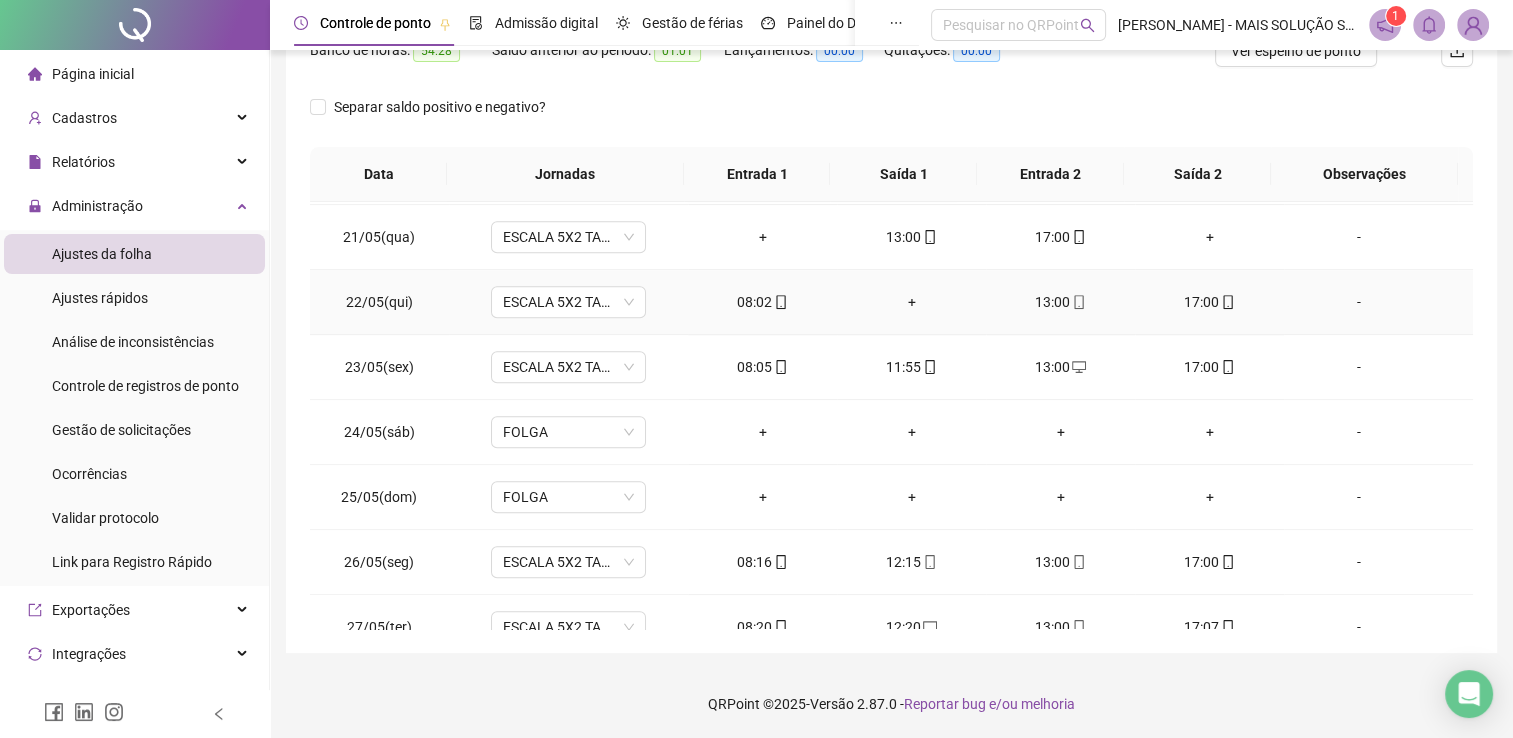 scroll, scrollTop: 1300, scrollLeft: 0, axis: vertical 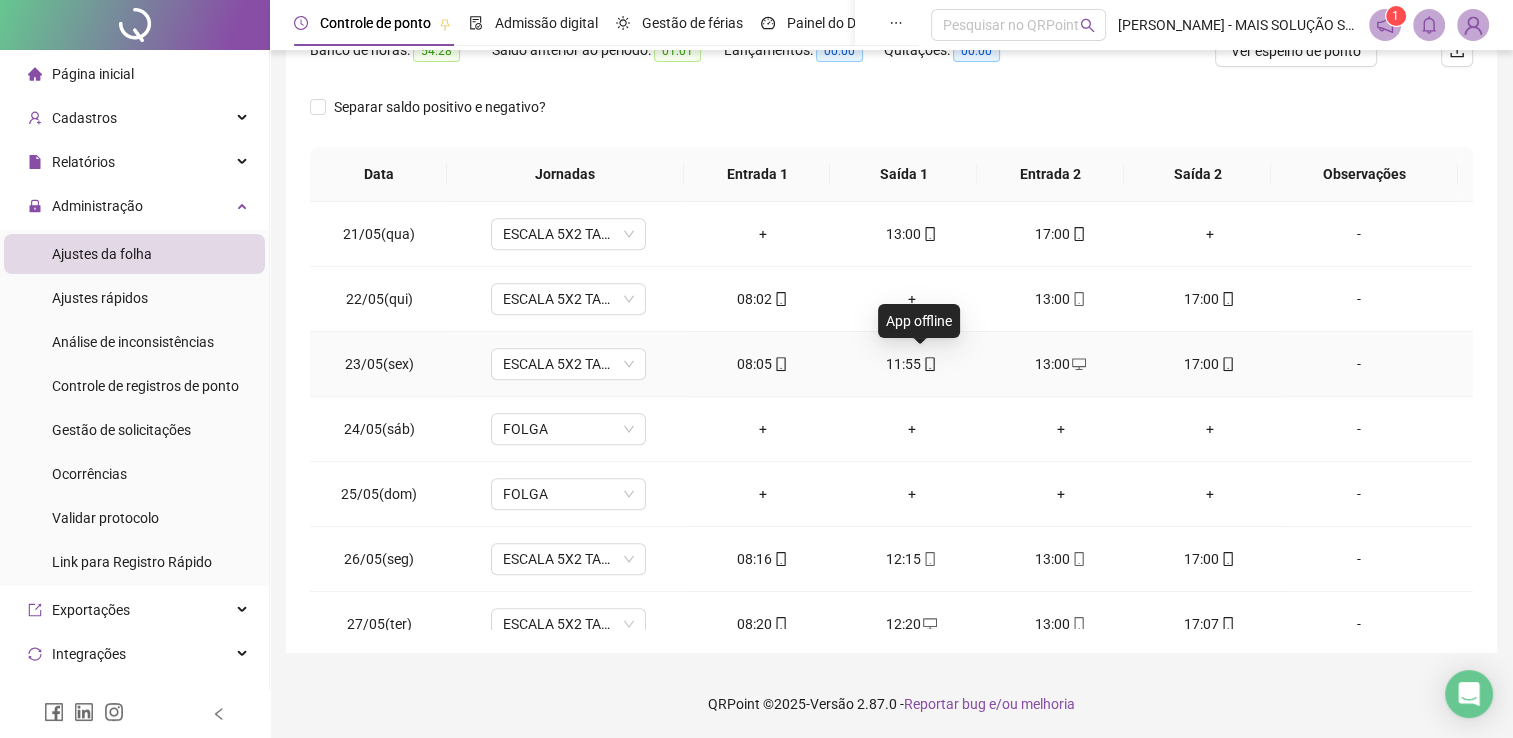 click 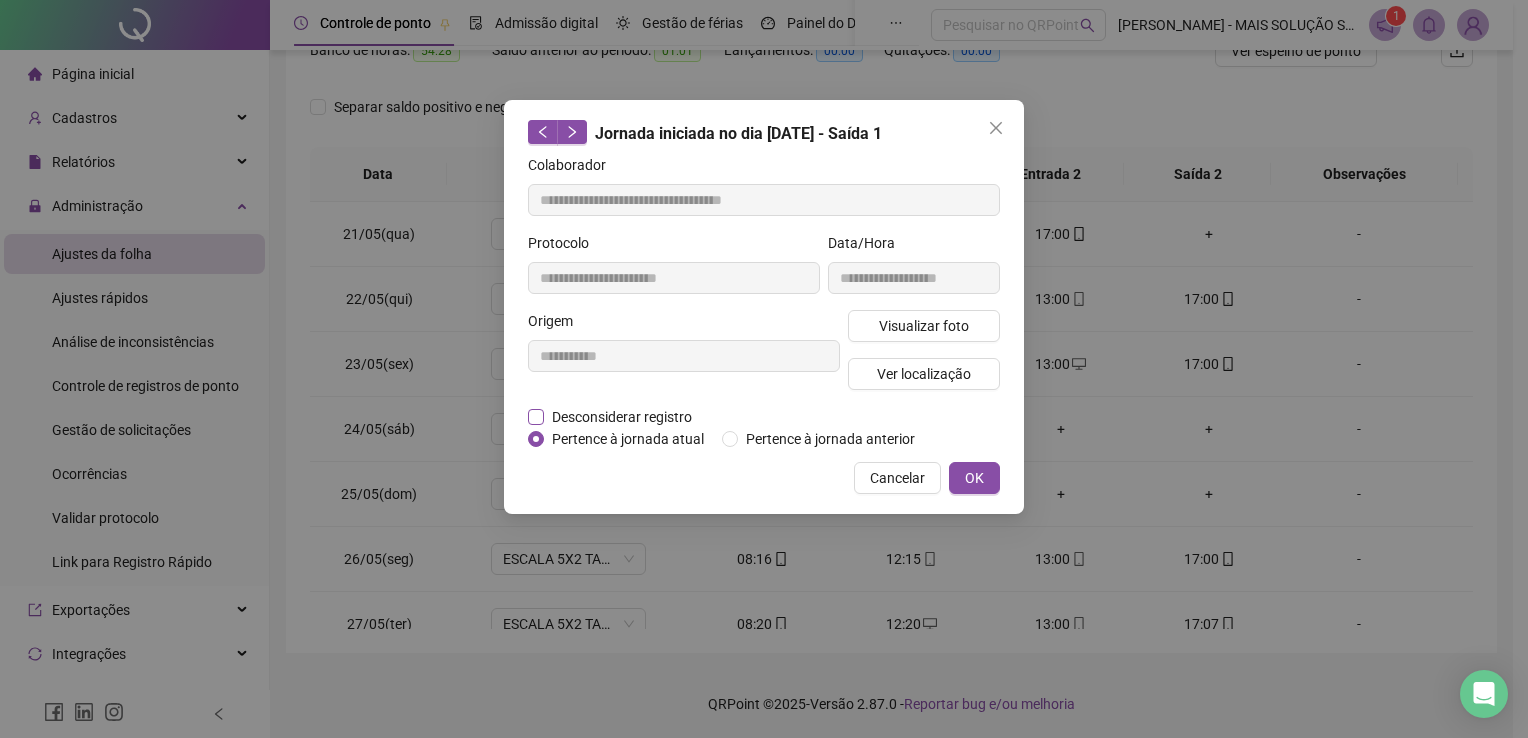 click on "Desconsiderar registro" at bounding box center (622, 417) 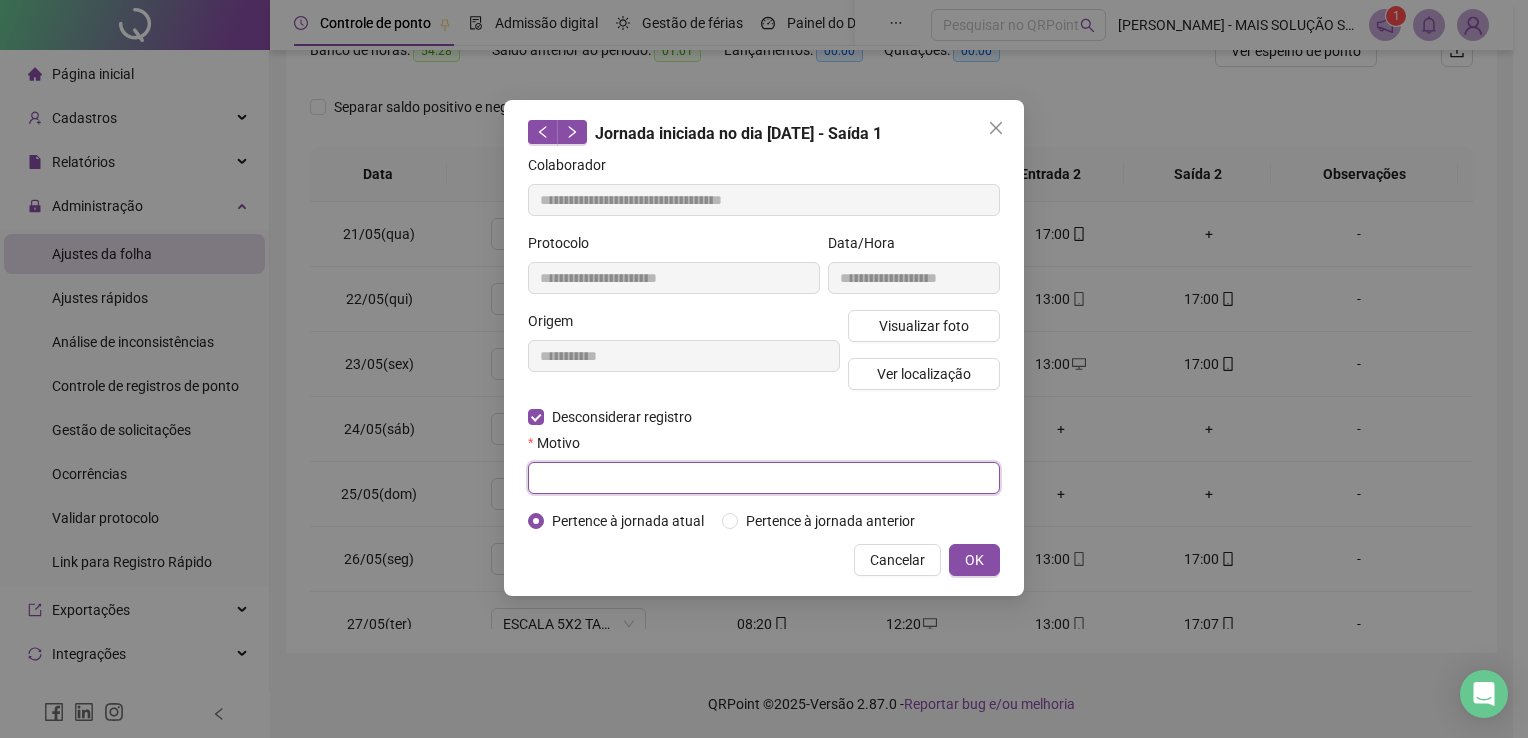 click at bounding box center [764, 478] 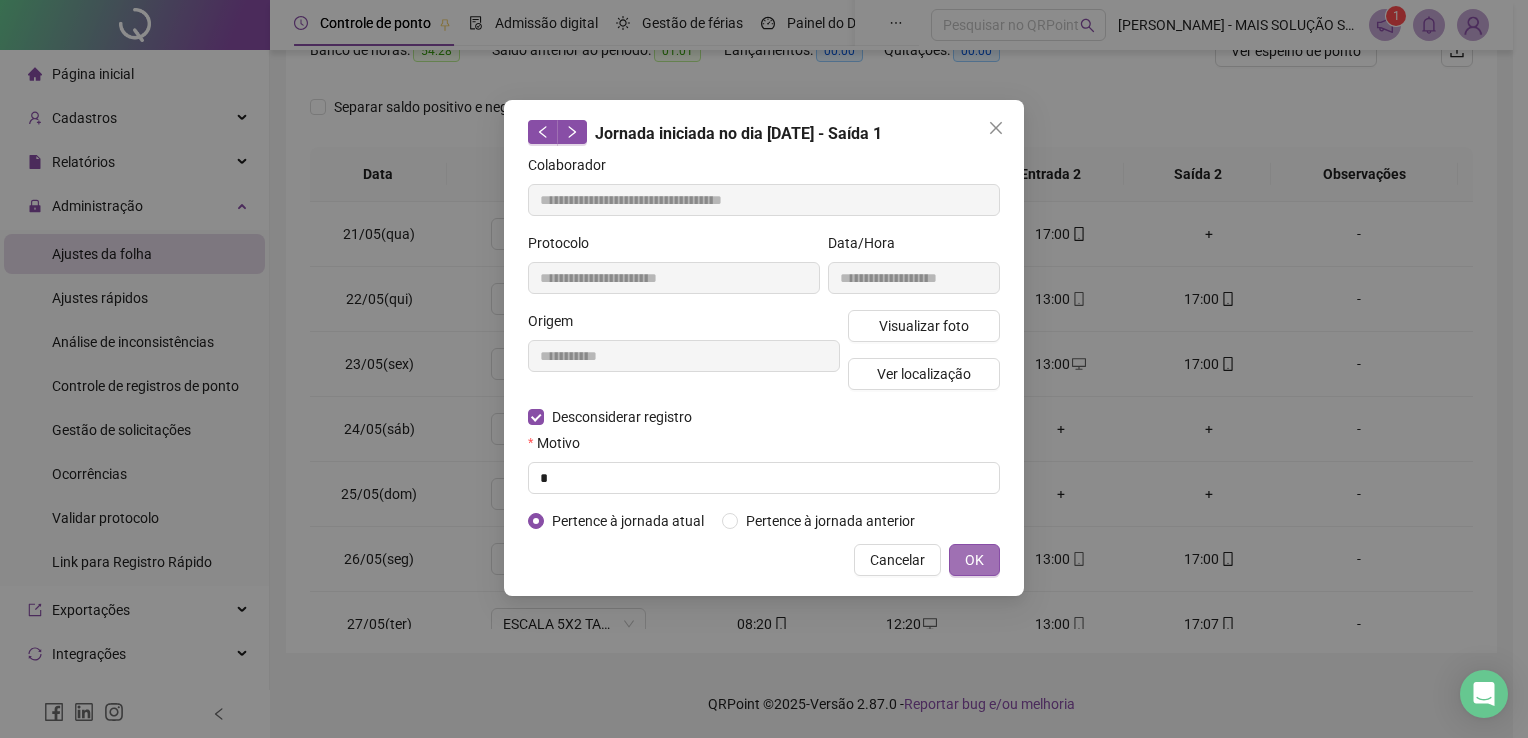 click on "OK" at bounding box center (974, 560) 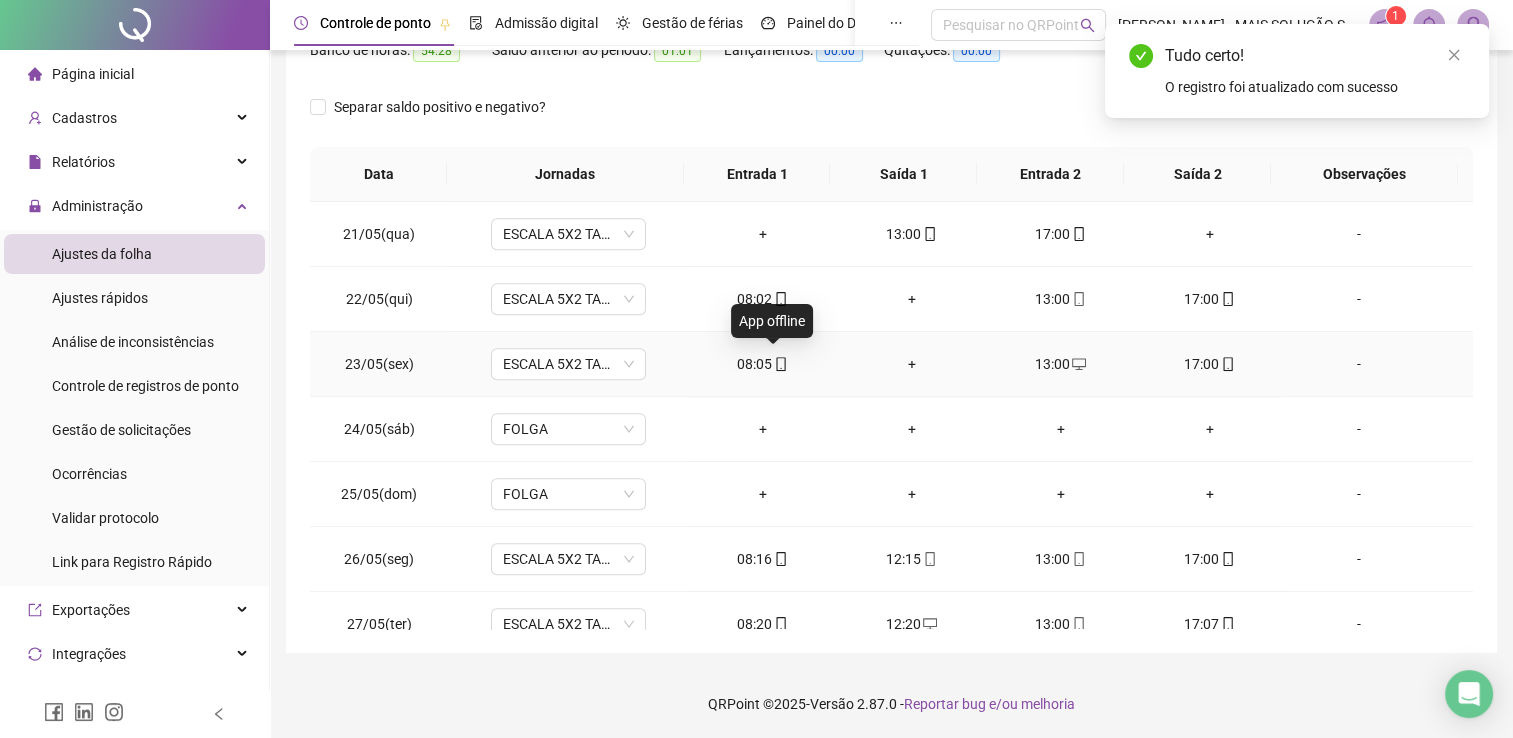 click 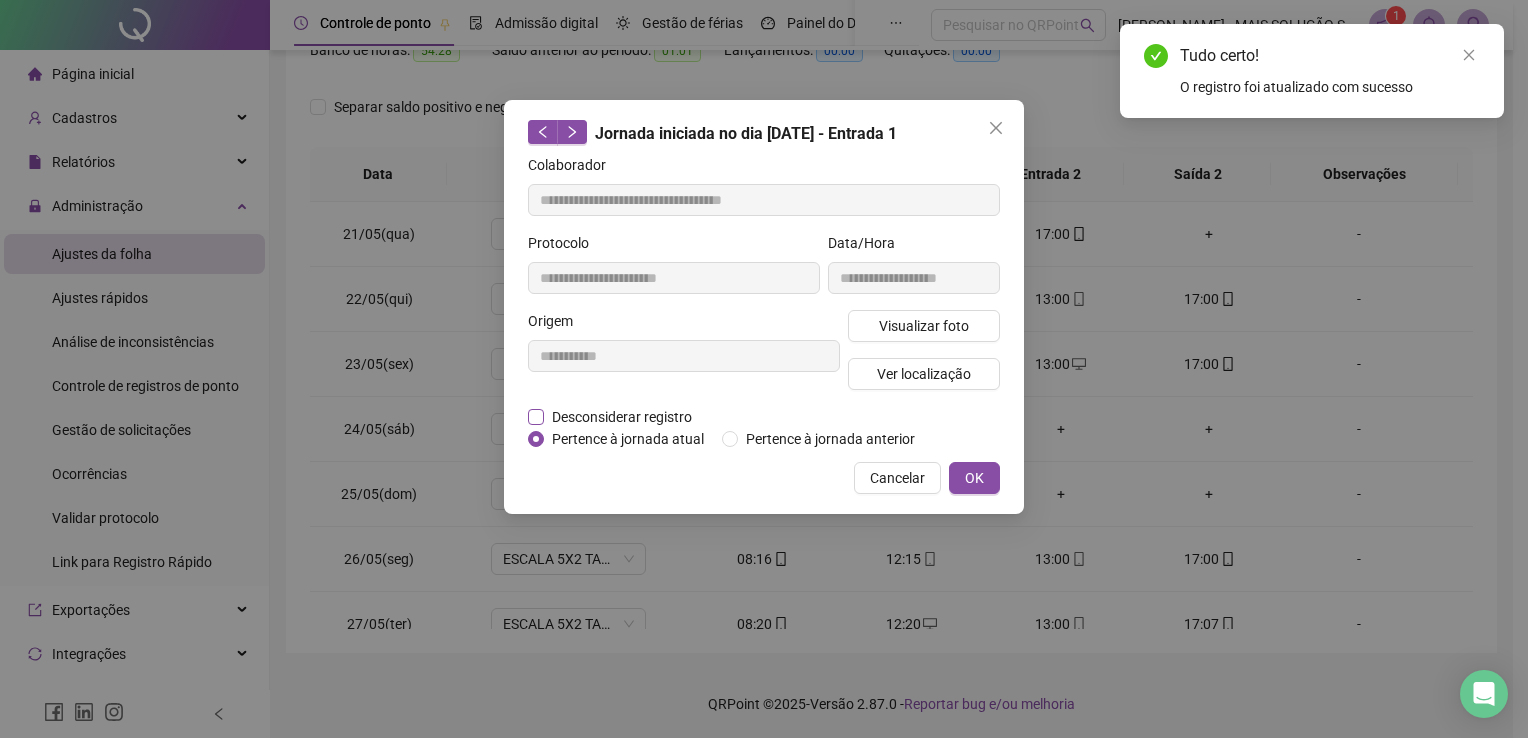 click on "Desconsiderar registro" at bounding box center [622, 417] 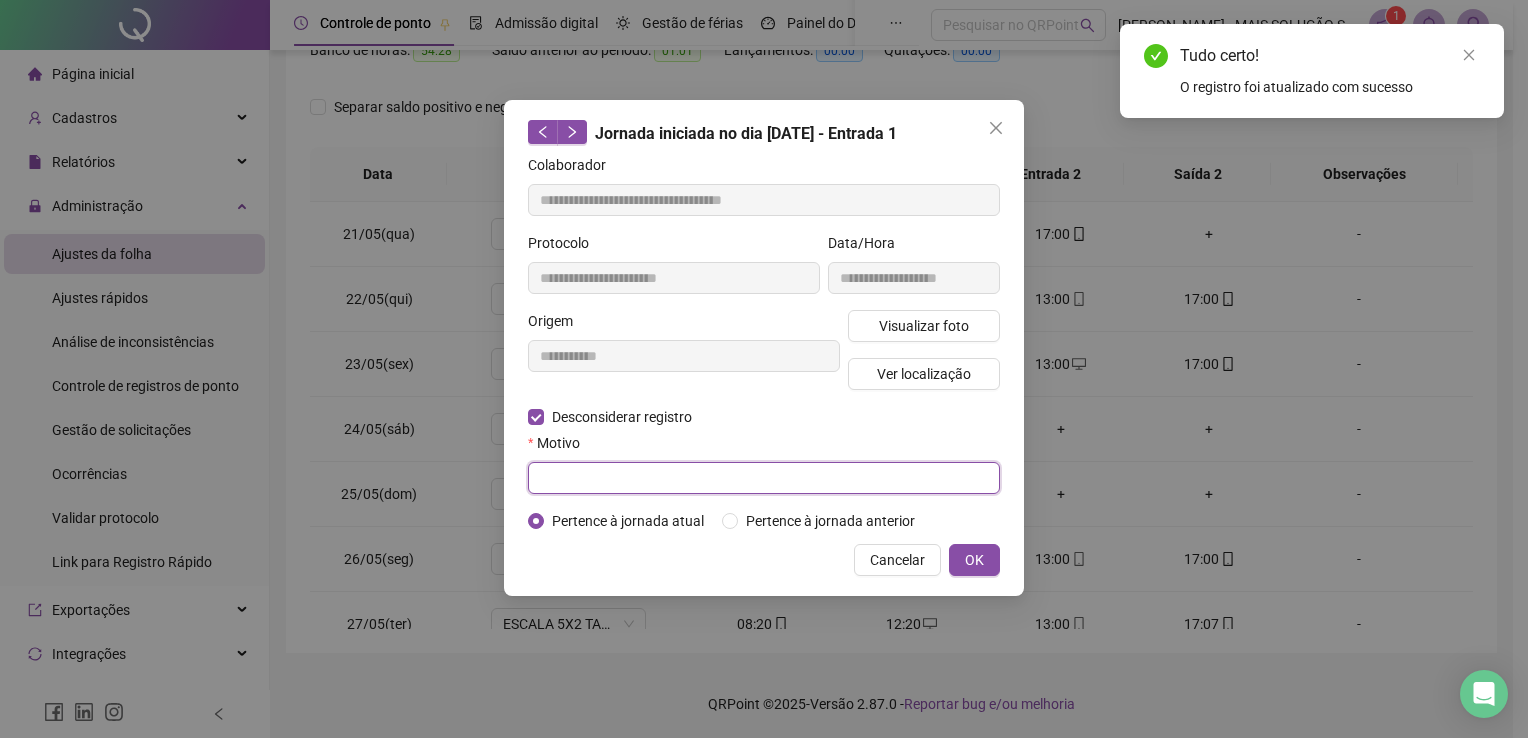 click at bounding box center (764, 478) 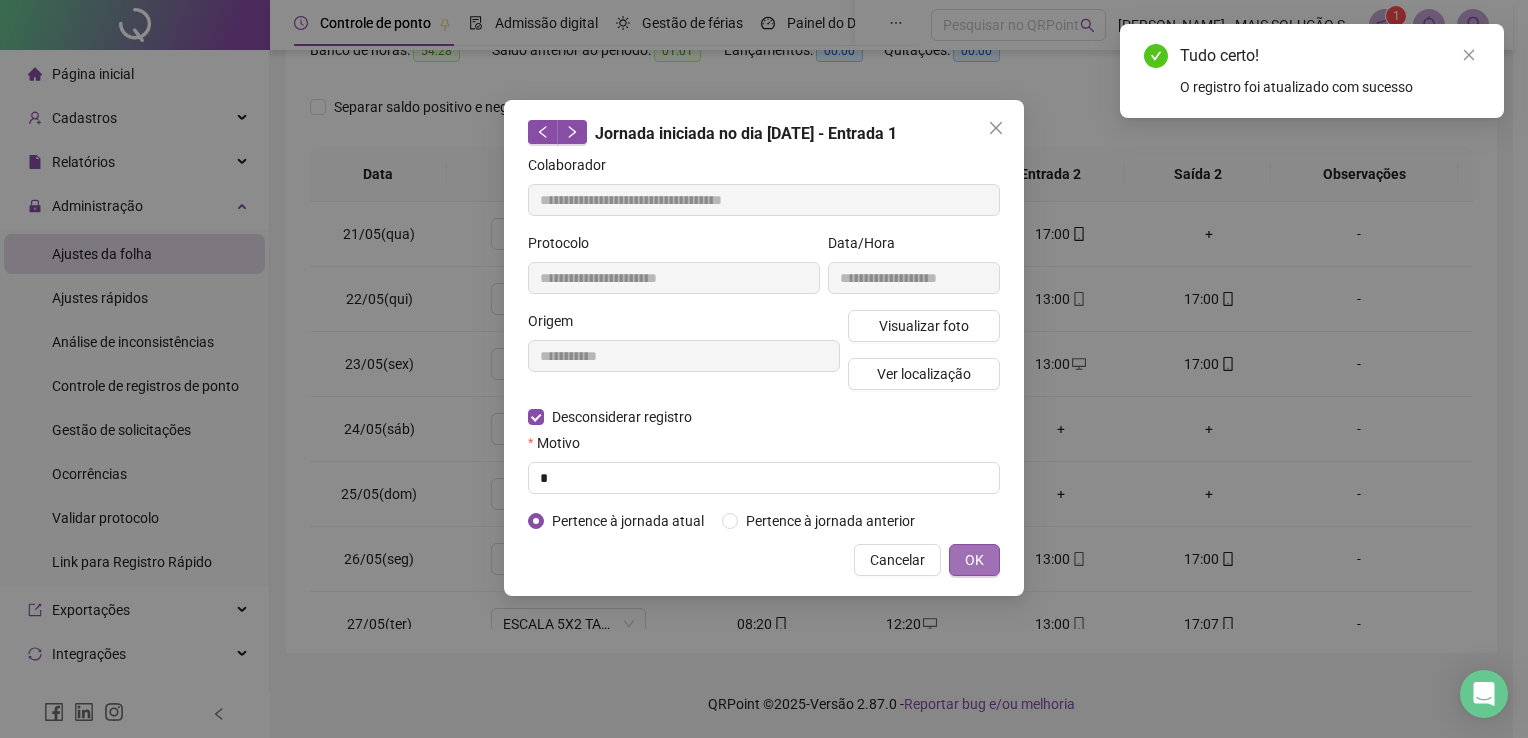 click on "OK" at bounding box center (974, 560) 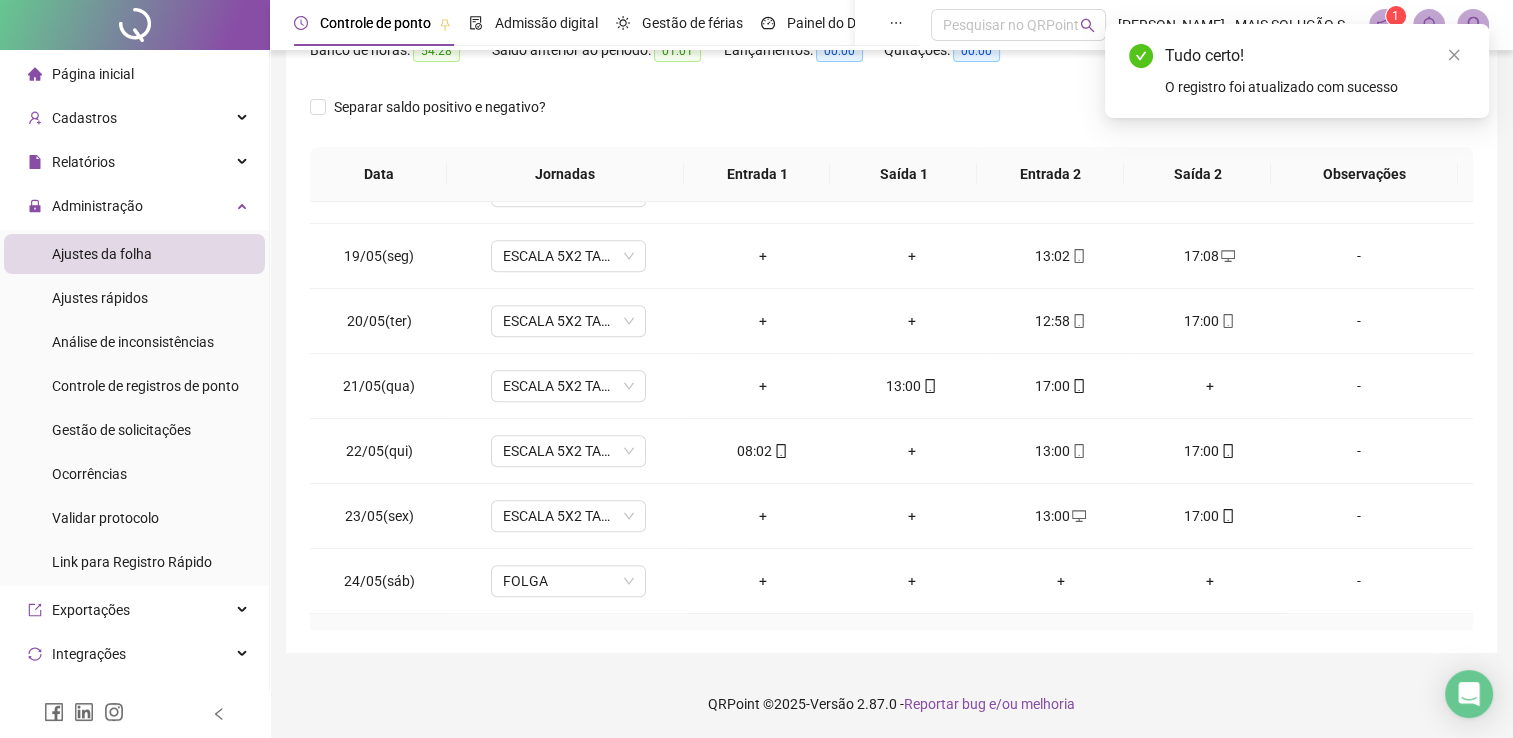 scroll, scrollTop: 1100, scrollLeft: 0, axis: vertical 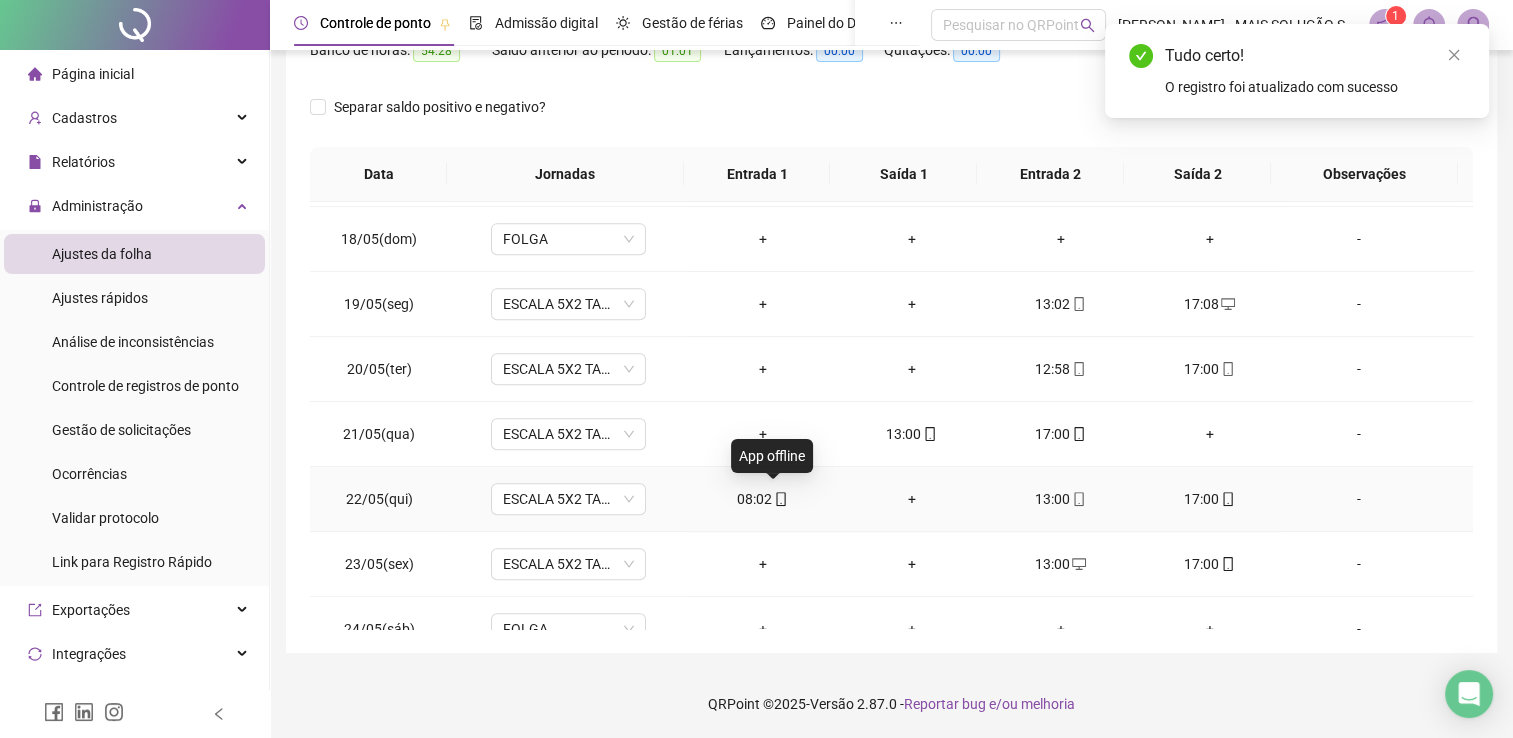 click 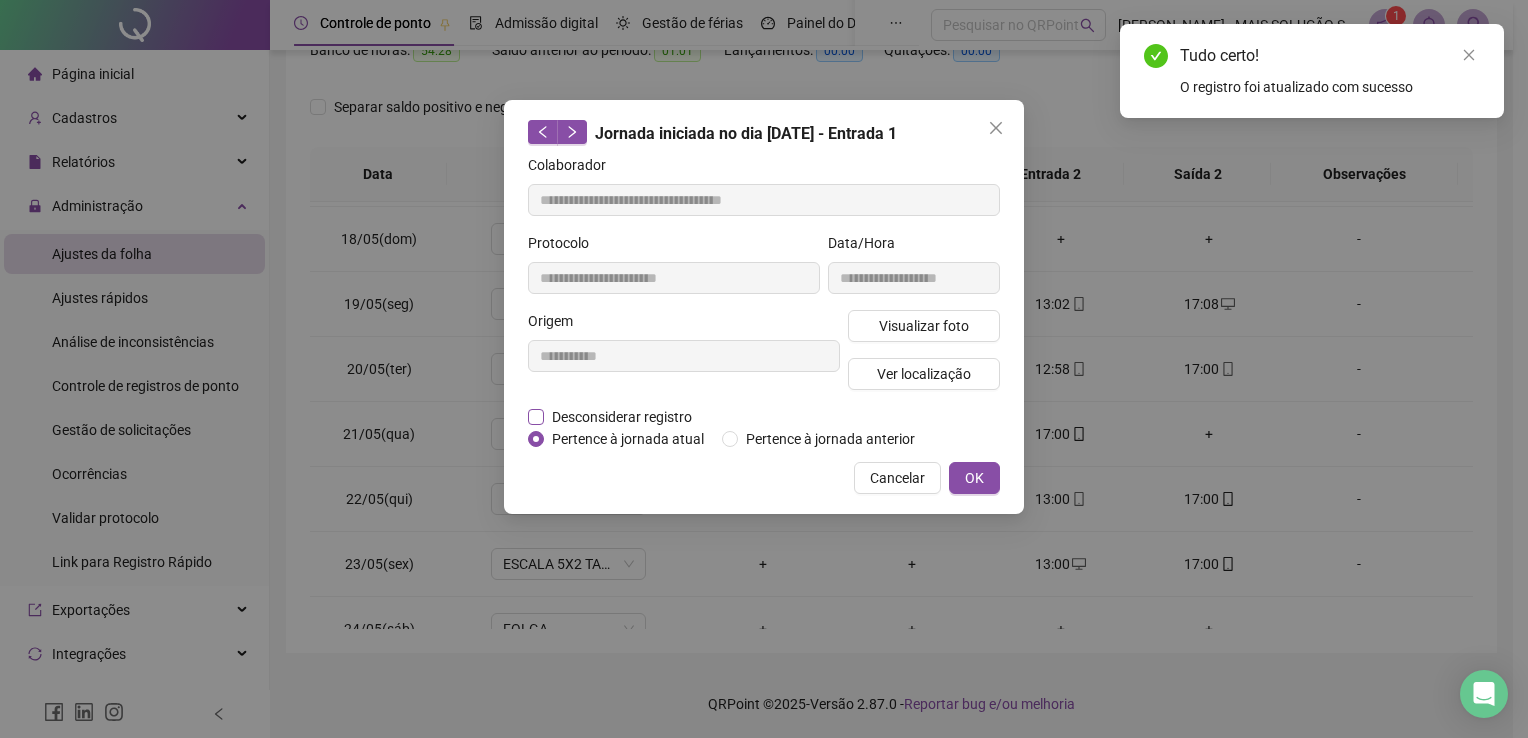 click on "Desconsiderar registro" at bounding box center (622, 417) 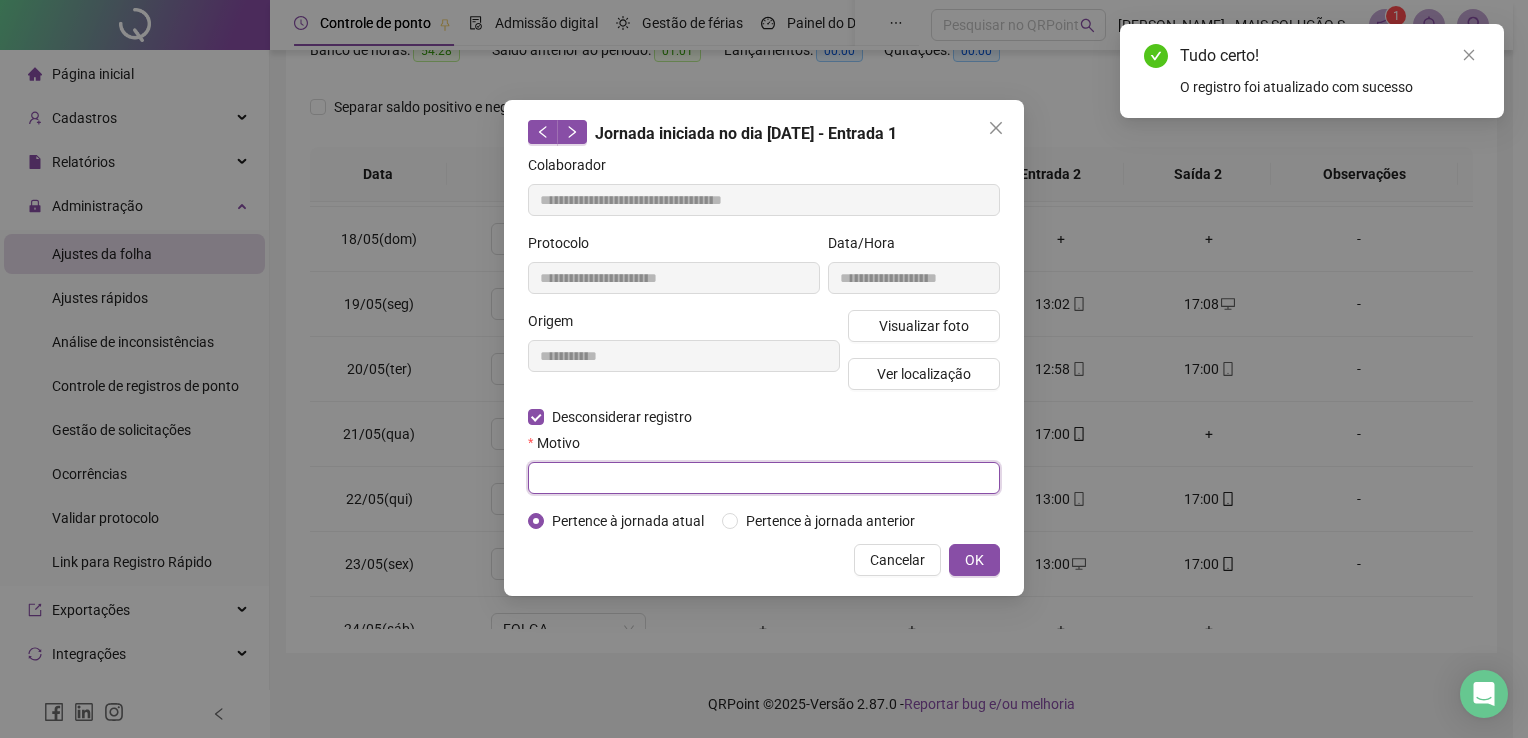 click at bounding box center (764, 478) 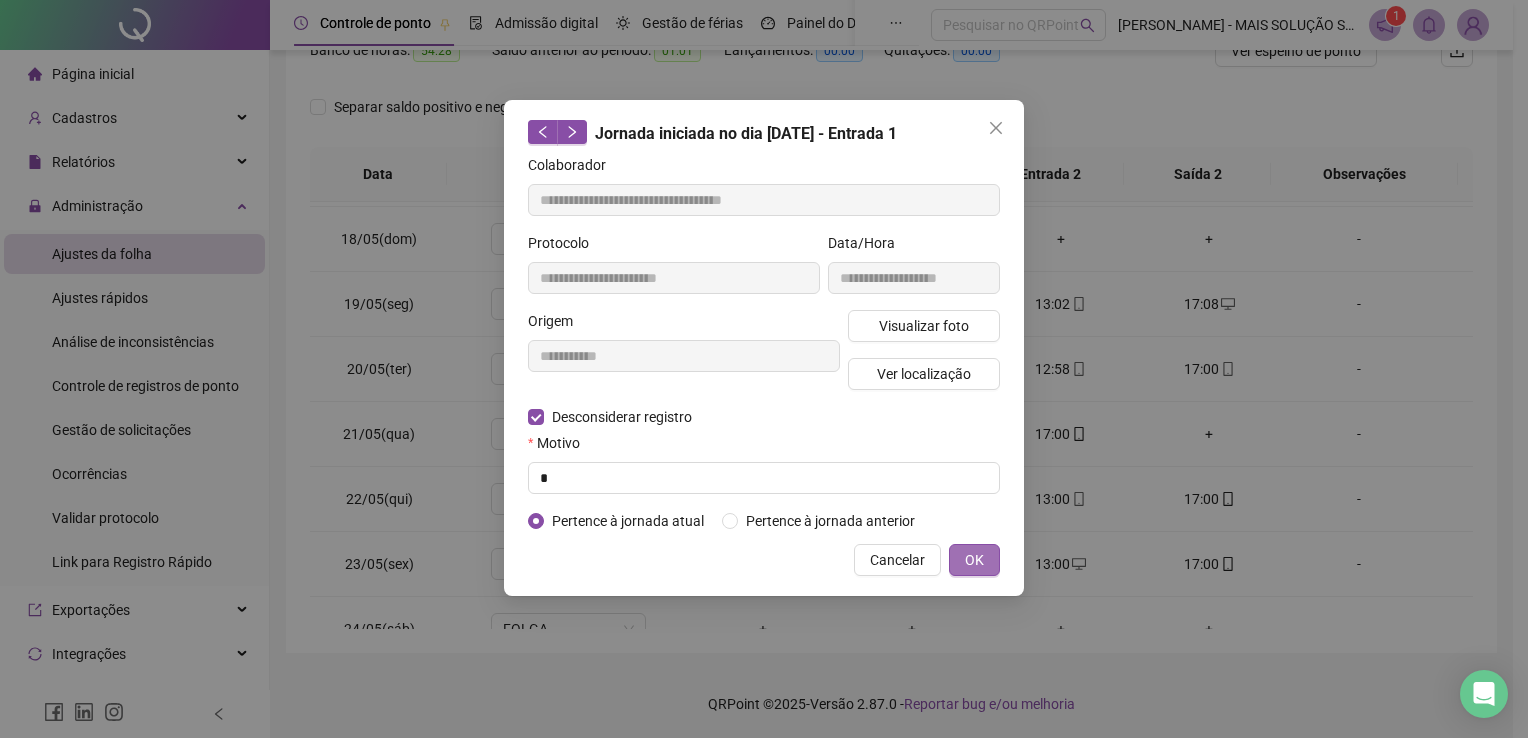 click on "OK" at bounding box center [974, 560] 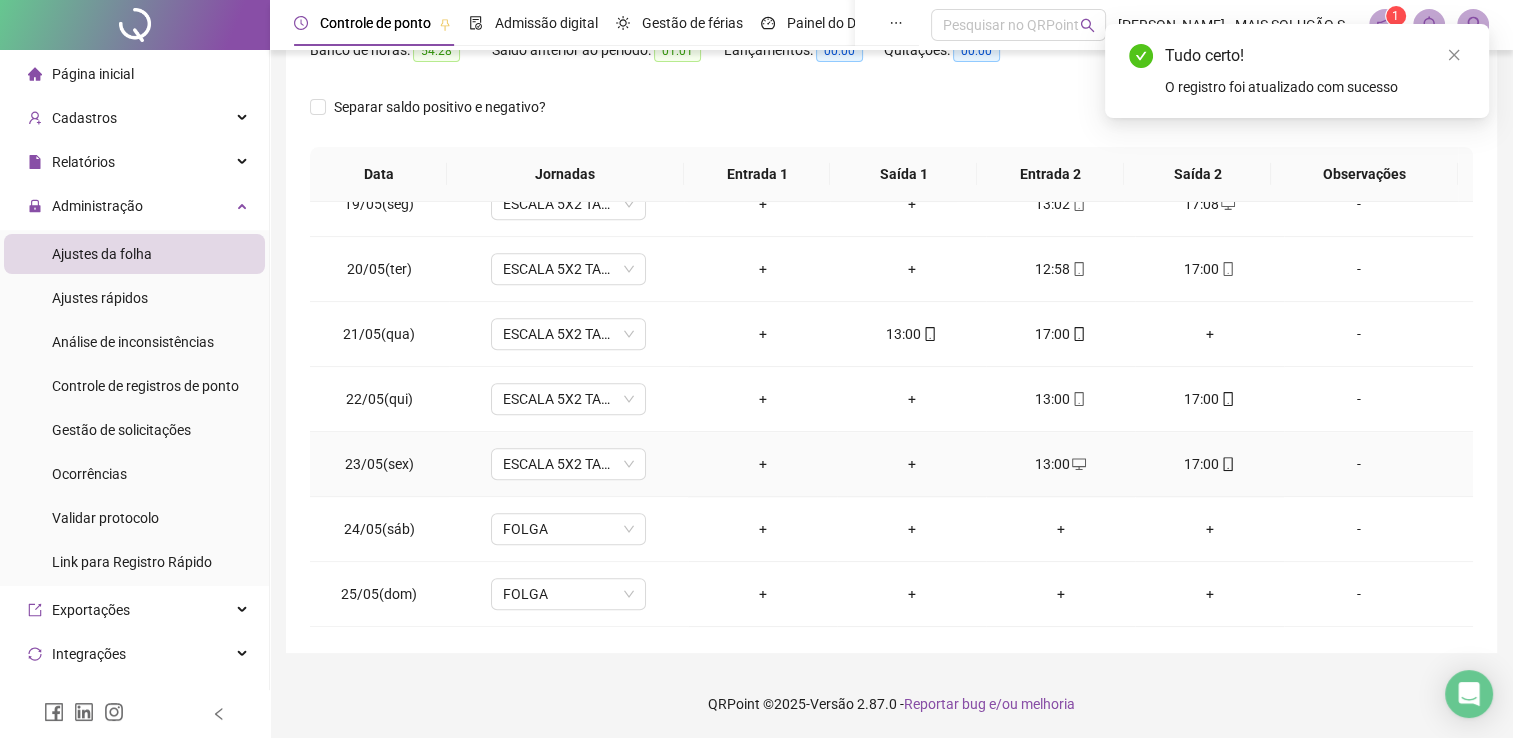 scroll, scrollTop: 1300, scrollLeft: 0, axis: vertical 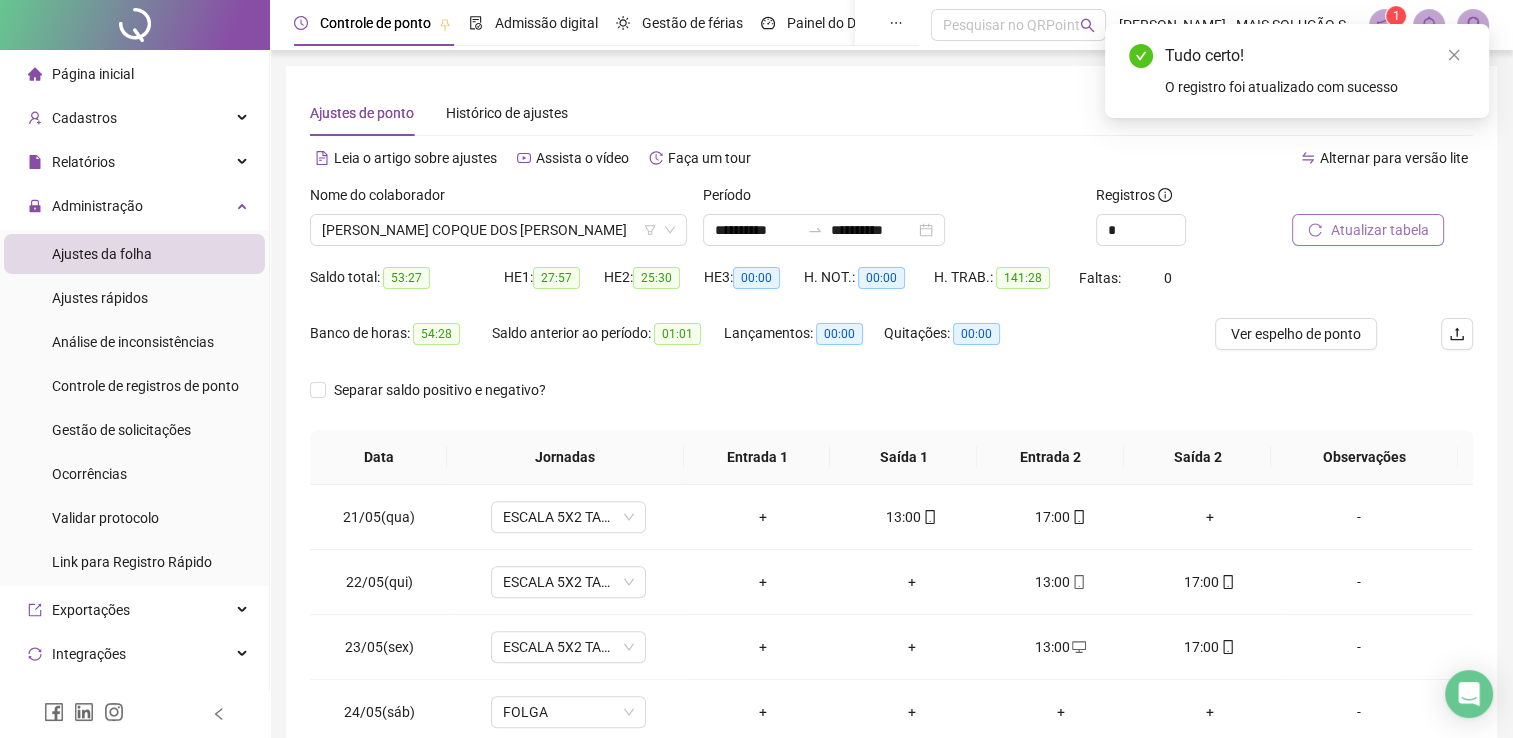 click on "Atualizar tabela" at bounding box center (1368, 230) 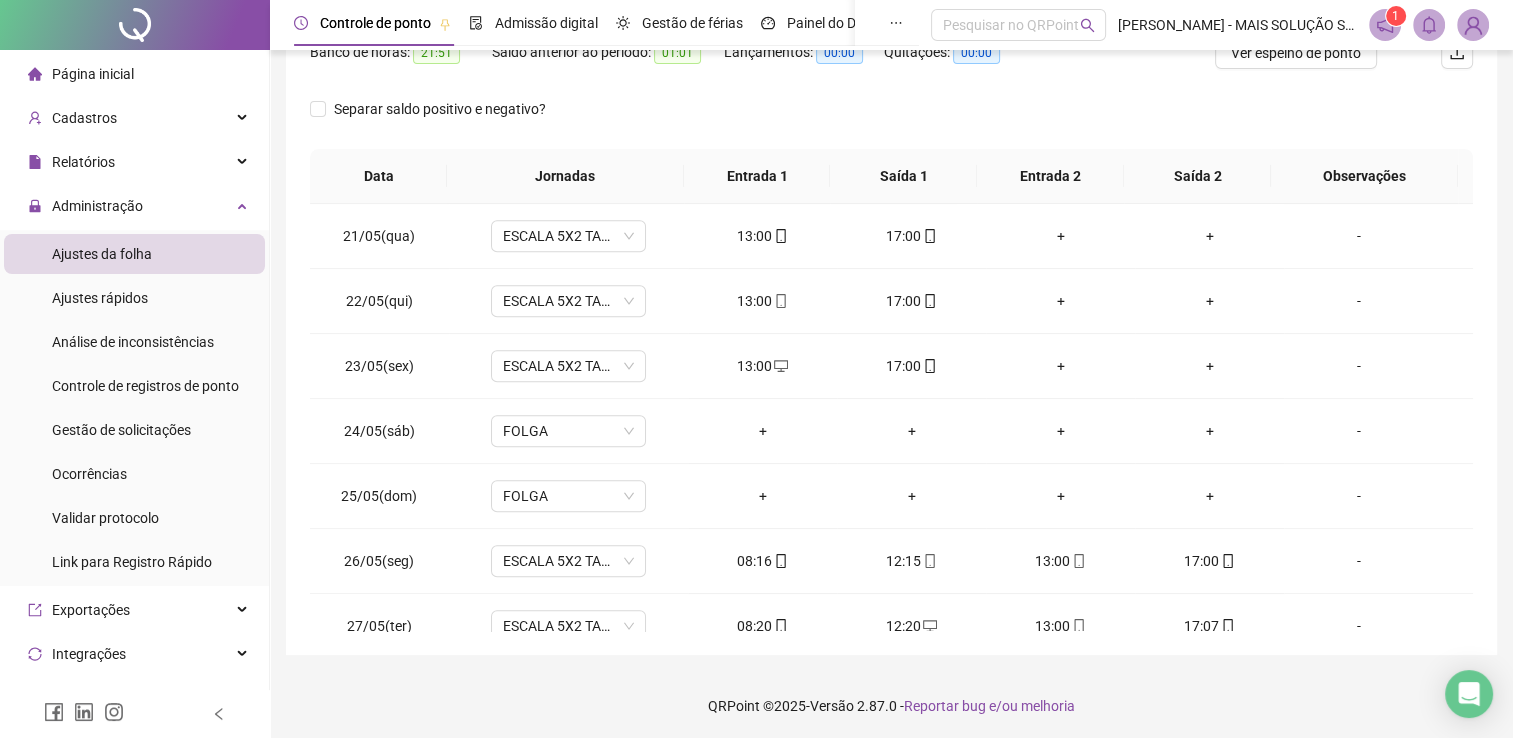 scroll, scrollTop: 283, scrollLeft: 0, axis: vertical 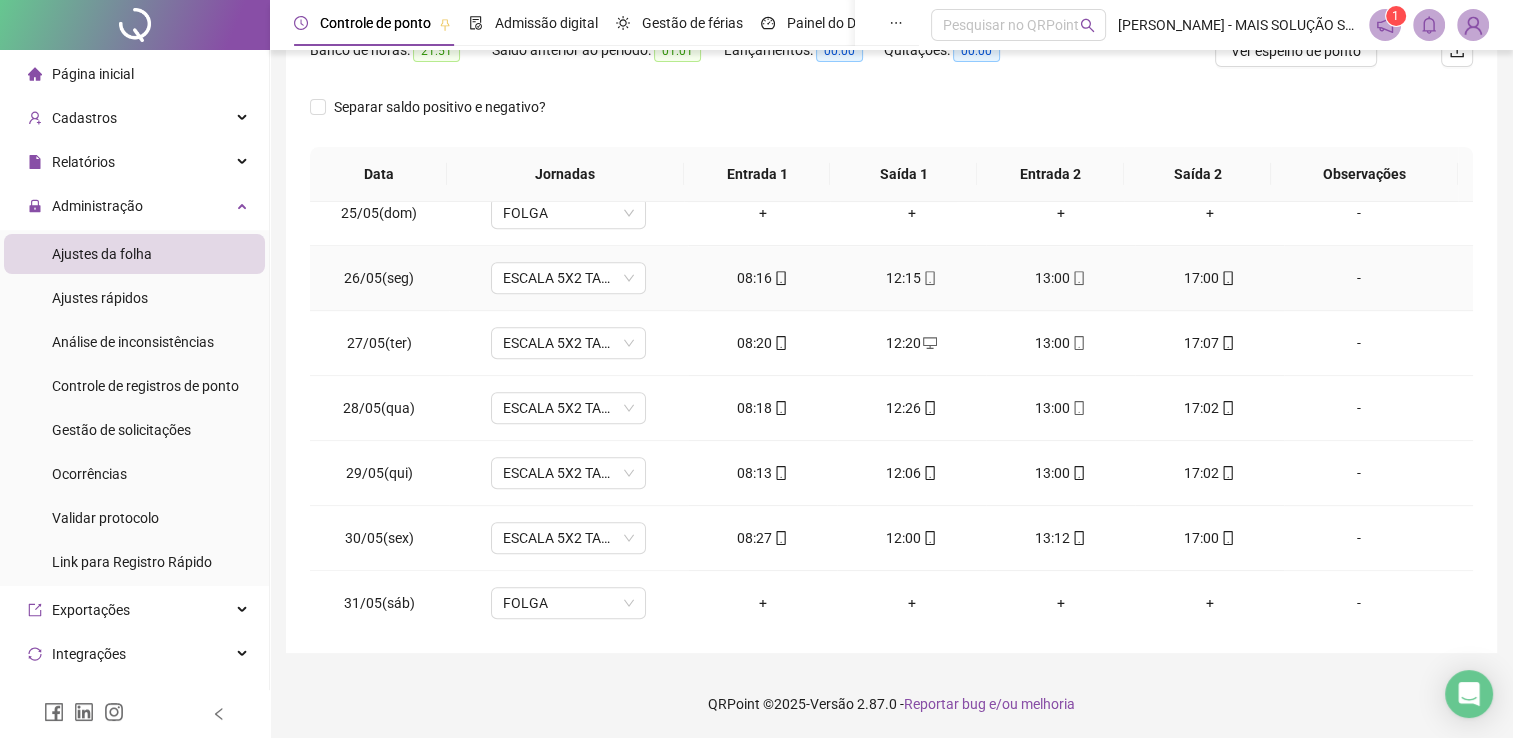 click on "08:16" at bounding box center [762, 278] 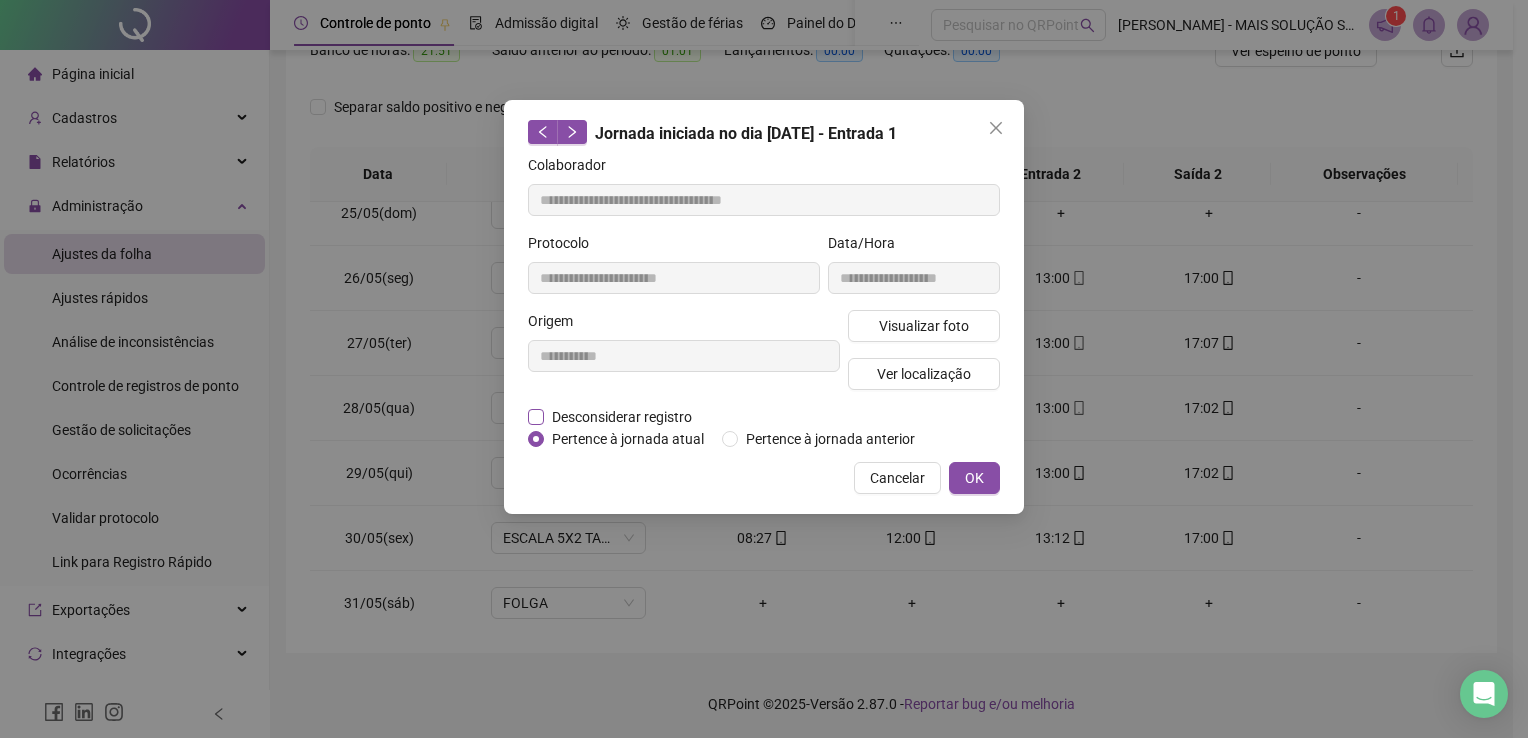click on "Desconsiderar registro" at bounding box center [622, 417] 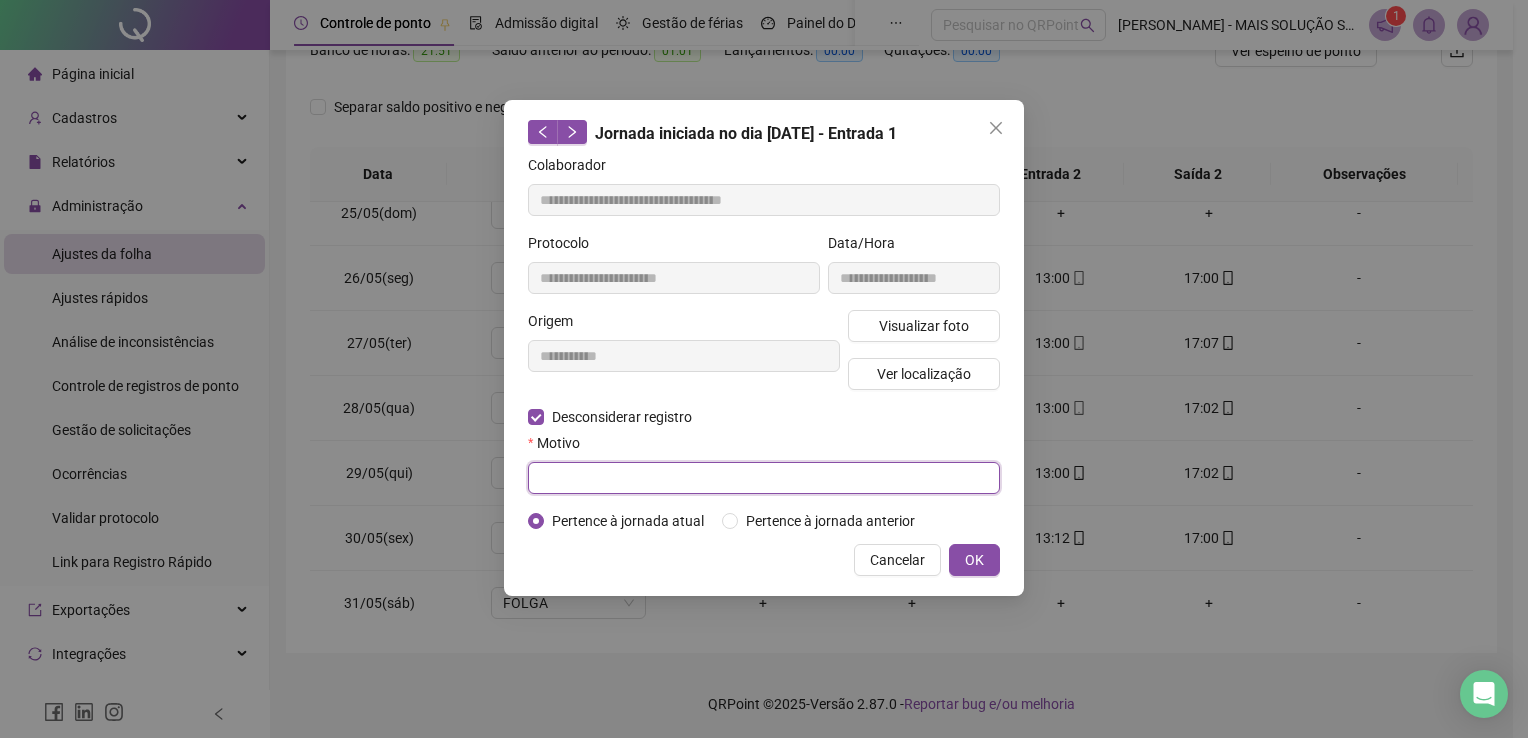 click at bounding box center [764, 478] 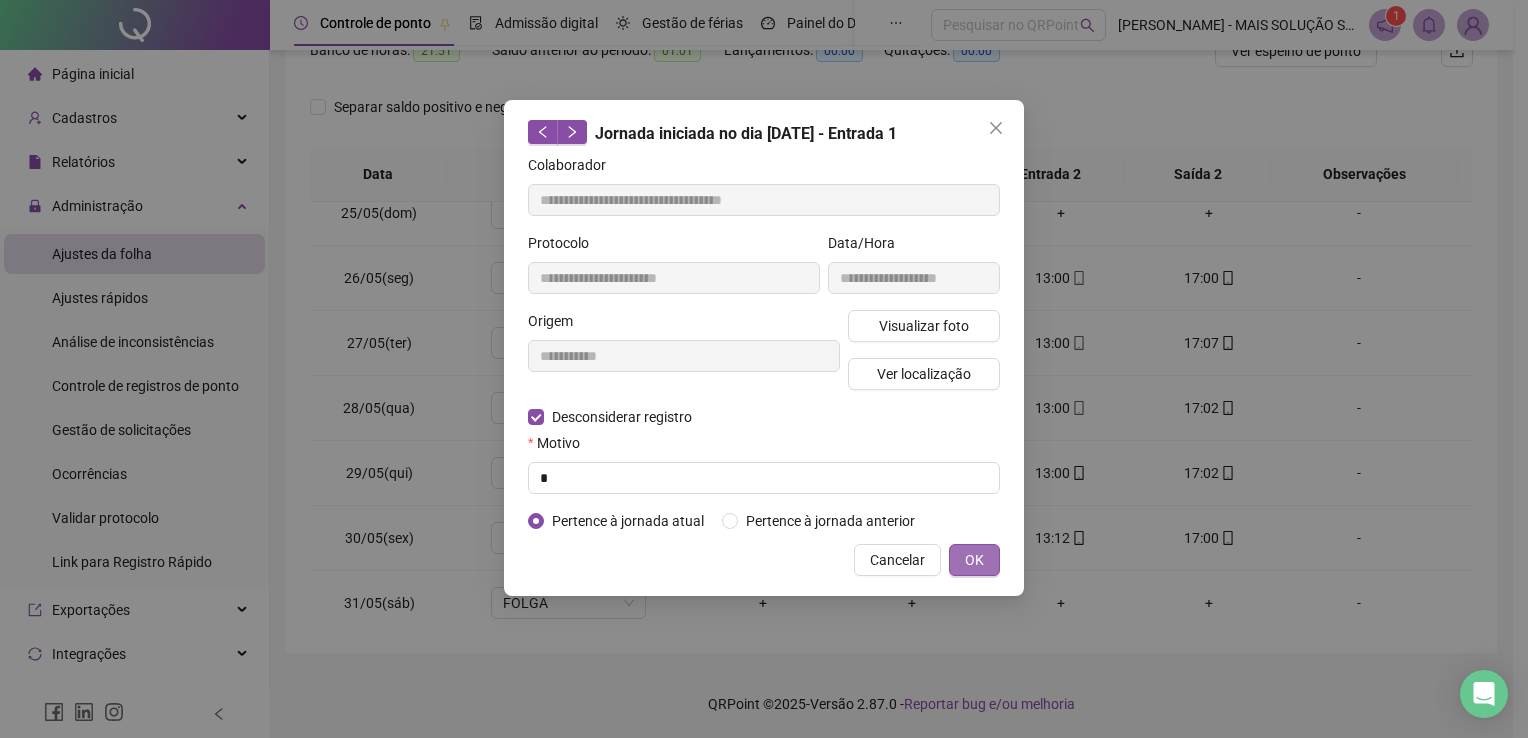 click on "OK" at bounding box center [974, 560] 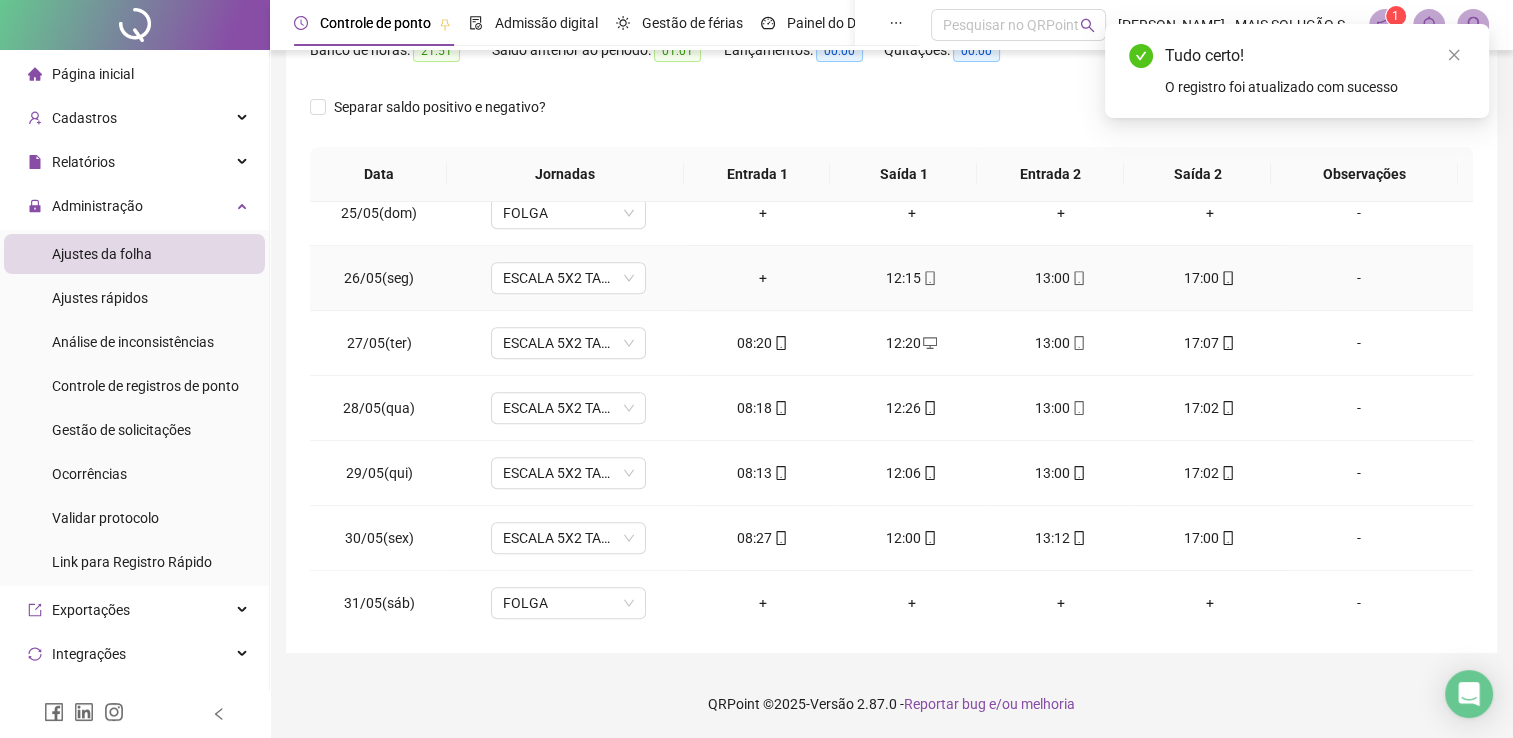 click at bounding box center (929, 278) 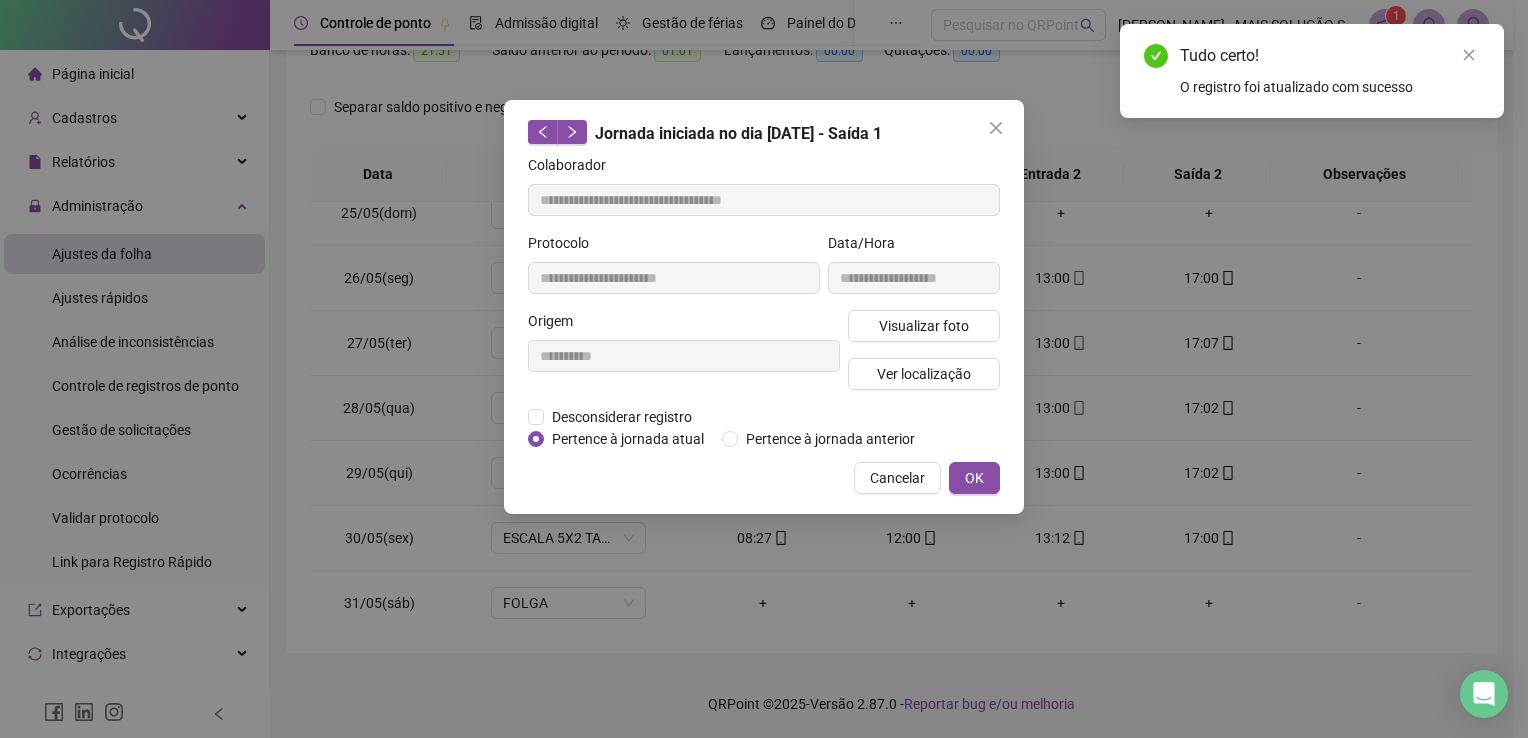 click on "Pertence à jornada atual" at bounding box center (628, 439) 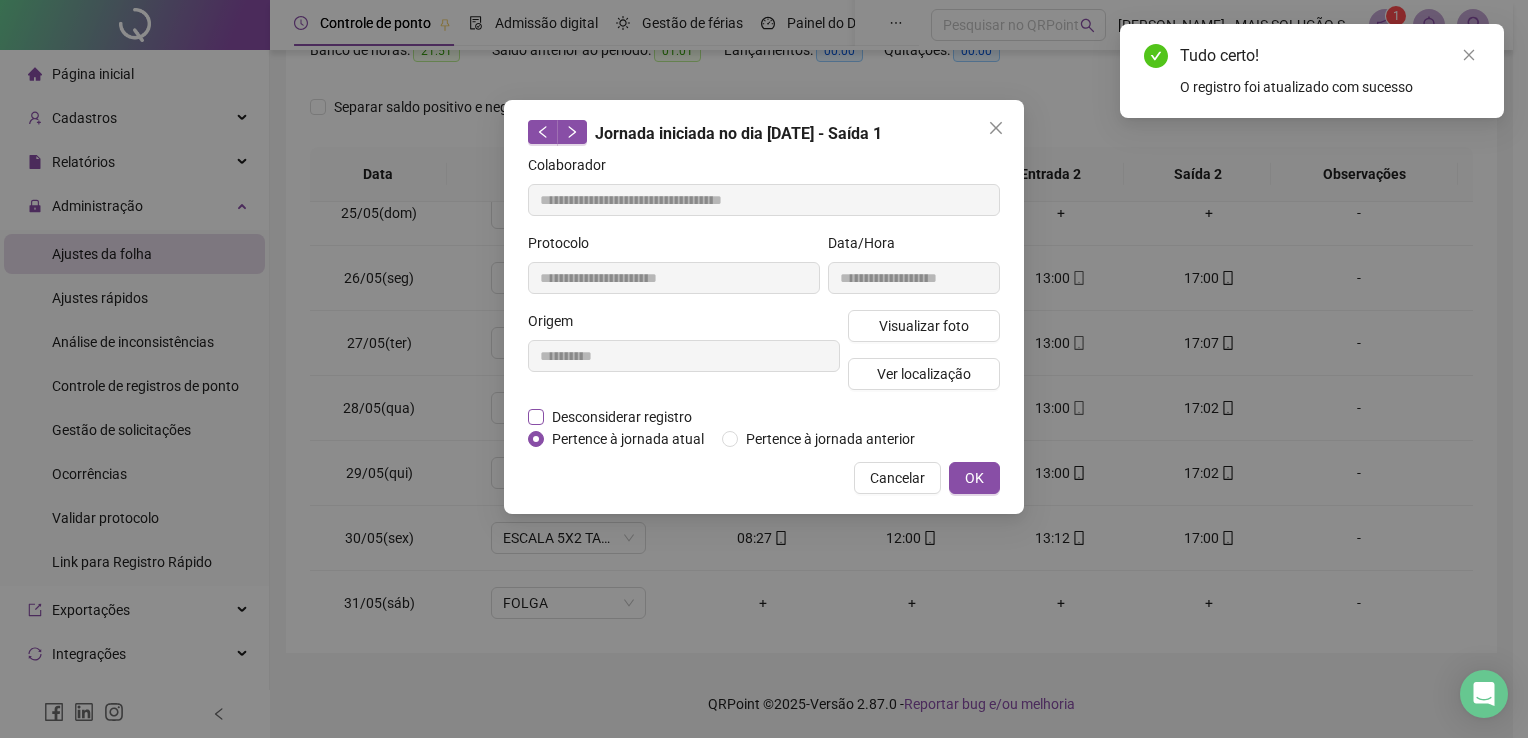 click on "Desconsiderar registro" at bounding box center [622, 417] 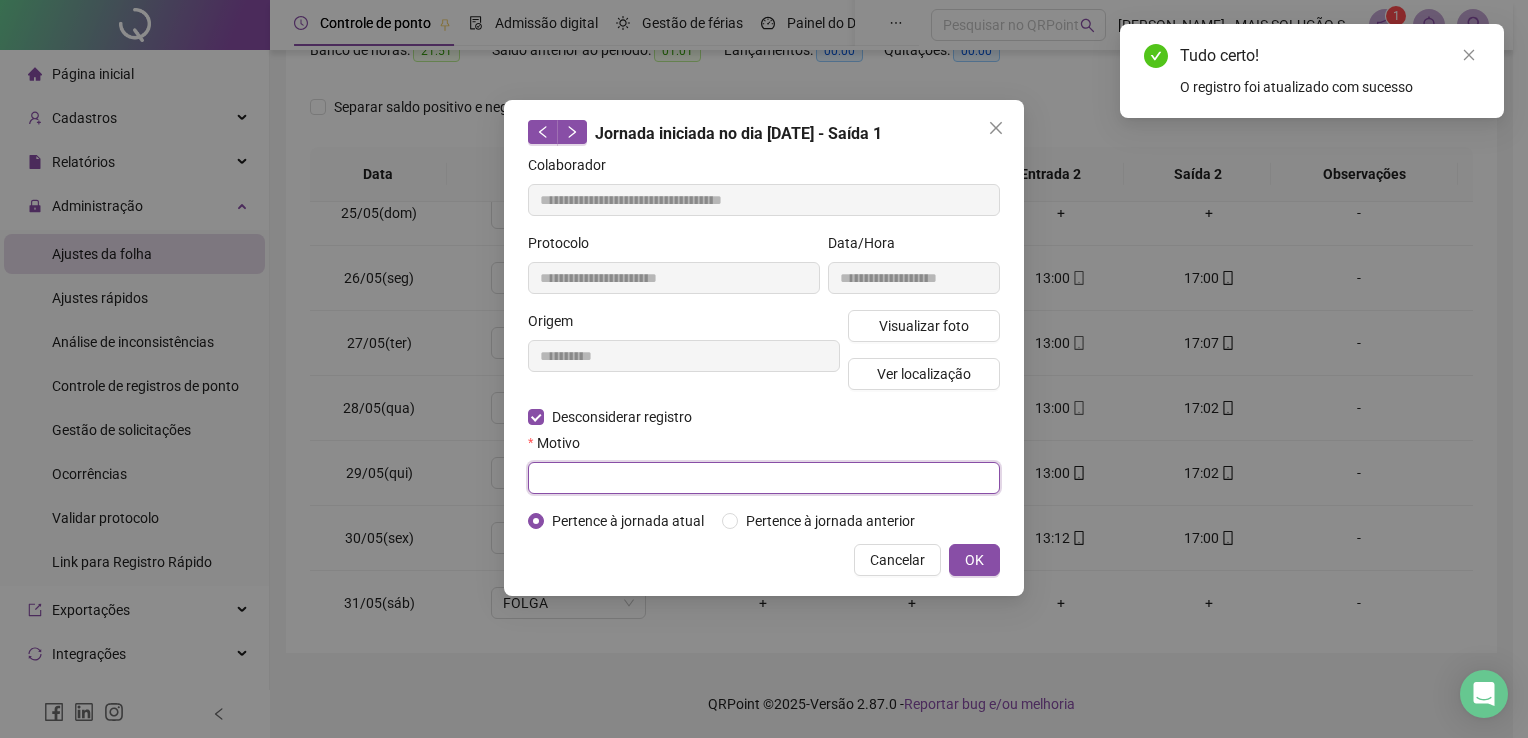 click at bounding box center (764, 478) 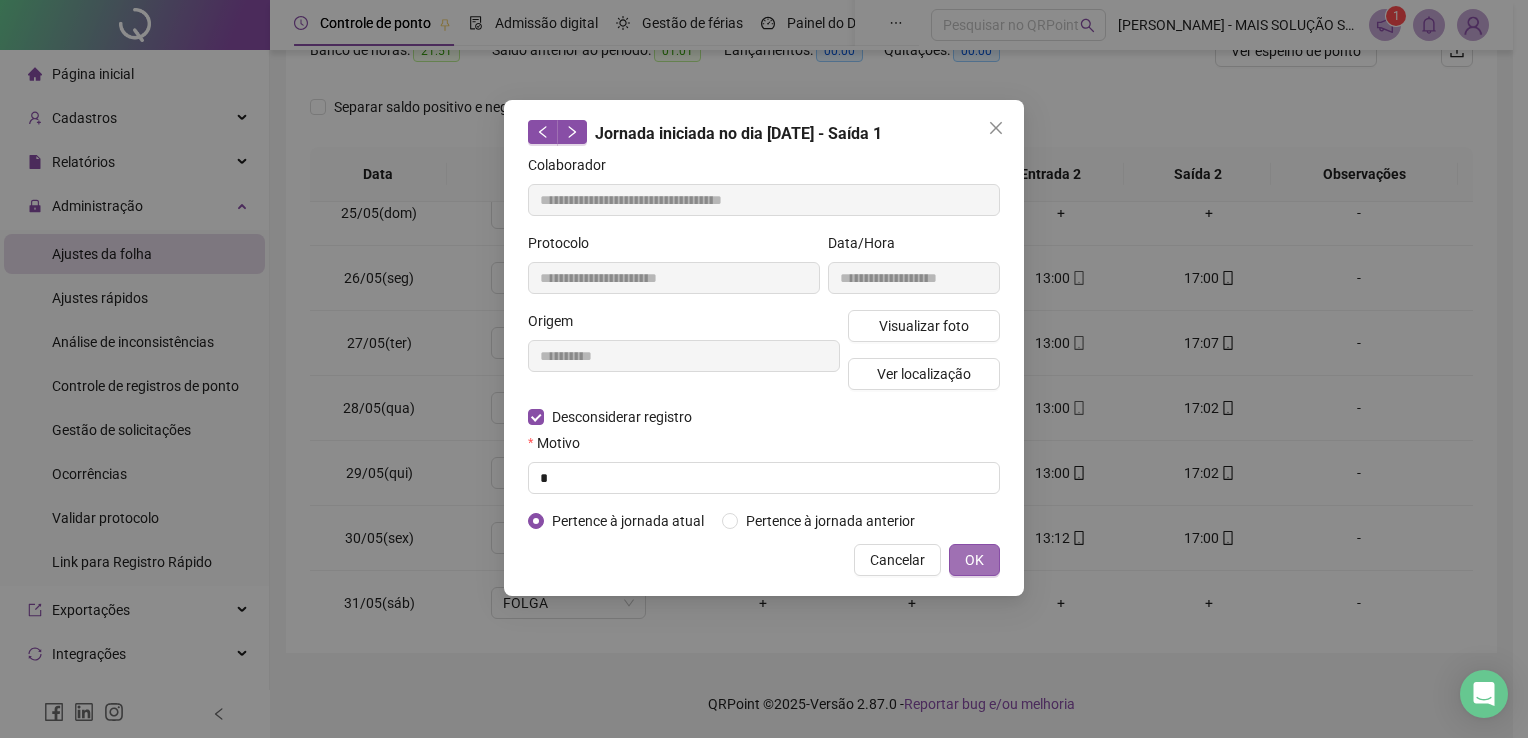 click on "OK" at bounding box center (974, 560) 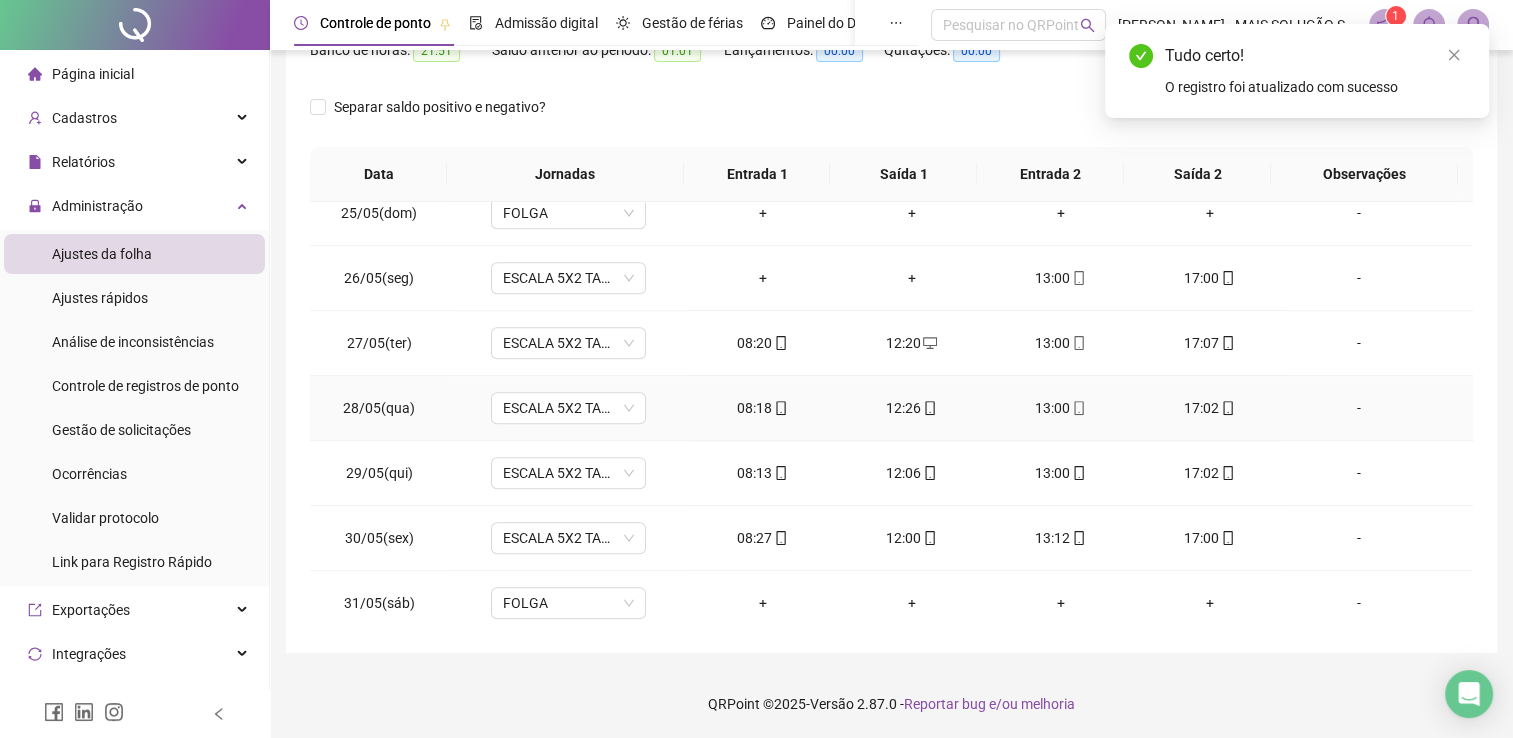 click 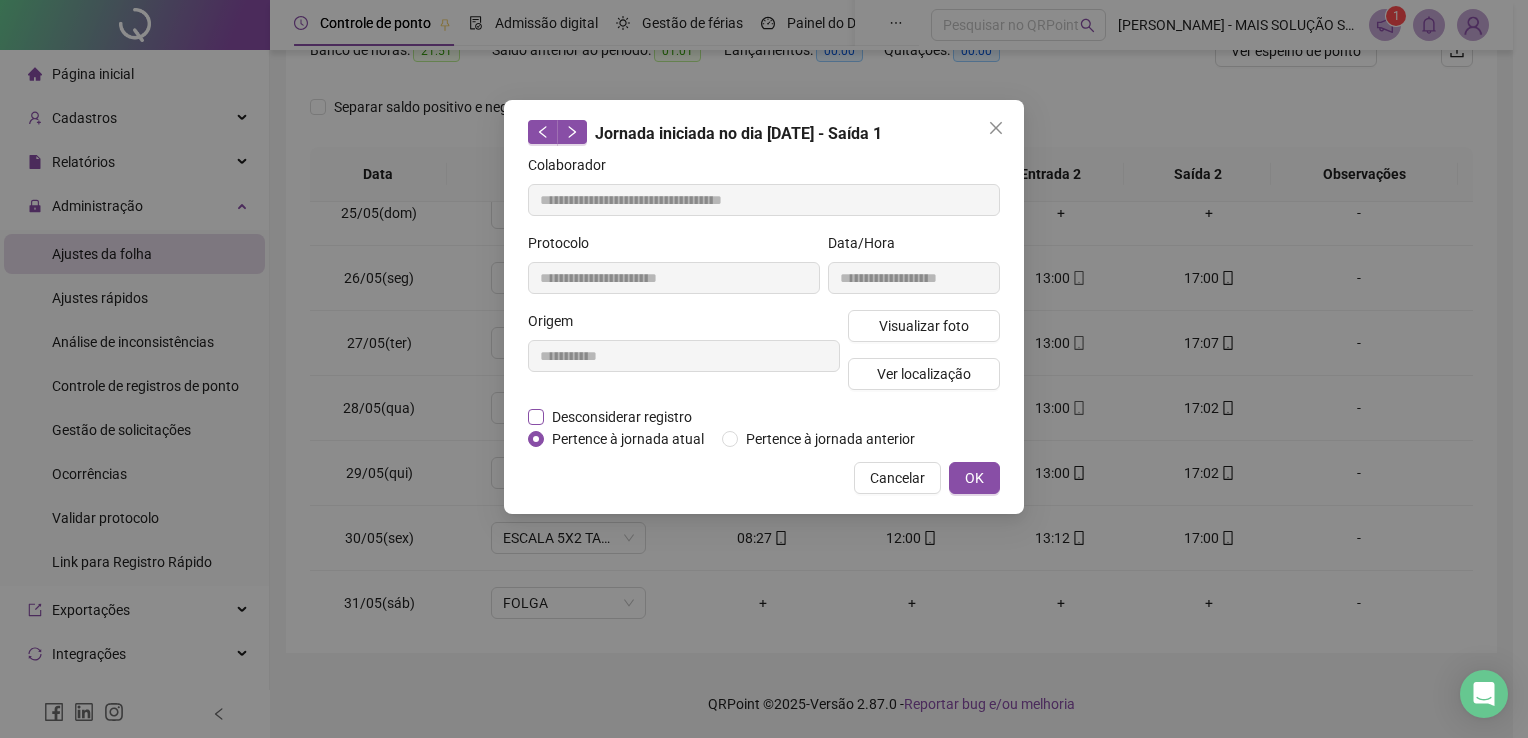 click on "Desconsiderar registro" at bounding box center (622, 417) 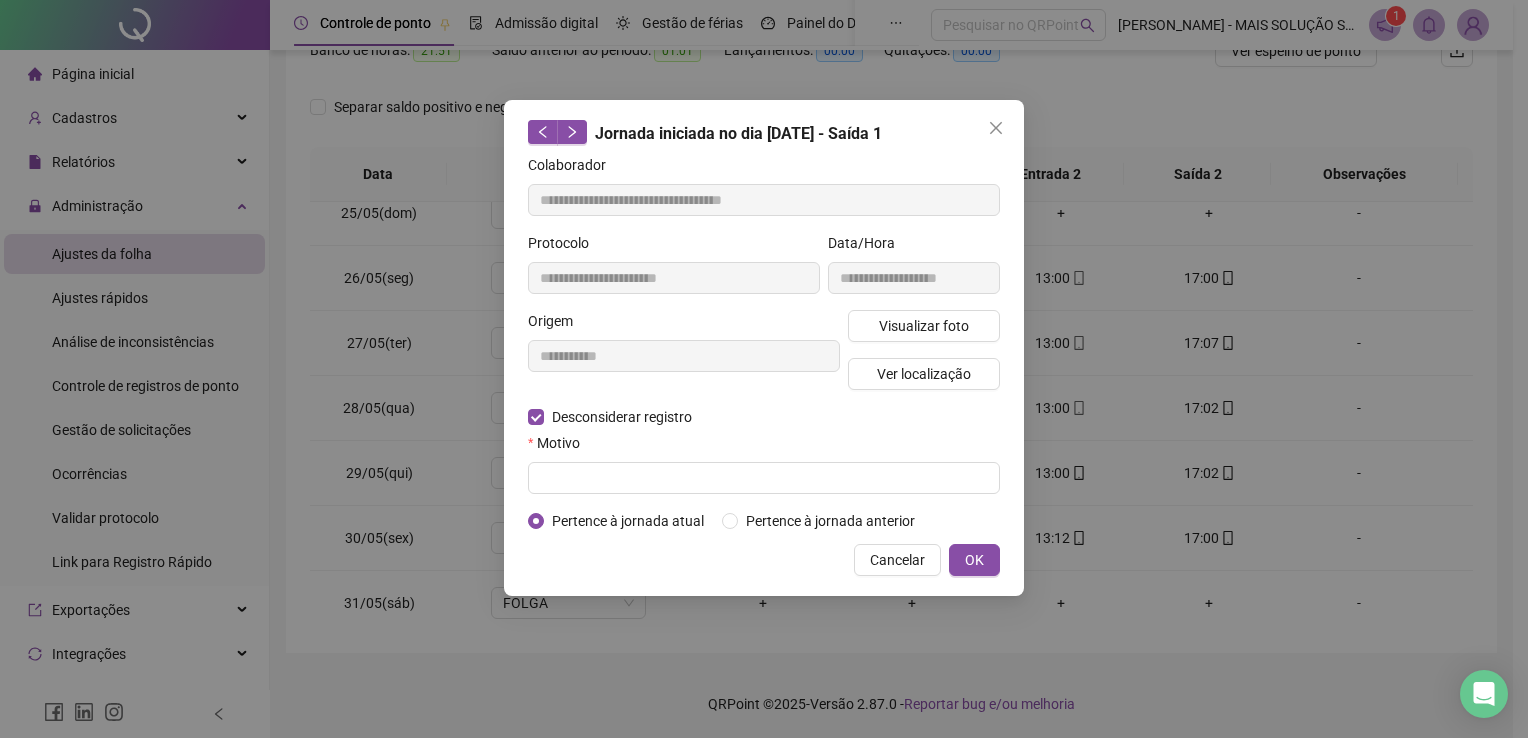 click on "Motivo" at bounding box center (764, 447) 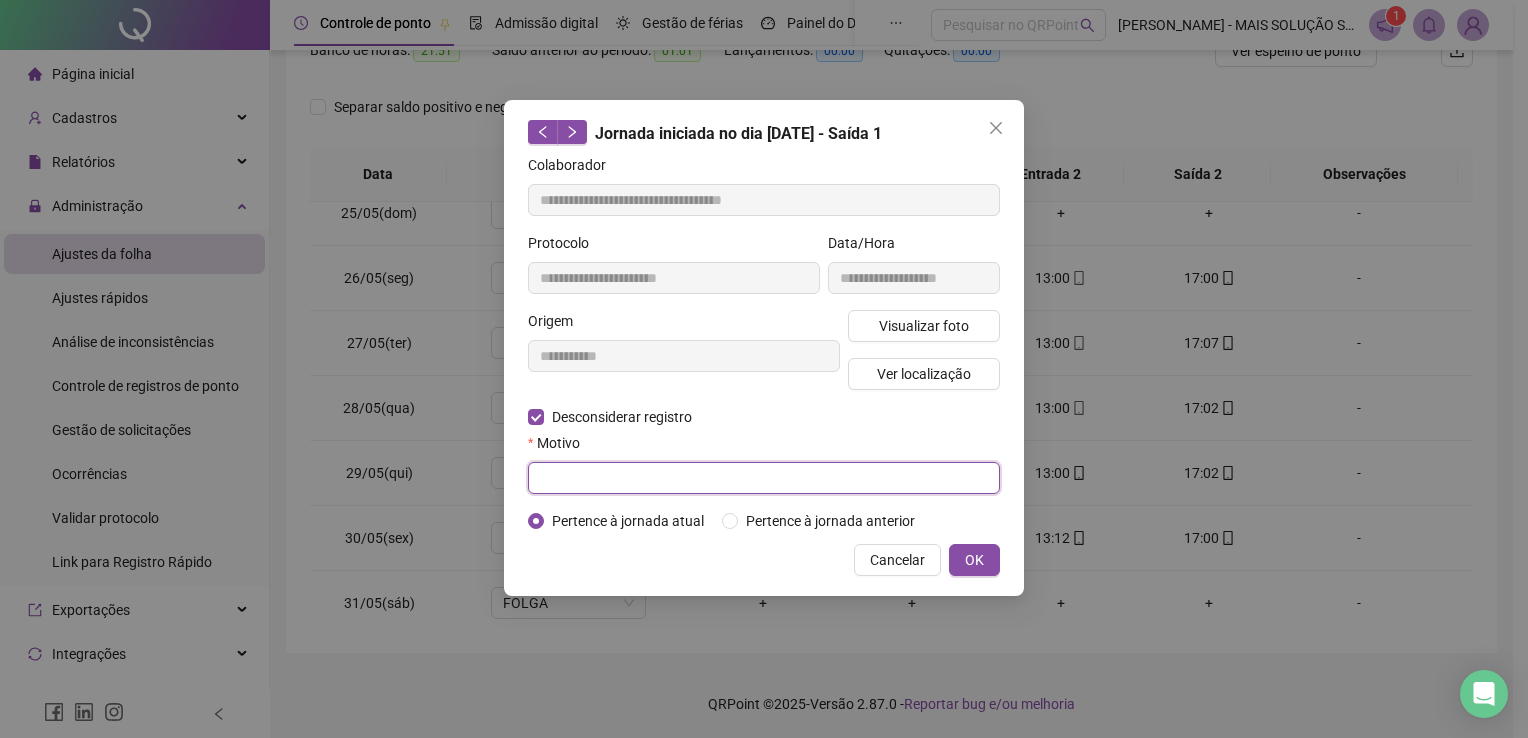 drag, startPoint x: 657, startPoint y: 453, endPoint x: 672, endPoint y: 469, distance: 21.931713 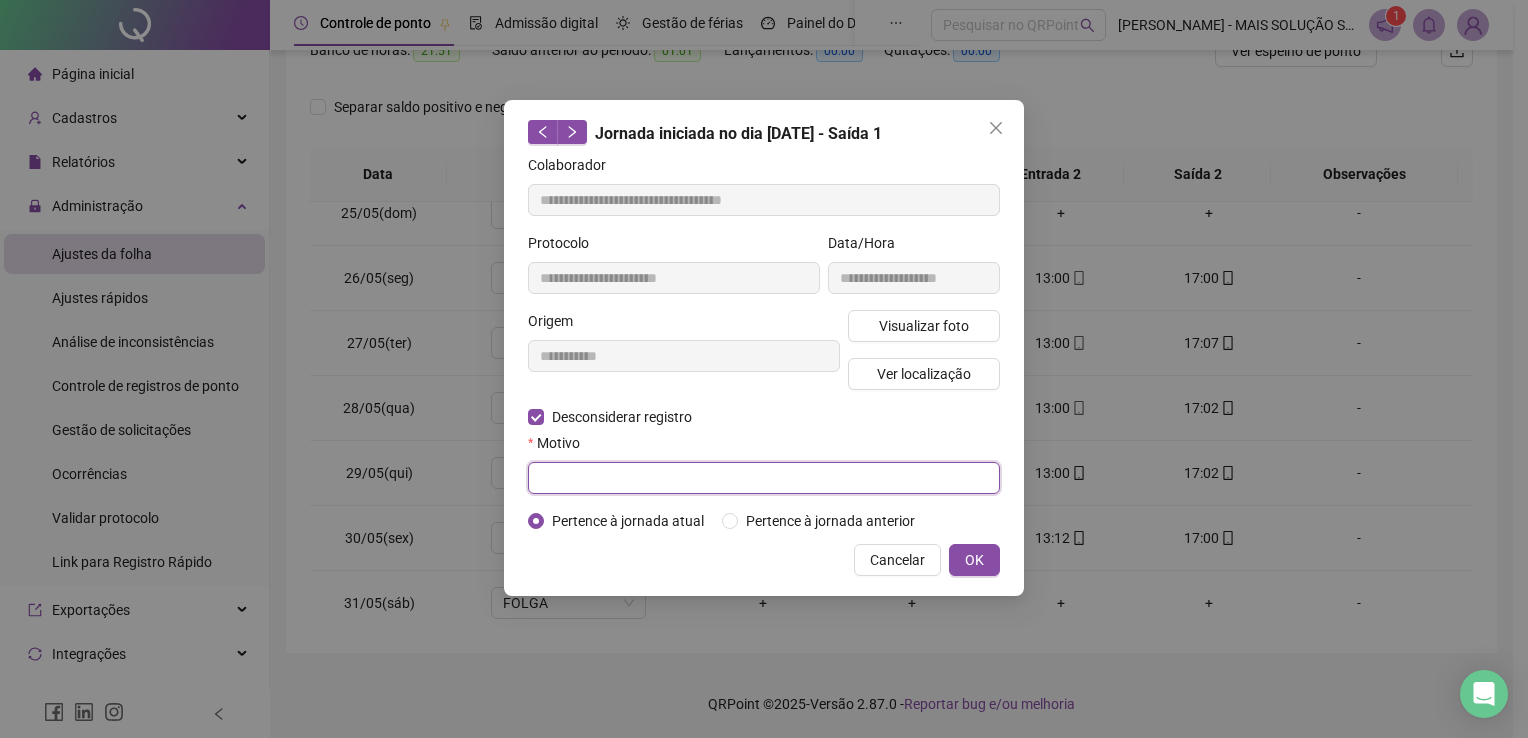 click at bounding box center (764, 478) 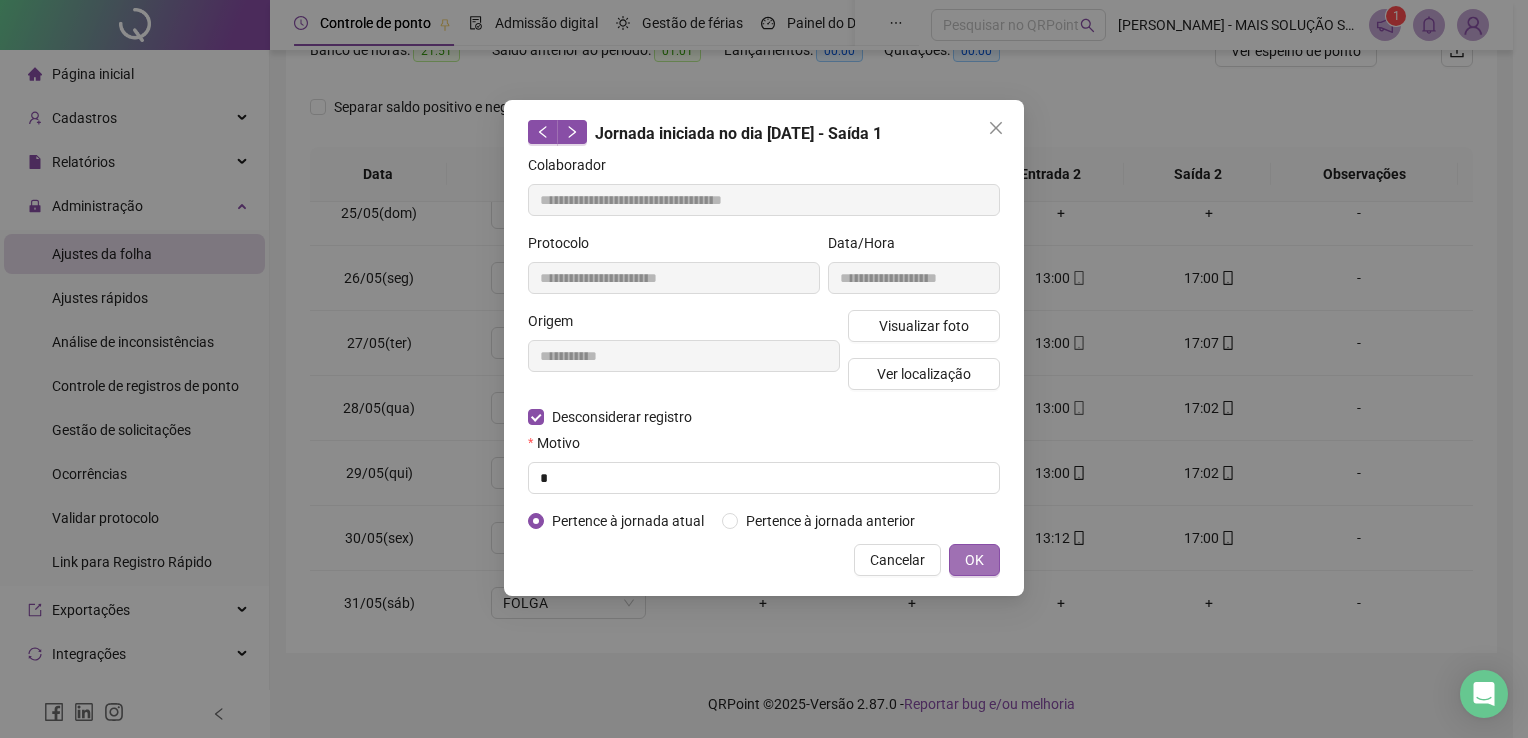 click on "OK" at bounding box center [974, 560] 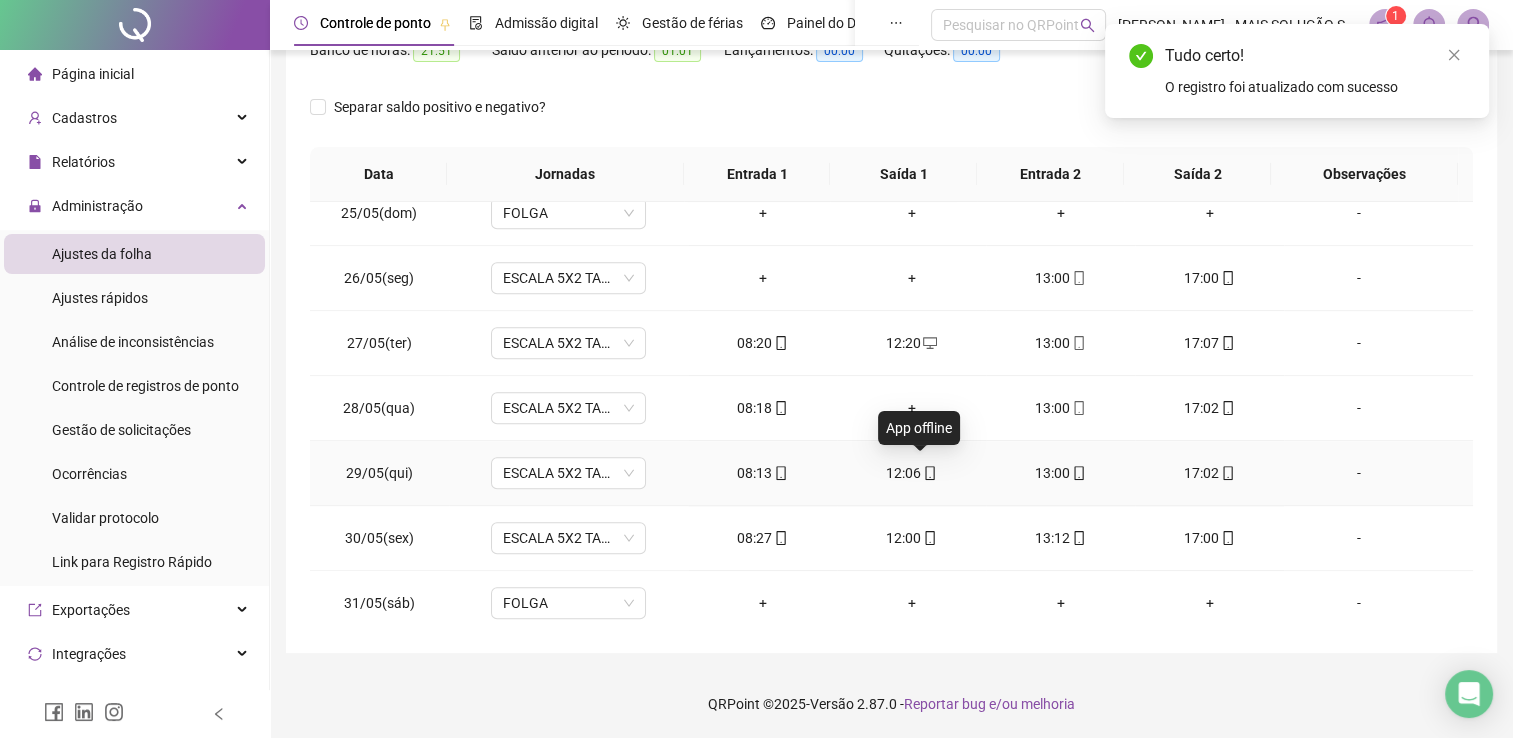 click 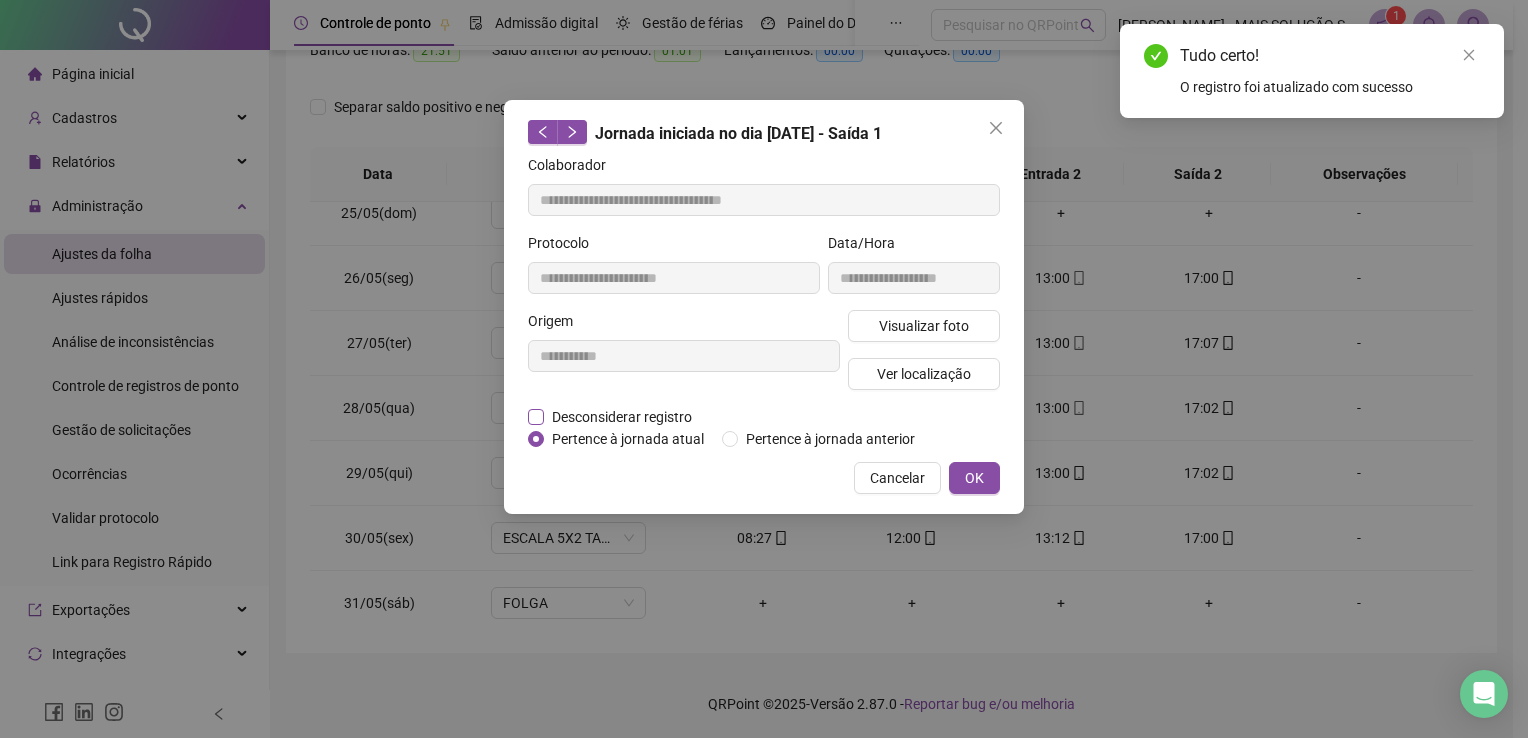 click on "Desconsiderar registro" at bounding box center (622, 417) 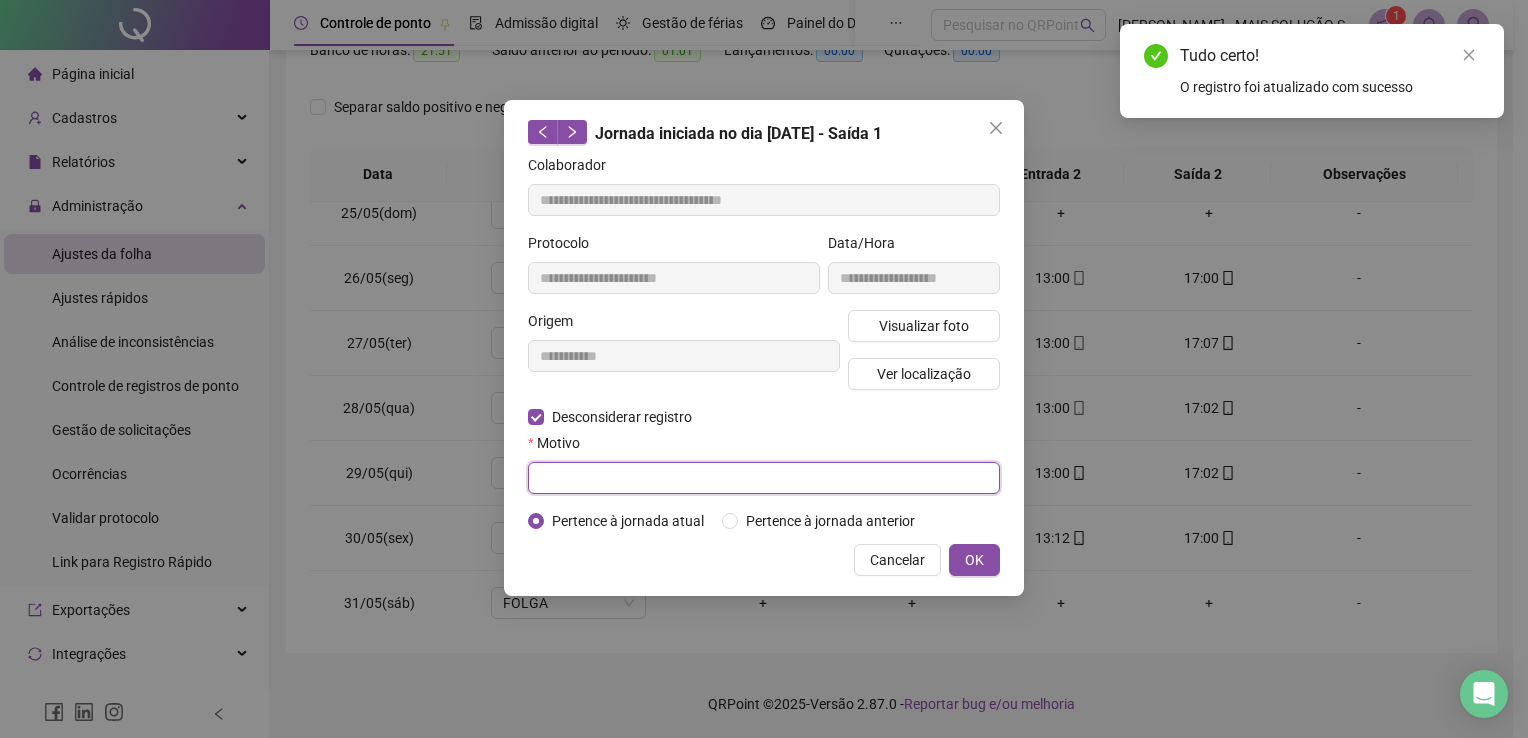 click at bounding box center (764, 478) 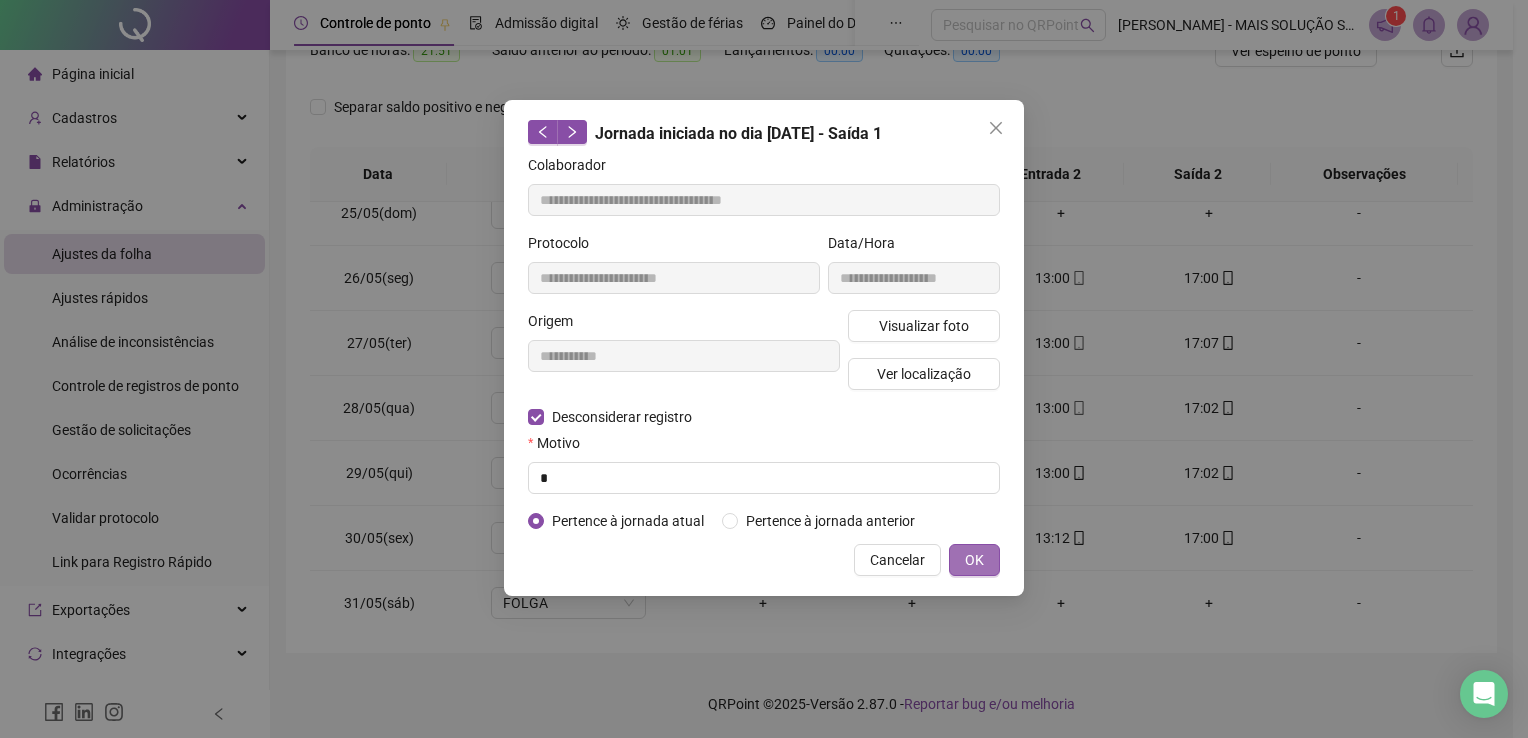 click on "OK" at bounding box center (974, 560) 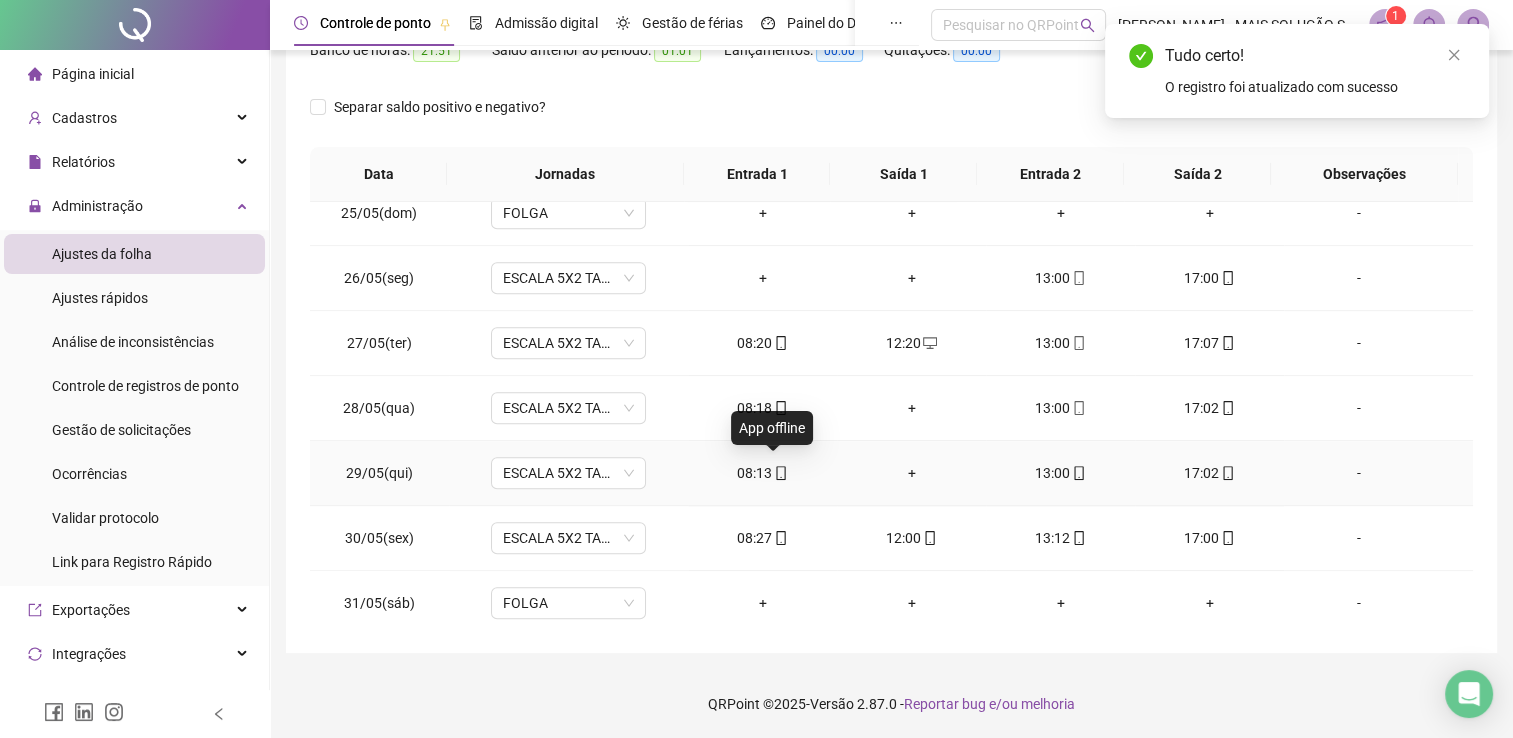 click 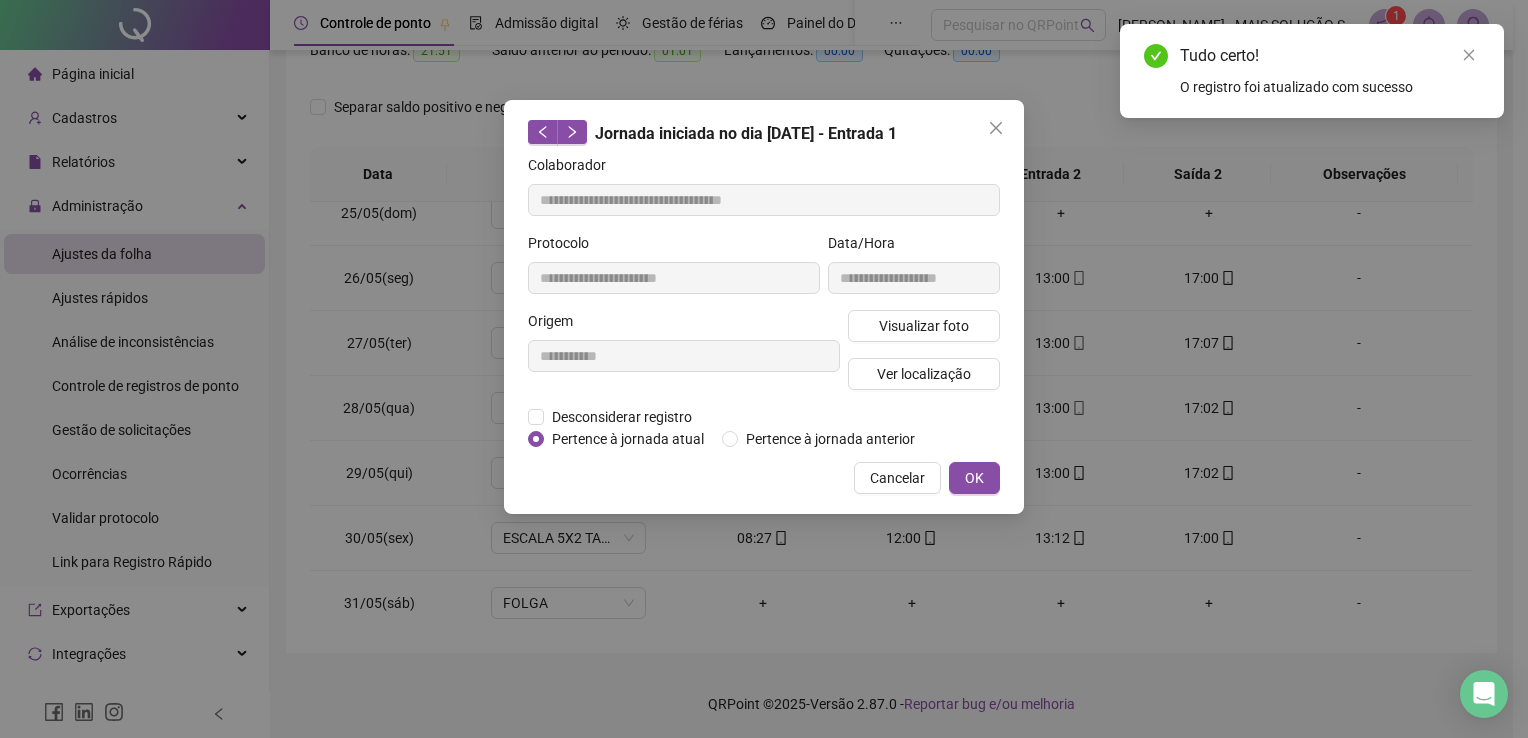 click on "Cancelar OK" at bounding box center [764, 478] 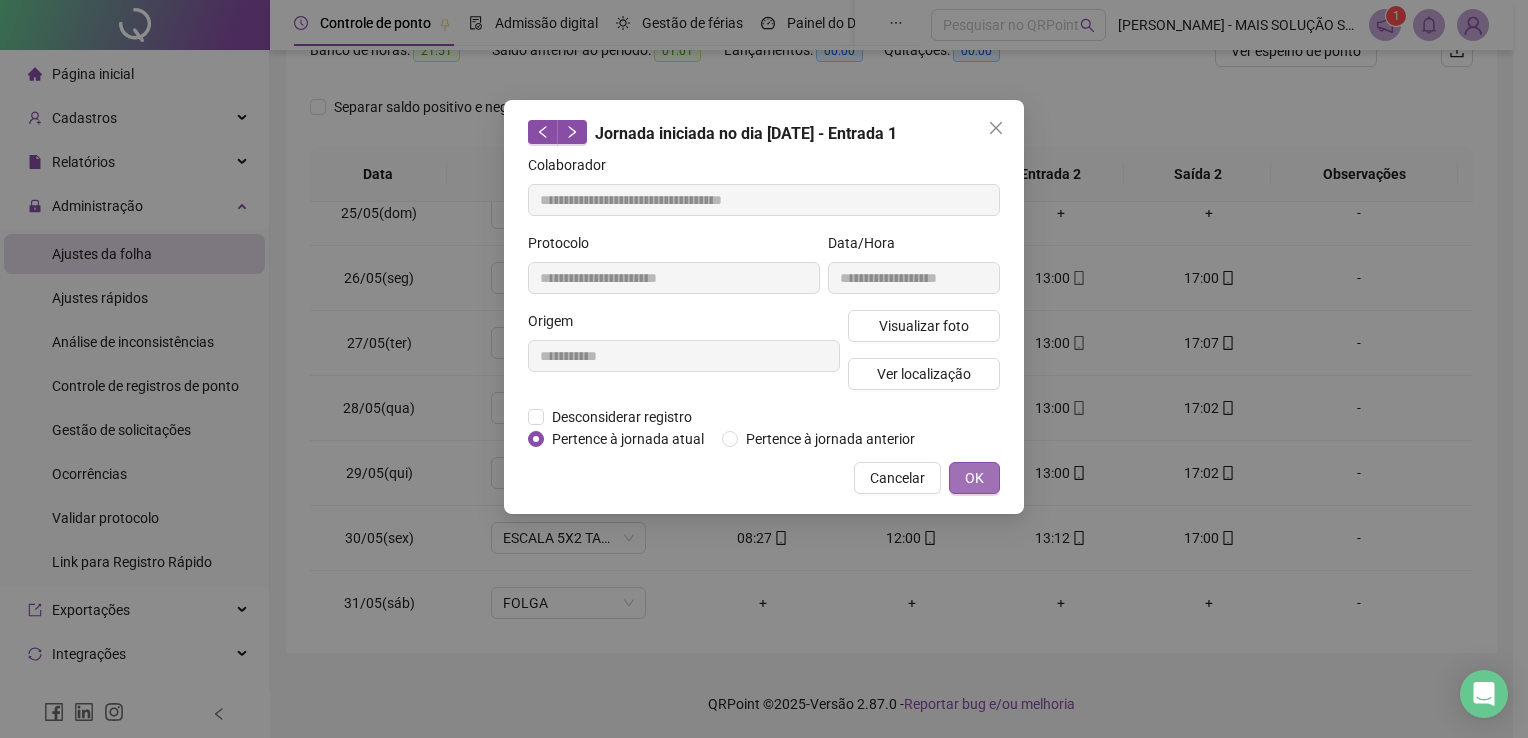 click on "OK" at bounding box center [974, 478] 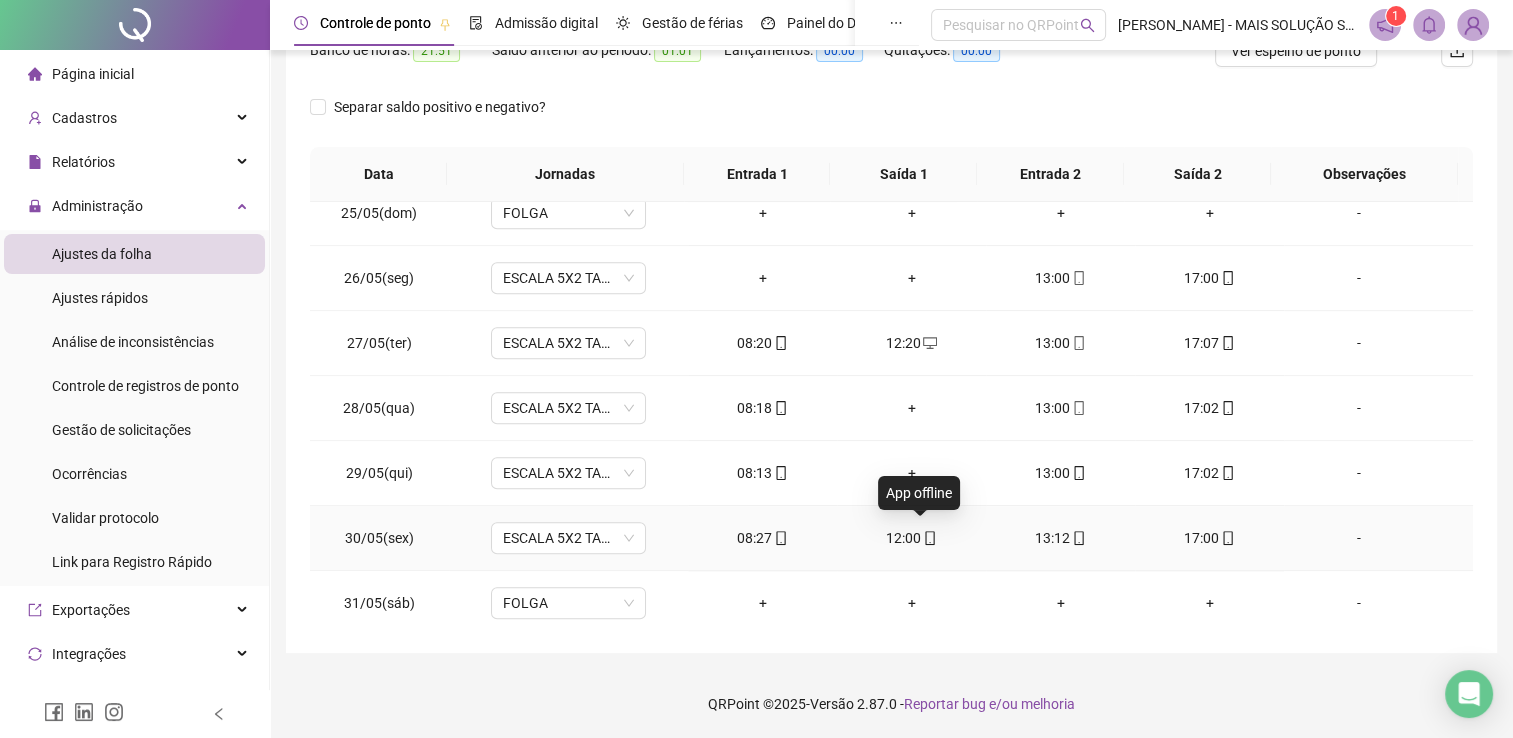 click 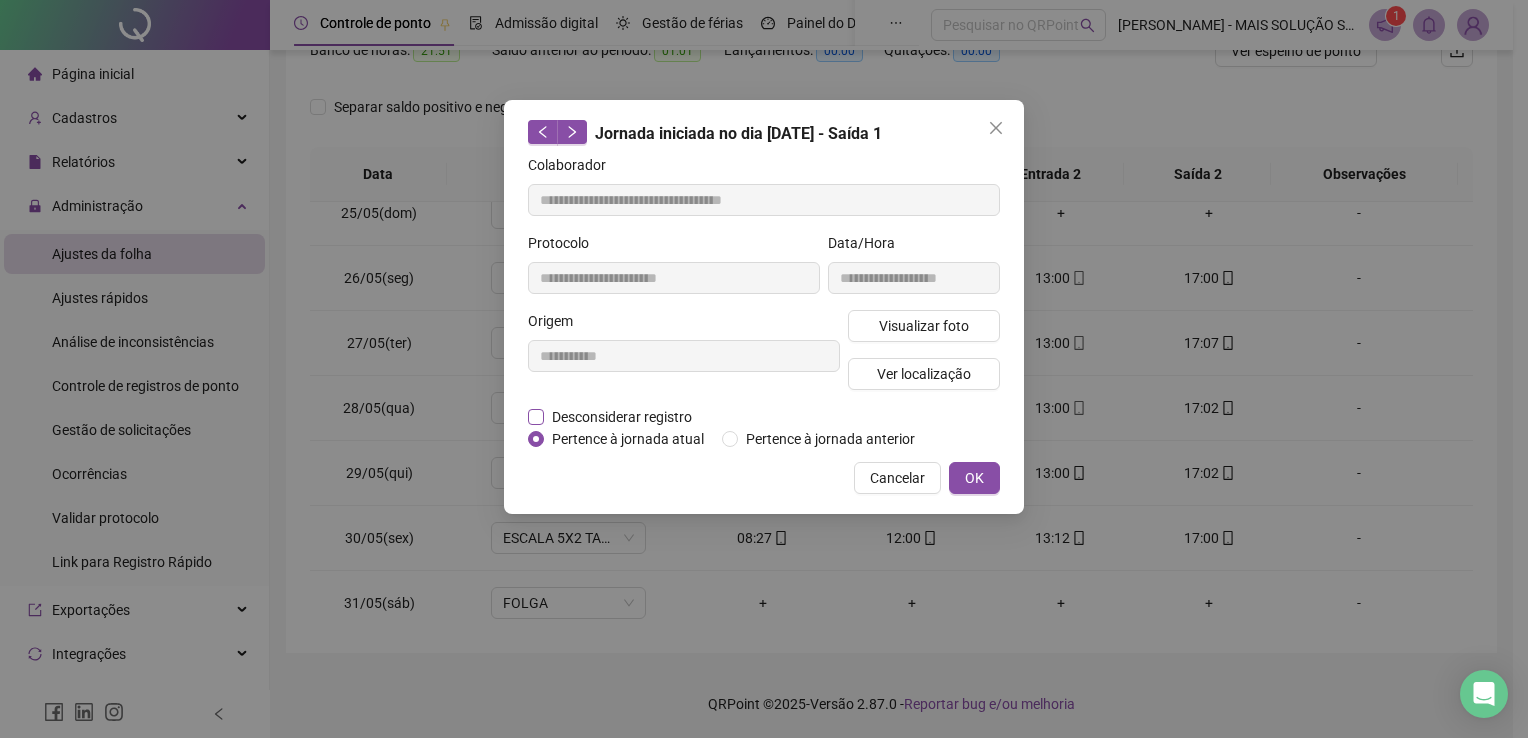 click on "Desconsiderar registro" at bounding box center [622, 417] 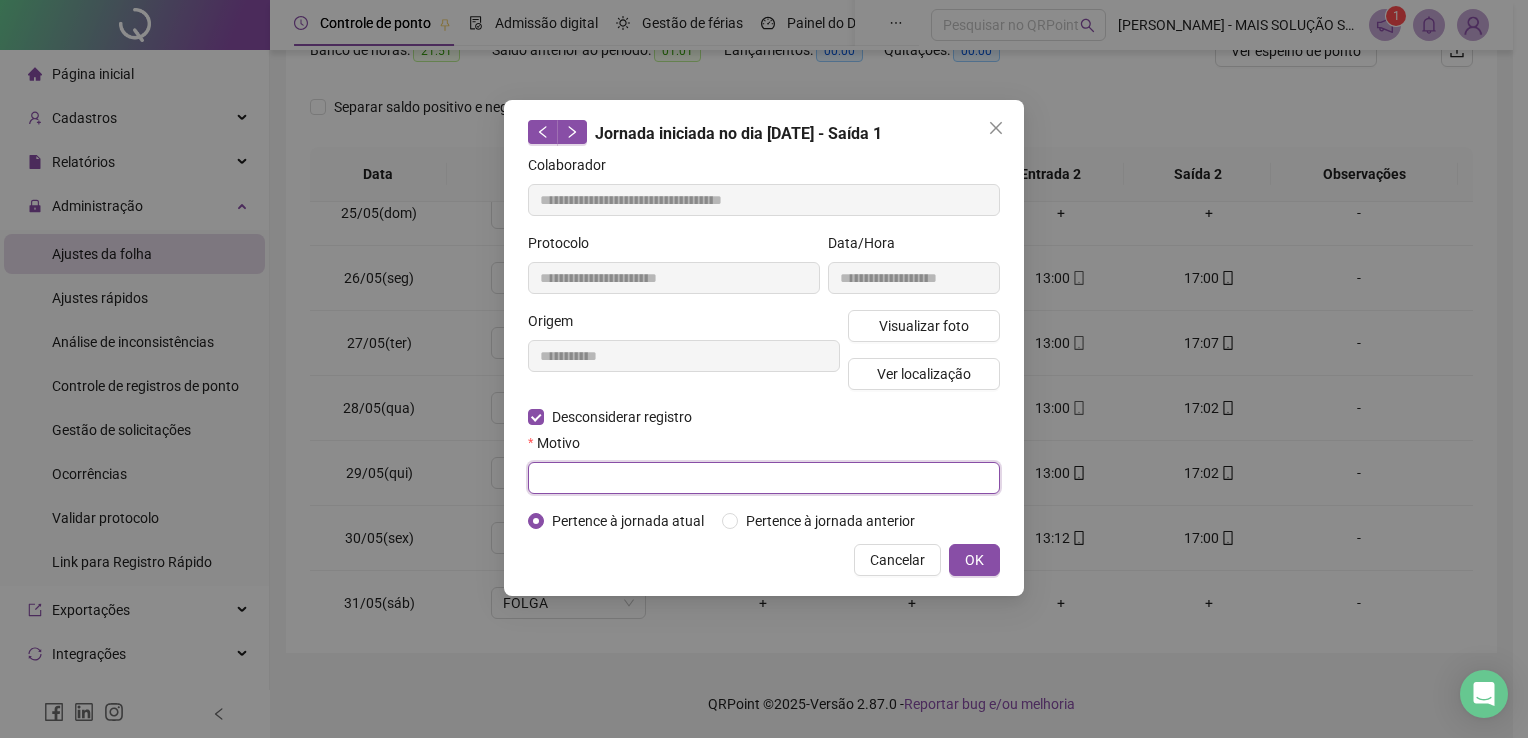 click at bounding box center [764, 478] 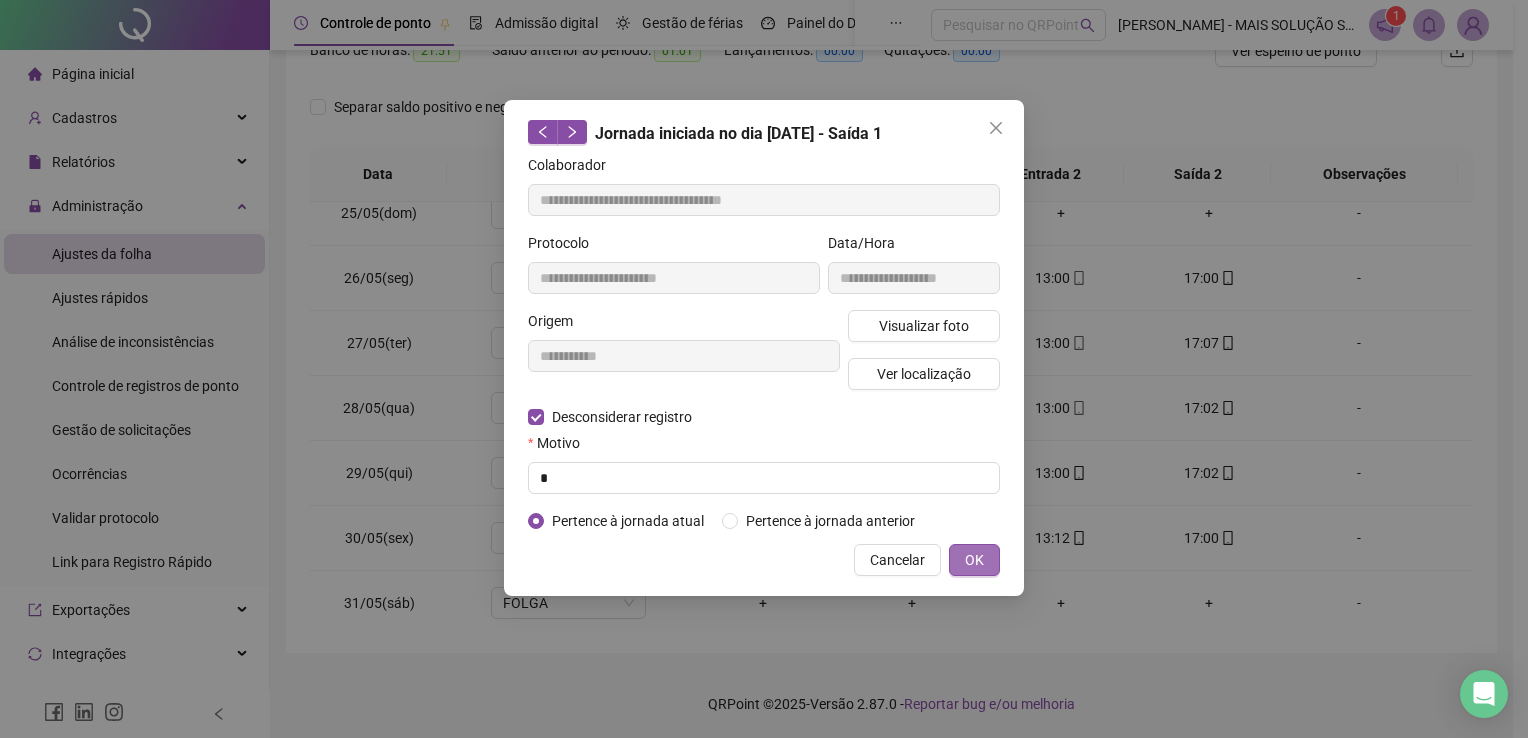 click on "OK" at bounding box center (974, 560) 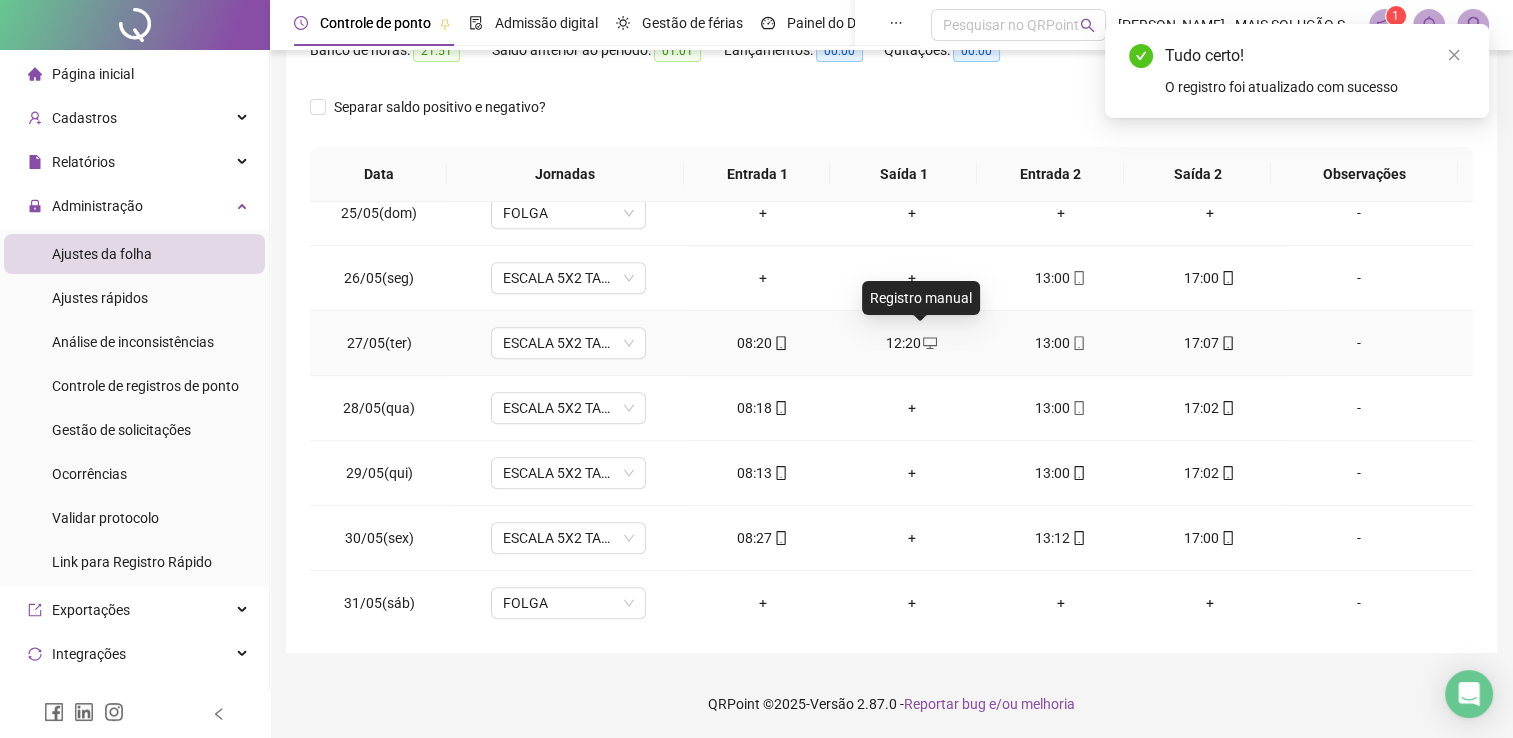 drag, startPoint x: 924, startPoint y: 339, endPoint x: 910, endPoint y: 345, distance: 15.231546 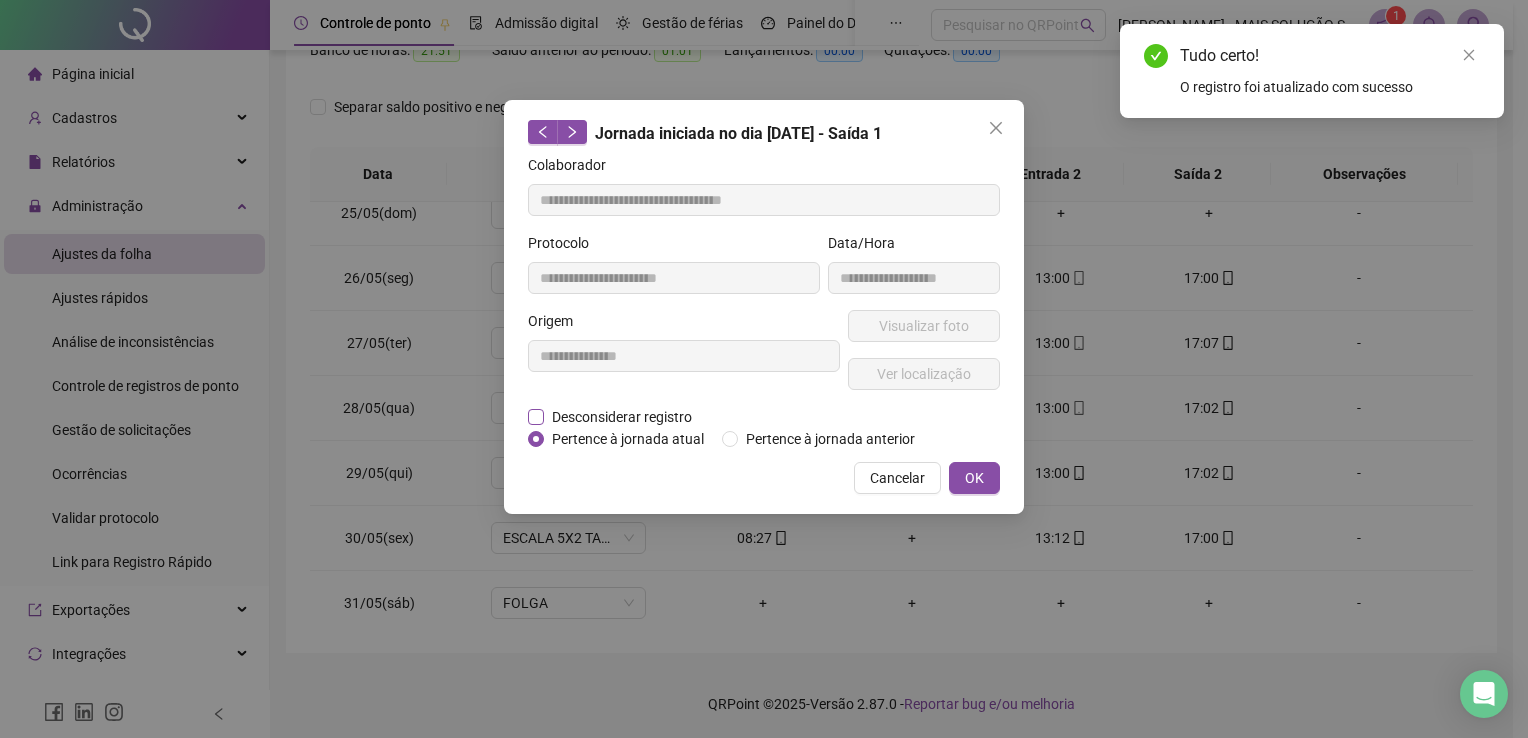 click on "Desconsiderar registro" at bounding box center [622, 417] 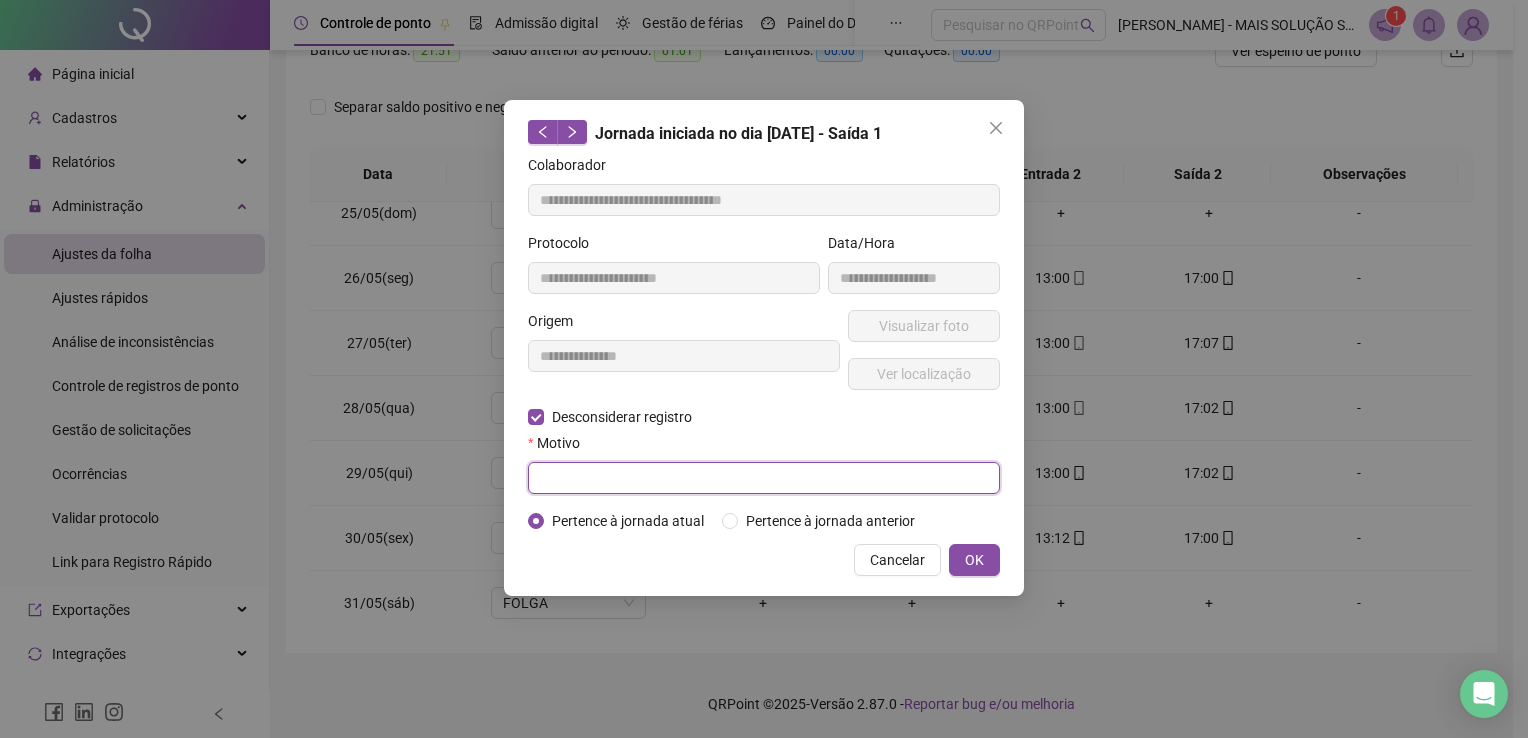 click at bounding box center [764, 478] 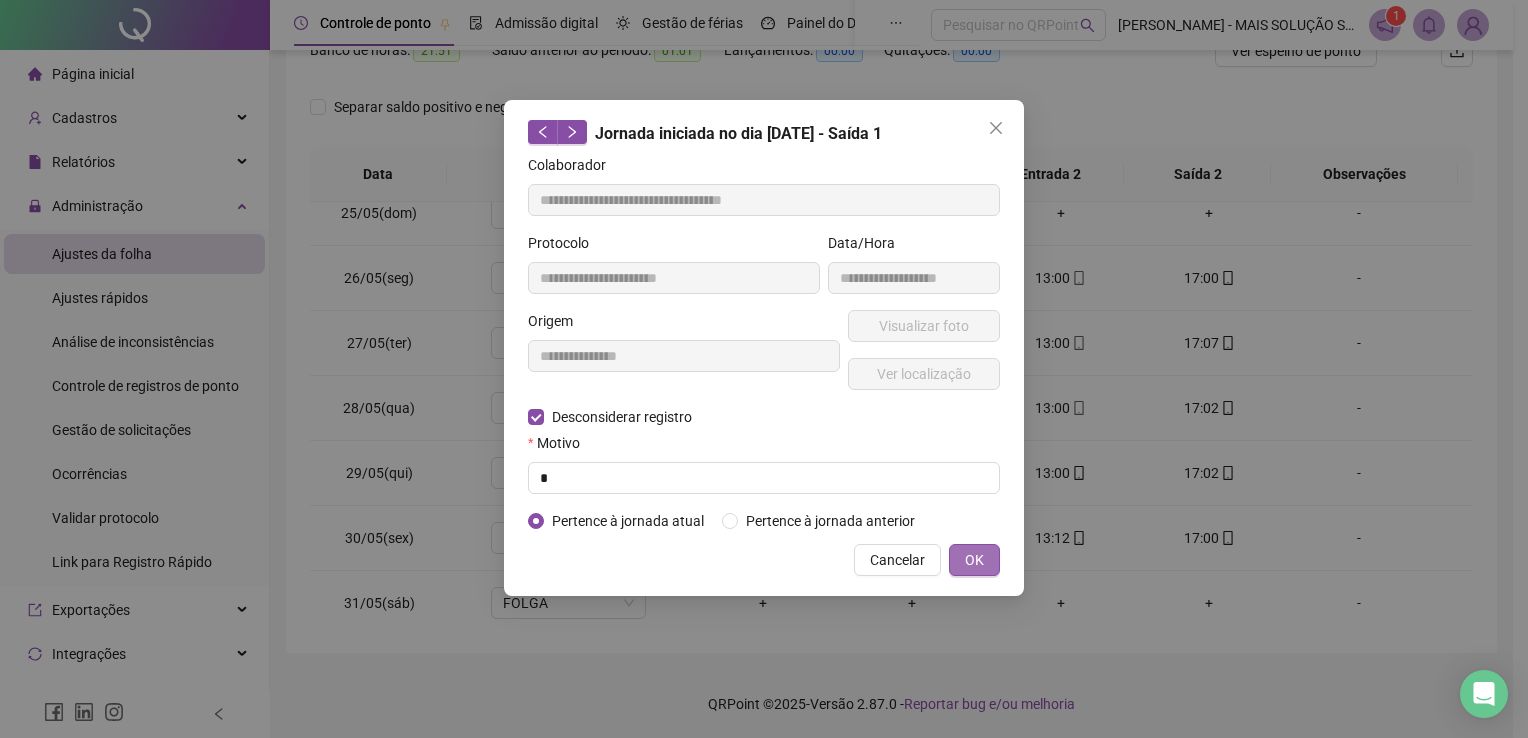 click on "OK" at bounding box center [974, 560] 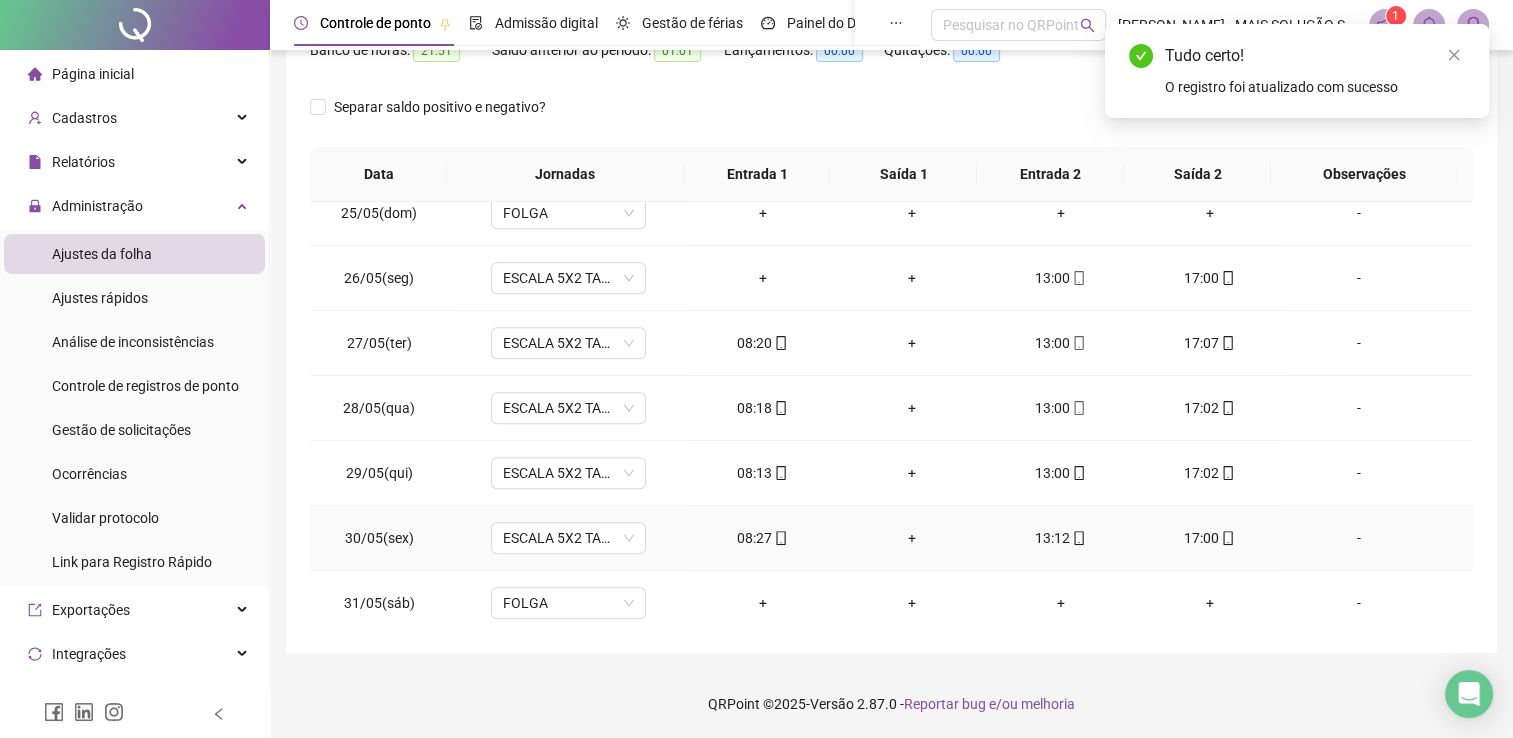 drag, startPoint x: 976, startPoint y: 534, endPoint x: 772, endPoint y: 338, distance: 282.89926 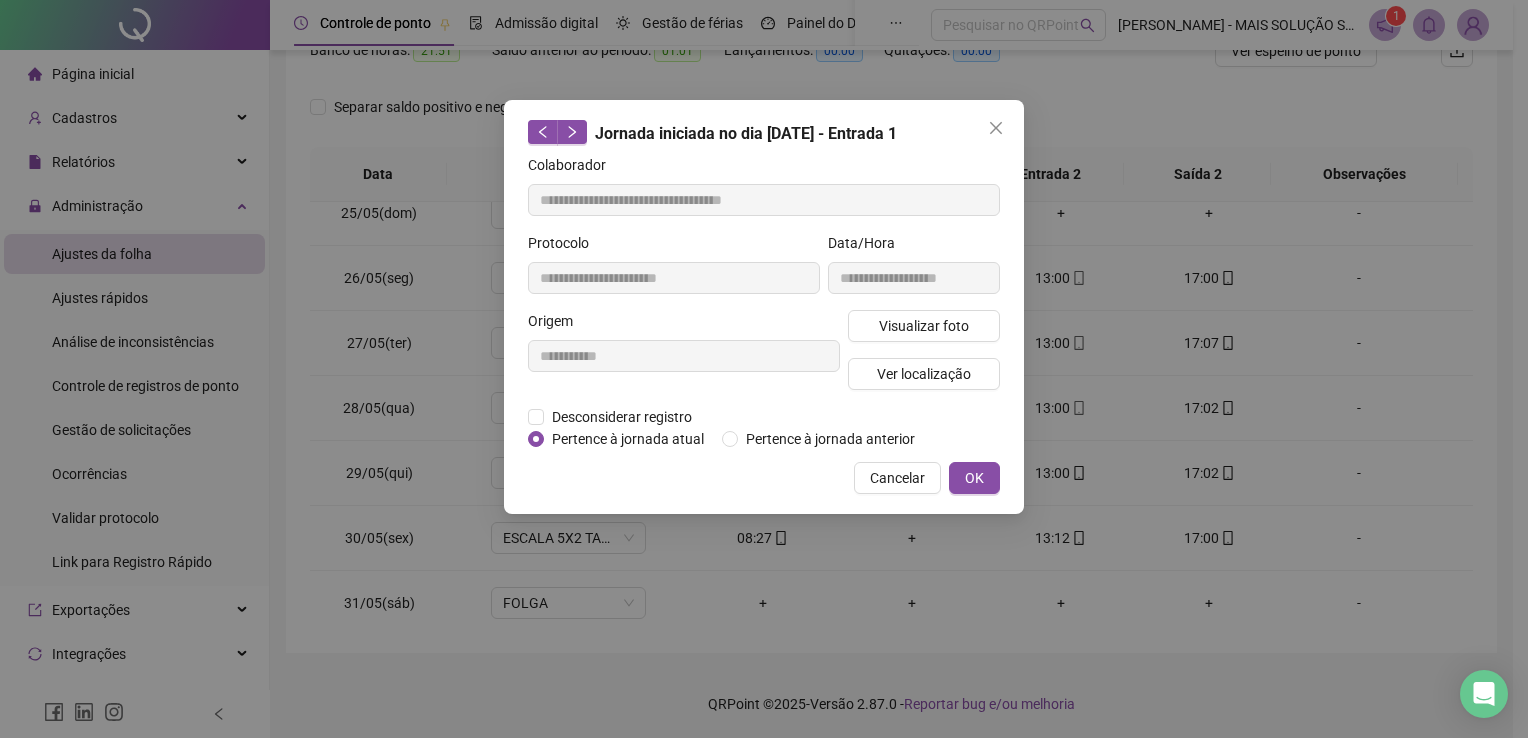 drag, startPoint x: 672, startPoint y: 450, endPoint x: 683, endPoint y: 449, distance: 11.045361 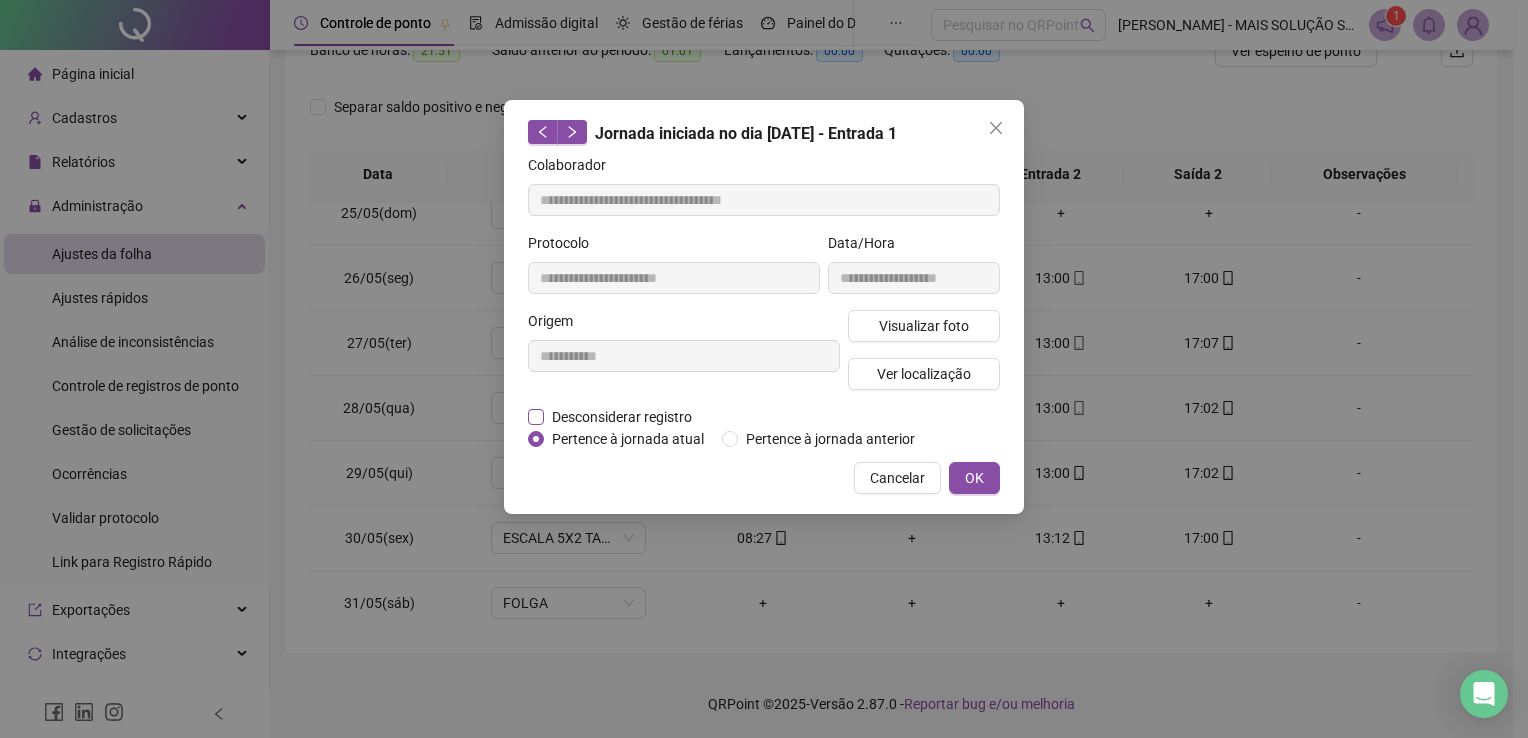 drag, startPoint x: 683, startPoint y: 449, endPoint x: 647, endPoint y: 417, distance: 48.166378 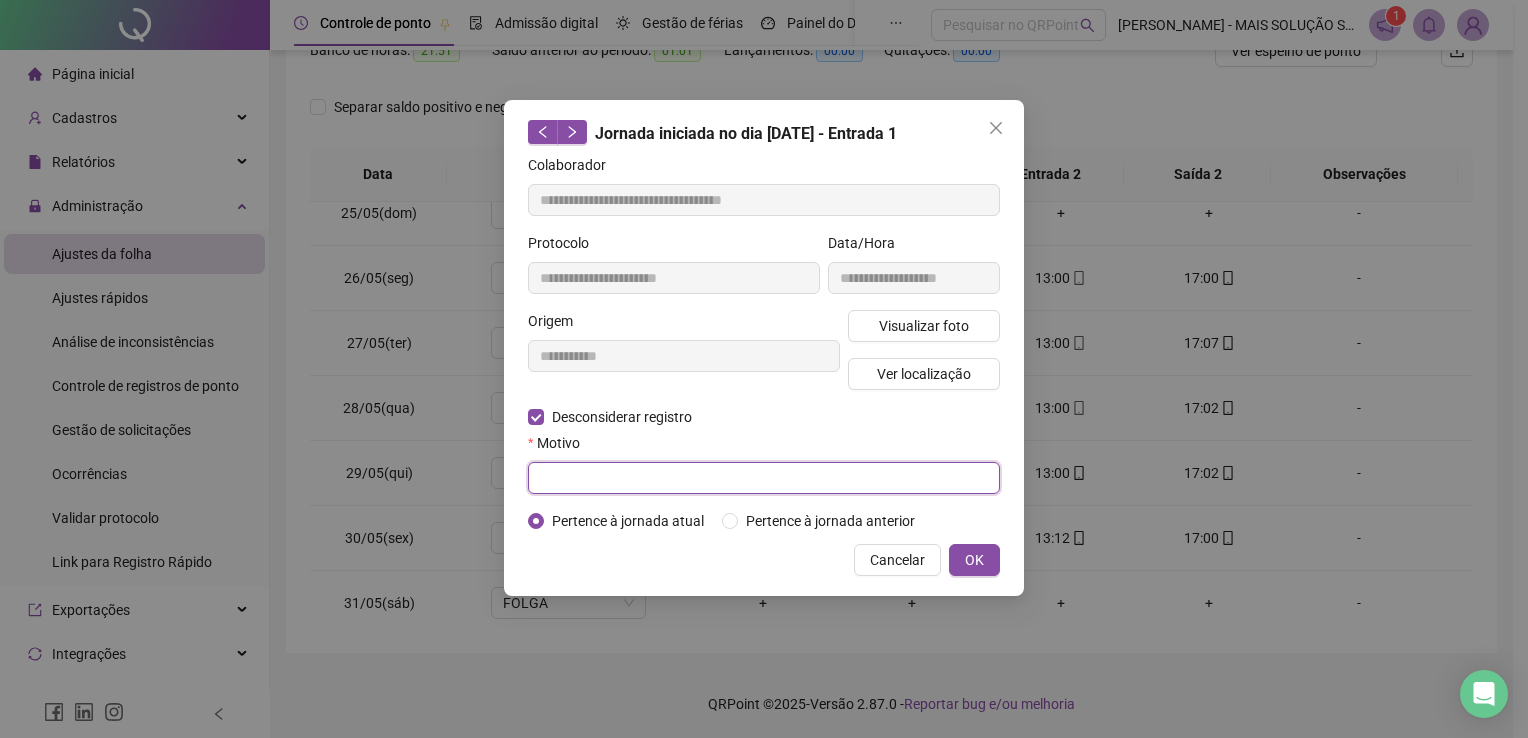 click at bounding box center (764, 478) 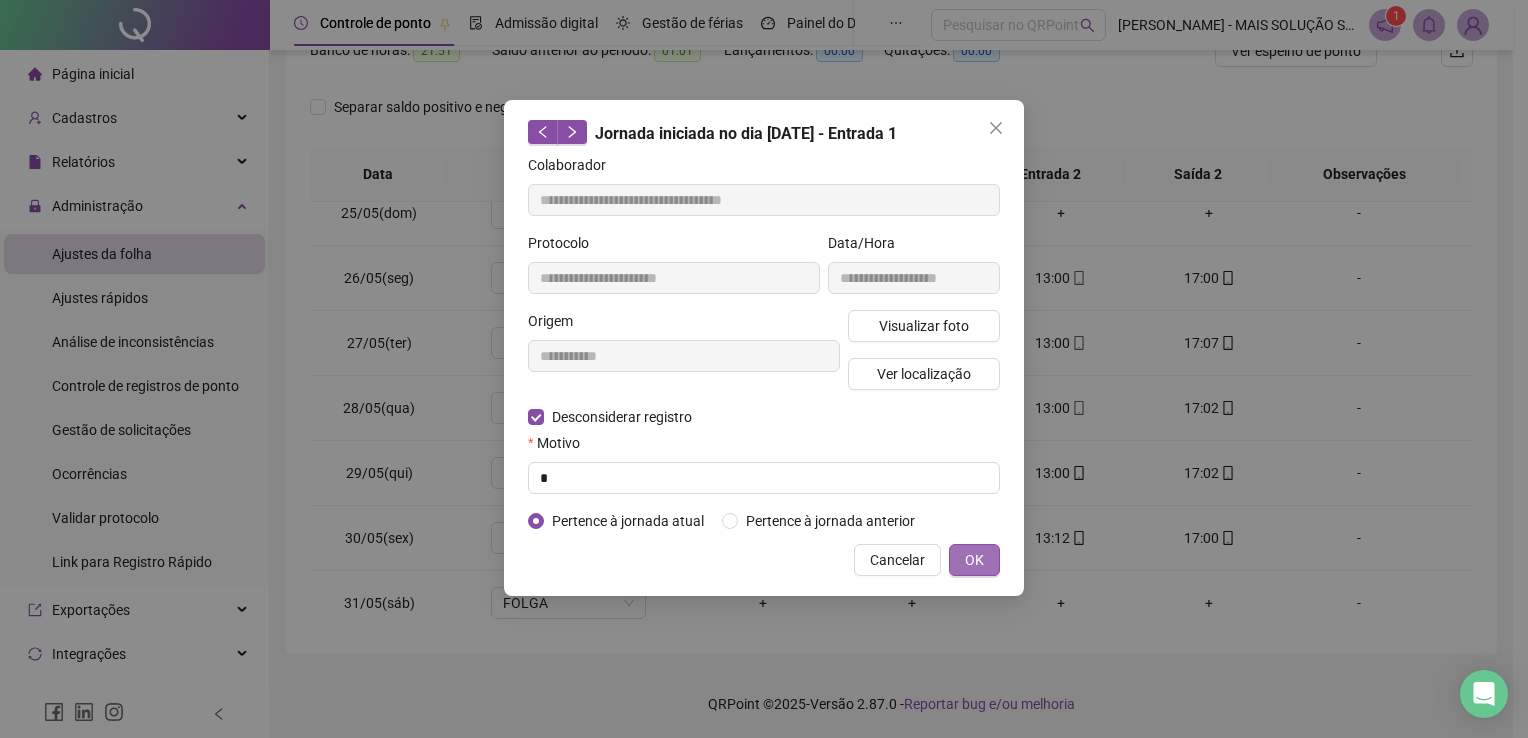 click on "OK" at bounding box center [974, 560] 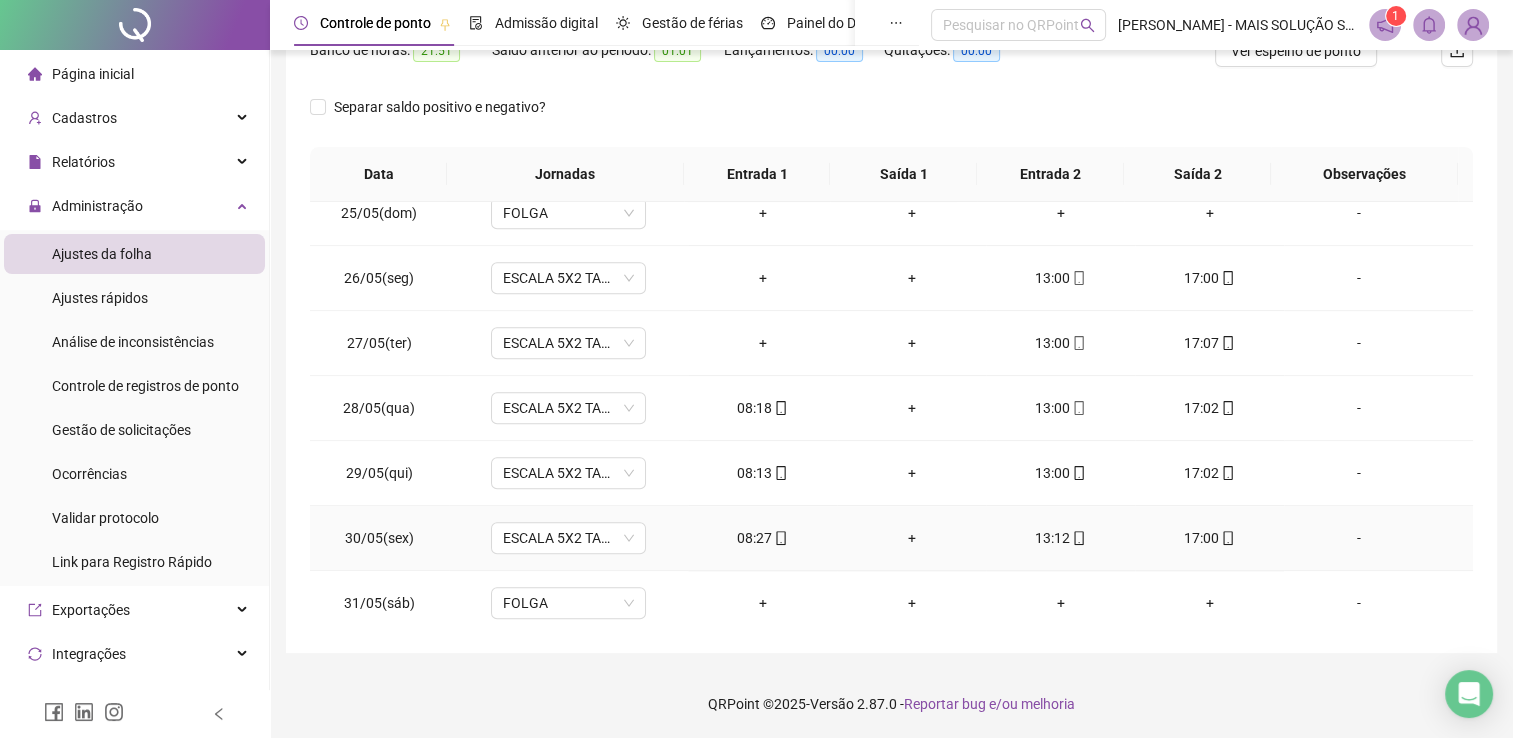 drag, startPoint x: 960, startPoint y: 547, endPoint x: 959, endPoint y: 534, distance: 13.038404 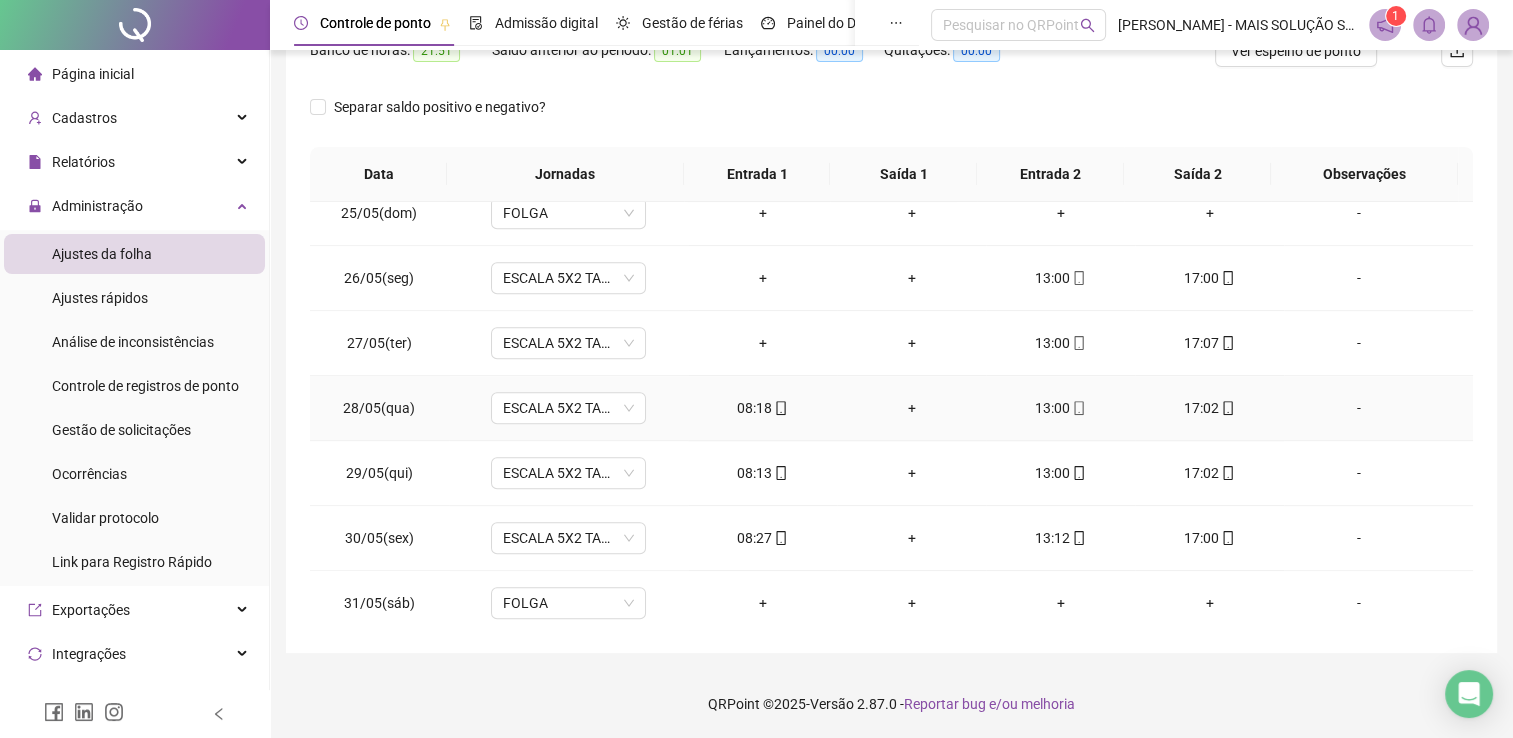 drag, startPoint x: 959, startPoint y: 534, endPoint x: 782, endPoint y: 400, distance: 222.00226 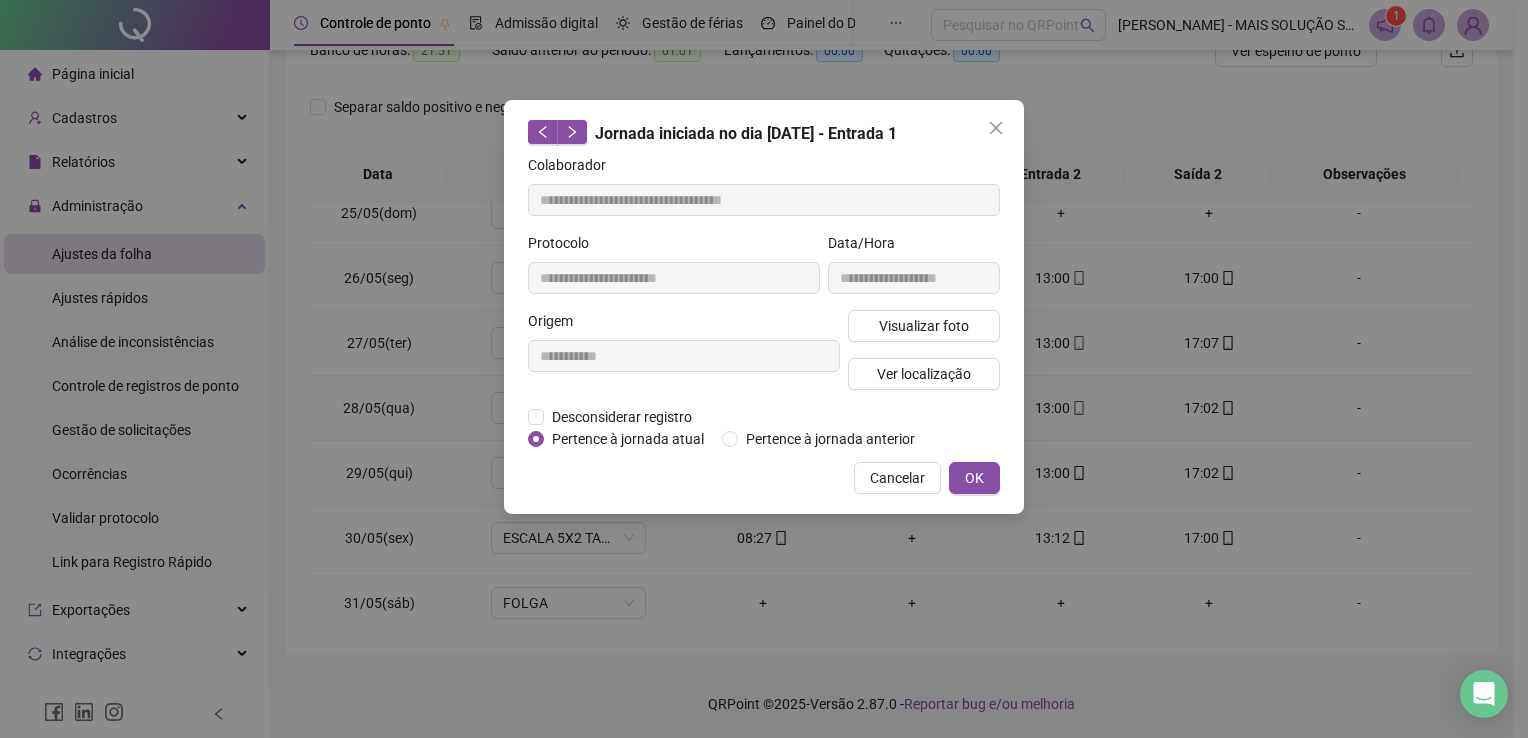 click on "**********" at bounding box center (684, 358) 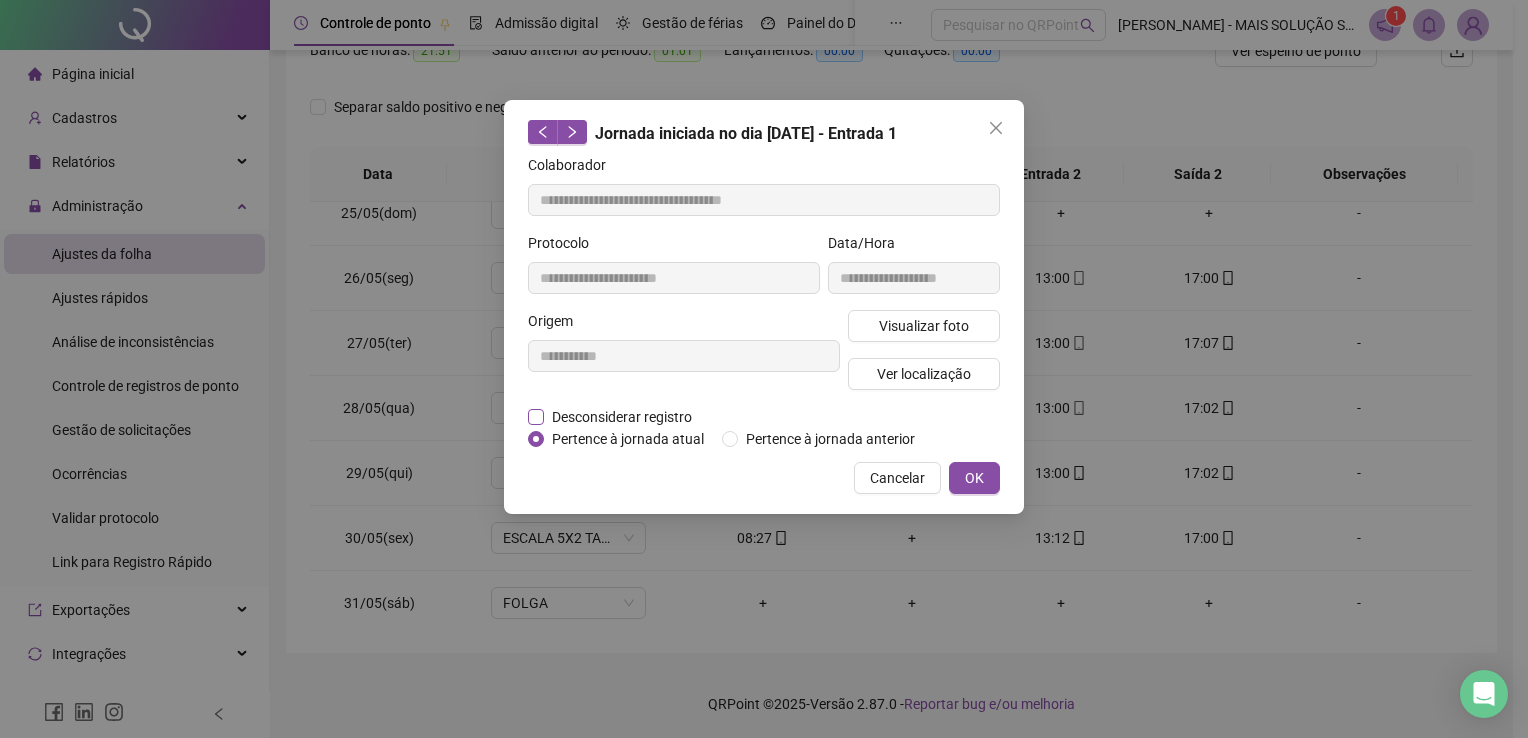 click on "Desconsiderar registro" at bounding box center (621, 417) 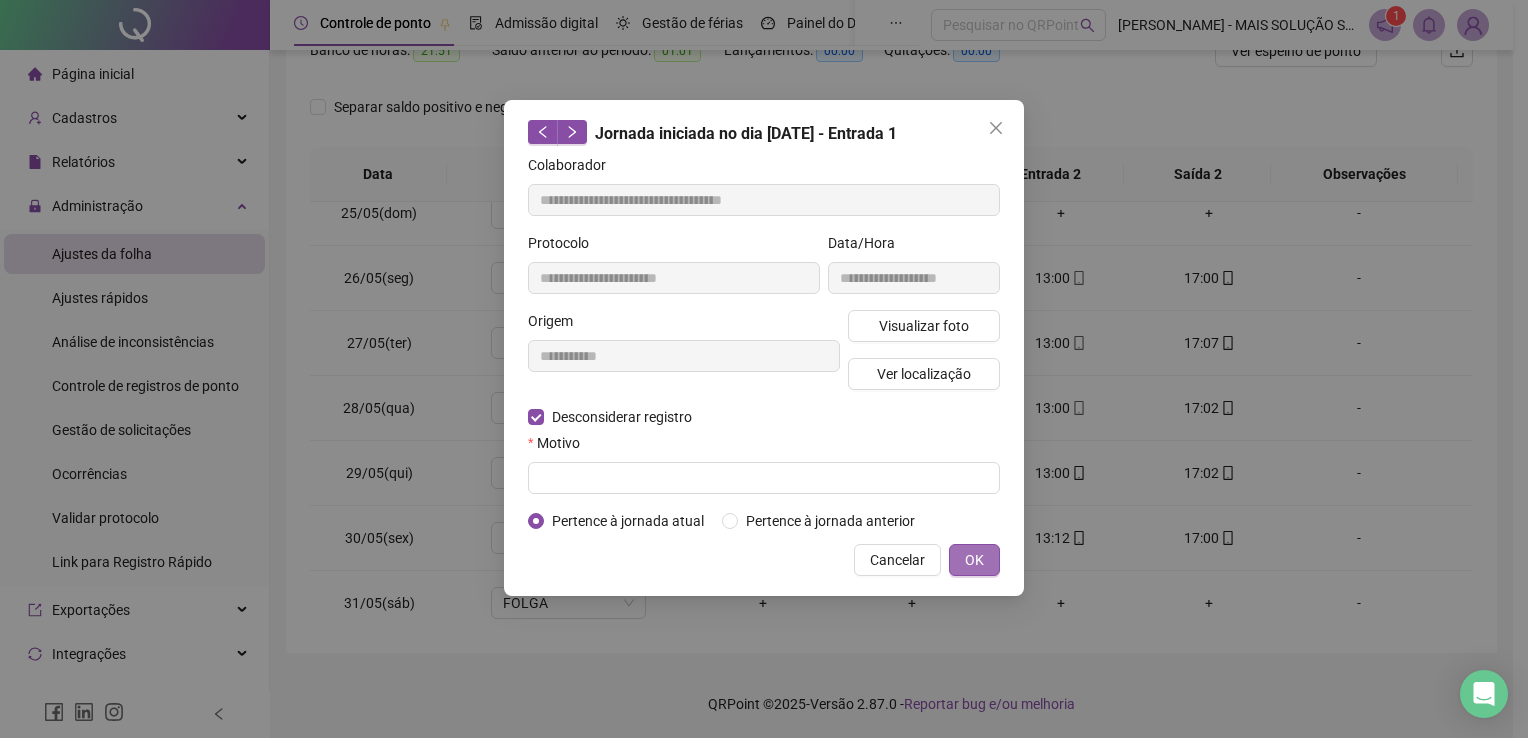 click on "OK" at bounding box center [974, 560] 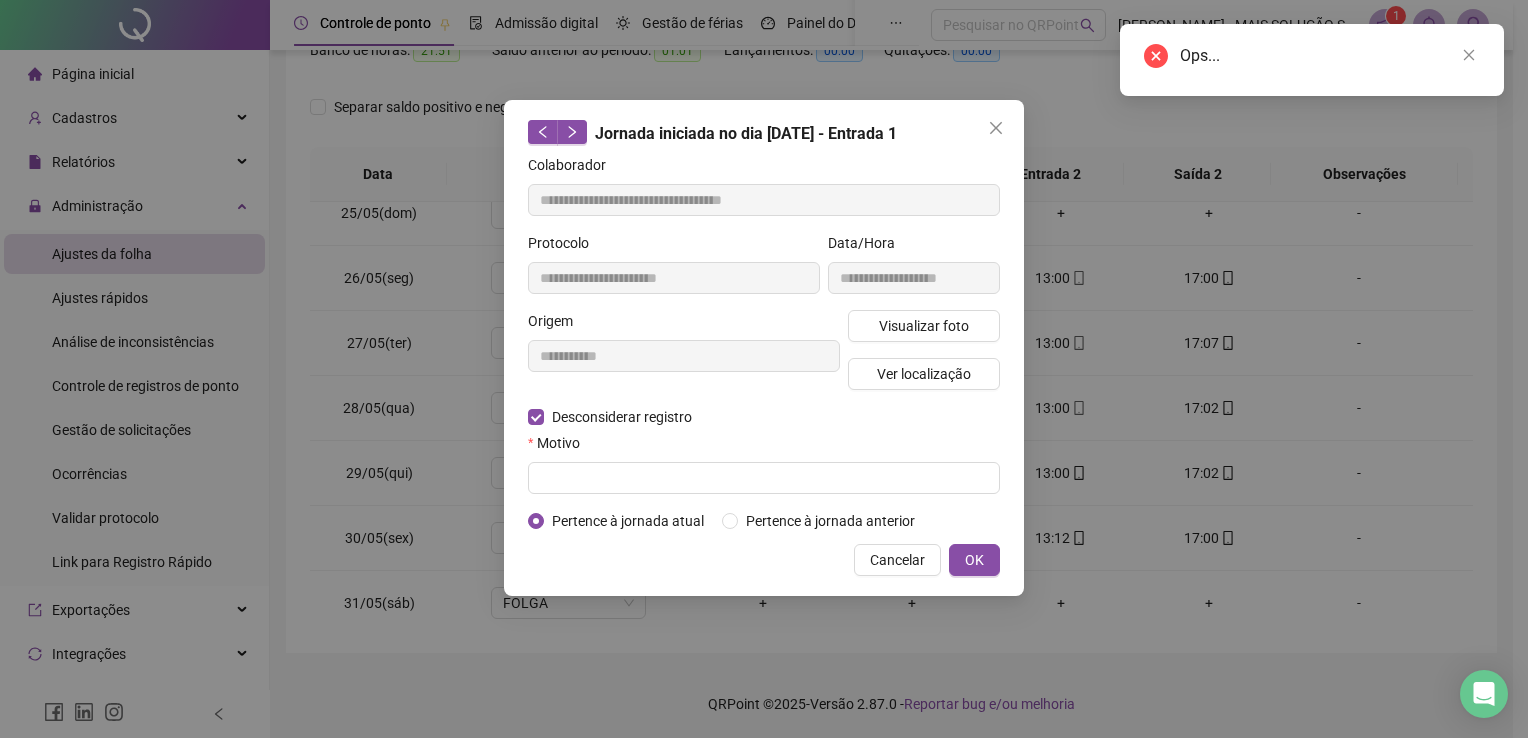 click on "**********" at bounding box center [764, 348] 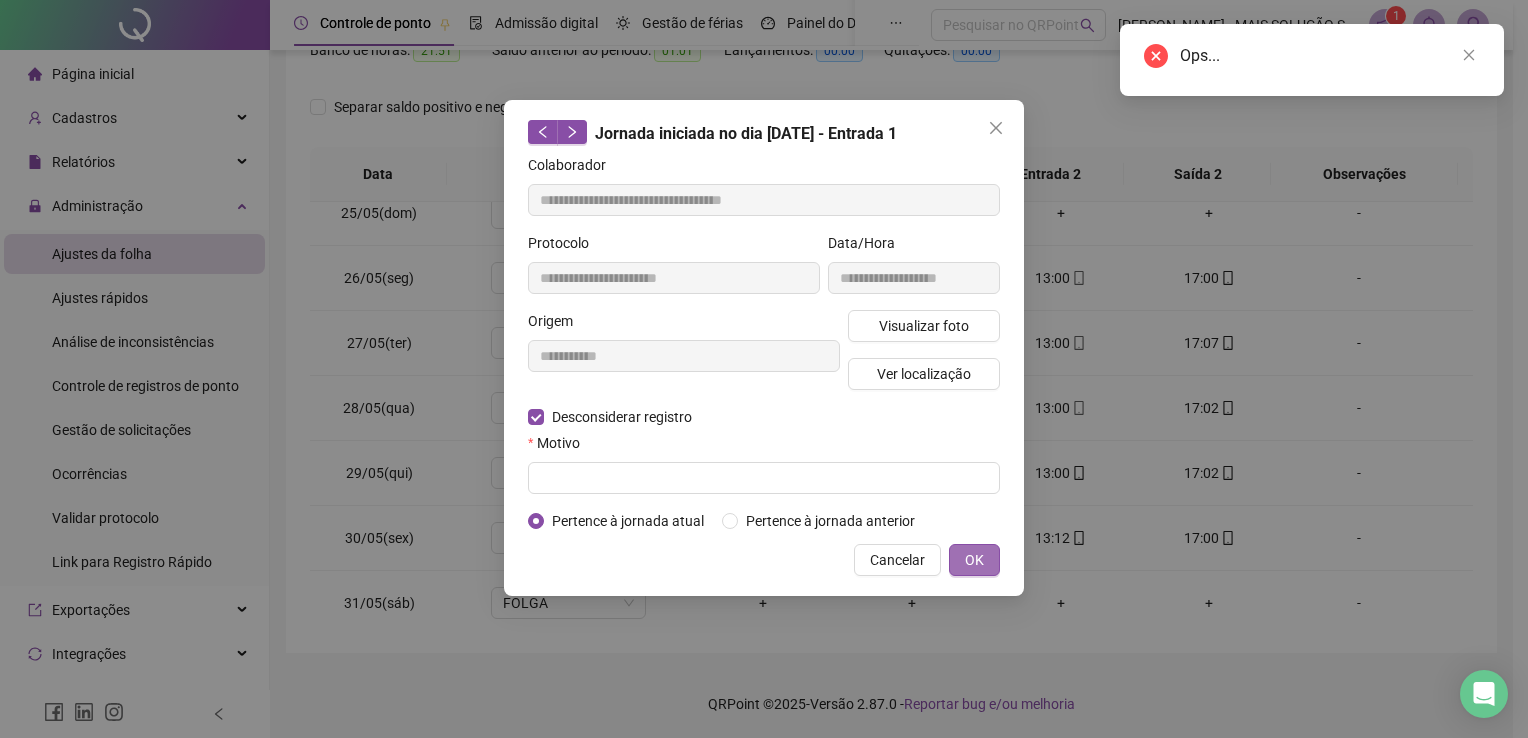 click on "OK" at bounding box center [974, 560] 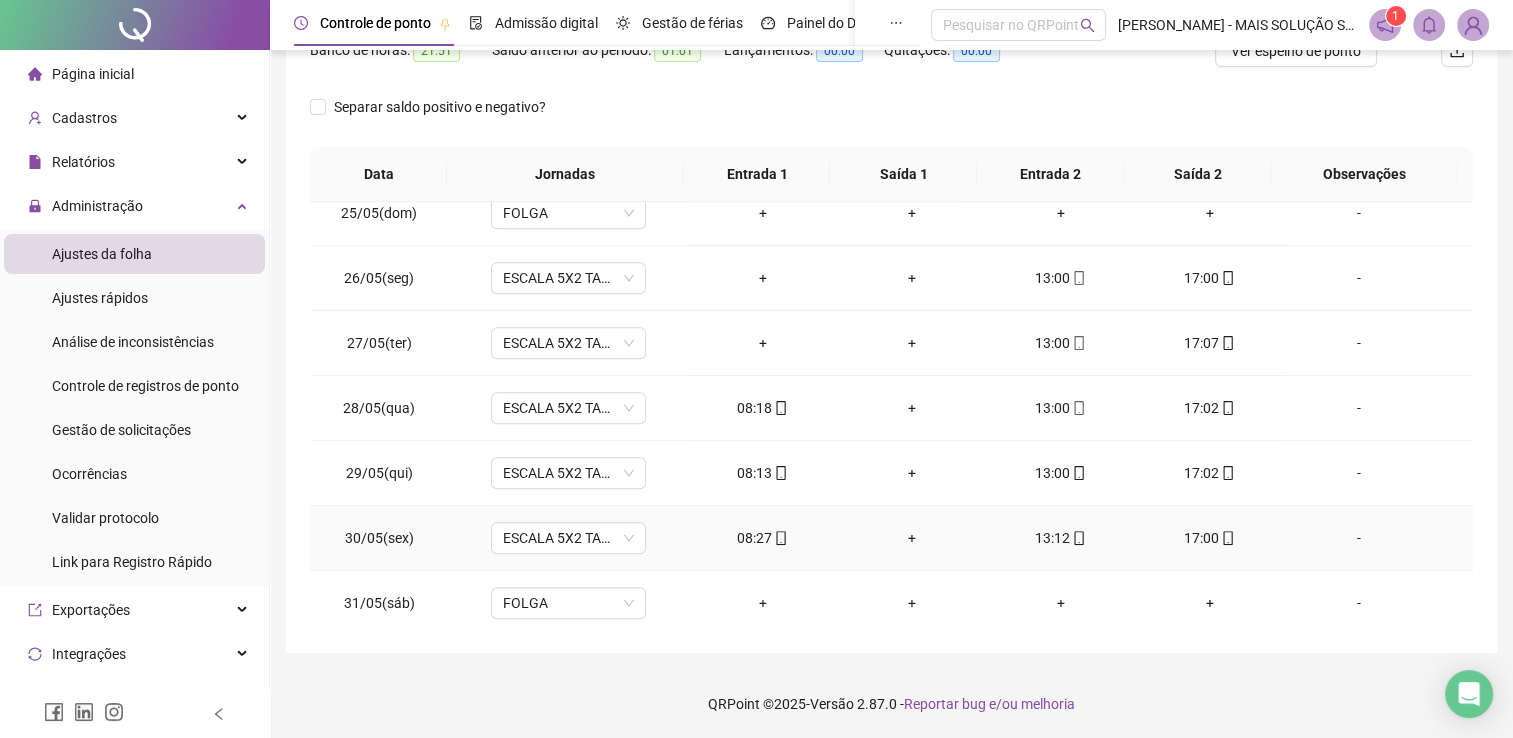 click on "08:27" at bounding box center (762, 538) 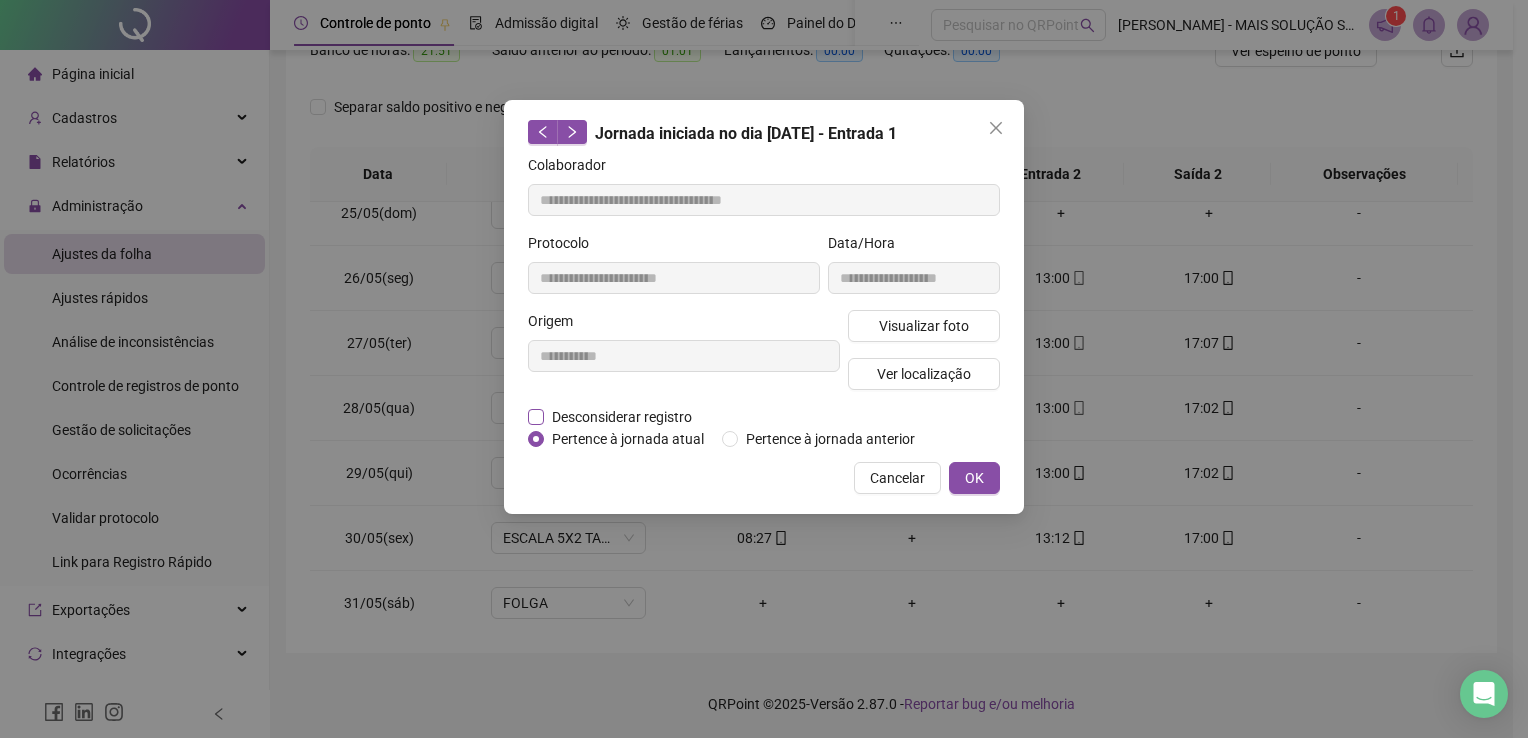 click on "Desconsiderar registro" at bounding box center (622, 417) 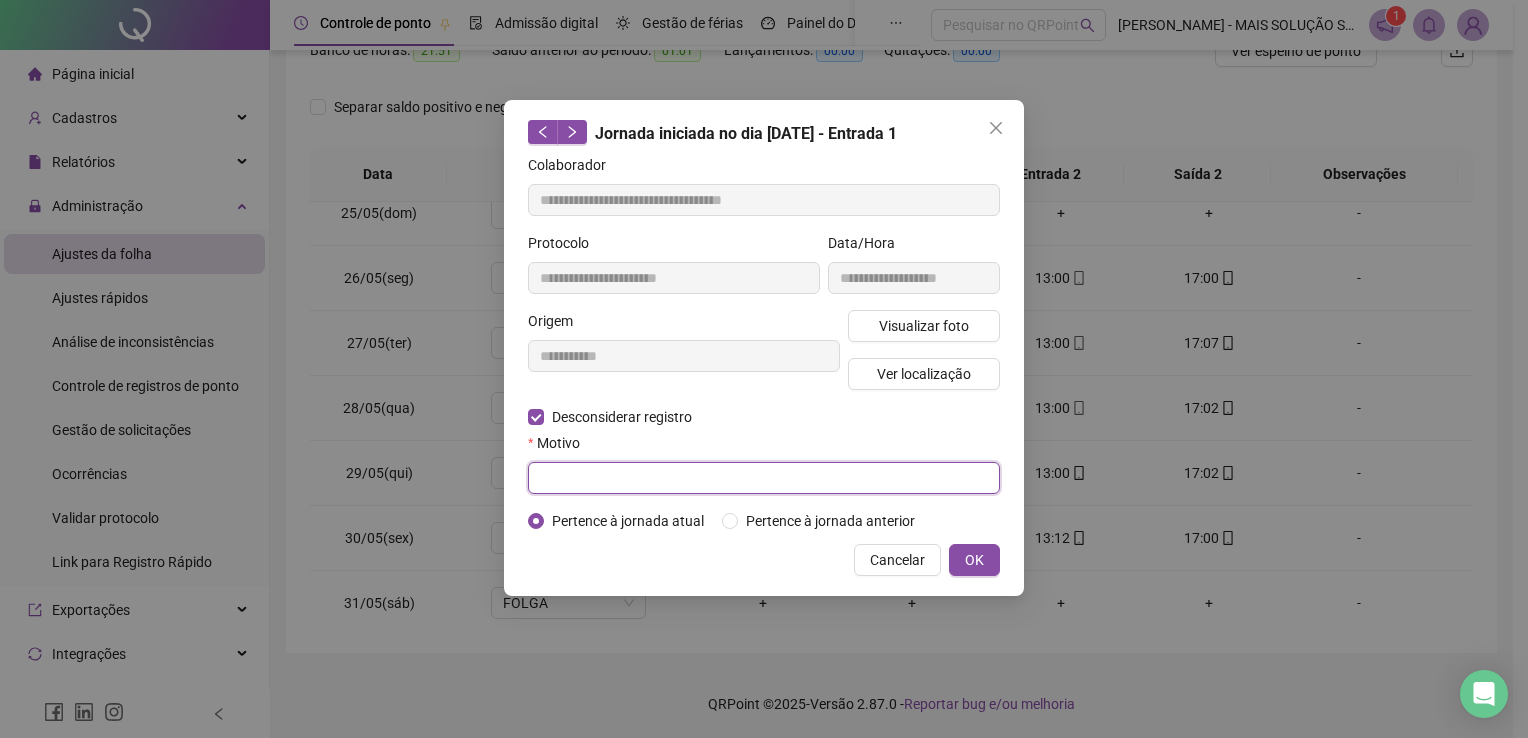 click at bounding box center (764, 478) 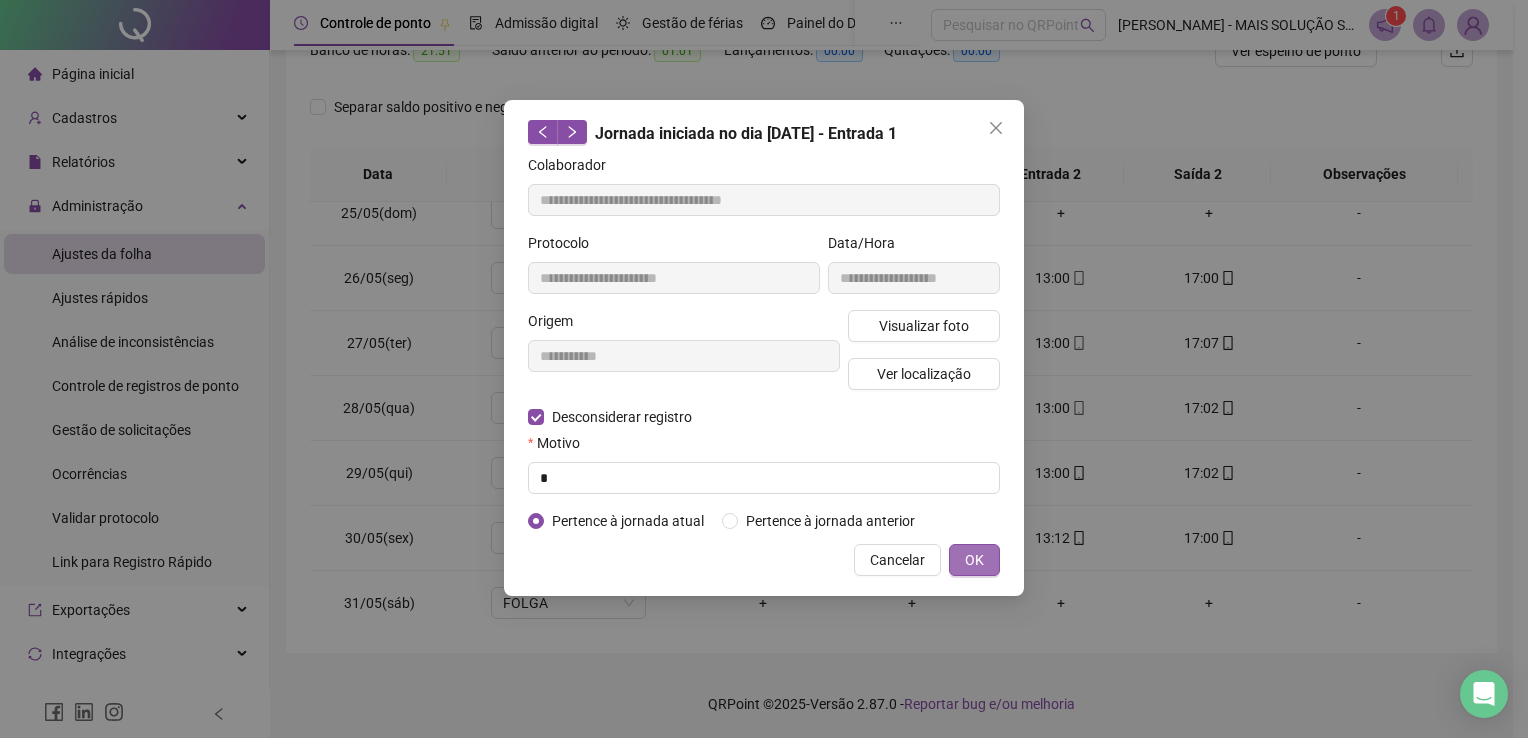 click on "OK" at bounding box center [974, 560] 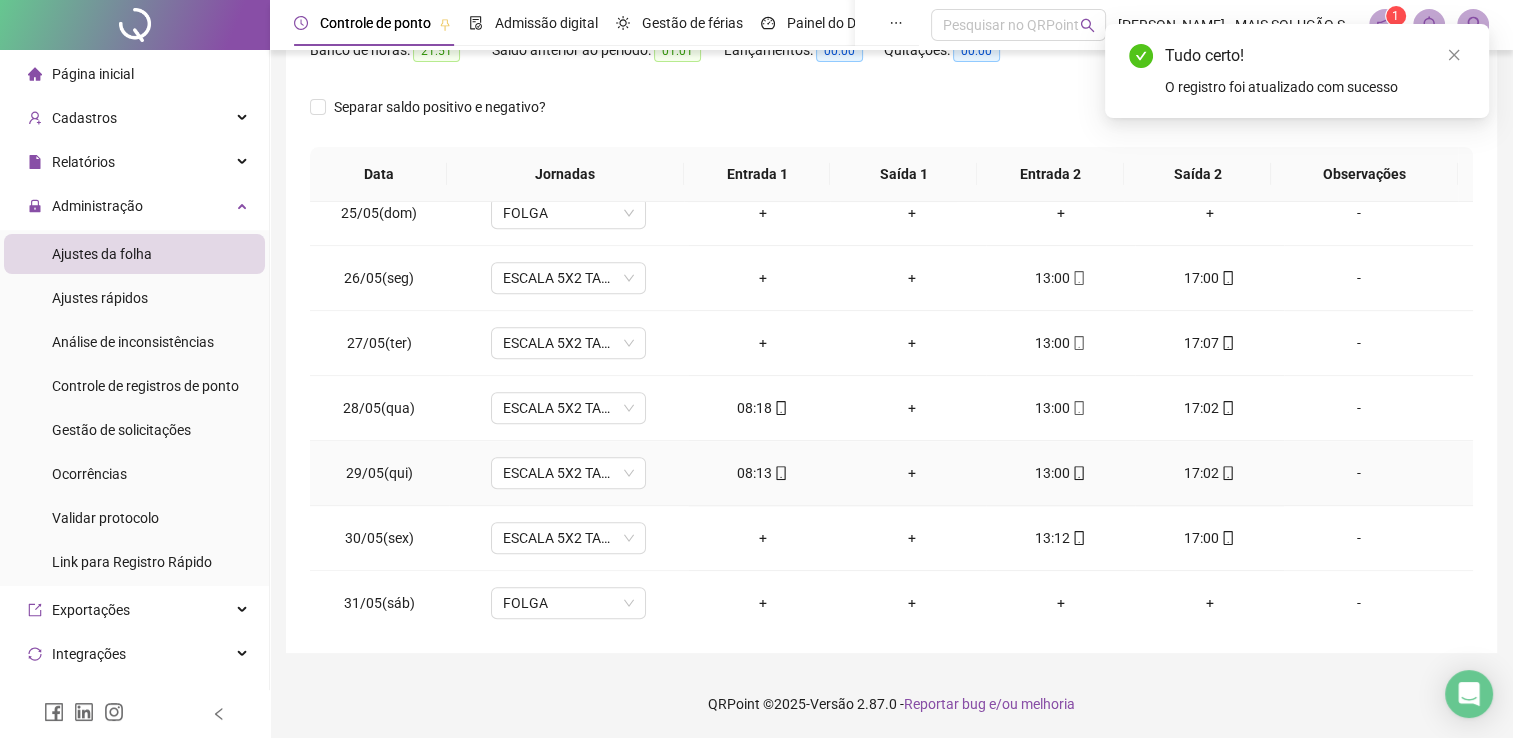 click 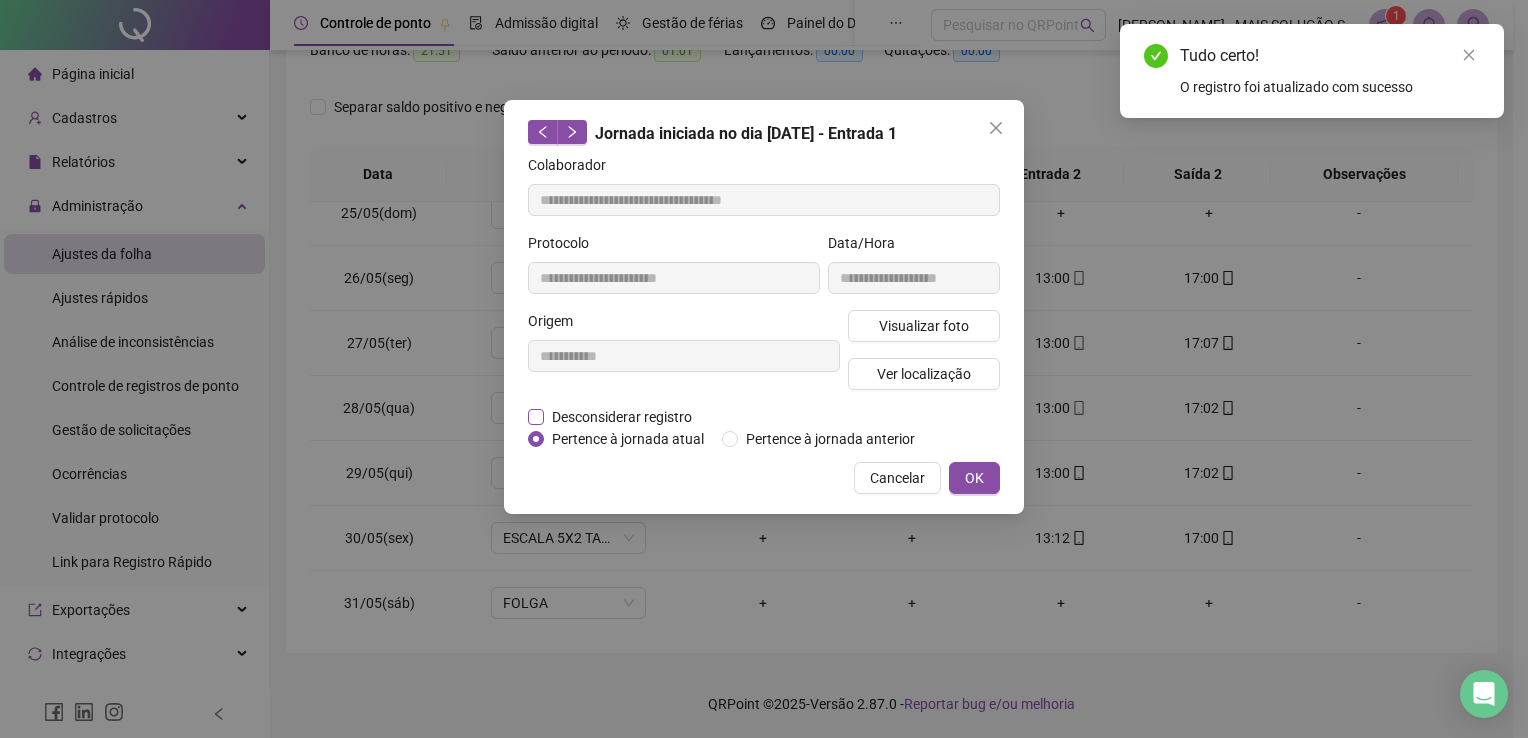 click on "Desconsiderar registro" at bounding box center [622, 417] 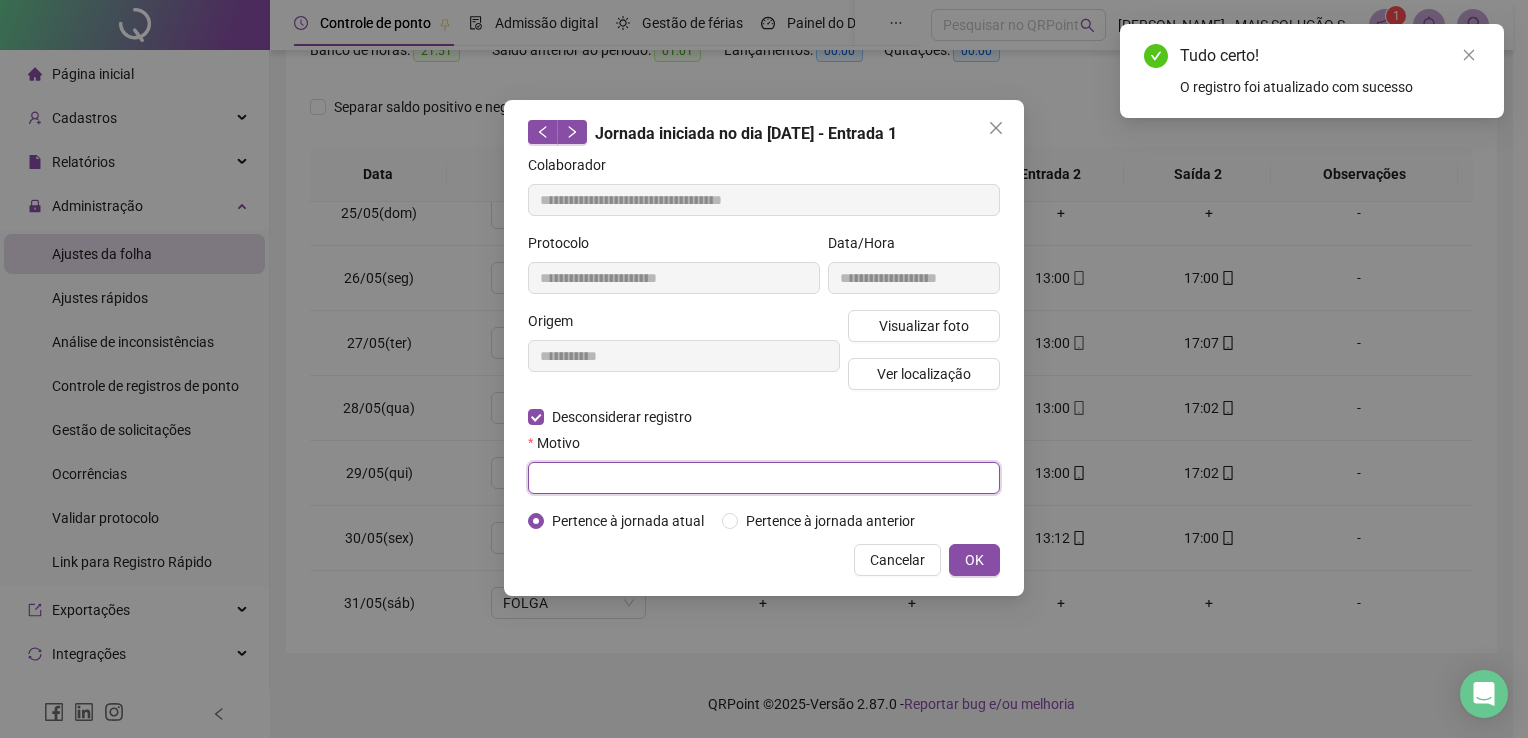 click at bounding box center (764, 478) 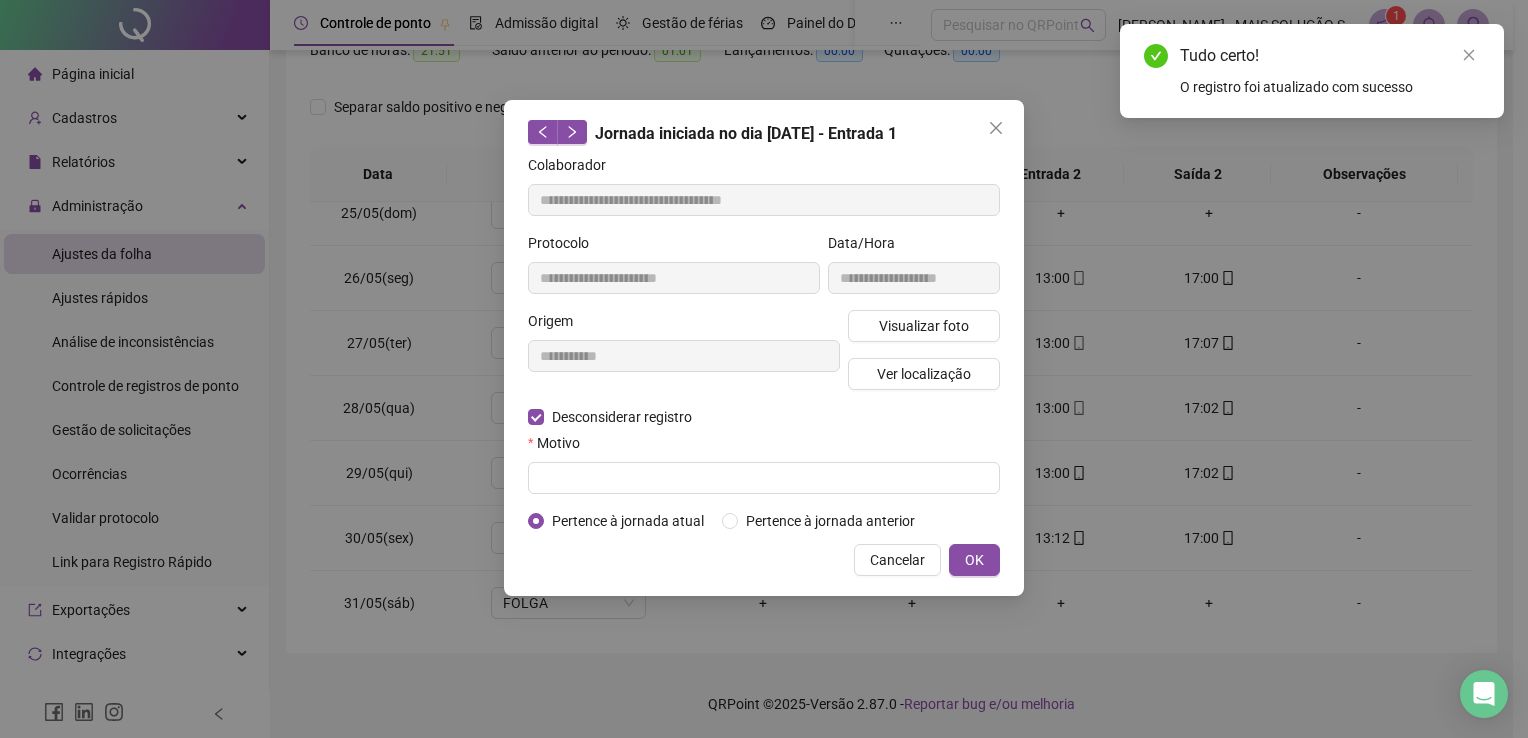 click on "Pertence à jornada atual" at bounding box center (621, 521) 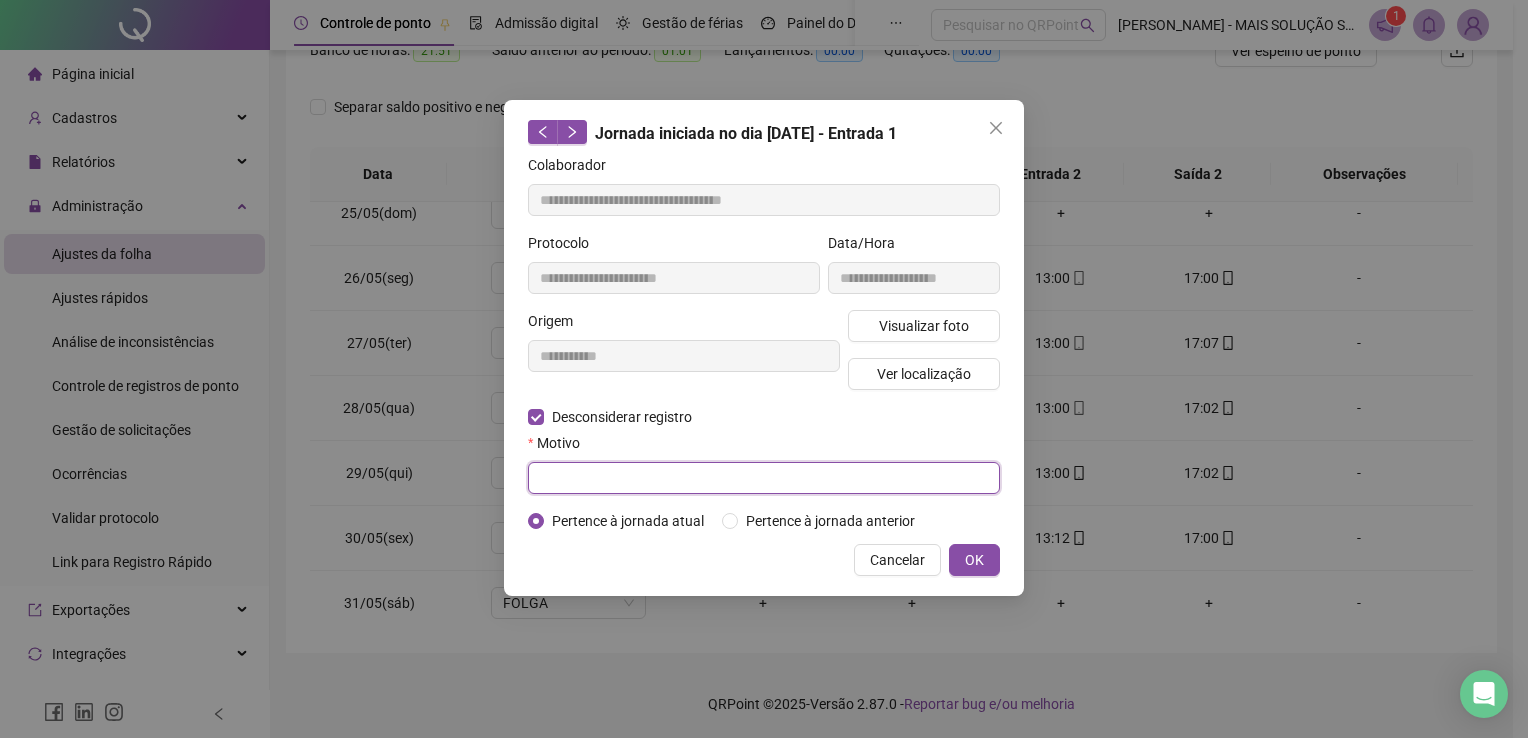 click at bounding box center (764, 478) 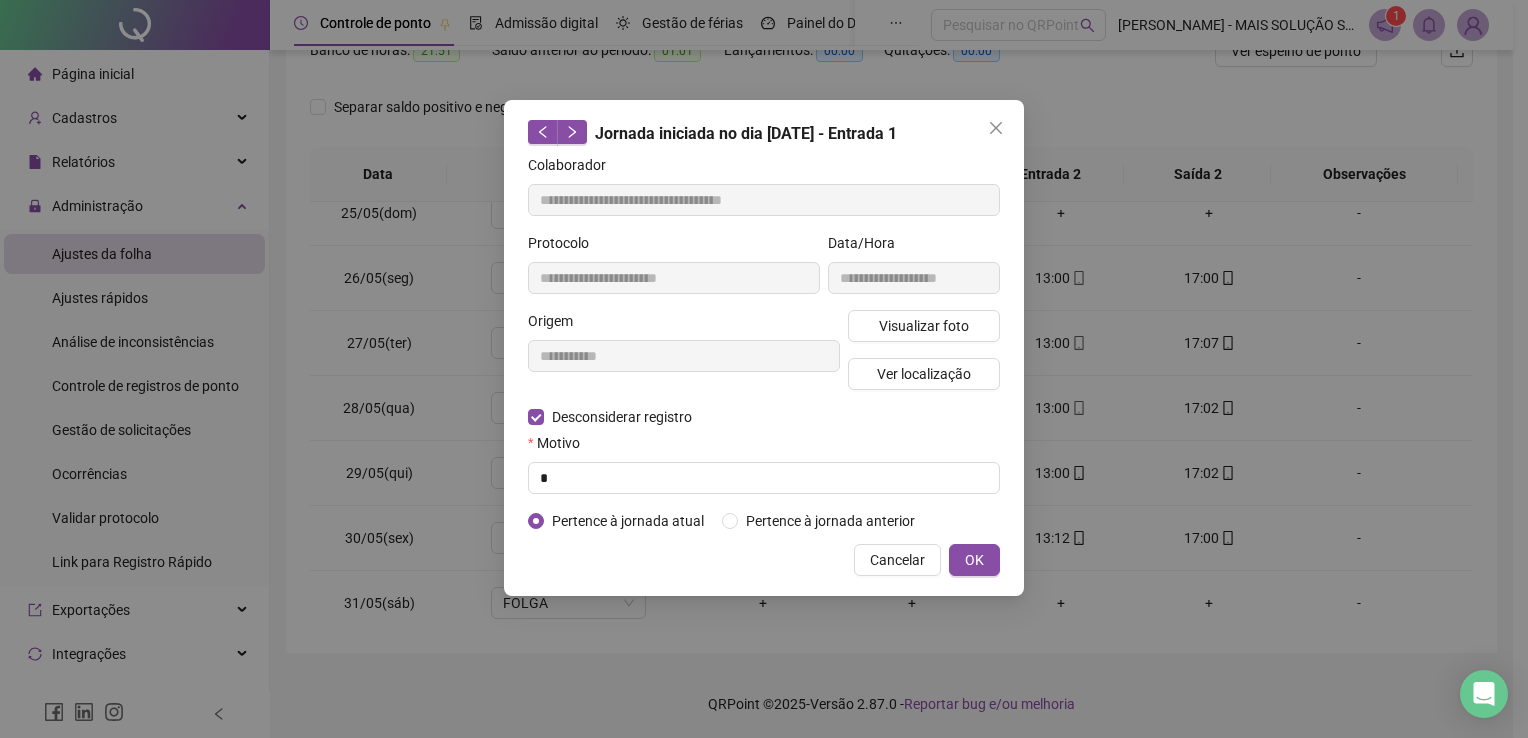 click on "Cancelar OK" at bounding box center [764, 560] 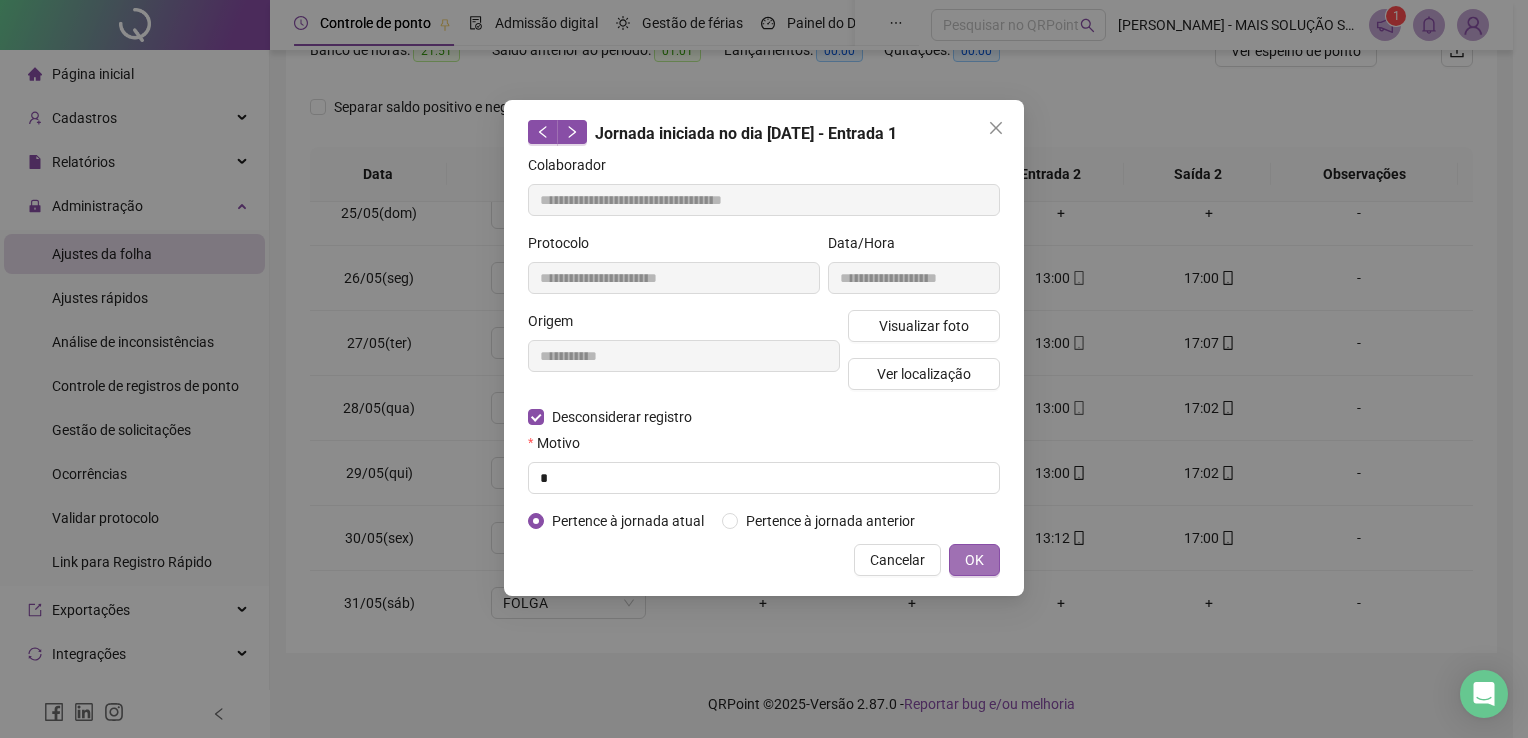 click on "OK" at bounding box center [974, 560] 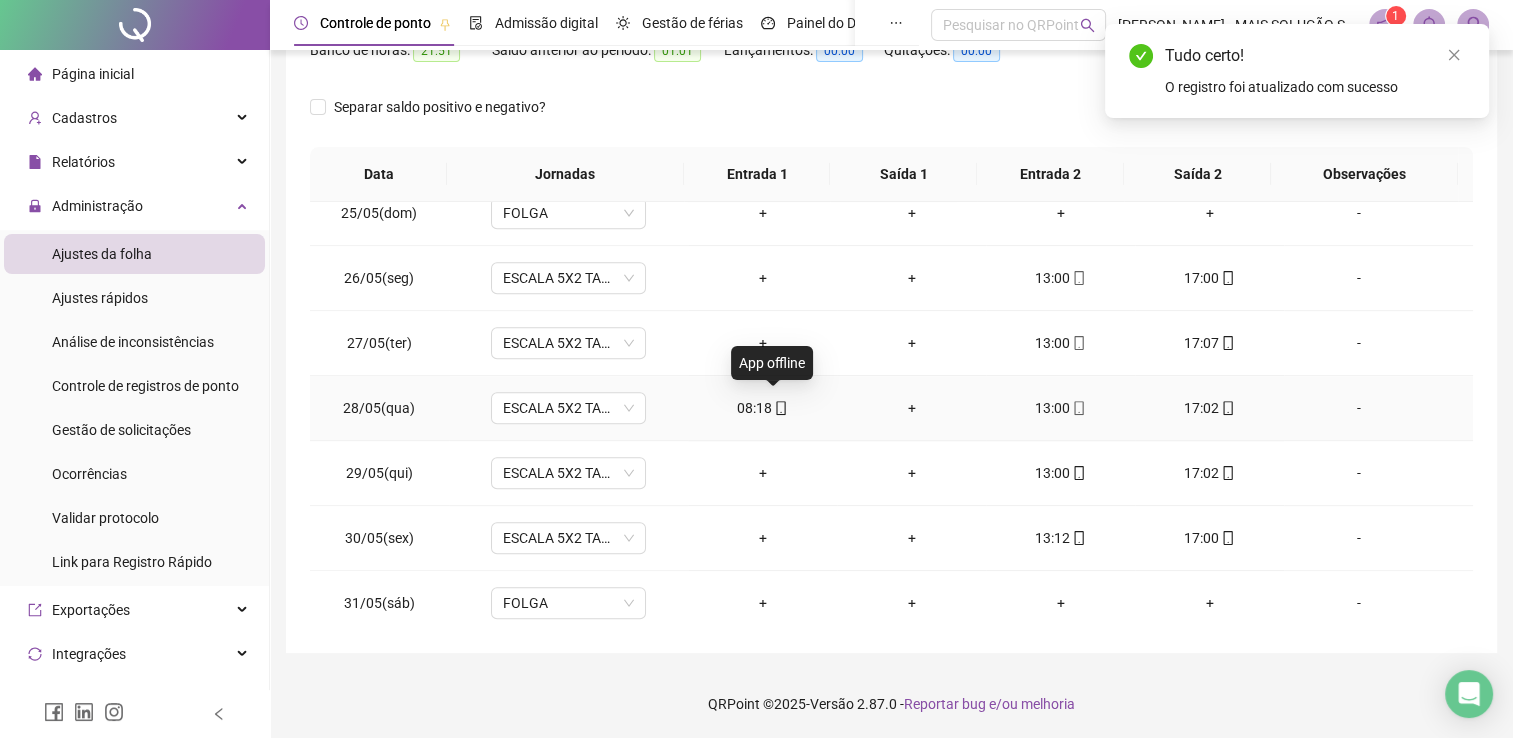 click at bounding box center (780, 408) 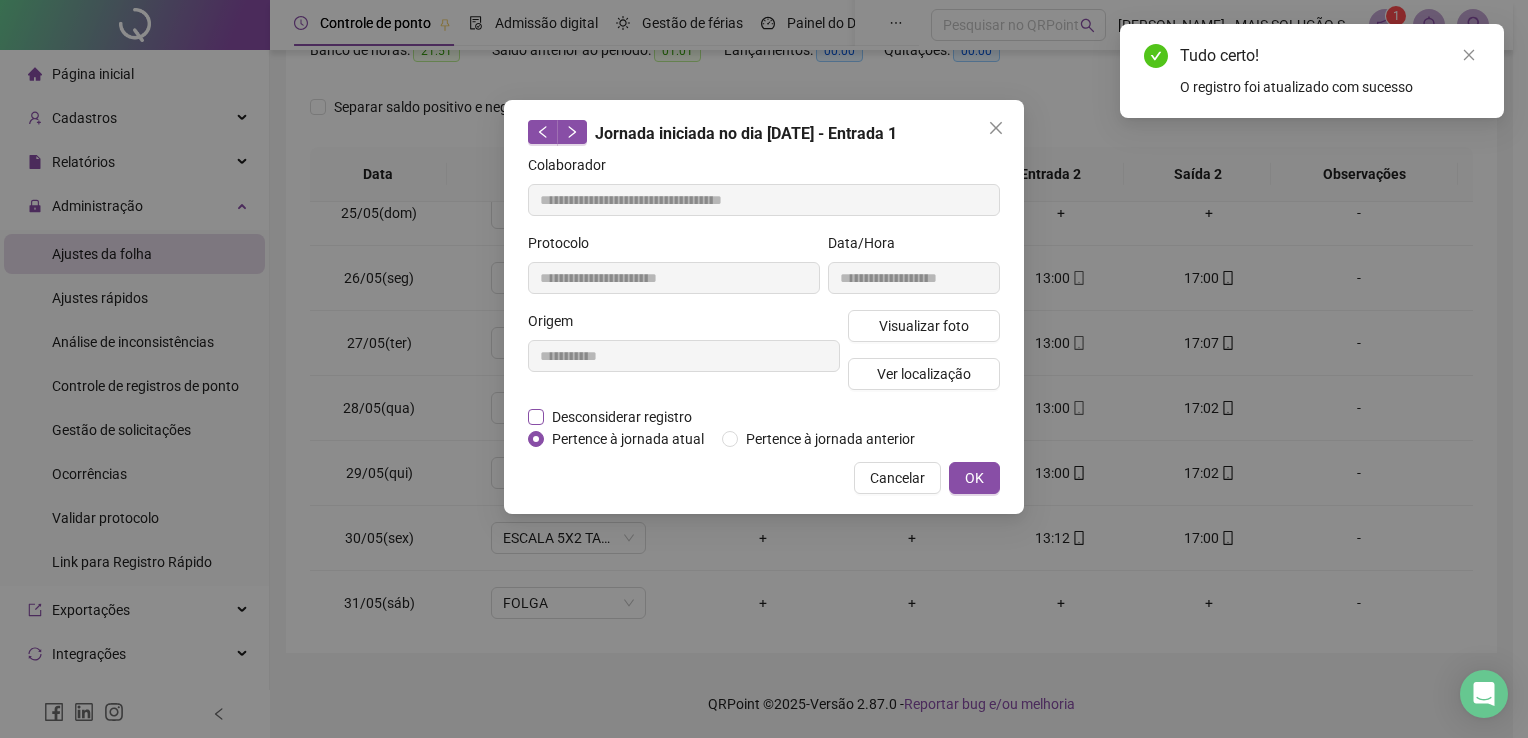click on "Desconsiderar registro" at bounding box center (622, 417) 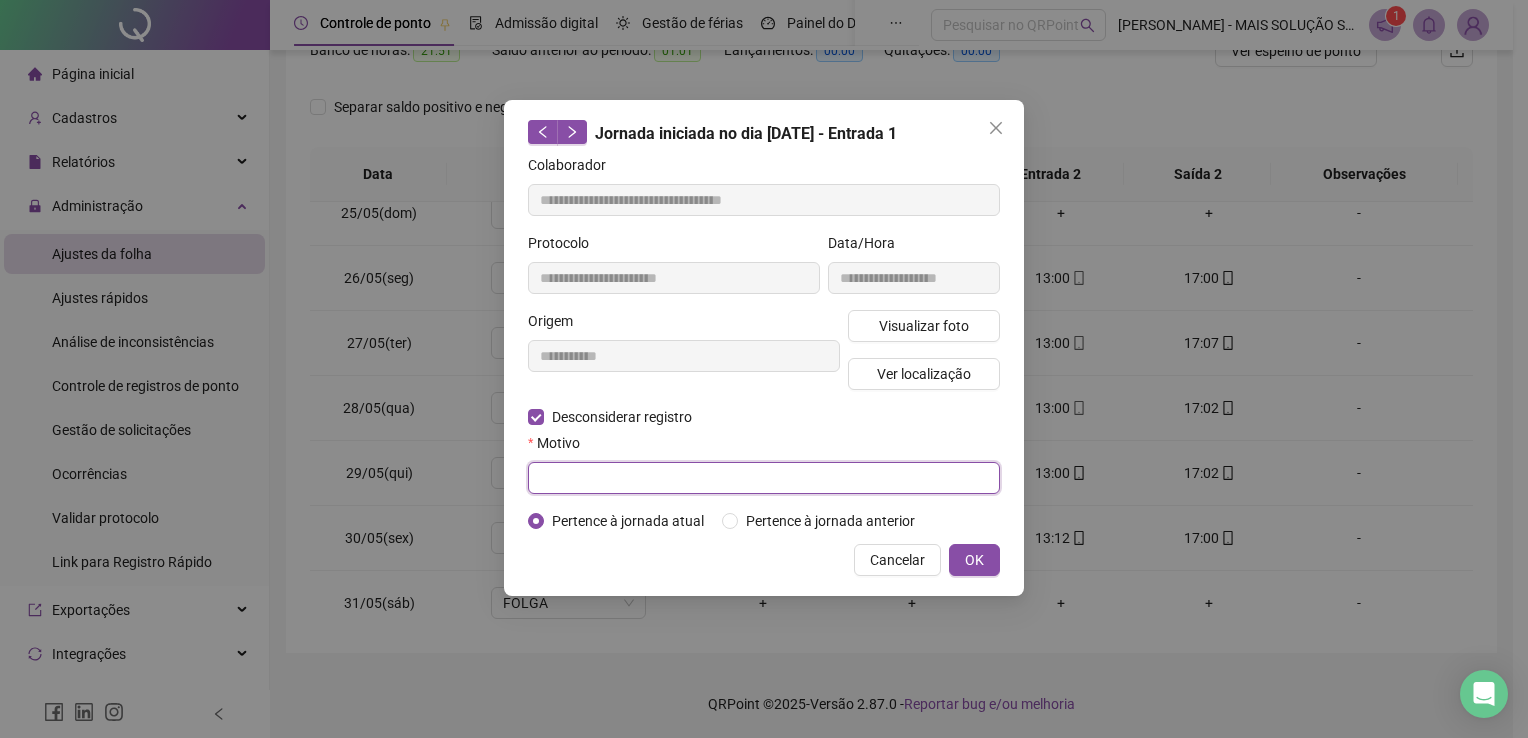 click at bounding box center (764, 478) 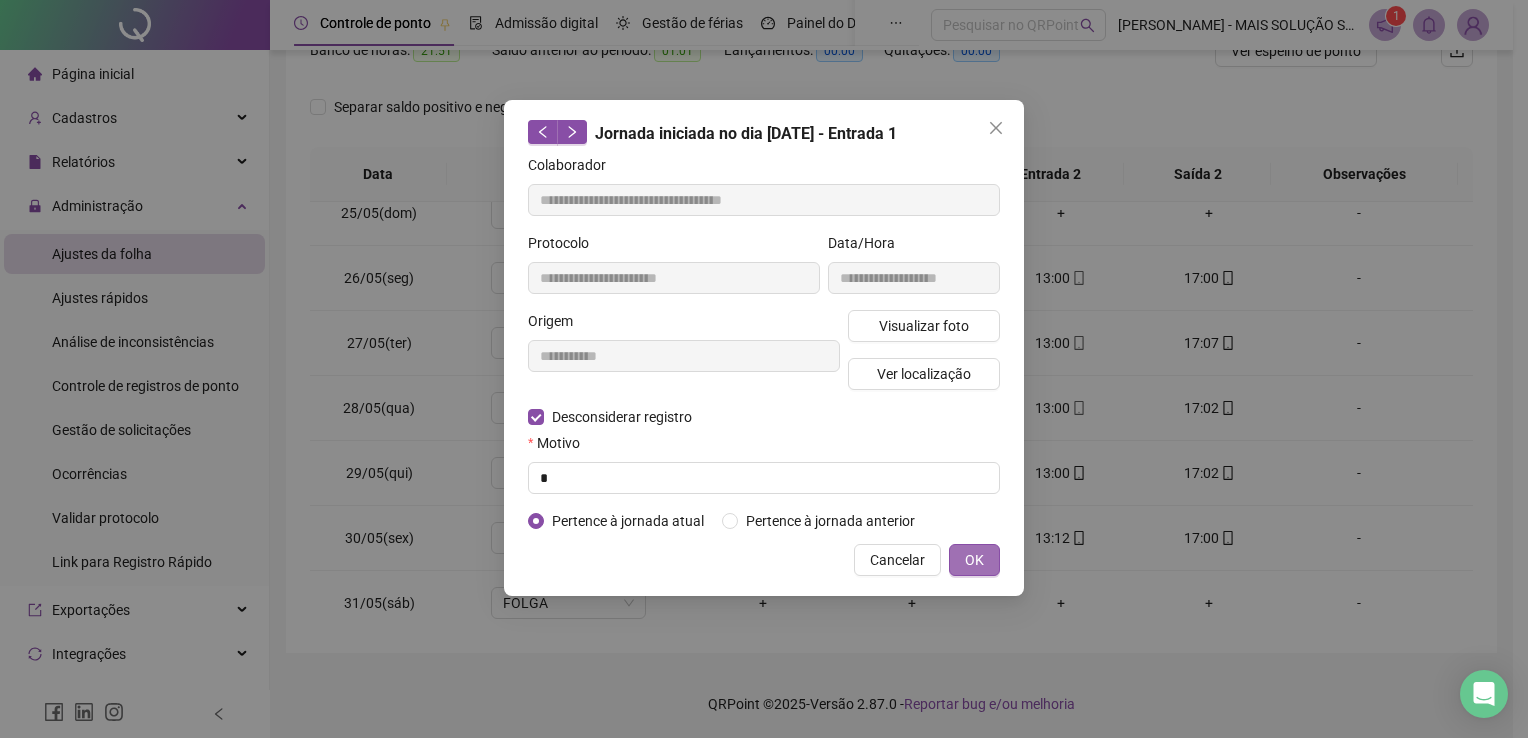 click on "OK" at bounding box center (974, 560) 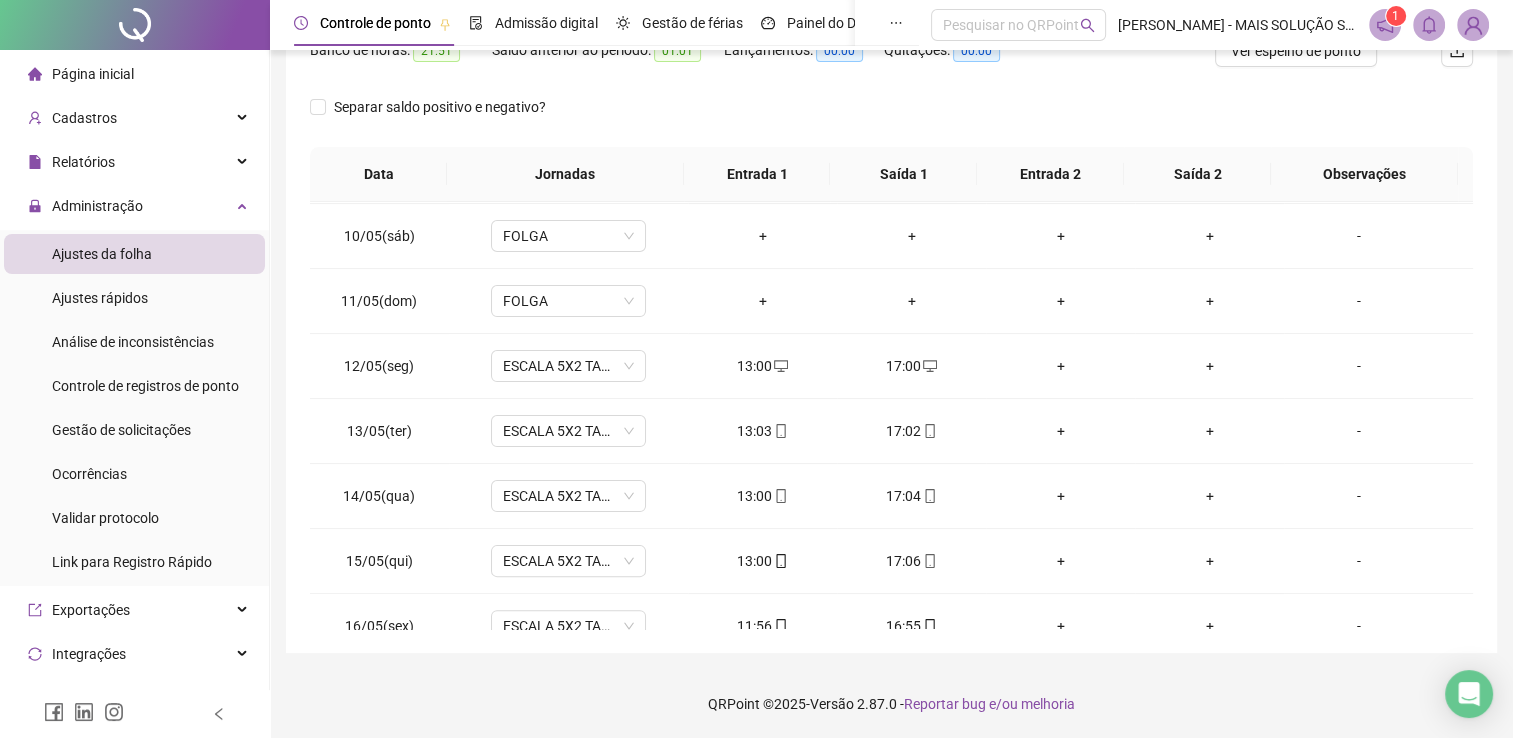 scroll, scrollTop: 581, scrollLeft: 0, axis: vertical 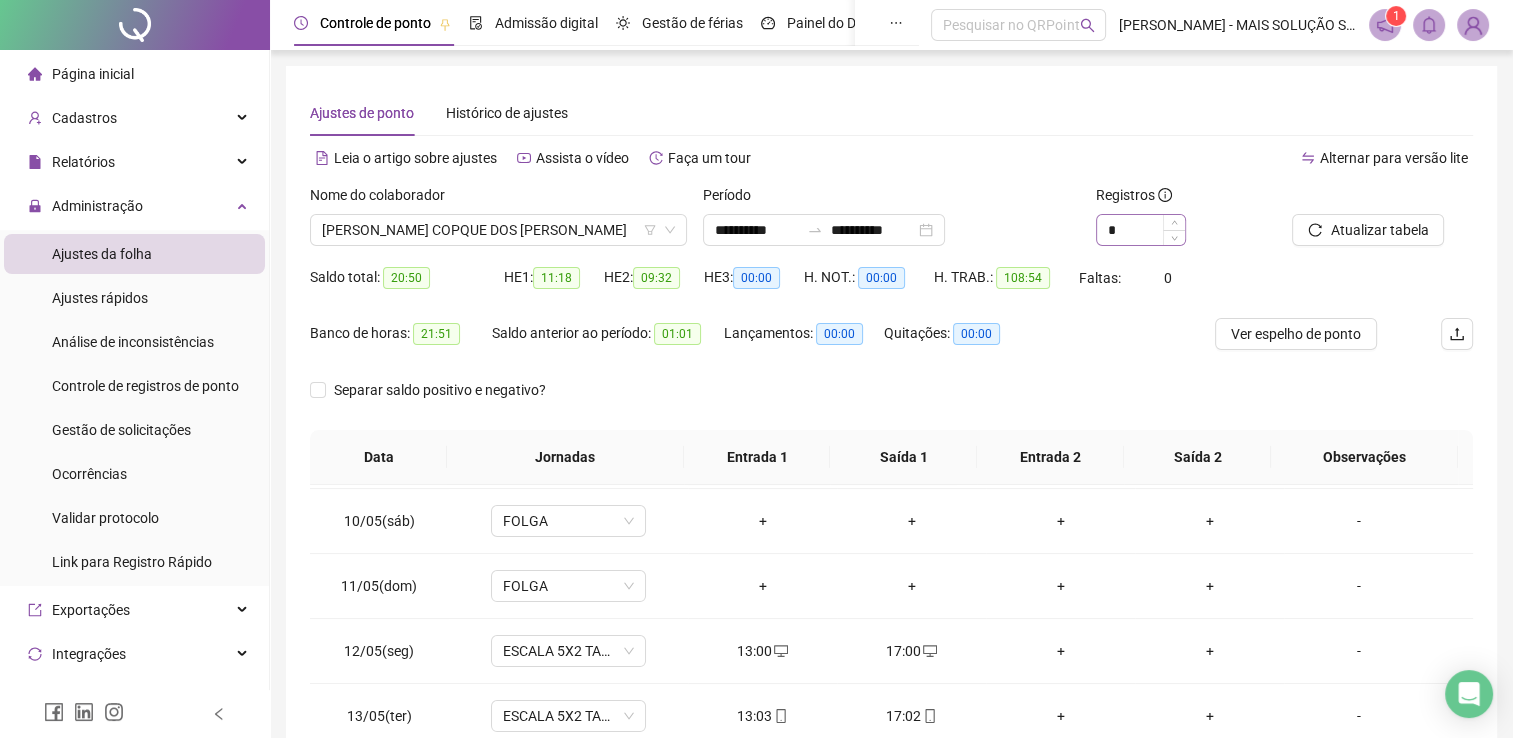 drag, startPoint x: 1323, startPoint y: 222, endPoint x: 1138, endPoint y: 238, distance: 185.6906 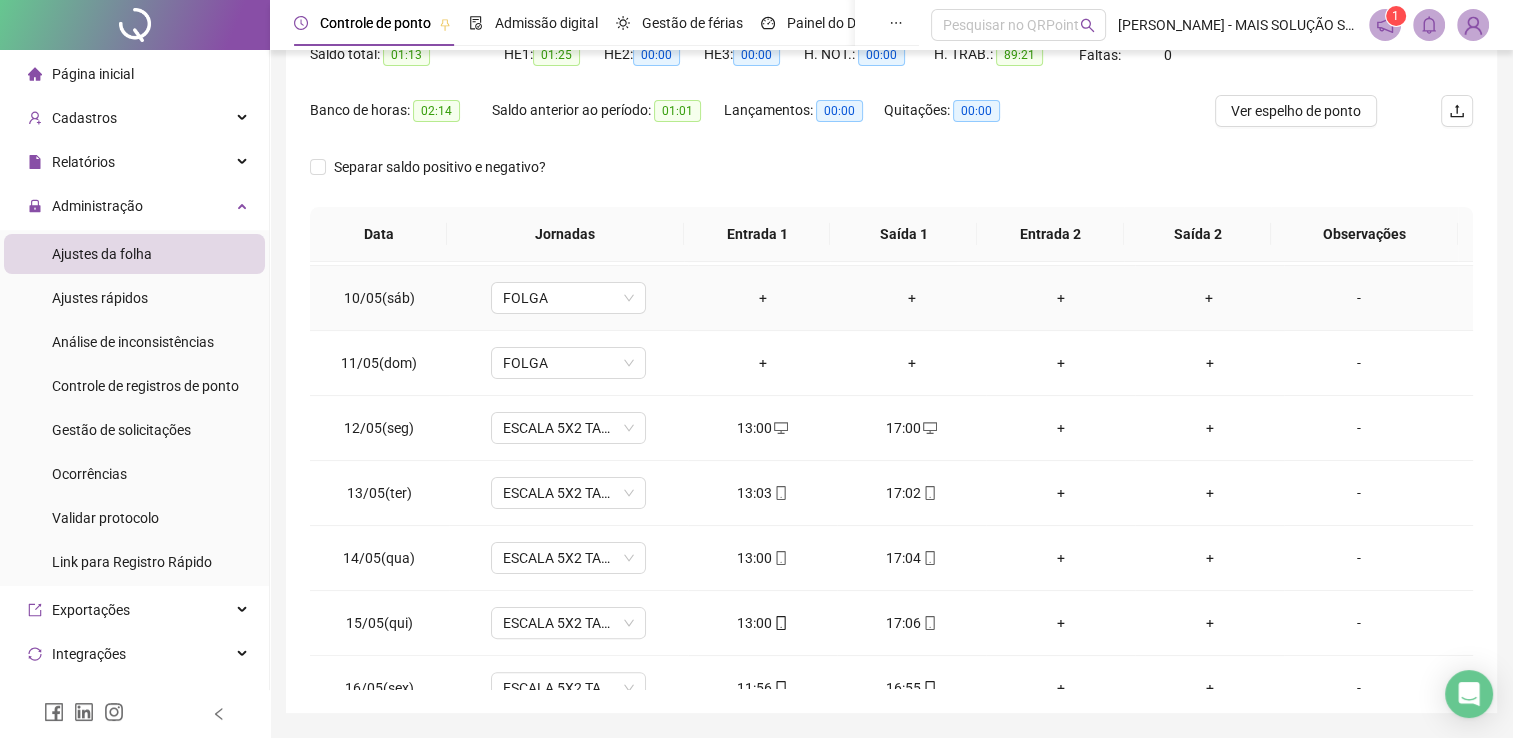 scroll, scrollTop: 283, scrollLeft: 0, axis: vertical 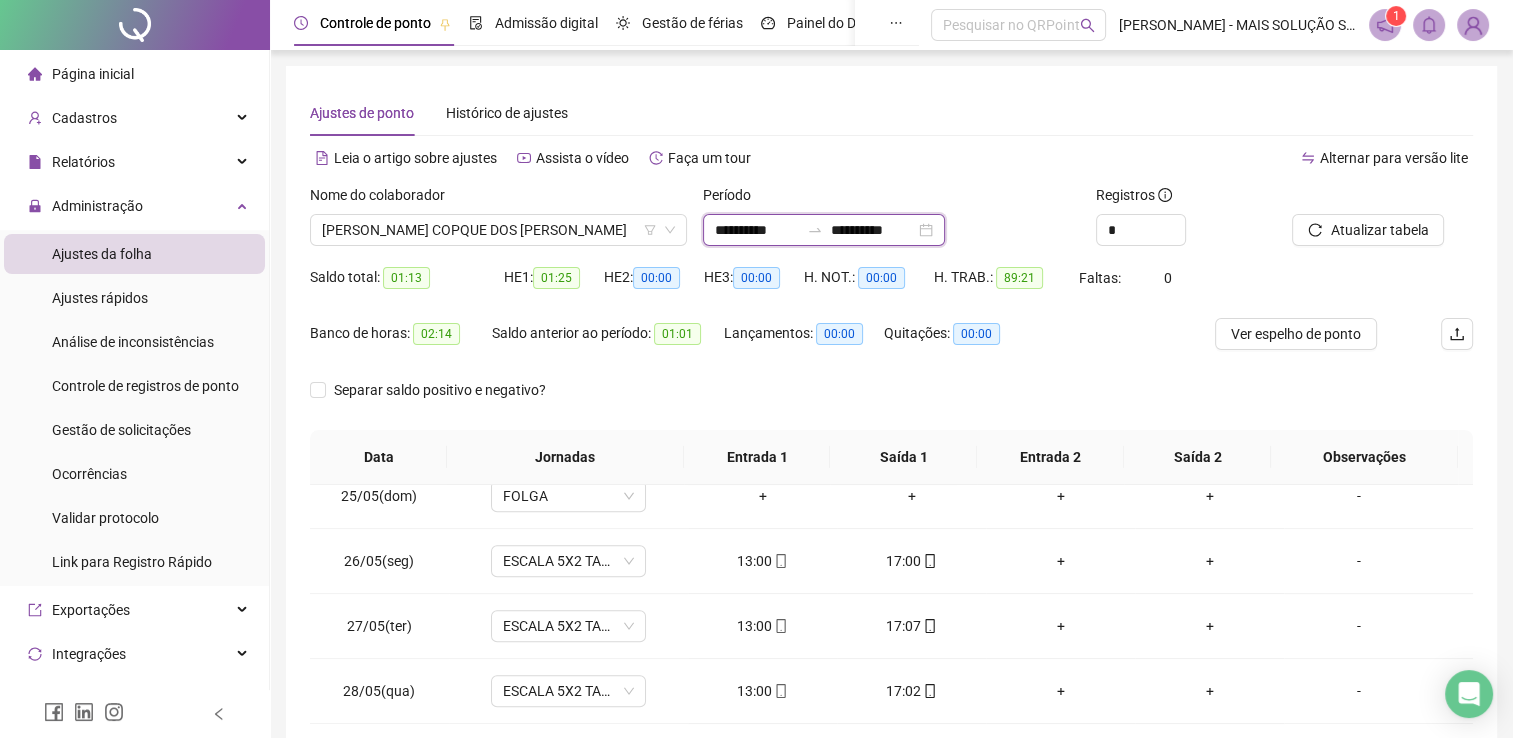 click on "**********" at bounding box center [757, 230] 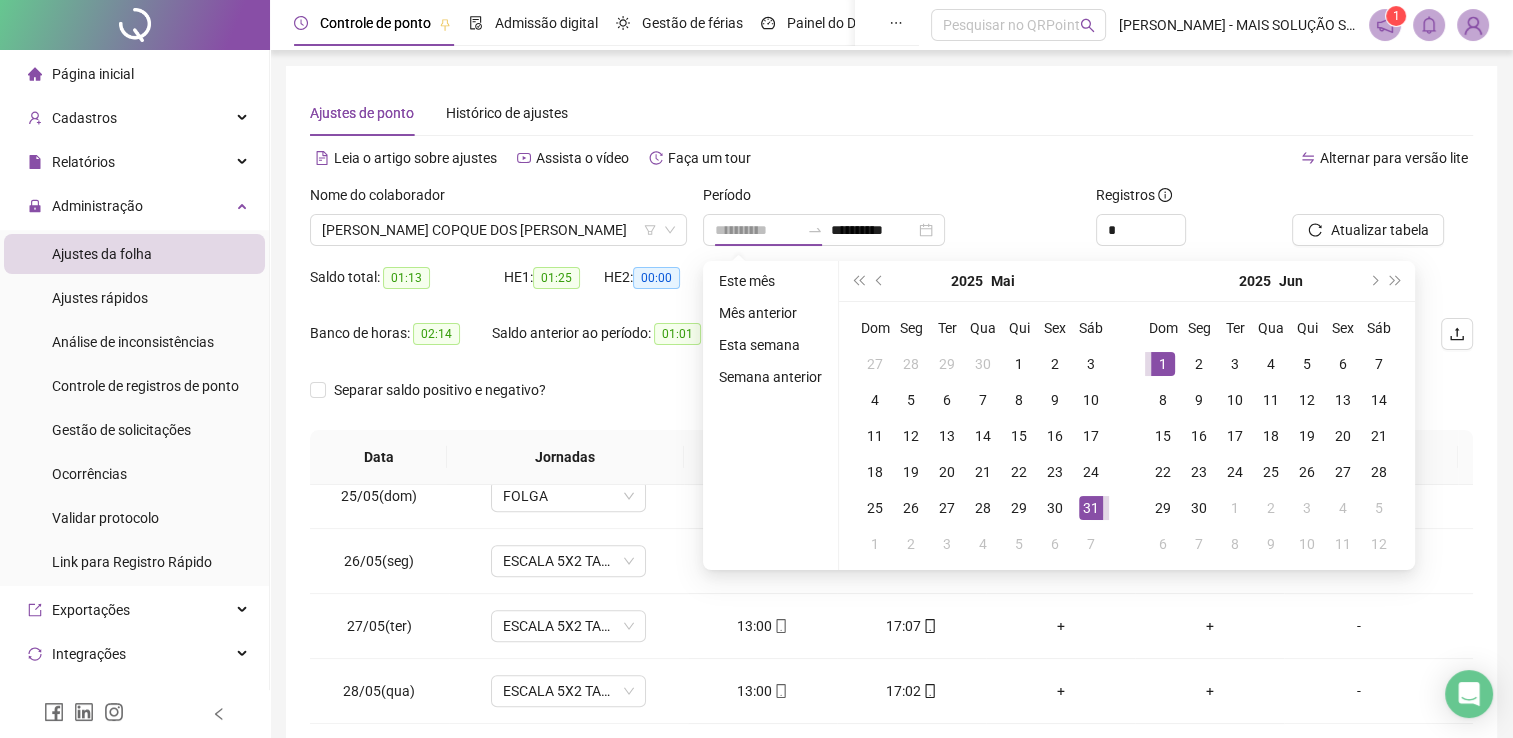 click on "1" at bounding box center (1163, 364) 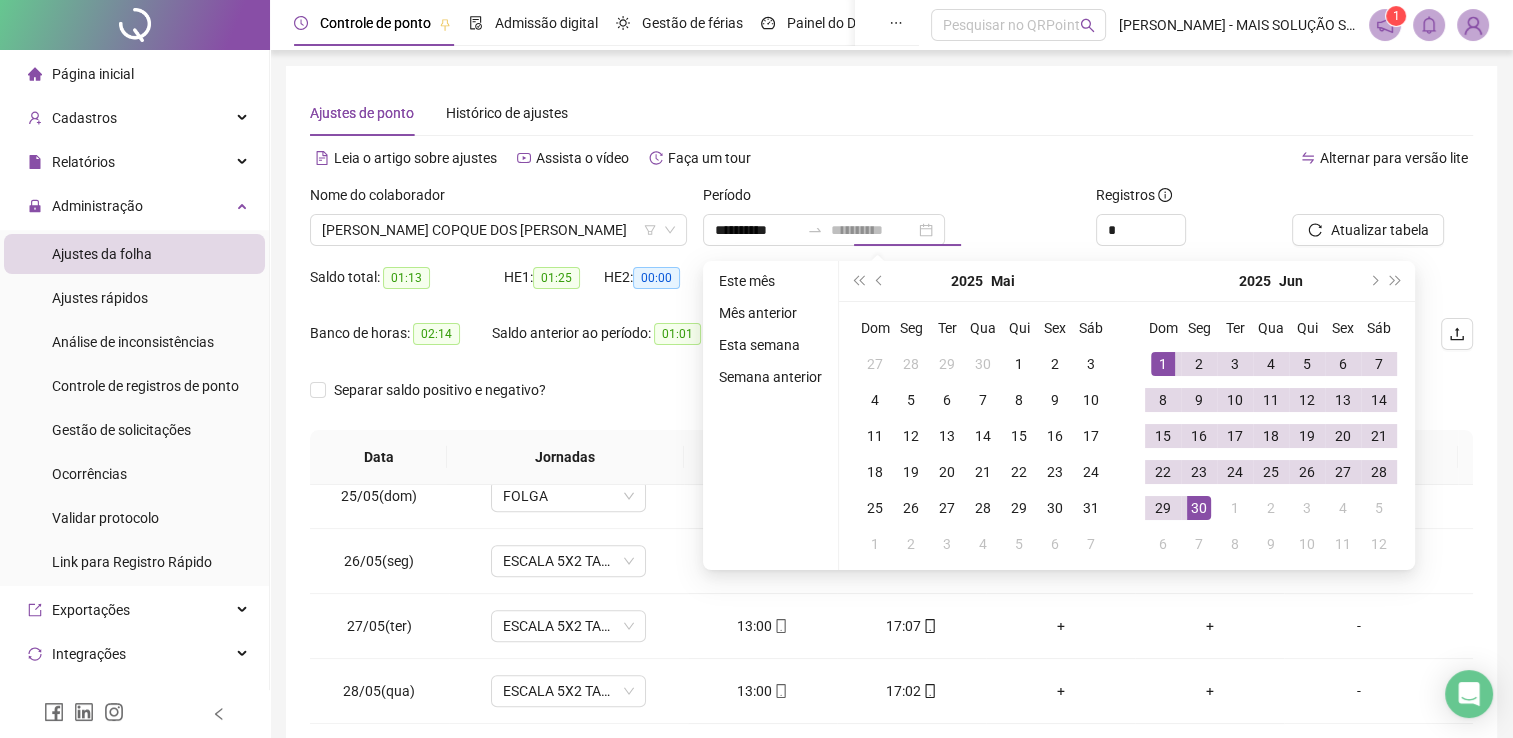 click on "30" at bounding box center (1199, 508) 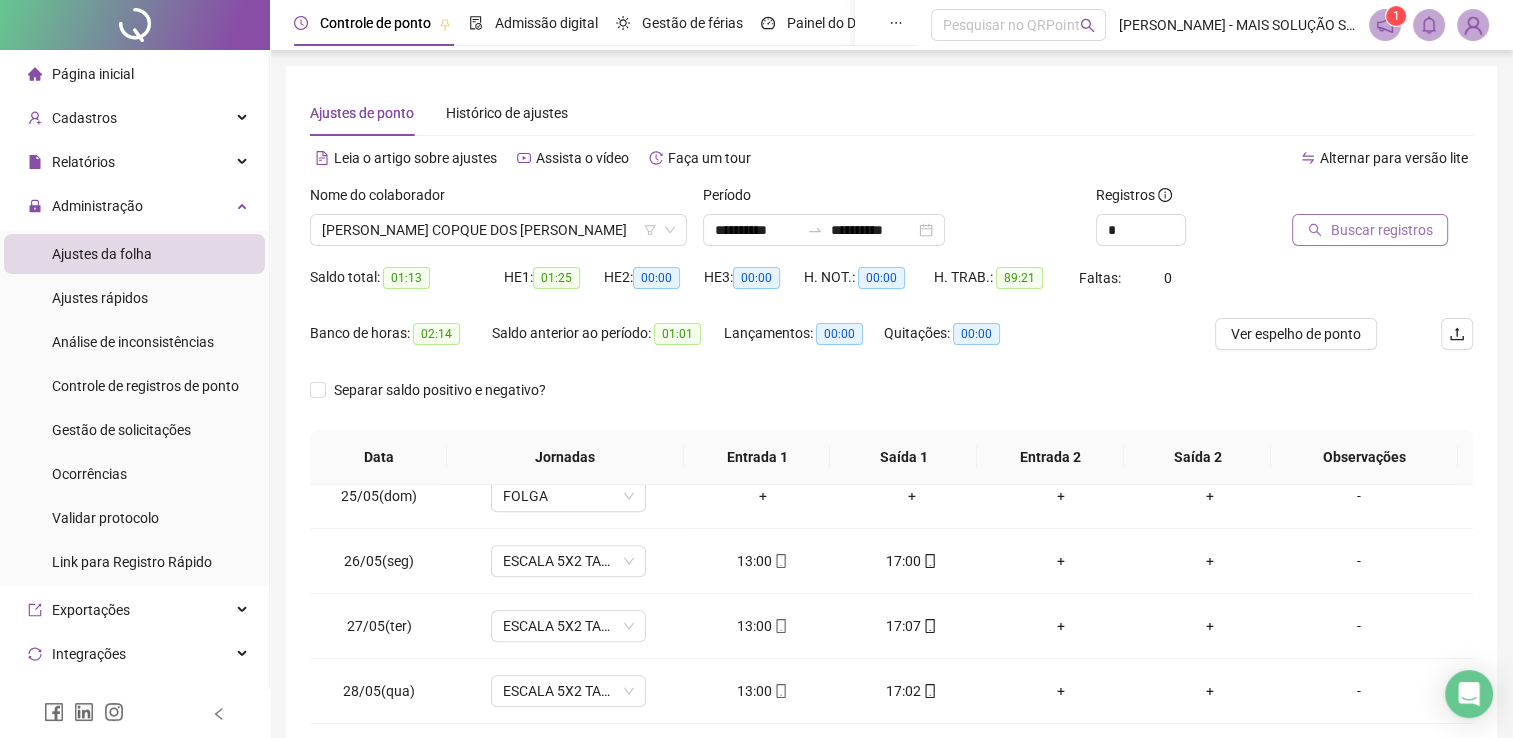 click on "Buscar registros" at bounding box center (1381, 230) 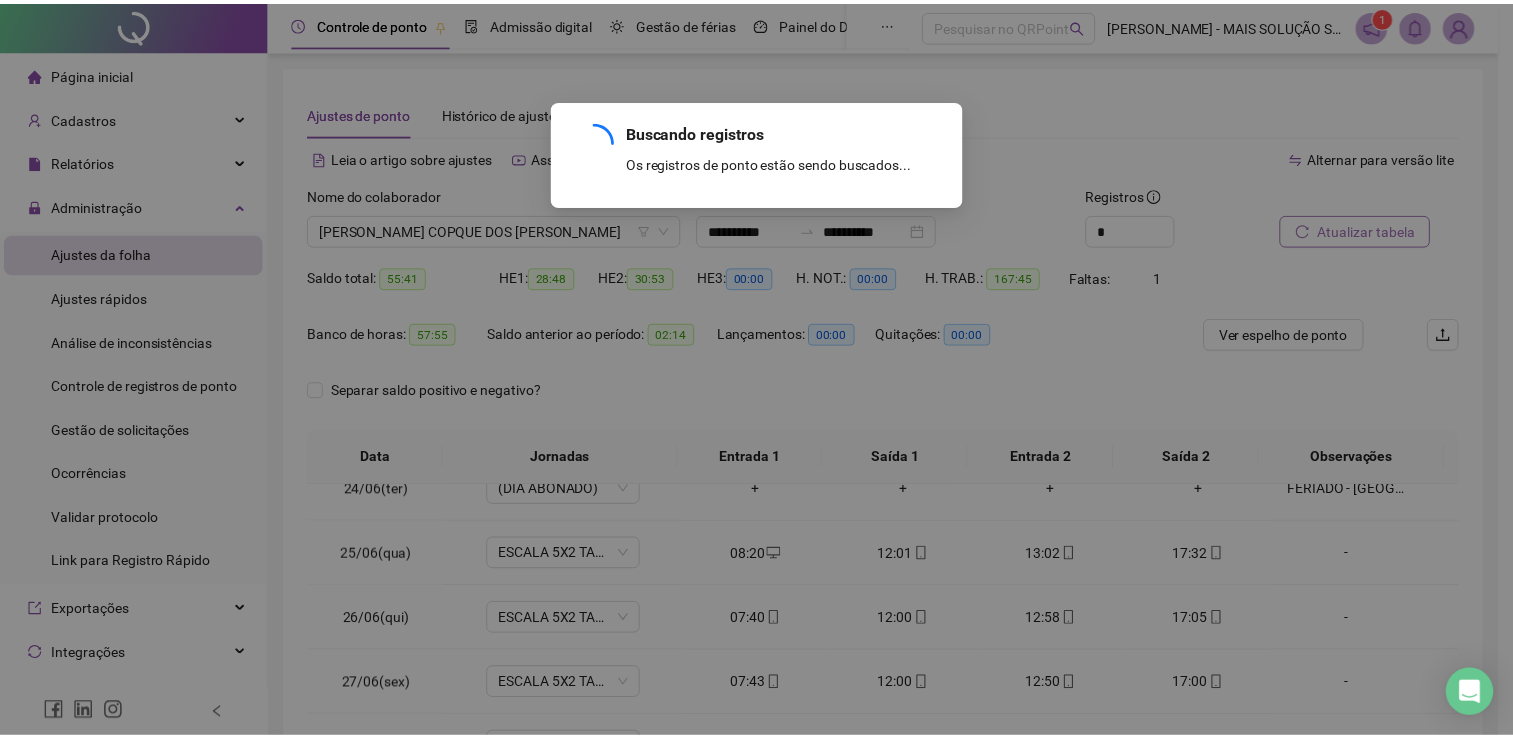 scroll, scrollTop: 1516, scrollLeft: 0, axis: vertical 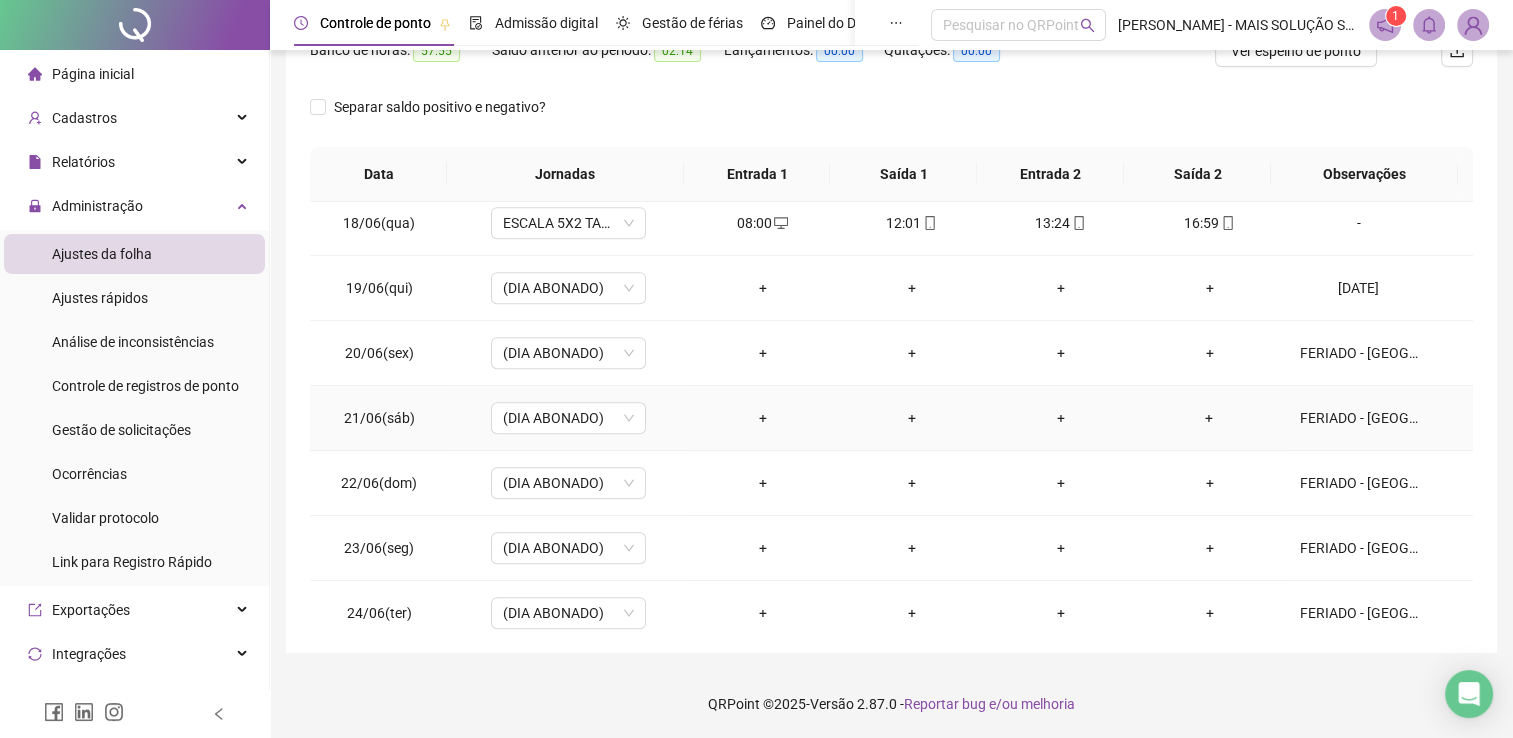 click on "FERIADO - [GEOGRAPHIC_DATA]" at bounding box center [1359, 418] 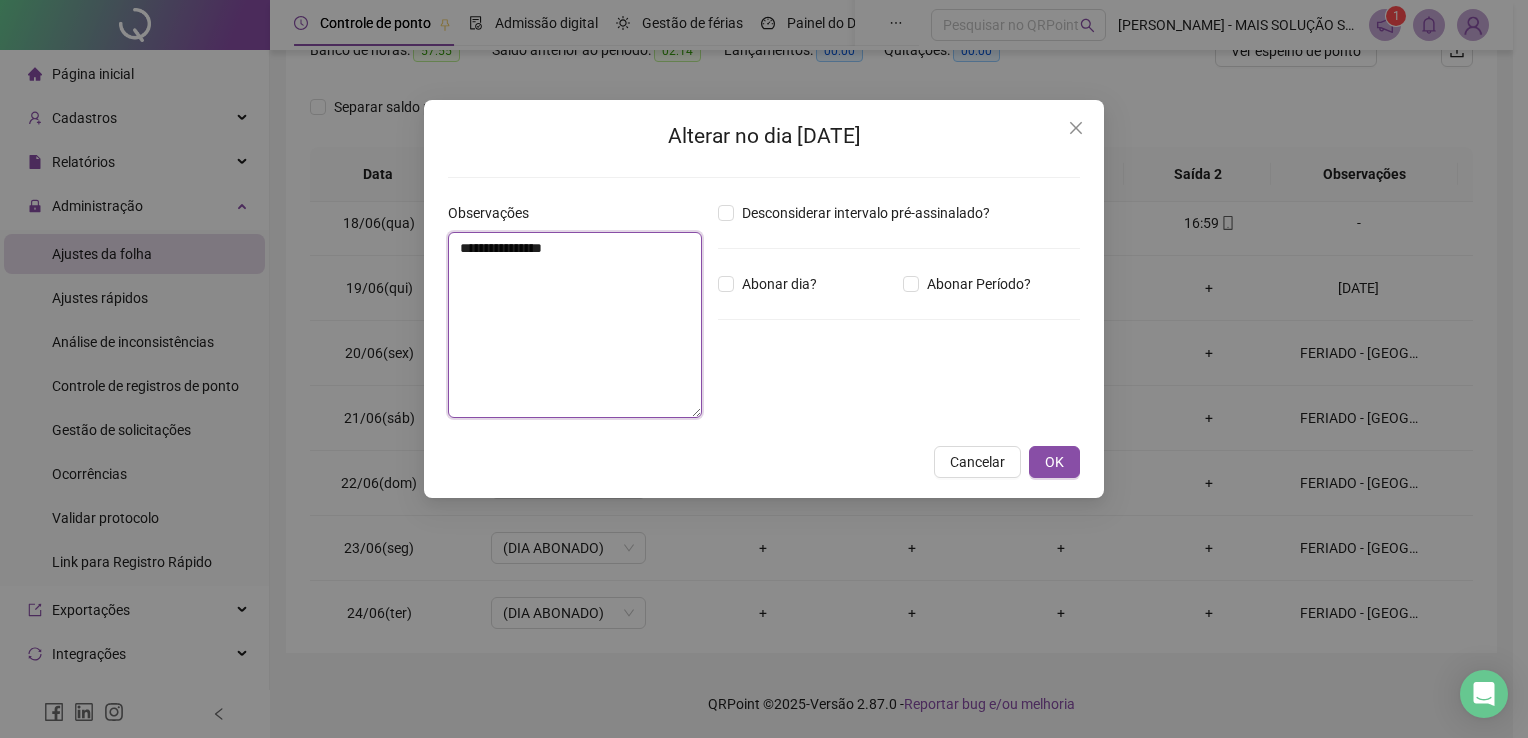 drag, startPoint x: 680, startPoint y: 267, endPoint x: 28, endPoint y: 308, distance: 653.28784 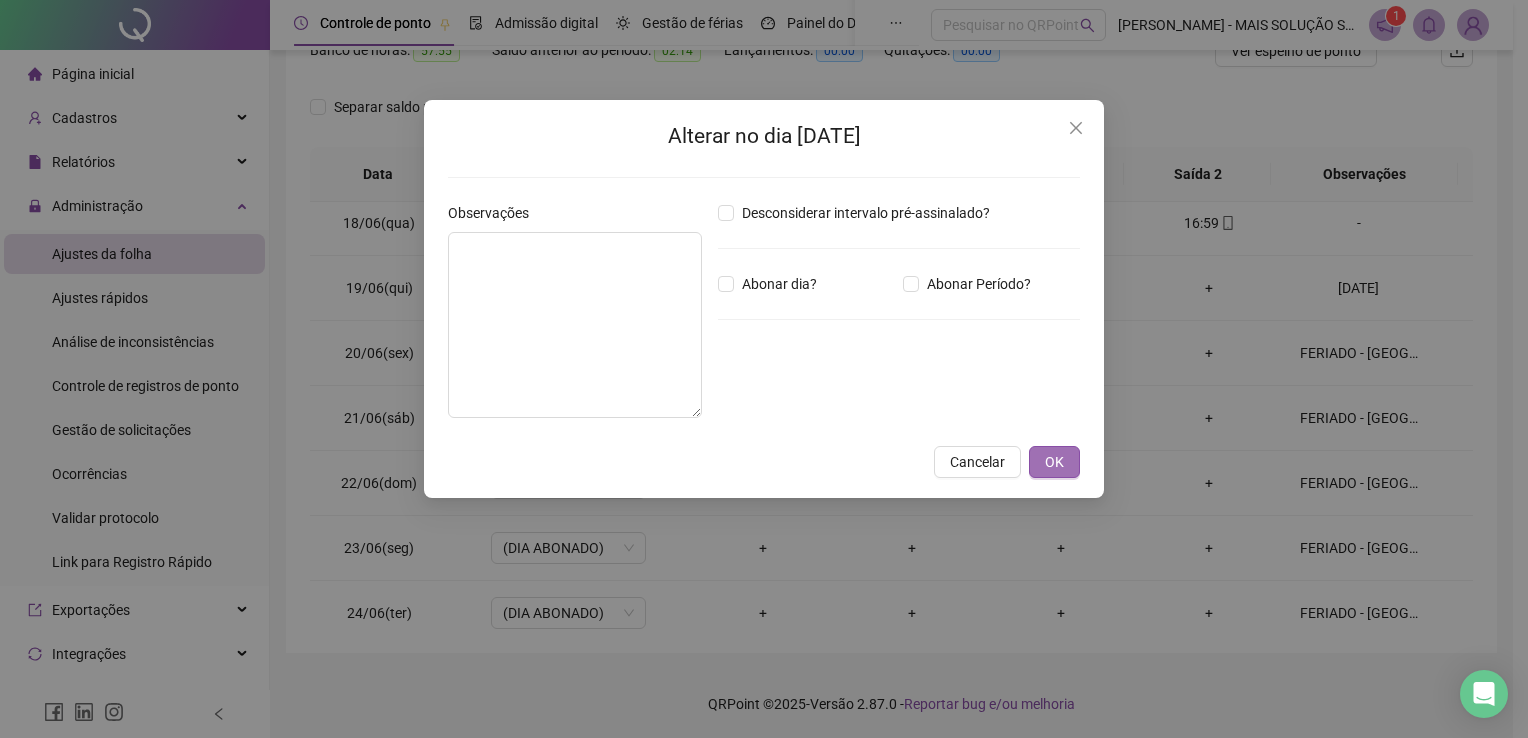 click on "OK" at bounding box center [1054, 462] 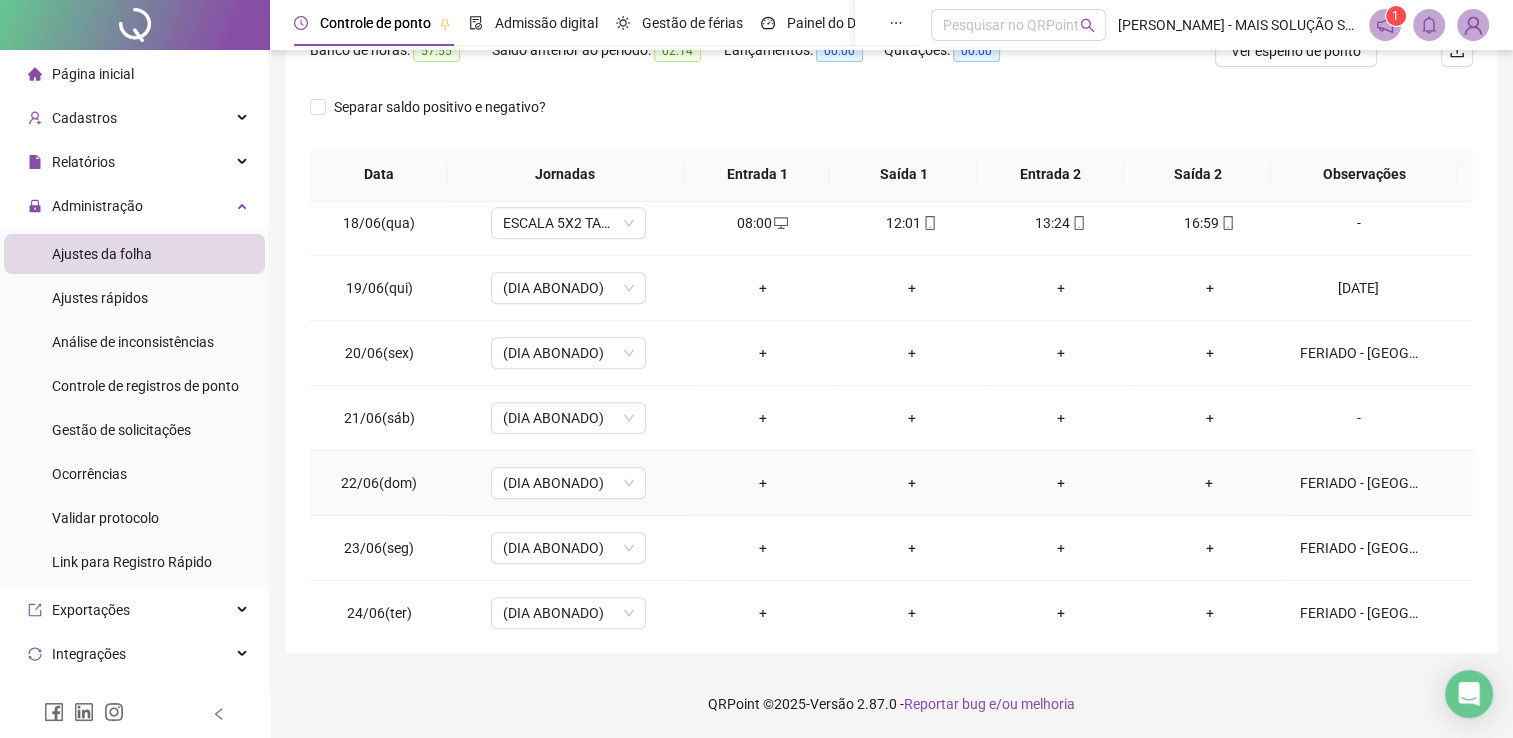click on "FERIADO - [GEOGRAPHIC_DATA]" at bounding box center [1359, 483] 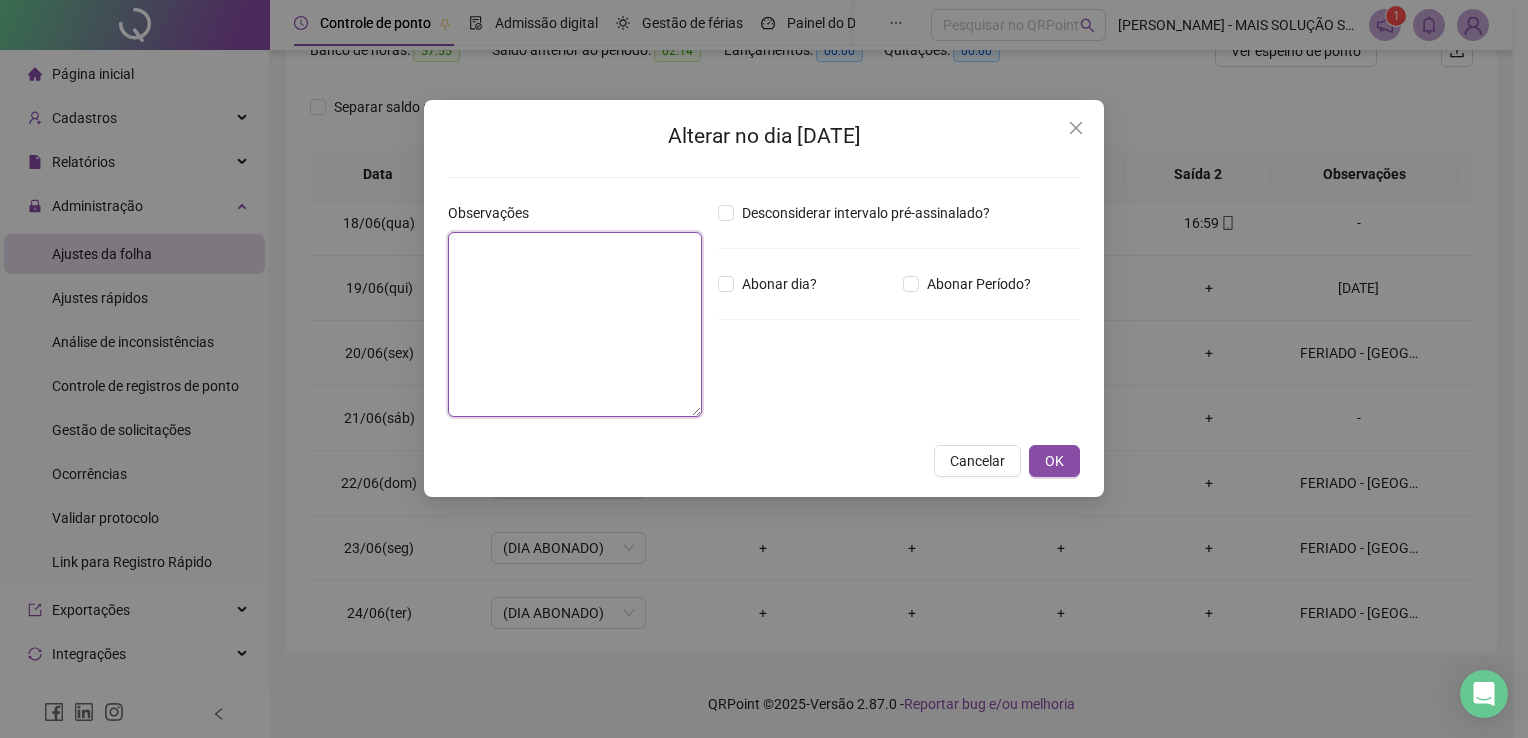 click on "**********" at bounding box center [575, 324] 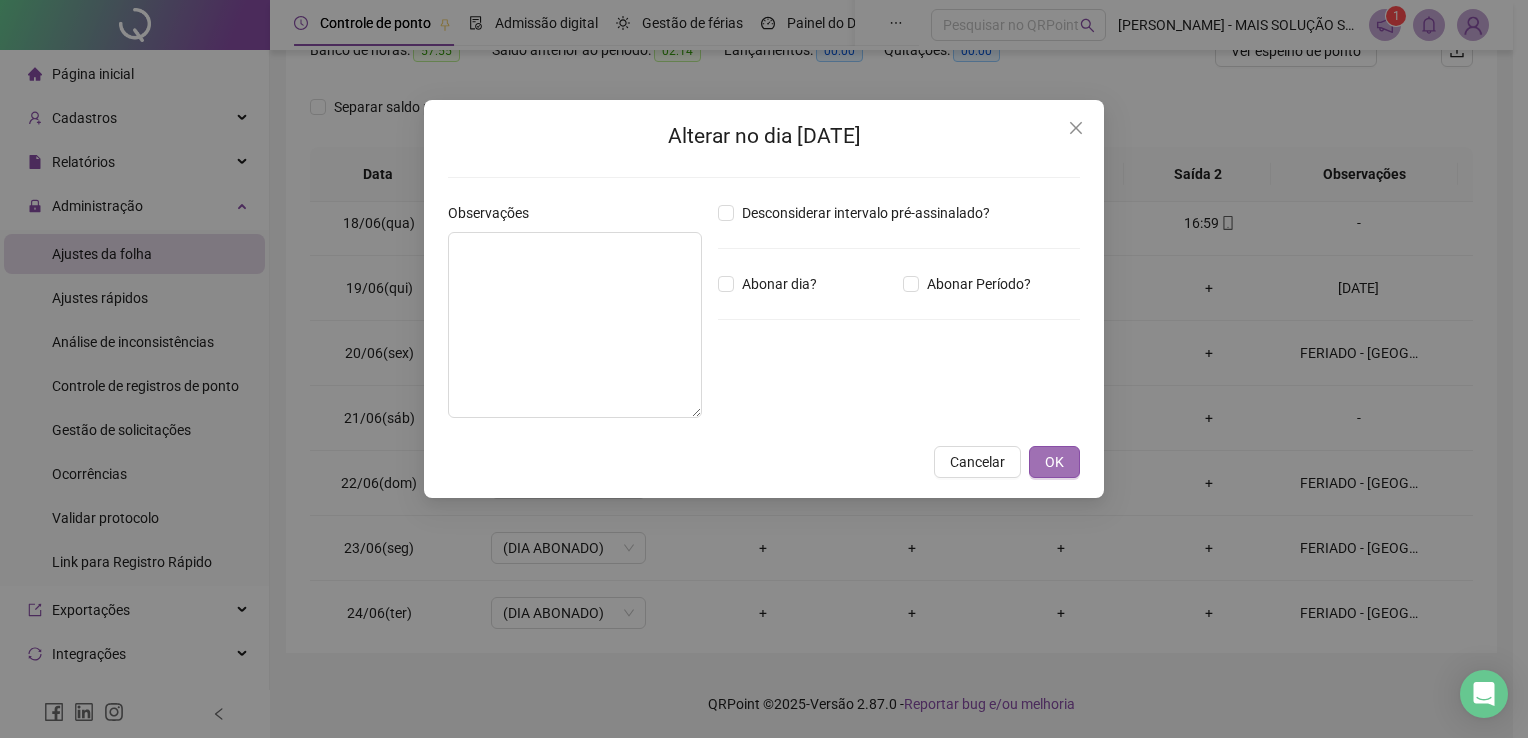 click on "OK" at bounding box center [1054, 462] 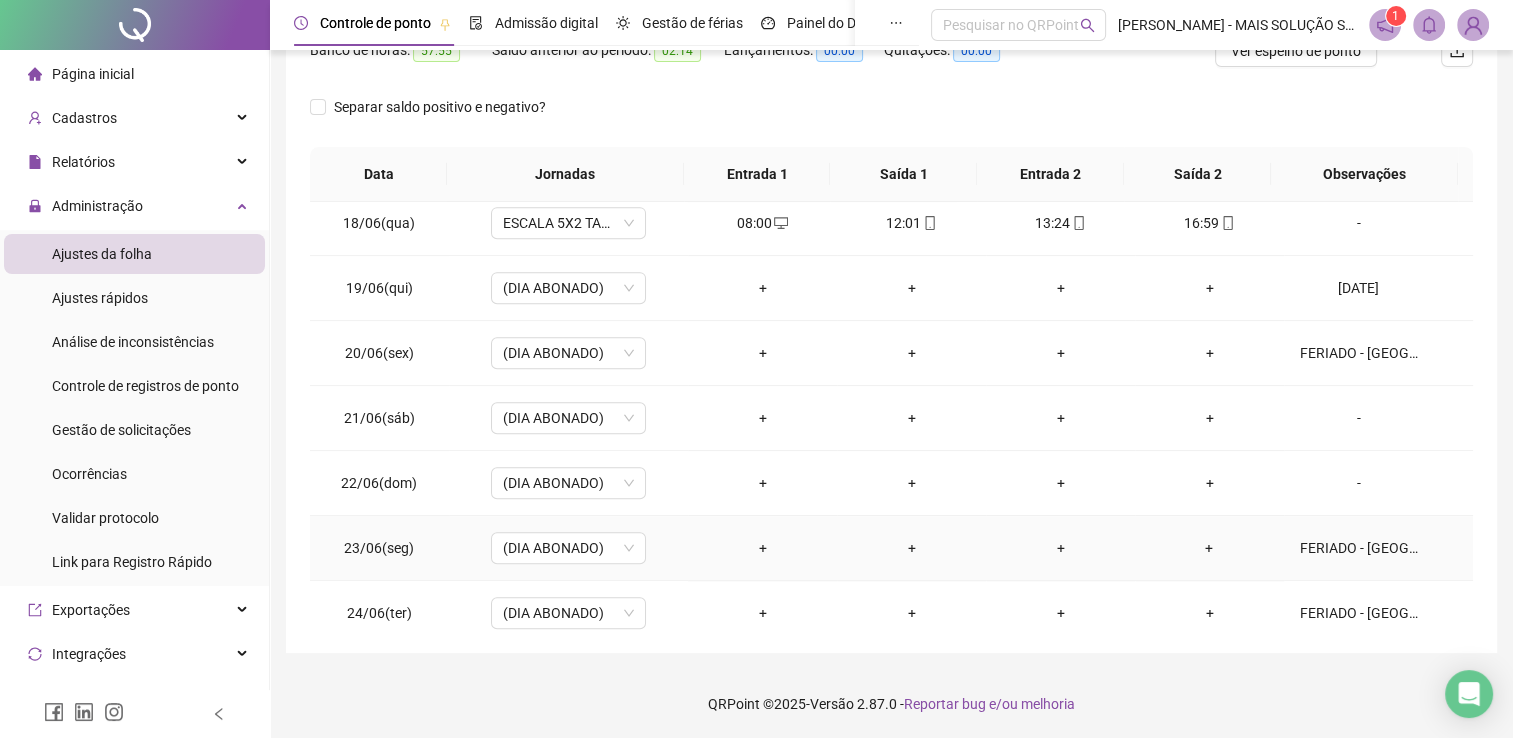 click on "FERIADO - [GEOGRAPHIC_DATA]" at bounding box center (1359, 548) 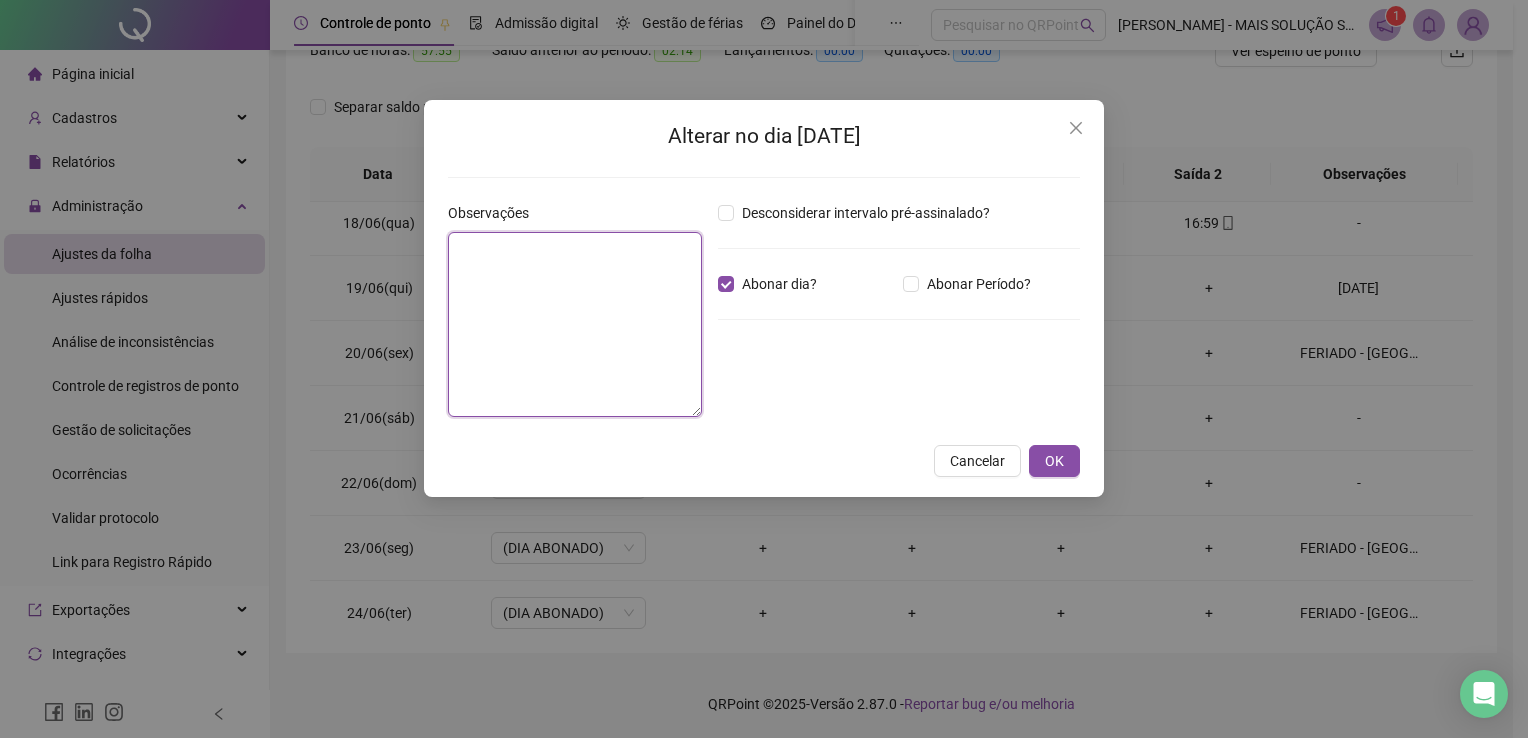 drag, startPoint x: 602, startPoint y: 237, endPoint x: 396, endPoint y: 233, distance: 206.03883 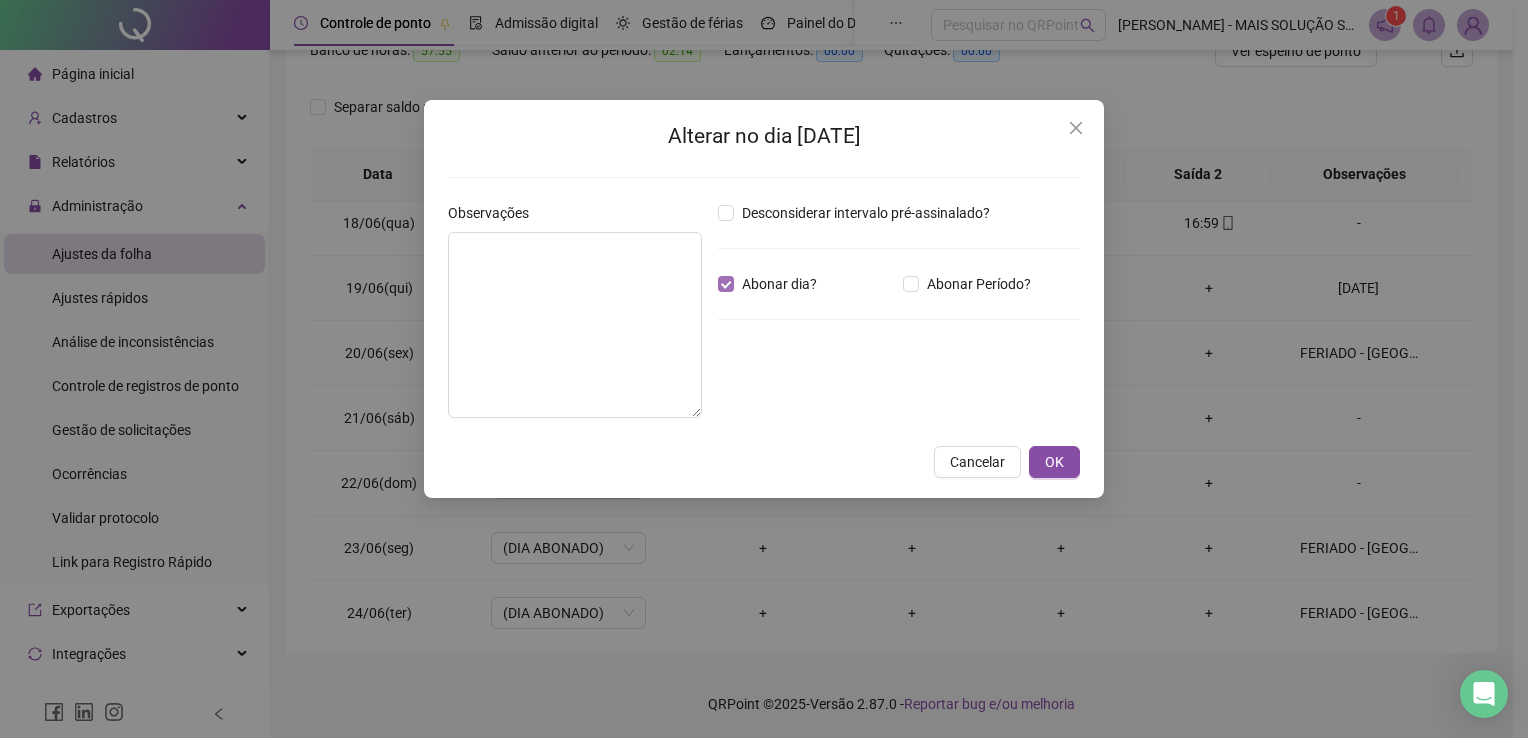 click on "Abonar dia?" at bounding box center [779, 284] 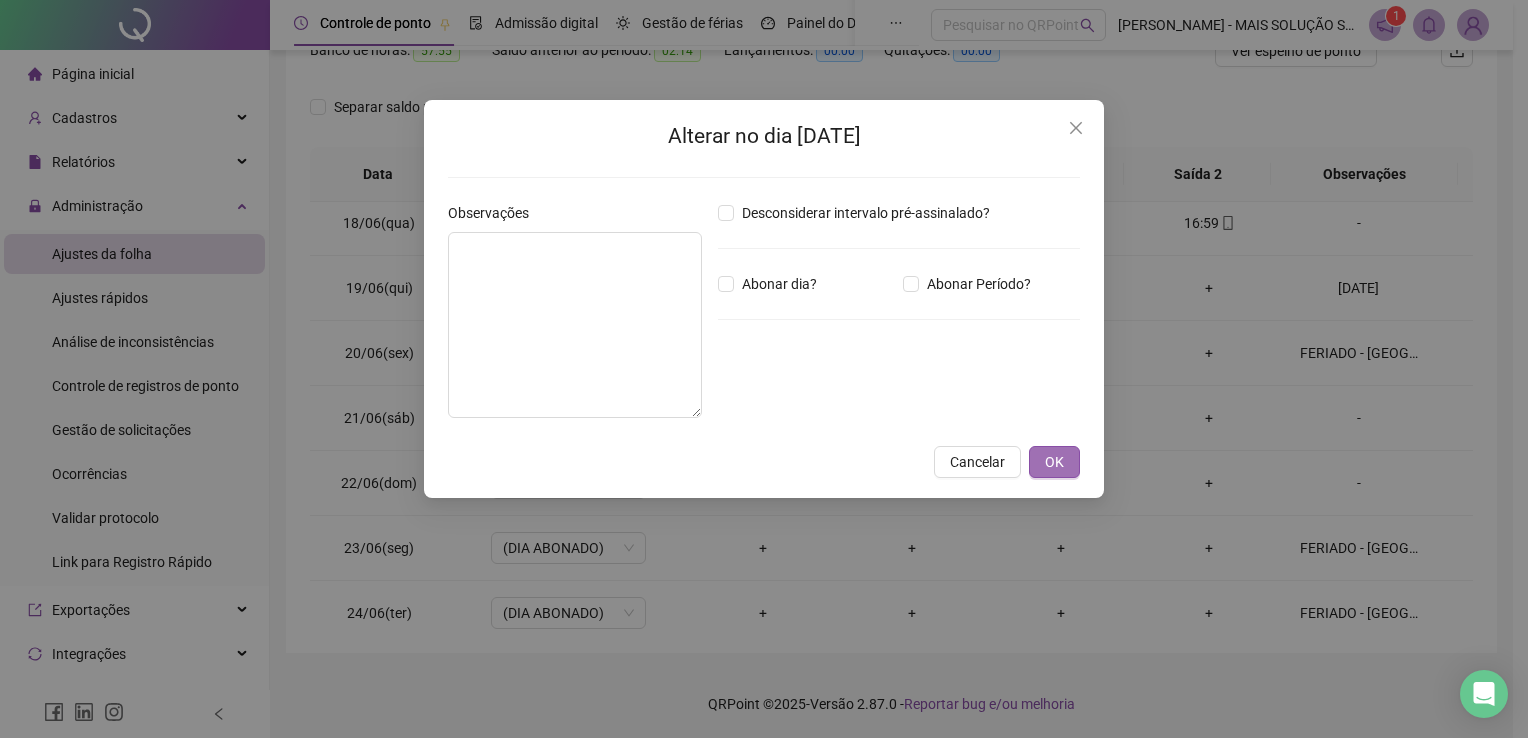 click on "OK" at bounding box center (1054, 462) 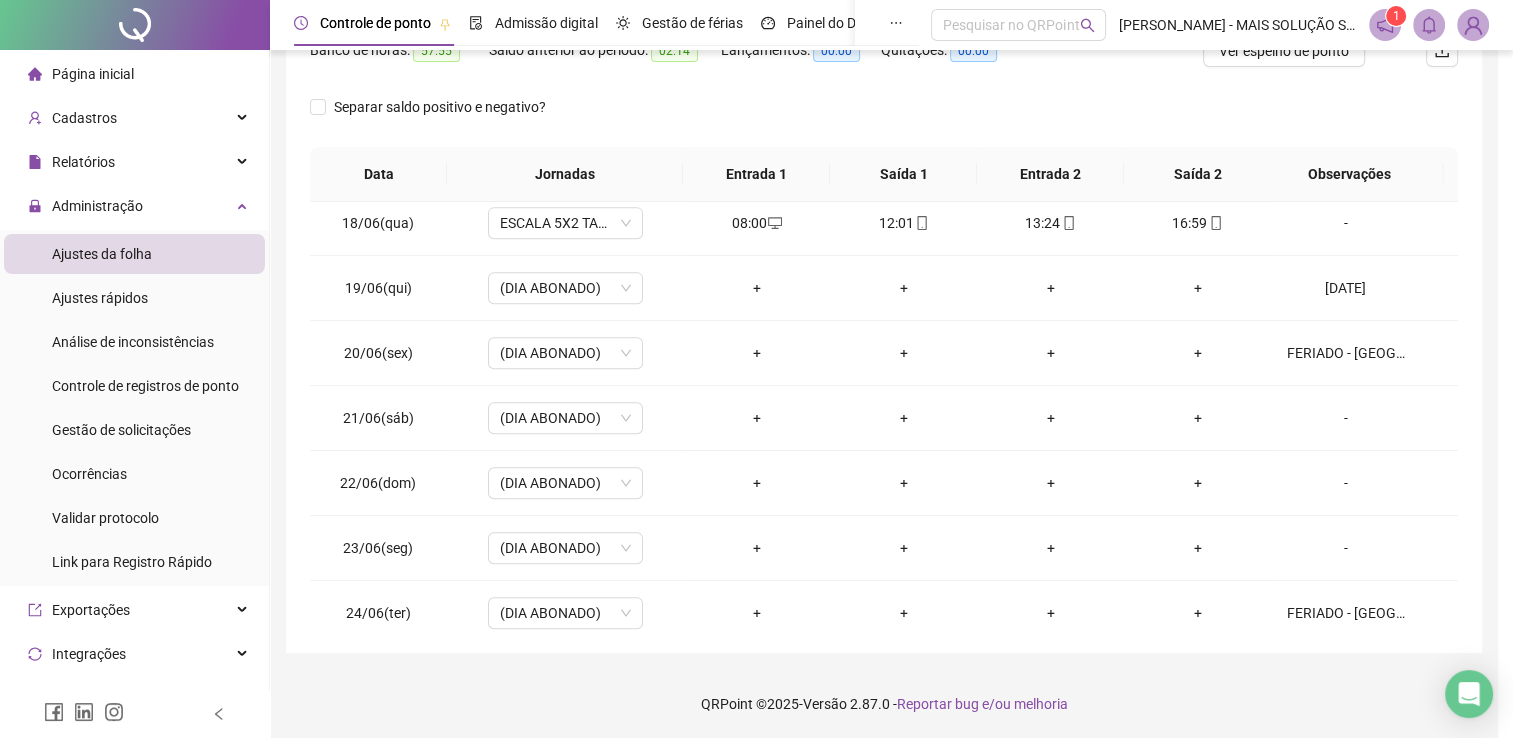 click on "FERIADO - [GEOGRAPHIC_DATA]" at bounding box center (1346, 353) 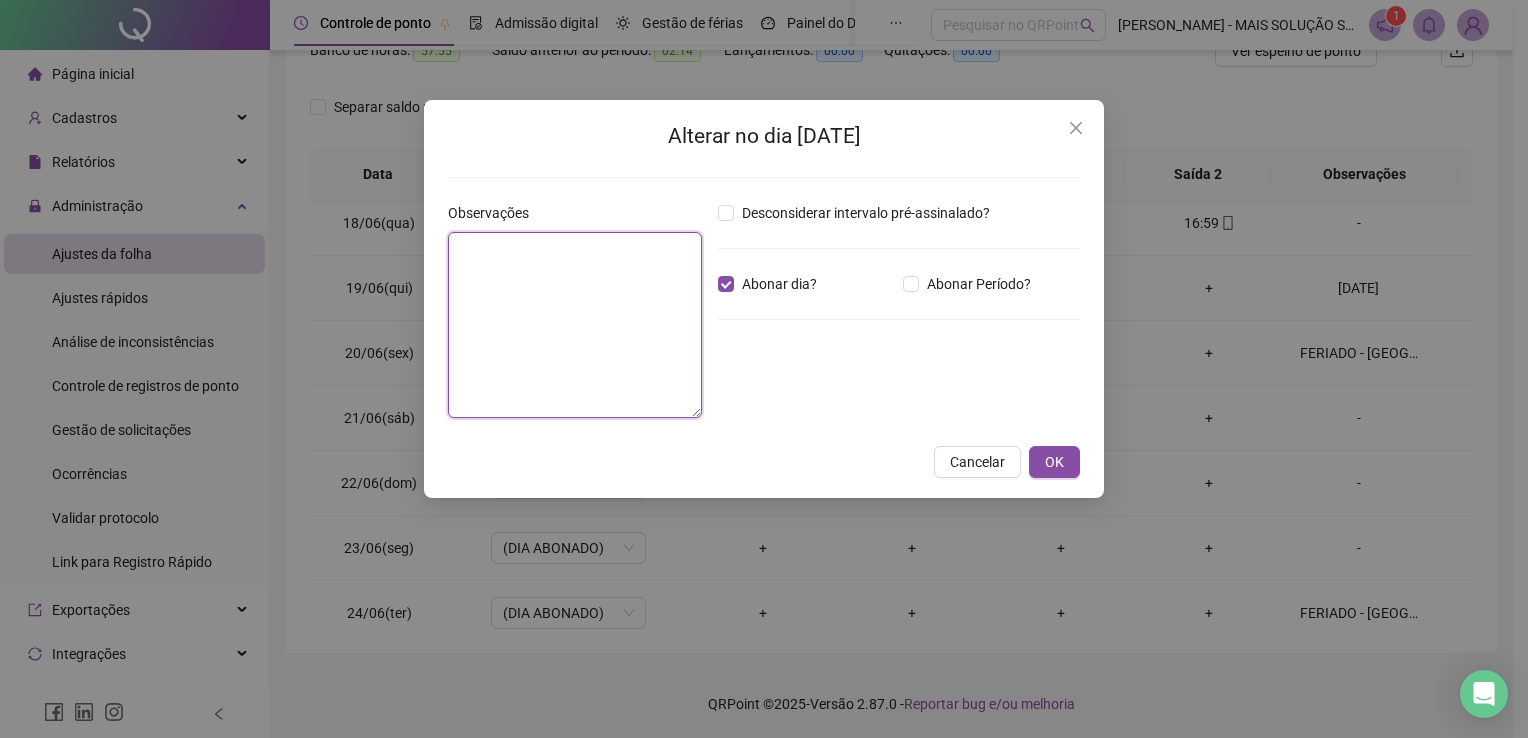 drag, startPoint x: 582, startPoint y: 257, endPoint x: 316, endPoint y: 282, distance: 267.17224 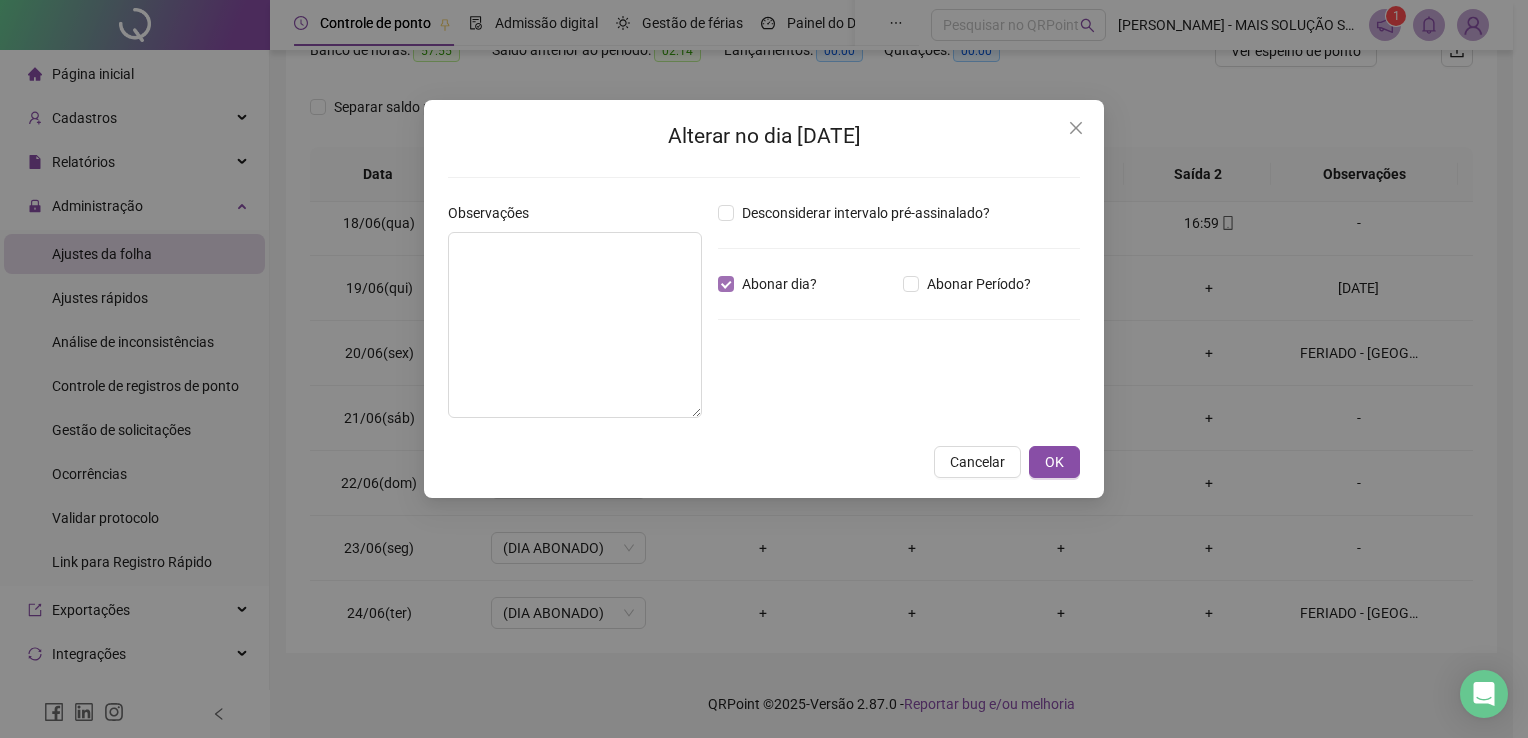 click on "Abonar dia?" at bounding box center [779, 284] 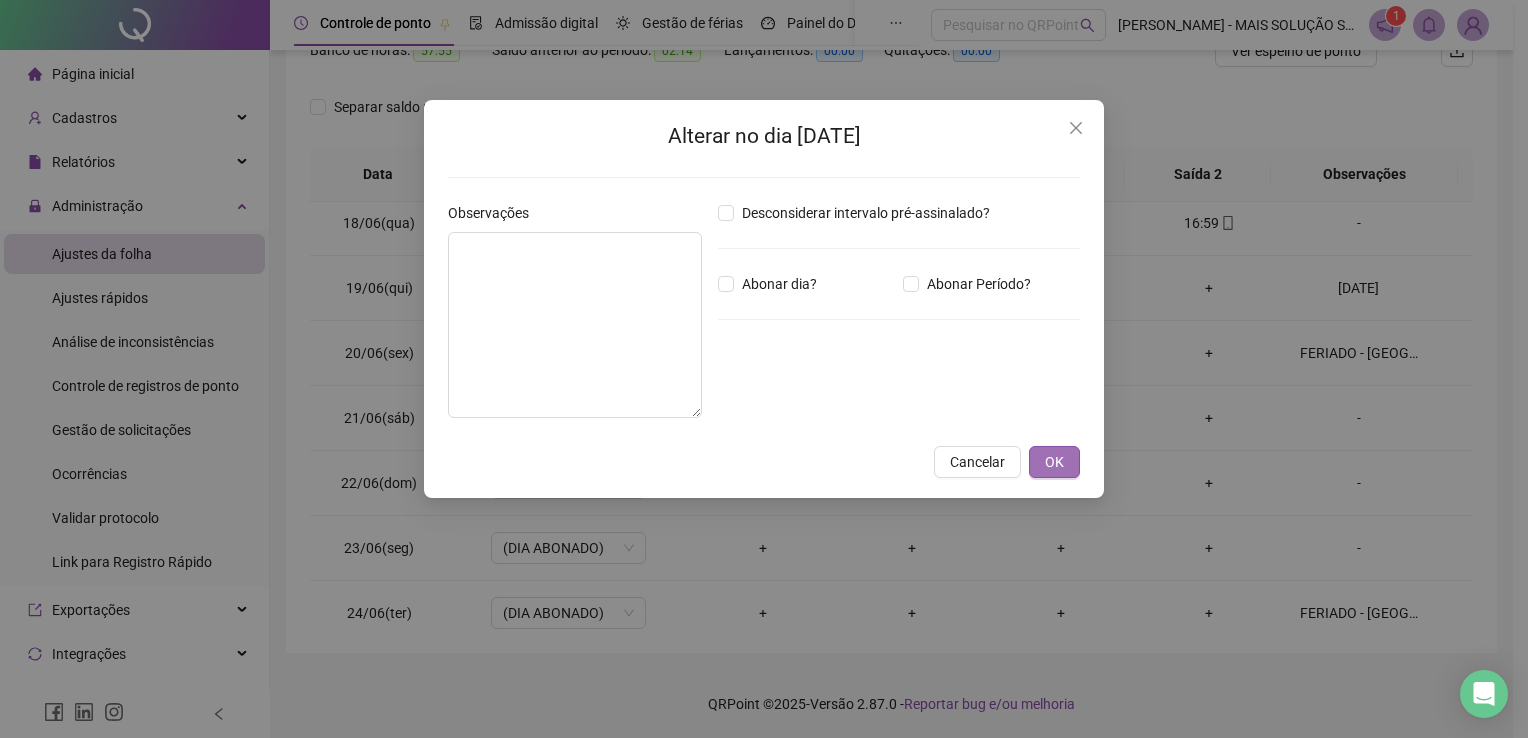click on "OK" at bounding box center [1054, 462] 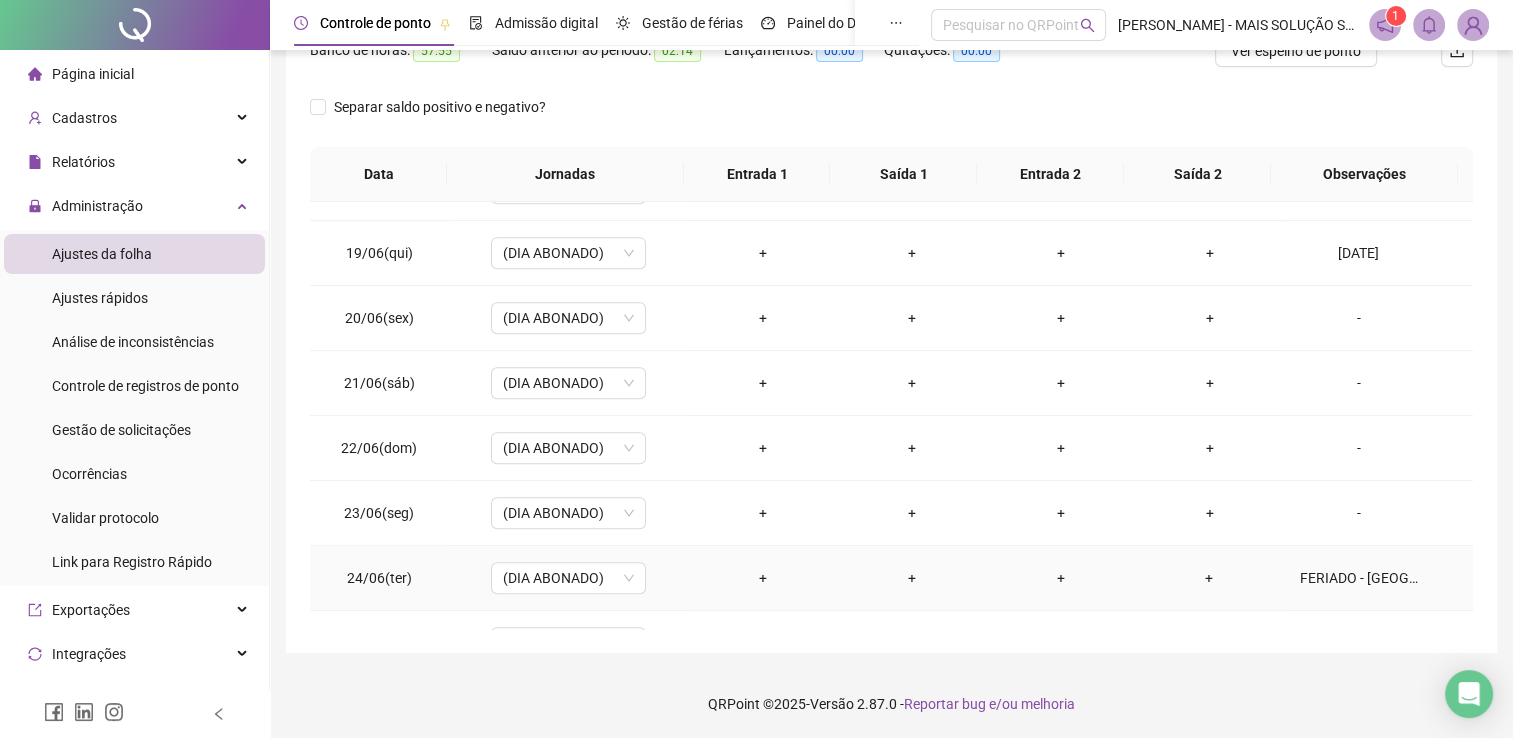 scroll, scrollTop: 1116, scrollLeft: 0, axis: vertical 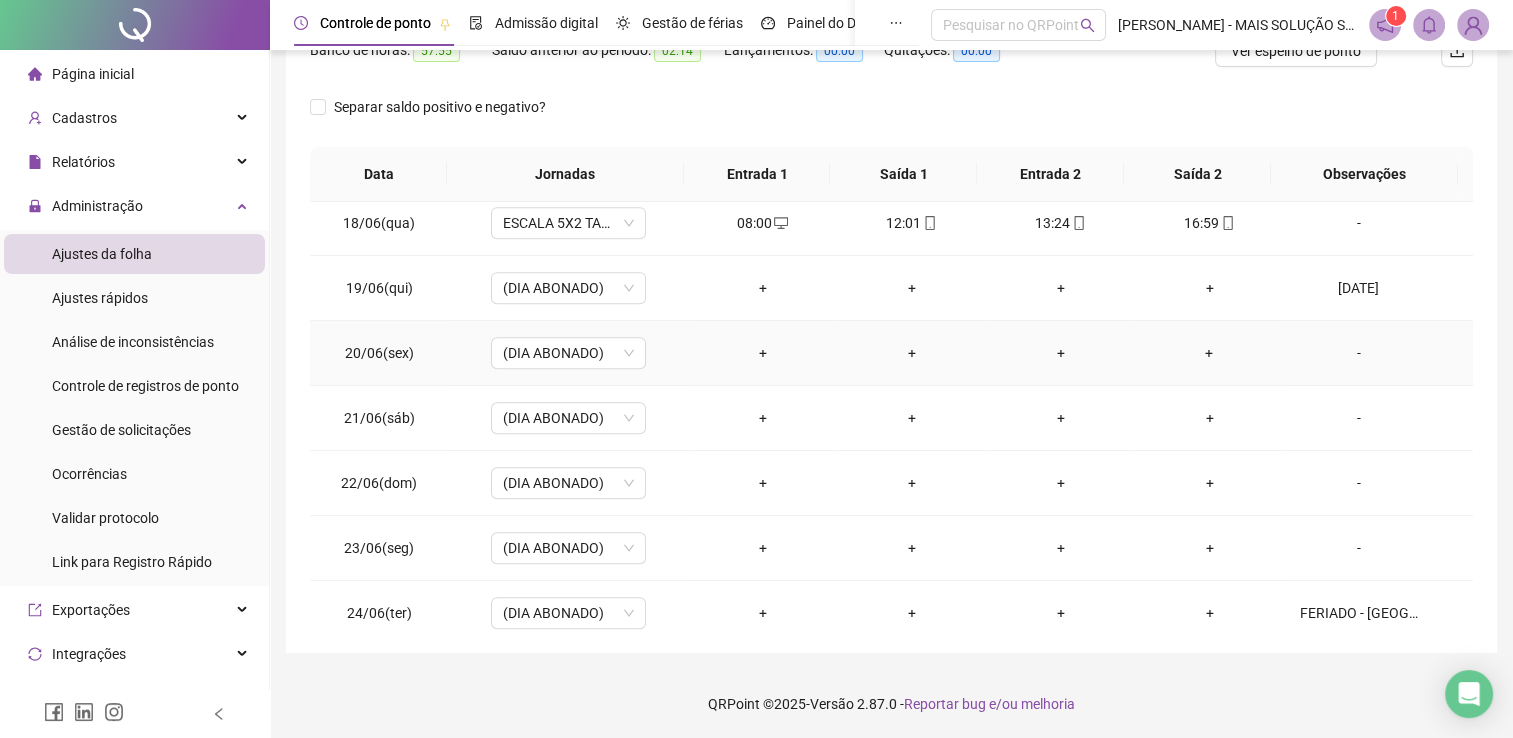 click on "-" at bounding box center [1359, 353] 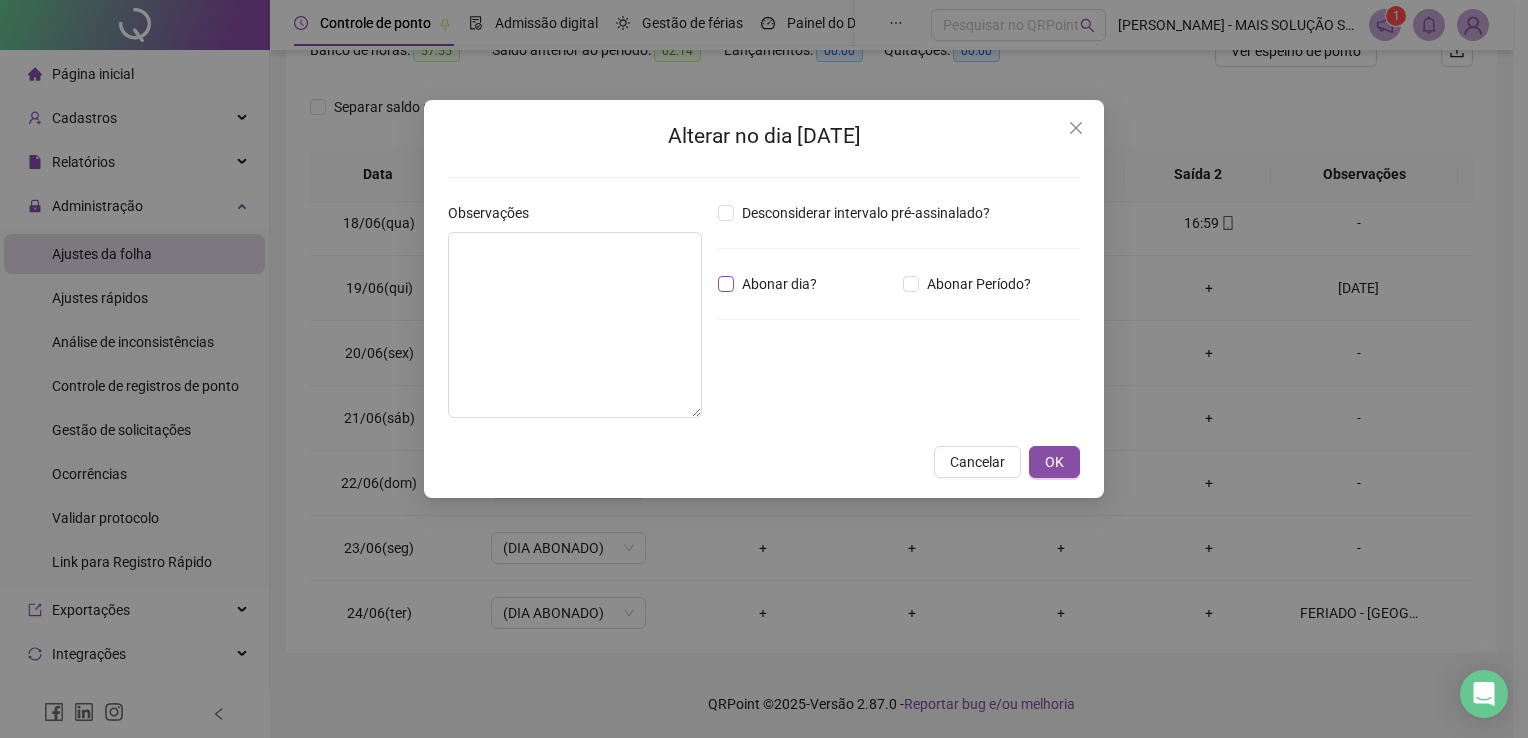 drag, startPoint x: 764, startPoint y: 270, endPoint x: 773, endPoint y: 279, distance: 12.727922 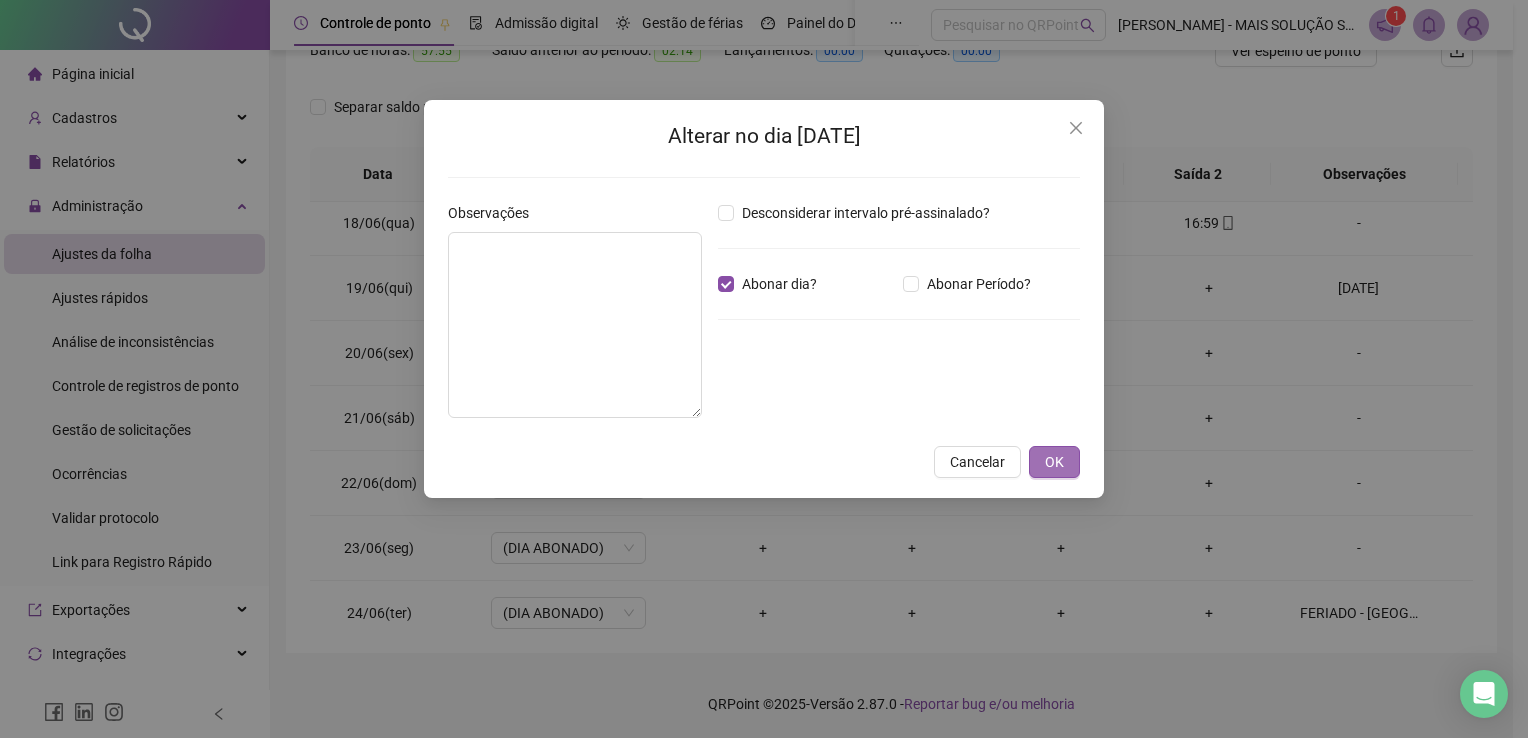 click on "OK" at bounding box center [1054, 462] 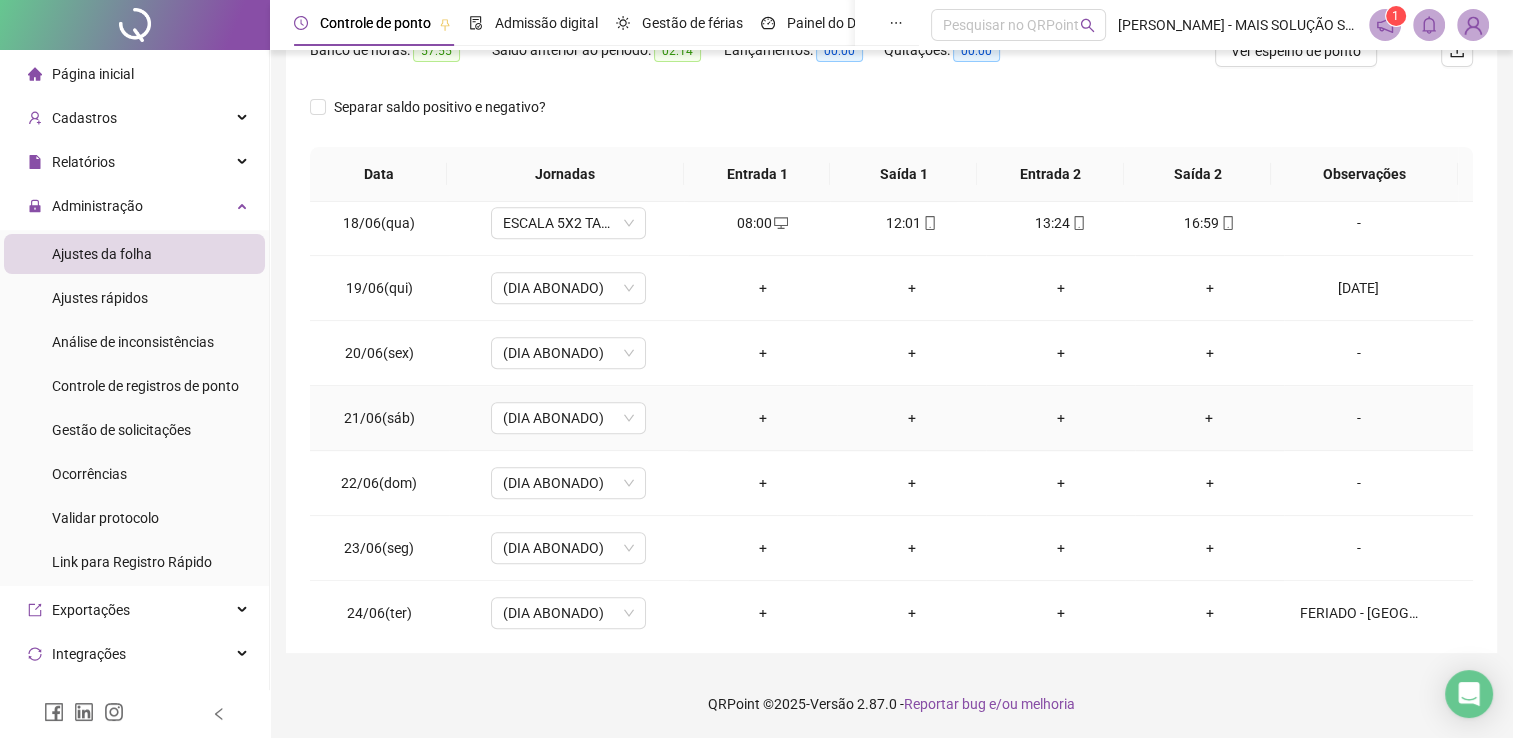 scroll, scrollTop: 1216, scrollLeft: 0, axis: vertical 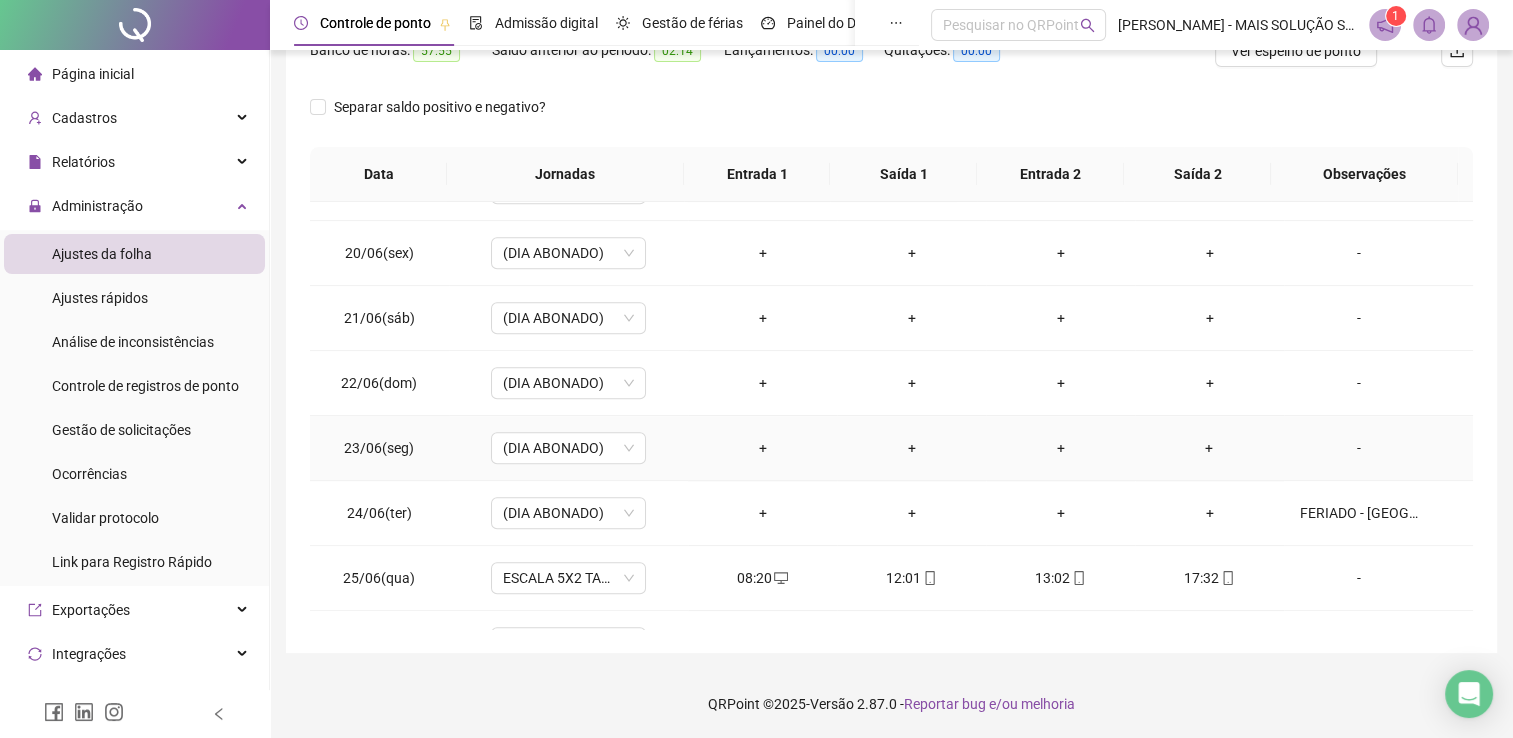 click on "-" at bounding box center [1359, 448] 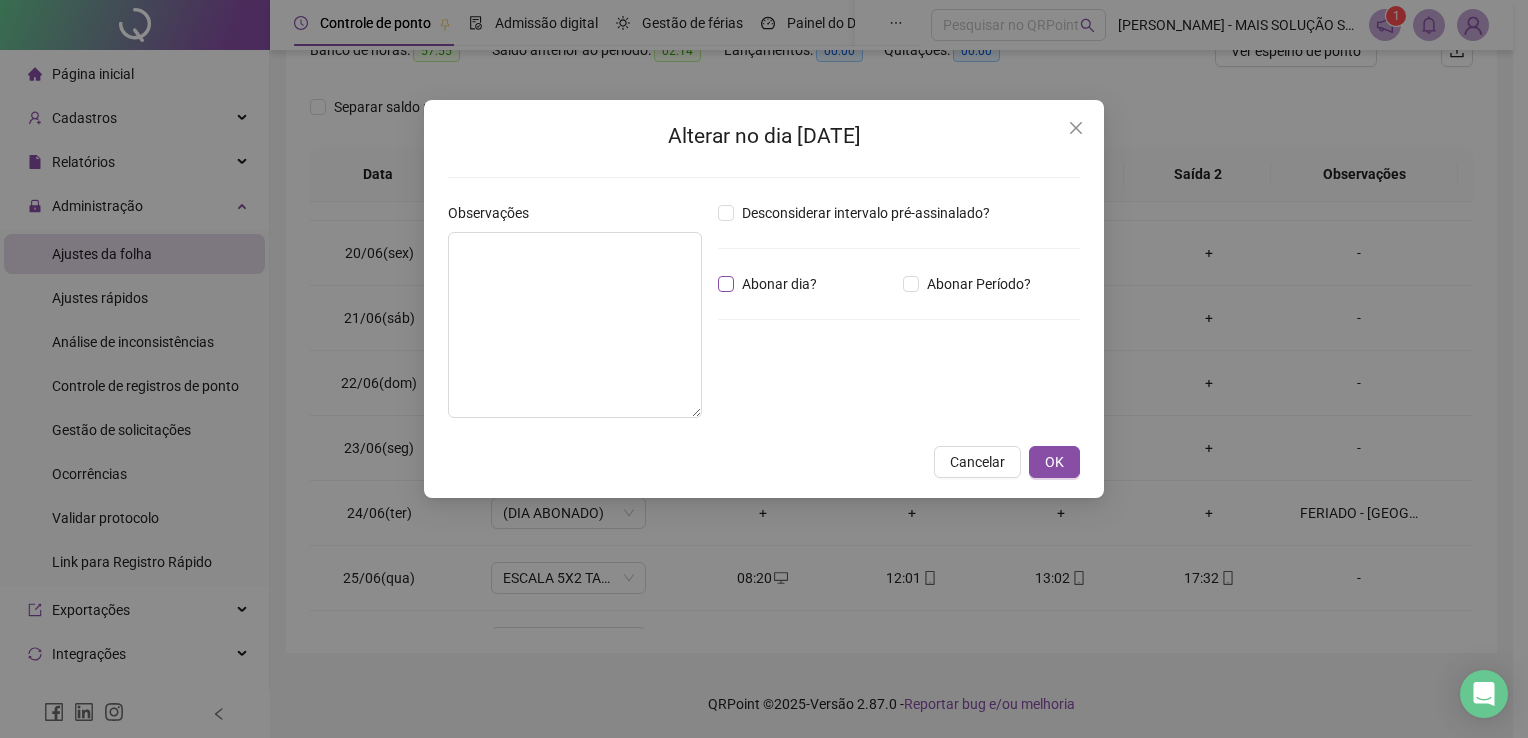click on "Abonar dia?" at bounding box center (779, 284) 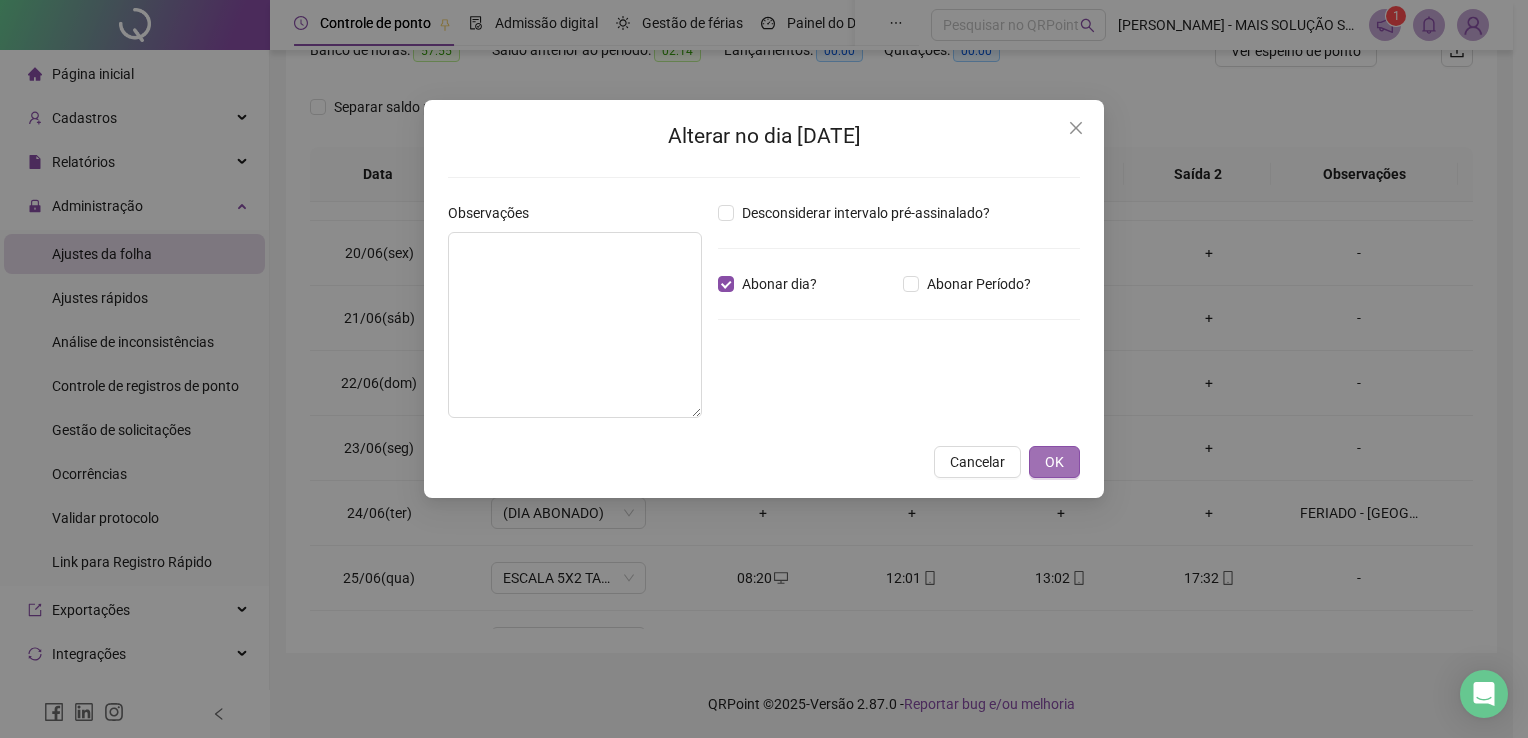 click on "OK" at bounding box center [1054, 462] 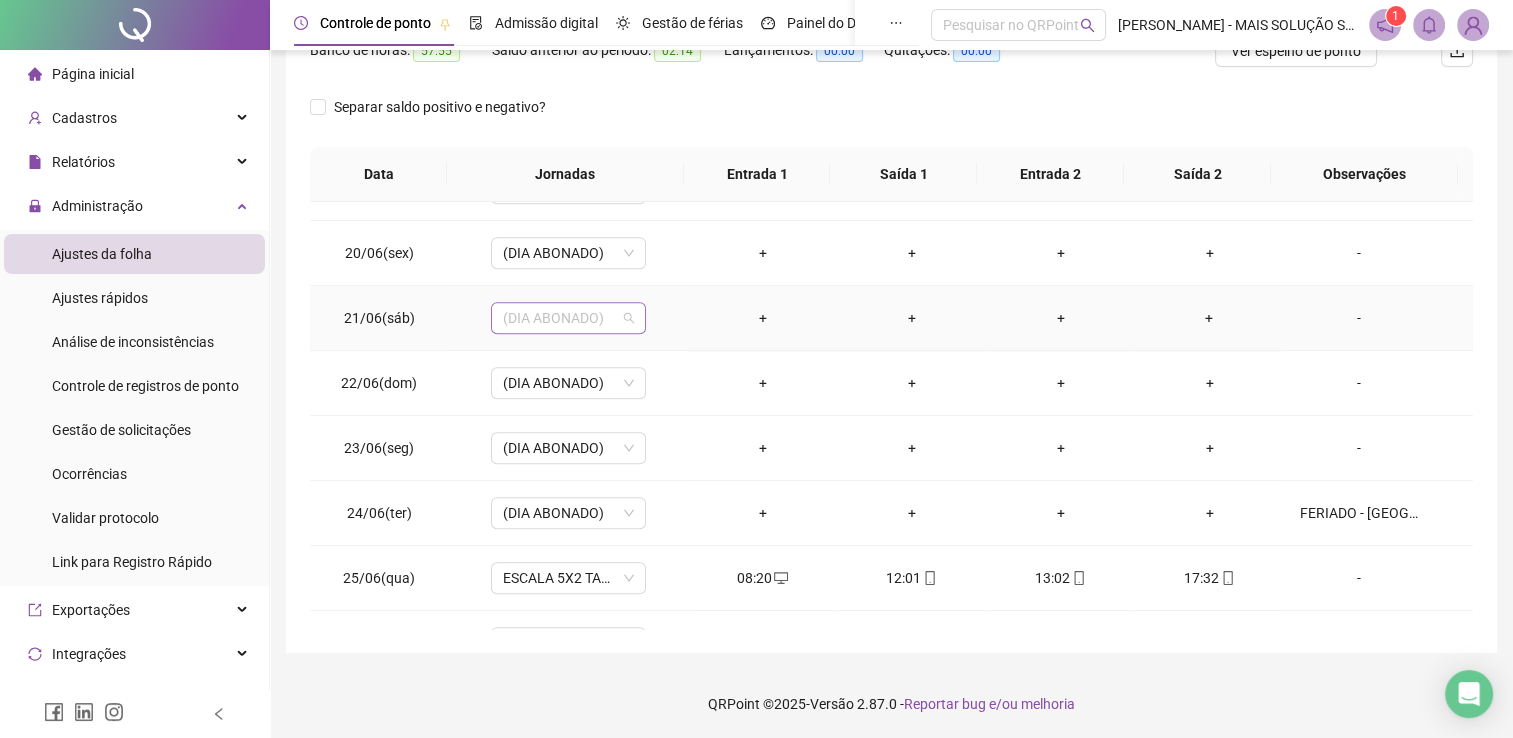 click on "(DIA ABONADO)" at bounding box center (568, 318) 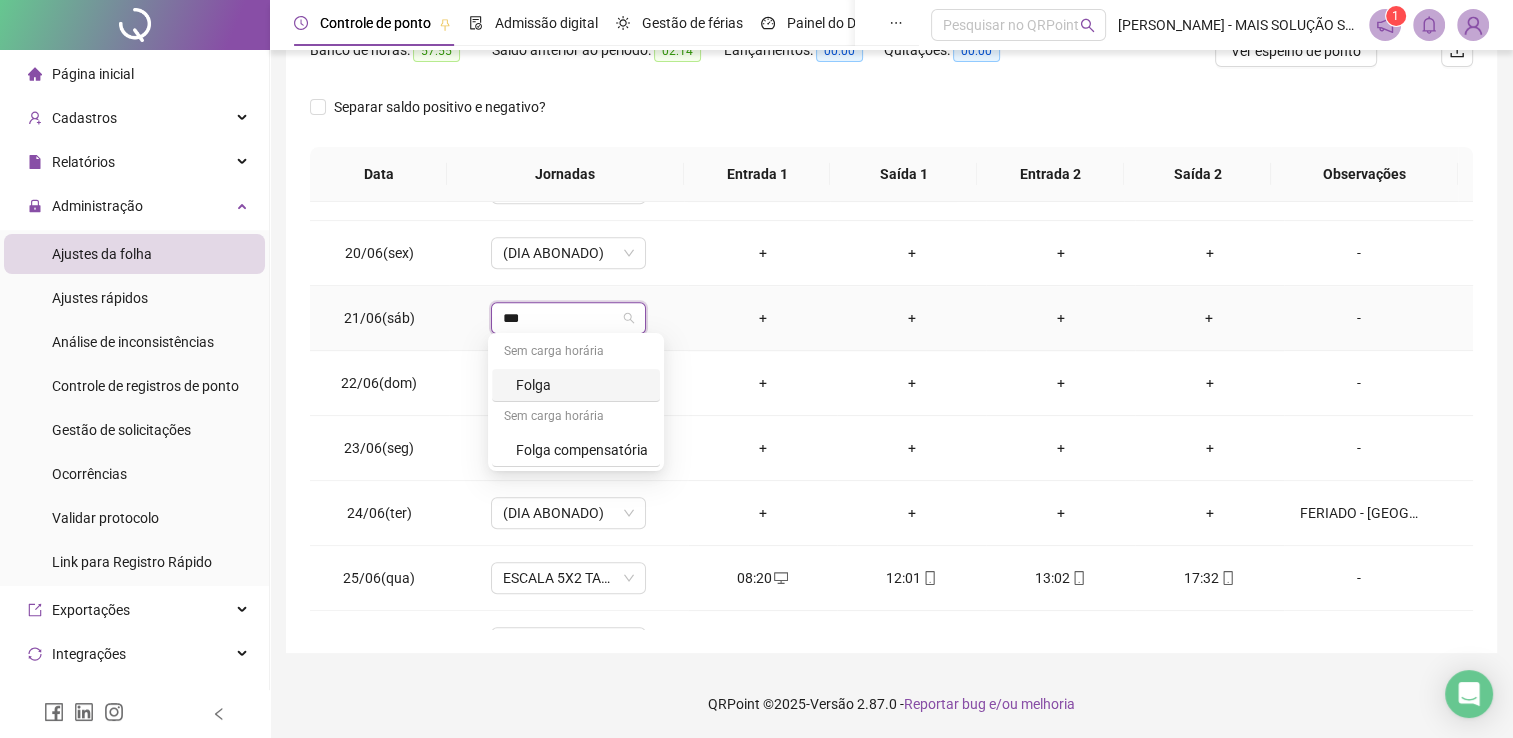 click on "Folga" at bounding box center [582, 385] 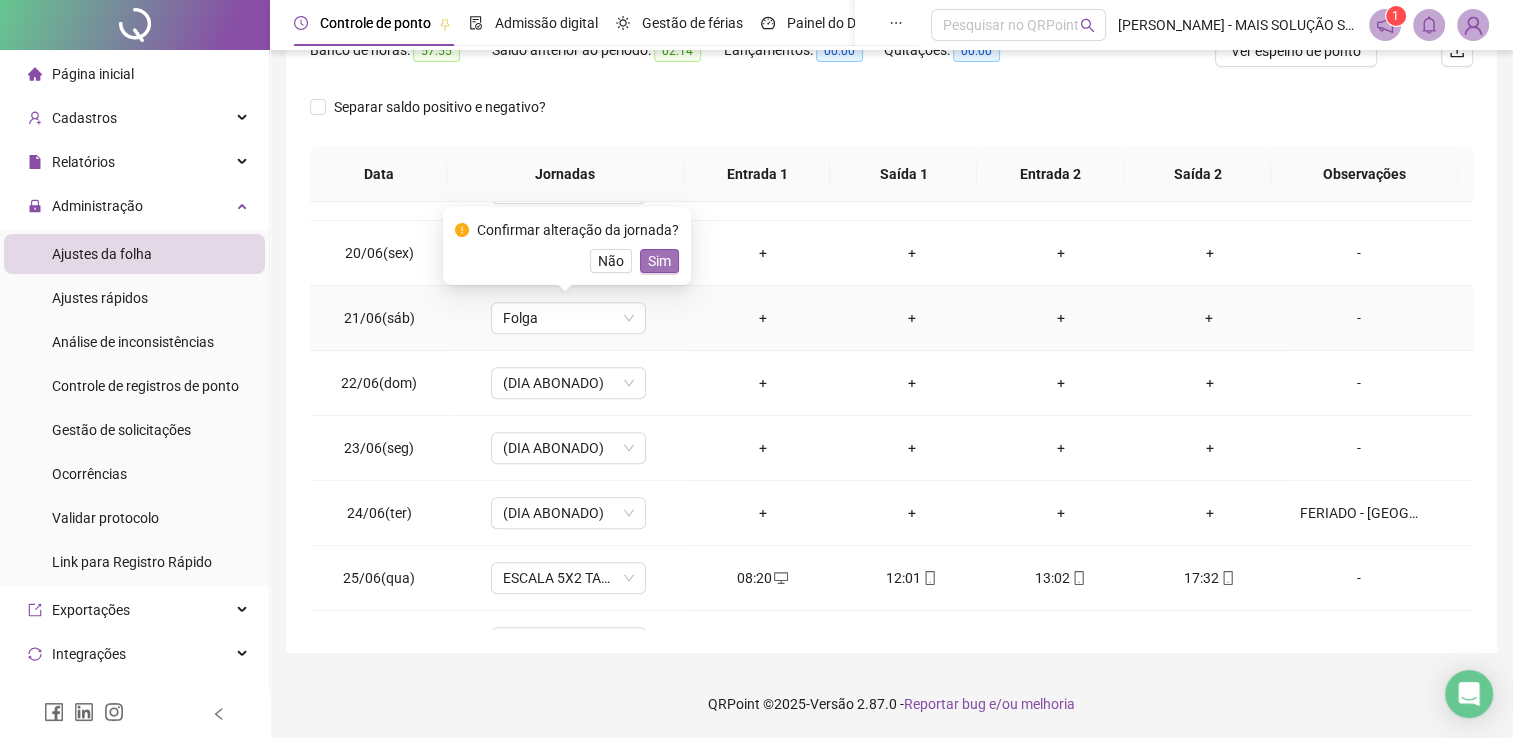 click on "Sim" at bounding box center (659, 261) 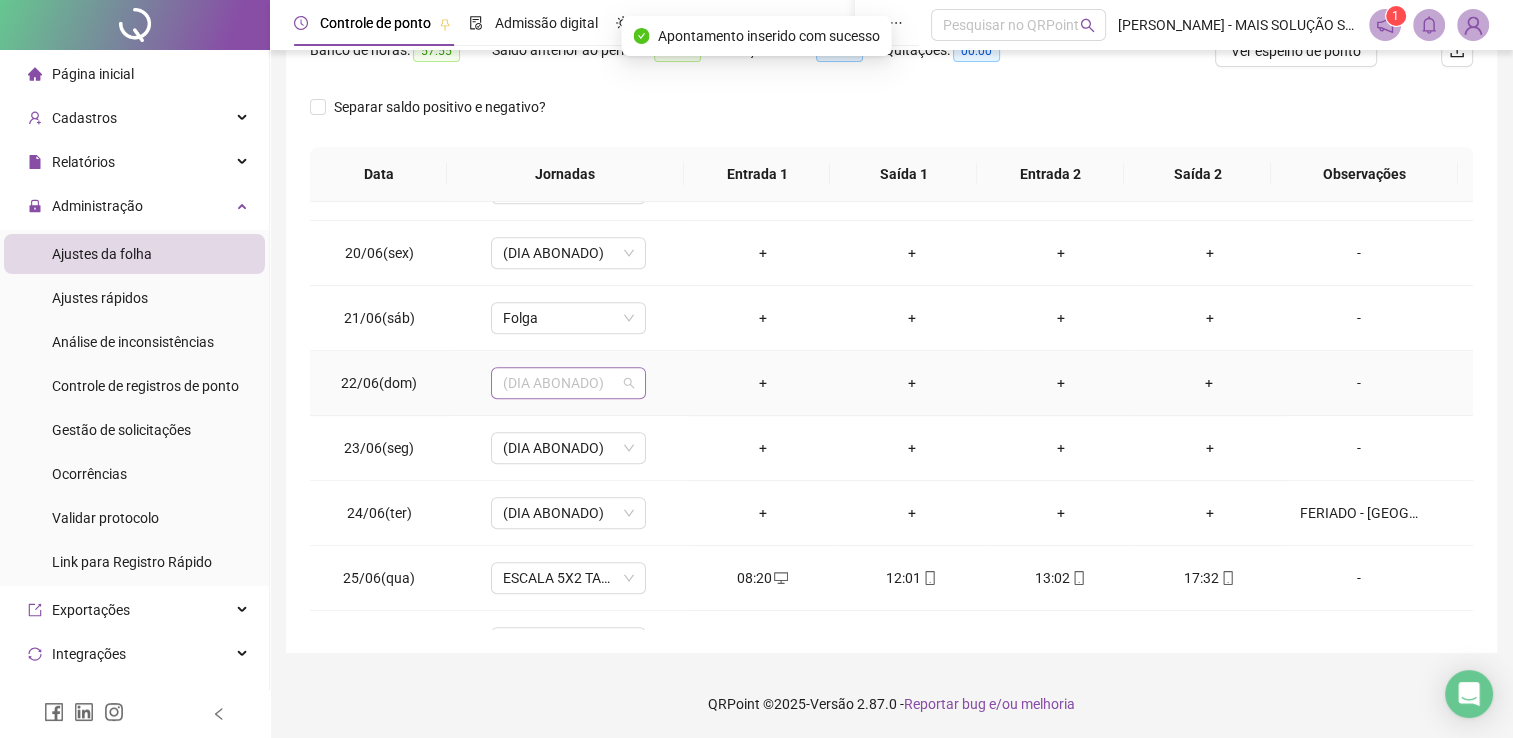 click on "(DIA ABONADO)" at bounding box center [568, 383] 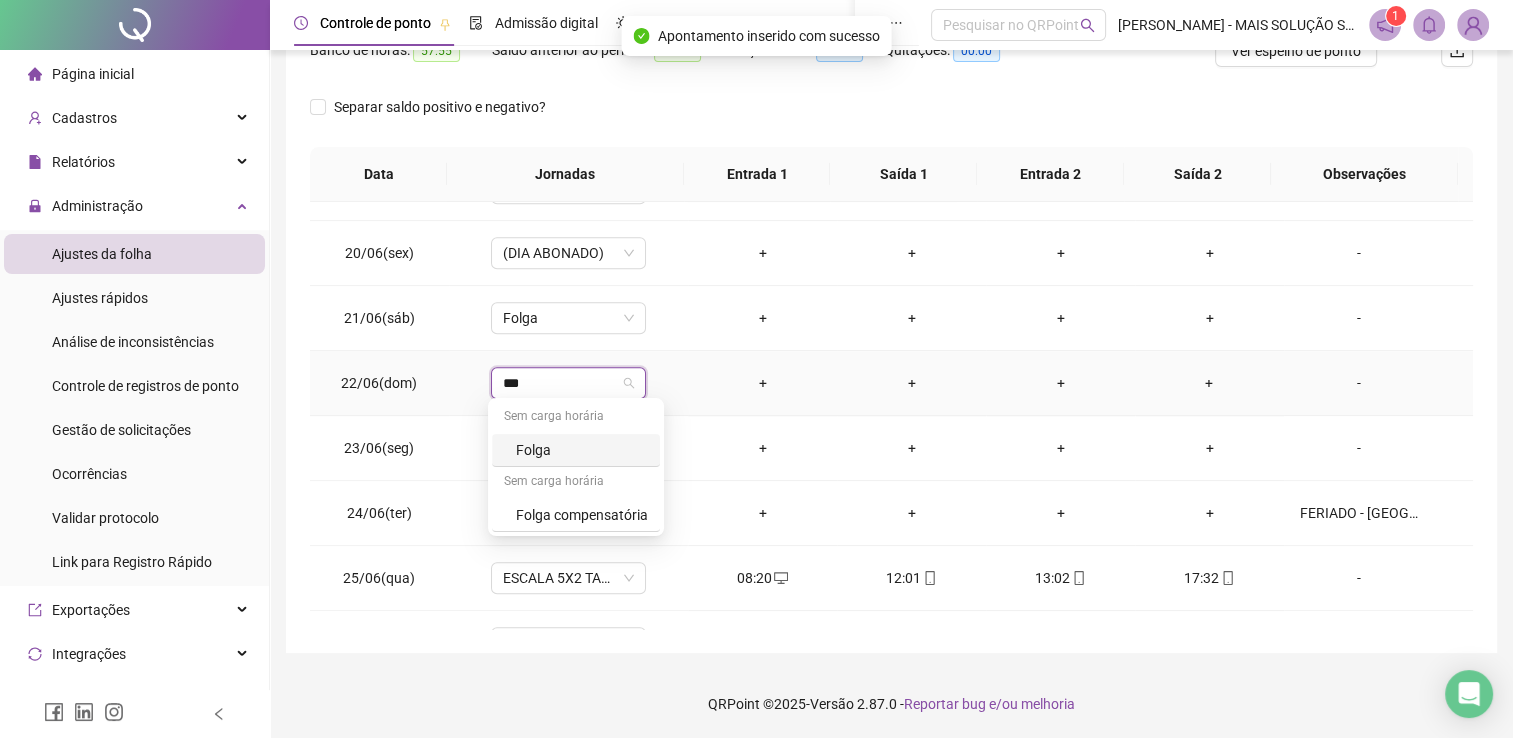 click on "Folga" at bounding box center (582, 450) 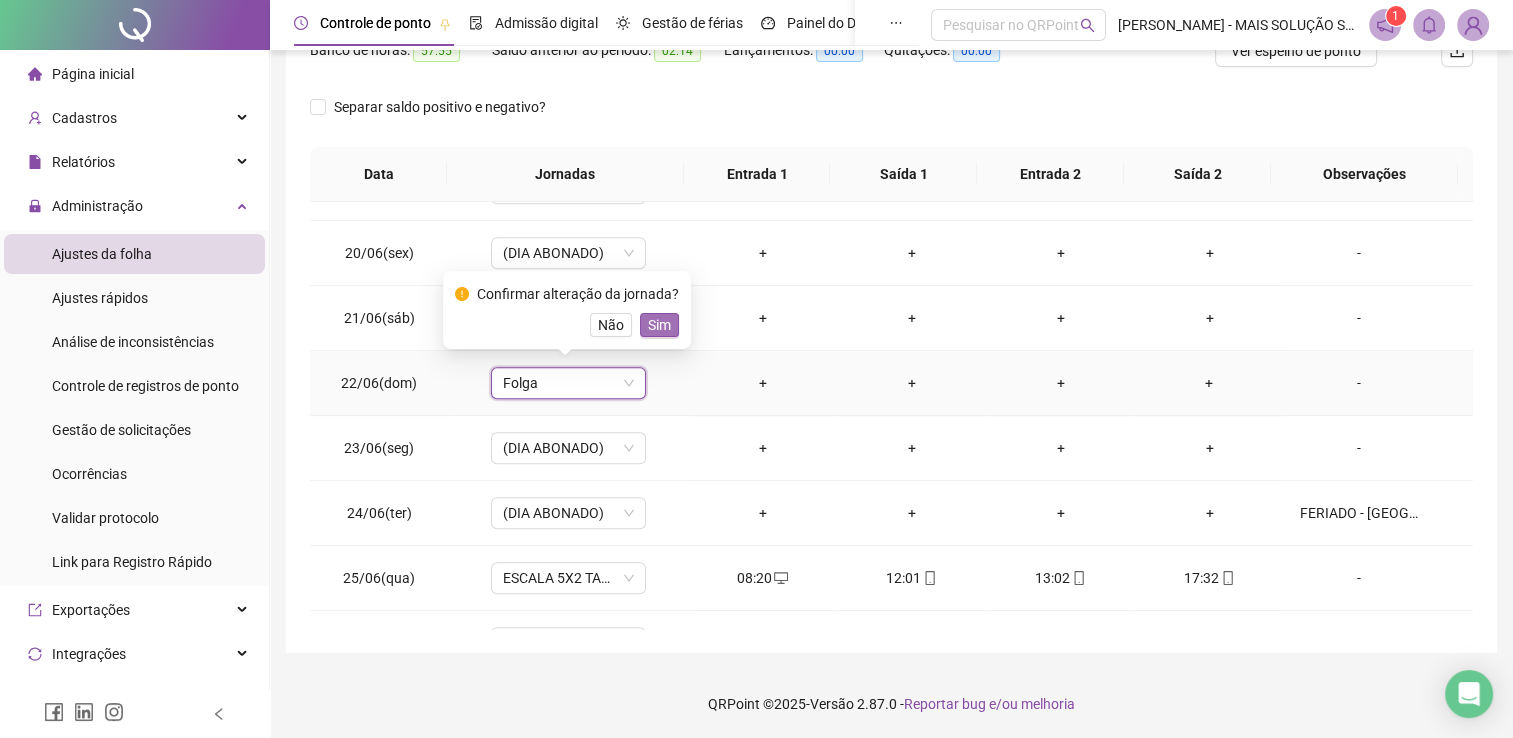 click on "Sim" at bounding box center (659, 325) 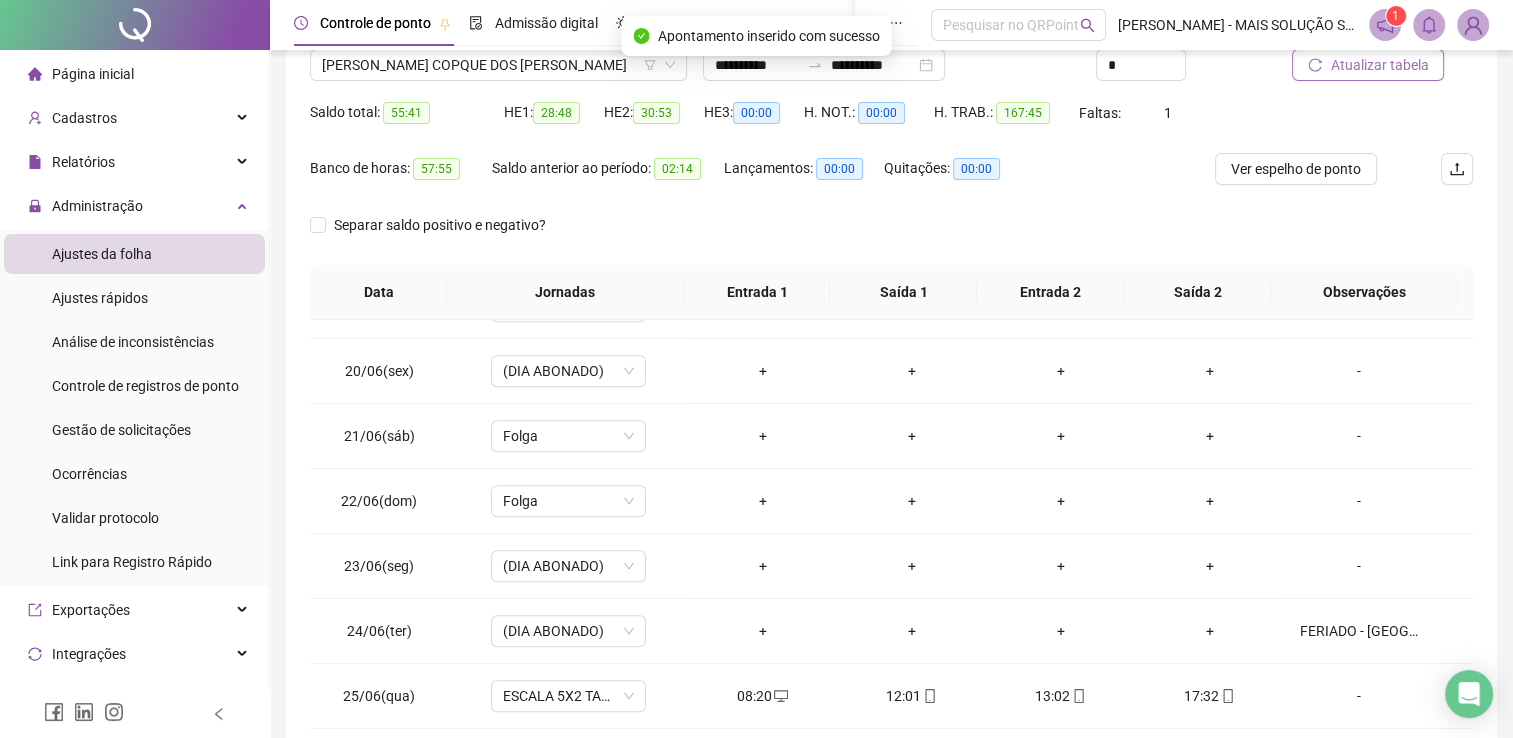 scroll, scrollTop: 83, scrollLeft: 0, axis: vertical 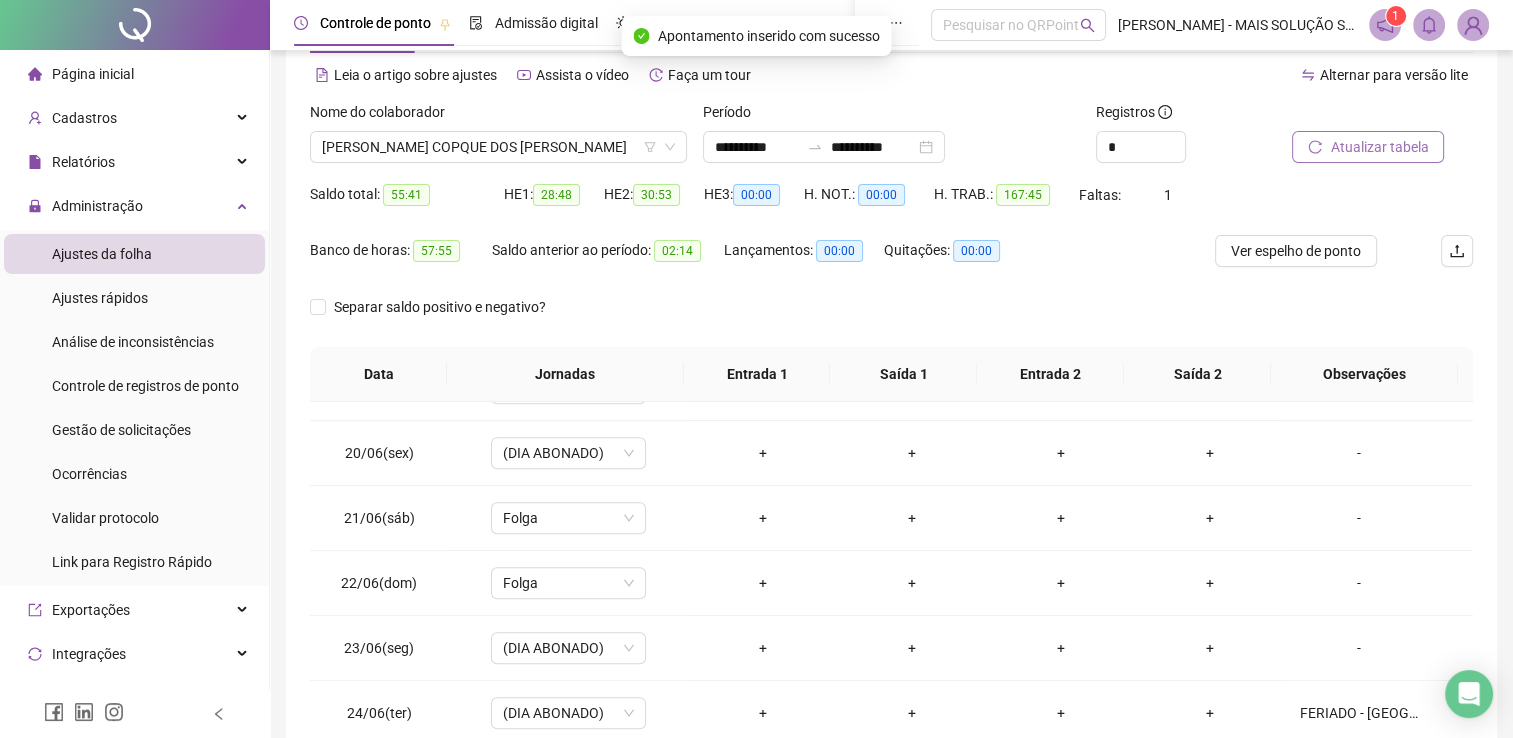 click on "Atualizar tabela" at bounding box center (1368, 147) 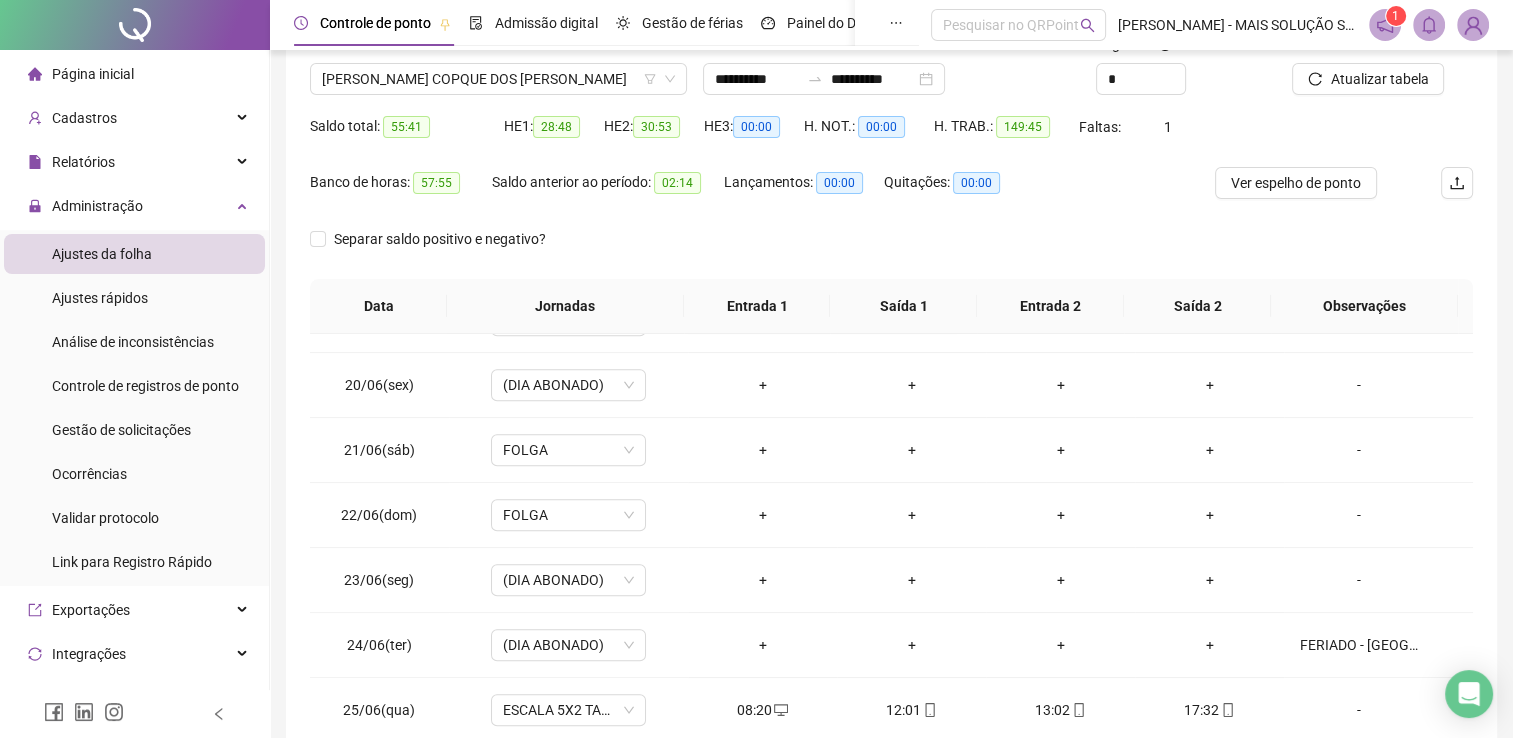 scroll, scrollTop: 283, scrollLeft: 0, axis: vertical 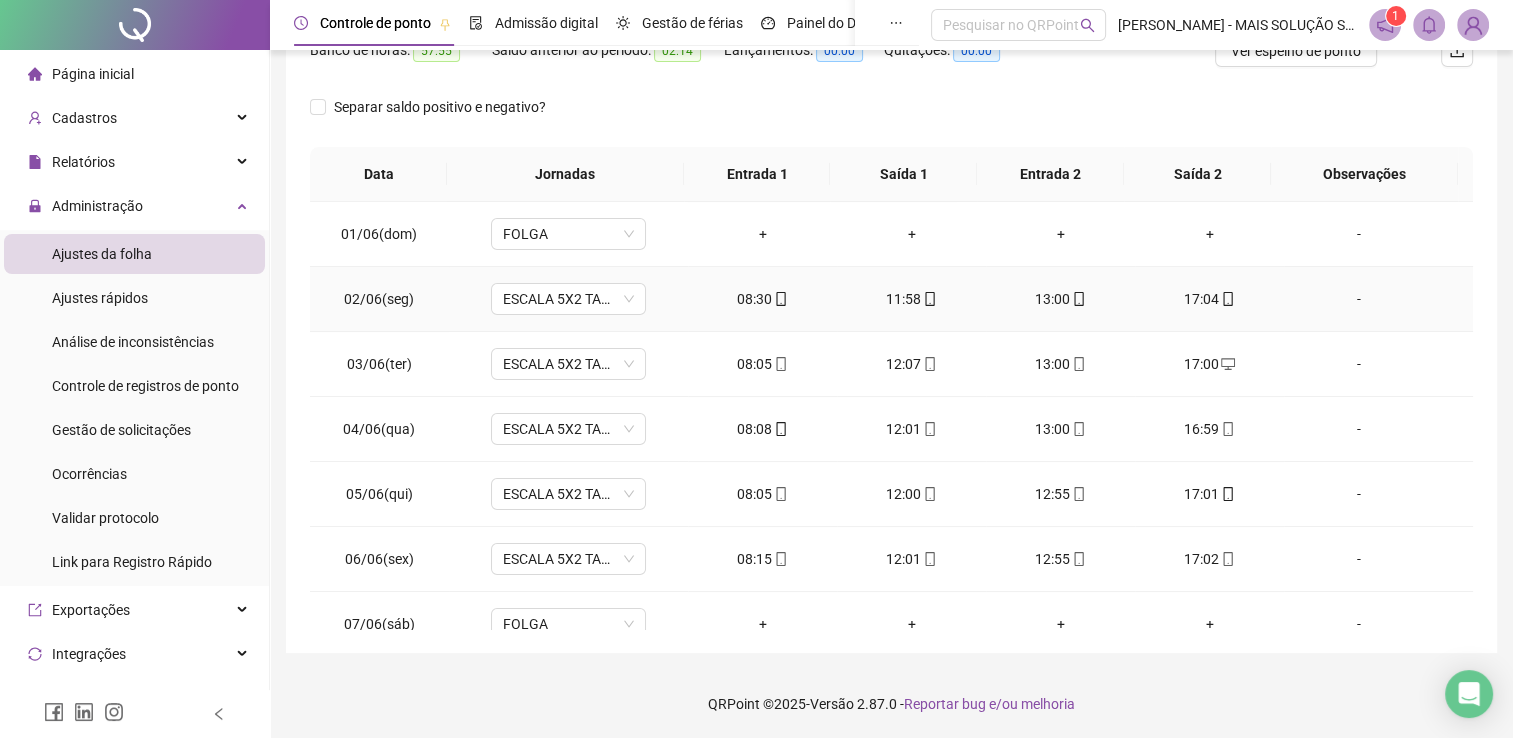 click 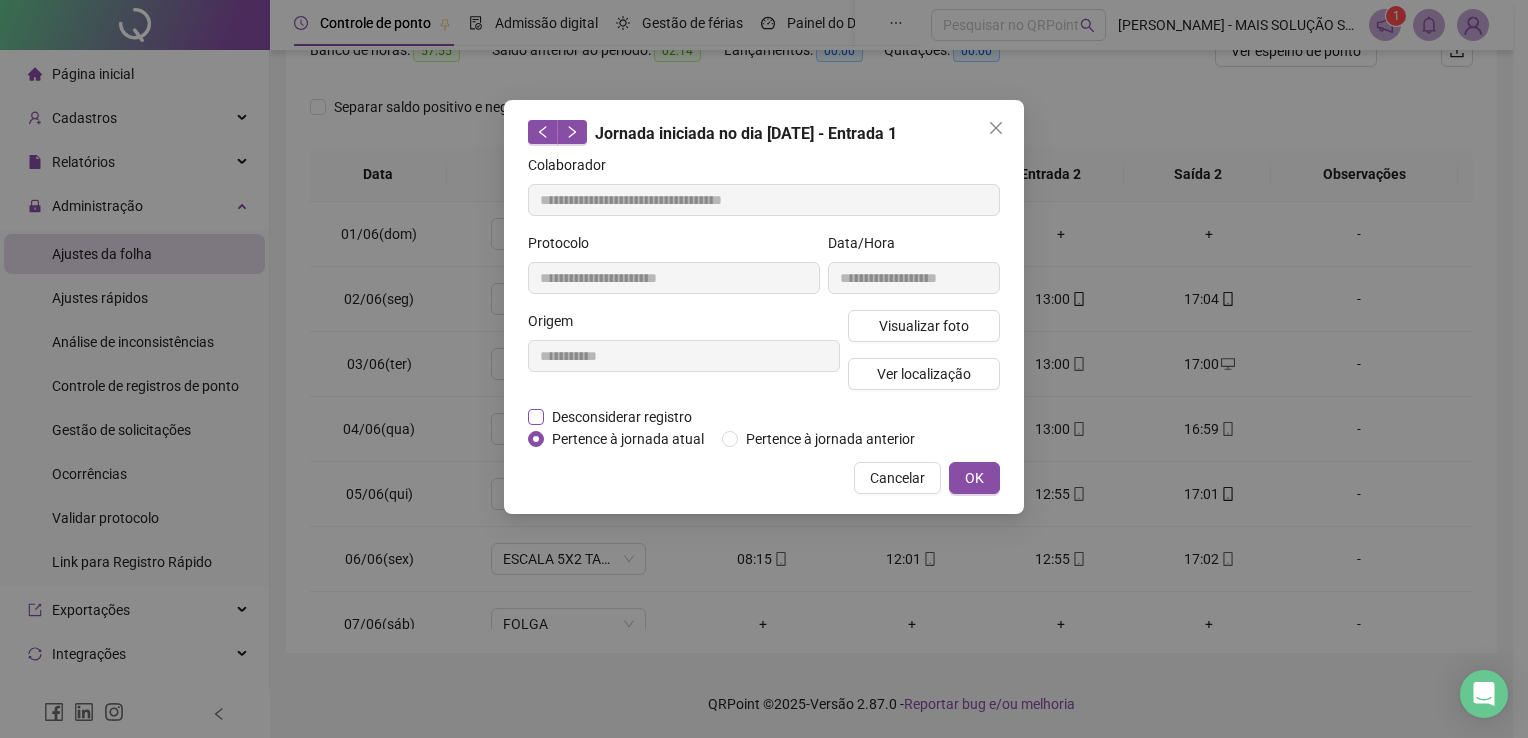 click on "Desconsiderar registro" at bounding box center [622, 417] 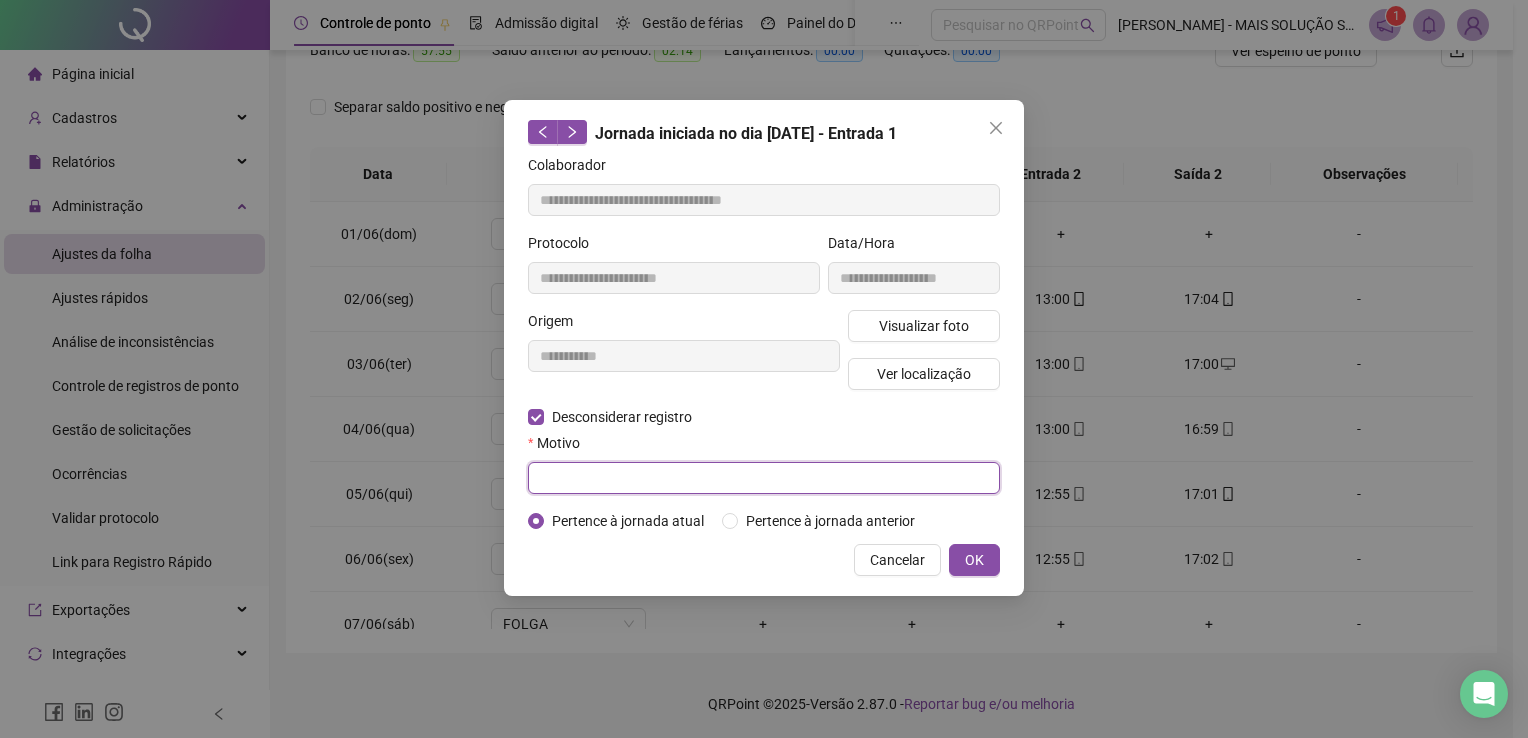 click at bounding box center [764, 478] 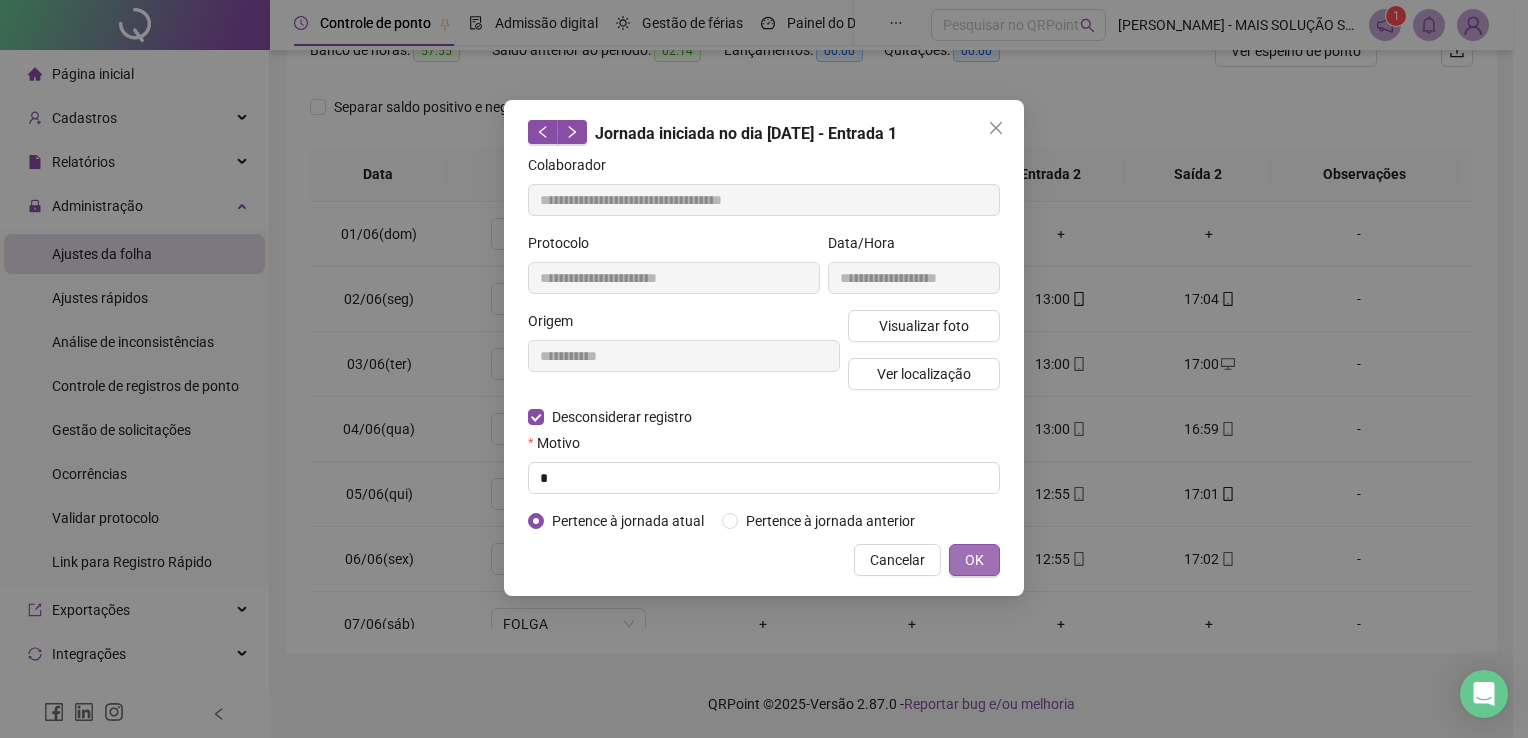 click on "OK" at bounding box center [974, 560] 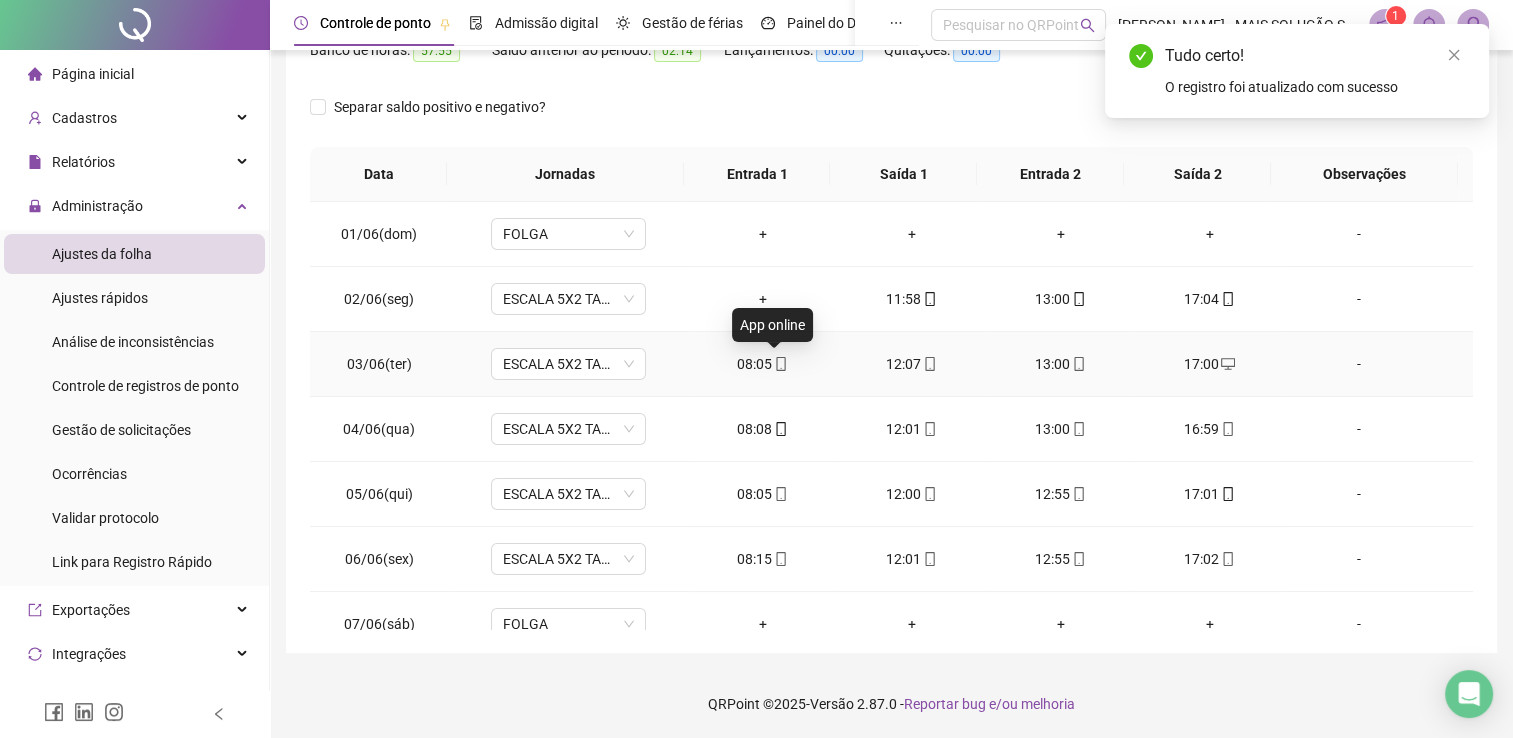 click 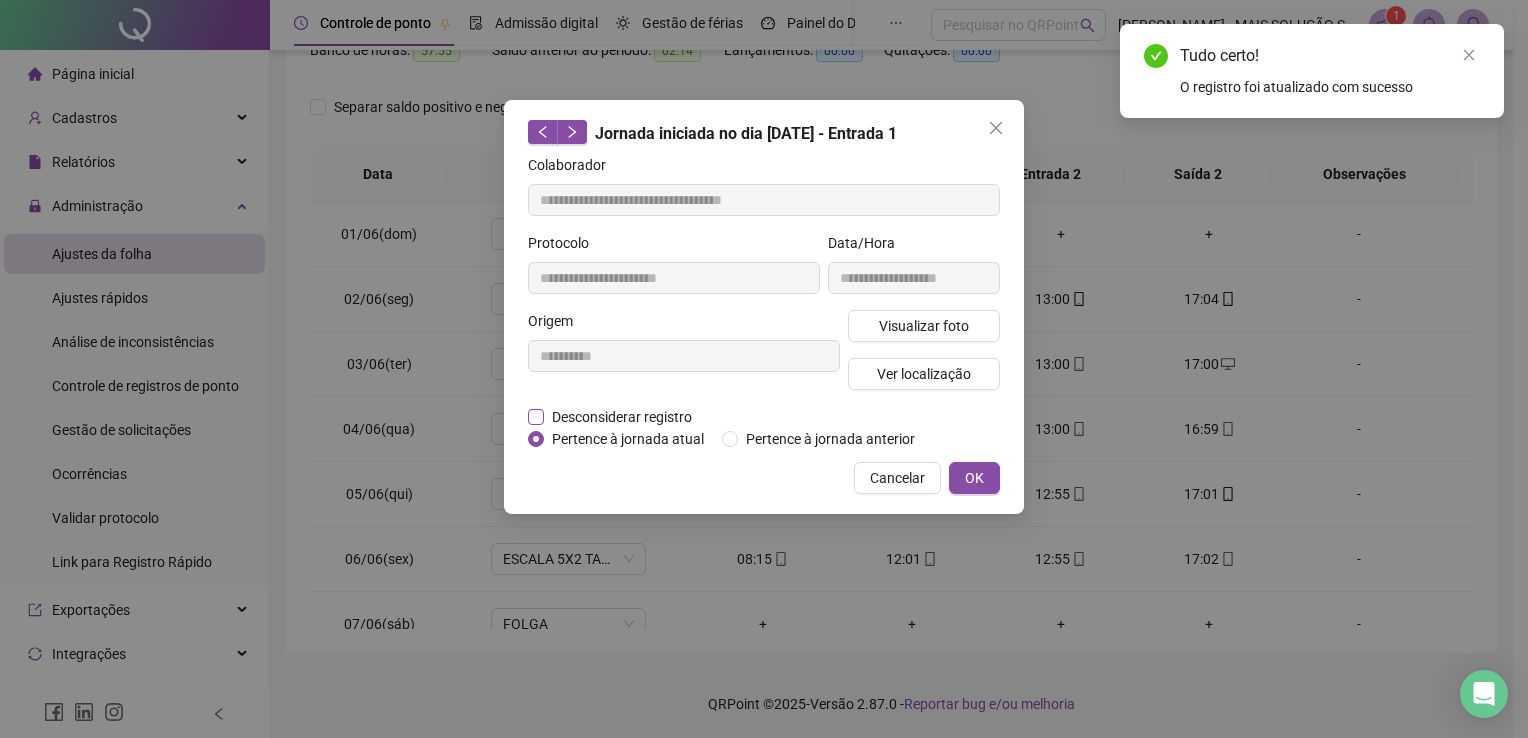 click on "Desconsiderar registro" at bounding box center [622, 417] 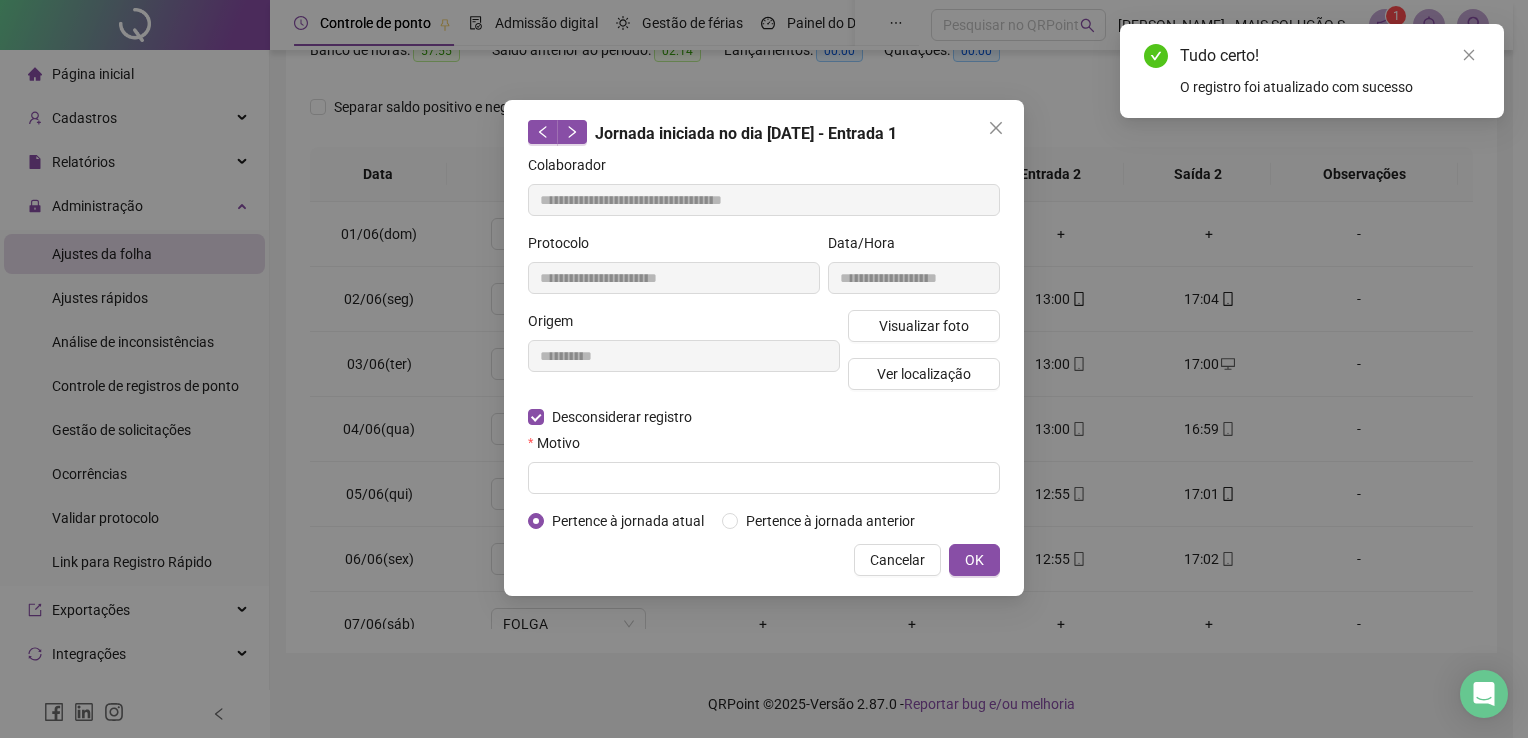 click on "Motivo" at bounding box center [764, 447] 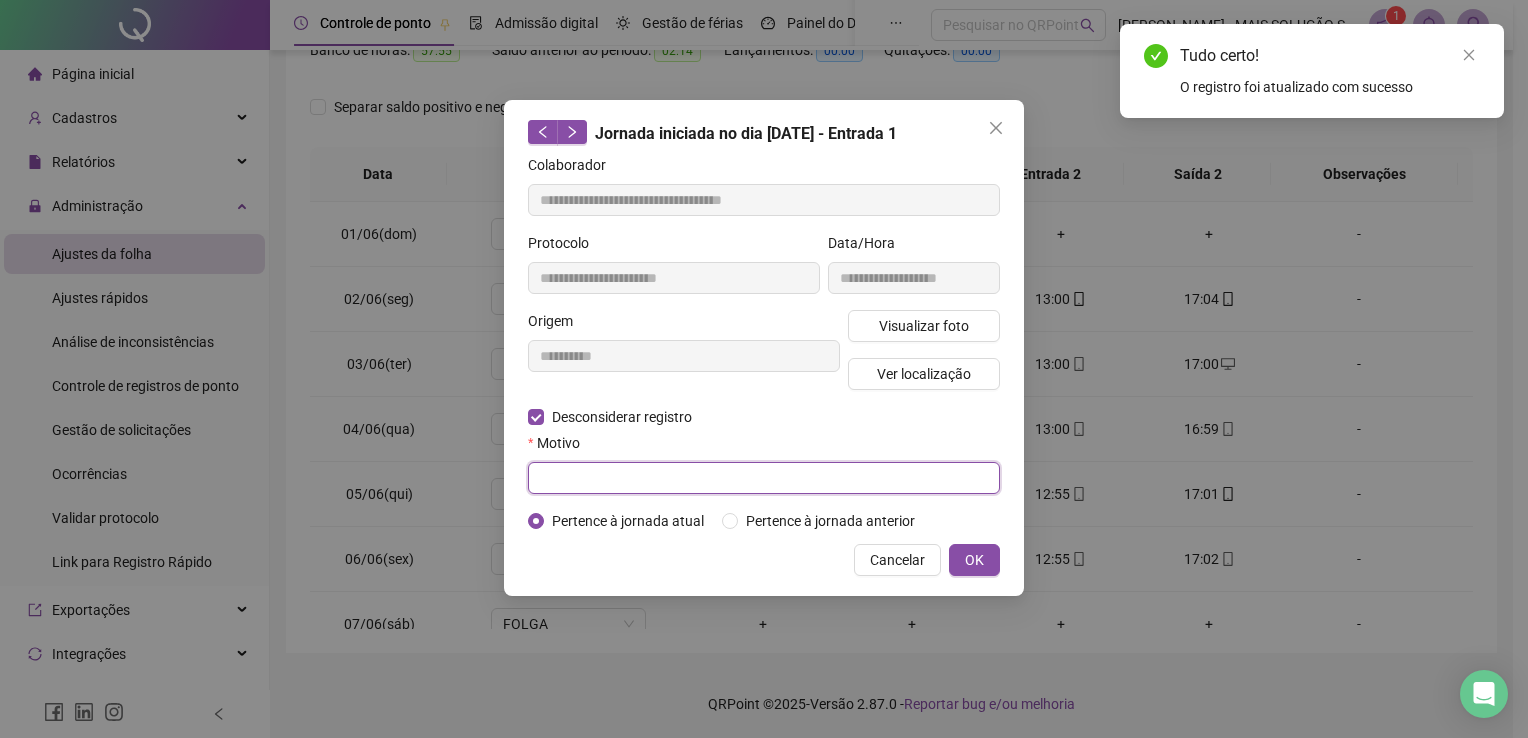 click at bounding box center [764, 478] 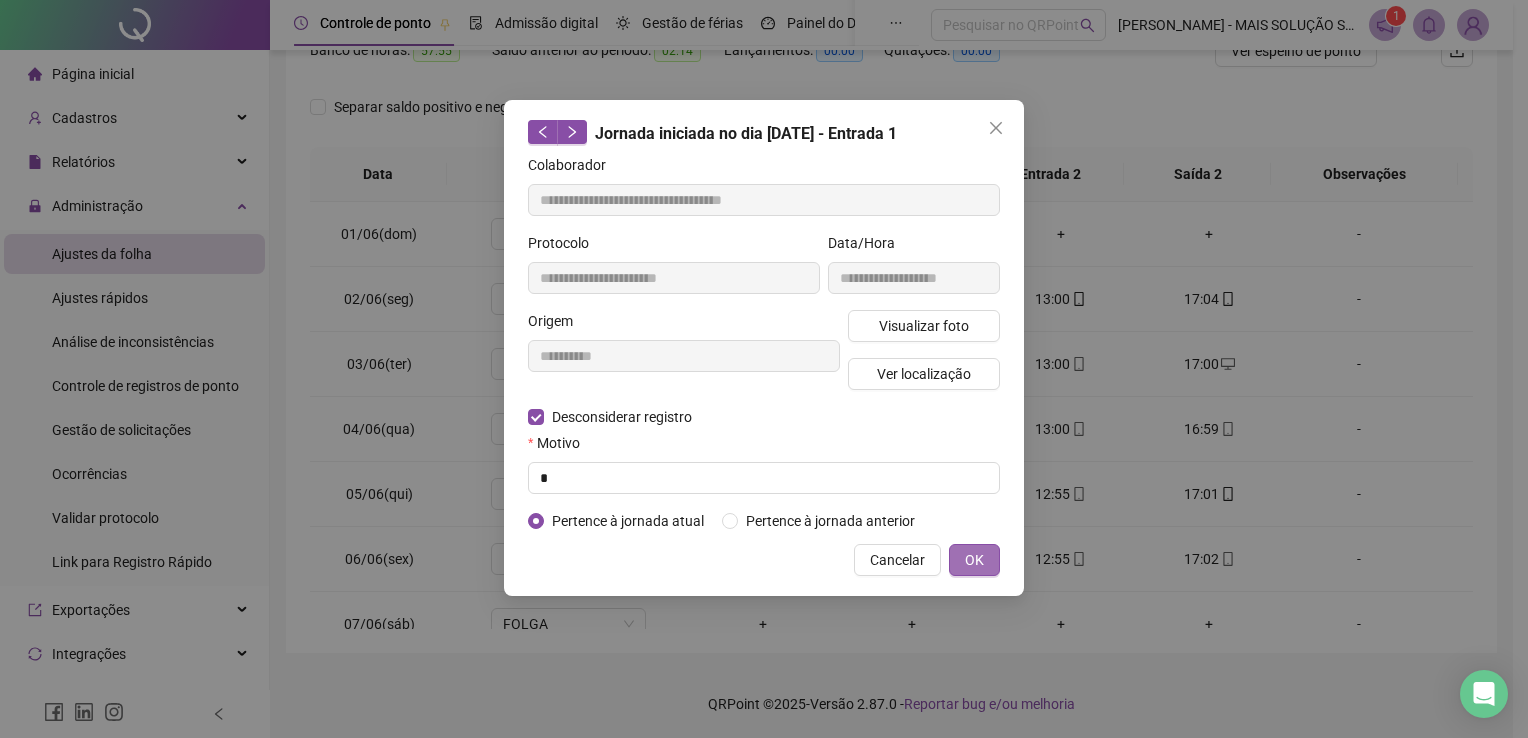 click on "OK" at bounding box center [974, 560] 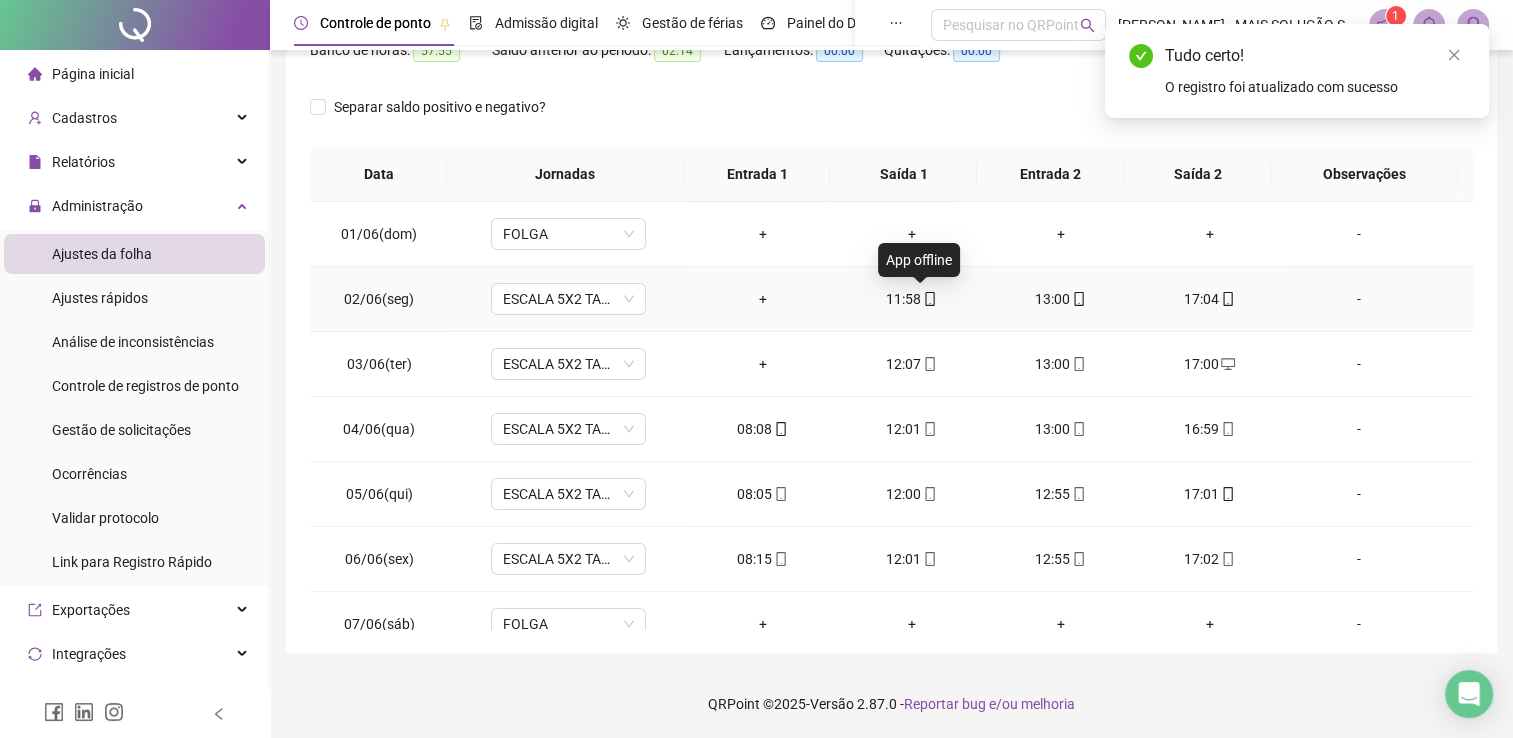 click 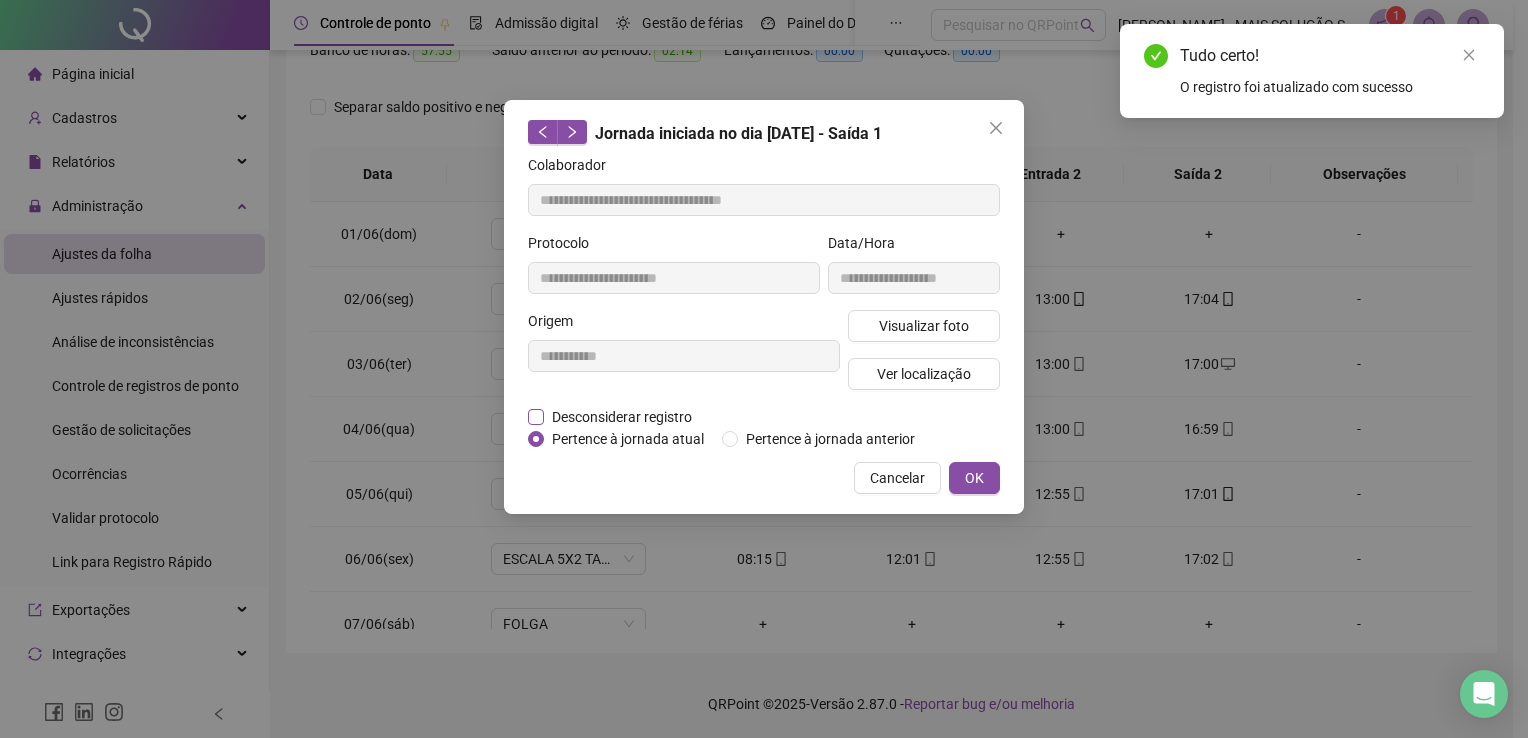 click on "Desconsiderar registro" at bounding box center (622, 417) 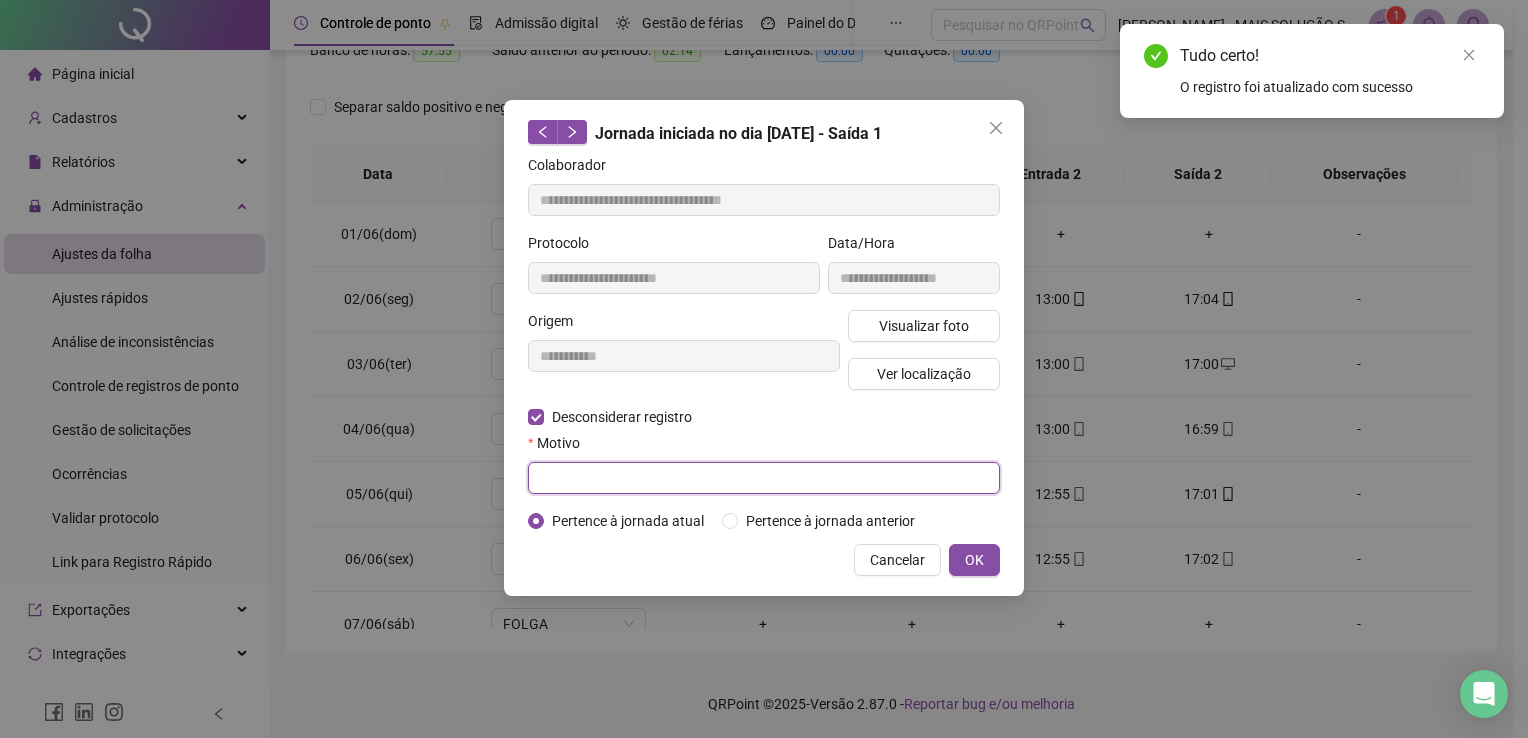 click at bounding box center [764, 478] 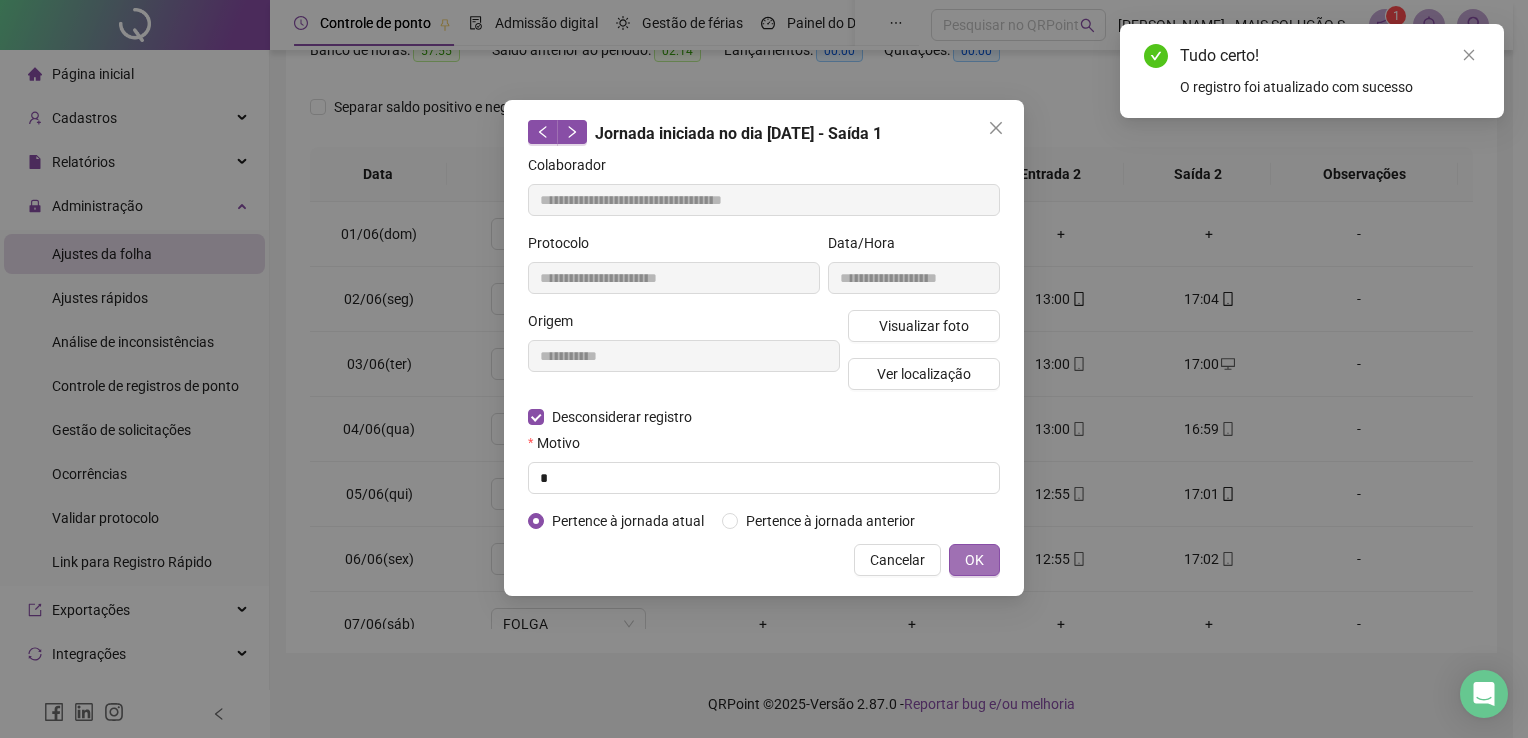 click on "OK" at bounding box center [974, 560] 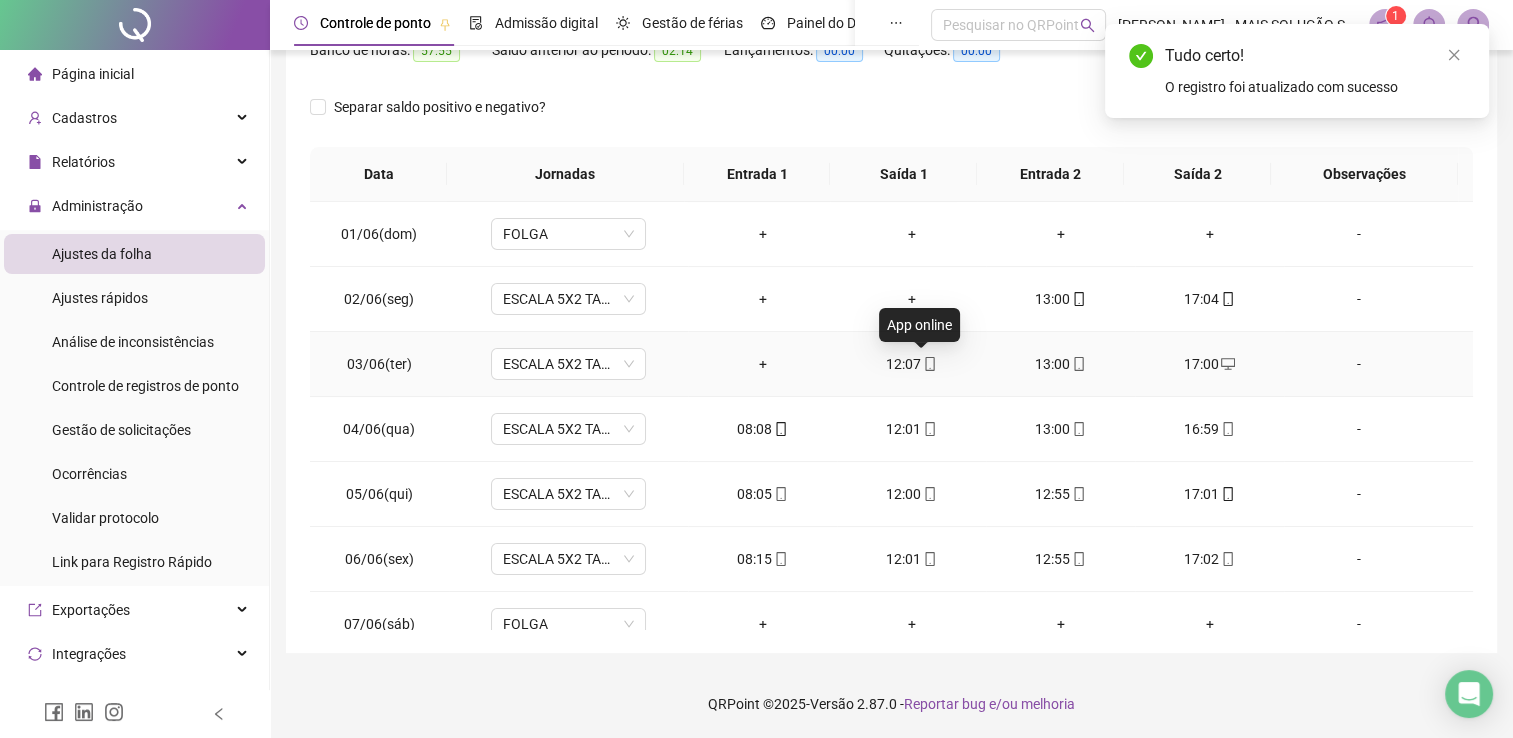 click 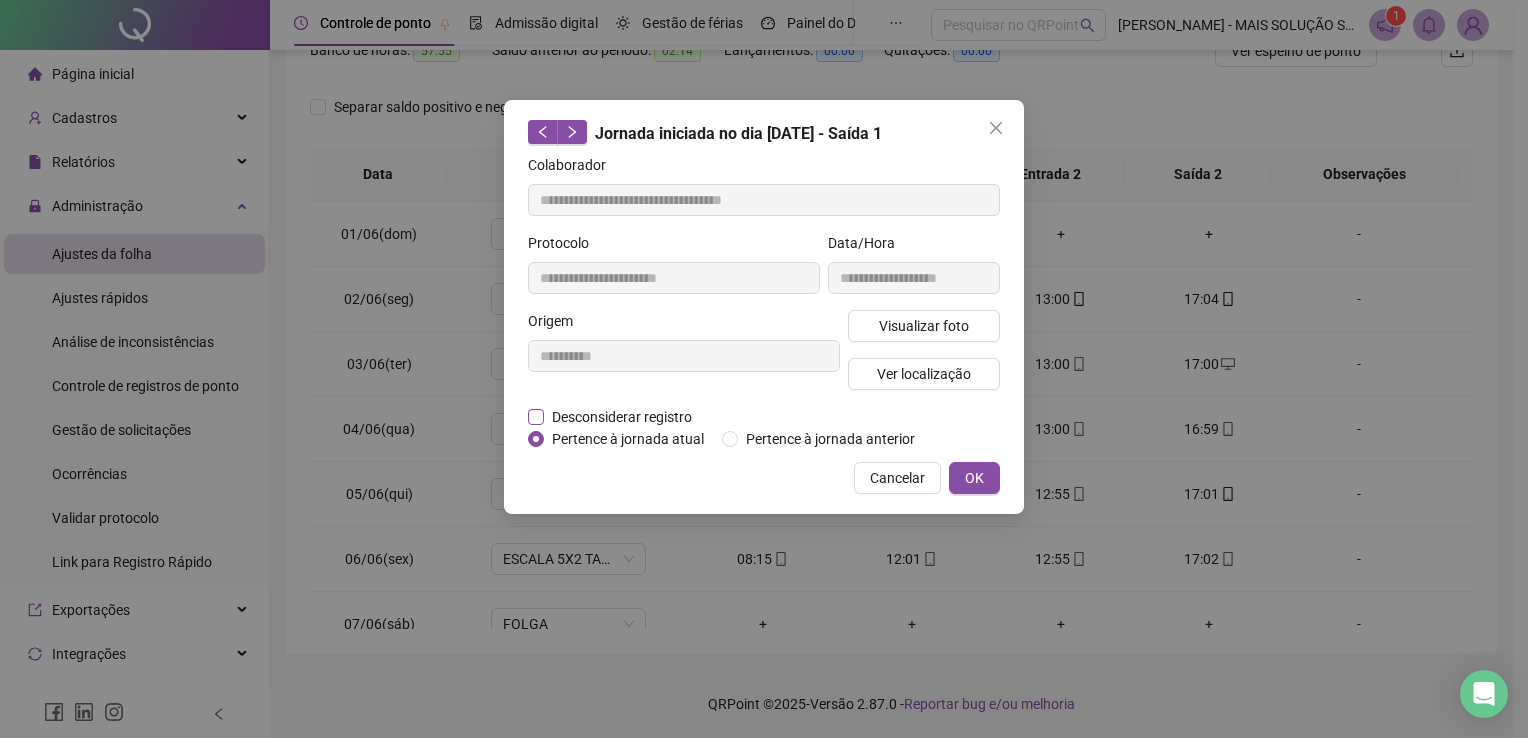 click on "Desconsiderar registro" at bounding box center (622, 417) 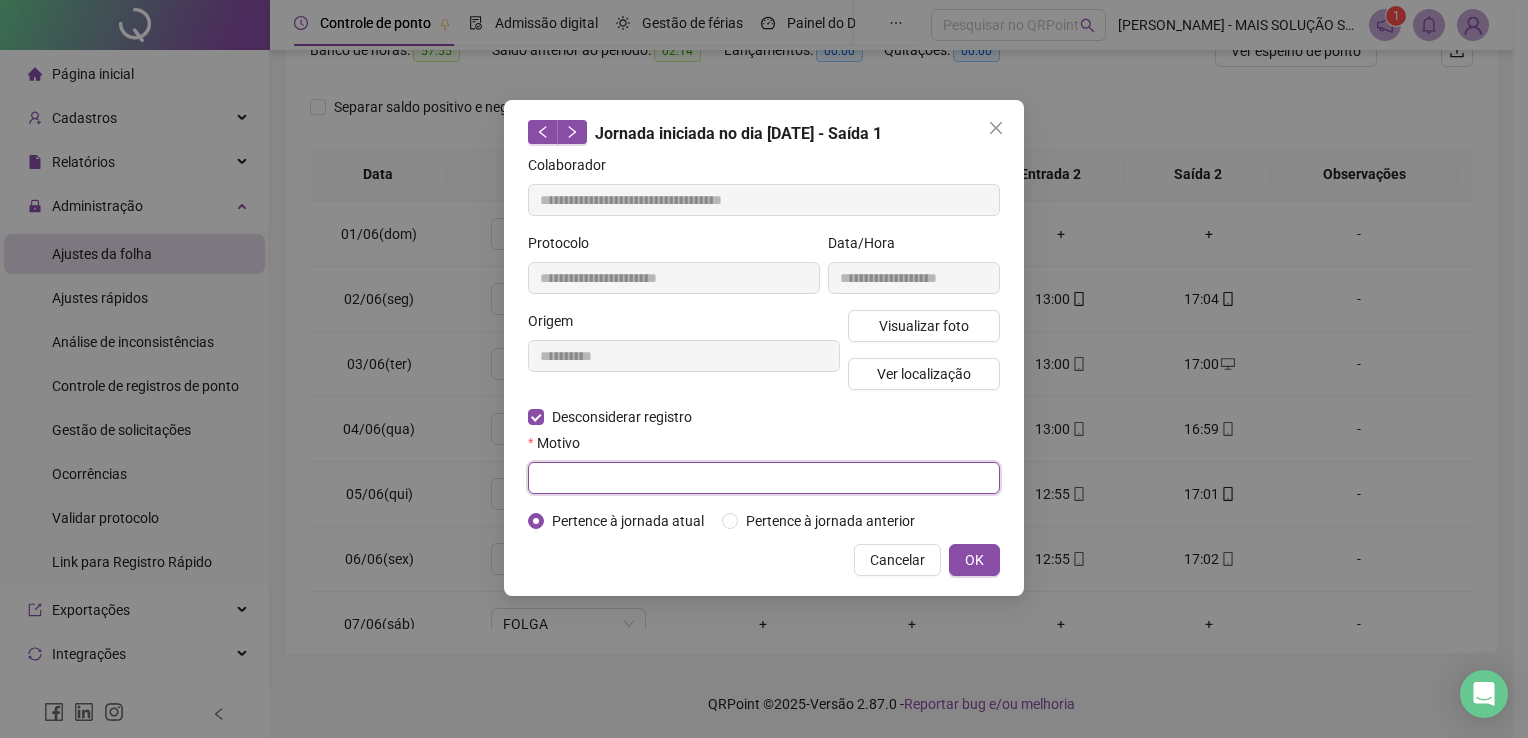 click at bounding box center [764, 478] 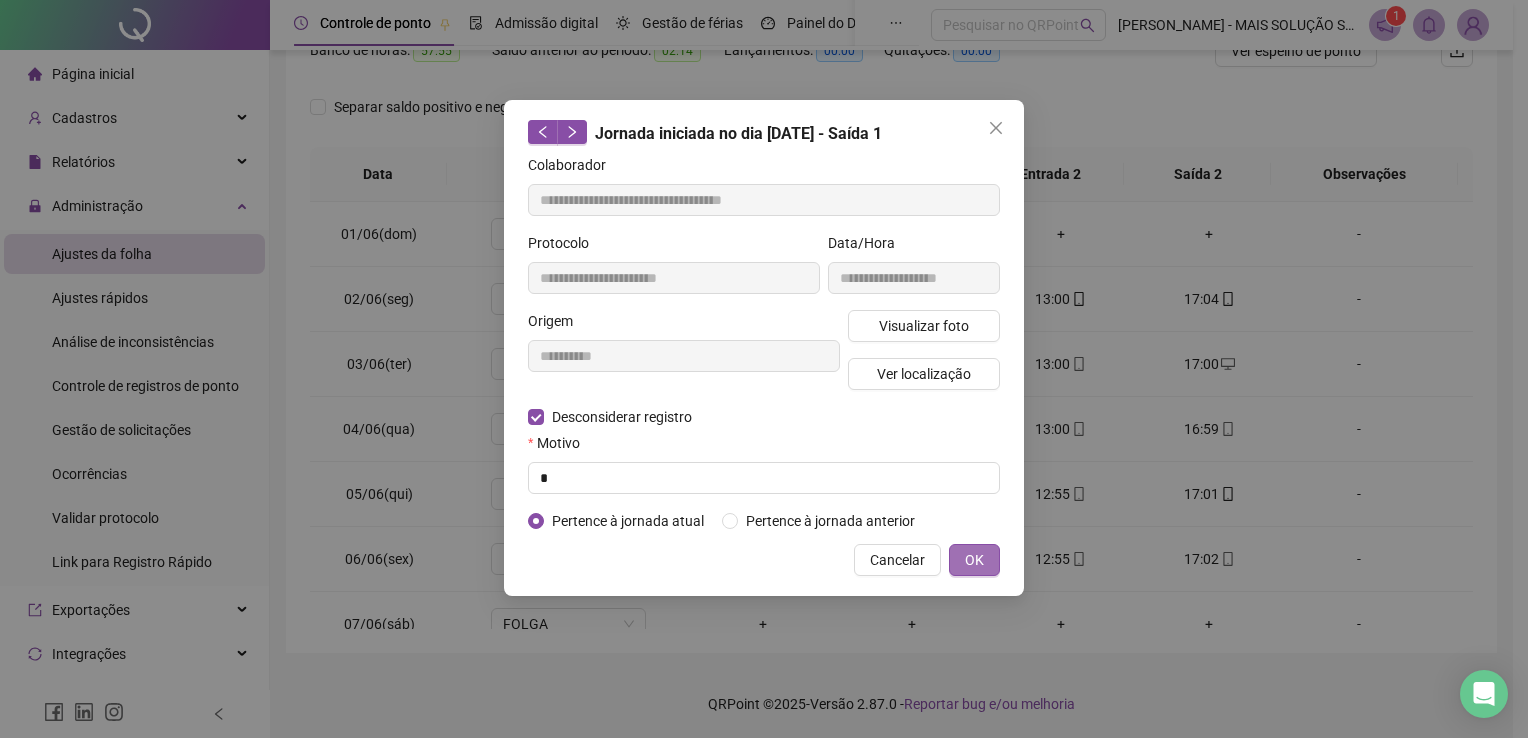 click on "OK" at bounding box center (974, 560) 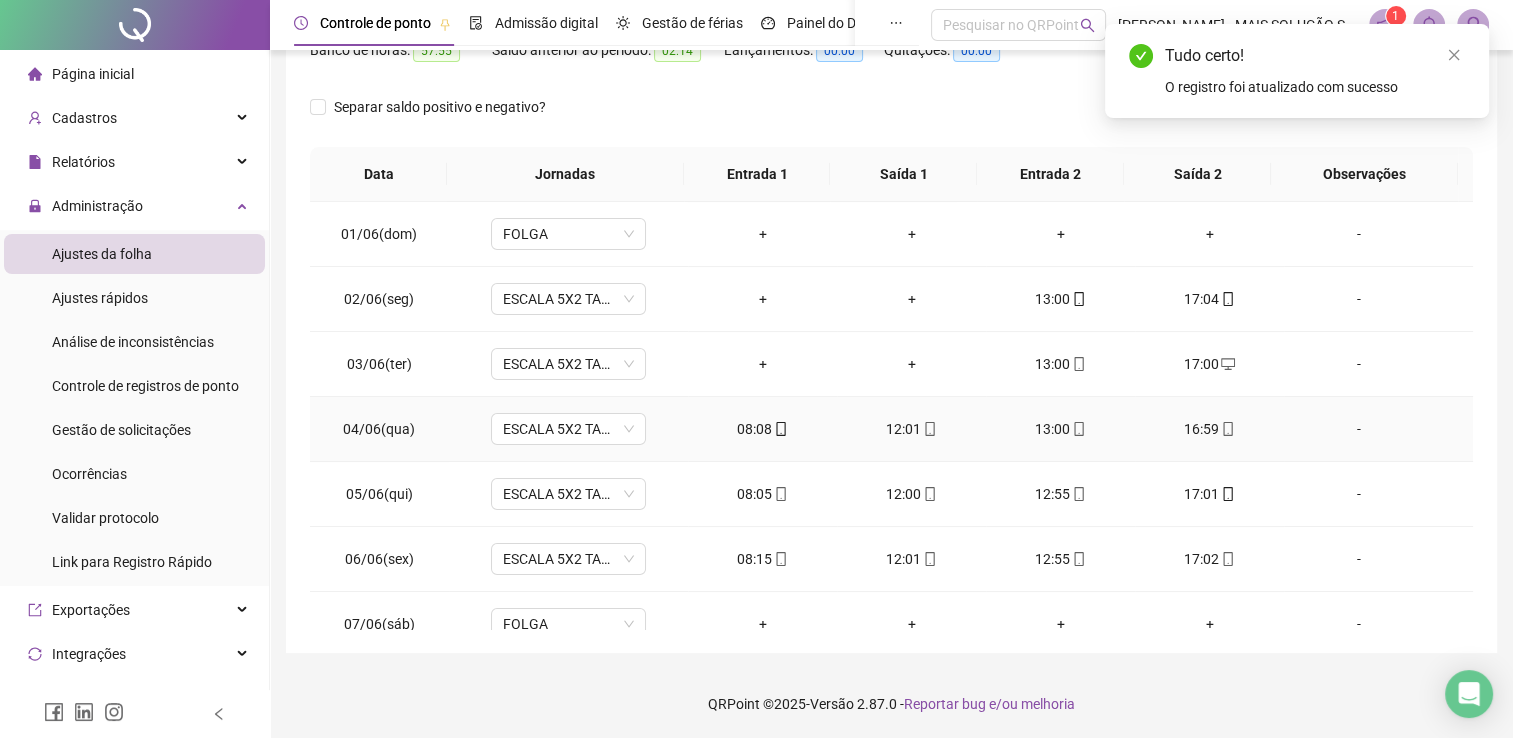 click 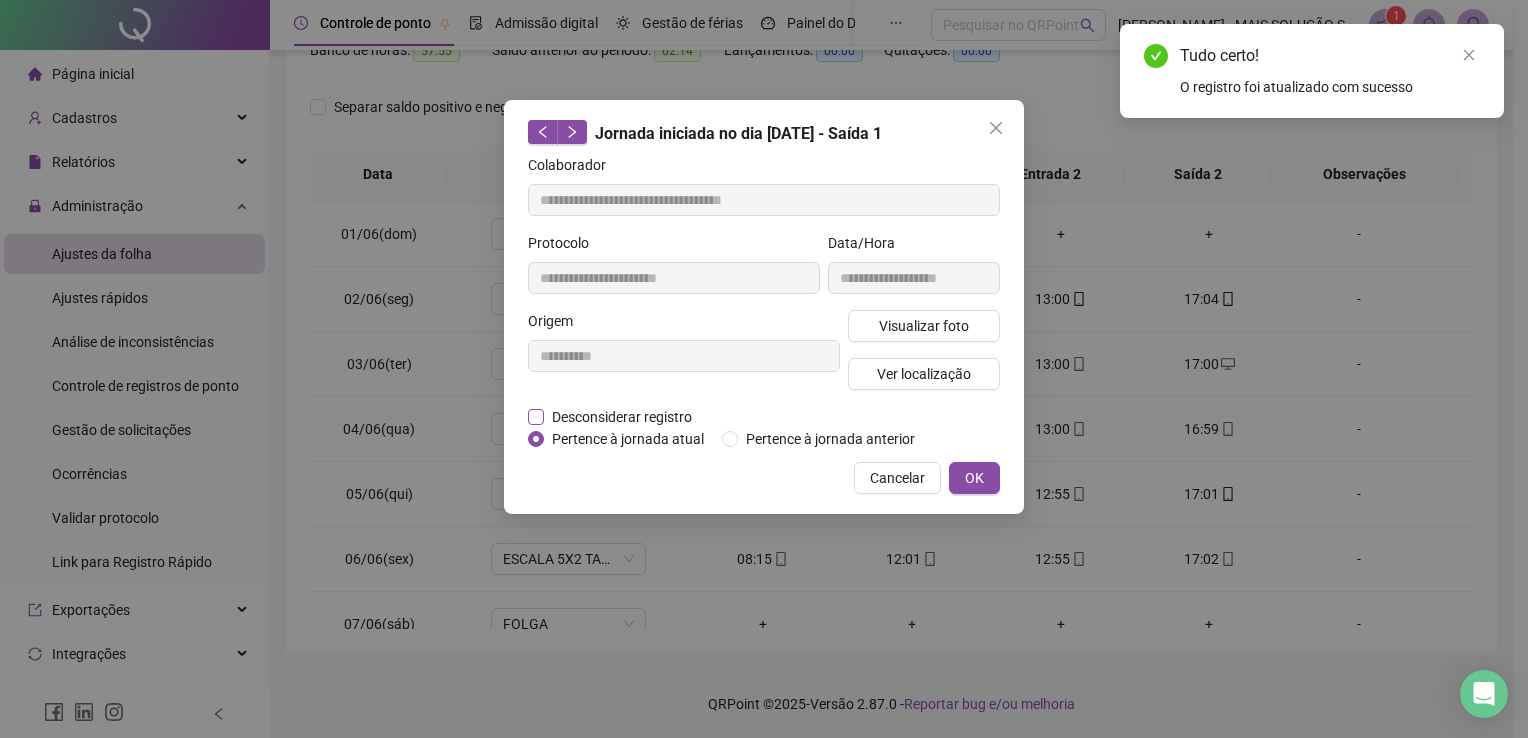 click on "Desconsiderar registro" at bounding box center (622, 417) 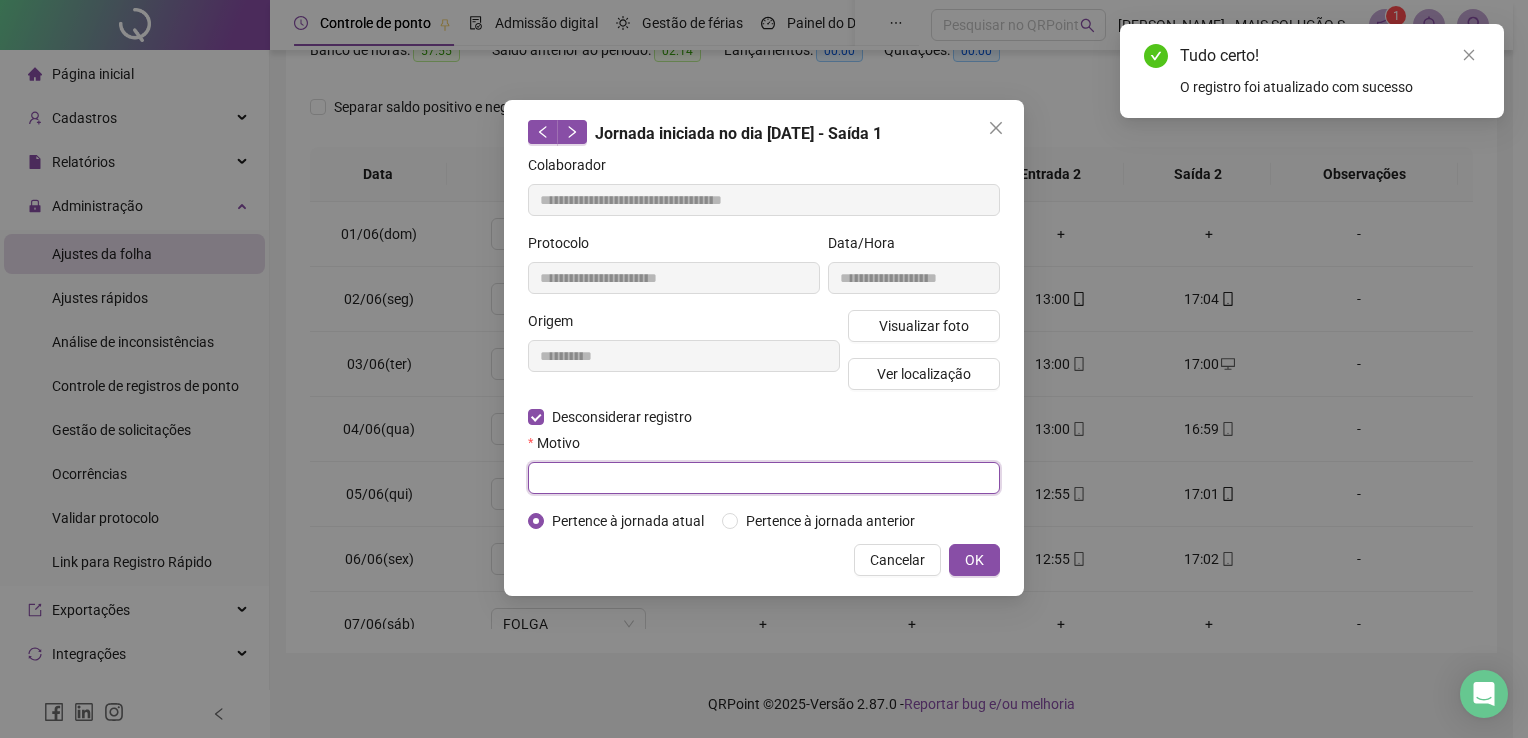 click at bounding box center [764, 478] 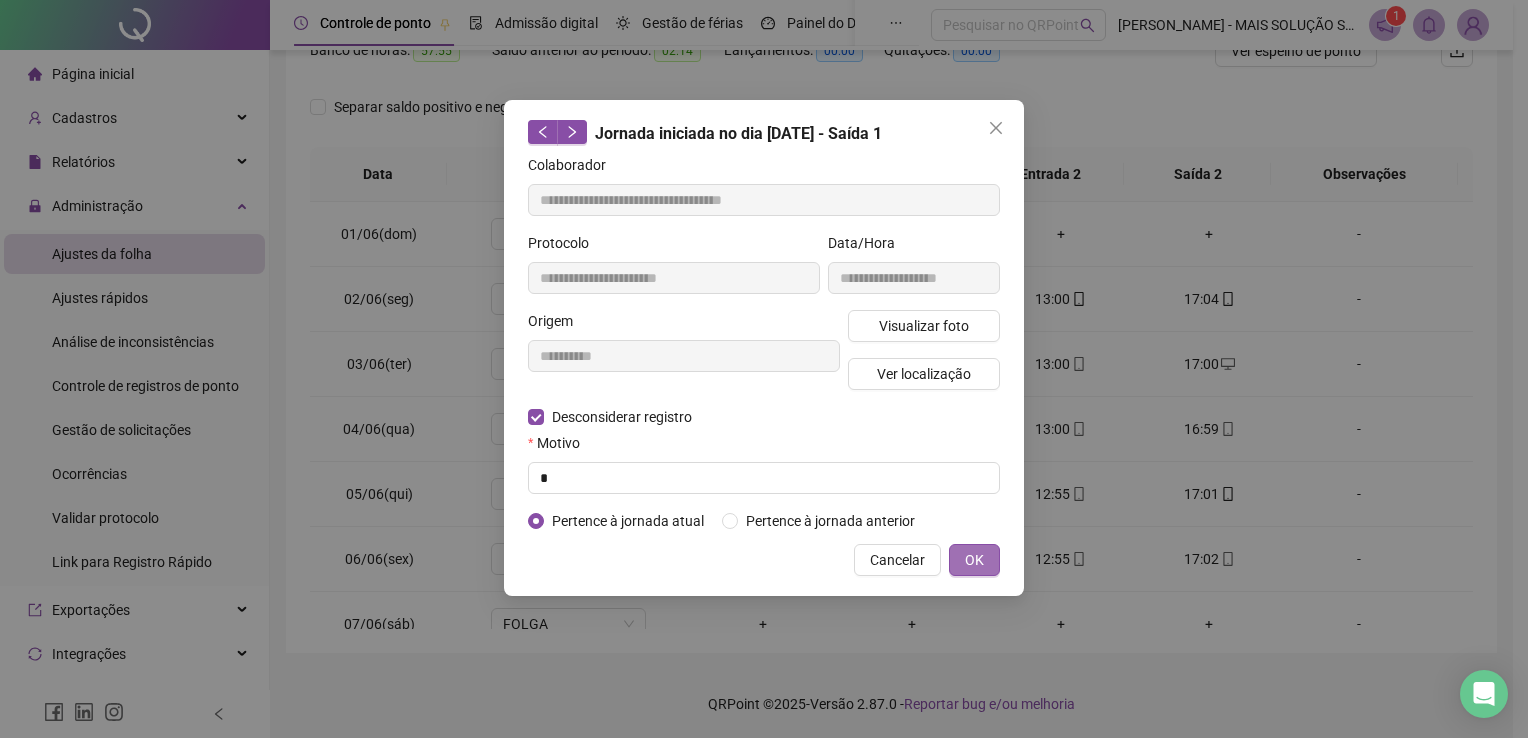 click on "OK" at bounding box center [974, 560] 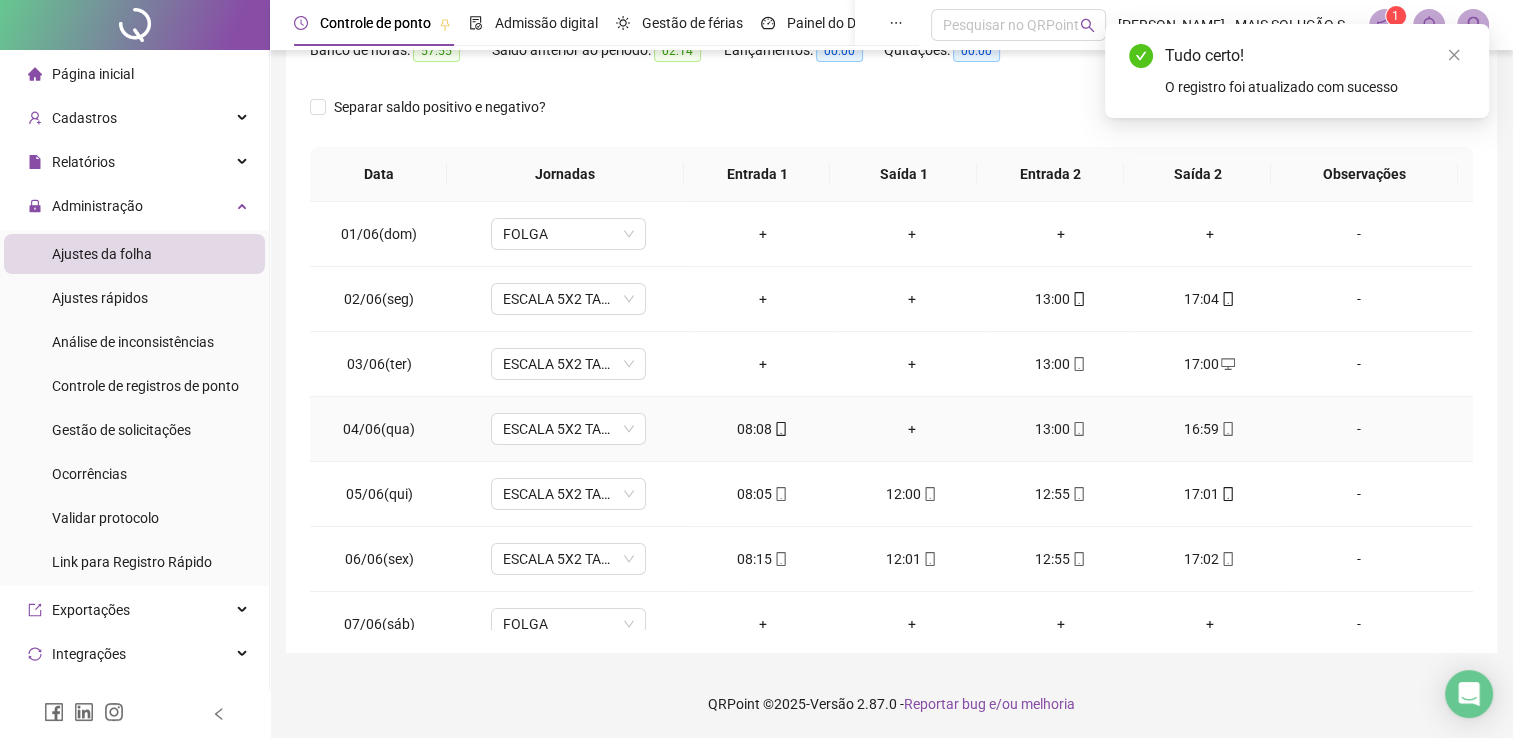 click 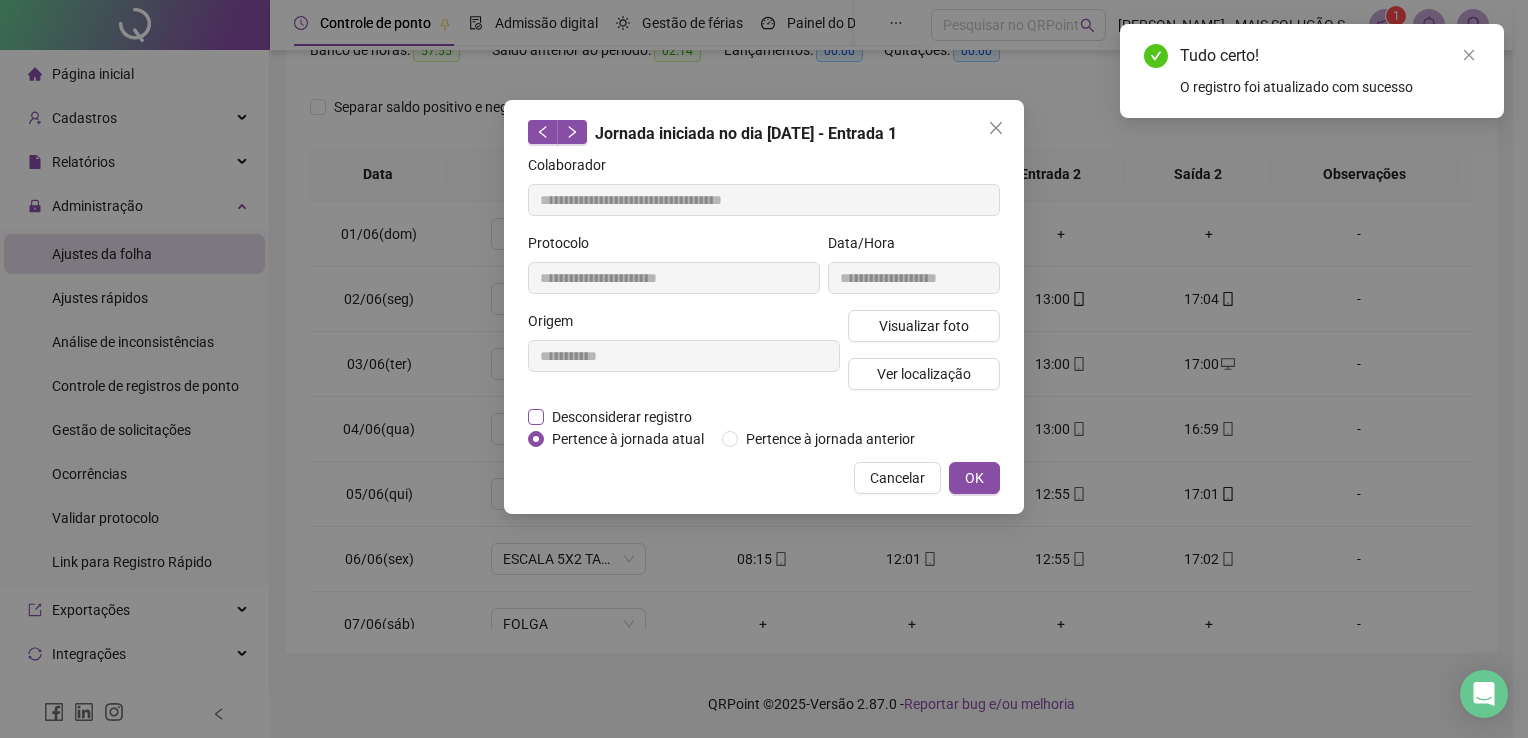 click on "Desconsiderar registro" at bounding box center [622, 417] 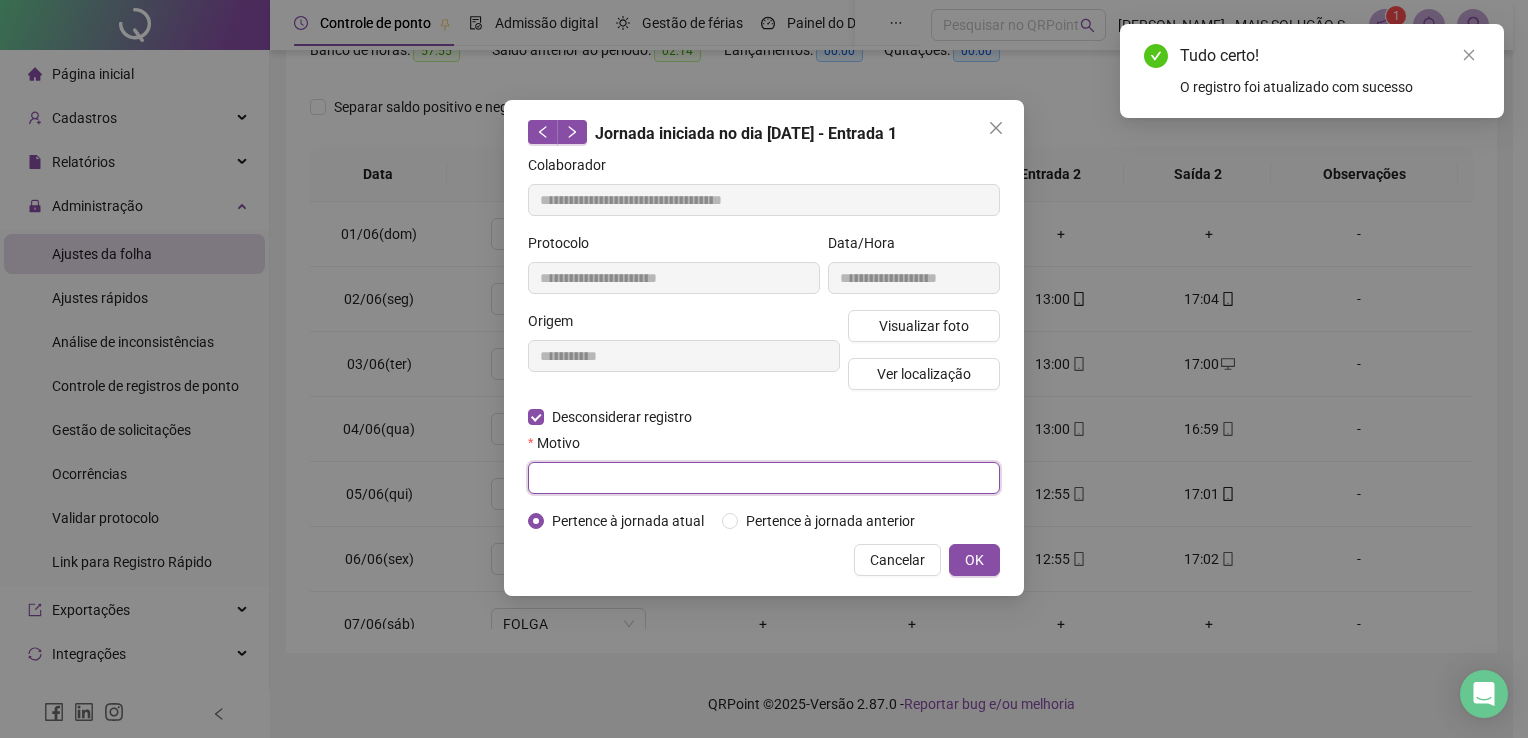 click at bounding box center [764, 478] 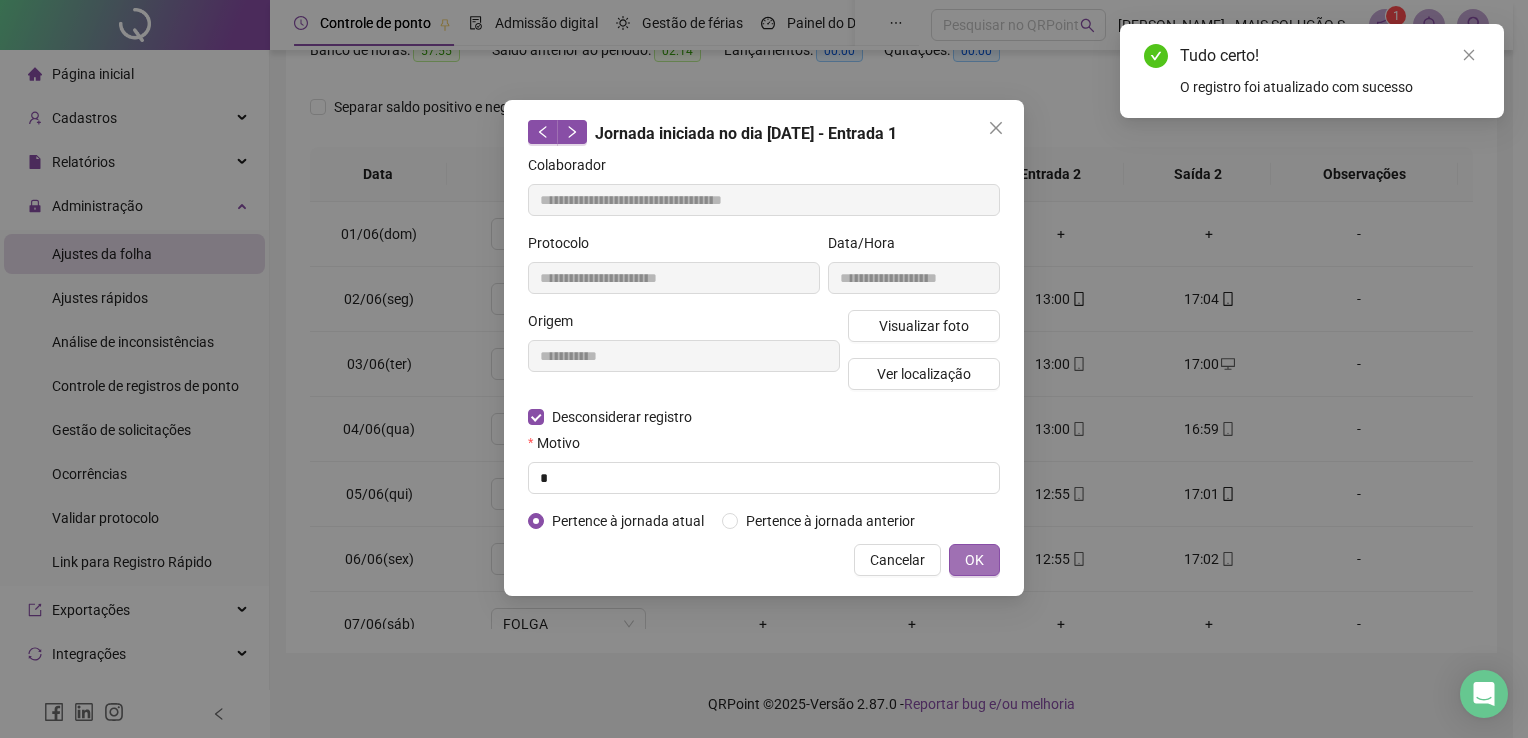 click on "OK" at bounding box center [974, 560] 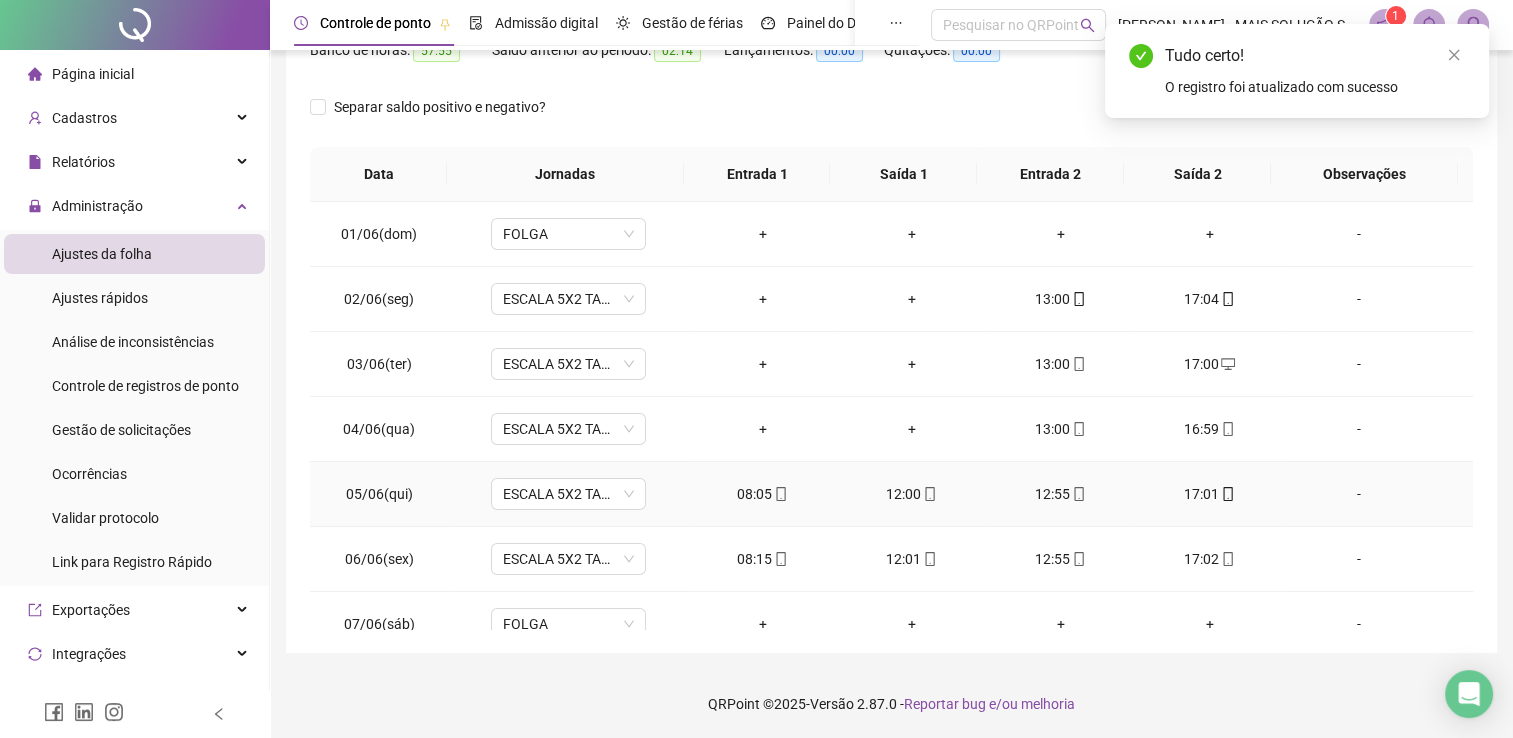 click 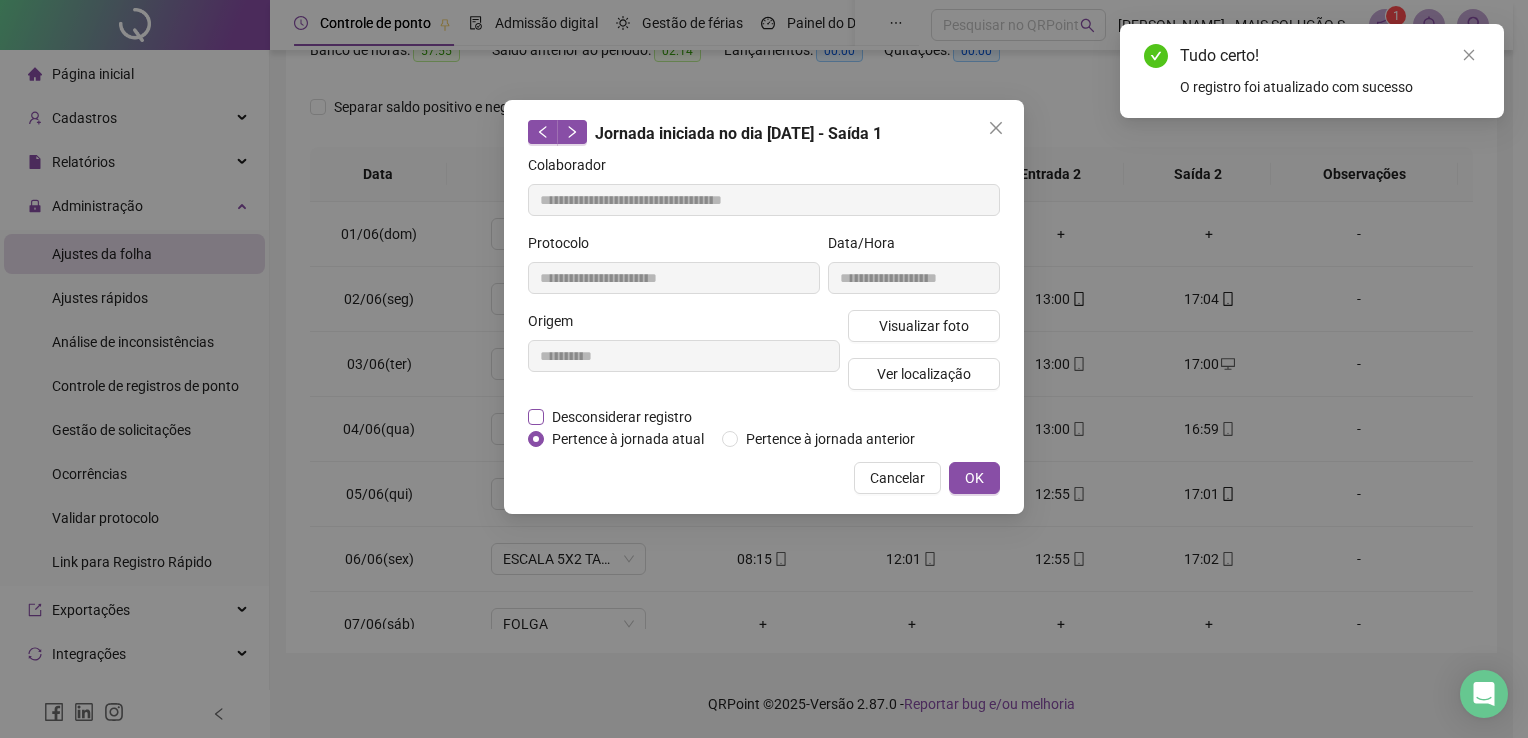 click on "Desconsiderar registro" at bounding box center (622, 417) 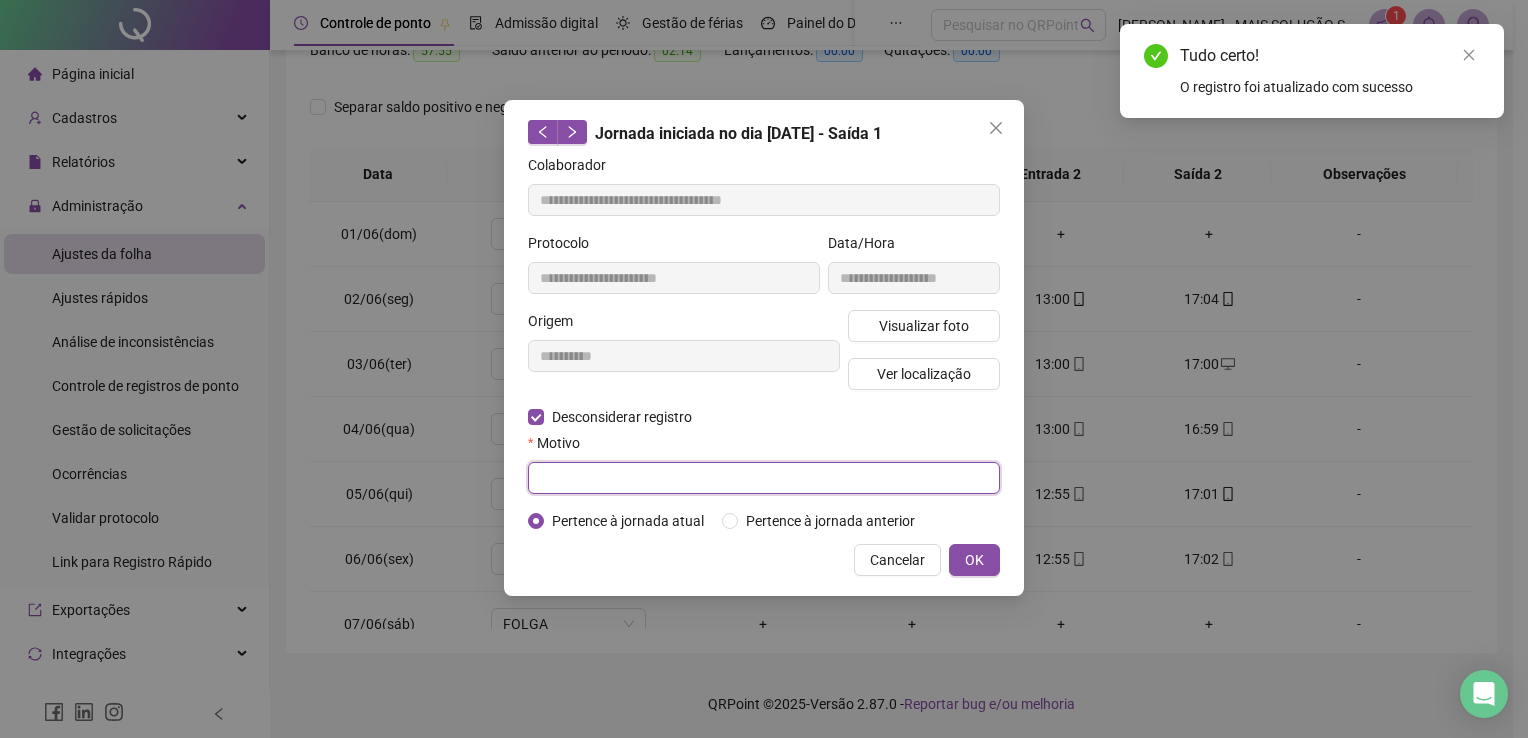 click at bounding box center [764, 478] 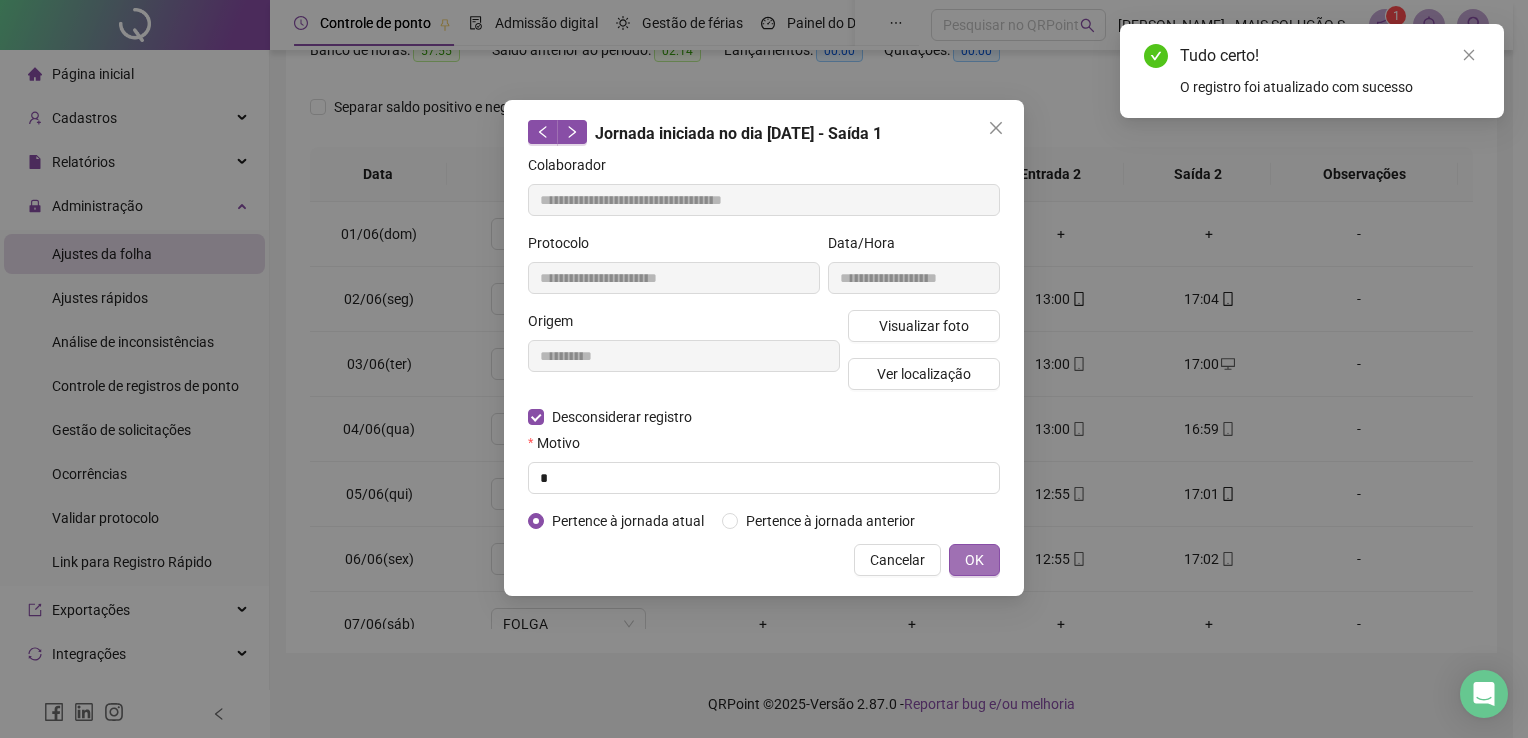 click on "OK" at bounding box center [974, 560] 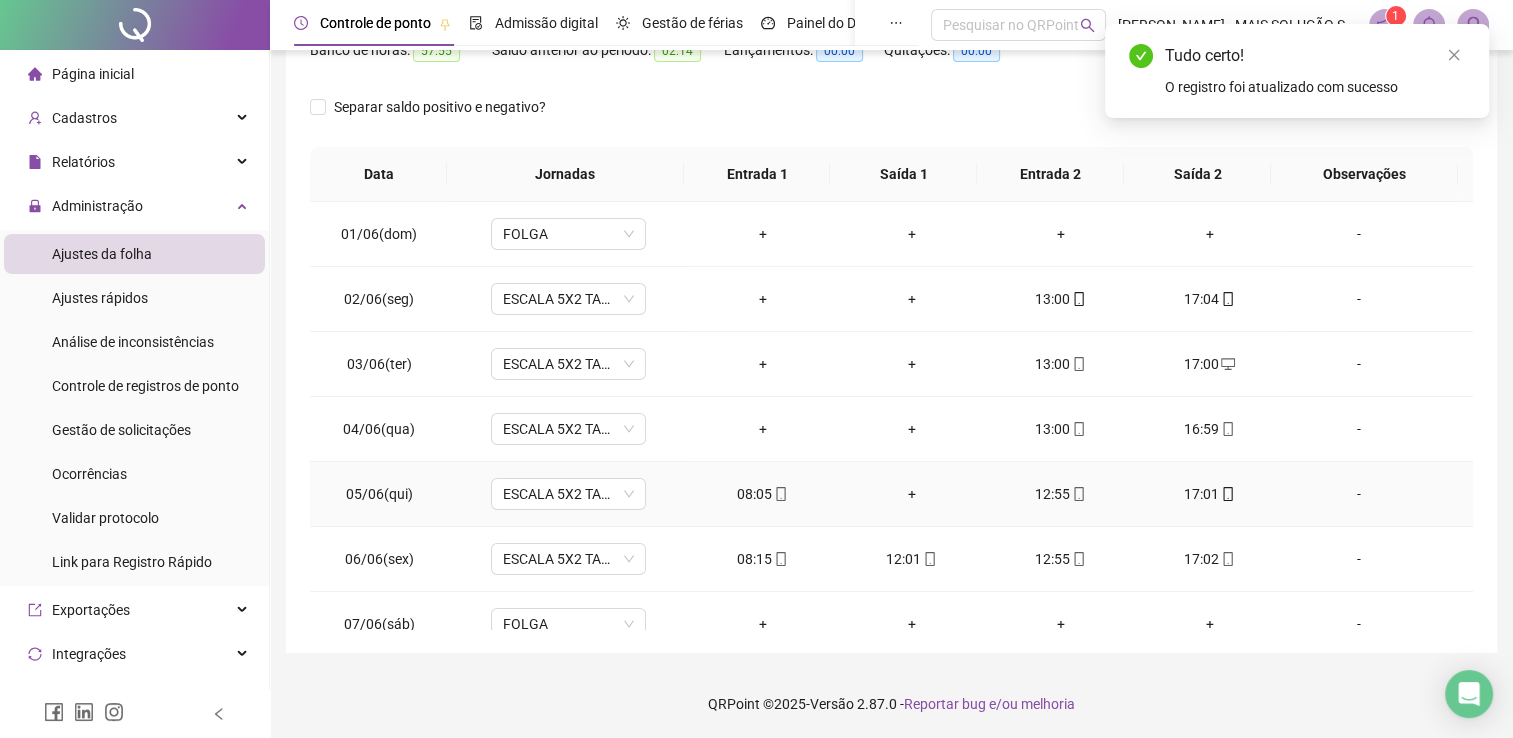 click 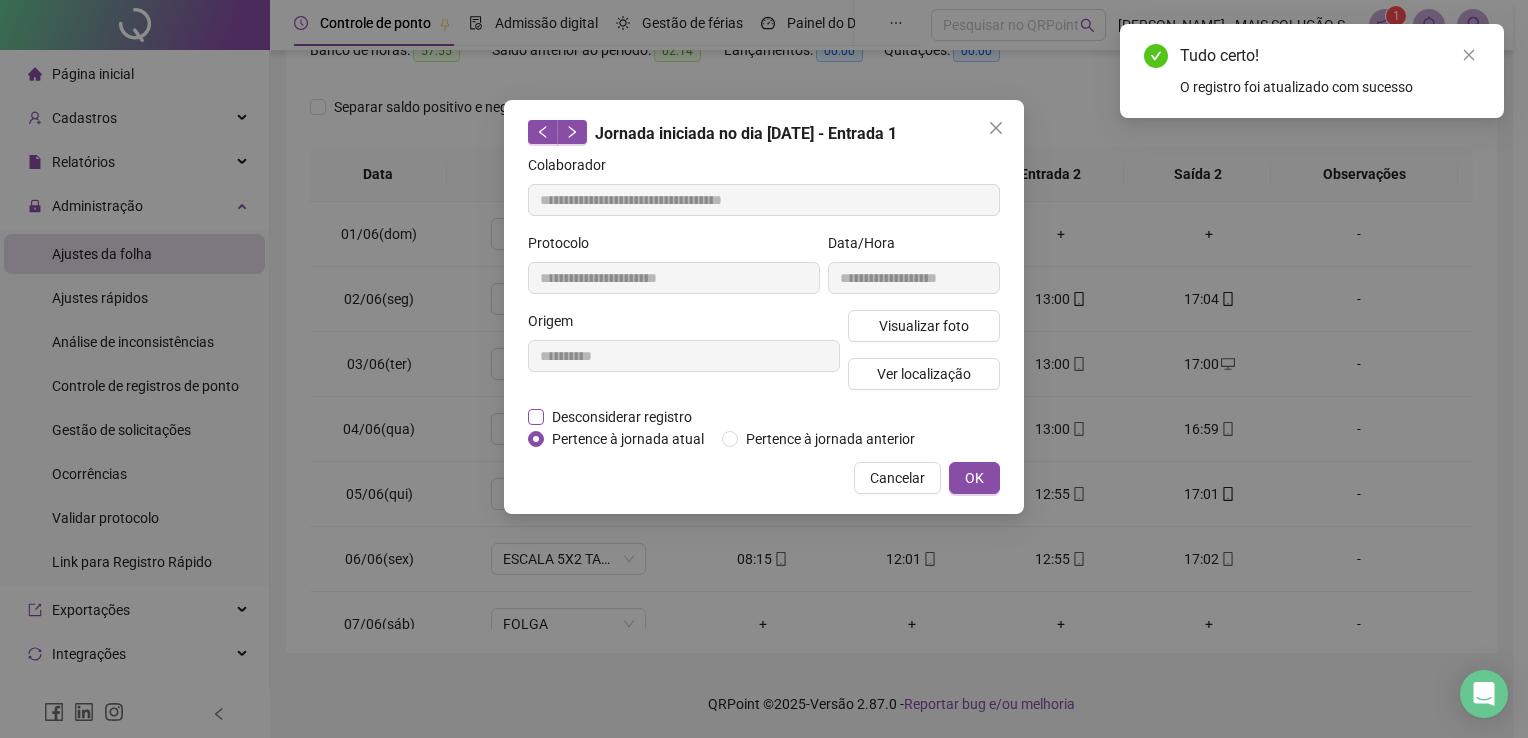 click on "Desconsiderar registro" at bounding box center (622, 417) 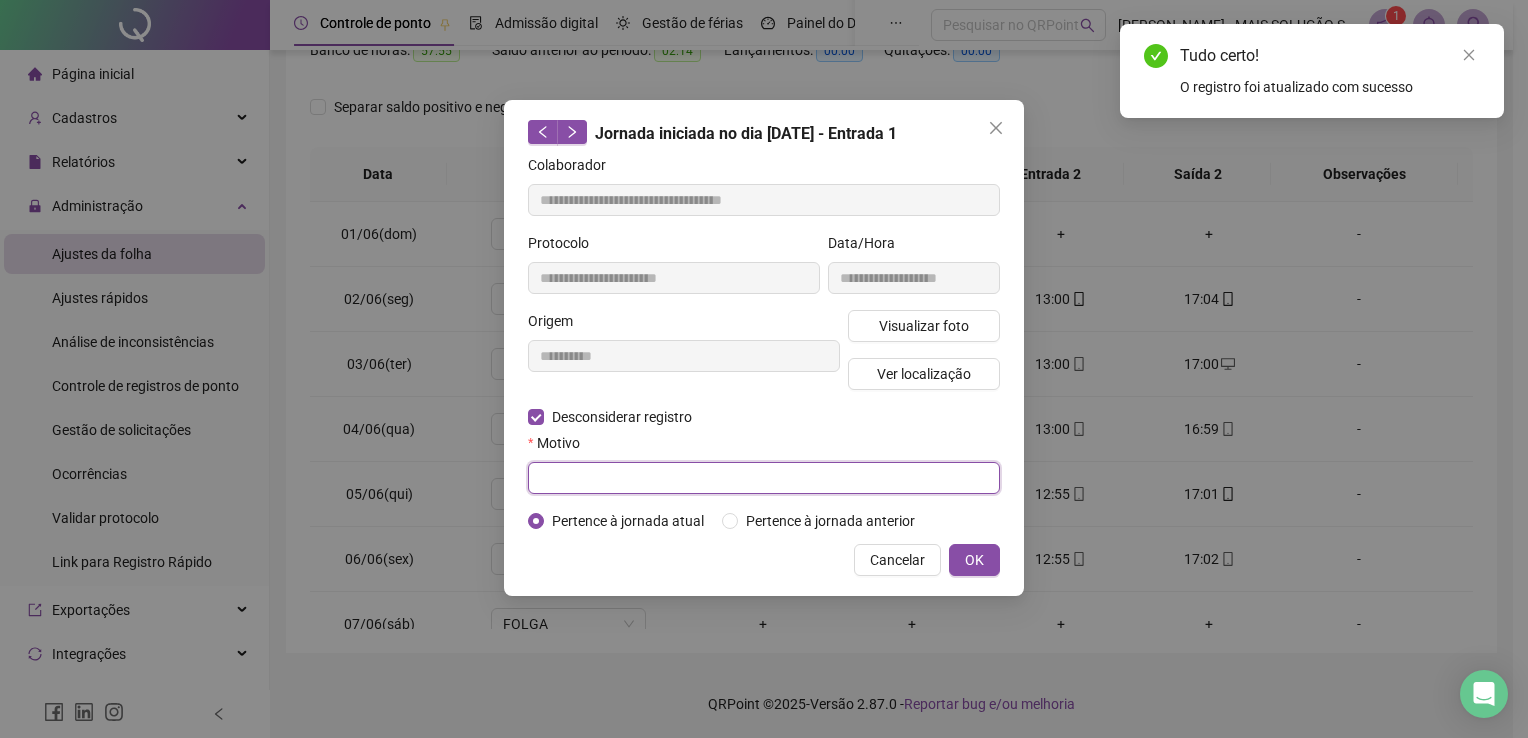 click at bounding box center (764, 478) 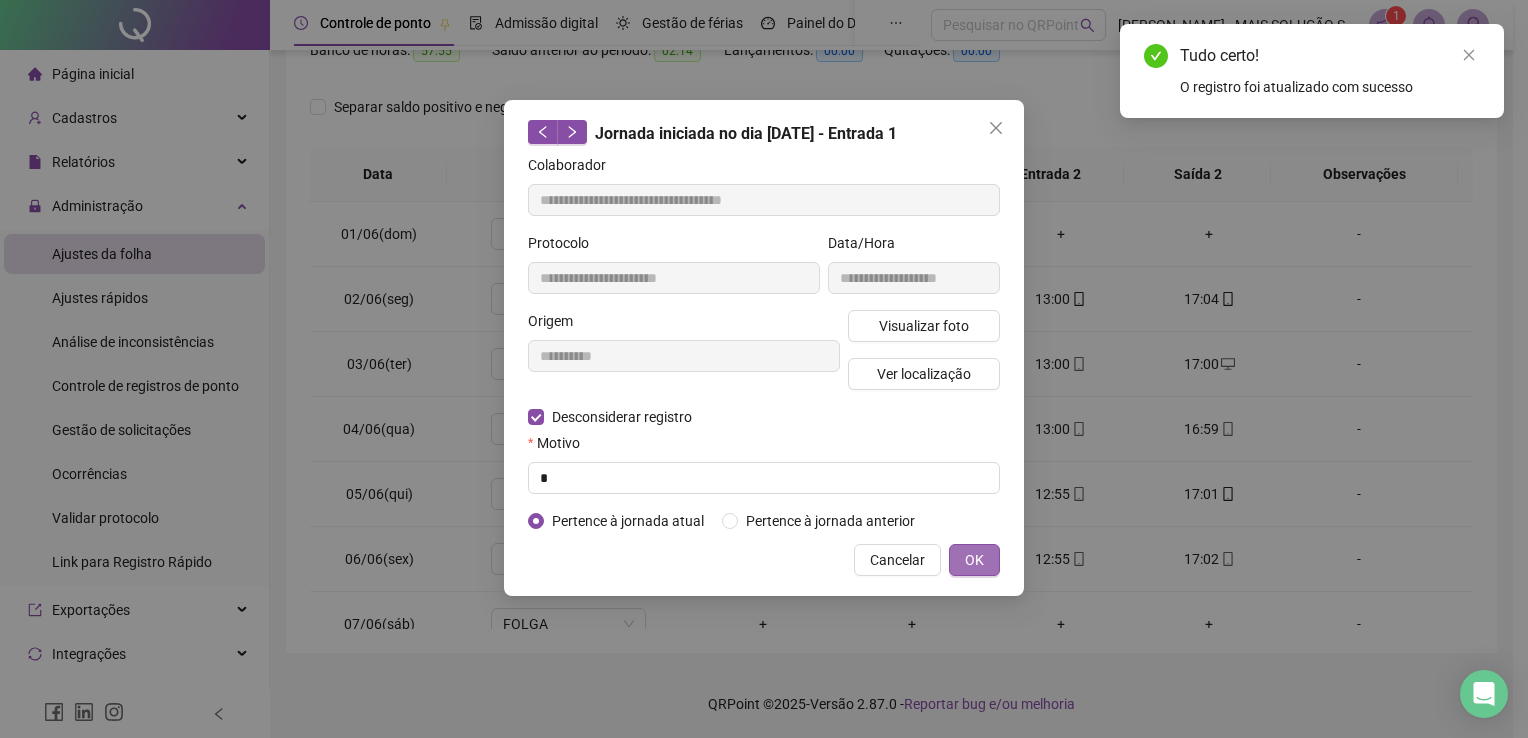 click on "OK" at bounding box center [974, 560] 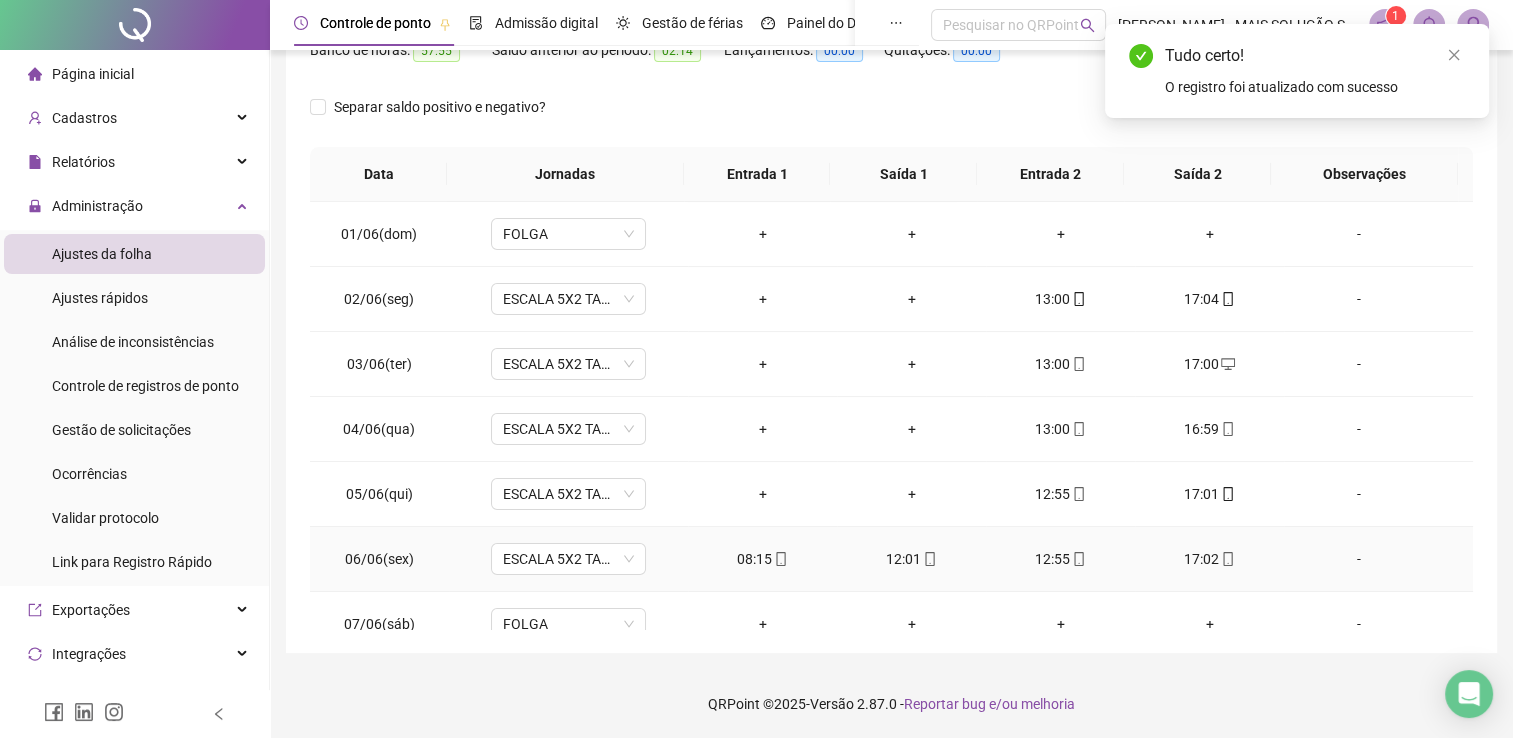 click on "12:01" at bounding box center (911, 559) 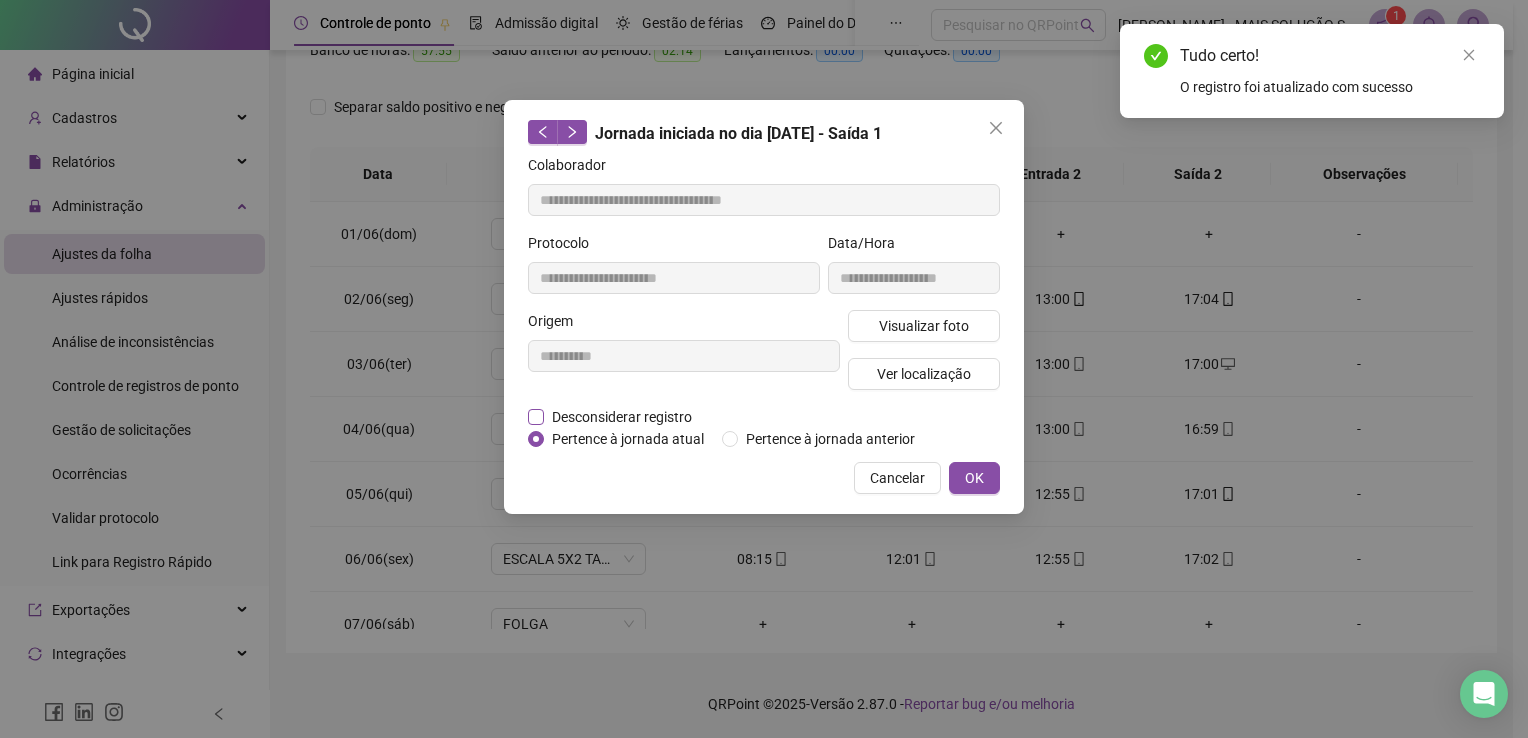 click on "Desconsiderar registro" at bounding box center (622, 417) 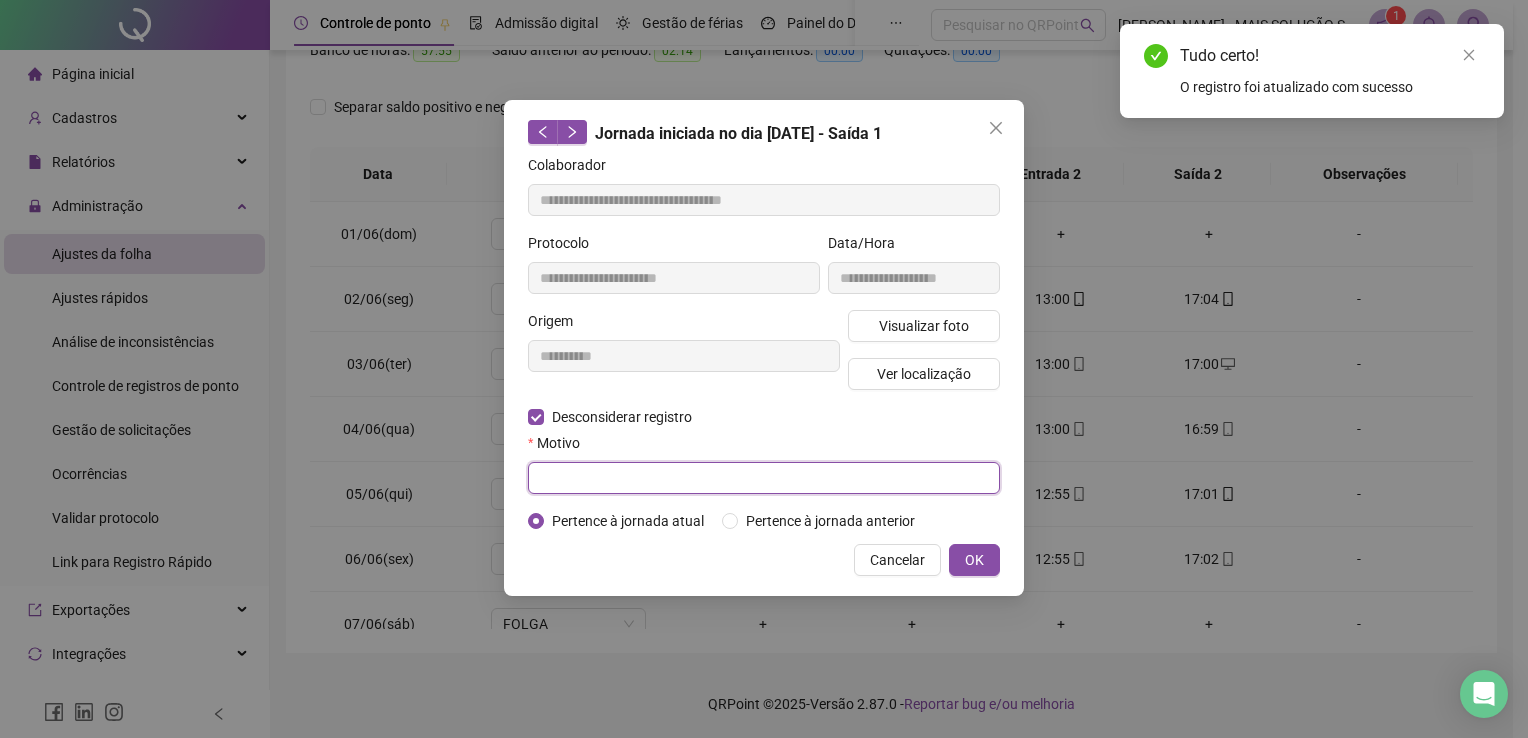 click at bounding box center [764, 478] 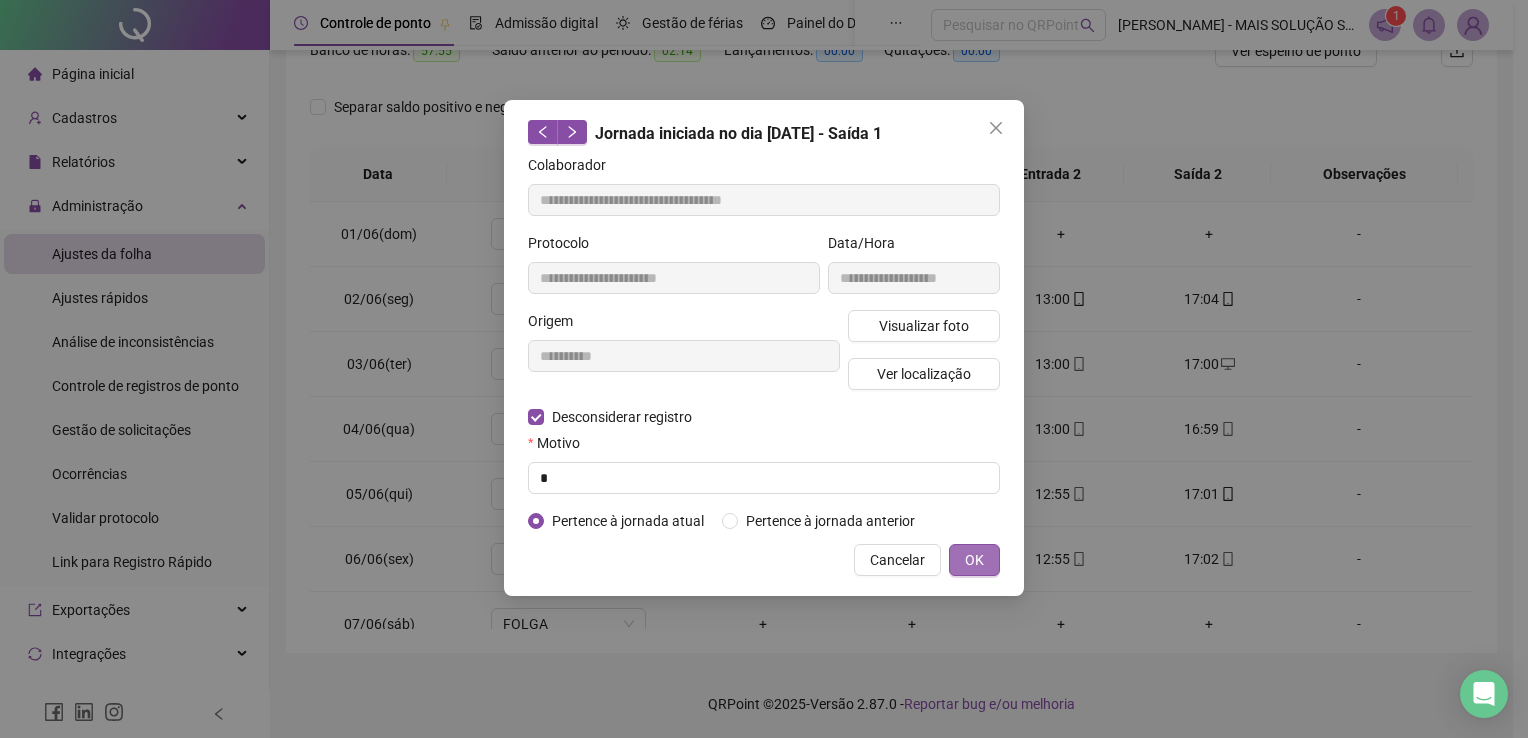 click on "OK" at bounding box center (974, 560) 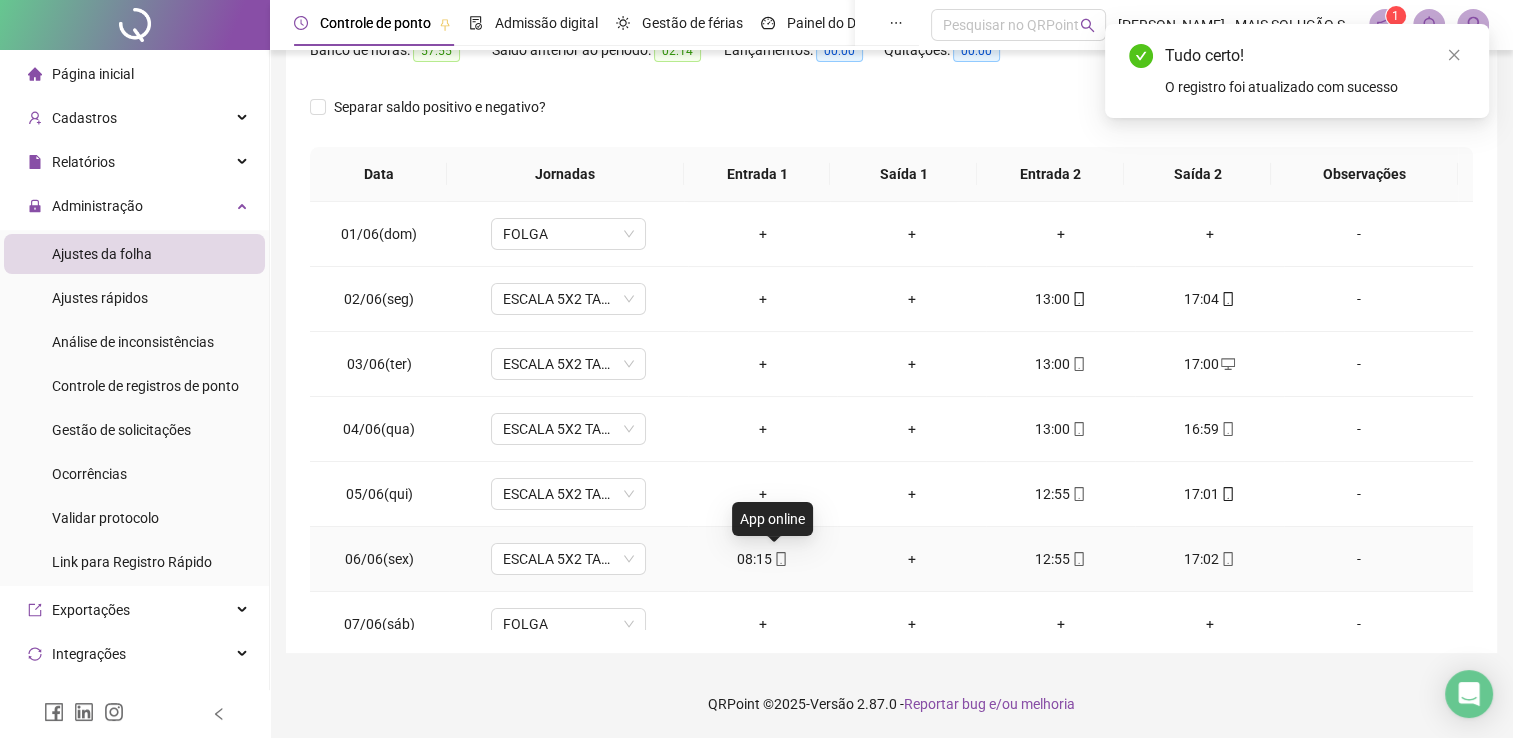 click 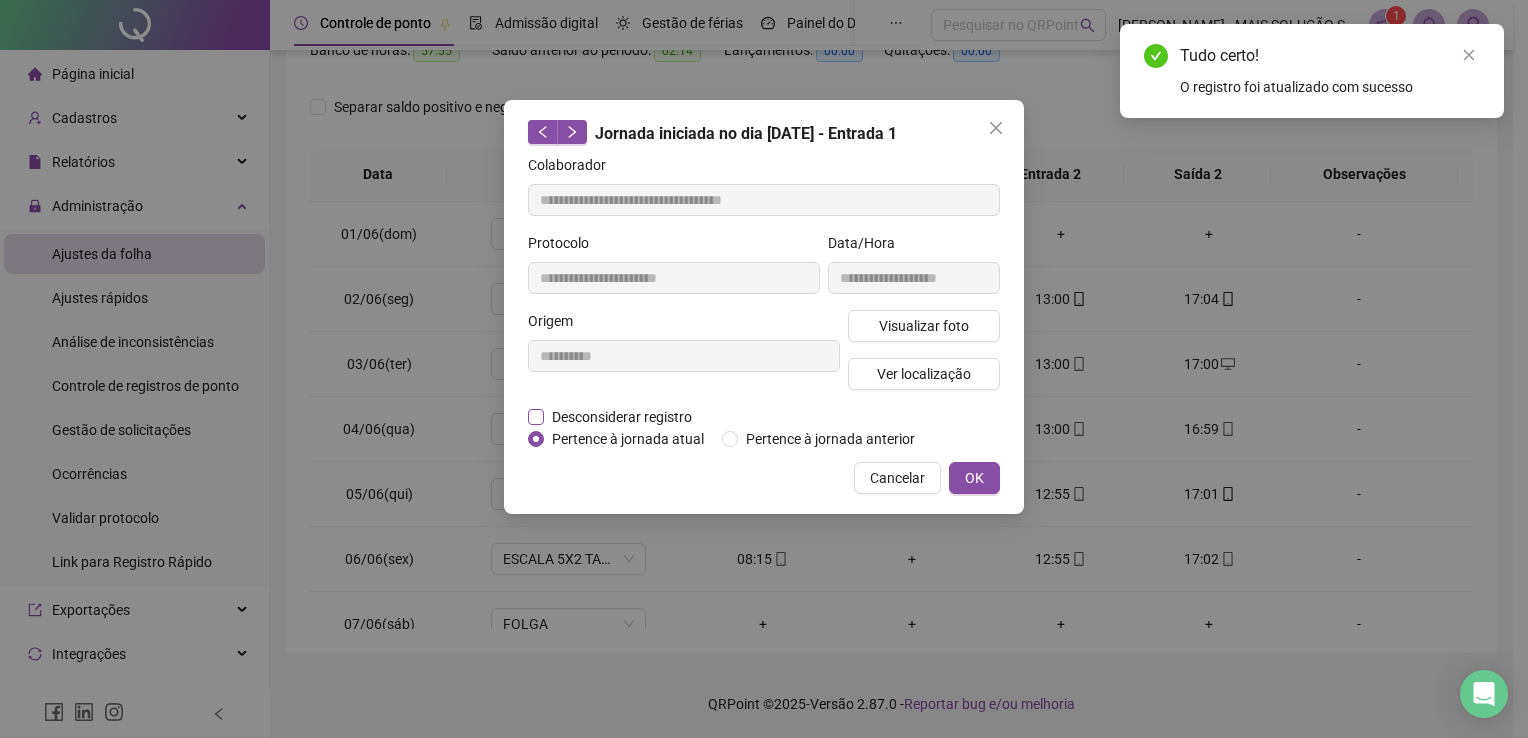 click on "Desconsiderar registro" at bounding box center [622, 417] 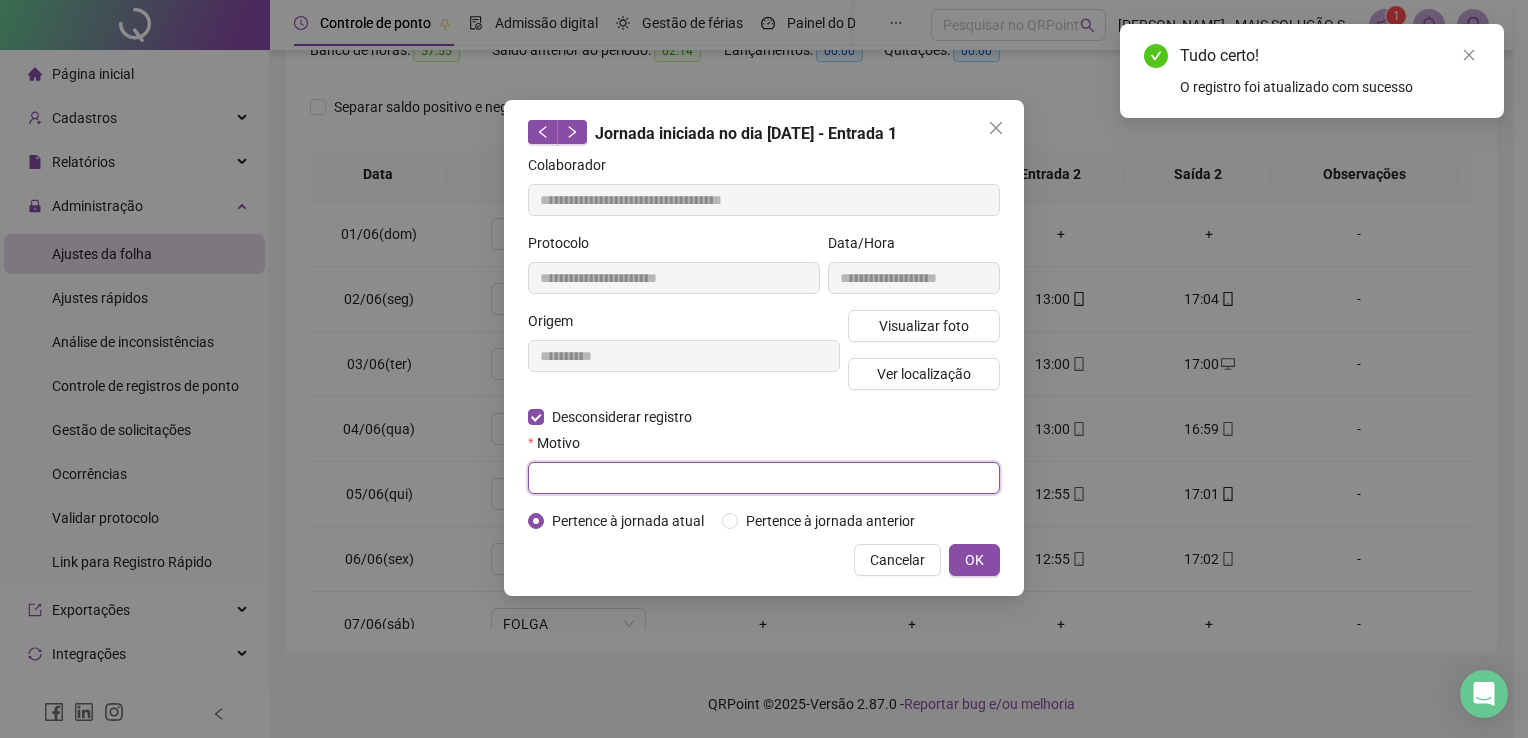 click at bounding box center [764, 478] 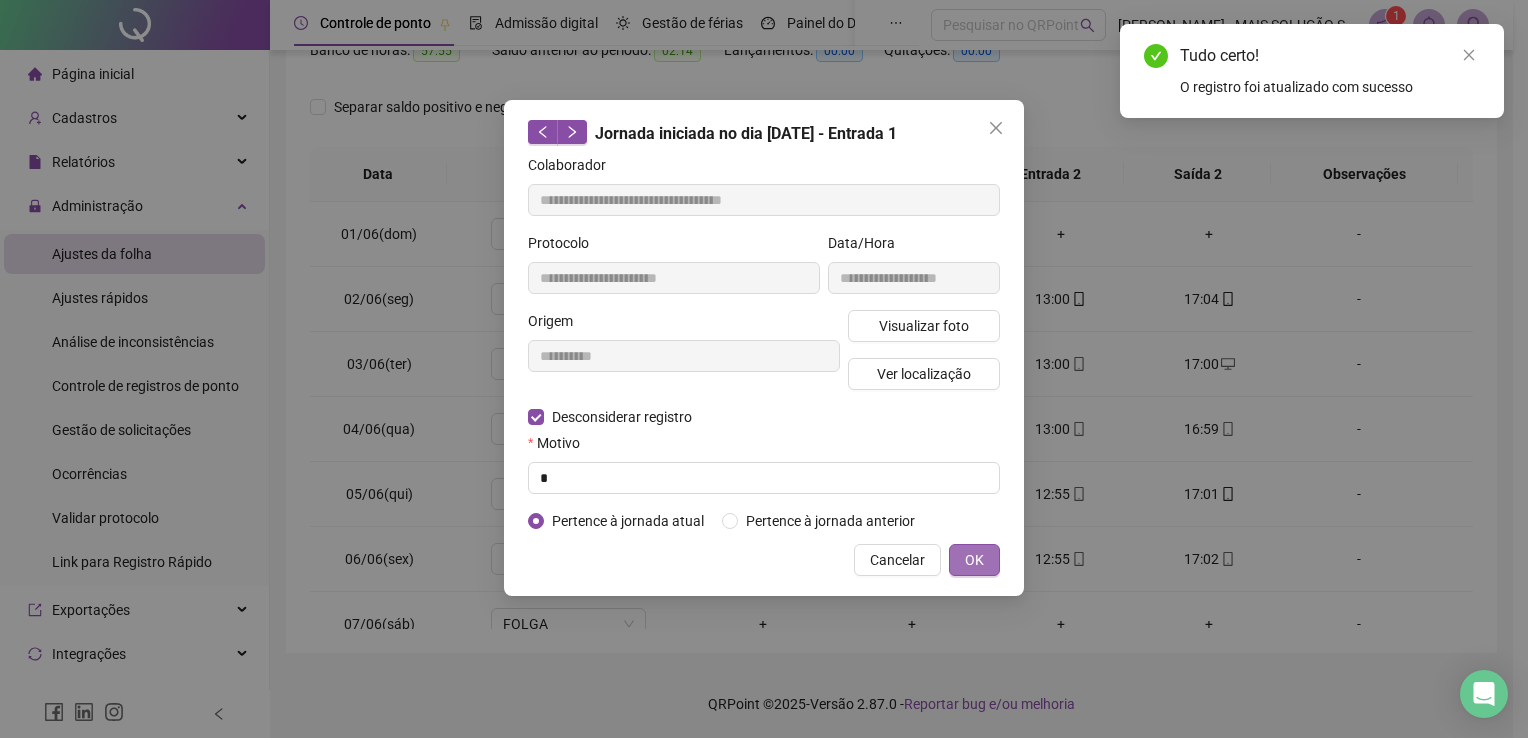 click on "OK" at bounding box center [974, 560] 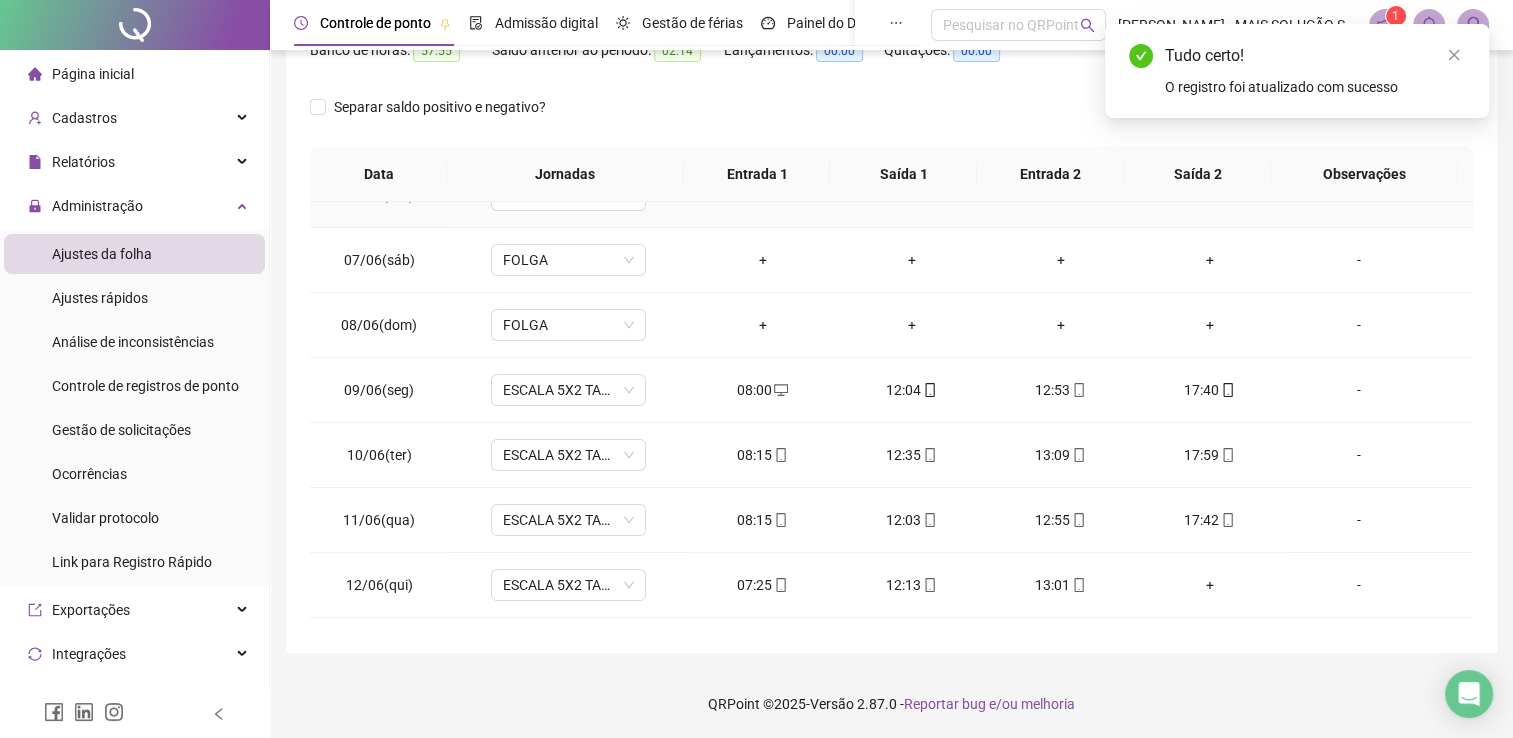 scroll, scrollTop: 400, scrollLeft: 0, axis: vertical 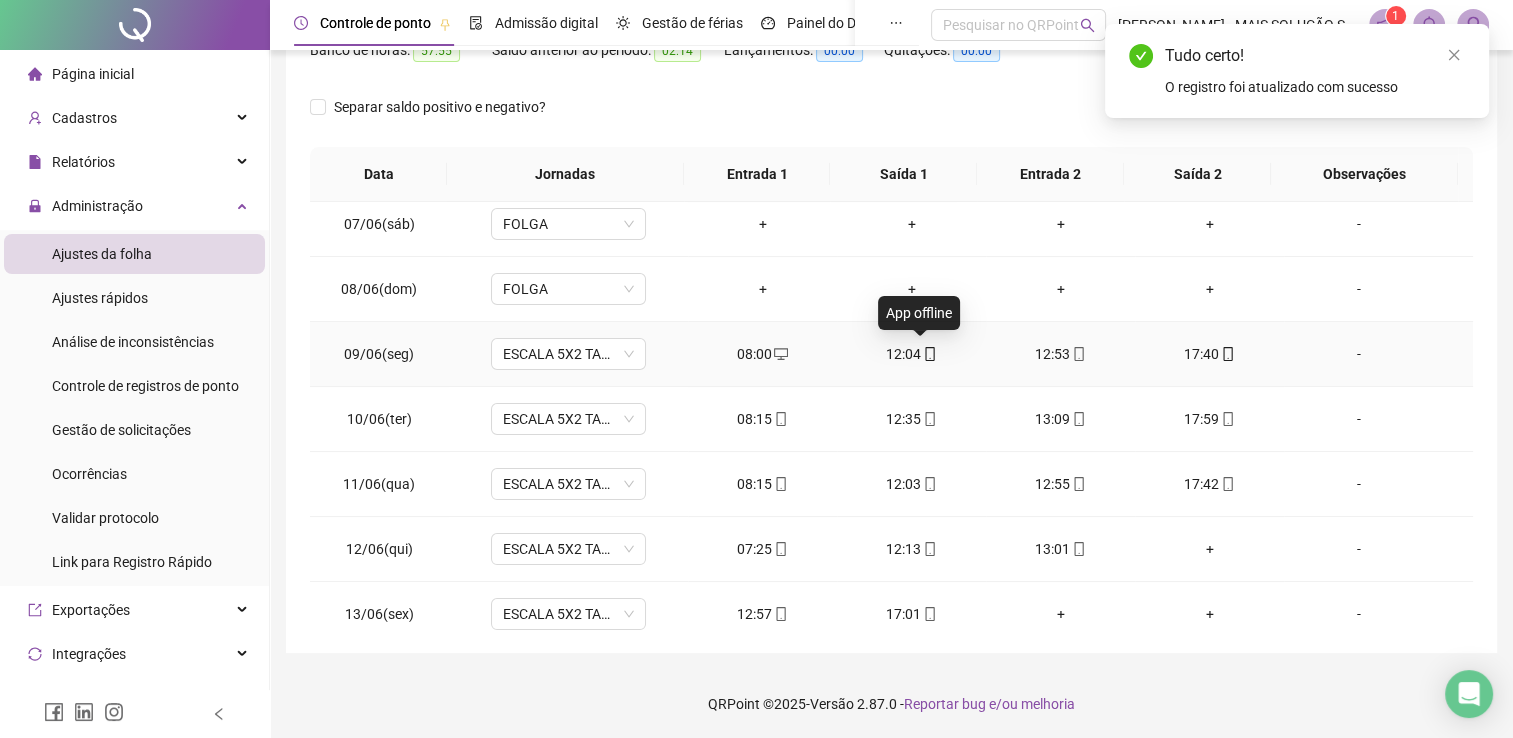 click 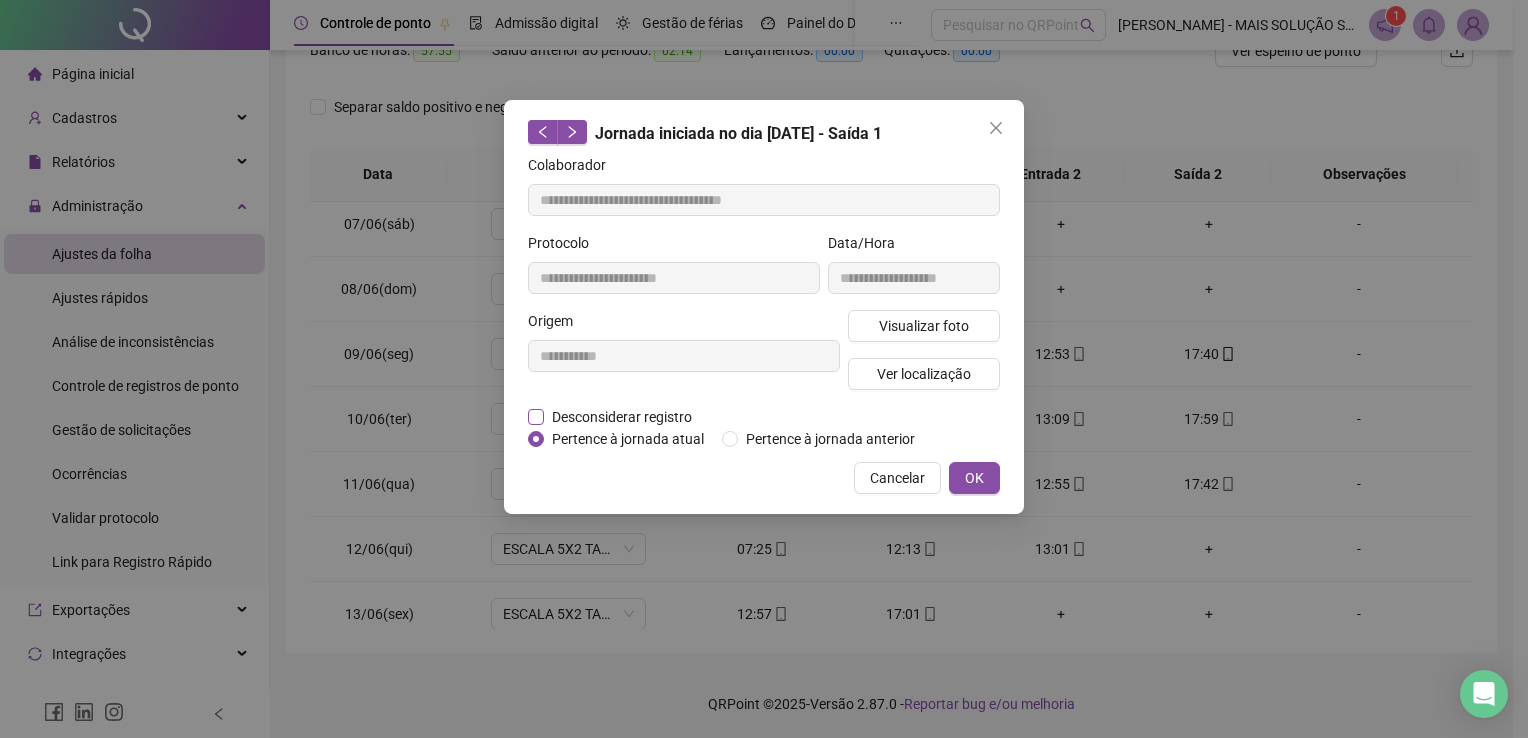 click on "Desconsiderar registro" at bounding box center (622, 417) 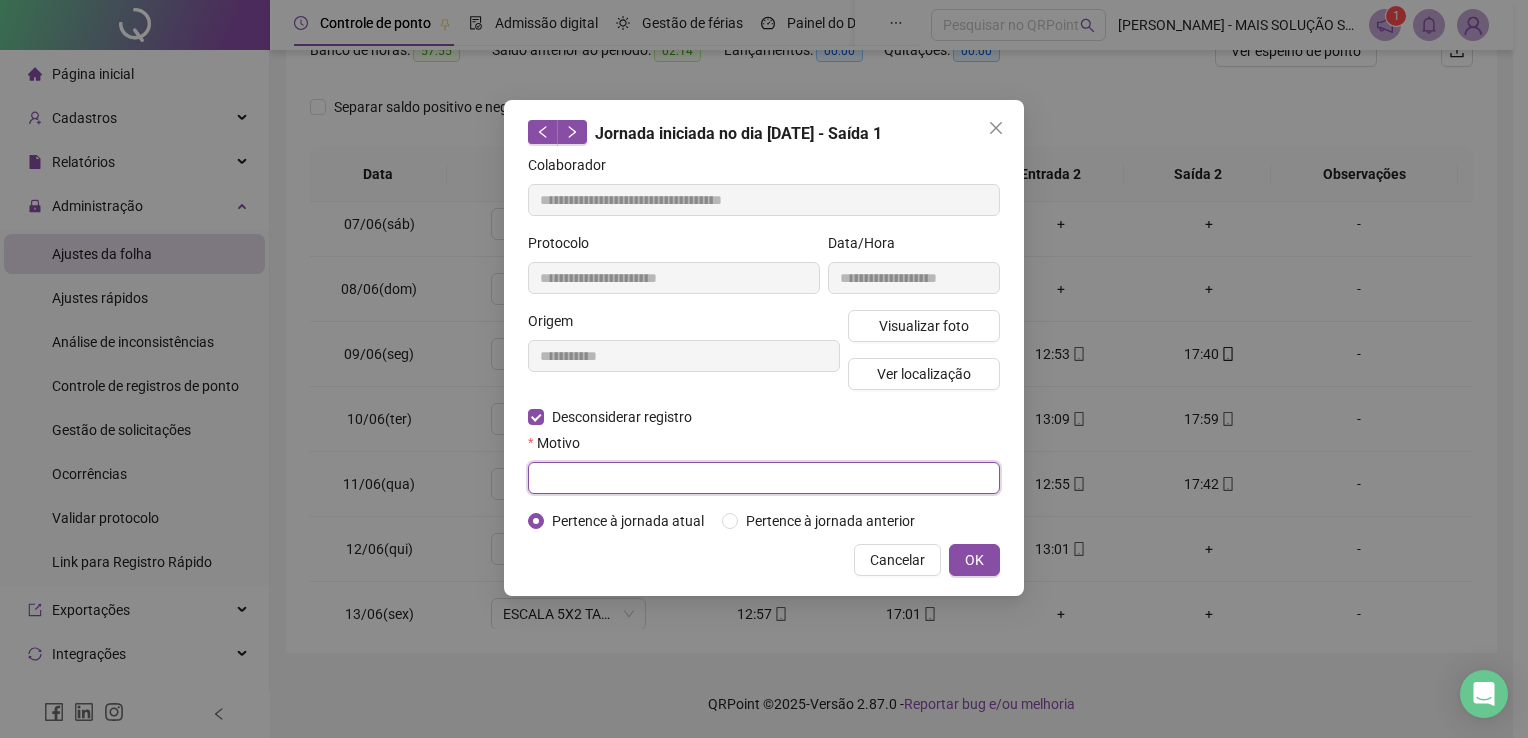 click at bounding box center (764, 478) 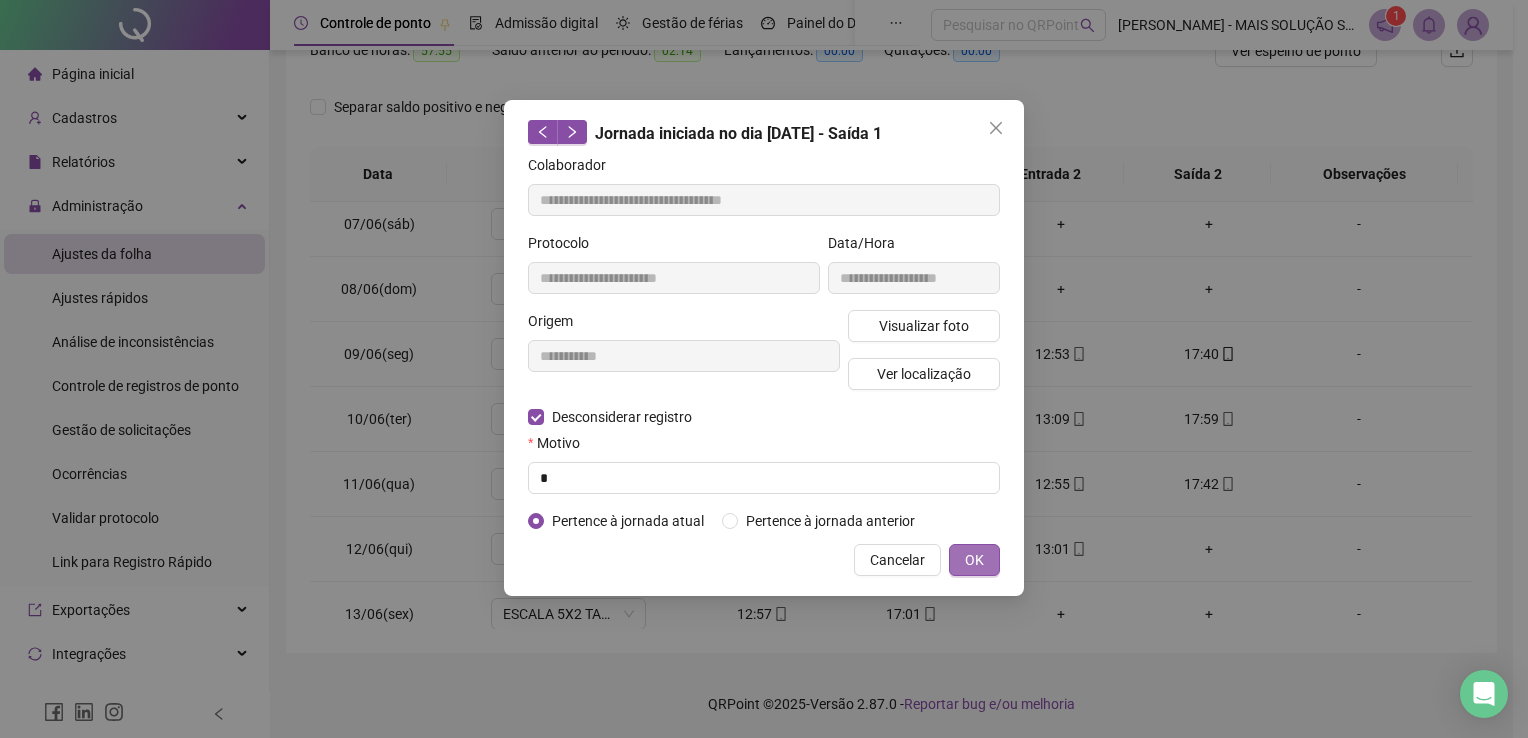 click on "OK" at bounding box center (974, 560) 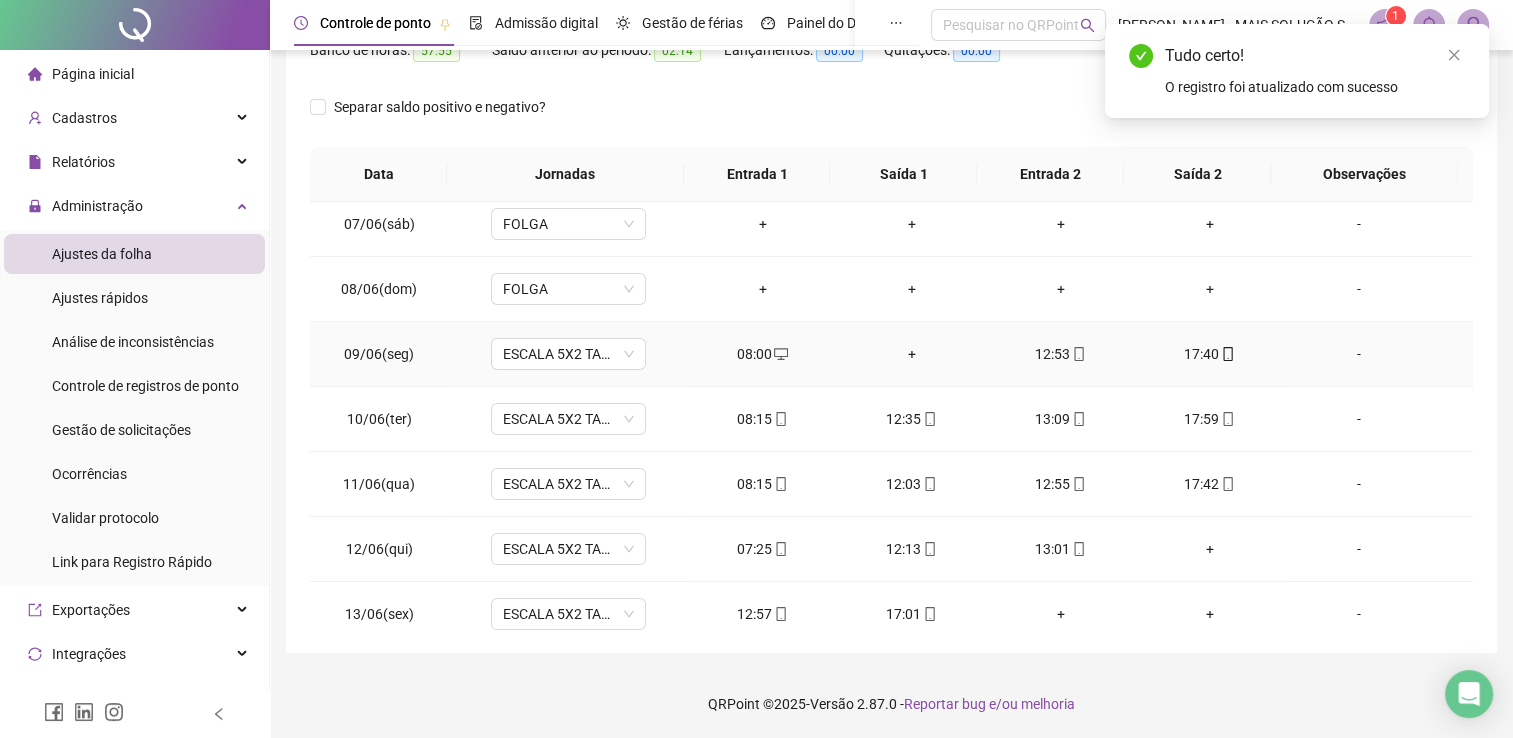 click 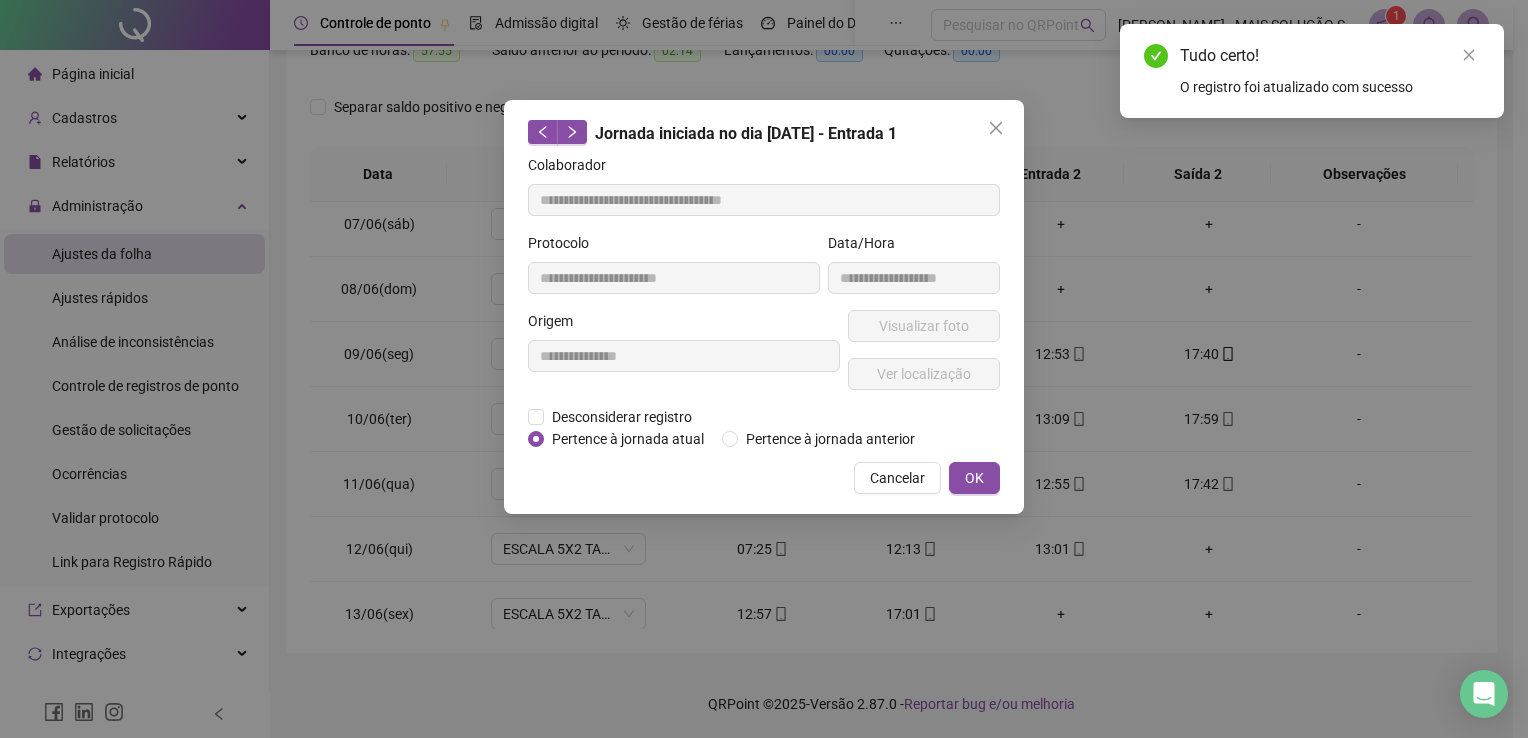 click on "**********" at bounding box center [684, 358] 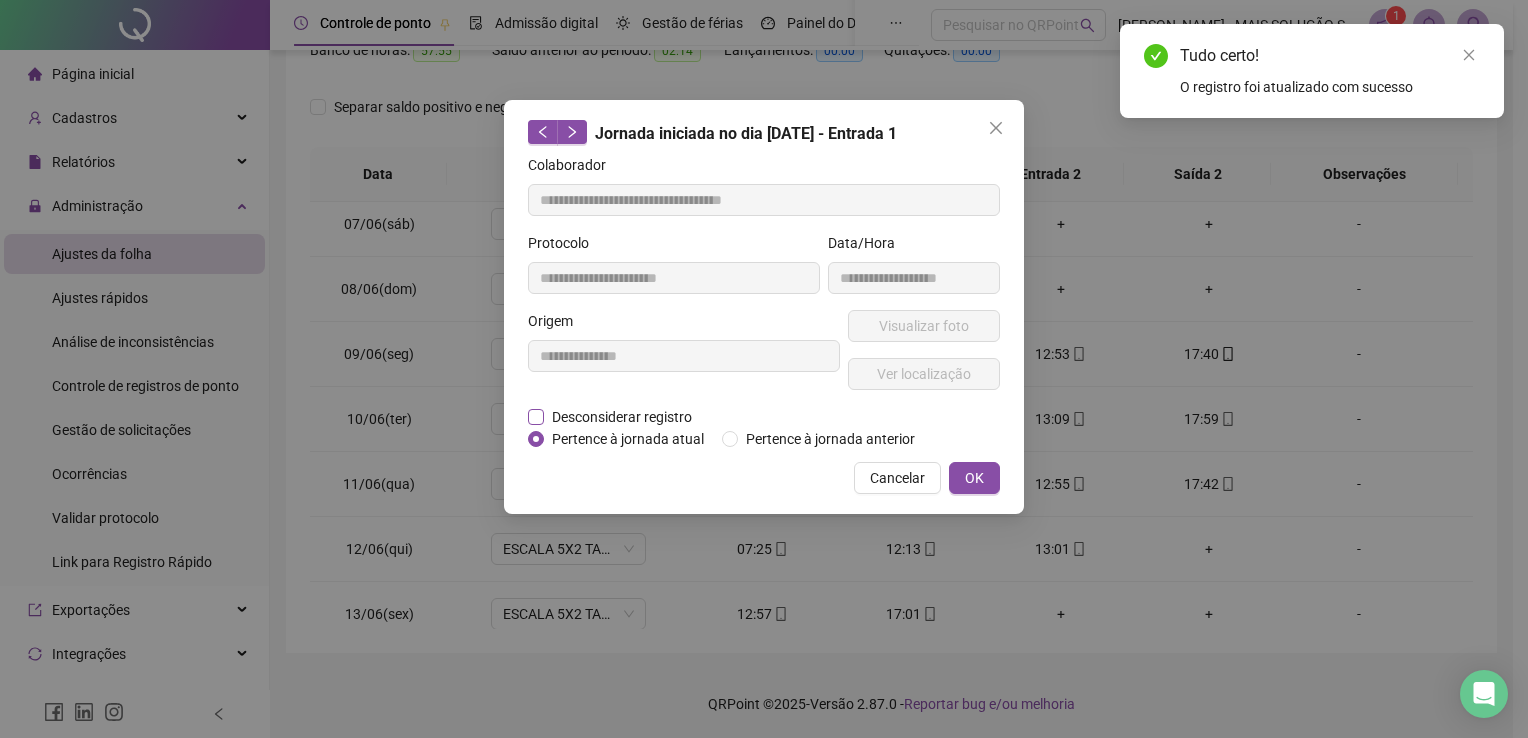 click on "Desconsiderar registro" at bounding box center [622, 417] 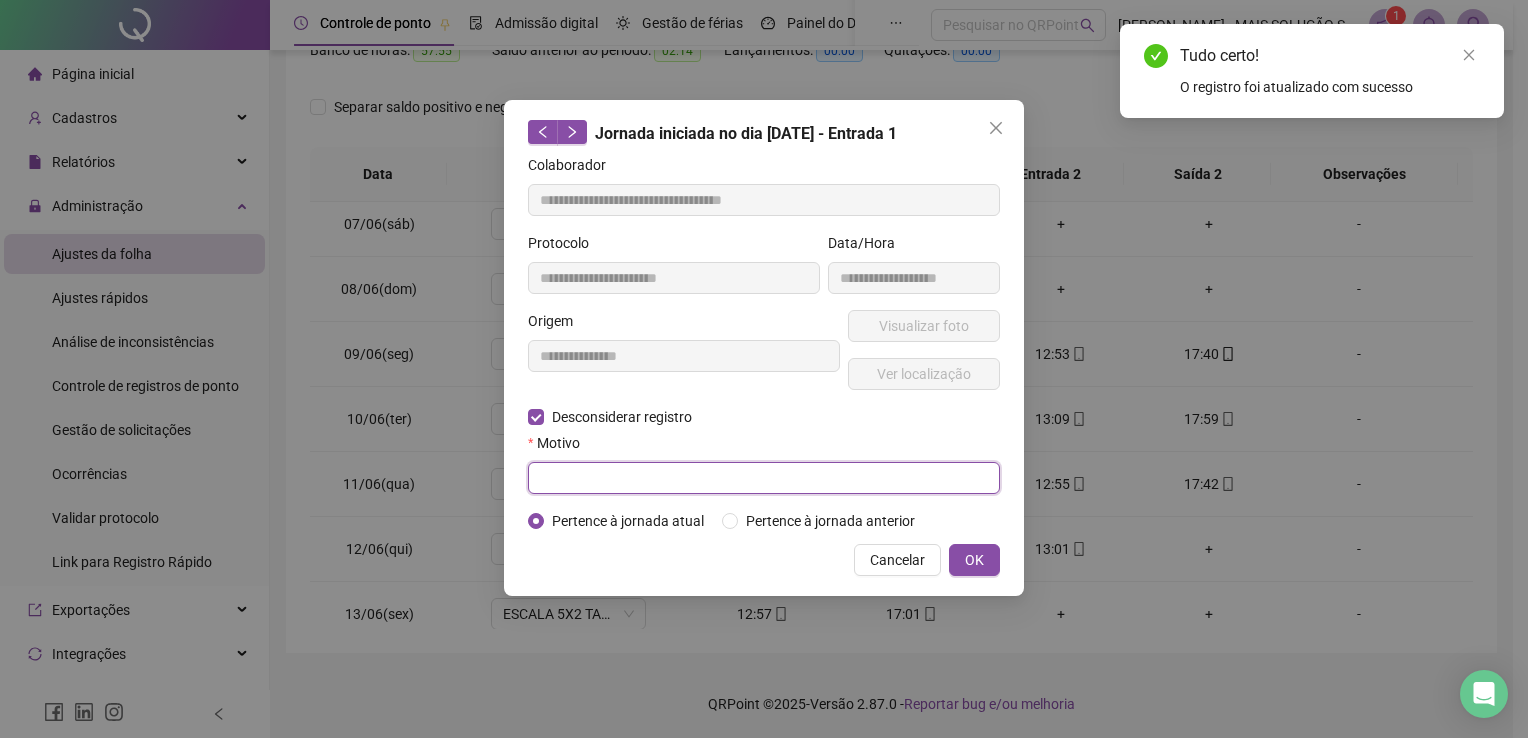 click at bounding box center [764, 478] 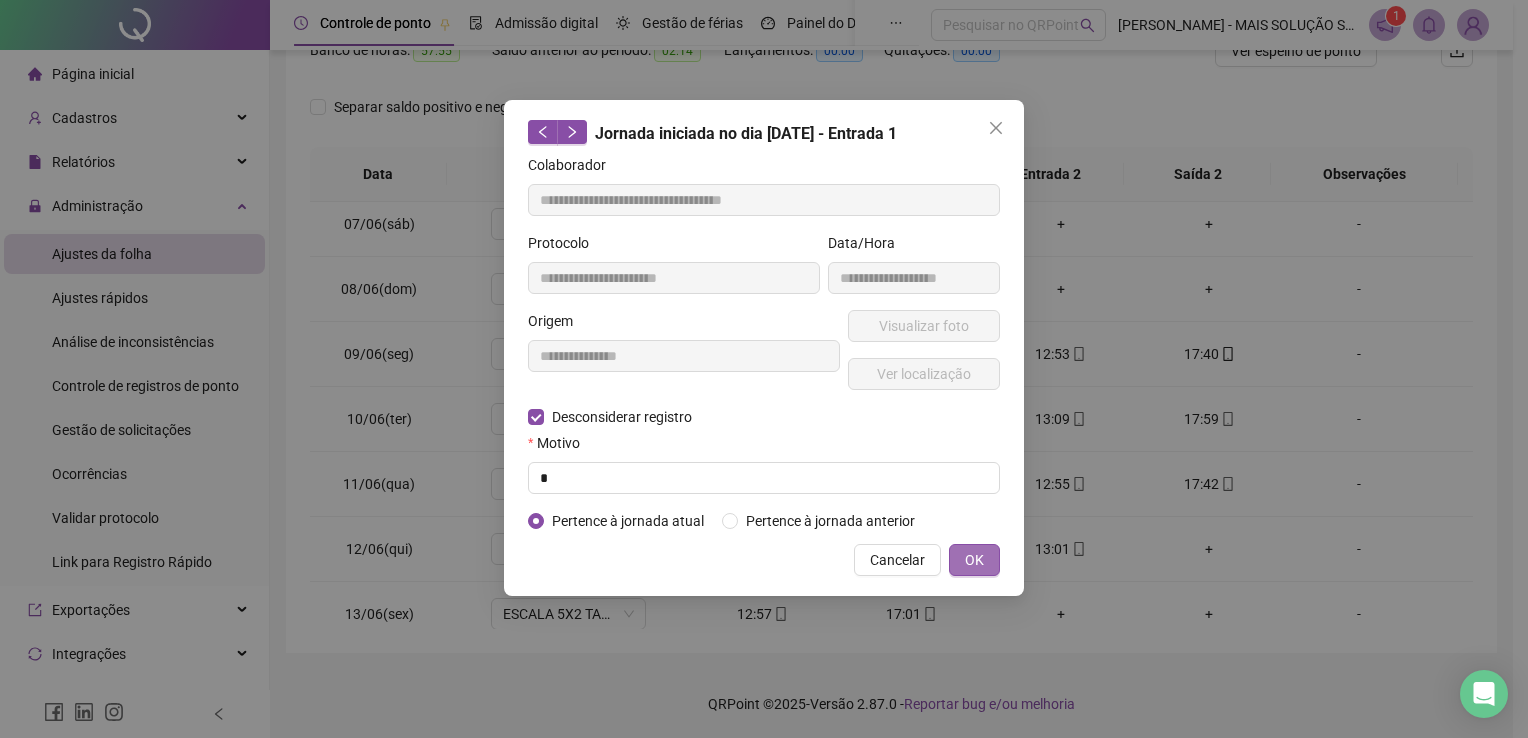 click on "OK" at bounding box center [974, 560] 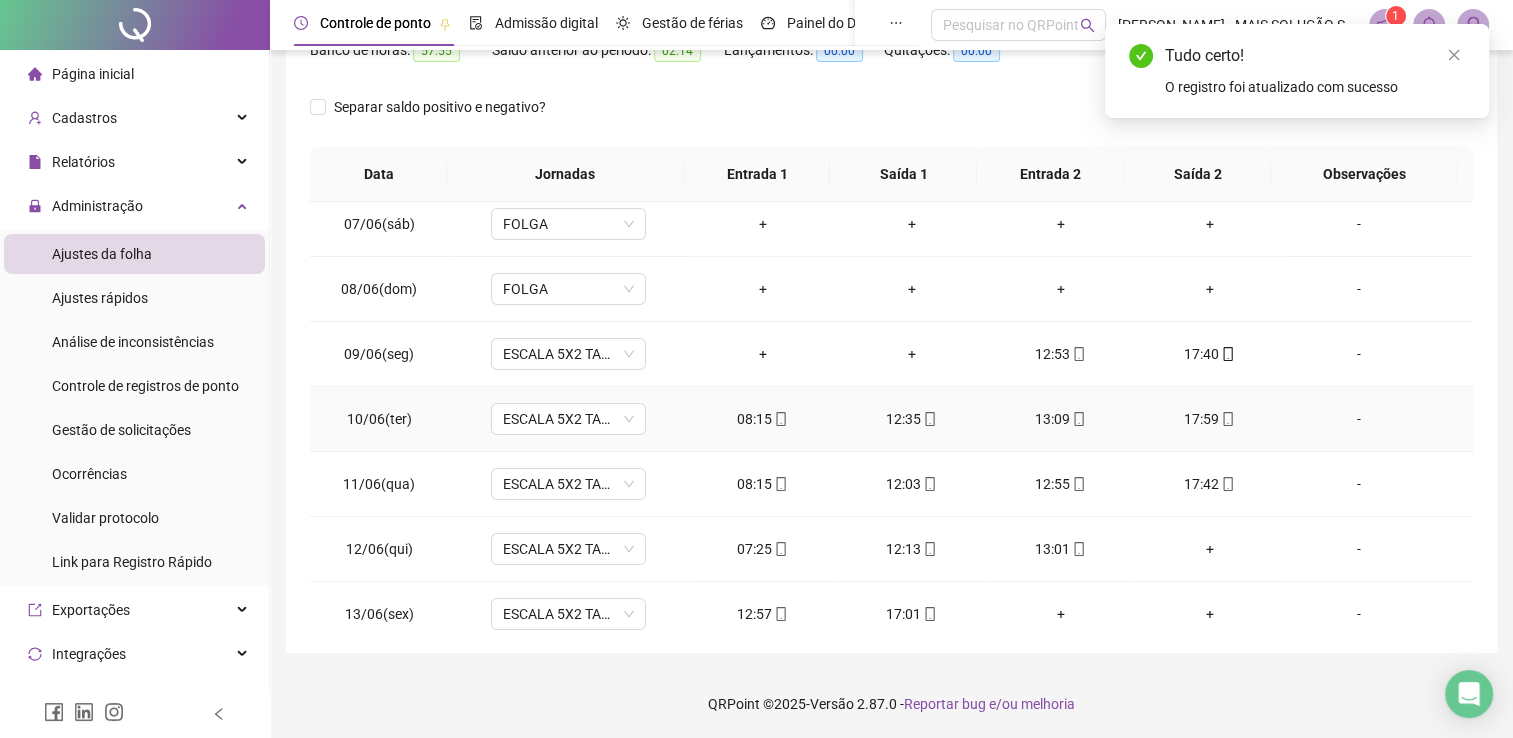 click 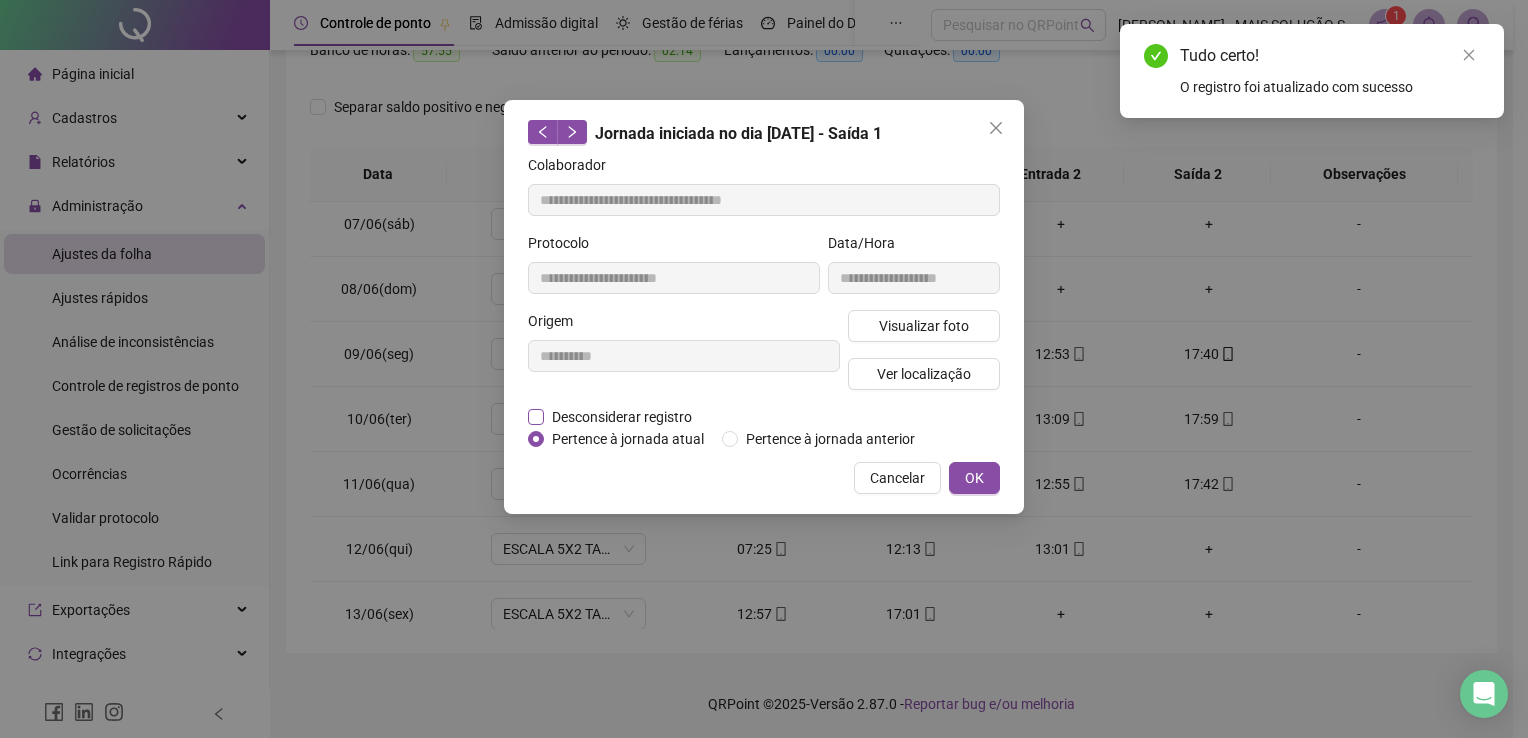click on "Desconsiderar registro" at bounding box center (622, 417) 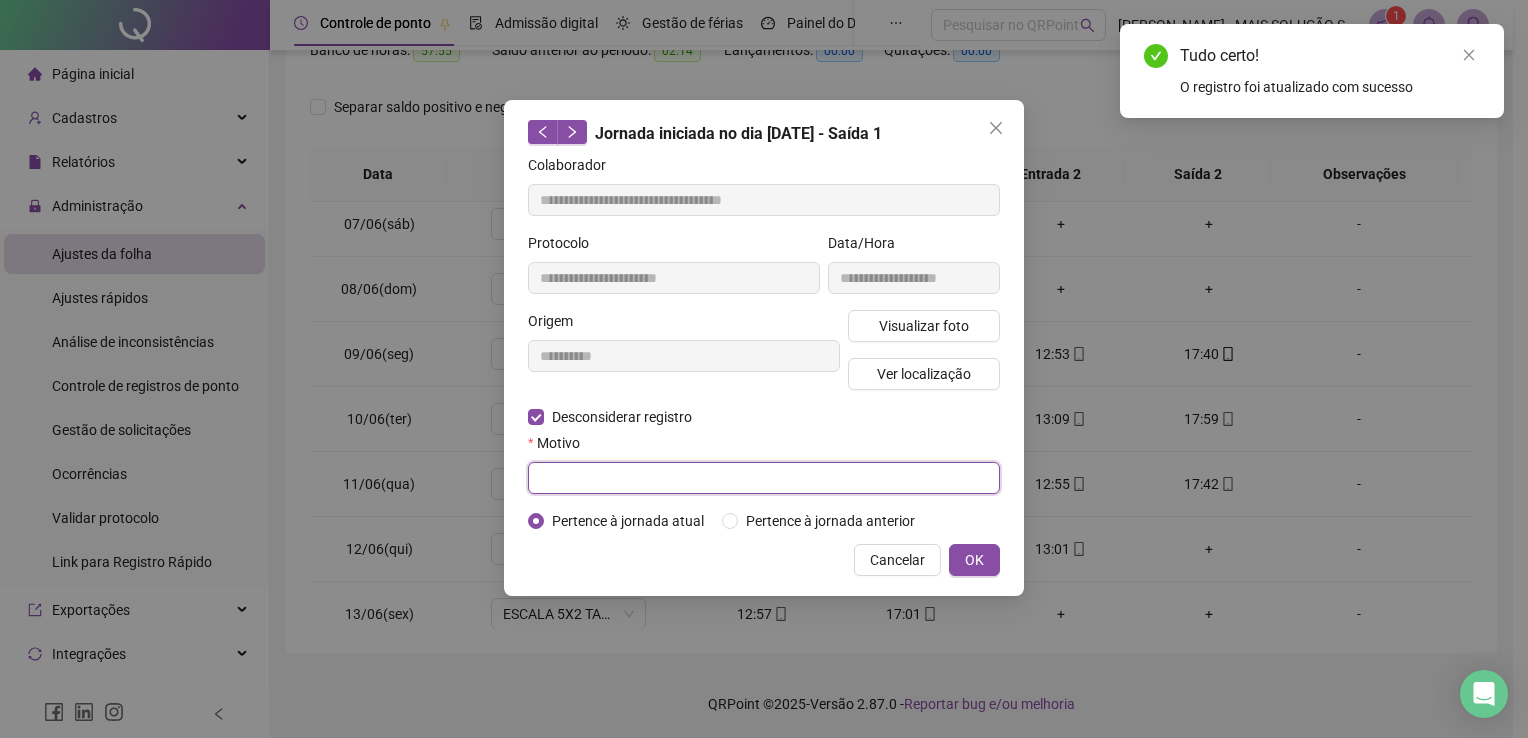 click at bounding box center (764, 478) 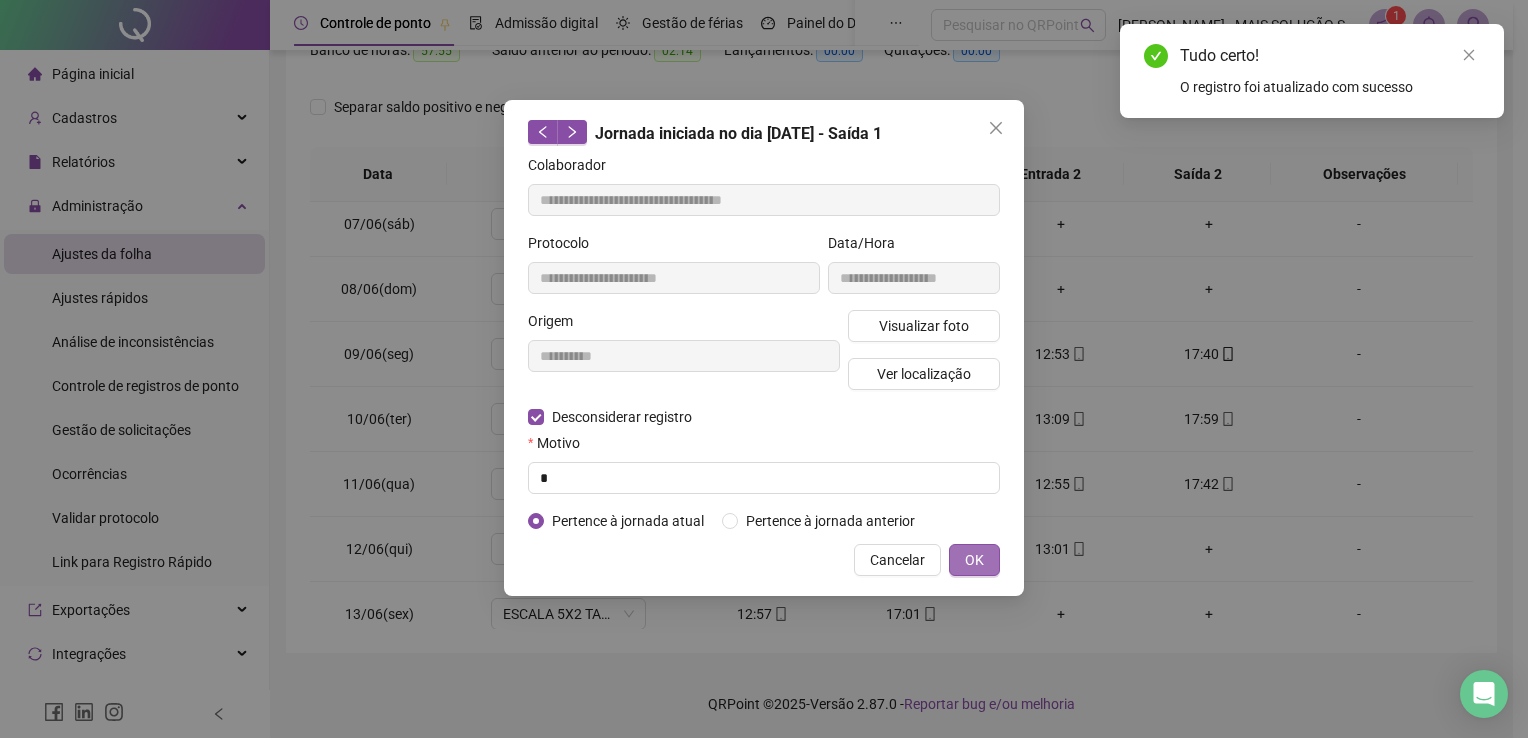 click on "OK" at bounding box center [974, 560] 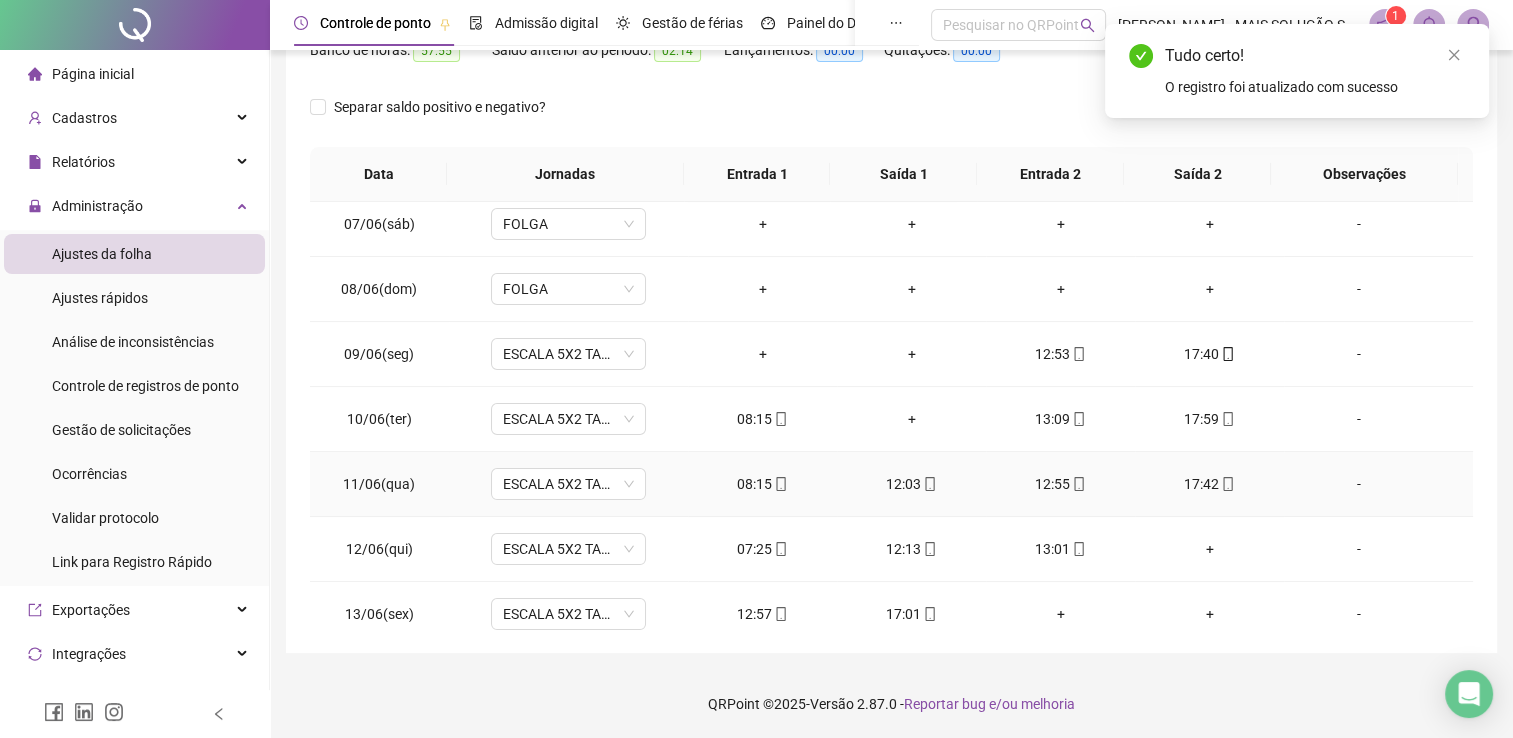 click 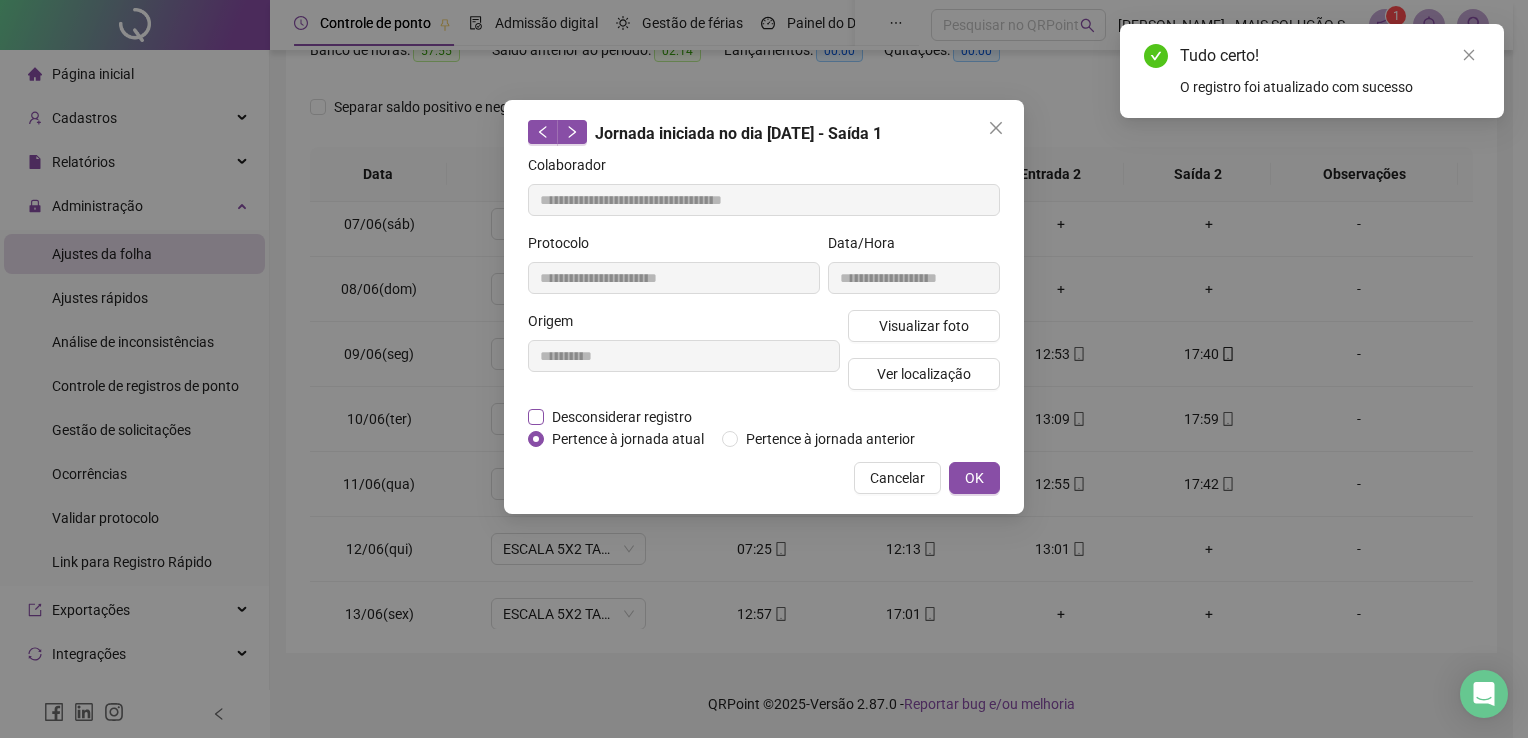 click on "Desconsiderar registro" at bounding box center [622, 417] 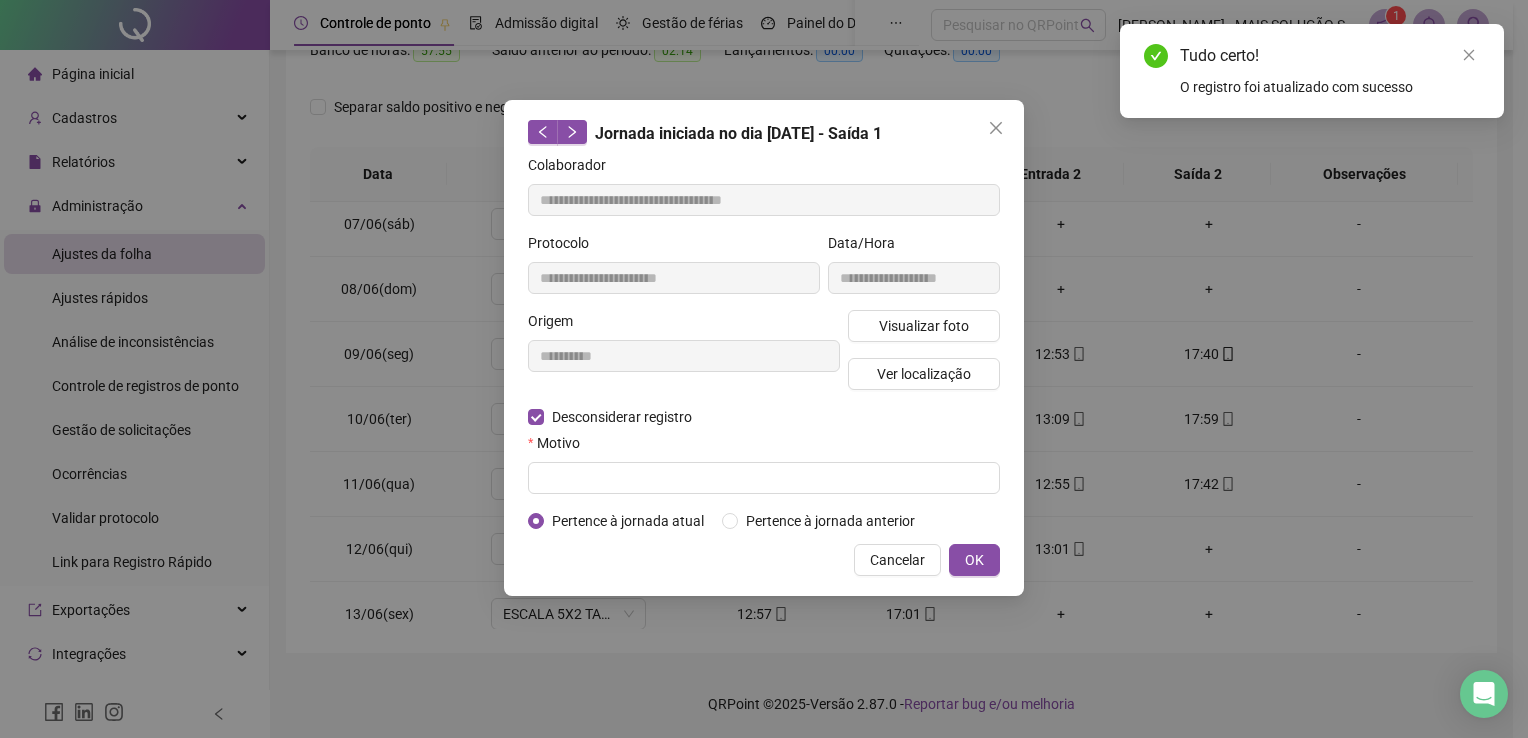 click on "Motivo" at bounding box center (764, 447) 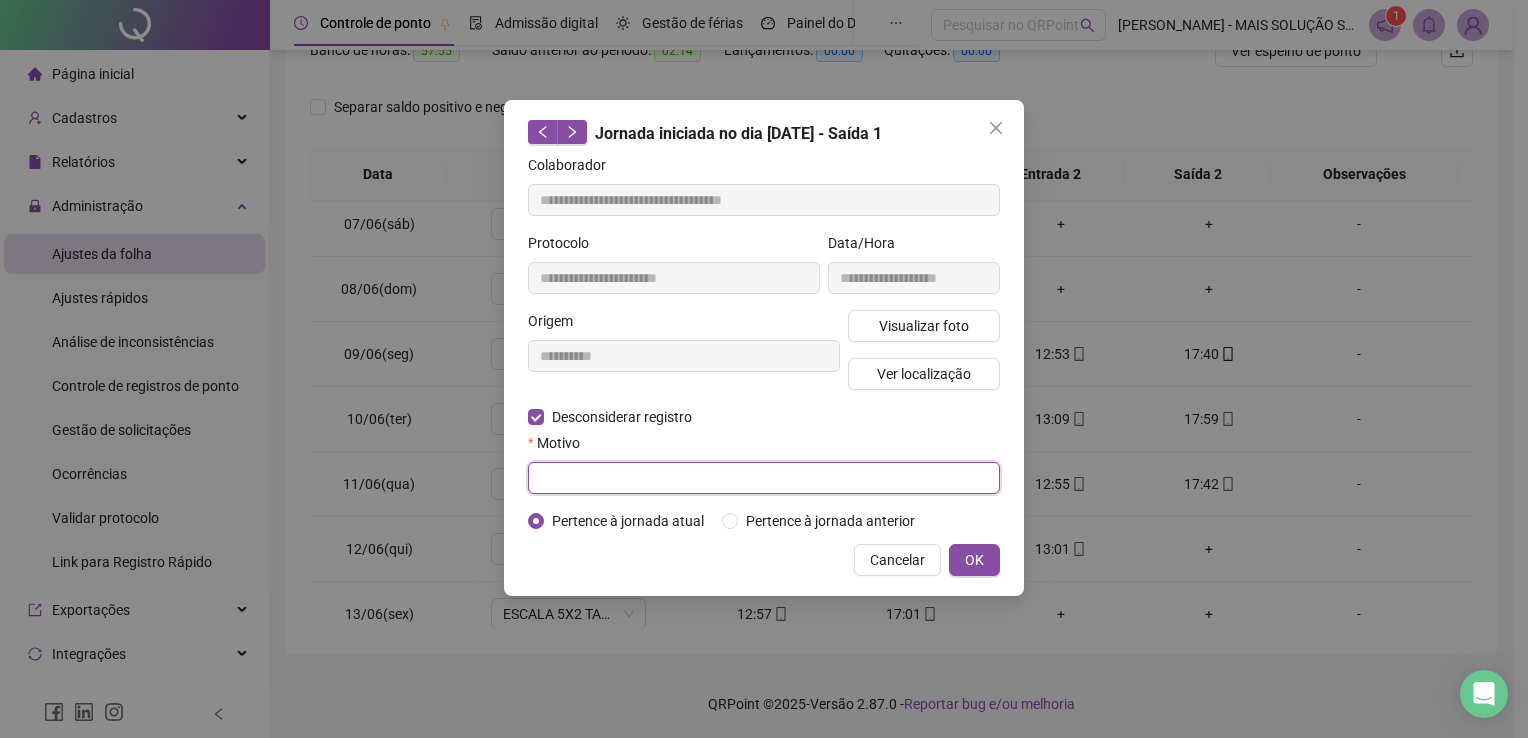 click at bounding box center [764, 478] 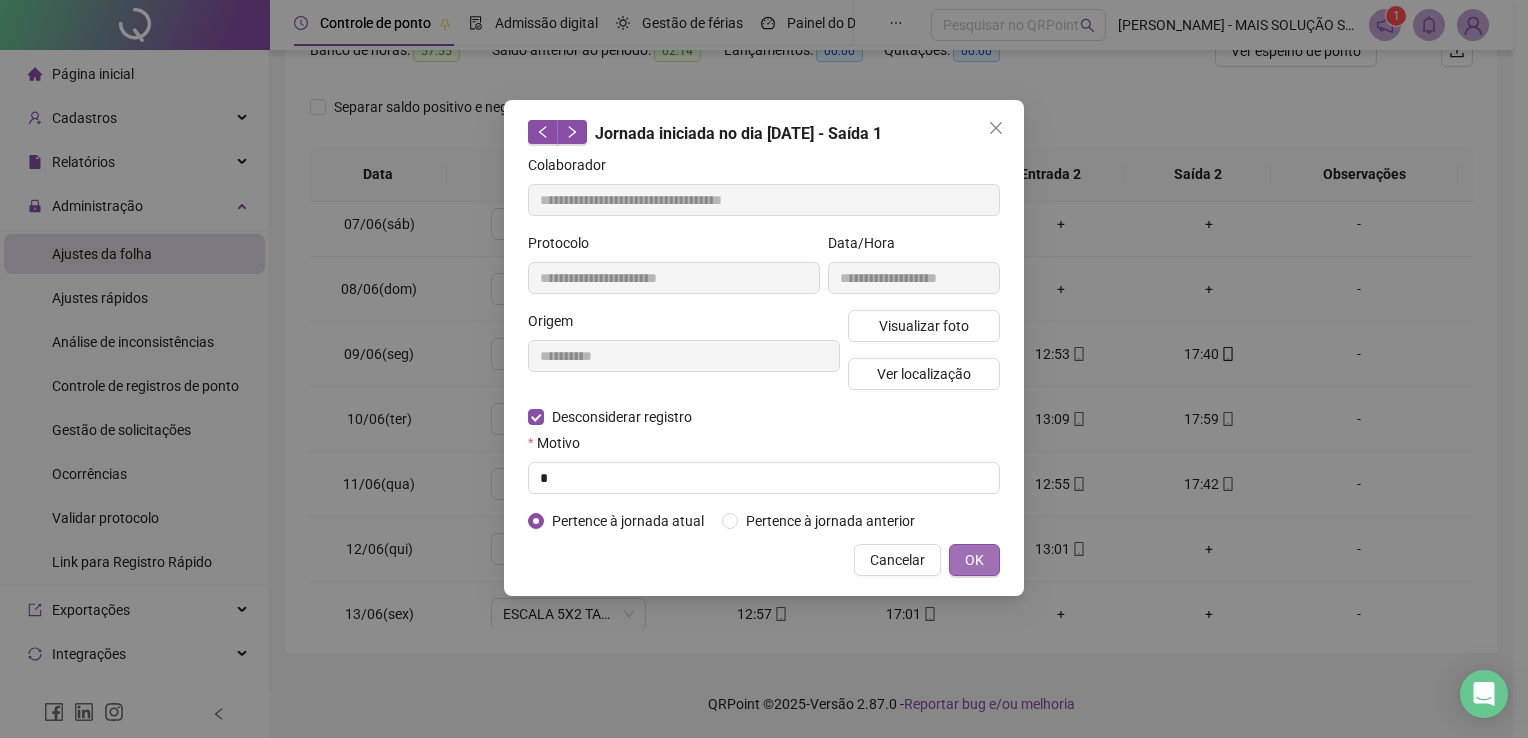 click on "OK" at bounding box center (974, 560) 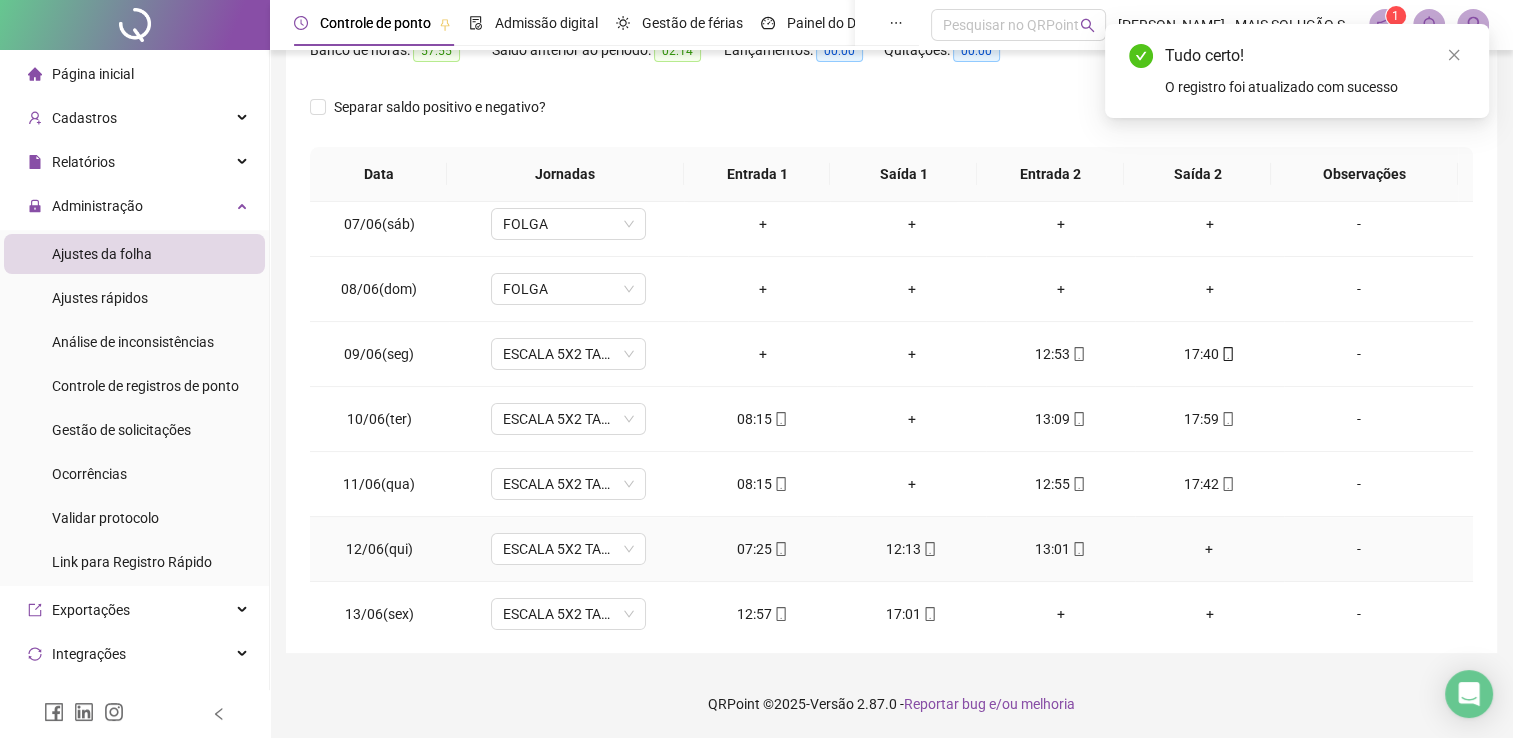 click on "12:13" at bounding box center (911, 549) 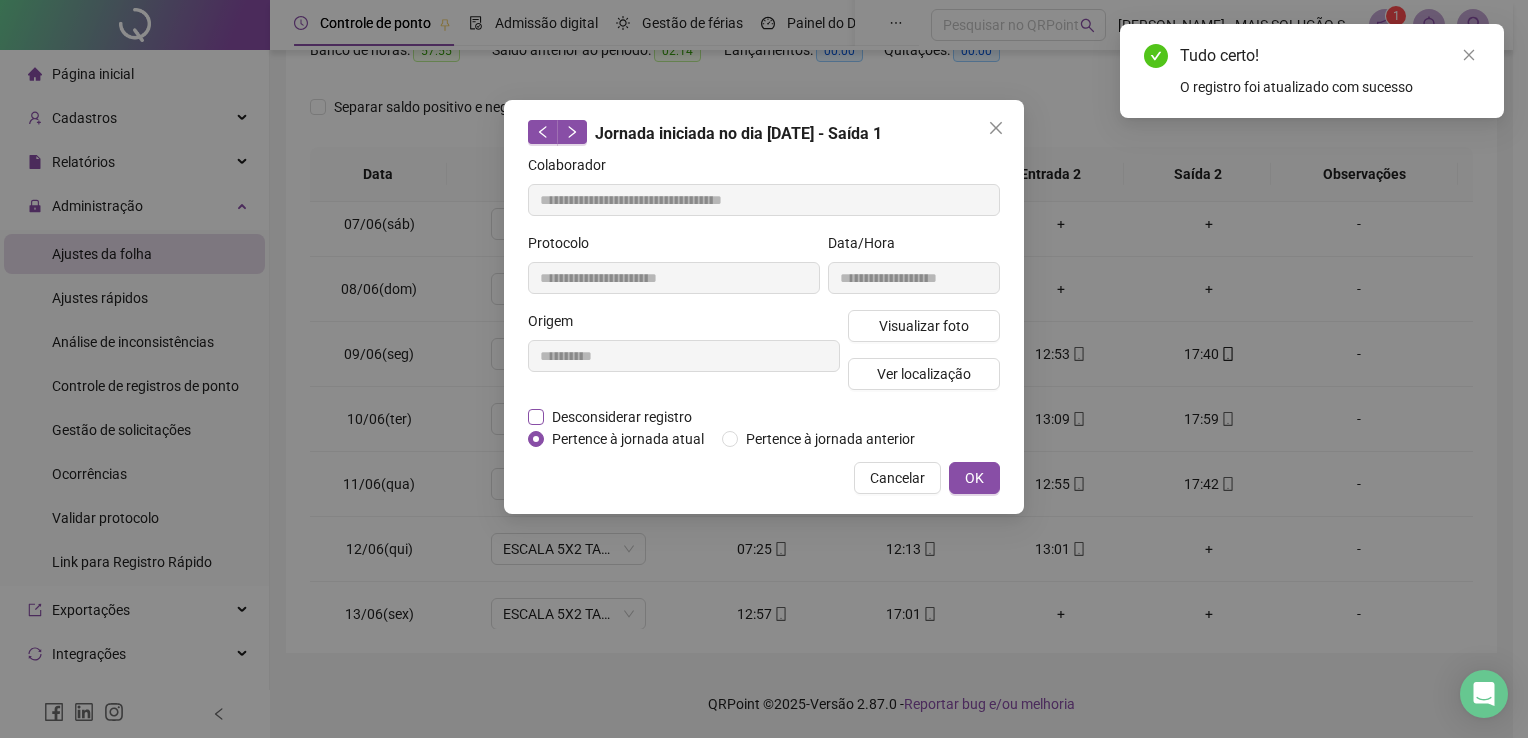 click on "Desconsiderar registro" at bounding box center (622, 417) 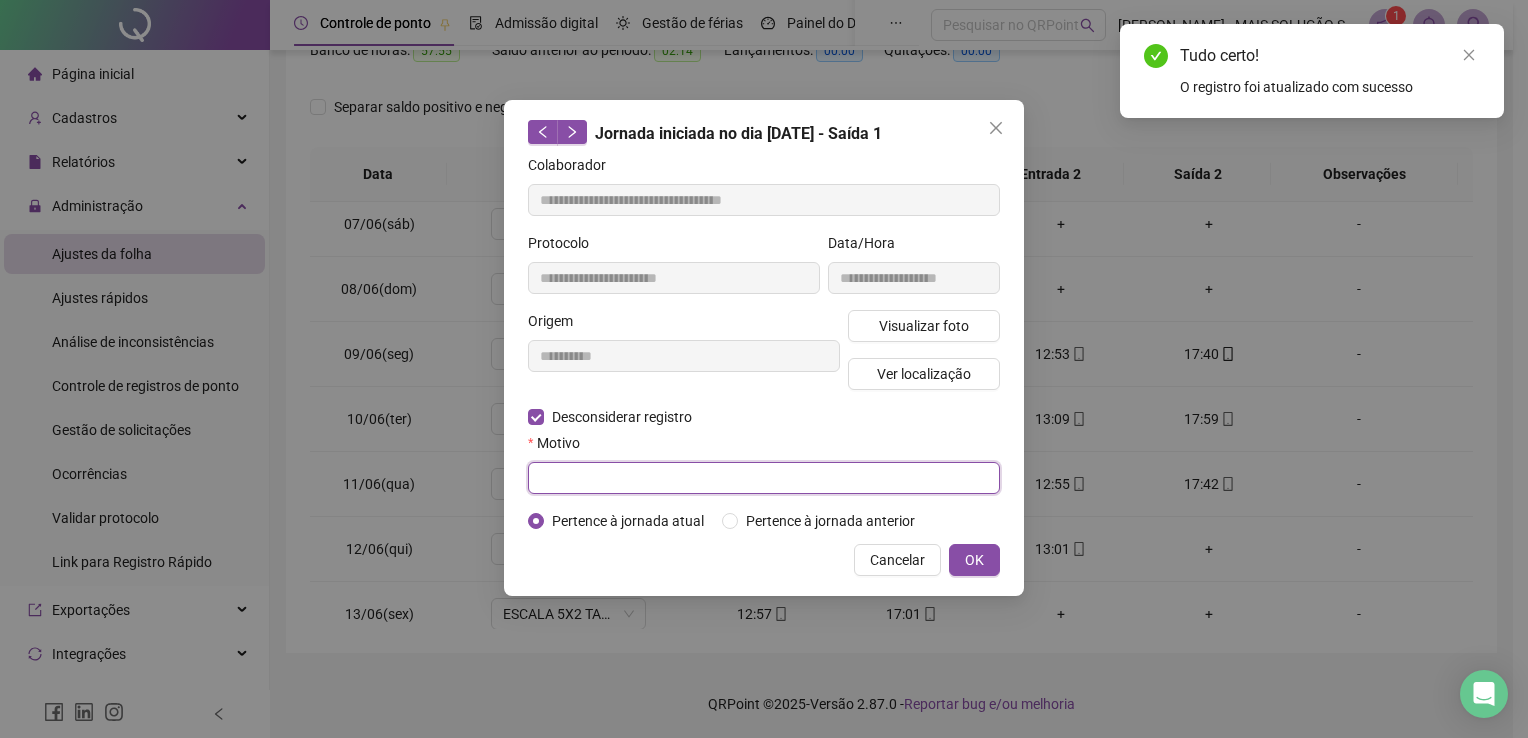 click at bounding box center [764, 478] 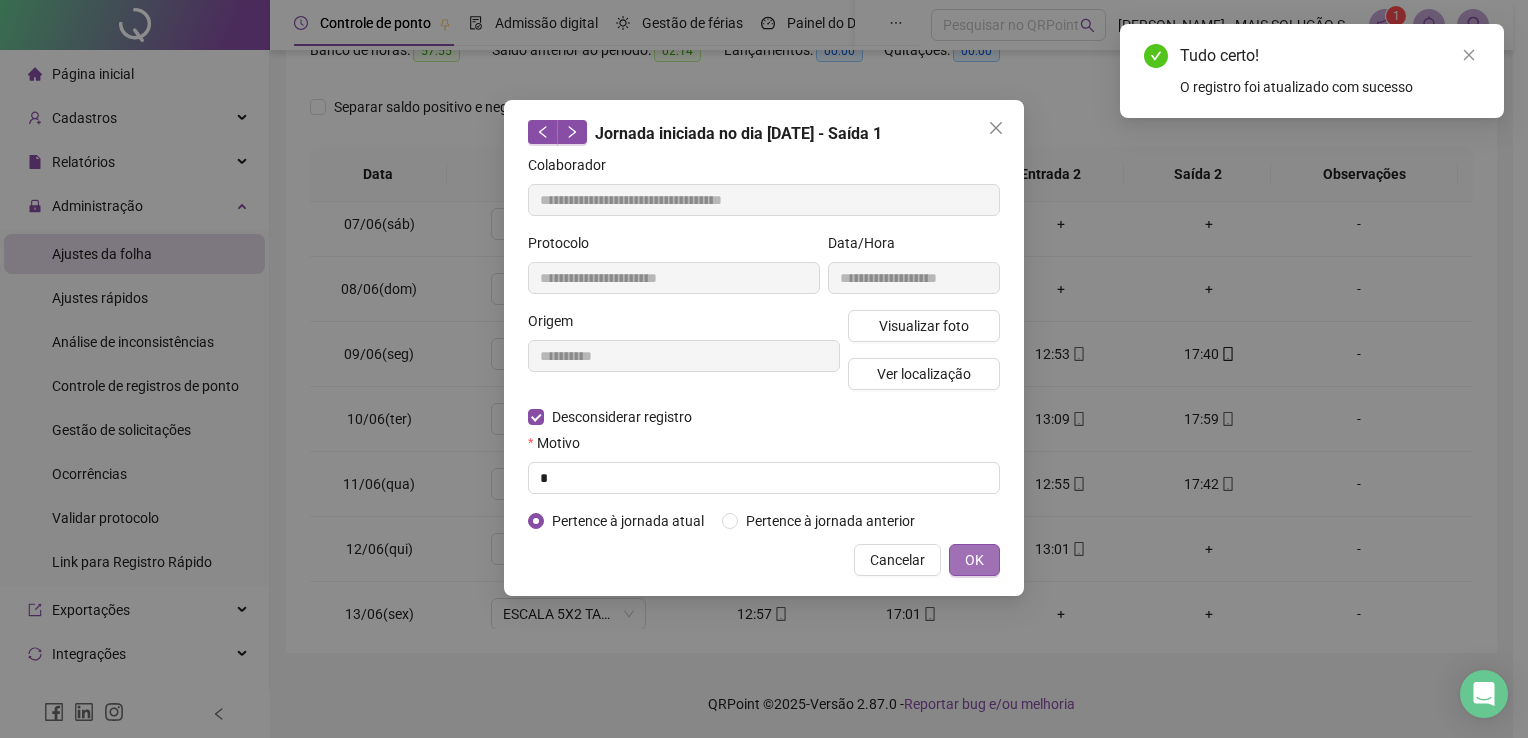 click on "OK" at bounding box center [974, 560] 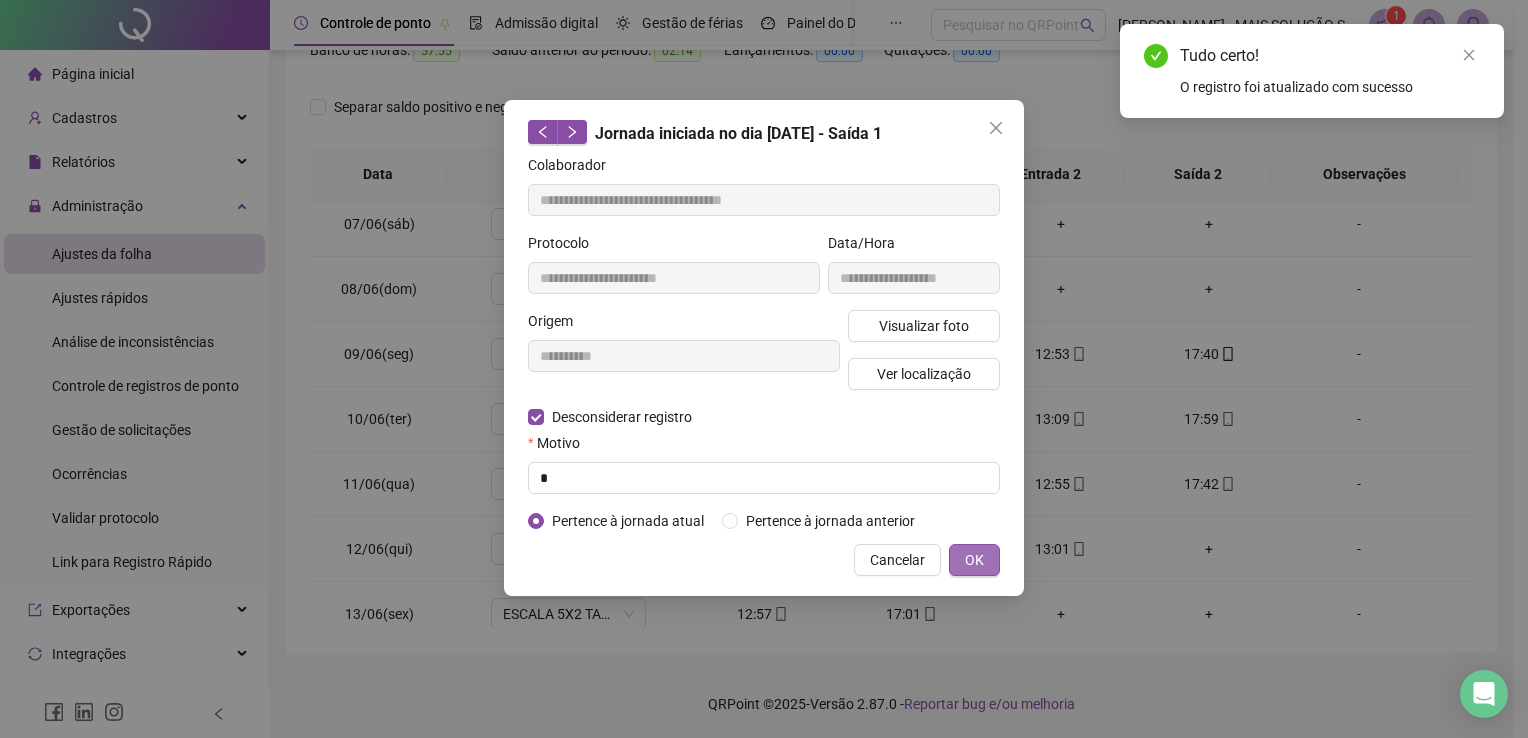 click on "OK" at bounding box center (974, 560) 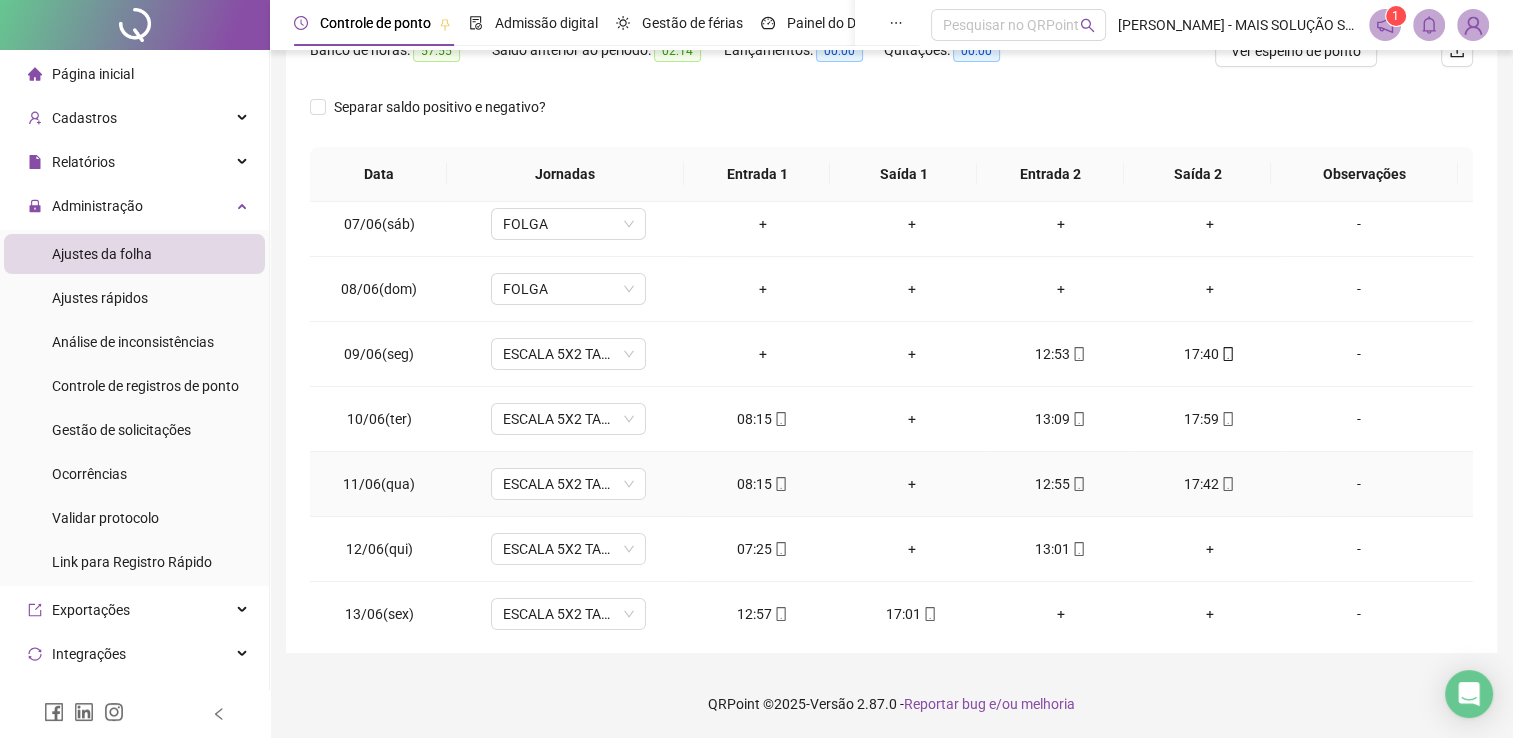 drag, startPoint x: 941, startPoint y: 493, endPoint x: 837, endPoint y: 437, distance: 118.11858 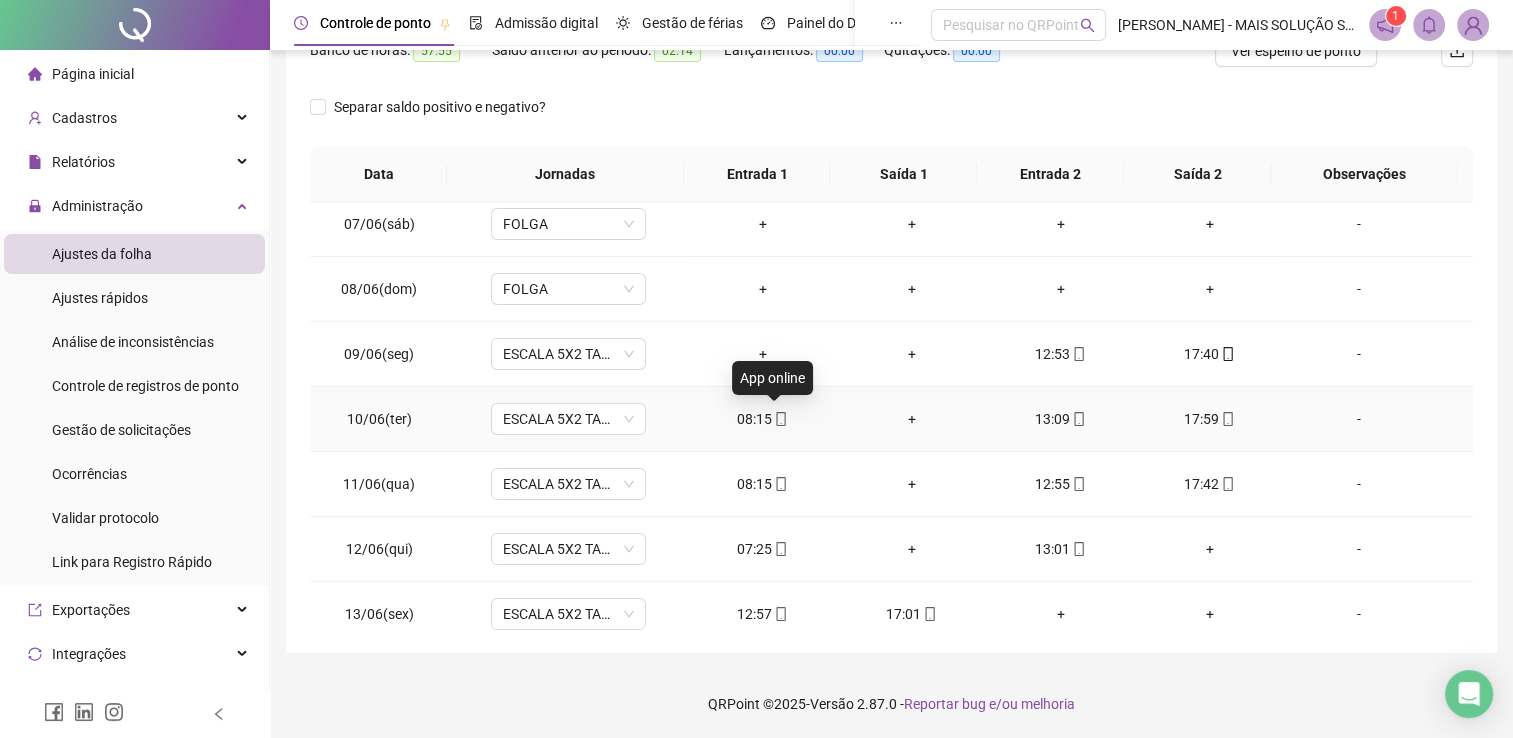 click 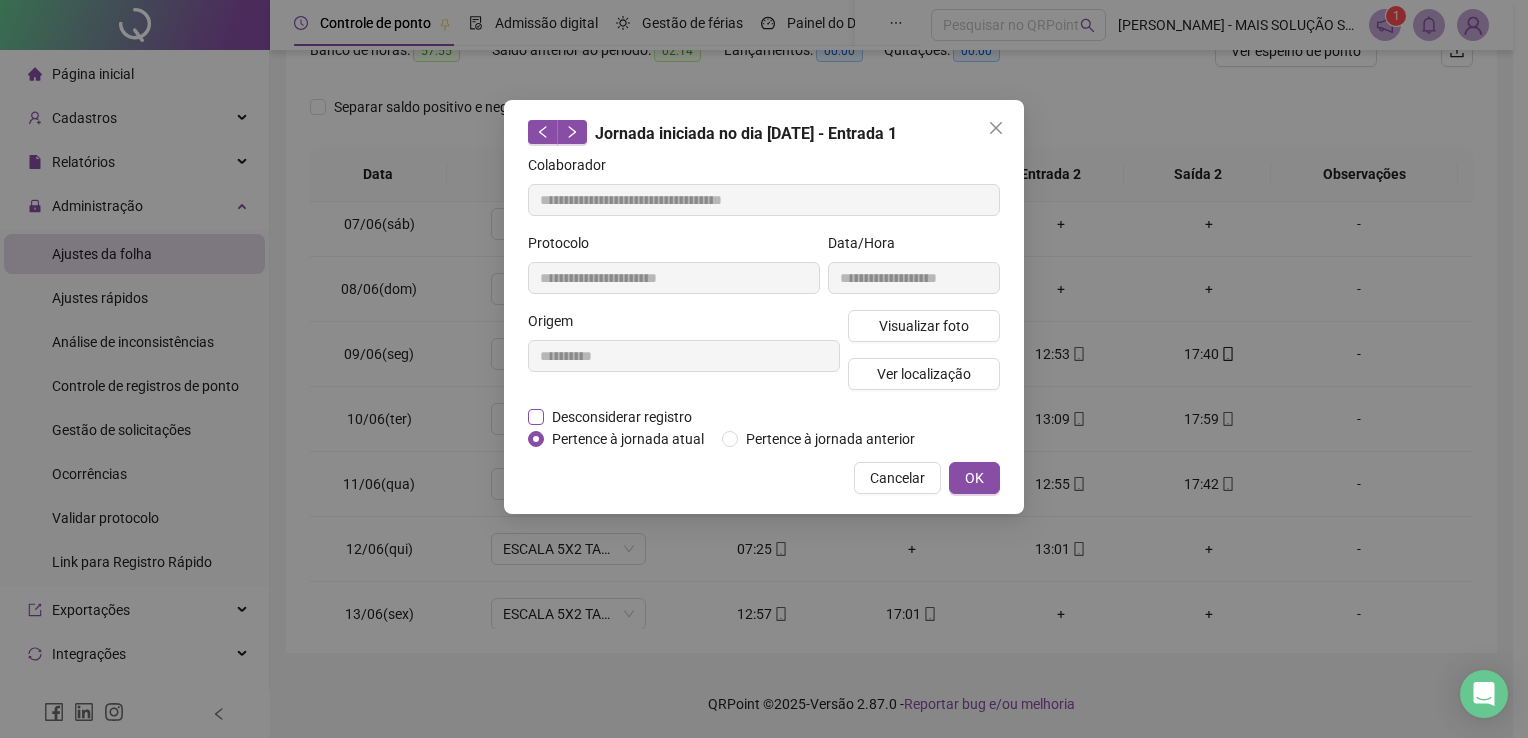 click on "Desconsiderar registro" at bounding box center [621, 417] 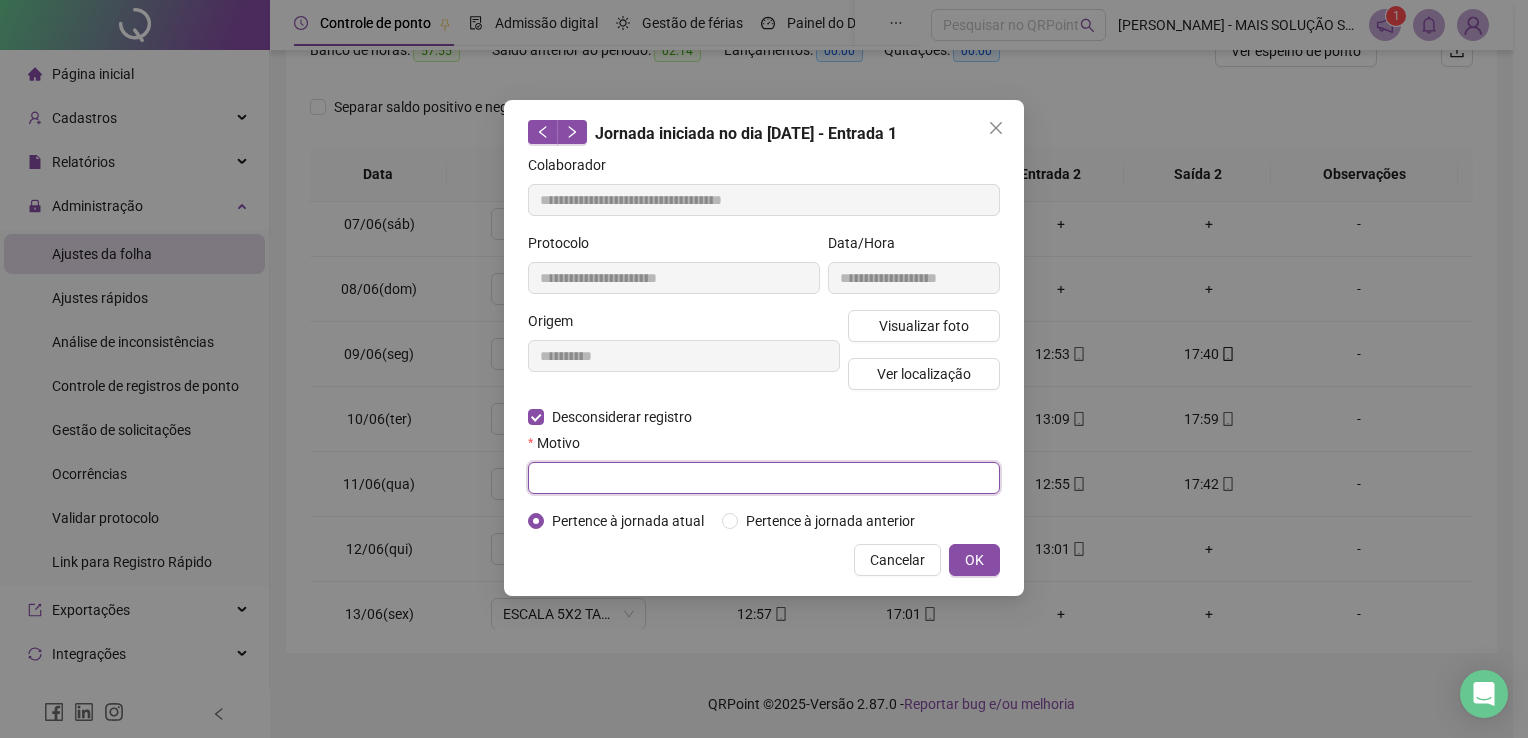 click at bounding box center [764, 478] 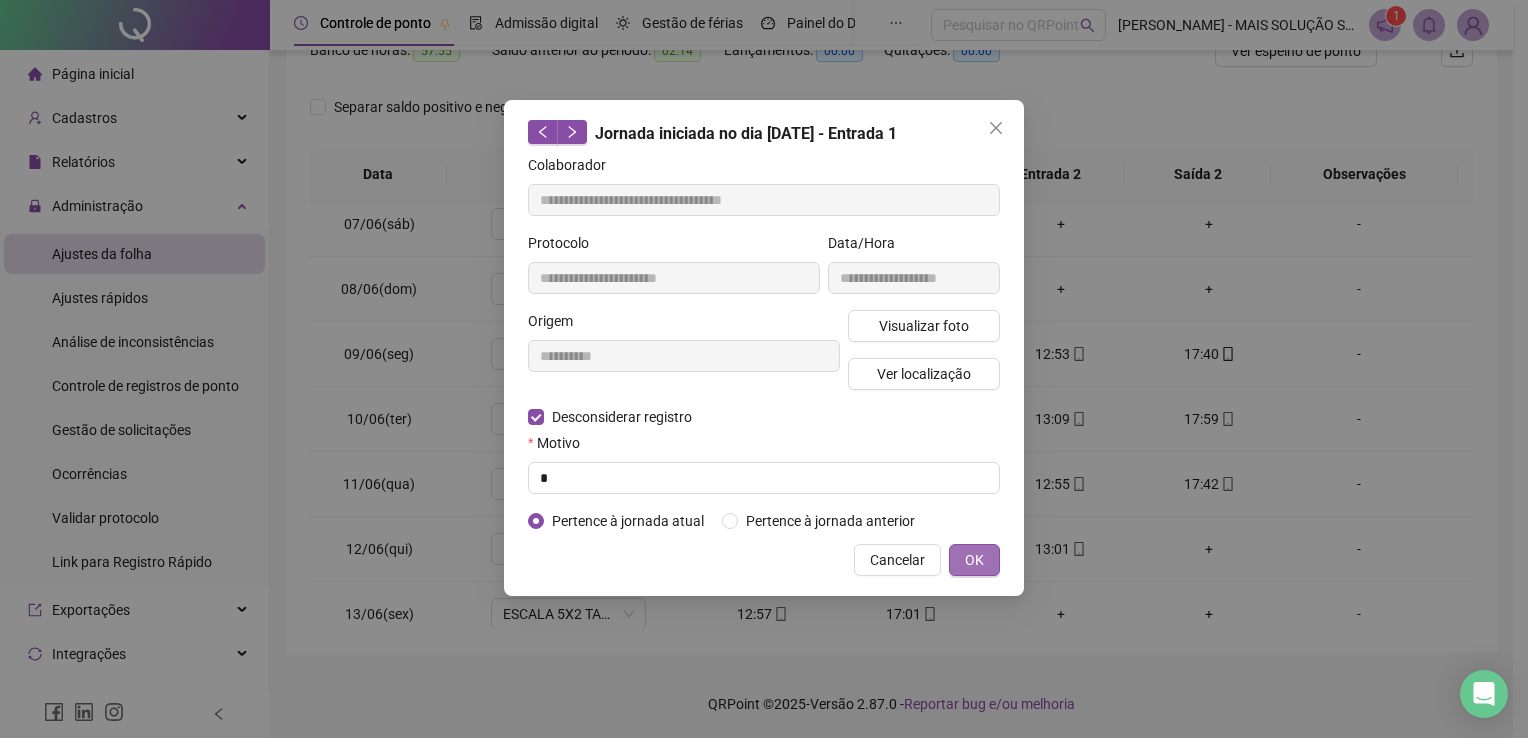 click on "OK" at bounding box center [974, 560] 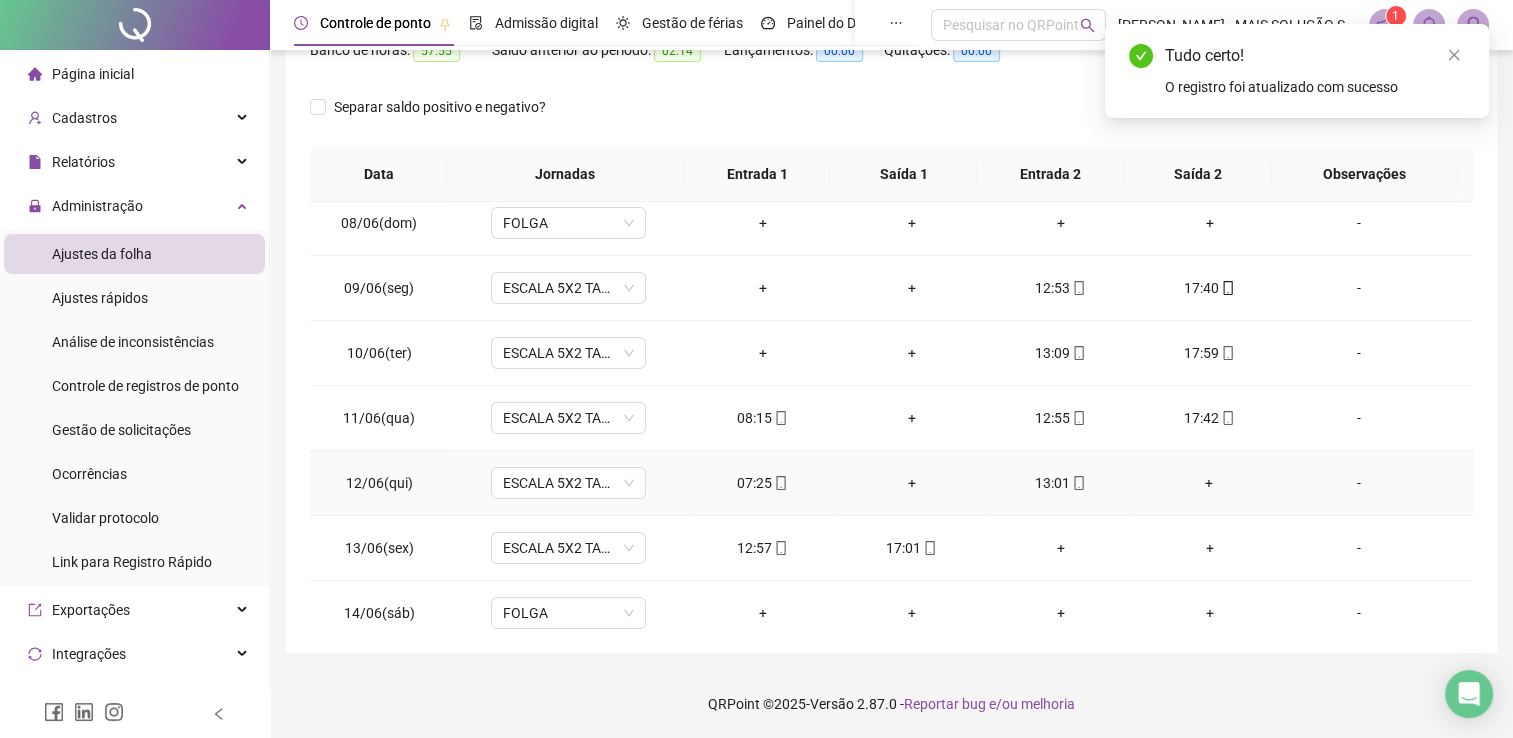 scroll, scrollTop: 500, scrollLeft: 0, axis: vertical 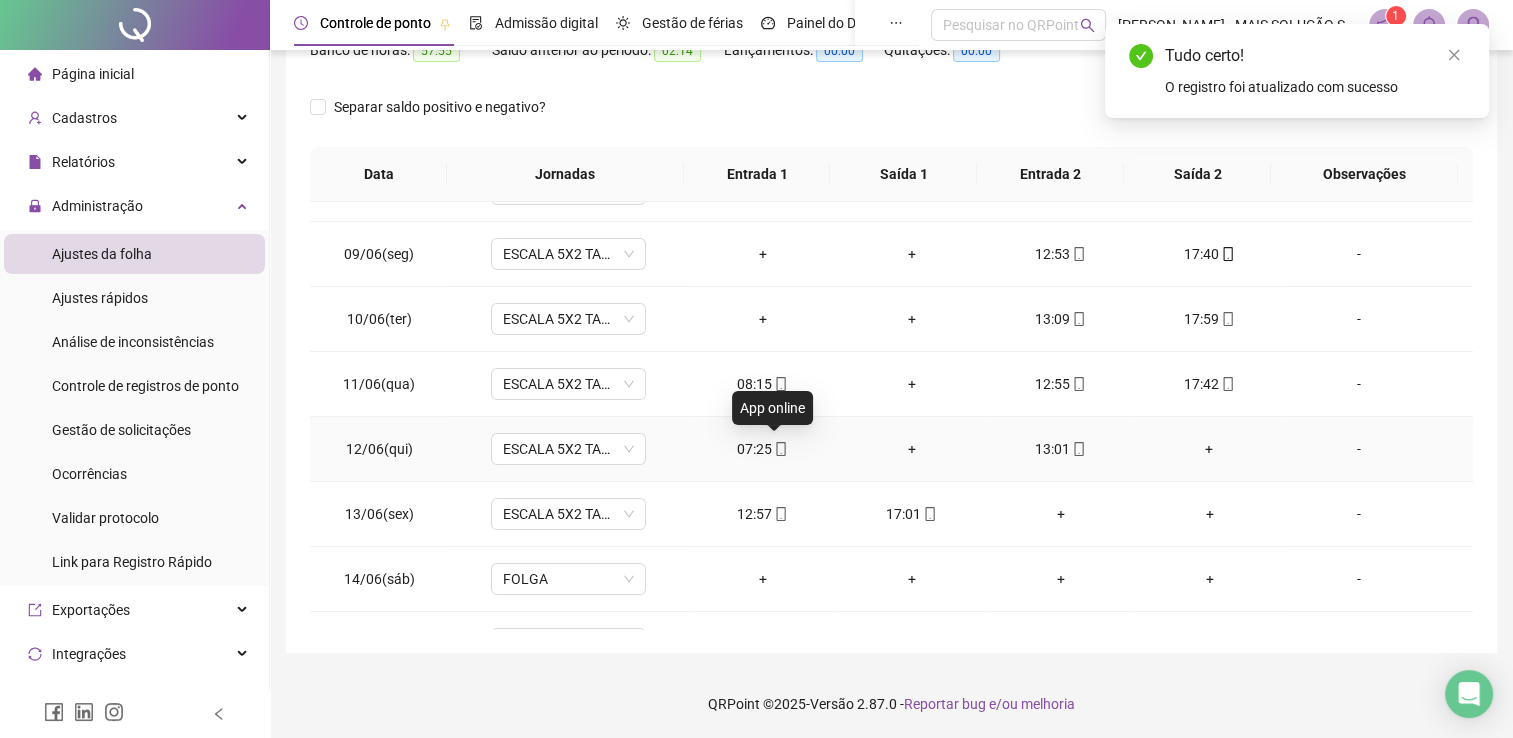 click 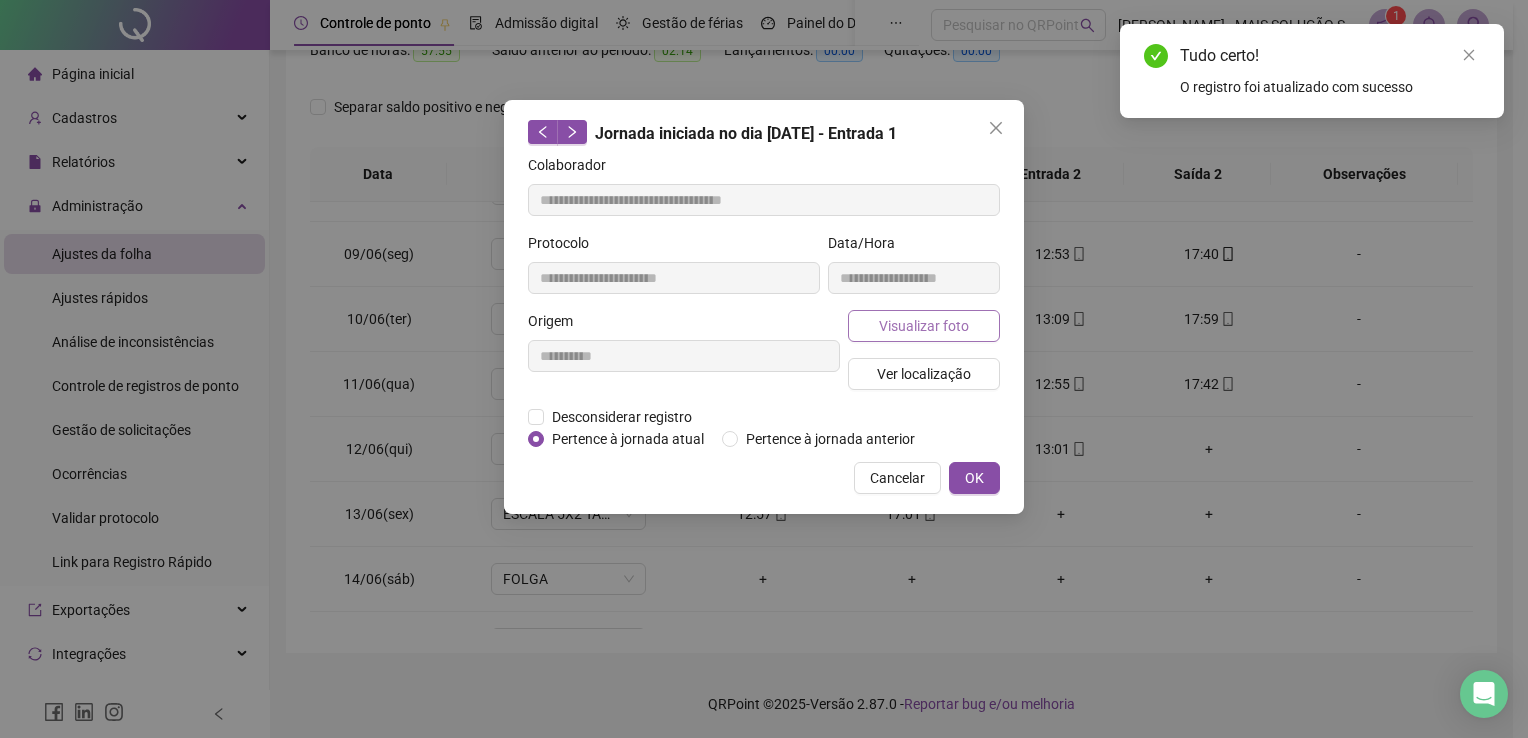 click on "Visualizar foto" at bounding box center [924, 326] 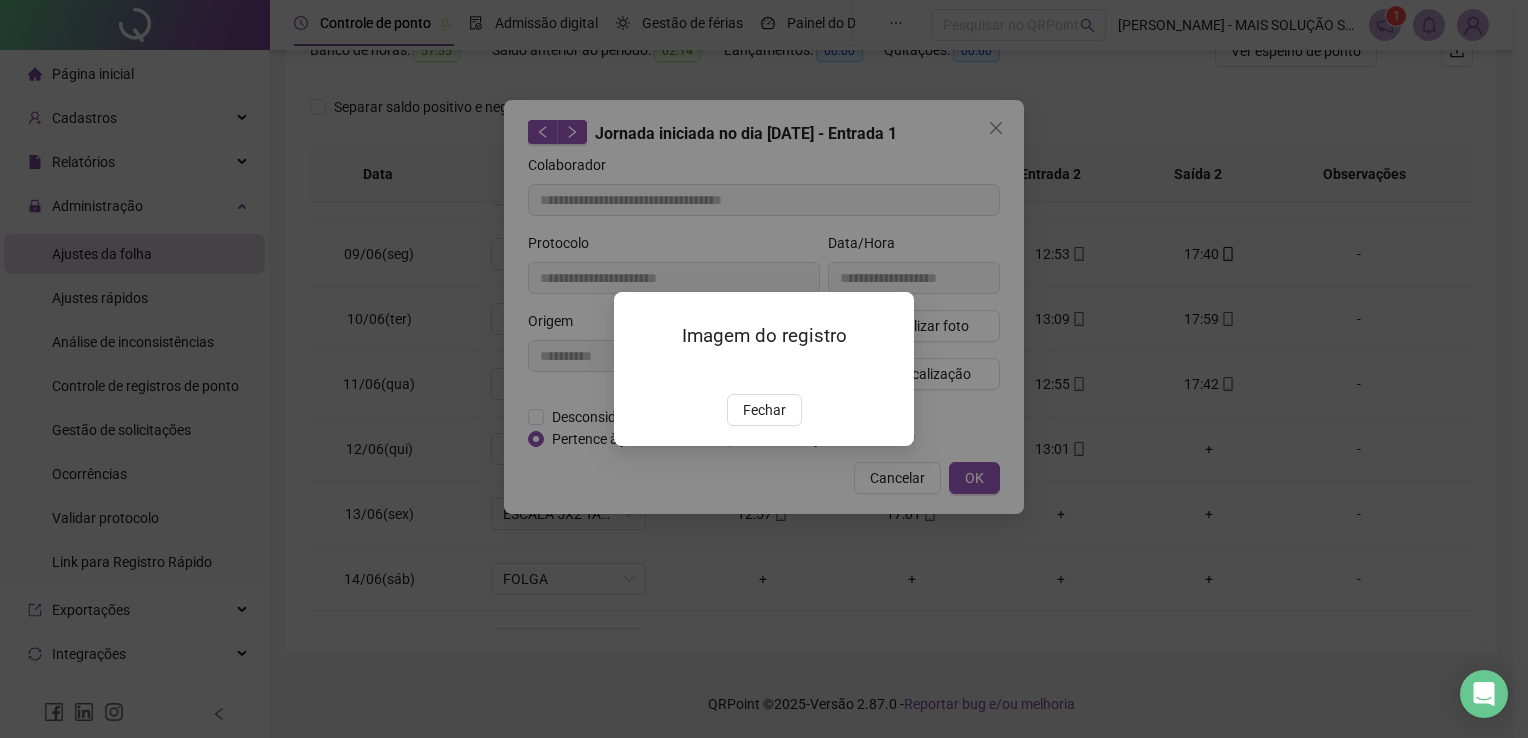 click on "Fechar" at bounding box center [764, 410] 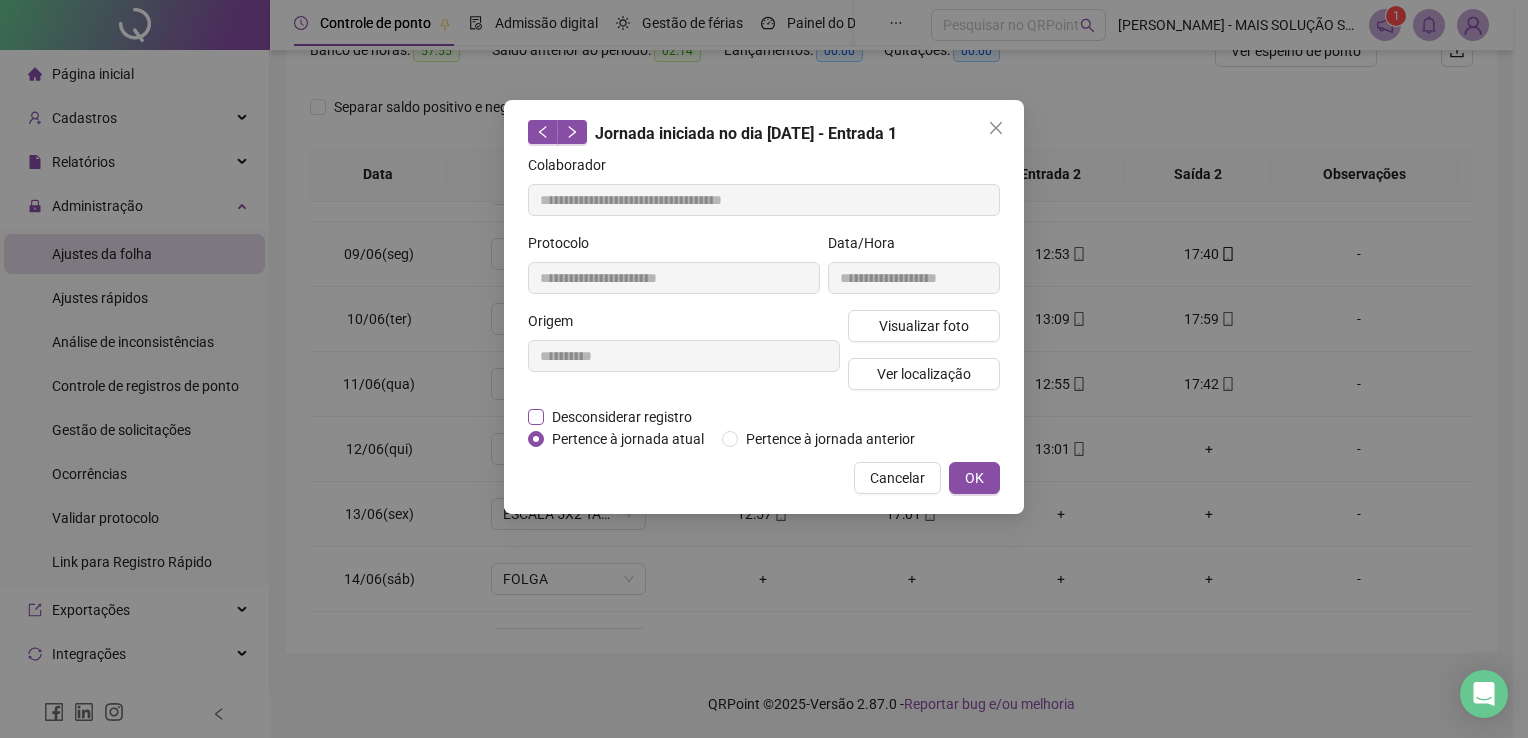 click on "Desconsiderar registro" at bounding box center (622, 417) 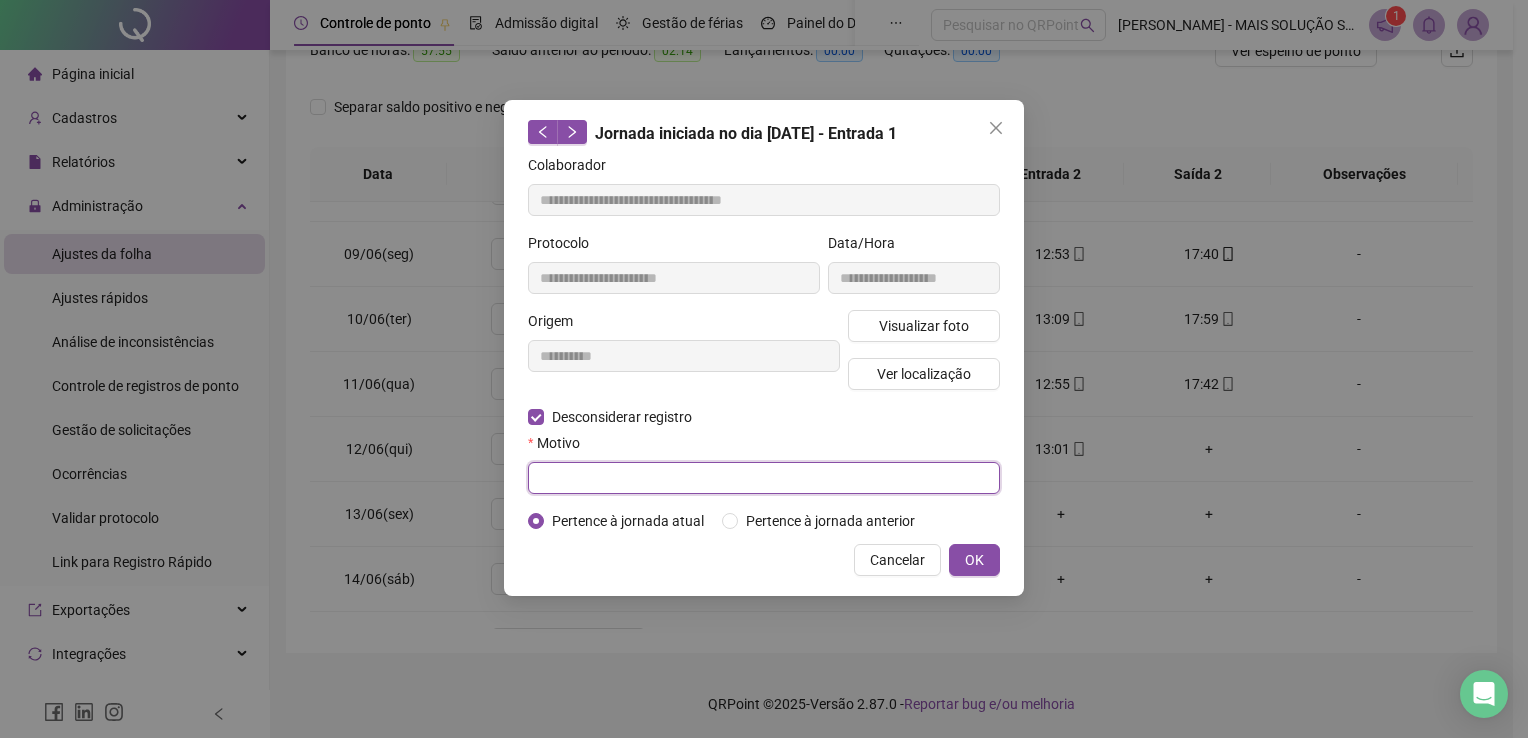 click at bounding box center (764, 478) 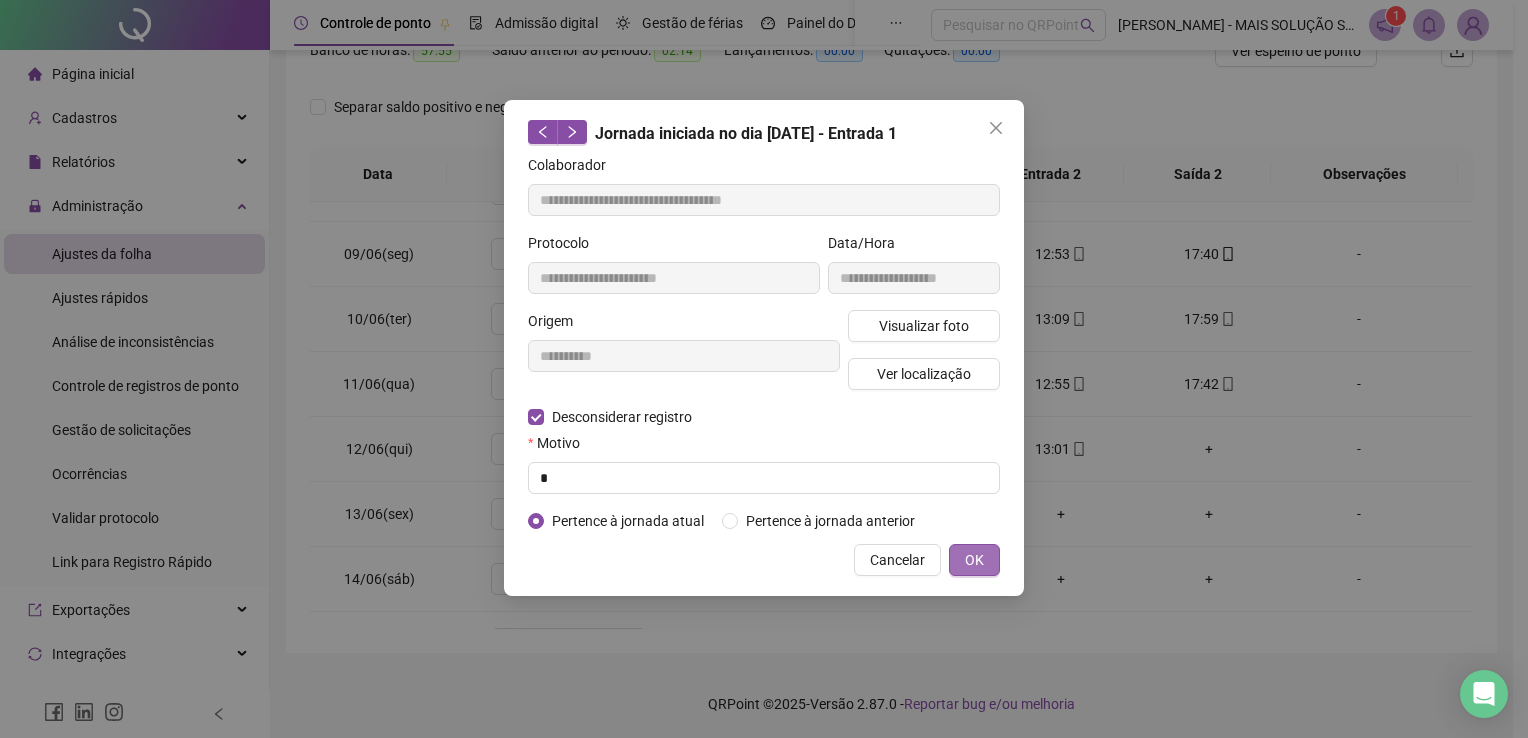 click on "OK" at bounding box center [974, 560] 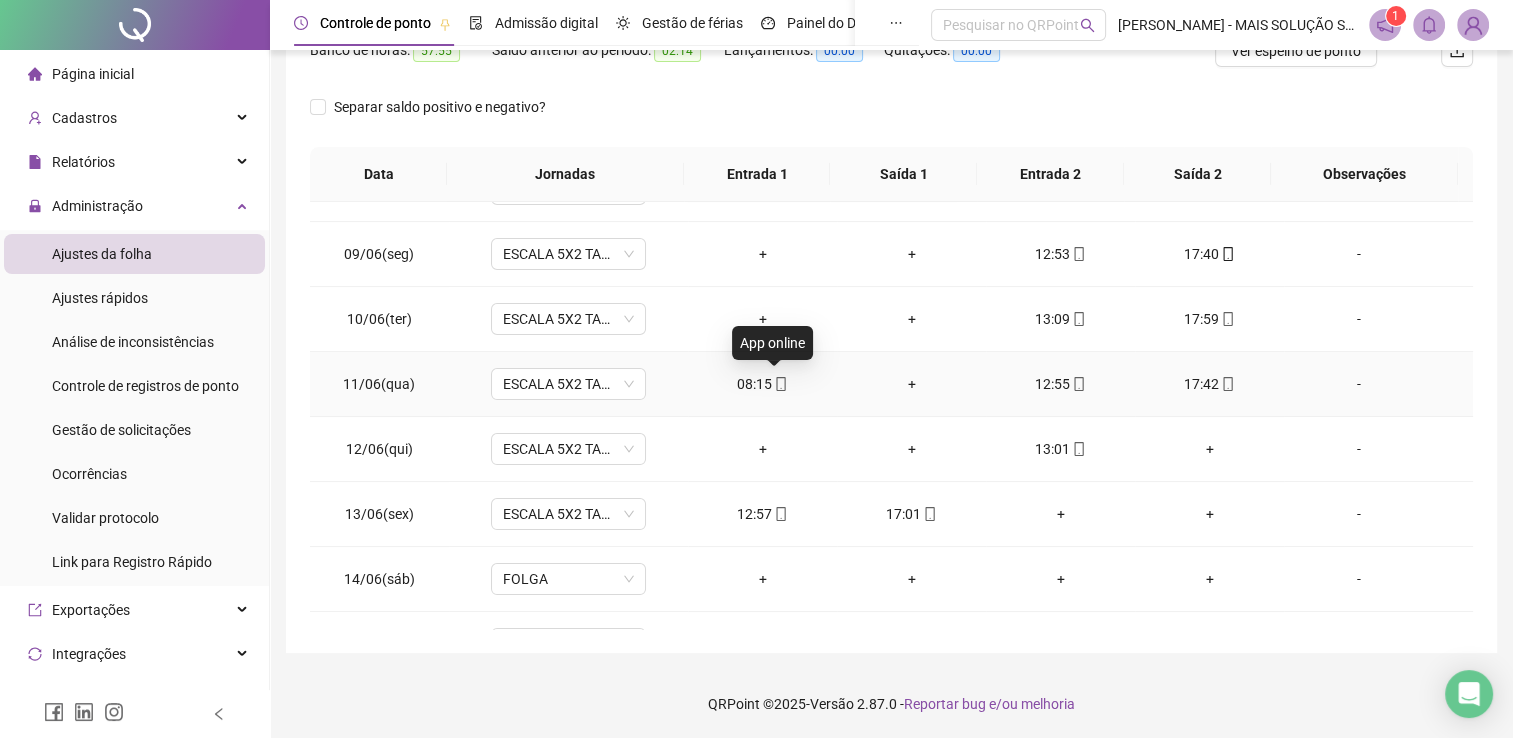 click 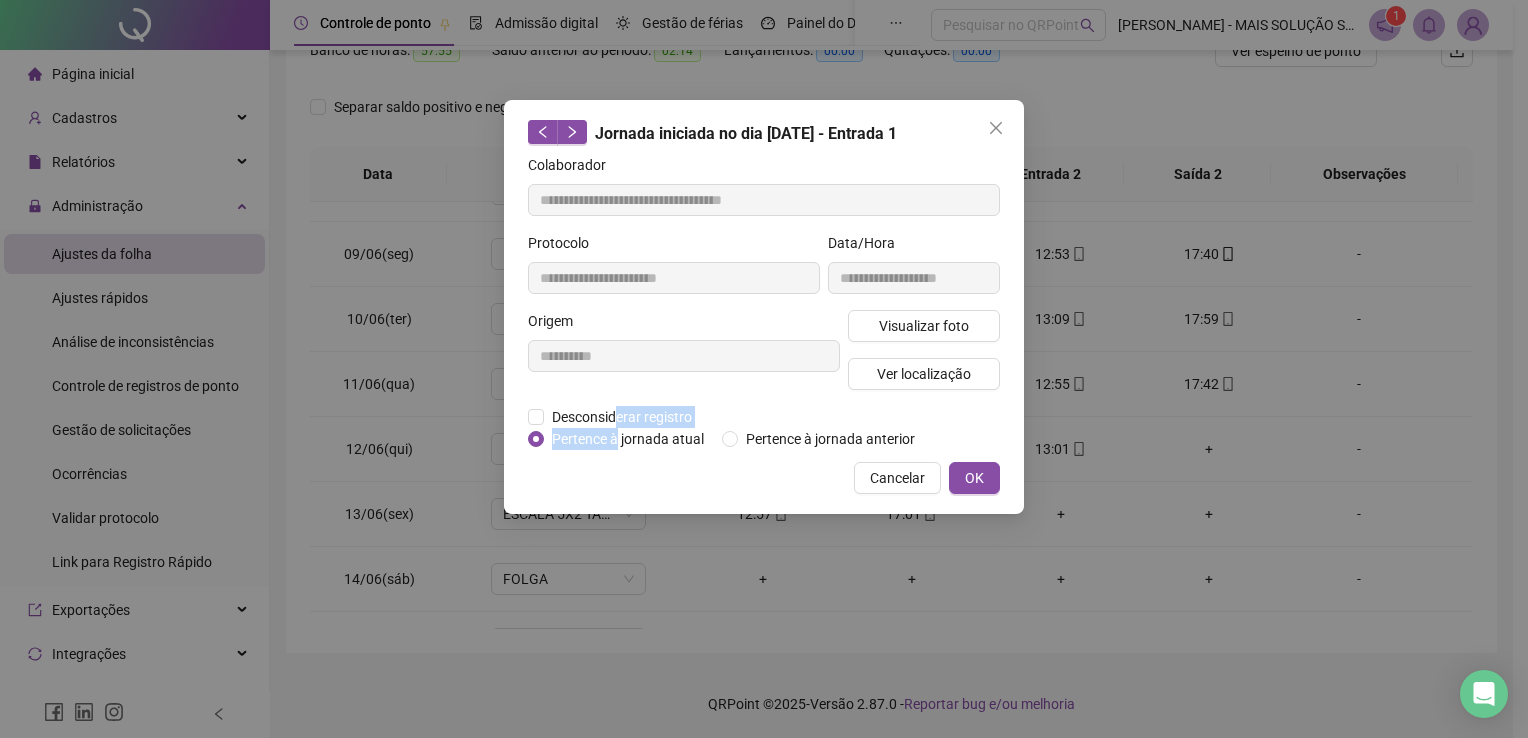 click on "**********" at bounding box center (764, 302) 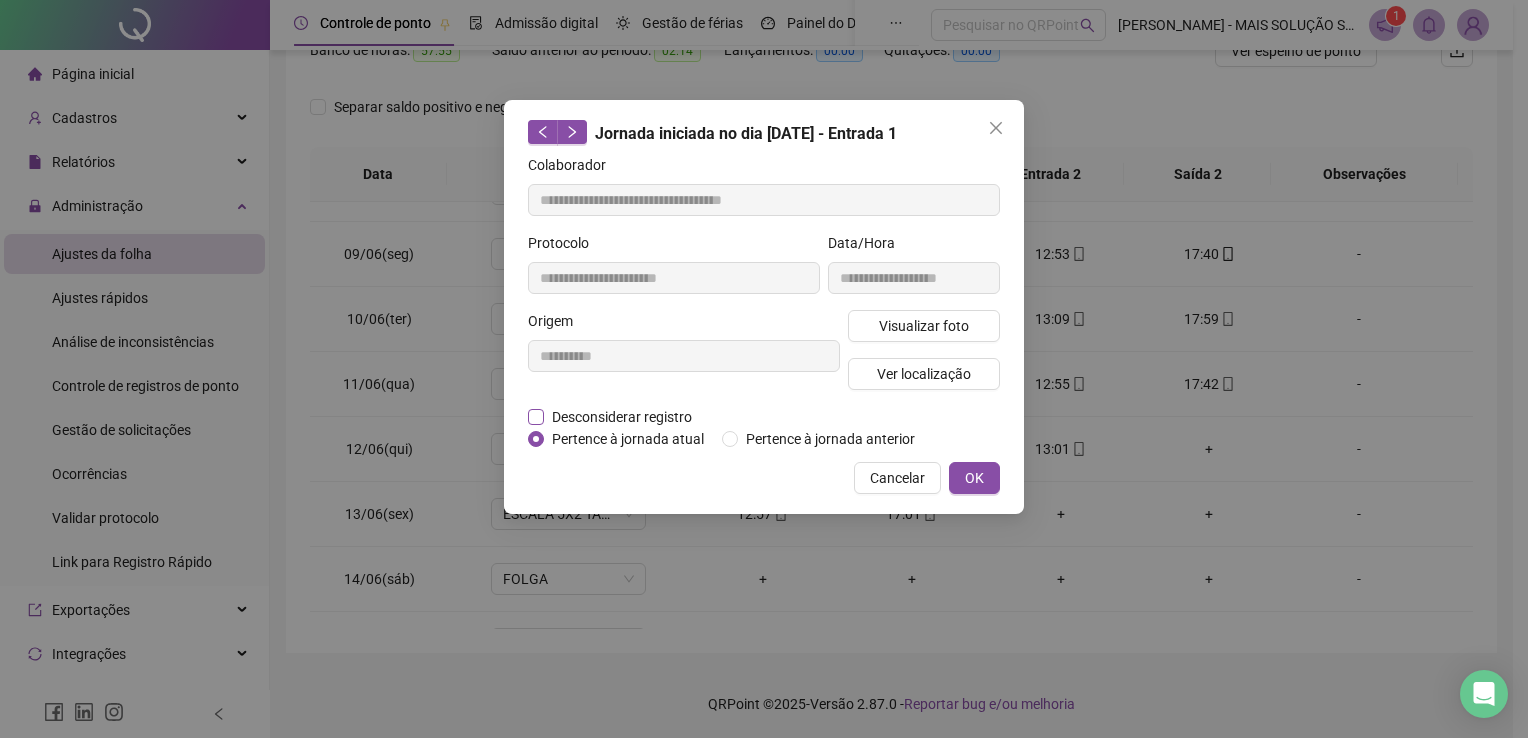 drag, startPoint x: 617, startPoint y: 426, endPoint x: 564, endPoint y: 417, distance: 53.75872 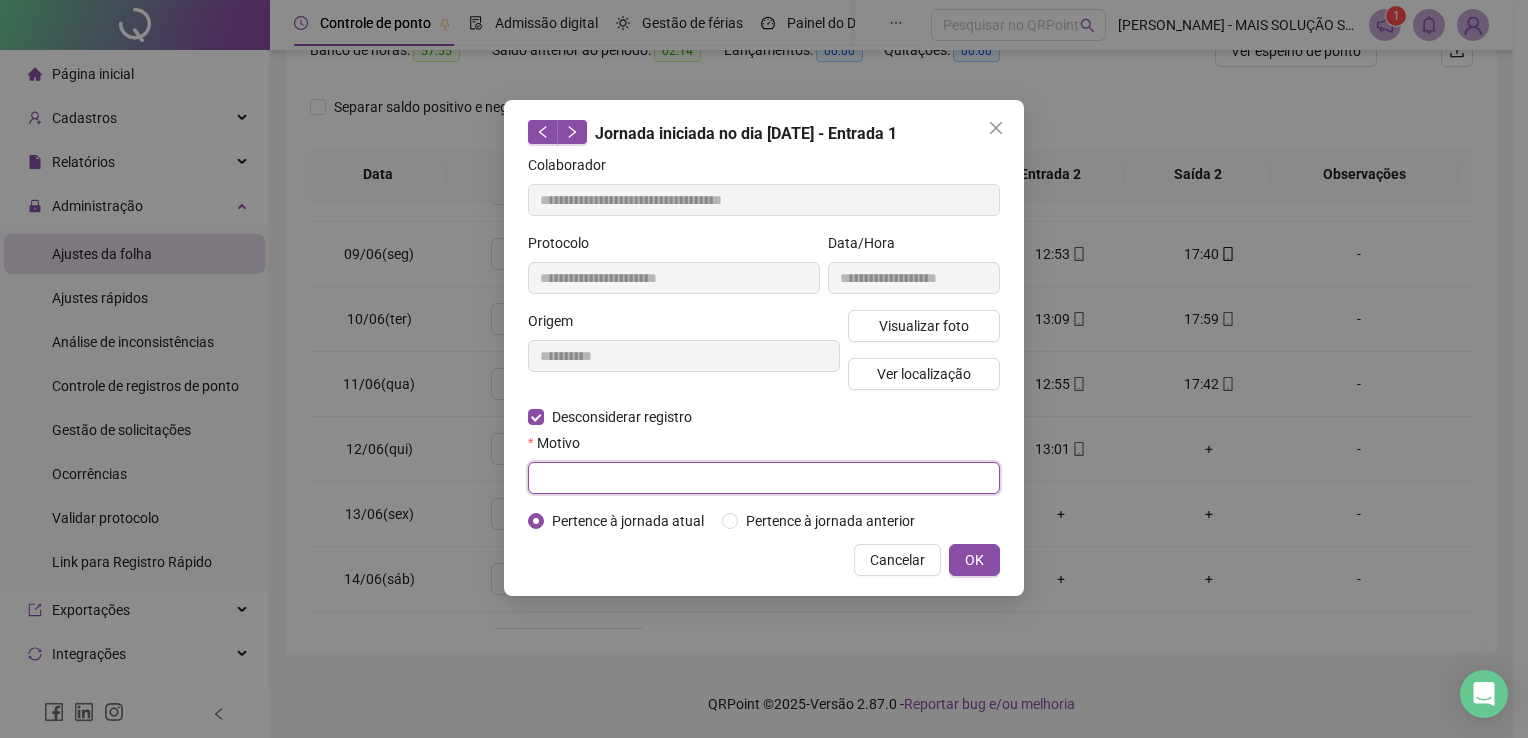 click at bounding box center [764, 478] 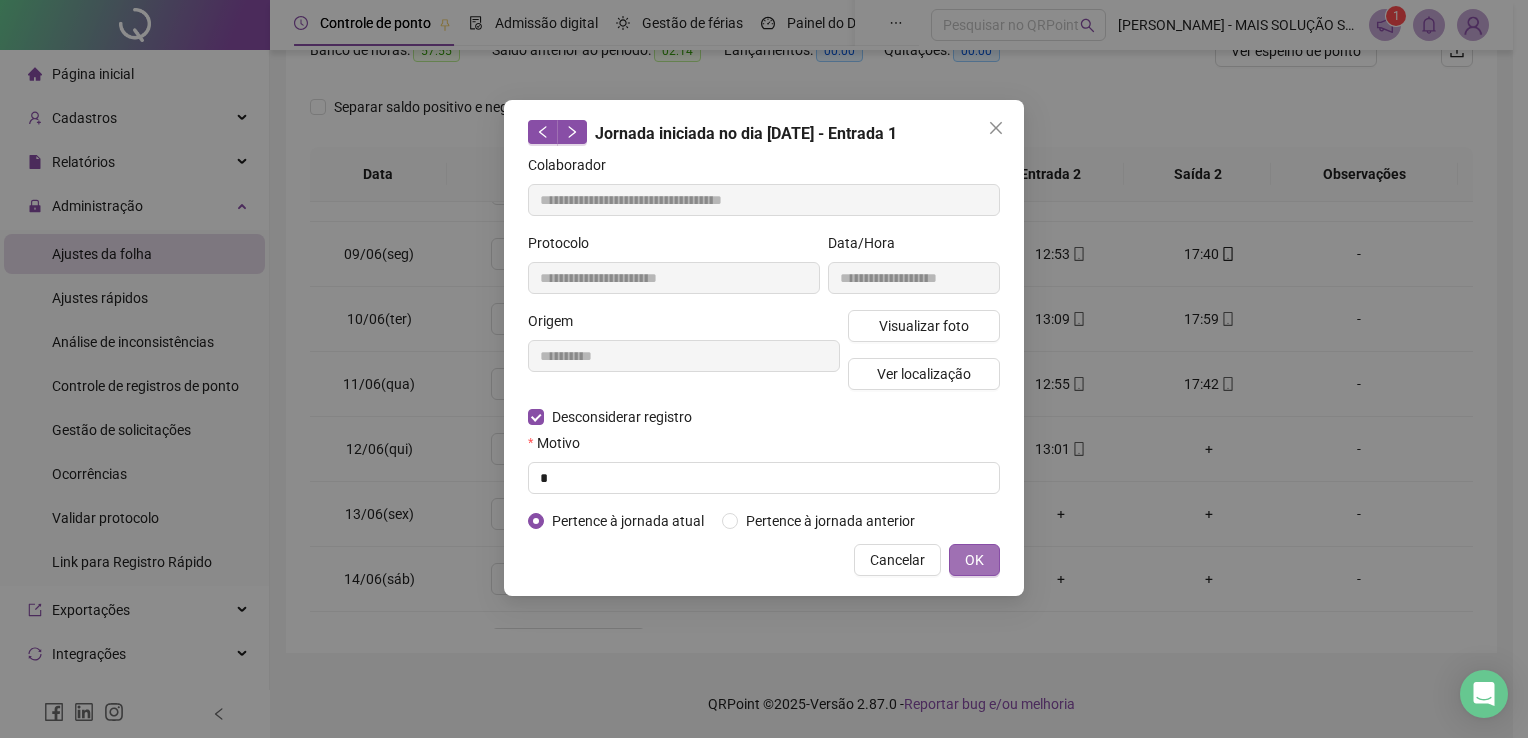 click on "OK" at bounding box center (974, 560) 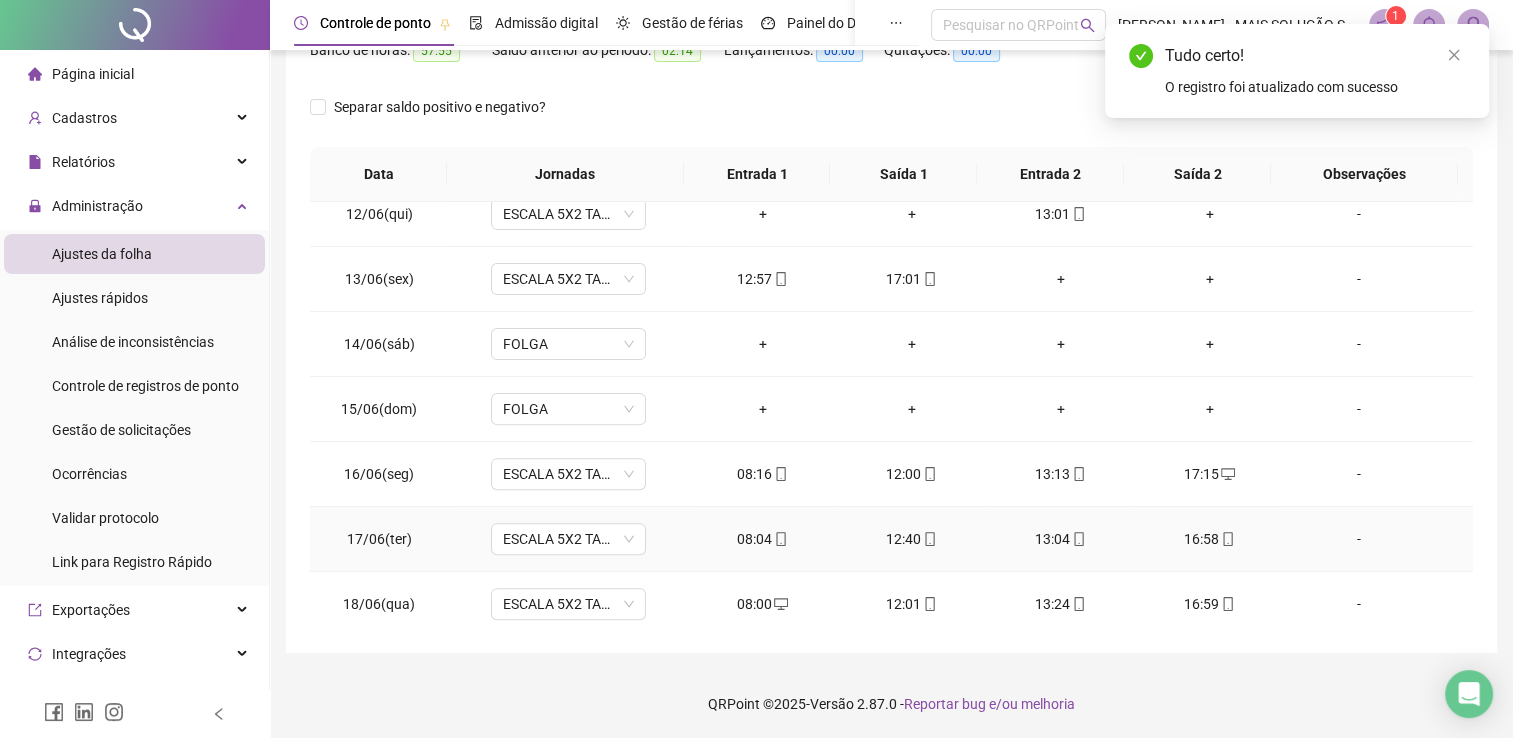 scroll, scrollTop: 700, scrollLeft: 0, axis: vertical 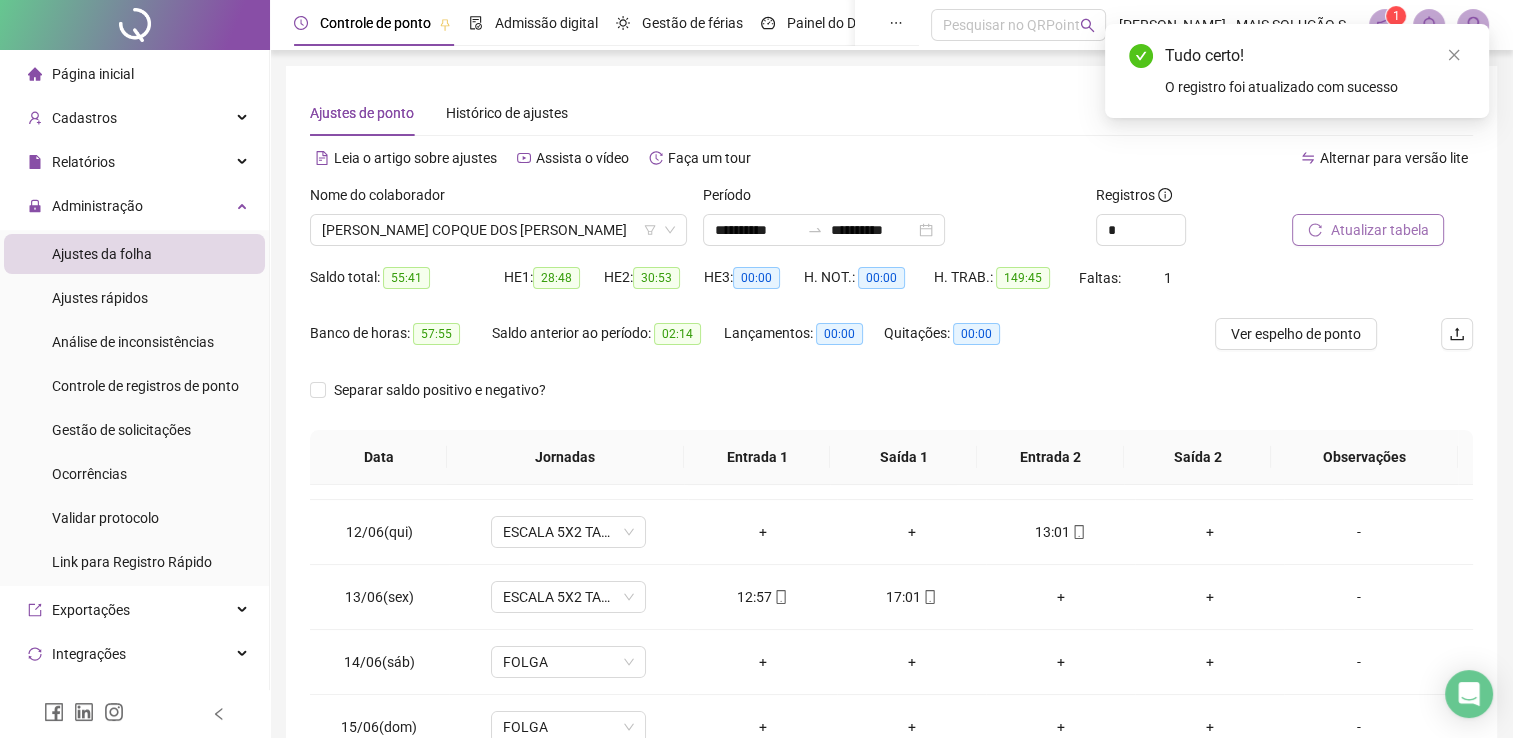 click on "Atualizar tabela" at bounding box center (1379, 230) 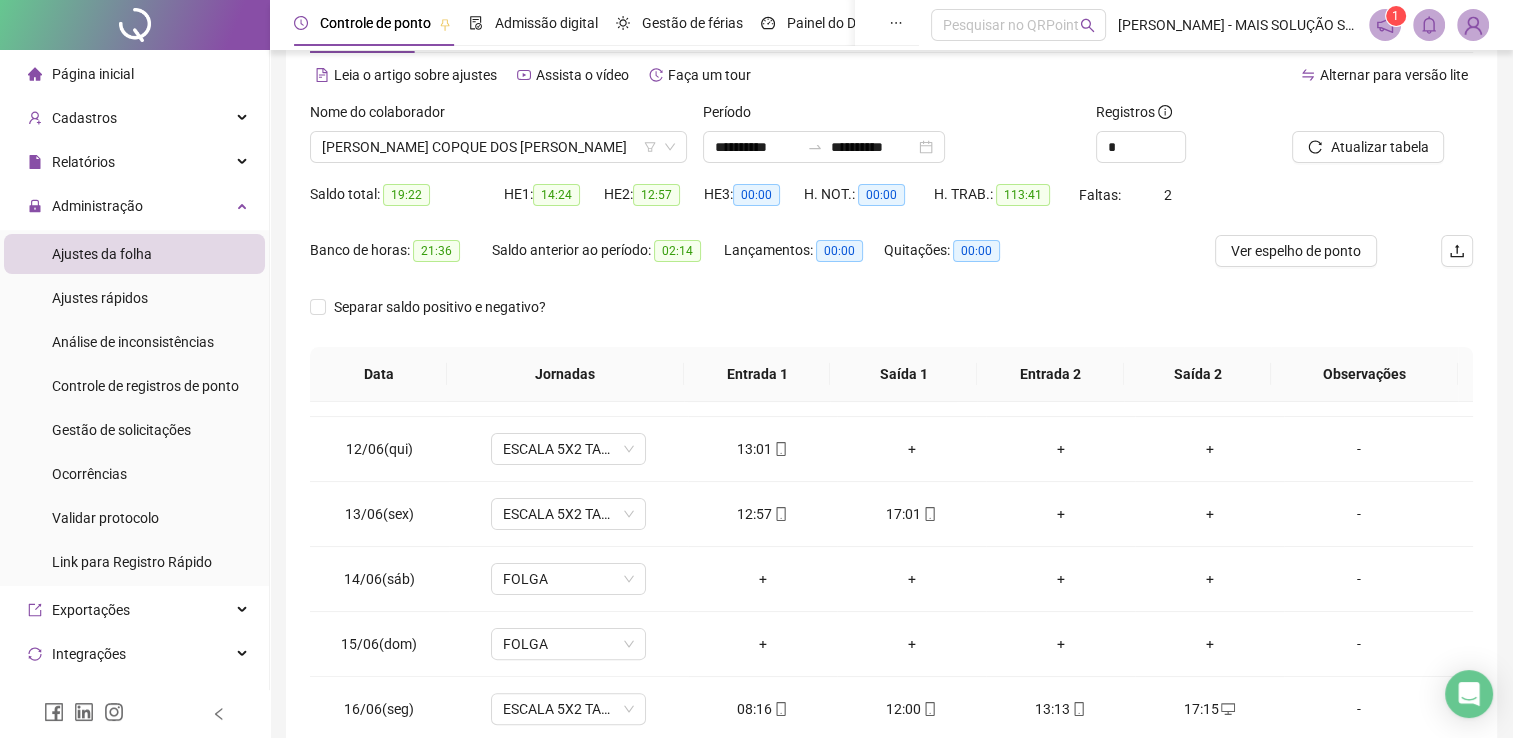 scroll, scrollTop: 283, scrollLeft: 0, axis: vertical 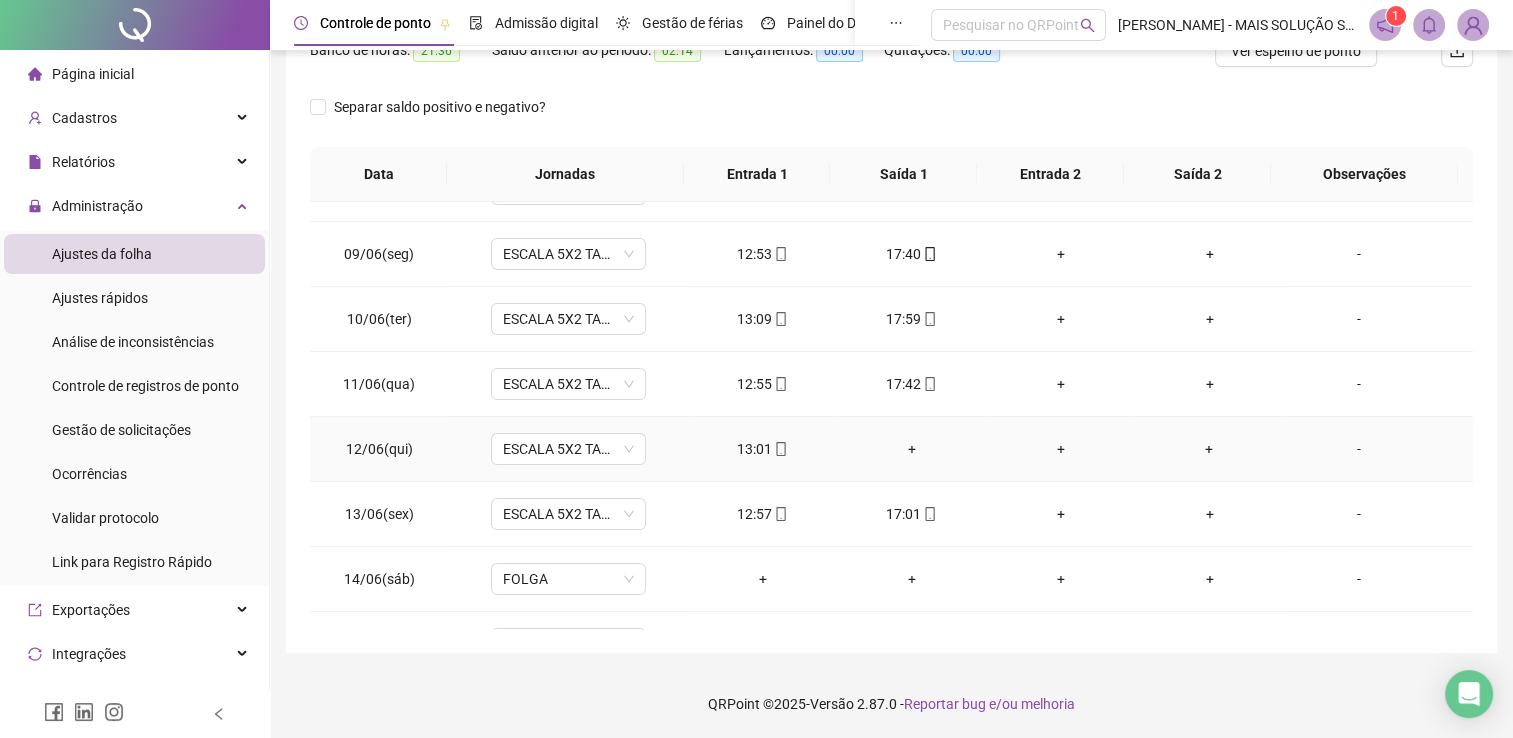 click on "+" at bounding box center (911, 449) 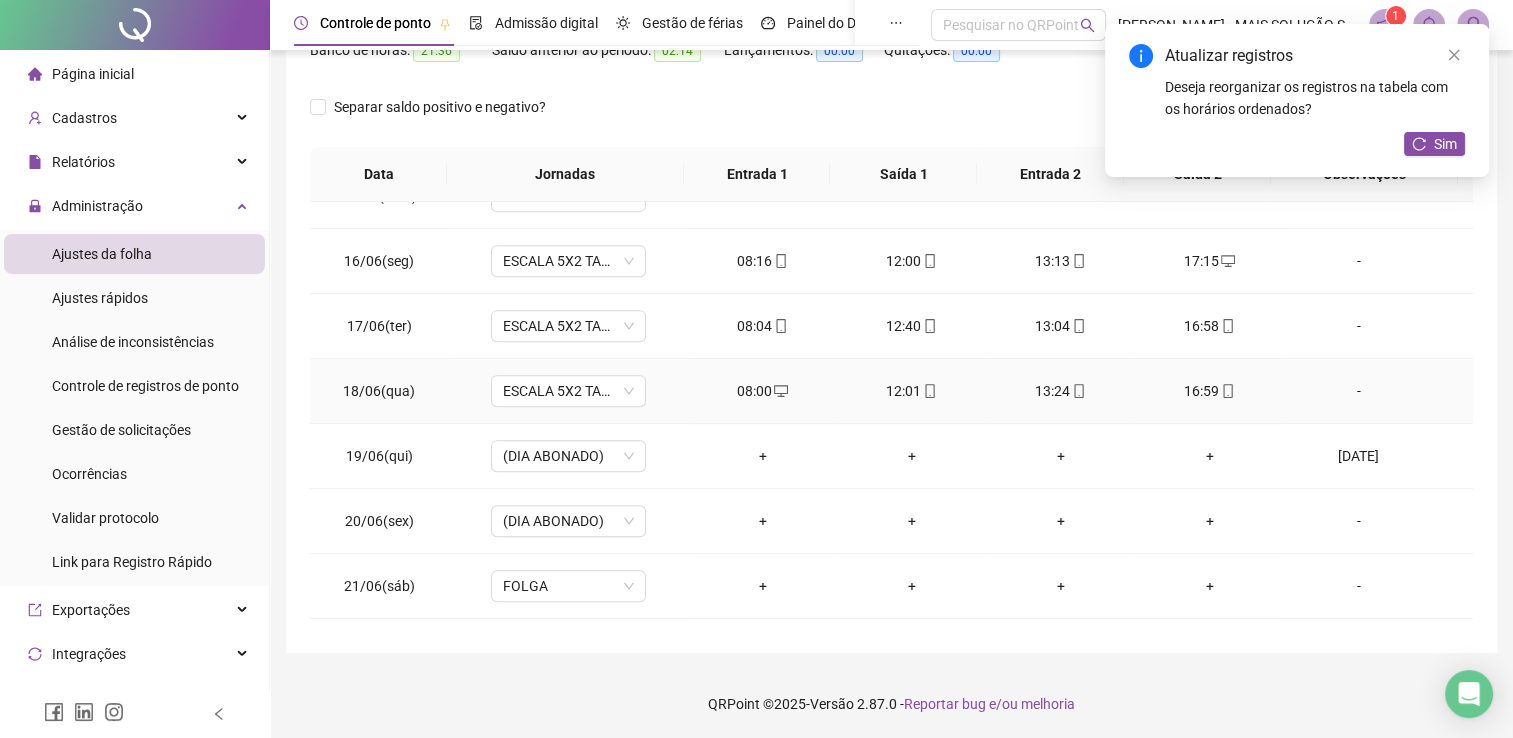 scroll, scrollTop: 900, scrollLeft: 0, axis: vertical 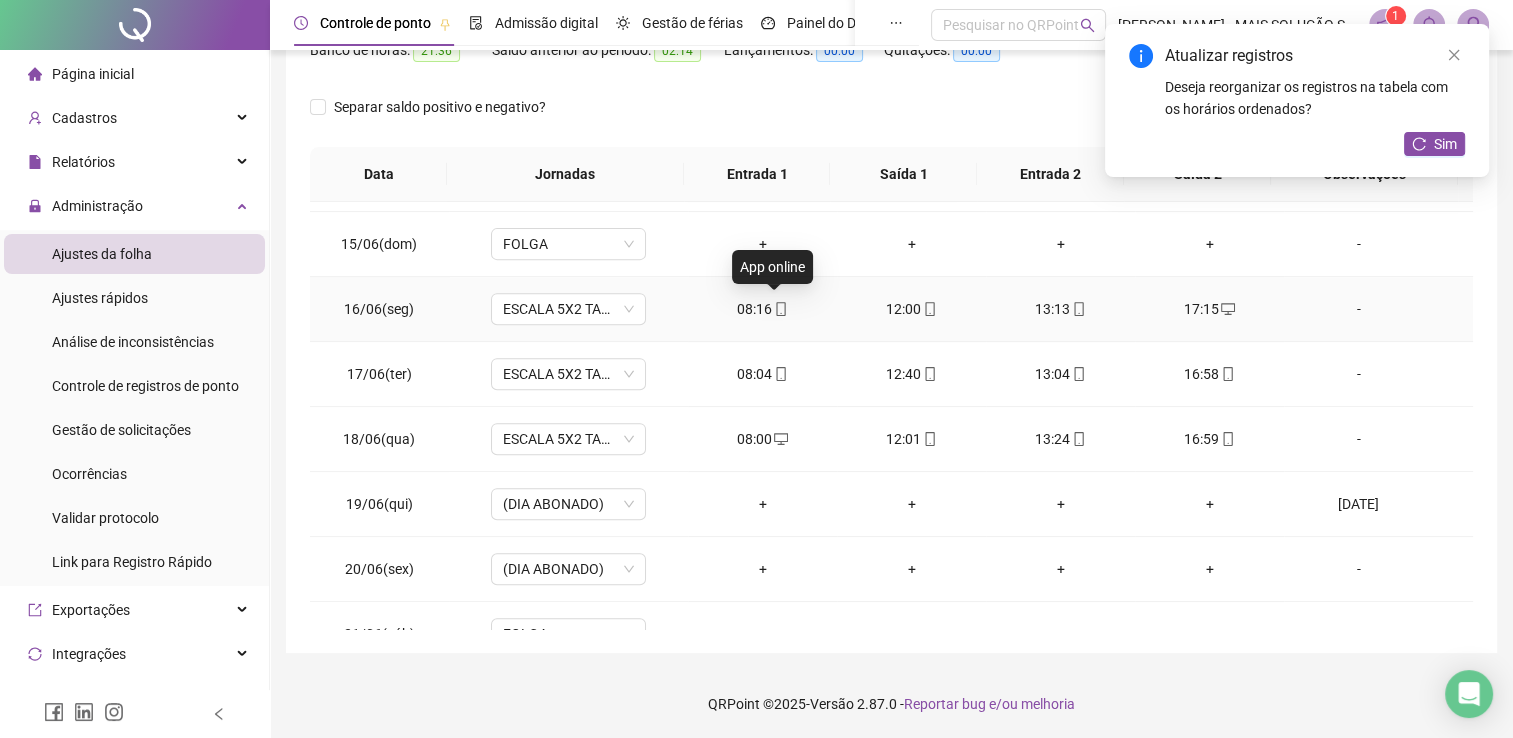click 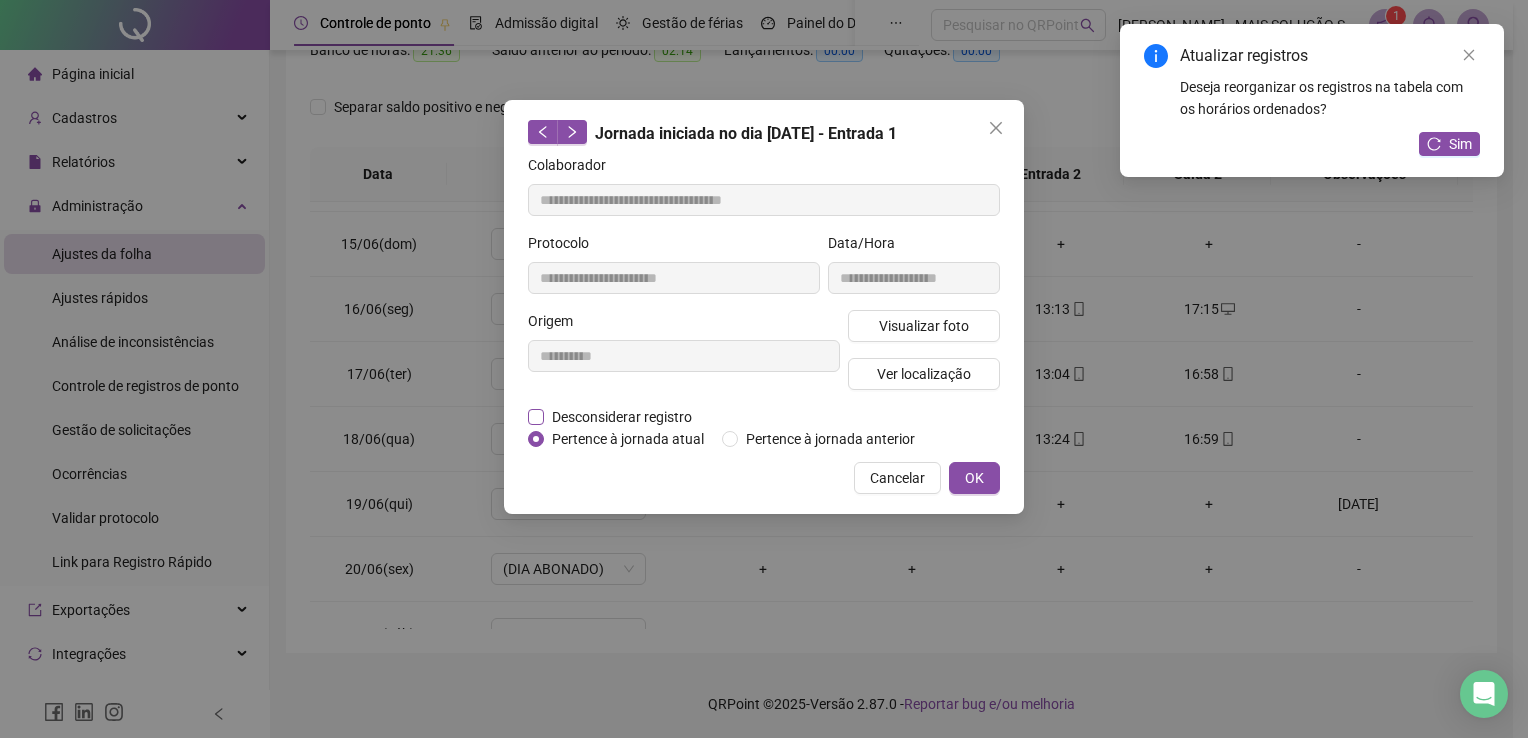 click on "Desconsiderar registro" at bounding box center (622, 417) 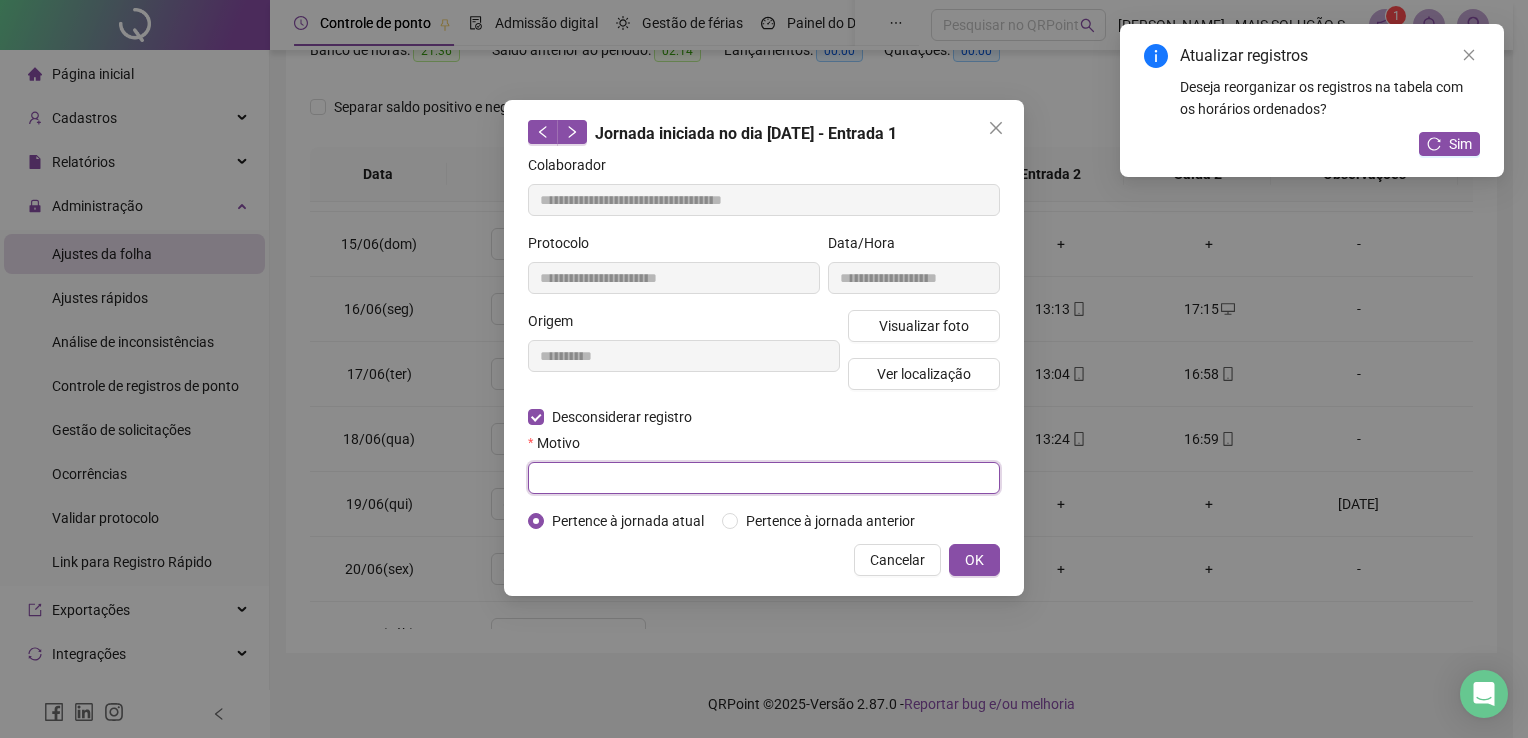 click at bounding box center (764, 478) 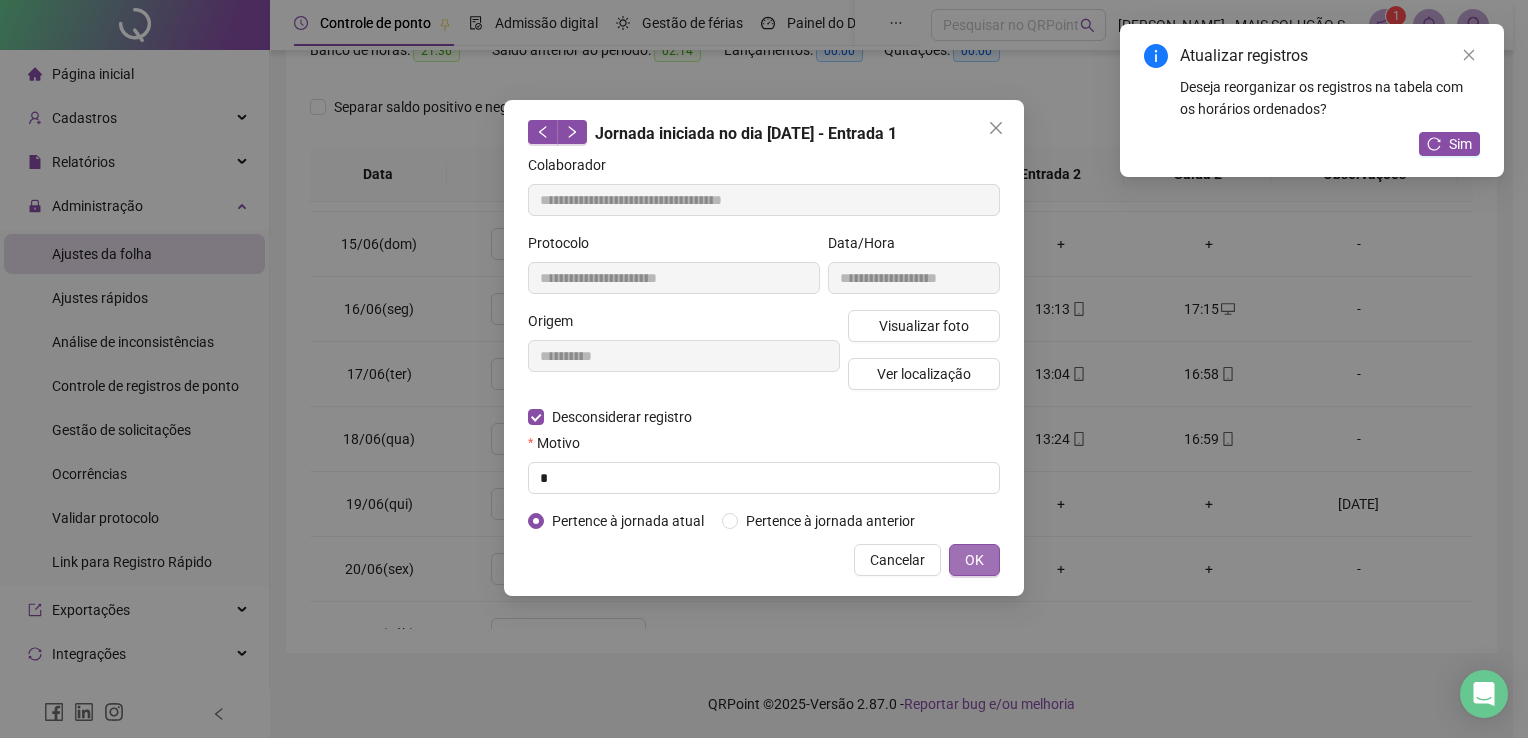 click on "OK" at bounding box center (974, 560) 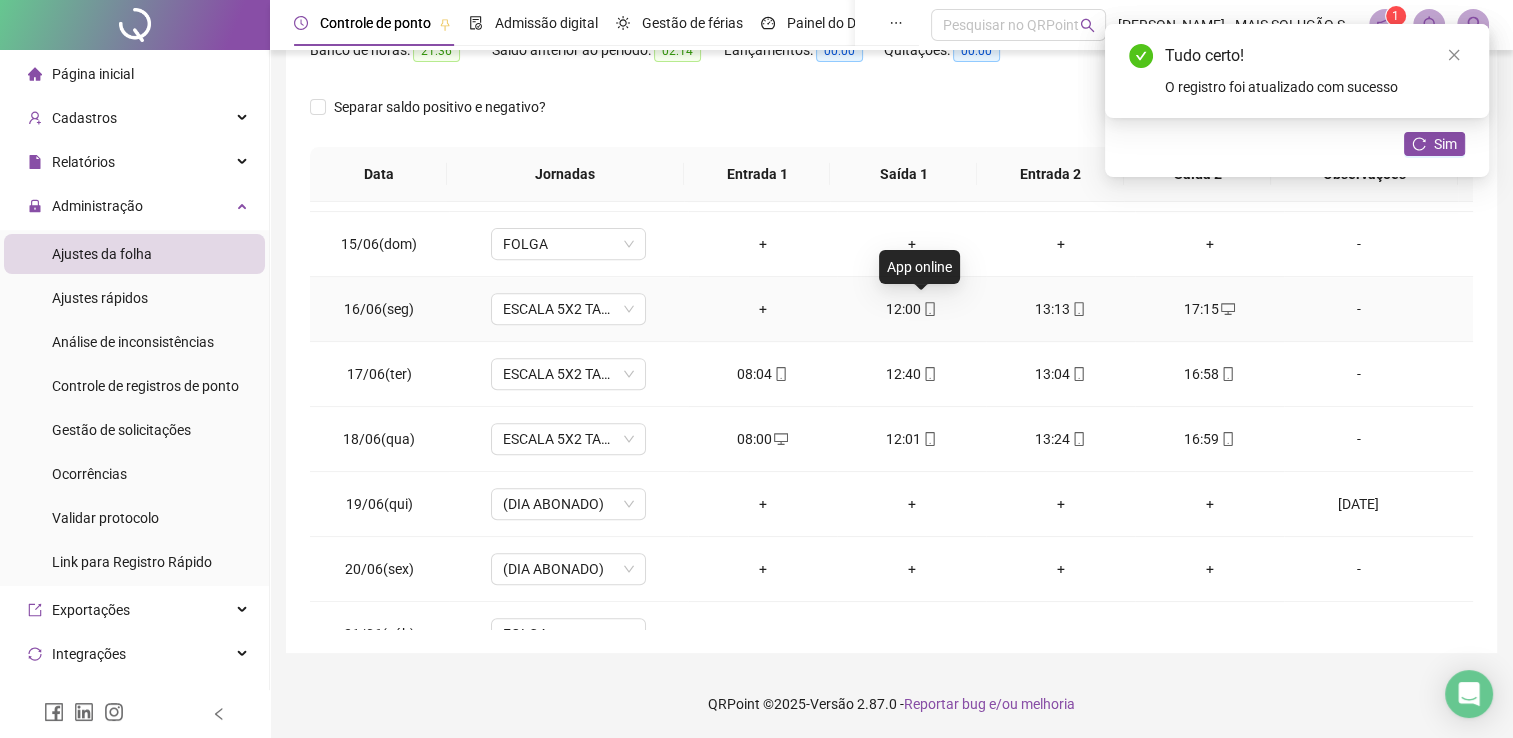 click 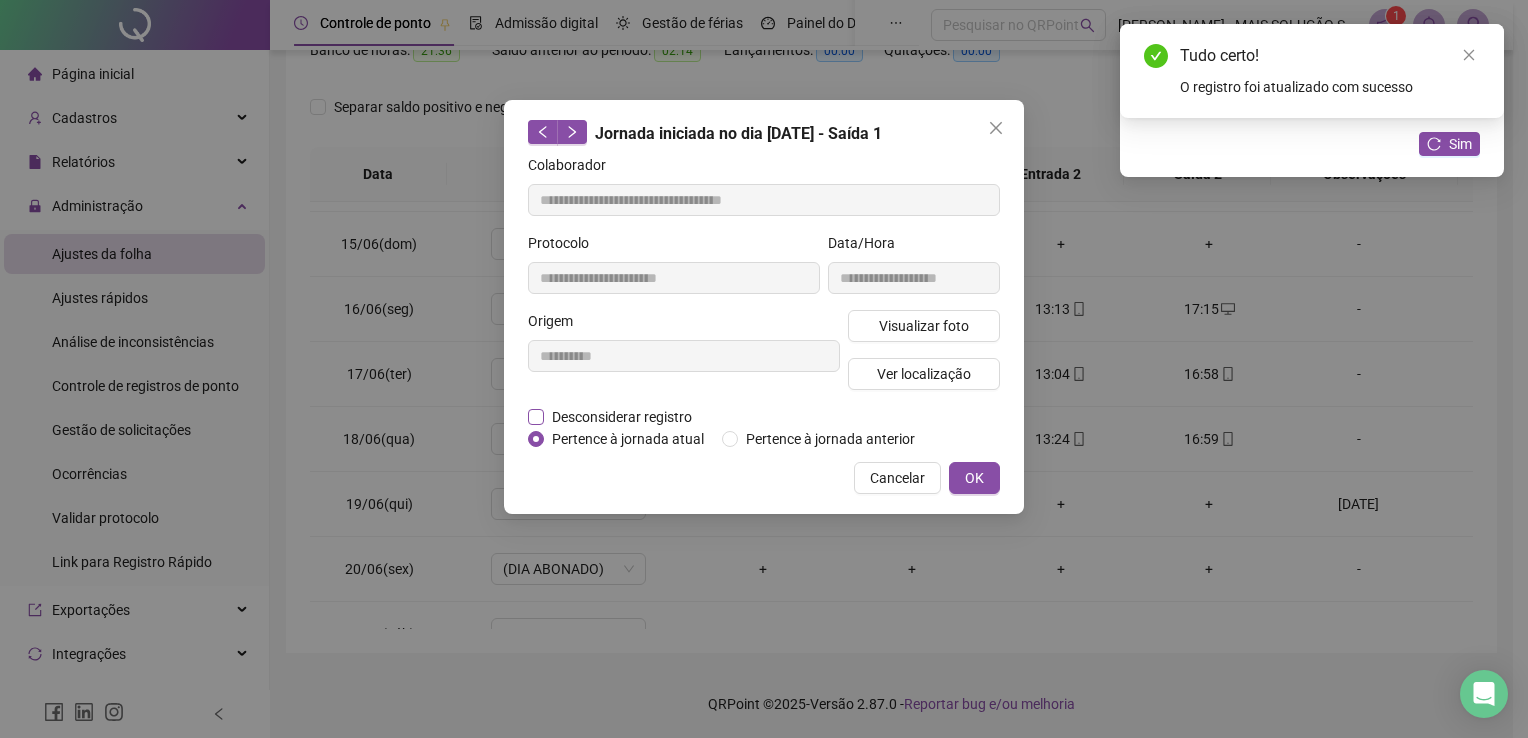 click on "Desconsiderar registro" at bounding box center [622, 417] 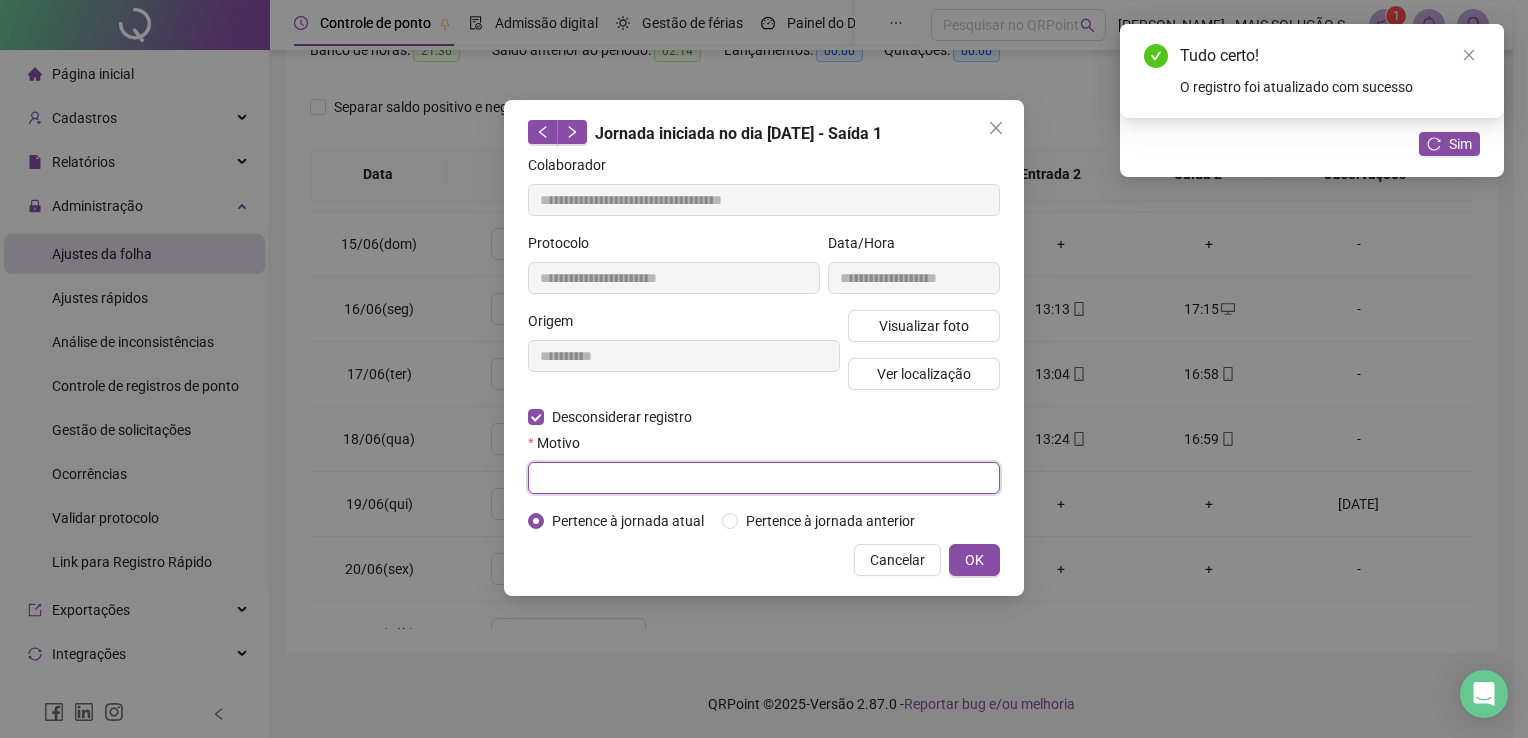 click at bounding box center [764, 478] 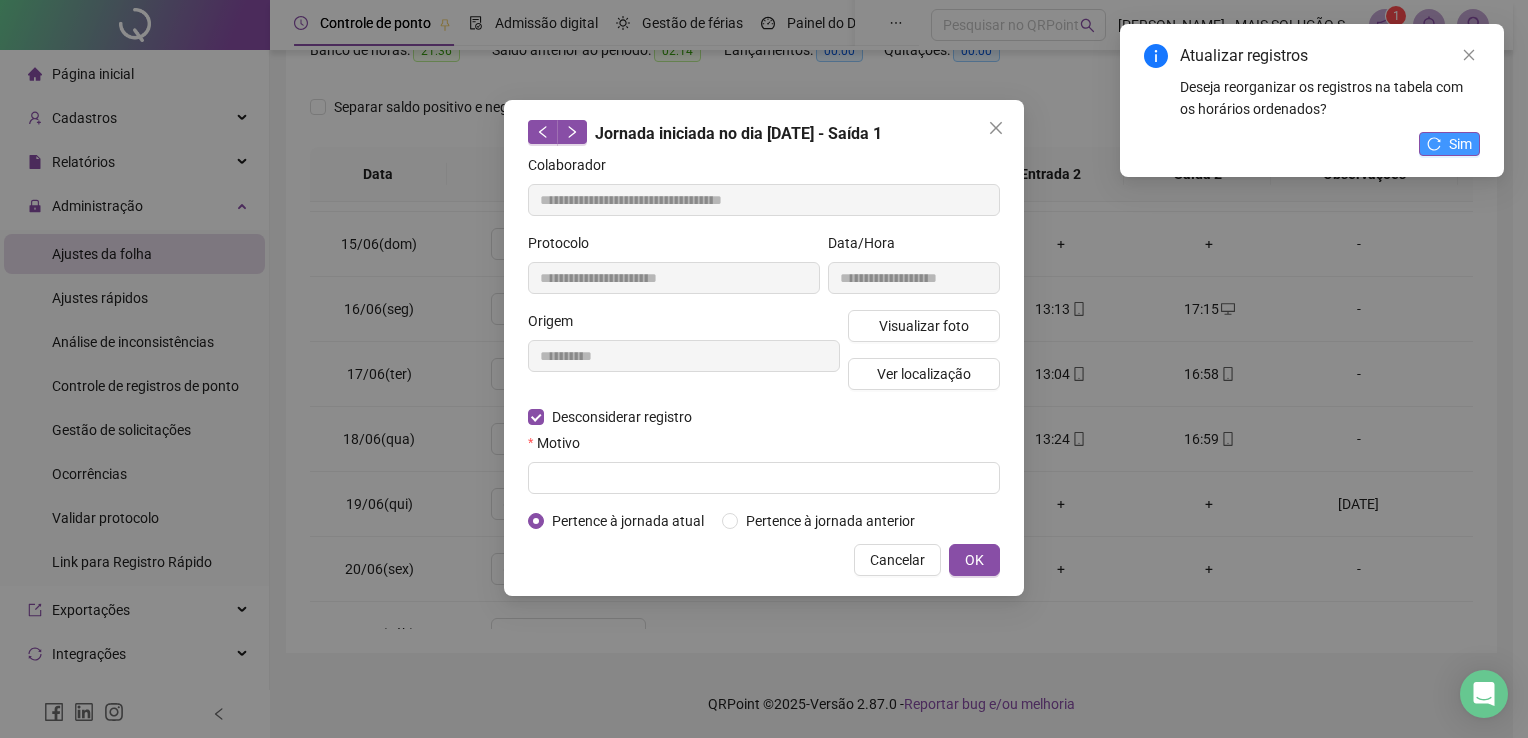 click 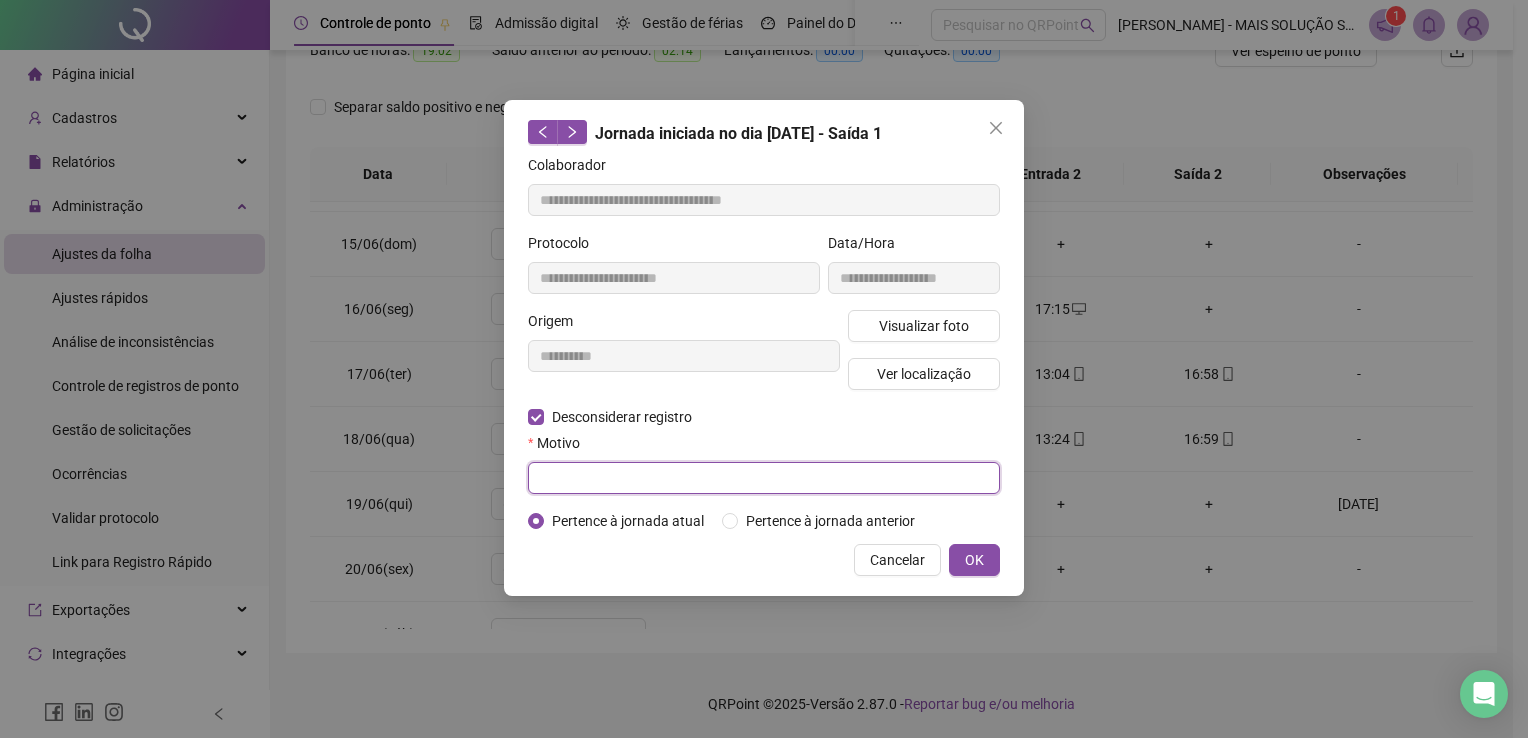 click at bounding box center (764, 478) 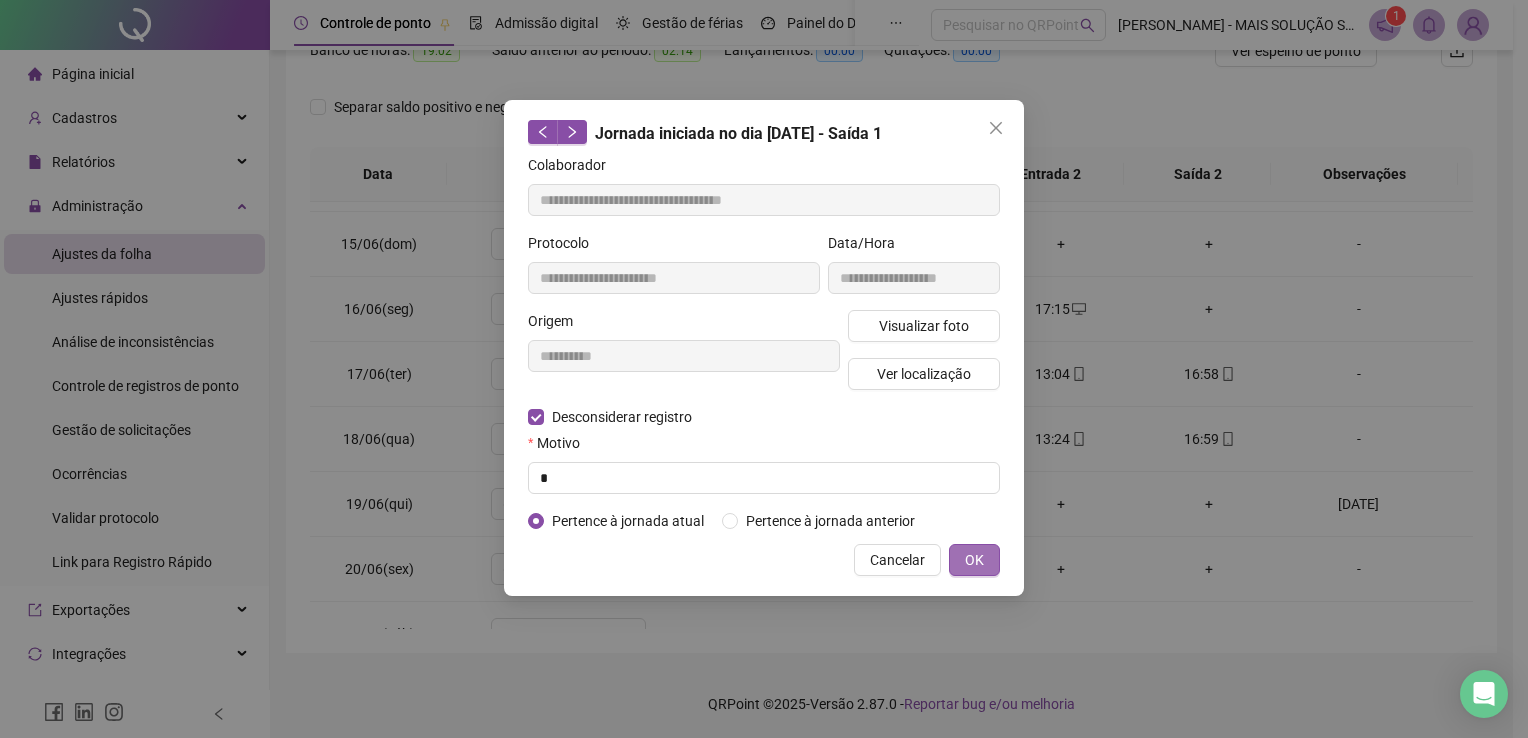click on "OK" at bounding box center (974, 560) 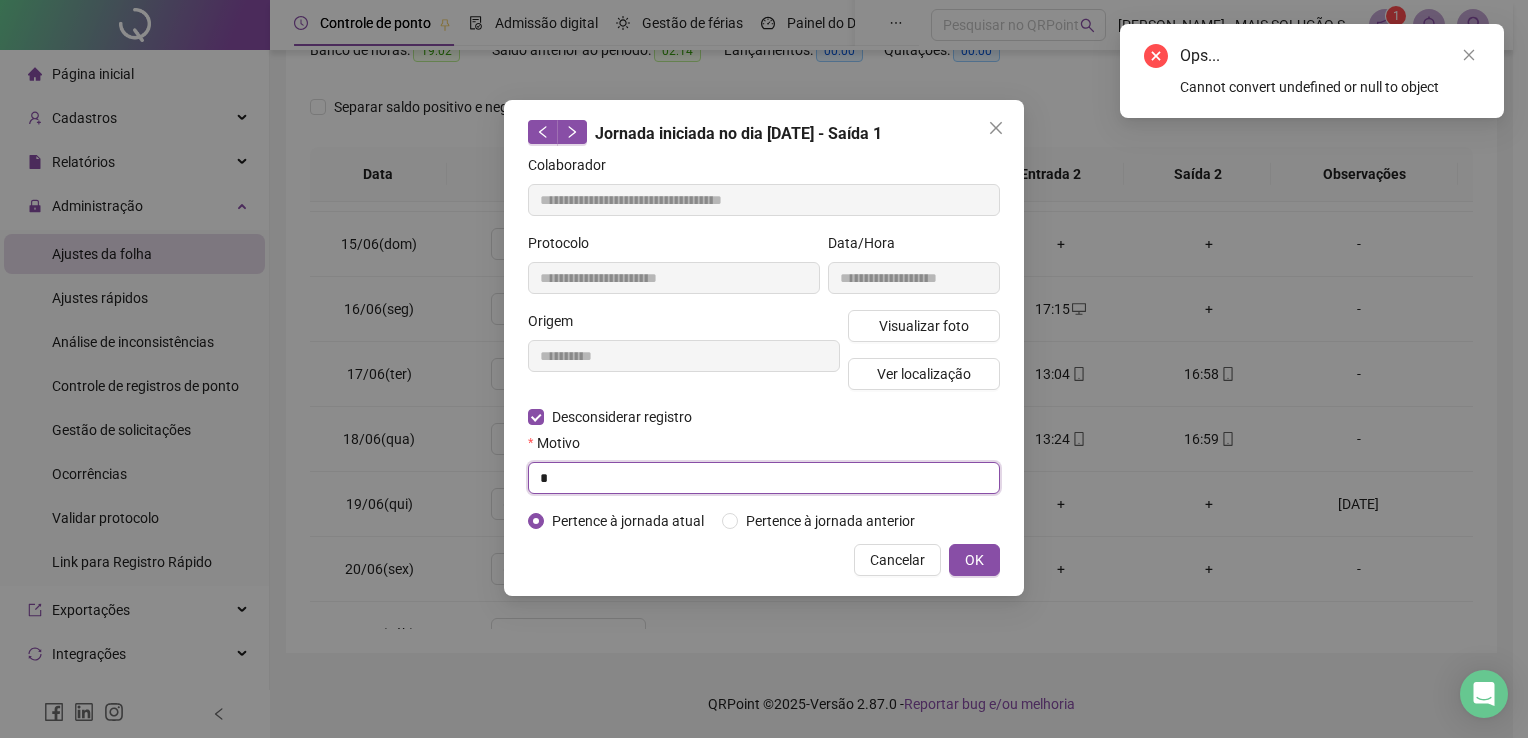 click on "*" at bounding box center (764, 478) 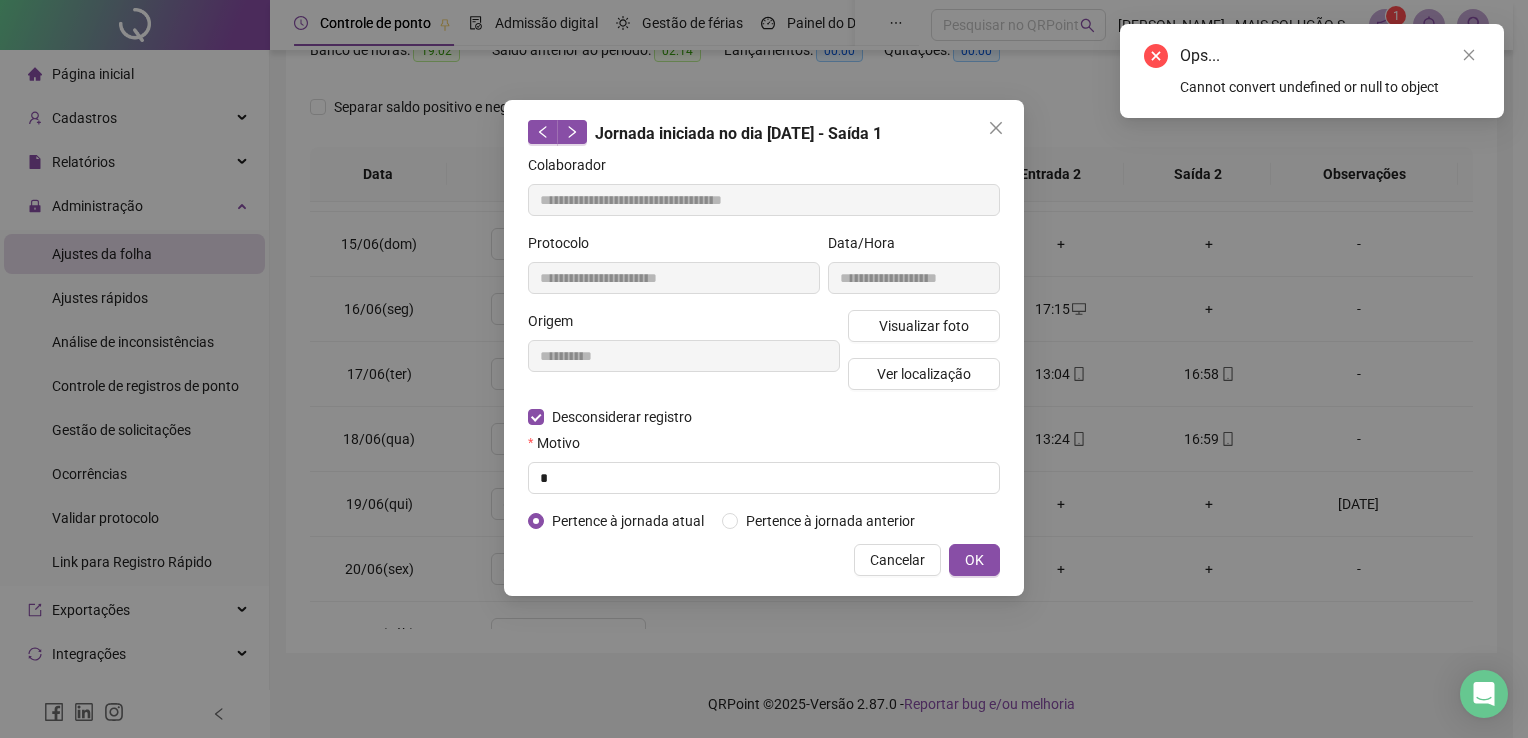click on "OK" at bounding box center (974, 560) 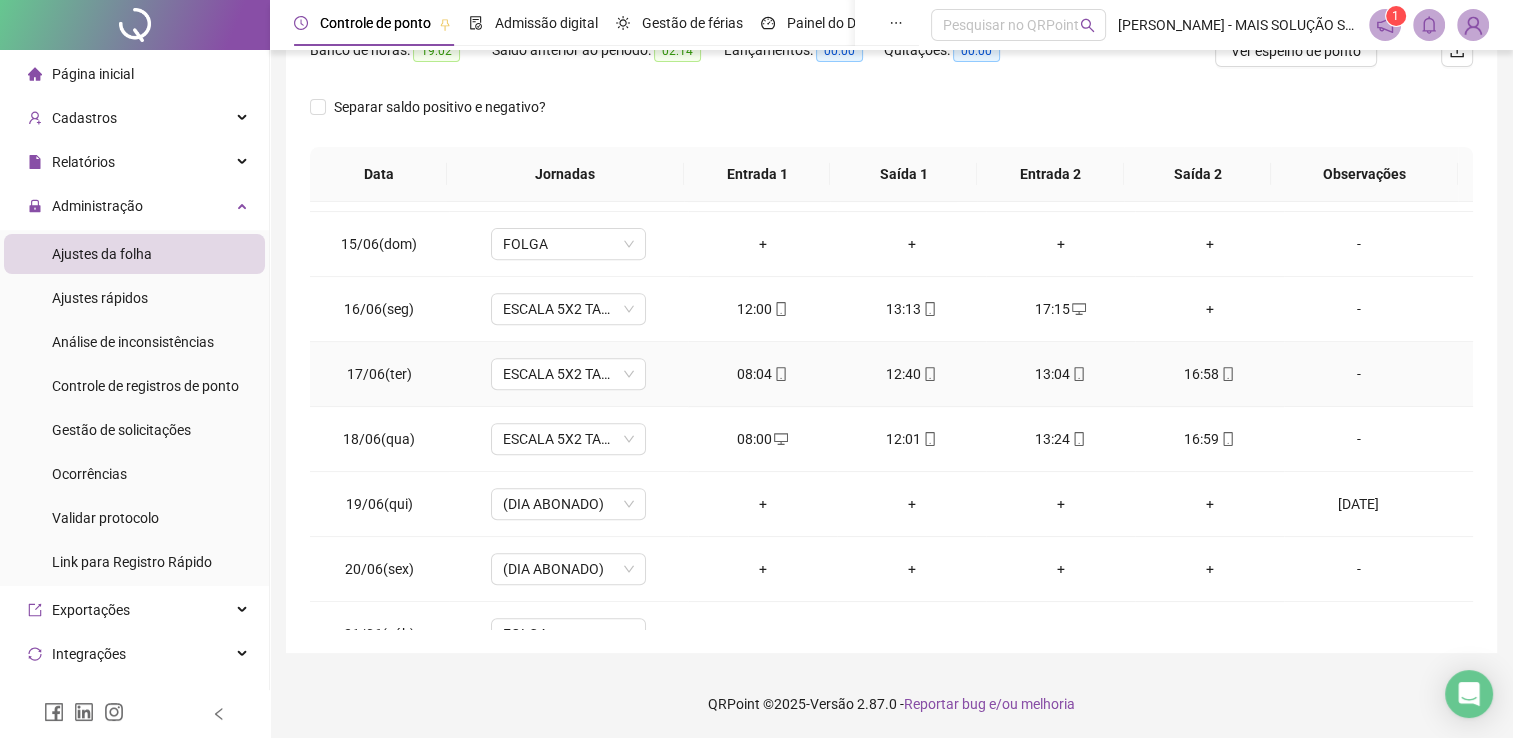 scroll, scrollTop: 800, scrollLeft: 0, axis: vertical 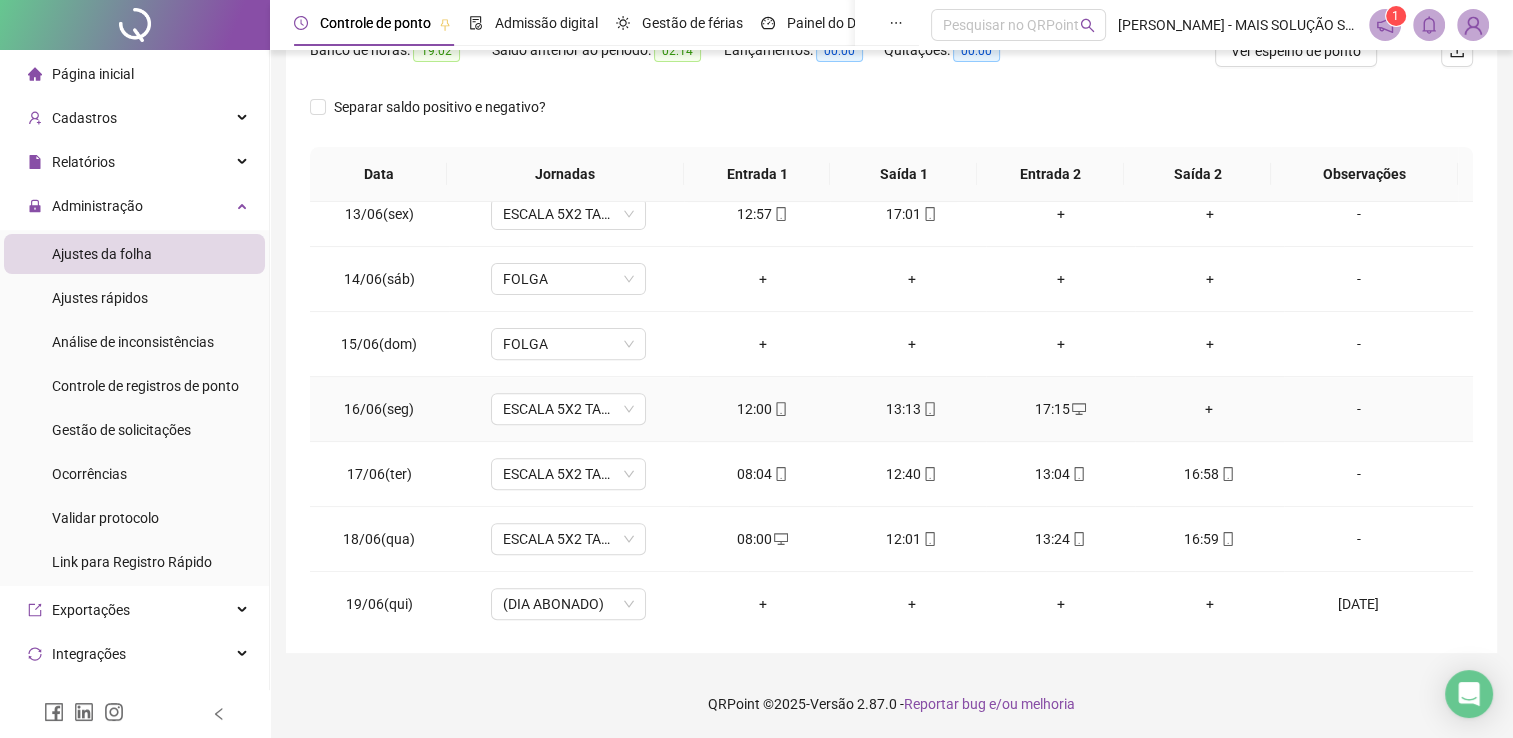 click 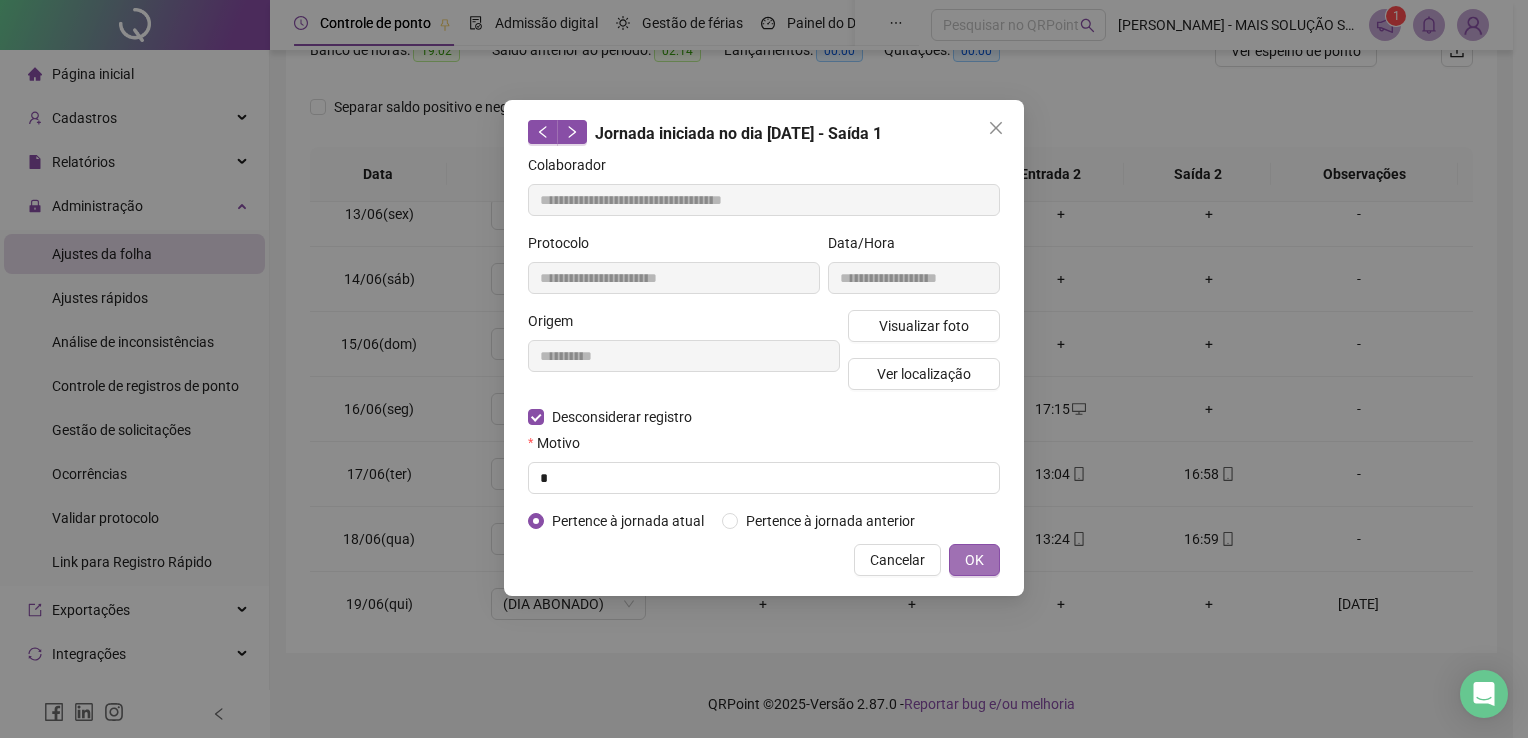 click on "OK" at bounding box center (974, 560) 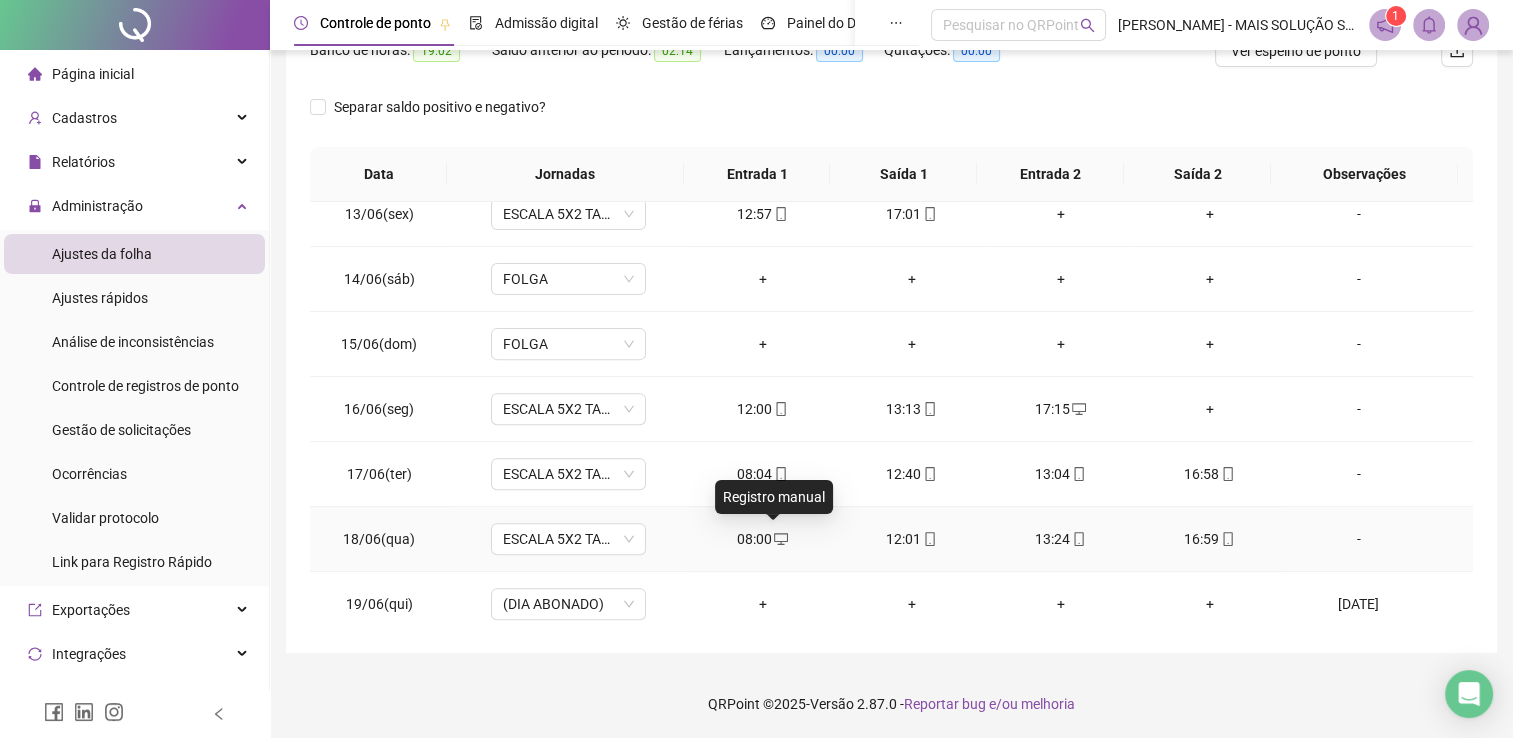 click 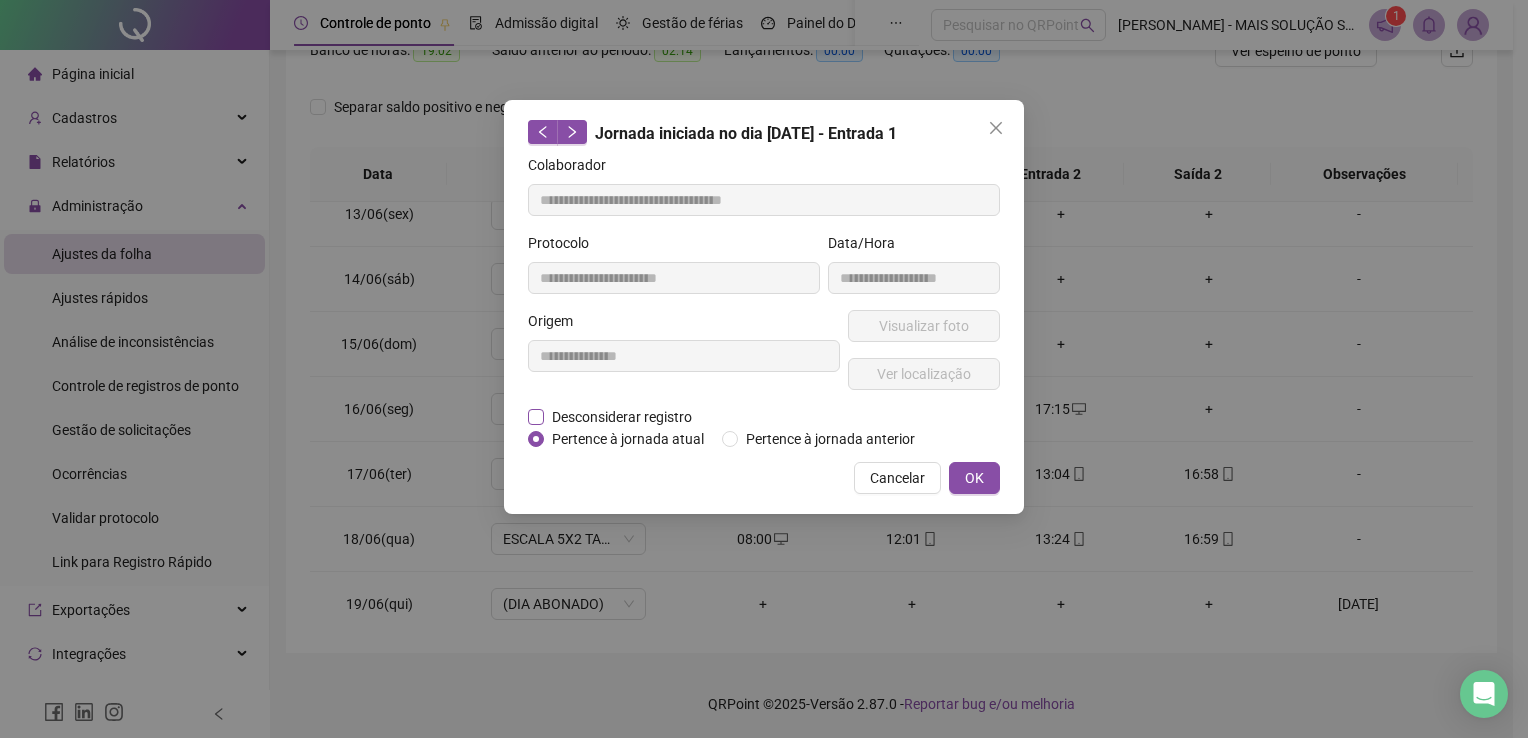 click on "Desconsiderar registro" at bounding box center (622, 417) 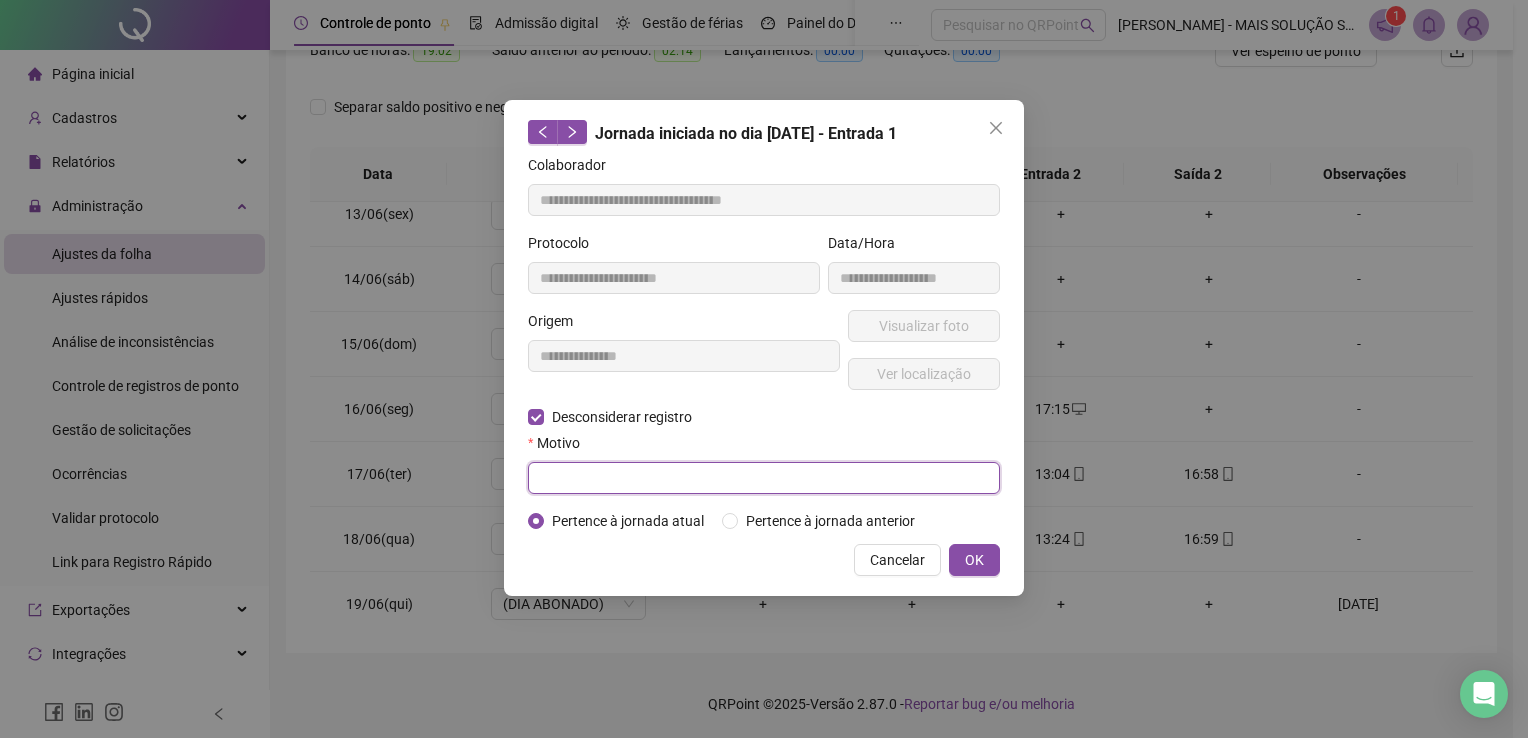 click at bounding box center (764, 478) 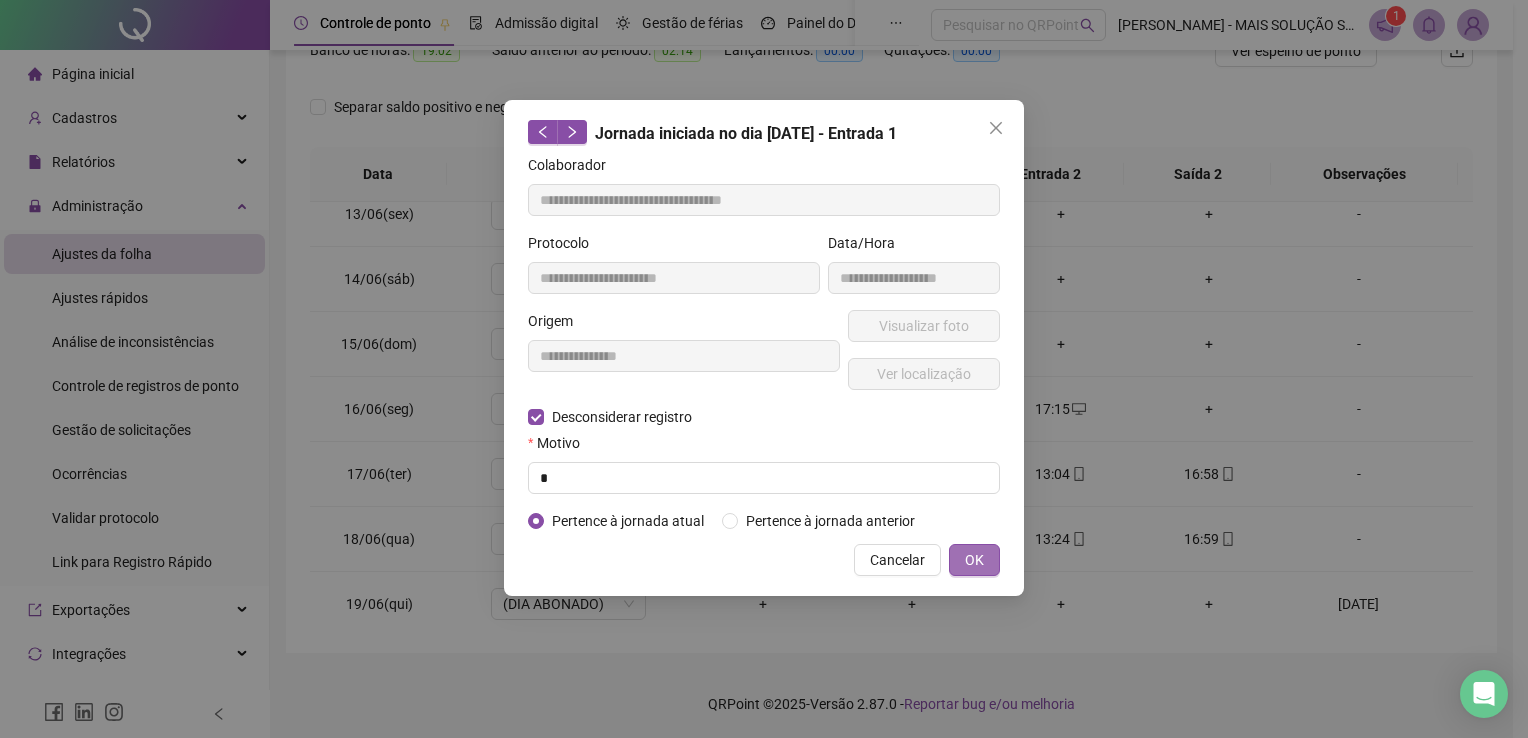 click on "OK" at bounding box center (974, 560) 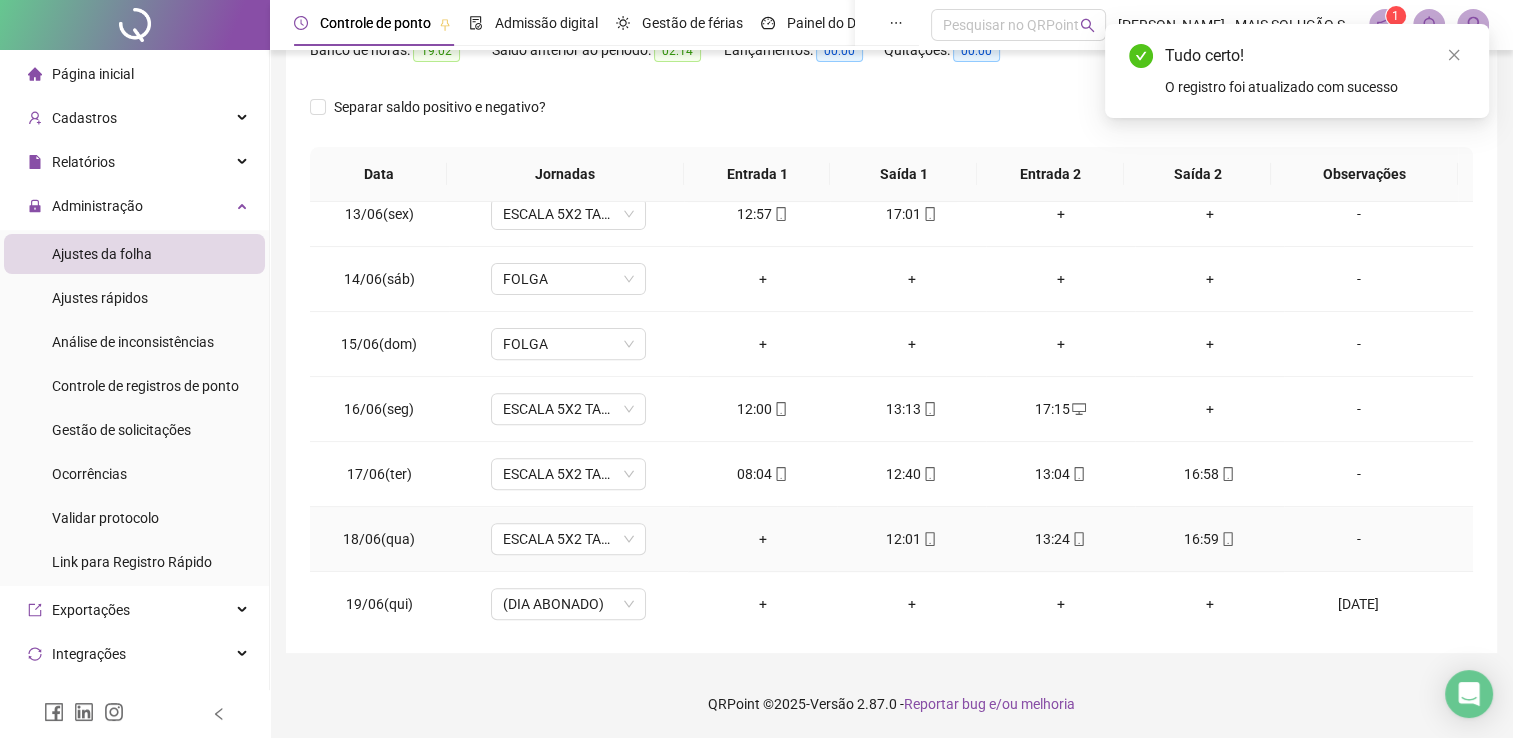 click 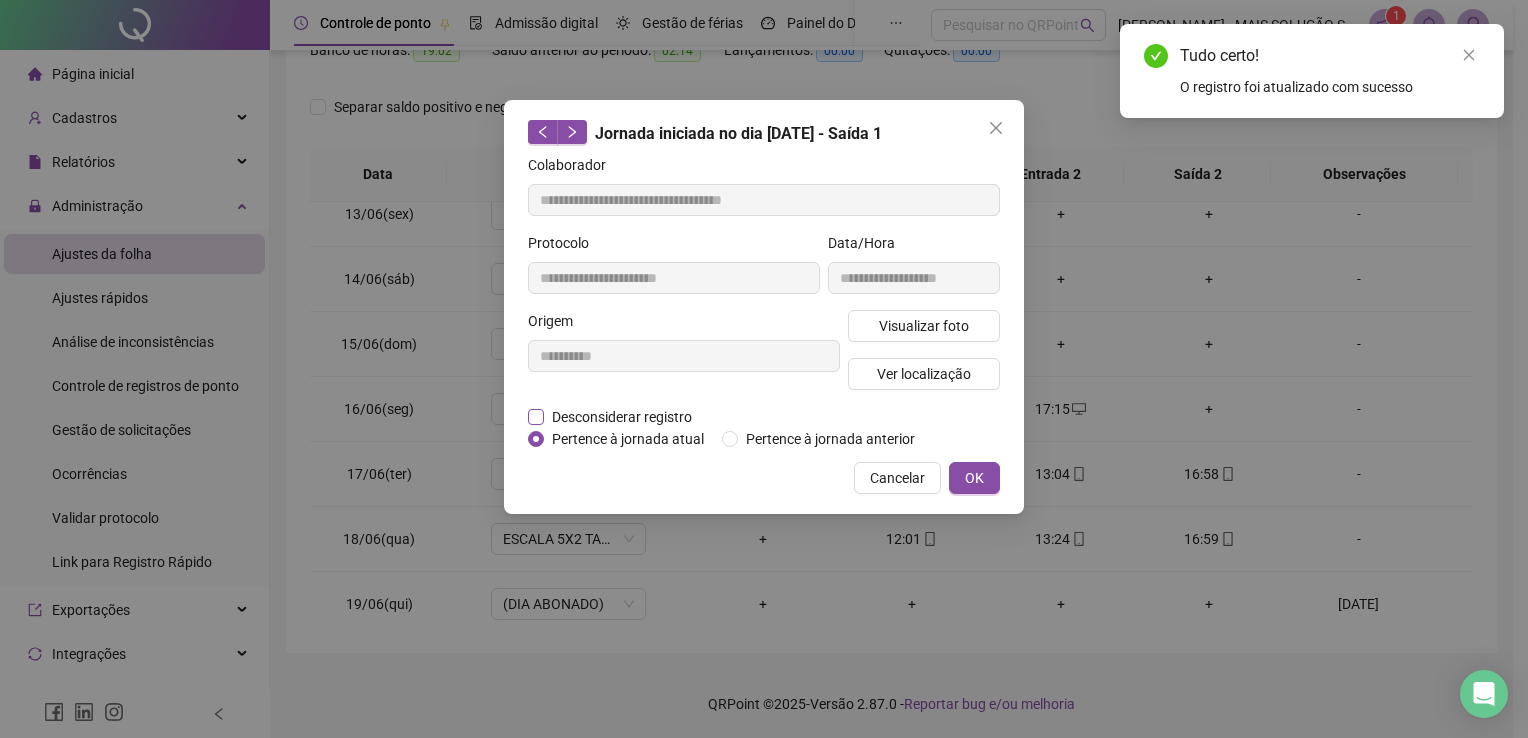 click on "Desconsiderar registro" at bounding box center (622, 417) 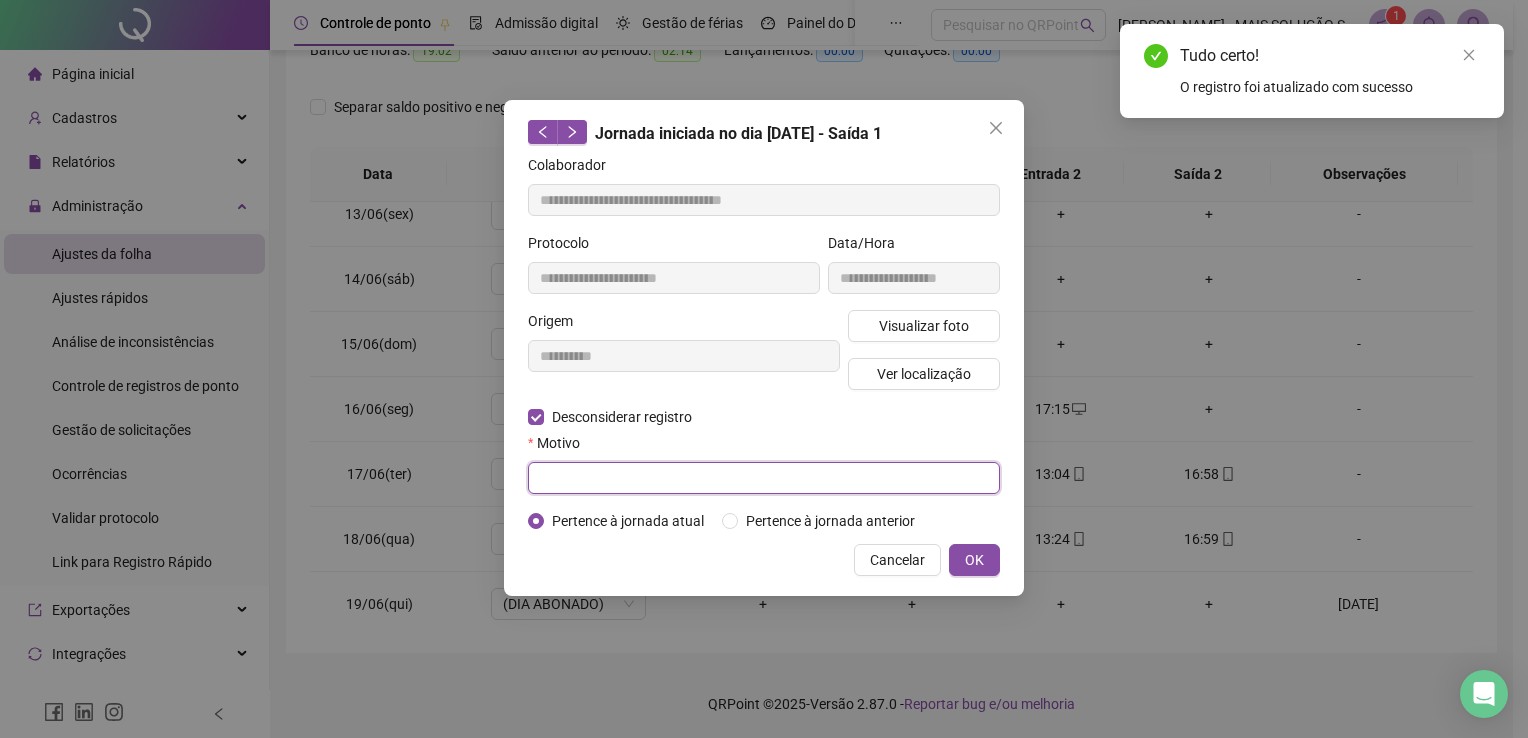 click at bounding box center (764, 478) 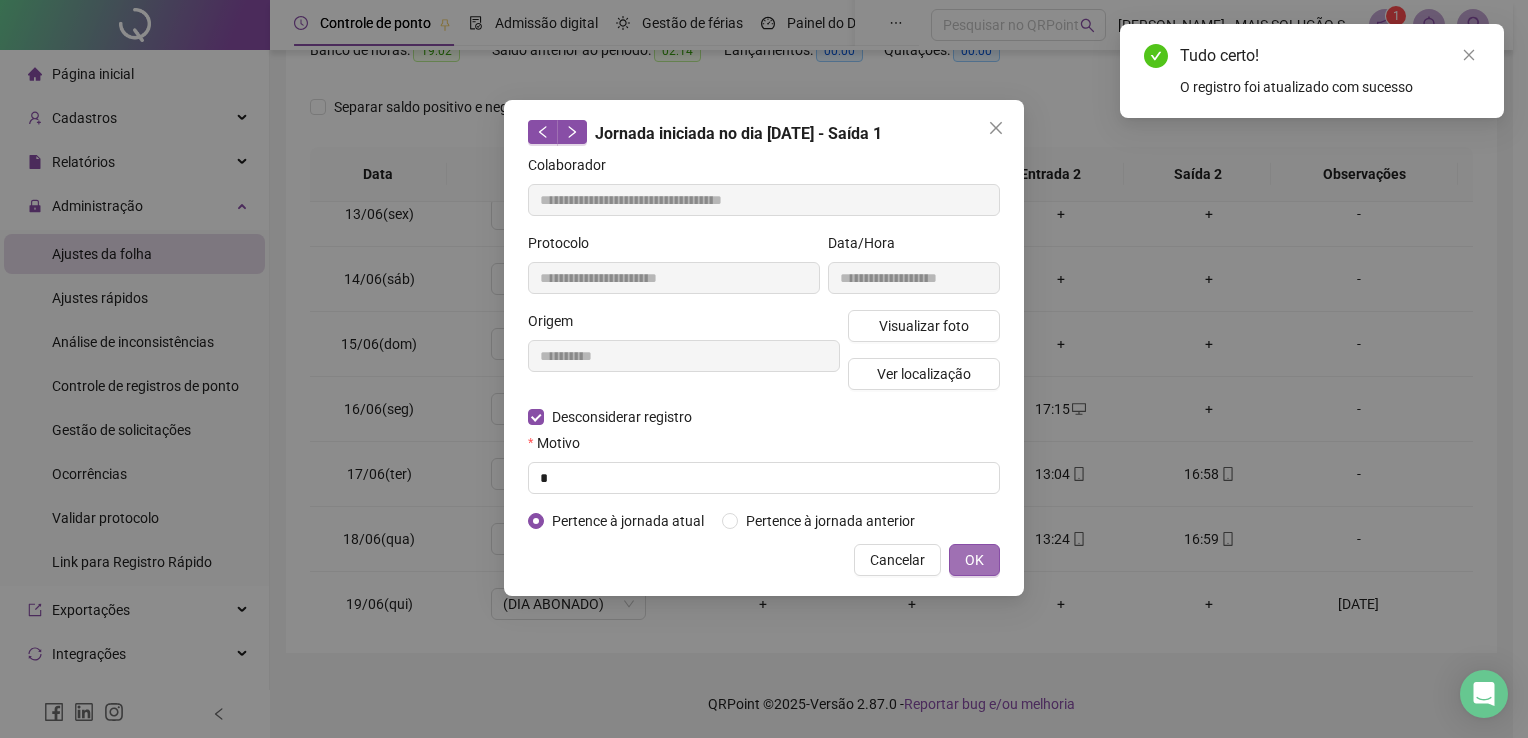 click on "OK" at bounding box center (974, 560) 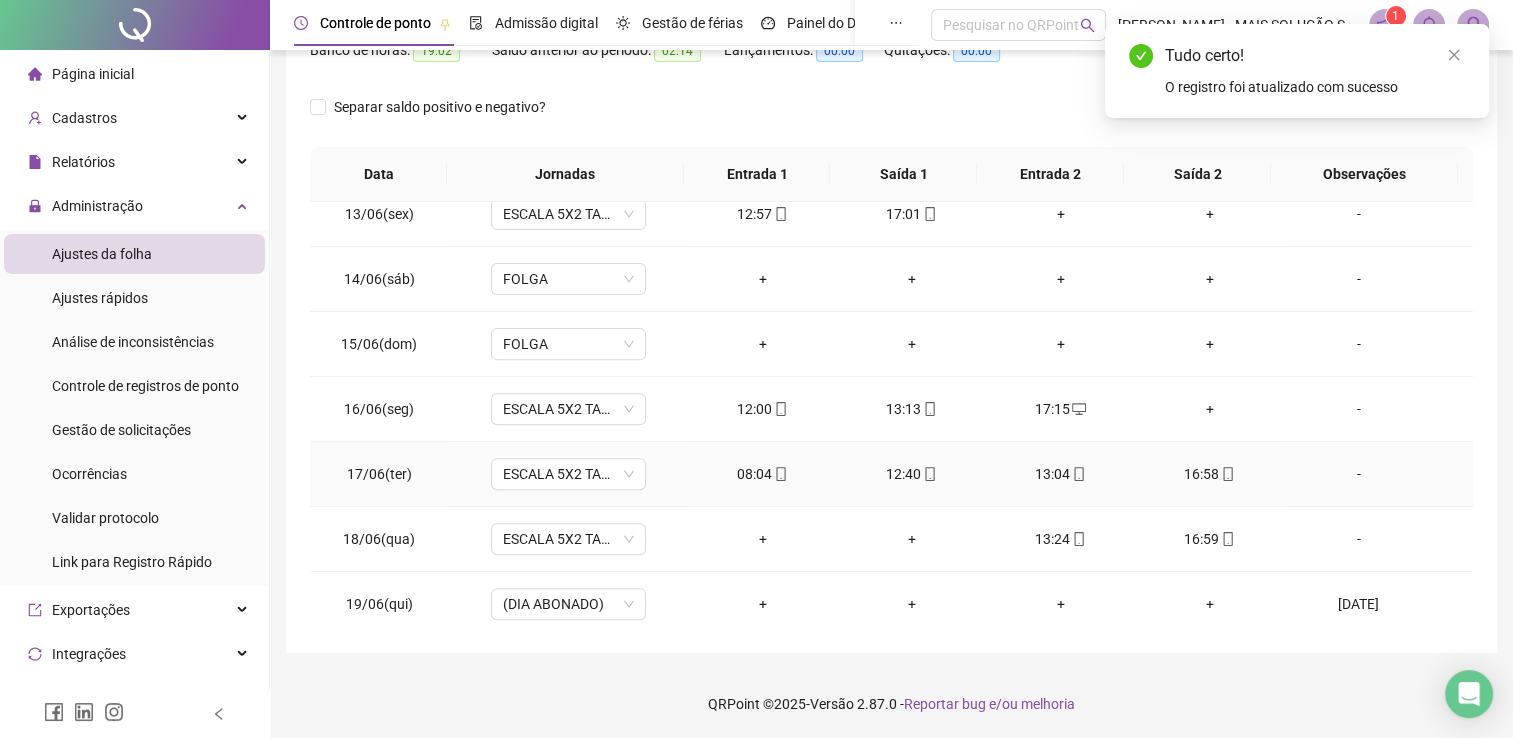 click 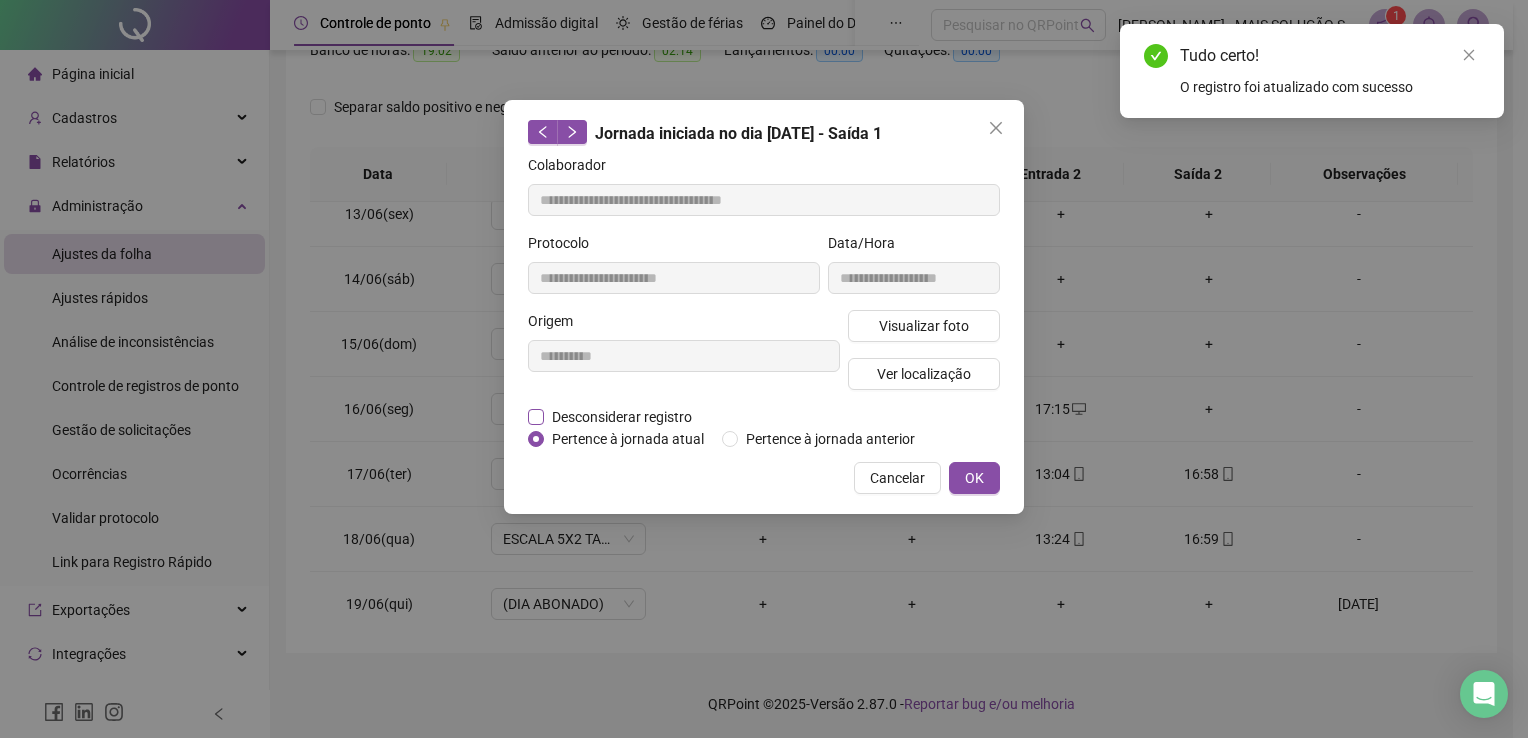click on "**********" at bounding box center (764, 302) 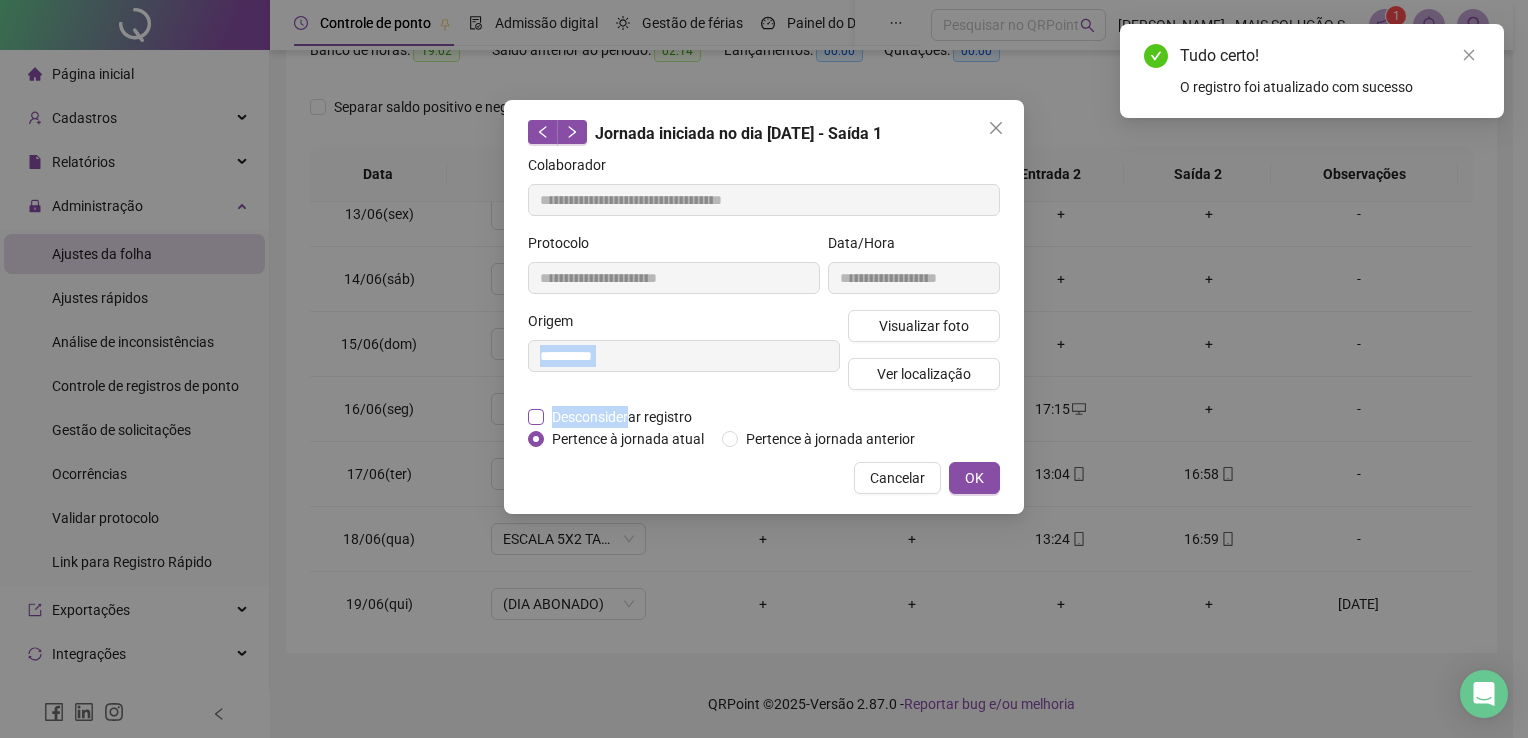 drag, startPoint x: 627, startPoint y: 406, endPoint x: 636, endPoint y: 426, distance: 21.931713 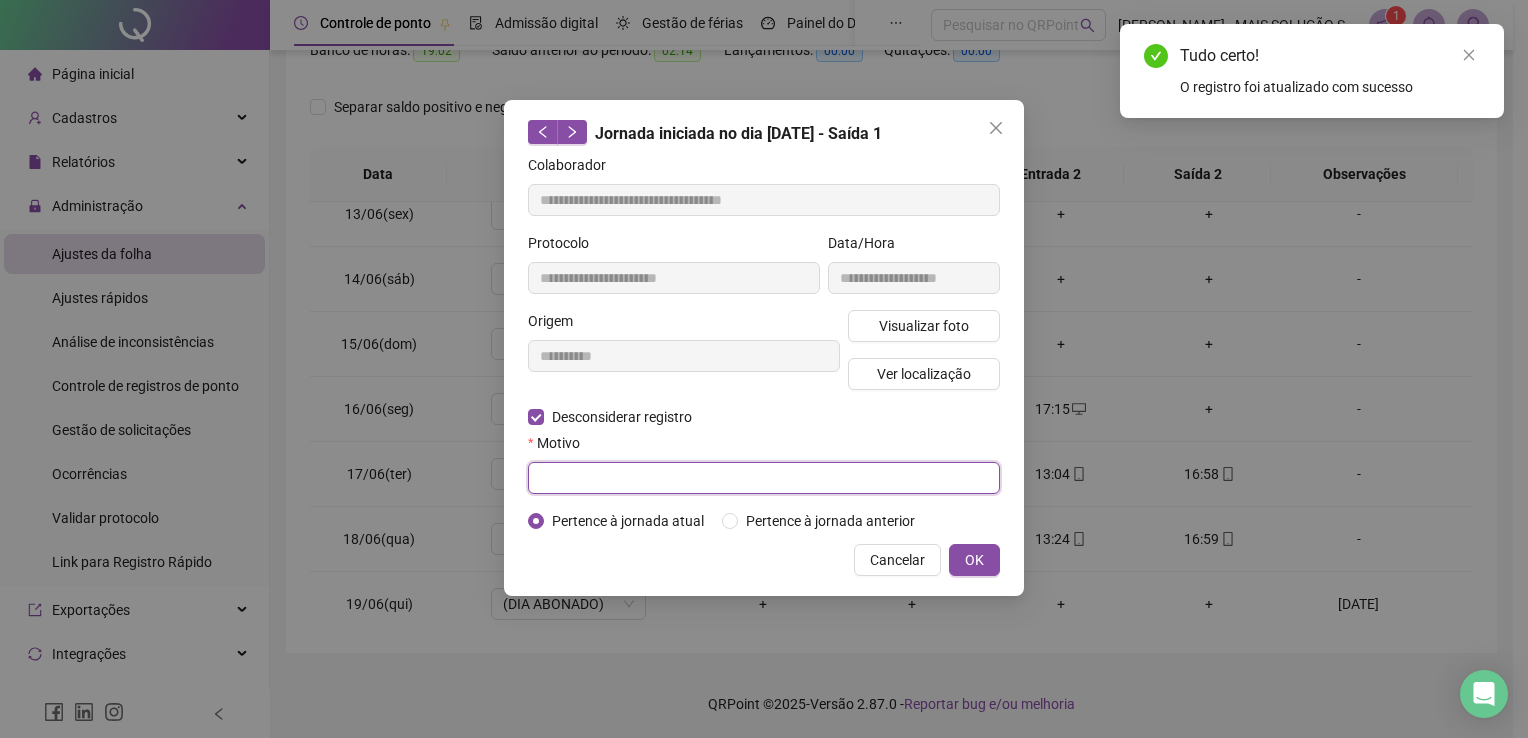 click at bounding box center [764, 478] 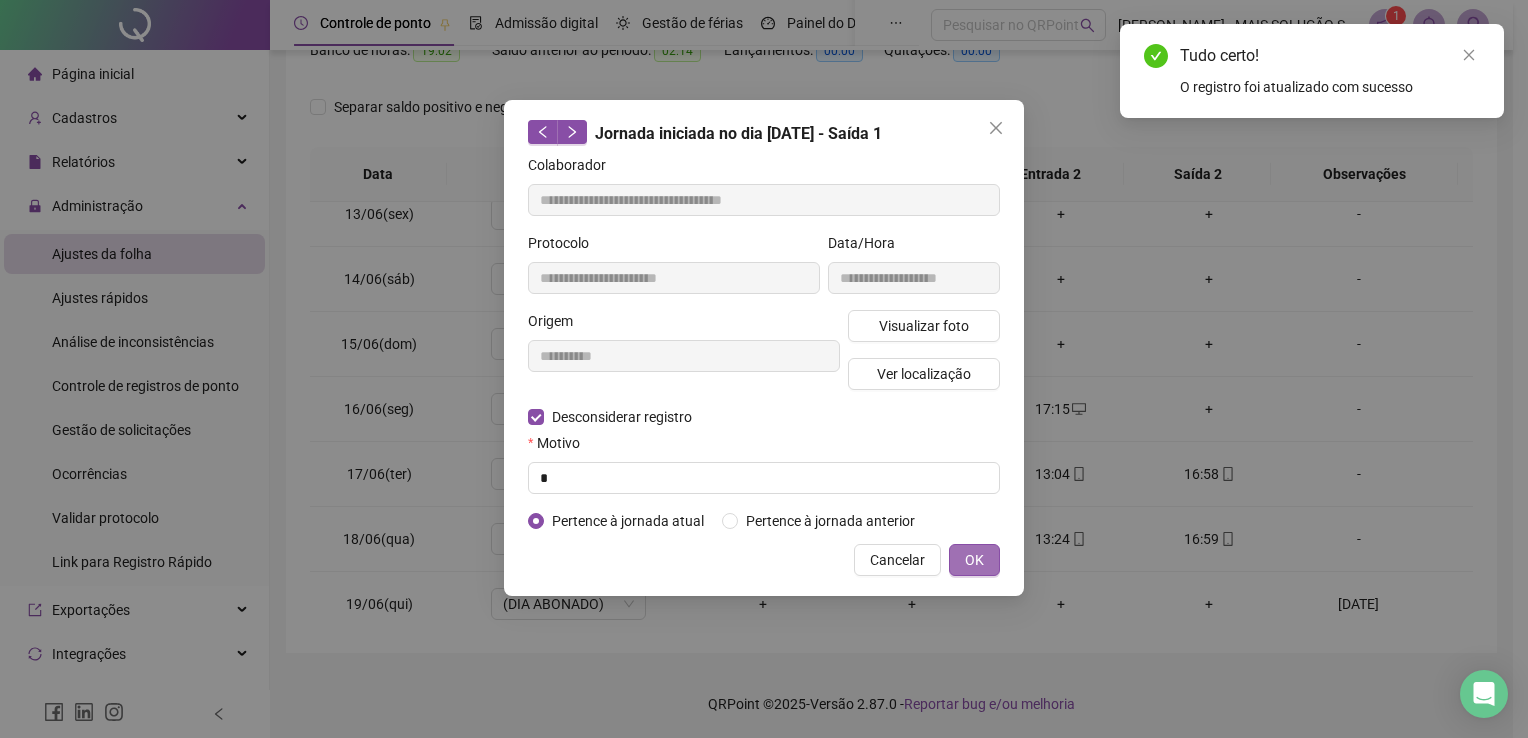 click on "OK" at bounding box center [974, 560] 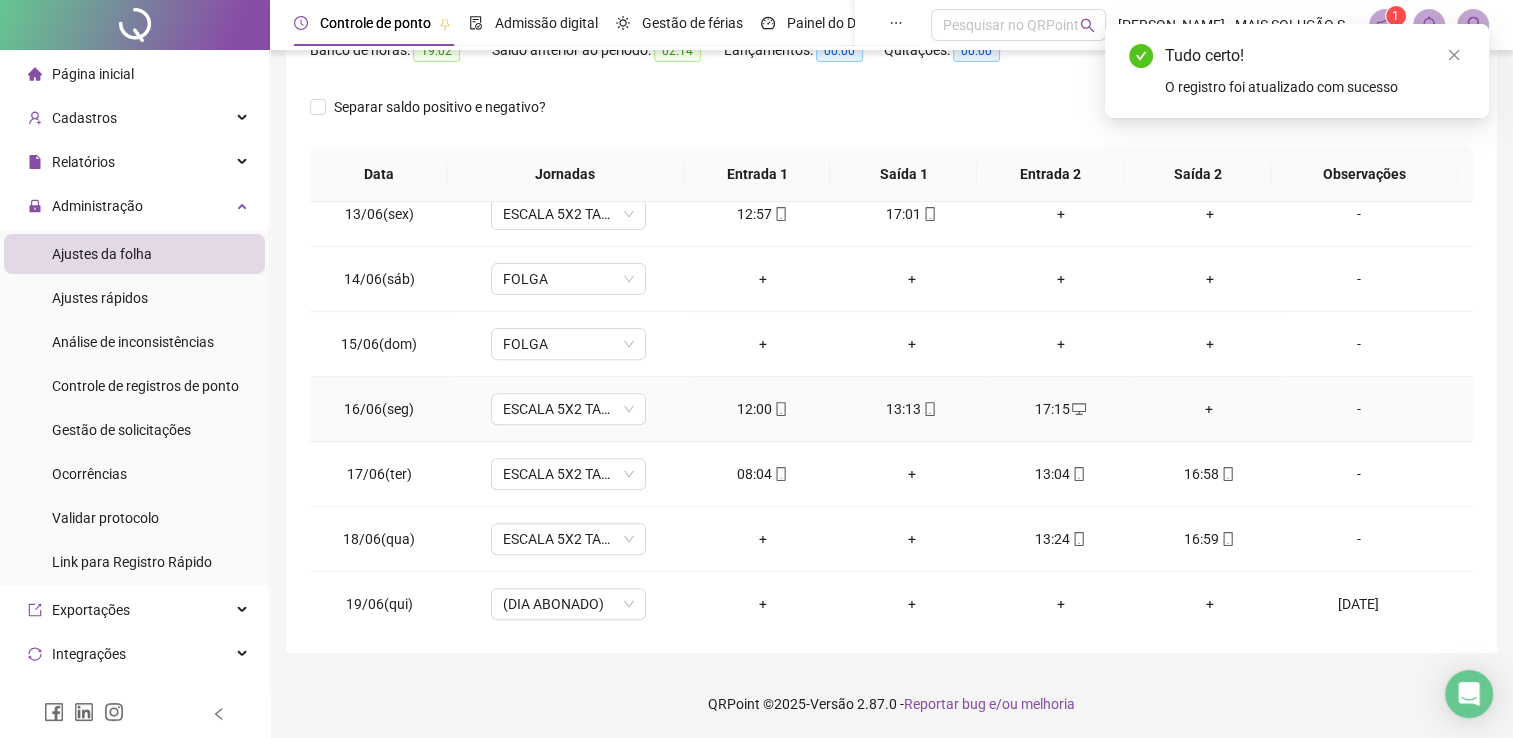 click on "13:13" at bounding box center [911, 409] 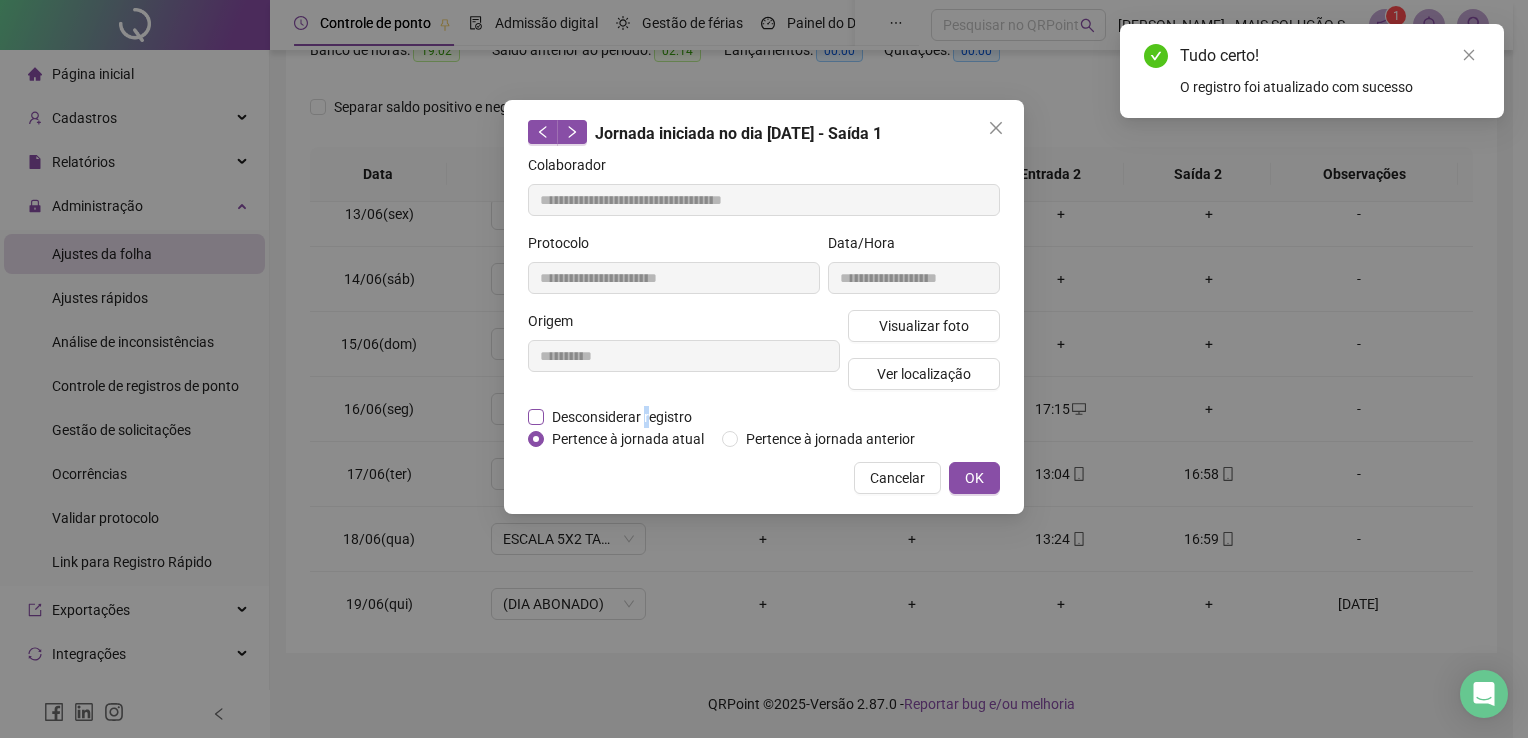 click on "Desconsiderar registro" at bounding box center (622, 417) 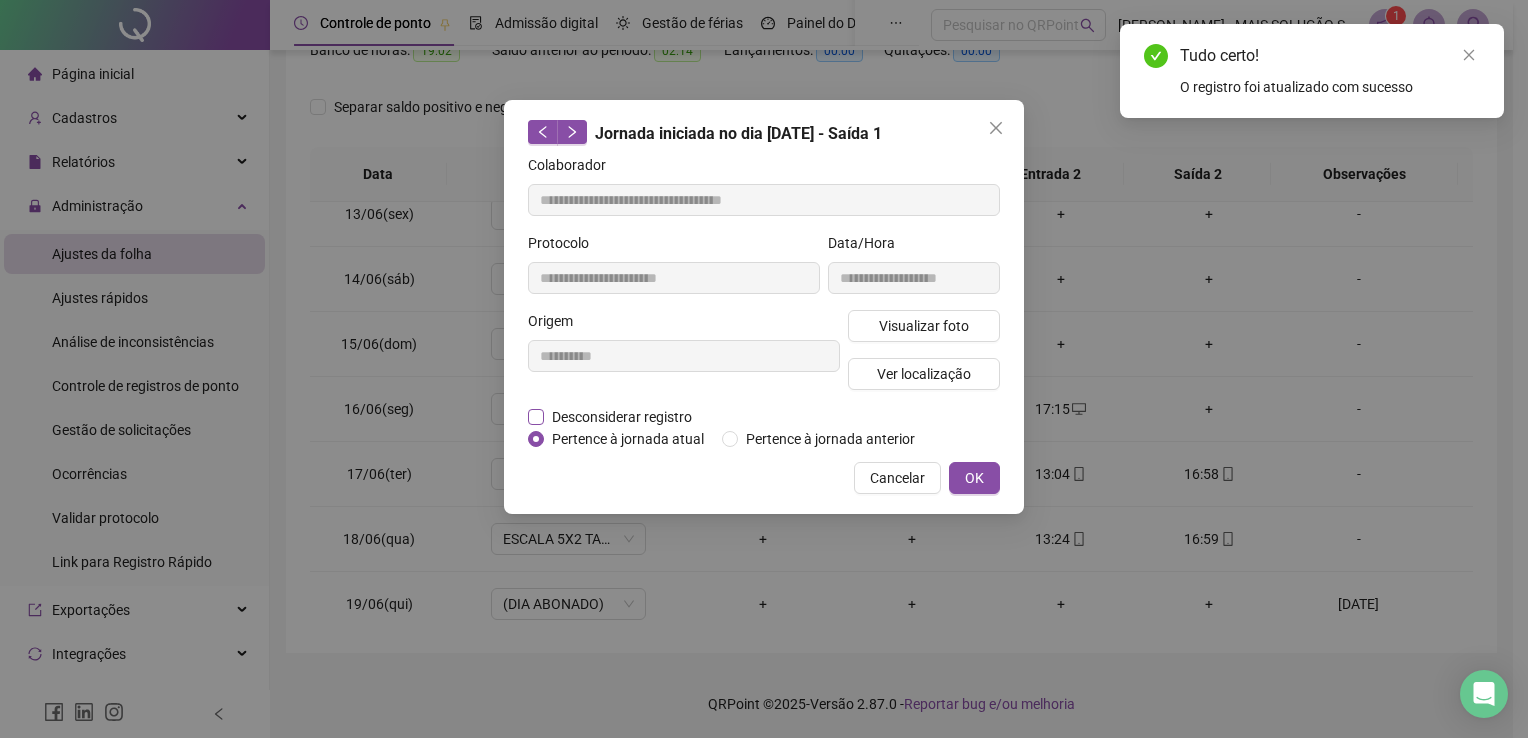 drag, startPoint x: 642, startPoint y: 411, endPoint x: 584, endPoint y: 418, distance: 58.420887 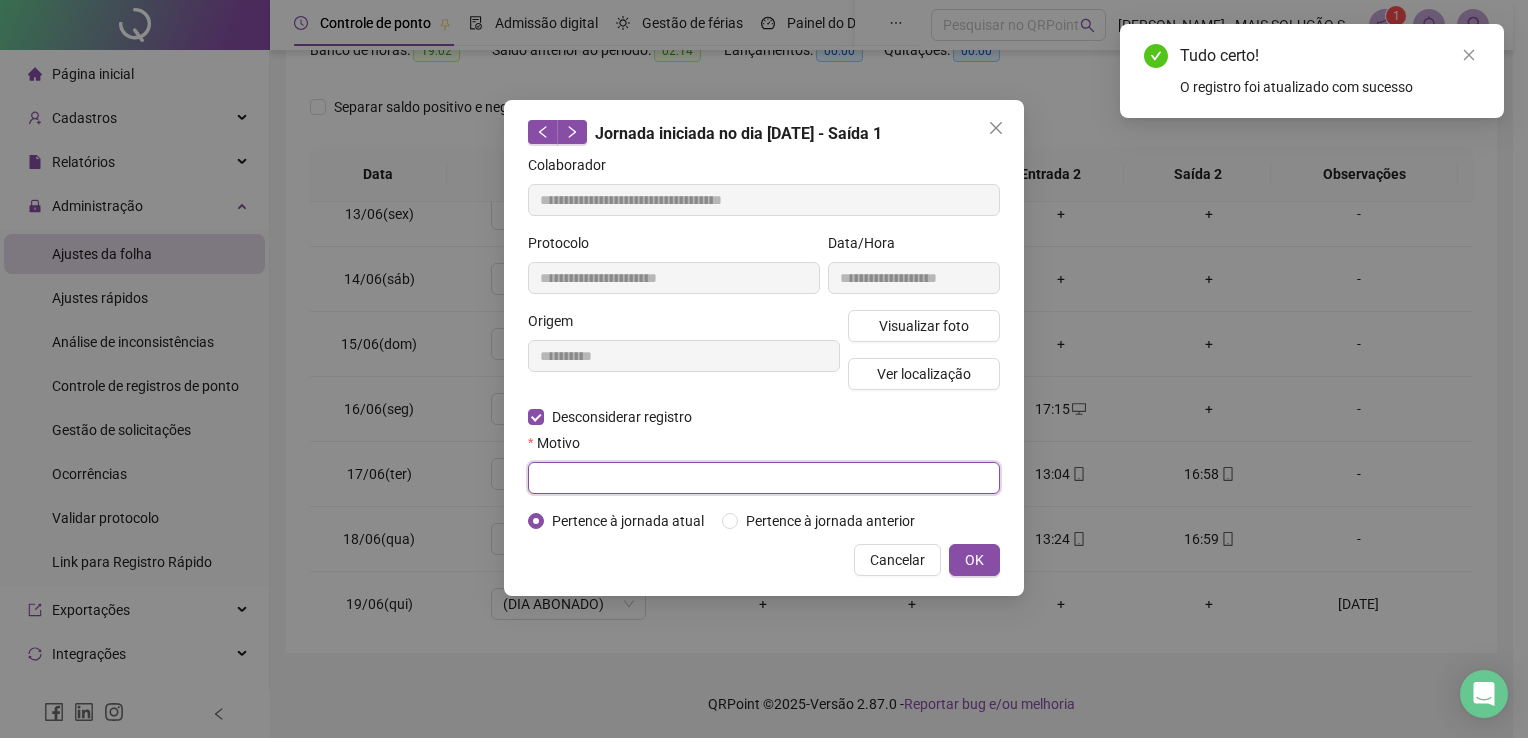 click at bounding box center [764, 478] 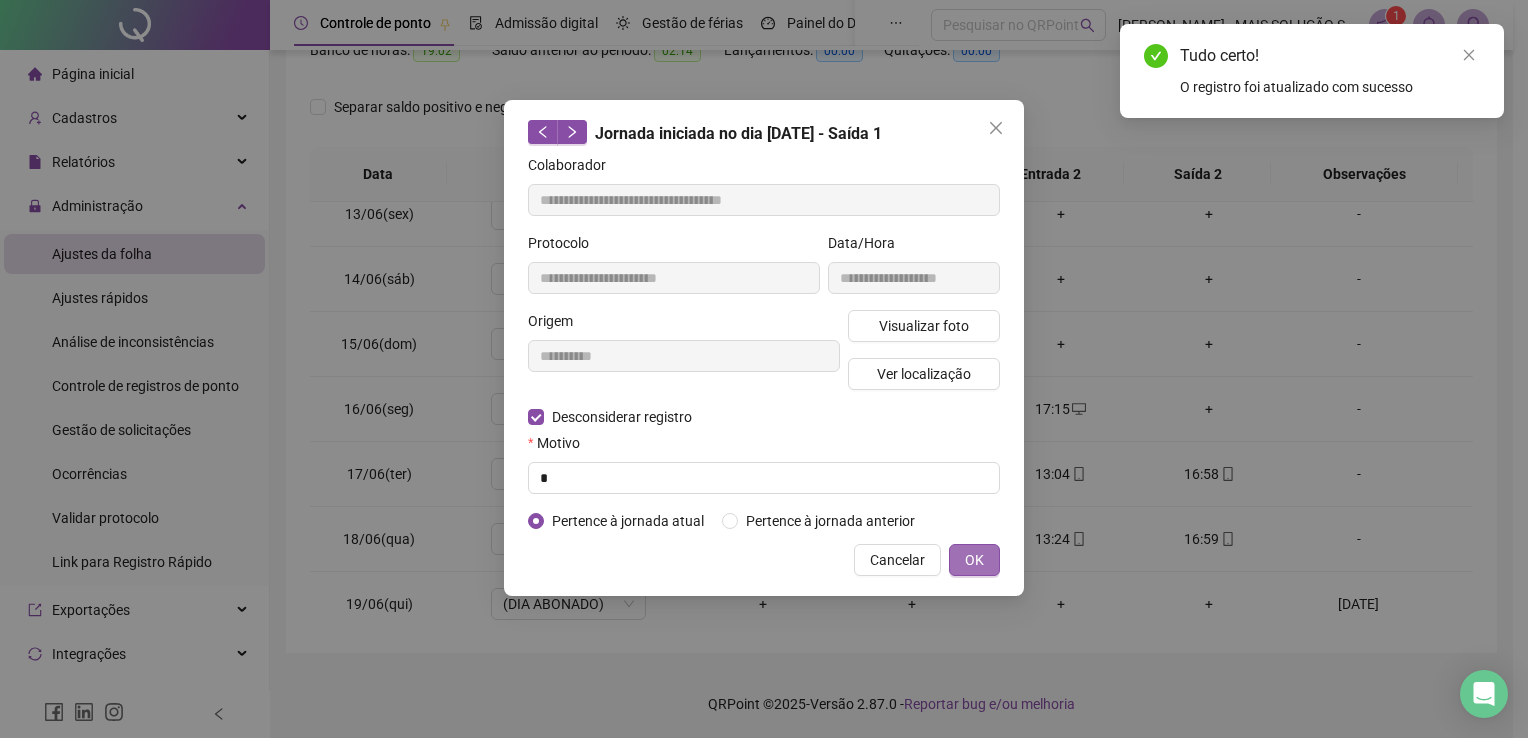 click on "OK" at bounding box center (974, 560) 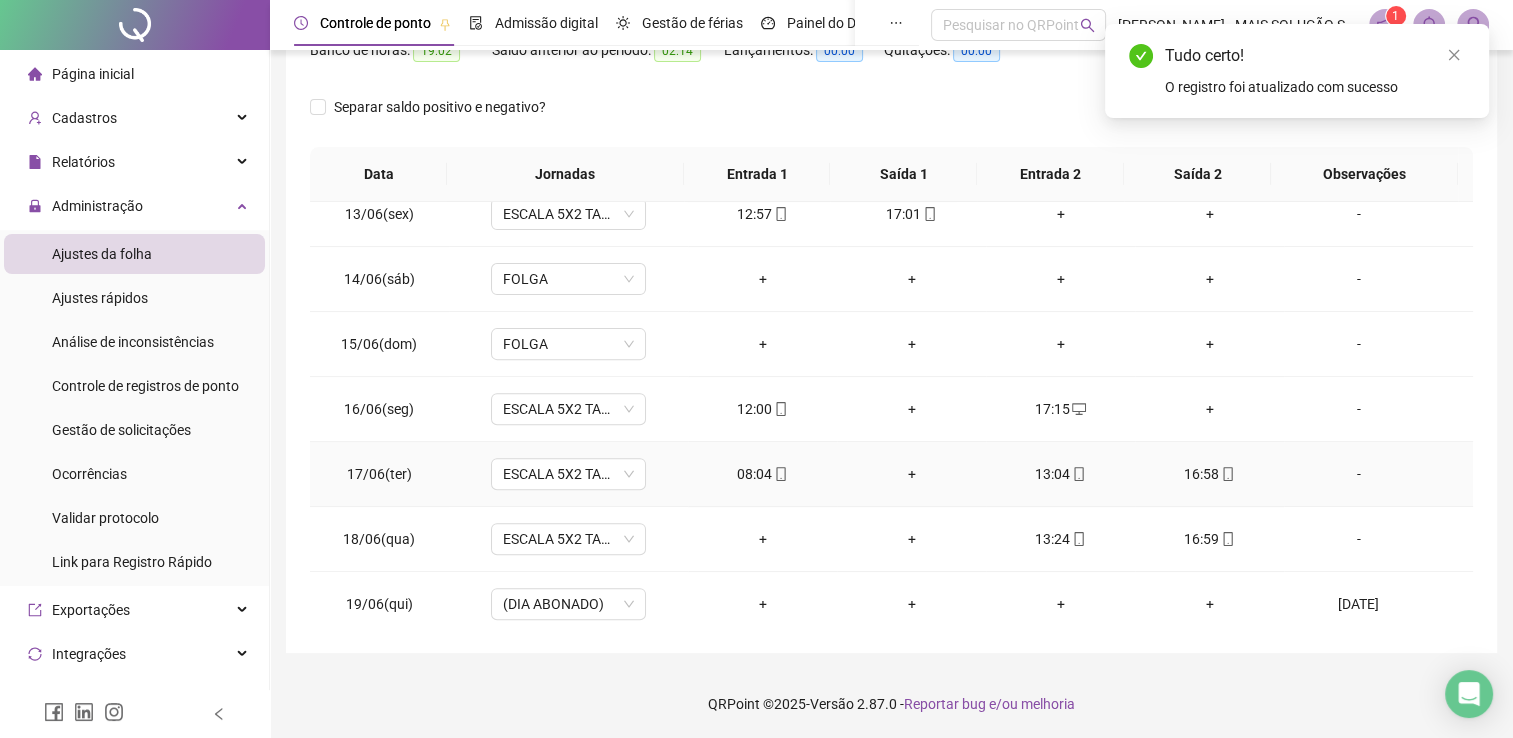 click 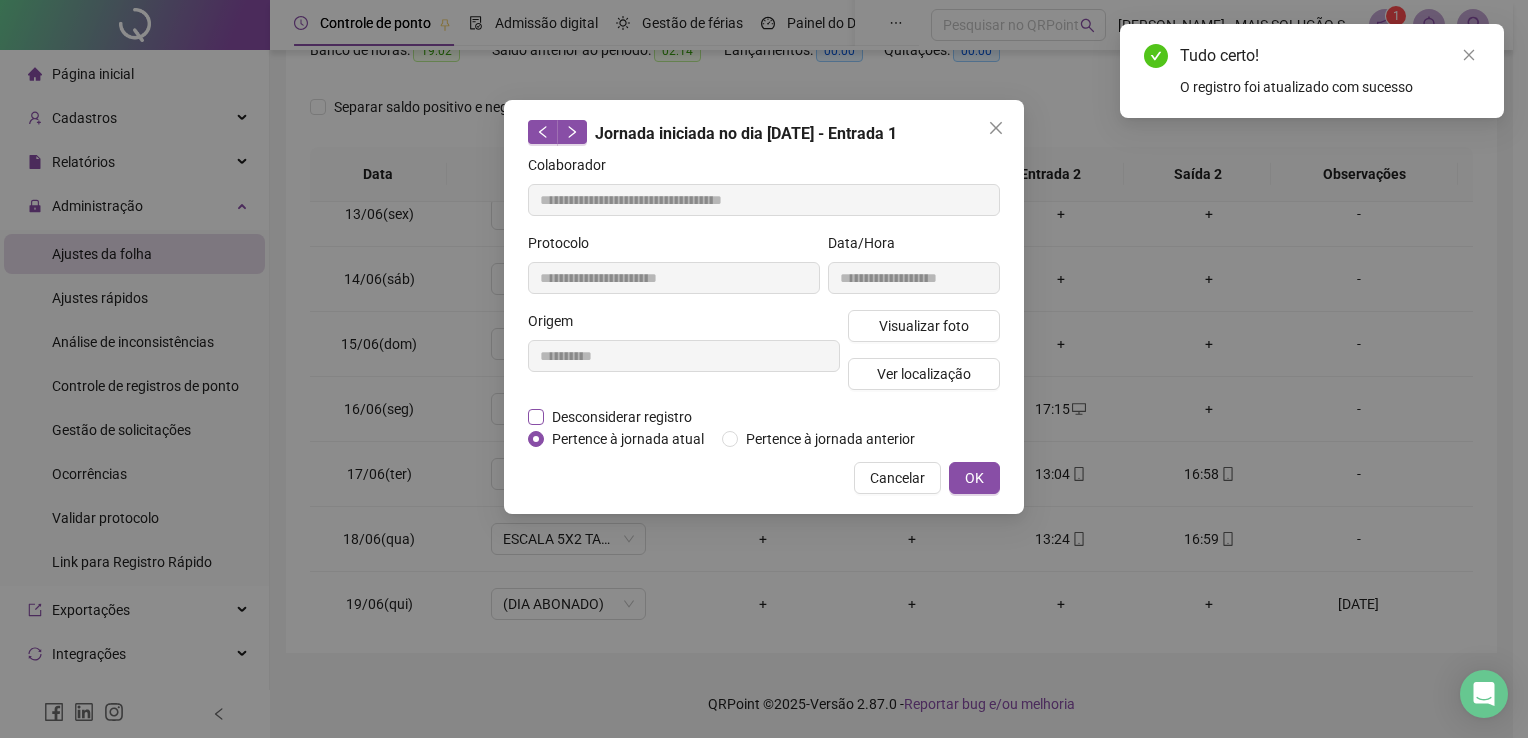 click on "Desconsiderar registro" at bounding box center [622, 417] 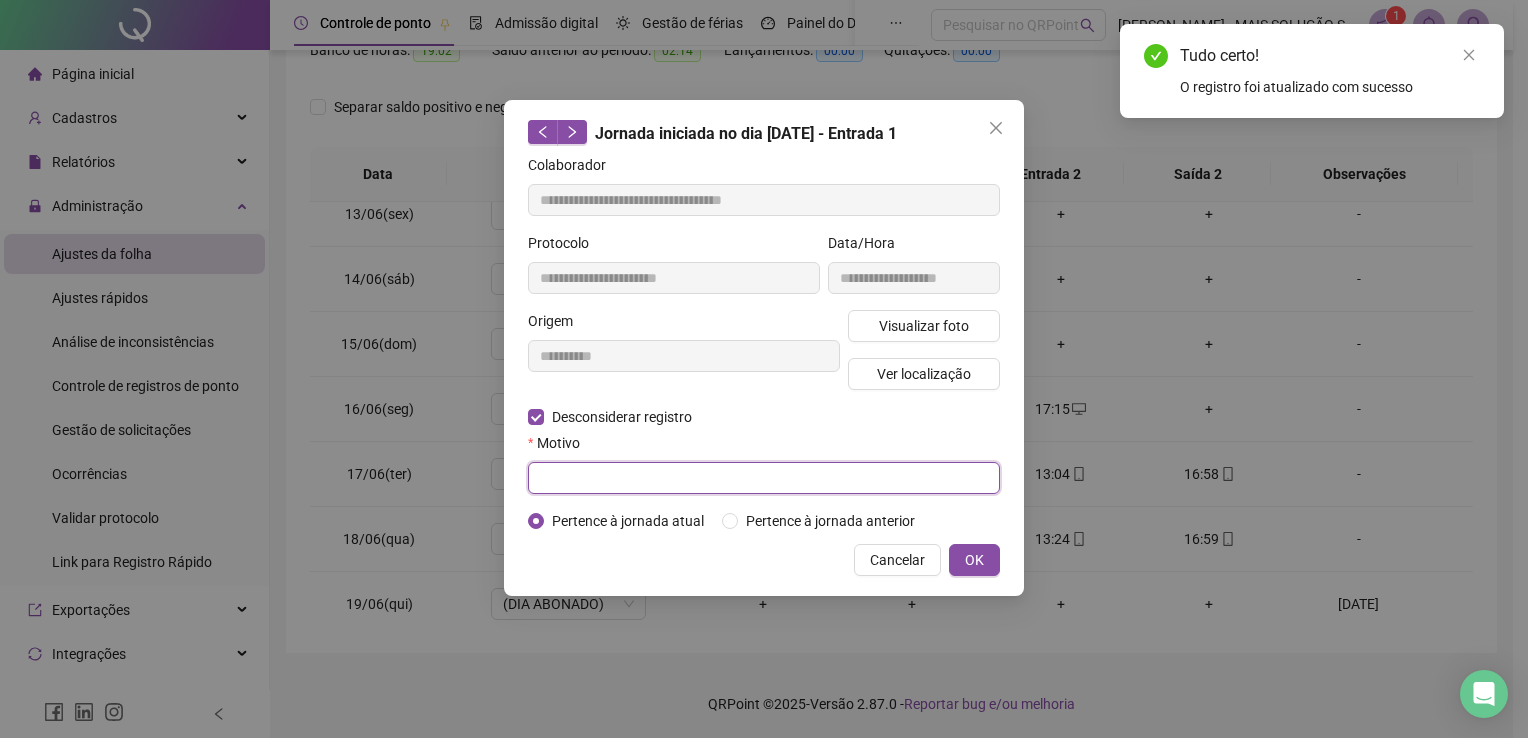 click at bounding box center [764, 478] 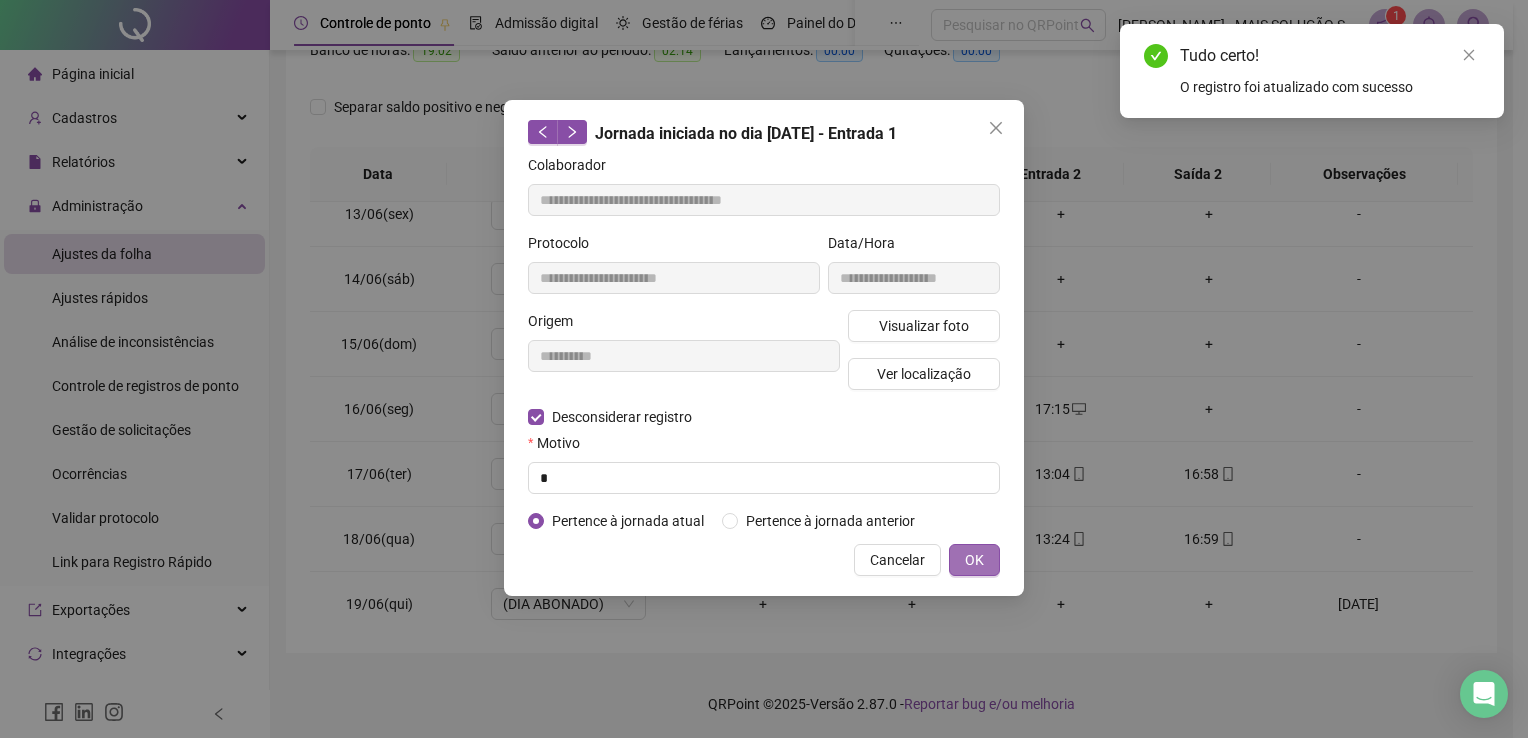 click on "OK" at bounding box center [974, 560] 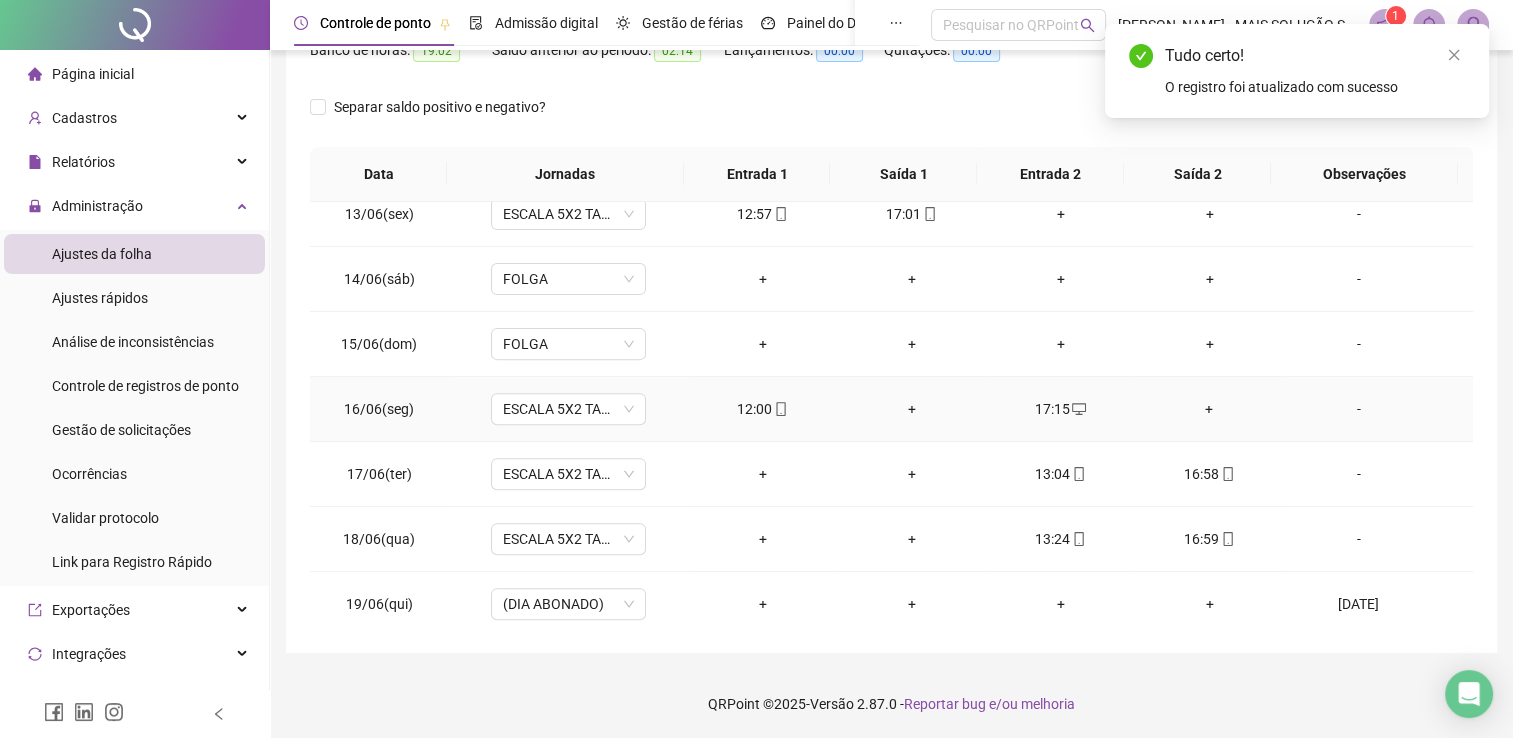 click 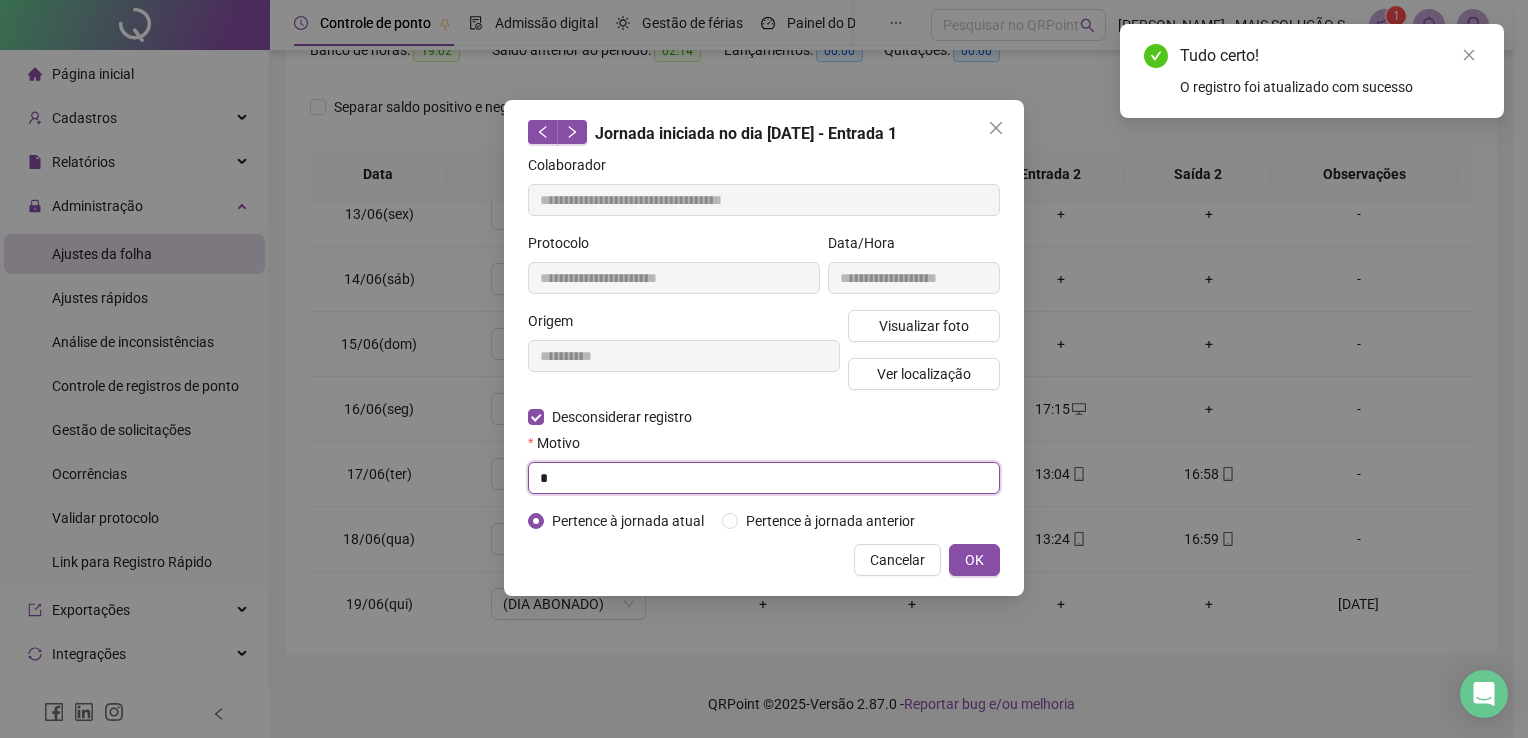 click on "*" at bounding box center [764, 478] 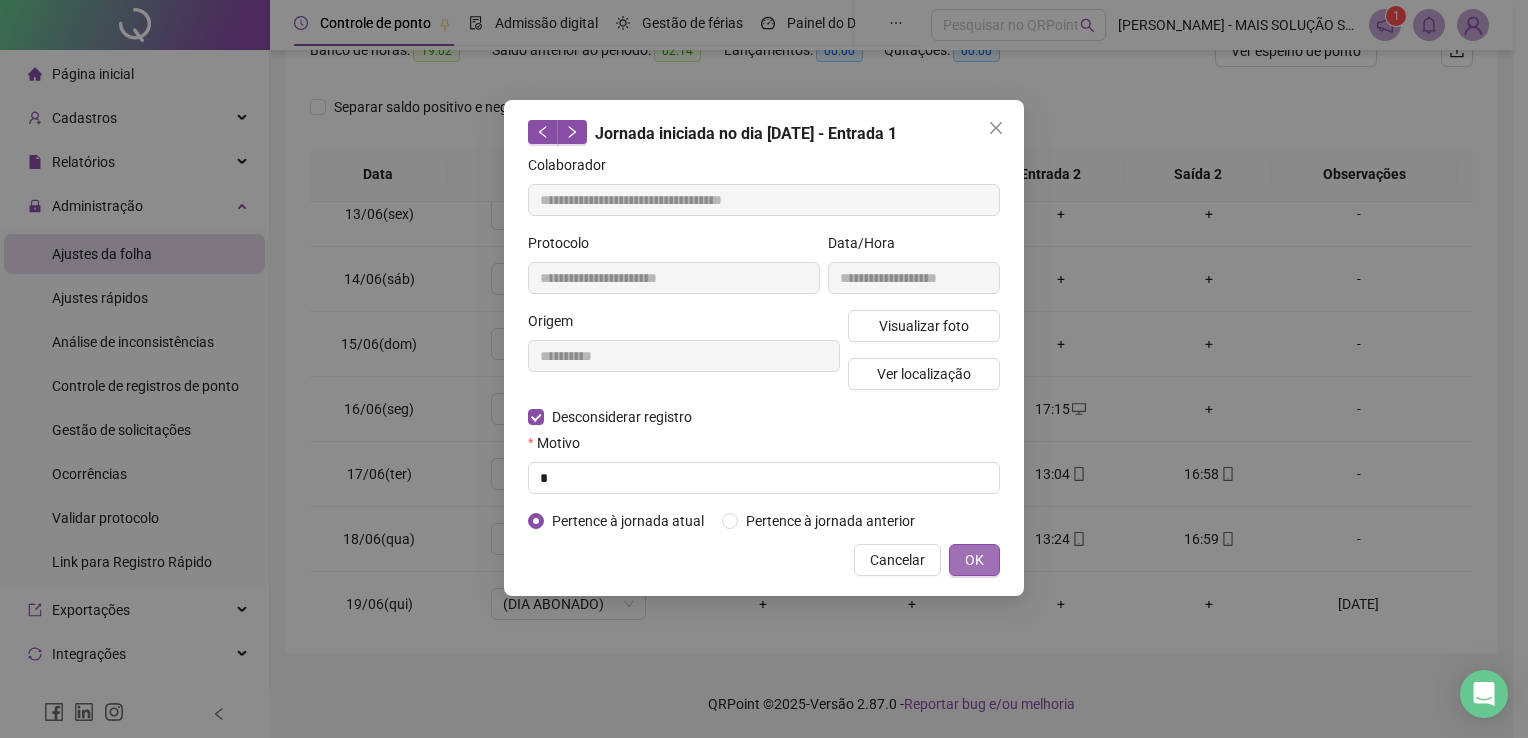 click on "OK" at bounding box center (974, 560) 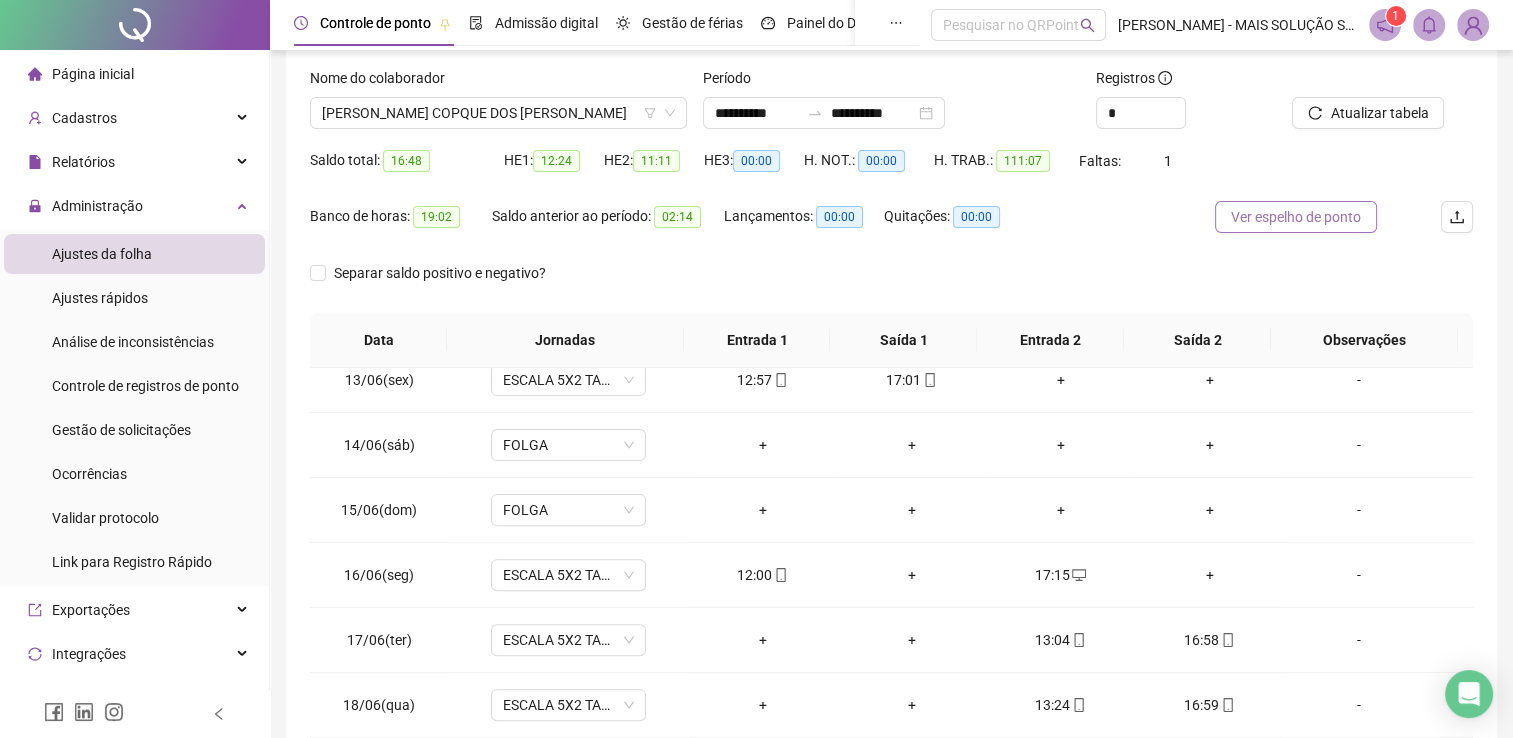 scroll, scrollTop: 83, scrollLeft: 0, axis: vertical 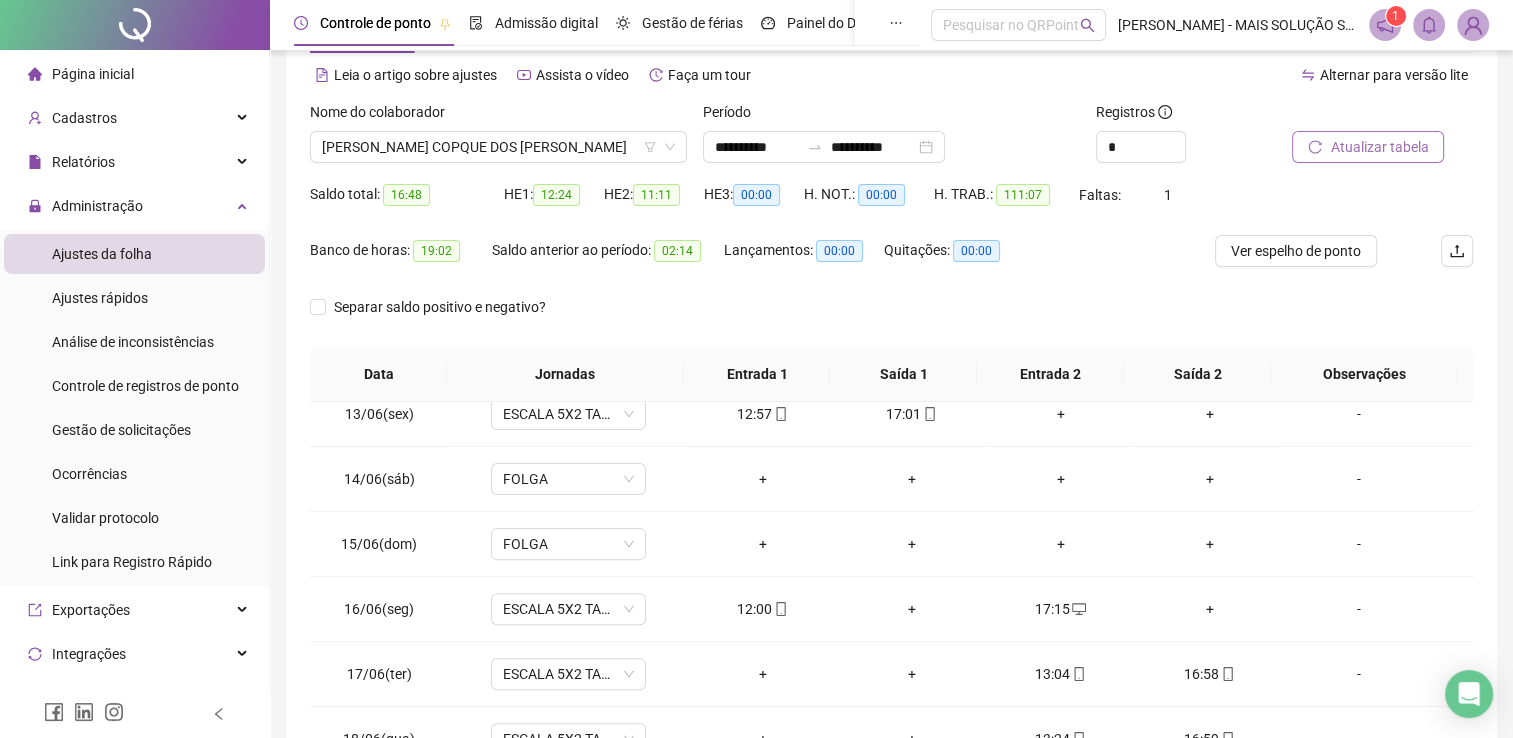 click on "Atualizar tabela" at bounding box center (1379, 147) 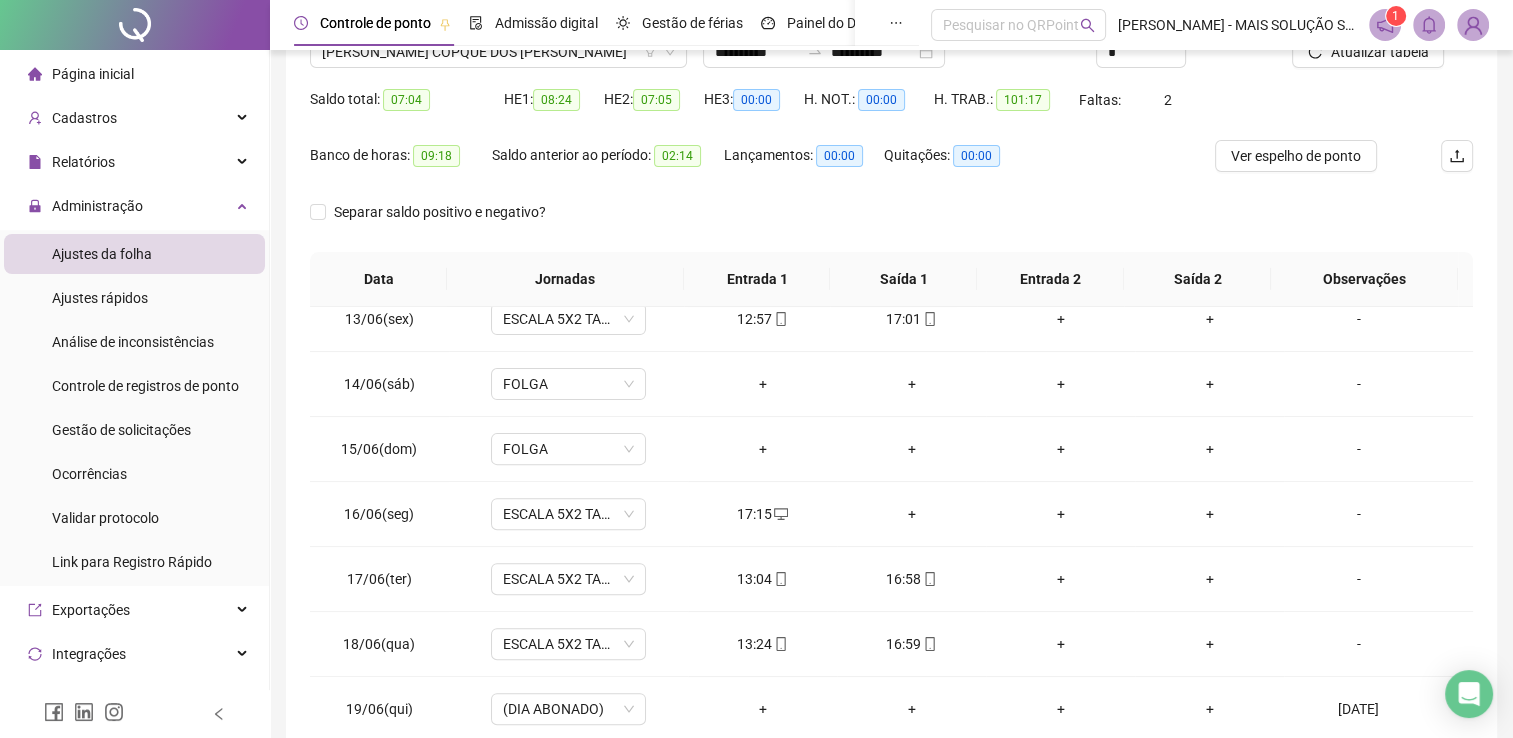 scroll, scrollTop: 283, scrollLeft: 0, axis: vertical 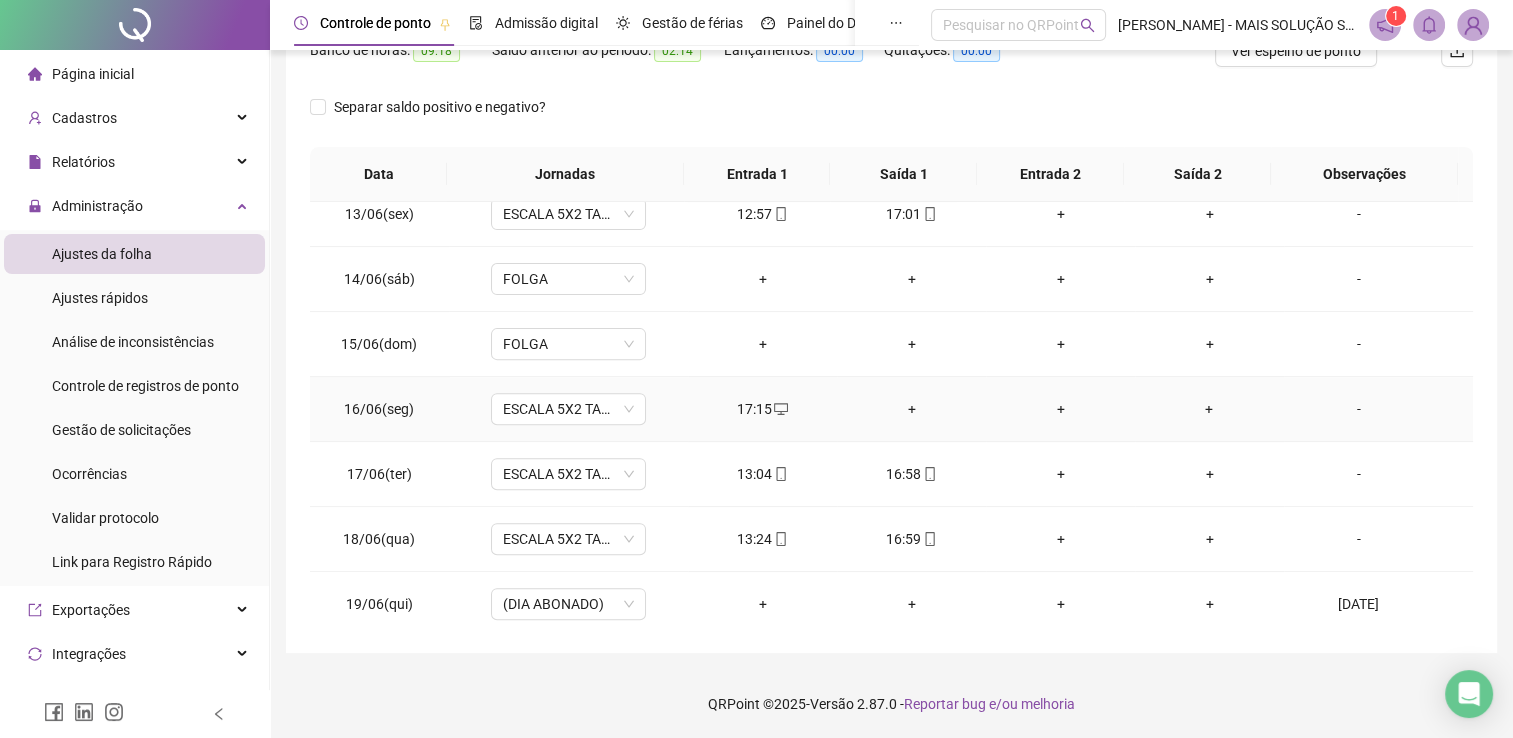 click on "+" at bounding box center [911, 409] 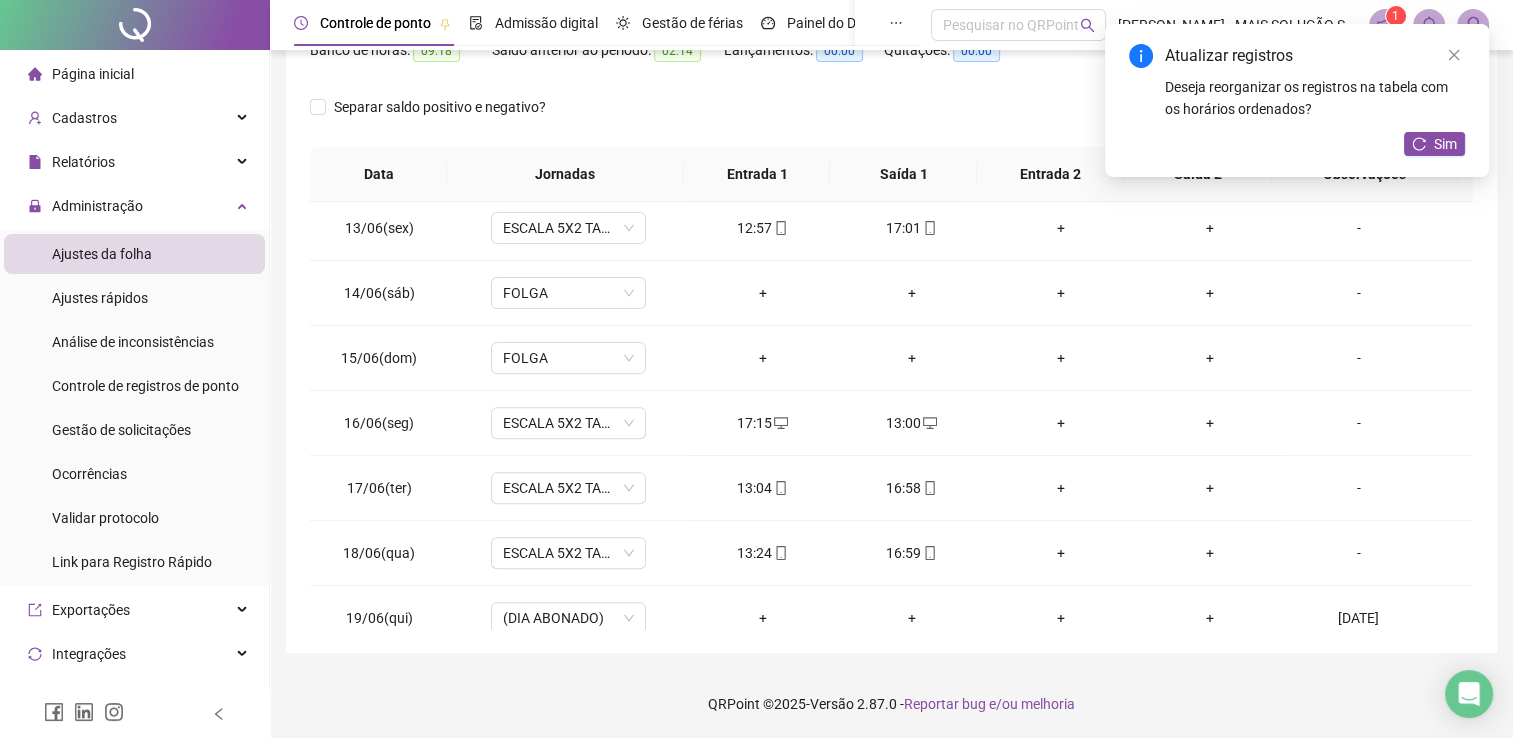 scroll, scrollTop: 700, scrollLeft: 0, axis: vertical 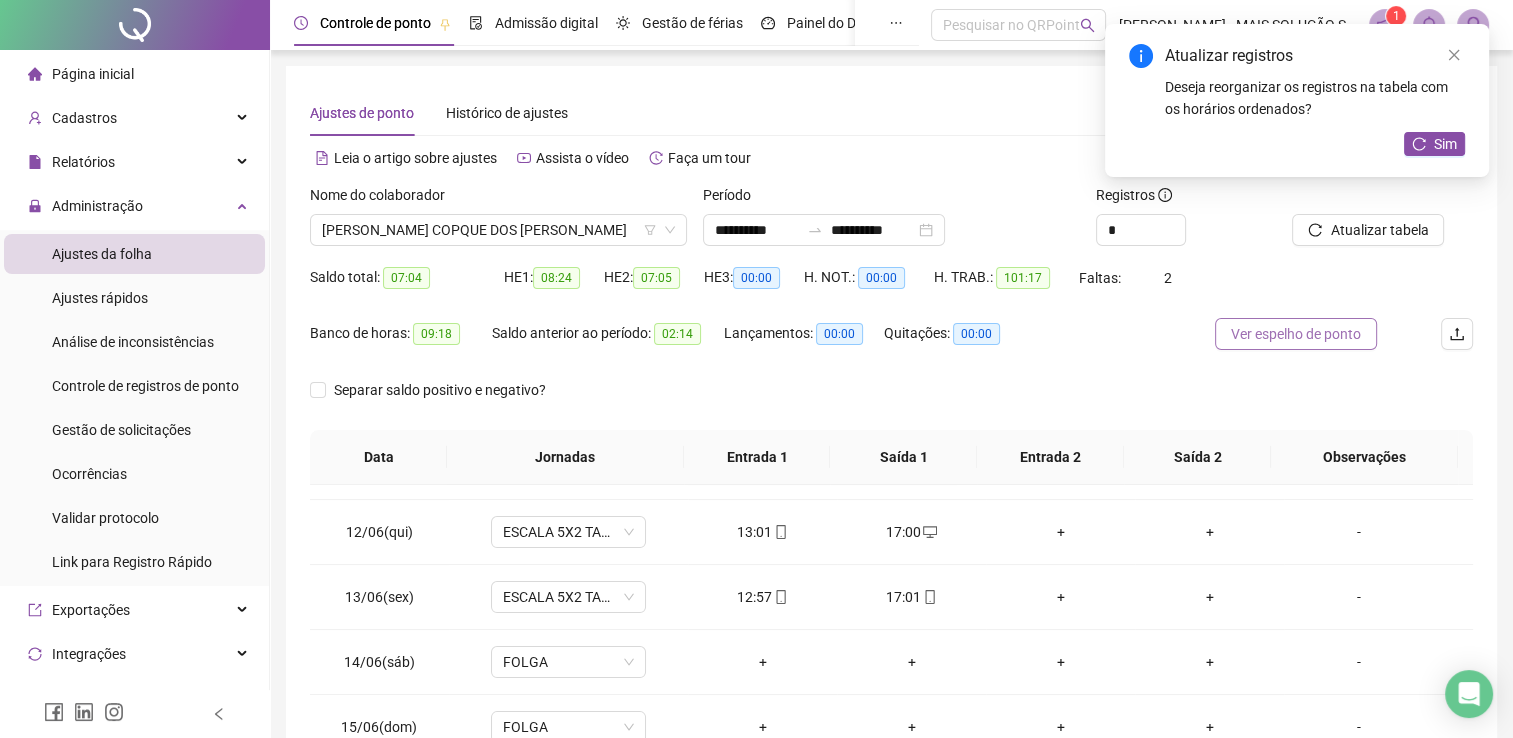 click on "Atualizar tabela" at bounding box center (1368, 230) 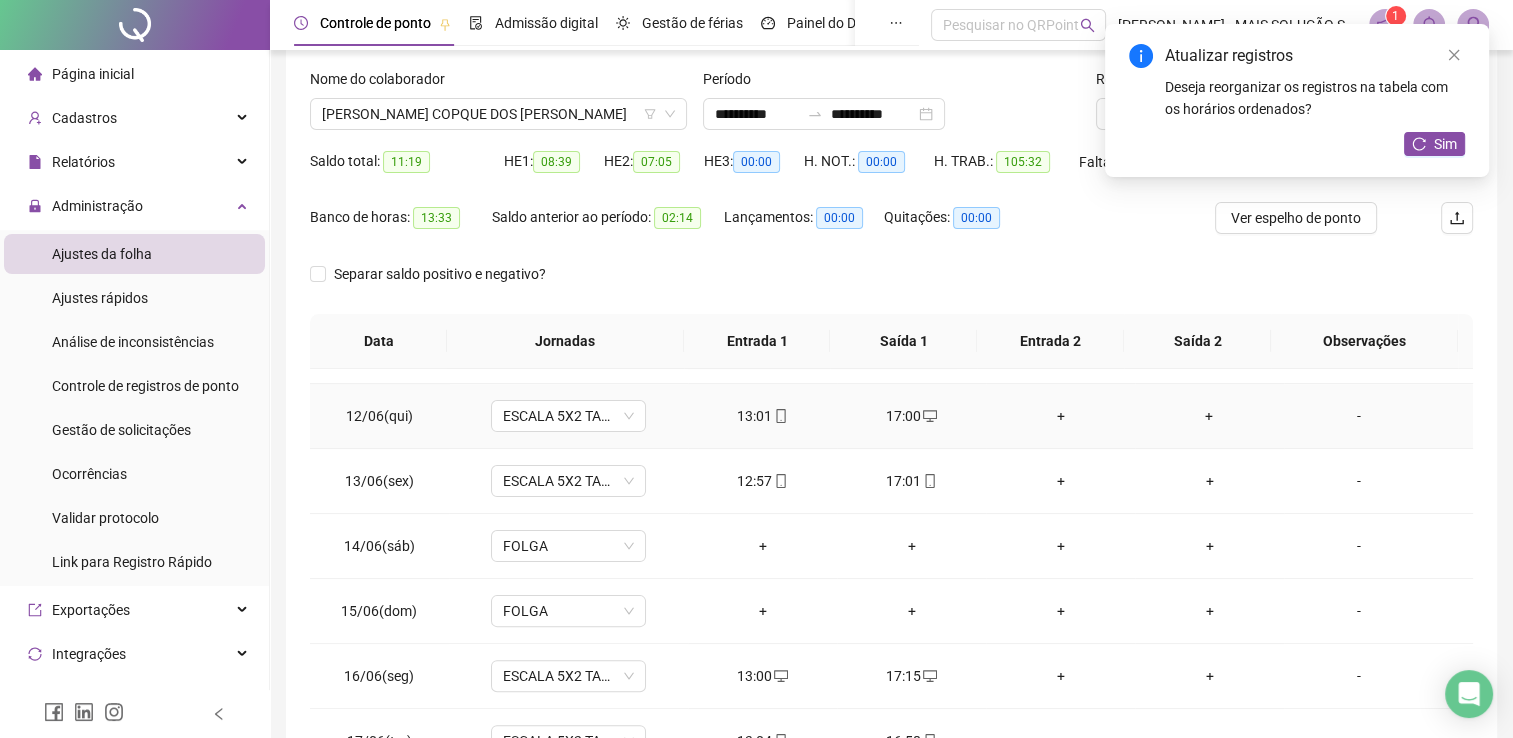 scroll, scrollTop: 283, scrollLeft: 0, axis: vertical 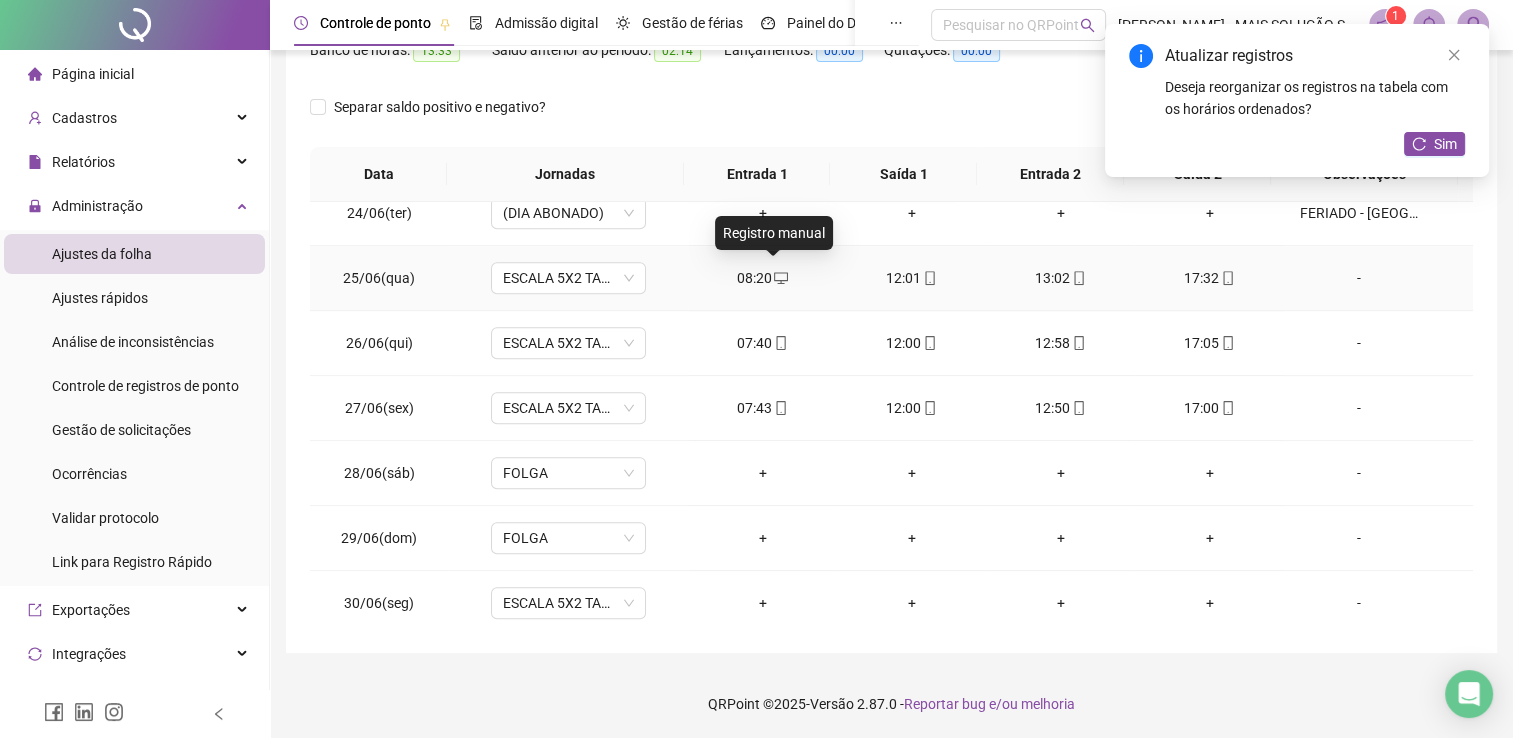 click 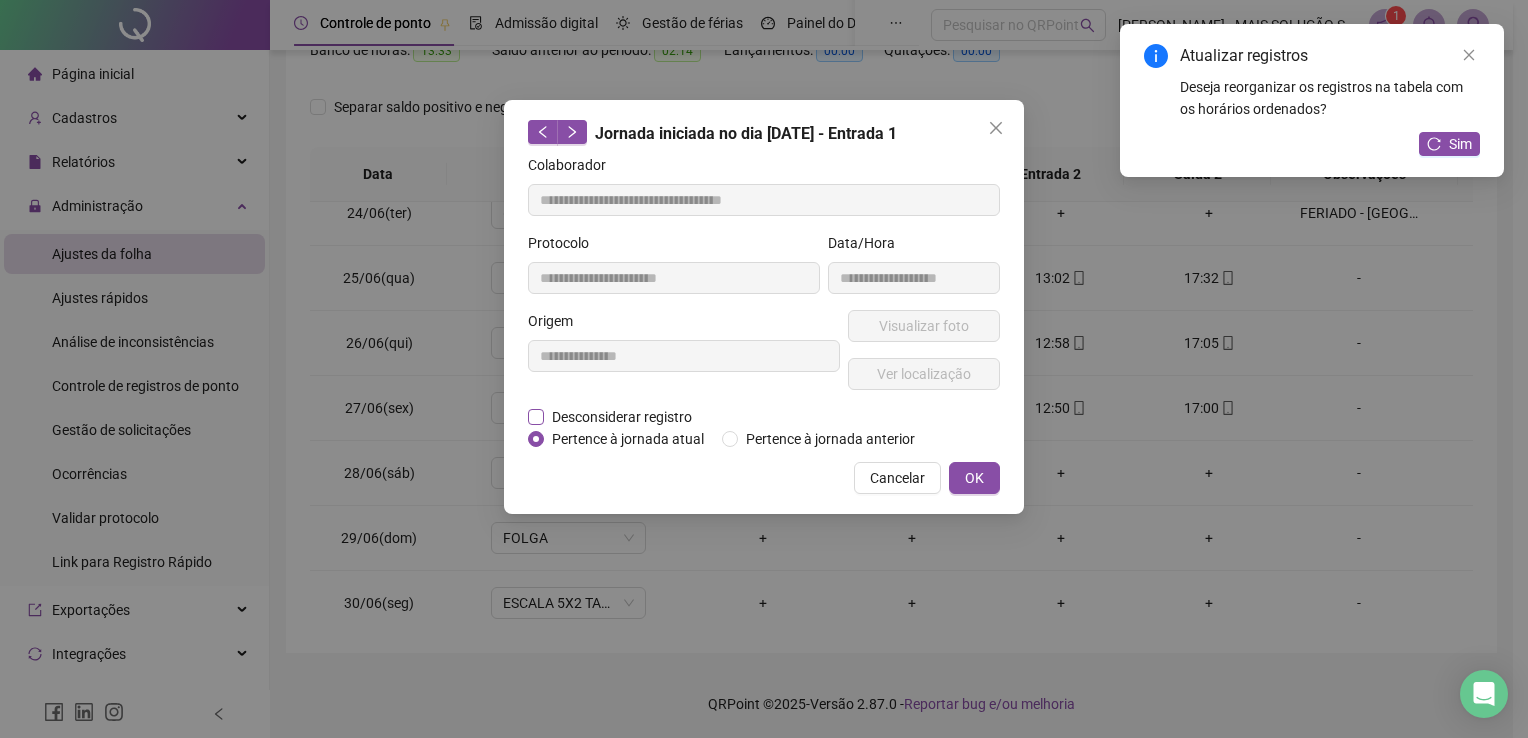 click on "Desconsiderar registro" at bounding box center [622, 417] 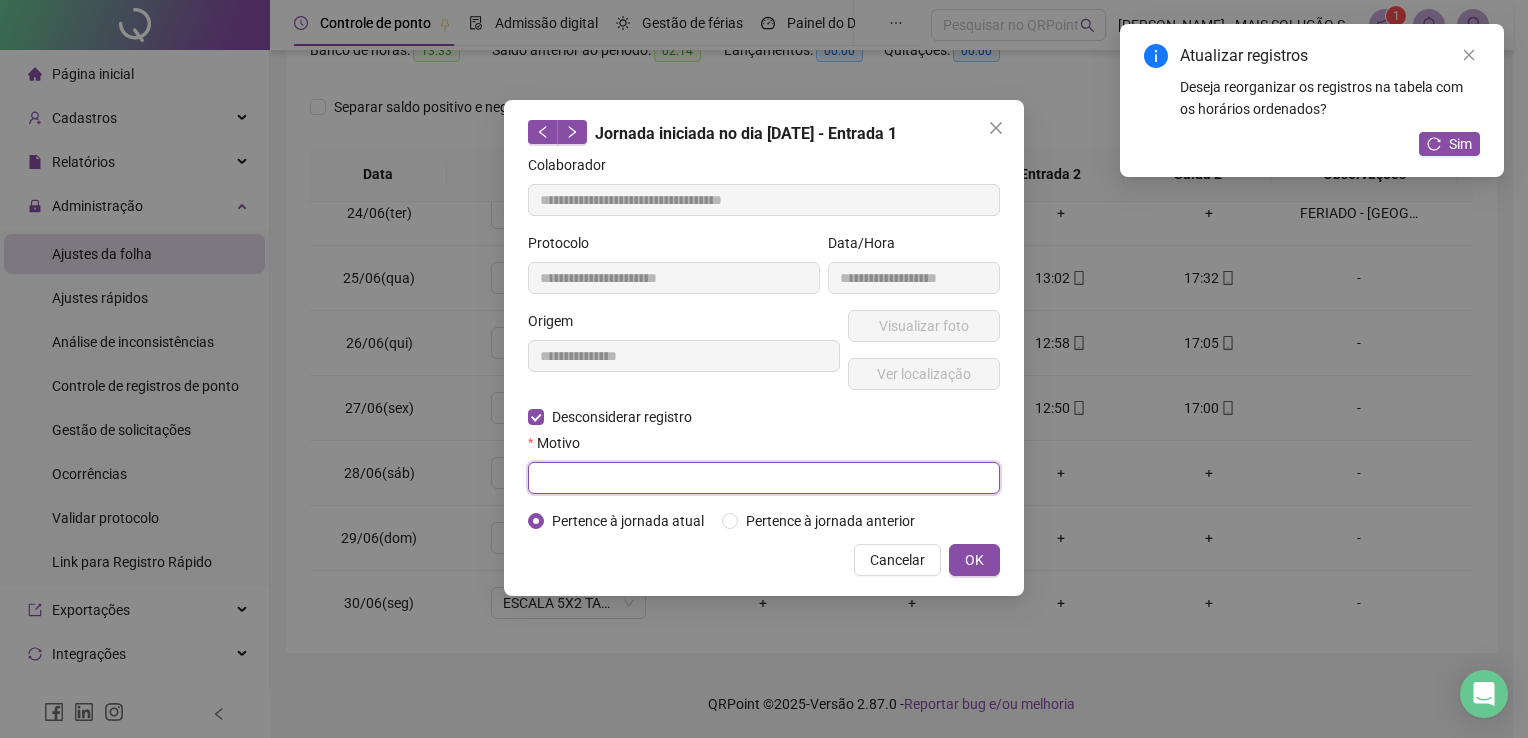 click at bounding box center [764, 478] 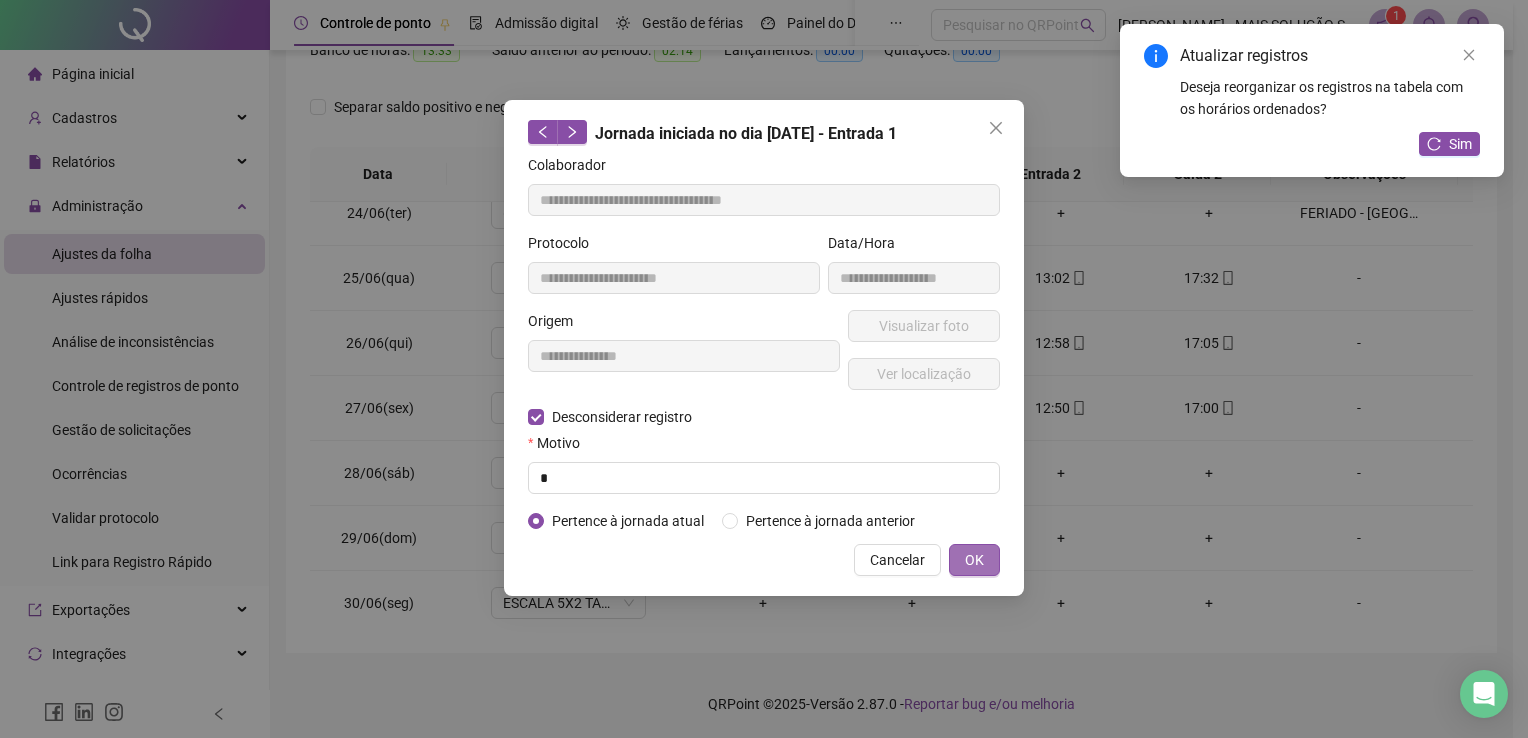 click on "OK" at bounding box center [974, 560] 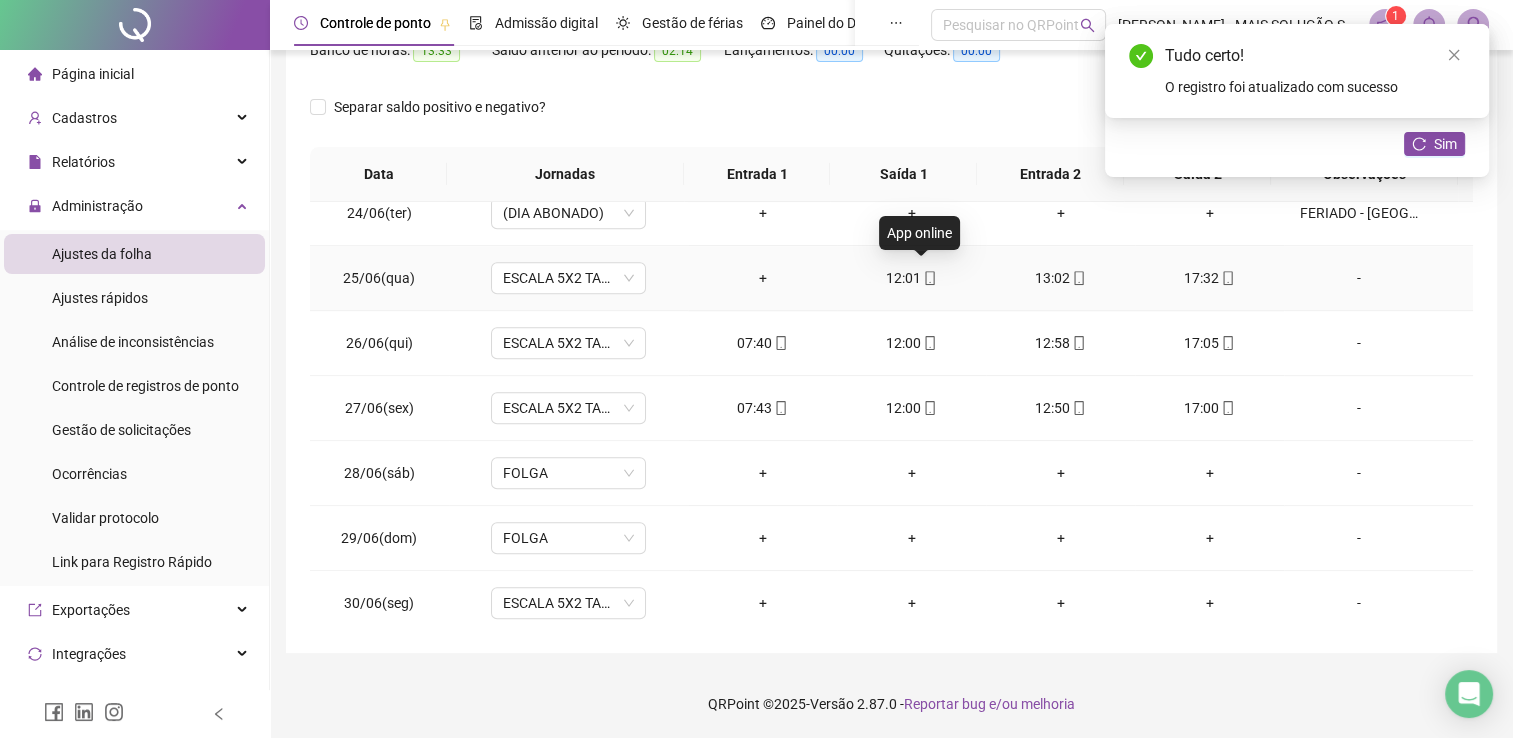 click 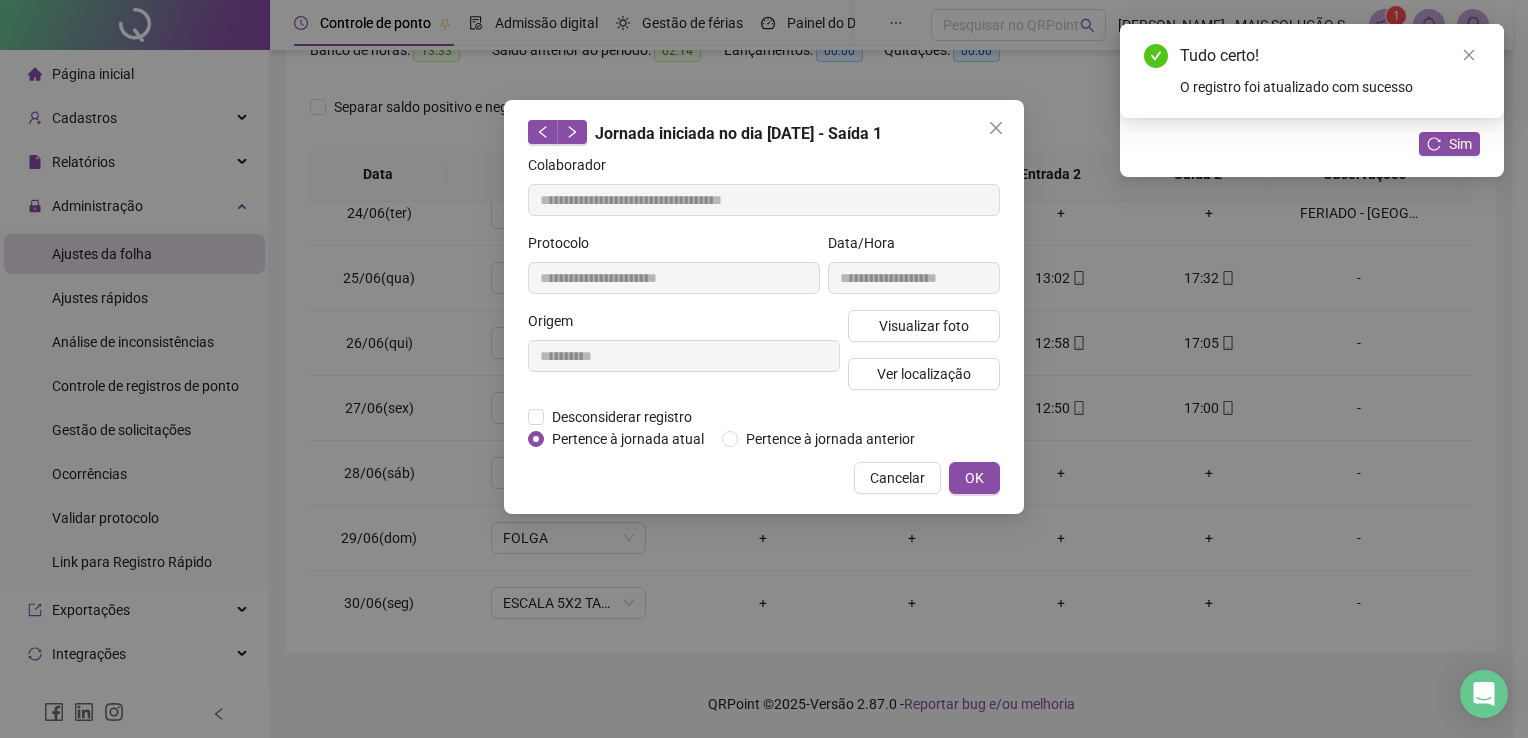 click on "Pertence à jornada atual" at bounding box center [628, 439] 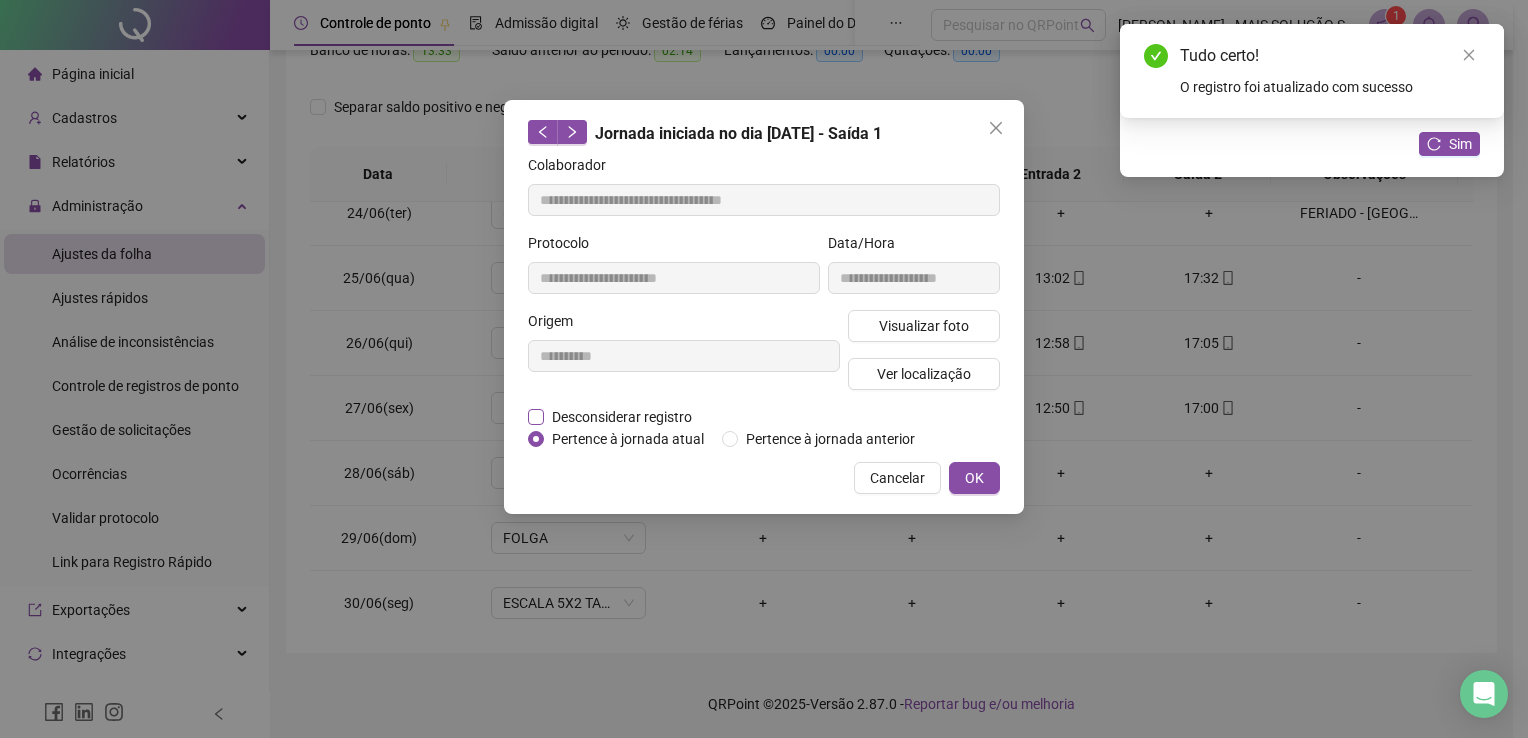 click on "Desconsiderar registro" at bounding box center (622, 417) 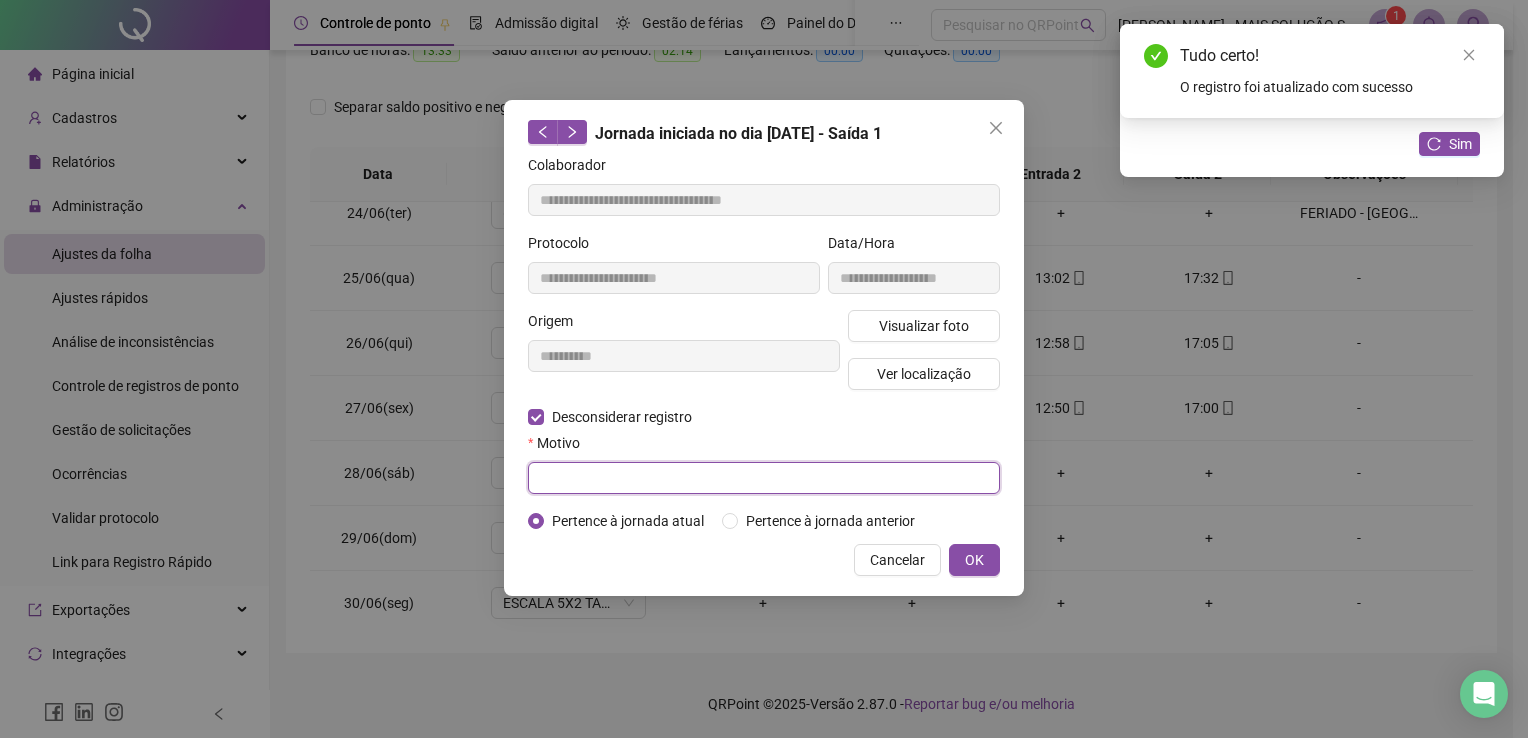 click at bounding box center [764, 478] 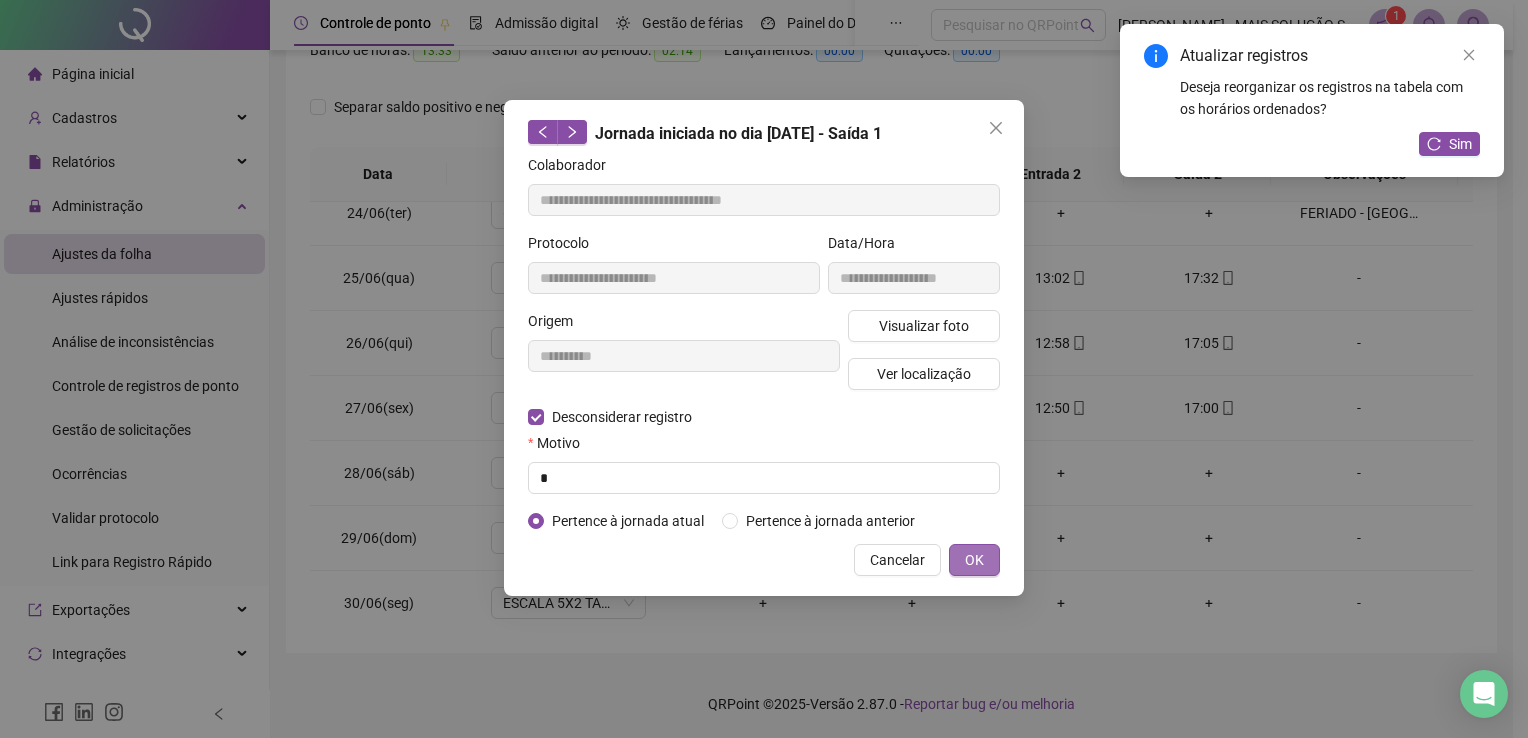 click on "OK" at bounding box center [974, 560] 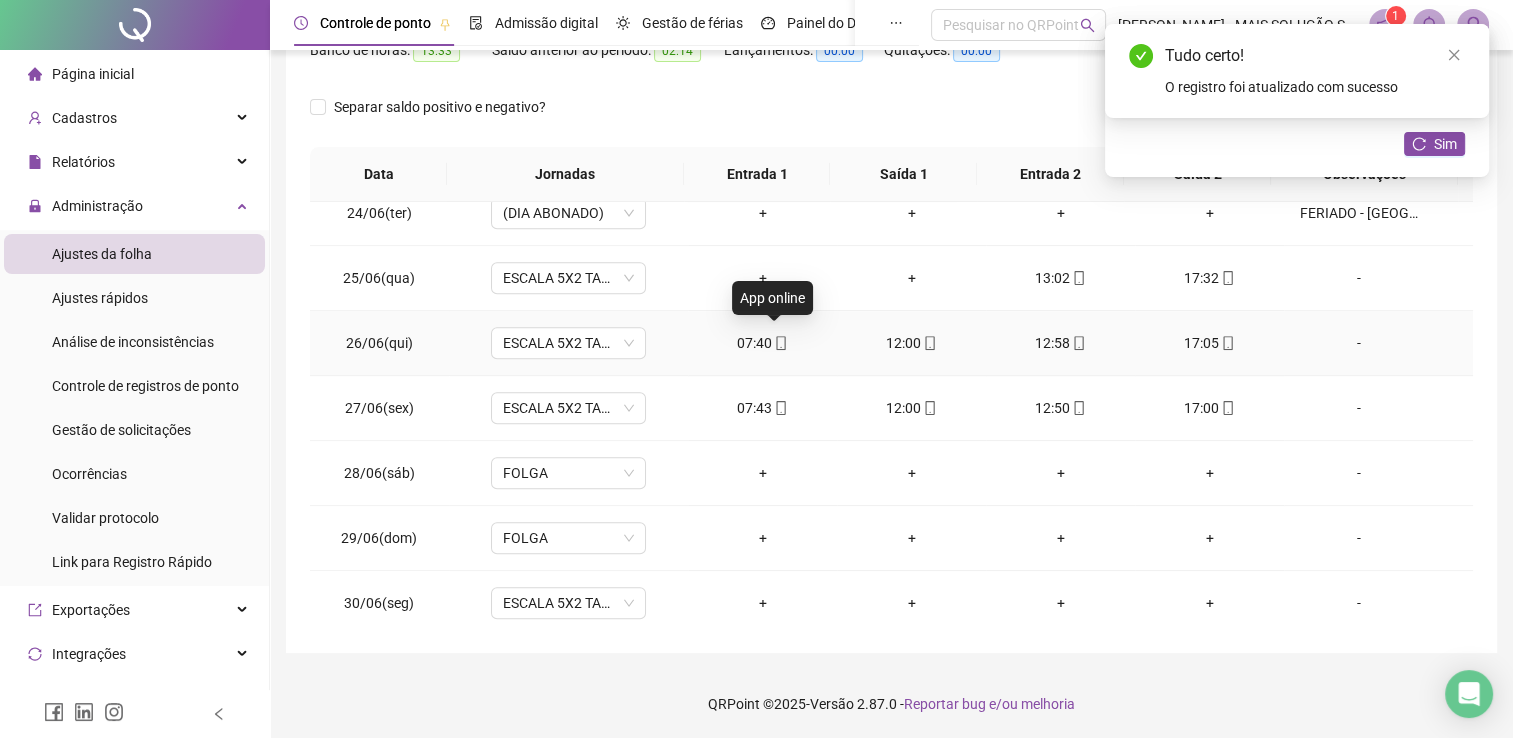 click 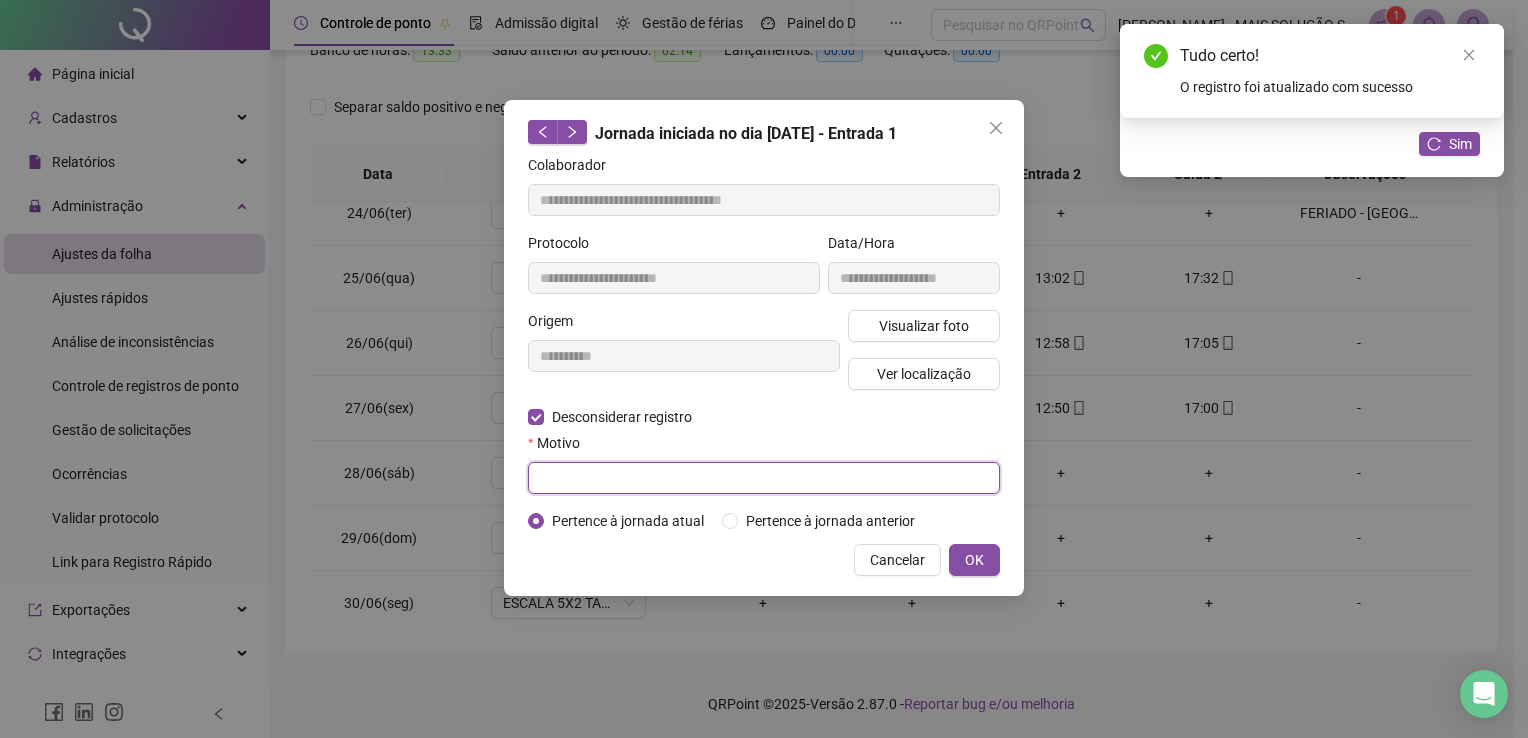 click at bounding box center [764, 478] 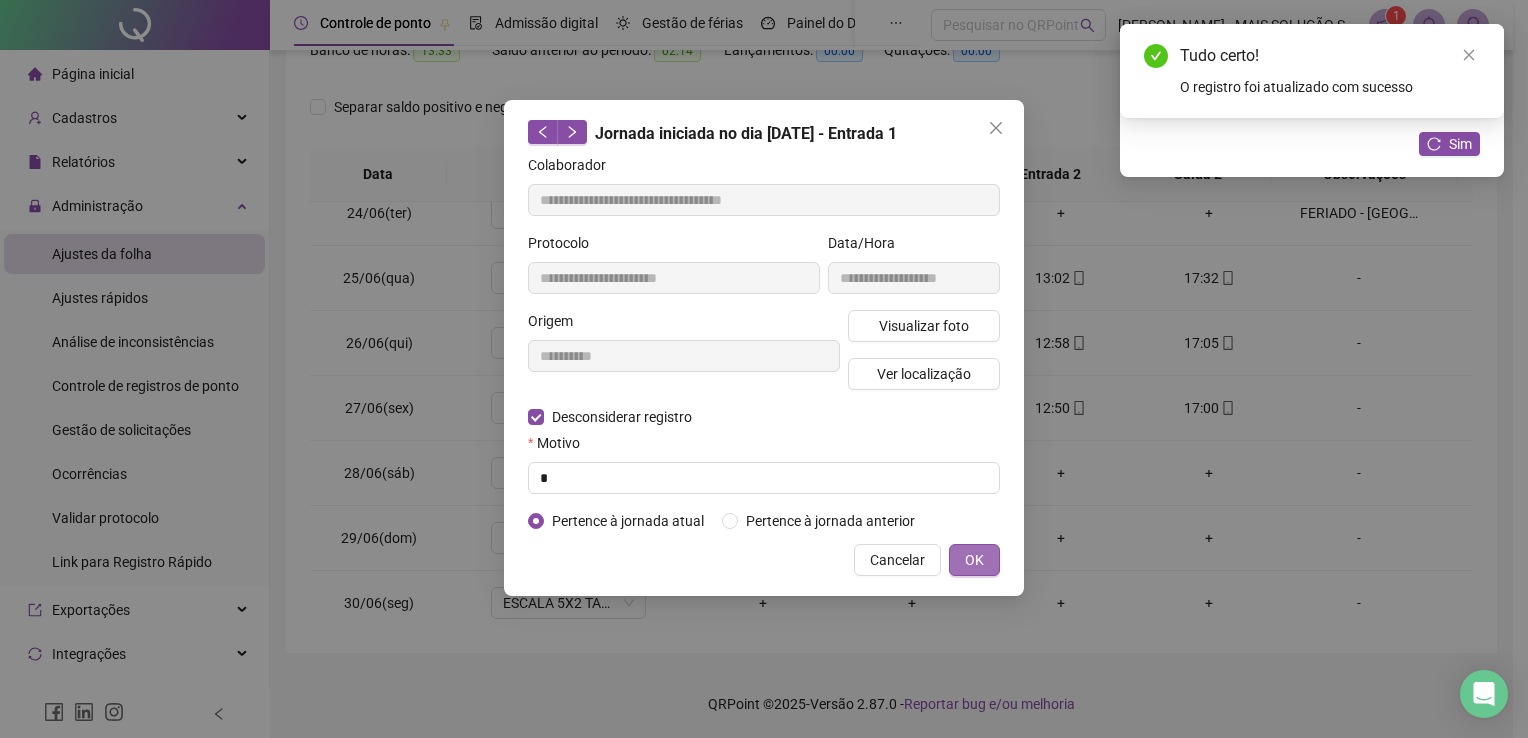 click on "OK" at bounding box center [974, 560] 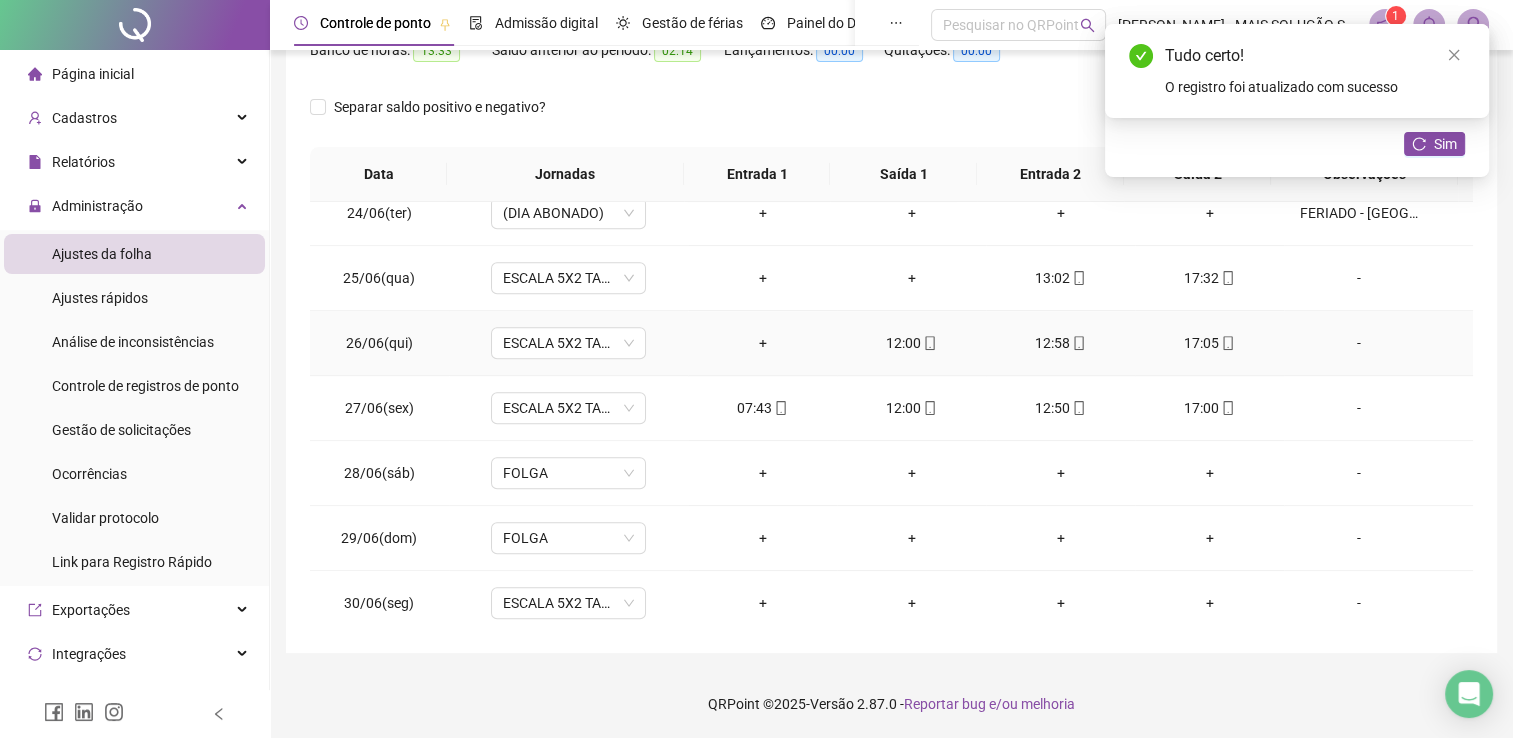 click 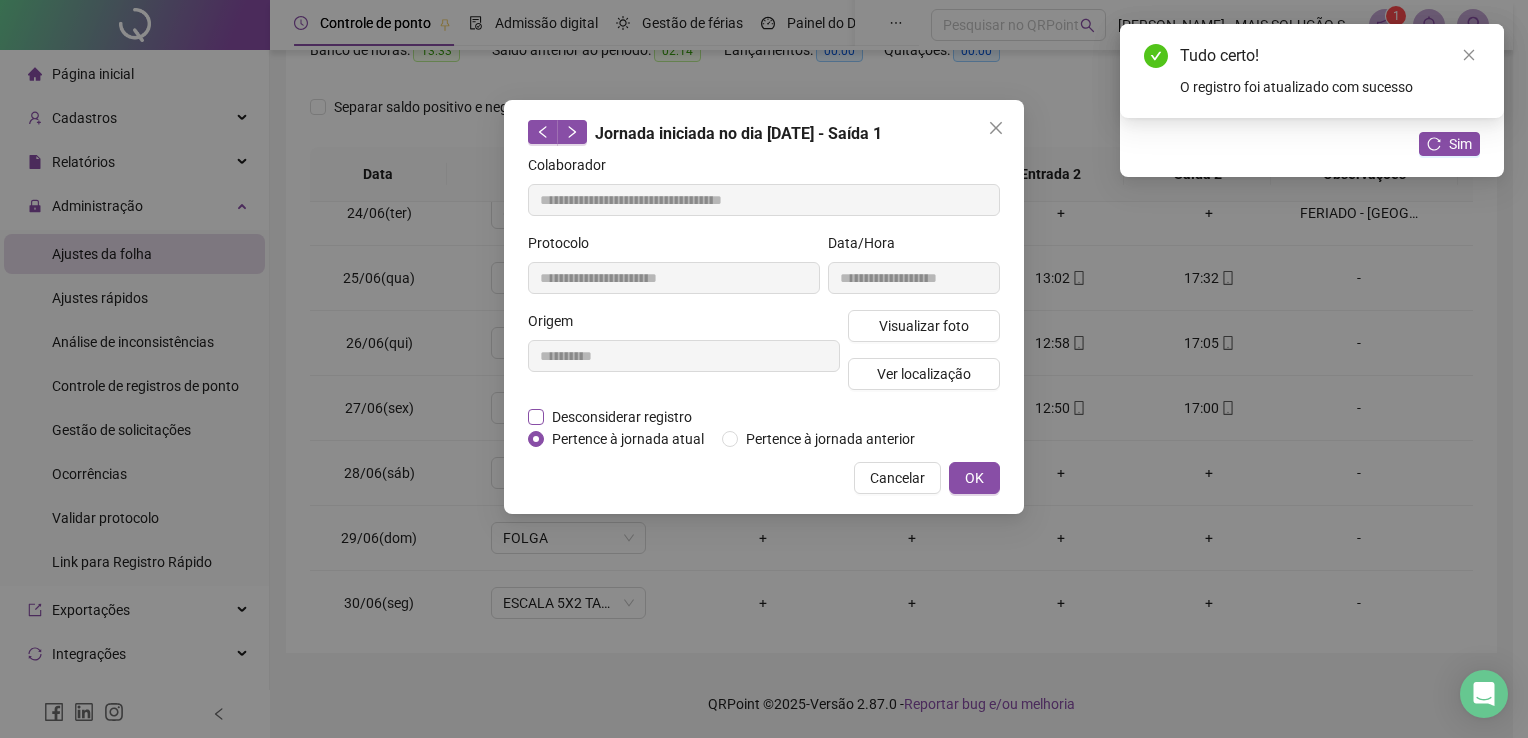 click on "Desconsiderar registro" at bounding box center (622, 417) 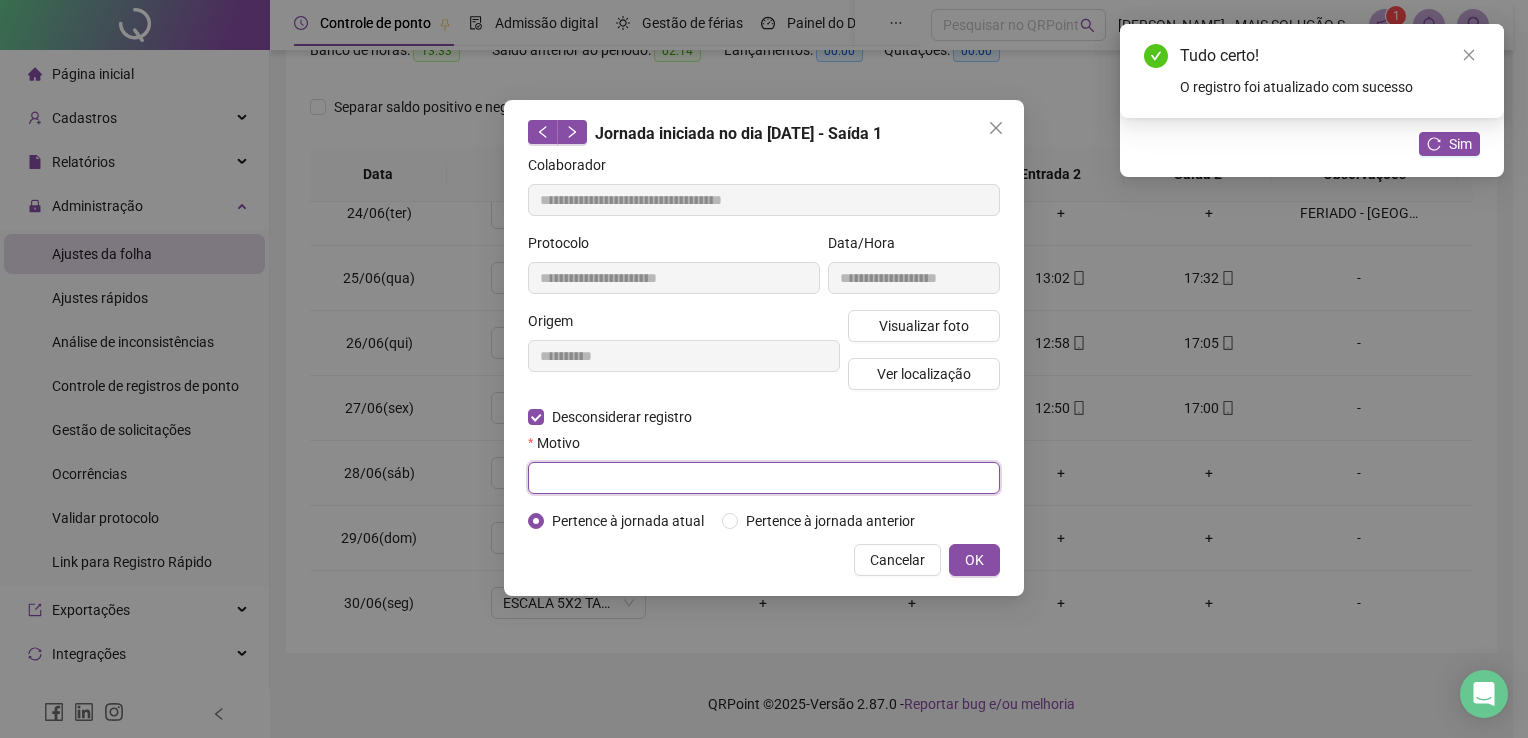 click at bounding box center [764, 478] 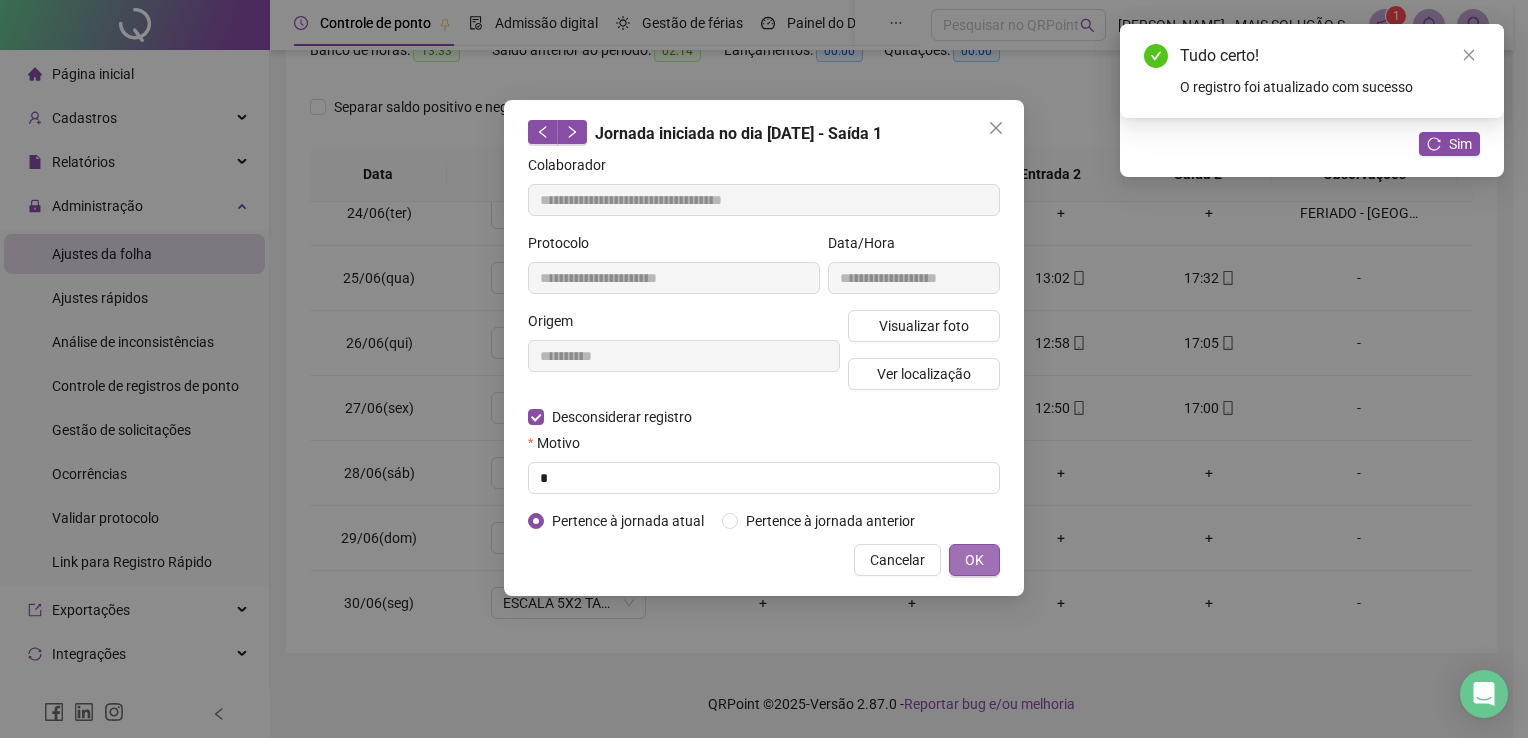 click on "OK" at bounding box center [974, 560] 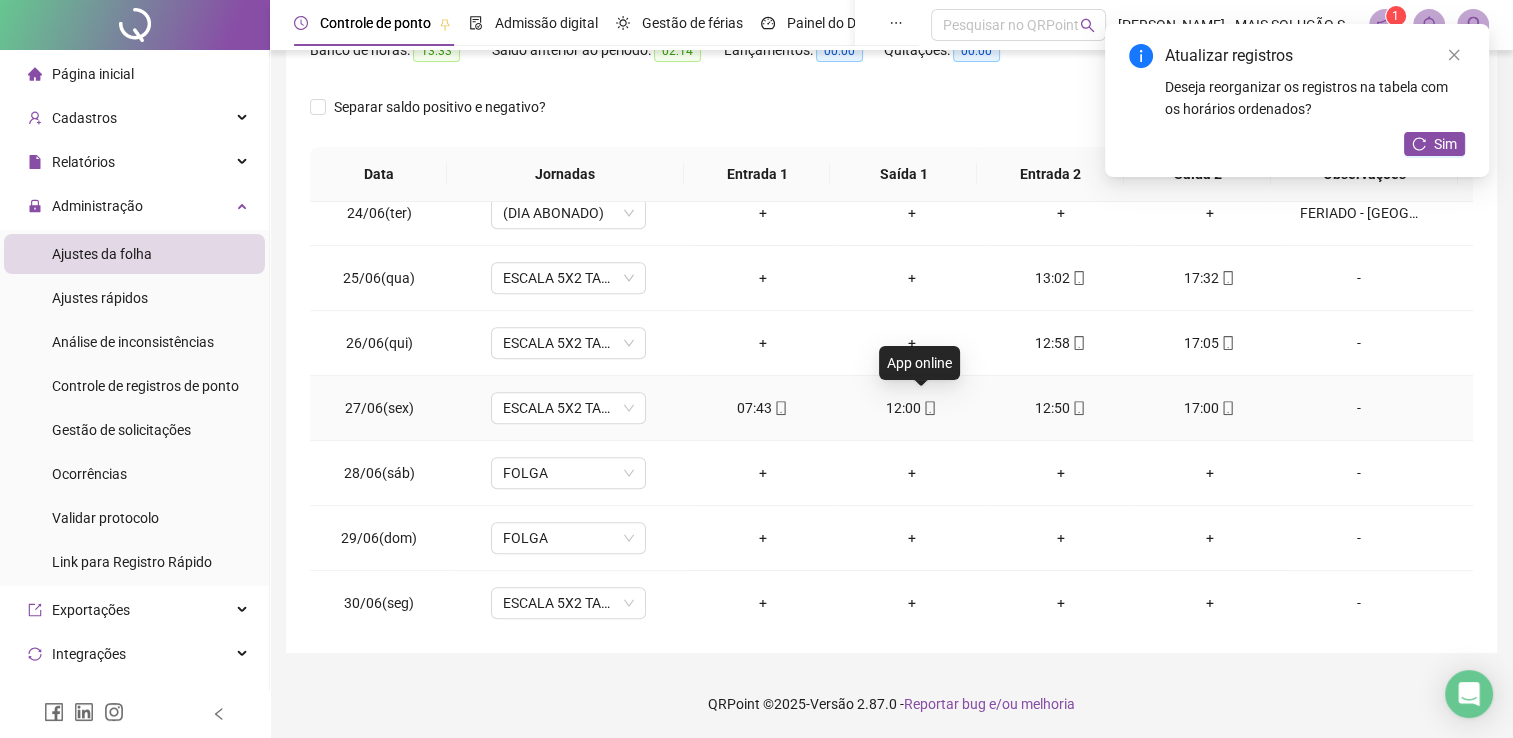click 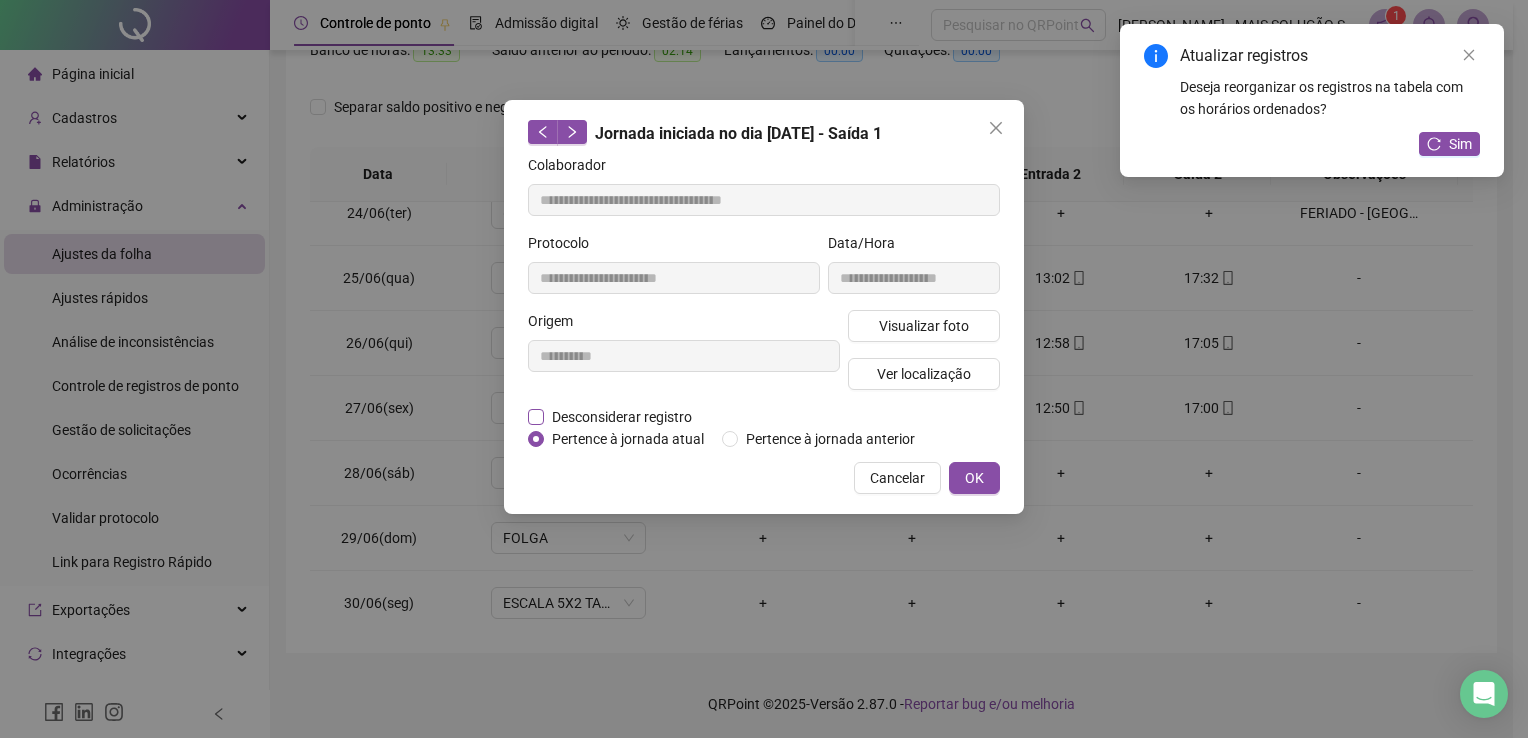 click on "Desconsiderar registro" at bounding box center (622, 417) 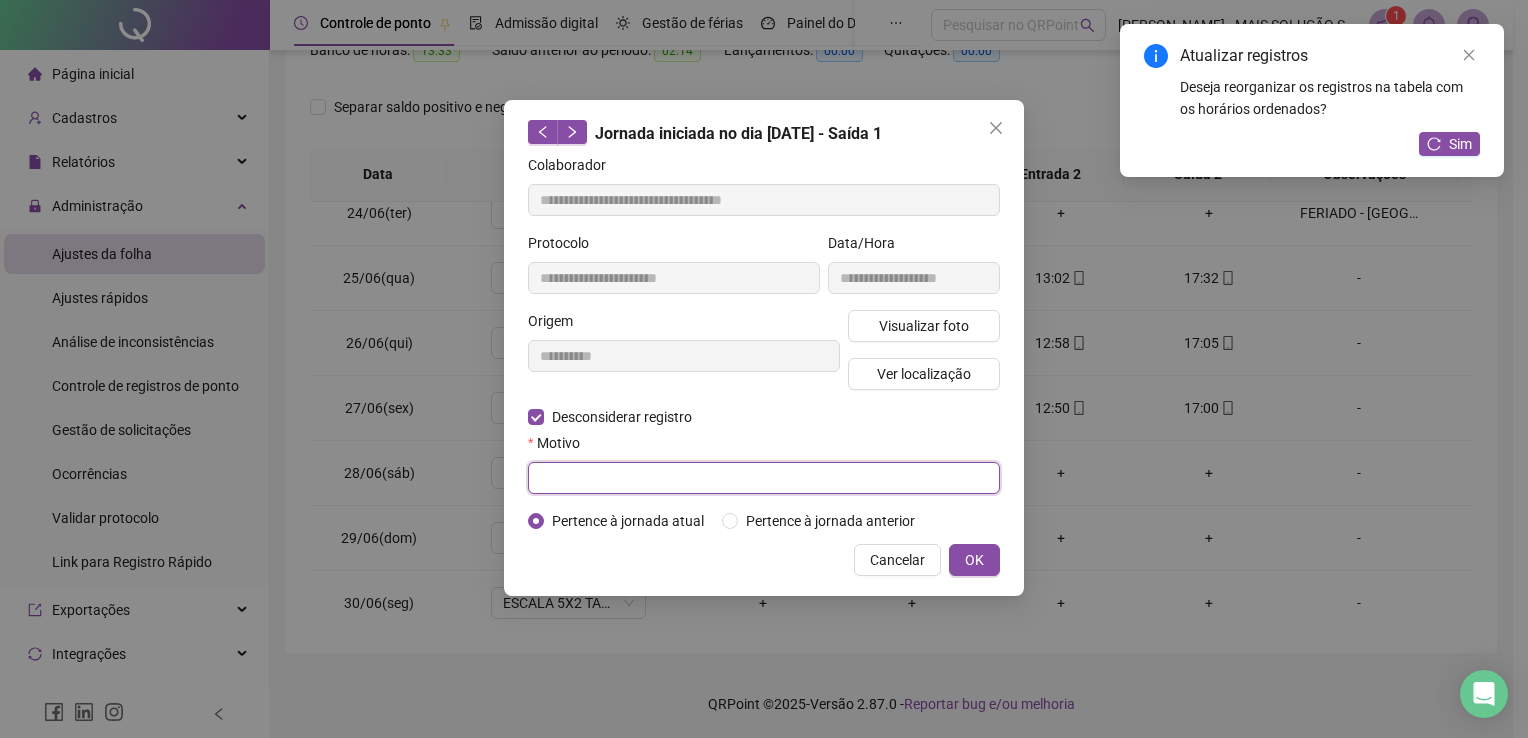 click at bounding box center [764, 478] 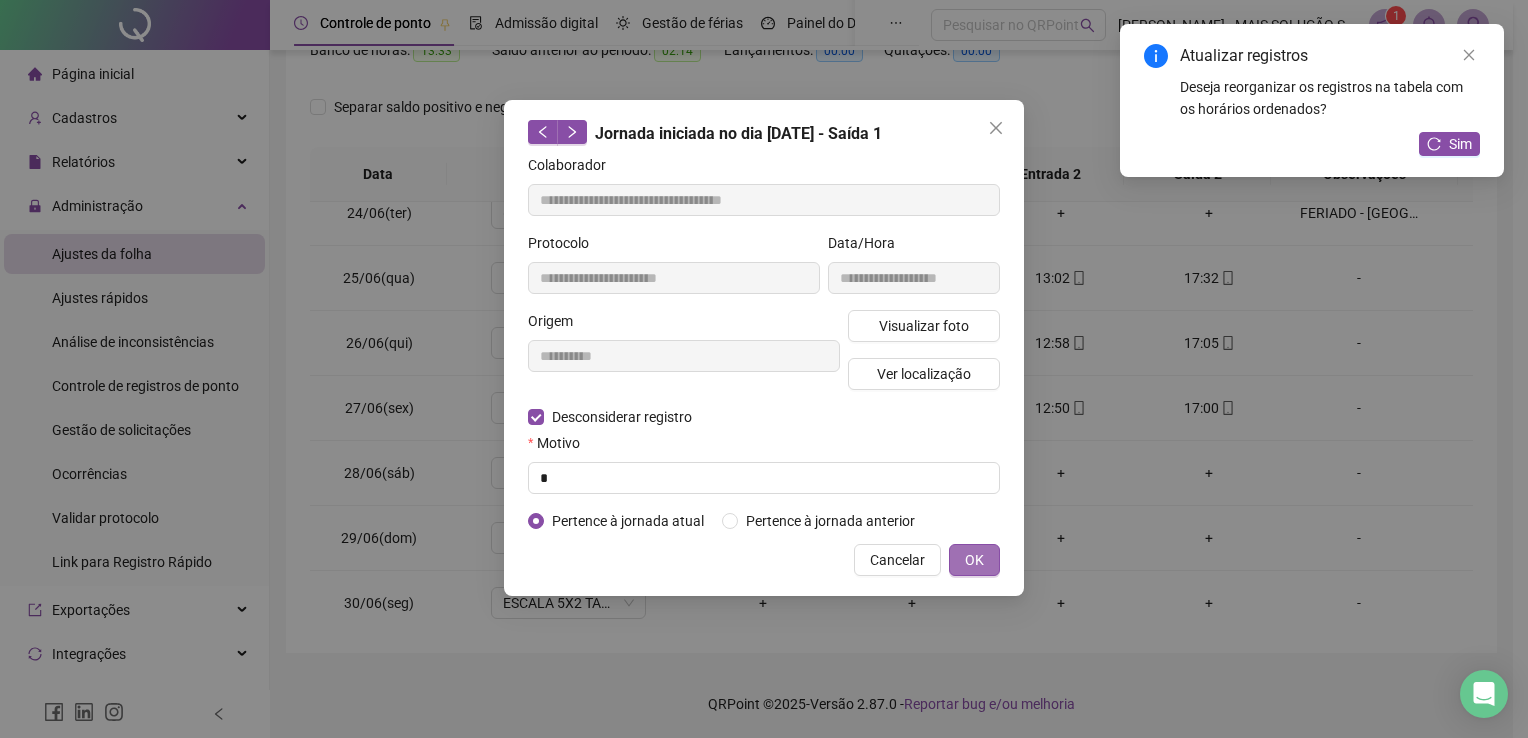 click on "OK" at bounding box center [974, 560] 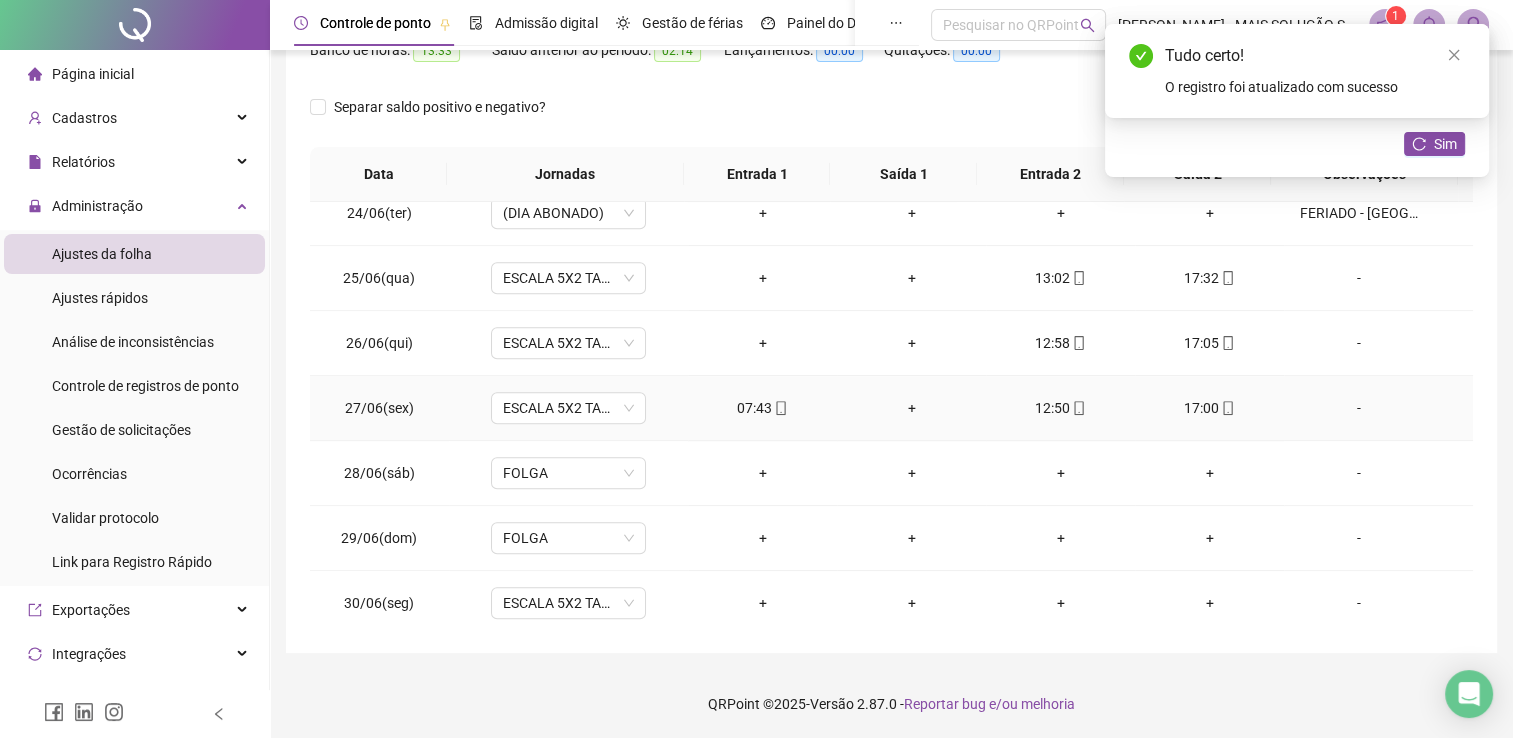 click 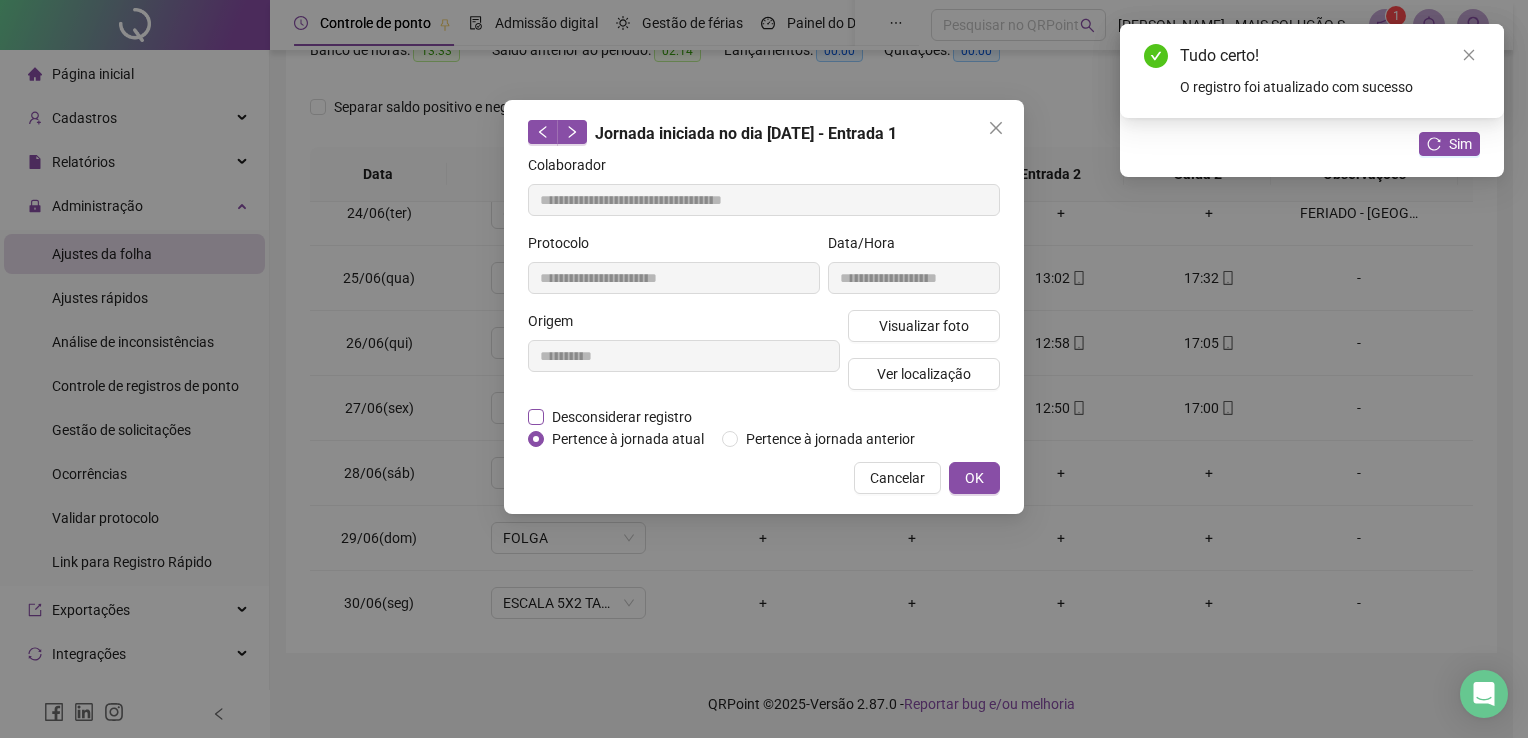 click on "Desconsiderar registro" at bounding box center (622, 417) 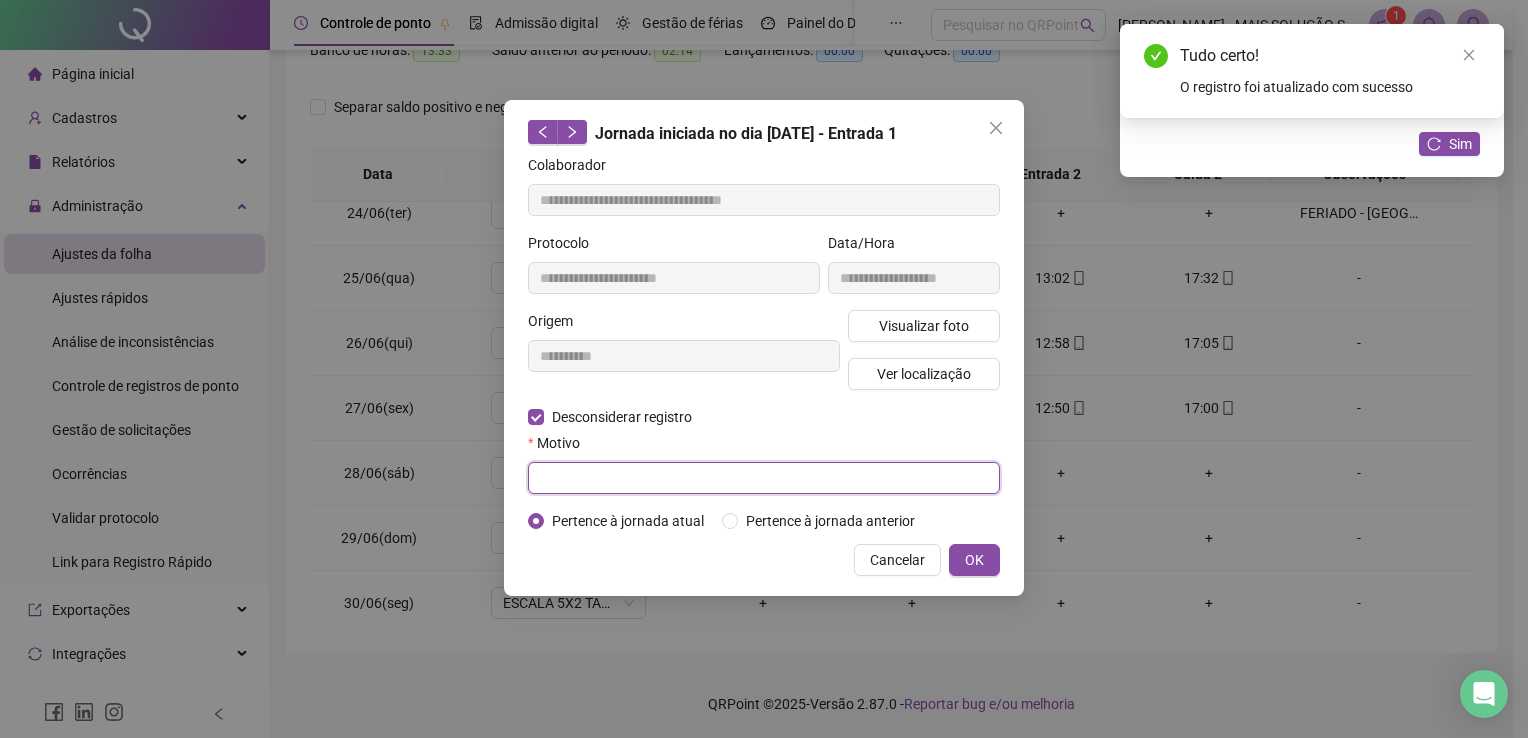 click at bounding box center [764, 478] 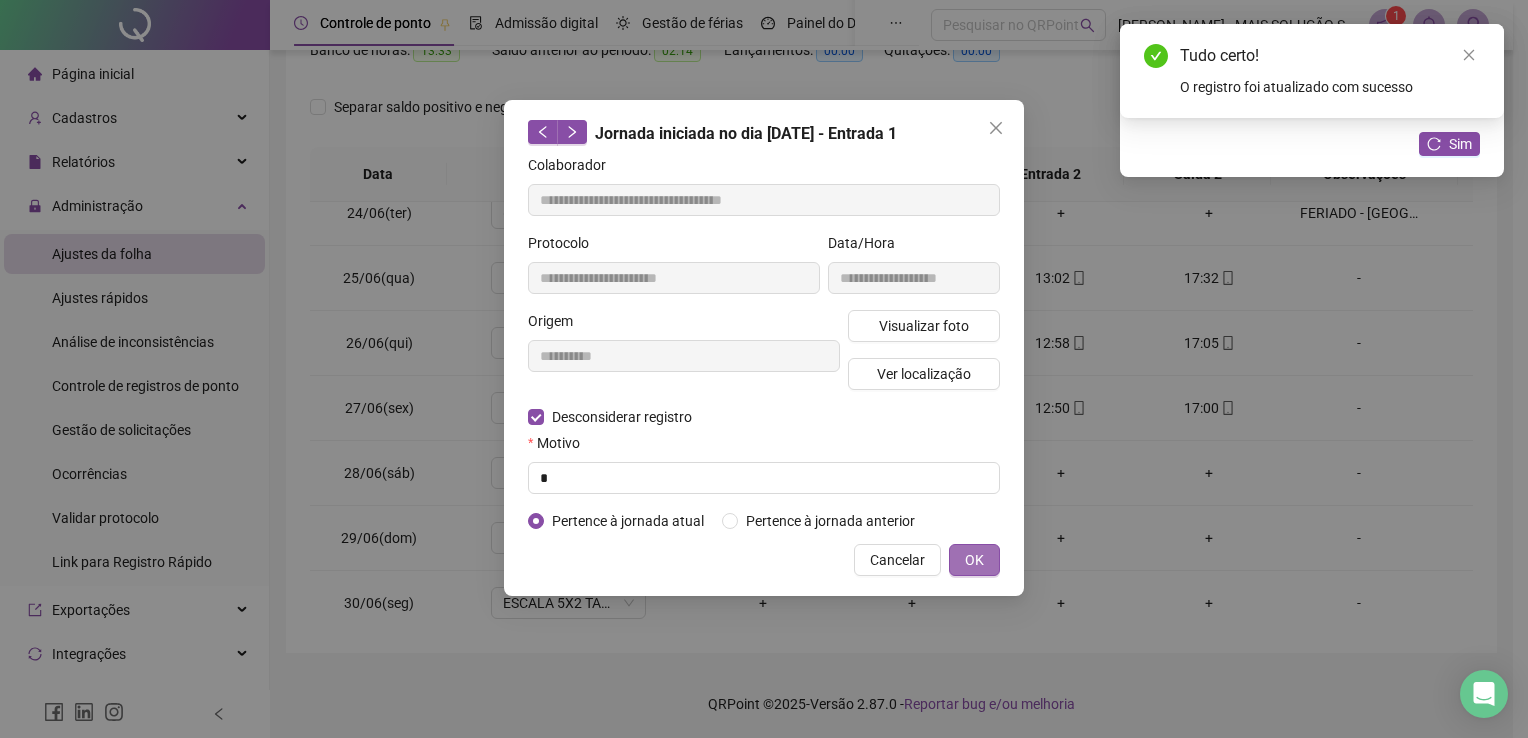 click on "OK" at bounding box center (974, 560) 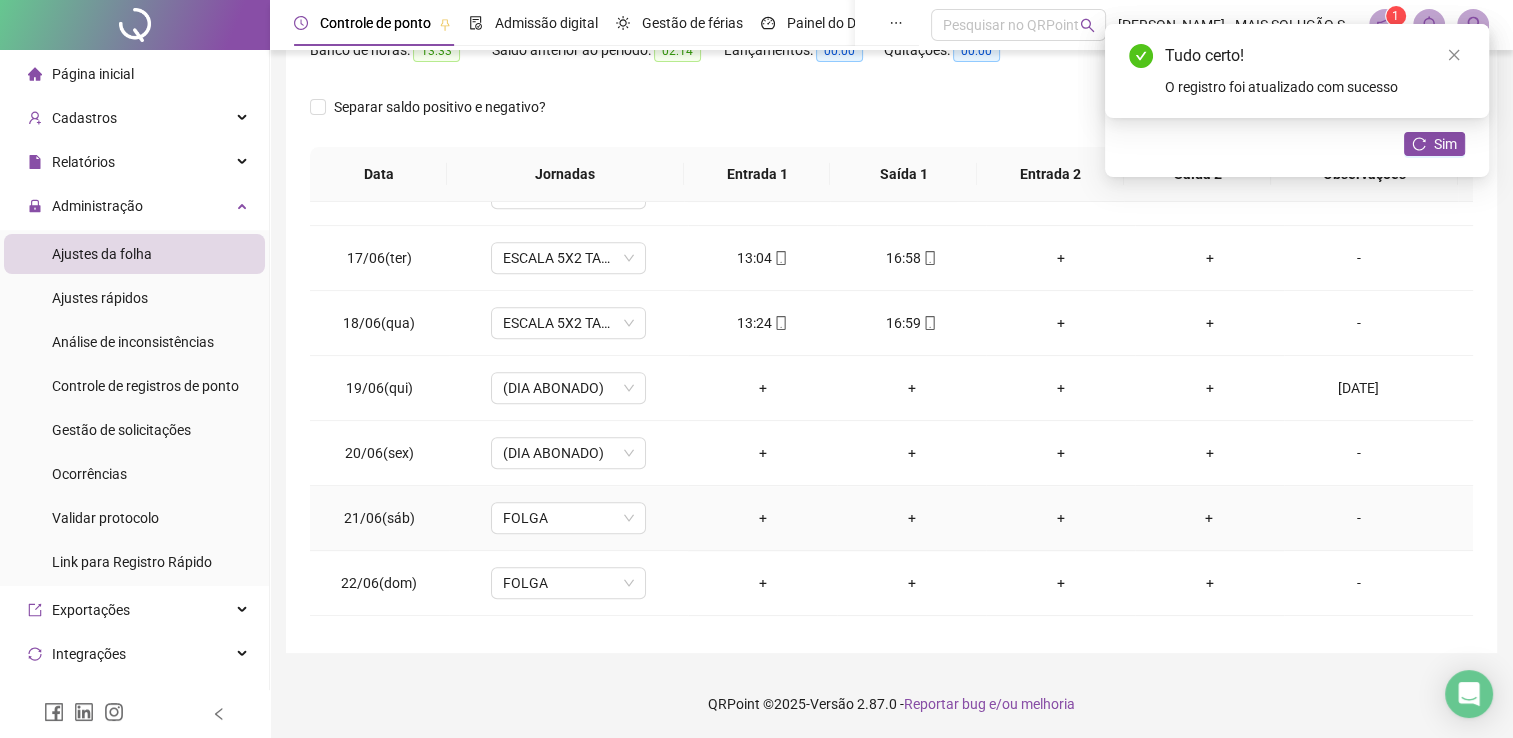 scroll, scrollTop: 716, scrollLeft: 0, axis: vertical 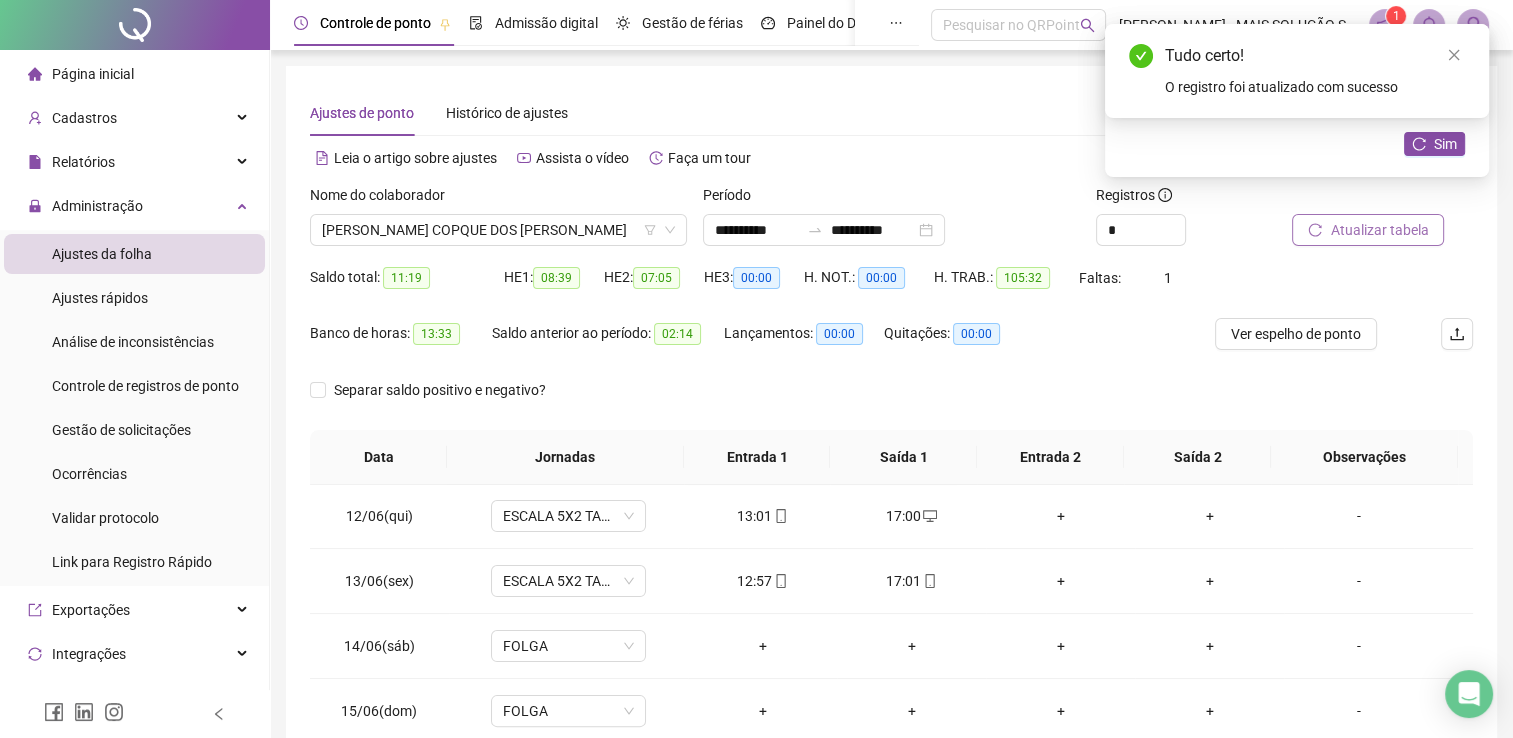 click on "Atualizar tabela" at bounding box center [1368, 230] 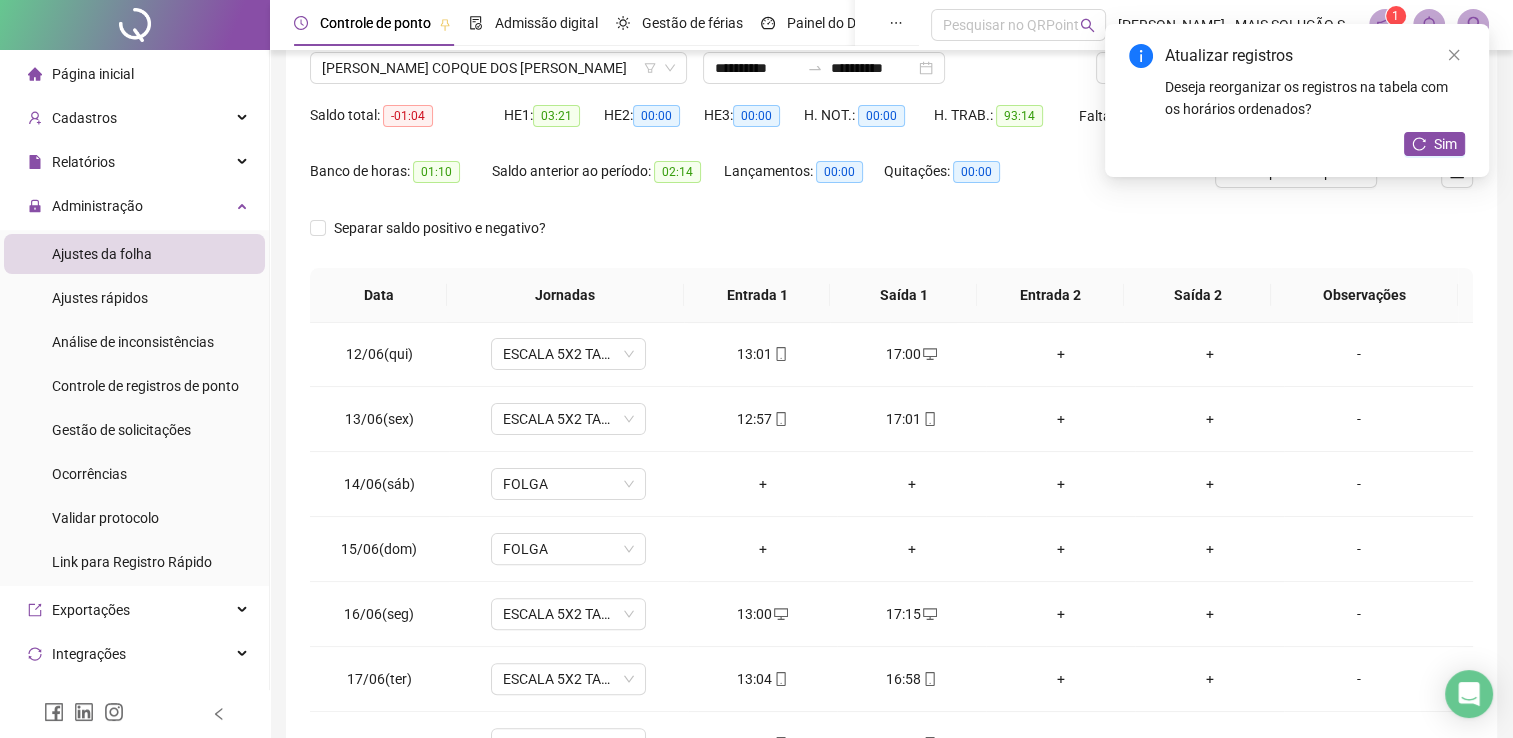 scroll, scrollTop: 283, scrollLeft: 0, axis: vertical 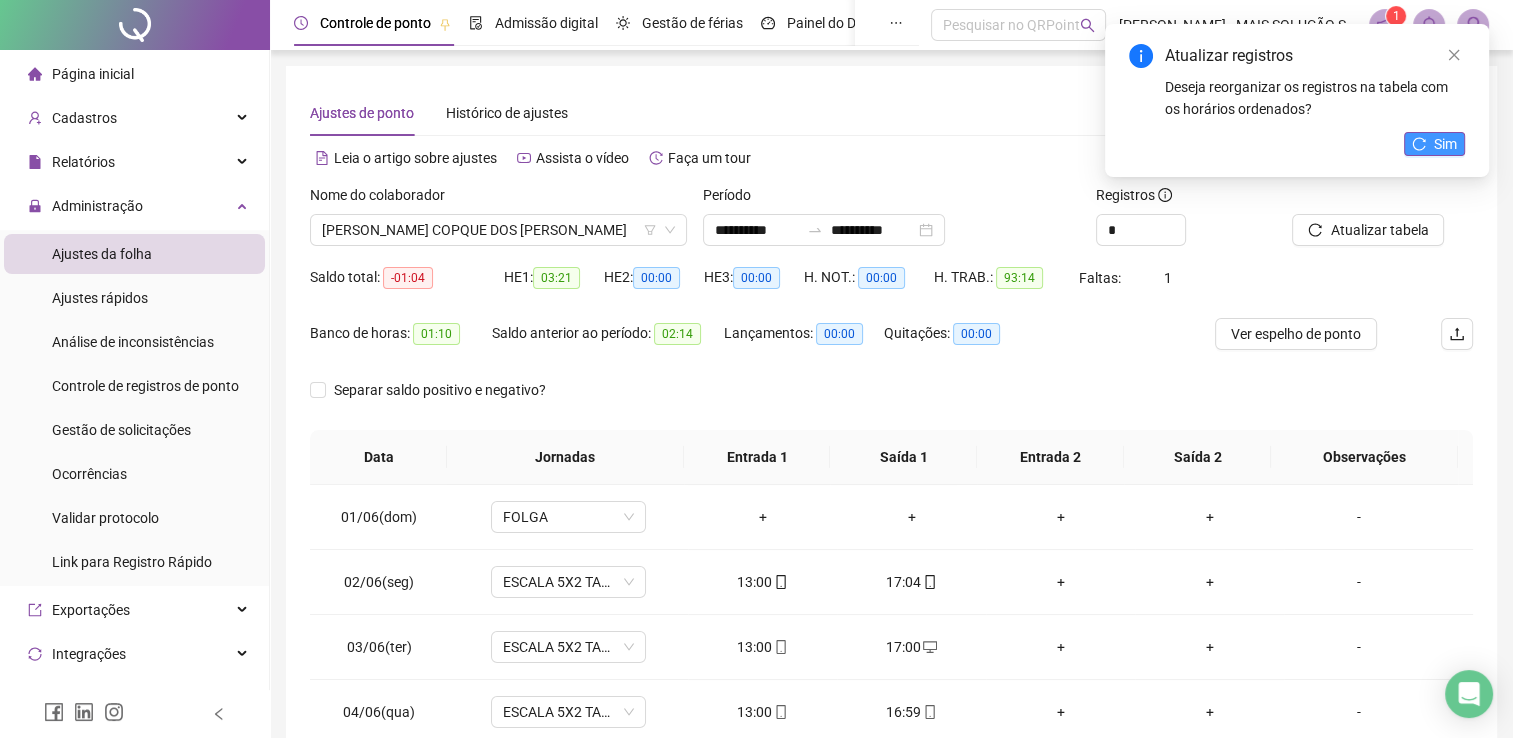 click on "Sim" at bounding box center [1434, 144] 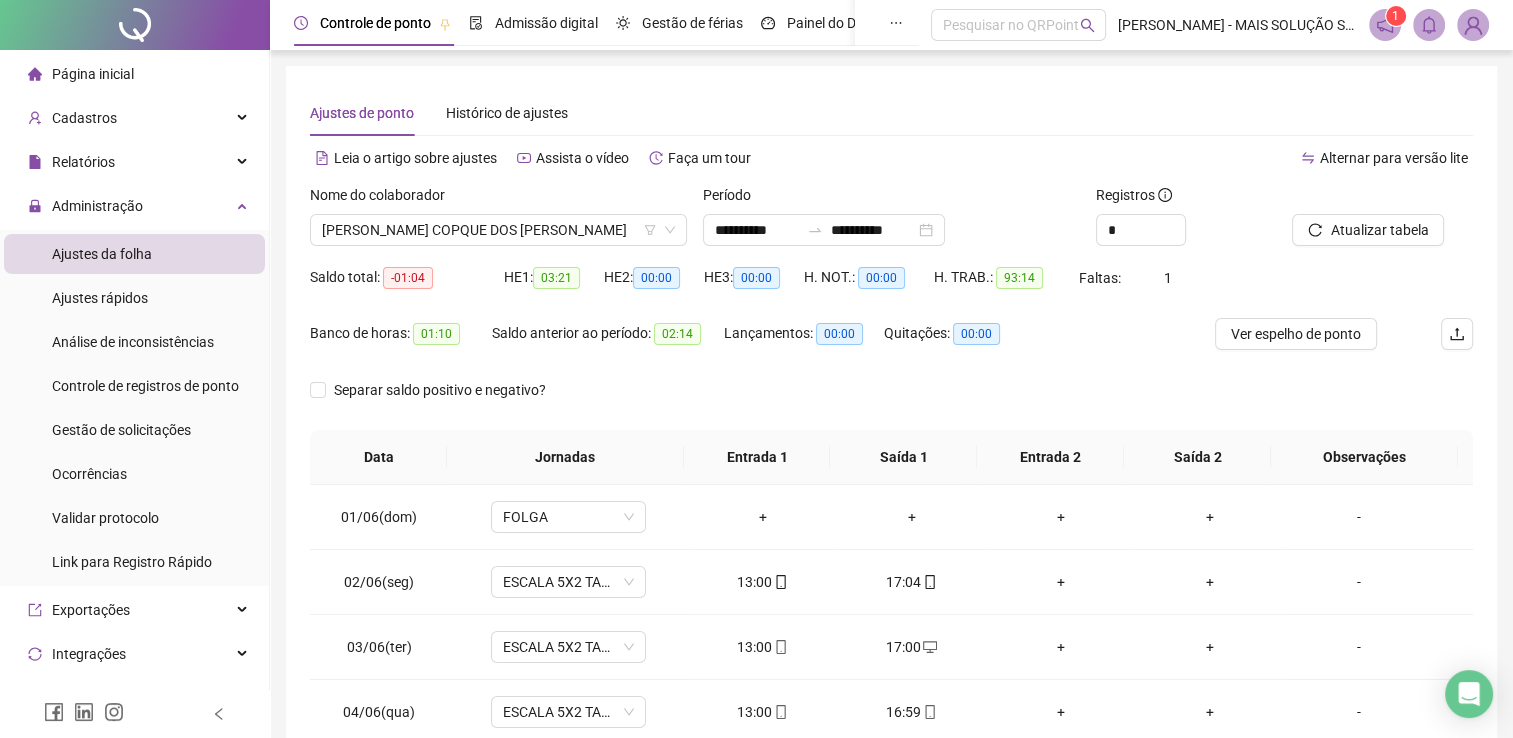 scroll, scrollTop: 283, scrollLeft: 0, axis: vertical 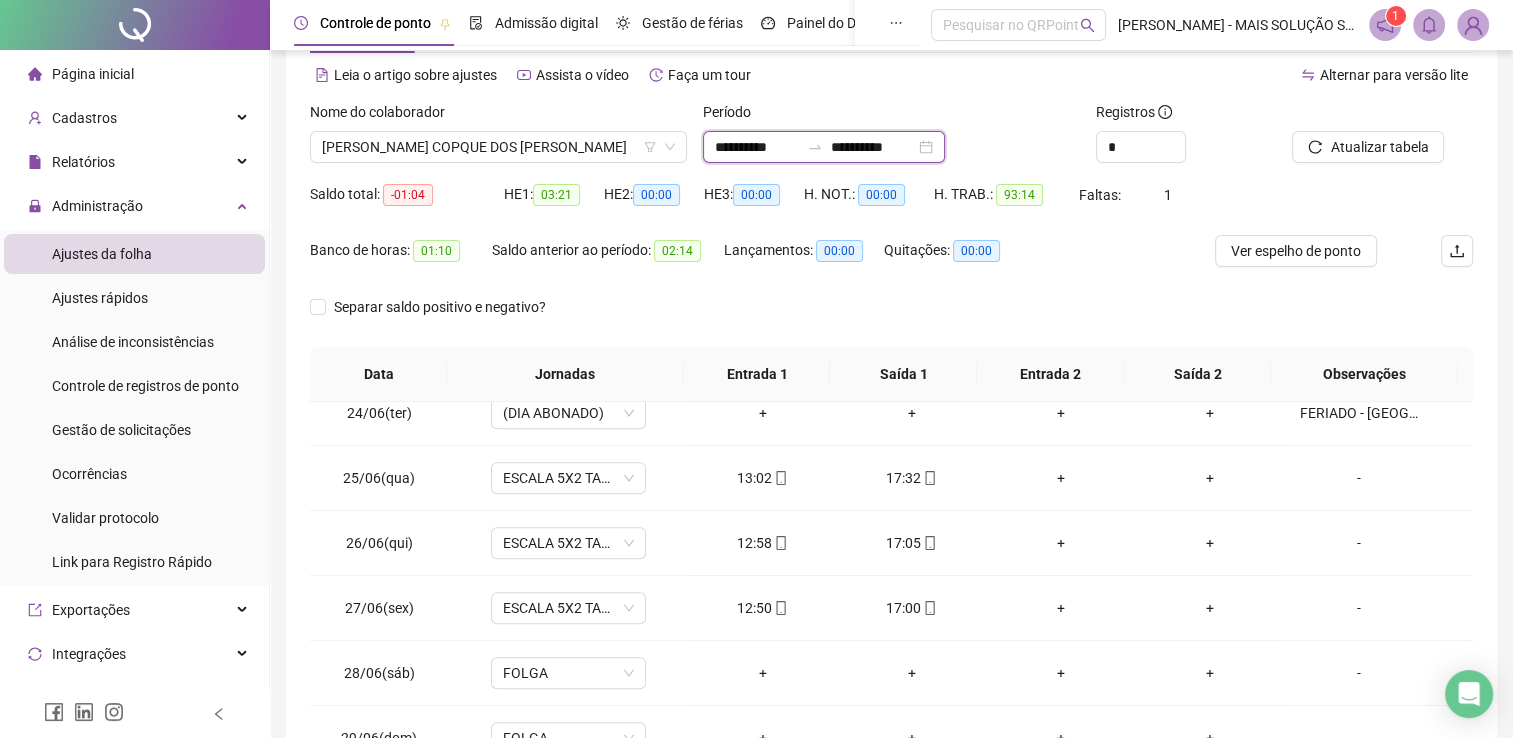 click on "**********" at bounding box center (757, 147) 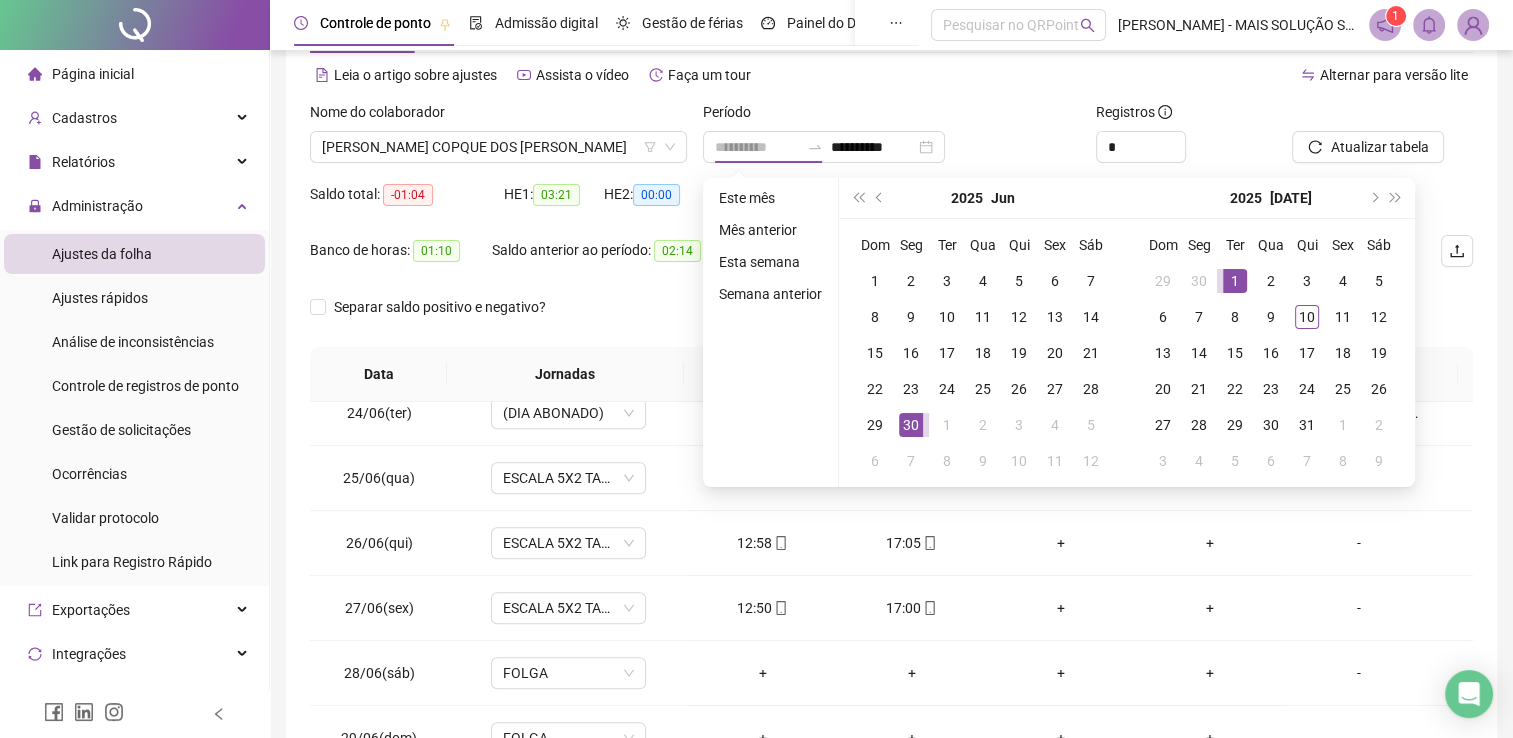 click on "1" at bounding box center (1235, 281) 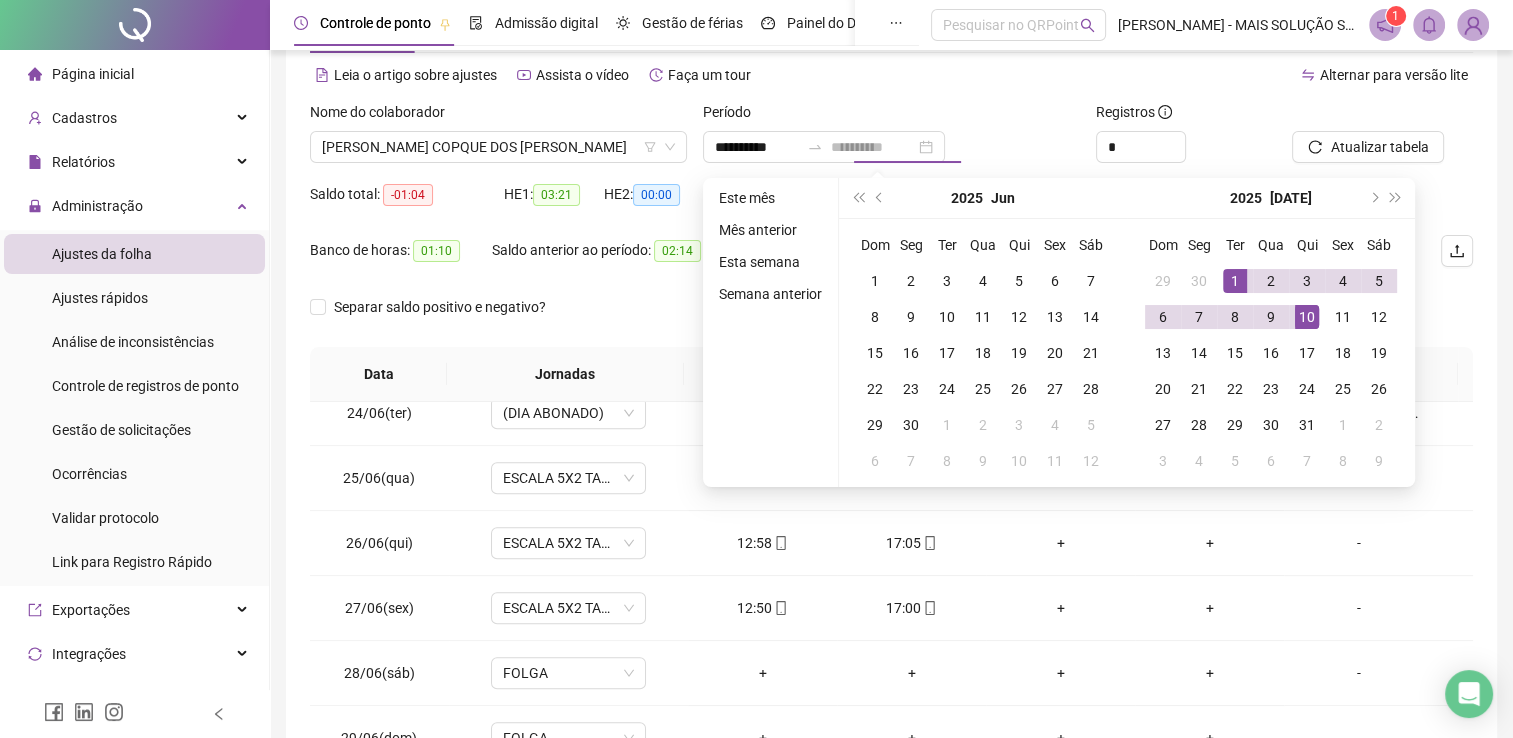click on "10" at bounding box center (1307, 317) 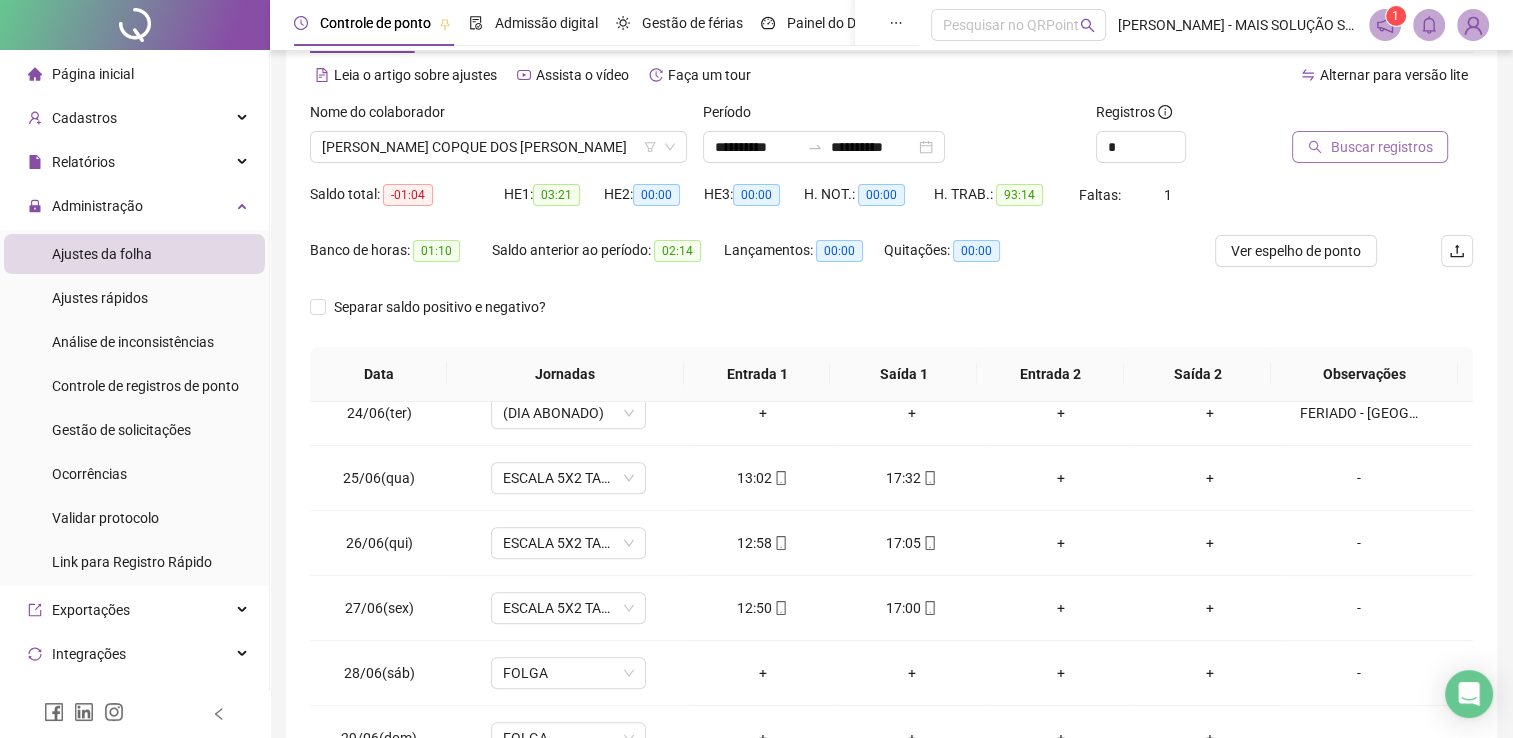 click on "Buscar registros" at bounding box center [1381, 147] 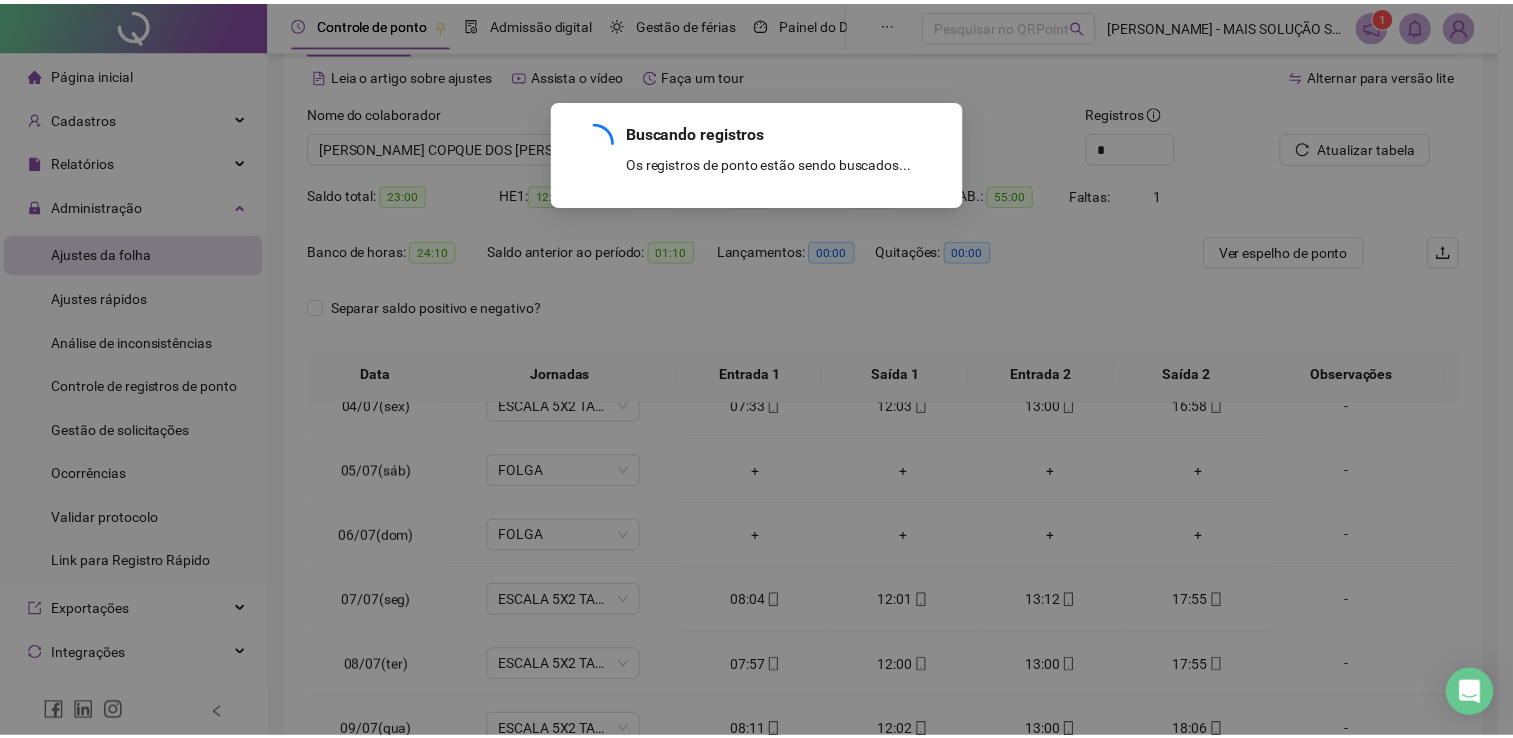 scroll, scrollTop: 220, scrollLeft: 0, axis: vertical 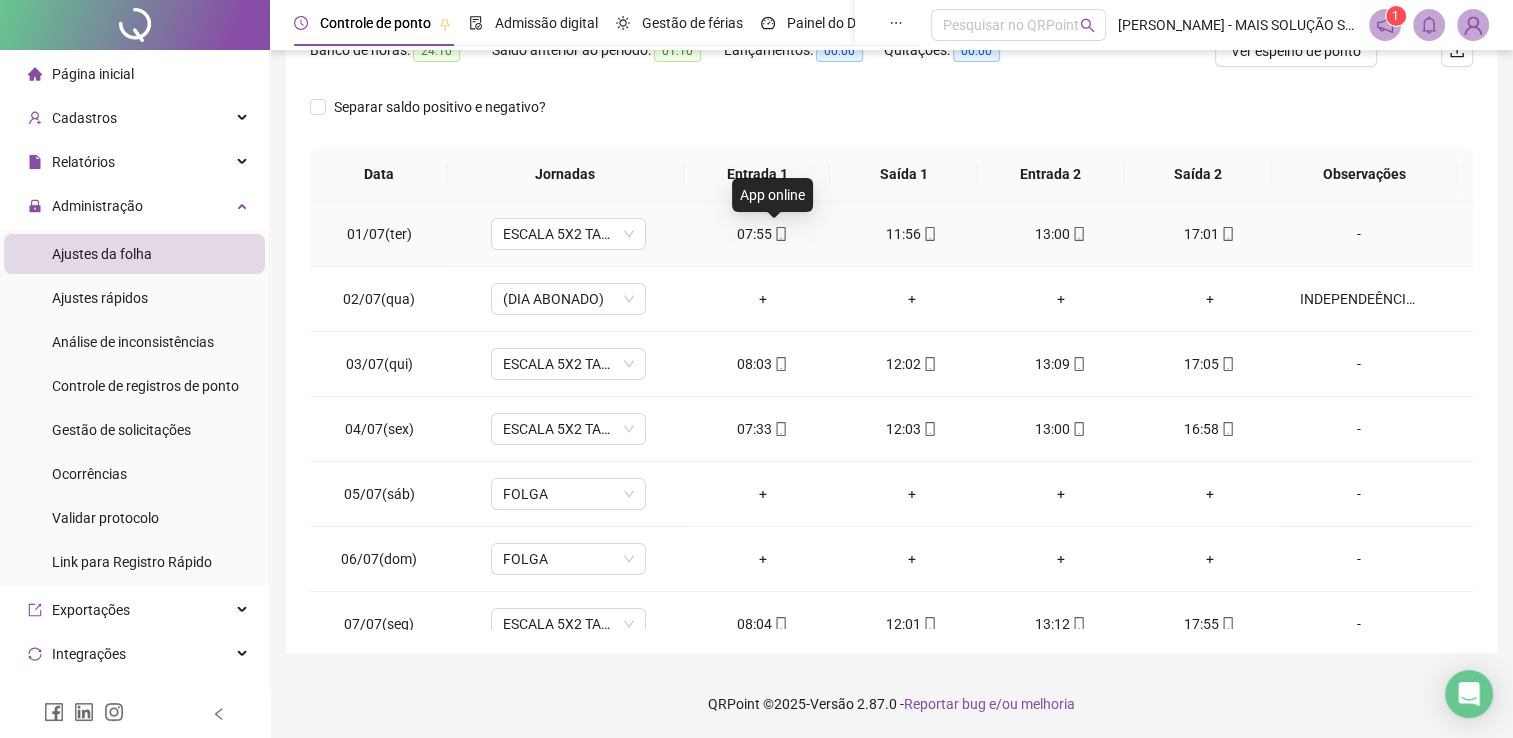click 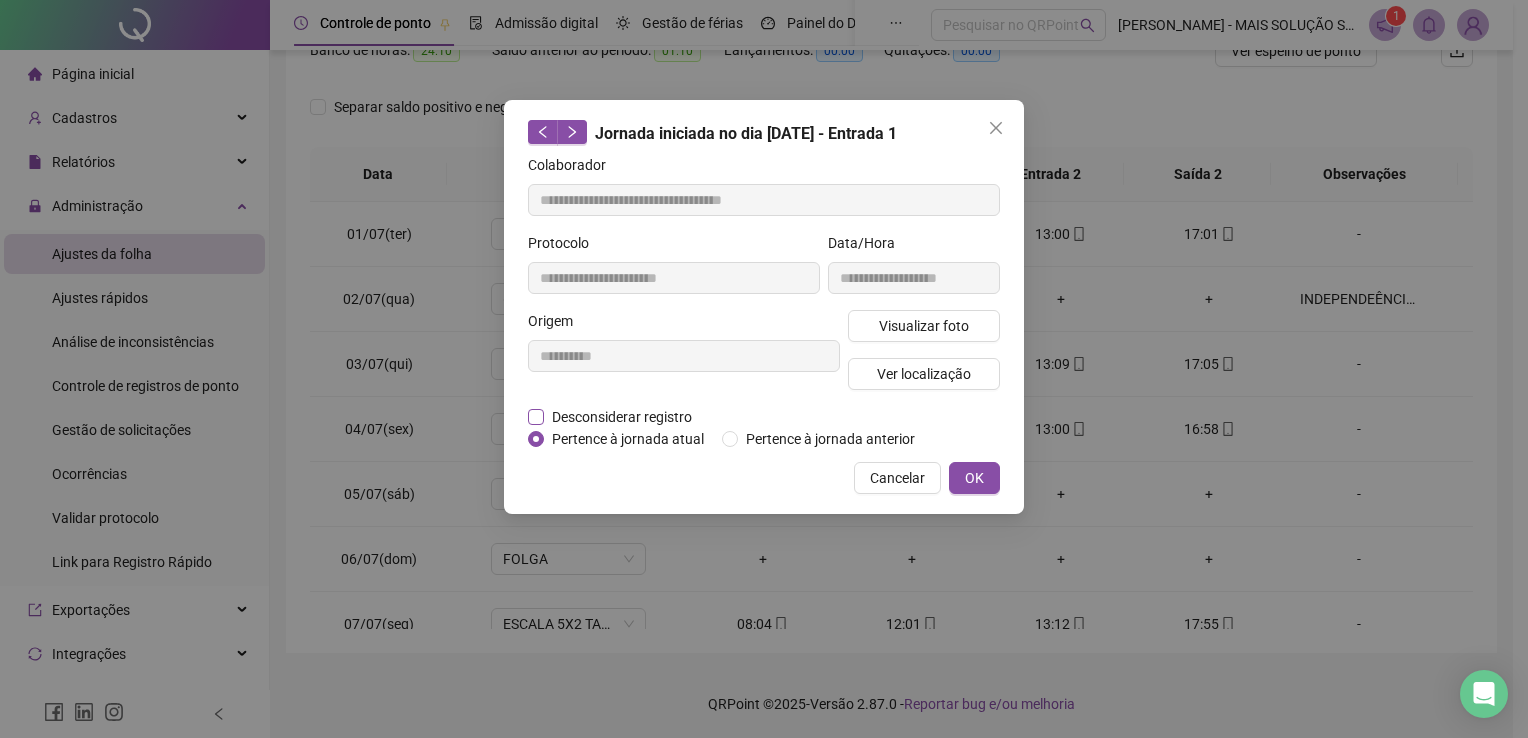 click on "Desconsiderar registro" at bounding box center (622, 417) 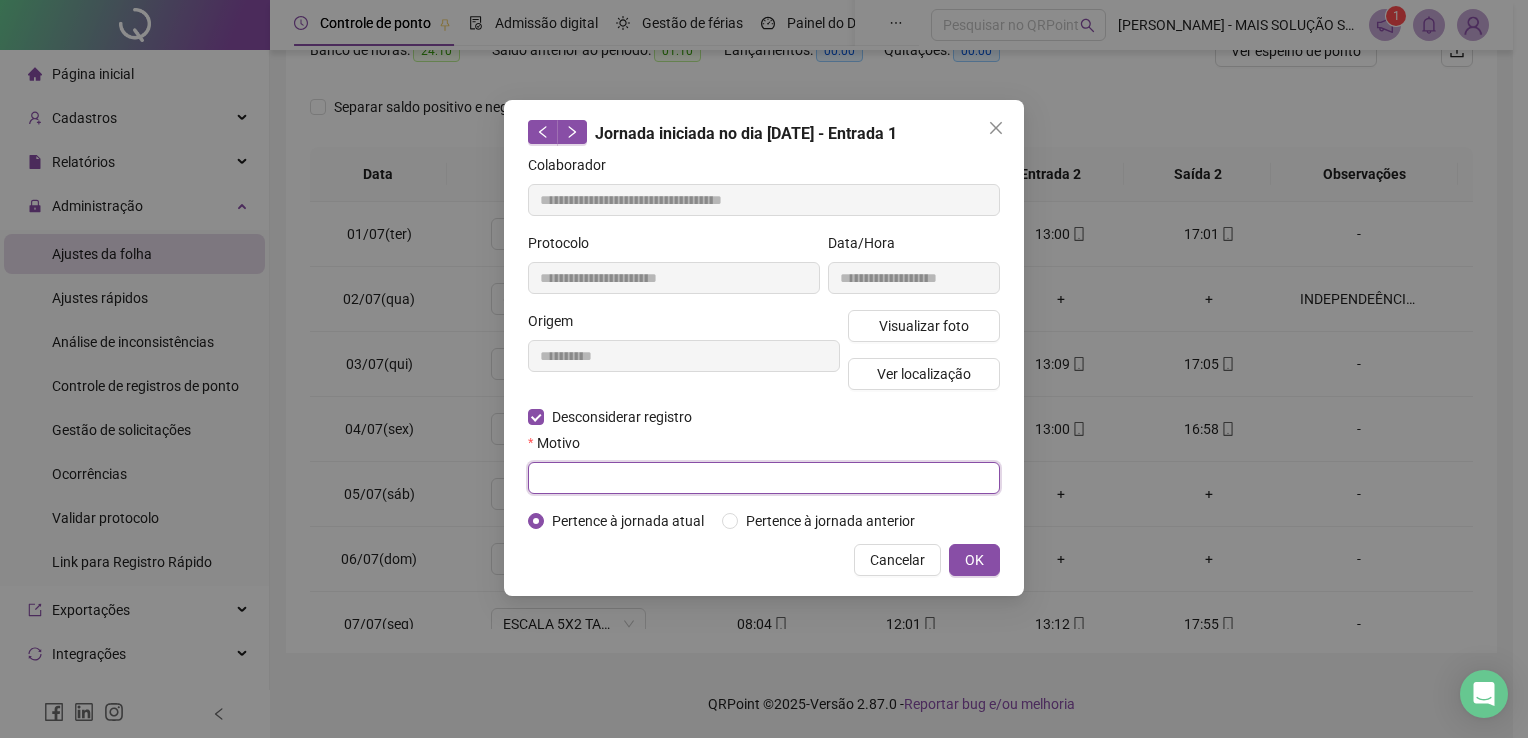 click at bounding box center (764, 478) 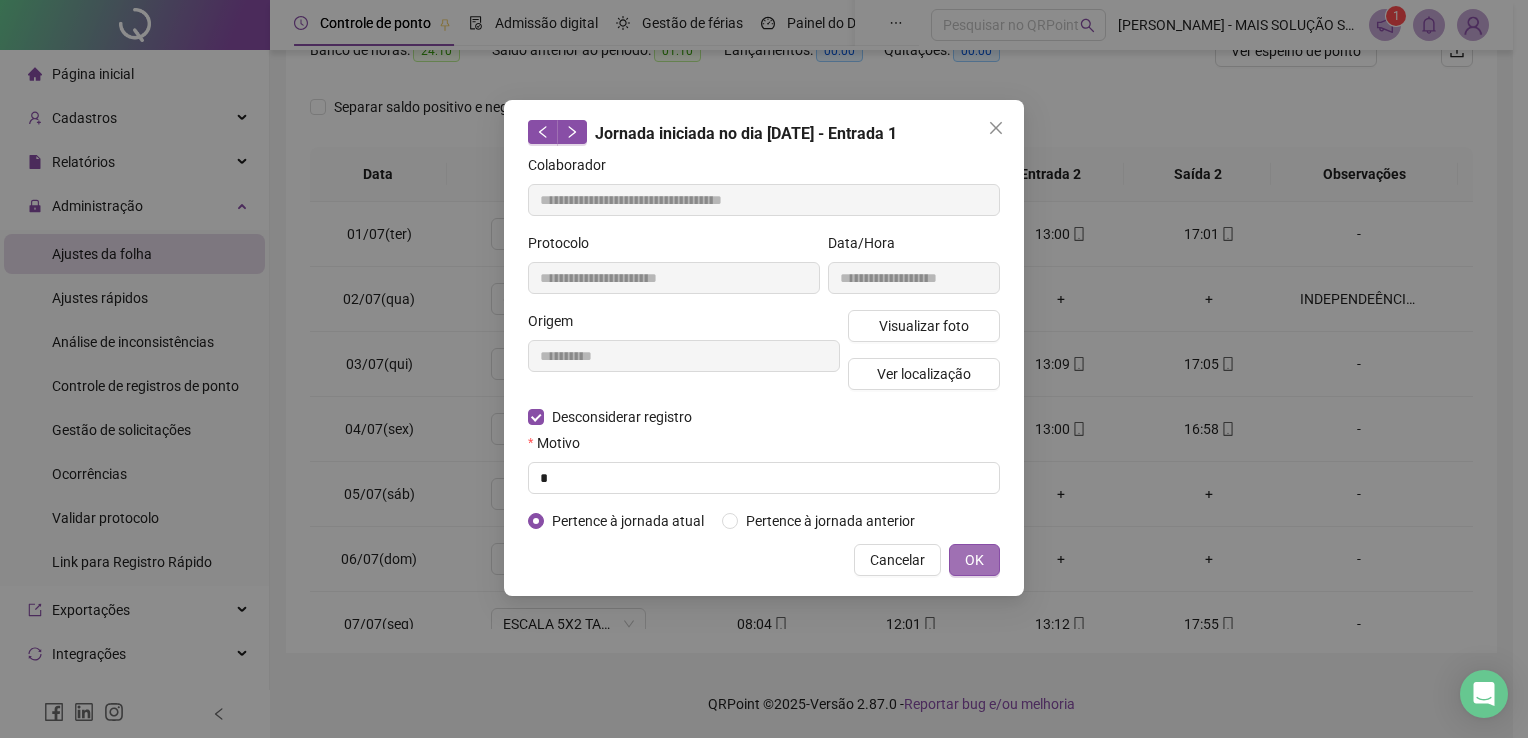 click on "OK" at bounding box center (974, 560) 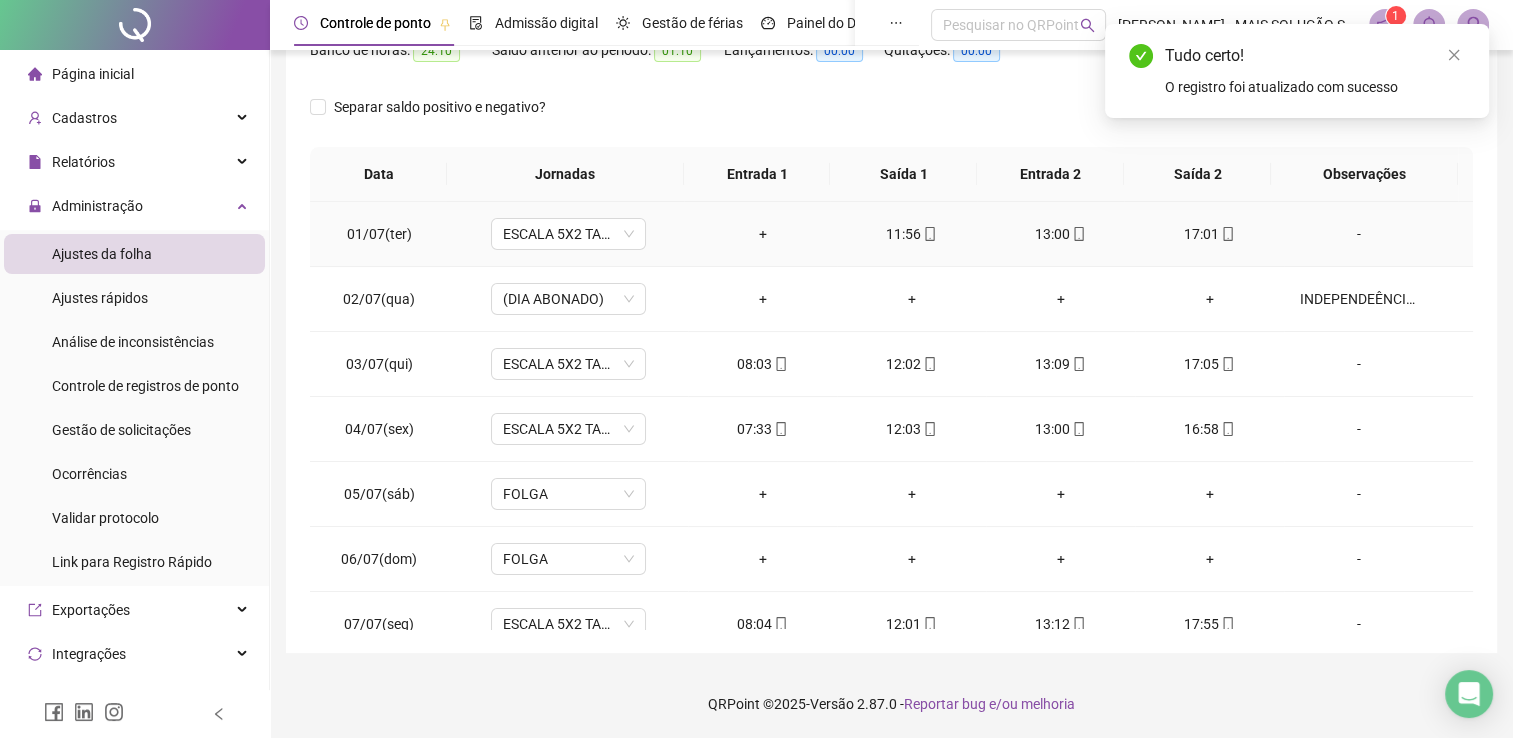 click on "11:56" at bounding box center (911, 234) 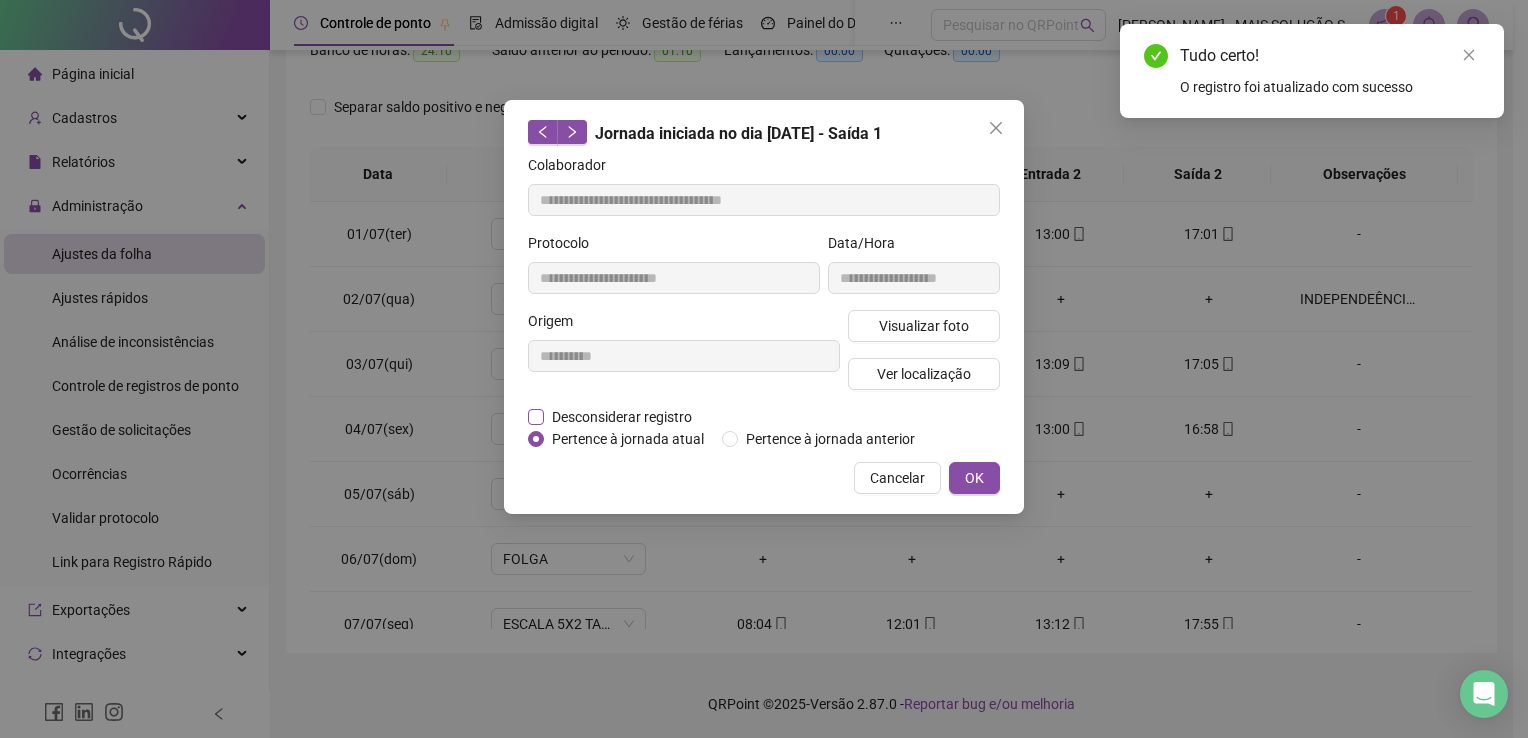 click on "Desconsiderar registro" at bounding box center (622, 417) 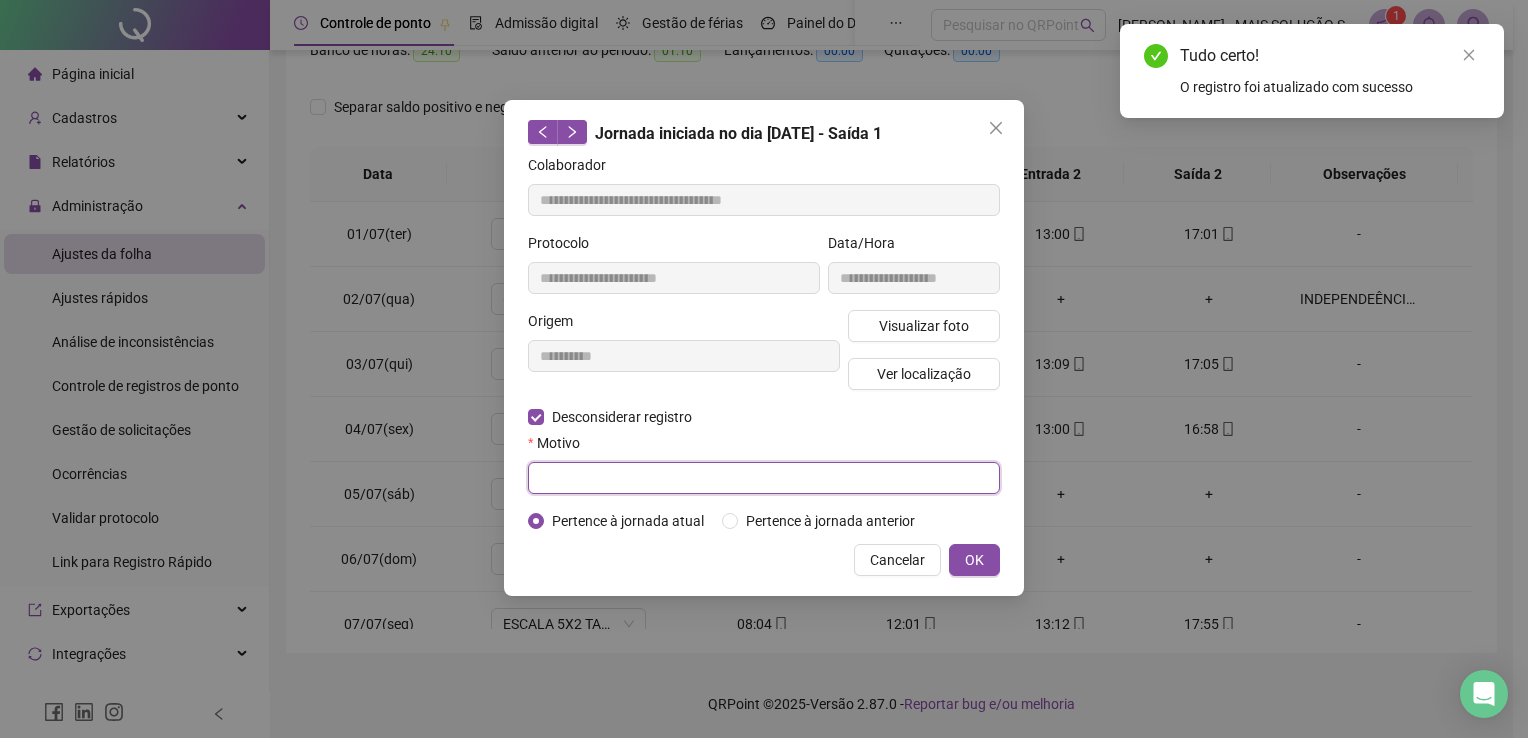 click at bounding box center [764, 478] 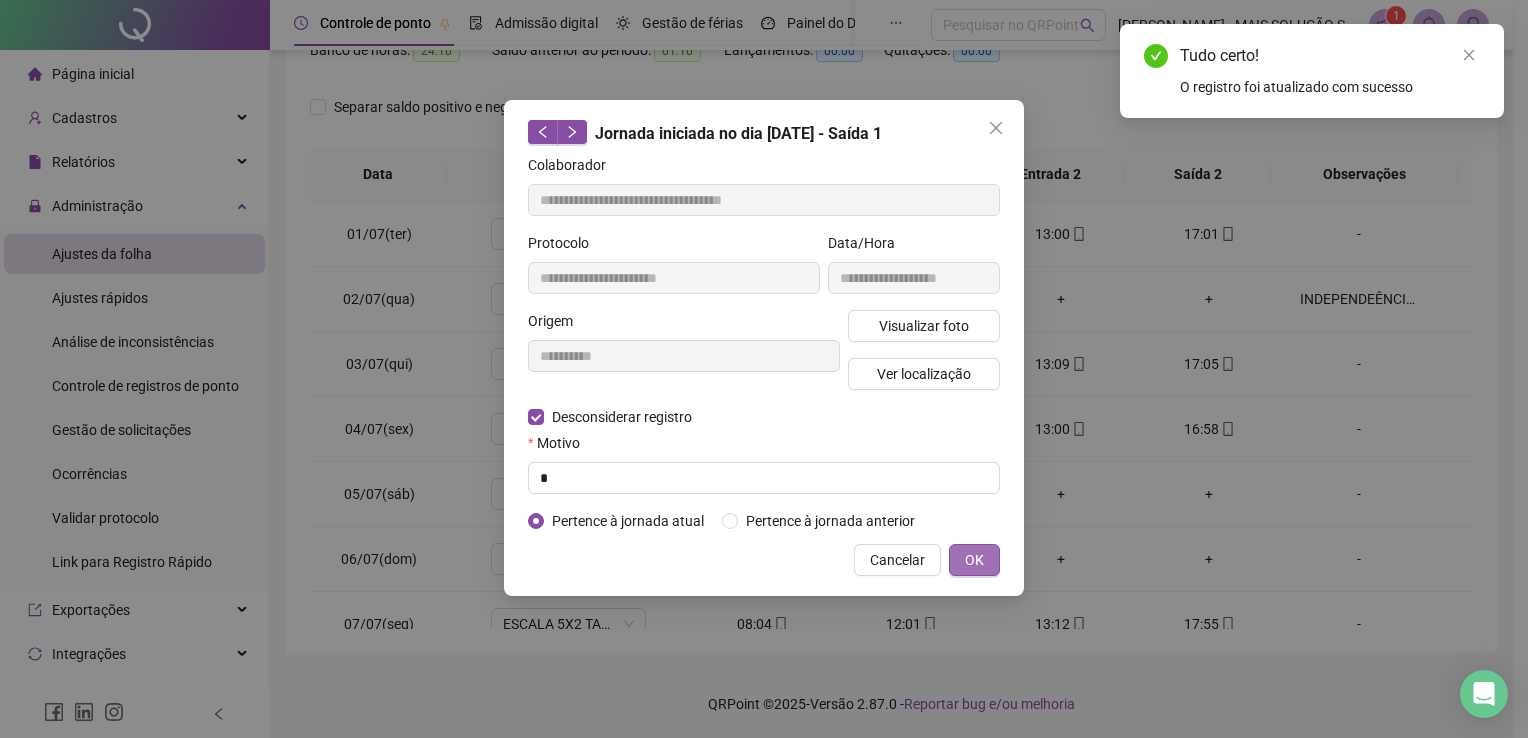 click on "OK" at bounding box center (974, 560) 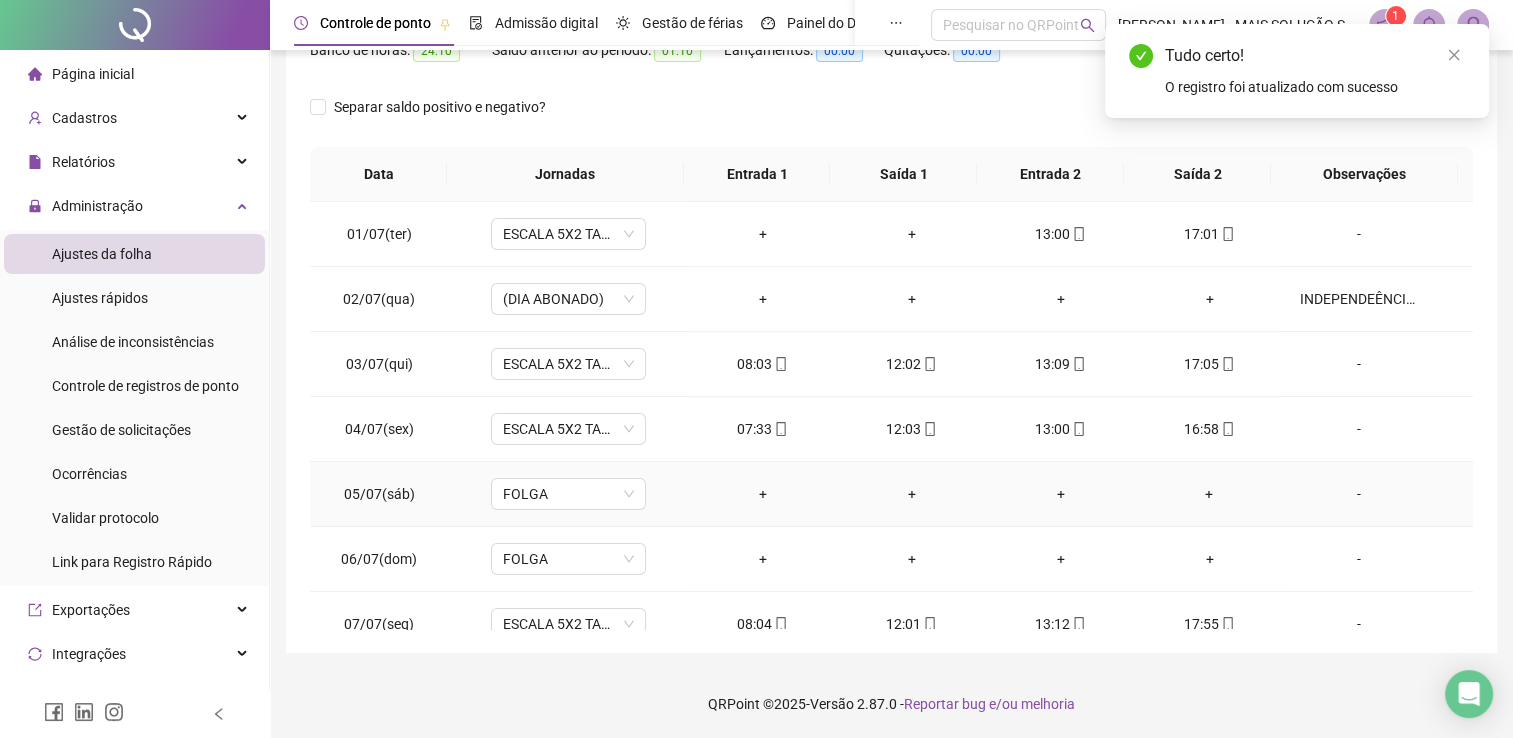 scroll, scrollTop: 183, scrollLeft: 0, axis: vertical 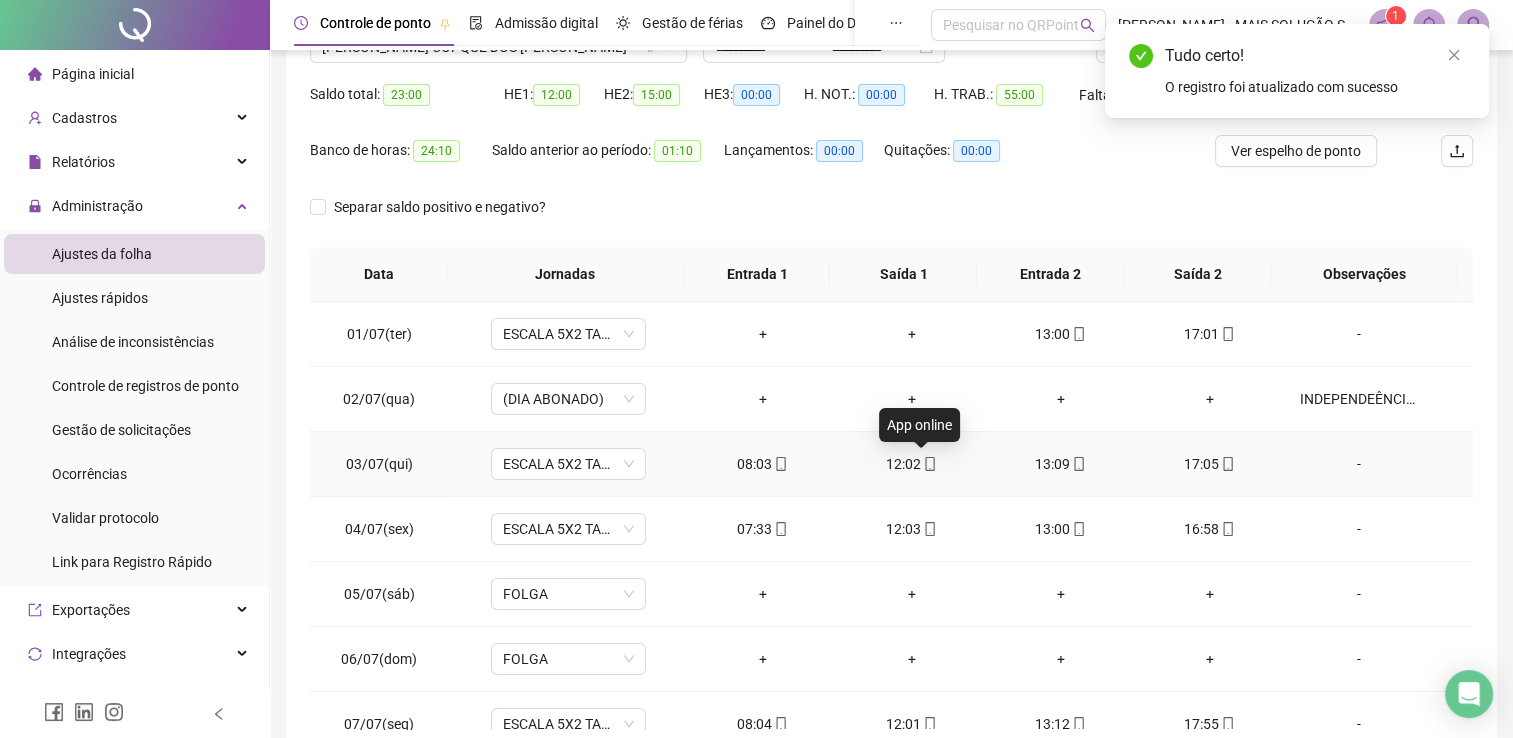 click 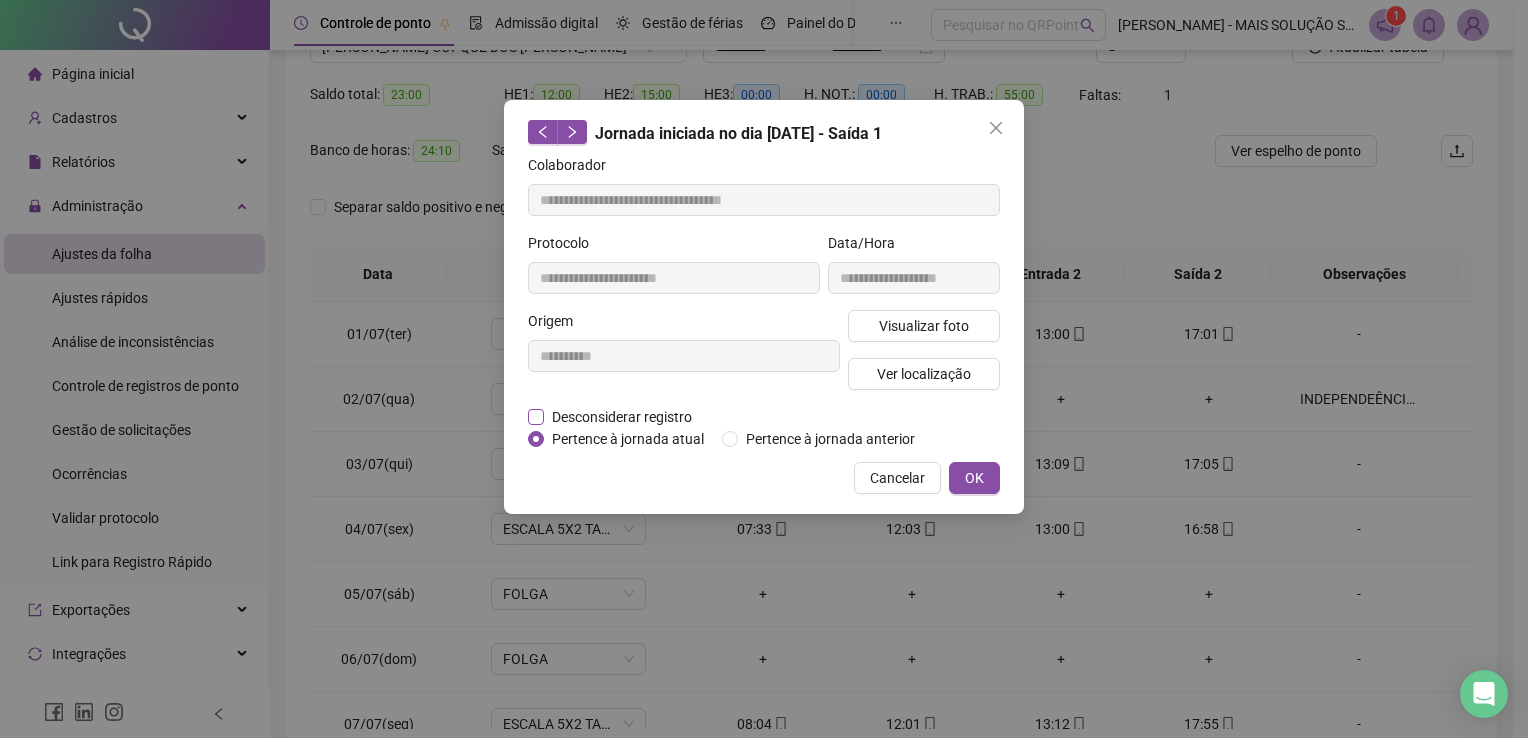 click on "Desconsiderar registro" at bounding box center [622, 417] 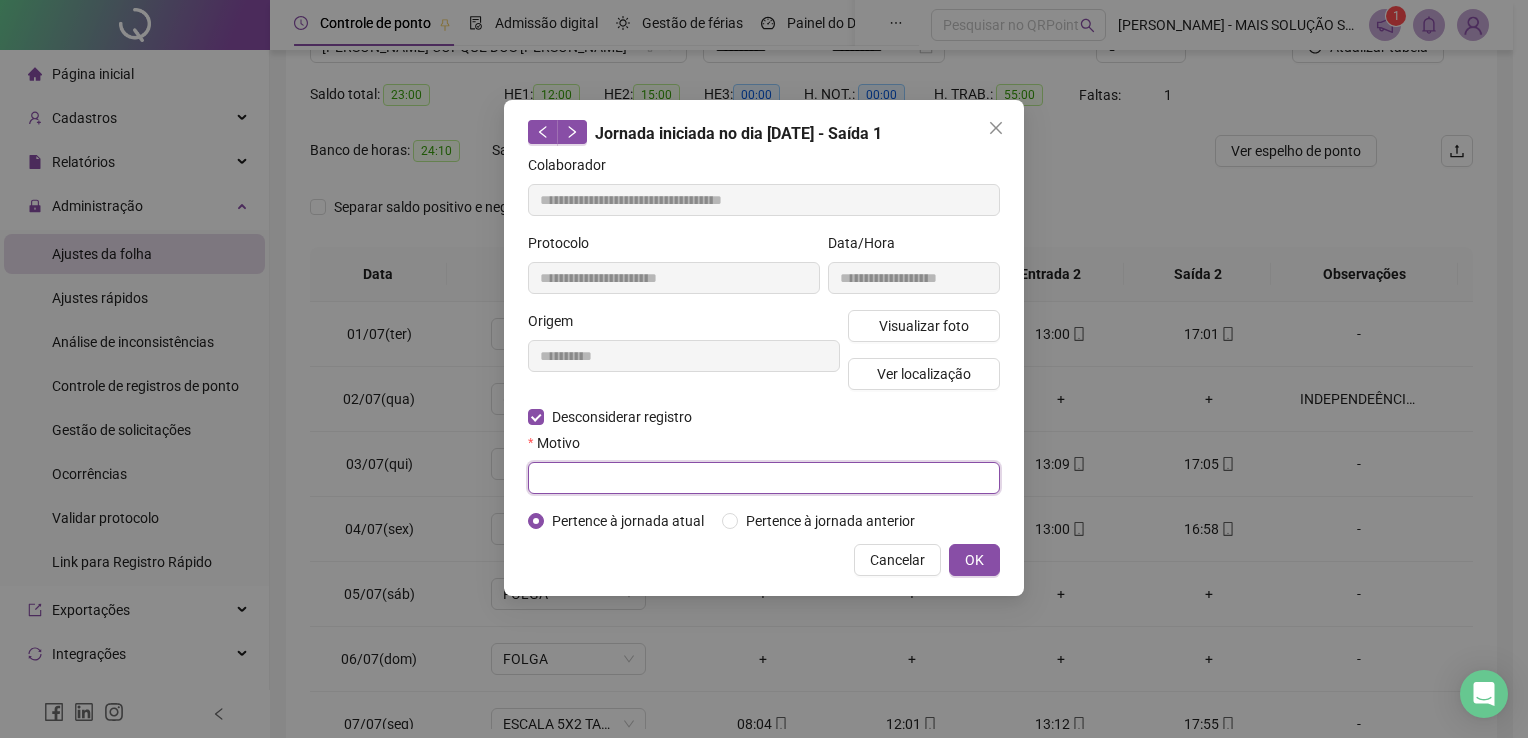 click at bounding box center [764, 478] 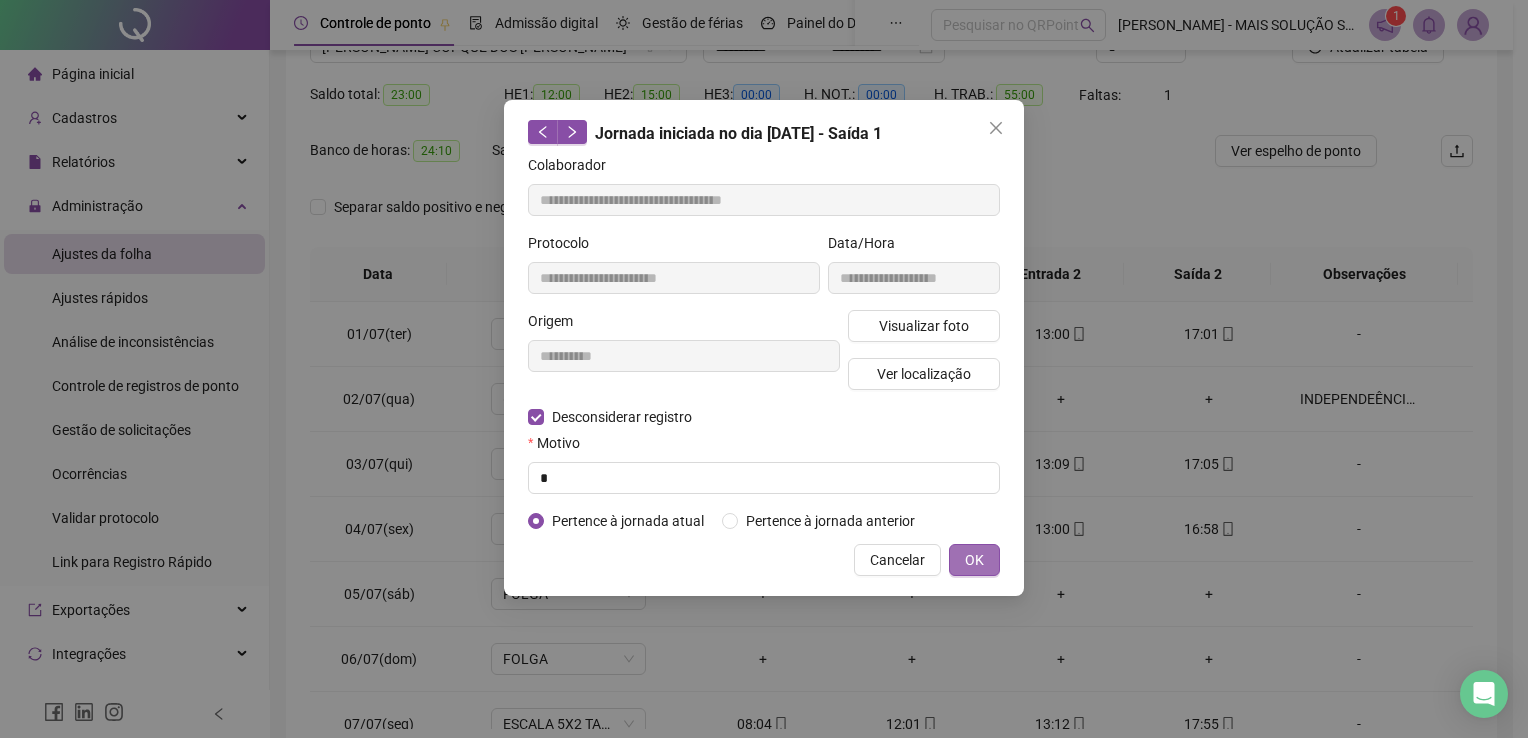 click on "OK" at bounding box center (974, 560) 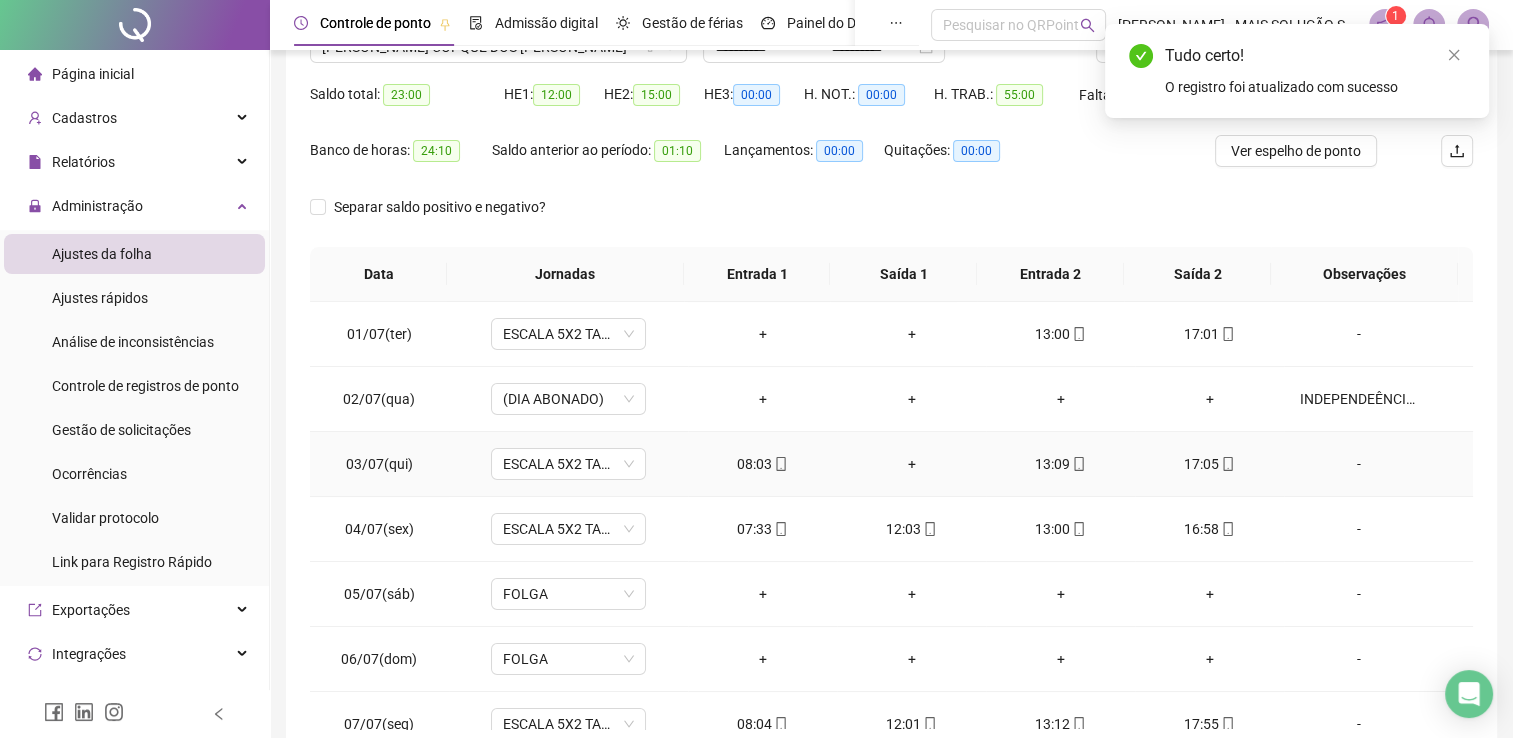 click 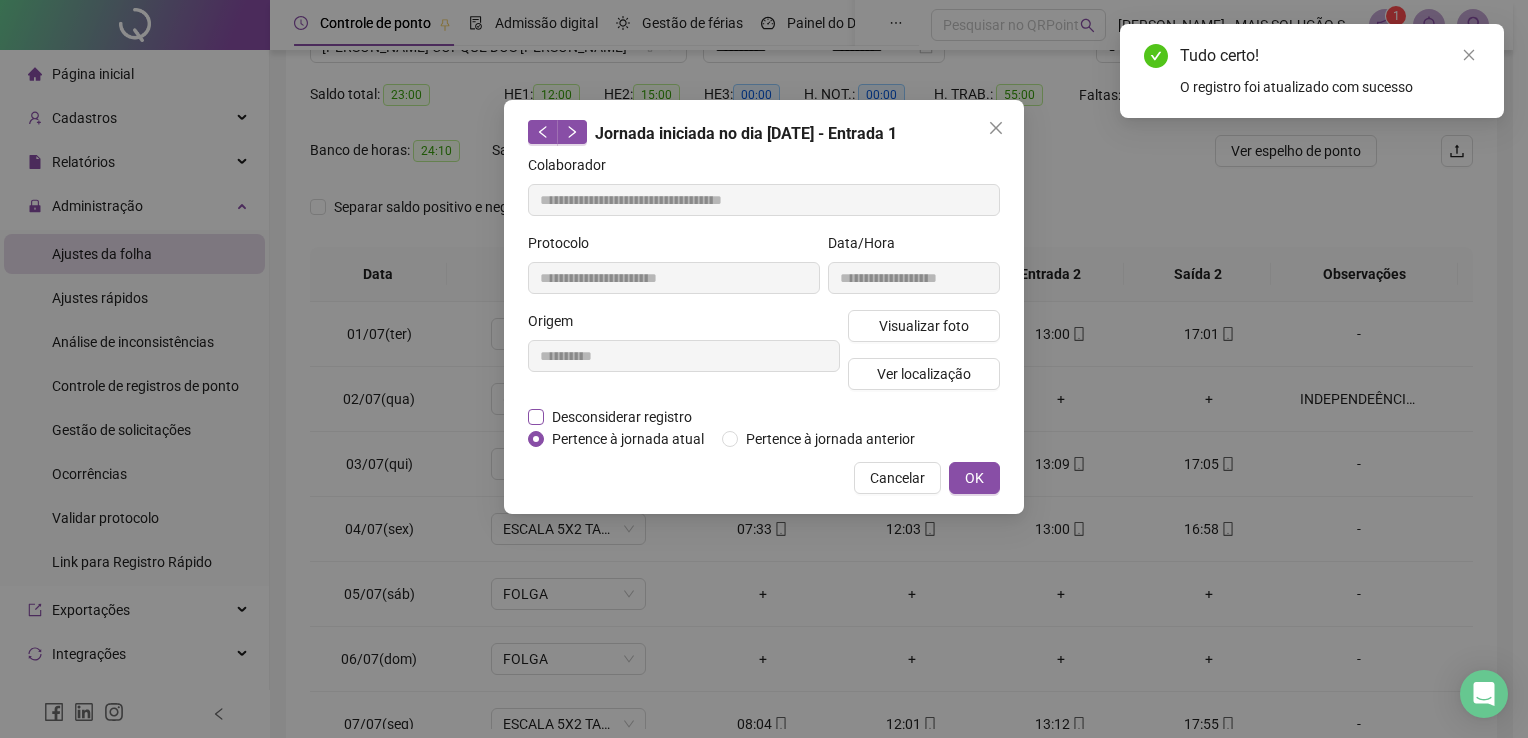 click on "Desconsiderar registro" at bounding box center (622, 417) 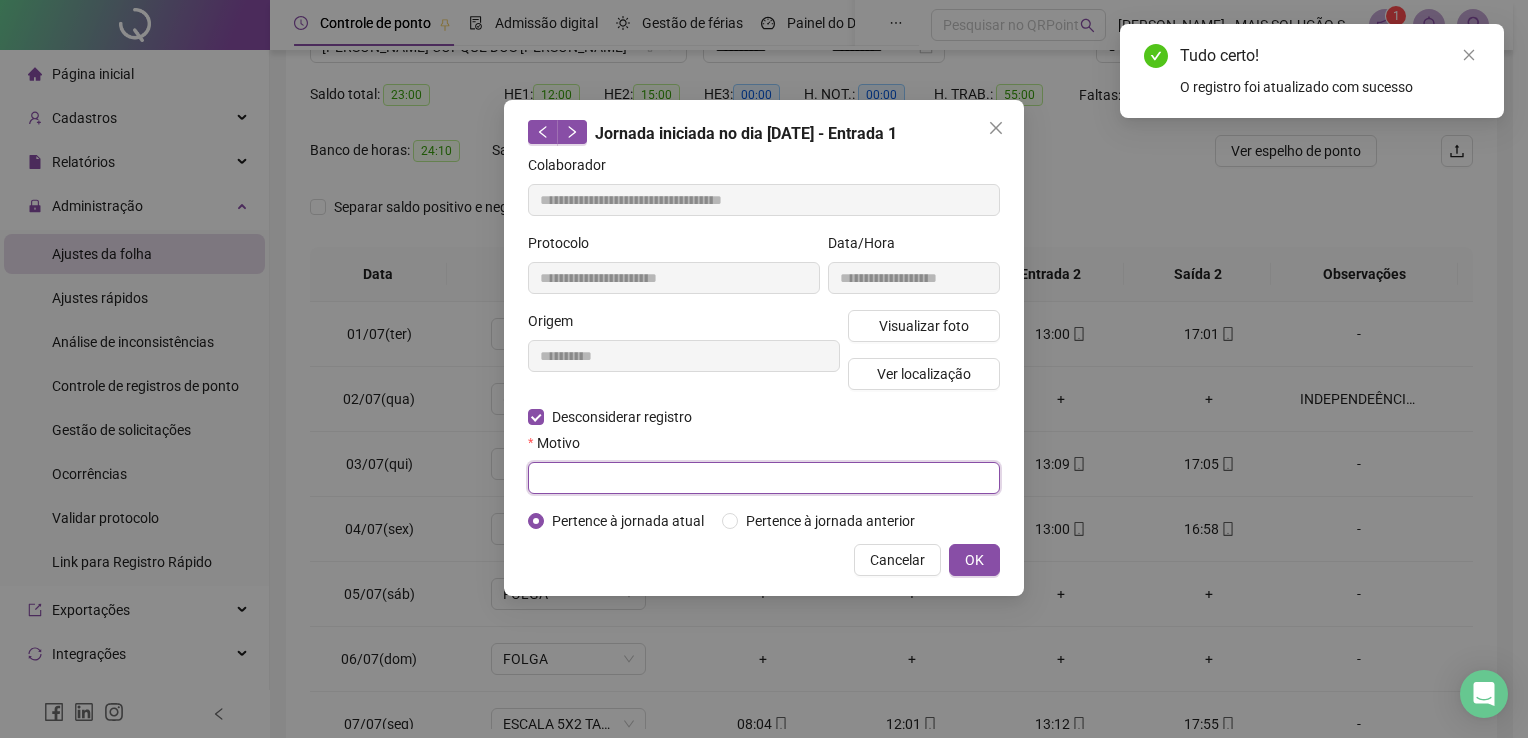 click at bounding box center [764, 478] 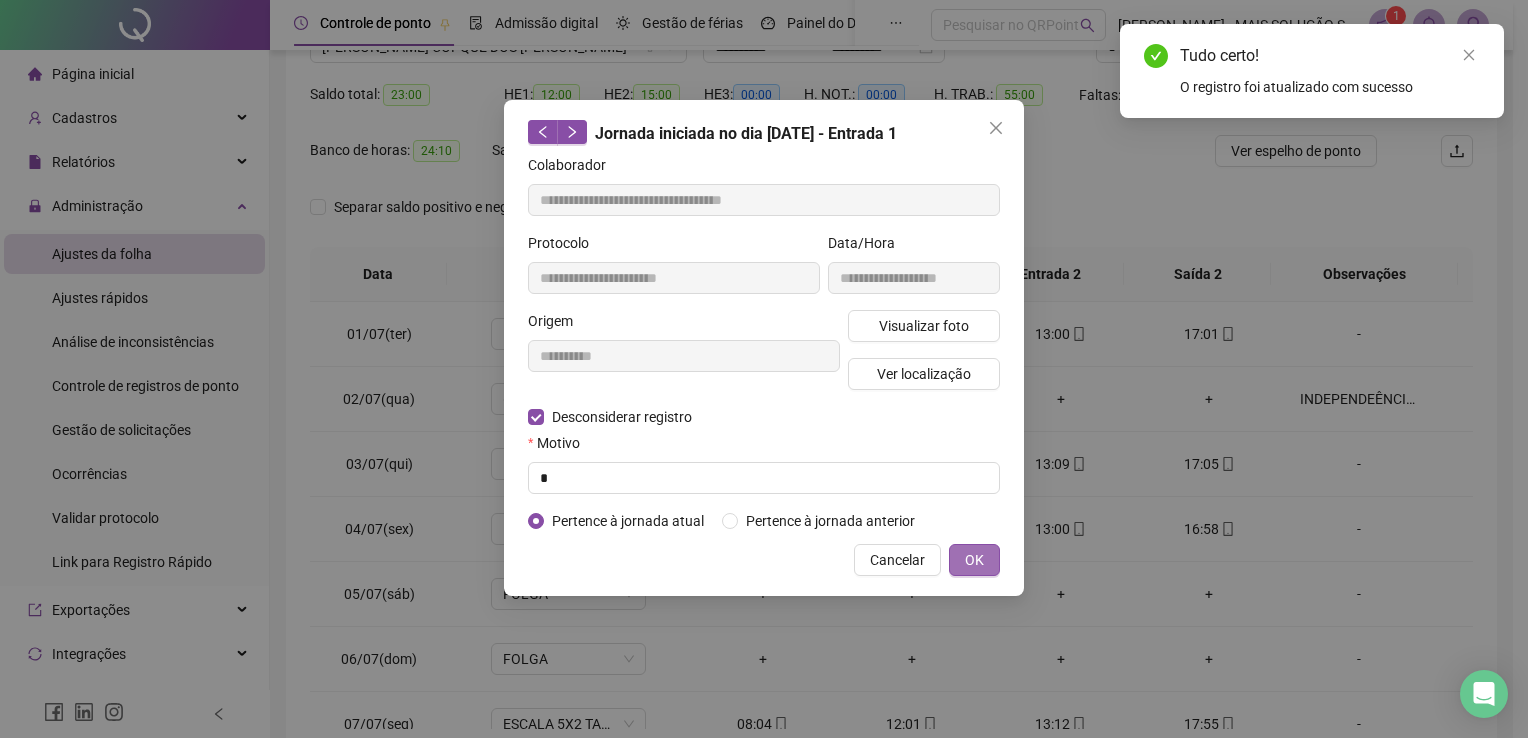 click on "OK" at bounding box center (974, 560) 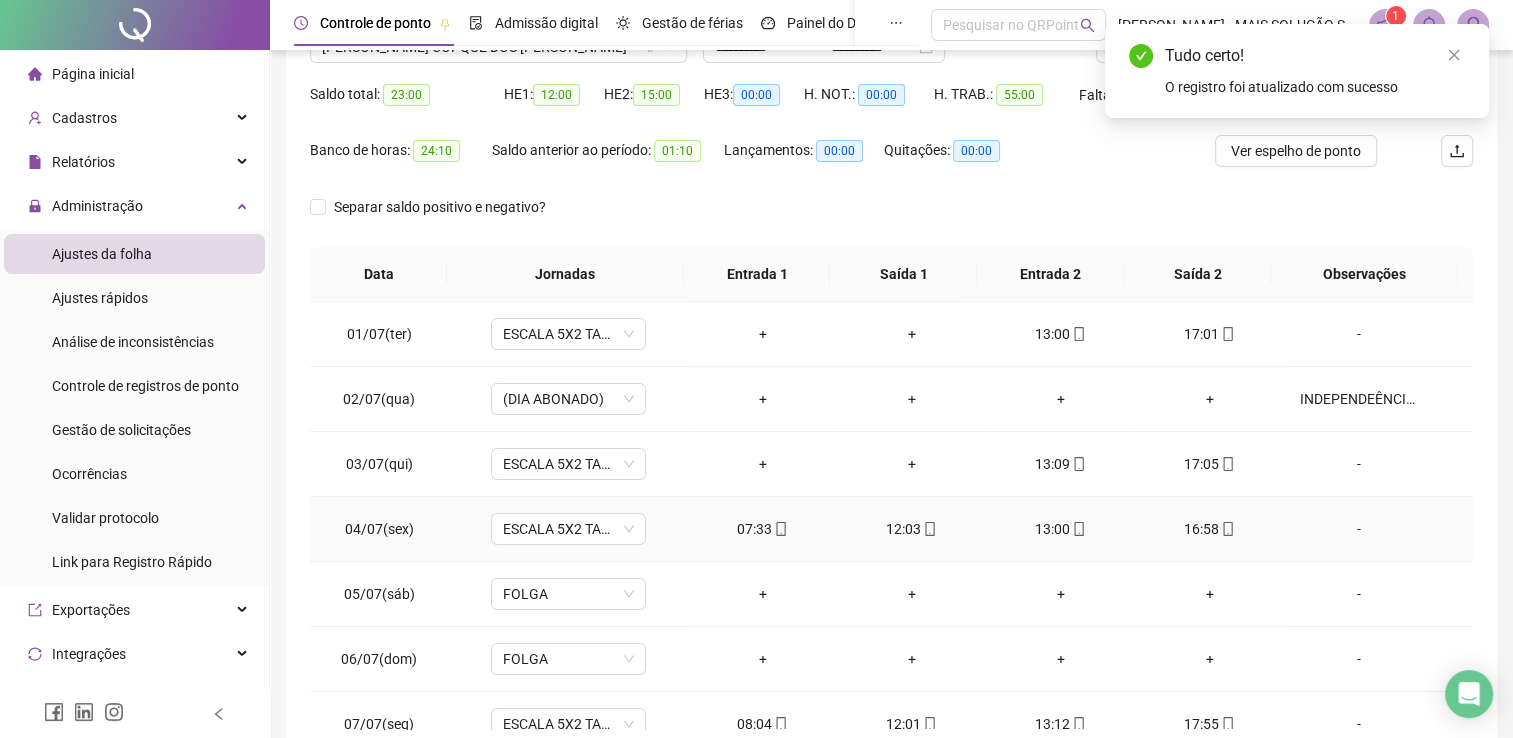 click 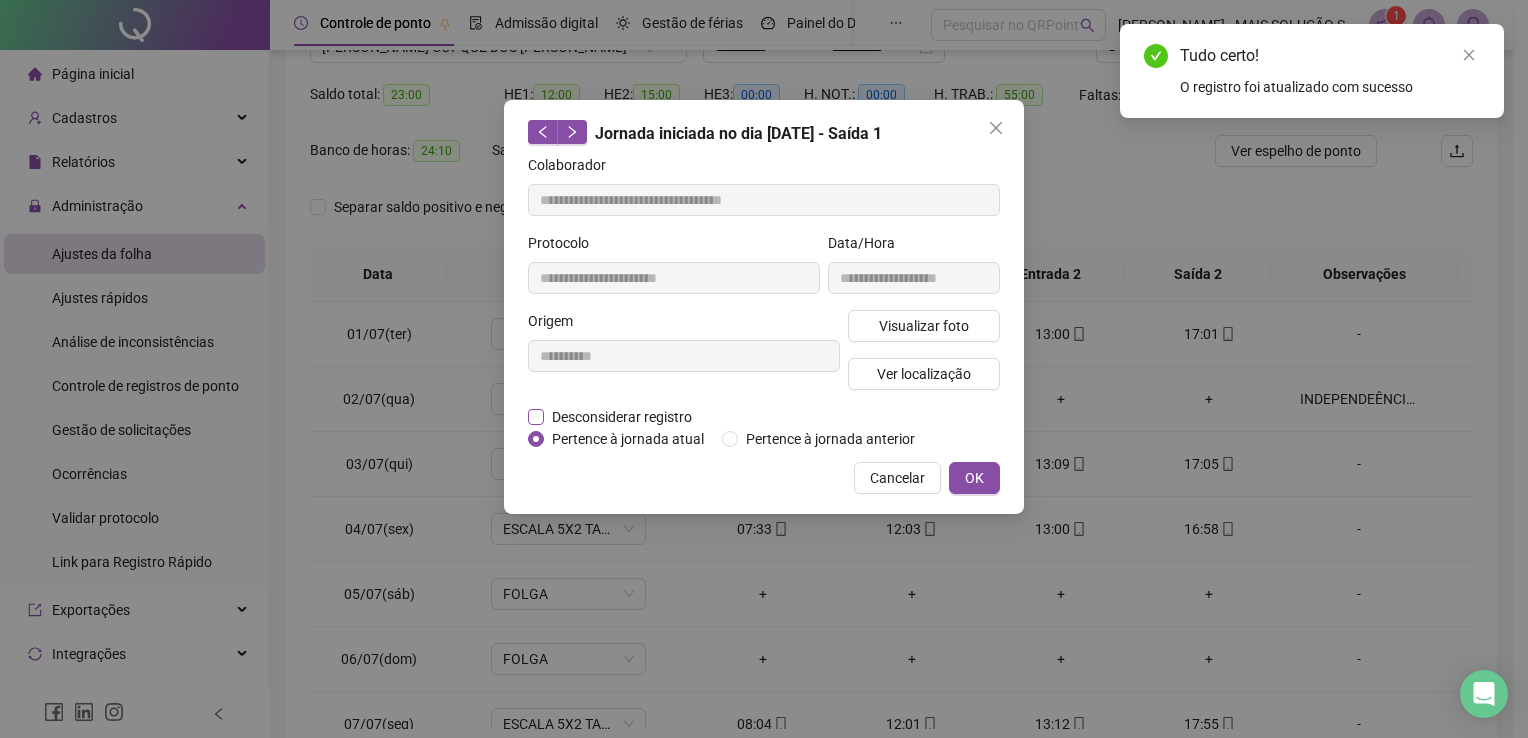 click on "Desconsiderar registro" at bounding box center [622, 417] 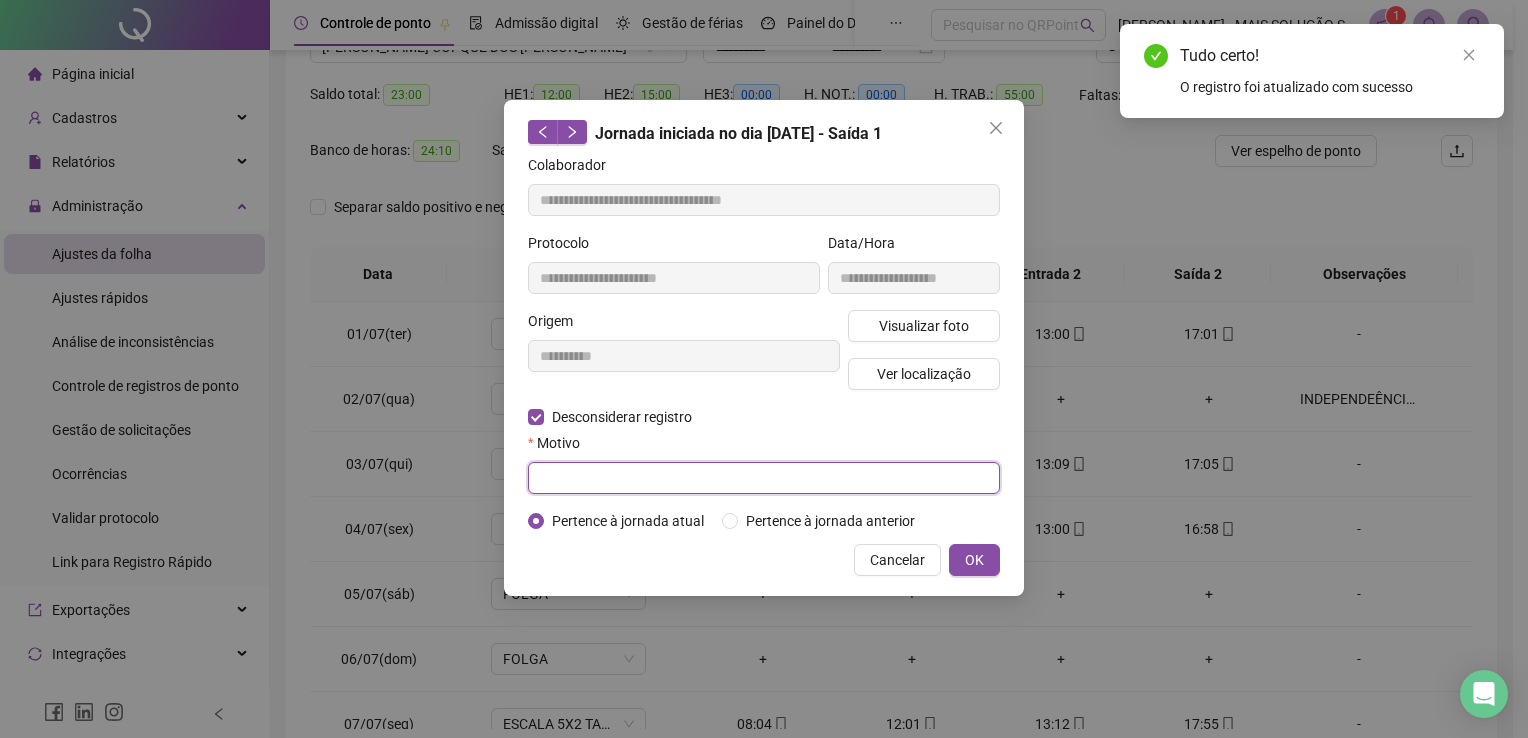 click at bounding box center (764, 478) 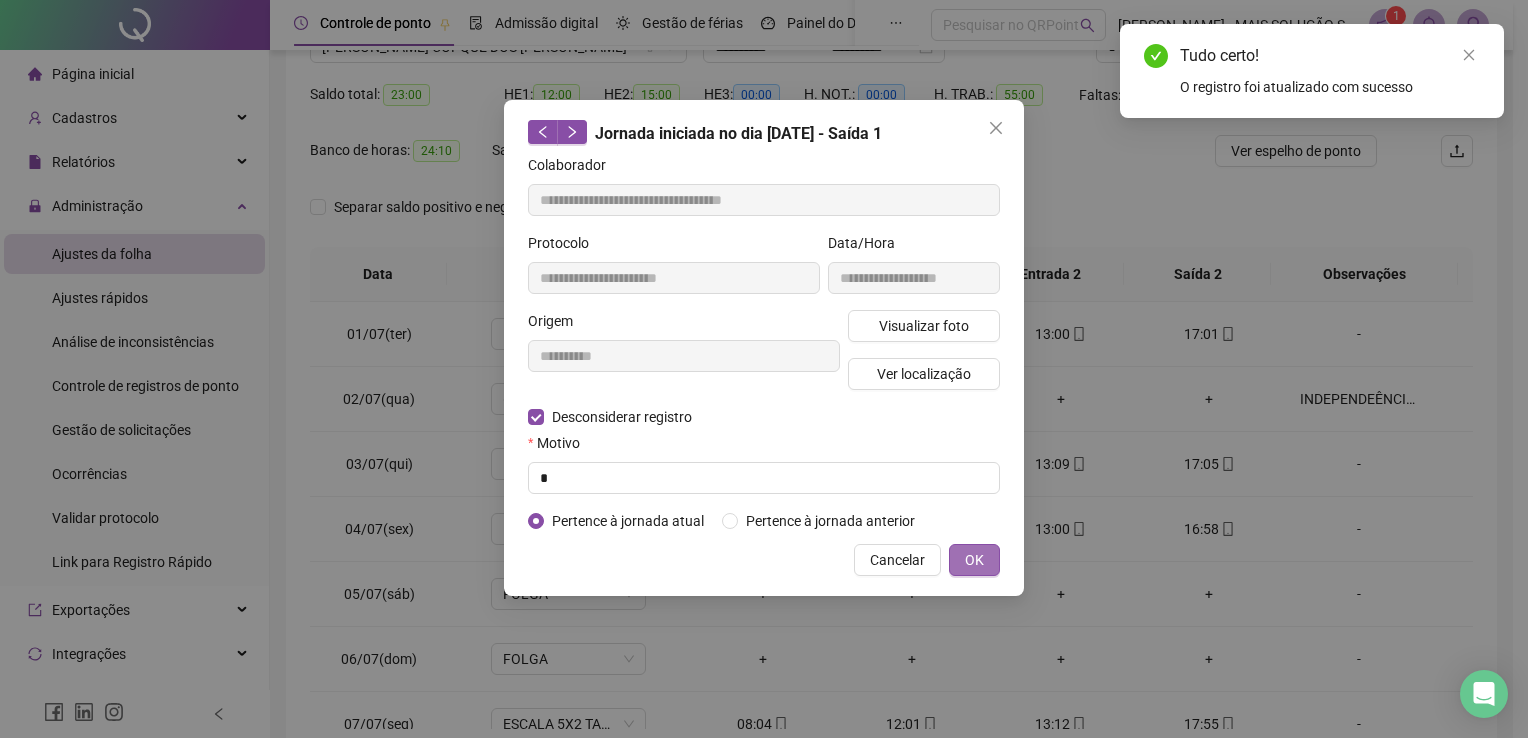 click on "OK" at bounding box center (974, 560) 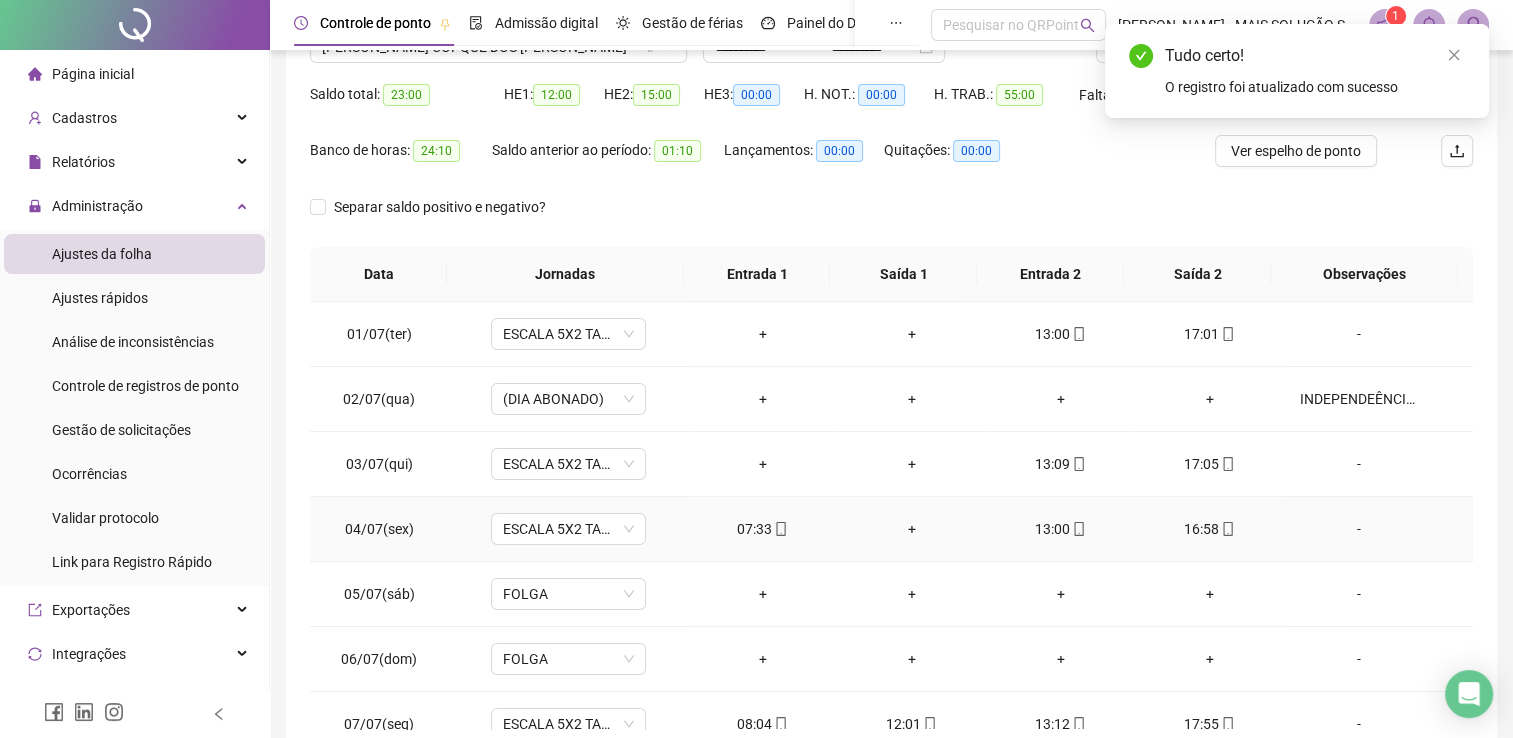 click 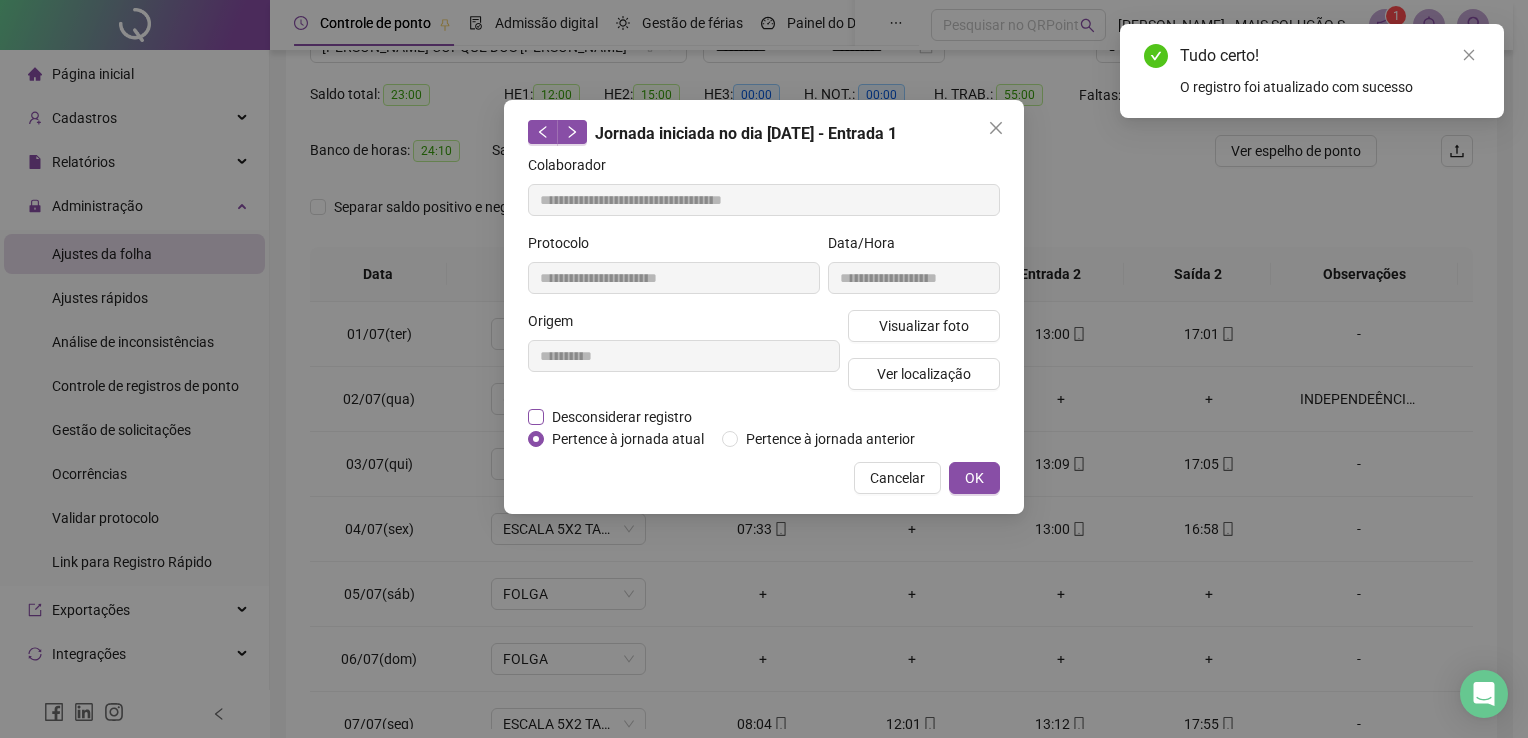 click on "Desconsiderar registro" at bounding box center (622, 417) 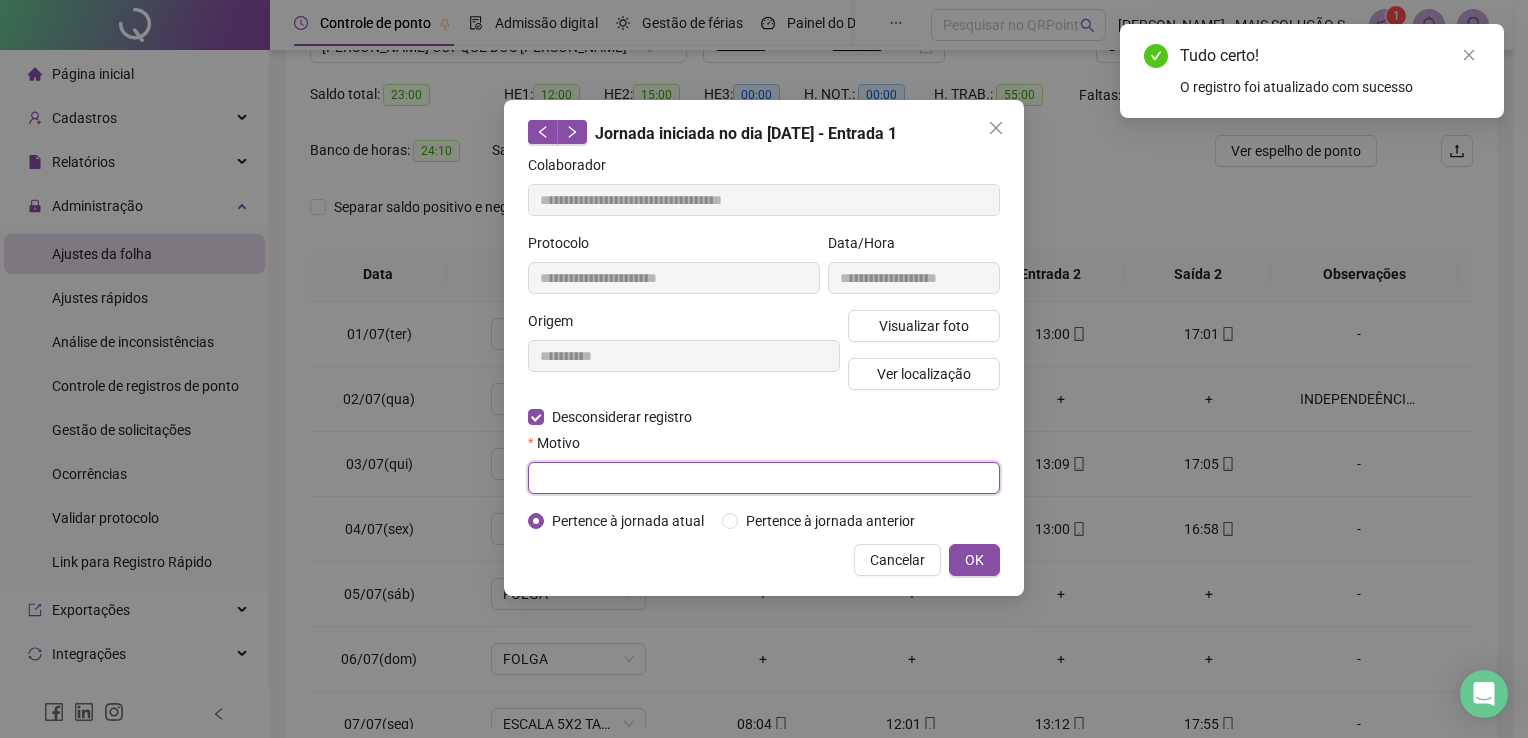 click at bounding box center (764, 478) 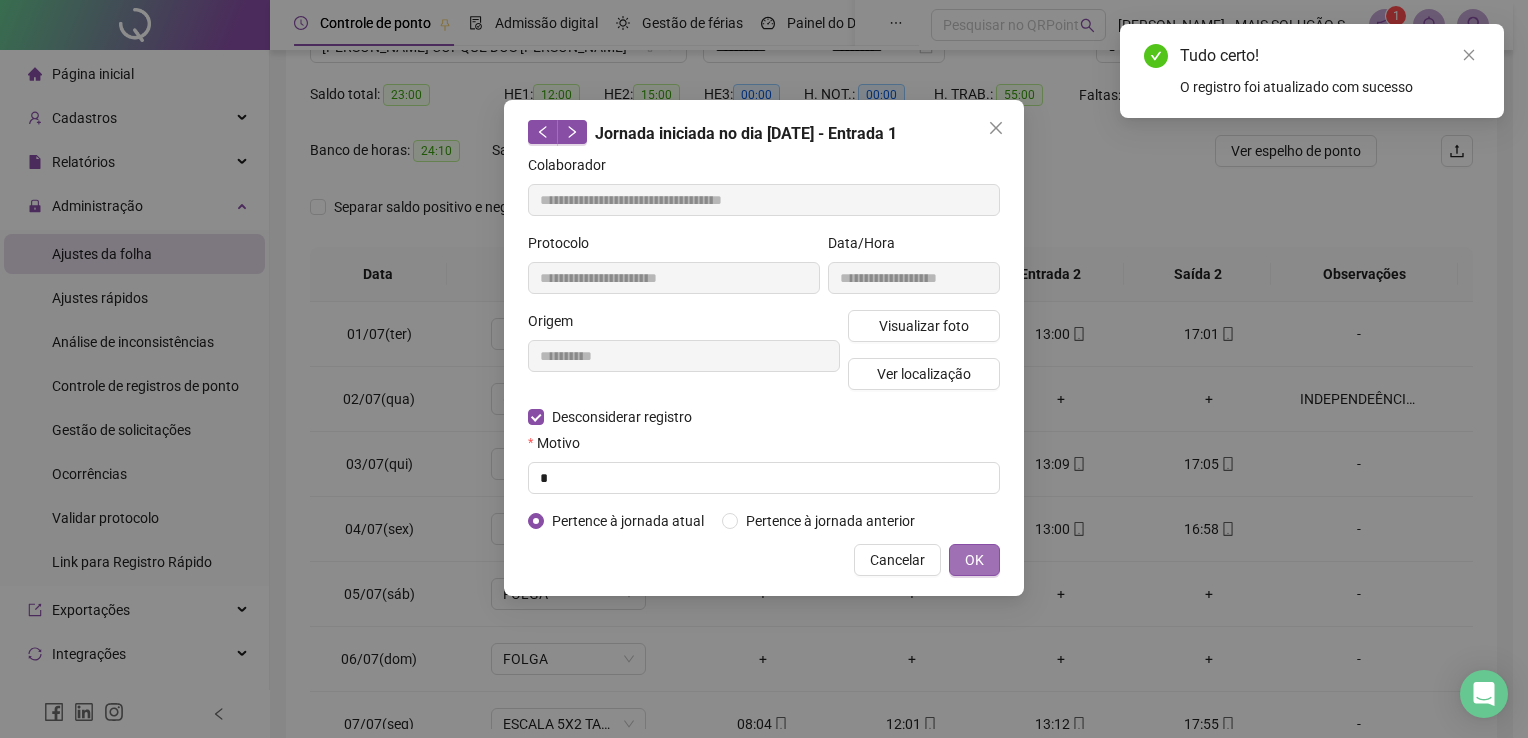 click on "OK" at bounding box center (974, 560) 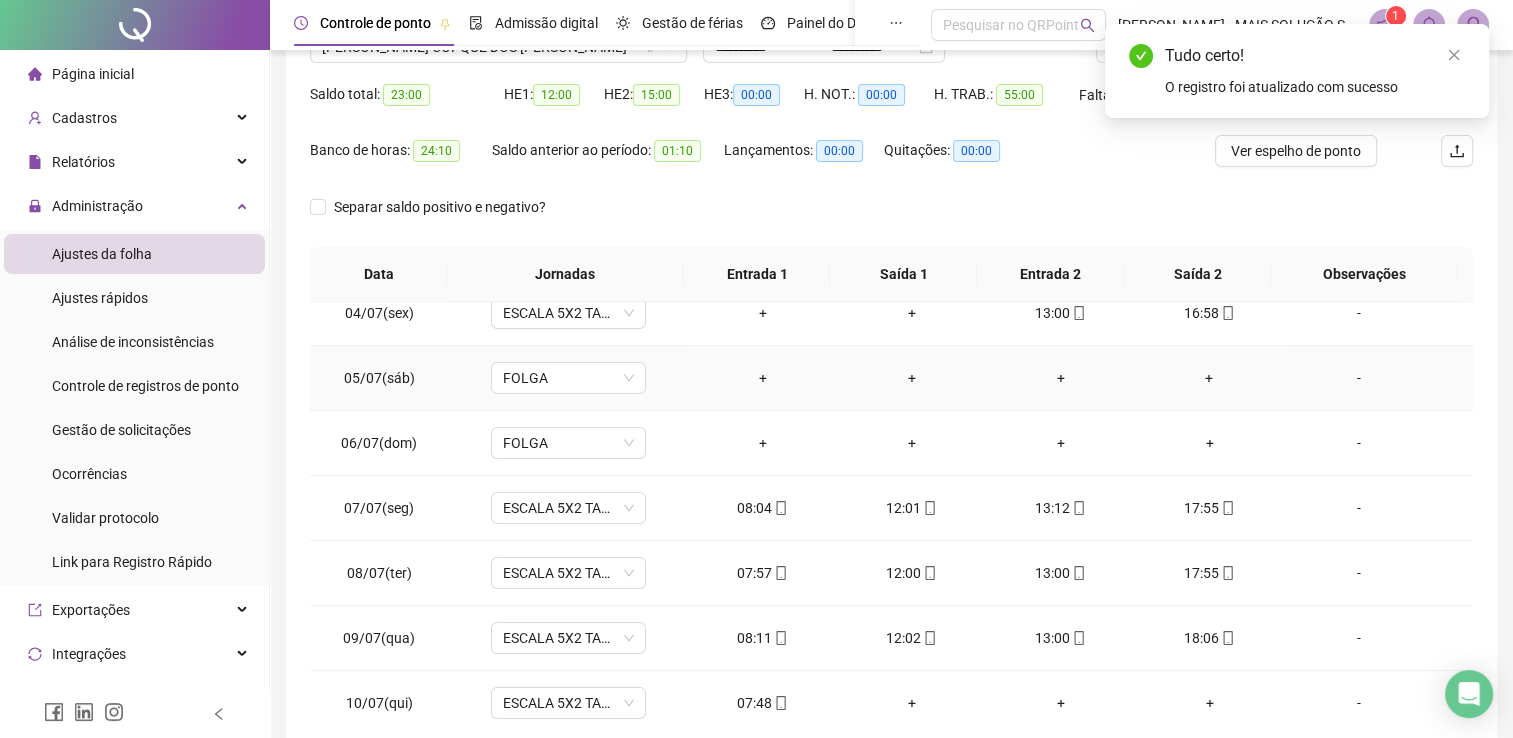 scroll, scrollTop: 220, scrollLeft: 0, axis: vertical 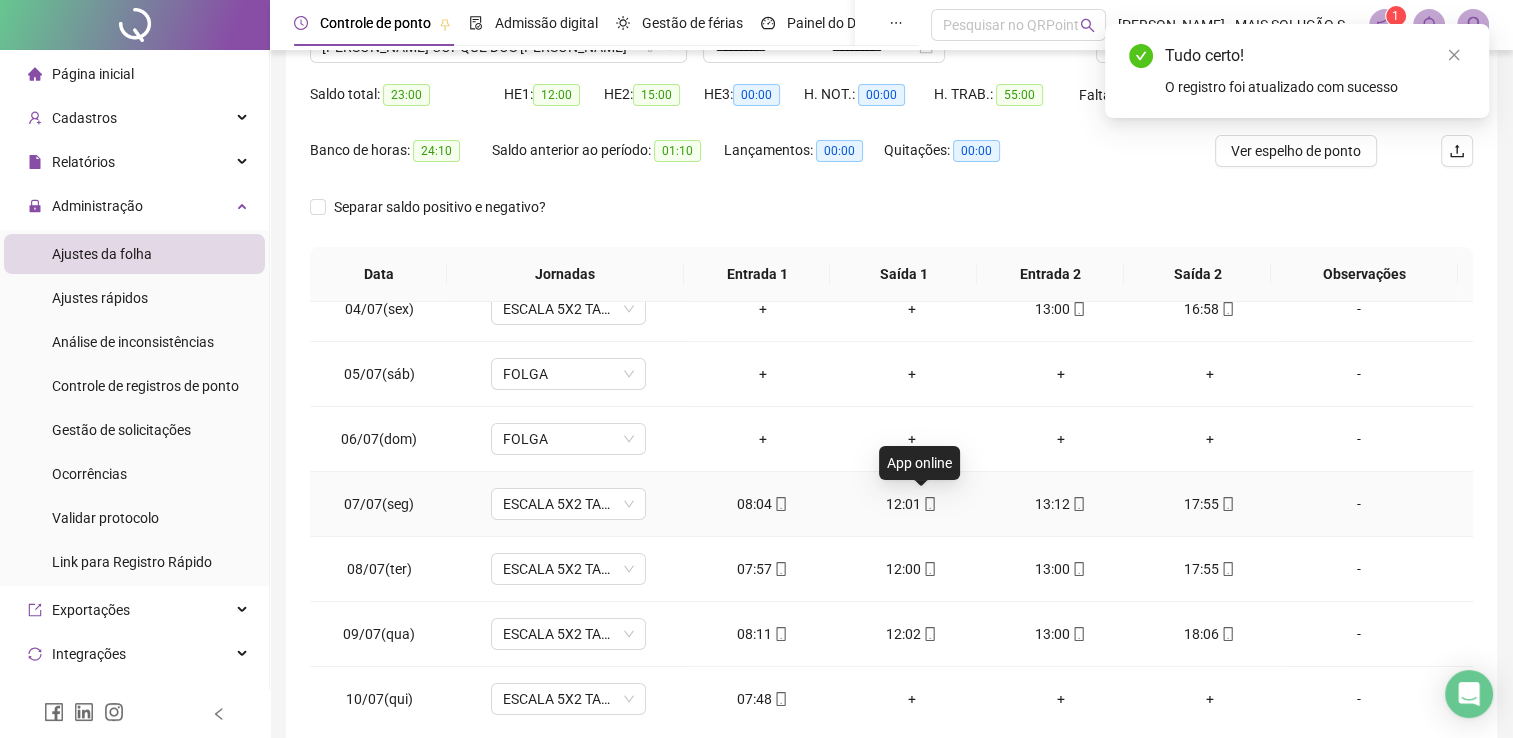 click 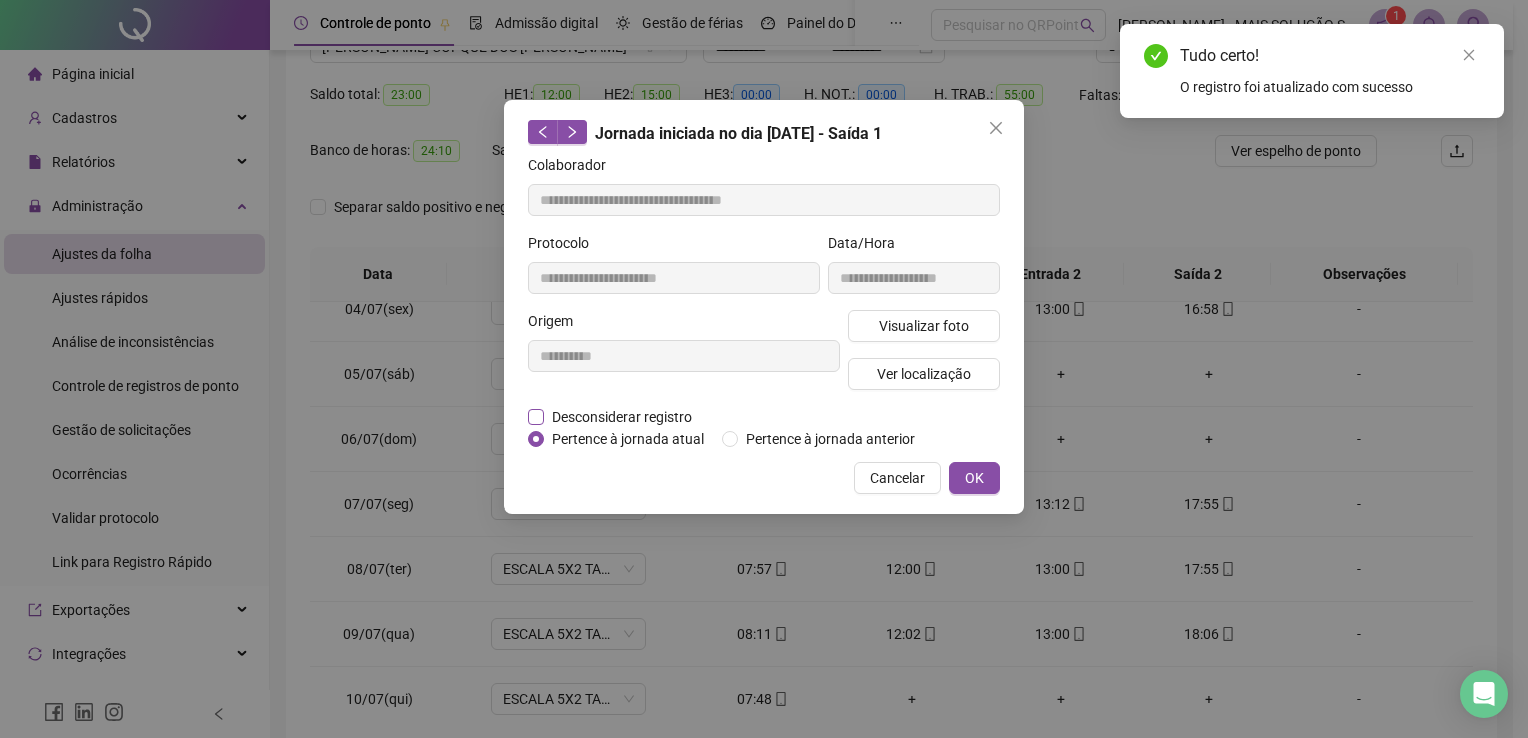 click on "Desconsiderar registro" at bounding box center [622, 417] 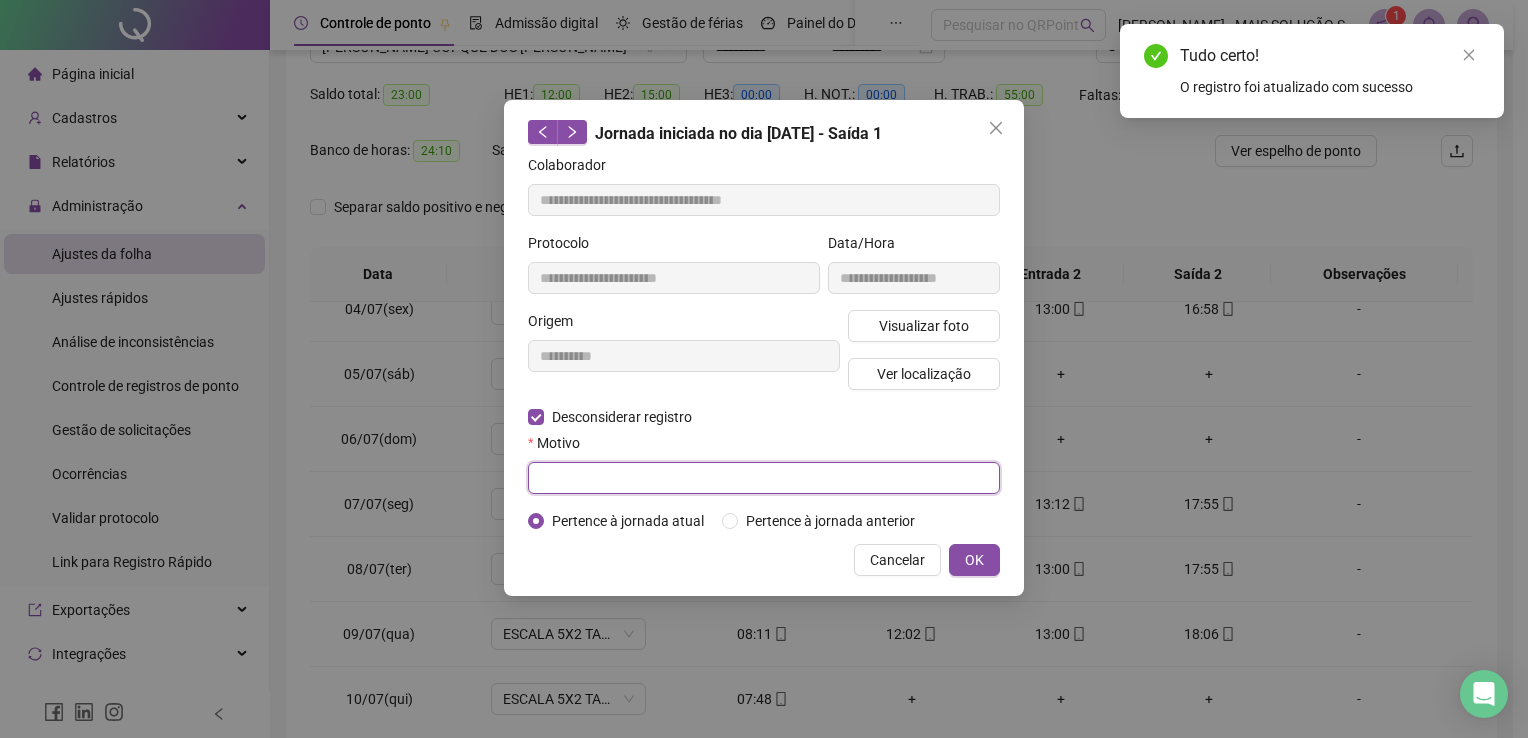 click at bounding box center [764, 478] 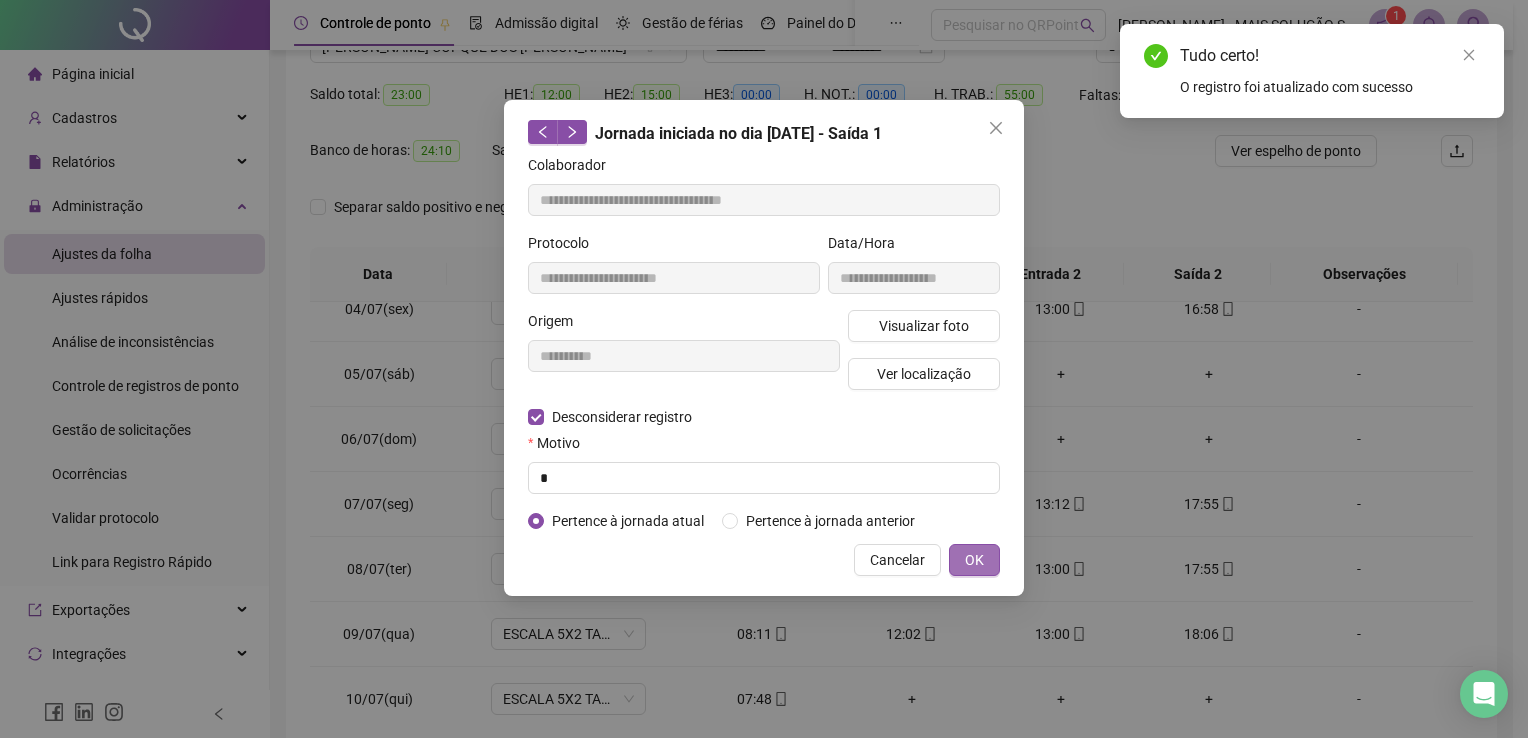 click on "OK" at bounding box center [974, 560] 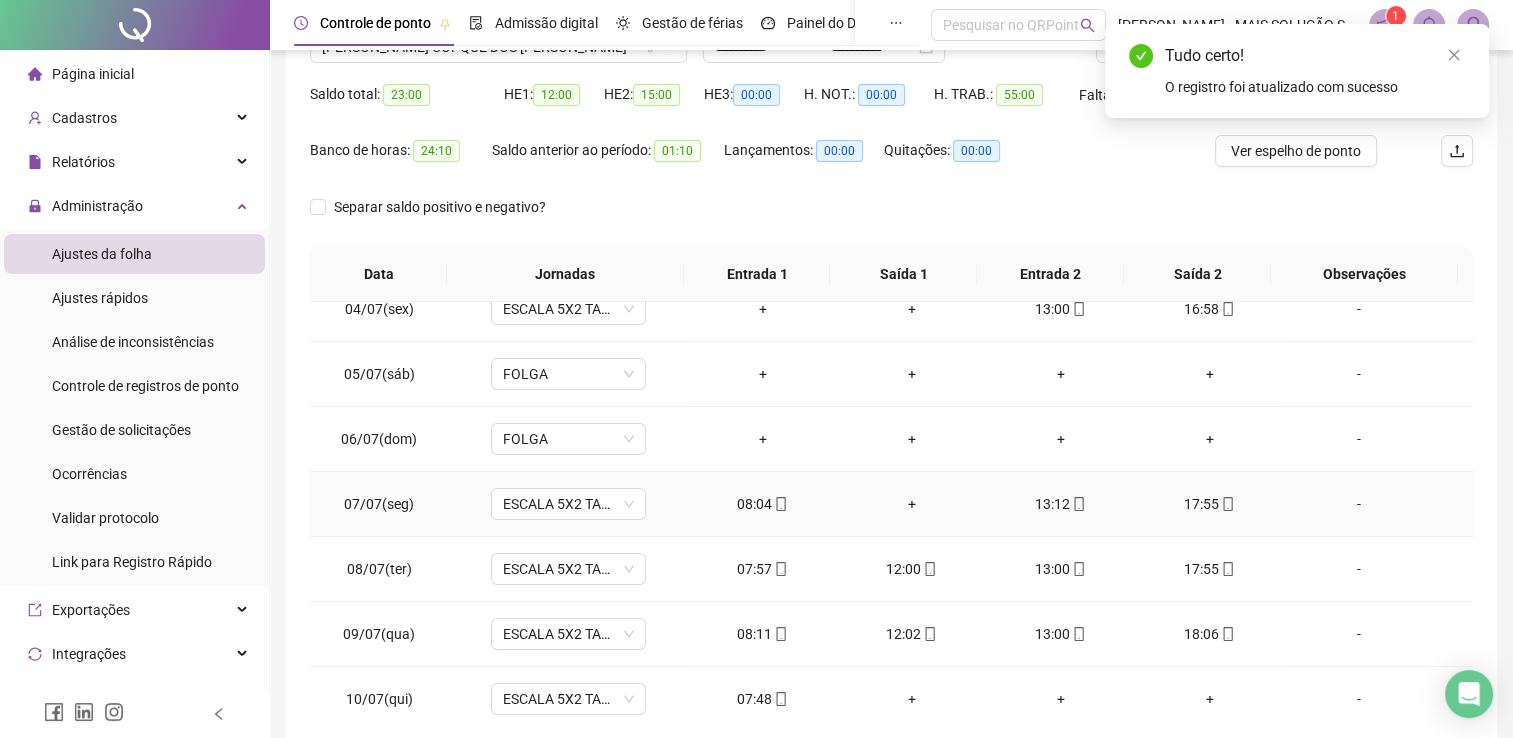 click 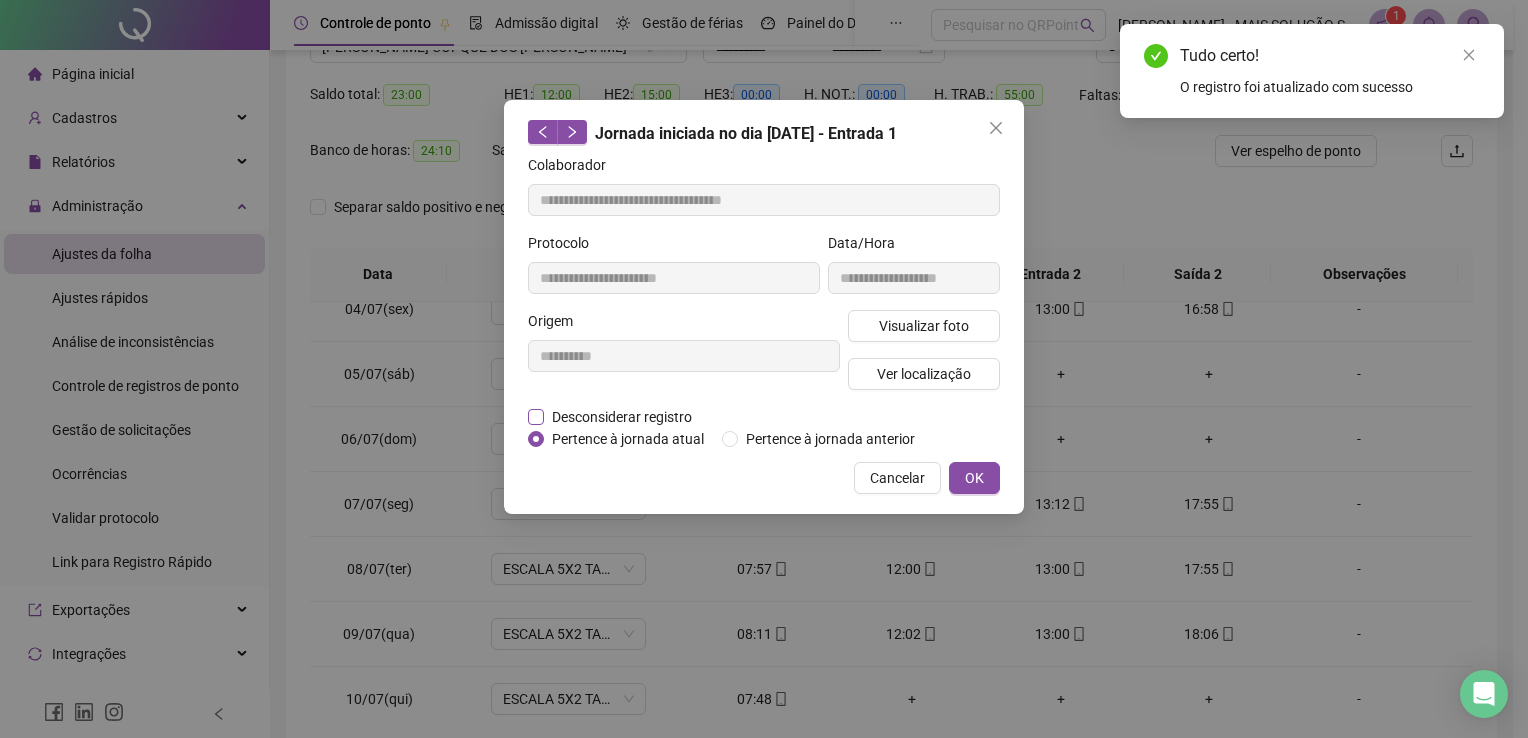 click on "Desconsiderar registro" at bounding box center [622, 417] 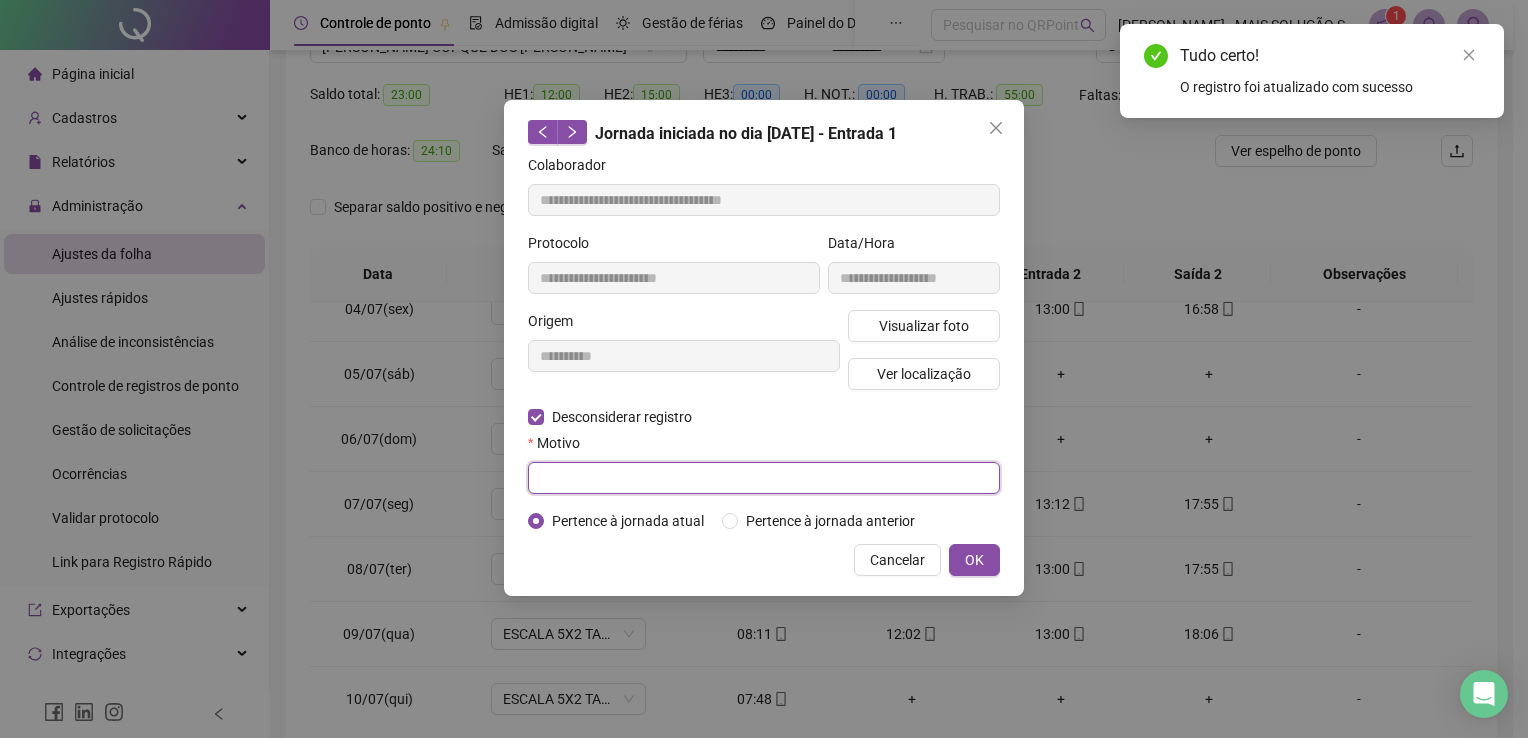 click at bounding box center [764, 478] 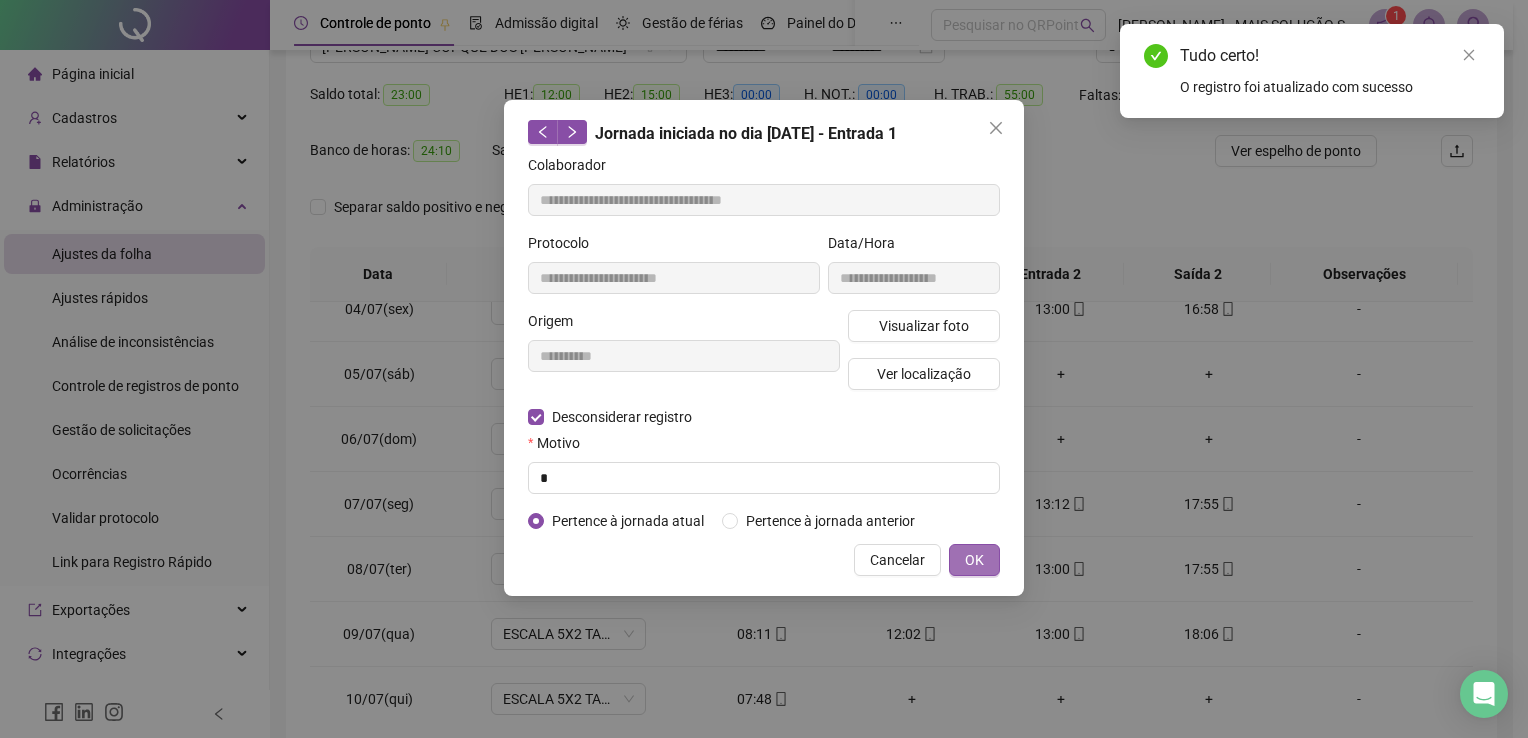 click on "OK" at bounding box center (974, 560) 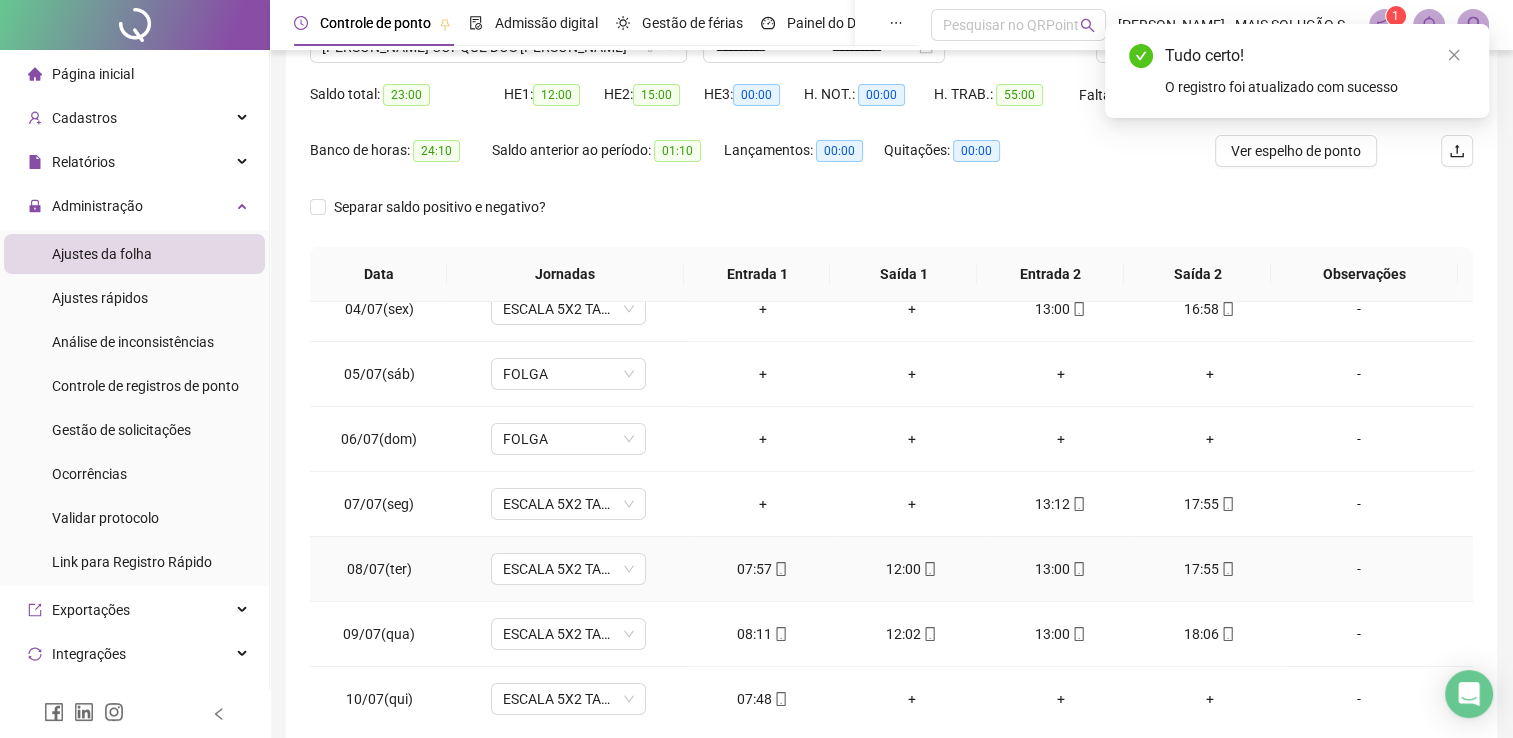 click 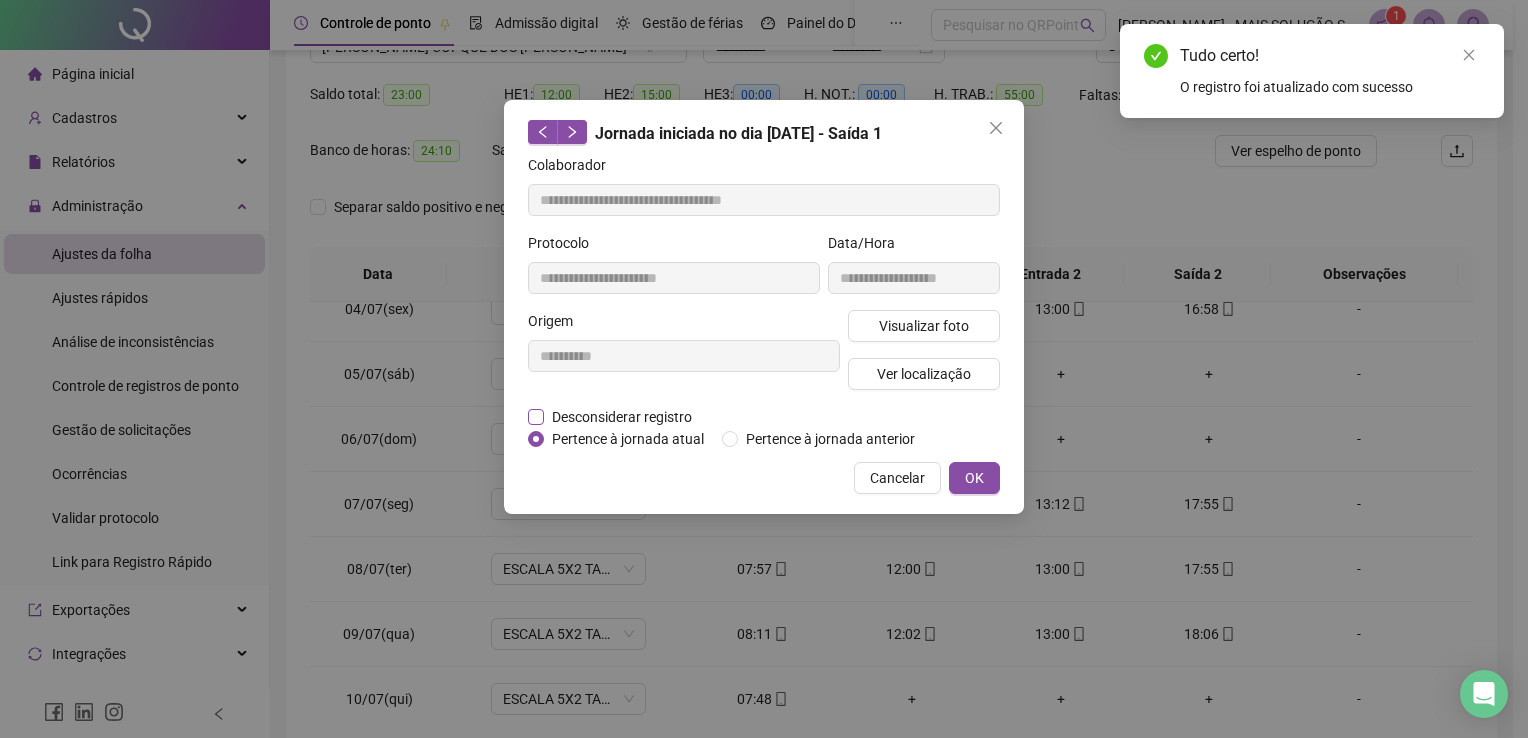 click on "Desconsiderar registro" at bounding box center (622, 417) 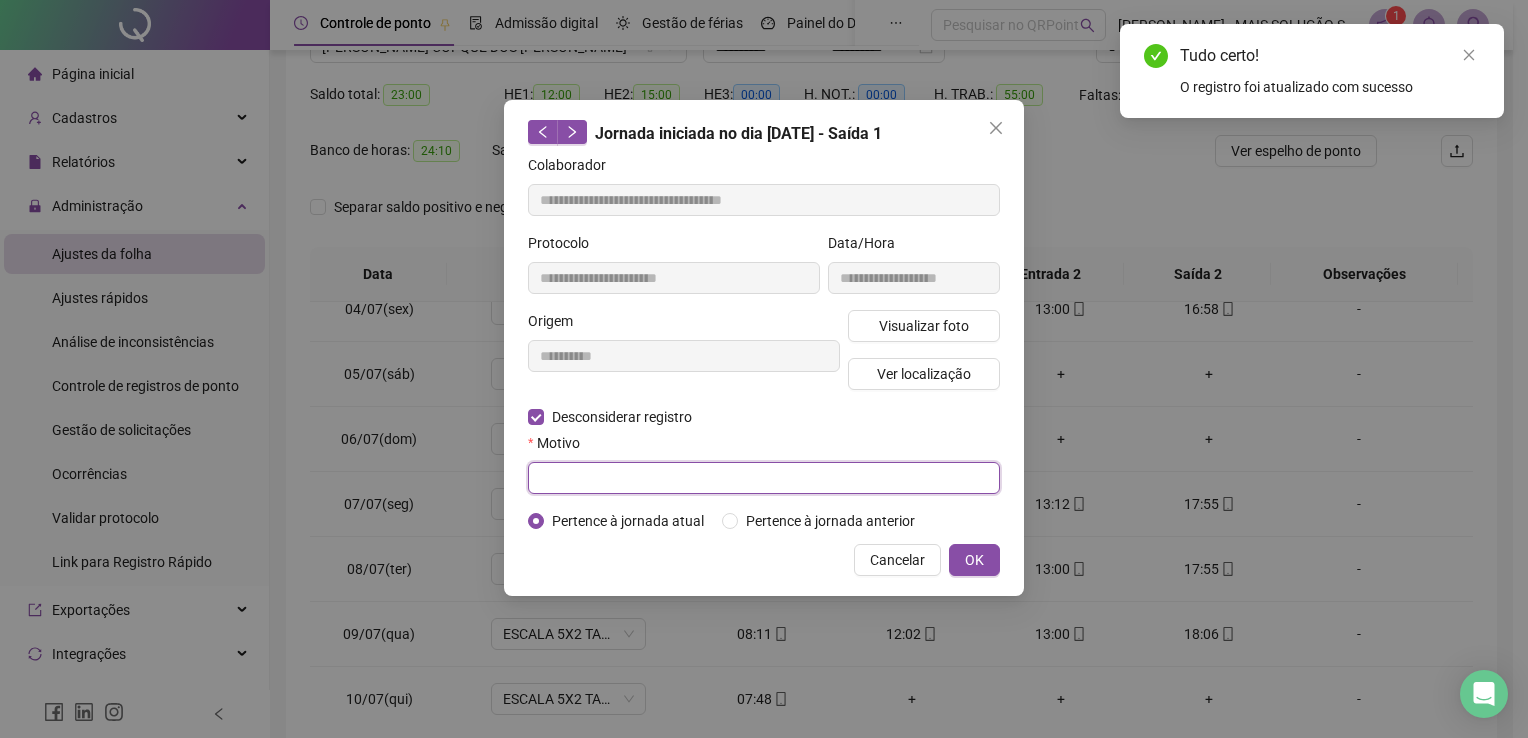 click at bounding box center [764, 478] 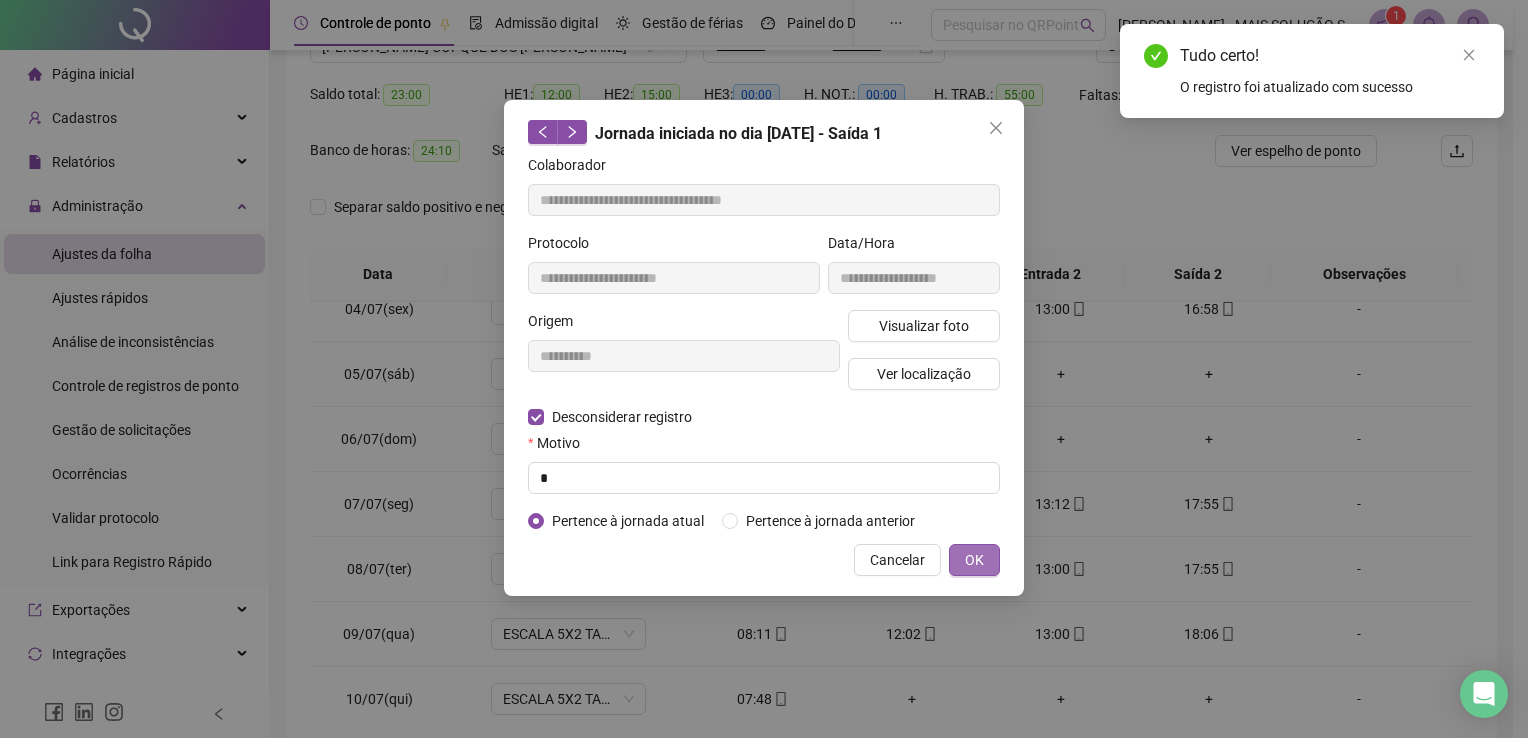 click on "OK" at bounding box center [974, 560] 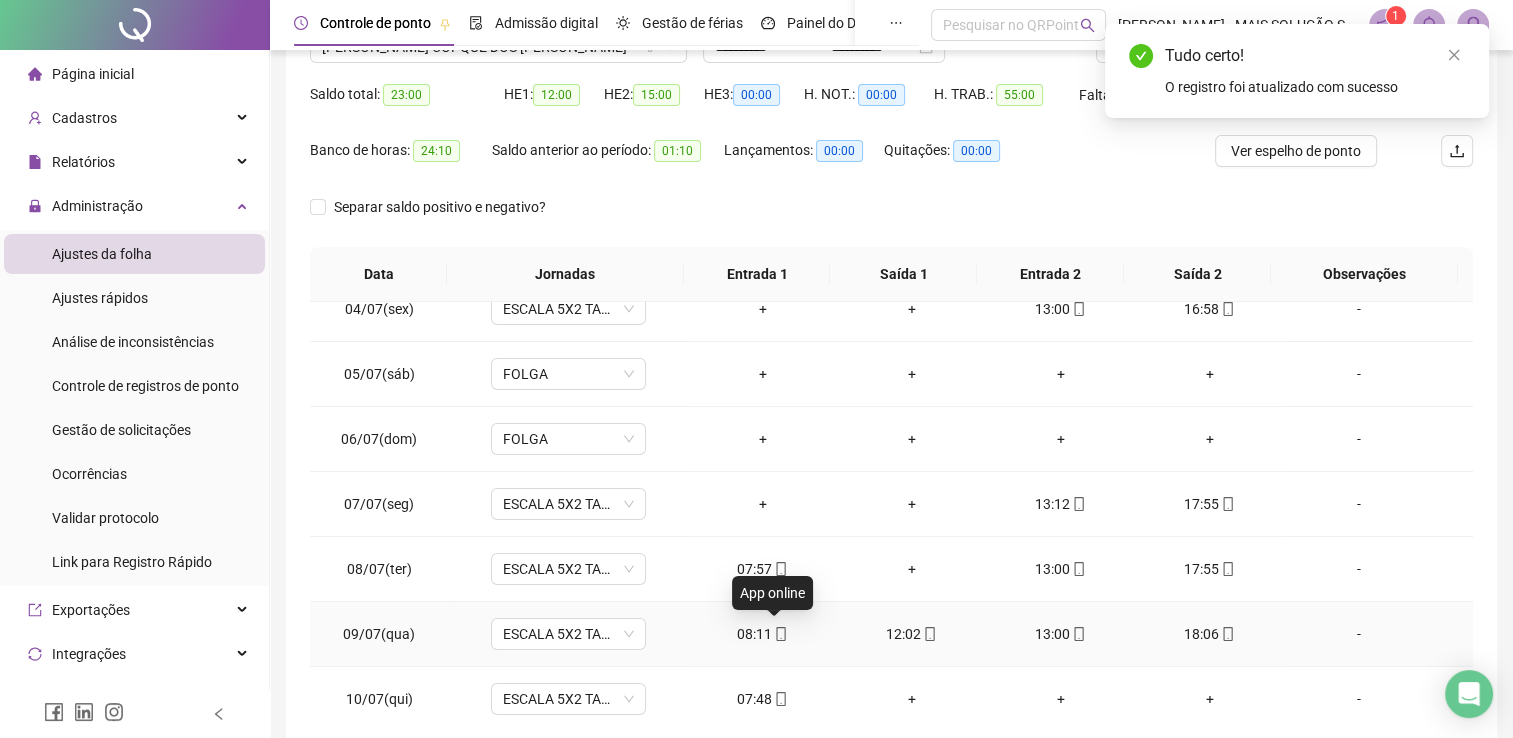 click 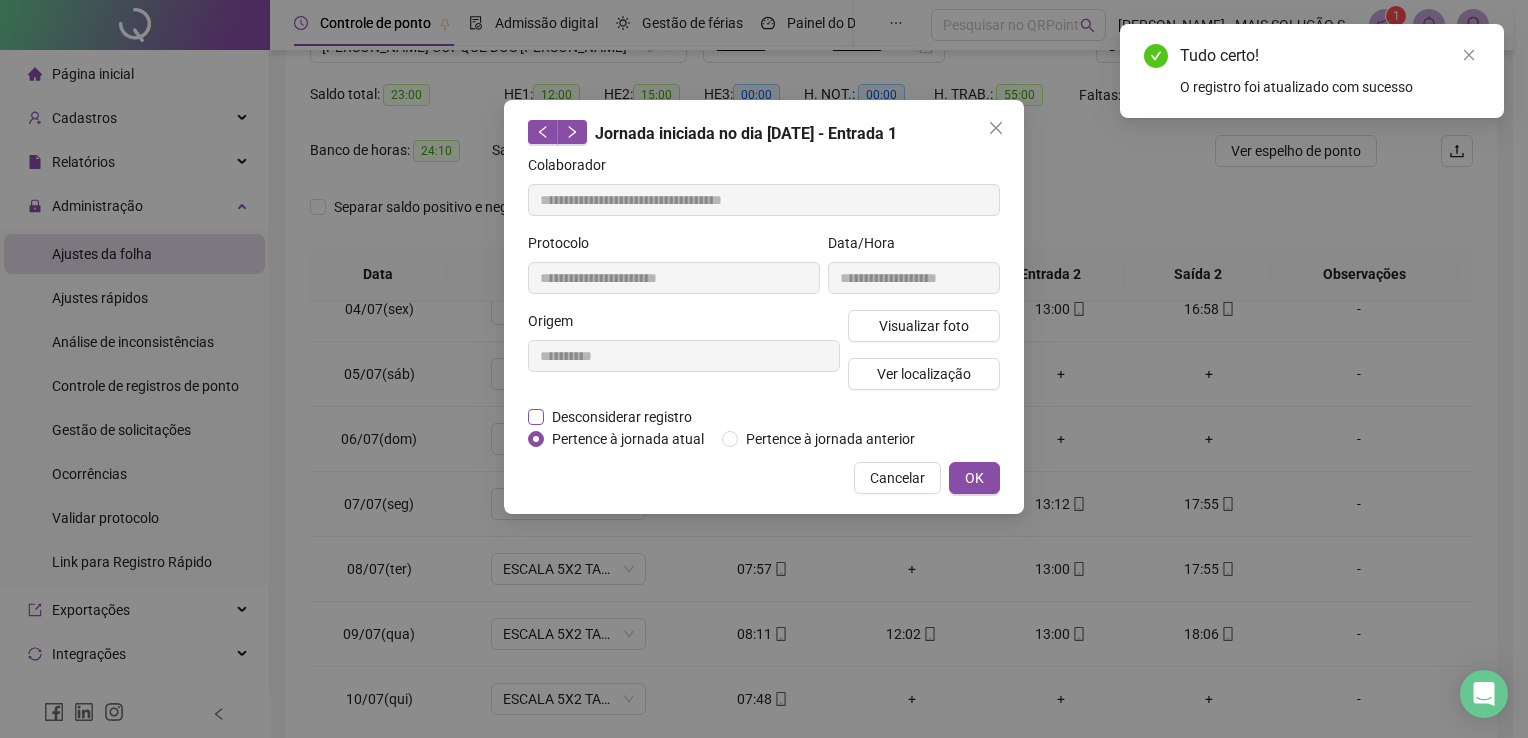 click on "Desconsiderar registro" at bounding box center (622, 417) 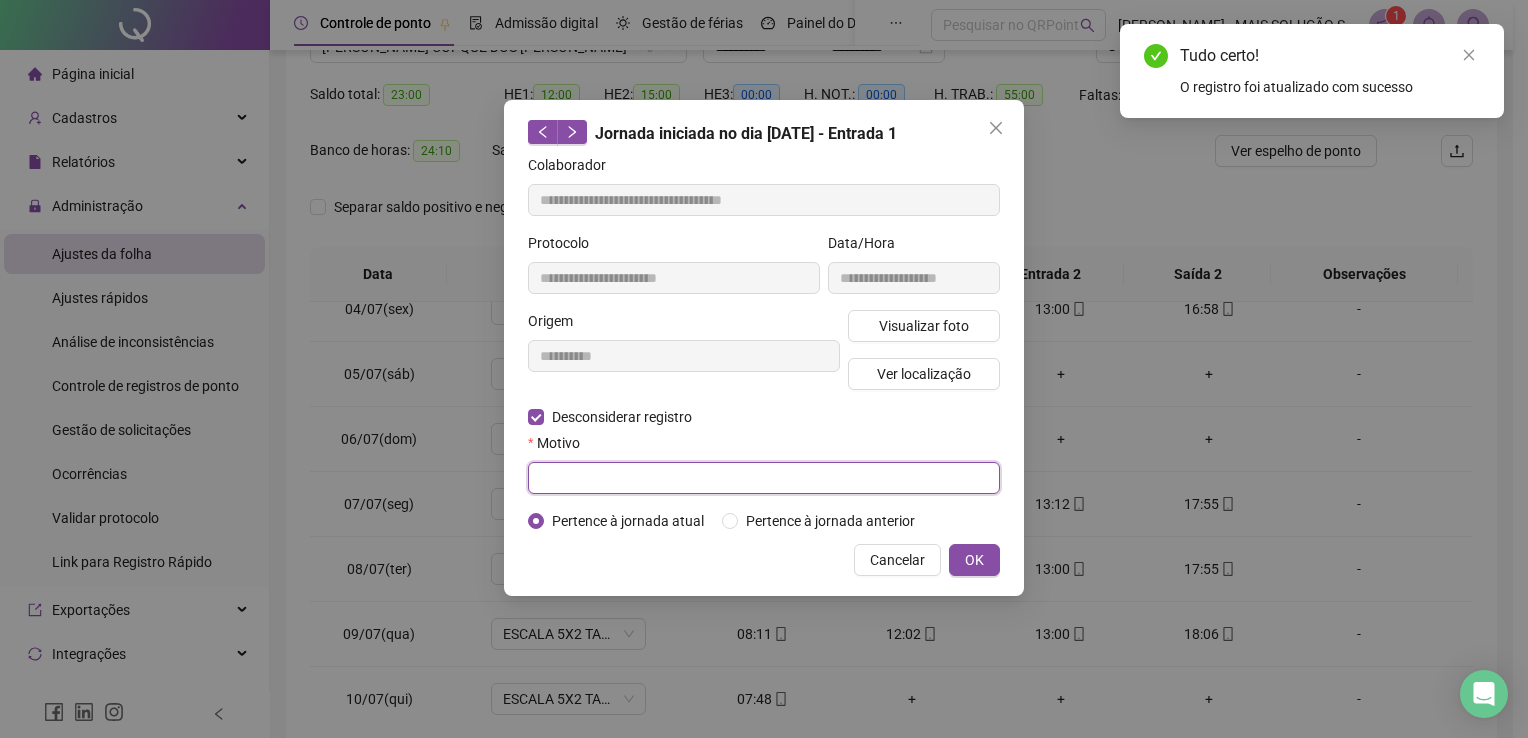 click at bounding box center (764, 478) 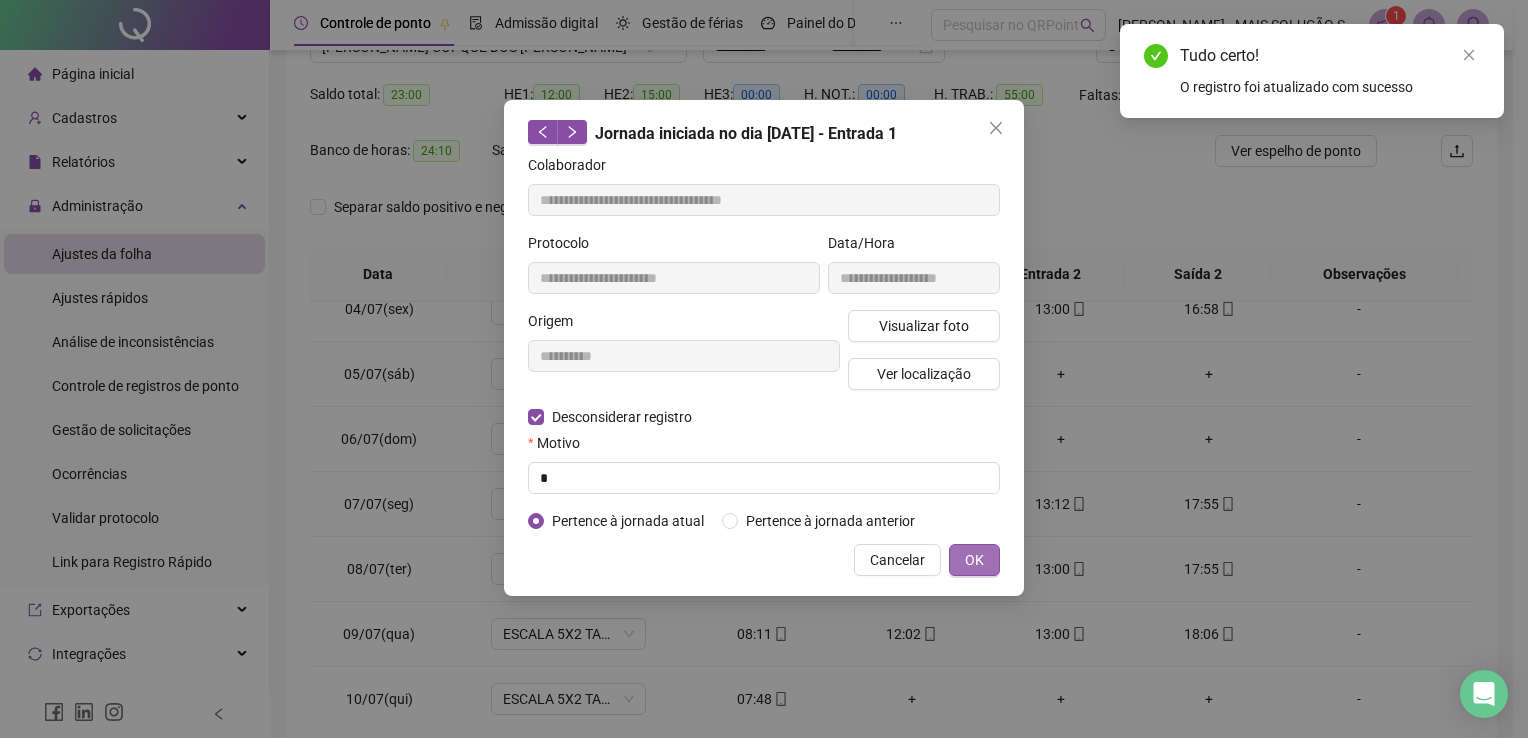 click on "OK" at bounding box center [974, 560] 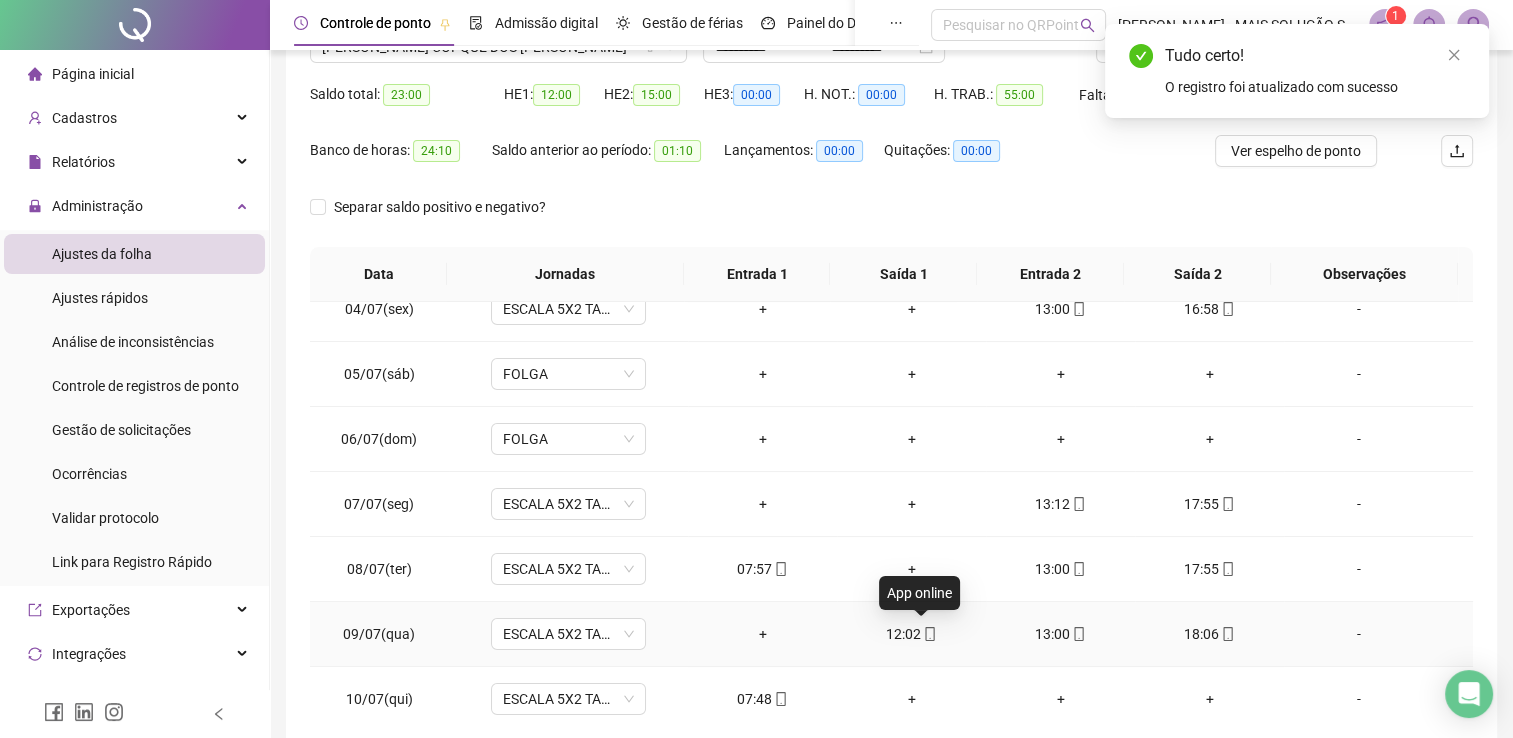 click at bounding box center [929, 634] 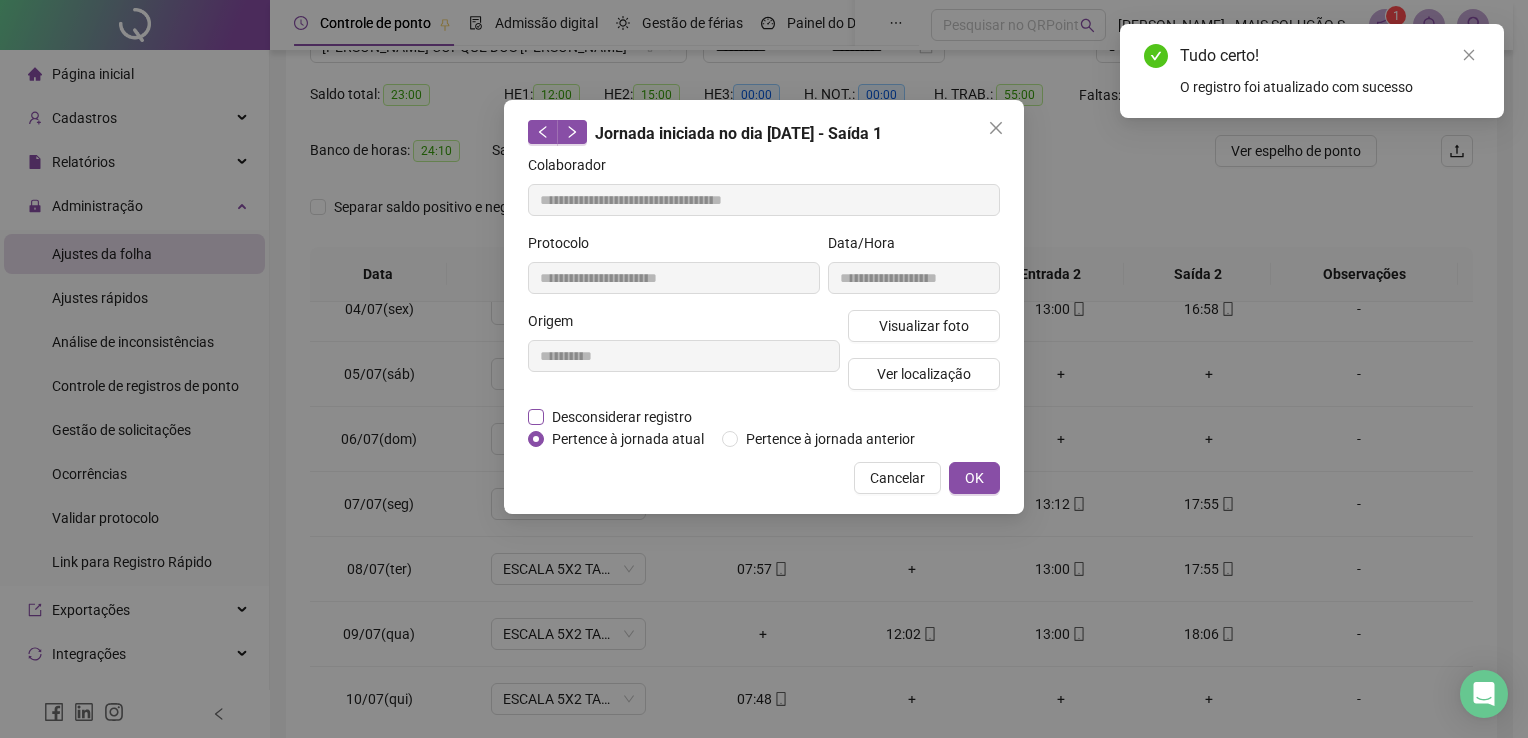 click on "Desconsiderar registro" at bounding box center (622, 417) 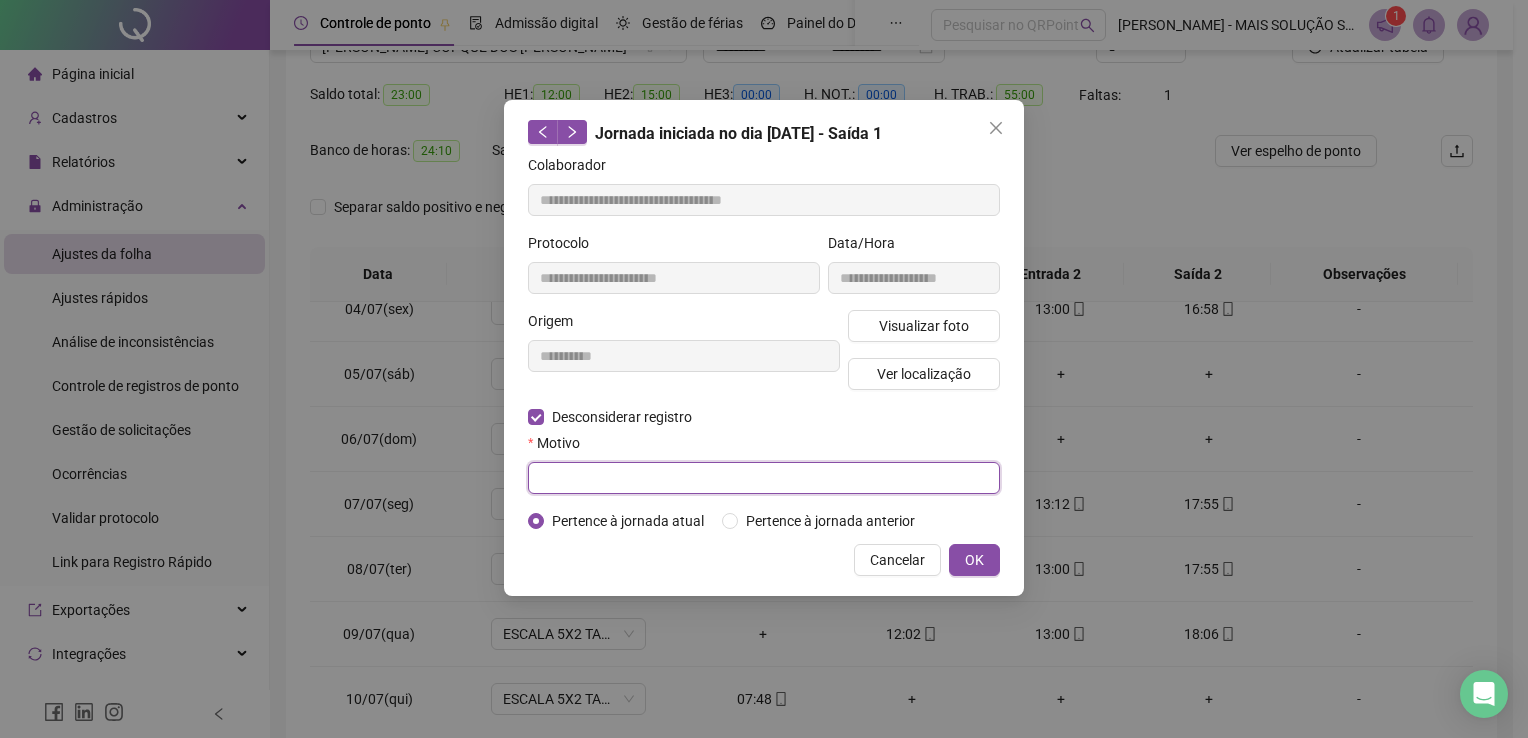 click at bounding box center [764, 478] 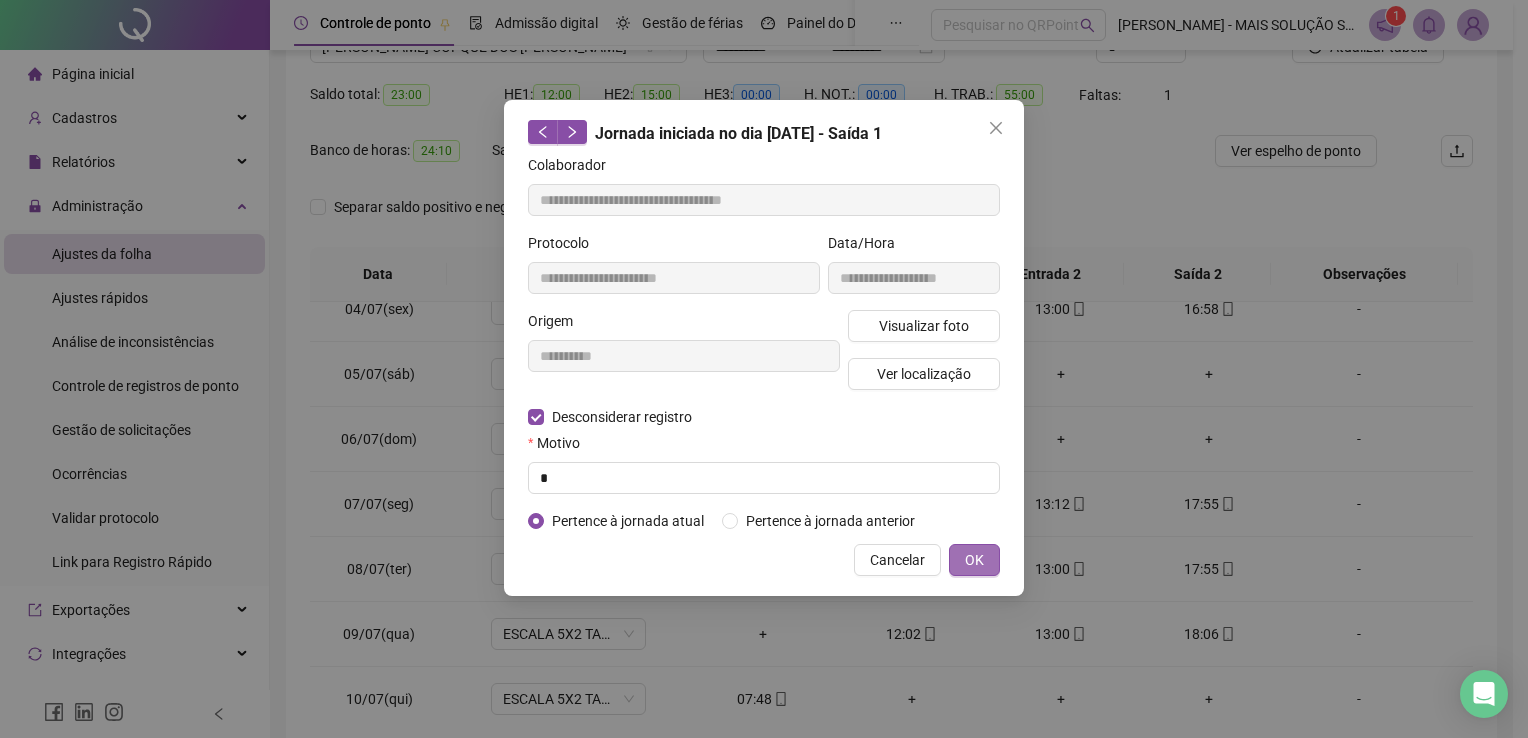 click on "OK" at bounding box center [974, 560] 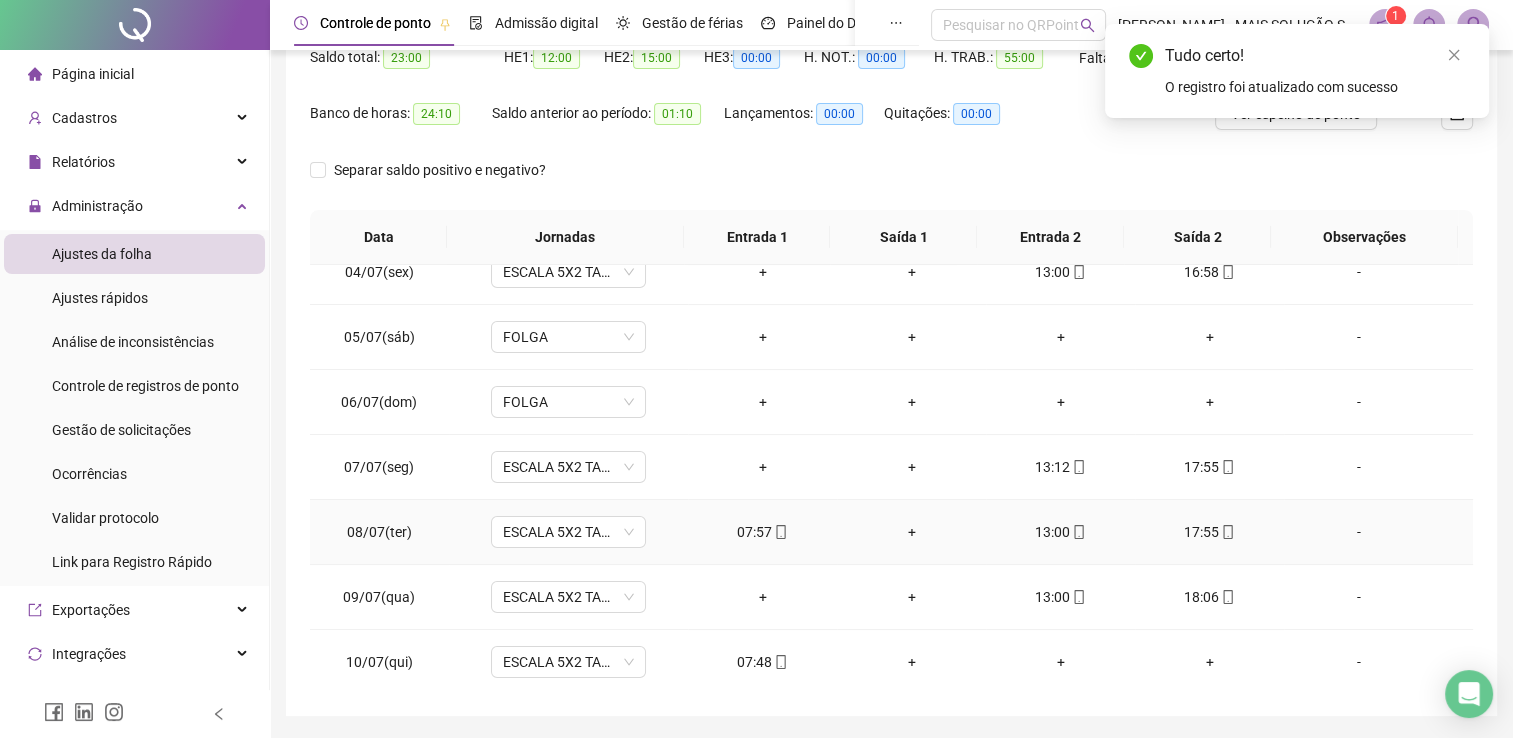 scroll, scrollTop: 283, scrollLeft: 0, axis: vertical 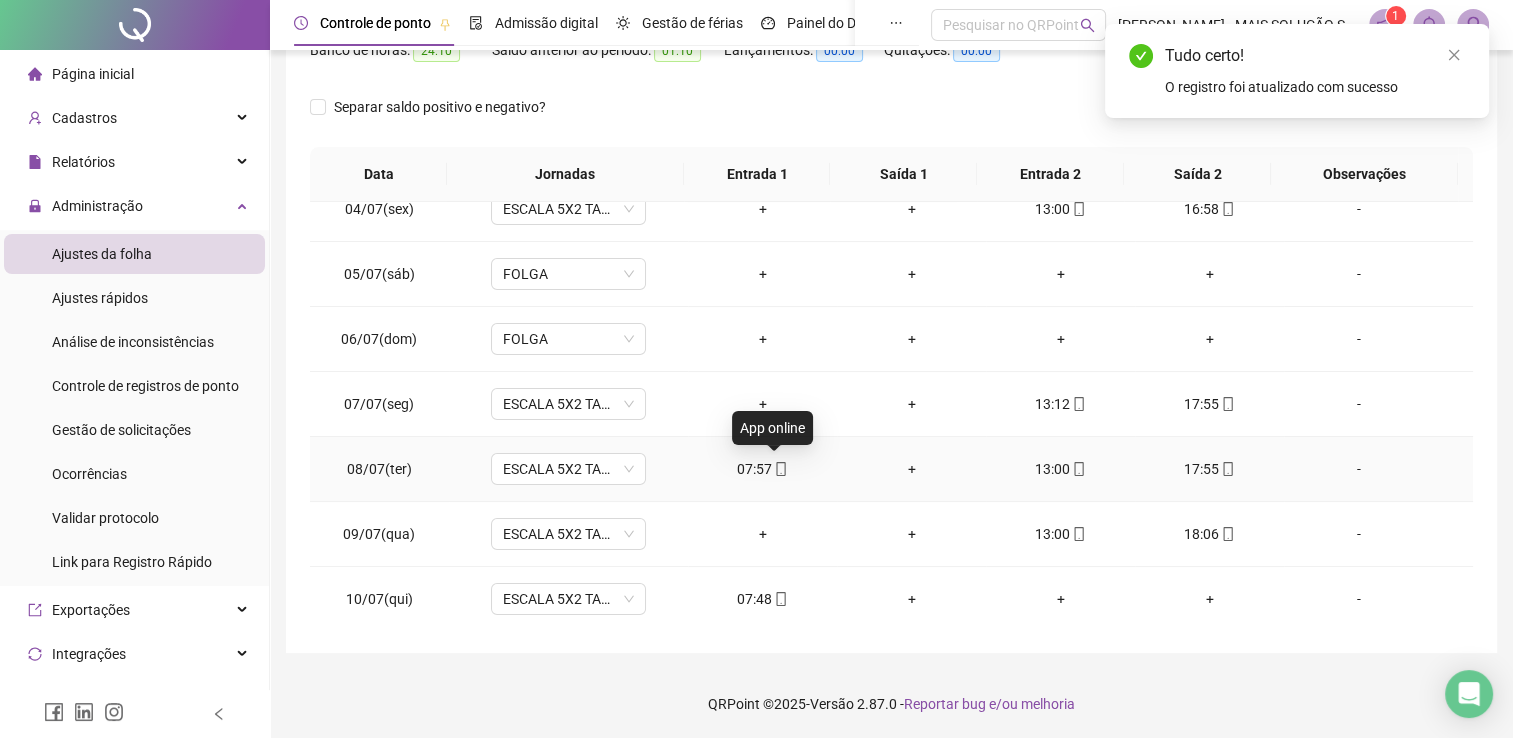 click 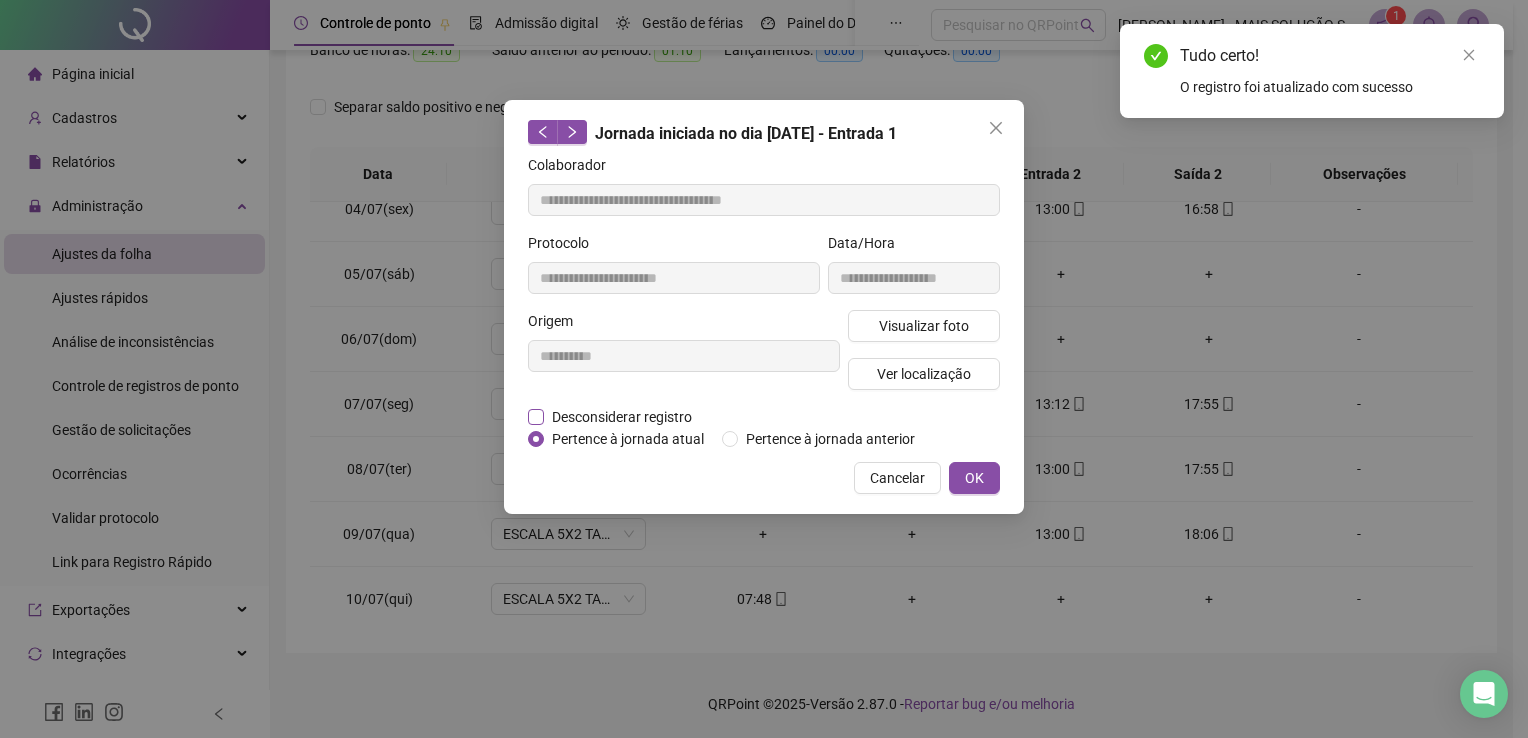 click on "Desconsiderar registro" at bounding box center (622, 417) 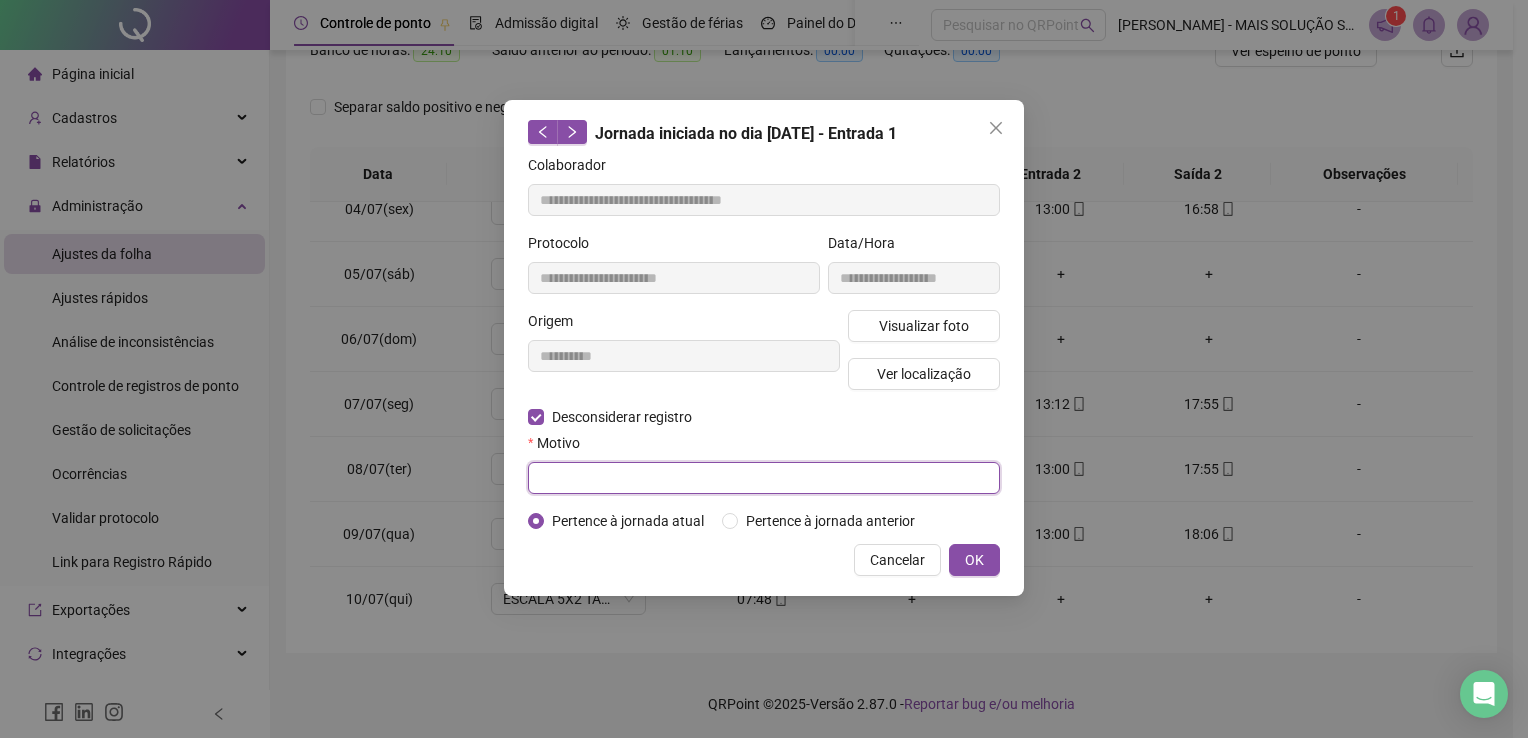click at bounding box center [764, 478] 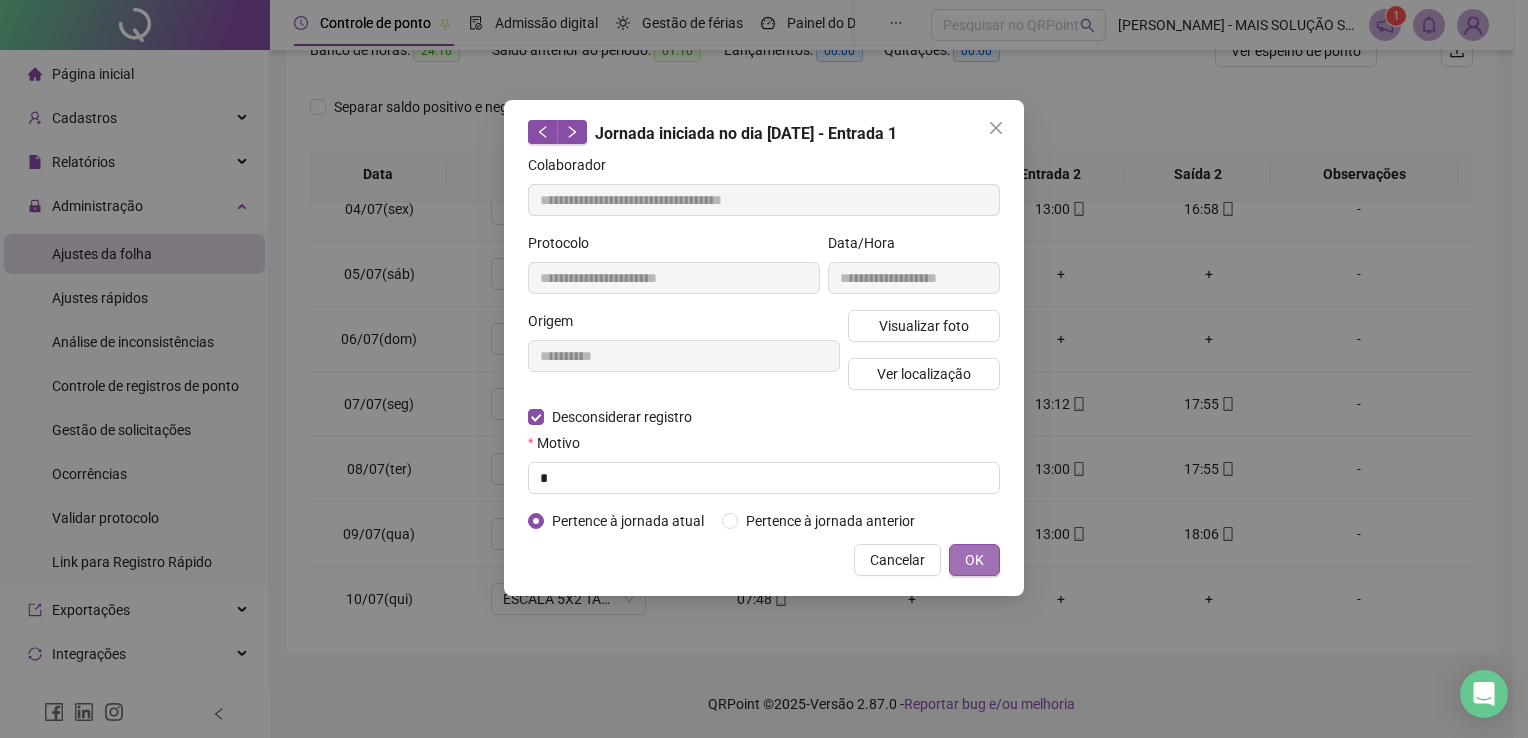 click on "OK" at bounding box center [974, 560] 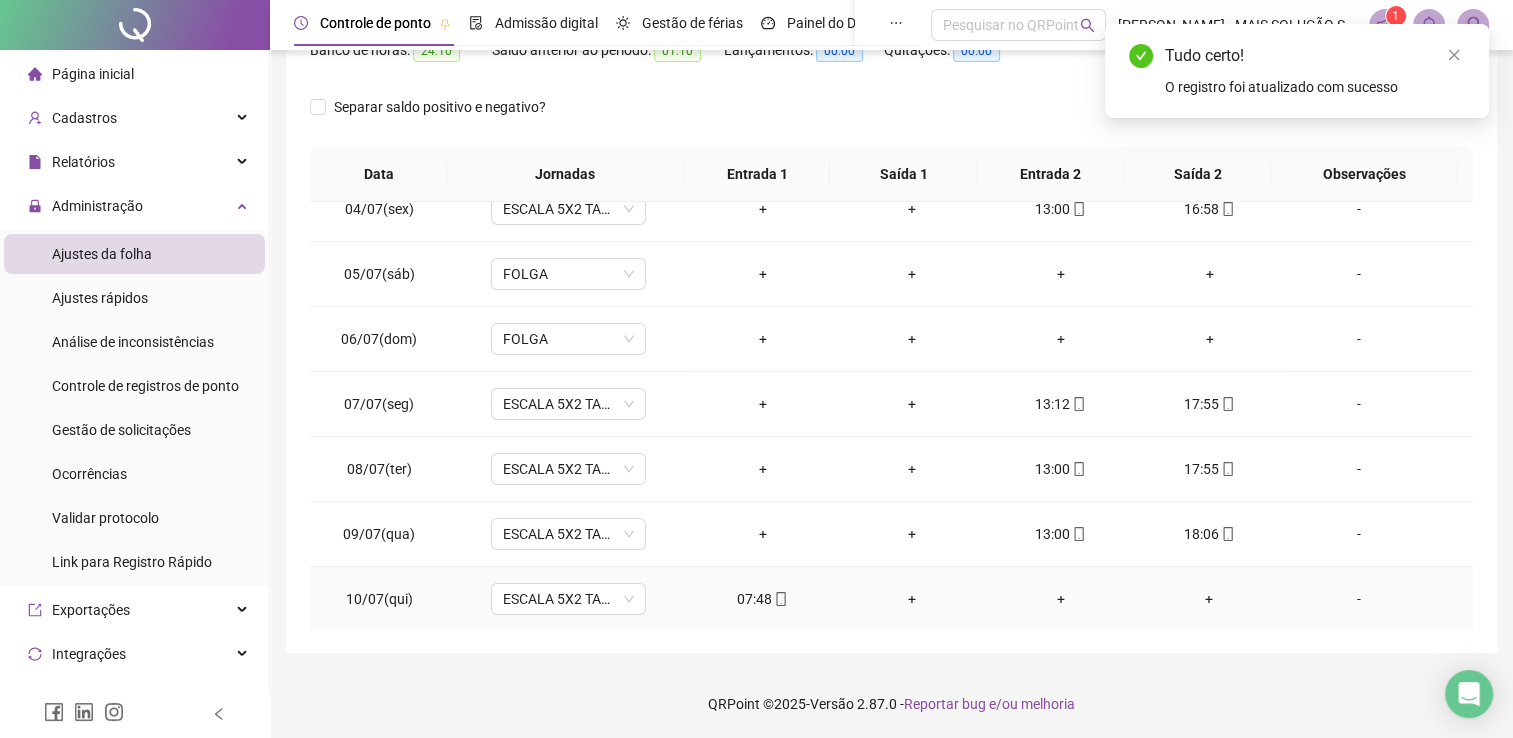 click 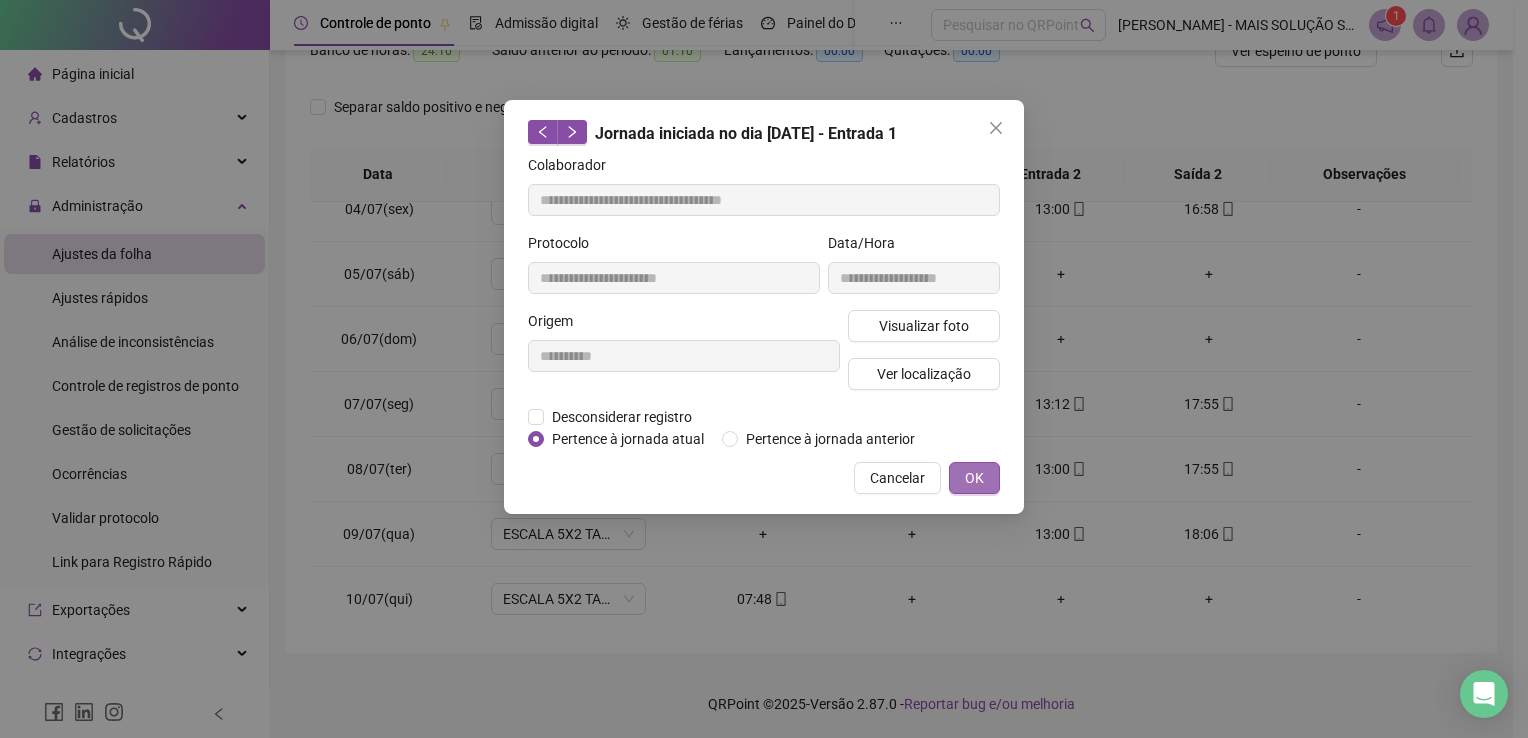 click on "OK" at bounding box center (974, 478) 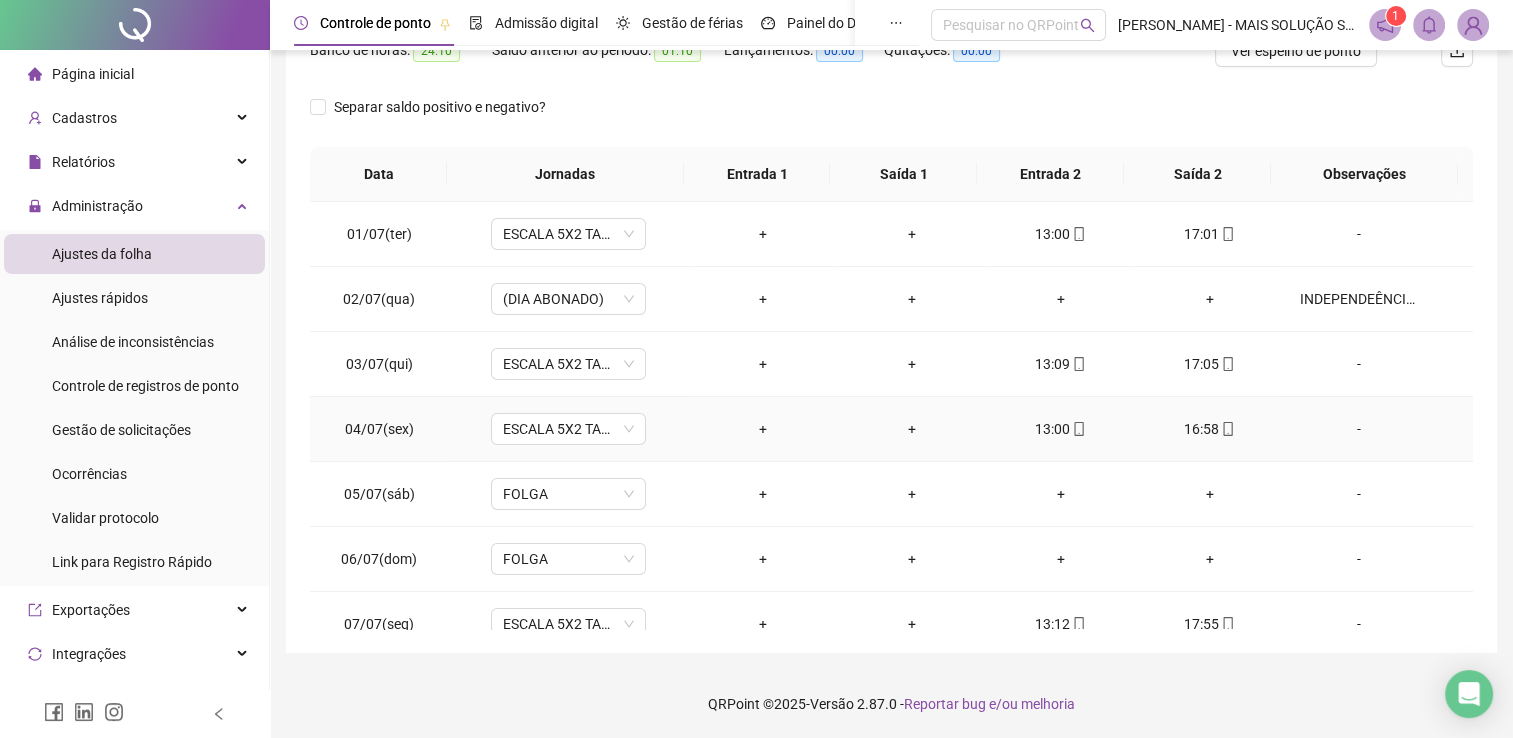 scroll, scrollTop: 220, scrollLeft: 0, axis: vertical 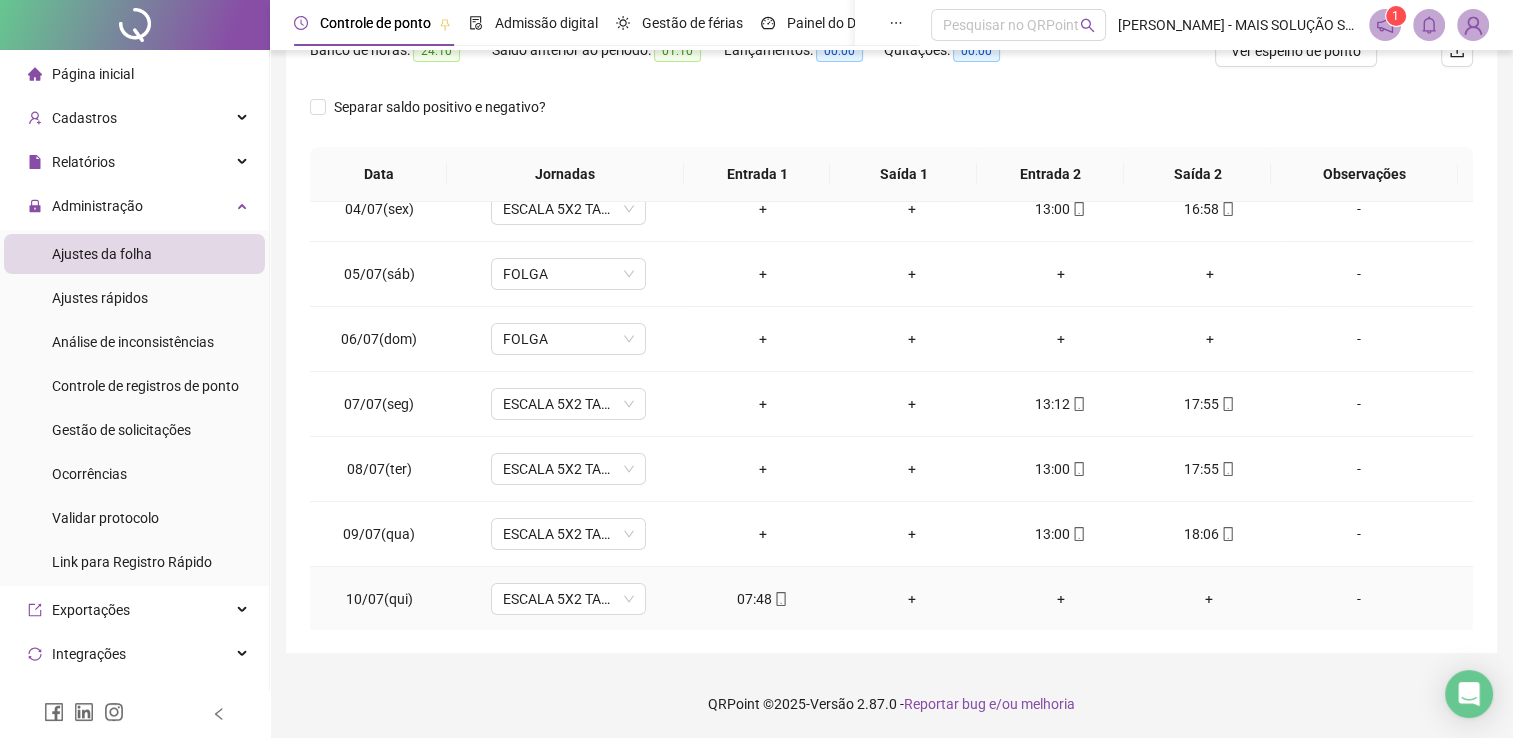 click 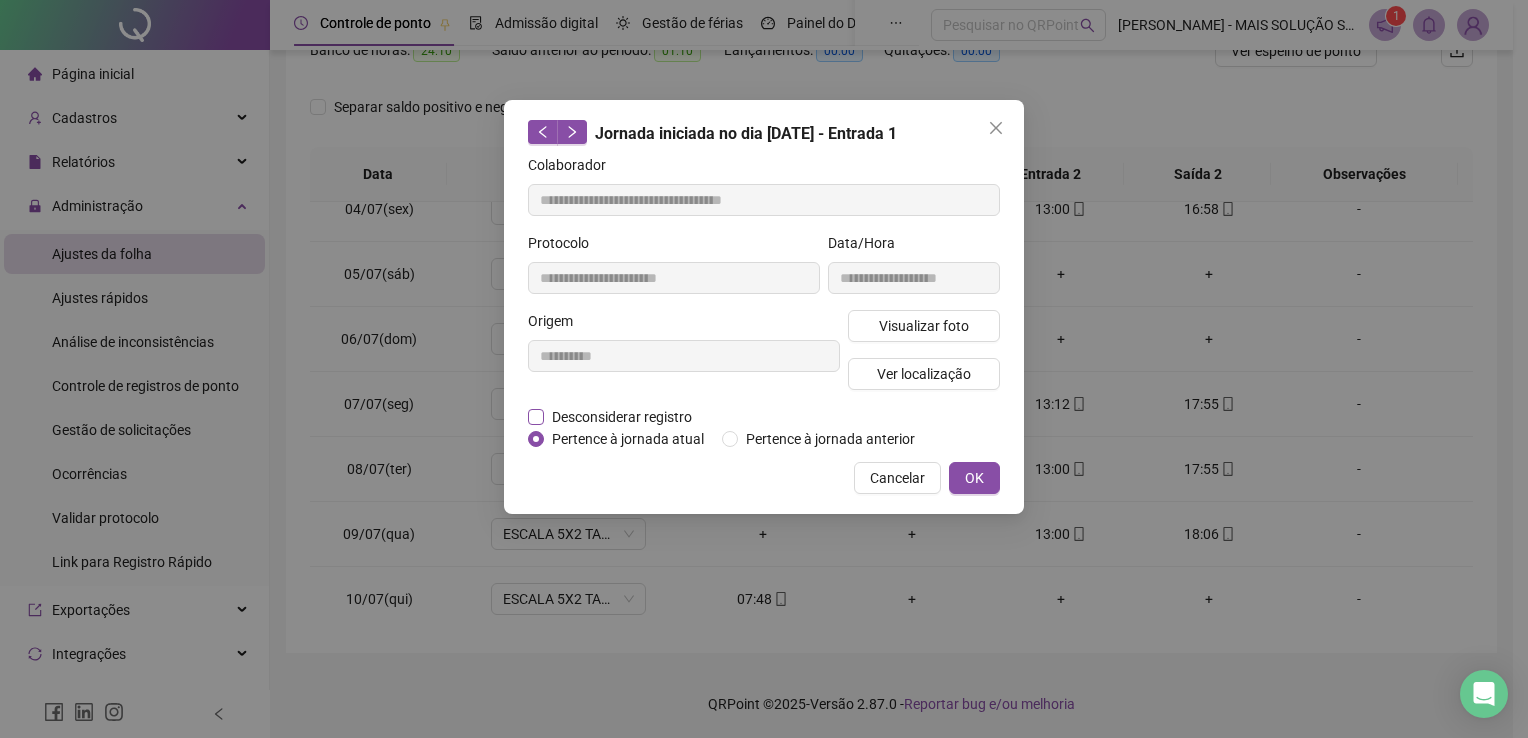 click on "Desconsiderar registro" at bounding box center [622, 417] 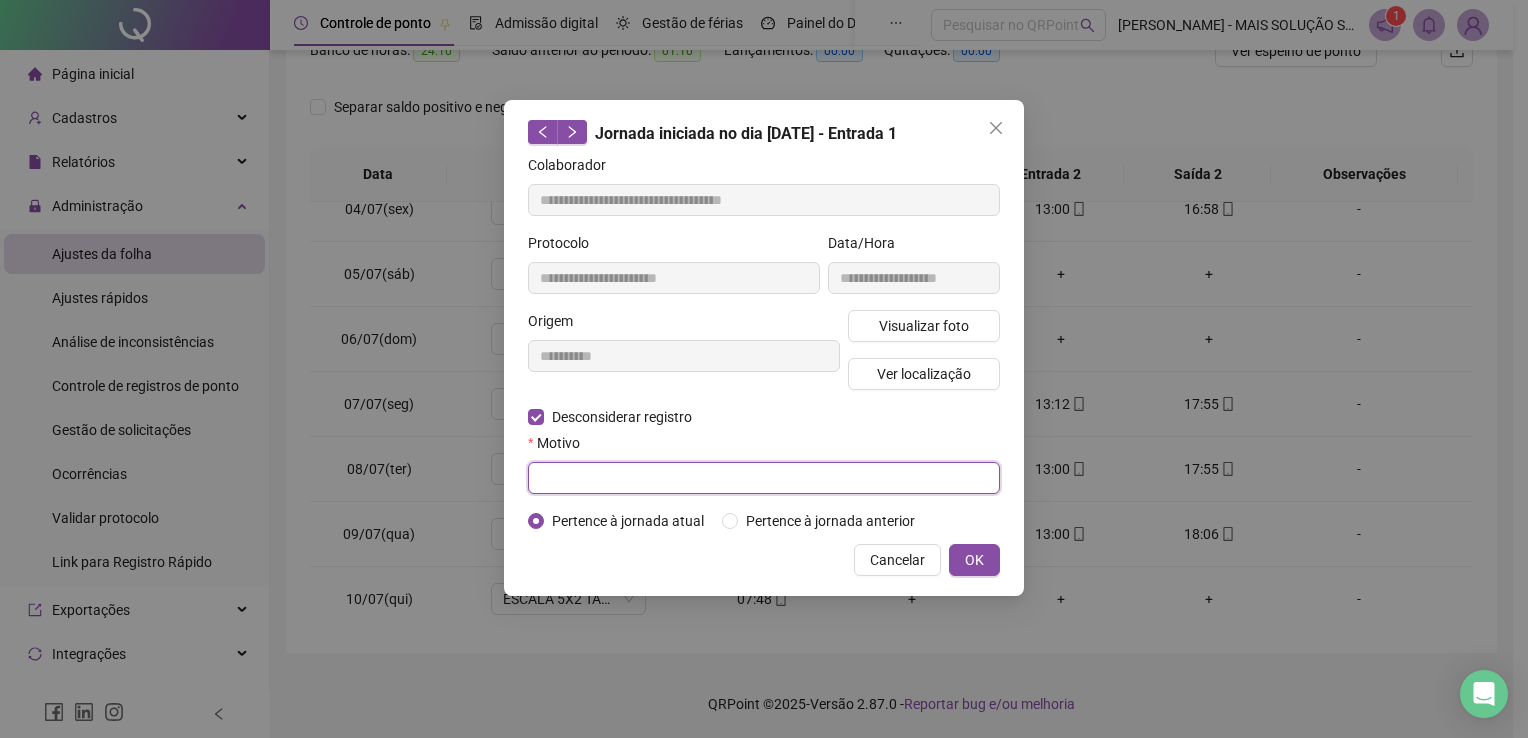 click at bounding box center (764, 478) 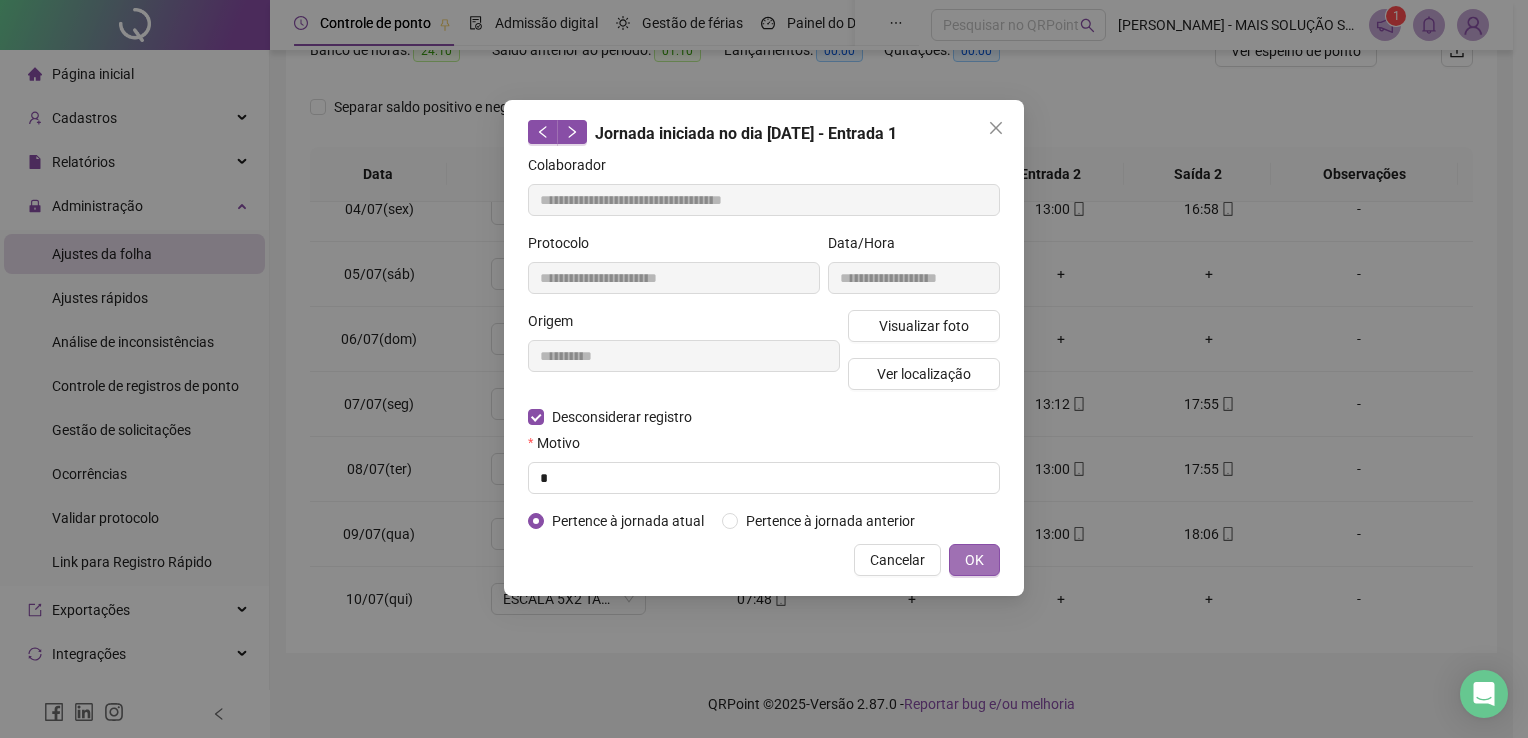 click on "OK" at bounding box center (974, 560) 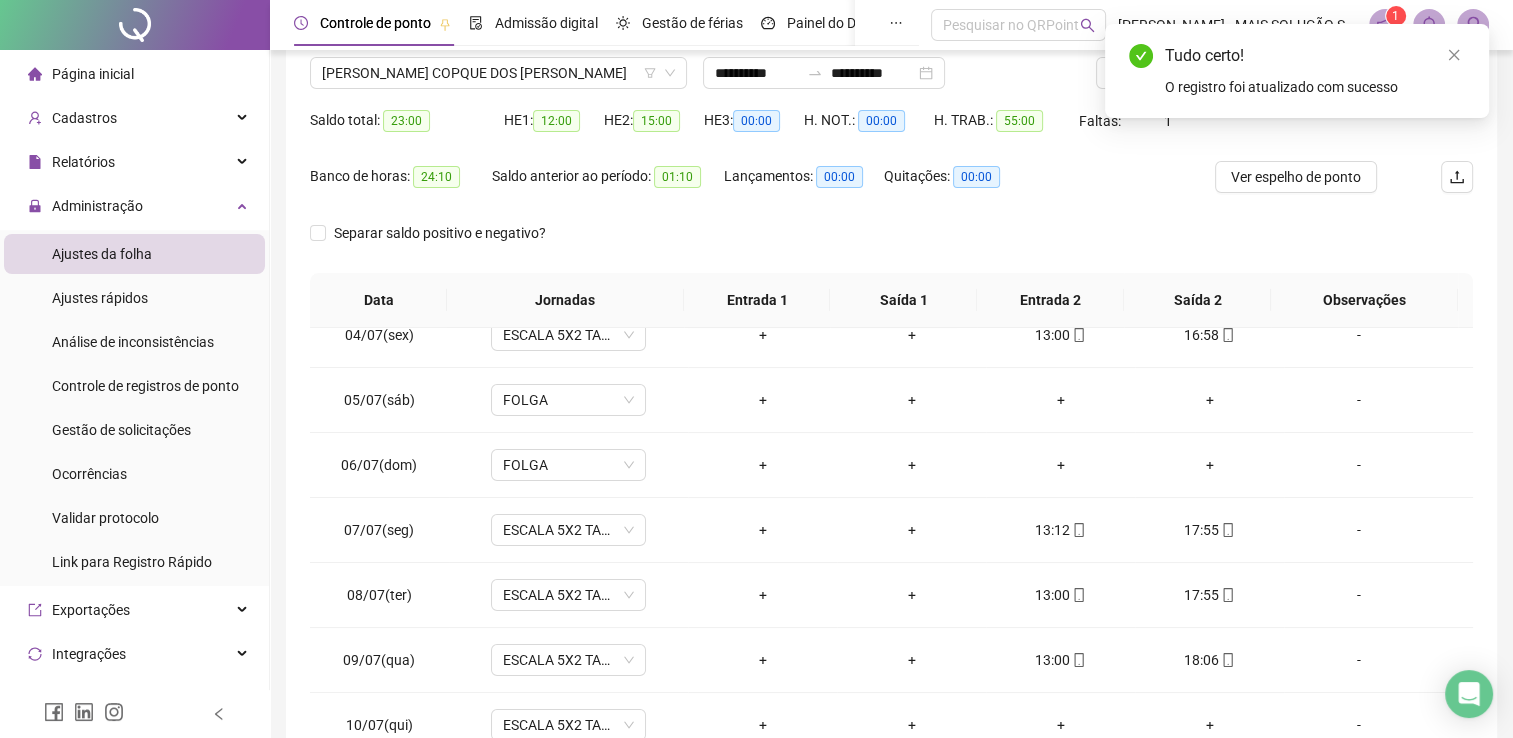 scroll, scrollTop: 0, scrollLeft: 0, axis: both 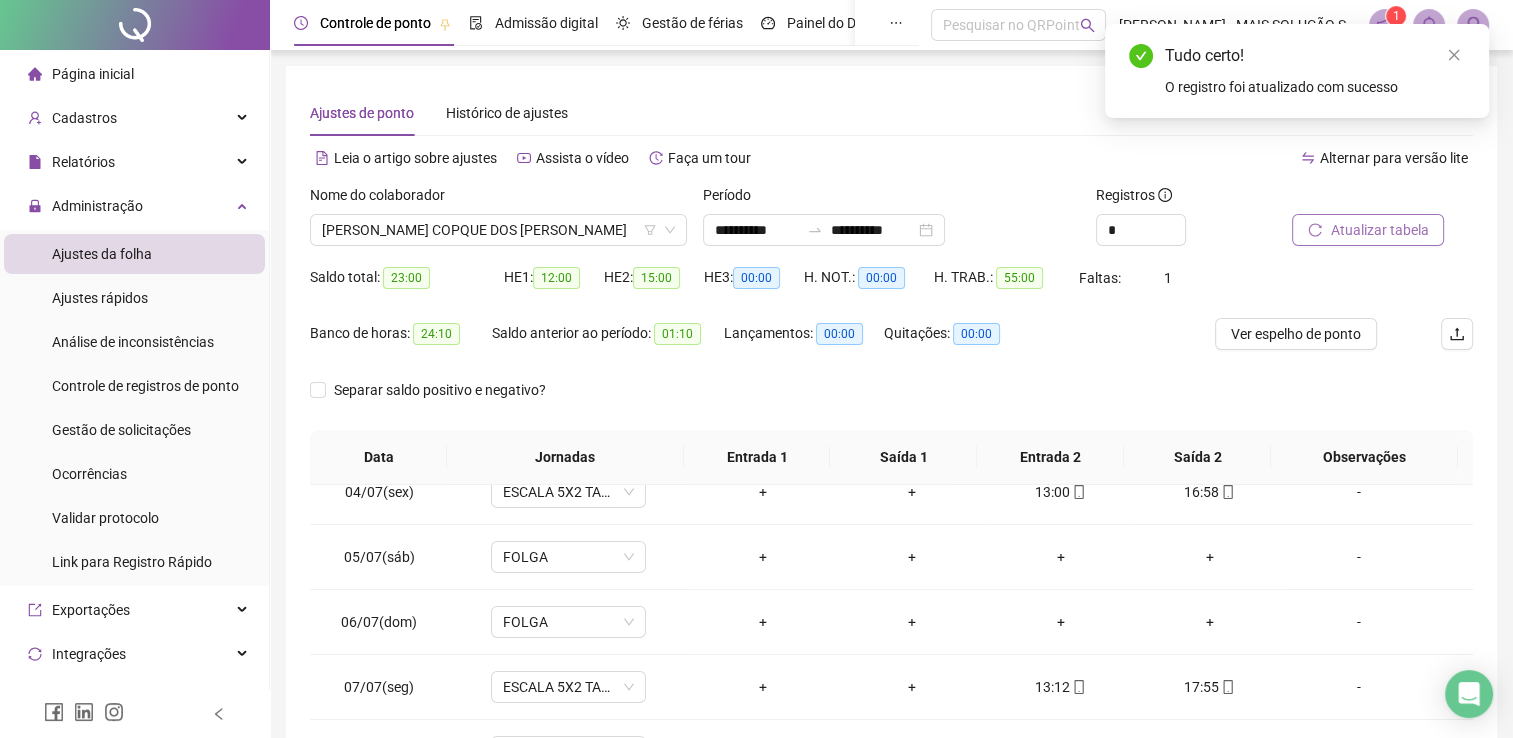 click on "Atualizar tabela" at bounding box center [1379, 230] 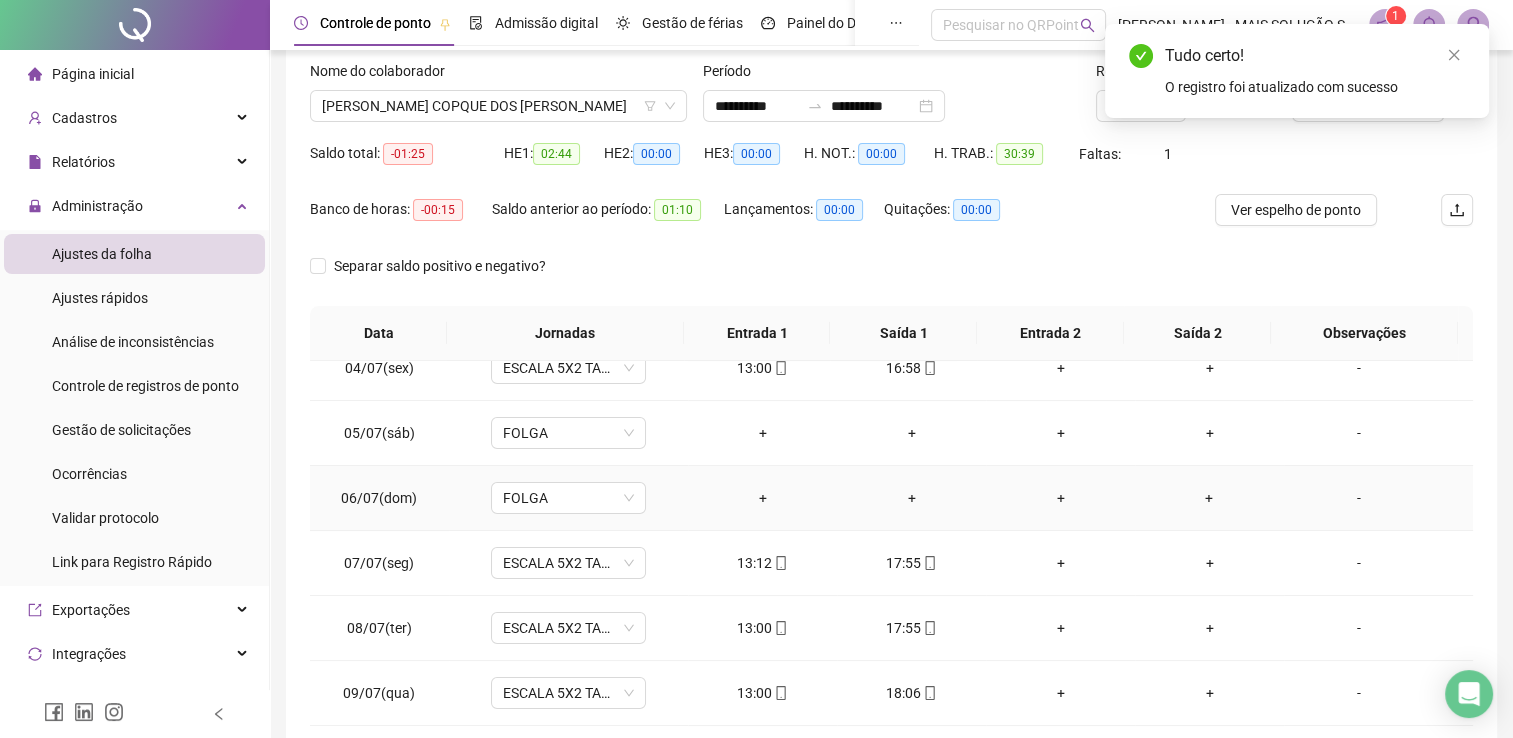 scroll, scrollTop: 283, scrollLeft: 0, axis: vertical 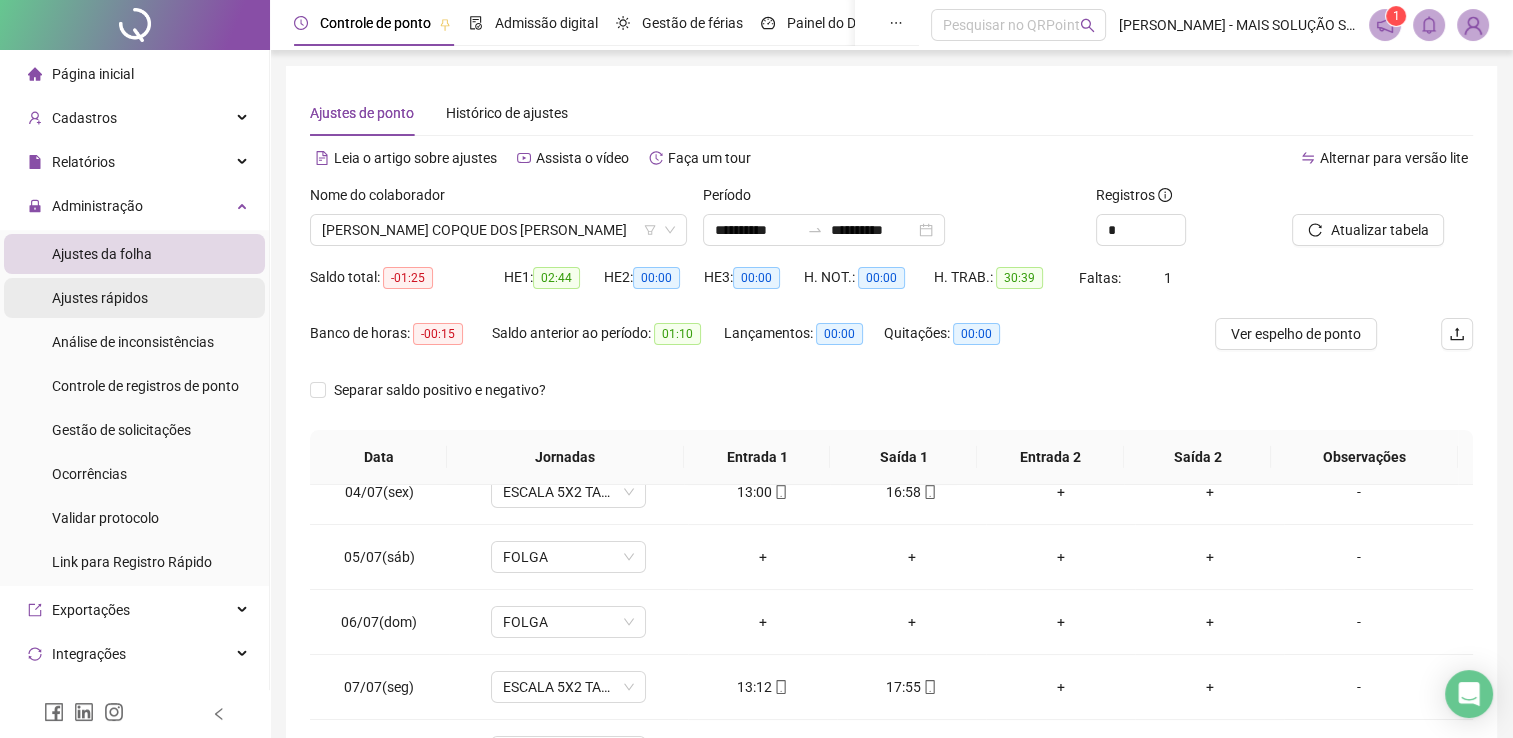 click on "Ajustes rápidos" at bounding box center [100, 298] 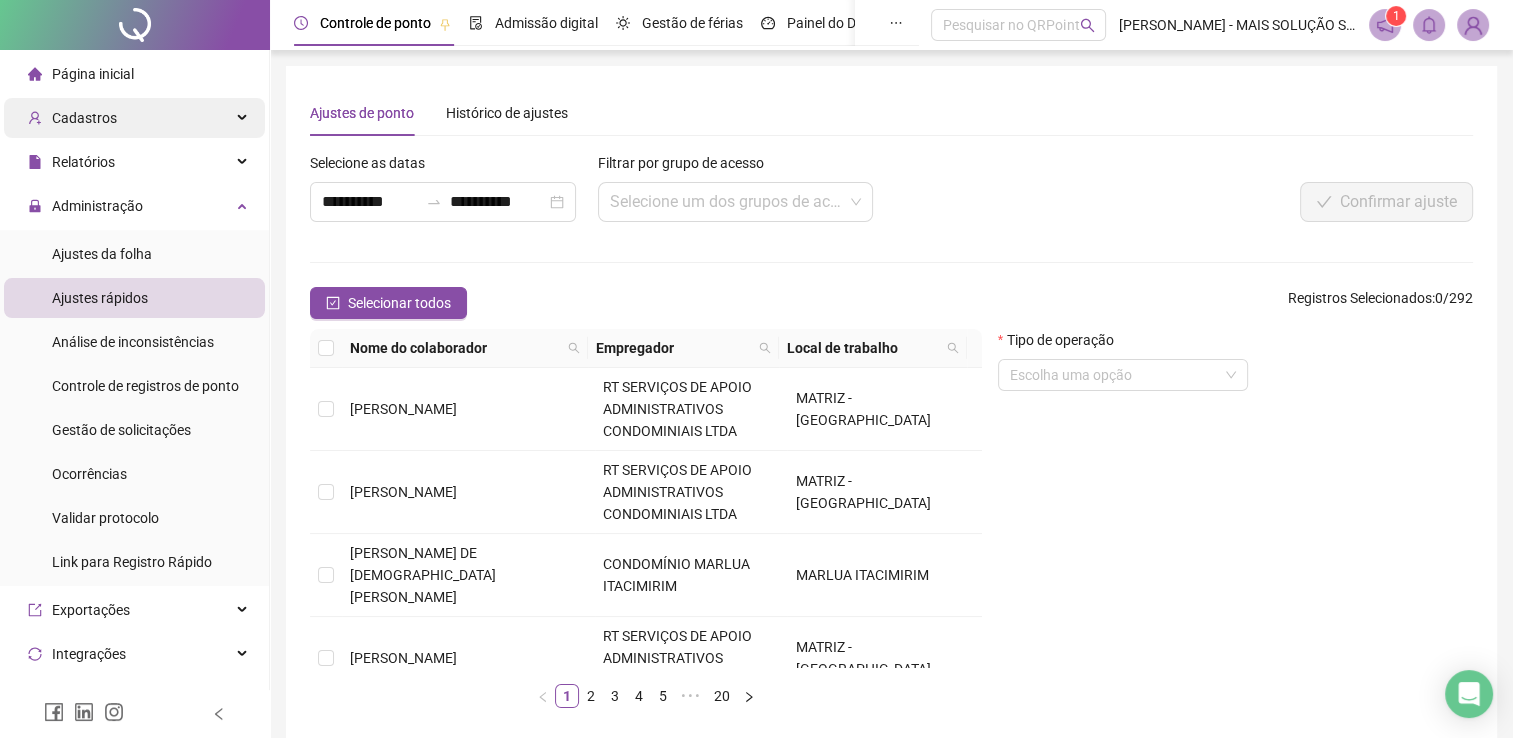 click on "Cadastros" at bounding box center (84, 118) 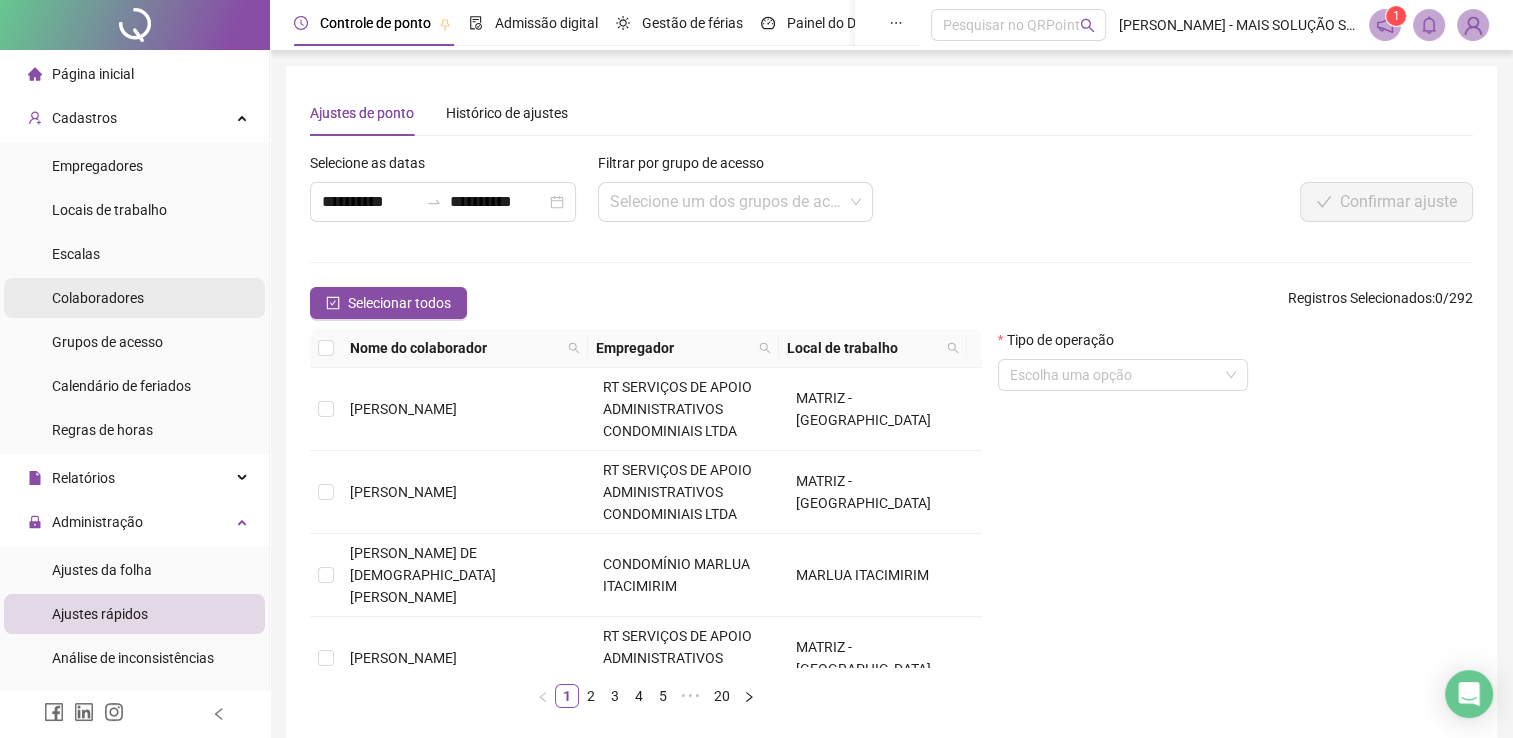 click on "Colaboradores" at bounding box center [98, 298] 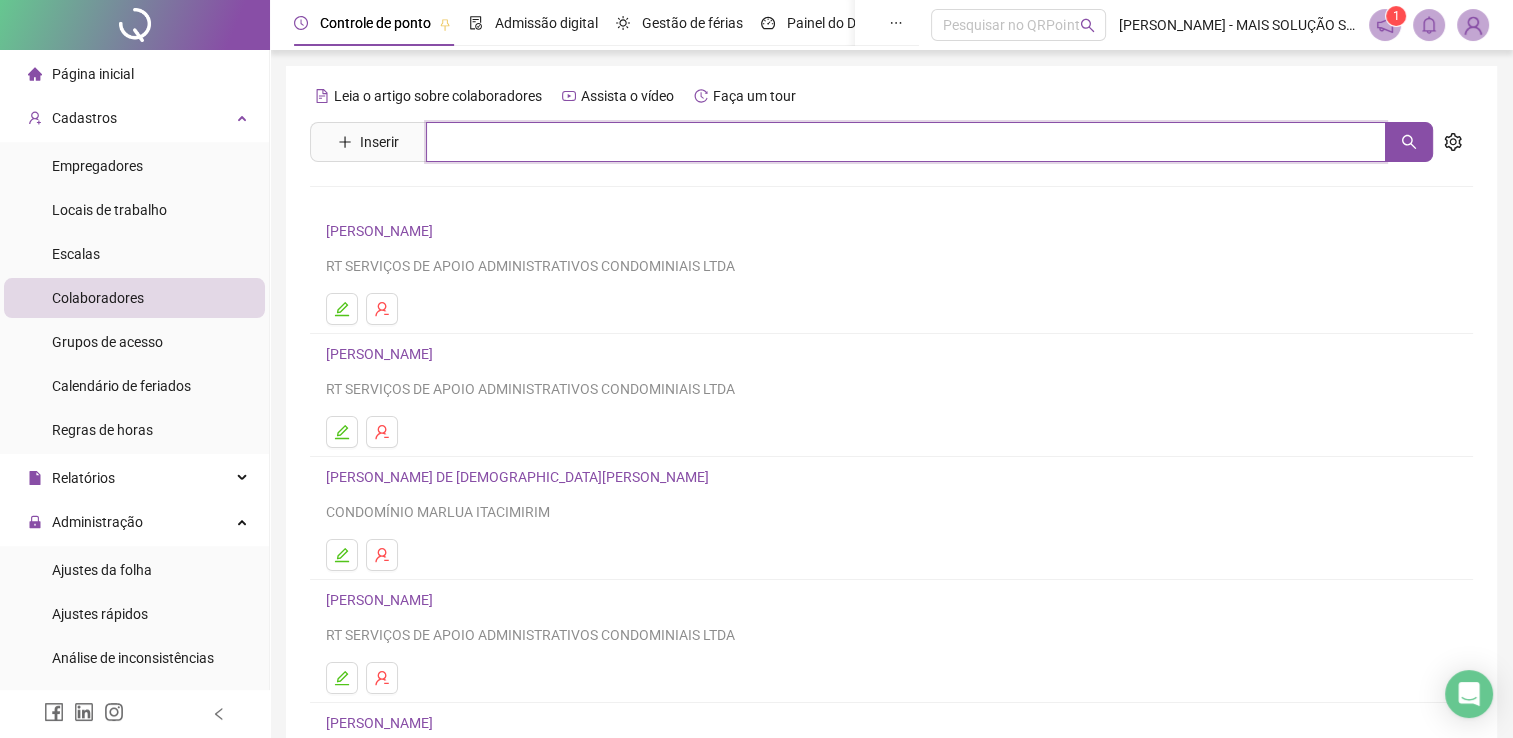 click at bounding box center [906, 142] 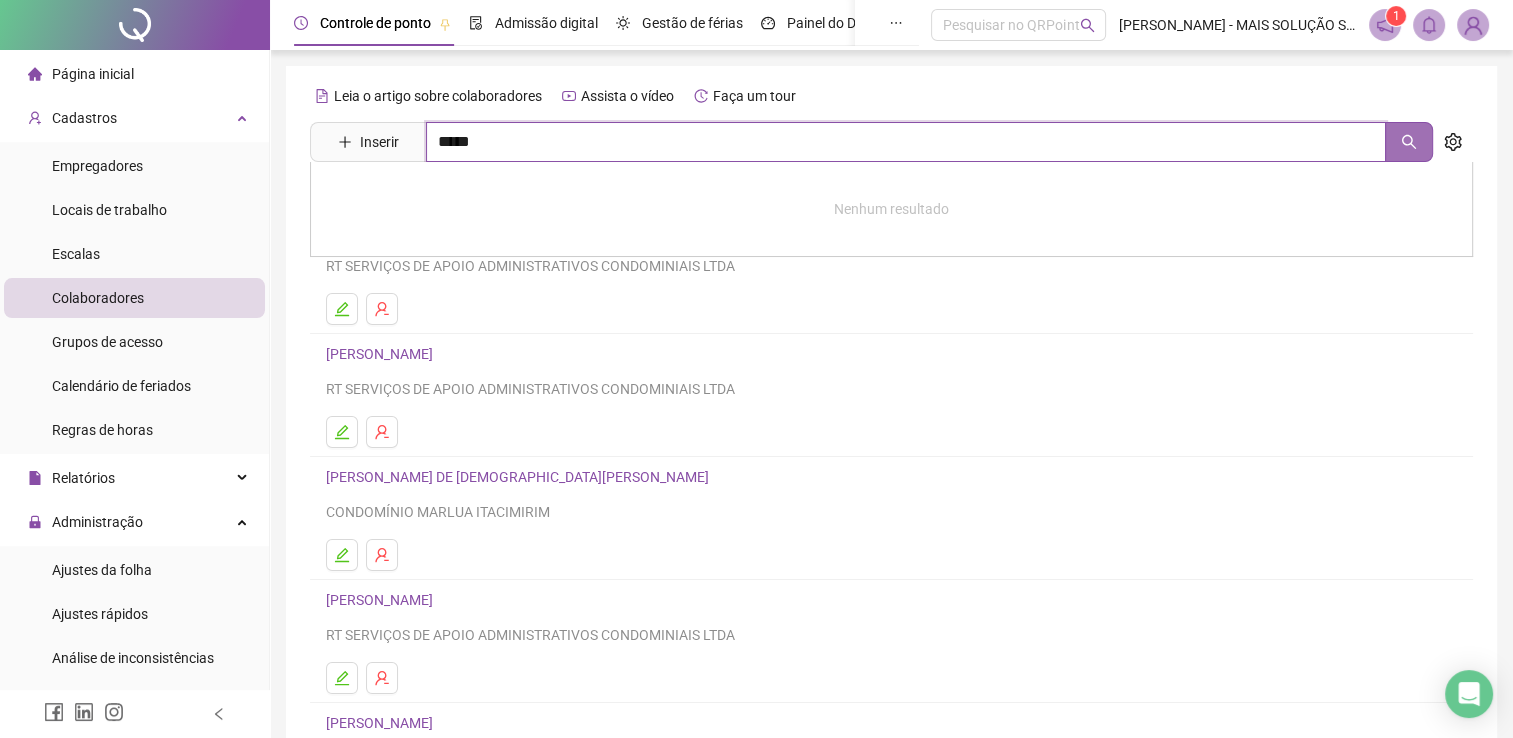 click at bounding box center (1409, 142) 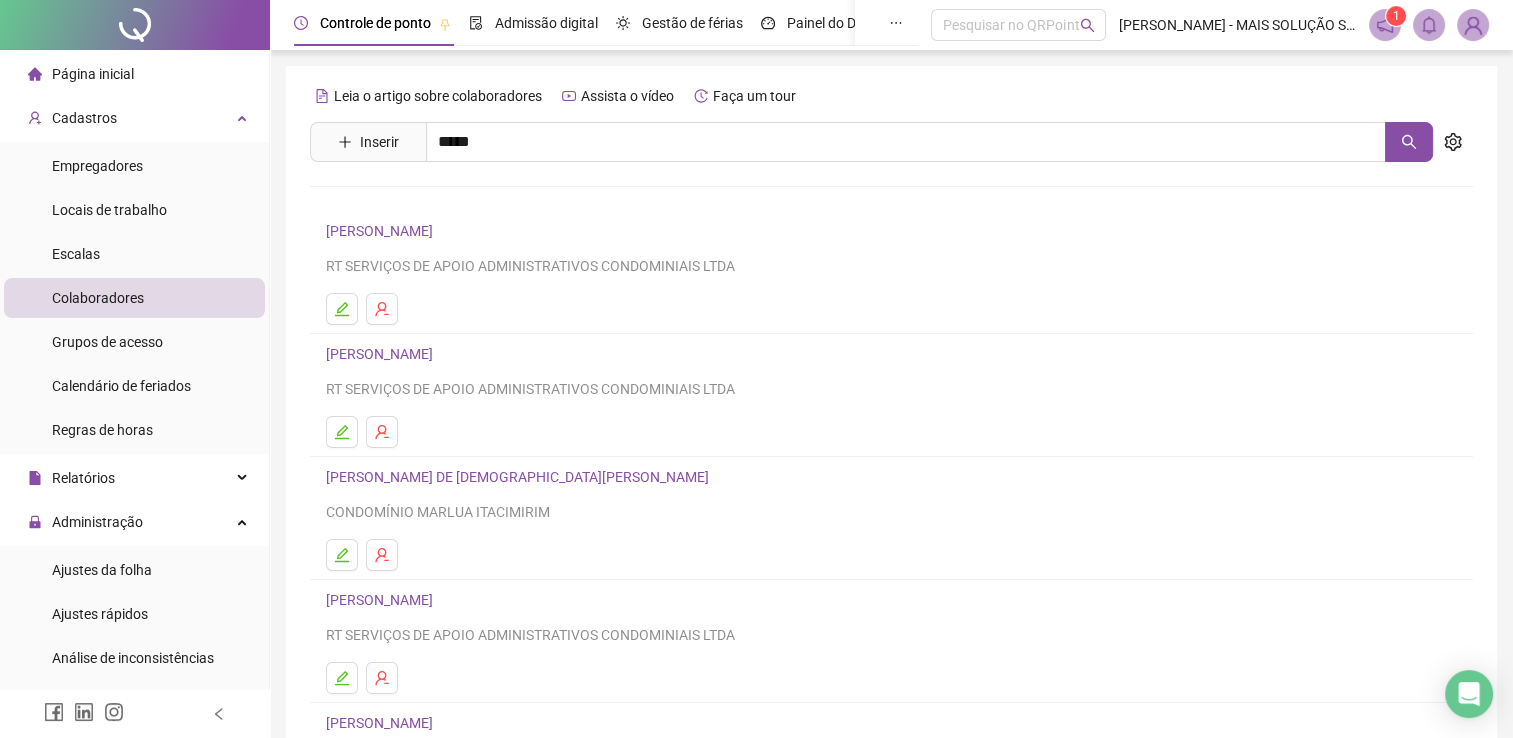 click on "[PERSON_NAME] COPQUE DA COSTA" at bounding box center (463, 289) 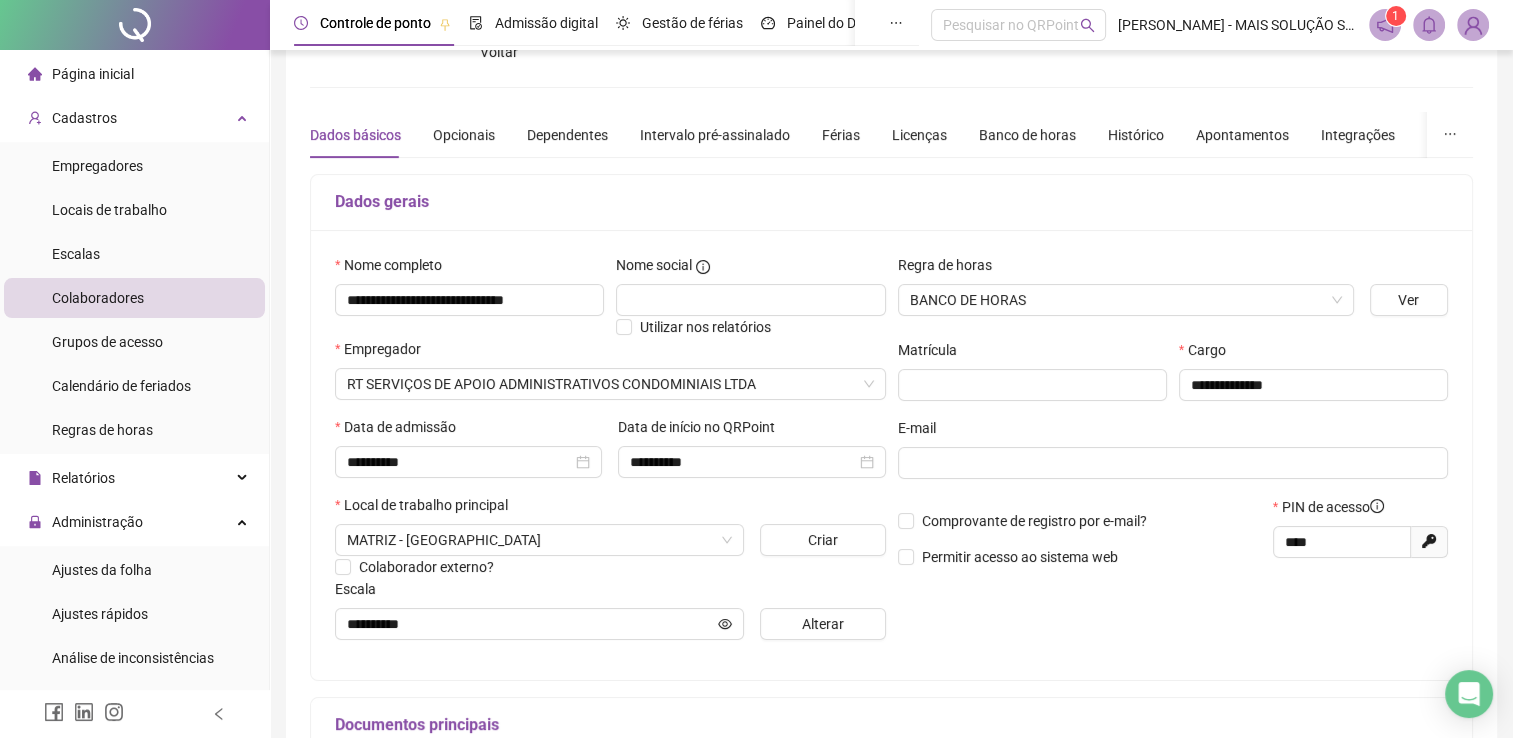 scroll, scrollTop: 0, scrollLeft: 0, axis: both 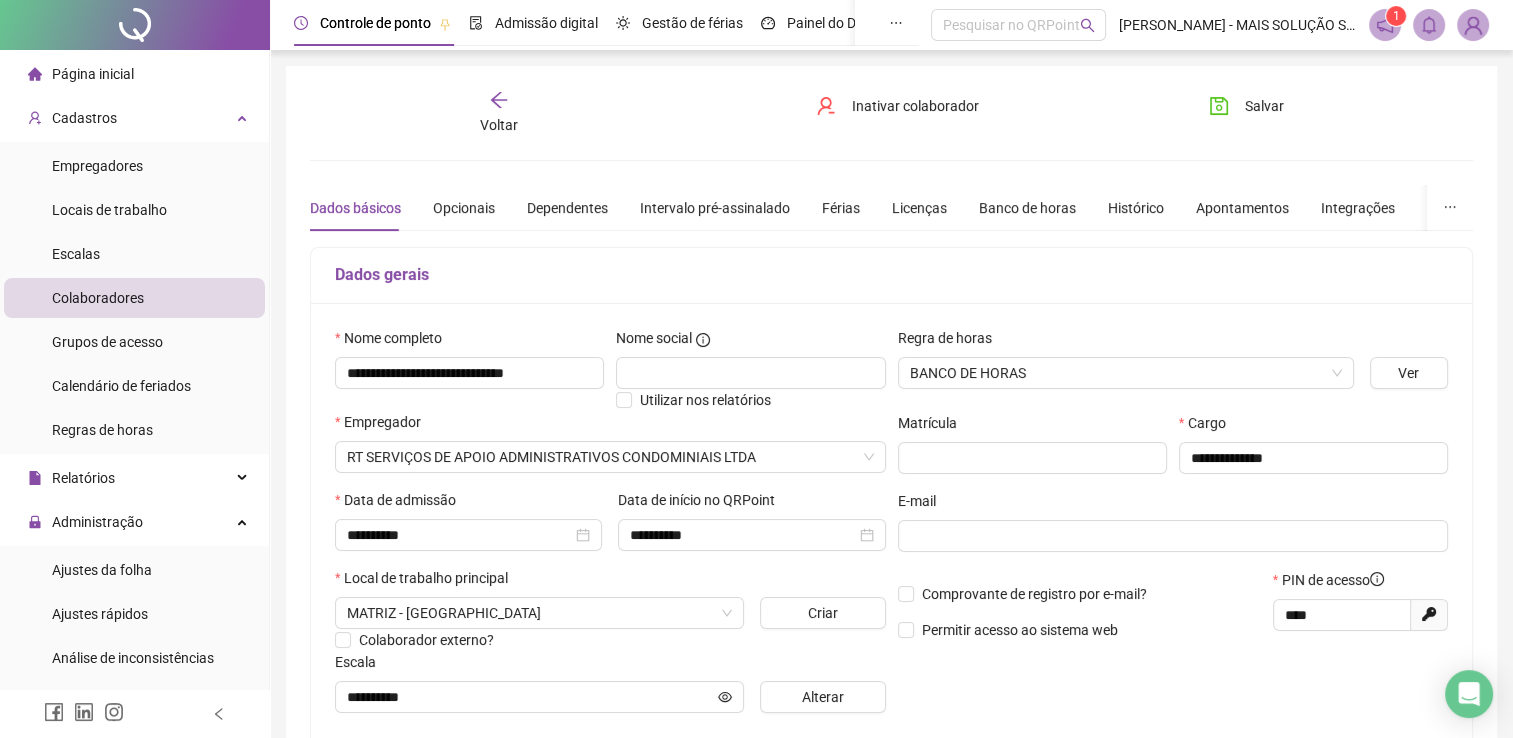 click on "Voltar" at bounding box center (498, 113) 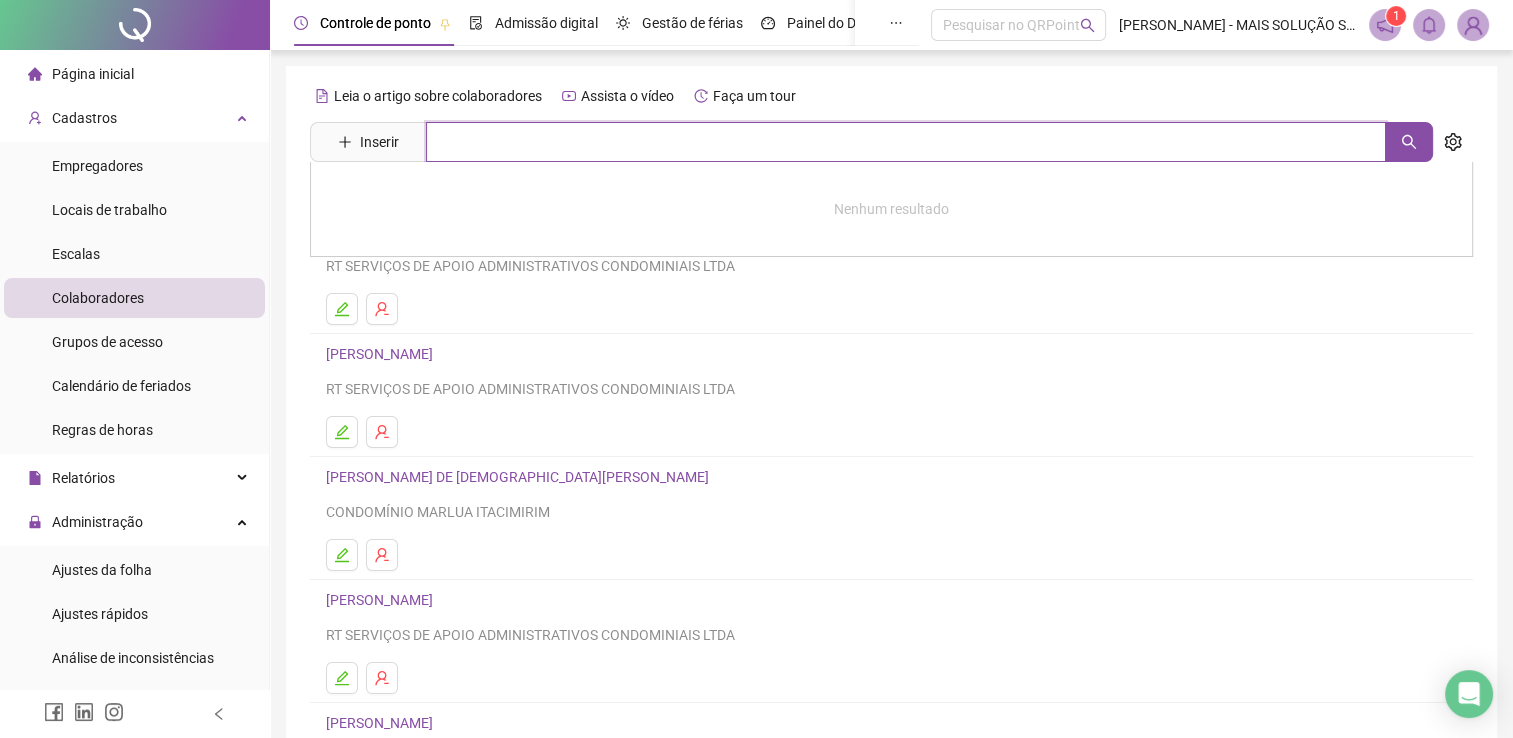 click at bounding box center (906, 142) 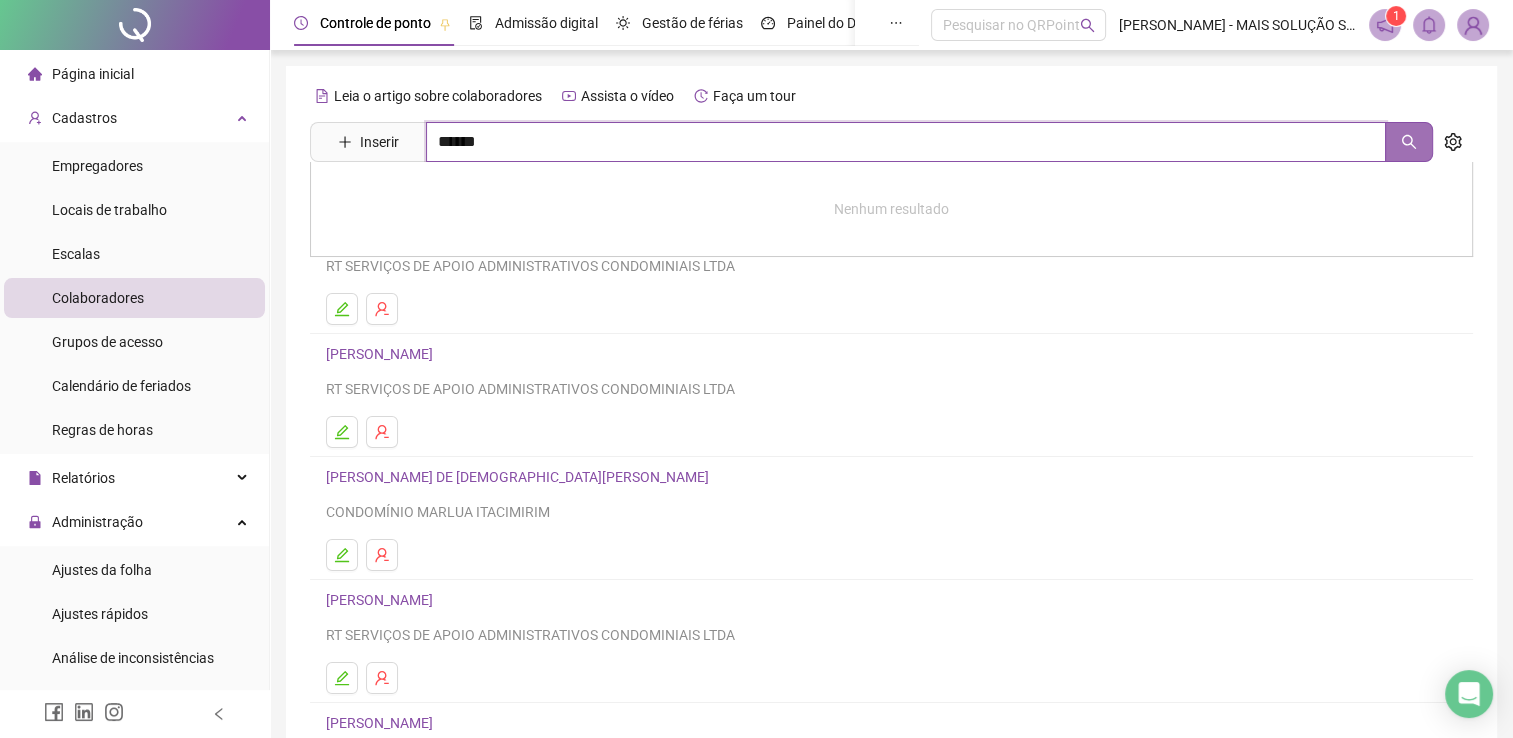 click at bounding box center (1409, 142) 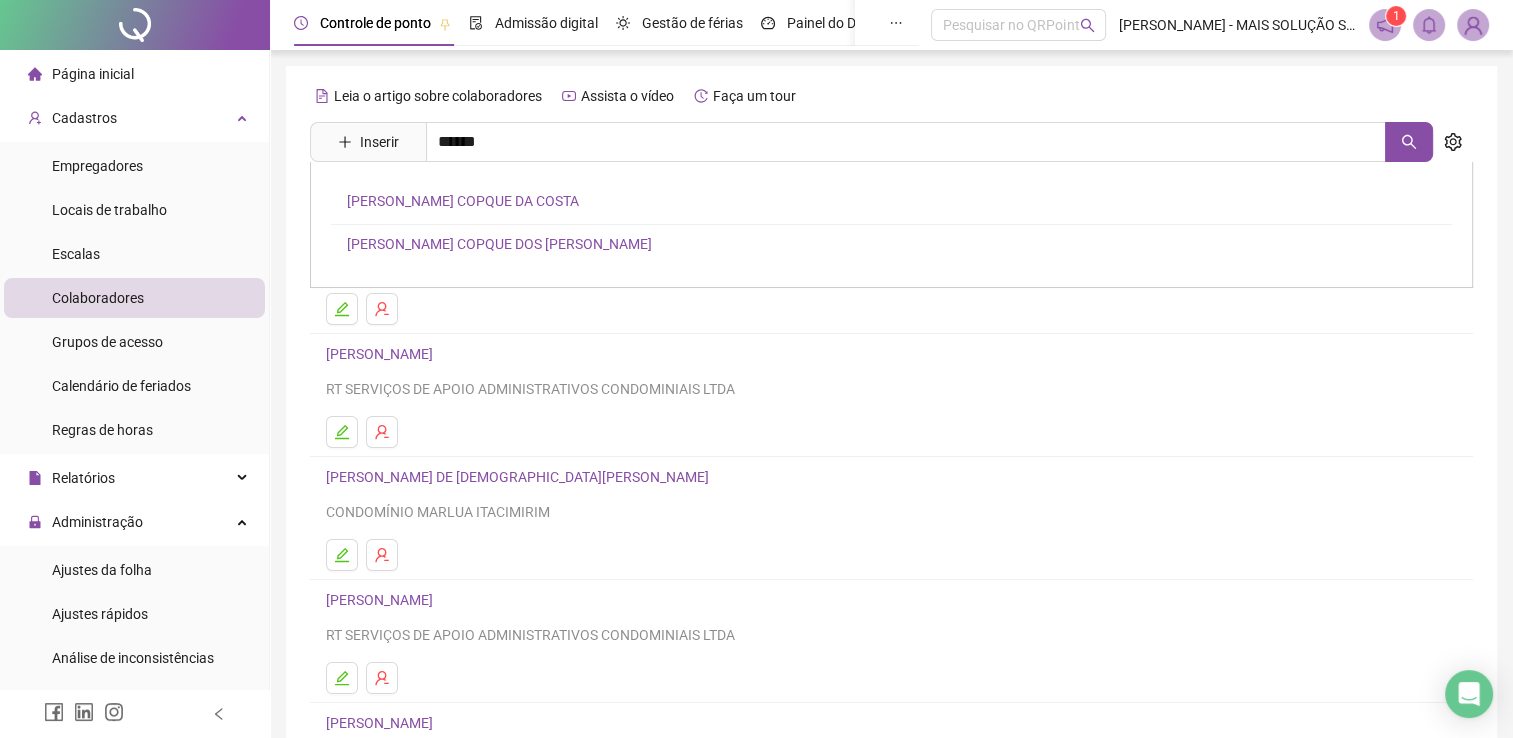 click on "[PERSON_NAME] COPQUE DOS [PERSON_NAME]" at bounding box center [499, 244] 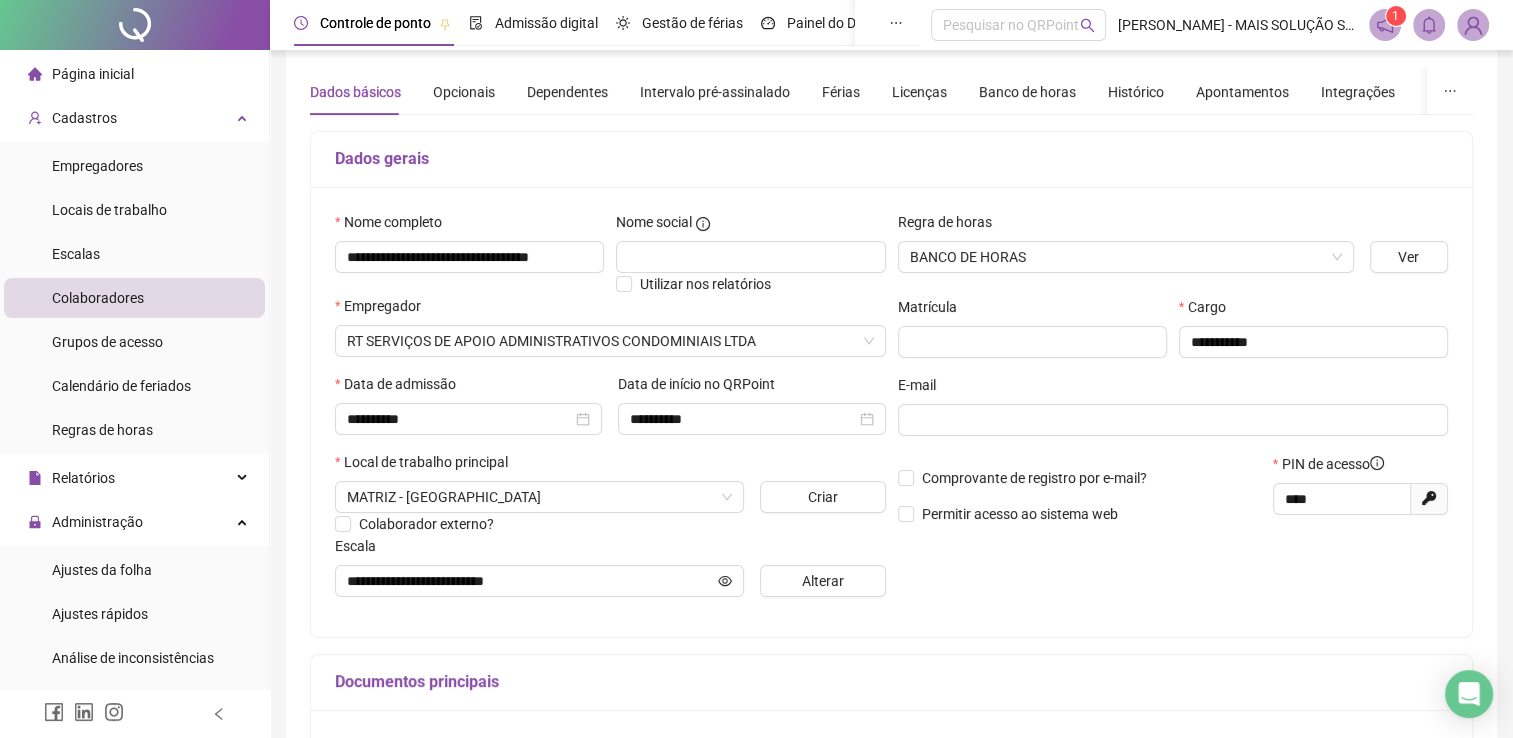 scroll, scrollTop: 0, scrollLeft: 0, axis: both 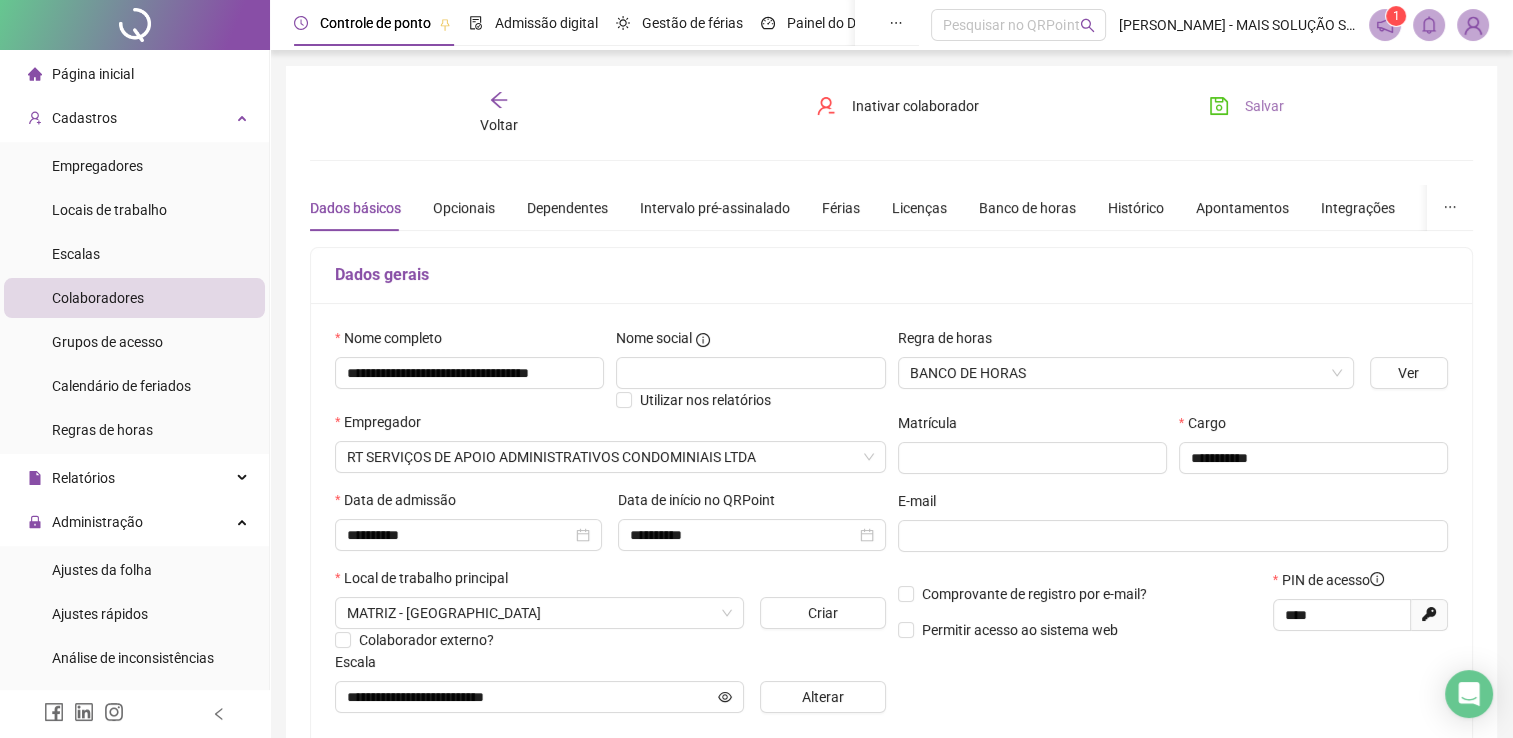 click on "Salvar" at bounding box center [1264, 106] 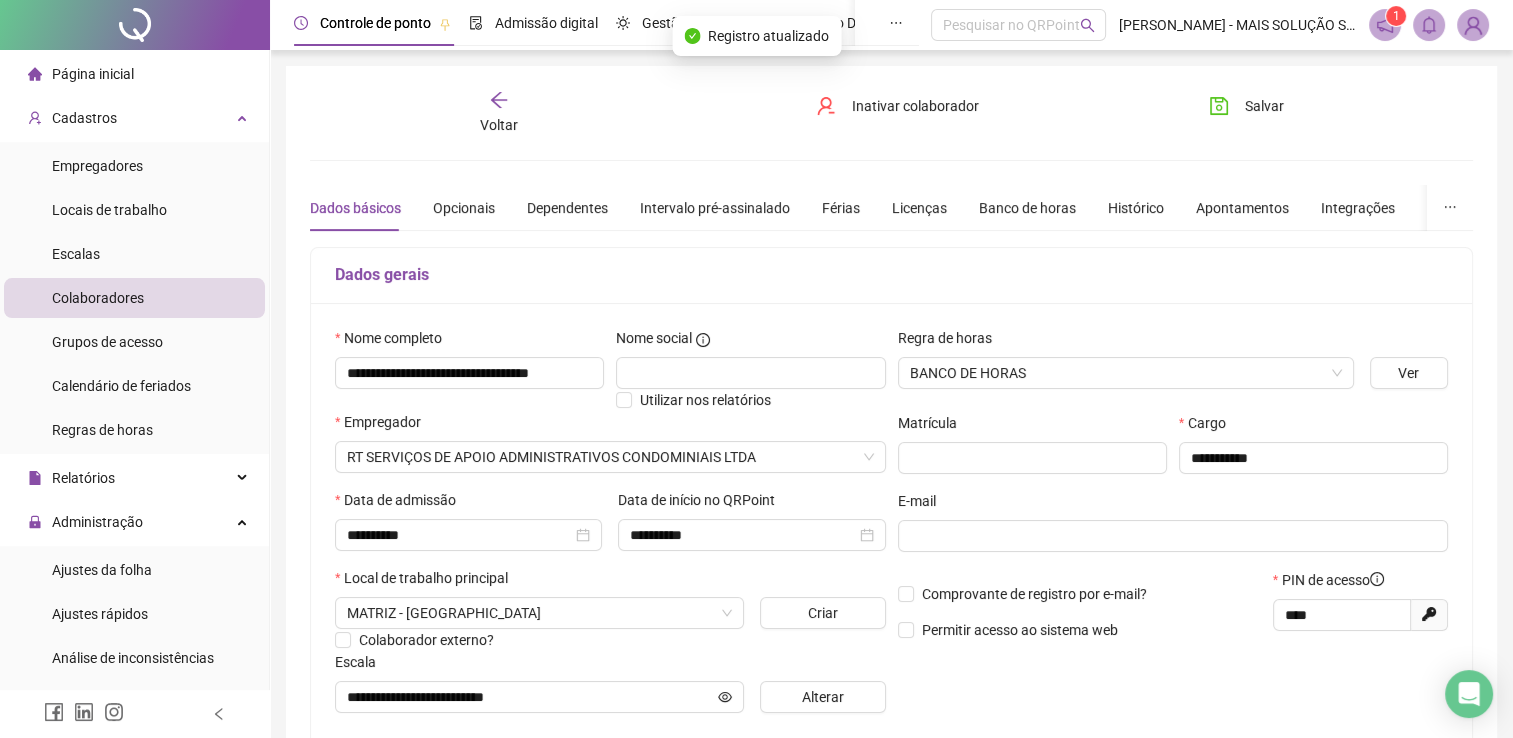 click on "Voltar" at bounding box center (498, 113) 